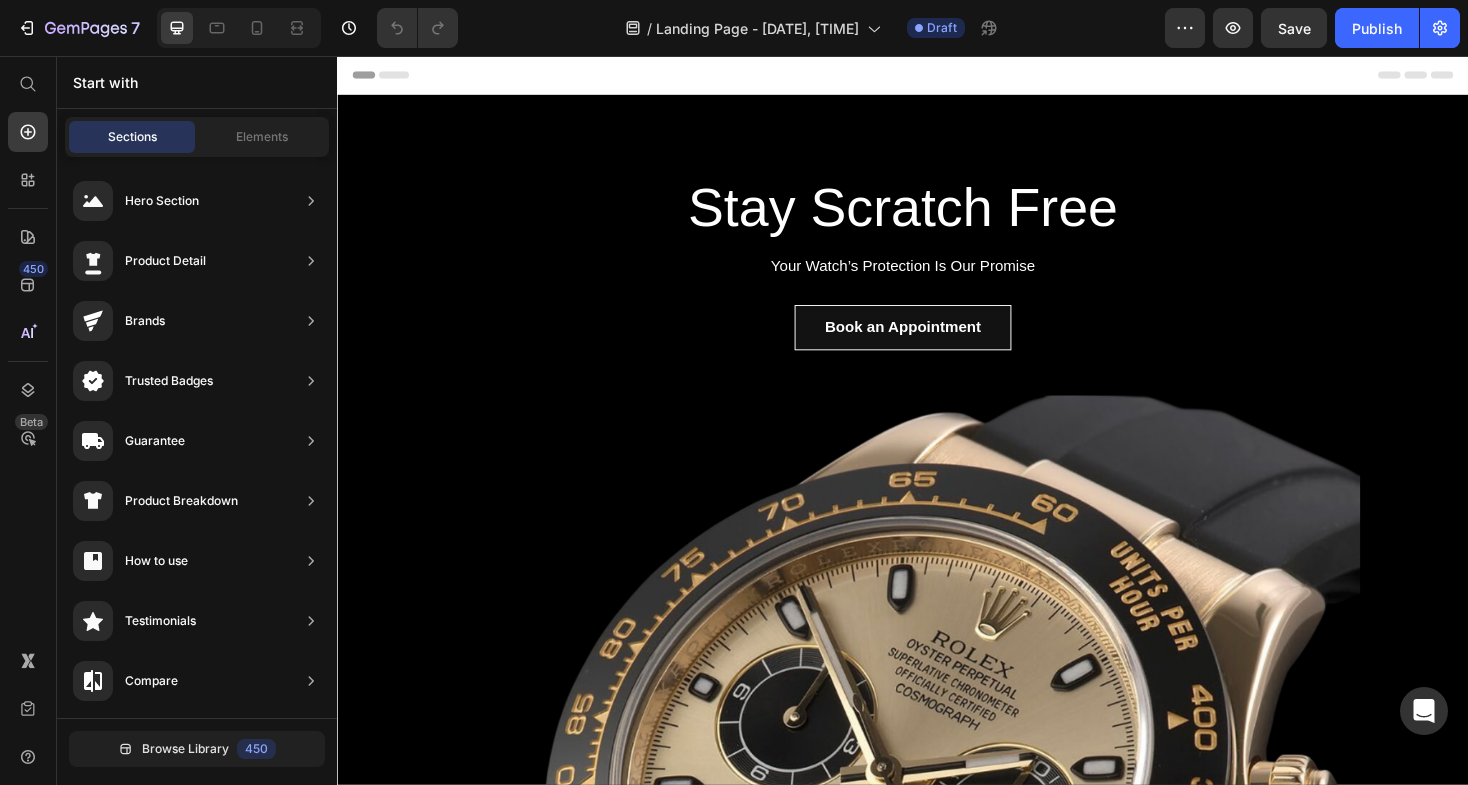 scroll, scrollTop: 0, scrollLeft: 0, axis: both 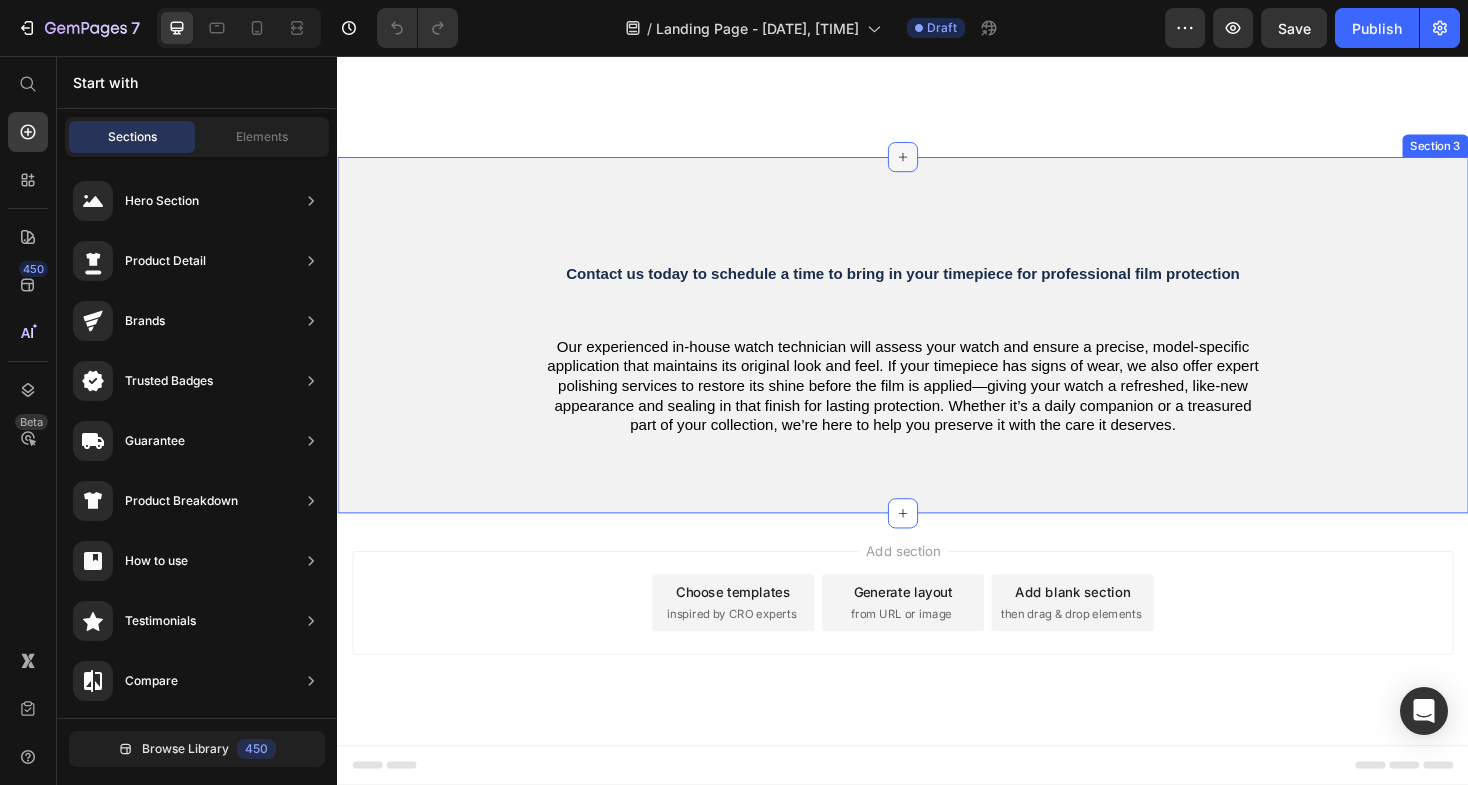 click 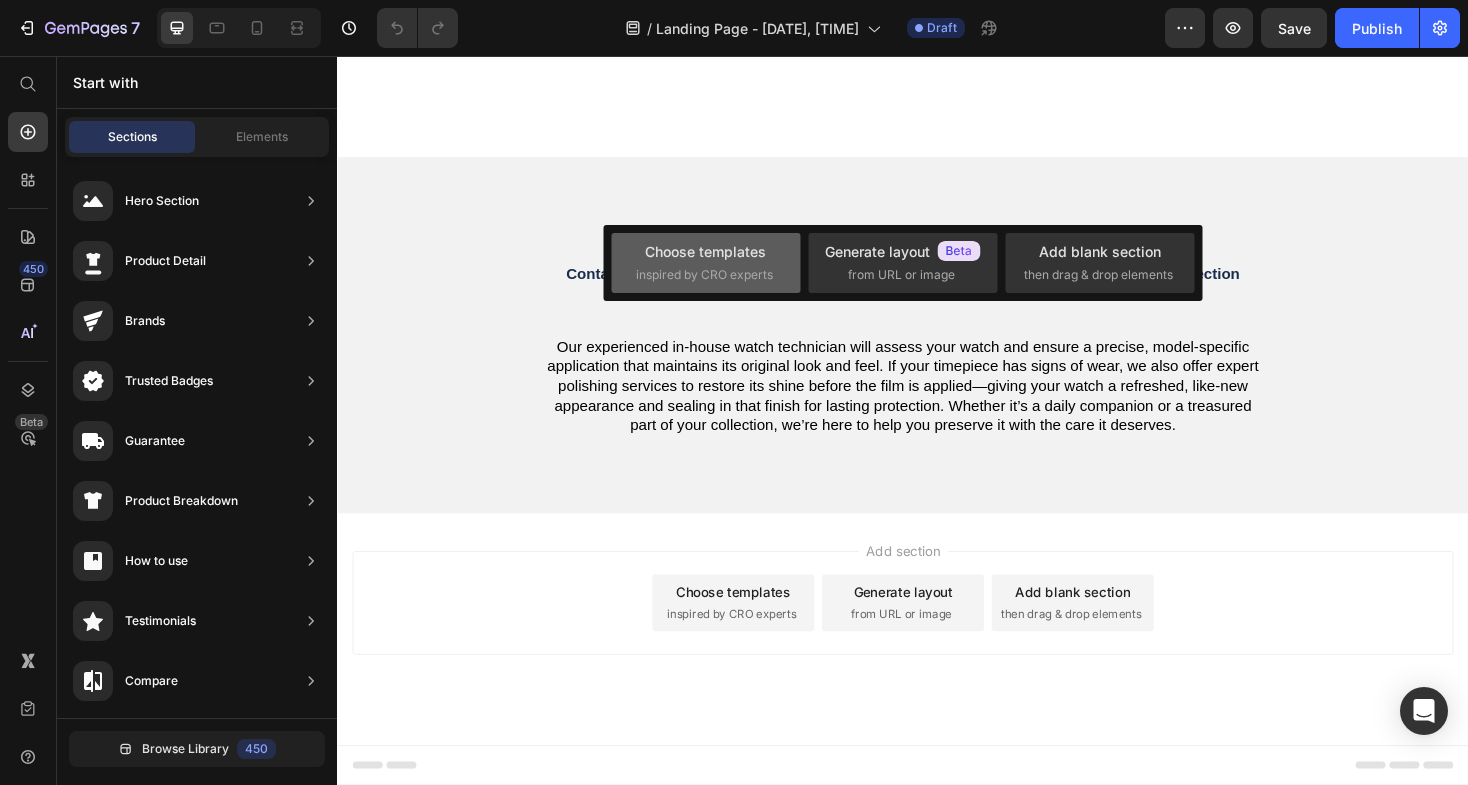 click on "inspired by CRO experts" at bounding box center [704, 275] 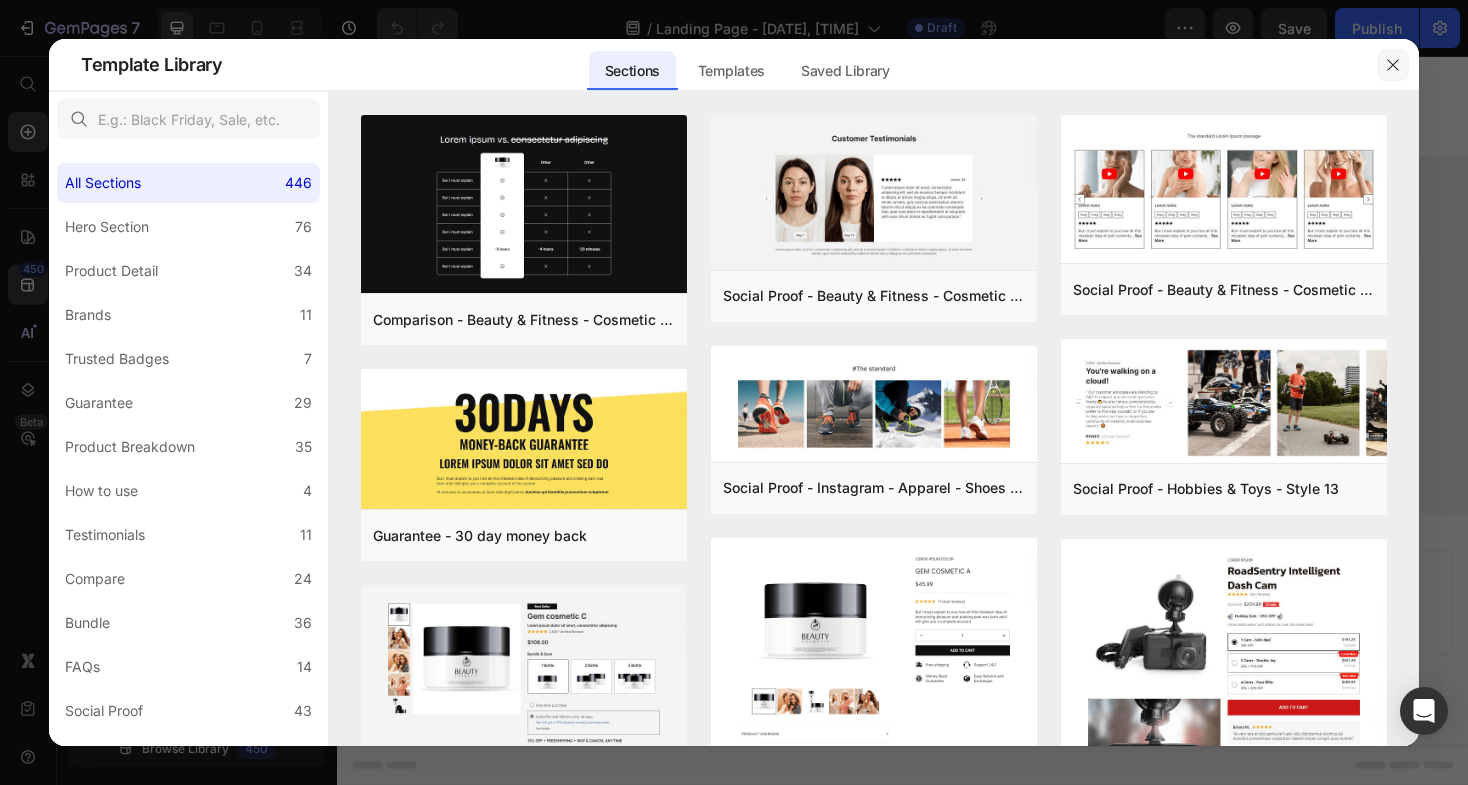 click 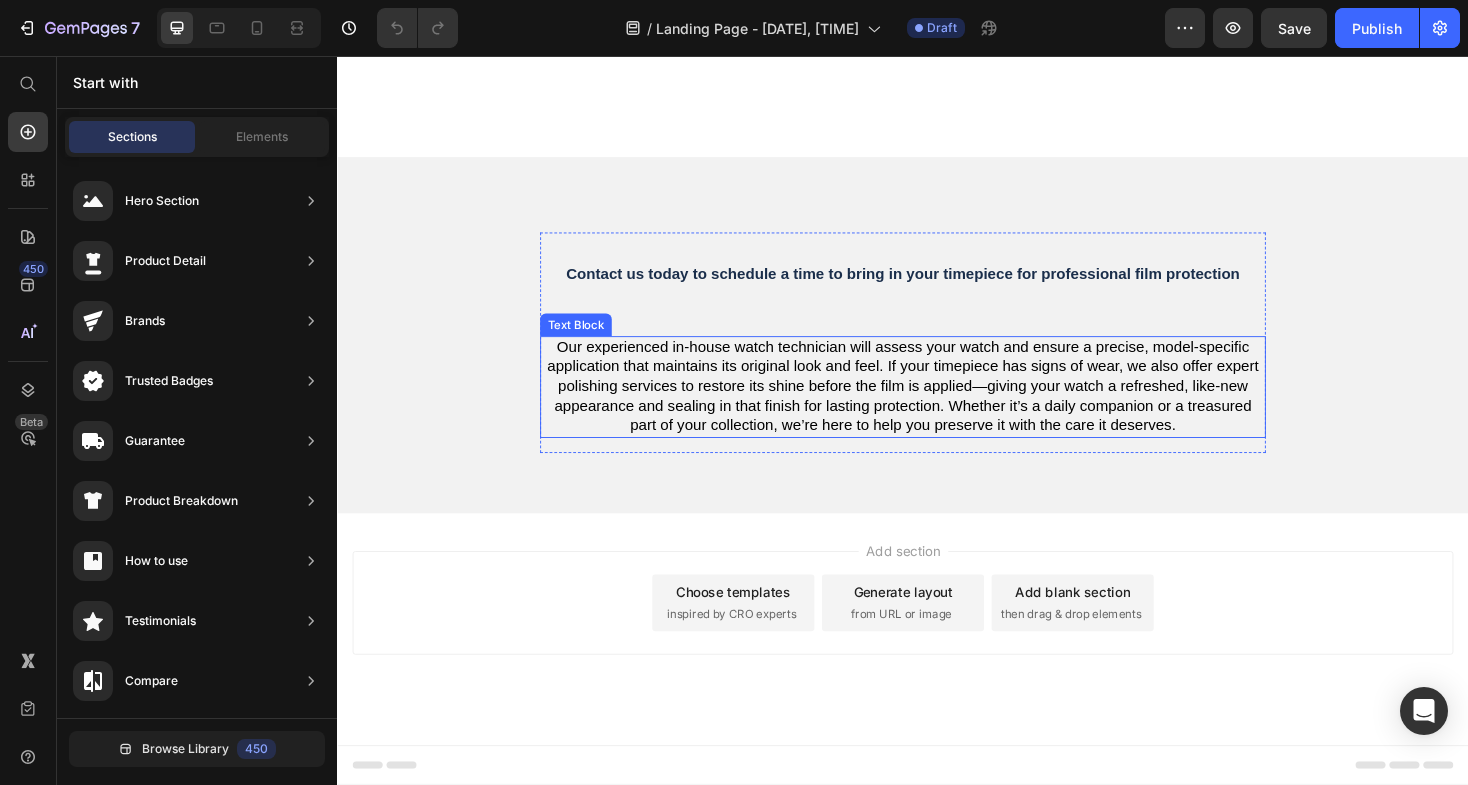 scroll, scrollTop: 2426, scrollLeft: 0, axis: vertical 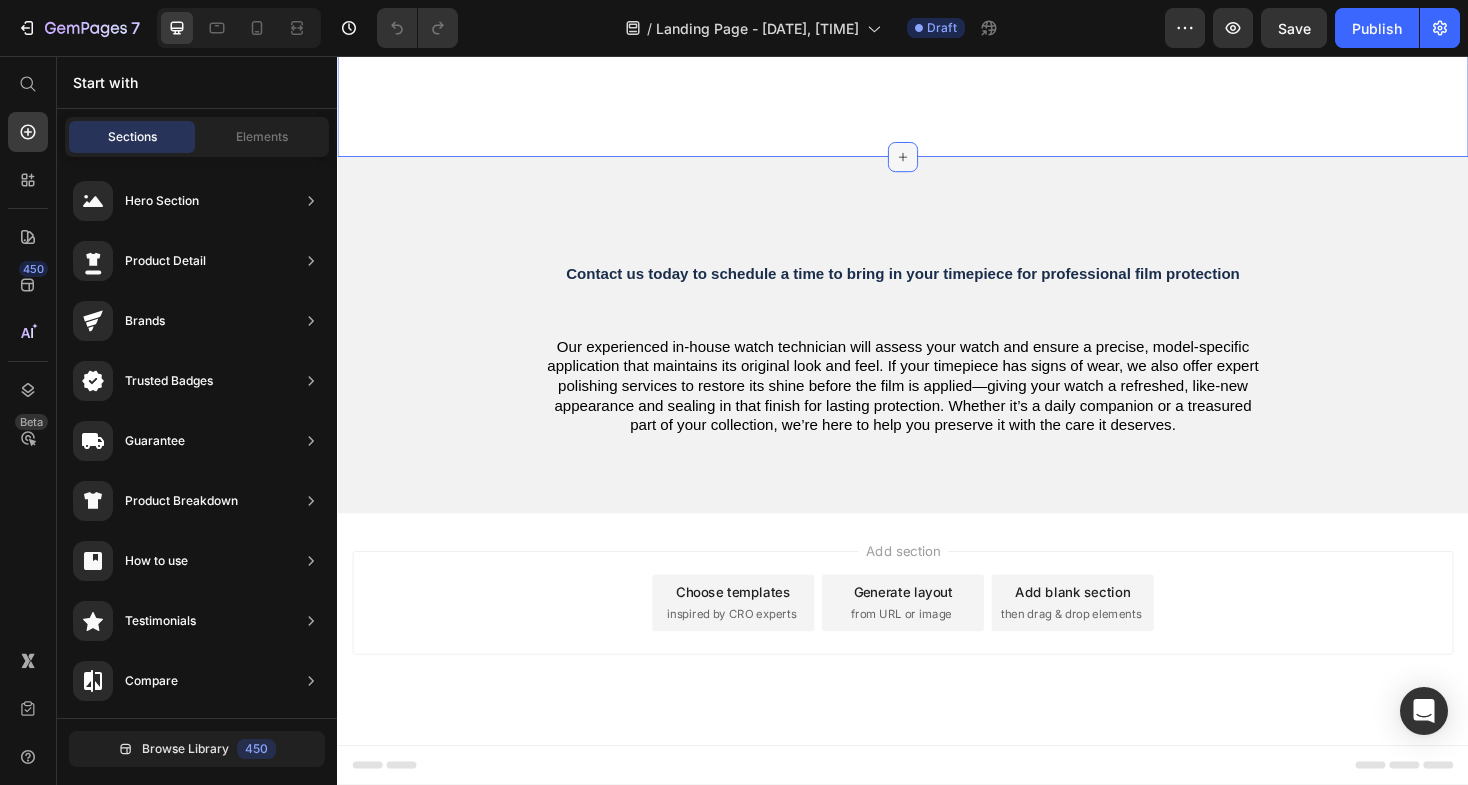 click 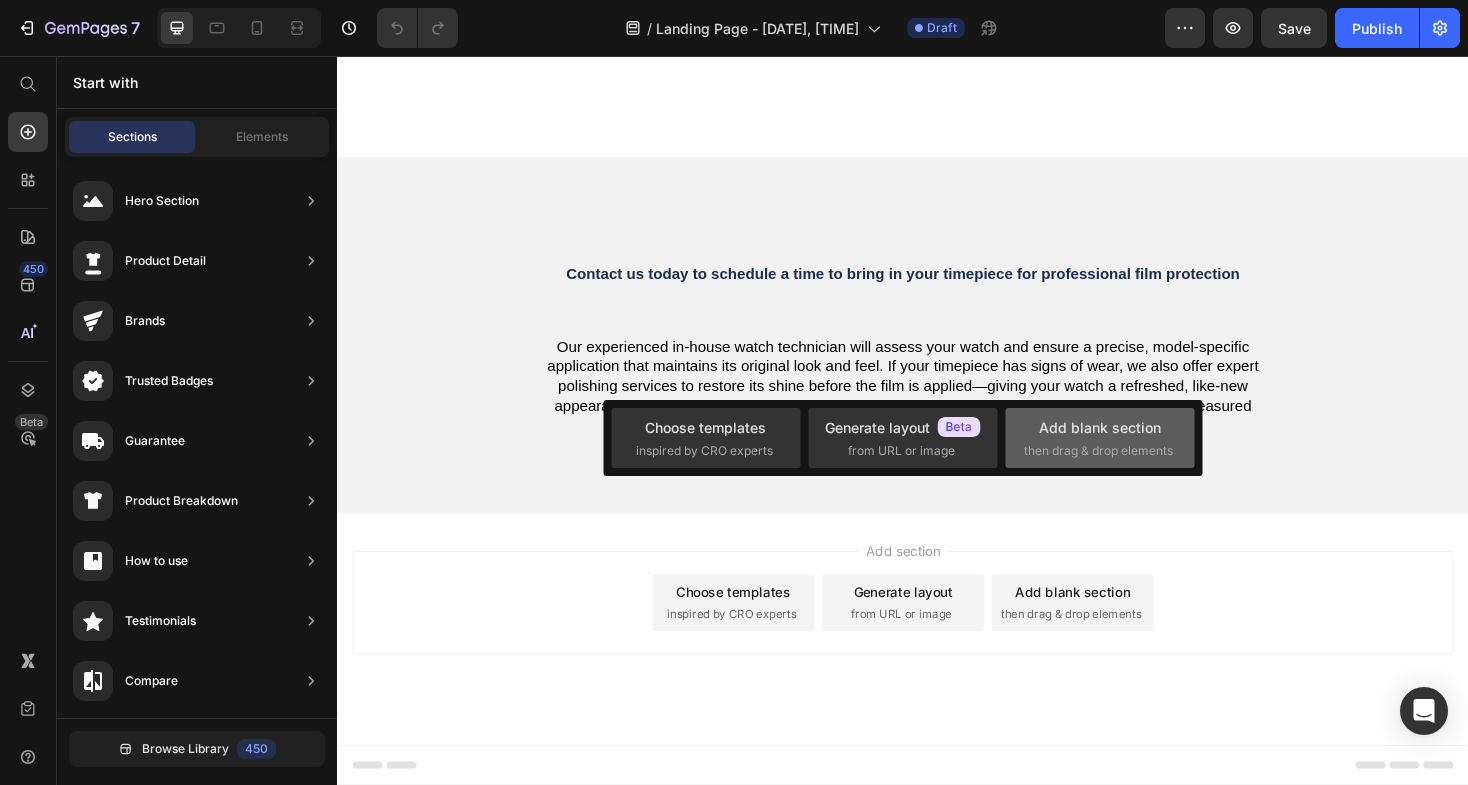 click on "Add blank section" at bounding box center (1100, 427) 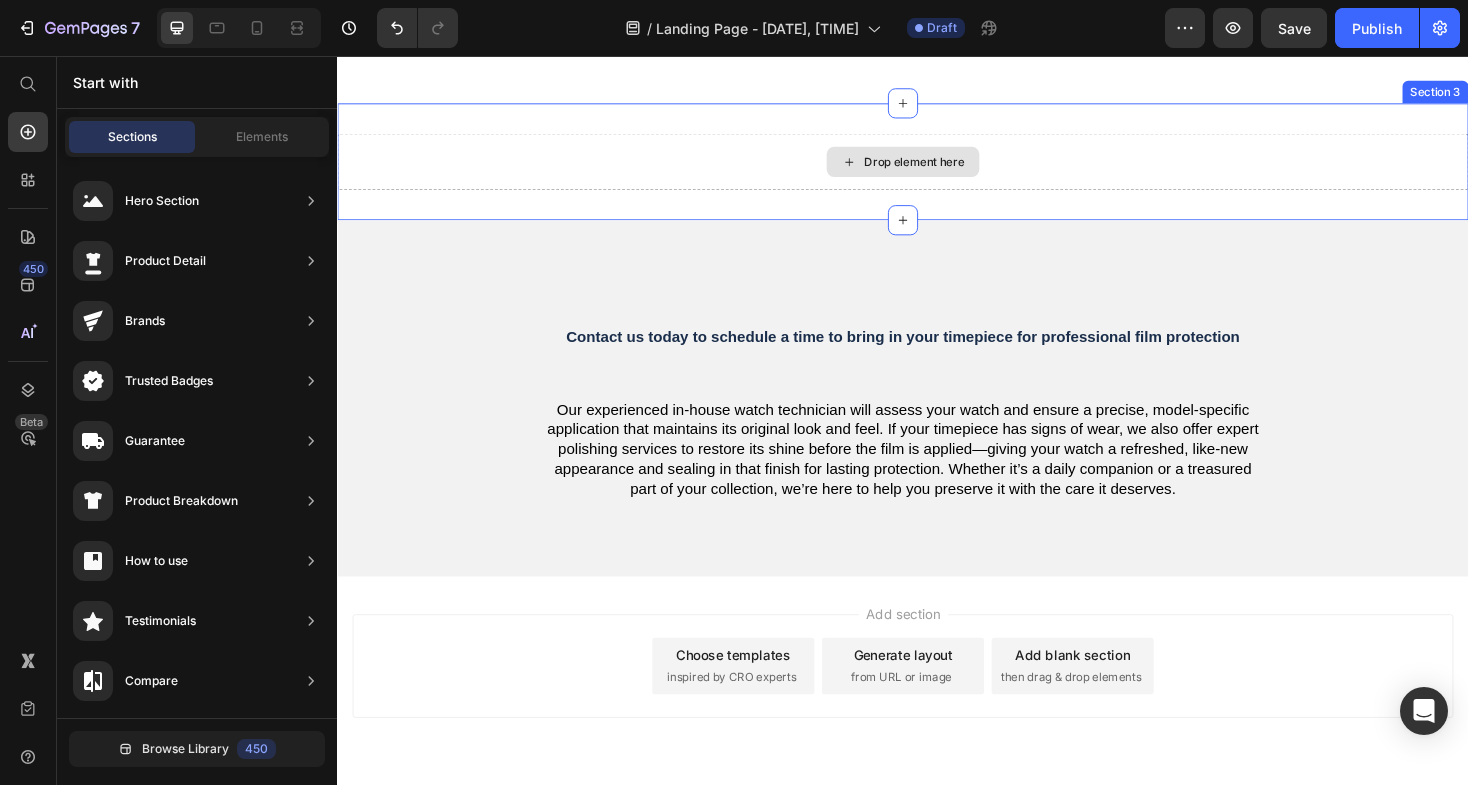 click on "Drop element here" at bounding box center [949, 168] 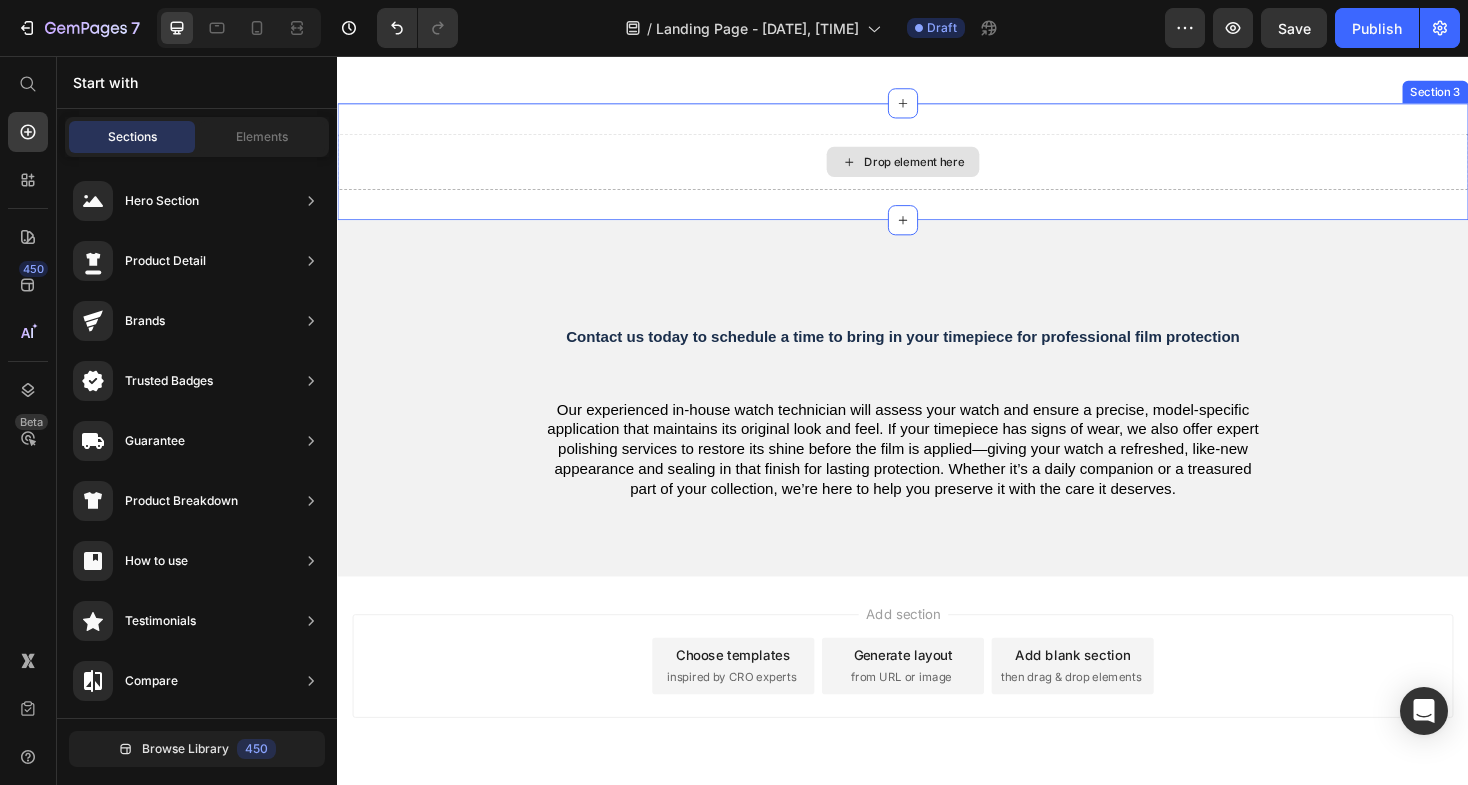 click on "Drop element here" at bounding box center [937, 168] 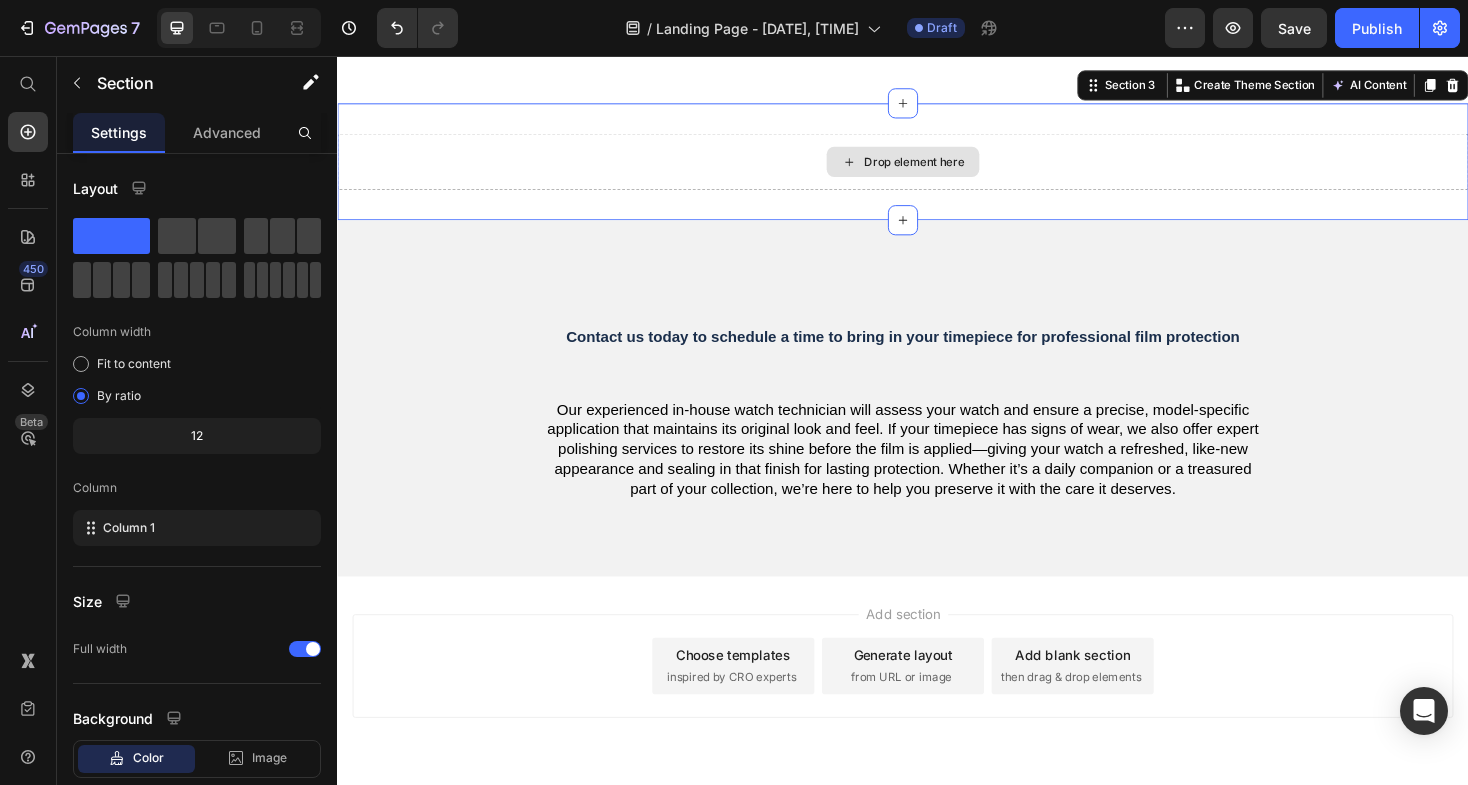 click on "Drop element here" at bounding box center (937, 168) 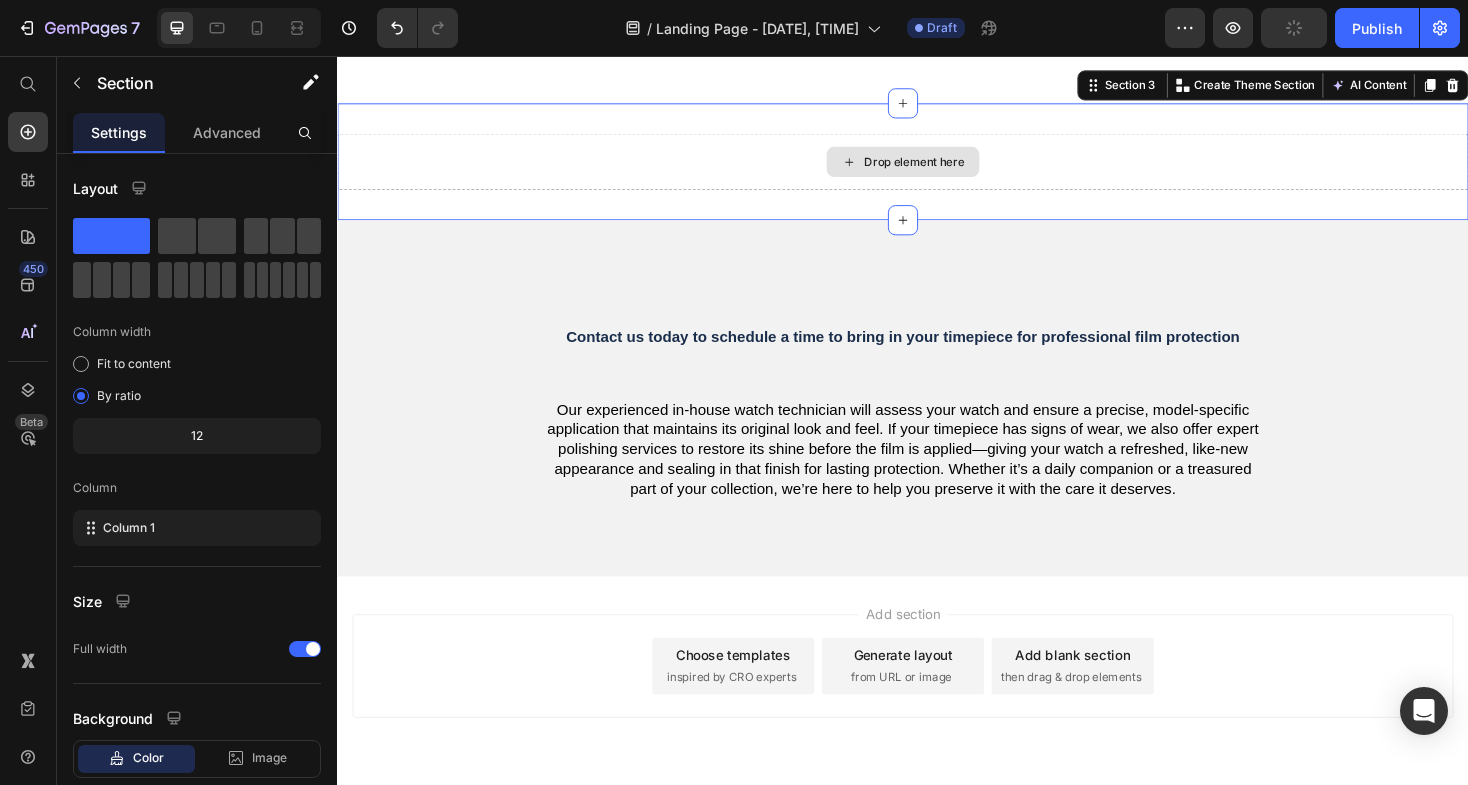 click on "Drop element here" at bounding box center [937, 168] 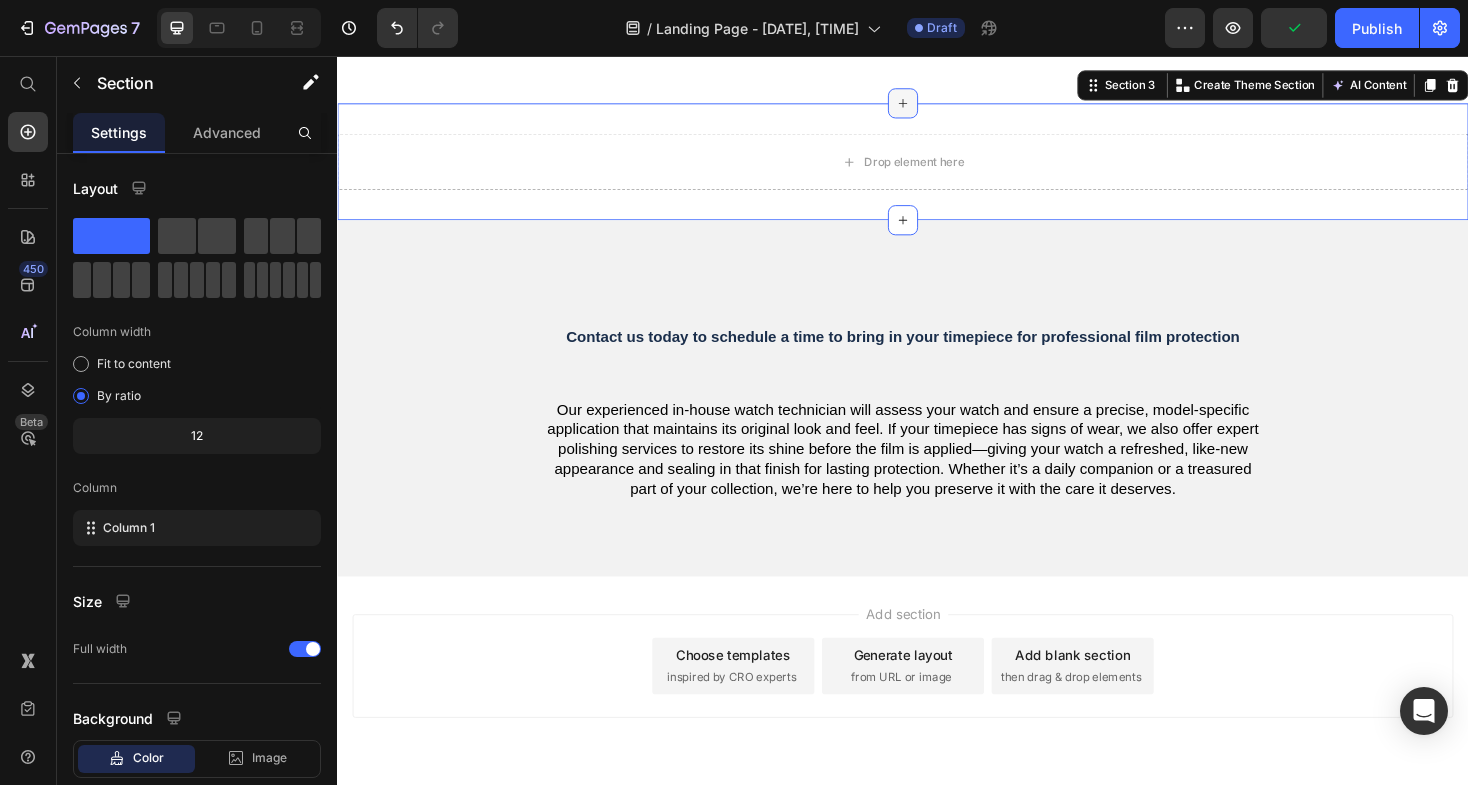 click at bounding box center [937, 106] 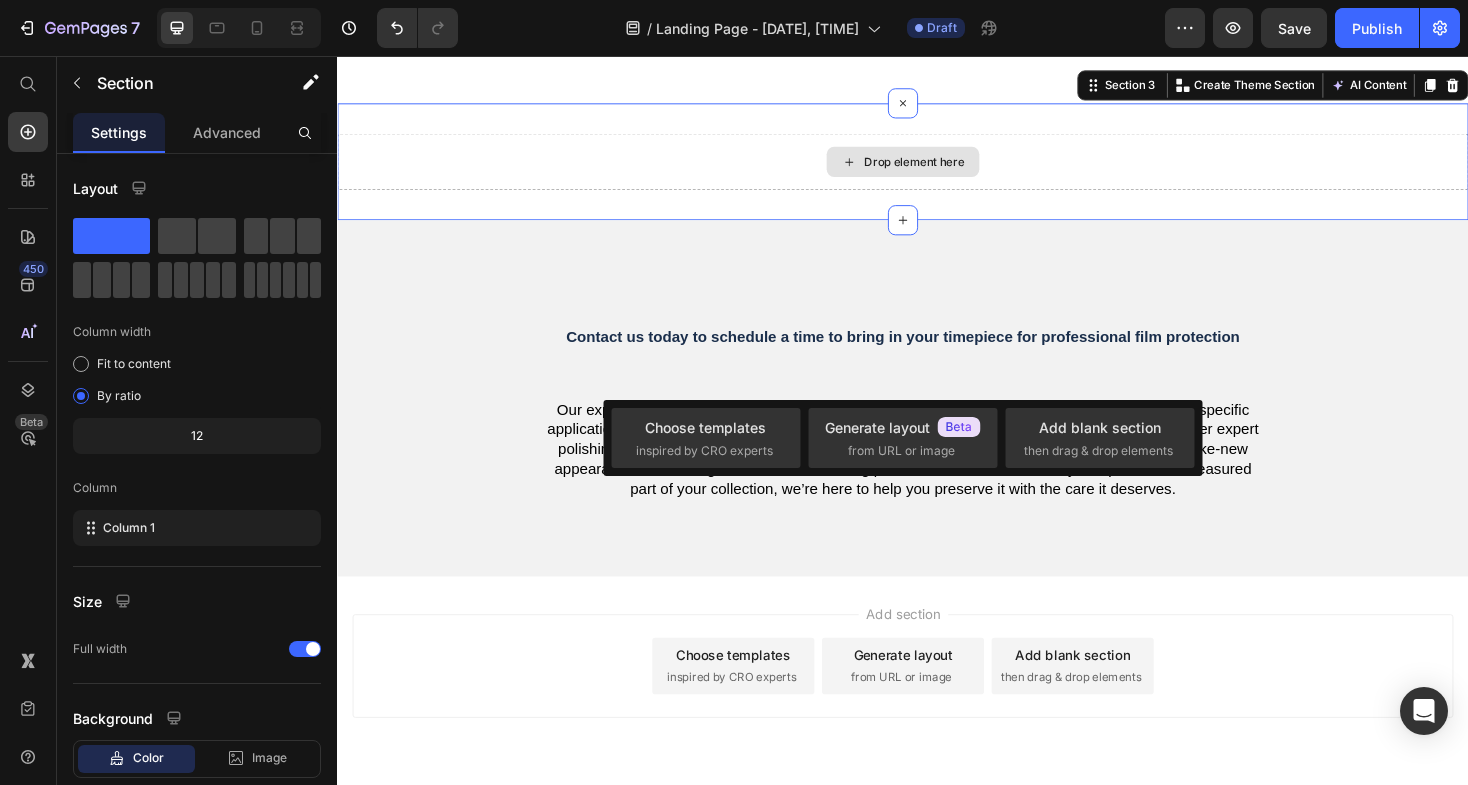 click on "Drop element here" at bounding box center [937, 168] 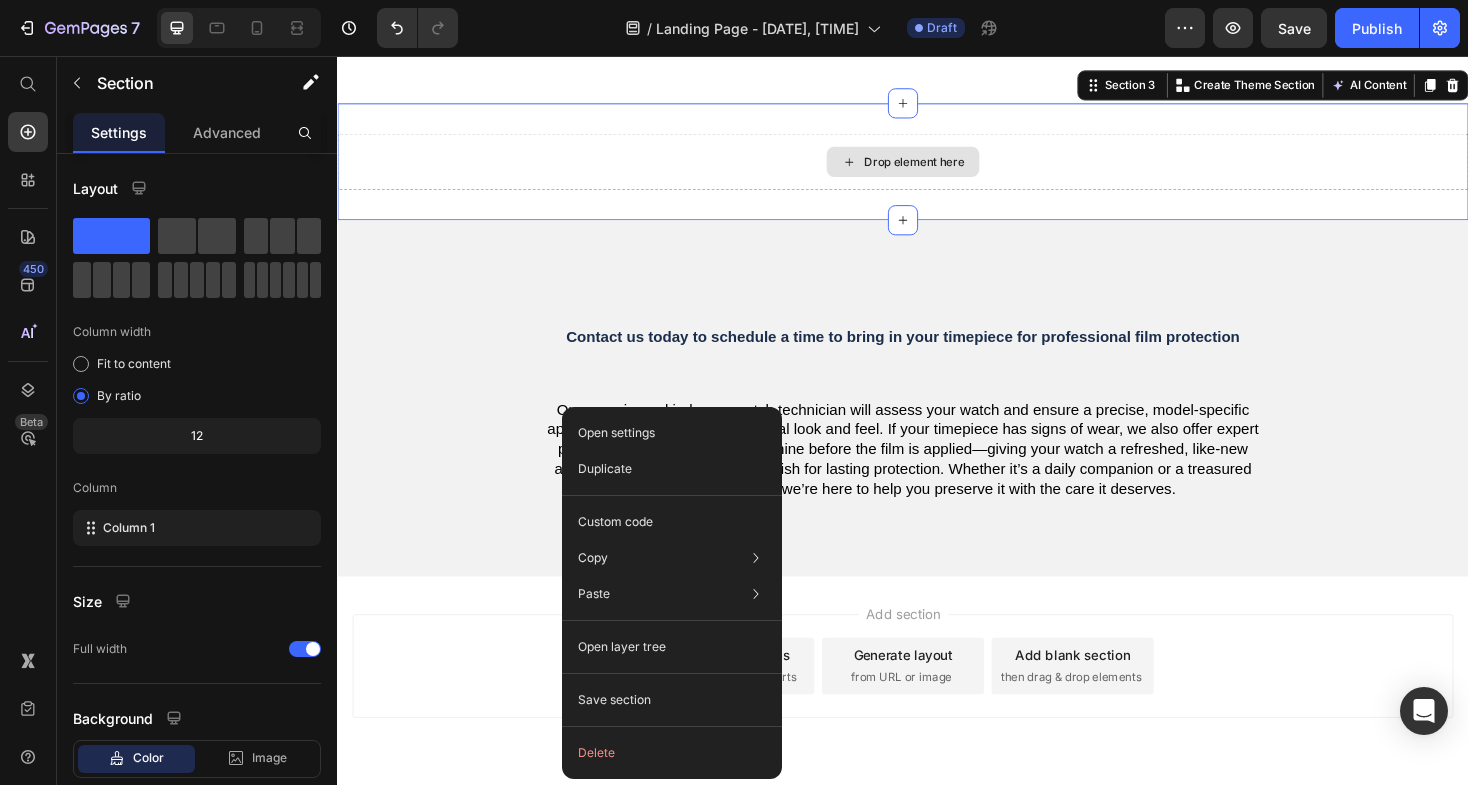 click on "Drop element here" at bounding box center (937, 168) 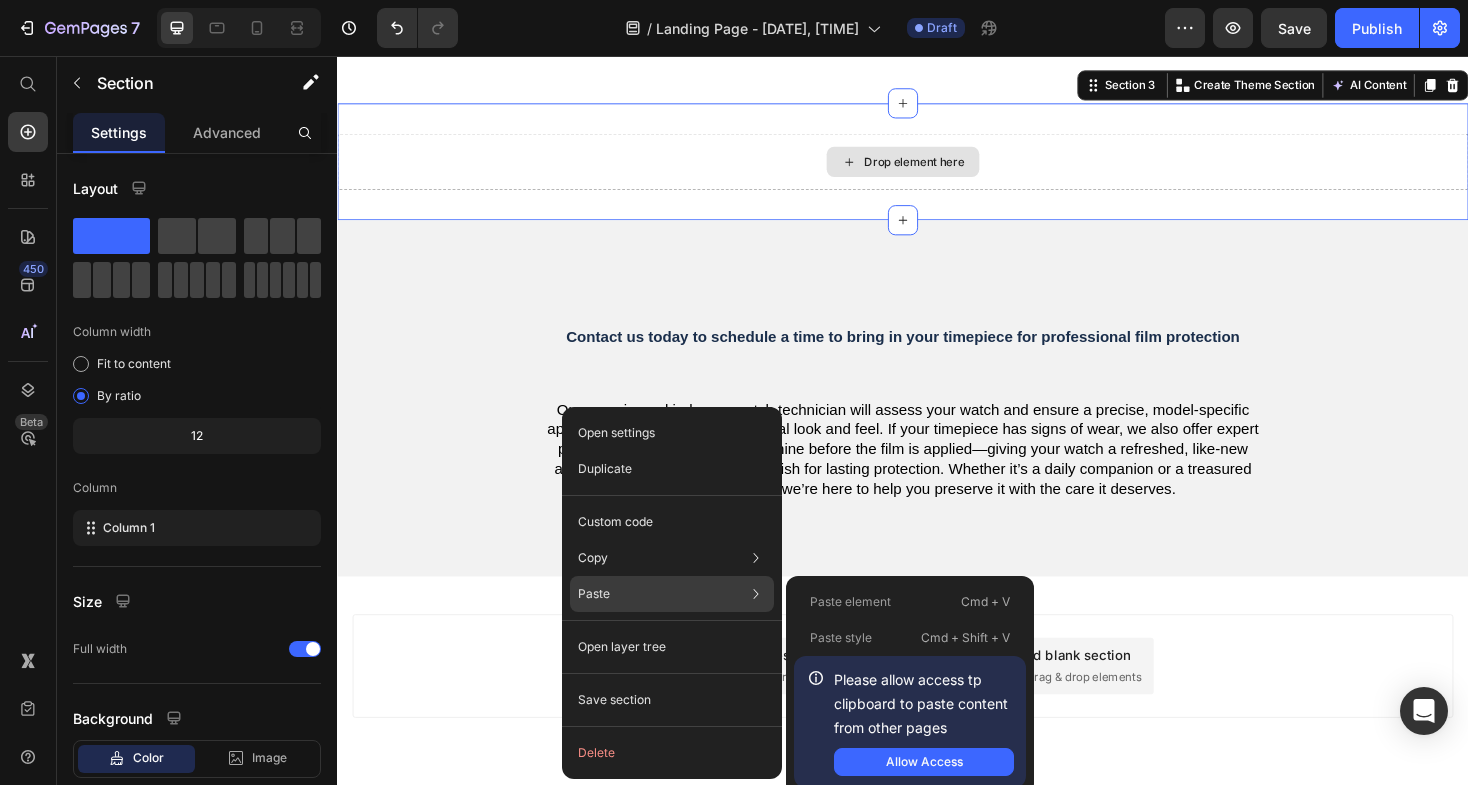 click on "Paste Paste element  Cmd + V Paste style  Cmd + Shift + V  Please allow access tp clipboard to paste content from other pages  Allow Access" 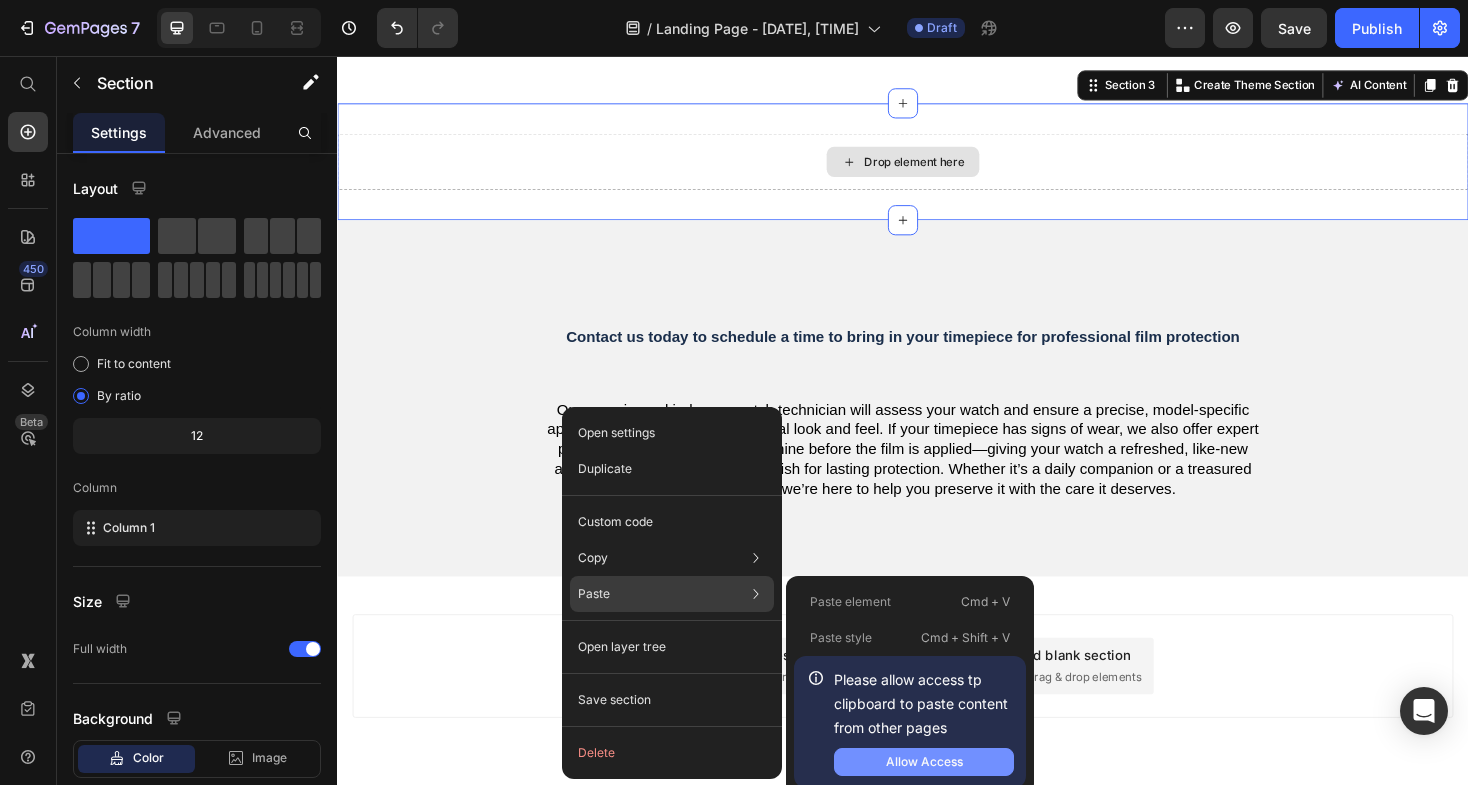 click on "Allow Access" at bounding box center (924, 762) 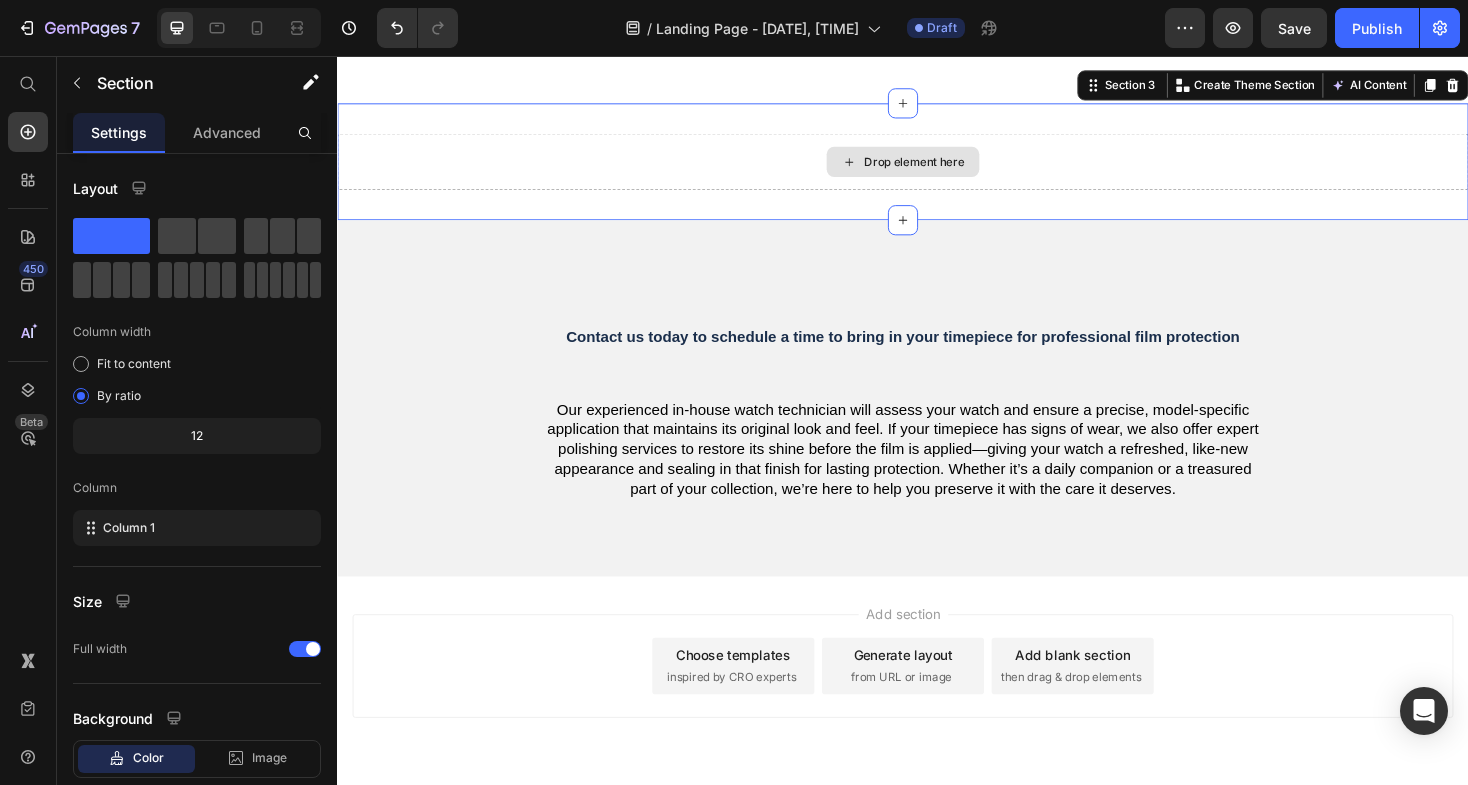 click on "Drop element here" at bounding box center [937, 168] 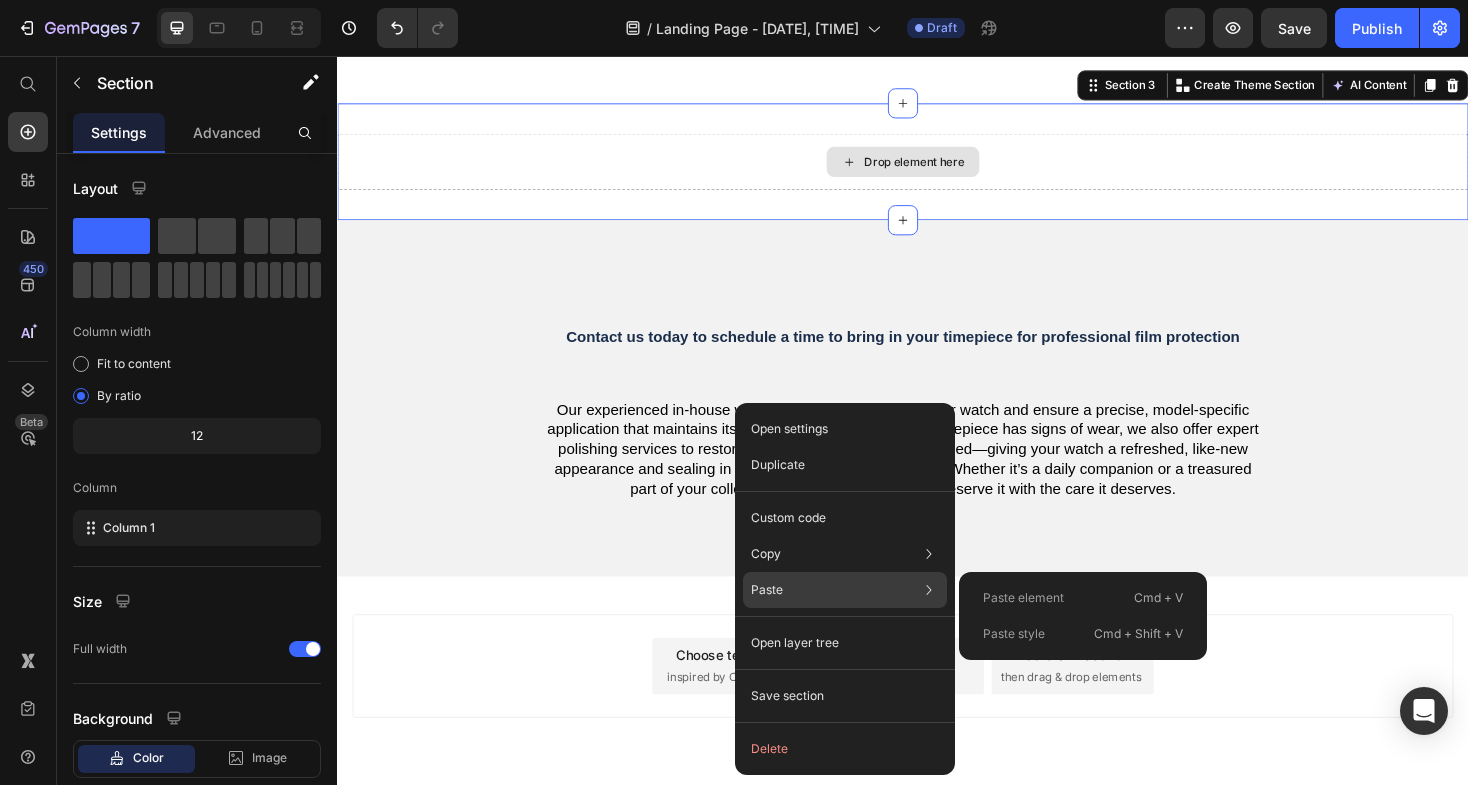 click on "Paste Paste element  Cmd + V Paste style  Cmd + Shift + V" 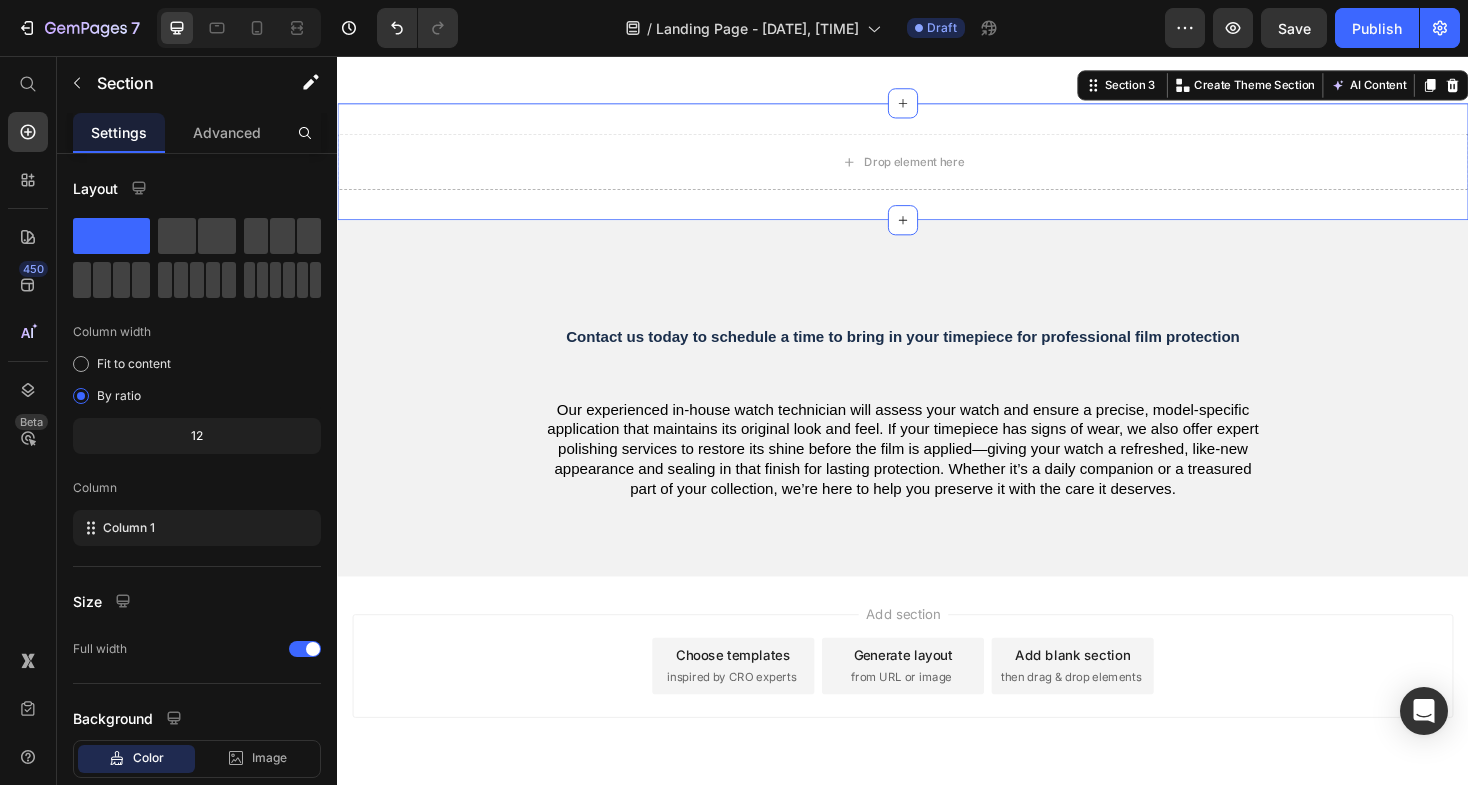 click on "Drop element here" at bounding box center (937, 168) 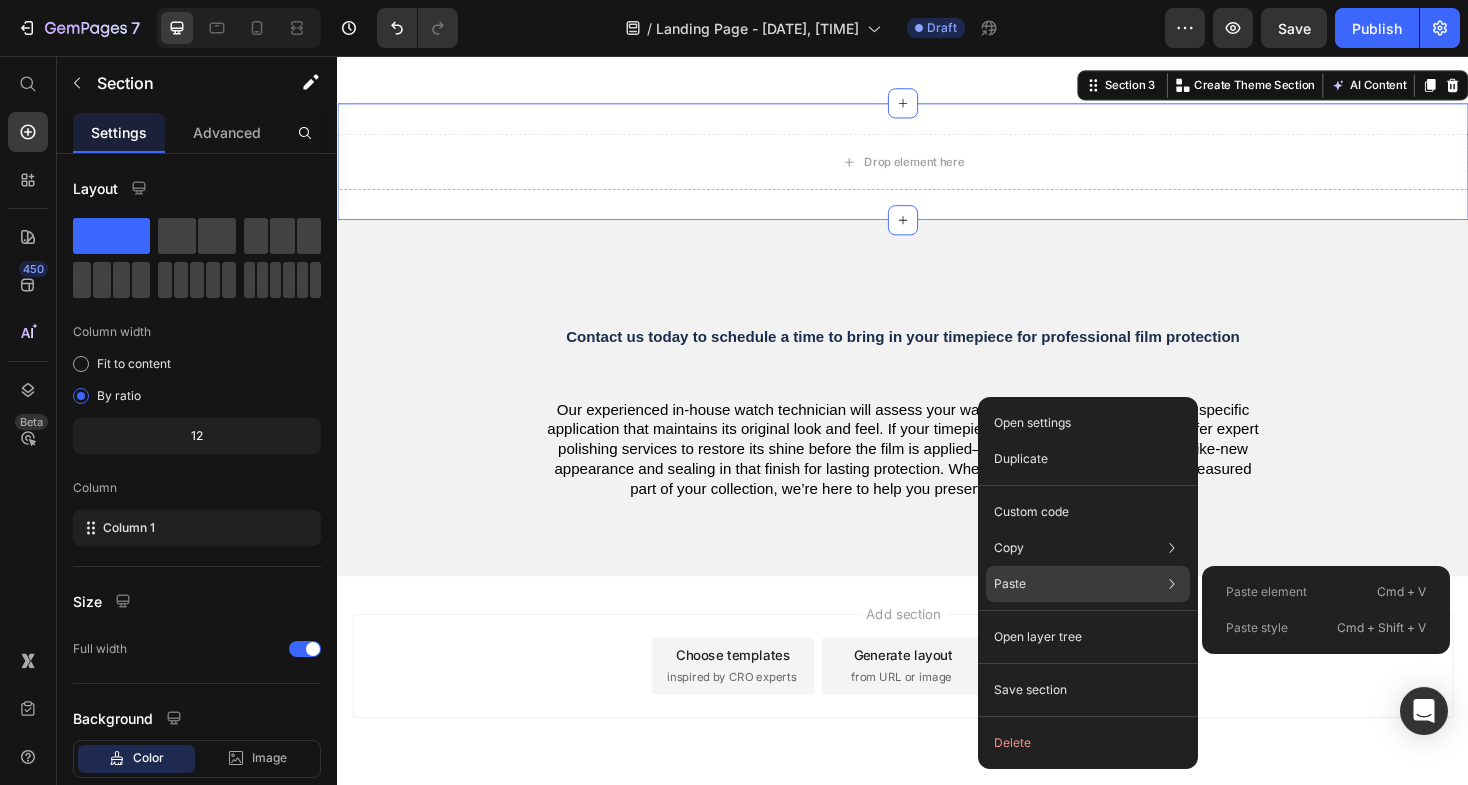 click on "Paste element" at bounding box center (1266, 592) 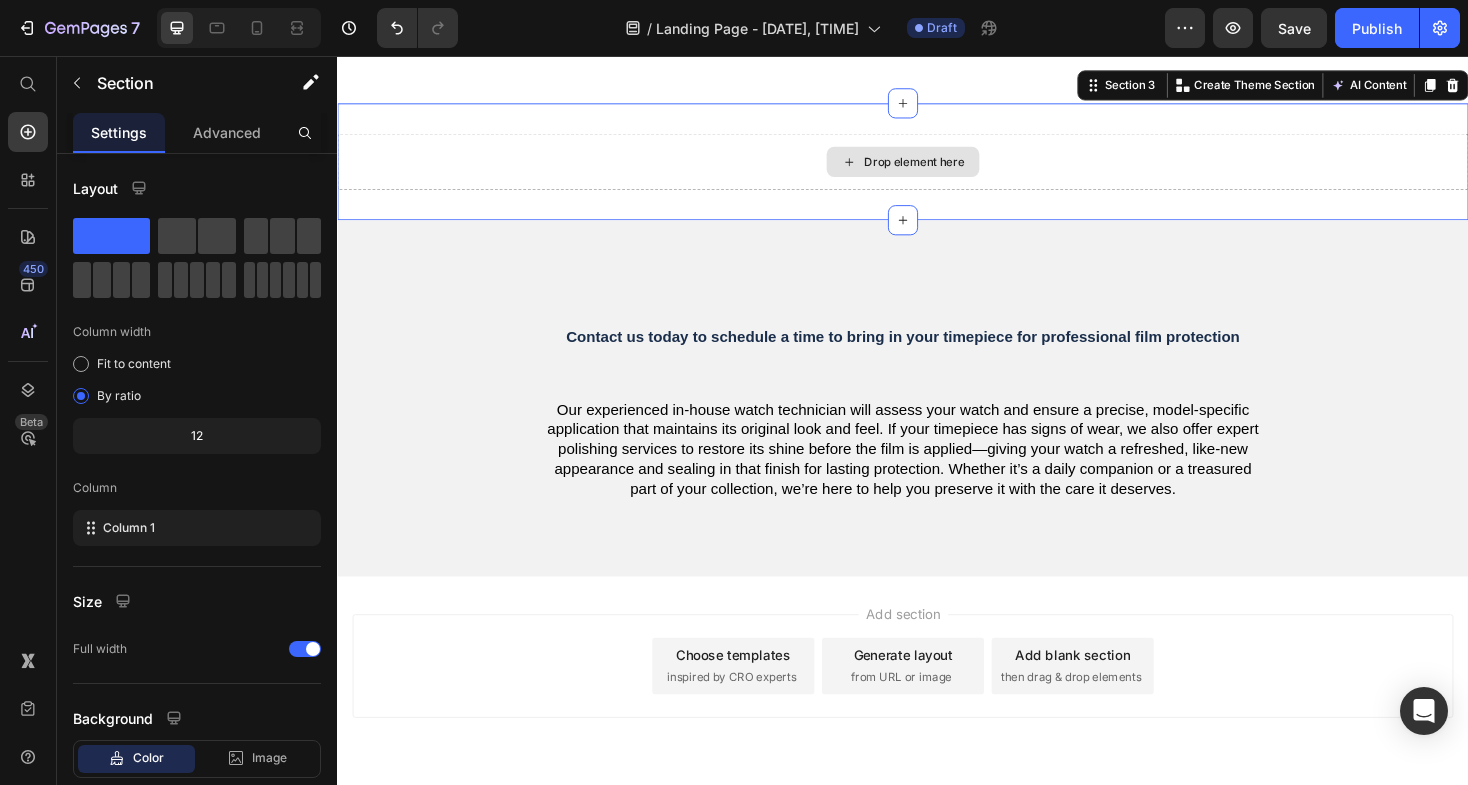 click on "Drop element here" at bounding box center [937, 168] 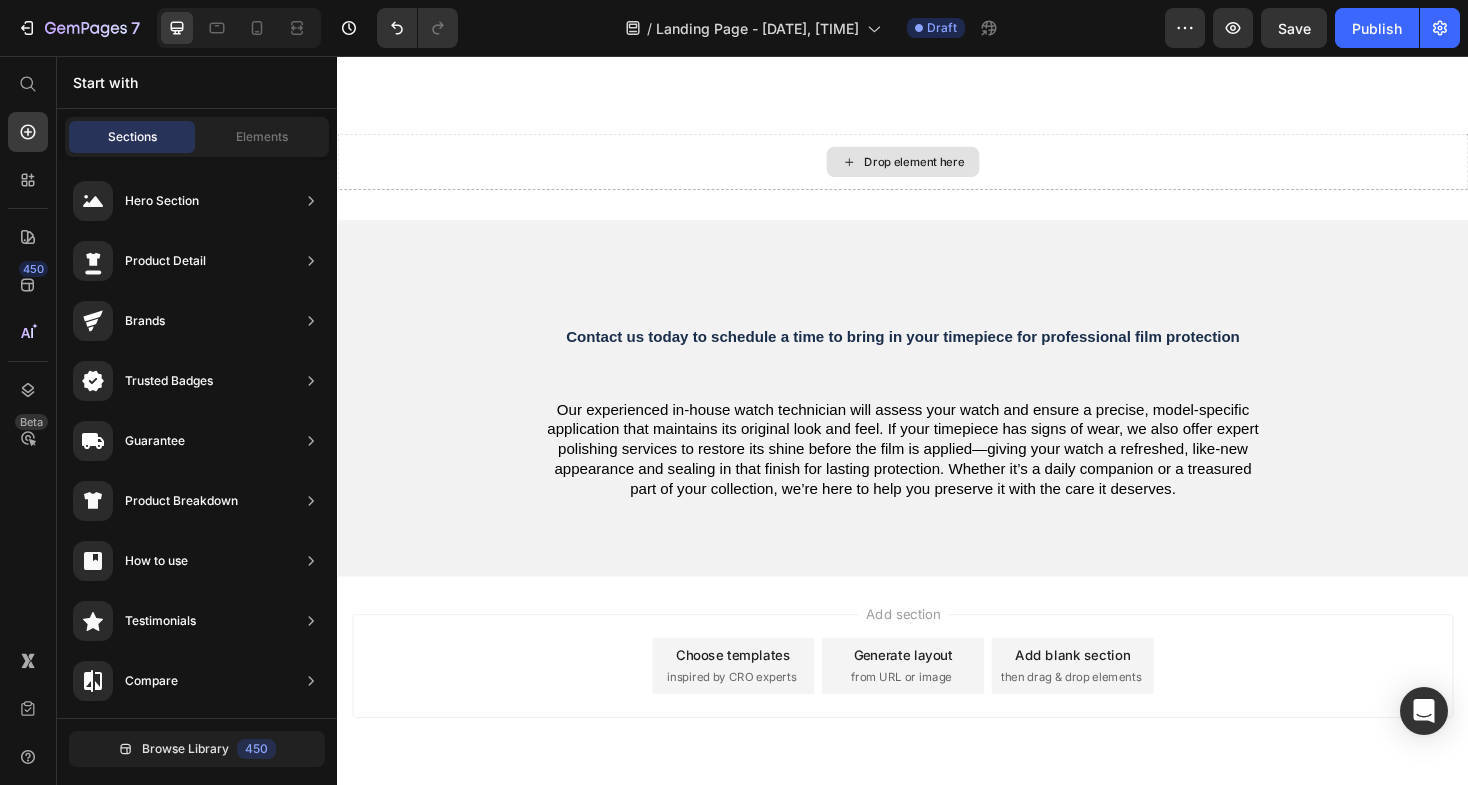 click on "Drop element here" at bounding box center (937, 168) 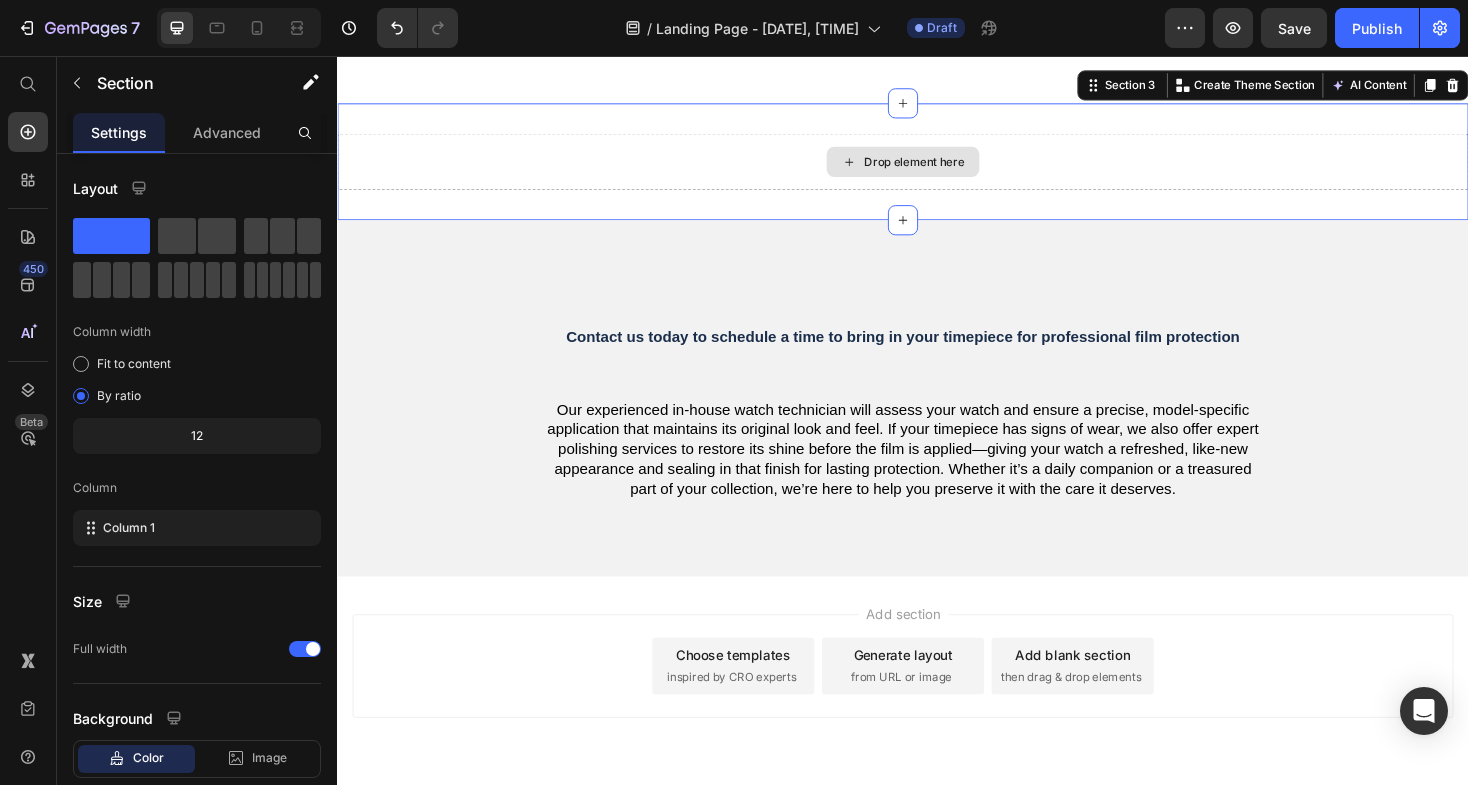 click on "Drop element here" at bounding box center (937, 168) 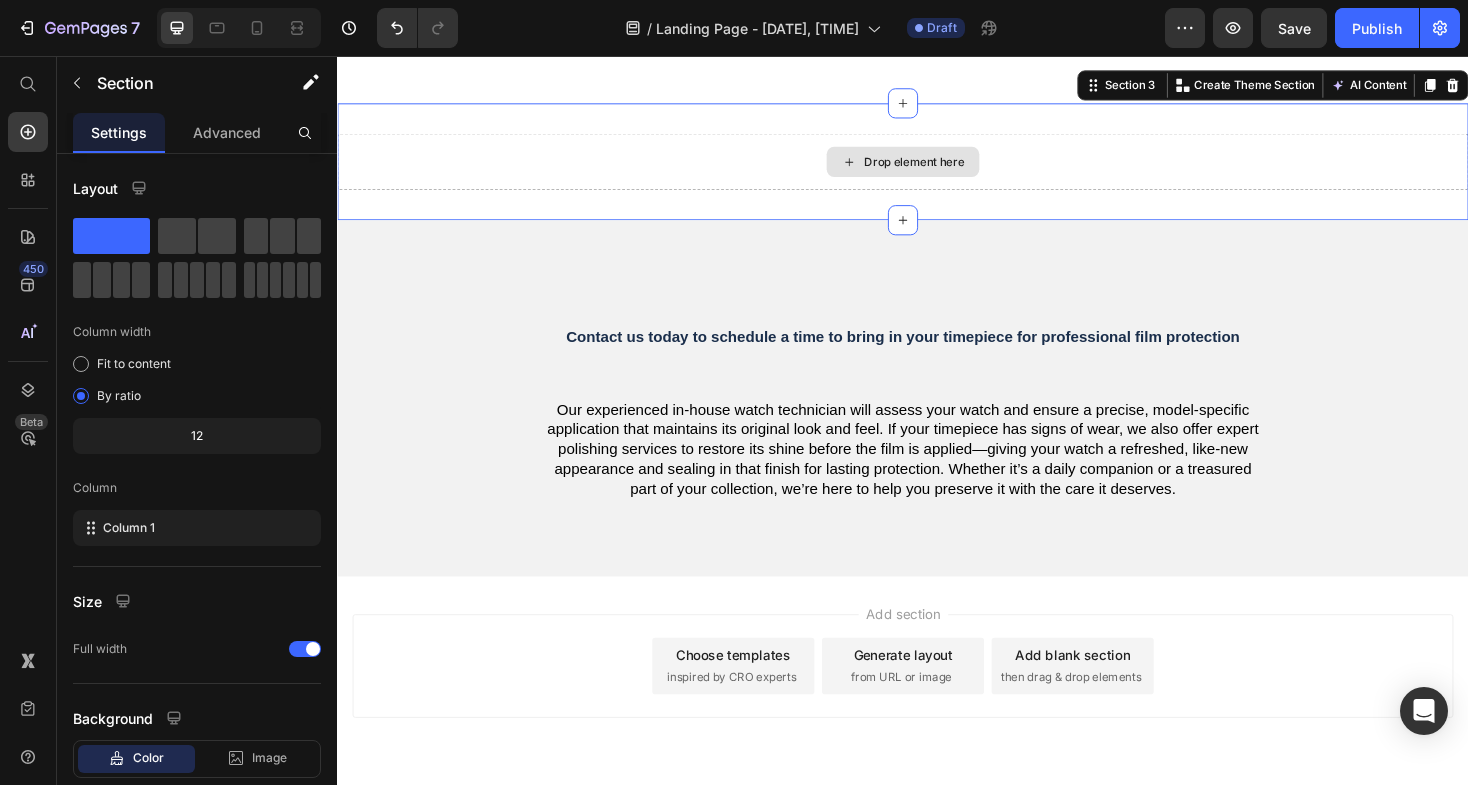 click on "Drop element here" at bounding box center [937, 168] 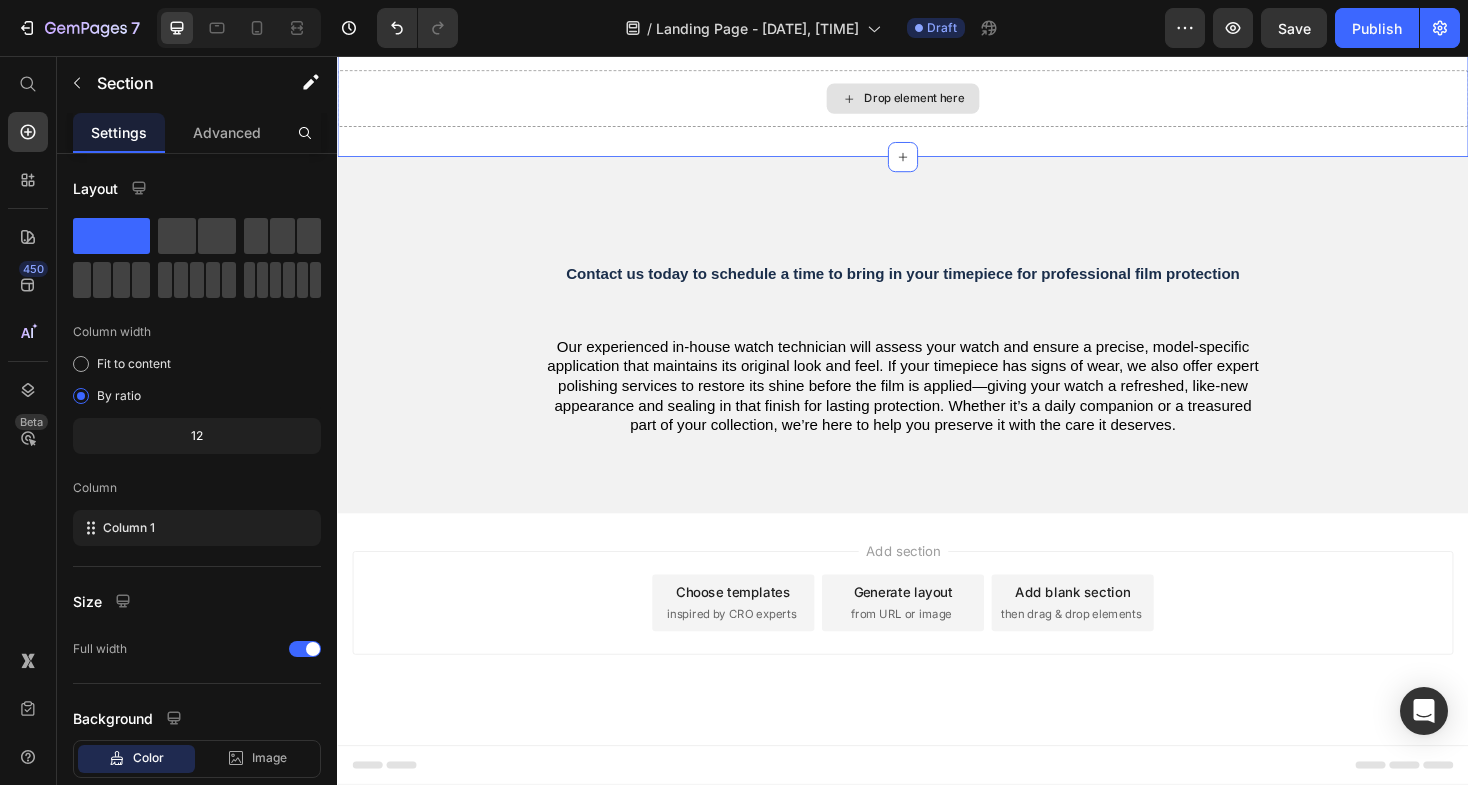 scroll, scrollTop: 2553, scrollLeft: 0, axis: vertical 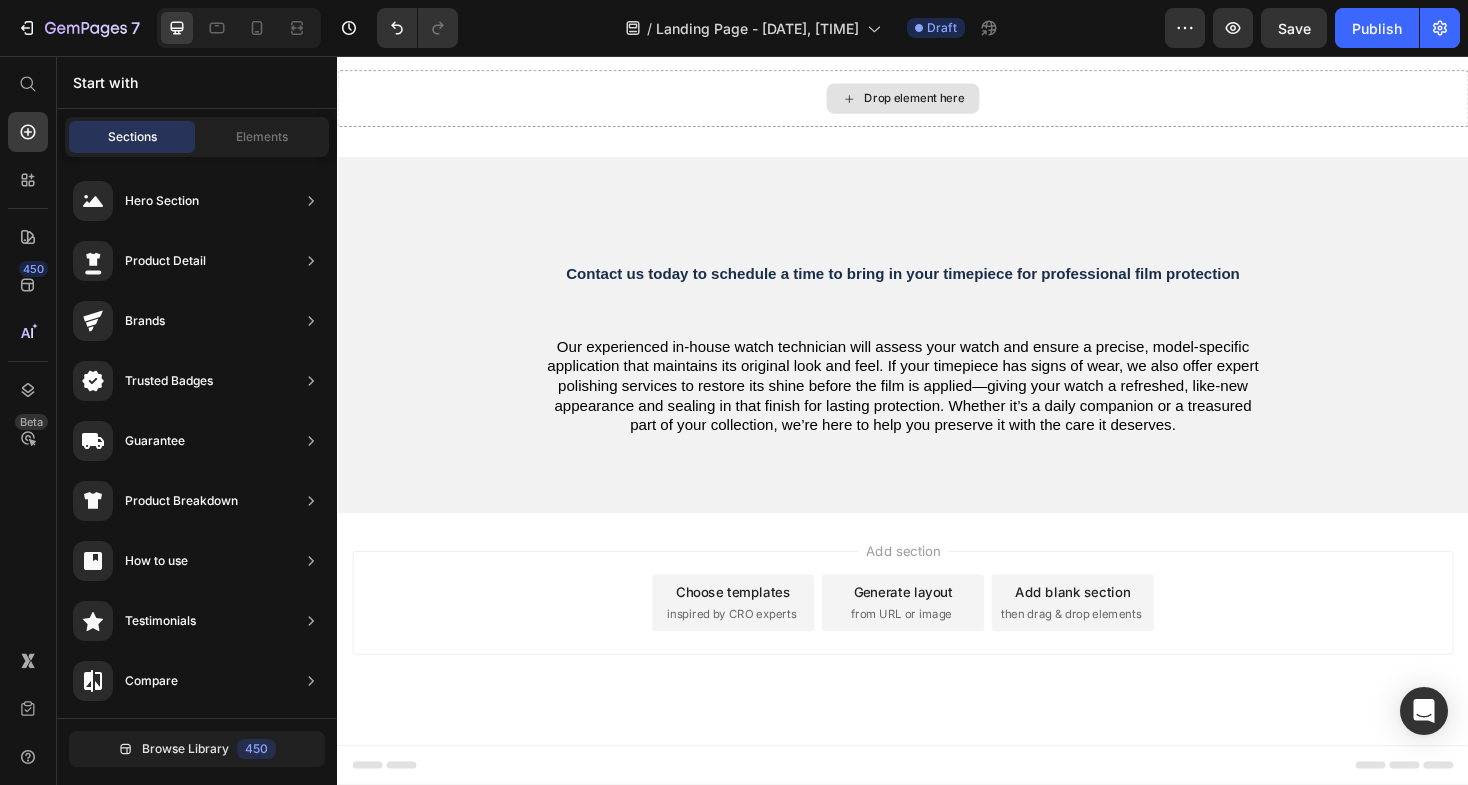 click on "Drop element here" at bounding box center (949, 101) 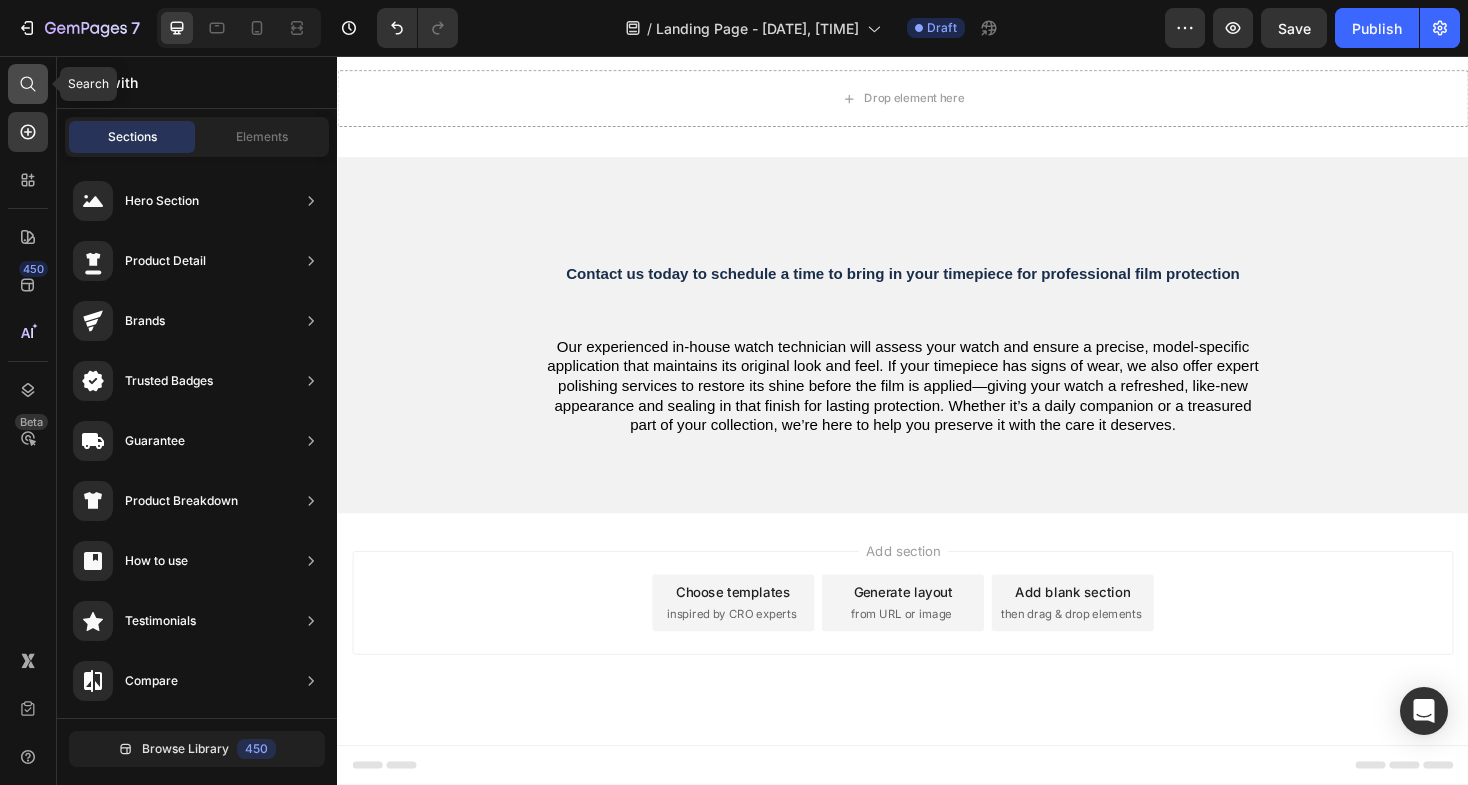 click 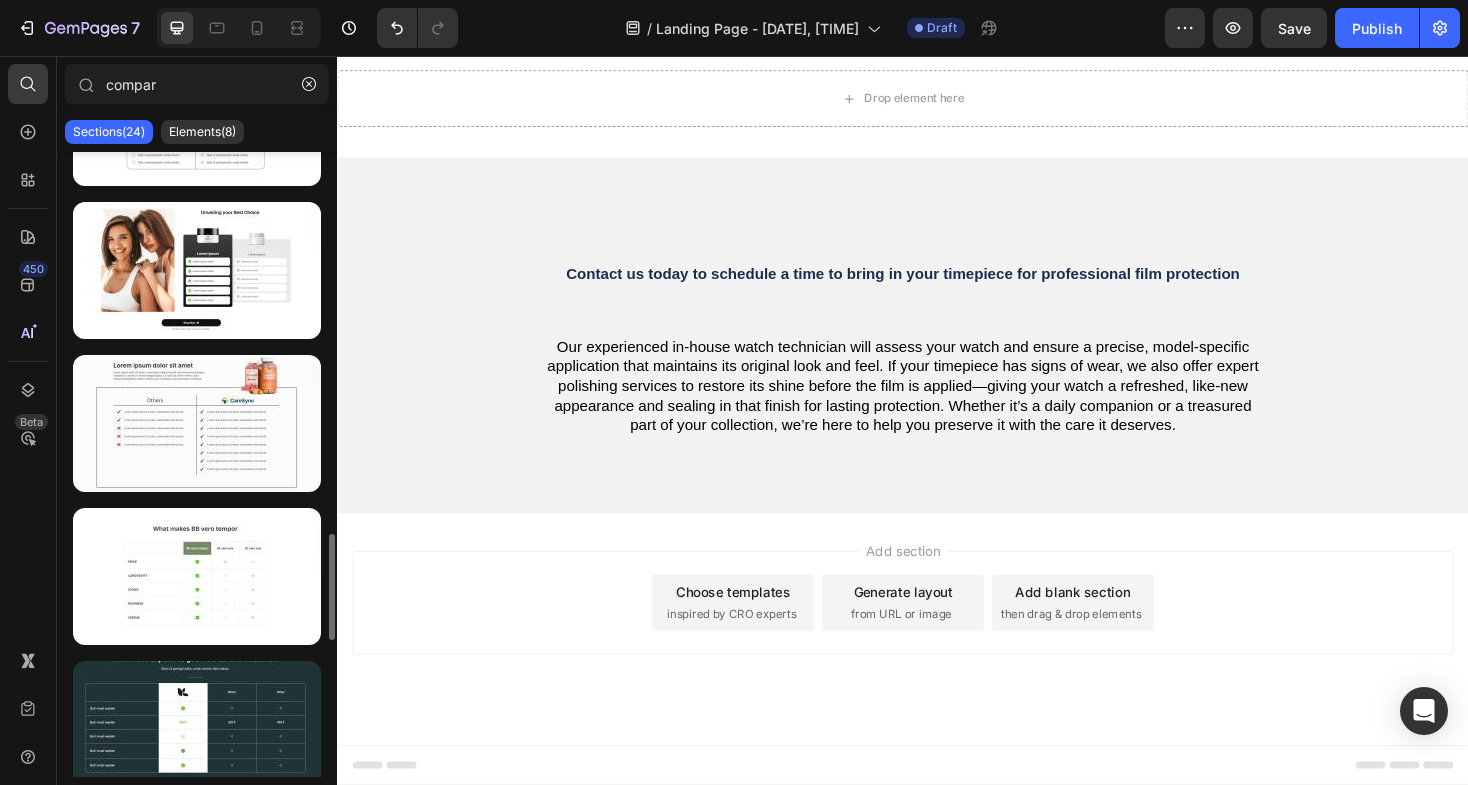 scroll, scrollTop: 2251, scrollLeft: 0, axis: vertical 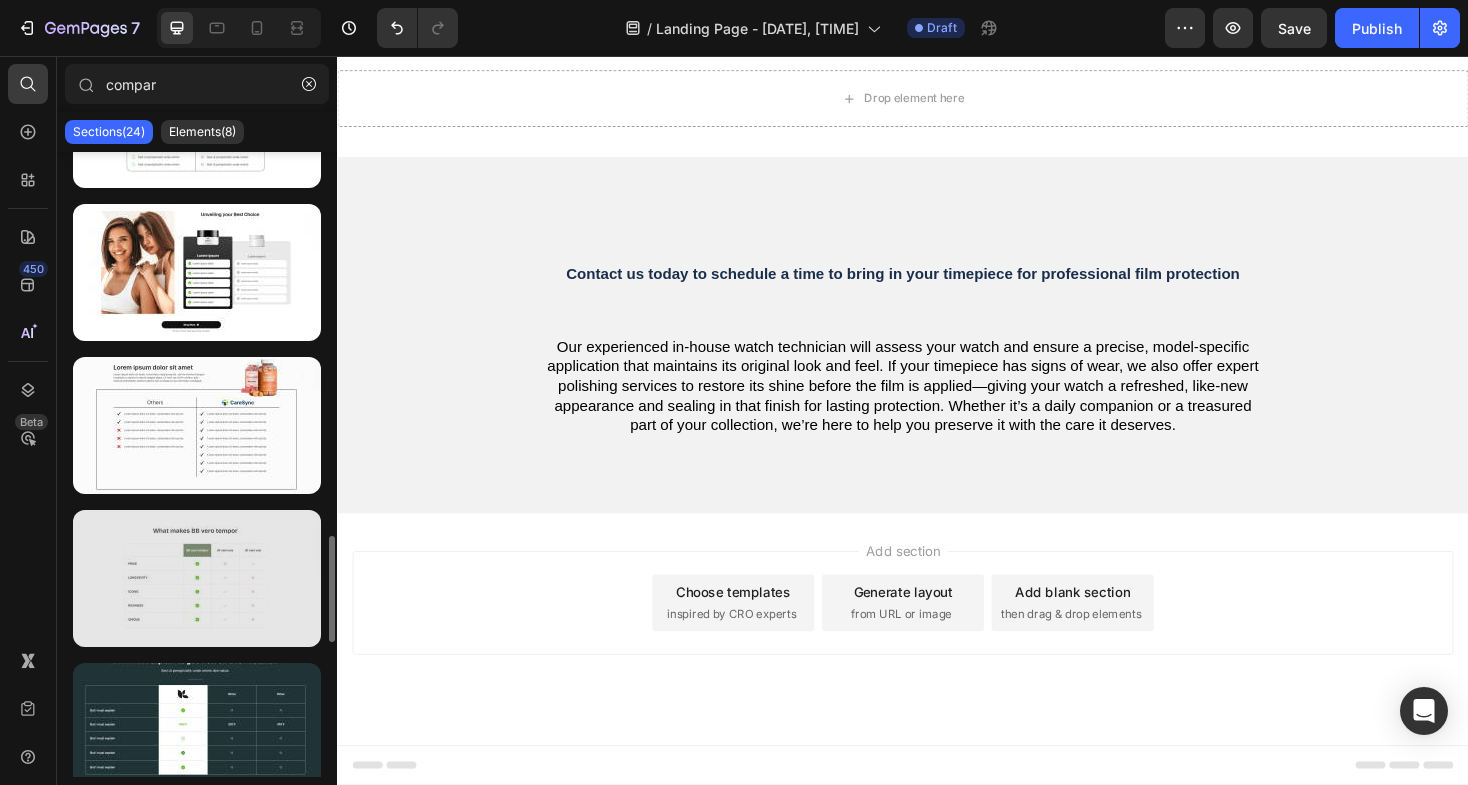 type on "compar" 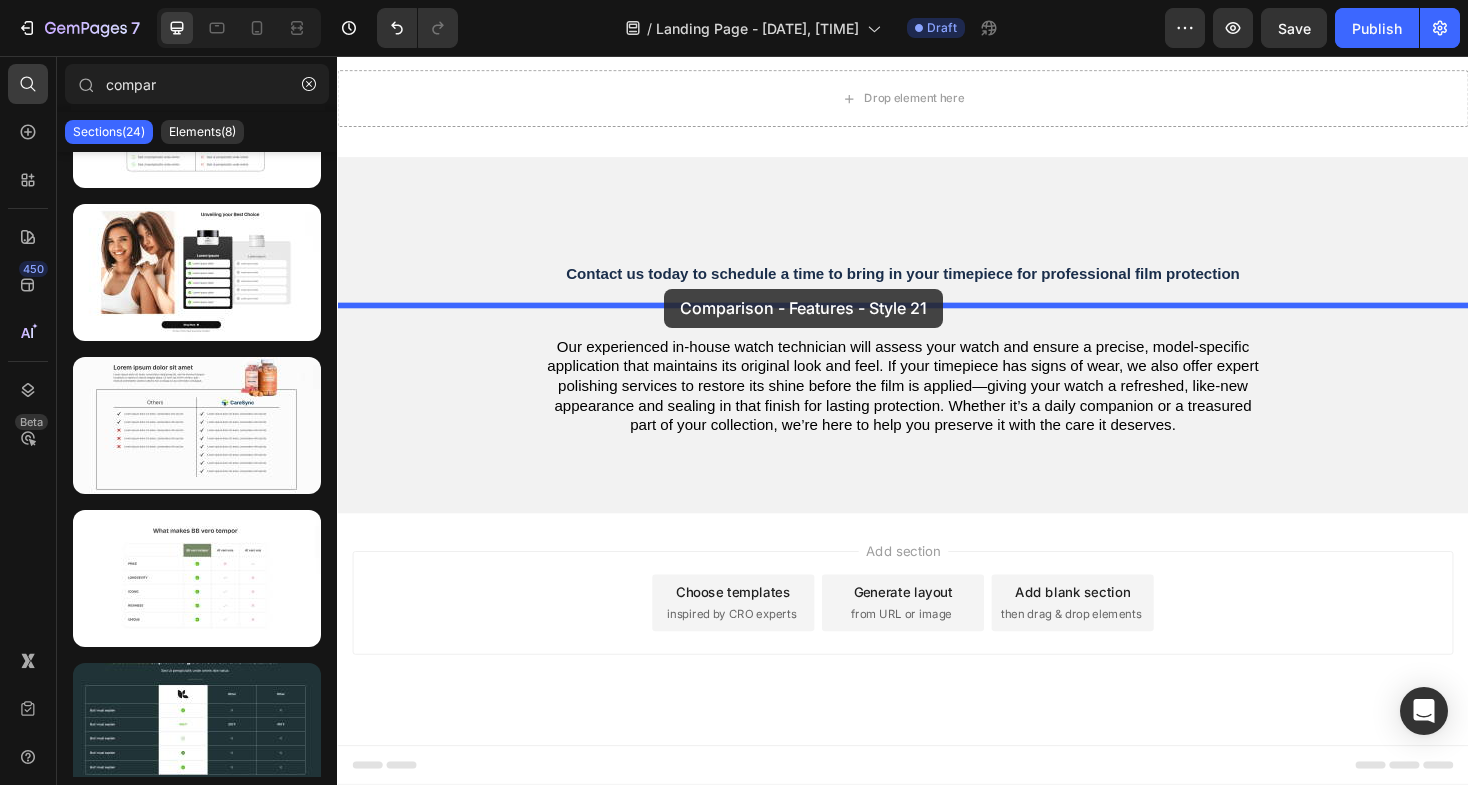 drag, startPoint x: 535, startPoint y: 660, endPoint x: 684, endPoint y: 303, distance: 386.84622 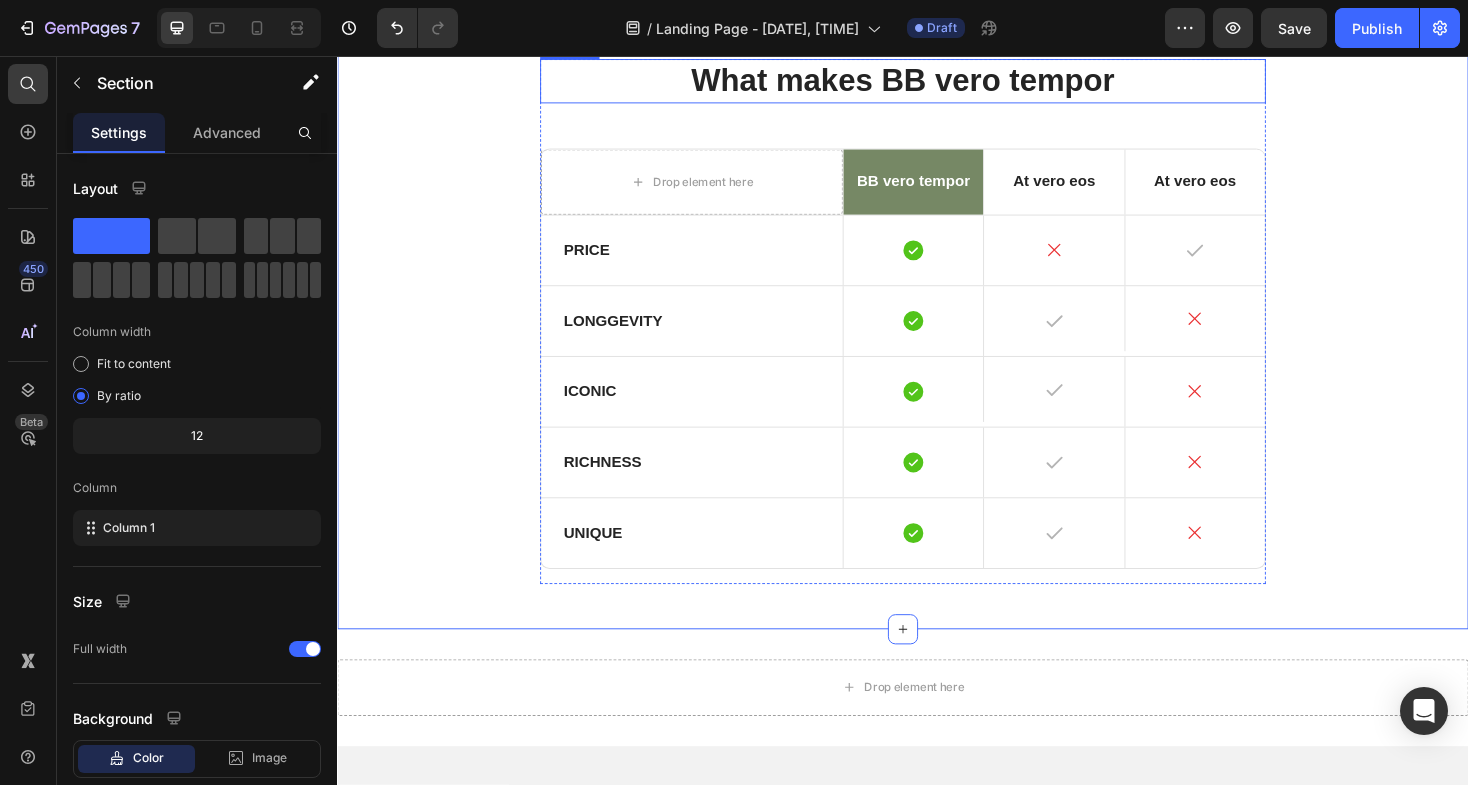 click on "What makes BB vero tempor" at bounding box center (937, 82) 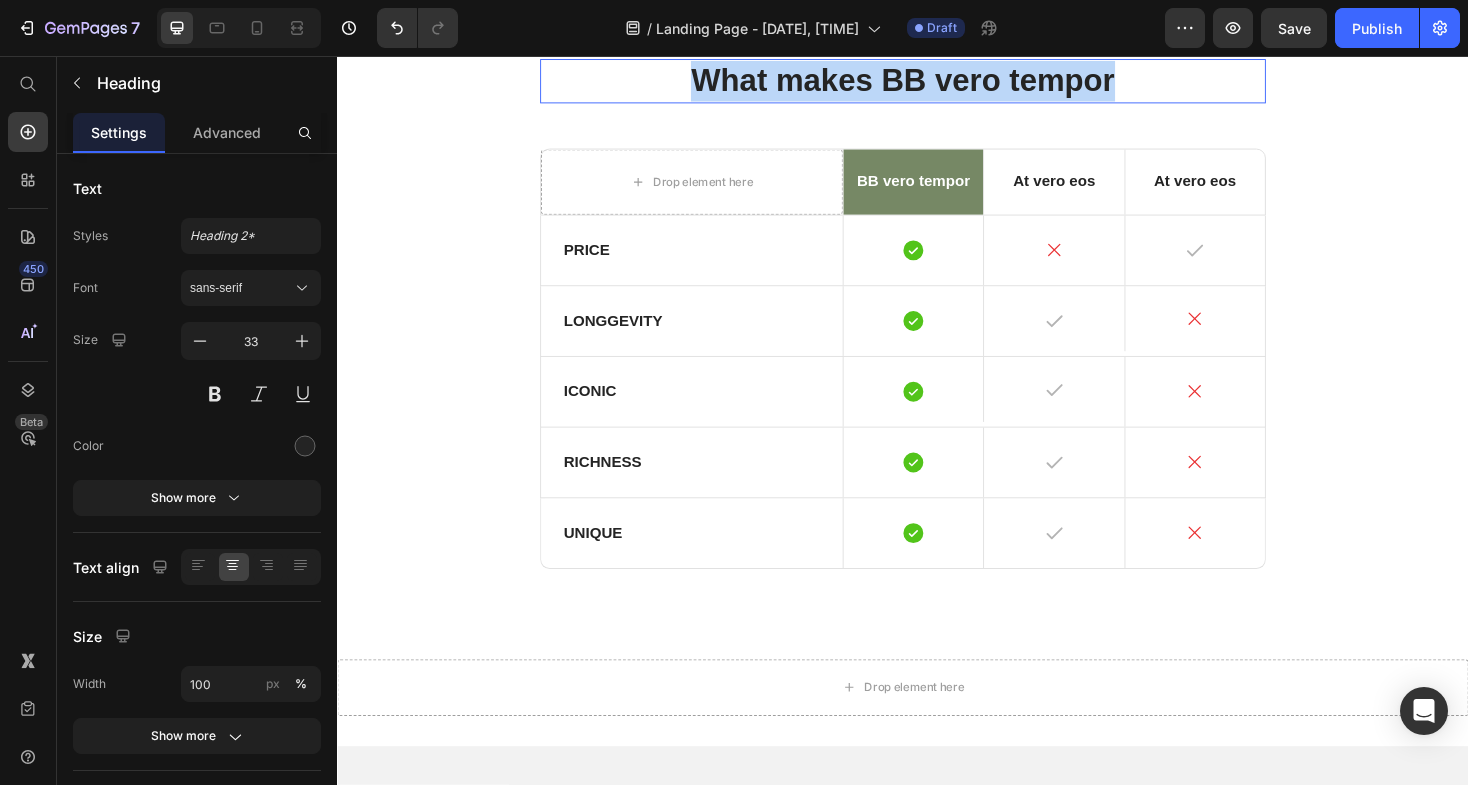 click on "What makes BB vero tempor" at bounding box center [937, 82] 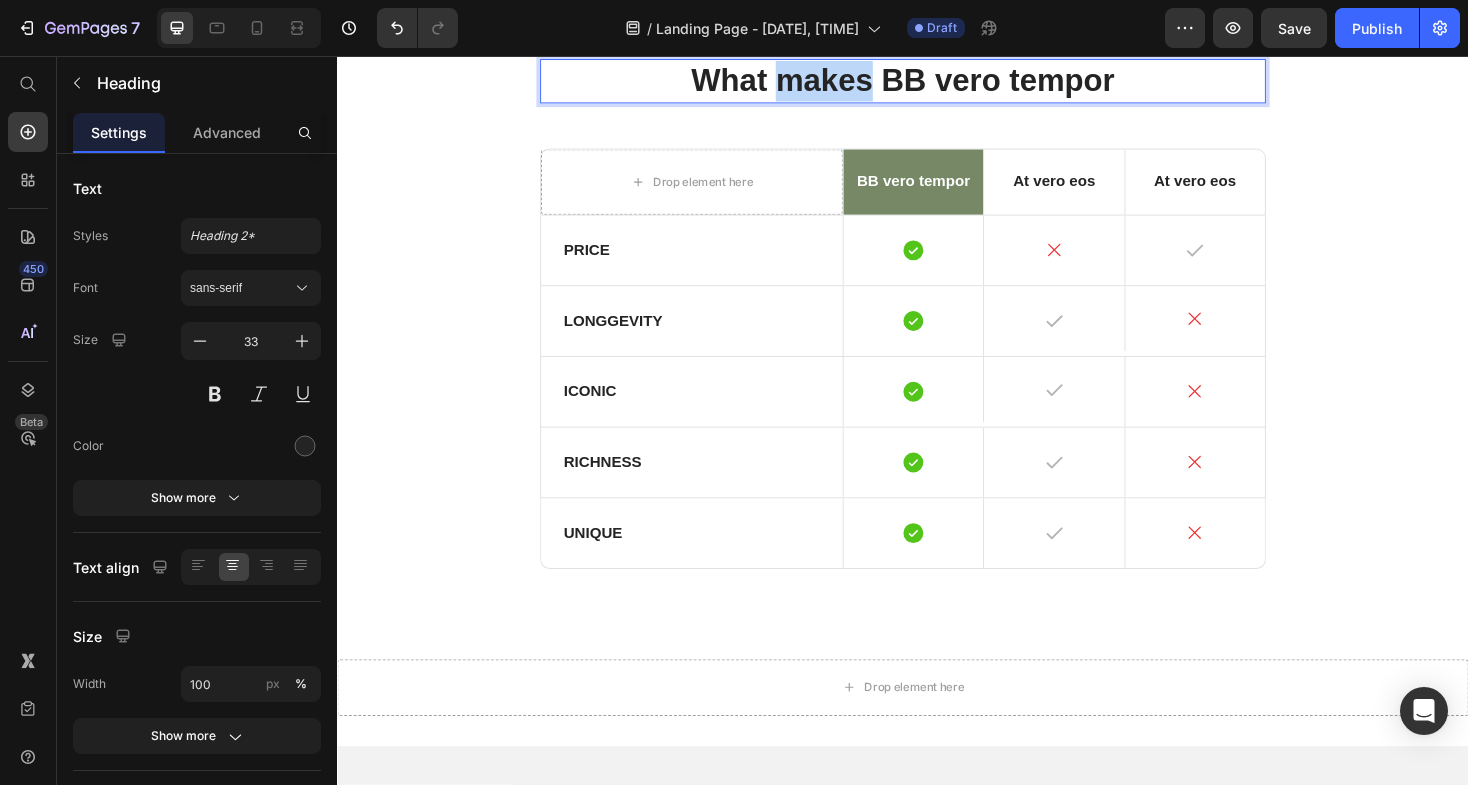click on "What makes BB vero tempor" at bounding box center [937, 82] 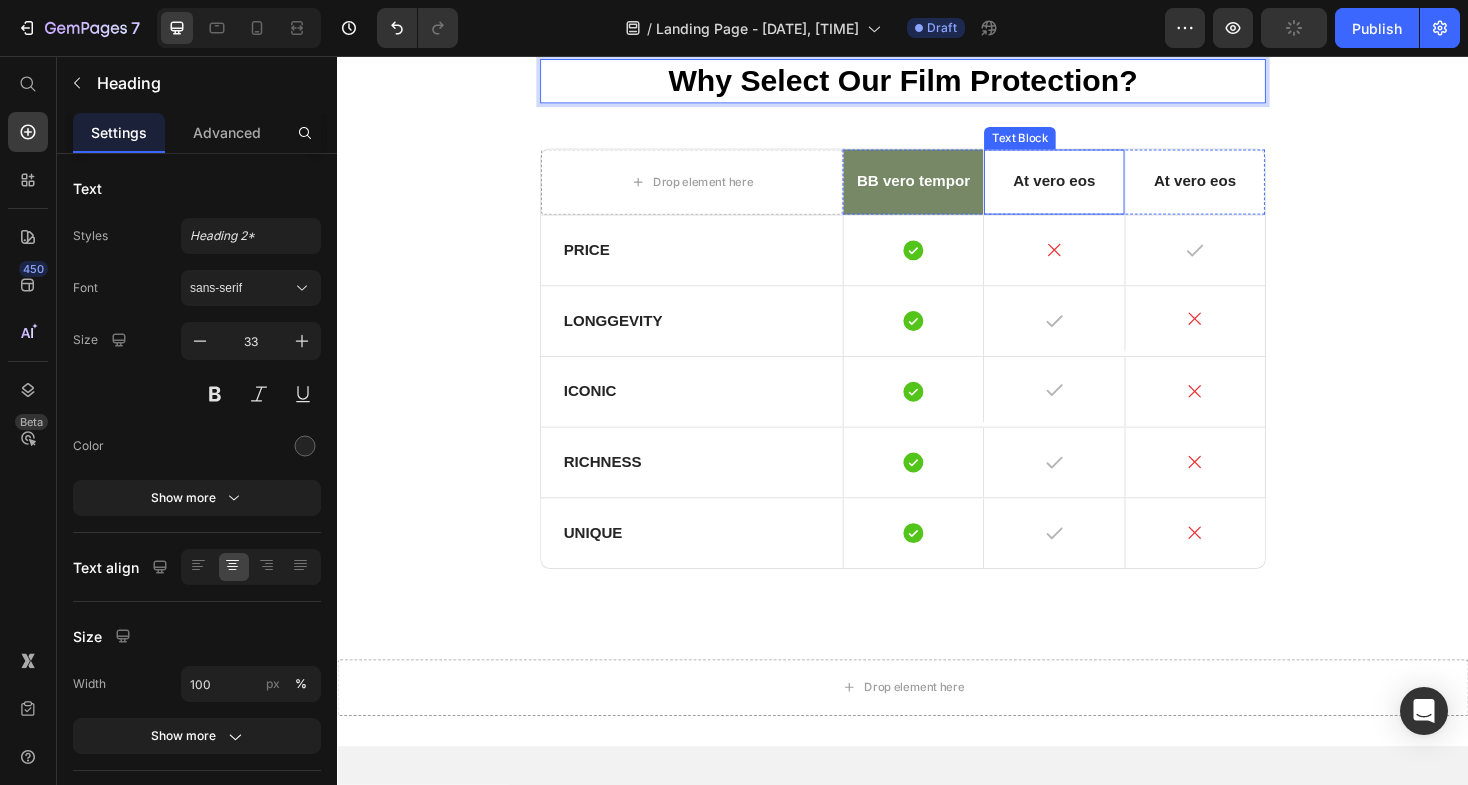 click on "At vero eos" at bounding box center [1097, 189] 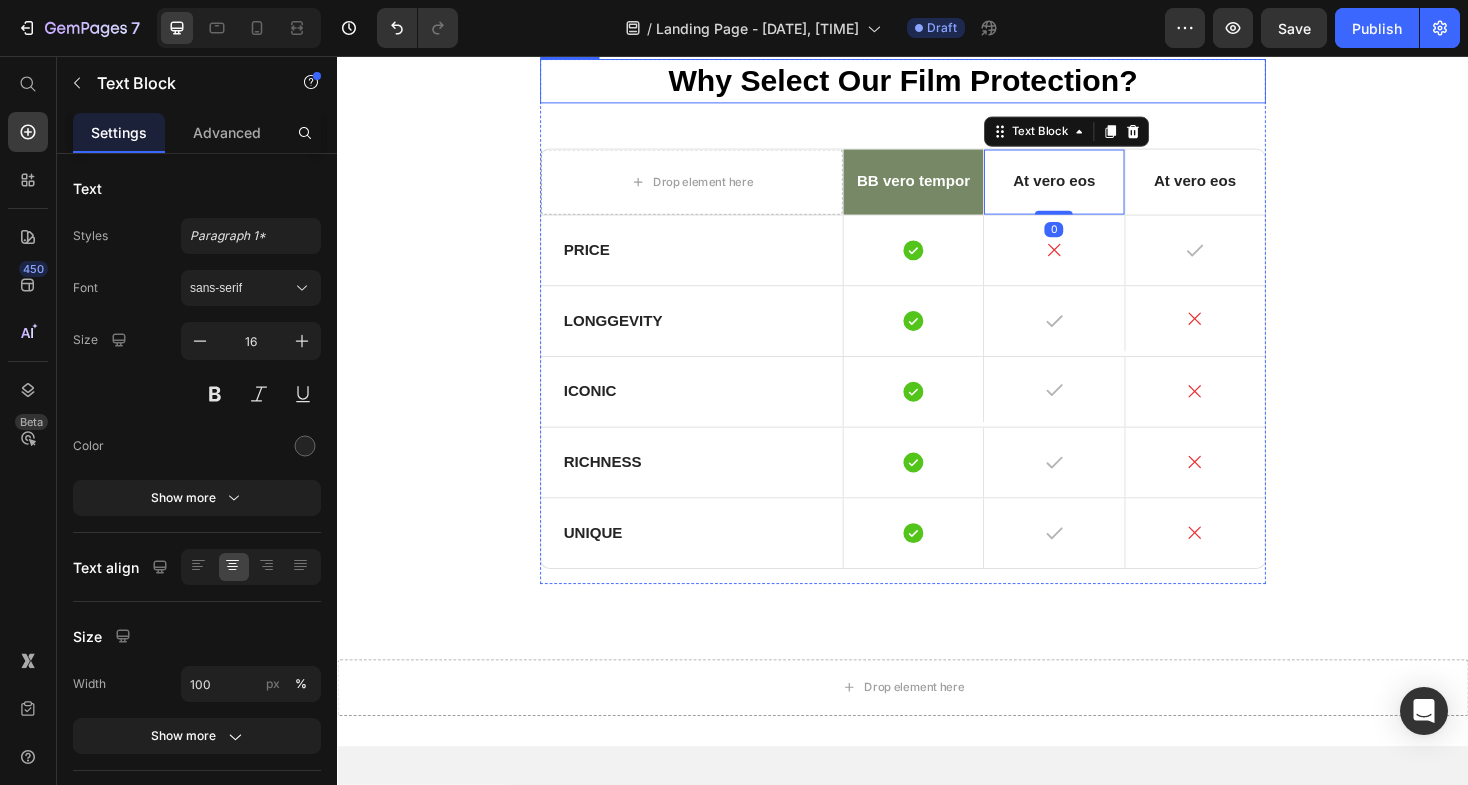 click on "⁠⁠⁠⁠⁠⁠⁠ Why Select Our Film Protection?" at bounding box center (937, 82) 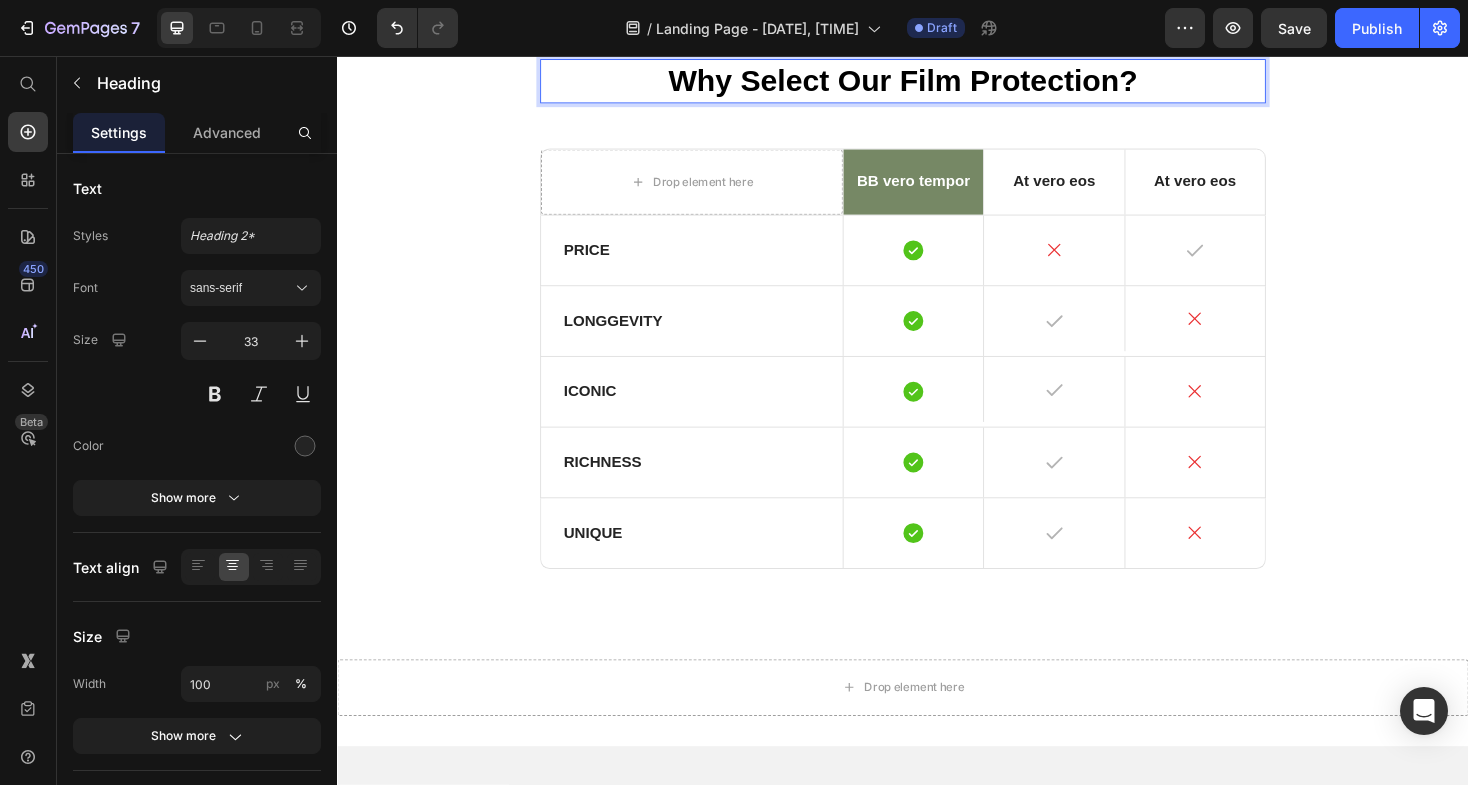 click on "Why Select Our Film Protection?" at bounding box center [937, 82] 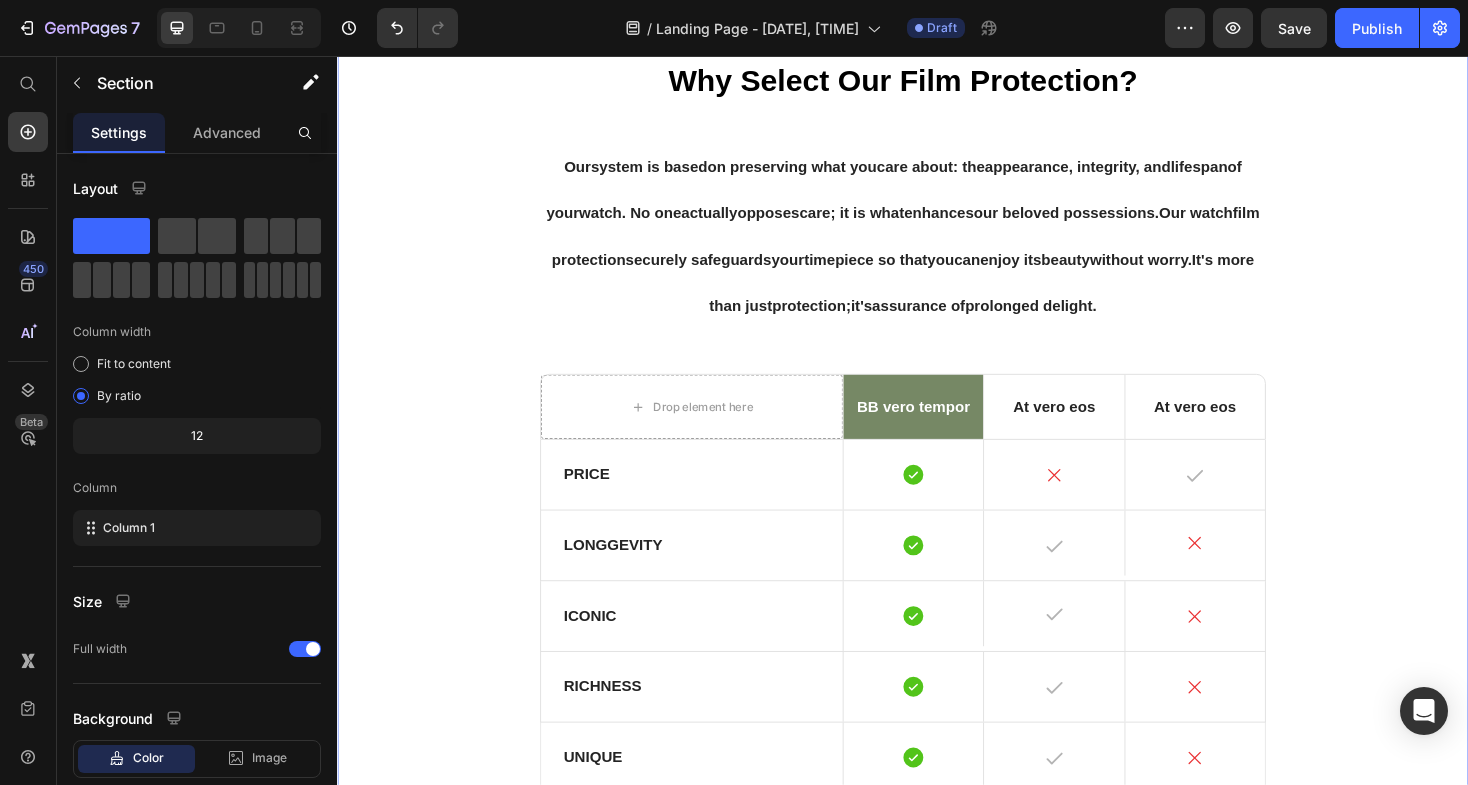 click on "⁠⁠⁠⁠⁠⁠⁠ Why Select Our Film Protection? Our  system   is   based  on preserving what you  care about : the  appearance , integrity, and  lifespan  of your  watch . No one  actuallyopposes  care ;   it   is   what  enhances  our   beloved   possessions .  Our   watch film protection  securely   safeguards  your  timepiece   so   that  you  can enjoy its  beauty  without worry.  It's   more   than   just  protection ;  it 's assurance of  prolonged   delight . Heading   48
Drop element here BB vero tempor Text Block At vero eos Text Block At vero eos Text Block Row Row Price Text Block
Icon Hero Banner
Icon Hero Banner
Icon Hero Banner Row Row Longgevity Text Block
Icon Hero Banner
Icon Hero Banner
Icon Hero Banner Row Row Iconic Text Block
Icon Hero Banner
Icon Hero Banner
Icon Hero Banner Row Row Richness Text Block
Icon" at bounding box center (937, 456) 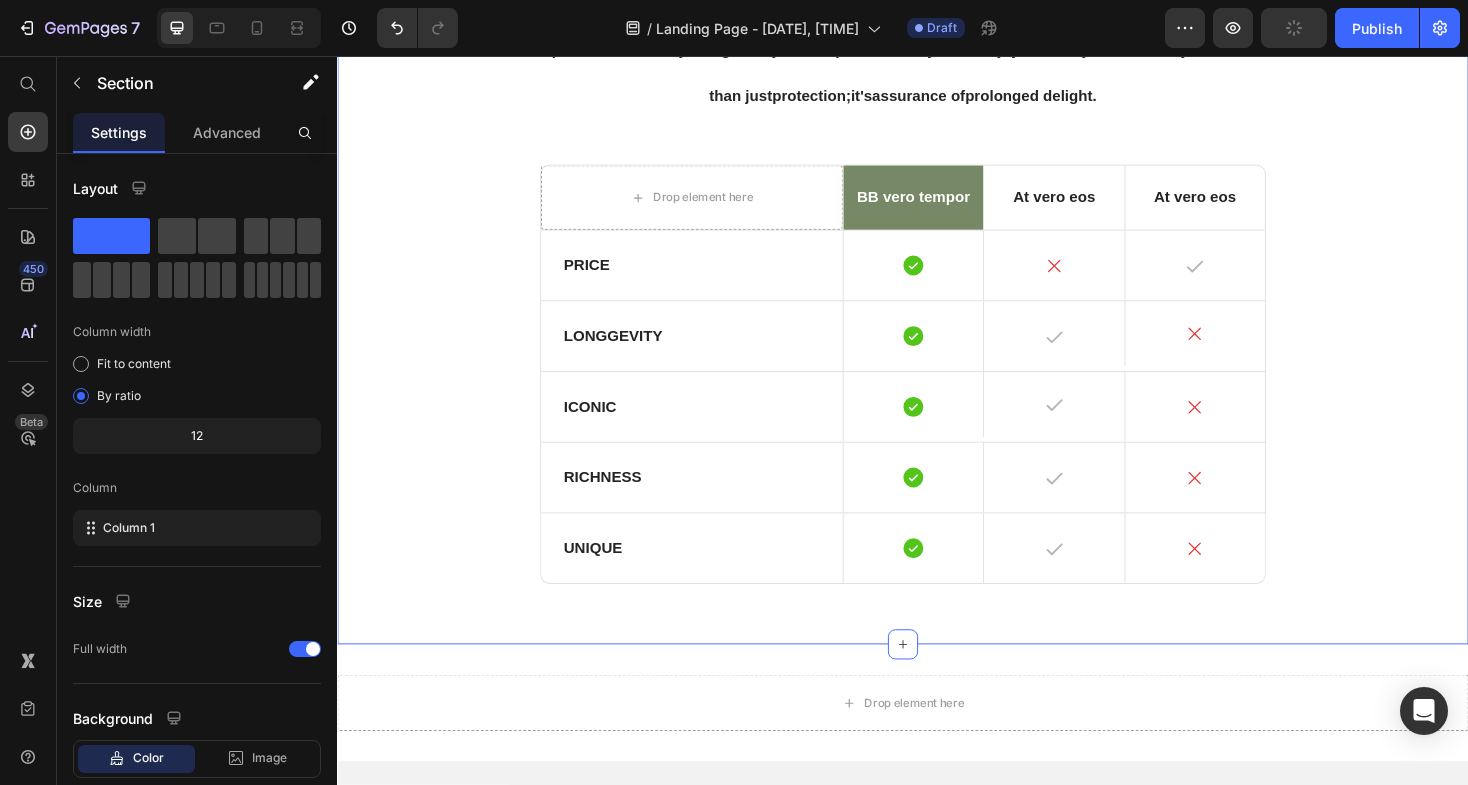 scroll, scrollTop: 2779, scrollLeft: 0, axis: vertical 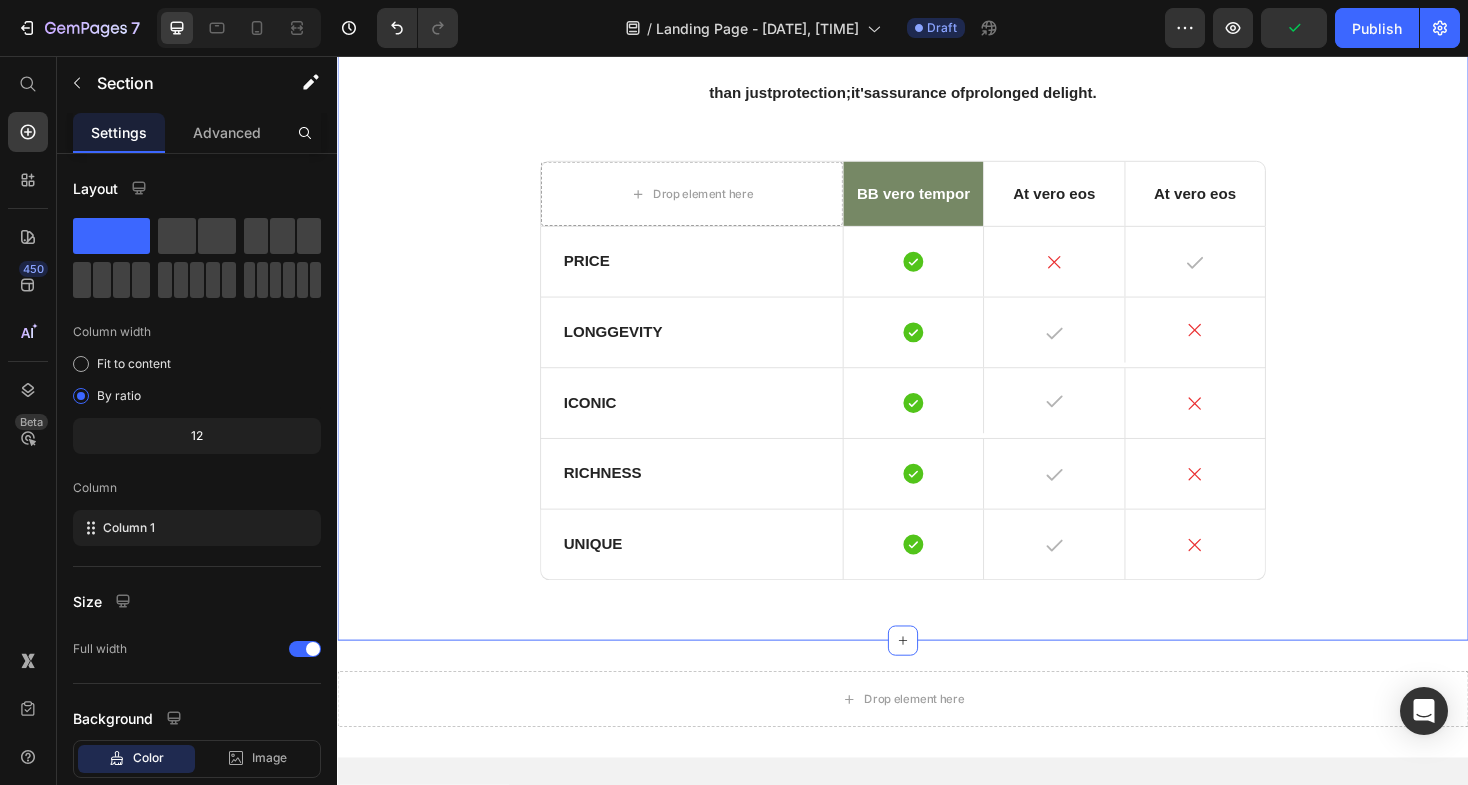 click on "⁠⁠⁠⁠⁠⁠⁠ Why Select Our Film Protection? Our  system   is   based  on preserving what you  care about : the  appearance , integrity, and  lifespan  of your  watch . No one  actuallyopposes  care ;   it   is   what  enhances  our   beloved   possessions .  Our   watch film protection  securely   safeguards  your  timepiece   so   that  you  can enjoy its  beauty  without worry.  It's   more   than   just  protection ;  it 's assurance of  prolonged   delight . Heading
Drop element here BB vero tempor Text Block At vero eos Text Block At vero eos Text Block Row Row Price Text Block
Icon Hero Banner
Icon Hero Banner
Icon Hero Banner Row Row Longgevity Text Block
Icon Hero Banner
Icon Hero Banner
Icon Hero Banner Row Row Iconic Text Block
Icon Hero Banner
Icon Hero Banner
Icon Hero Banner Row Row Richness Text Block
Icon Icon" at bounding box center (937, 230) 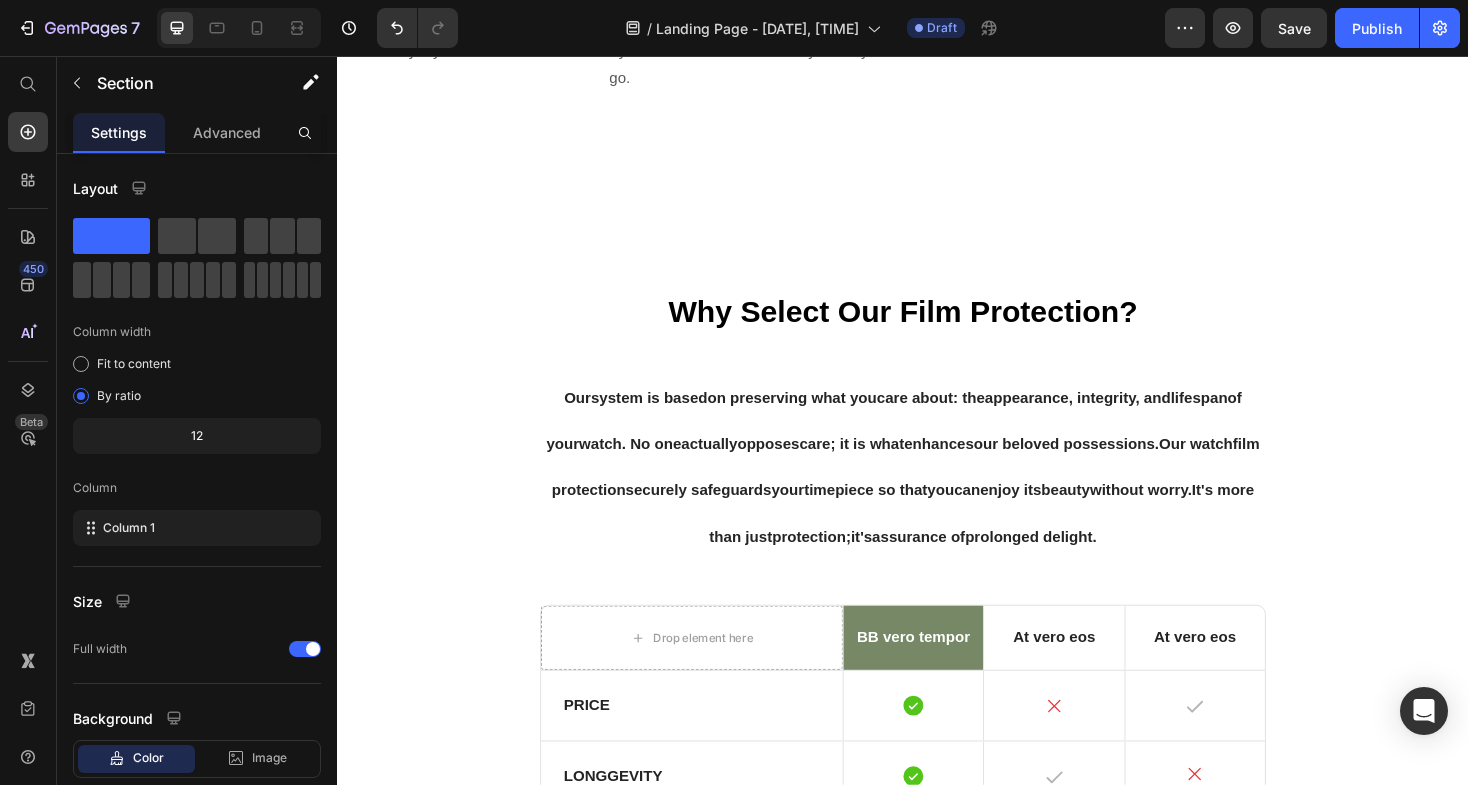 scroll, scrollTop: 2278, scrollLeft: 0, axis: vertical 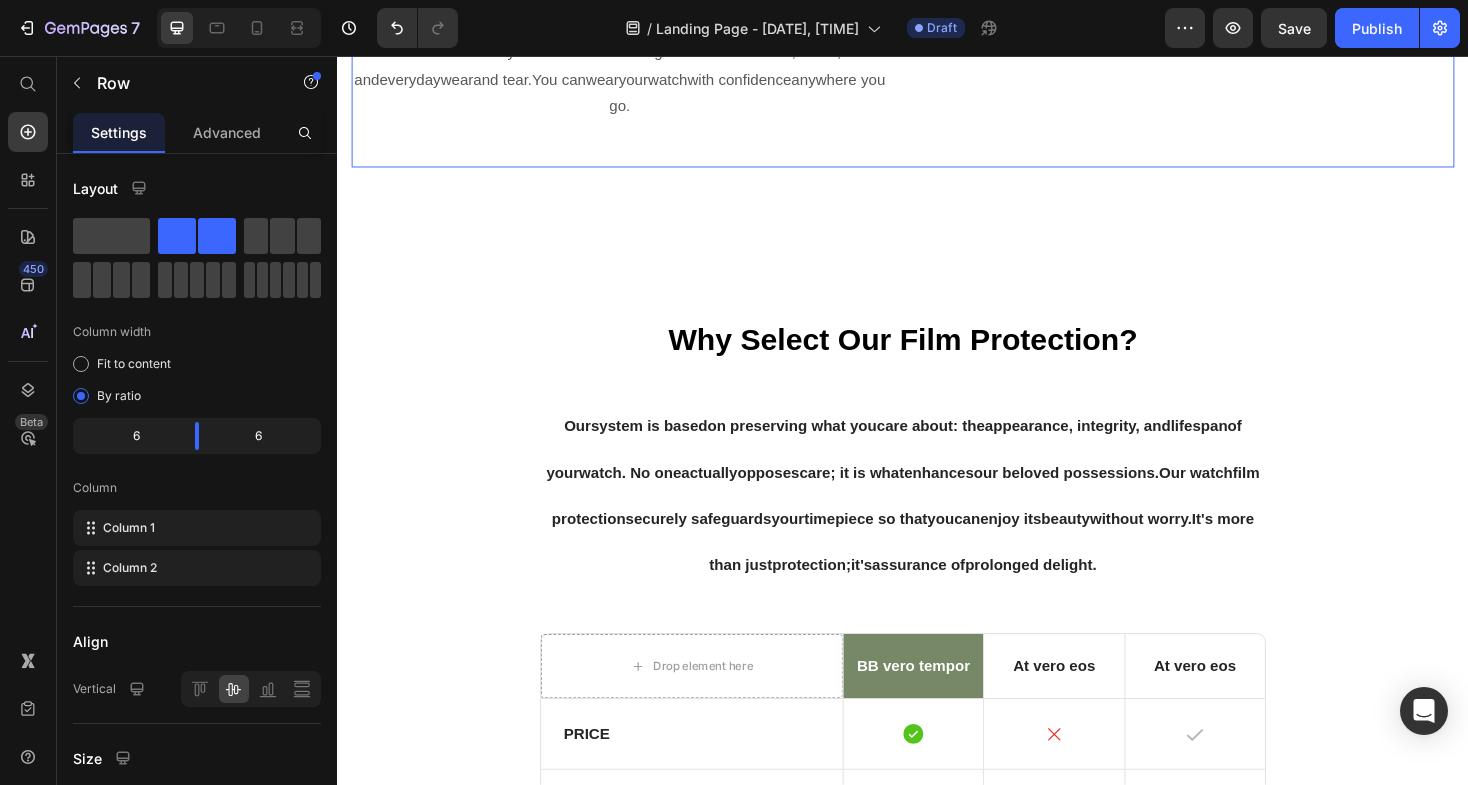 click on "Protect Your Watch, Wherever You Go Heading Our protective film  provides   you   with   every day  protection  to   maintain  your watch  in   a   healthy   condition.   It   will safeguard from  scratches,  marks , and  everyday  wear  and tear.  You can  wear  your  watch  with confidence  anywhere   you   go . Text block" at bounding box center [636, 30] 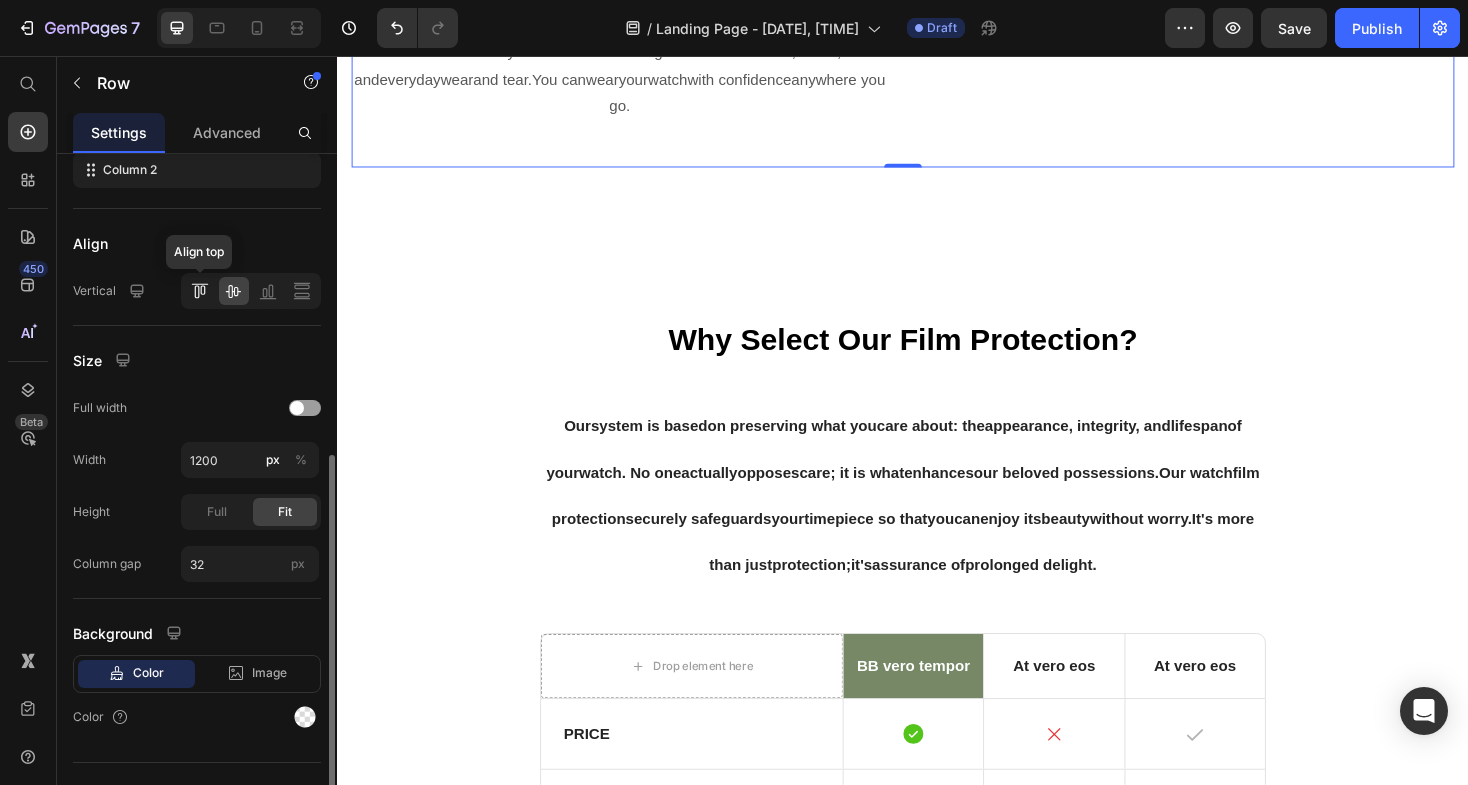 scroll, scrollTop: 433, scrollLeft: 0, axis: vertical 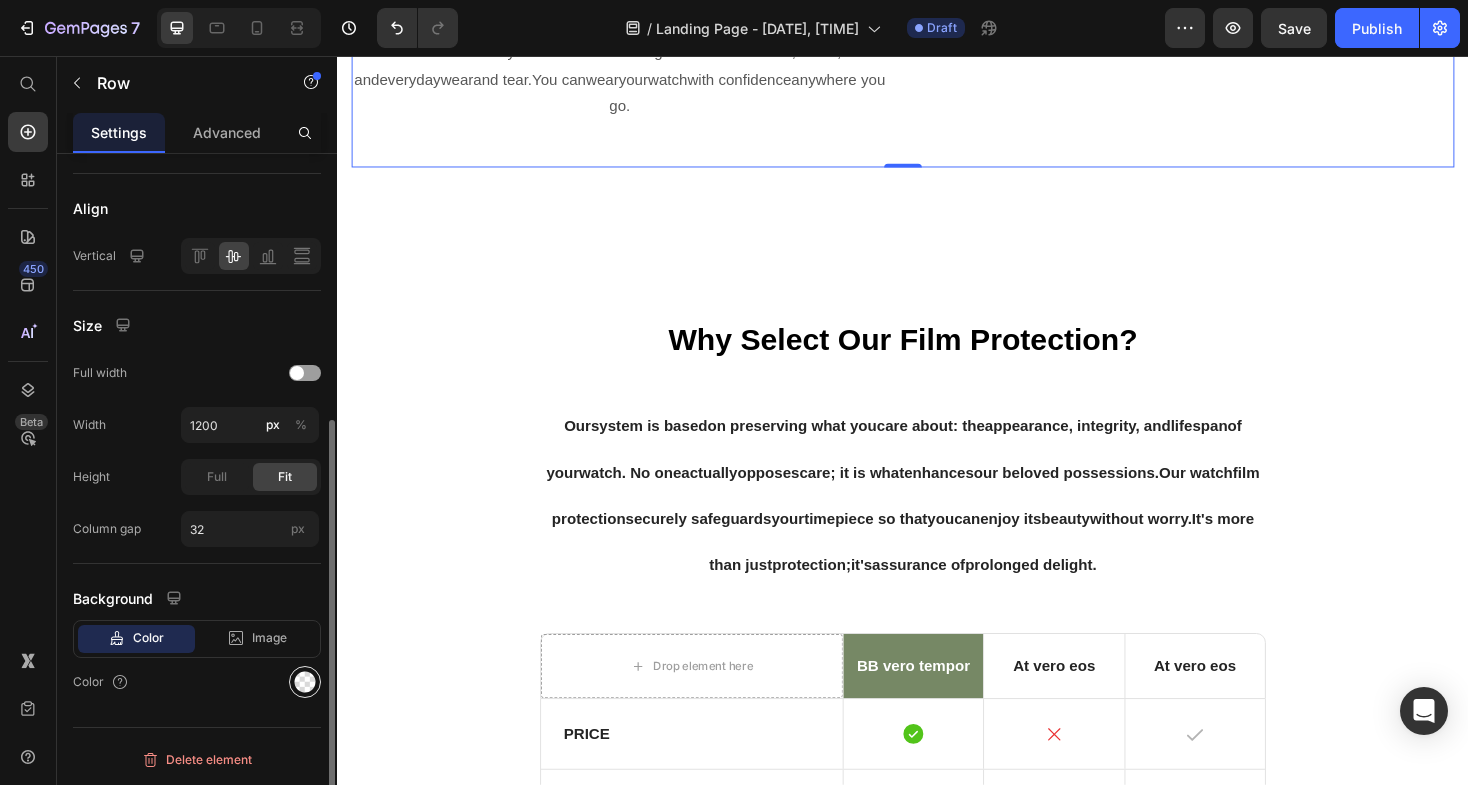 click at bounding box center (305, 682) 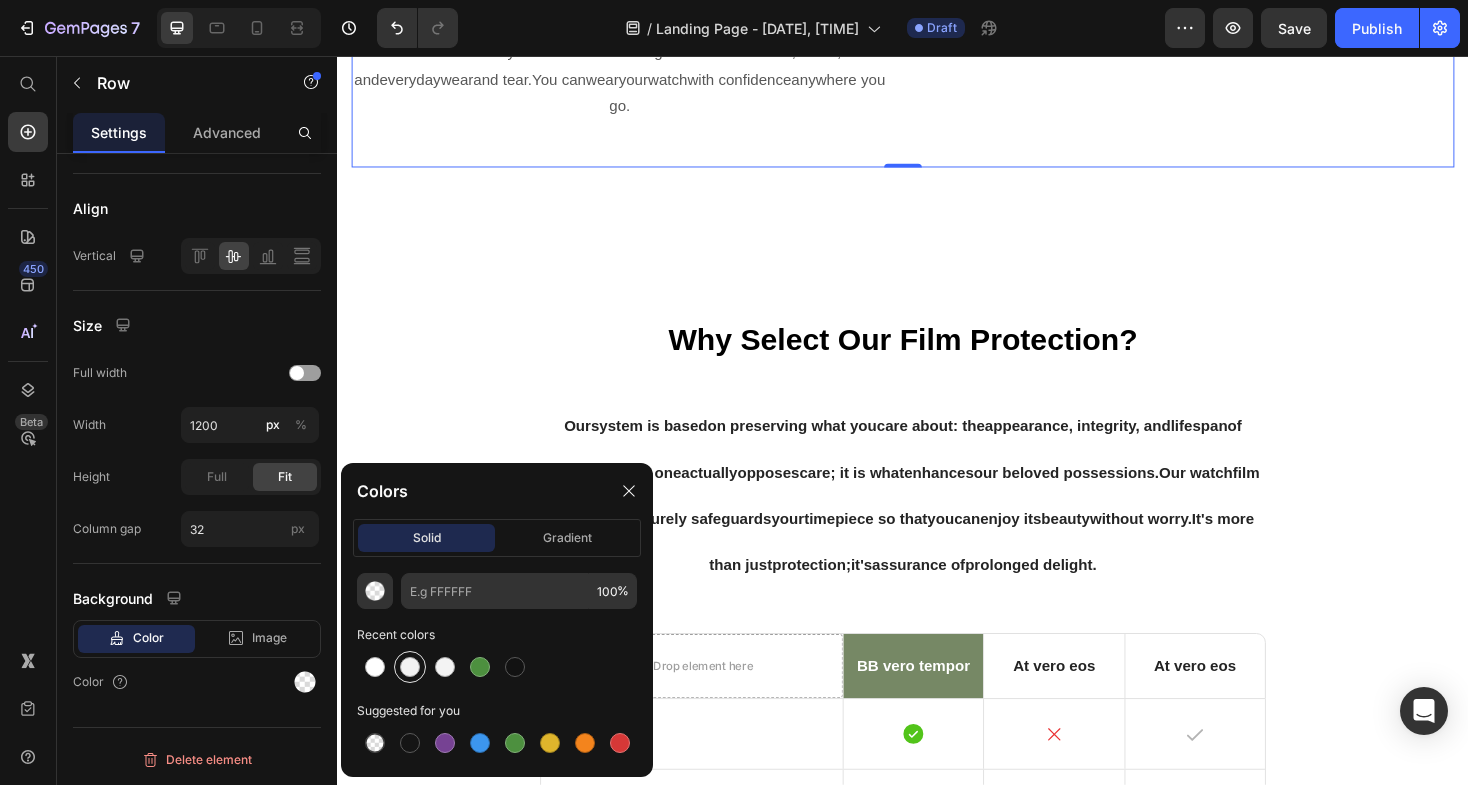 click at bounding box center (410, 667) 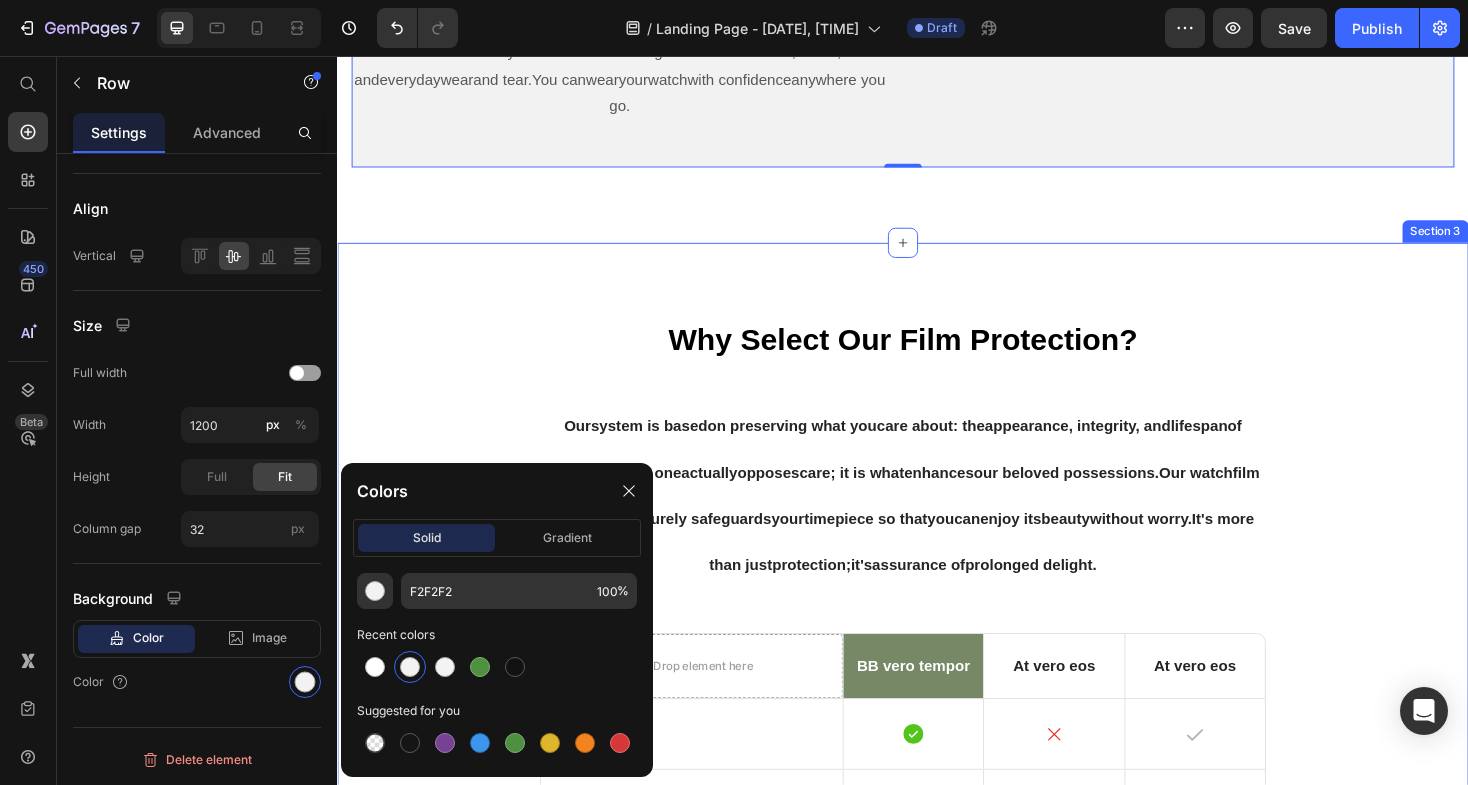 click on "Why Select Our Film Protection? Our  system   is   based  on preserving what you  care about : the  appearance , integrity, and  lifespan  of your  watch . No one  actuallyopposes  care ;   it   is   what  enhances  our   beloved   possessions .  Our   watch film protection  securely   safeguards  your  timepiece   so   that  you  can enjoy its  beauty  without worry.  It's   more   than   just  protection ;  it 's assurance of  prolonged   delight . Heading
Drop element here BB vero tempor Text Block At vero eos Text Block At vero eos Text Block Row Row Price Text Block
Icon Hero Banner
Icon Hero Banner
Icon Hero Banner Row Row Longgevity Text Block
Icon Hero Banner
Icon Hero Banner
Icon Hero Banner Row Row Iconic Text Block
Icon Hero Banner
Icon Hero Banner
Icon Hero Banner Row Row Richness Text Block
Icon Hero Banner Icon Icon Row" at bounding box center [937, 715] 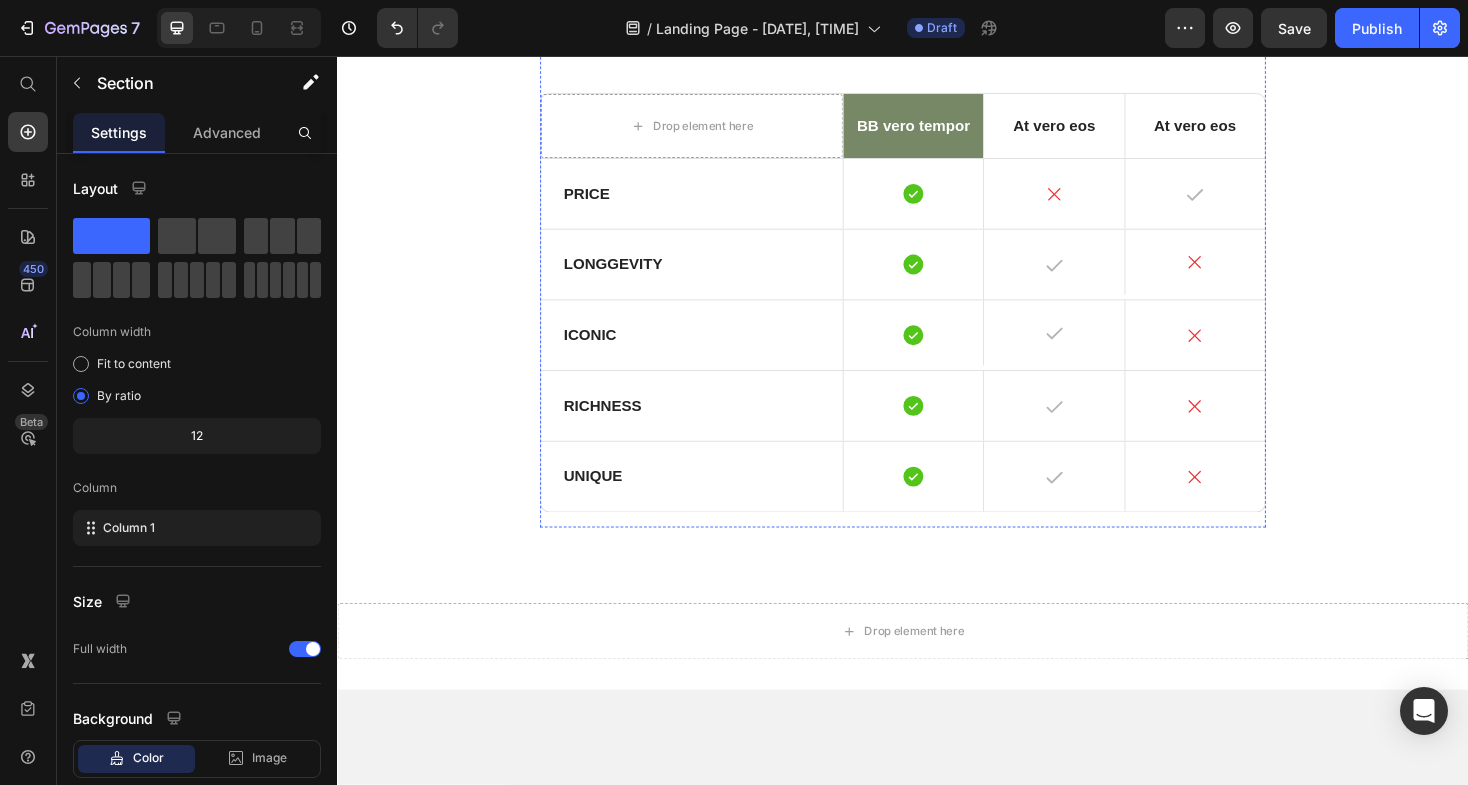 scroll, scrollTop: 2857, scrollLeft: 0, axis: vertical 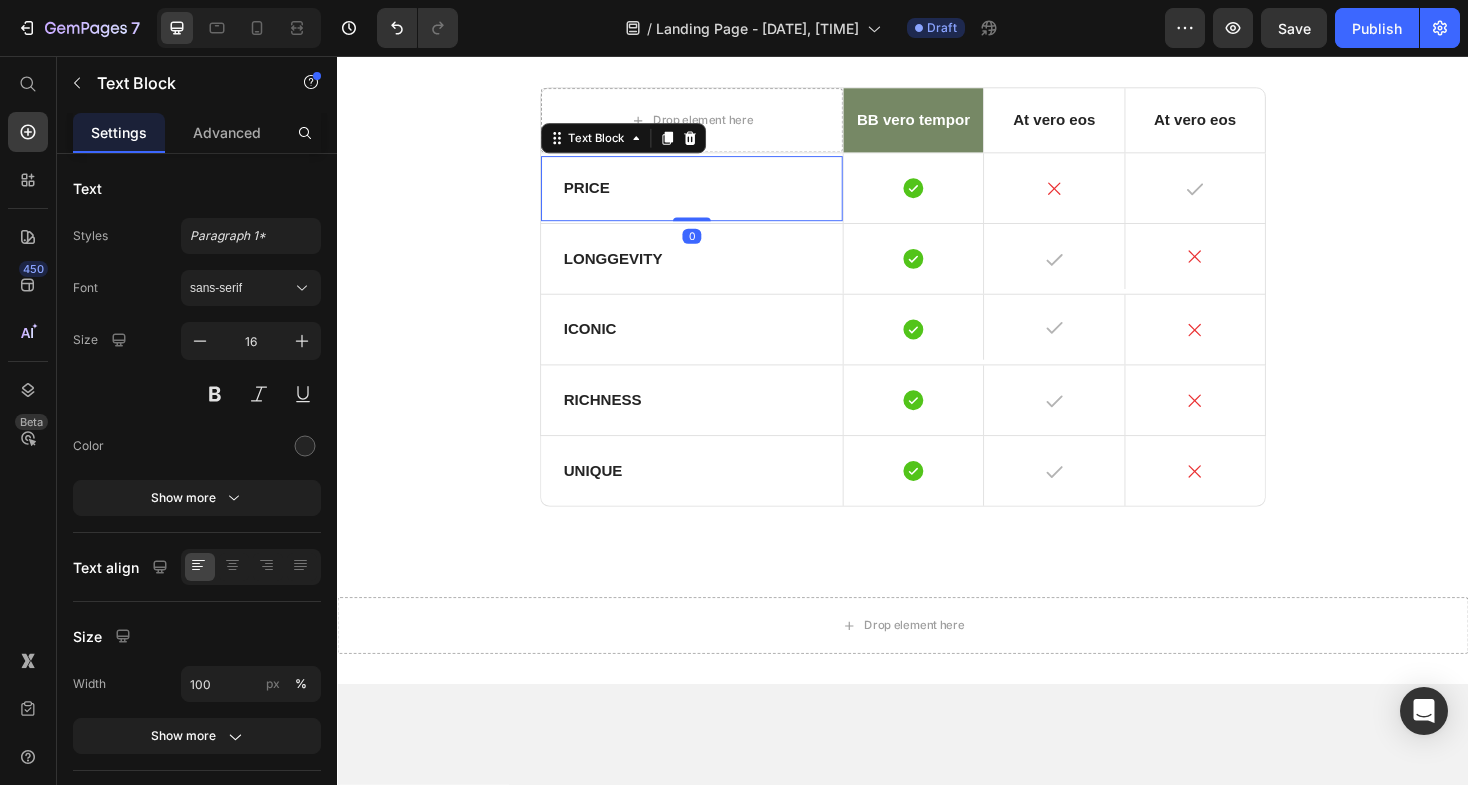 click on "Price" at bounding box center [713, 196] 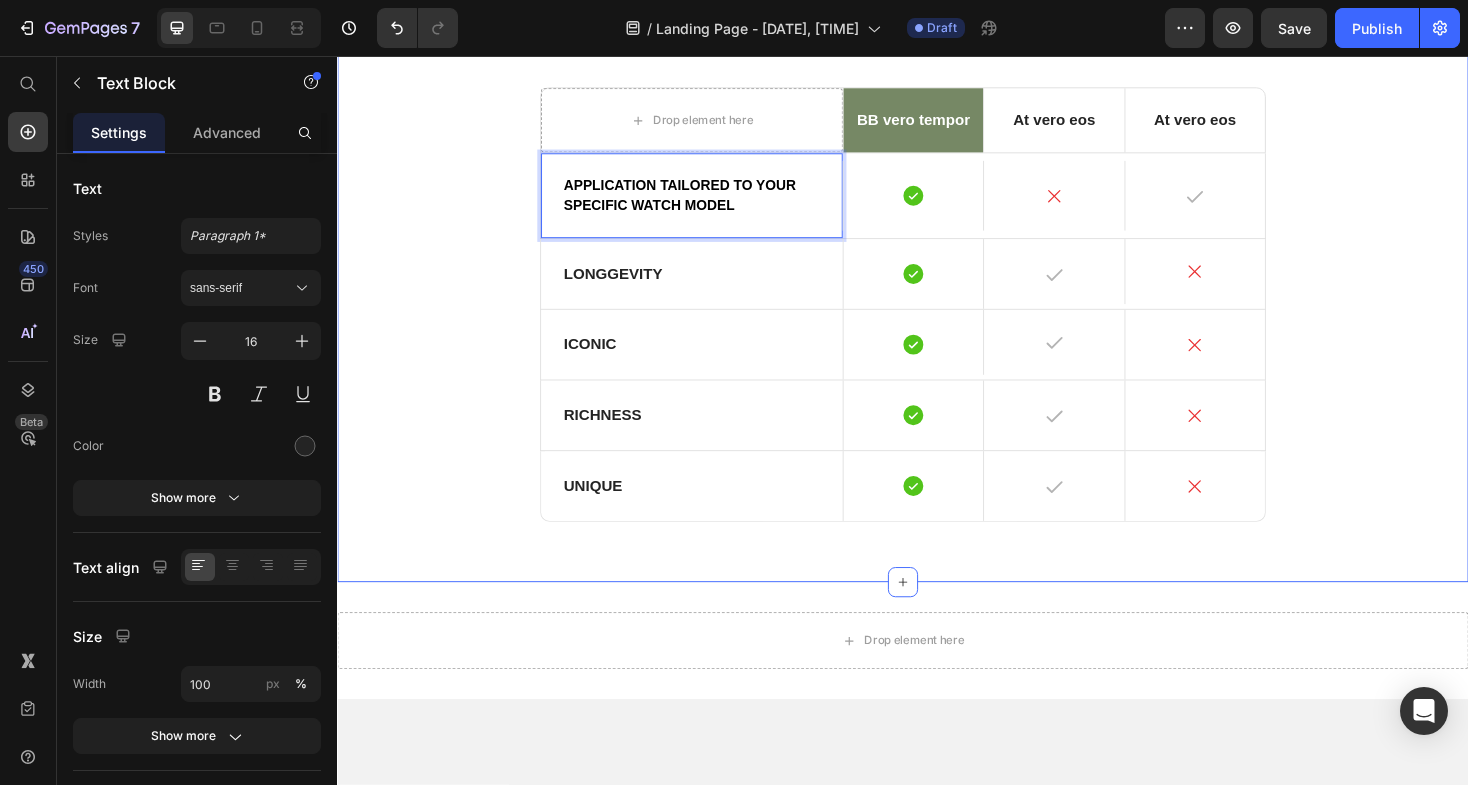 click on "Why Select Our Film Protection? Our  system   is   based  on preserving what you  care about : the  appearance , integrity, and  lifespan  of your  watch . No one  actuallyopposes  care ;   it   is   what  enhances  our   beloved   possessions .  Our   watch film protection  securely   safeguards  your  timepiece   so   that  you  can enjoy its  beauty  without worry.  It's   more   than   just  protection ;  it 's assurance of  prolonged   delight . Heading
Drop element here BB vero tempor Text Block At vero eos Text Block At vero eos Text Block Row Row Application tailored to your specific watch model Text Block   0
Icon Hero Banner
Icon Hero Banner
Icon Hero Banner Row Row Longgevity Text Block
Icon Hero Banner
Icon Hero Banner
Icon Hero Banner Row Row Iconic Text Block
Icon Hero Banner
Icon Hero Banner
Icon Hero Banner Row Row Richness Text Block" at bounding box center [937, 160] 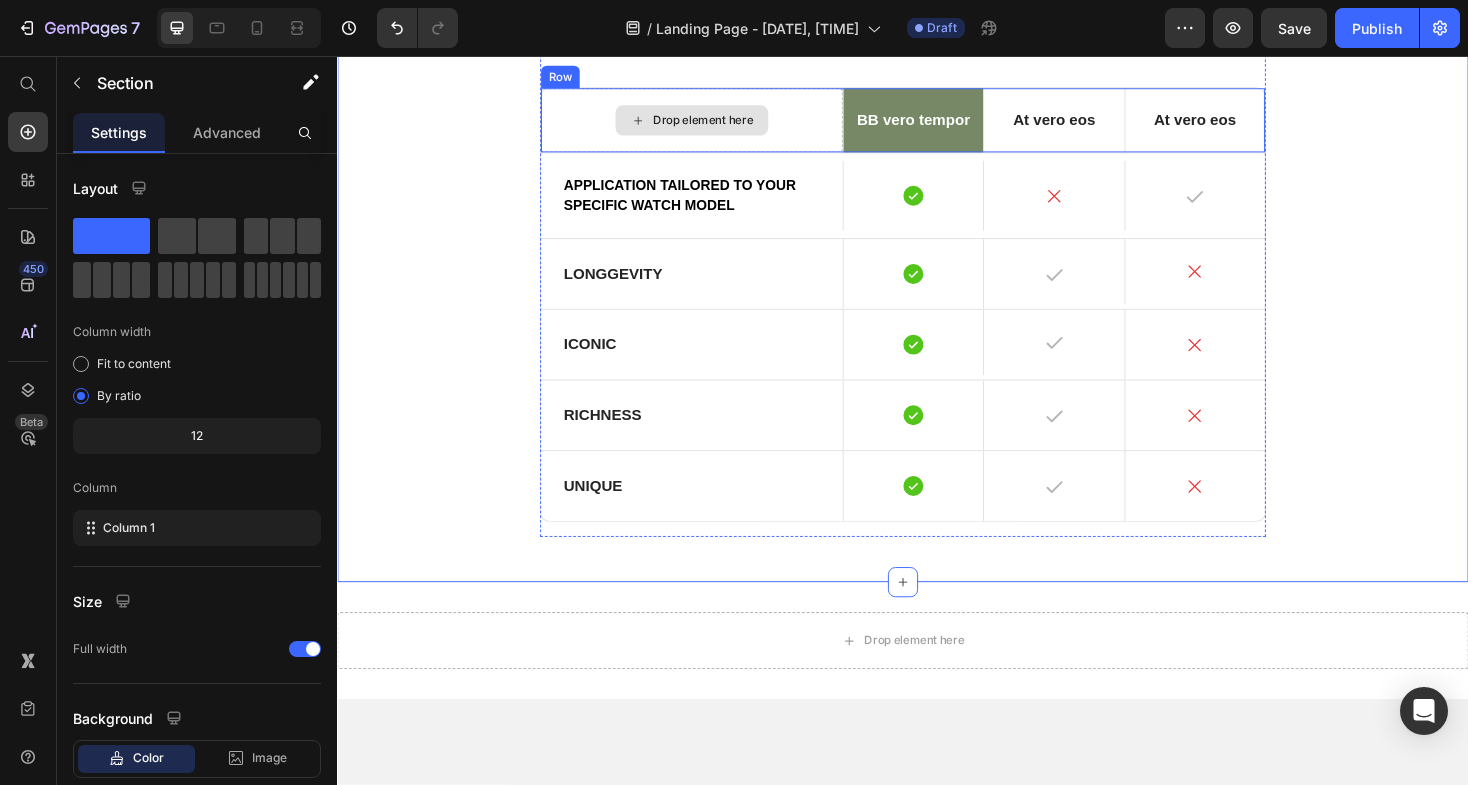 click on "Drop element here" at bounding box center [713, 124] 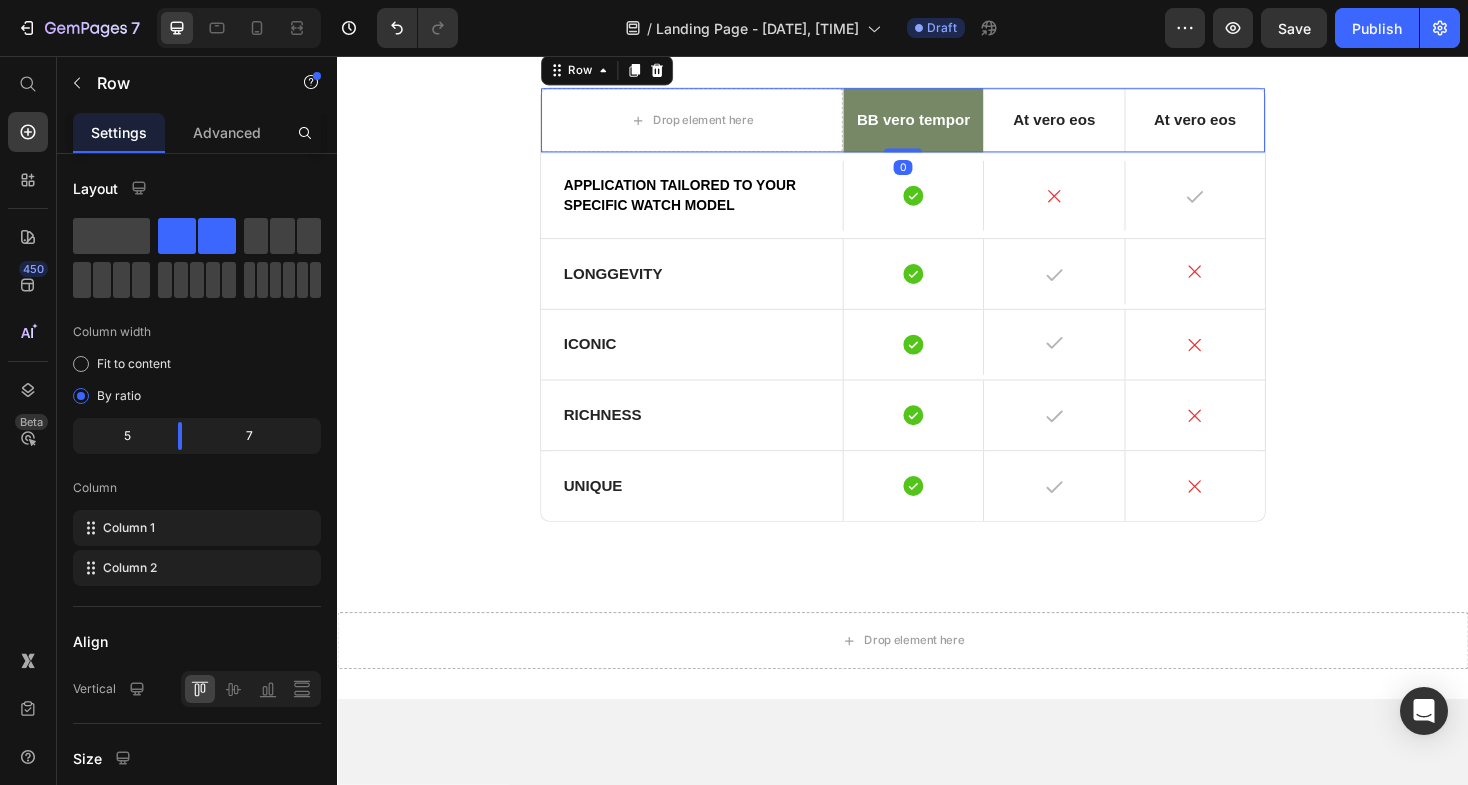 click on "7  Version history  /  Landing Page - Jul 12, 20:45:54 Draft Preview  Save   Publish" 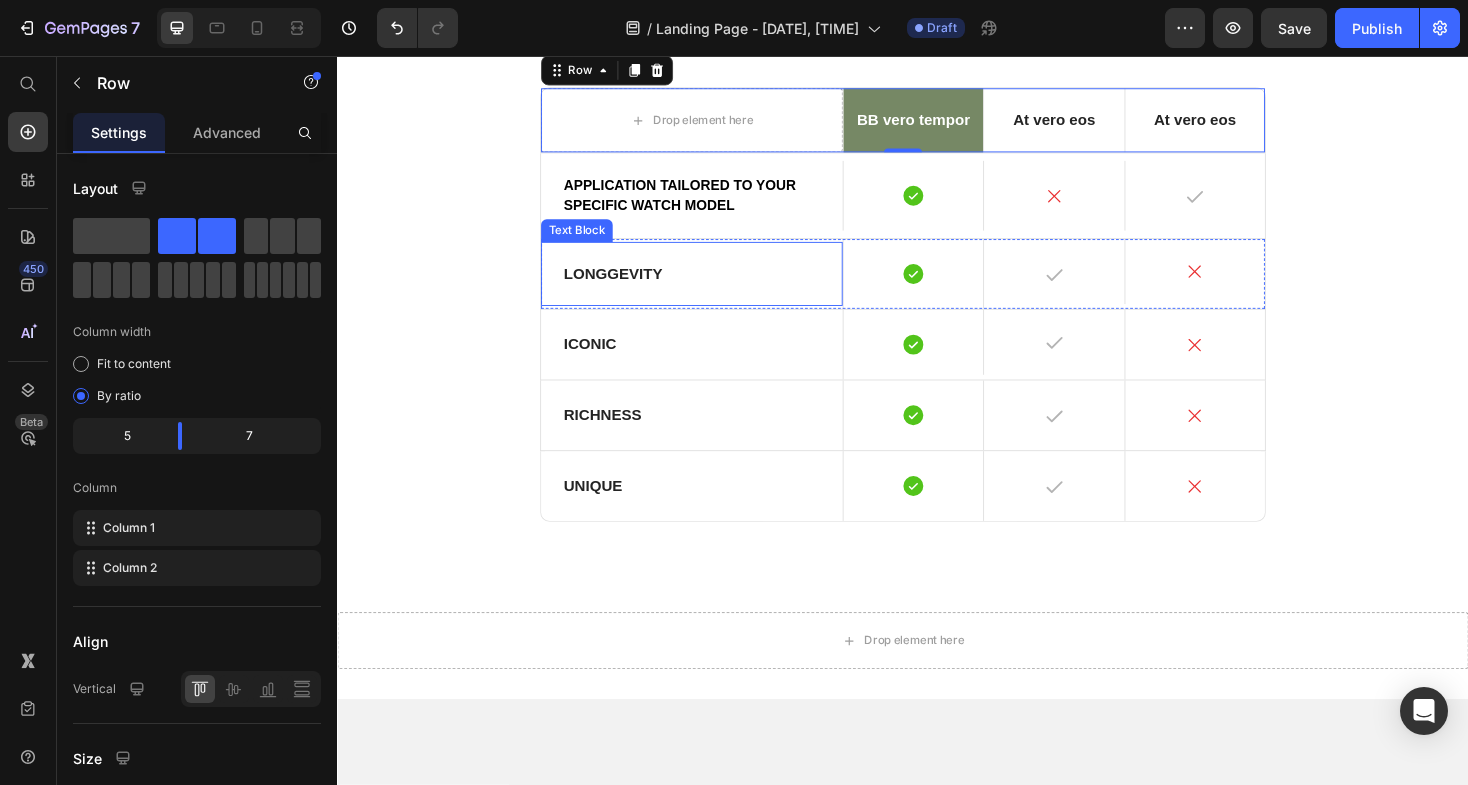 click on "Longgevity" at bounding box center [713, 287] 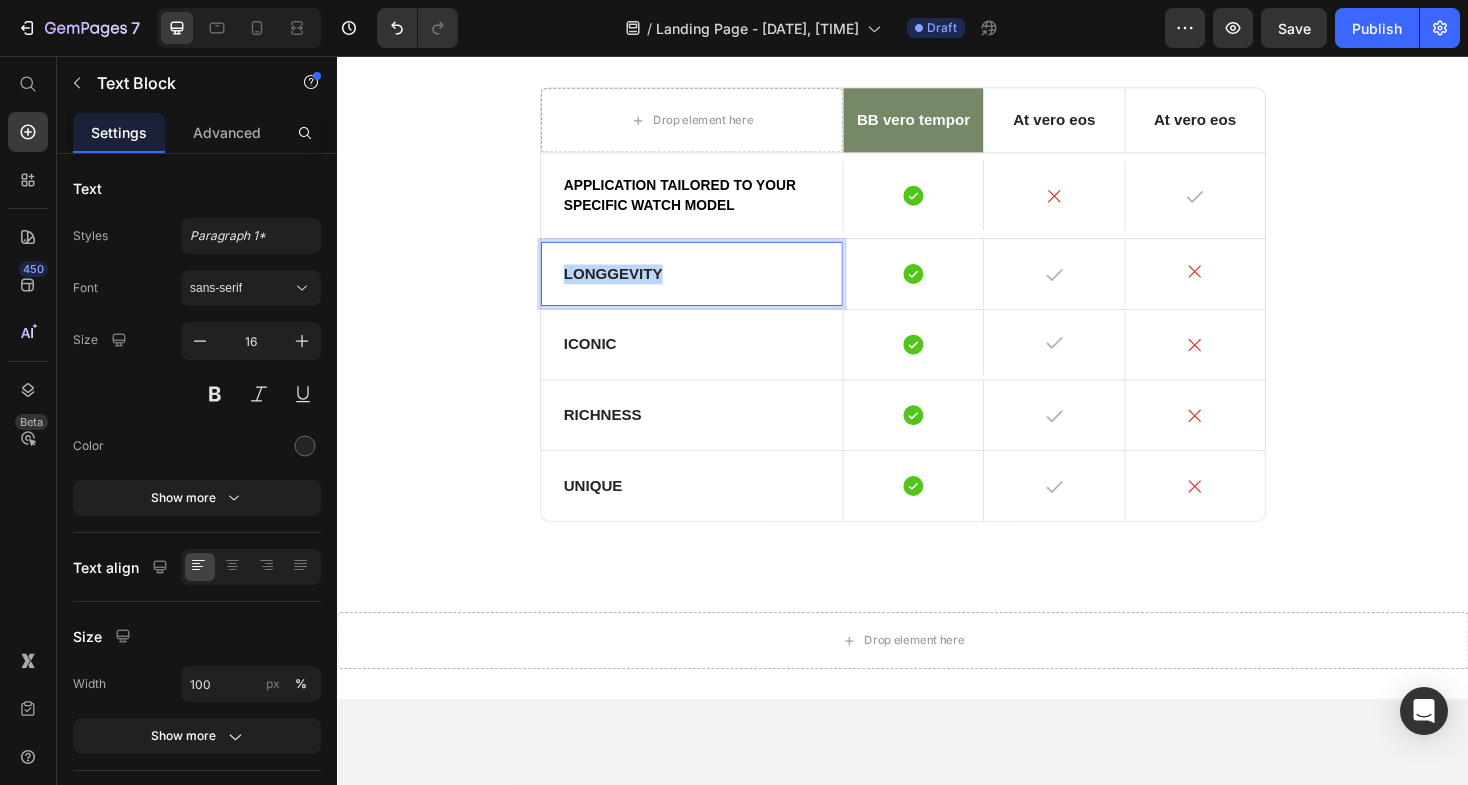 click on "Longgevity" at bounding box center (713, 287) 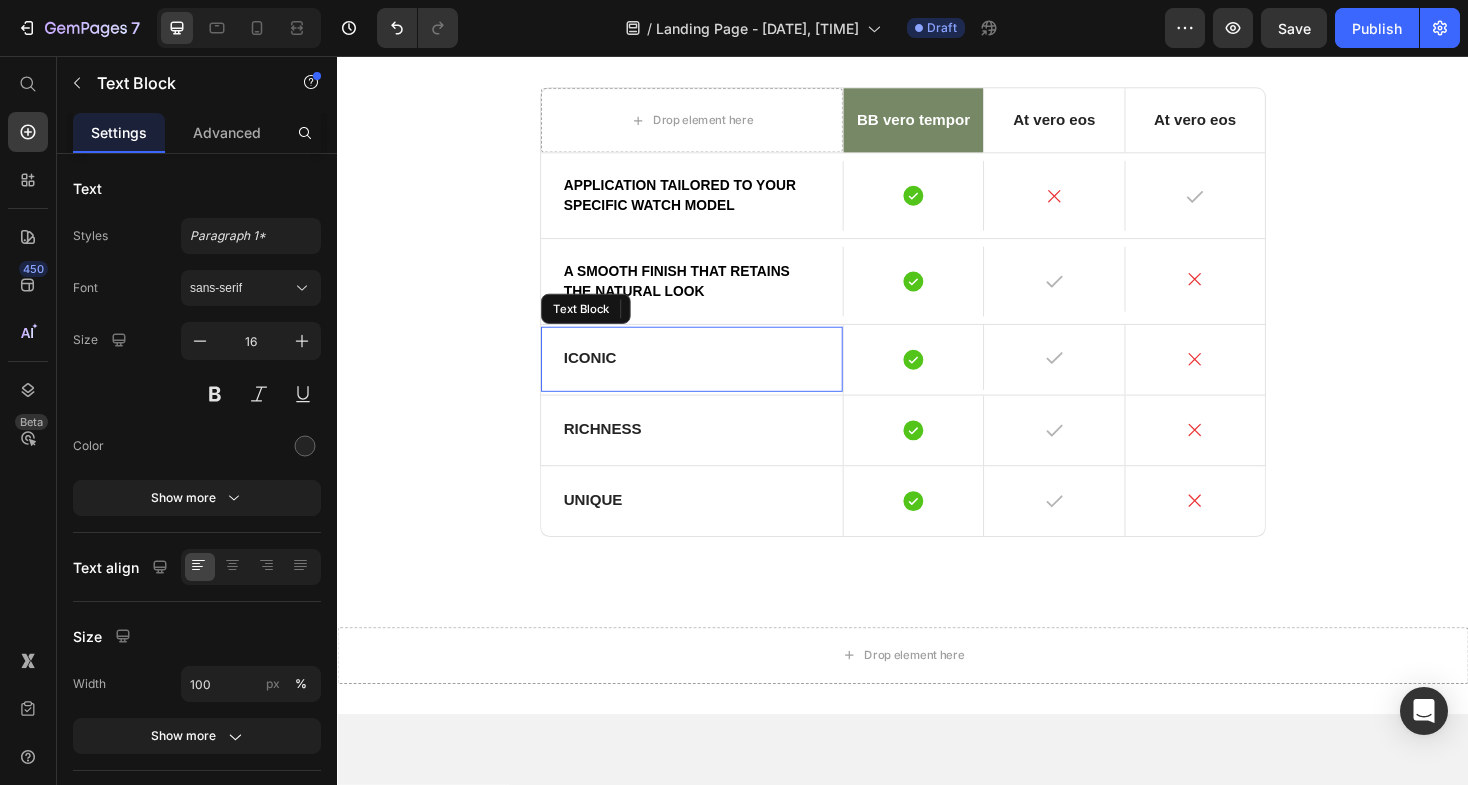 click on "Iconic" at bounding box center [713, 377] 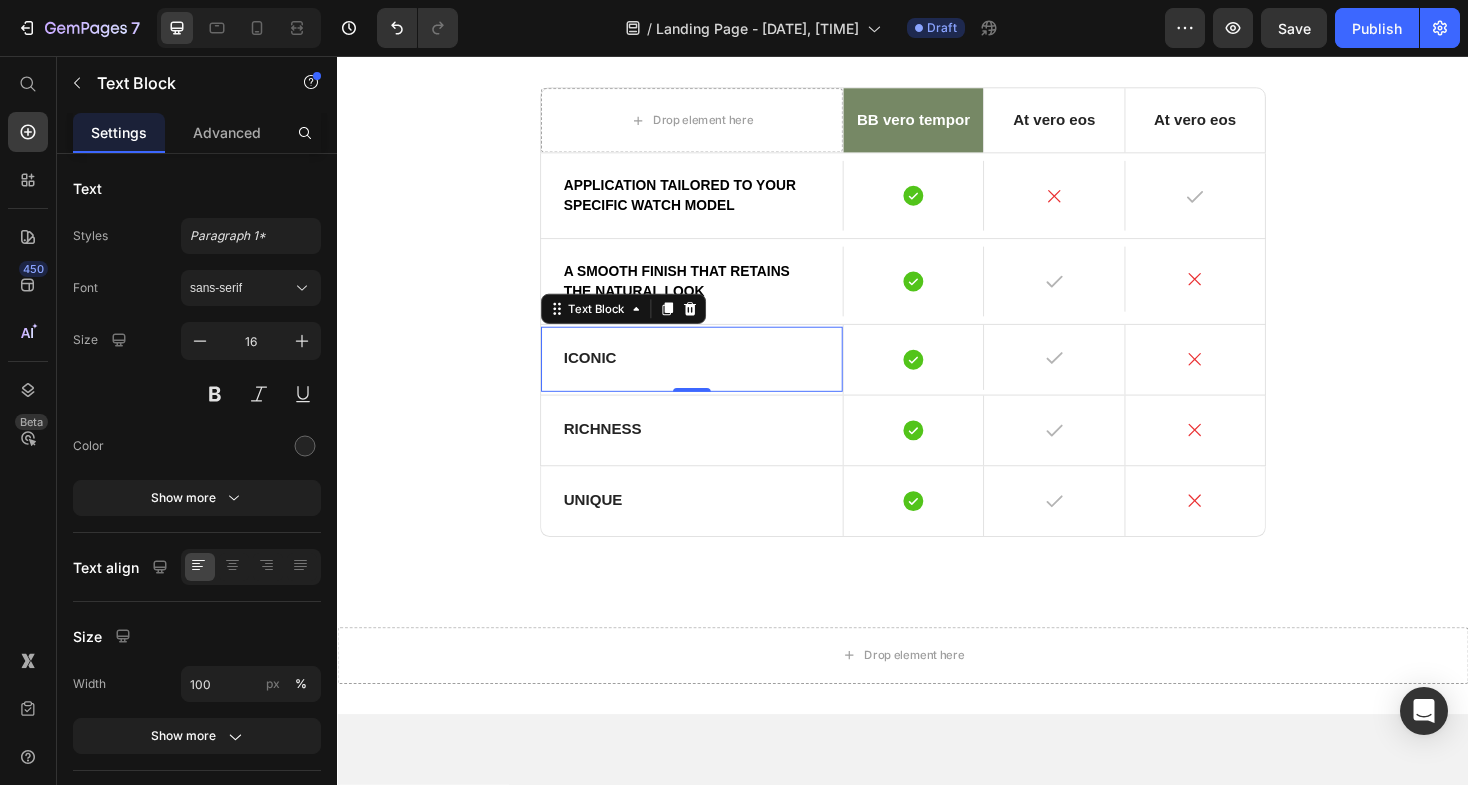 click on "Iconic" at bounding box center [713, 377] 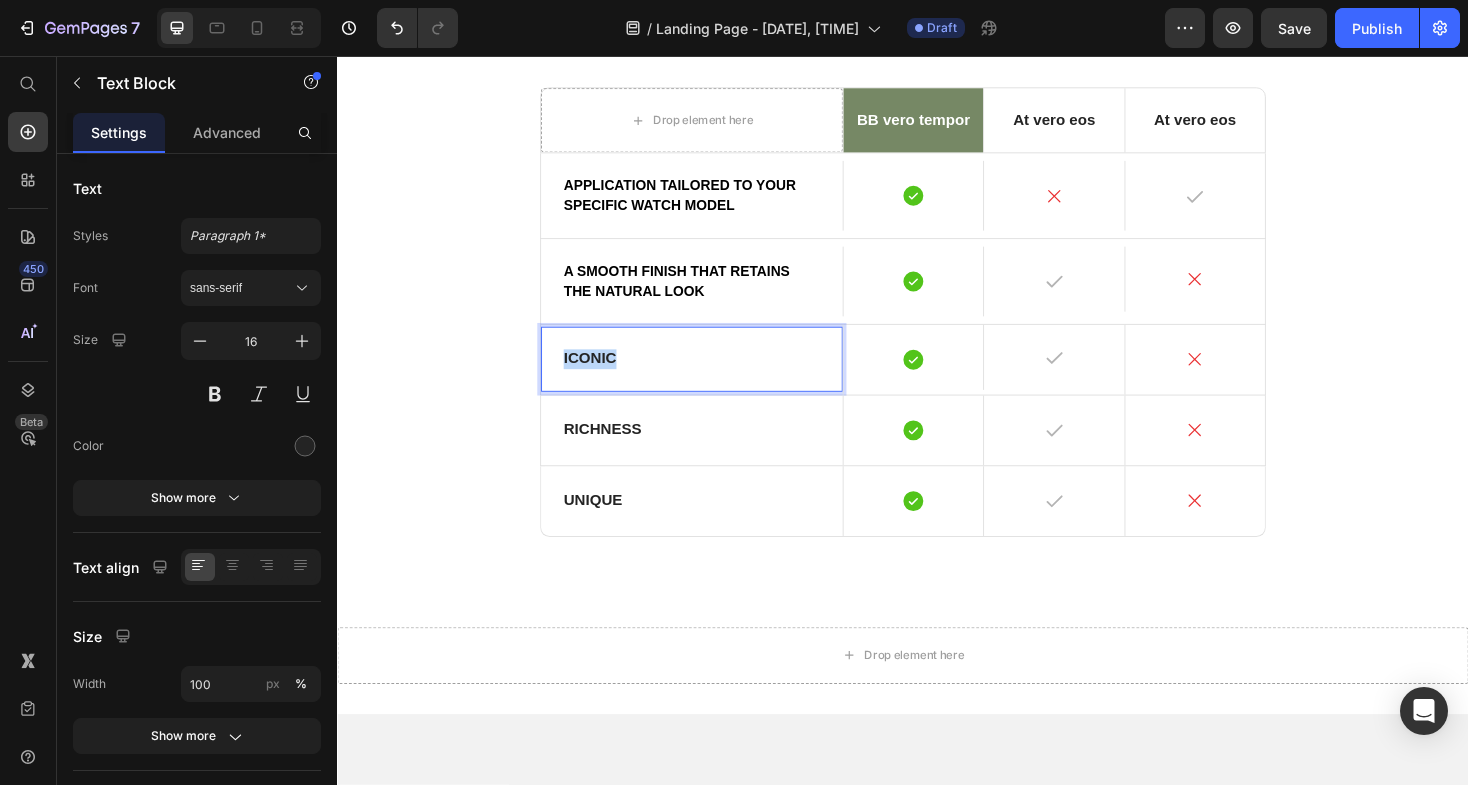 click on "Iconic" at bounding box center [713, 377] 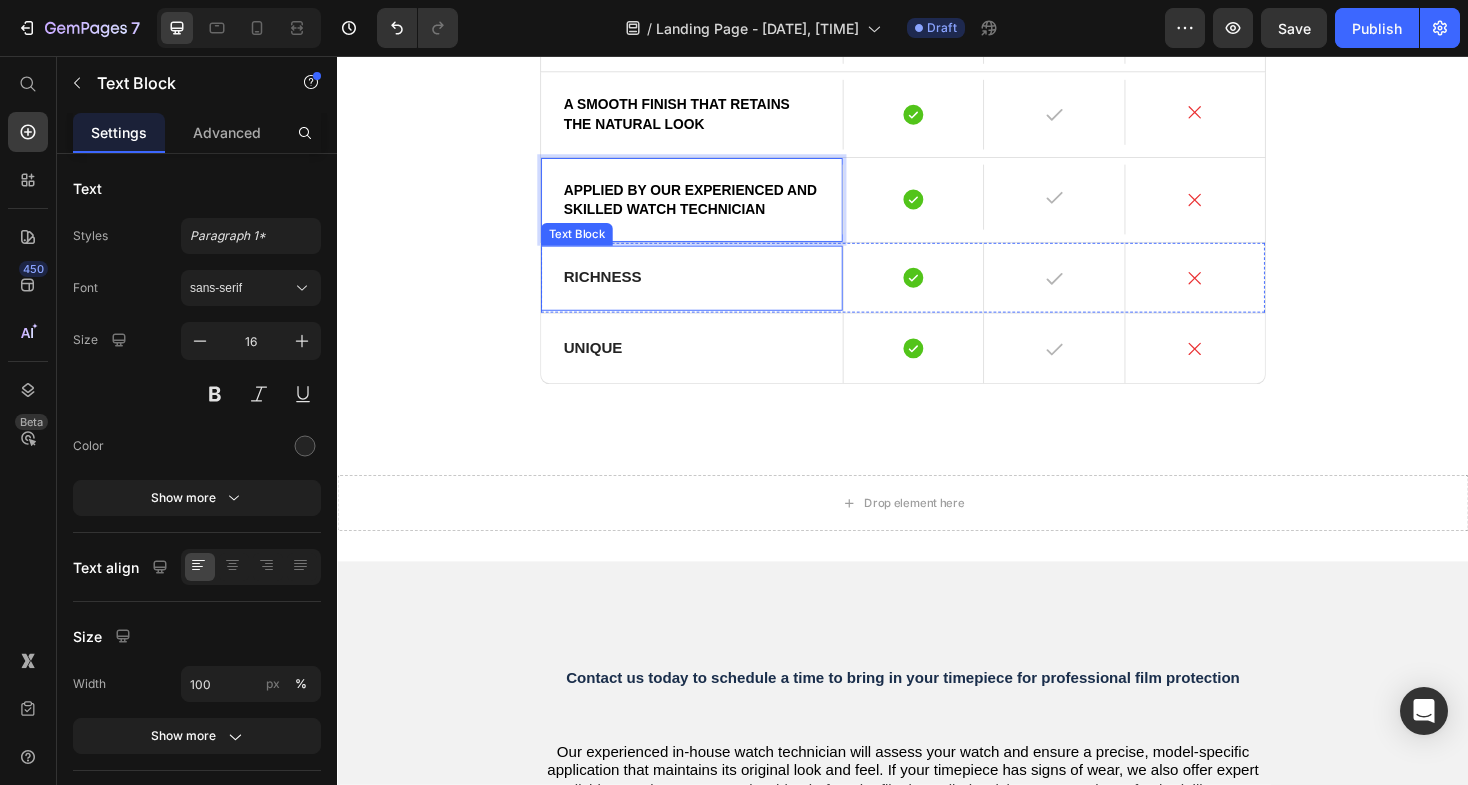 scroll, scrollTop: 3040, scrollLeft: 0, axis: vertical 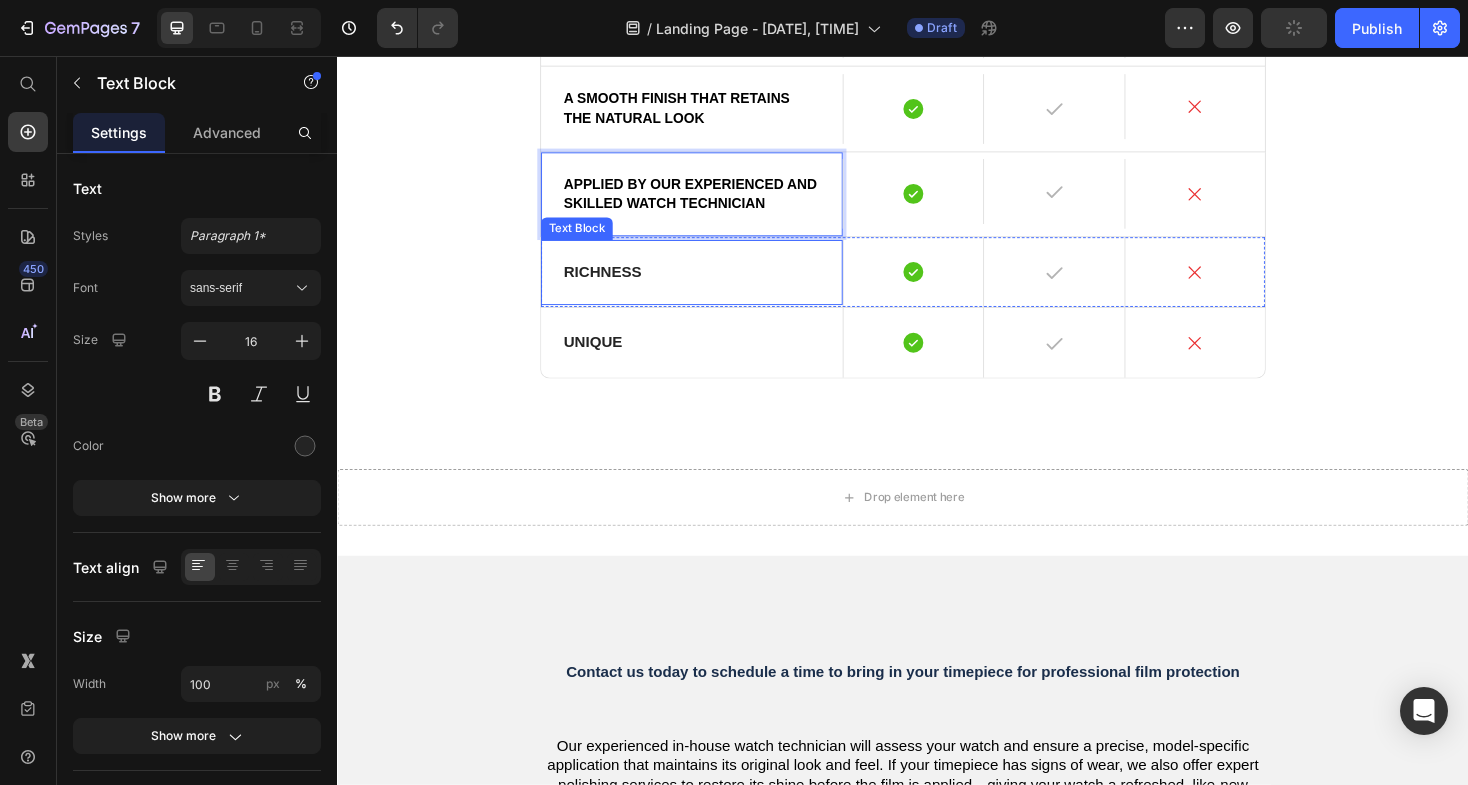 click on "Richness" at bounding box center (713, 285) 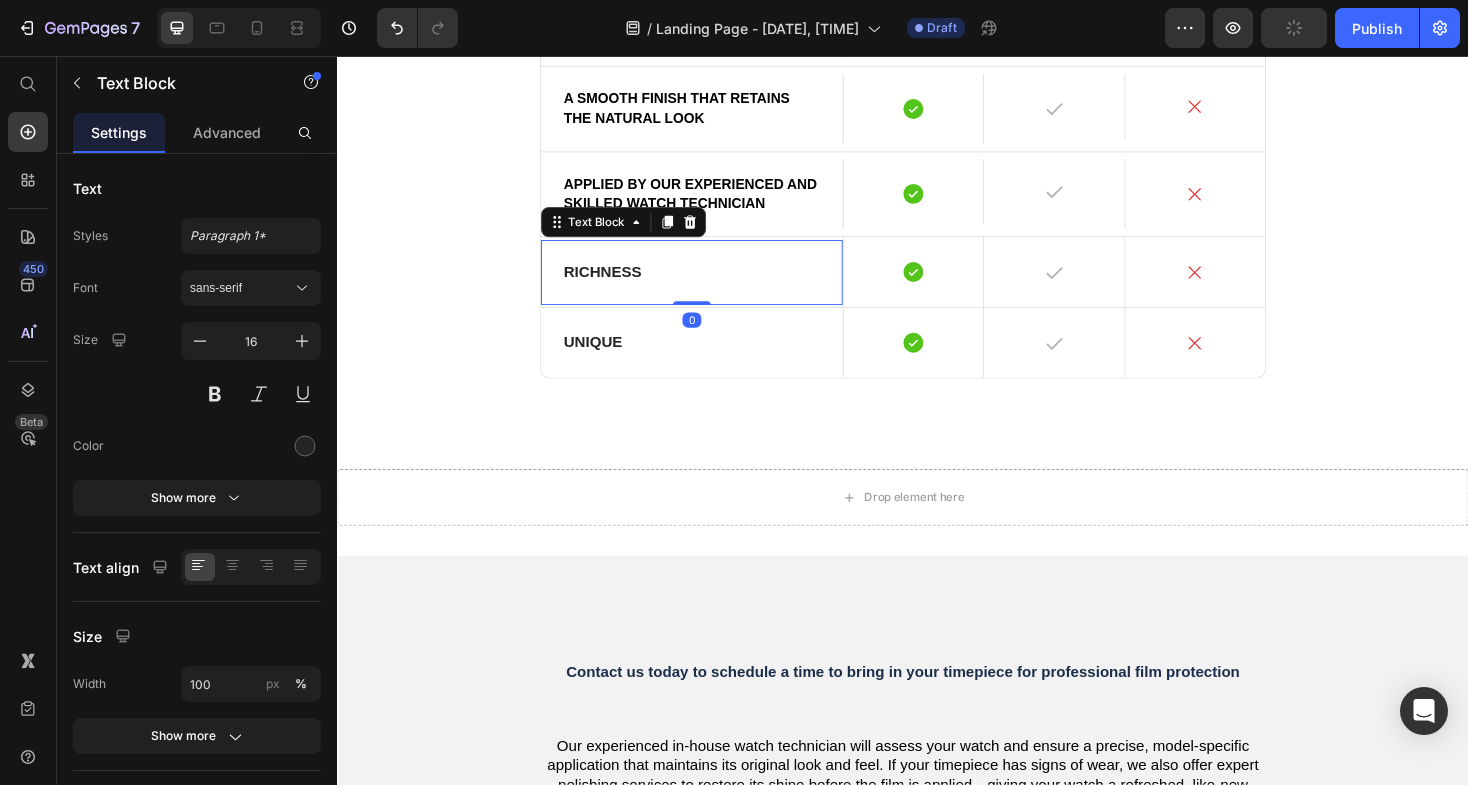 click on "Richness" at bounding box center [713, 285] 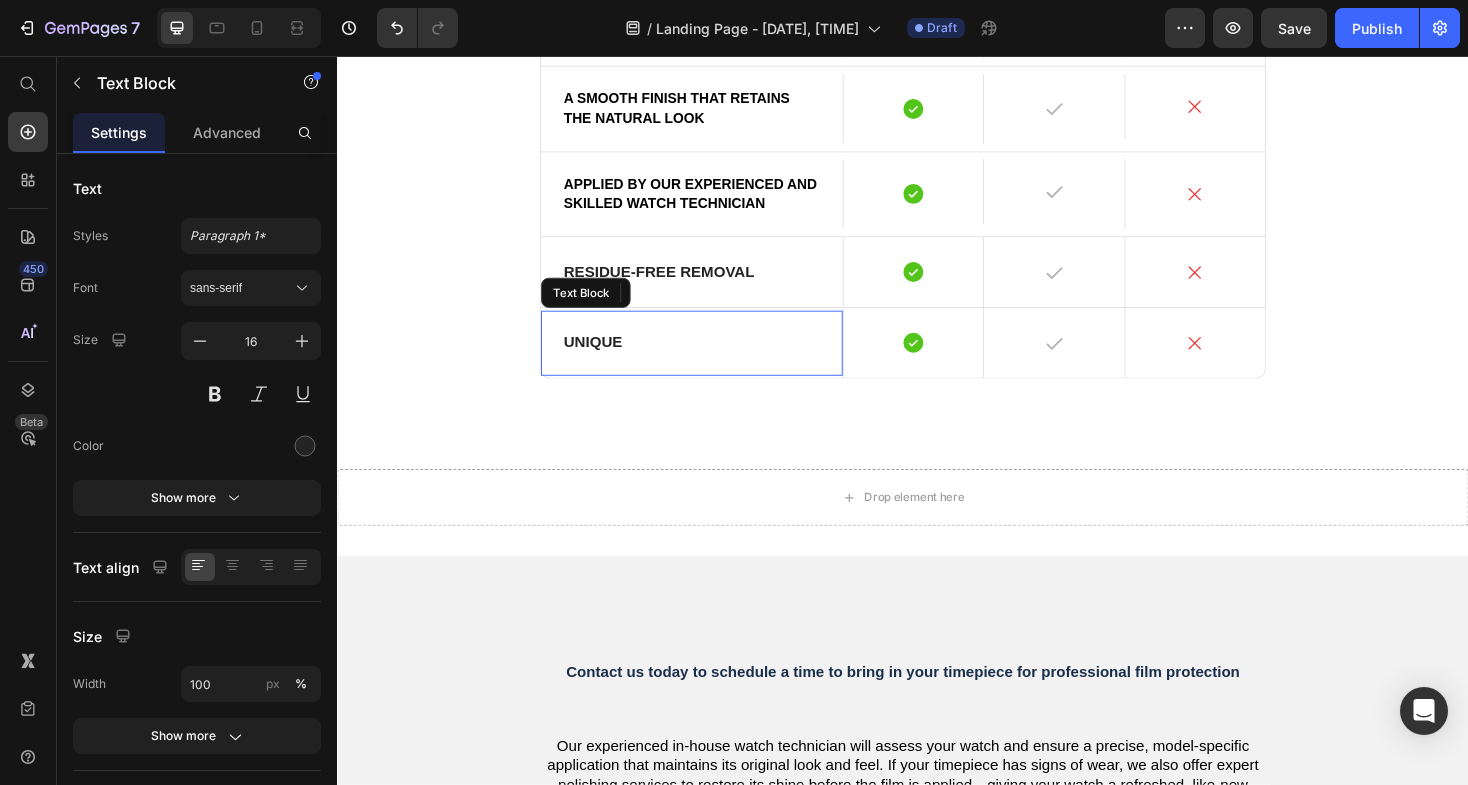 click on "Unique" at bounding box center (713, 360) 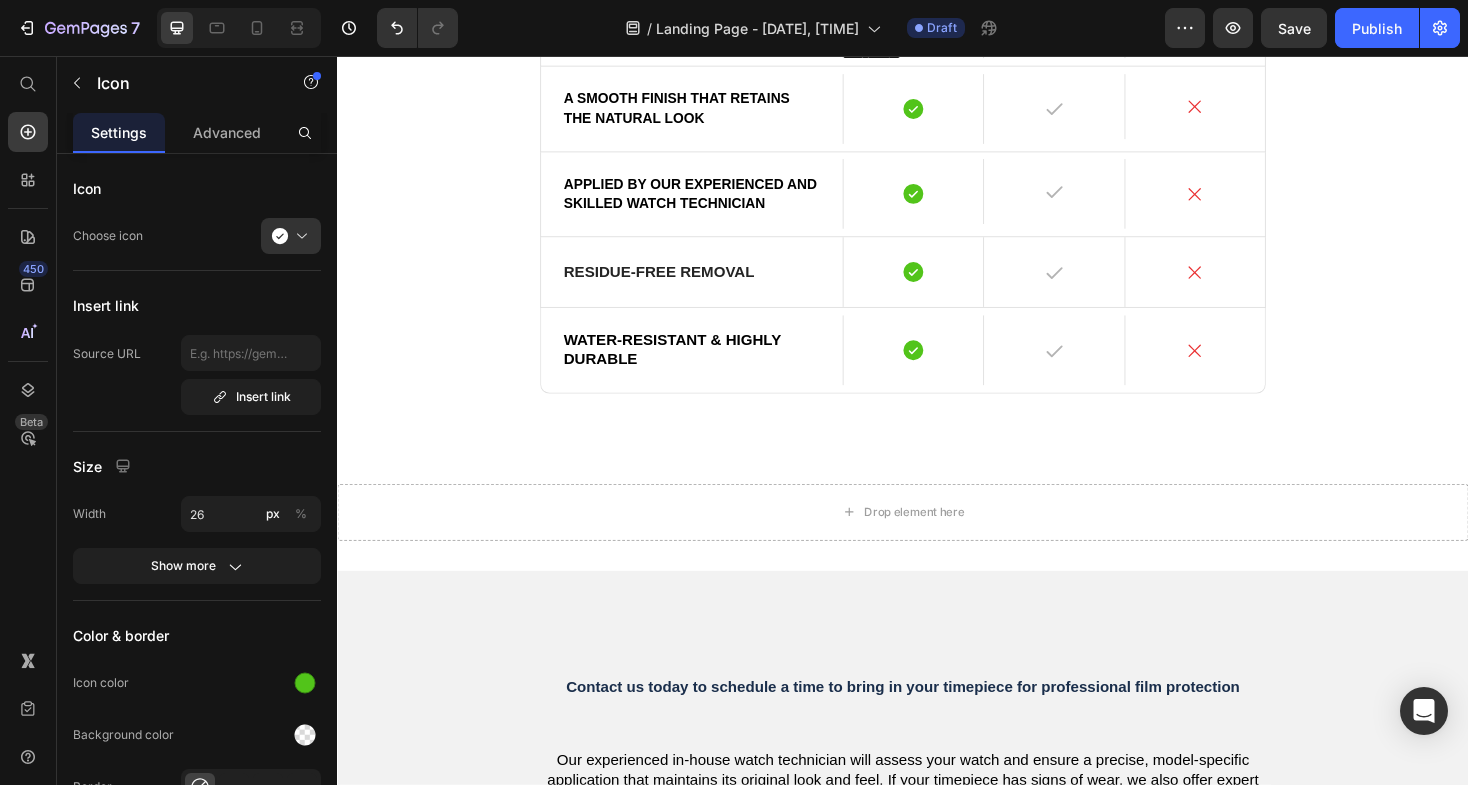 click on "Icon" at bounding box center (948, 21) 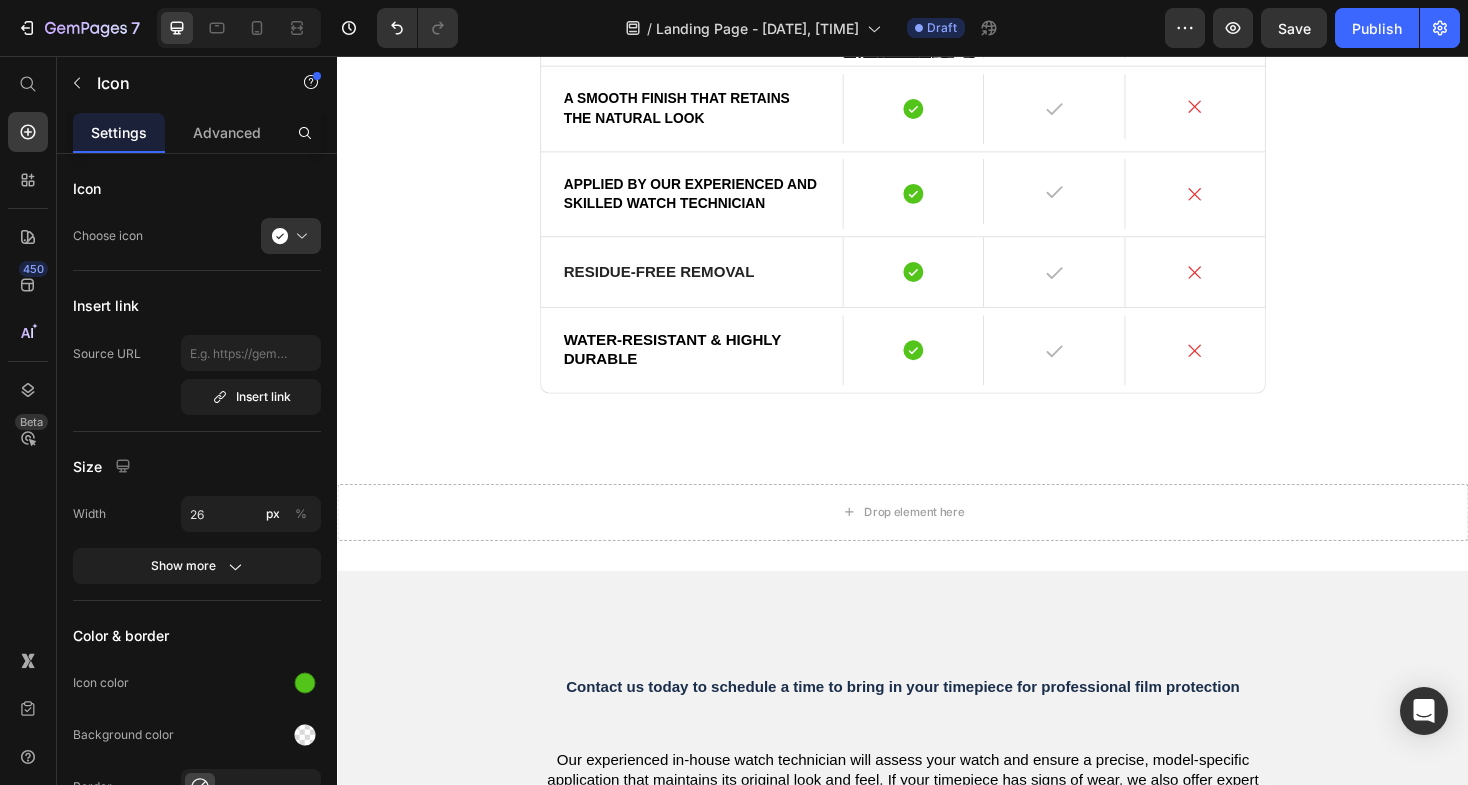 click 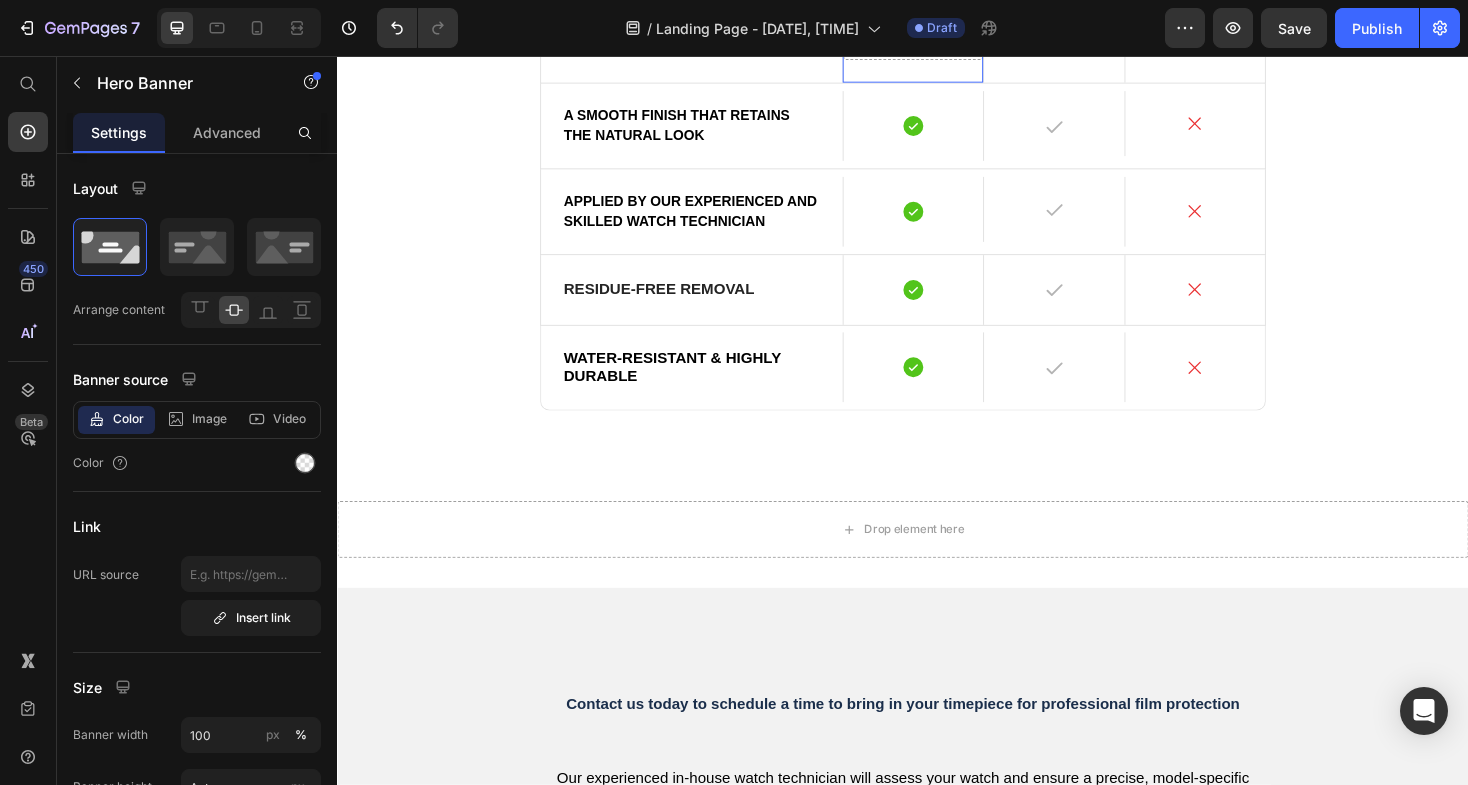 click on "Hero Banner" at bounding box center (922, -43) 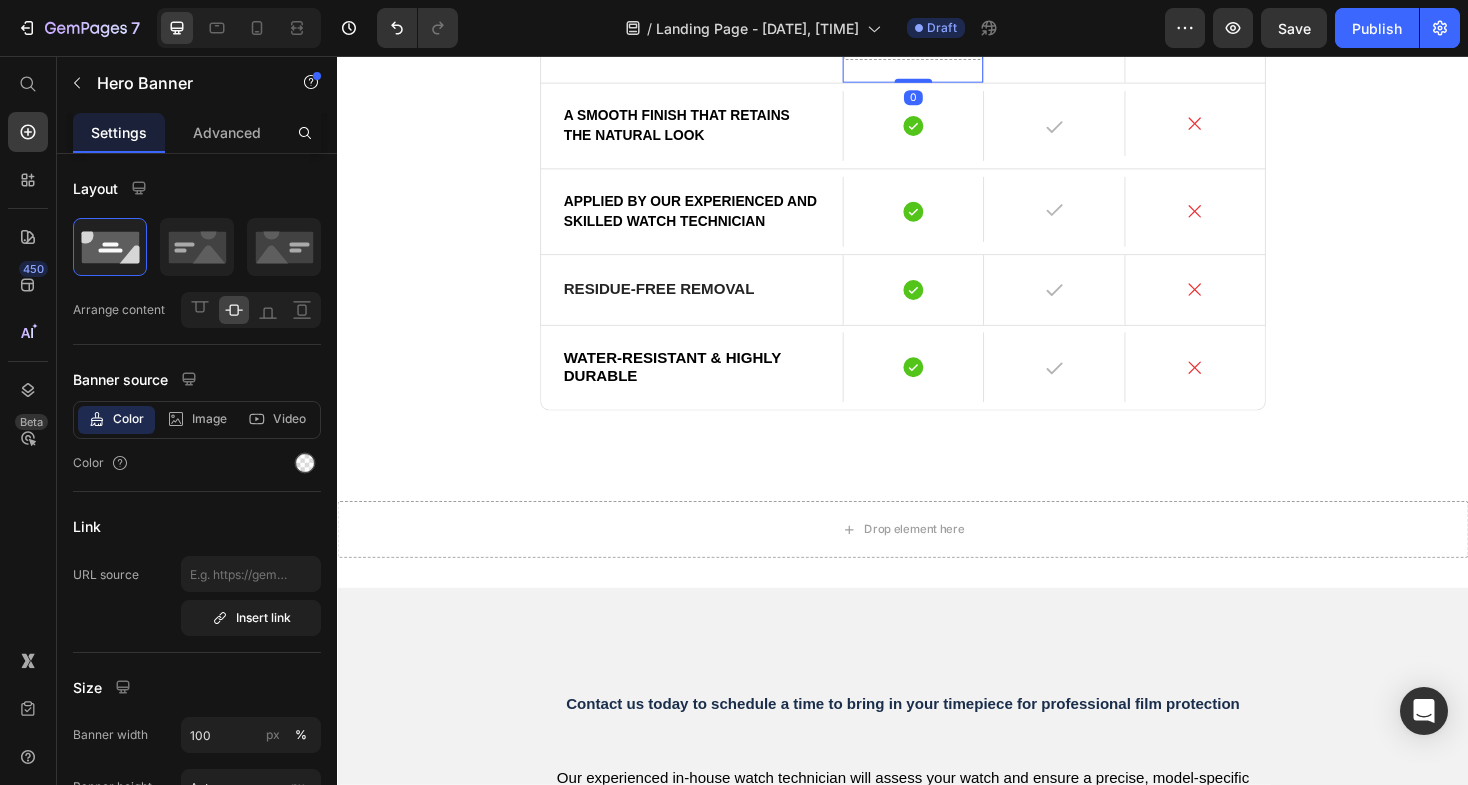click 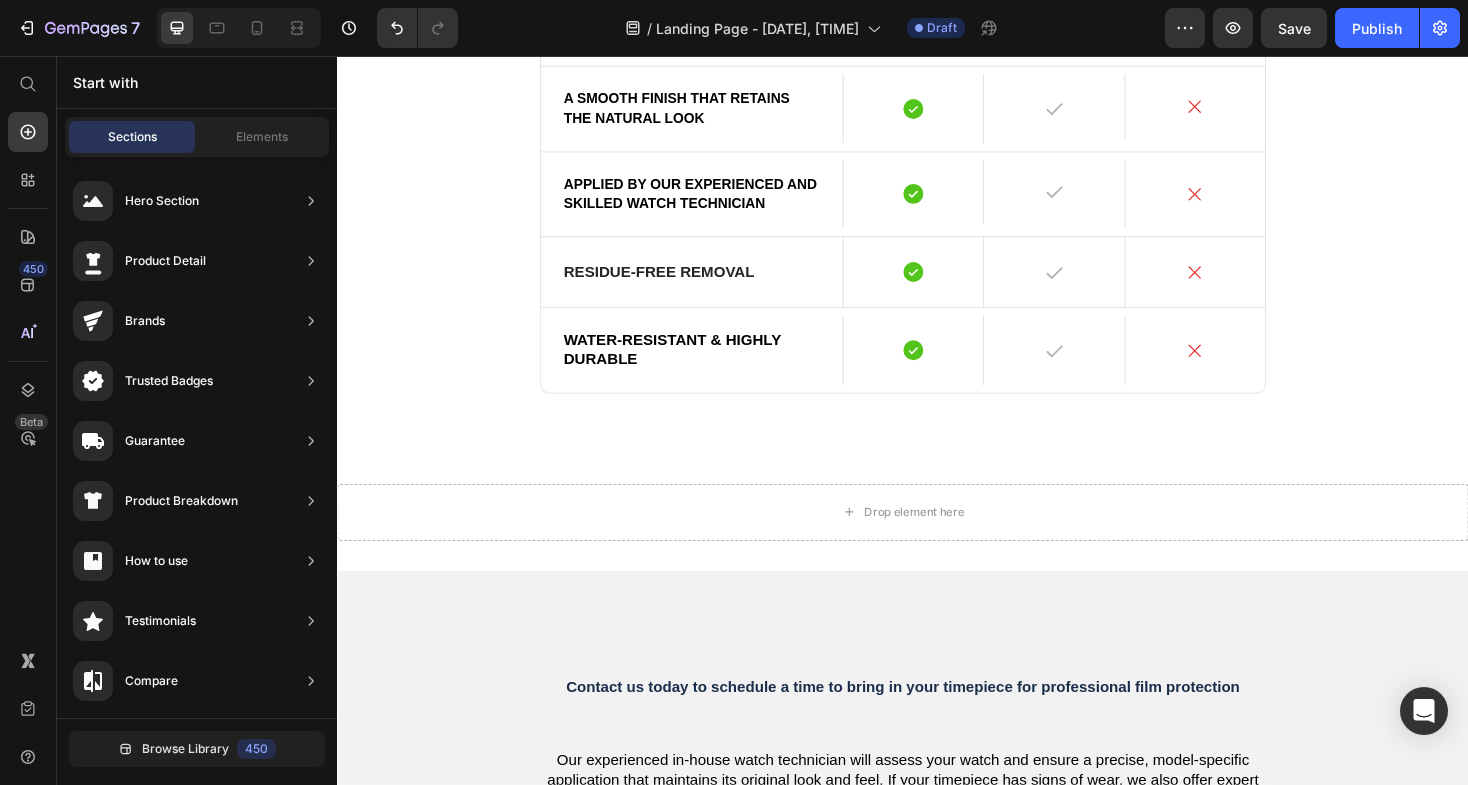 click on "BB vero tempor" at bounding box center [948, -59] 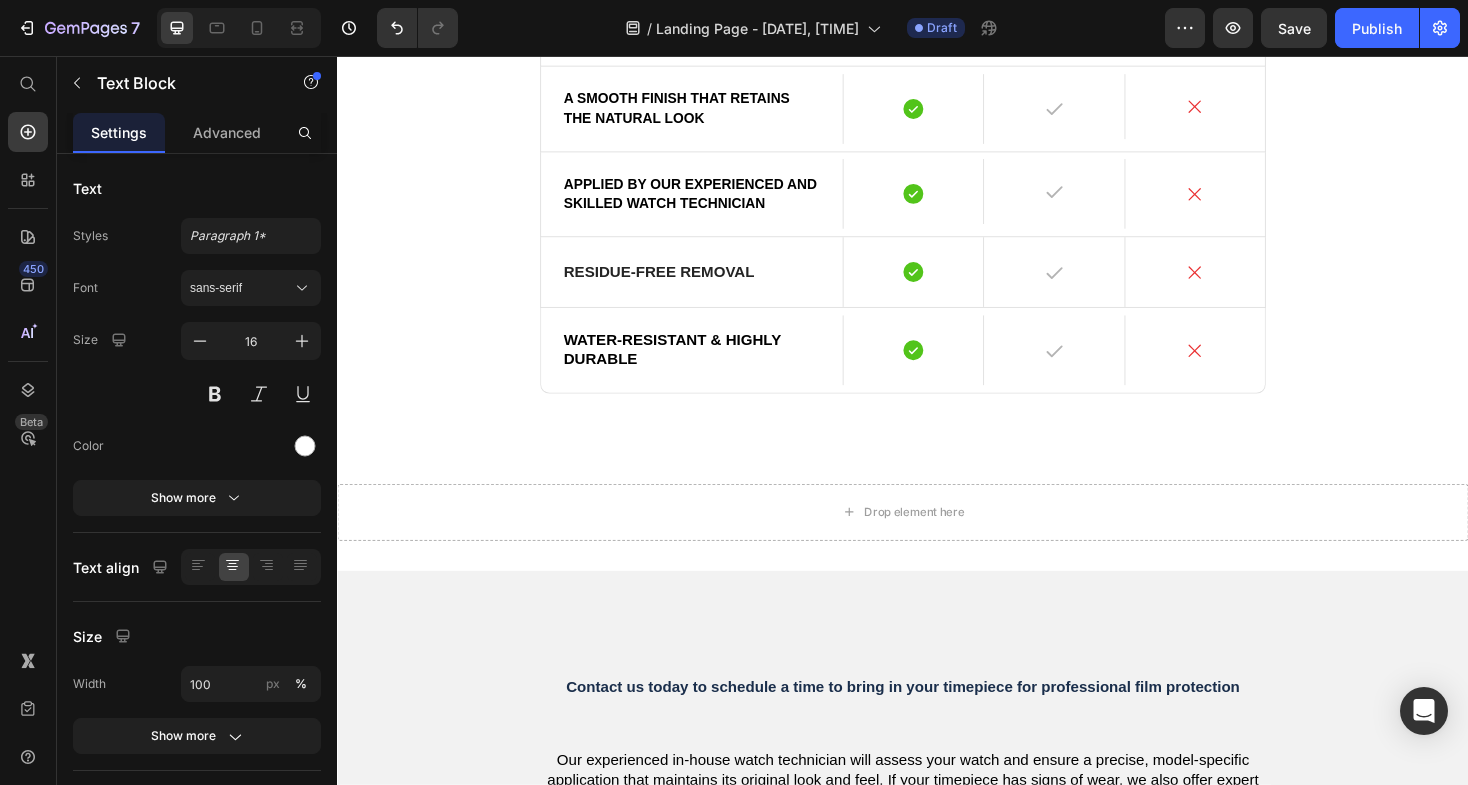 click on "Text Block" at bounding box center [961, -112] 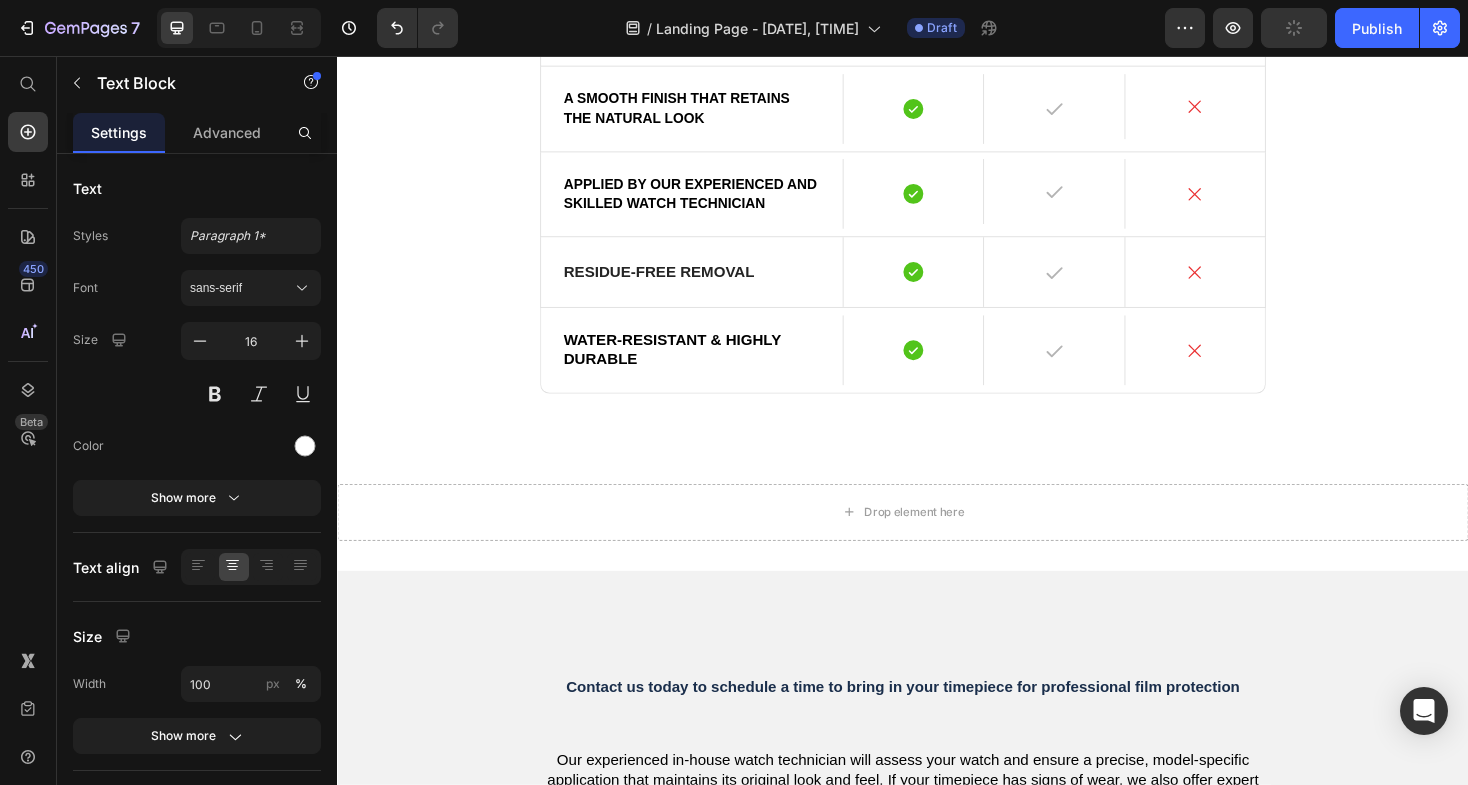 click 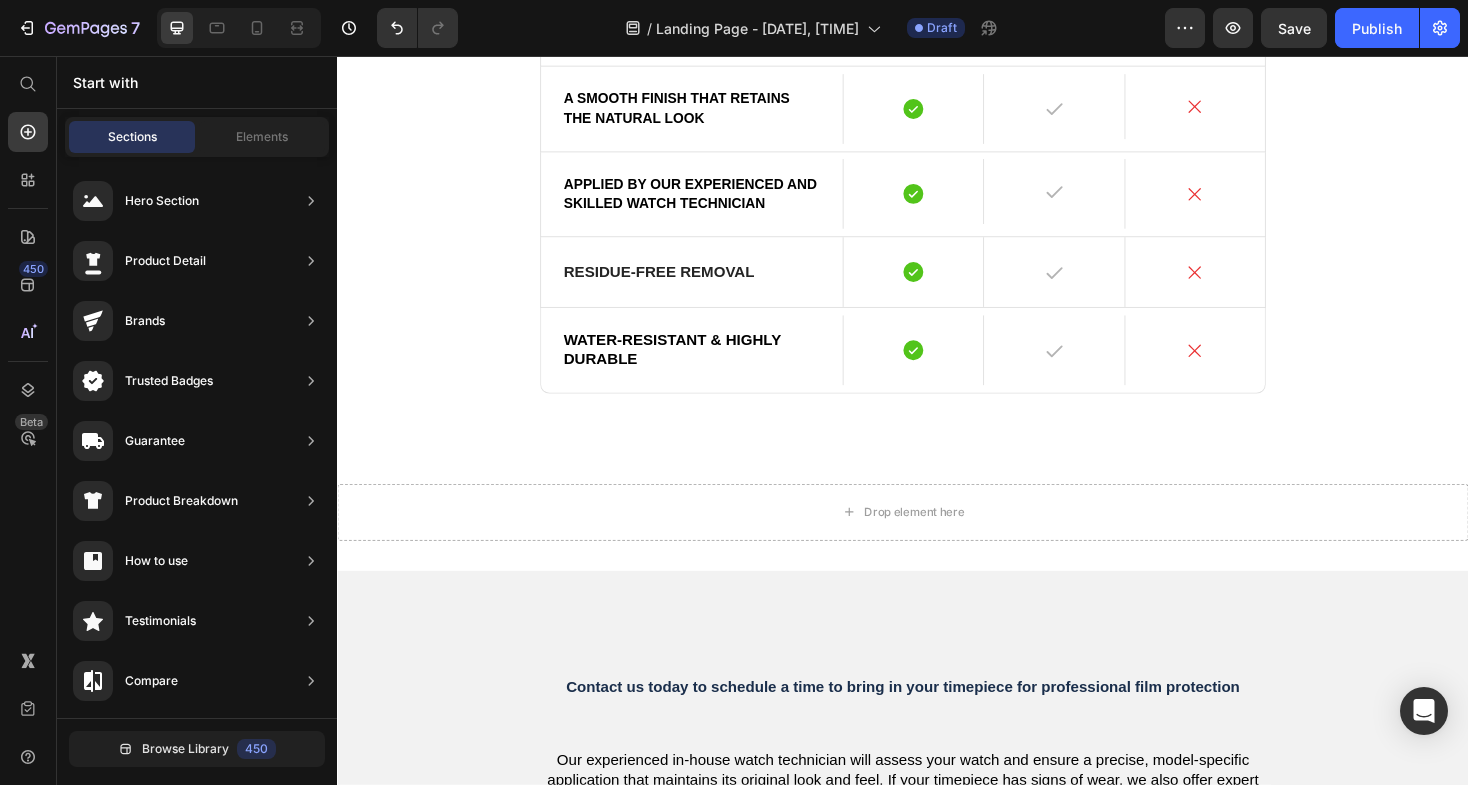 click at bounding box center (947, -59) 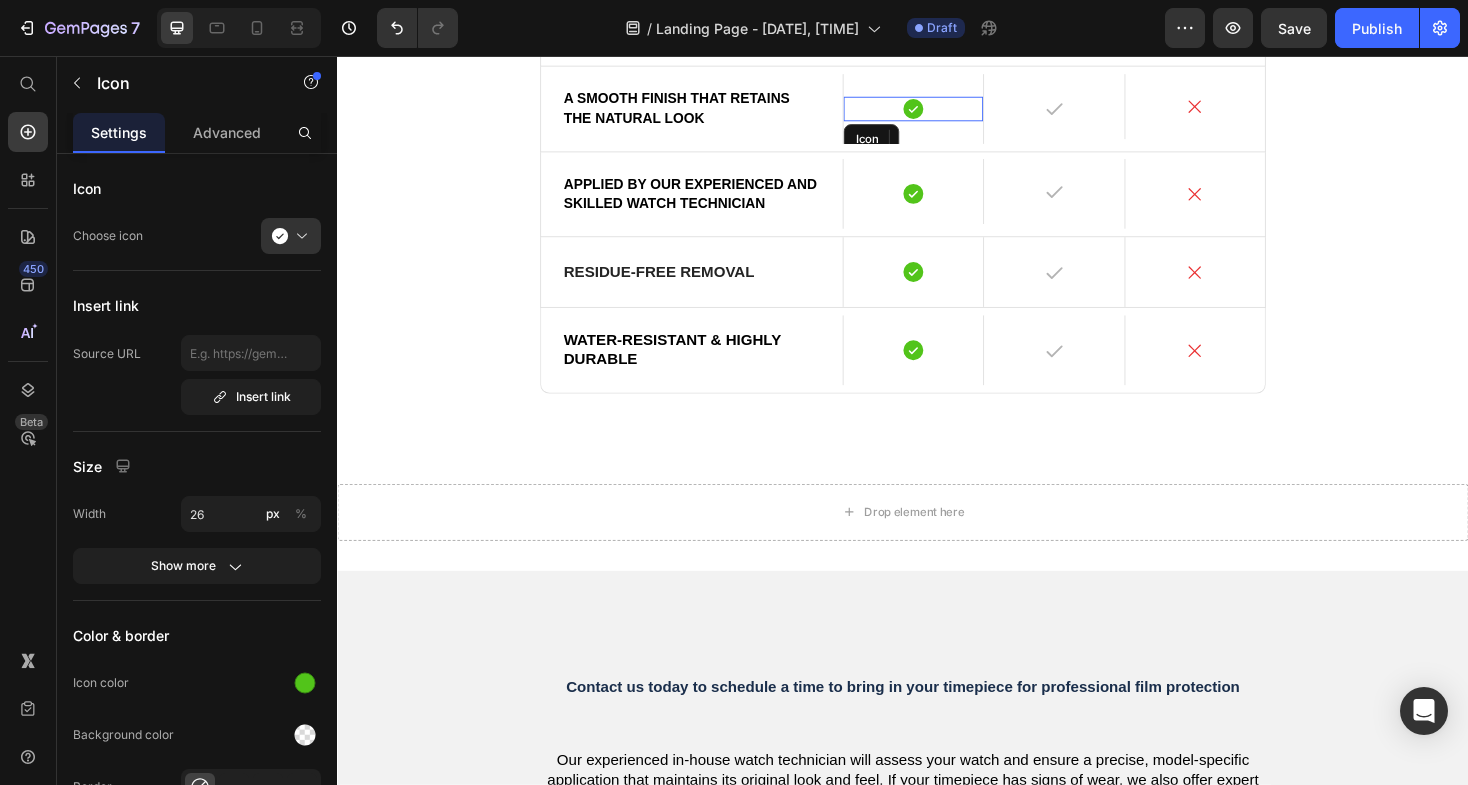 click on "Icon" at bounding box center [948, 112] 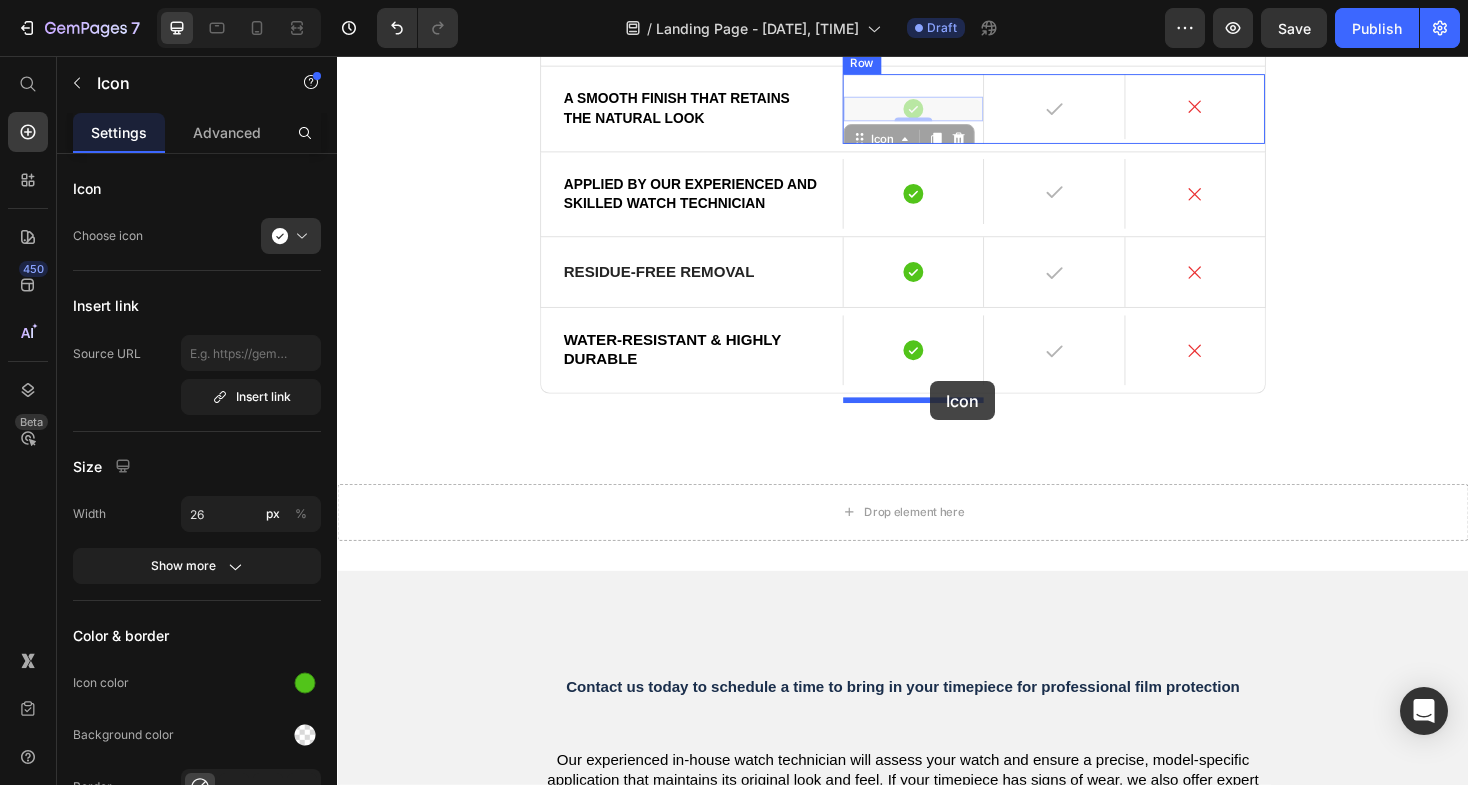 drag, startPoint x: 931, startPoint y: 382, endPoint x: 960, endPoint y: 397, distance: 32.649654 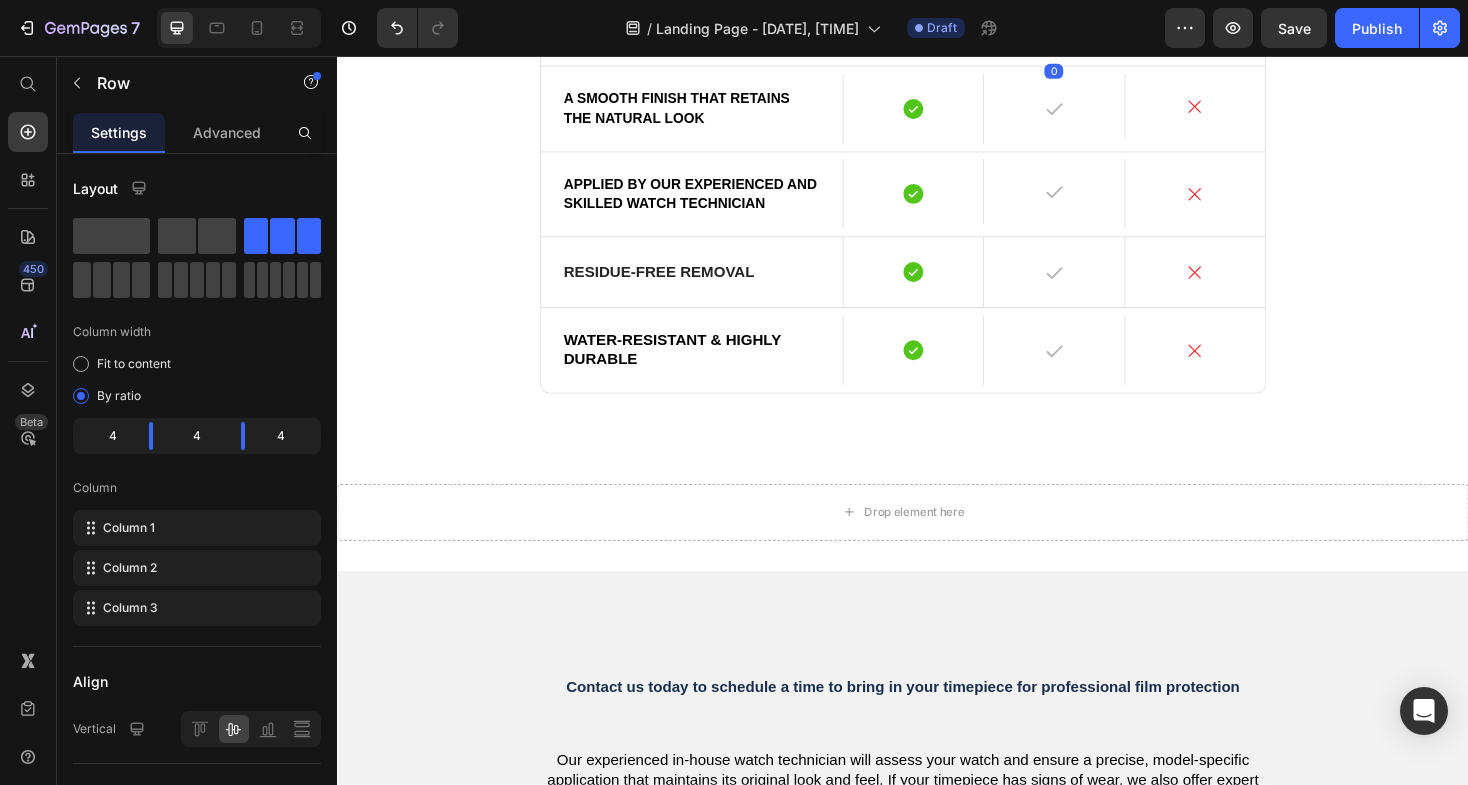 click at bounding box center (947, 21) 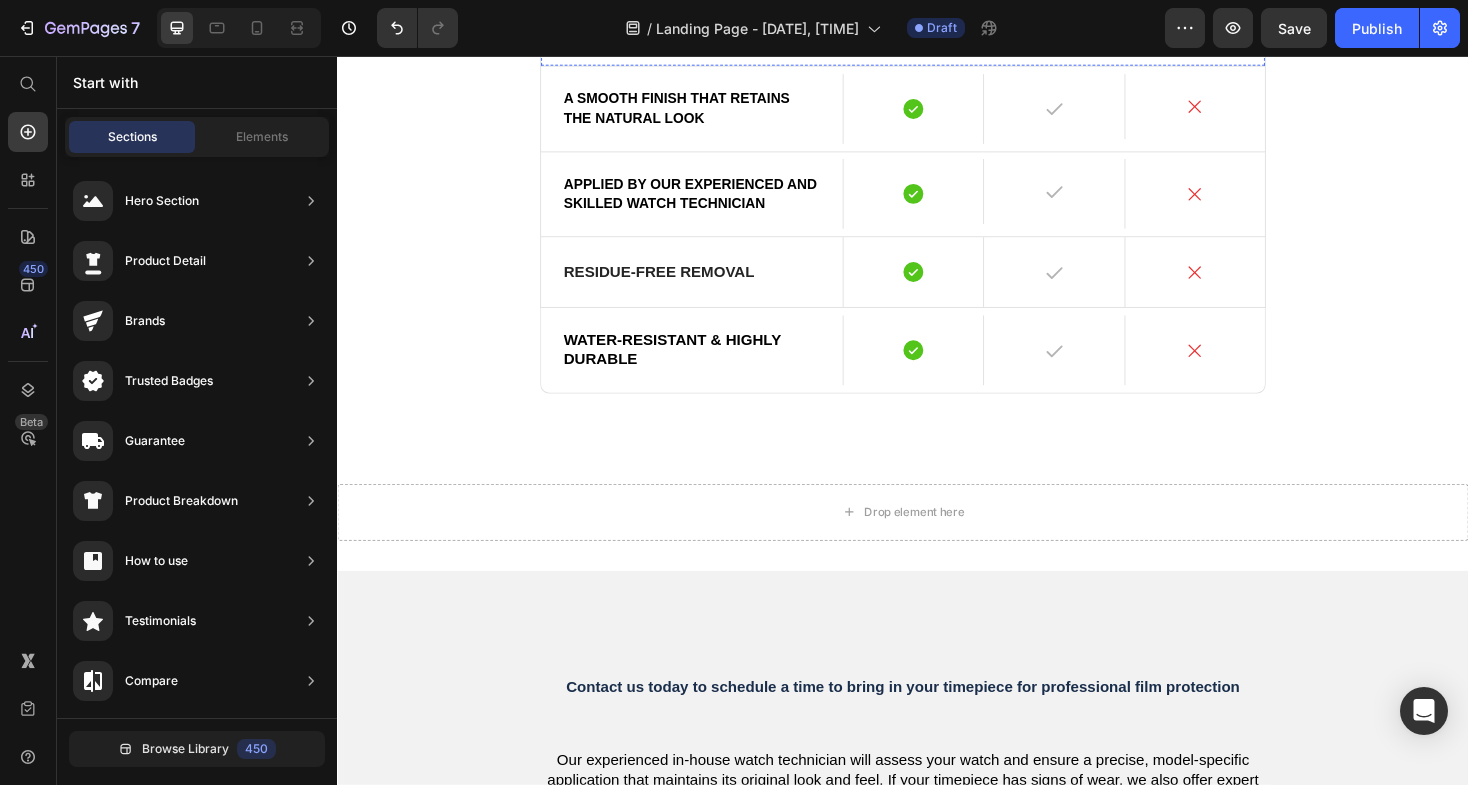 click at bounding box center [948, 21] 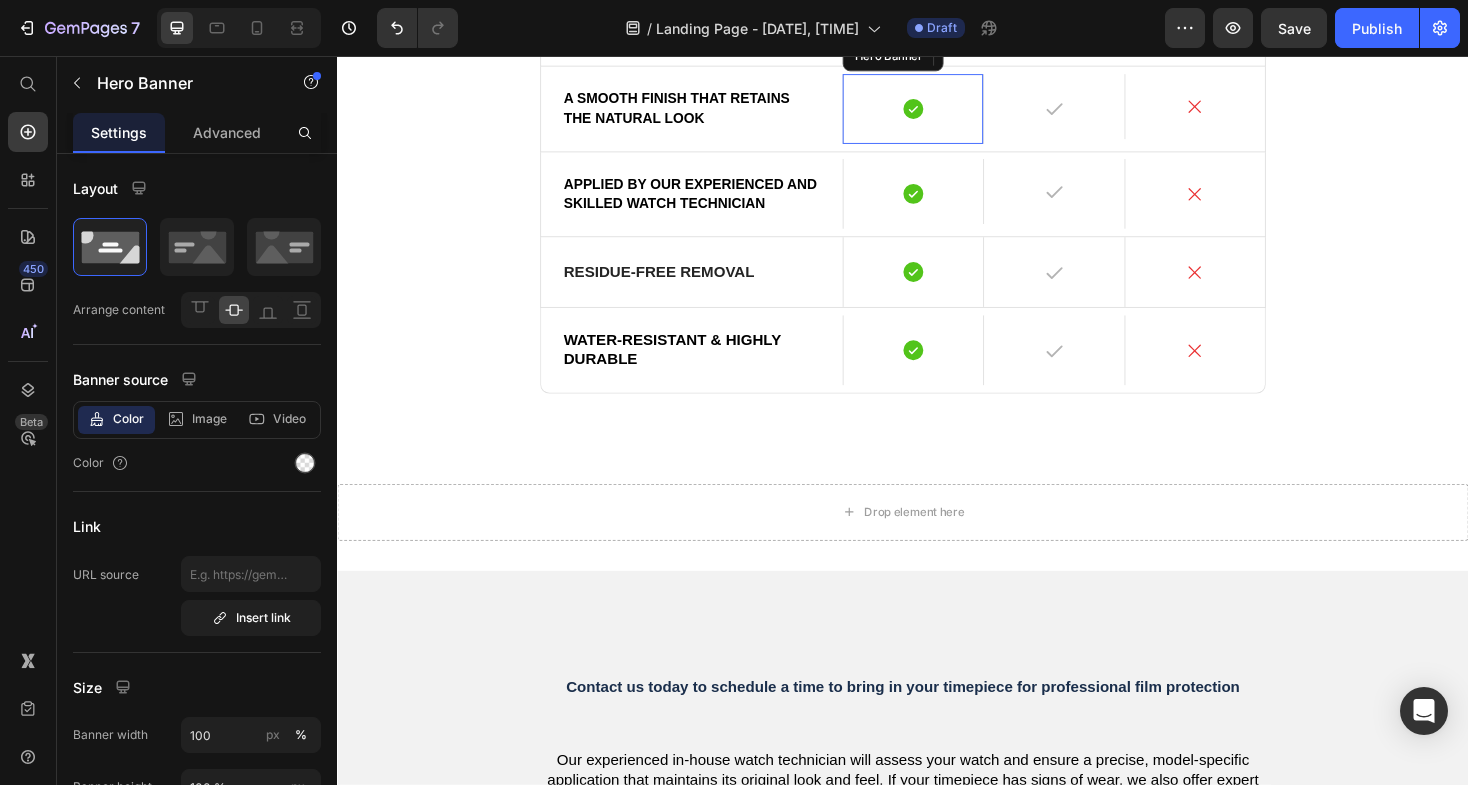 click on "Icon" at bounding box center [948, 112] 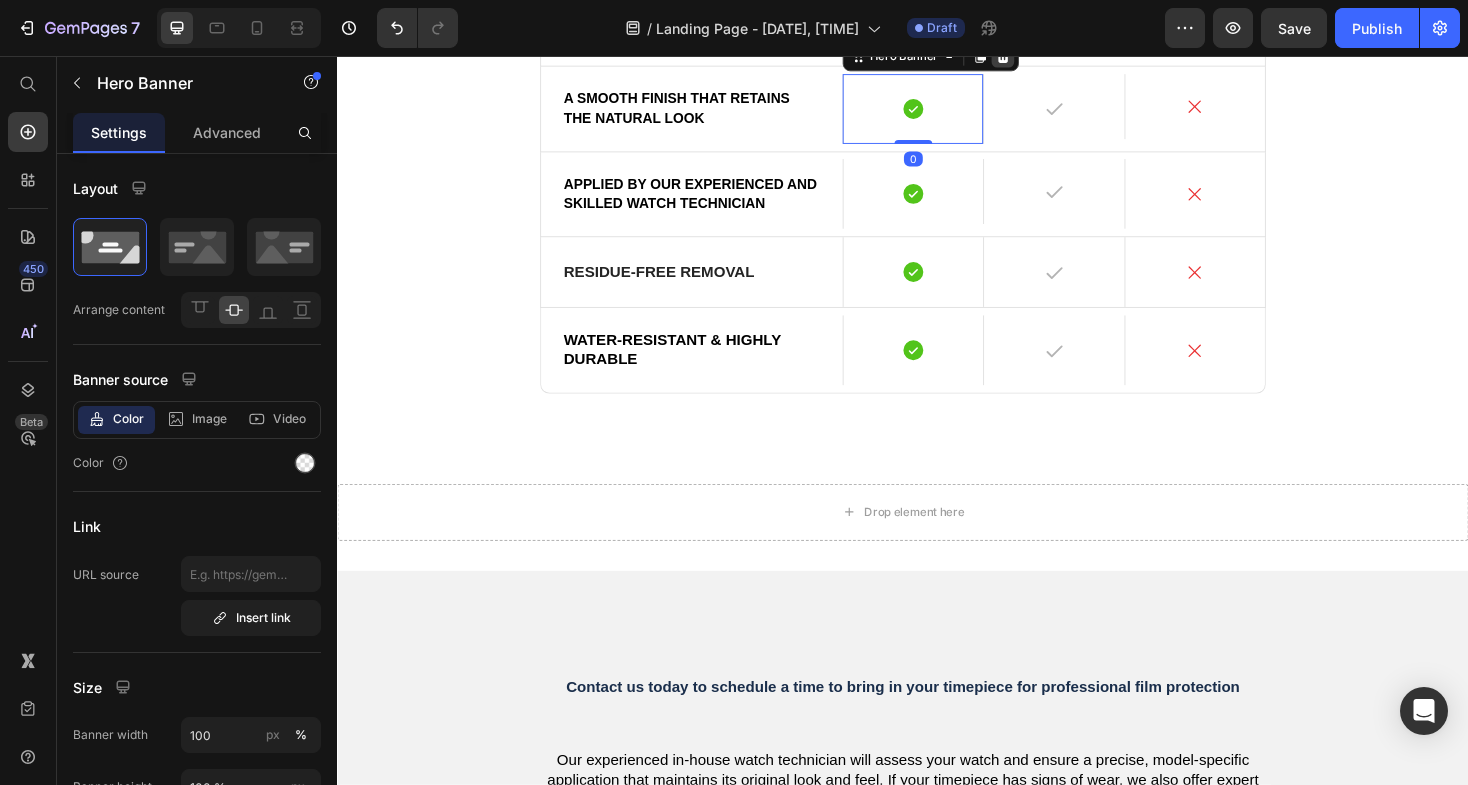 click 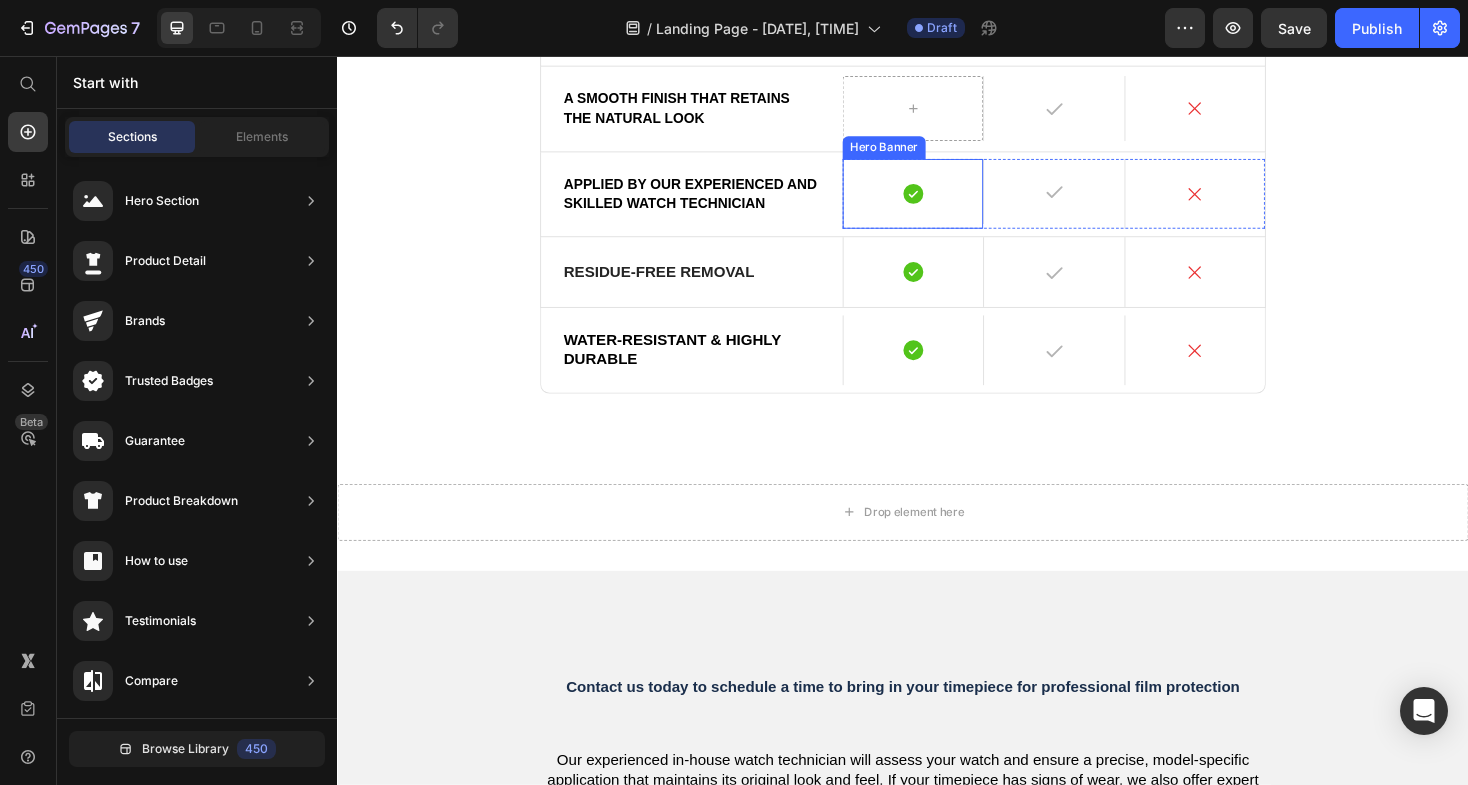click on "Icon" at bounding box center (948, 202) 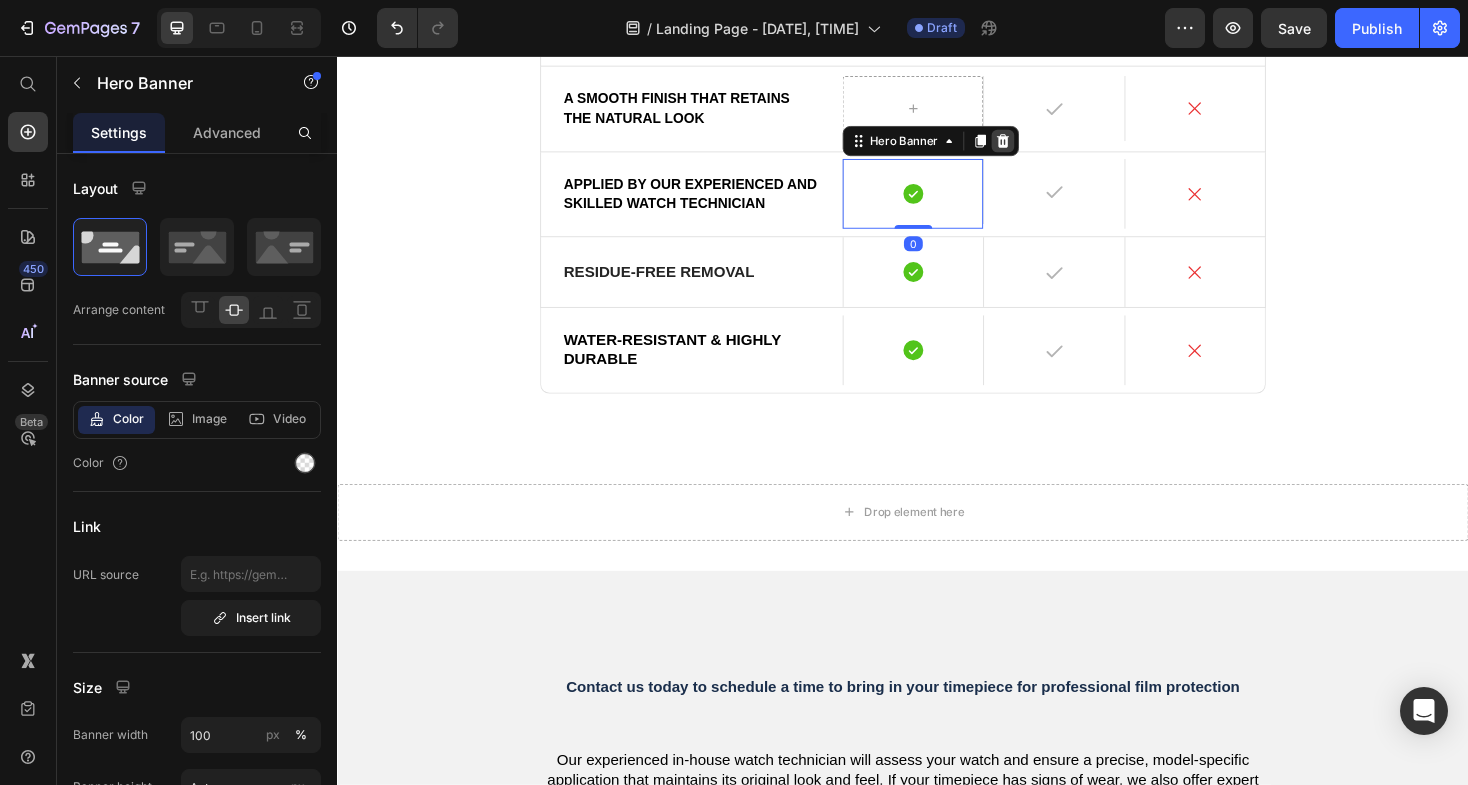 click 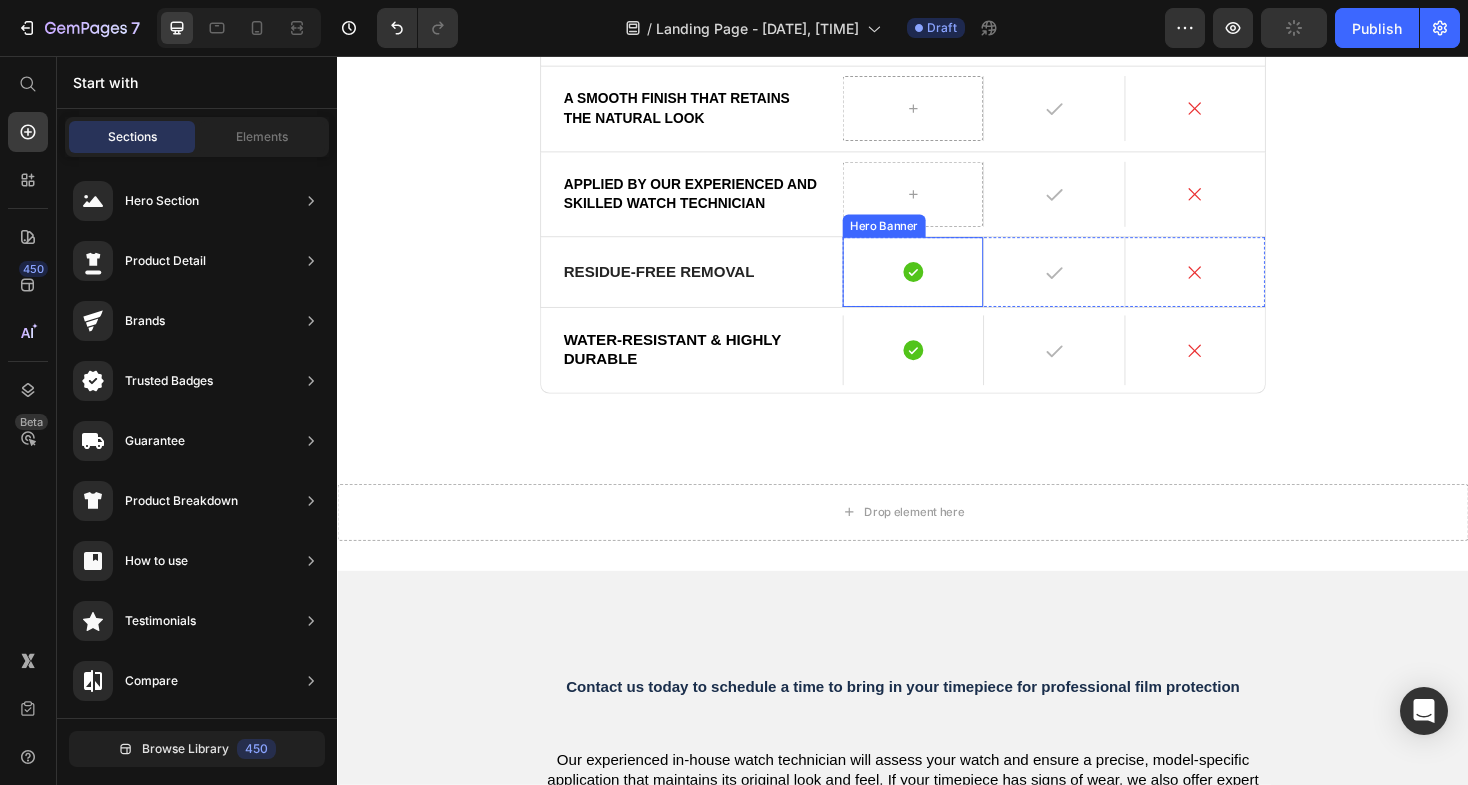 click on "Icon" at bounding box center [948, 285] 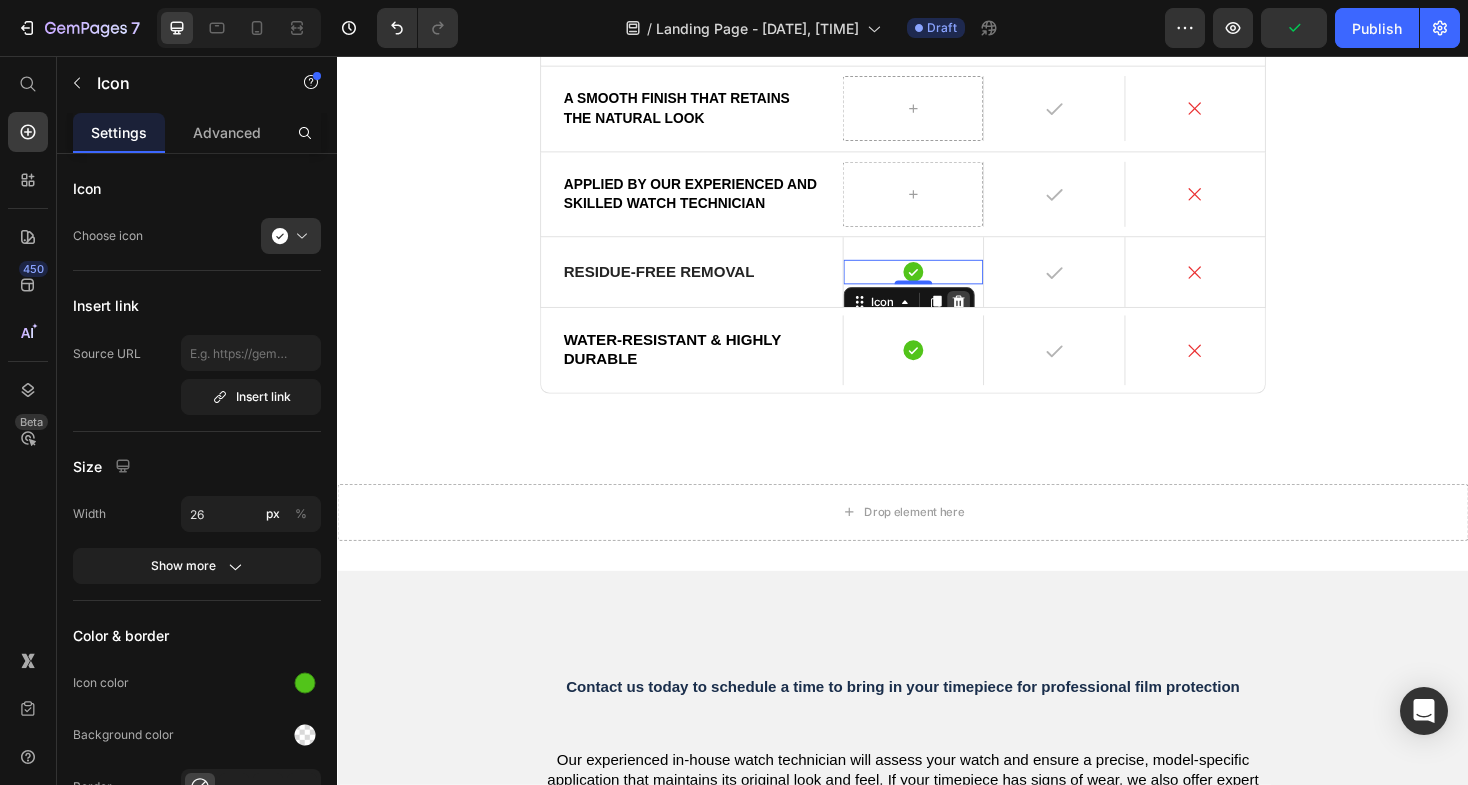 click 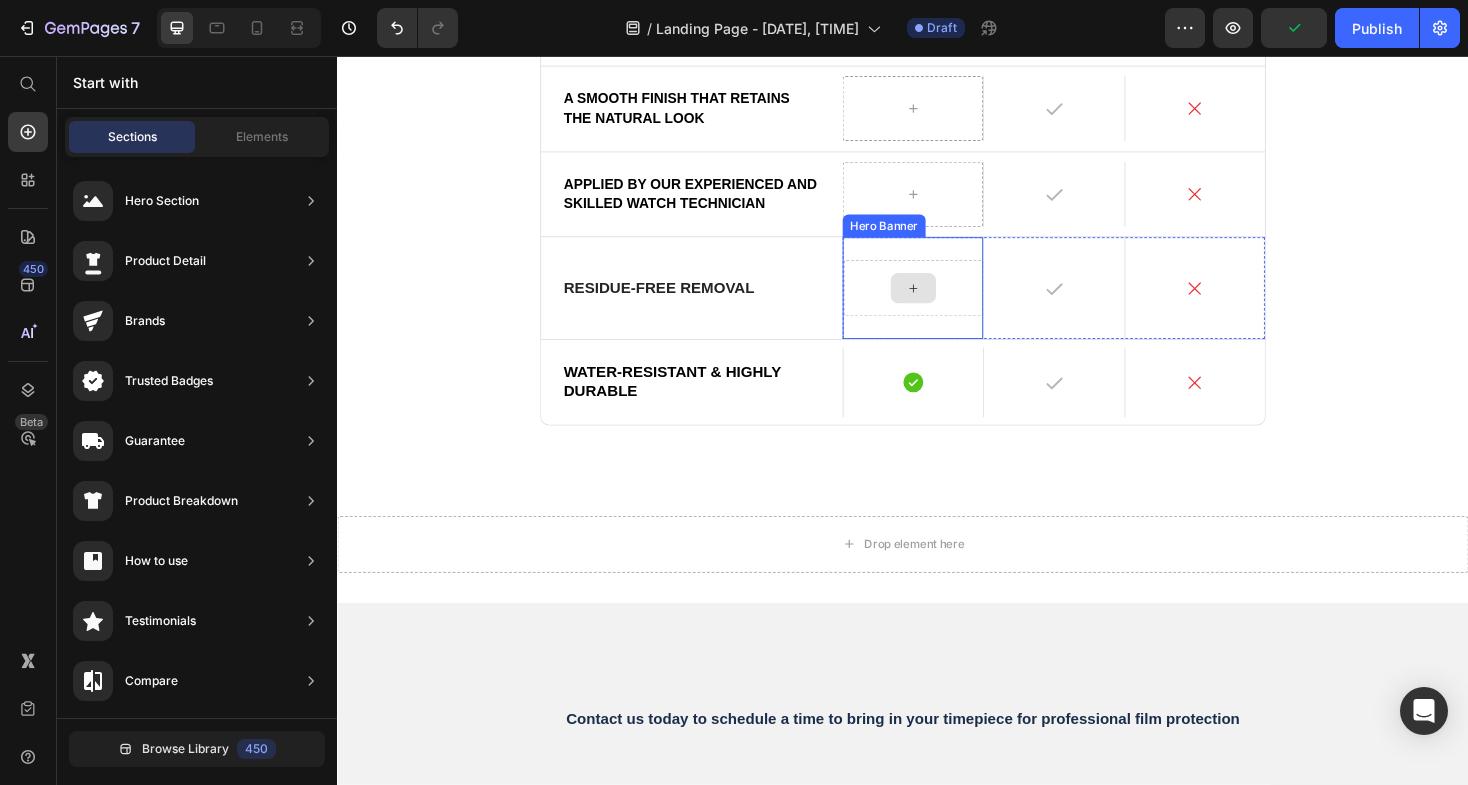 click on "Icon" at bounding box center [948, 402] 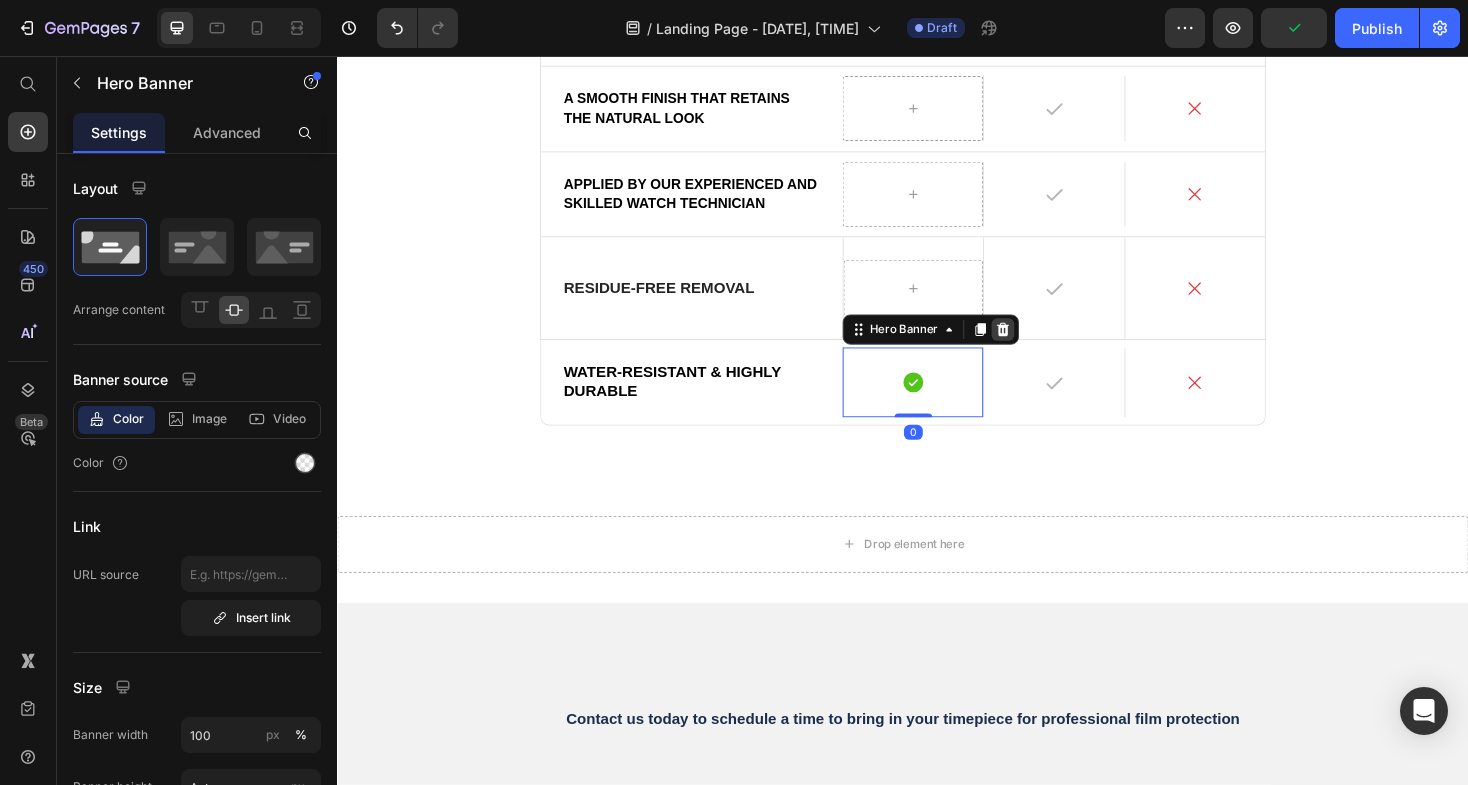 click 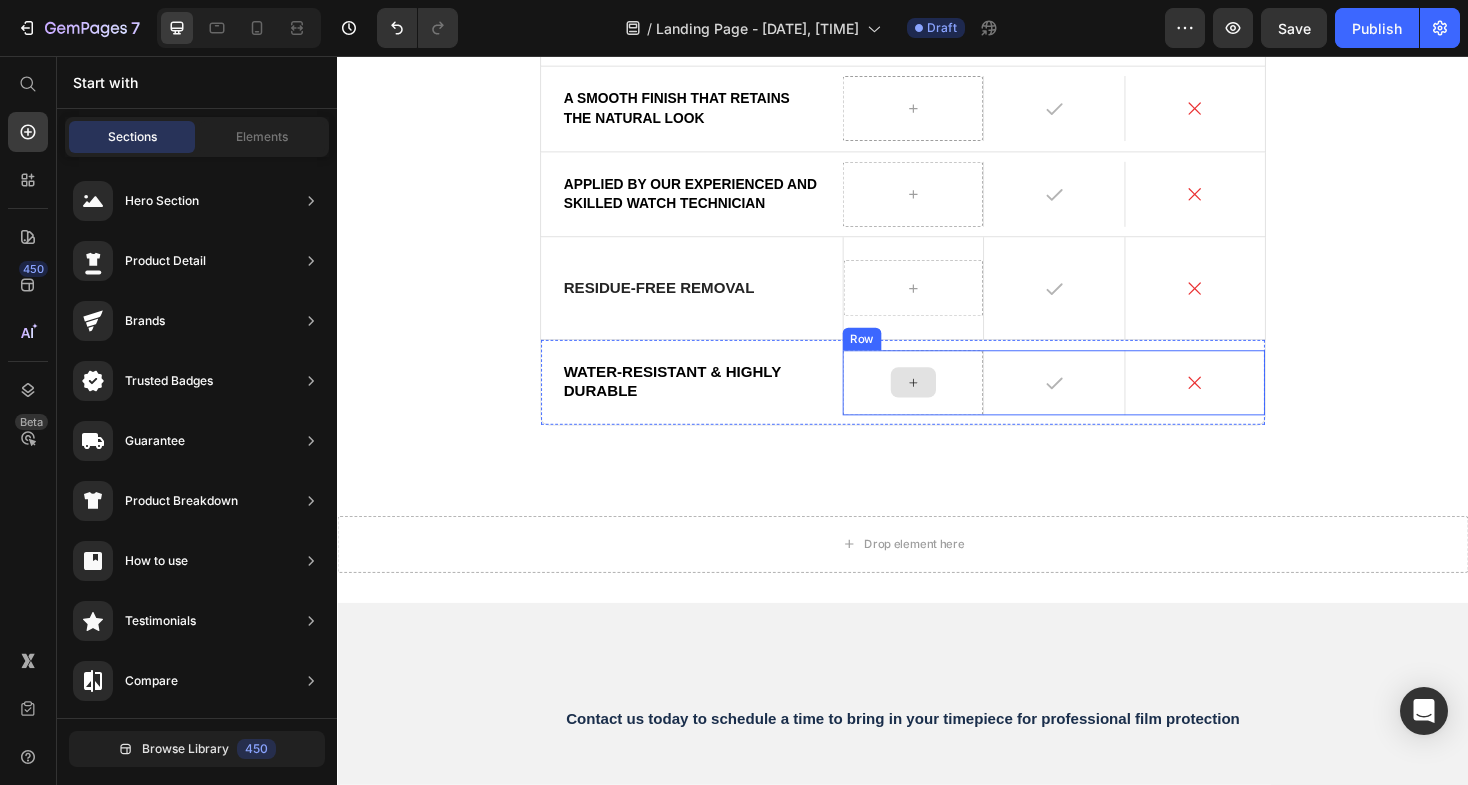 click at bounding box center [947, 402] 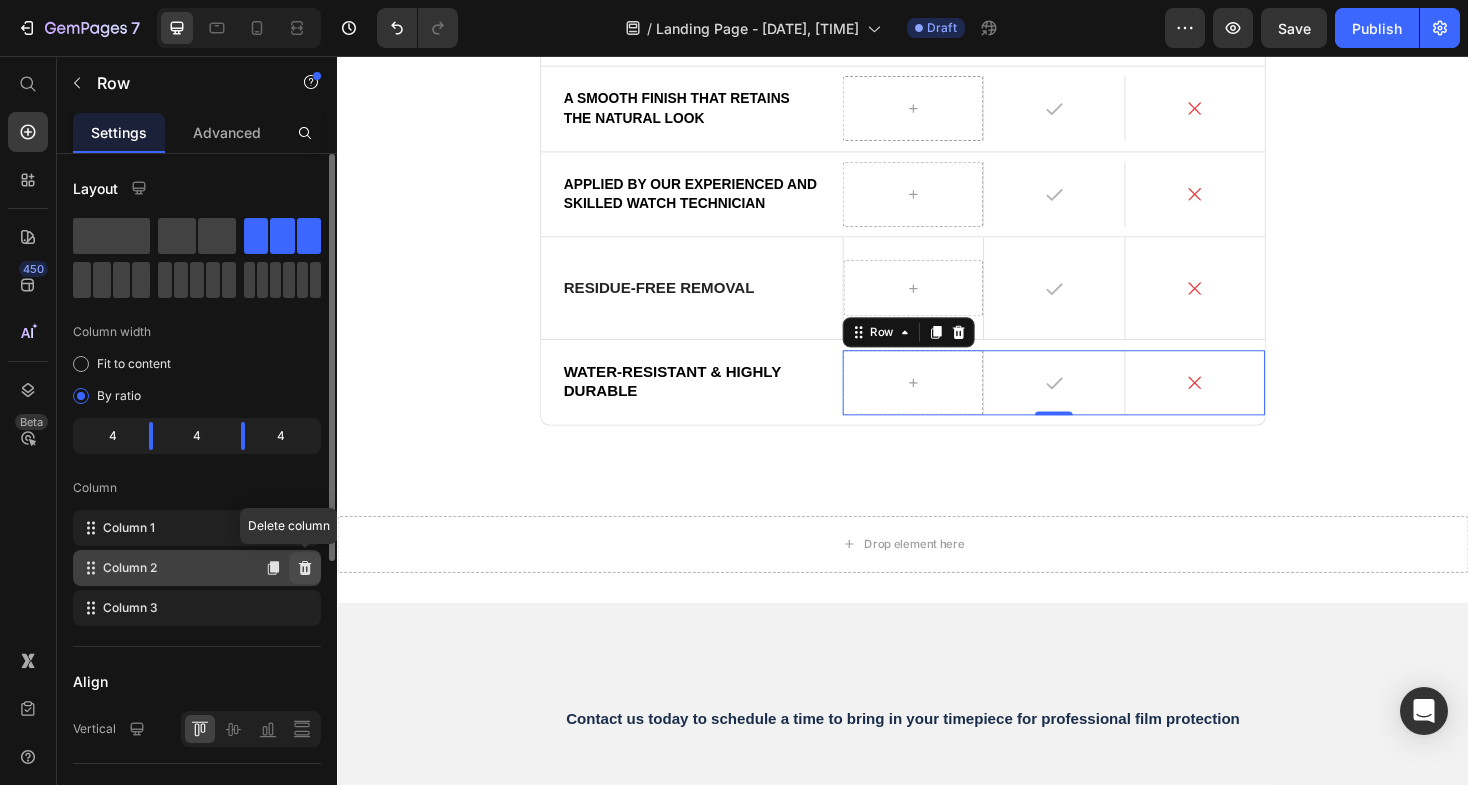 click 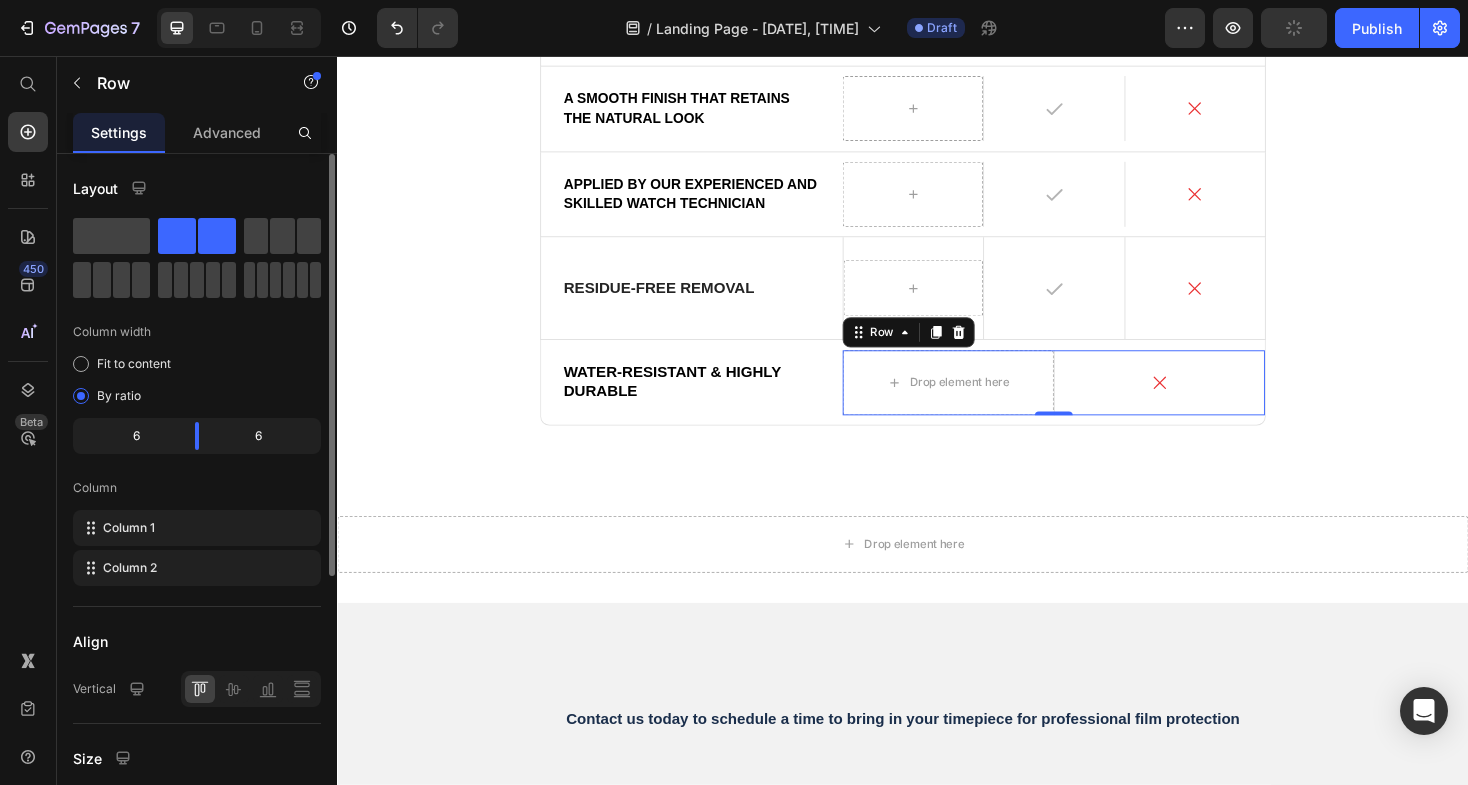 click at bounding box center [948, -59] 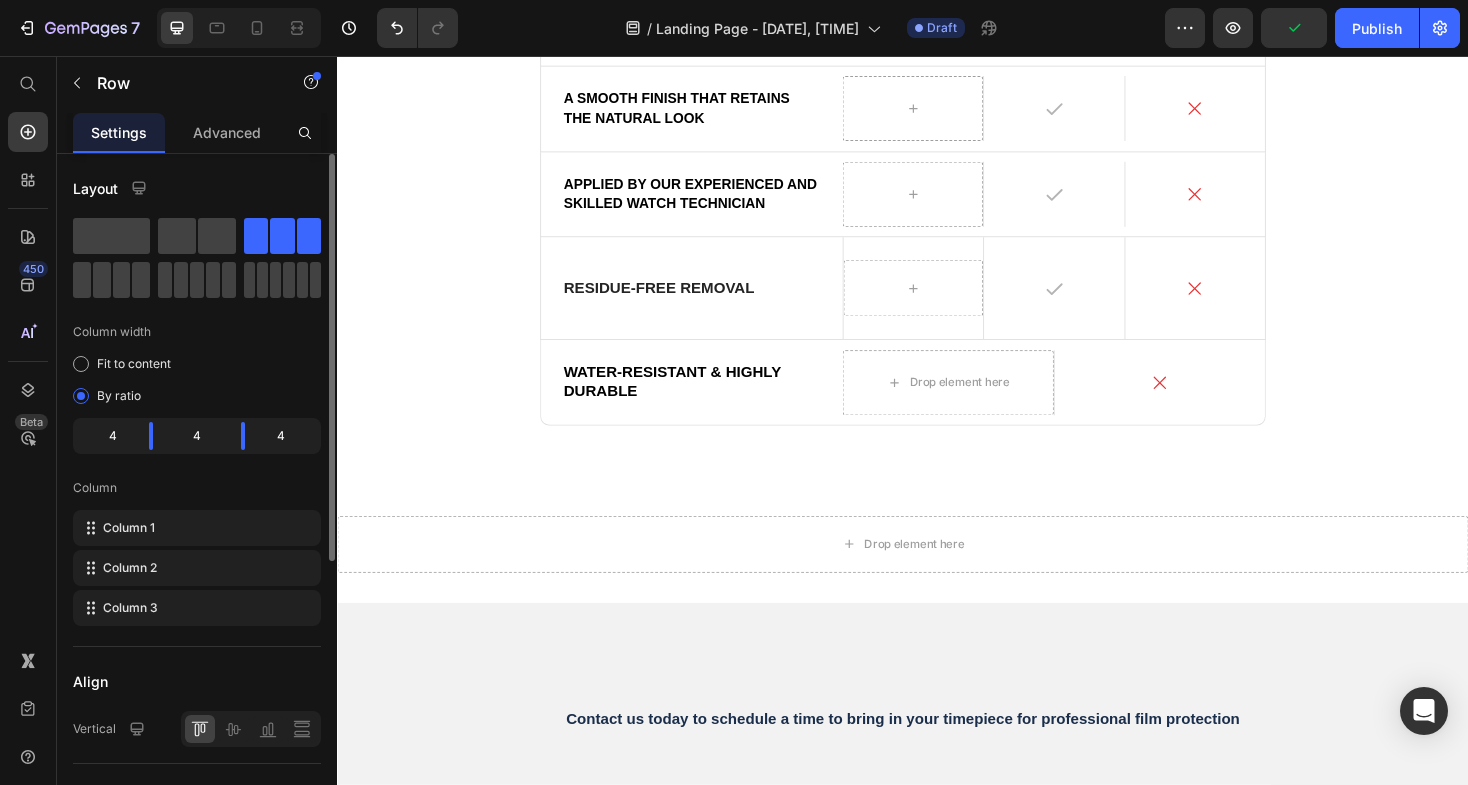 click at bounding box center (947, -59) 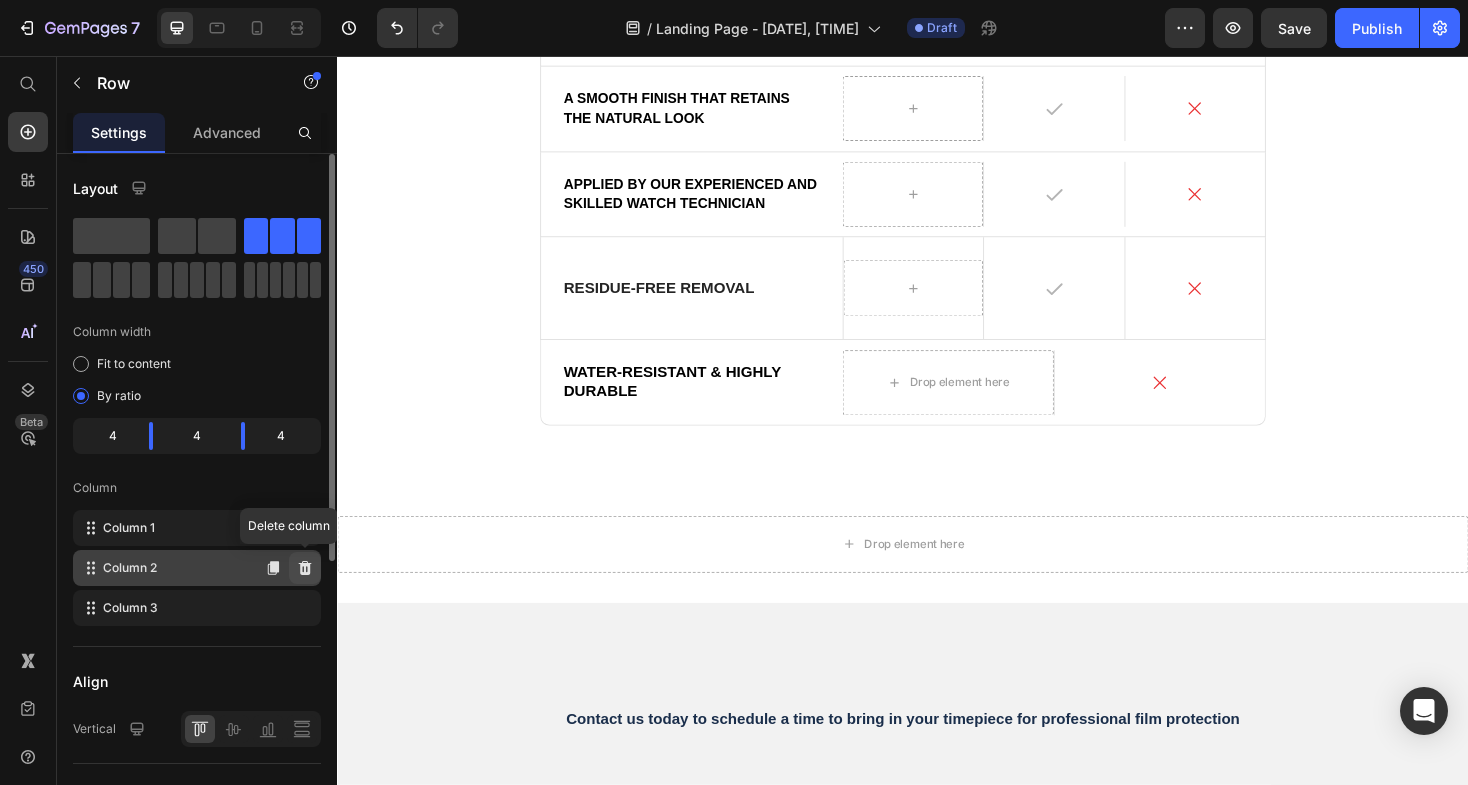 click 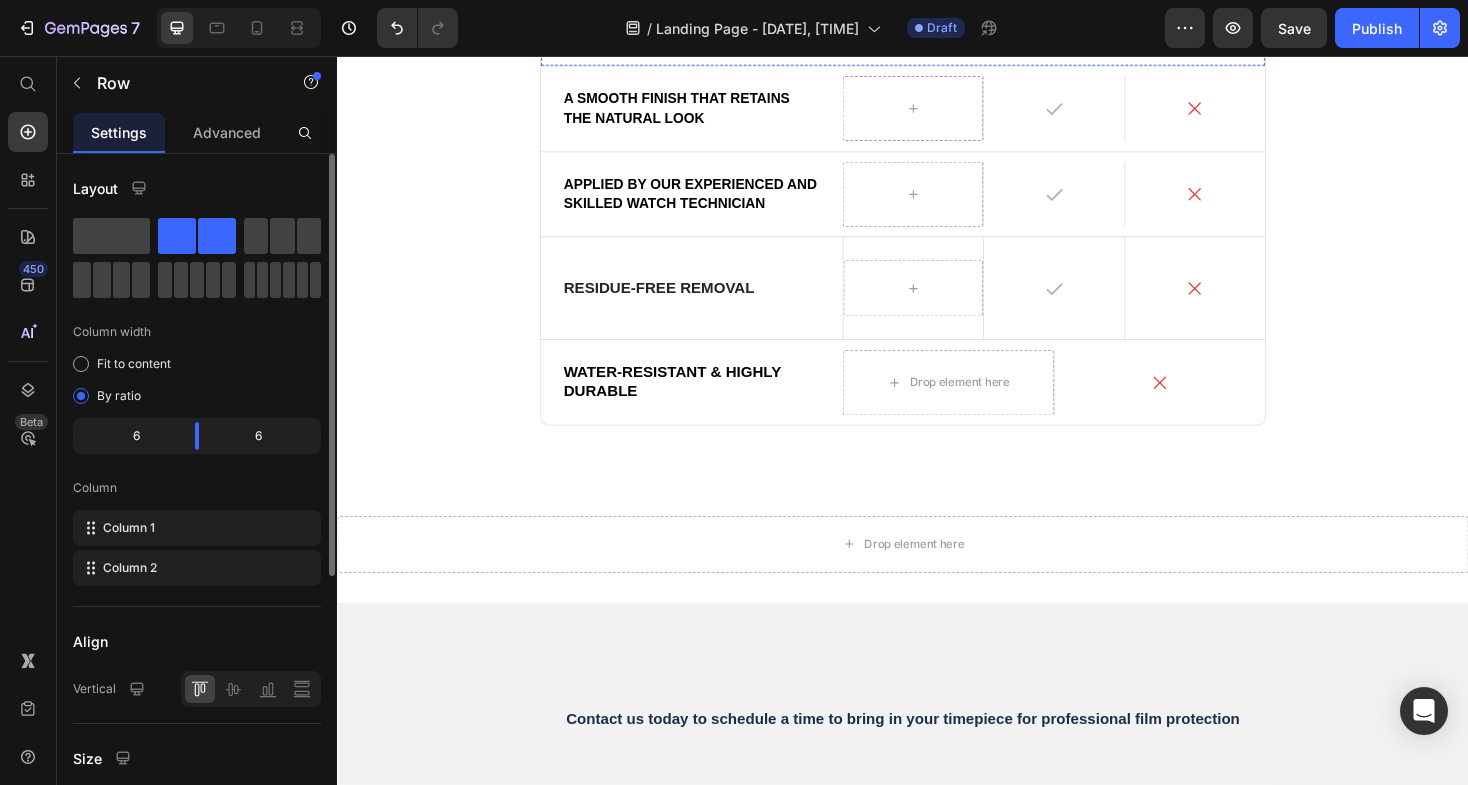 click at bounding box center (947, 21) 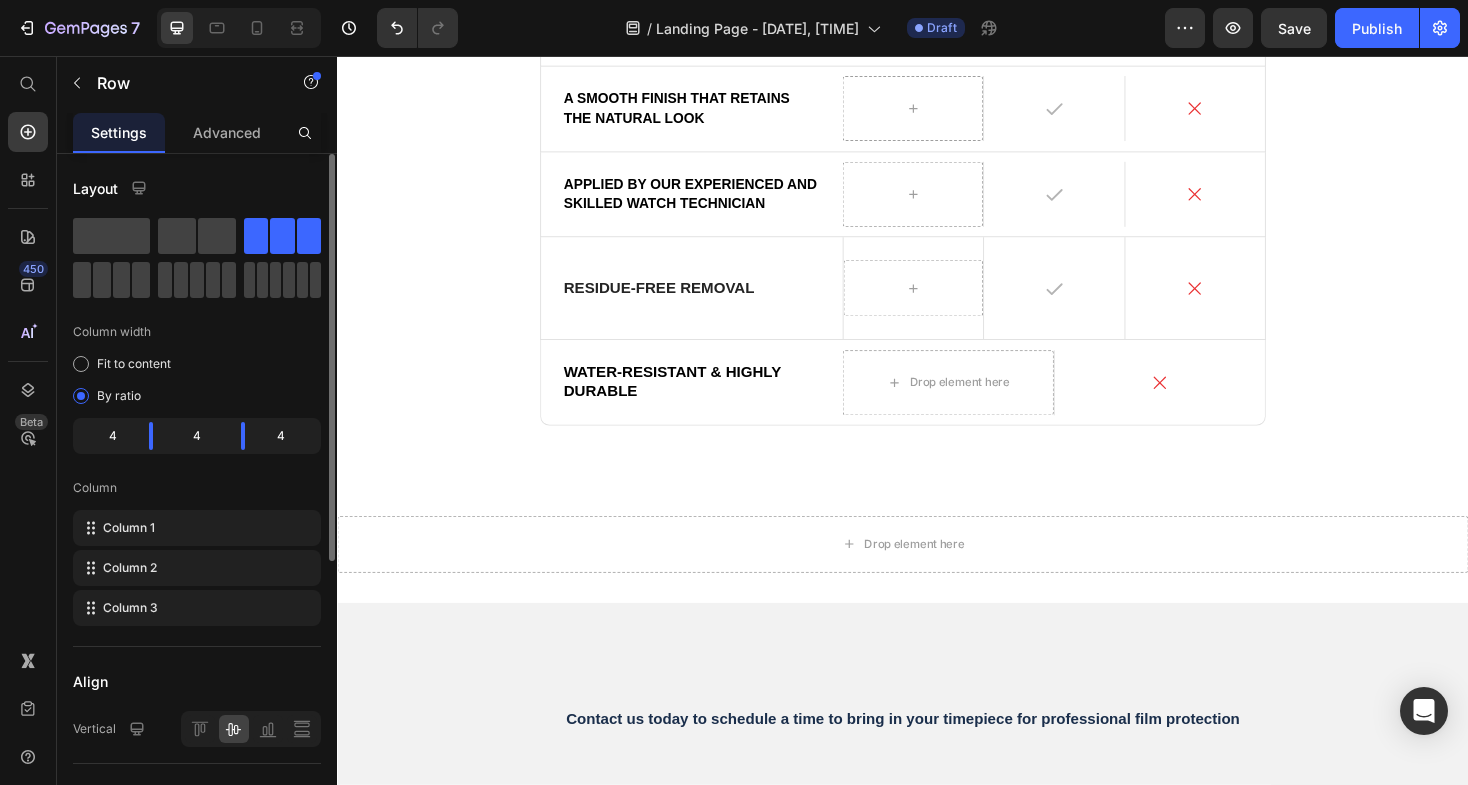 click on "At vero eos" at bounding box center [1209, -59] 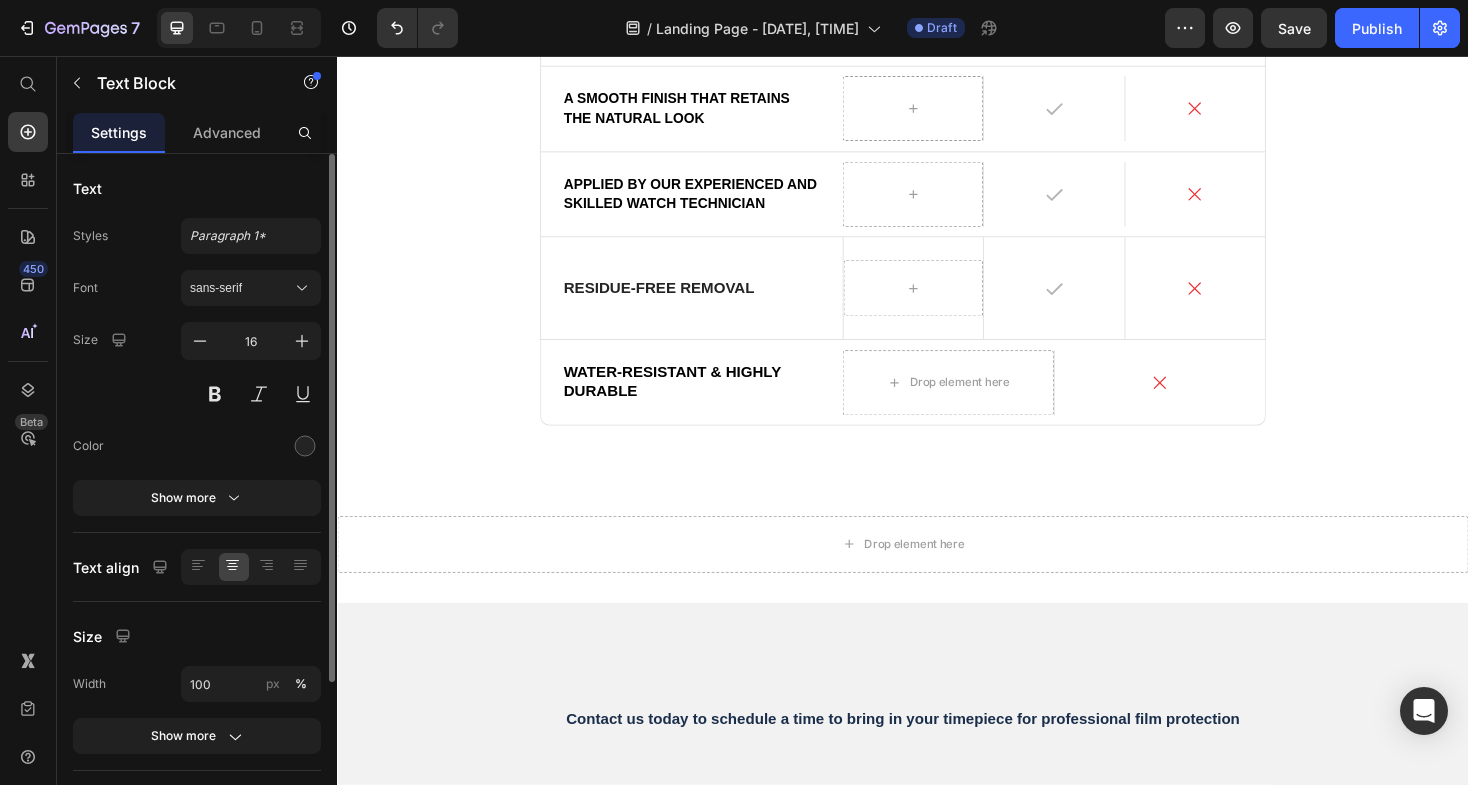 click 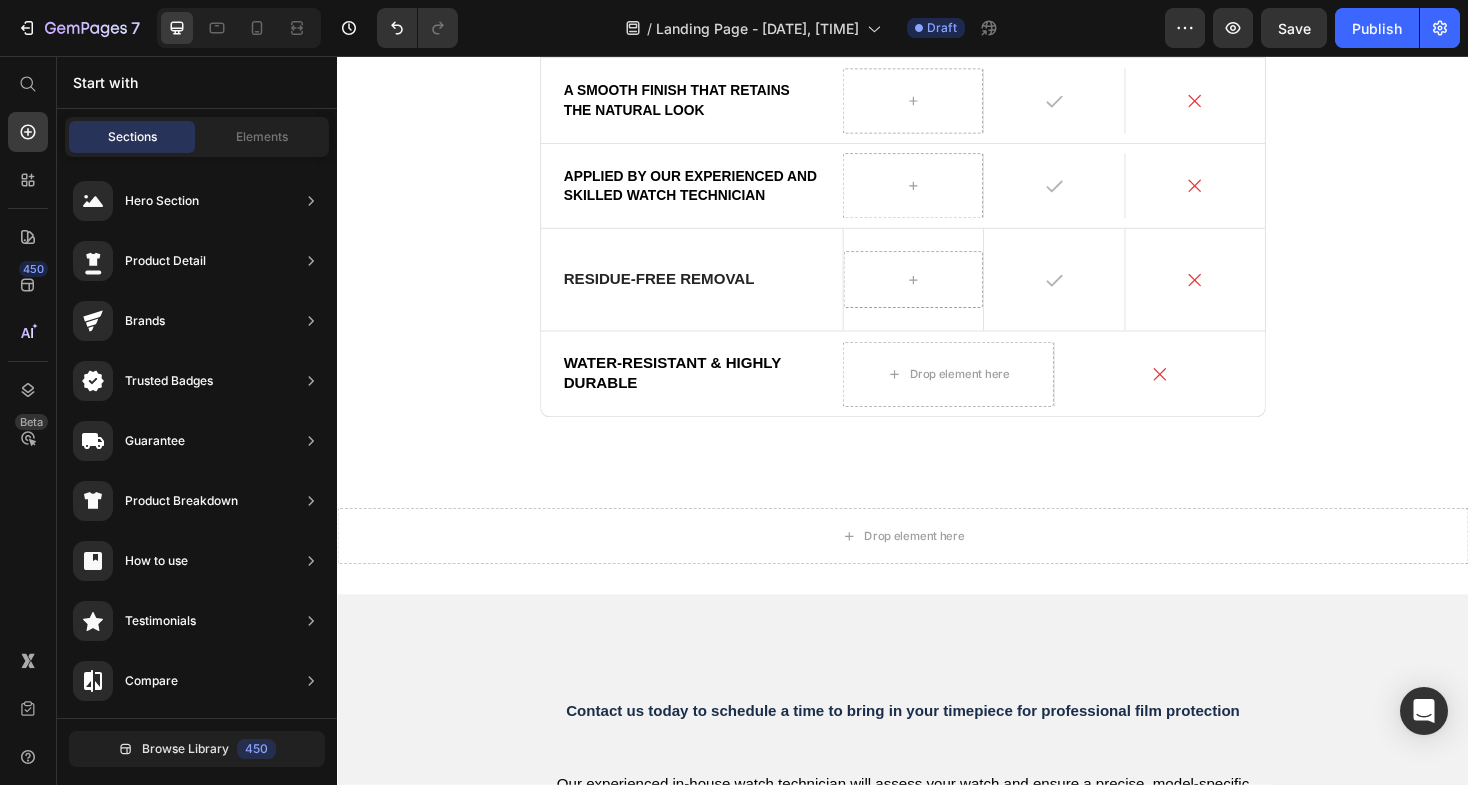 click on "Icon" at bounding box center [1247, 12] 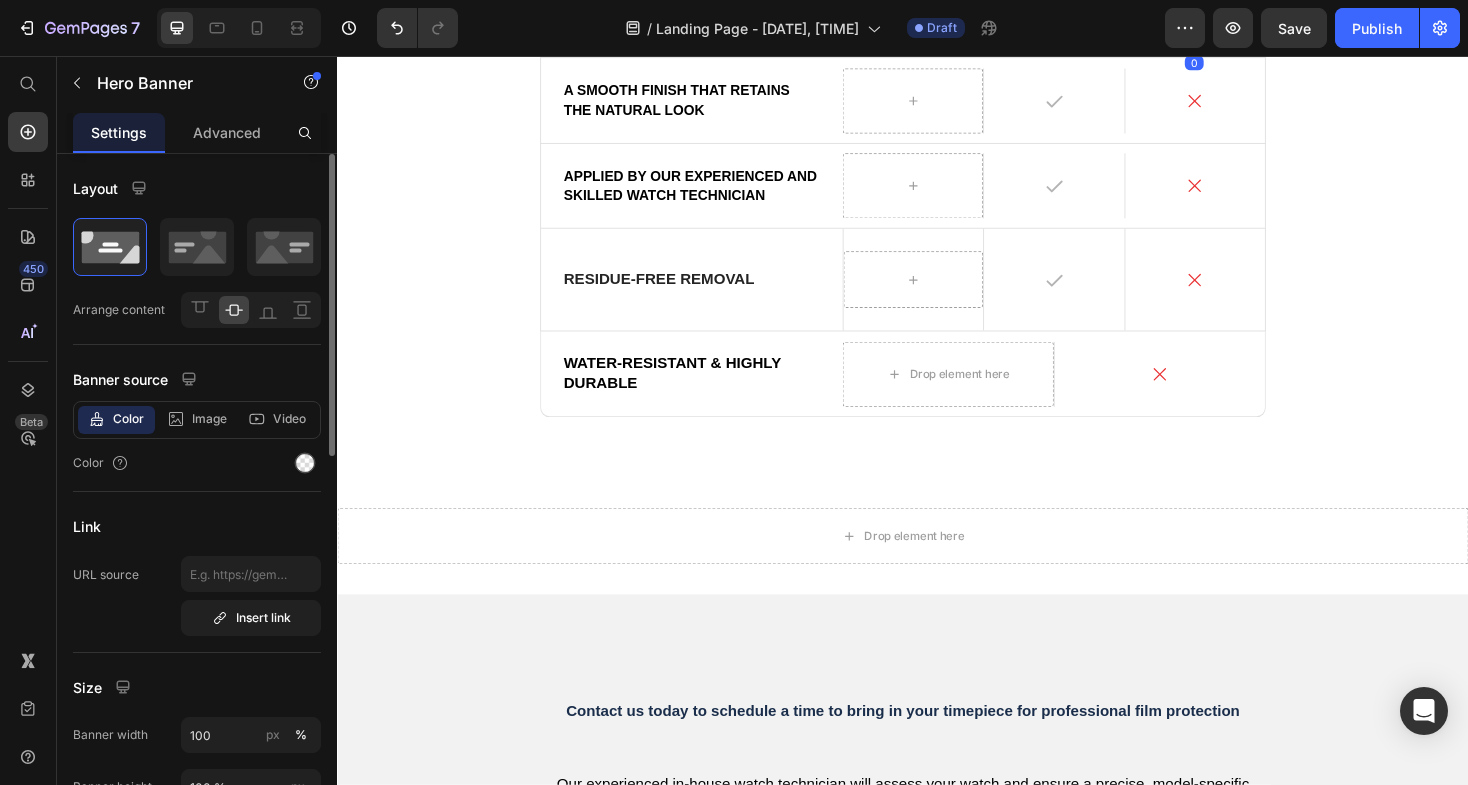 click 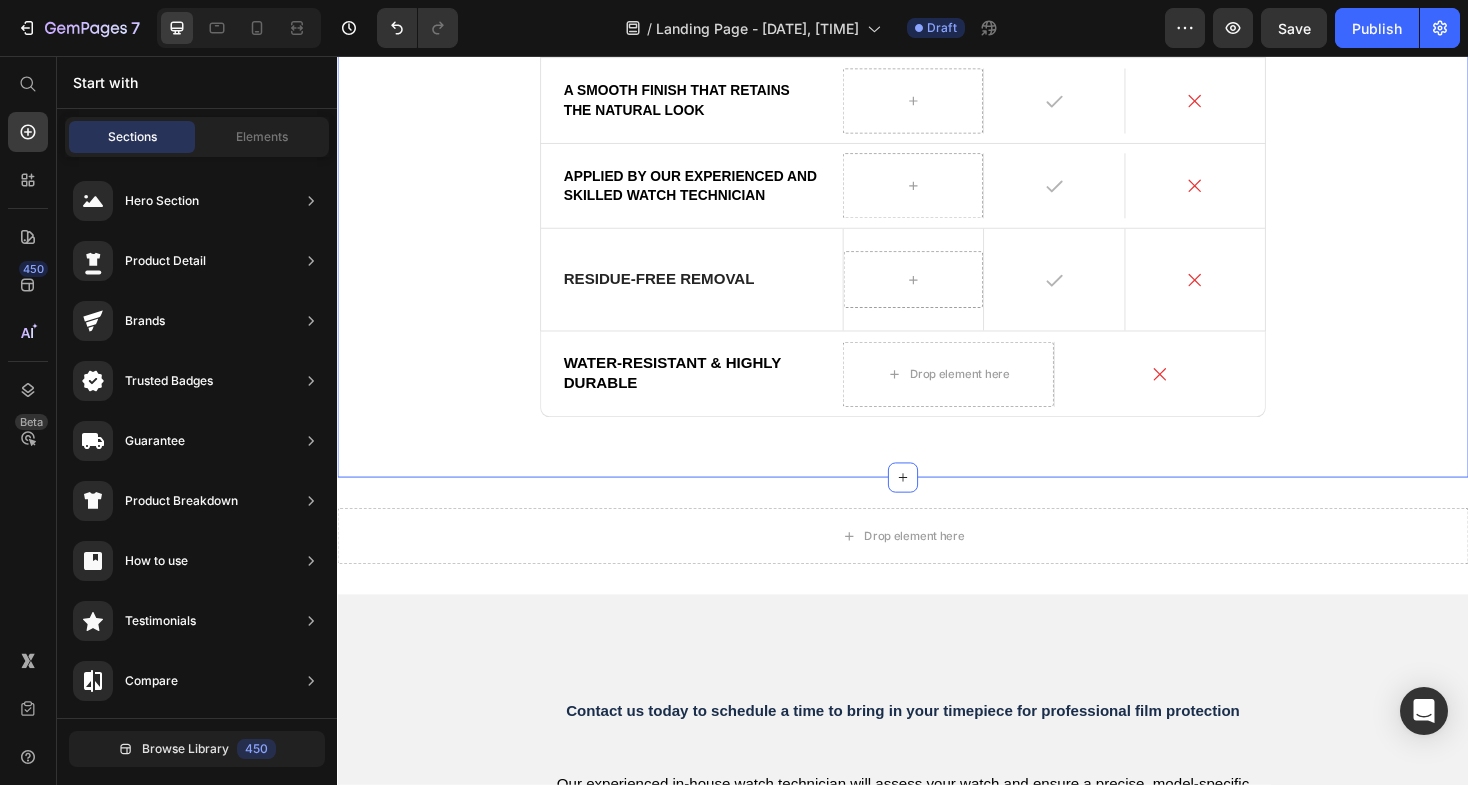click on "Icon" at bounding box center [1097, 12] 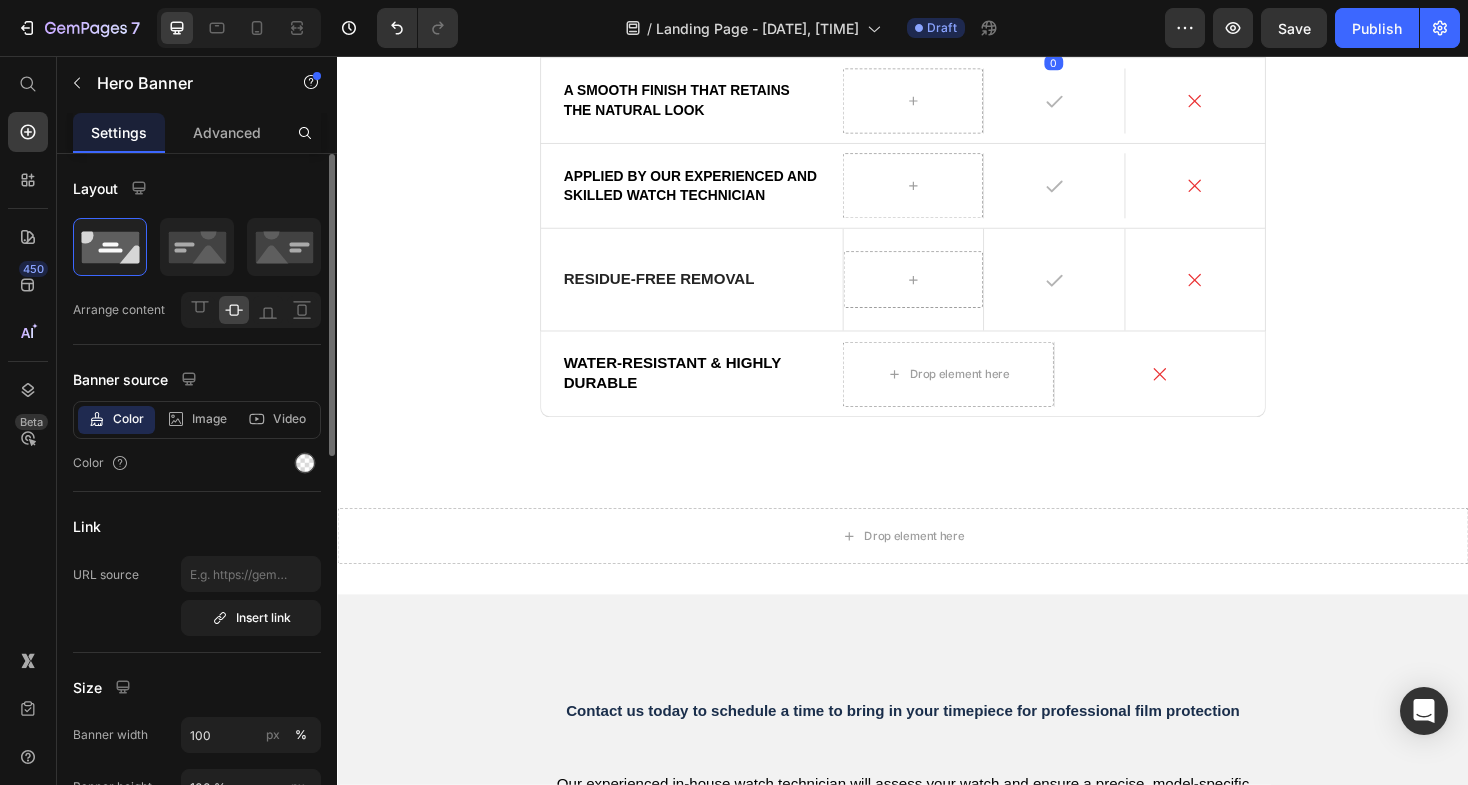 click 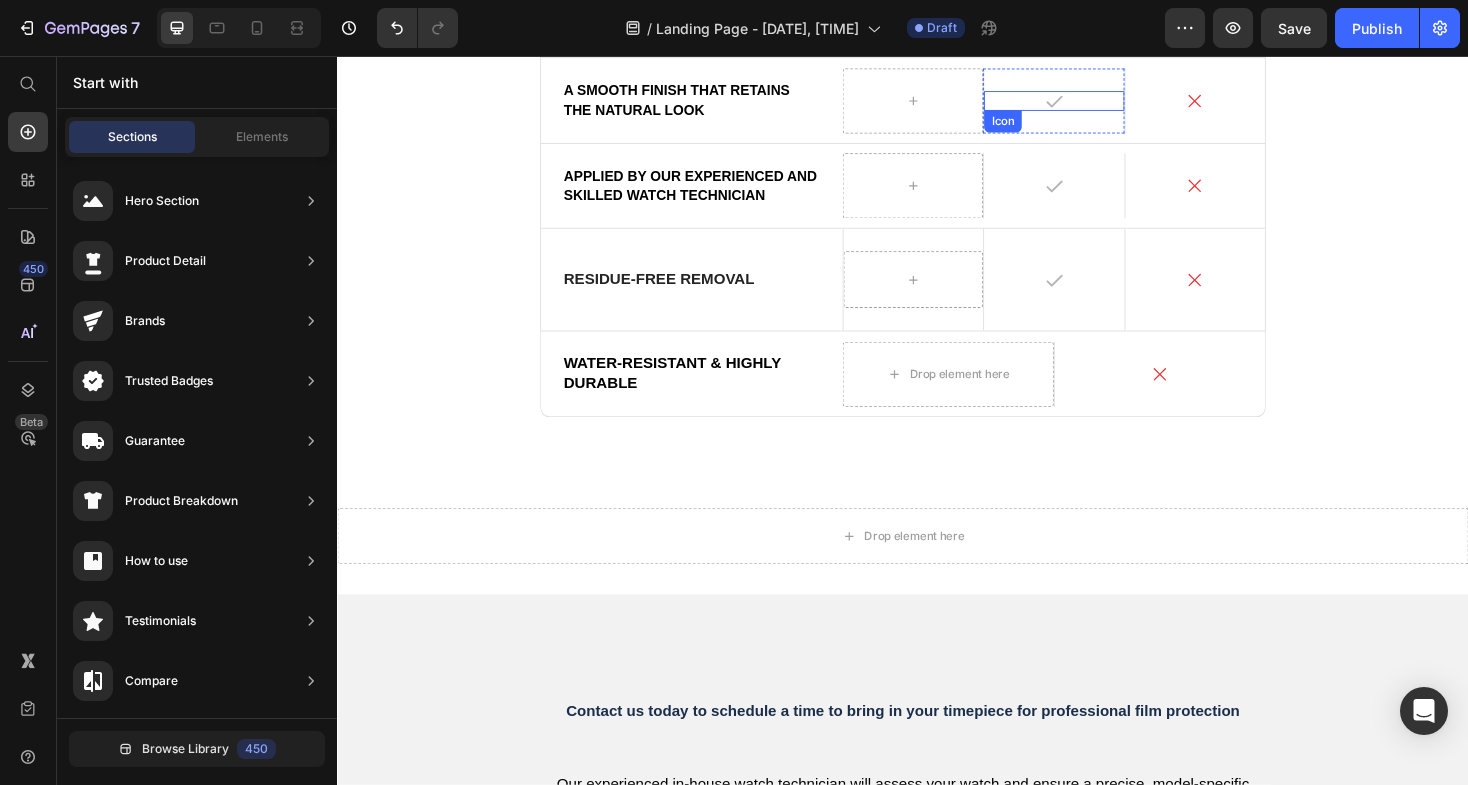click on "Icon" at bounding box center (1097, 103) 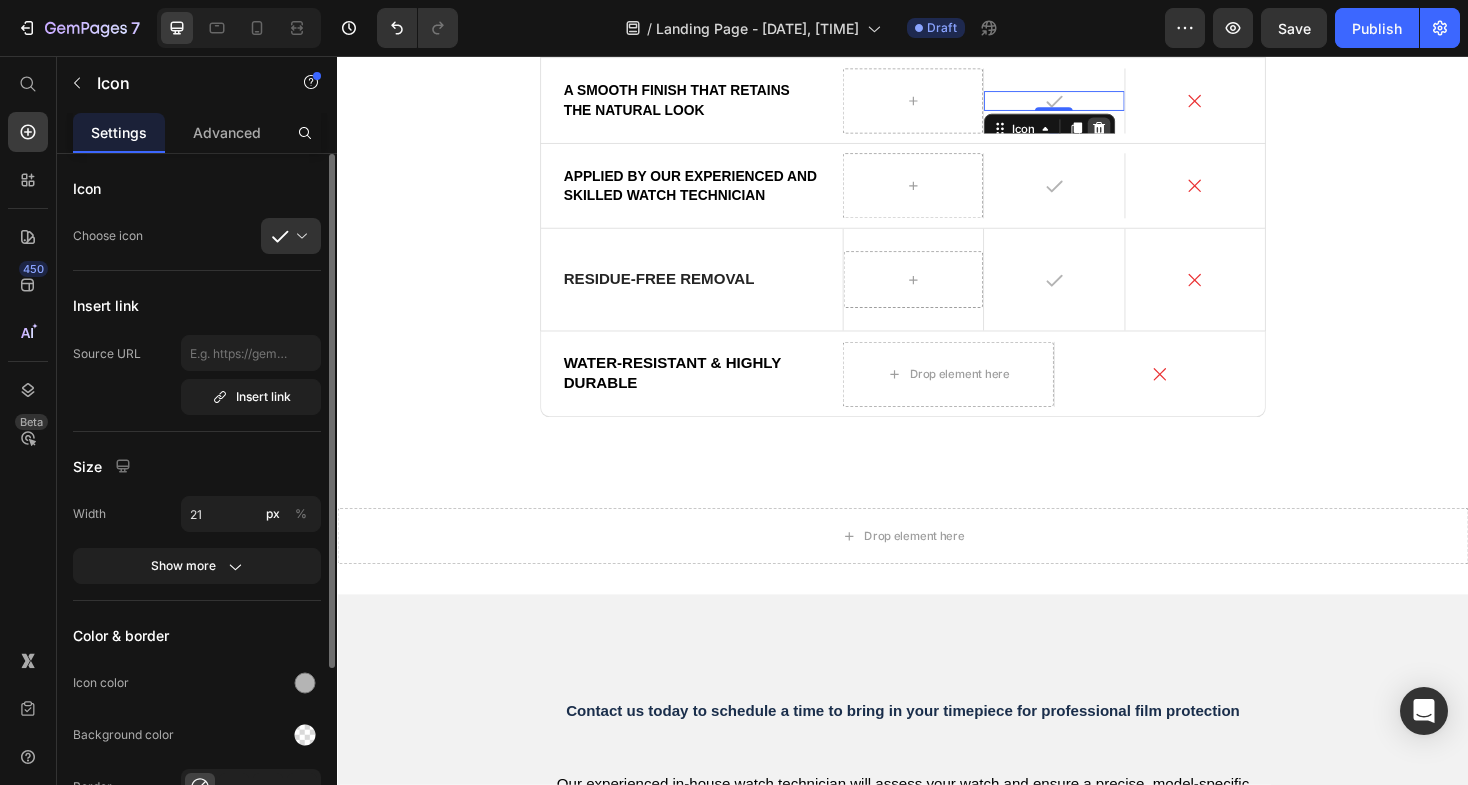click 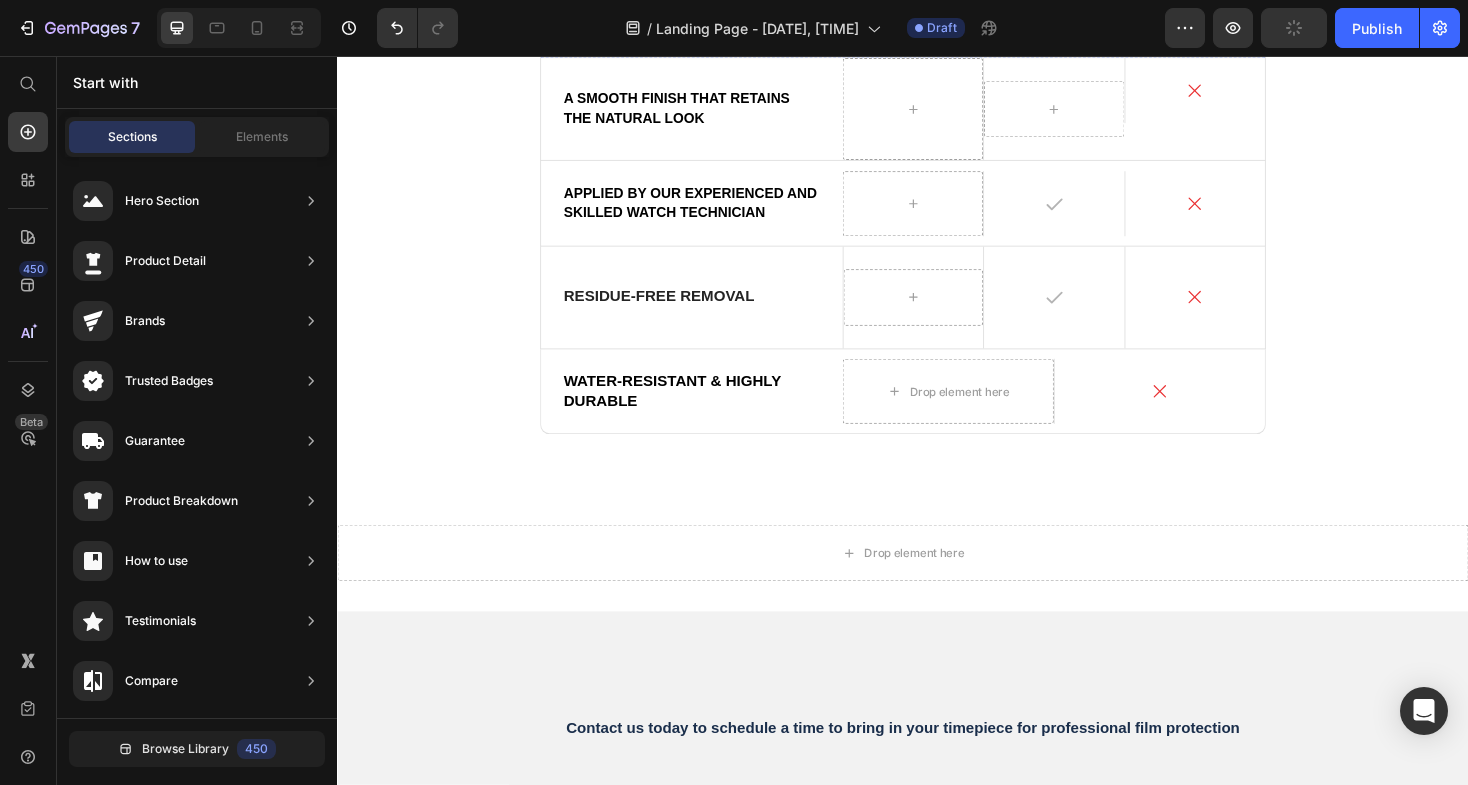 click at bounding box center (1096, 12) 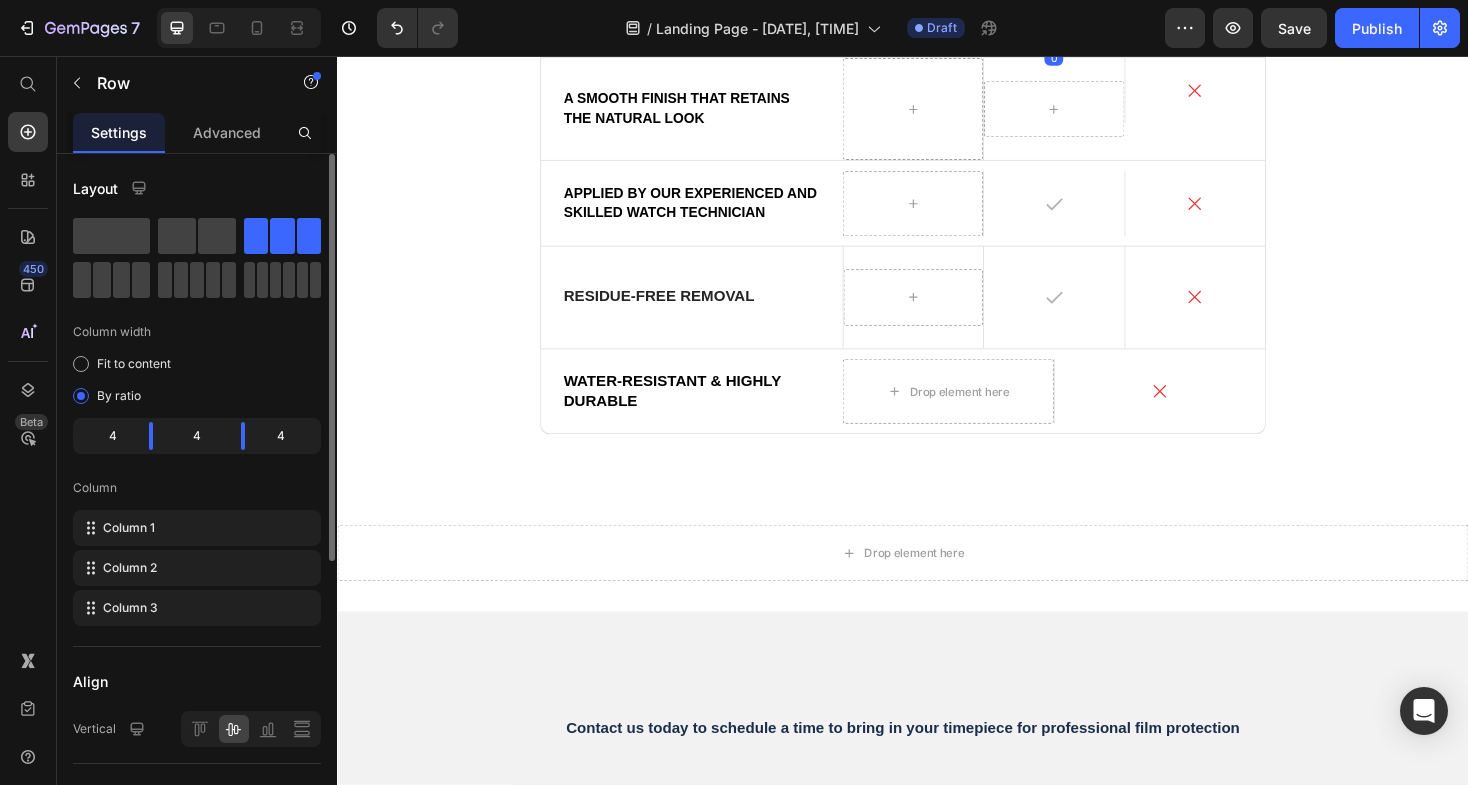 click 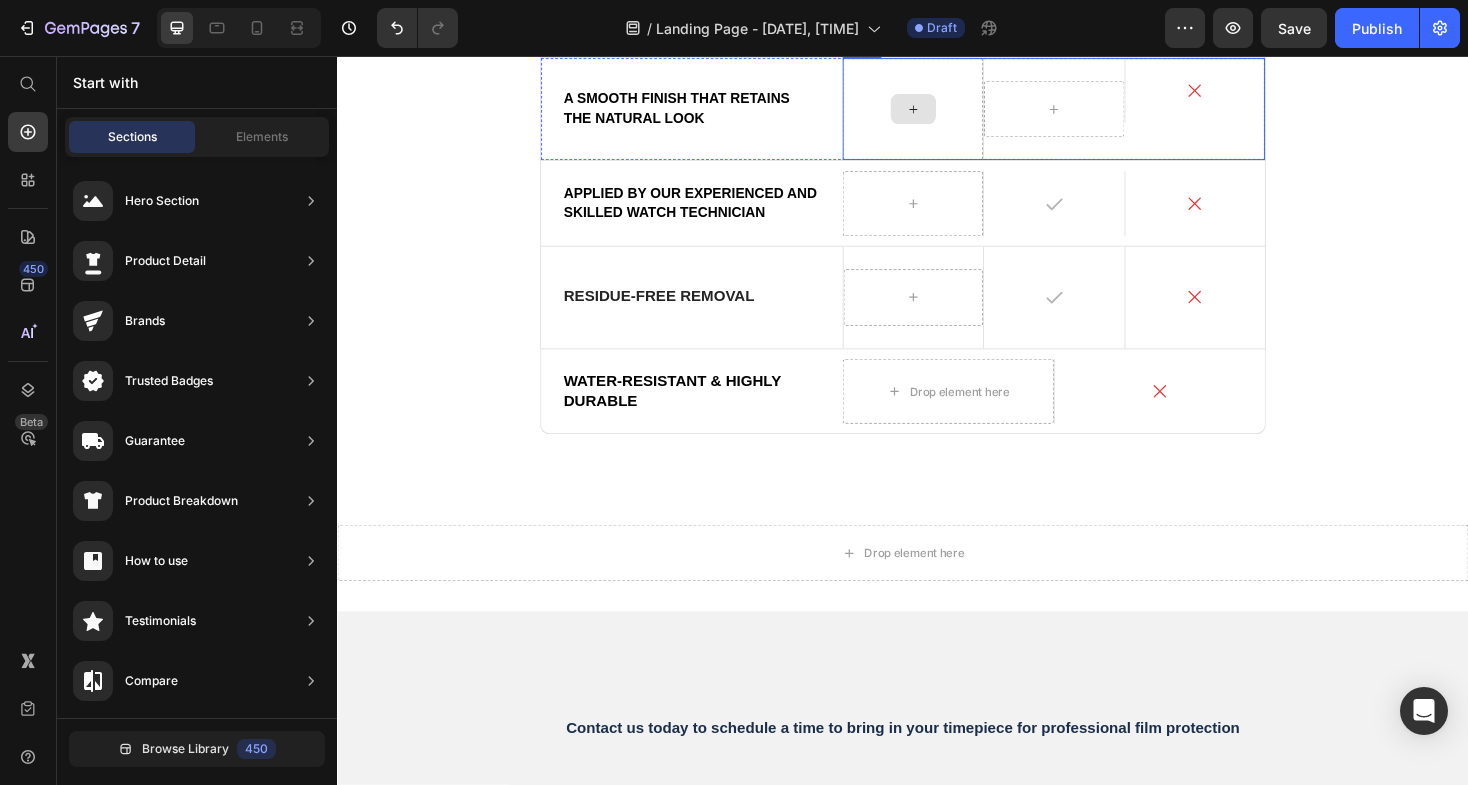 click at bounding box center (947, 112) 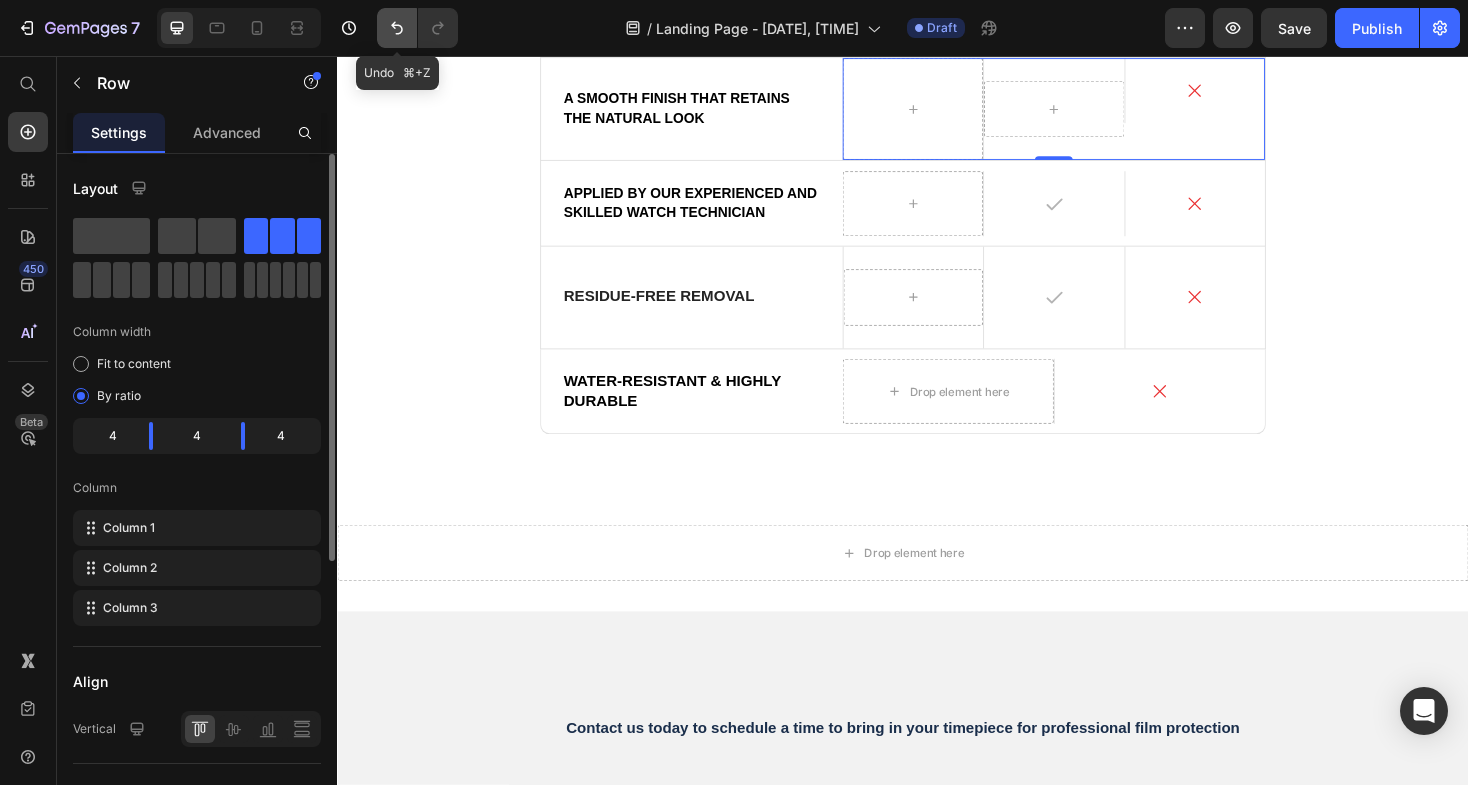 click 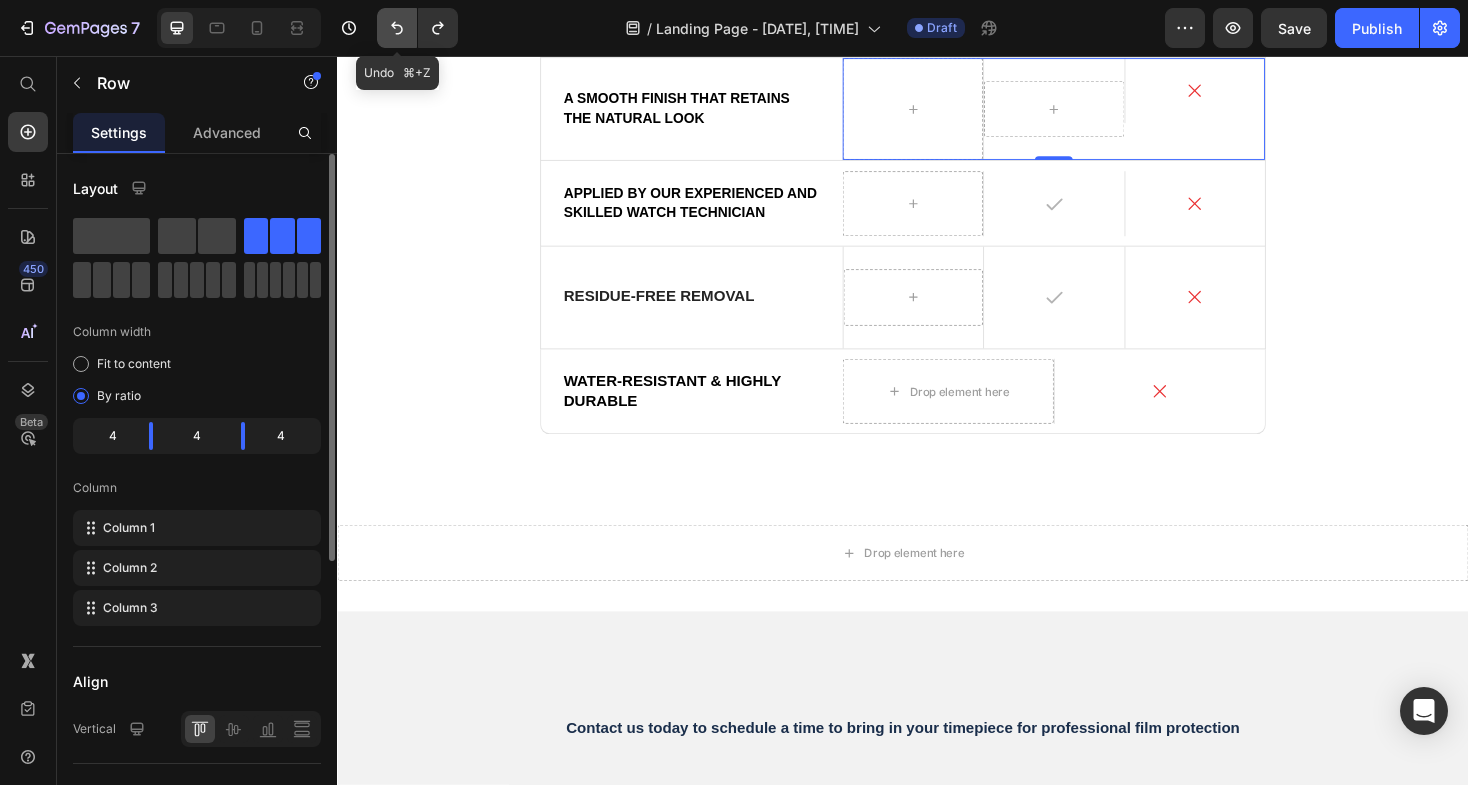 click 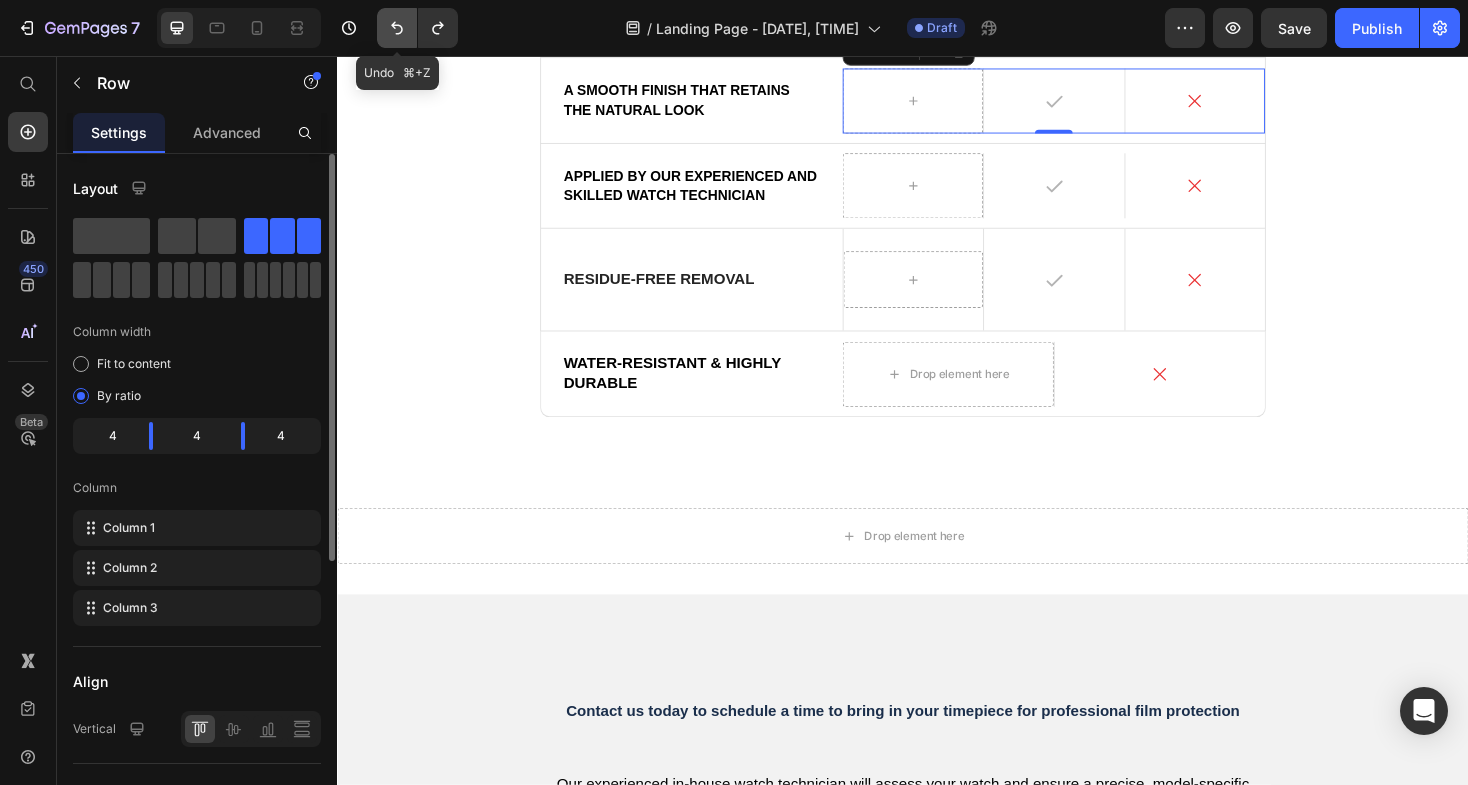 click 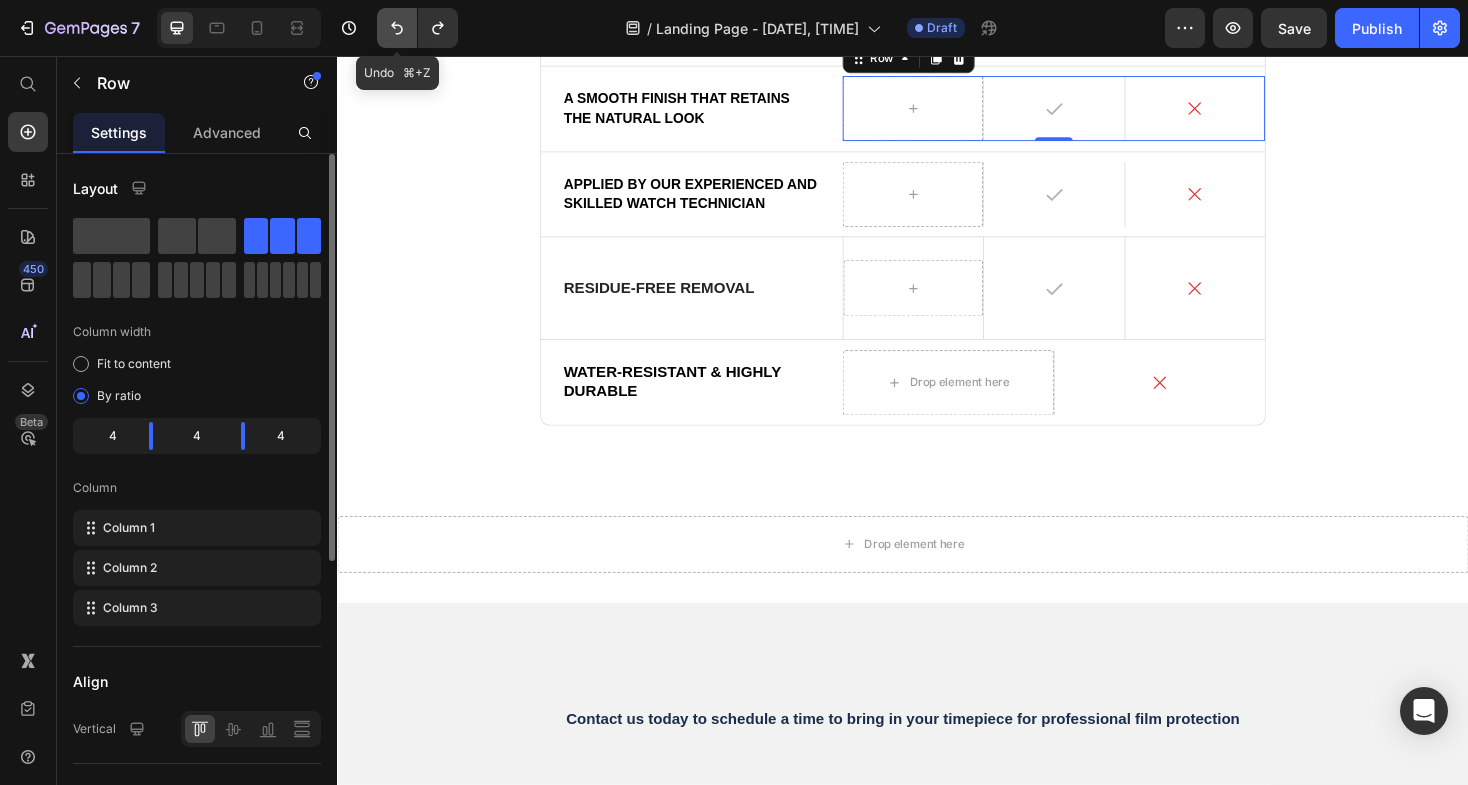 click 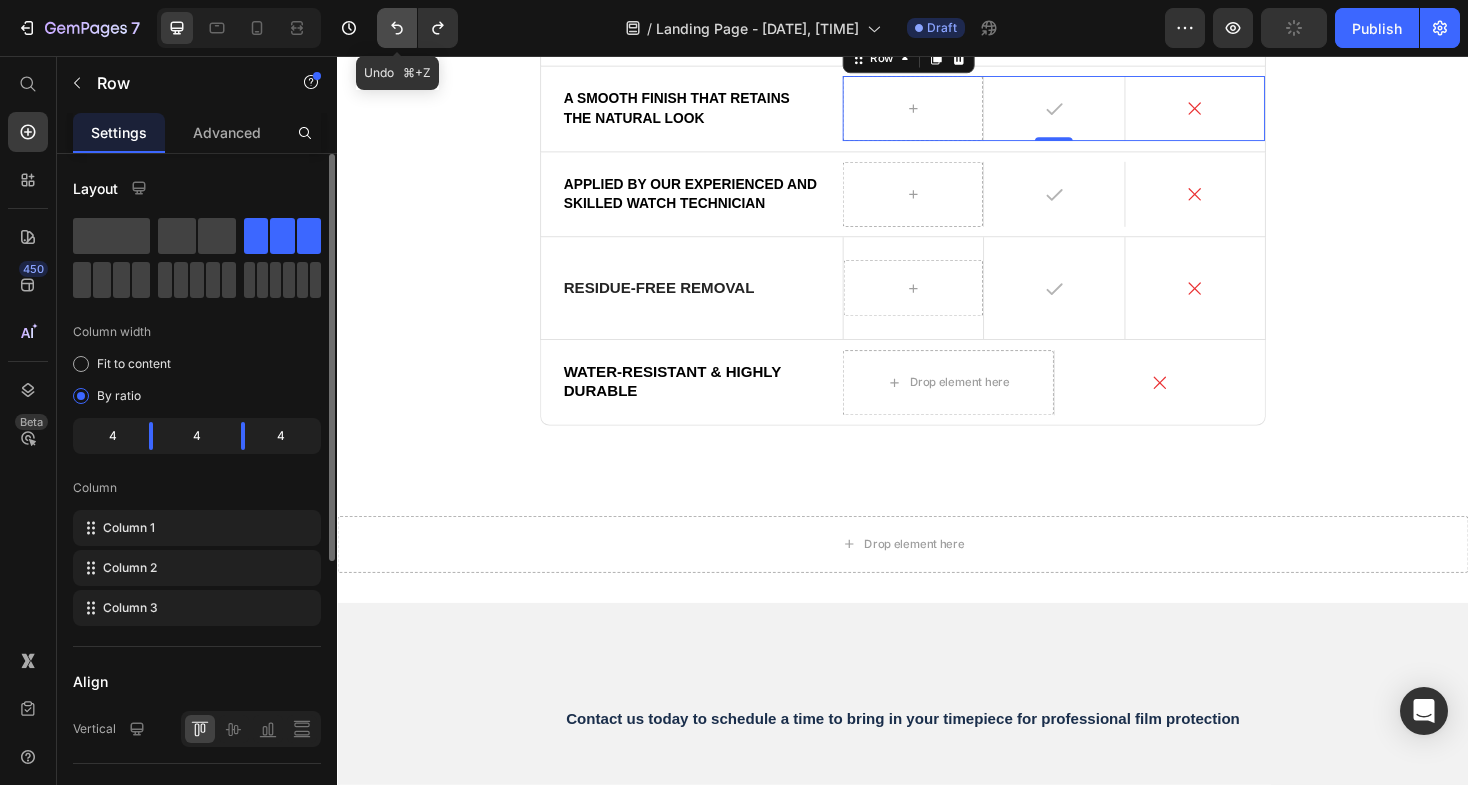 click 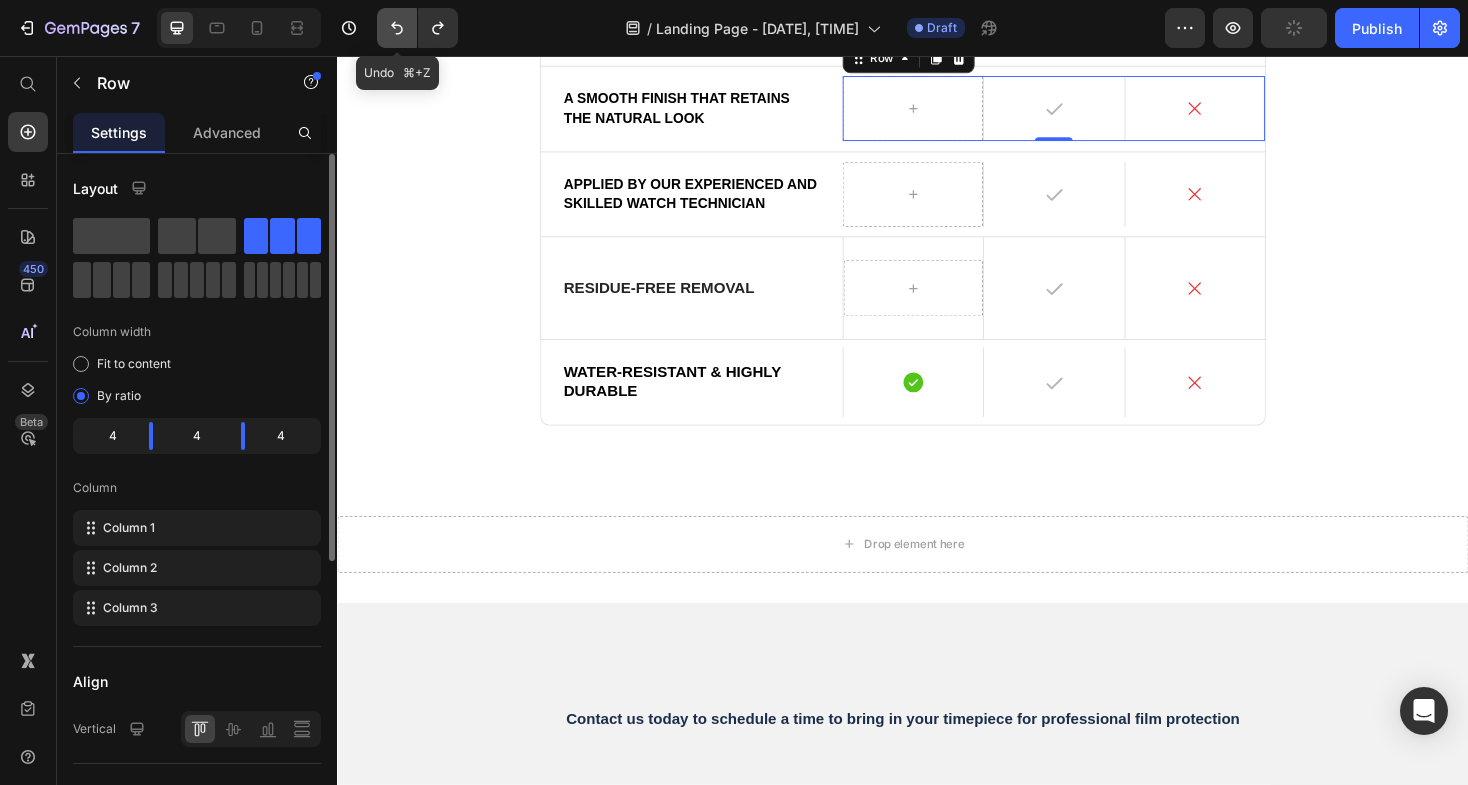 click 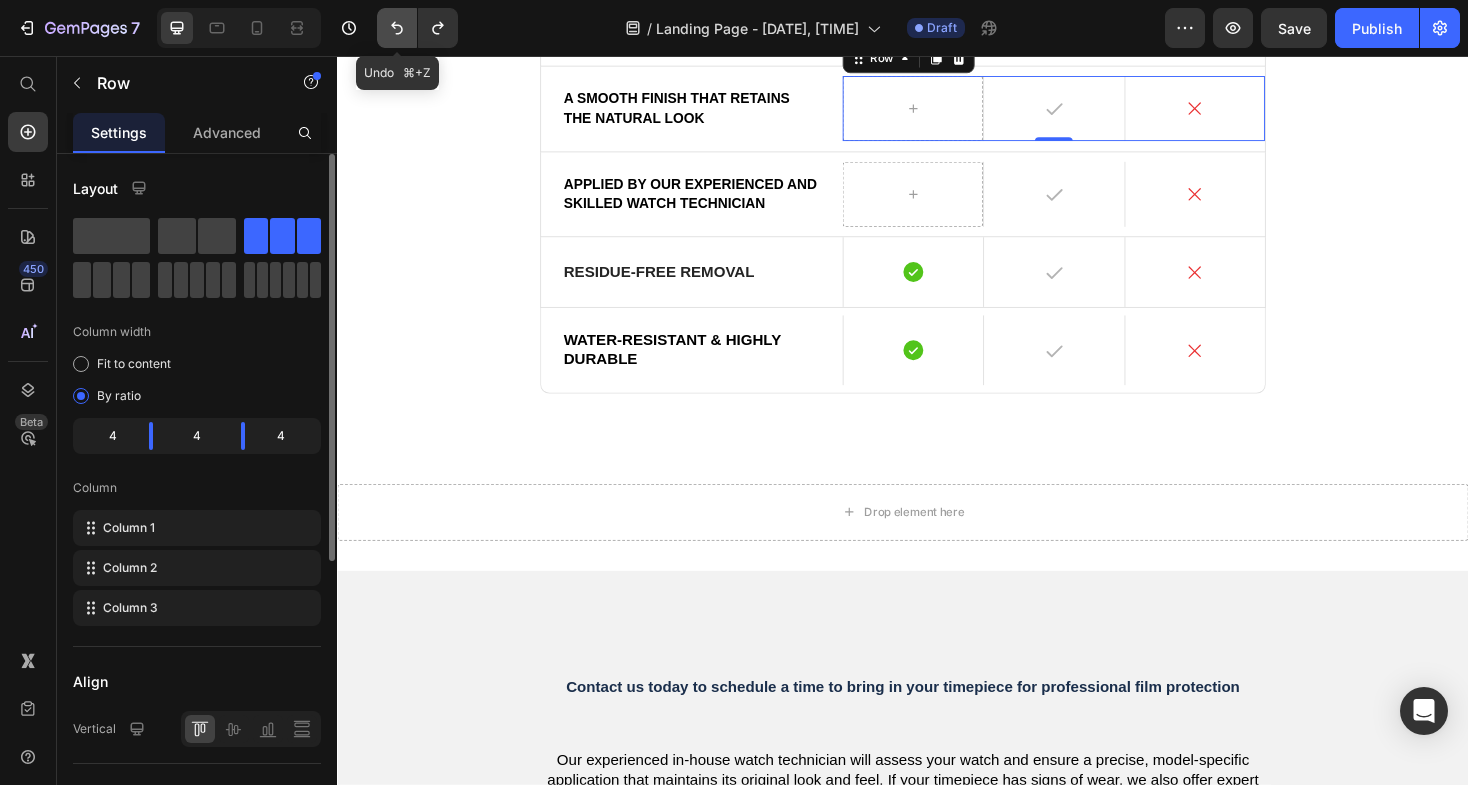 click 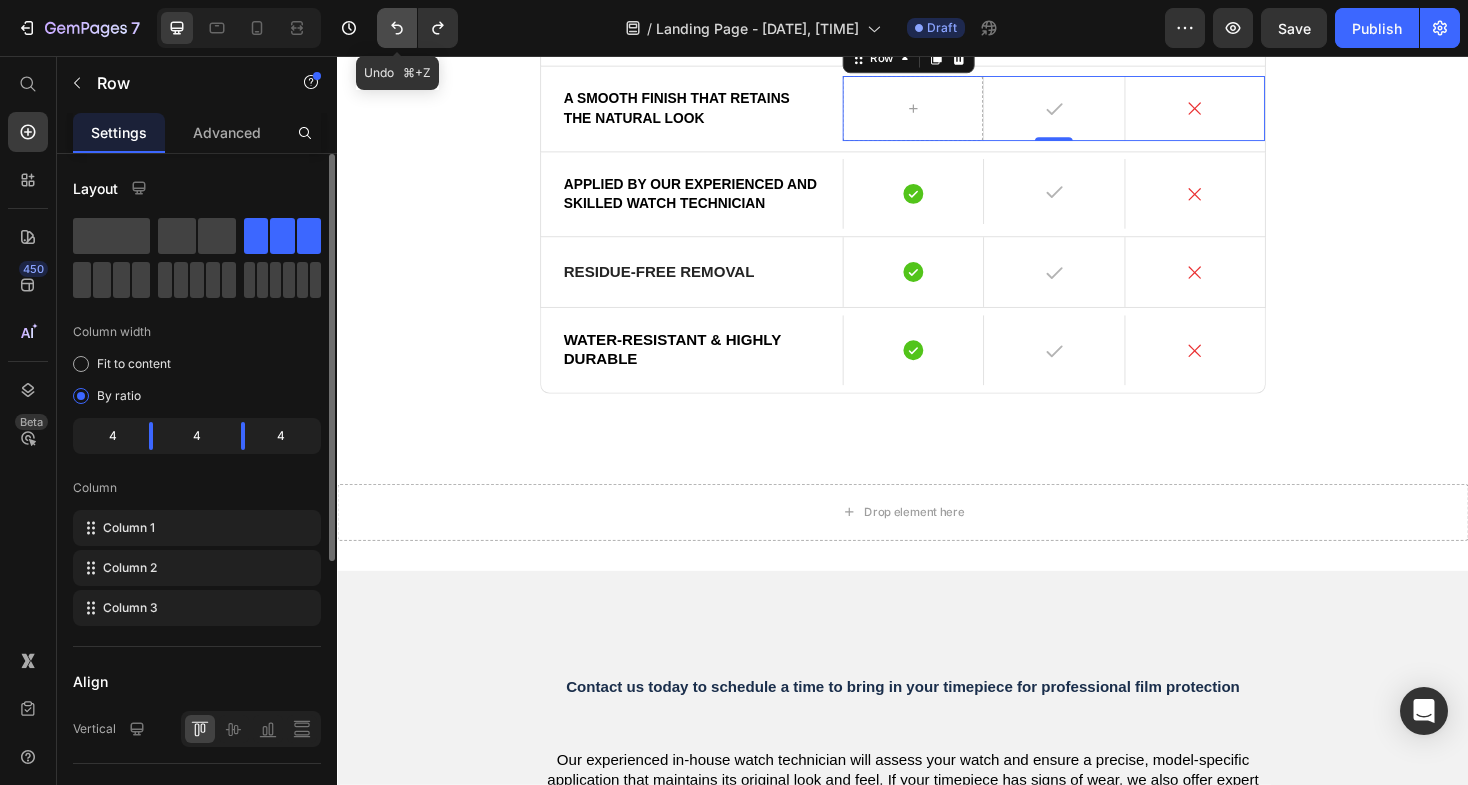 click 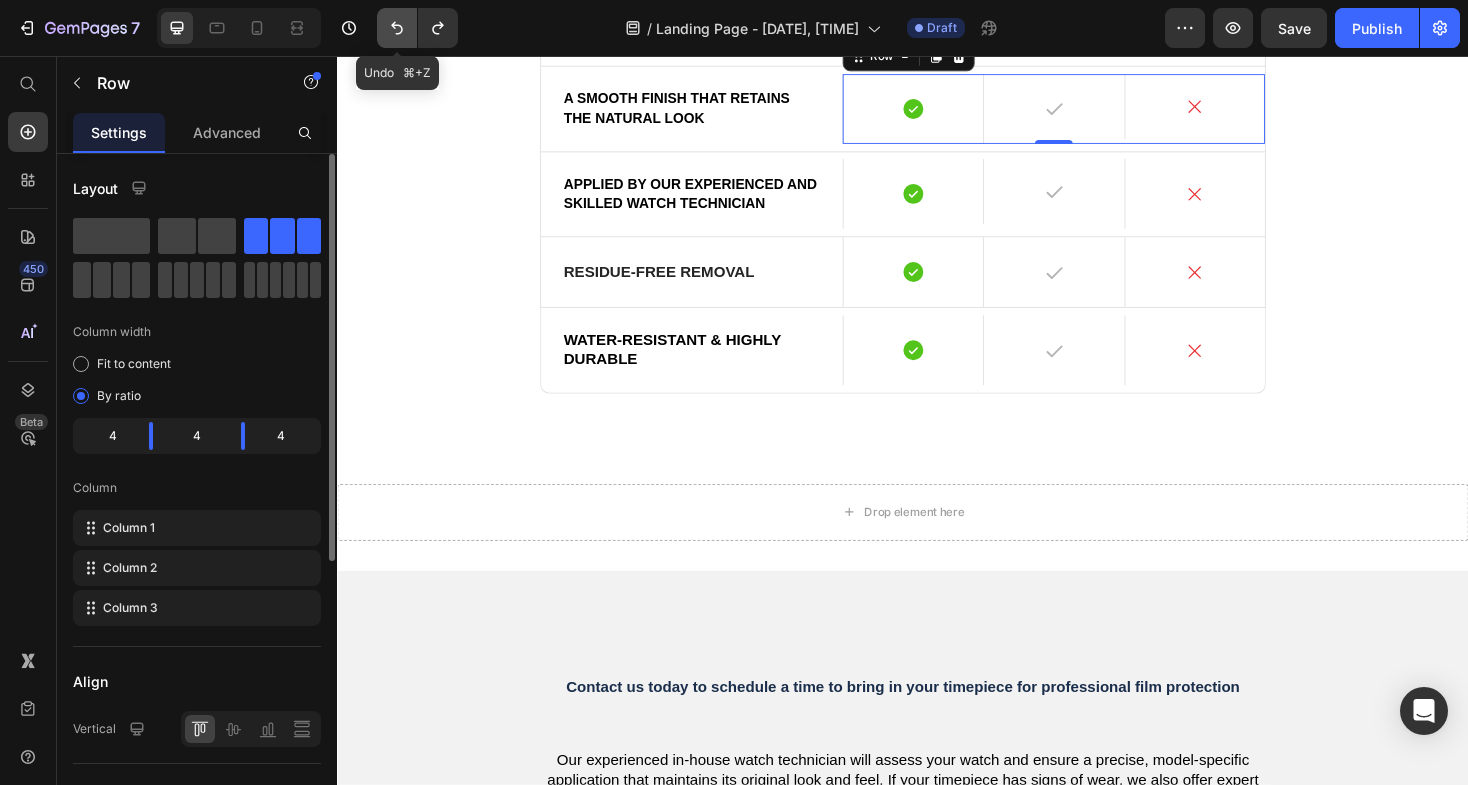 click 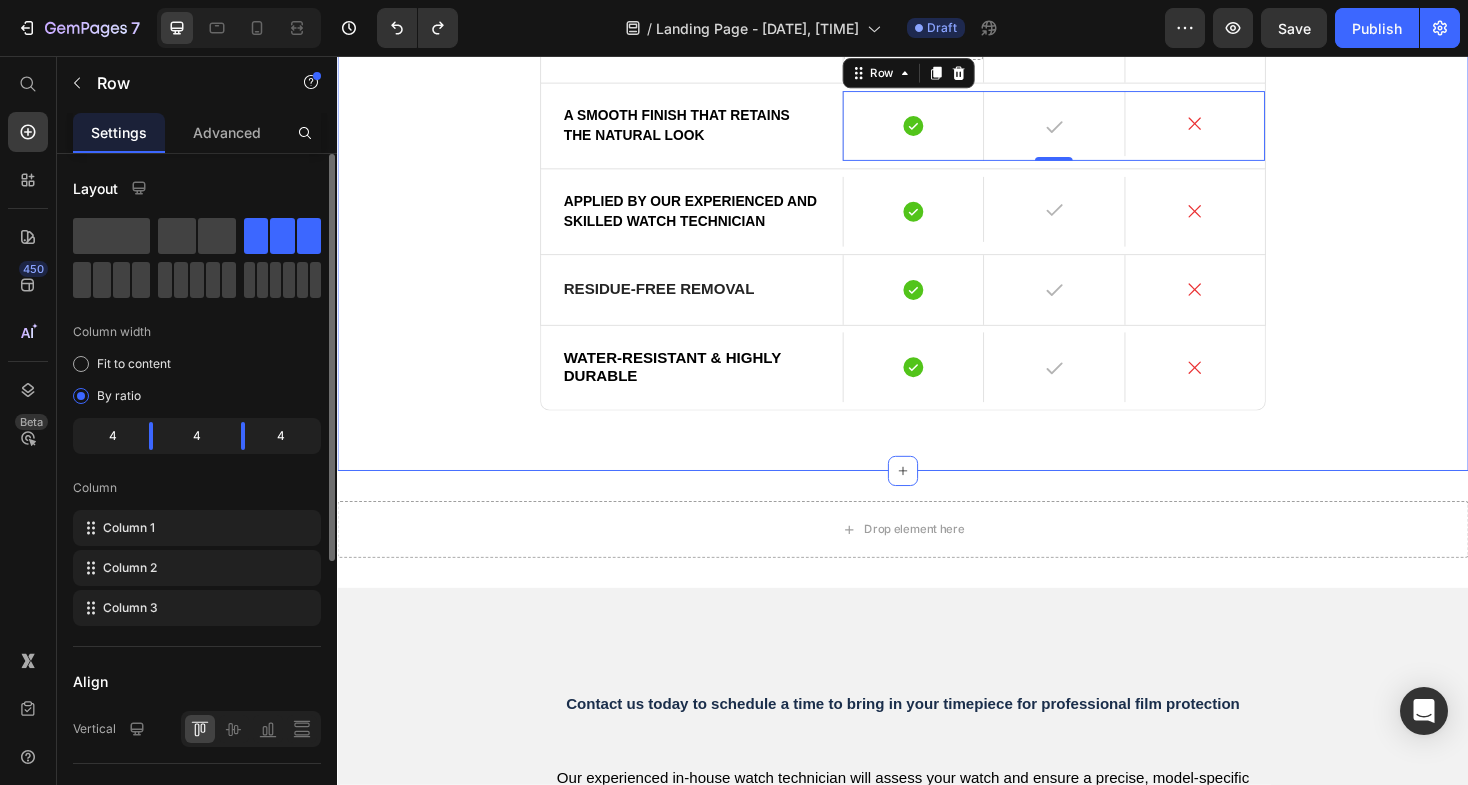 click on "Why Select Our Film Protection? Our  system   is   based  on preserving what you  care about : the  appearance , integrity, and  lifespan  of your  watch . No one  actuallyopposes  care ;   it   is   what  enhances  our   beloved   possessions .  Our   watch film protection  securely   safeguards  your  timepiece   so   that  you  can enjoy its  beauty  without worry.  It's   more   than   just  protection ;  it 's assurance of  prolonged   delight . Heading
Drop element here BB vero tempor Text Block At vero eos Text Block At vero eos Text Block Row Row Application tailored to your specific watch model Text Block
Hero Banner
Icon Hero Banner
Icon Hero Banner Row Row A smooth finish that retains the natural look Text Block
Icon Hero Banner
Icon Hero Banner
Icon Hero Banner Row   0 Row Applied by our experienced and skilled watch technician Text Block
Icon Hero Banner Icon Icon" at bounding box center [937, 10] 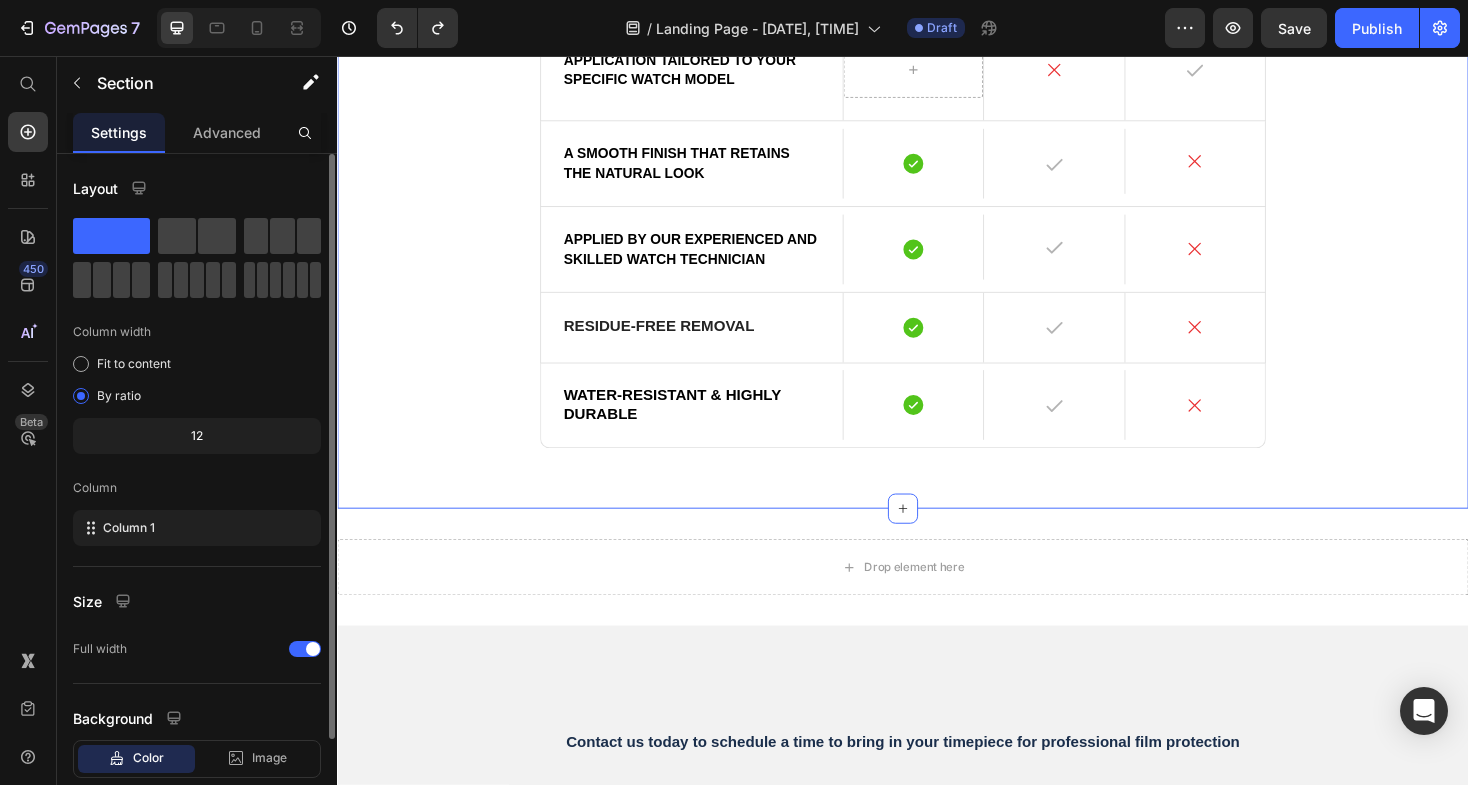 scroll, scrollTop: 3318, scrollLeft: 0, axis: vertical 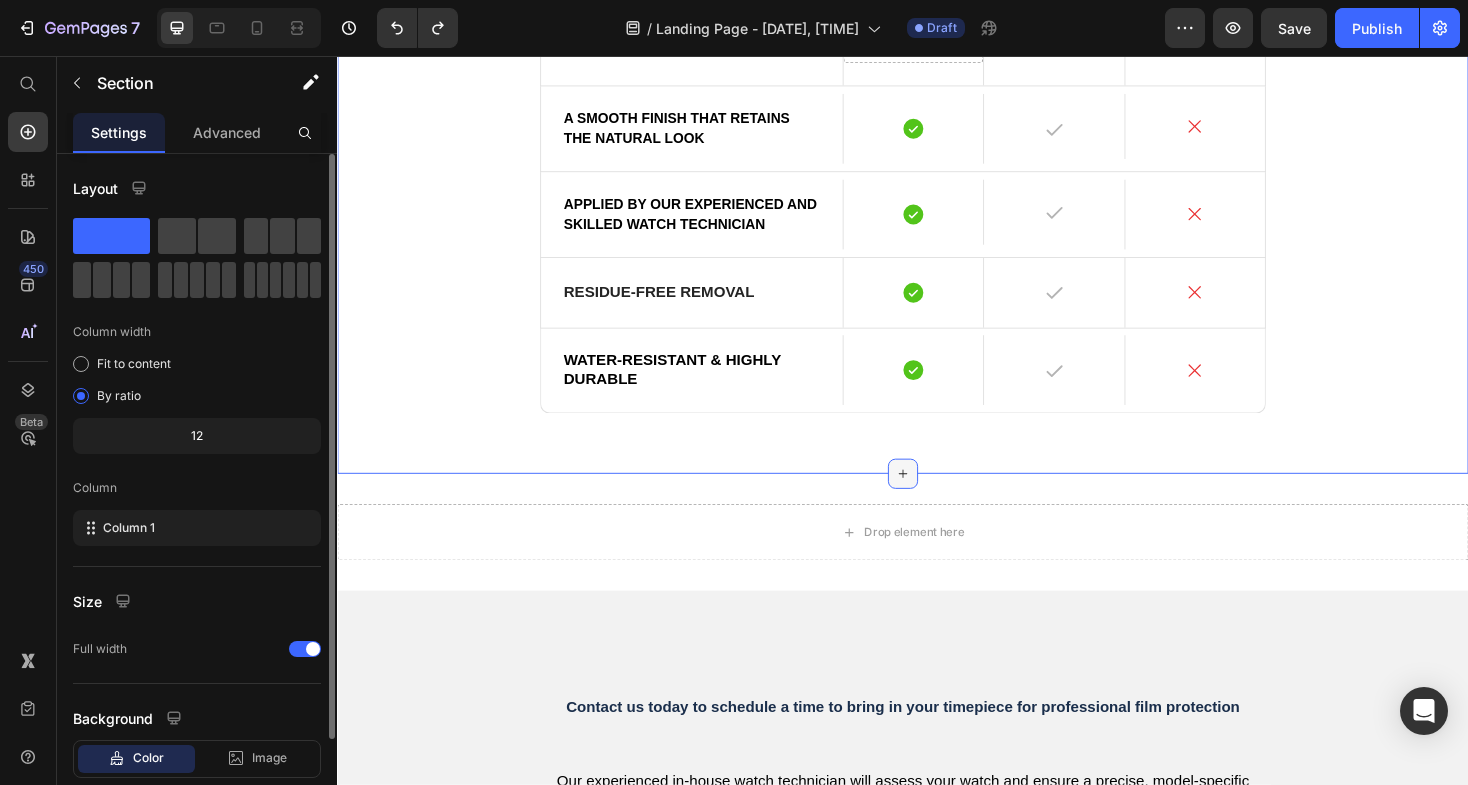 click 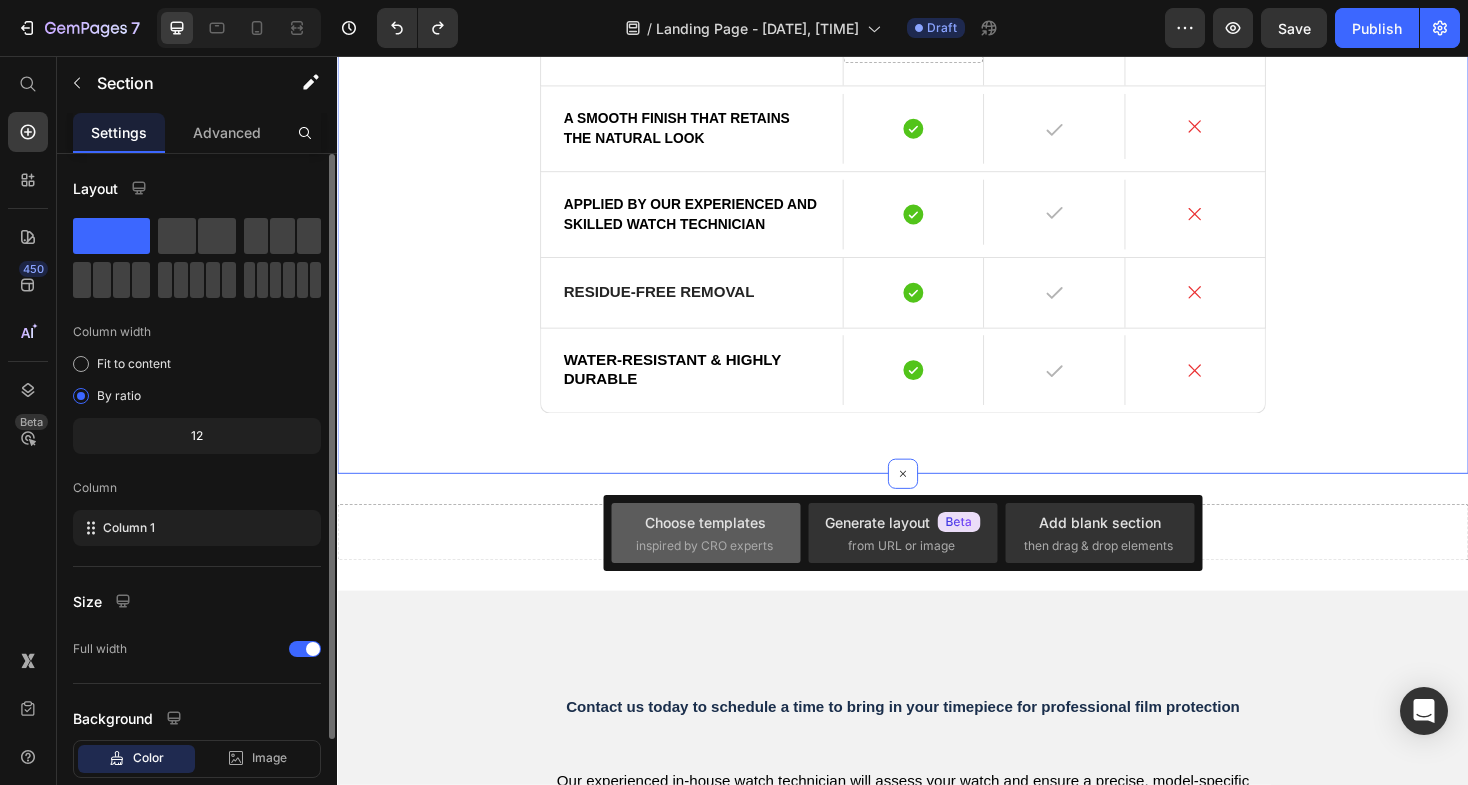 click on "Choose templates" at bounding box center (705, 522) 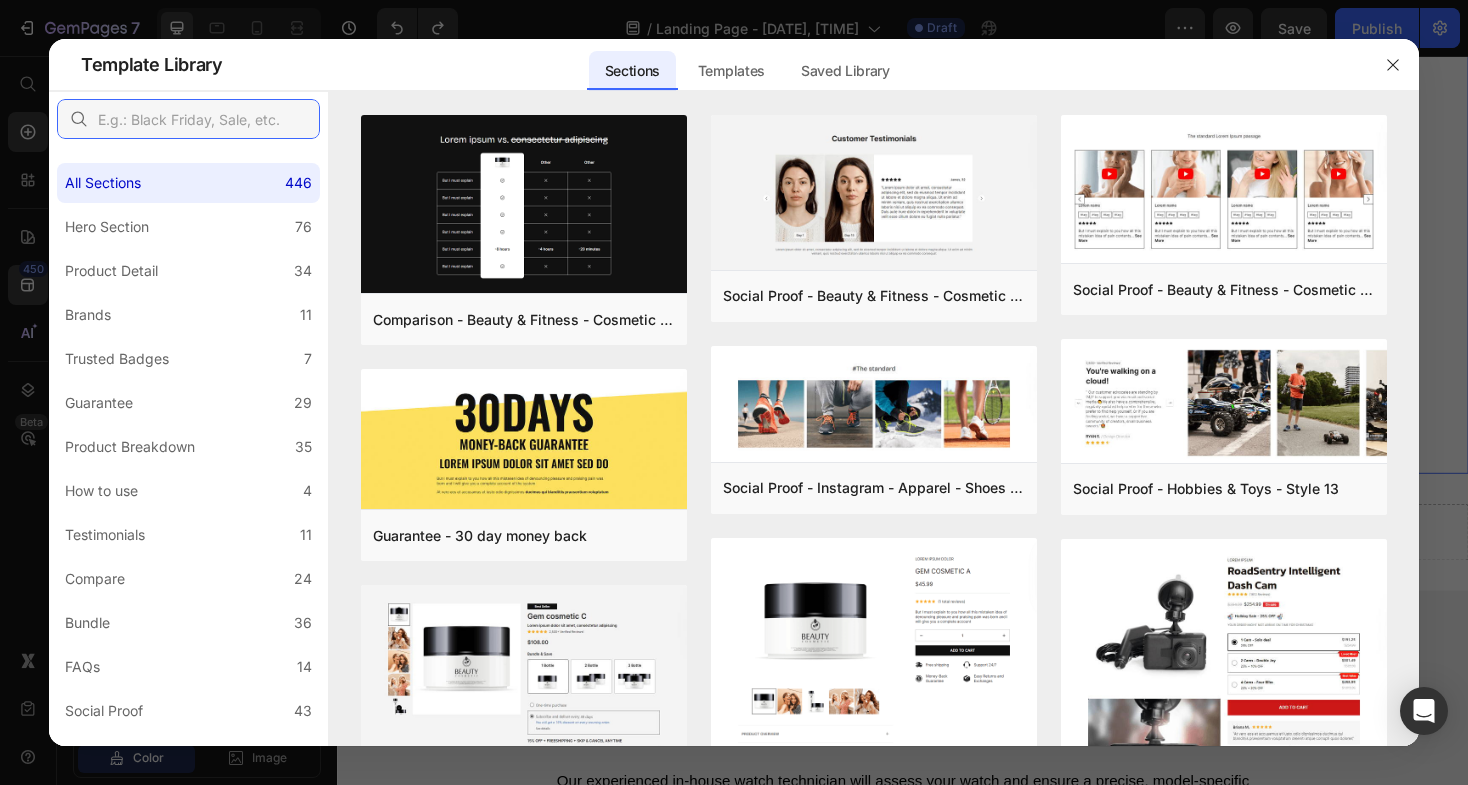 click at bounding box center (188, 119) 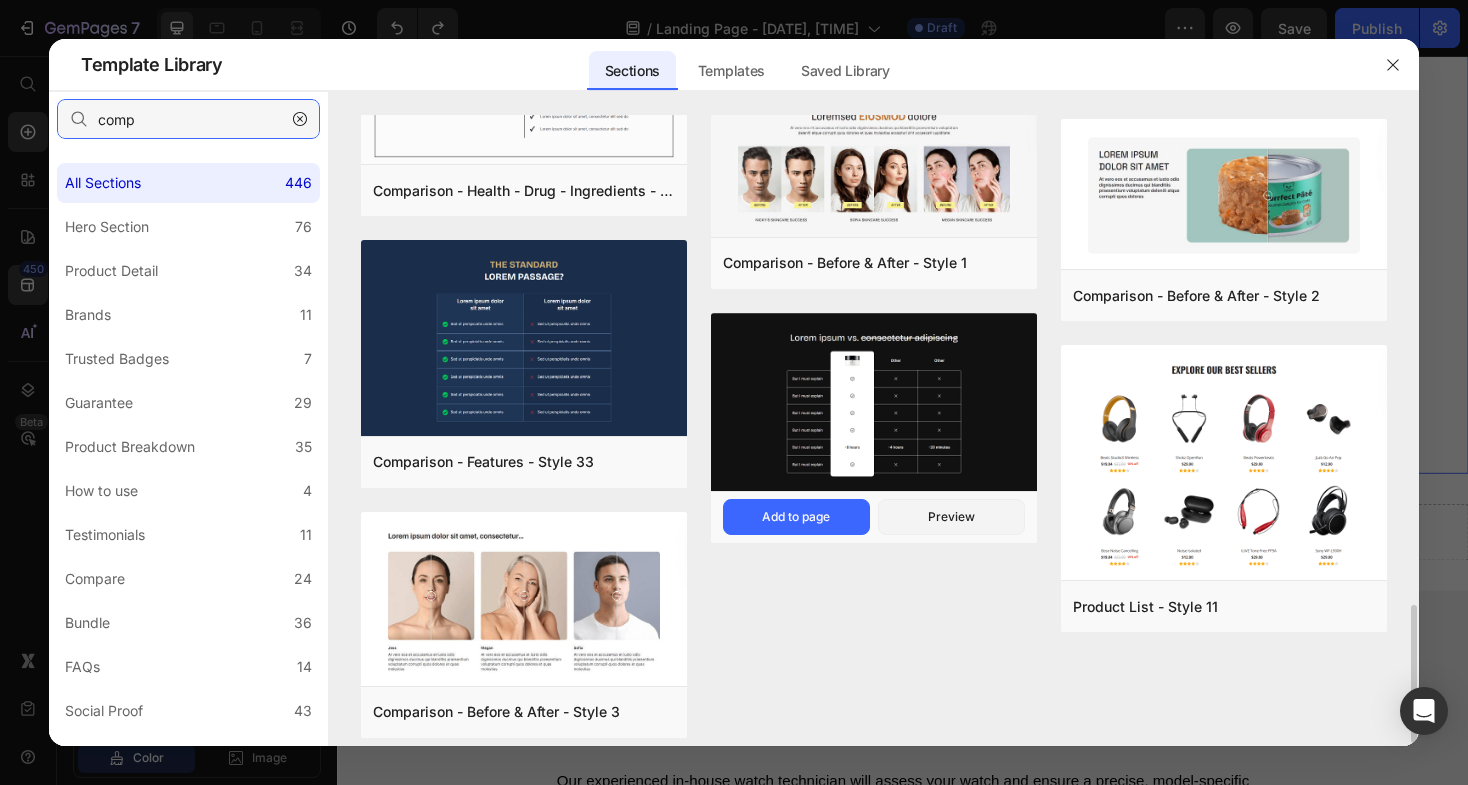 scroll, scrollTop: 2215, scrollLeft: 0, axis: vertical 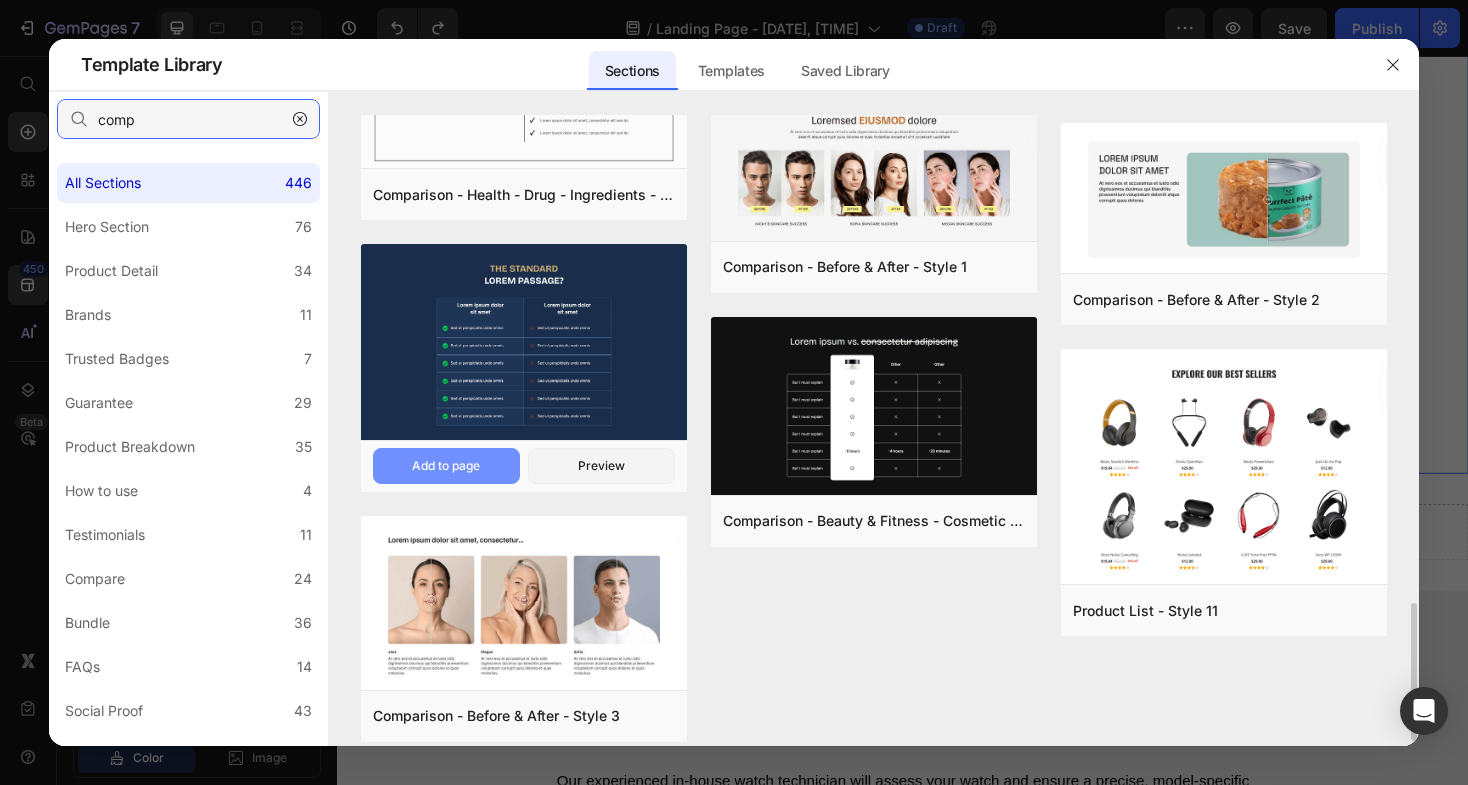 type on "comp" 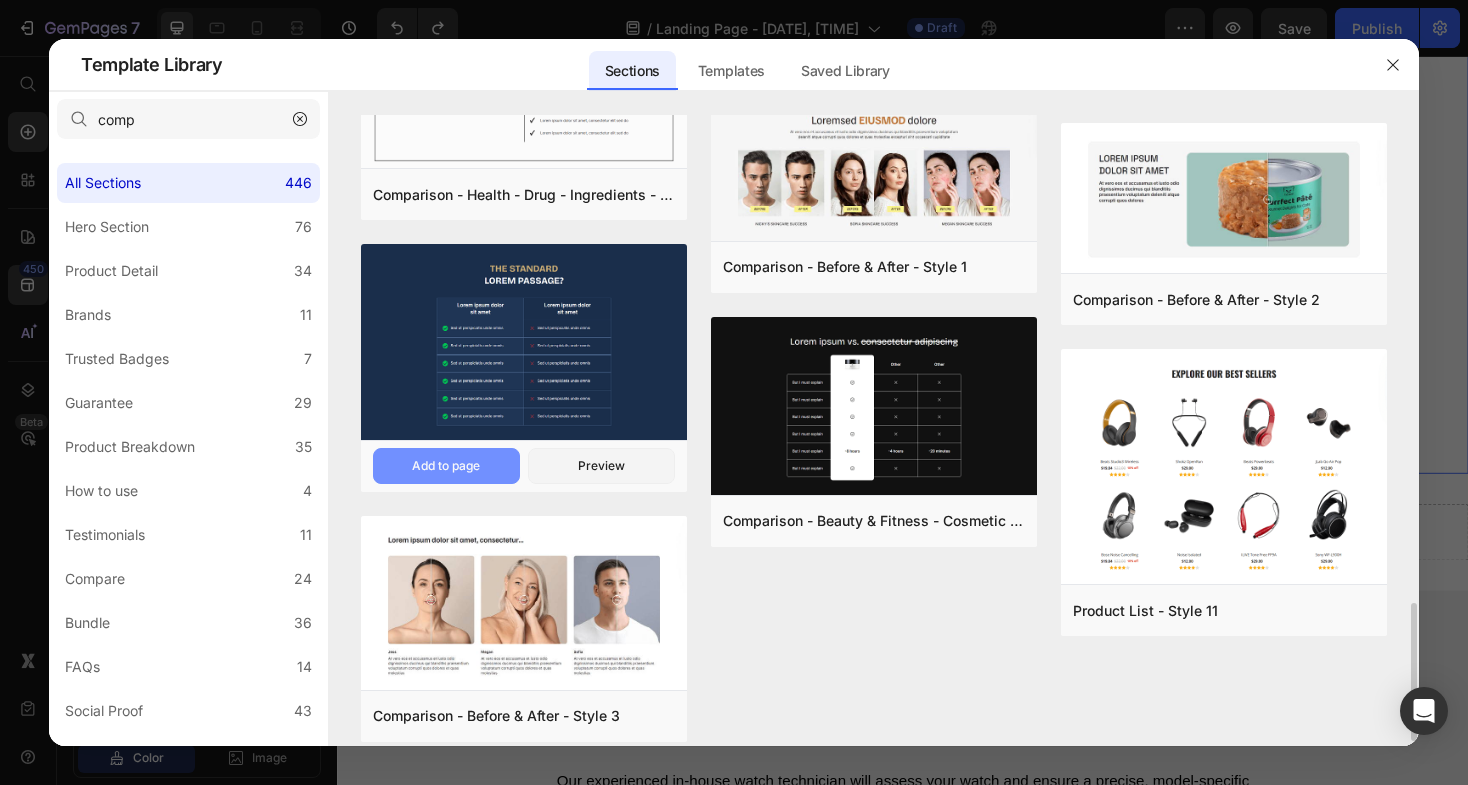 click on "Add to page" at bounding box center (0, 0) 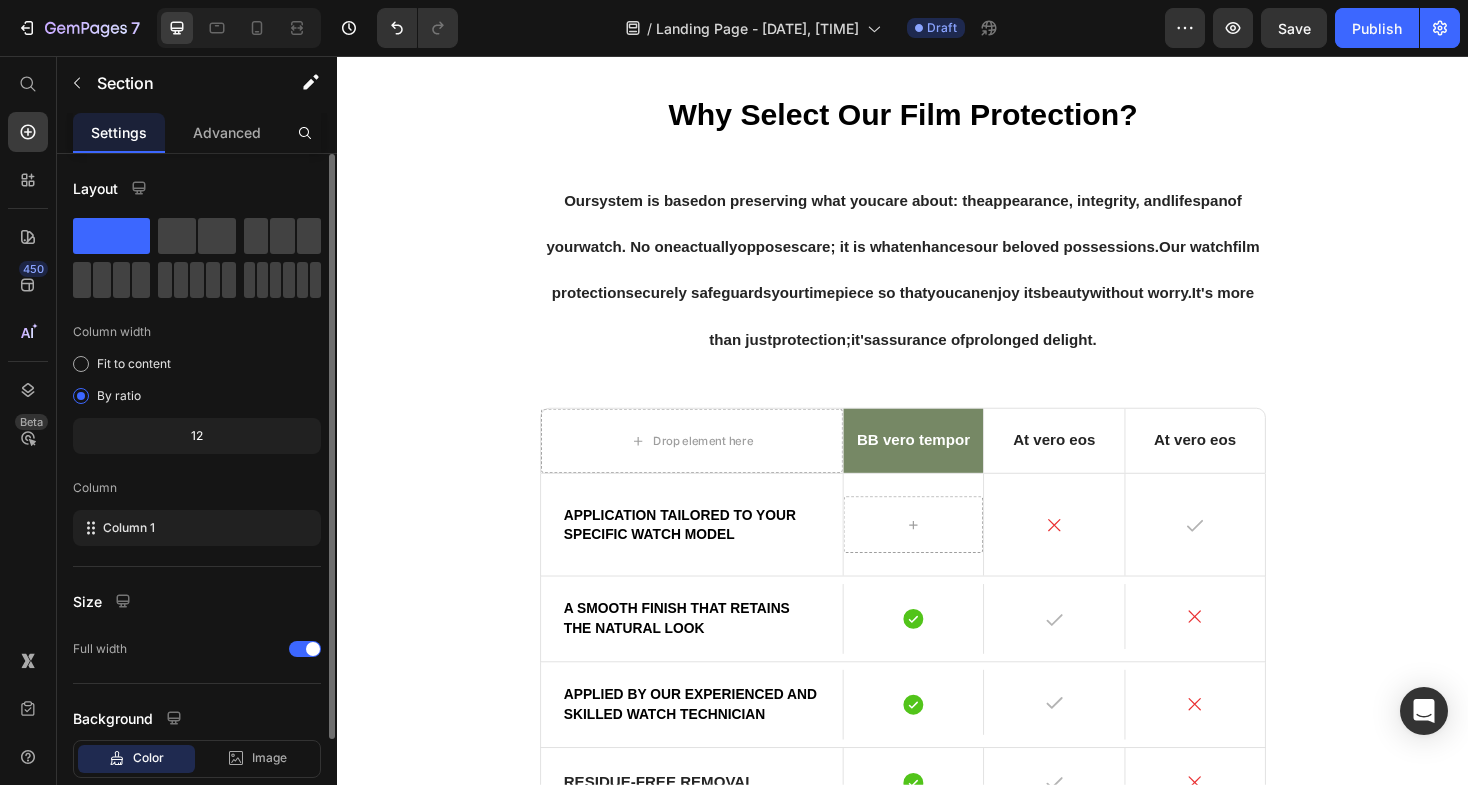 scroll, scrollTop: 2511, scrollLeft: 0, axis: vertical 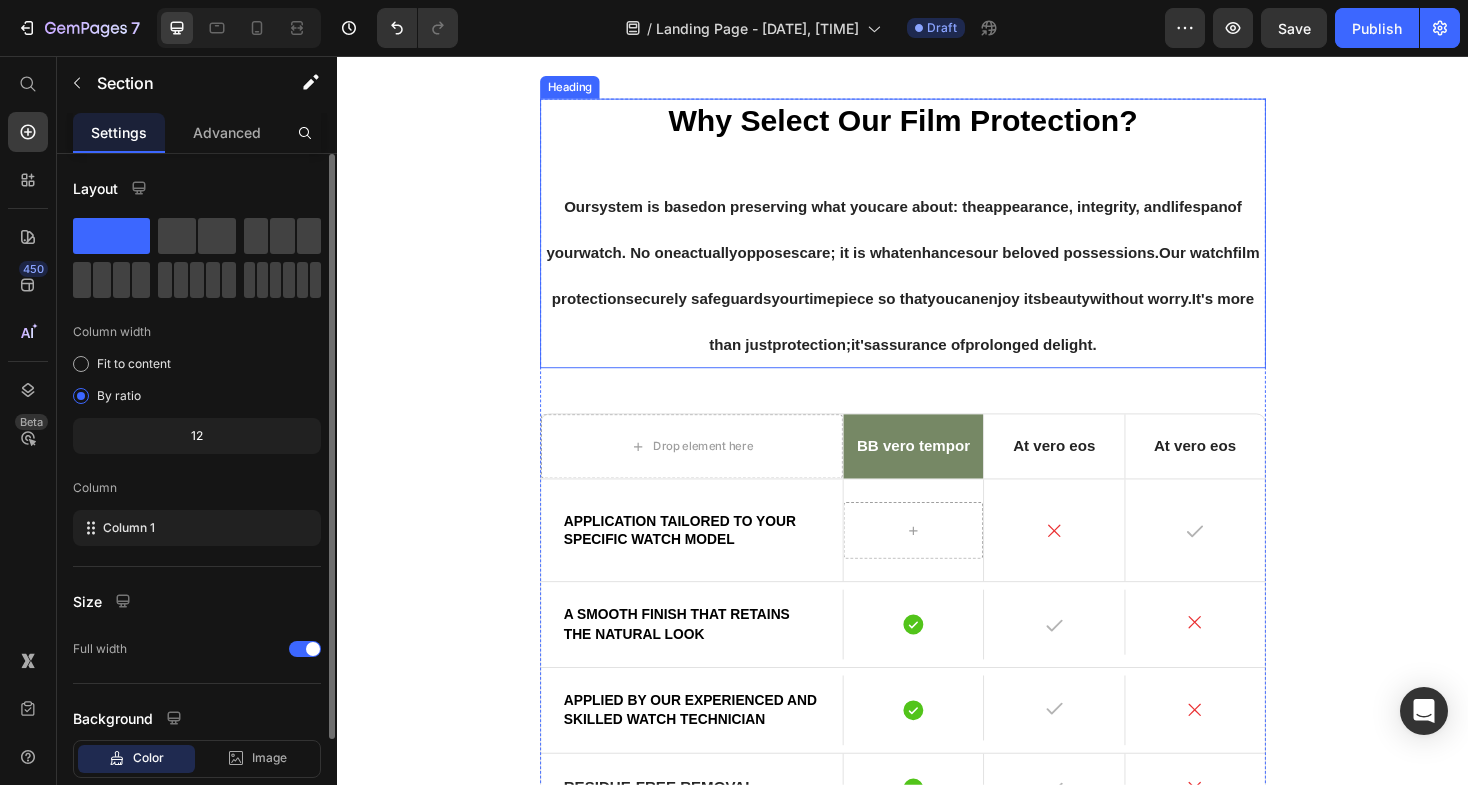 click on "Why Select Our Film Protection? Our  system   is   based  on preserving what you  care about : the  appearance , integrity, and  lifespan  of your  watch . No one  actuallyopposes  care ;   it   is   what  enhances  our   beloved   possessions .  Our   watch film protection  securely   safeguards  your  timepiece   so   that  you  can enjoy its  beauty  without worry.  It's   more   than   just  protection ;  it 's assurance of  prolonged   delight ." at bounding box center (937, 243) 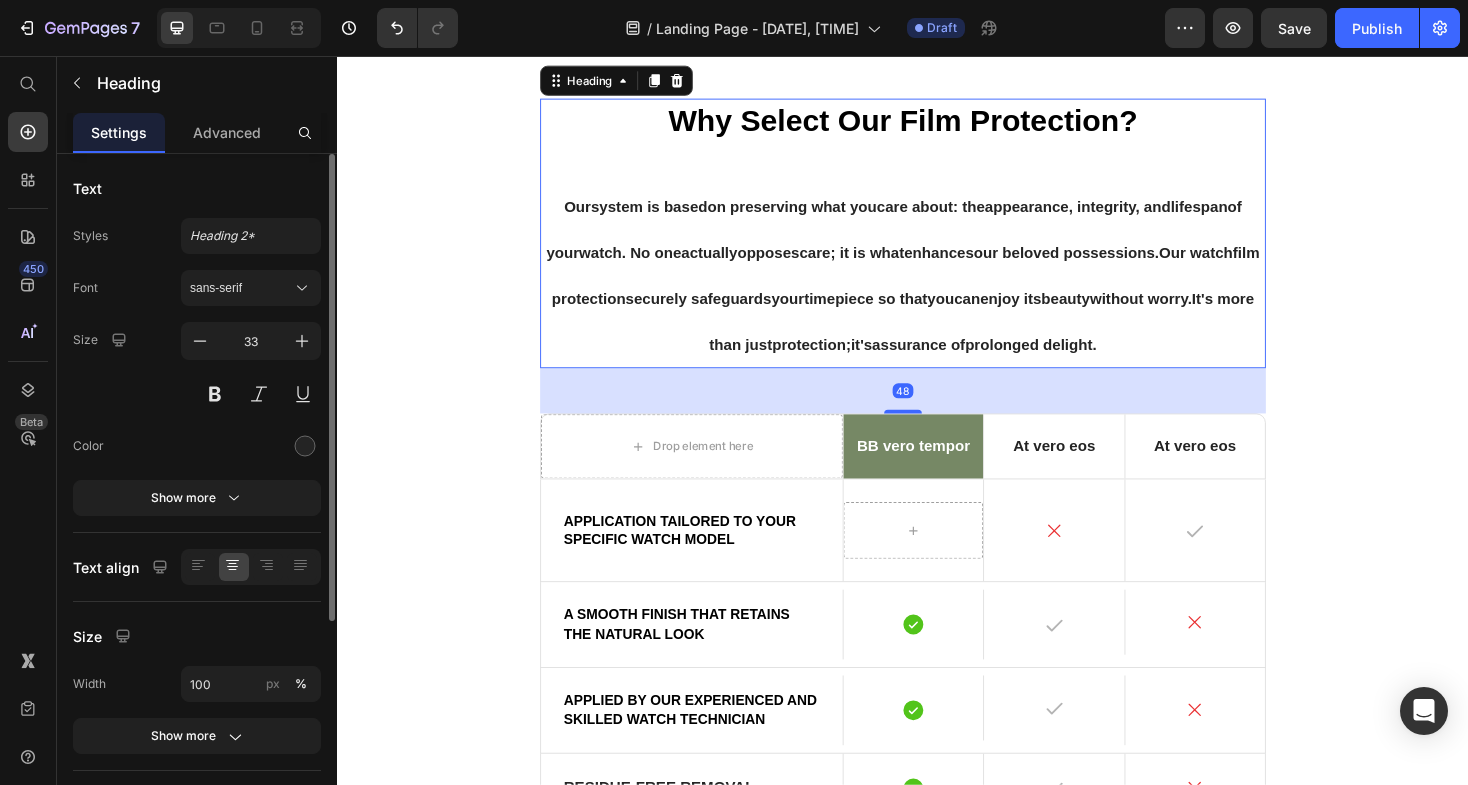 click on "Why Select Our Film Protection? Our  system   is   based  on preserving what you  care about : the  appearance , integrity, and  lifespan  of your  watch . No one  actuallyopposes  care ;   it   is   what  enhances  our   beloved   possessions .  Our   watch film protection  securely   safeguards  your  timepiece   so   that  you  can enjoy its  beauty  without worry.  It's   more   than   just  protection ;  it 's assurance of  prolonged   delight ." at bounding box center [937, 243] 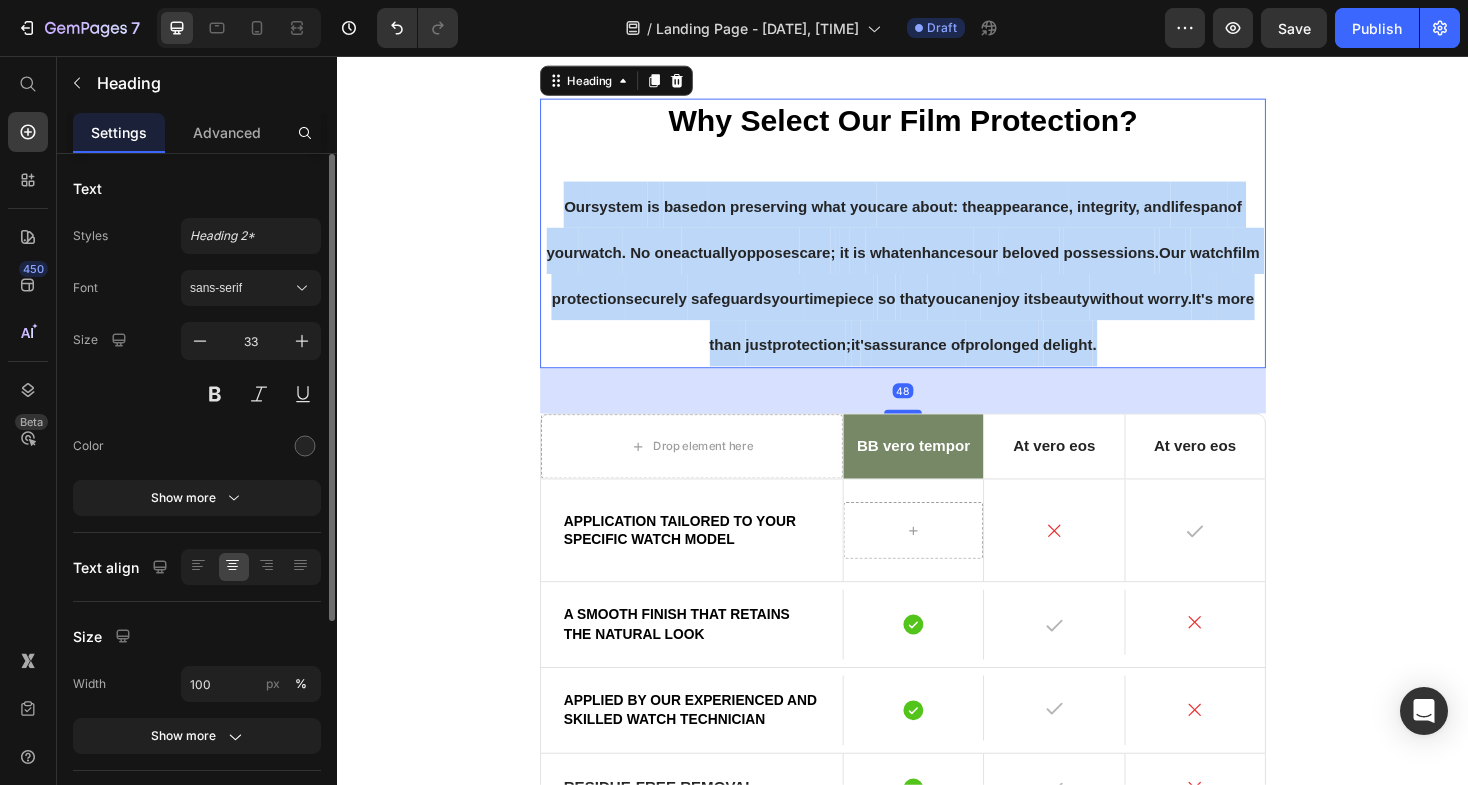 click on "Why Select Our Film Protection? Our  system   is   based  on preserving what you  care about : the  appearance , integrity, and  lifespan  of your  watch . No one  actuallyopposes  care ;   it   is   what  enhances  our   beloved   possessions .  Our   watch film protection  securely   safeguards  your  timepiece   so   that  you  can enjoy its  beauty  without worry.  It's   more   than   just  protection ;  it 's assurance of  prolonged   delight ." at bounding box center (937, 243) 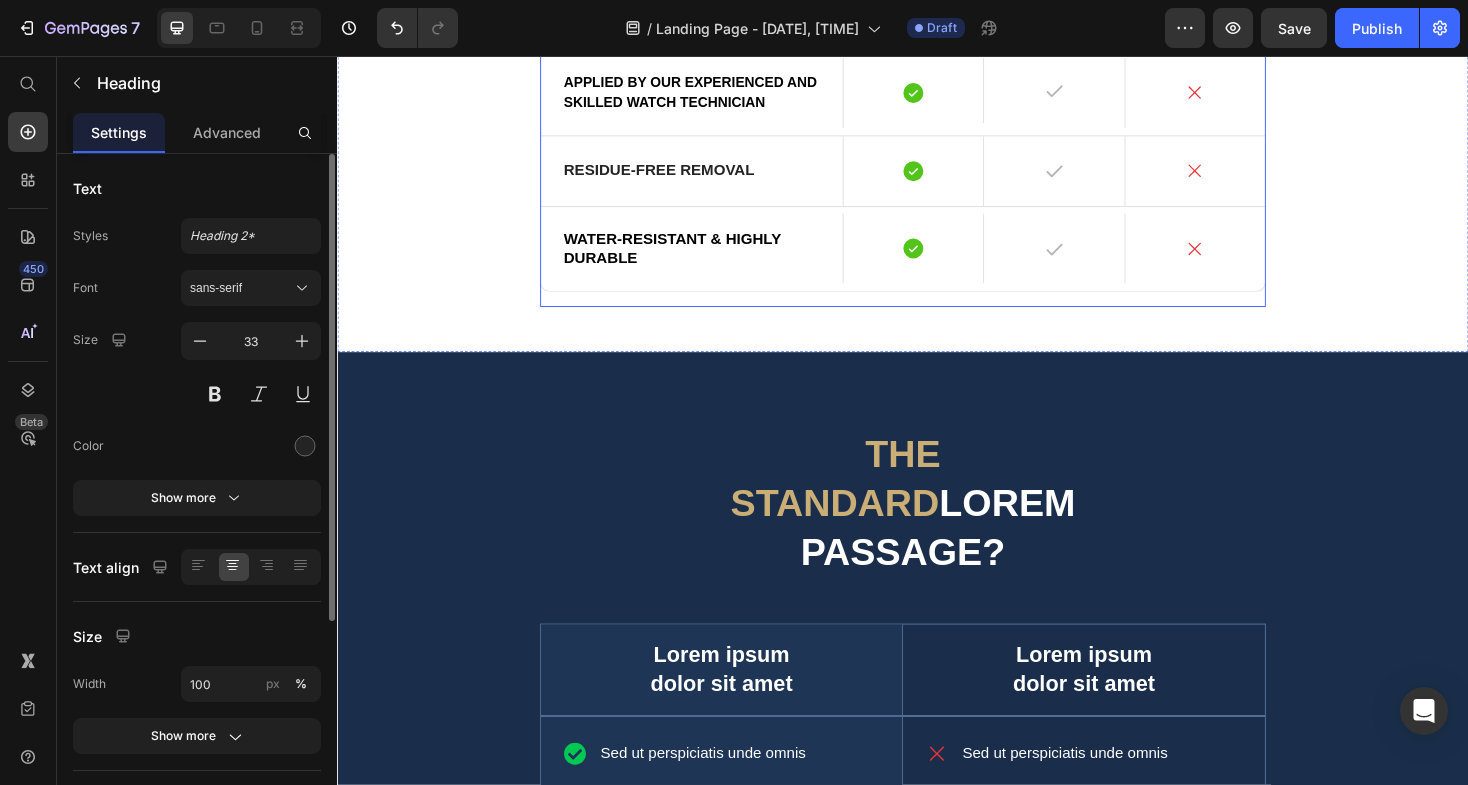 scroll, scrollTop: 3248, scrollLeft: 0, axis: vertical 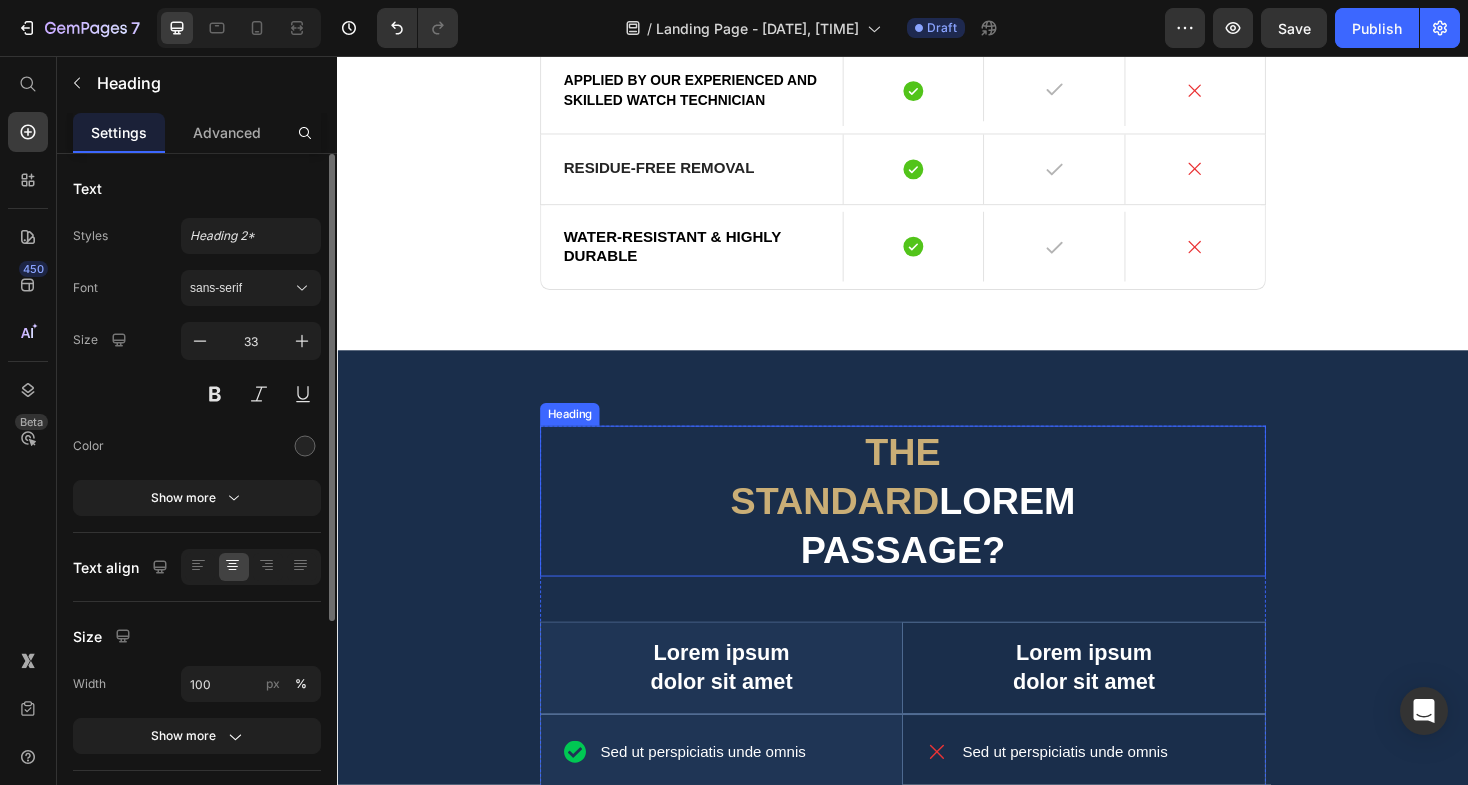 click on "The standard  Lorem passage?" at bounding box center (937, 528) 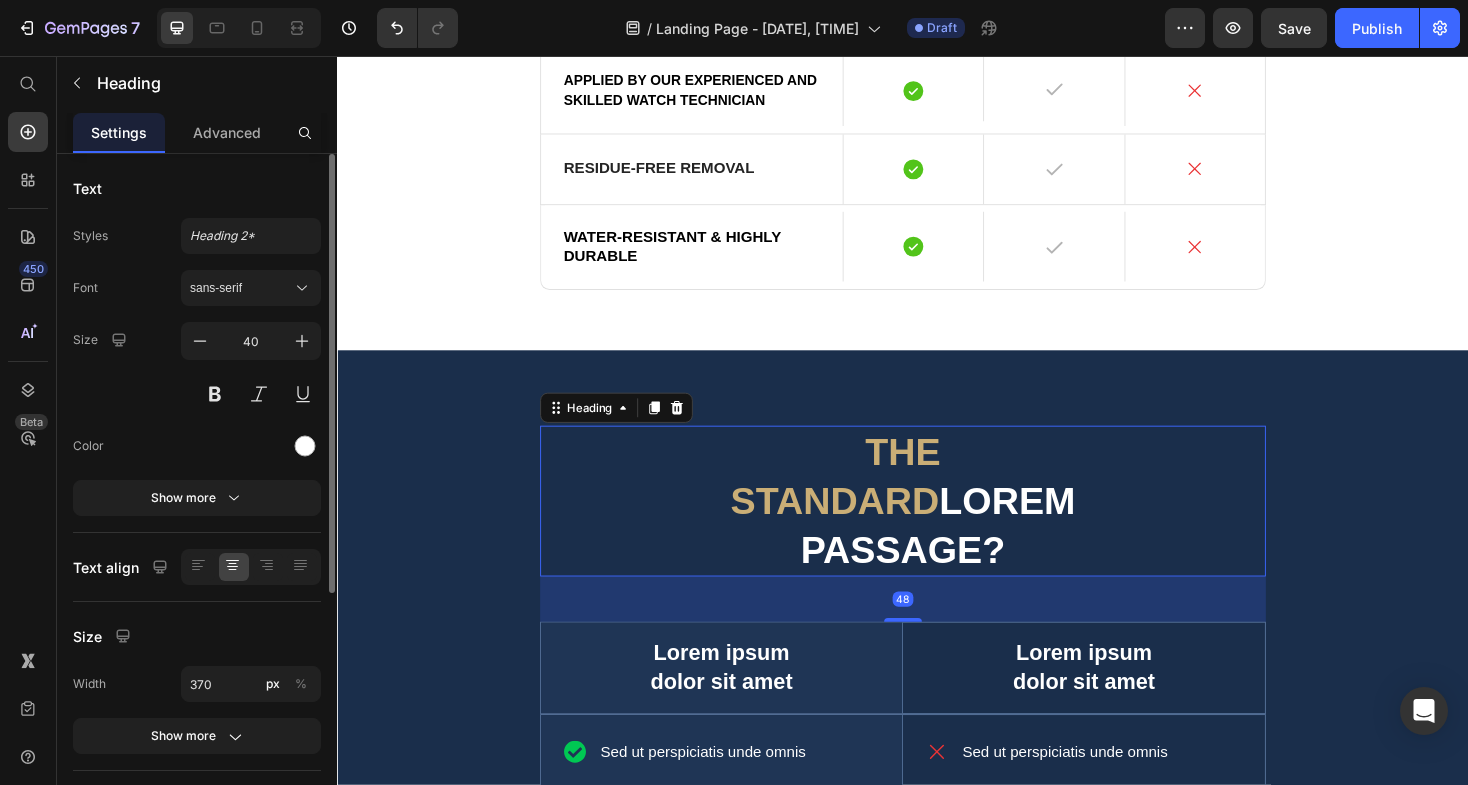 click on "The standard  Lorem passage?" at bounding box center [937, 528] 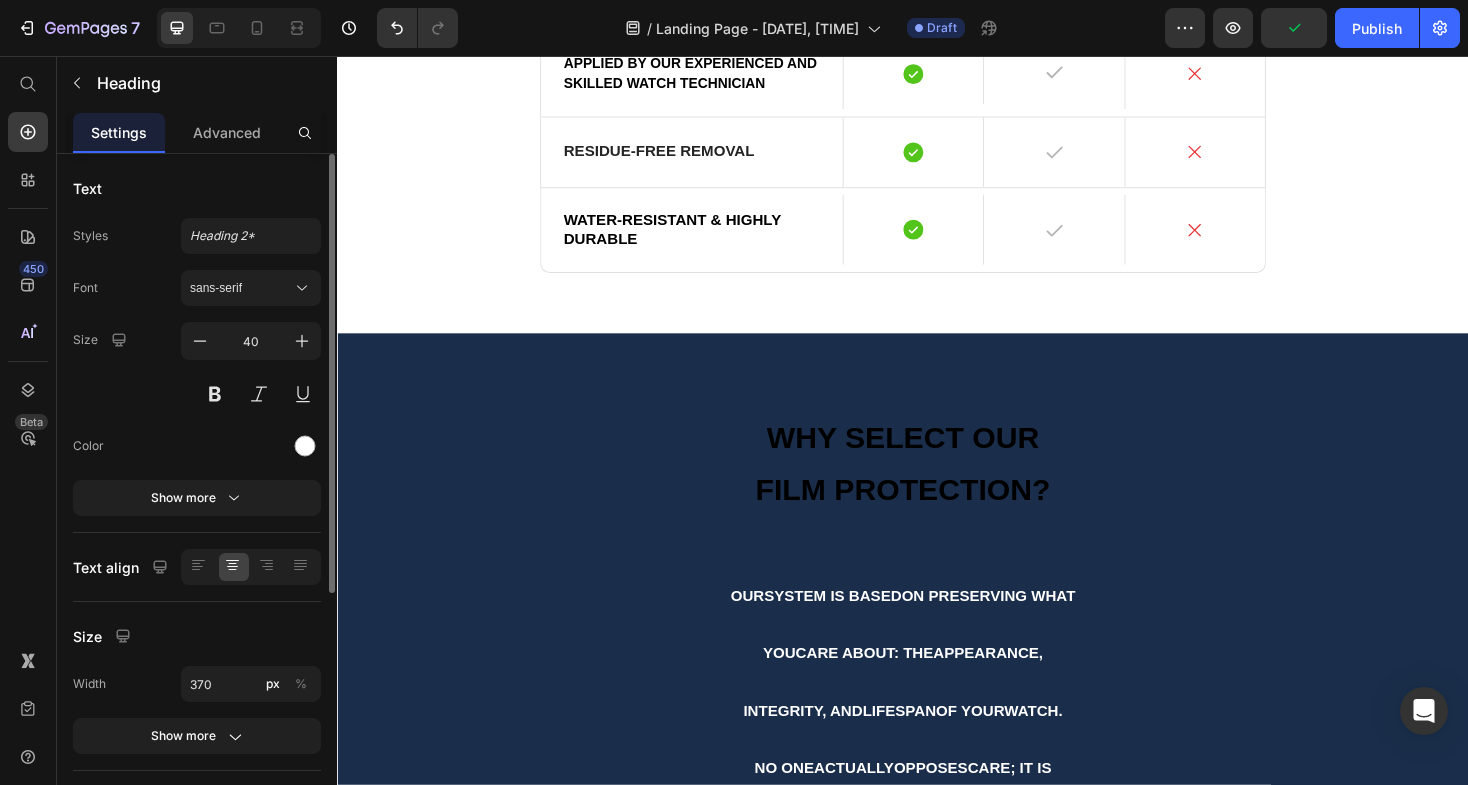 scroll, scrollTop: 3469, scrollLeft: 0, axis: vertical 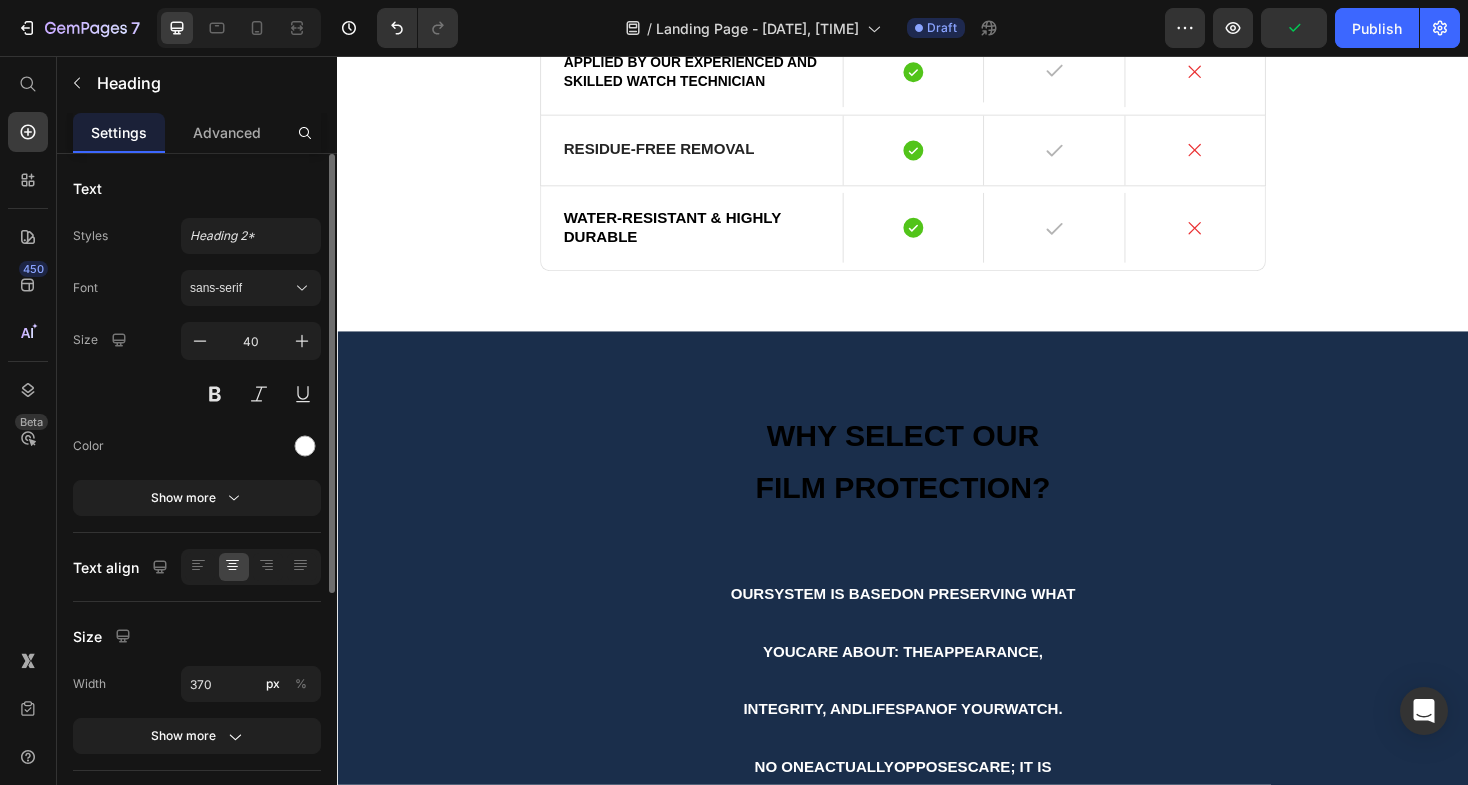 click on "Why Select Our Film Protection? Our  system   is   based  on preserving what you  care about : the  appearance , integrity, and  lifespan  of your  watch . No one  actuallyopposes  care ;   it   is   what  enhances  our   beloved   possessions .  Our   watch film protection  securely   safeguards  your  timepiece   so   that  you  can enjoy its  beauty  without worry.  It's   more   than   just  protection ;  it 's assurance of  prolonged   delight ." at bounding box center (937, 877) 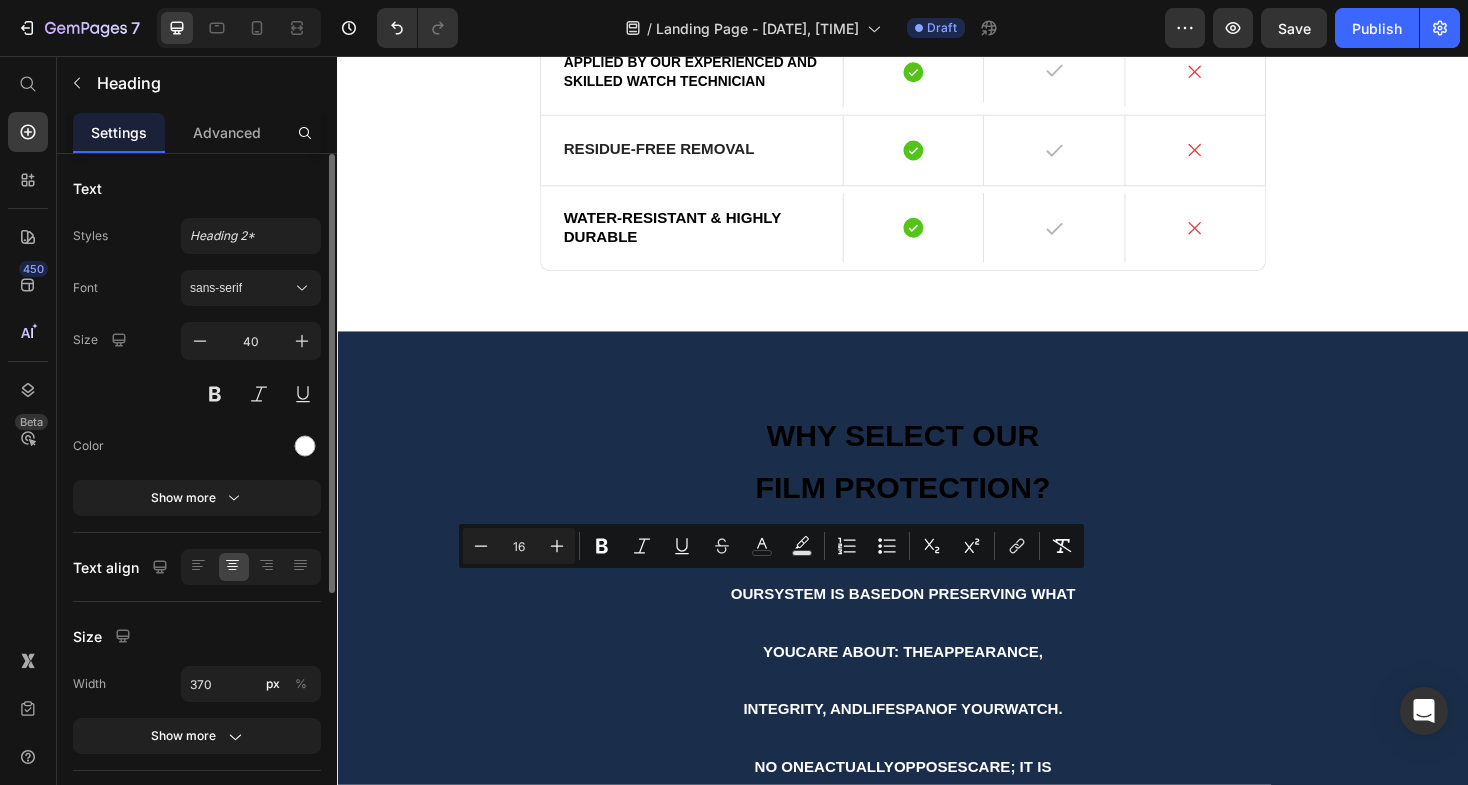 click on "Why Select Our Film Protection? Our  system   is   based  on preserving what you  care about : the  appearance , integrity, and  lifespan  of your  watch . No one  actuallyopposes  care ;   it   is   what  enhances  our   beloved   possessions .  Our   watch film protection  securely   safeguards  your  timepiece   so   that  you  can enjoy its  beauty  without worry.  It's   more   than   just  protection ;  it 's assurance of  prolonged   delight ." at bounding box center [937, 877] 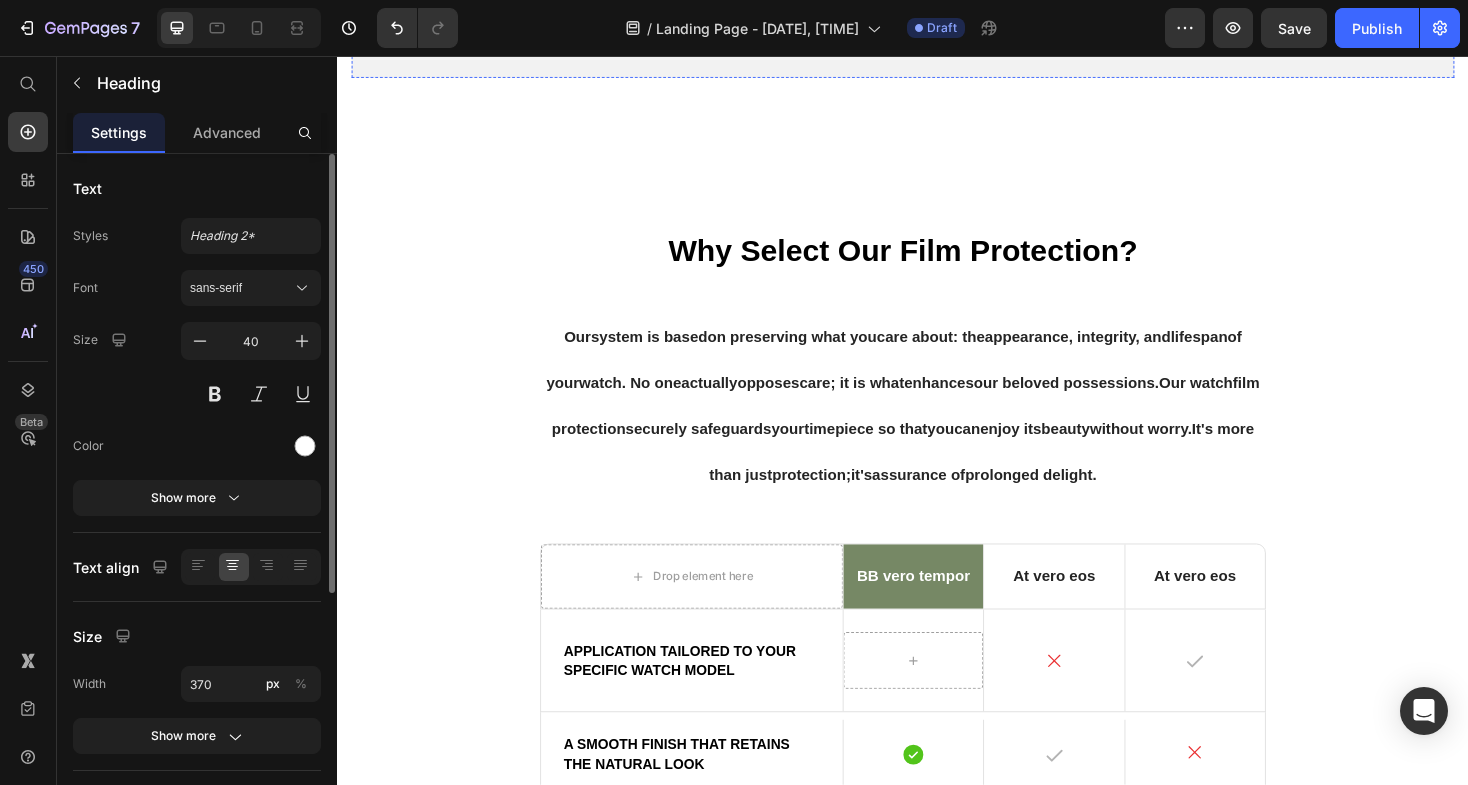 scroll, scrollTop: 2629, scrollLeft: 0, axis: vertical 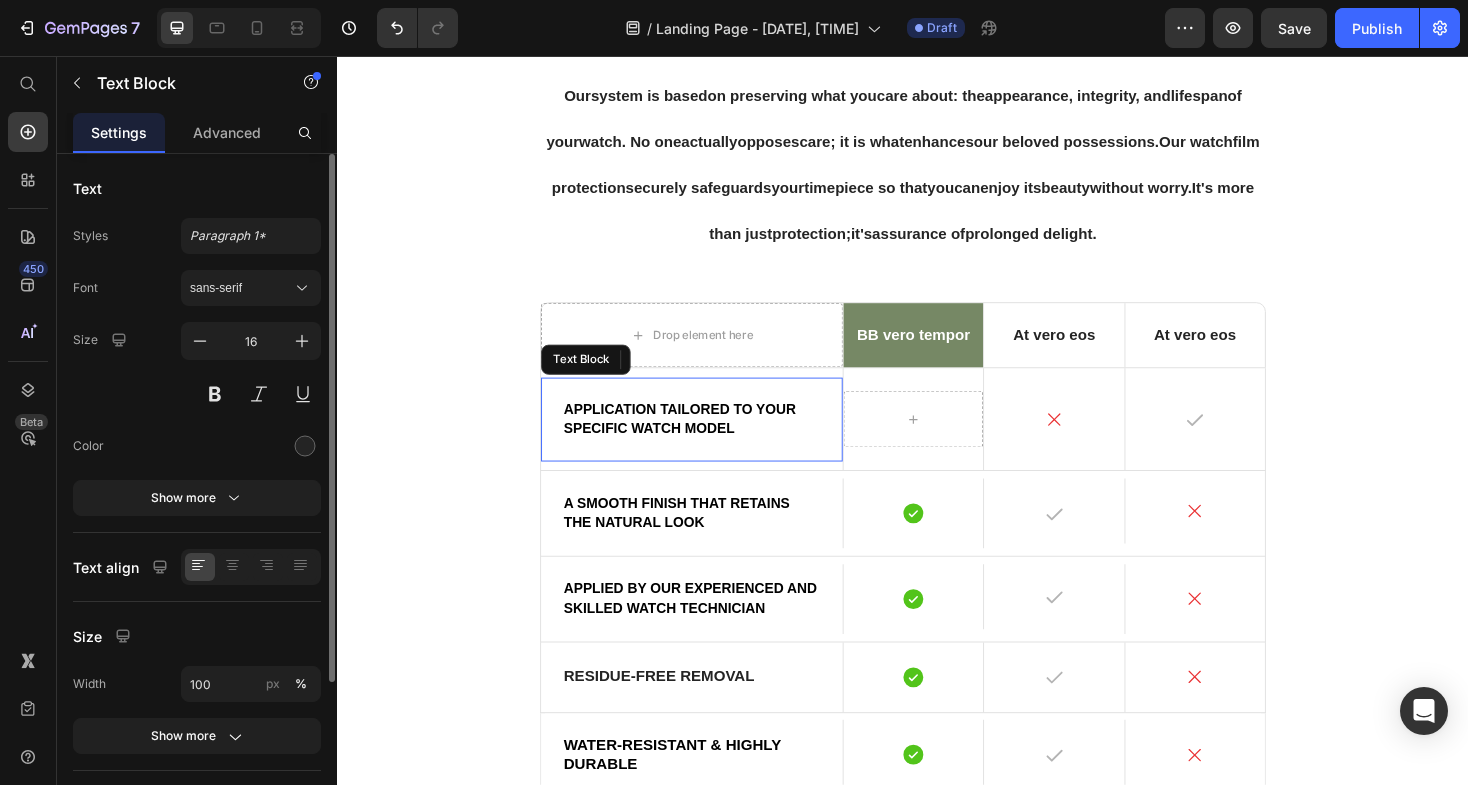 click on "Application tailored to your specific watch model" at bounding box center [713, 442] 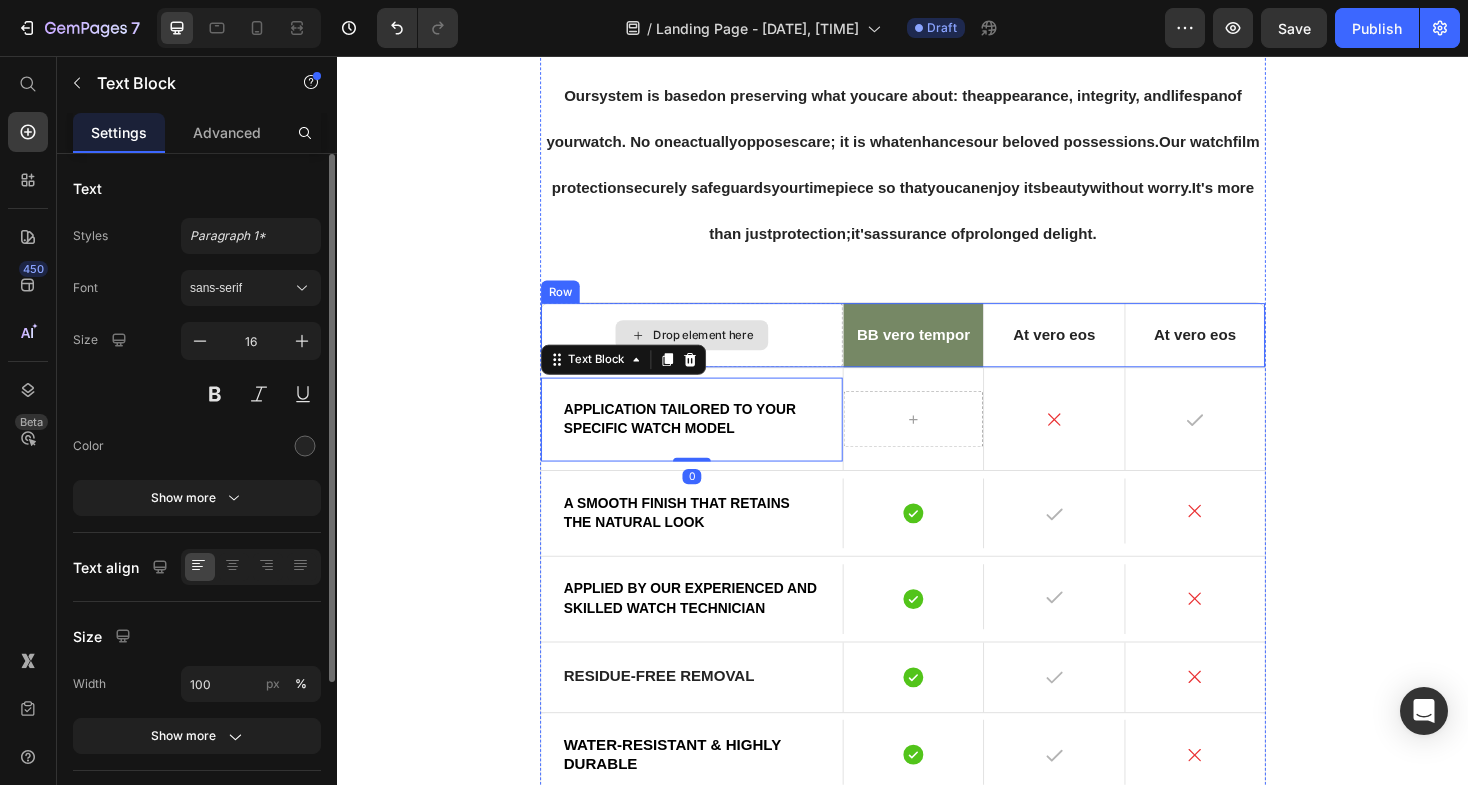 click on "Drop element here" at bounding box center (713, 352) 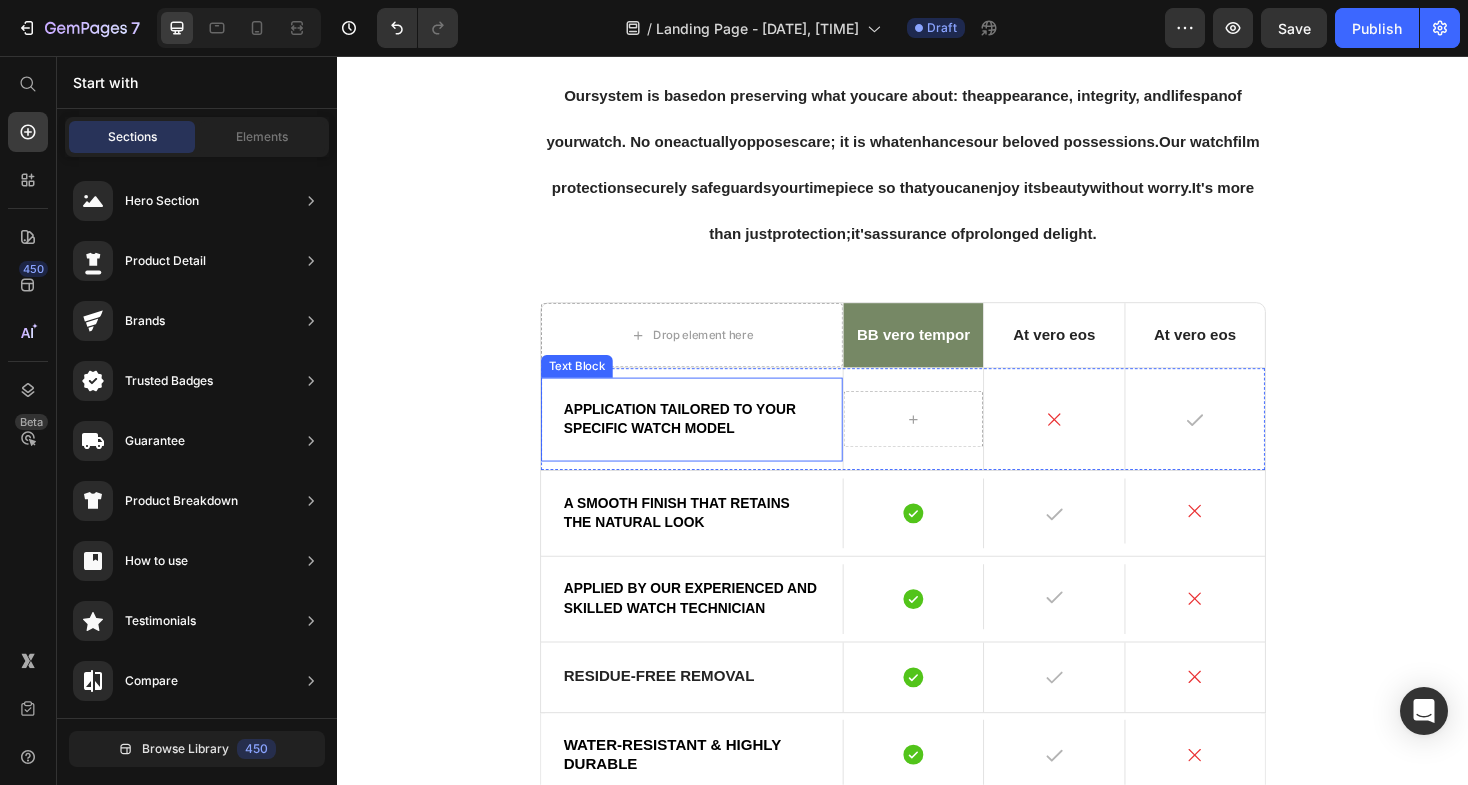 click on "Text Block" at bounding box center (591, 385) 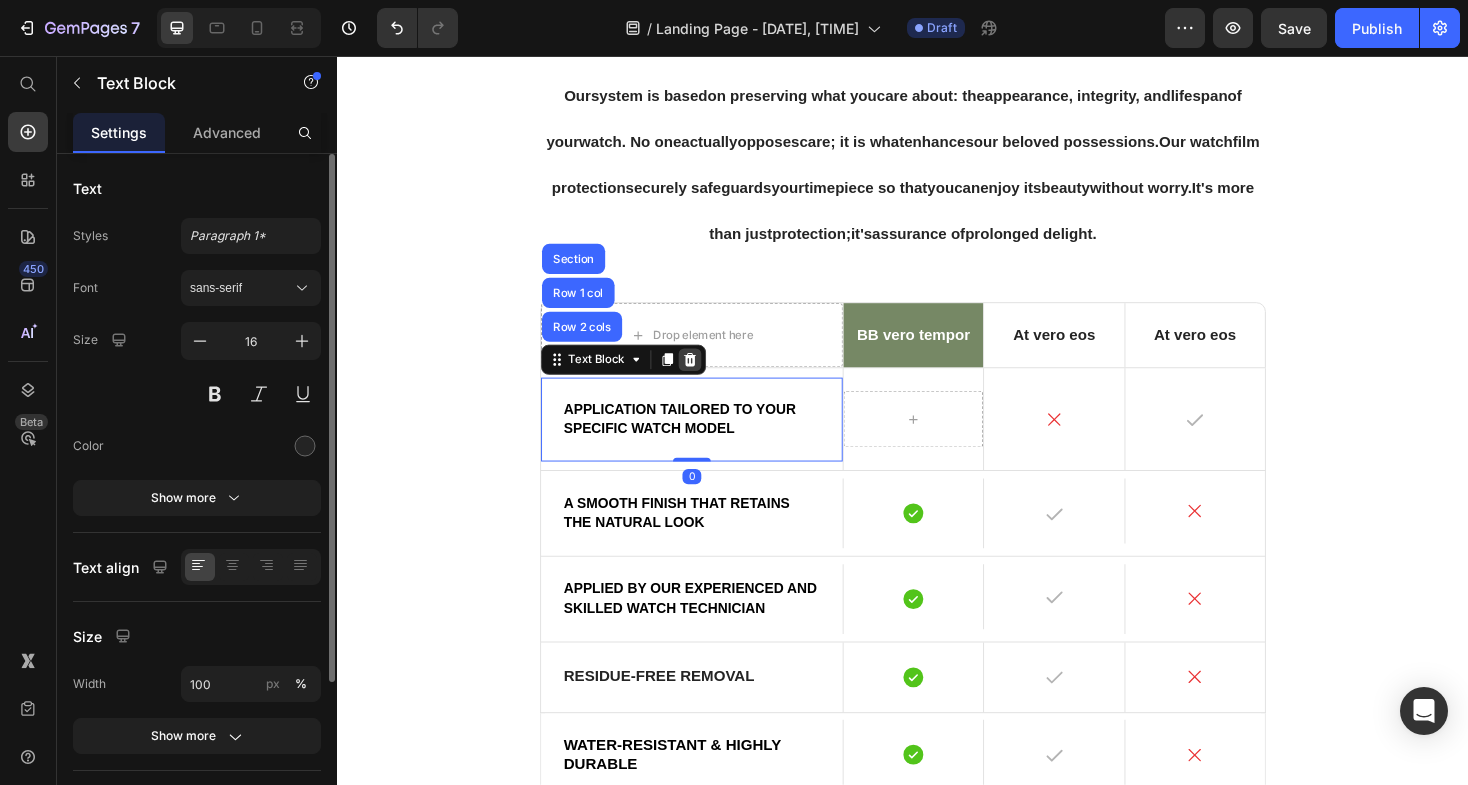 click 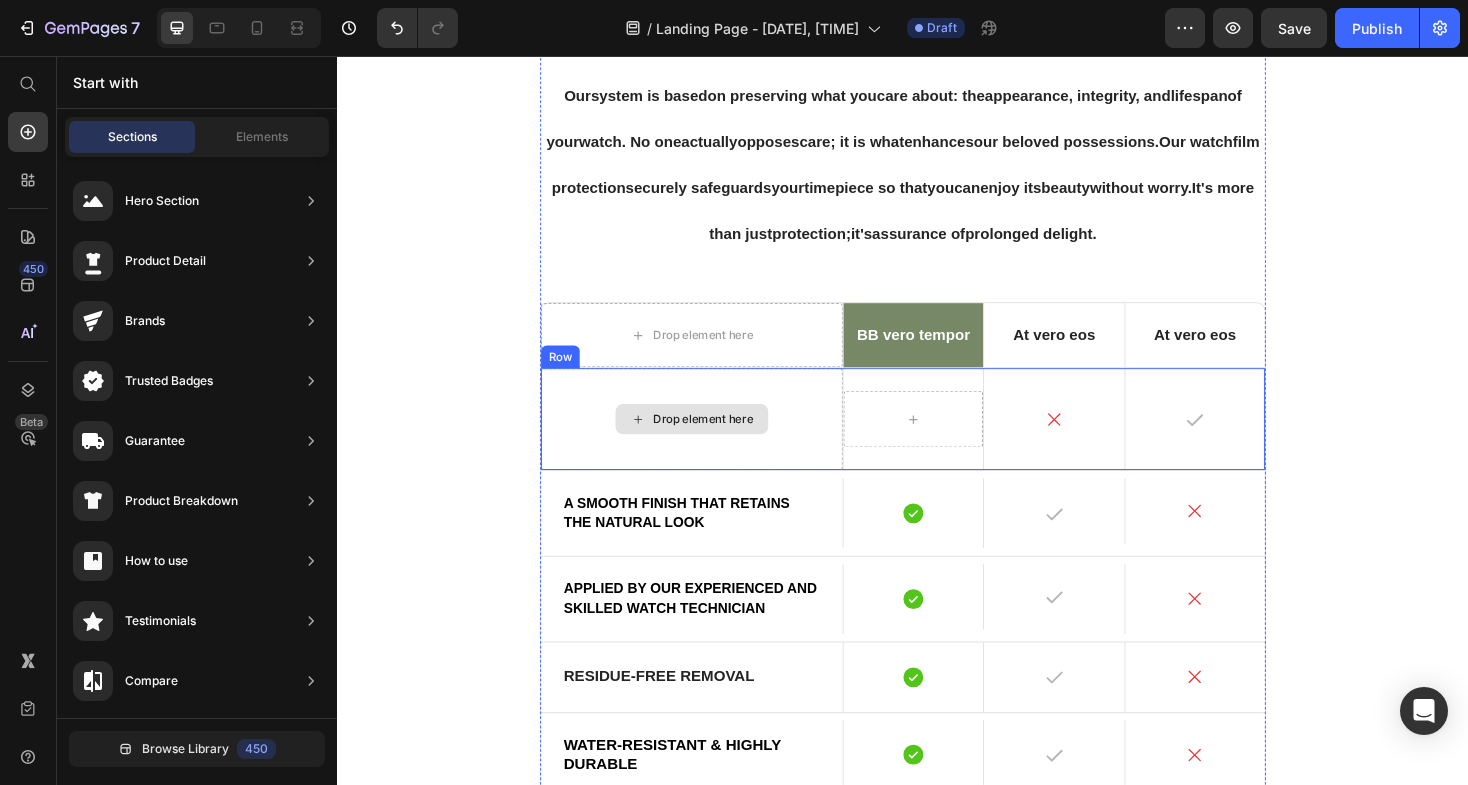 click on "Drop element here" at bounding box center (725, 441) 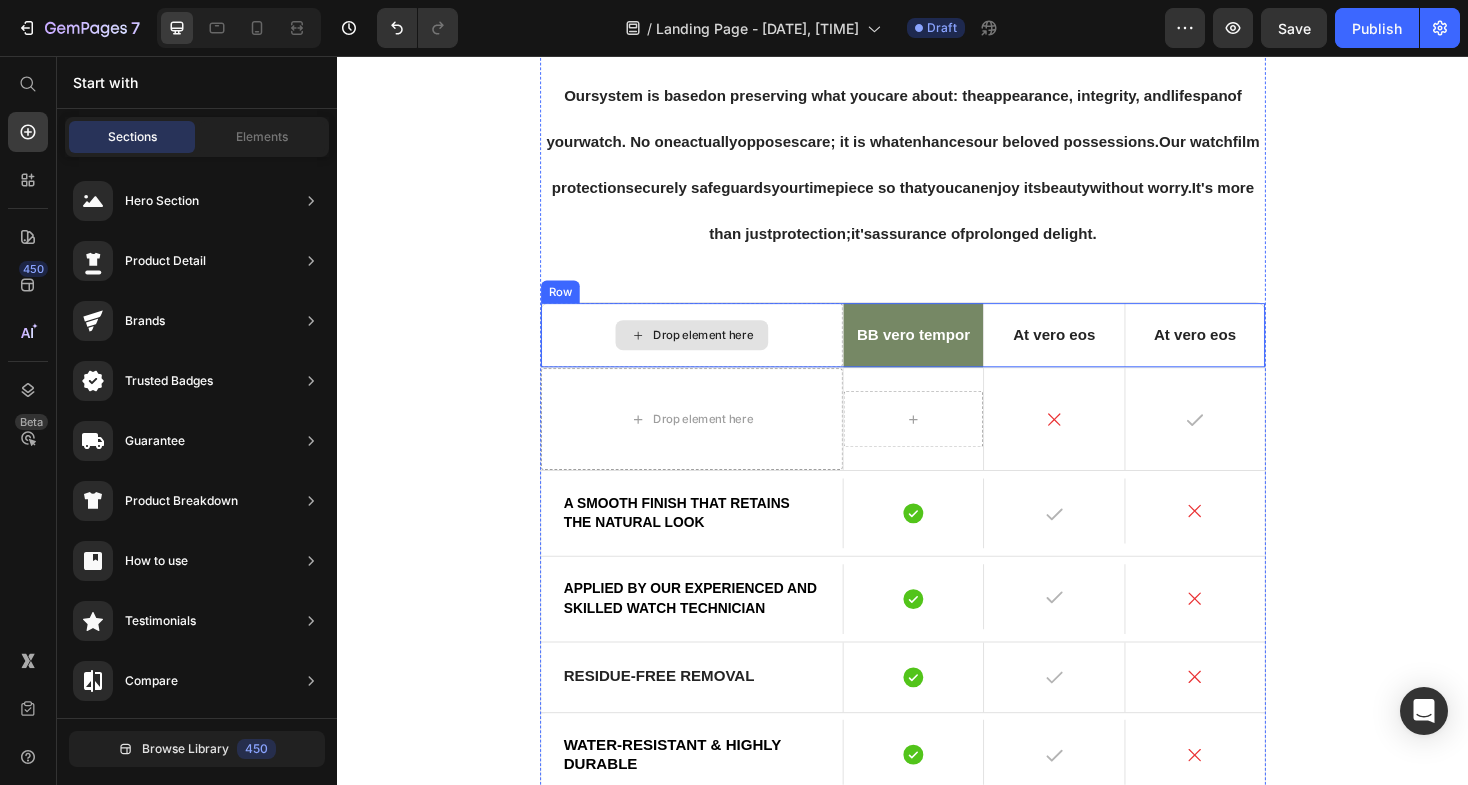 click on "Drop element here" at bounding box center [713, 352] 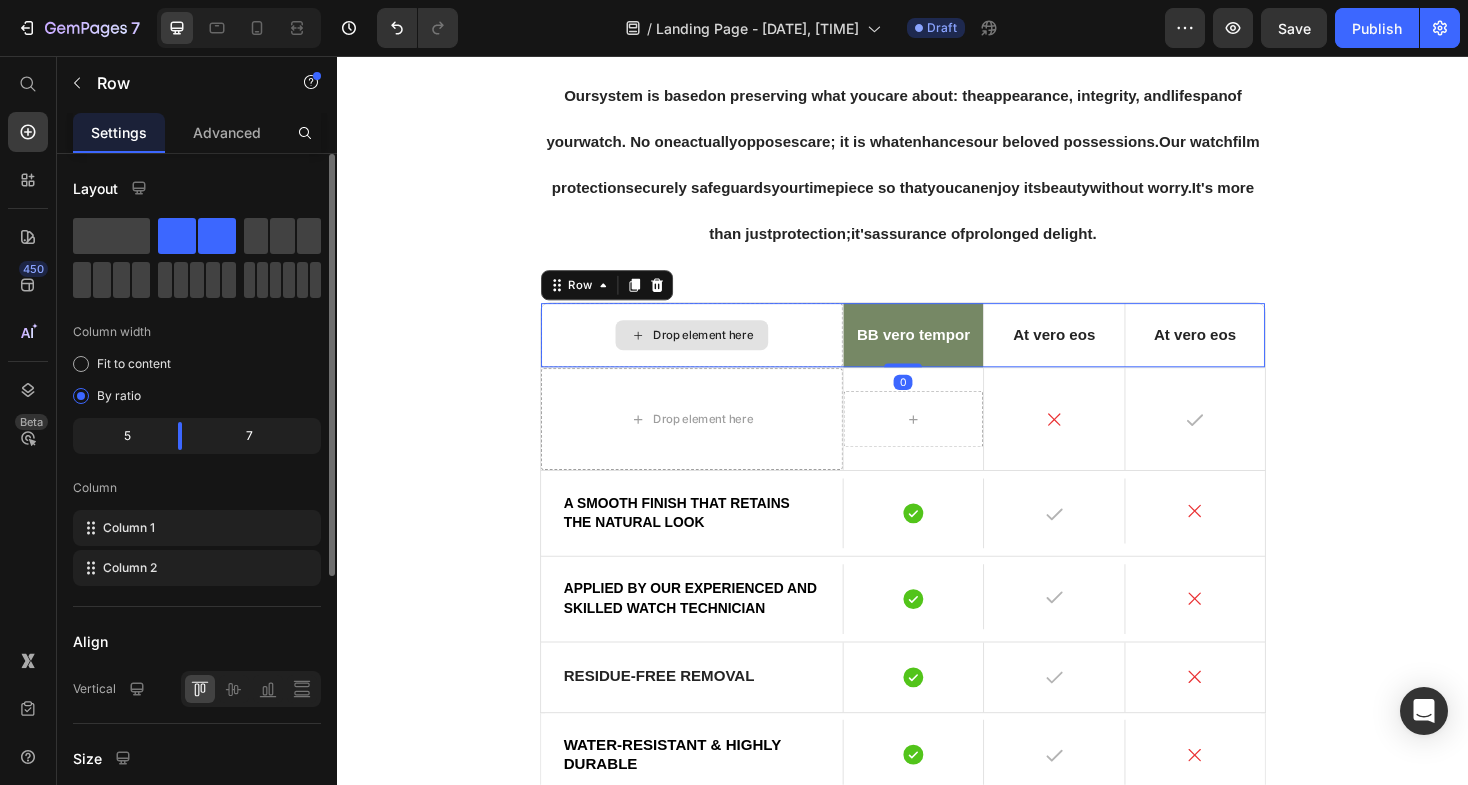 click on "Drop element here" at bounding box center (713, 352) 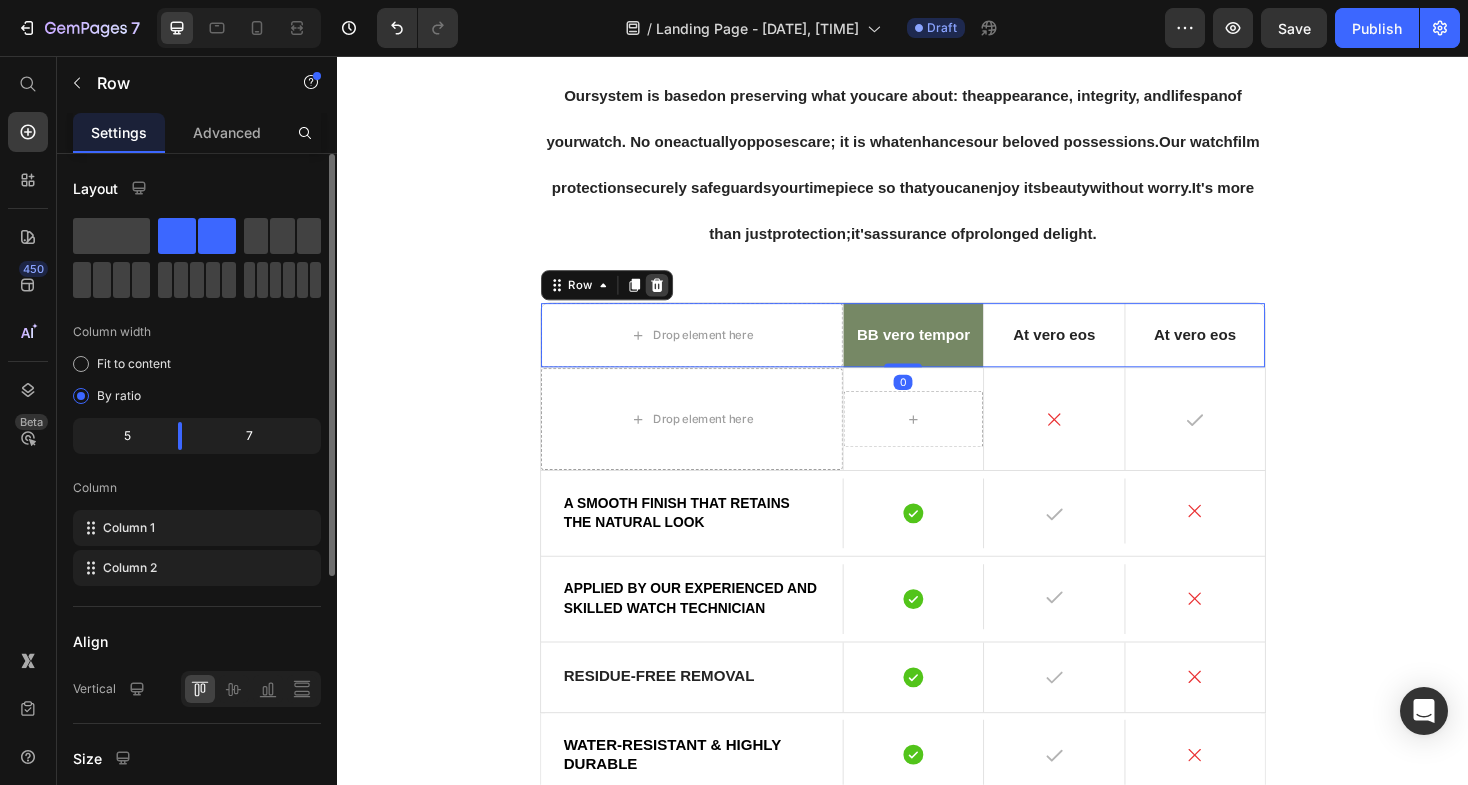click 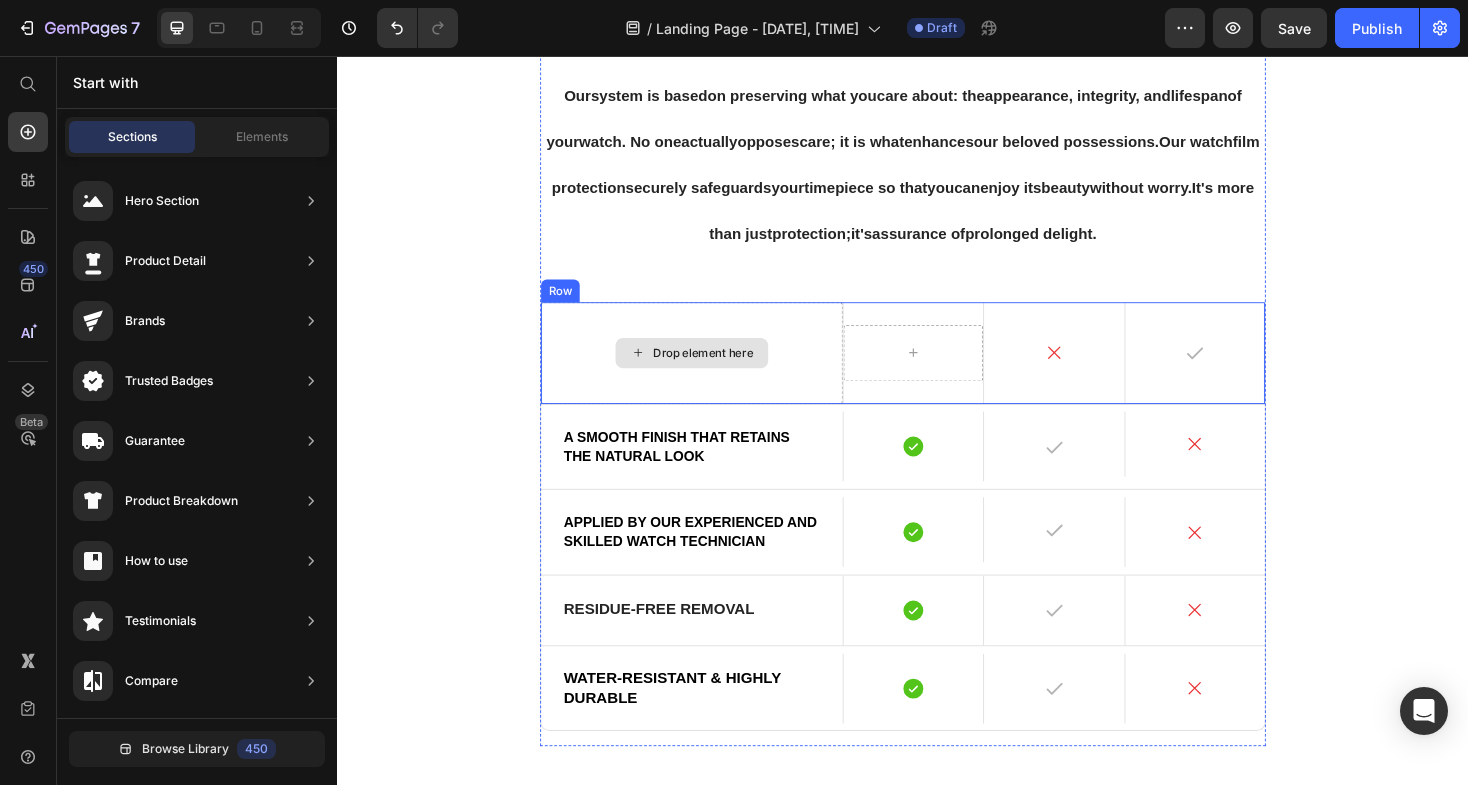 click on "Drop element here" at bounding box center [725, 371] 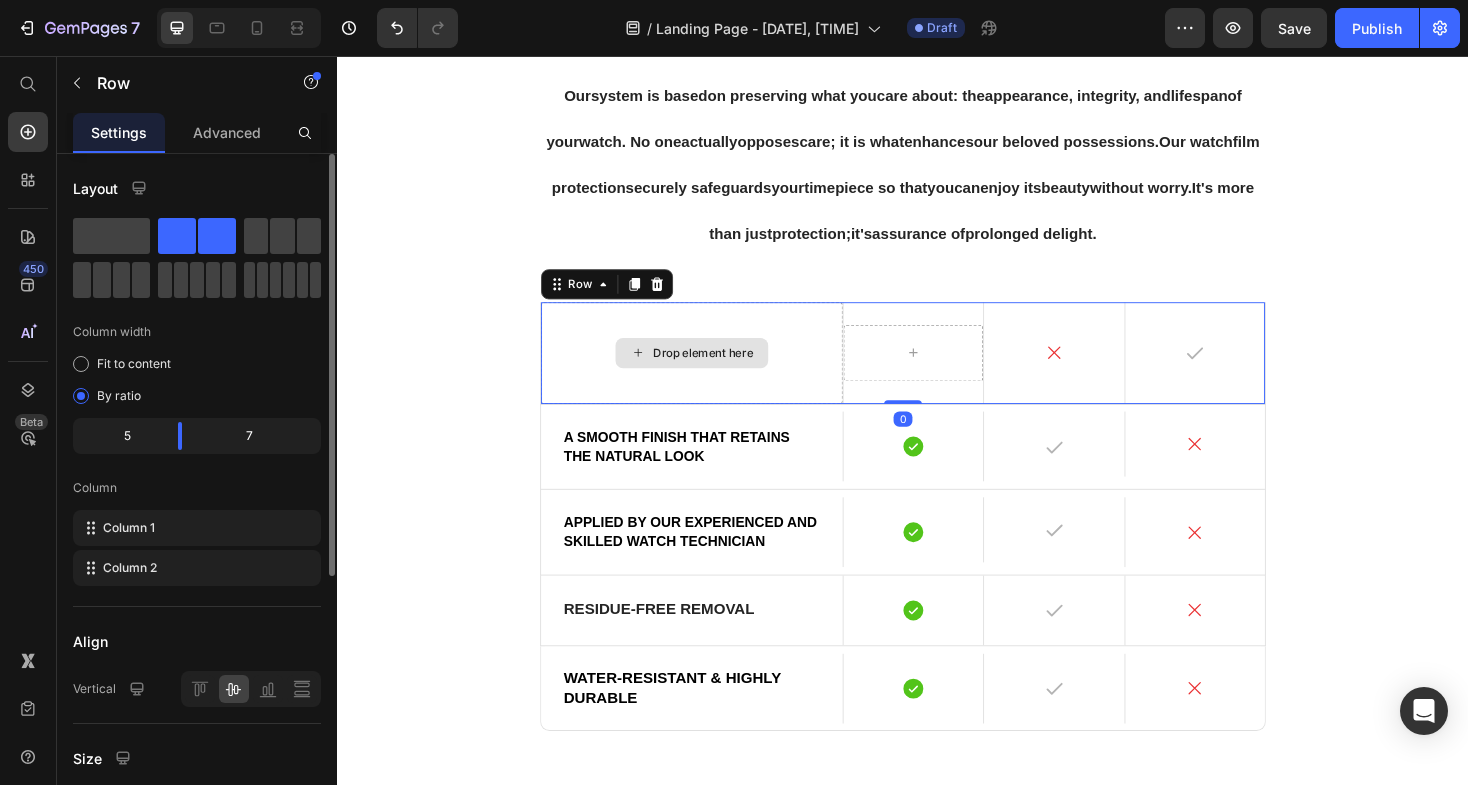 click on "Drop element here" at bounding box center (713, 371) 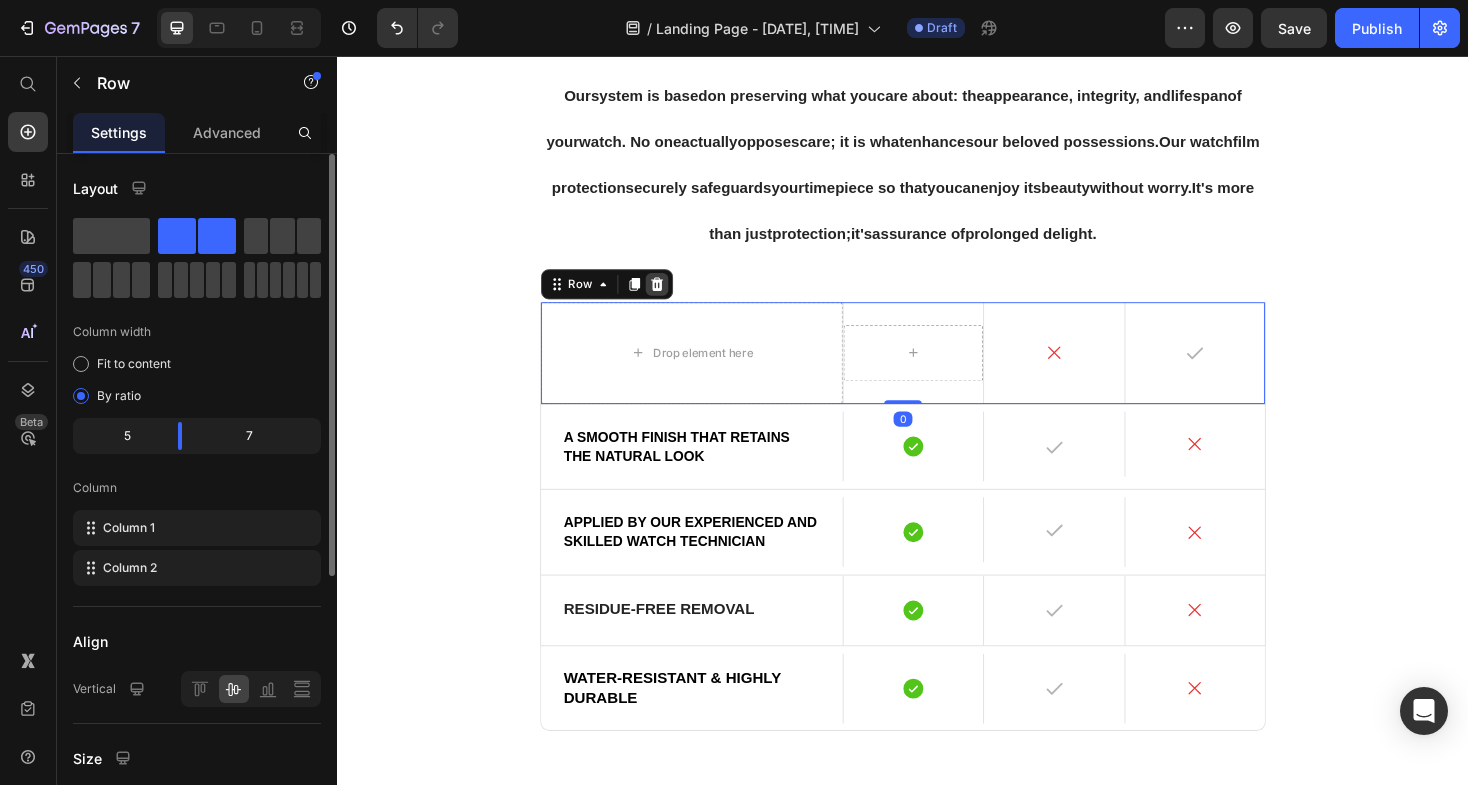 click at bounding box center [676, 298] 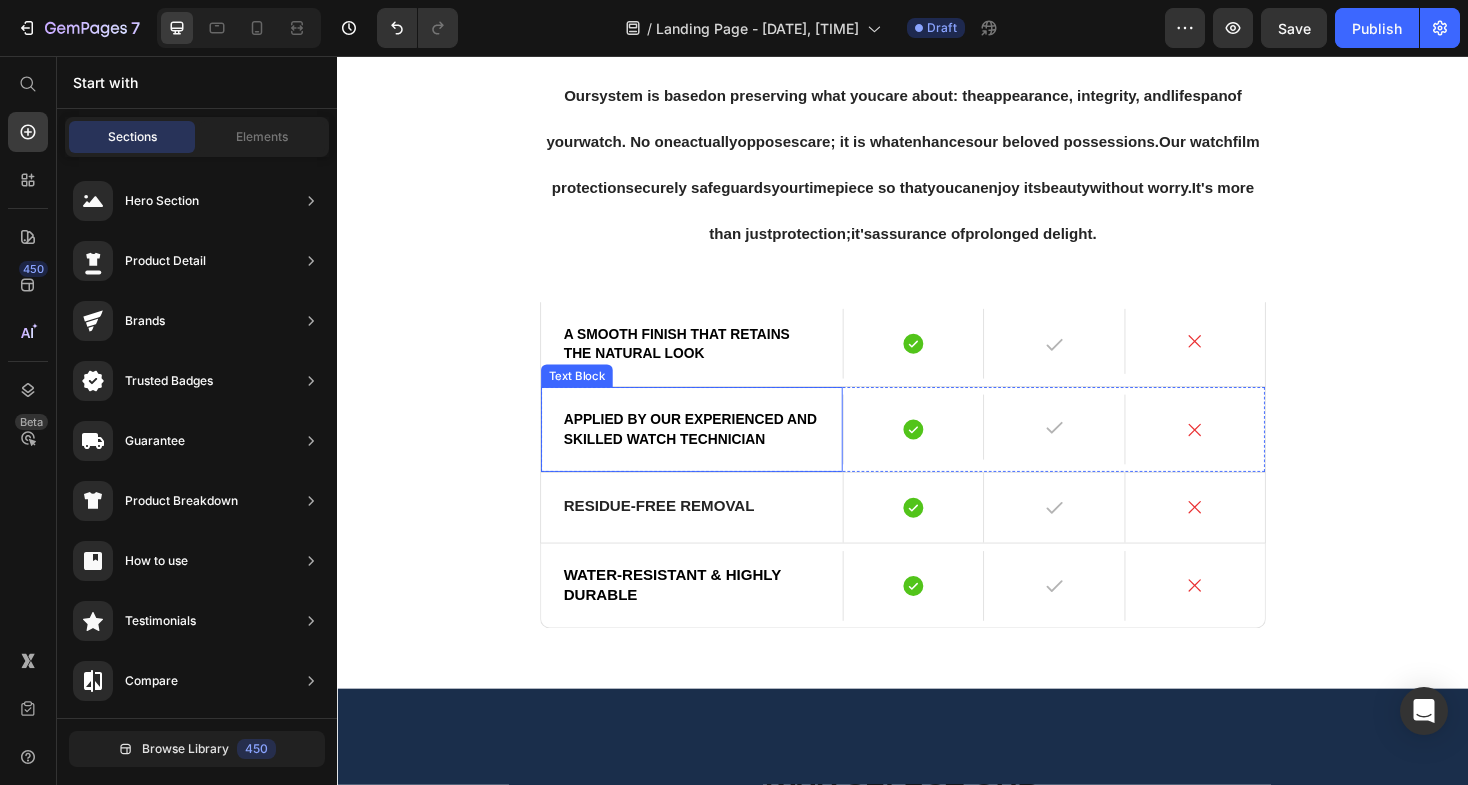 click on "Applied by our experienced and skilled watch technician" at bounding box center [711, 451] 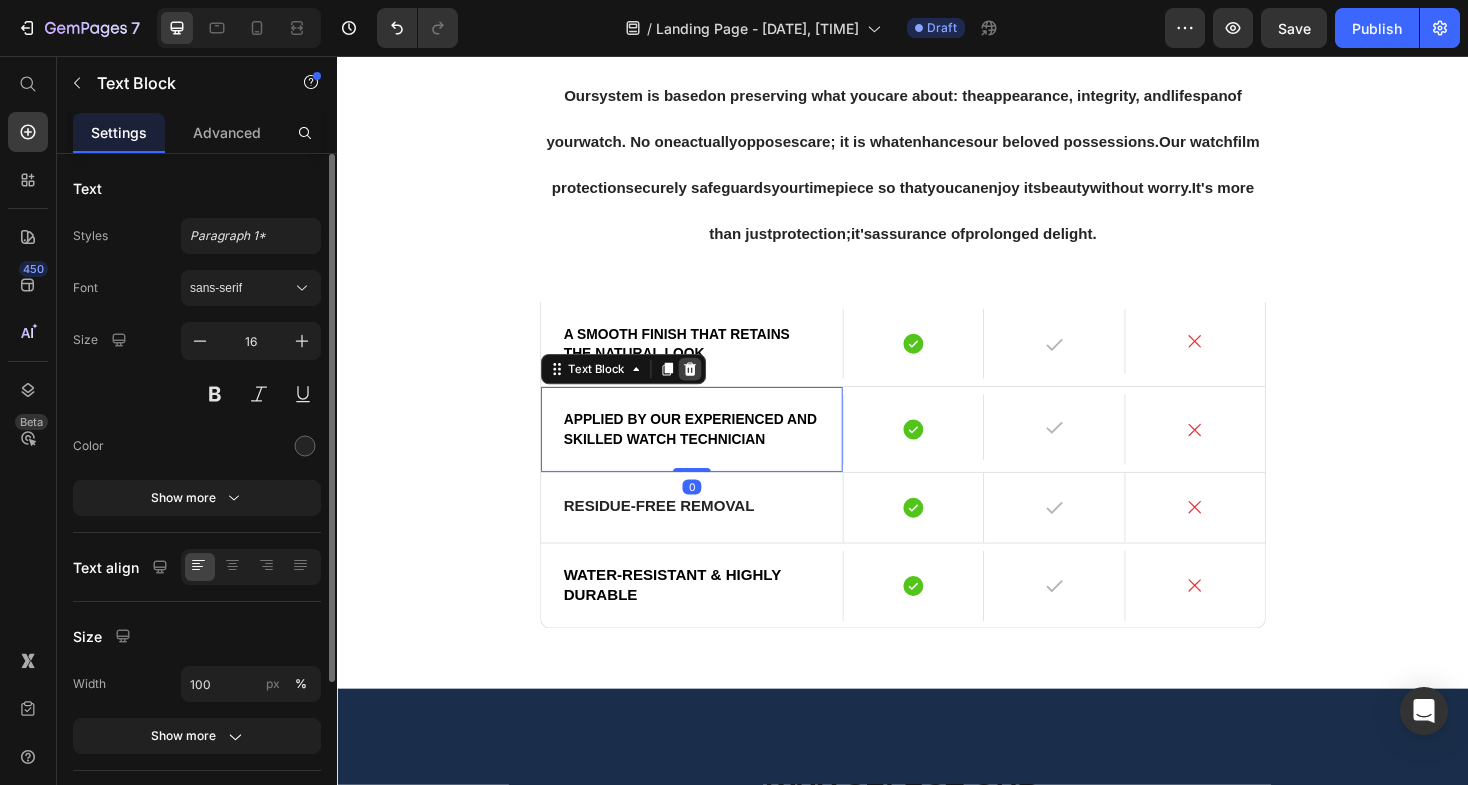 click 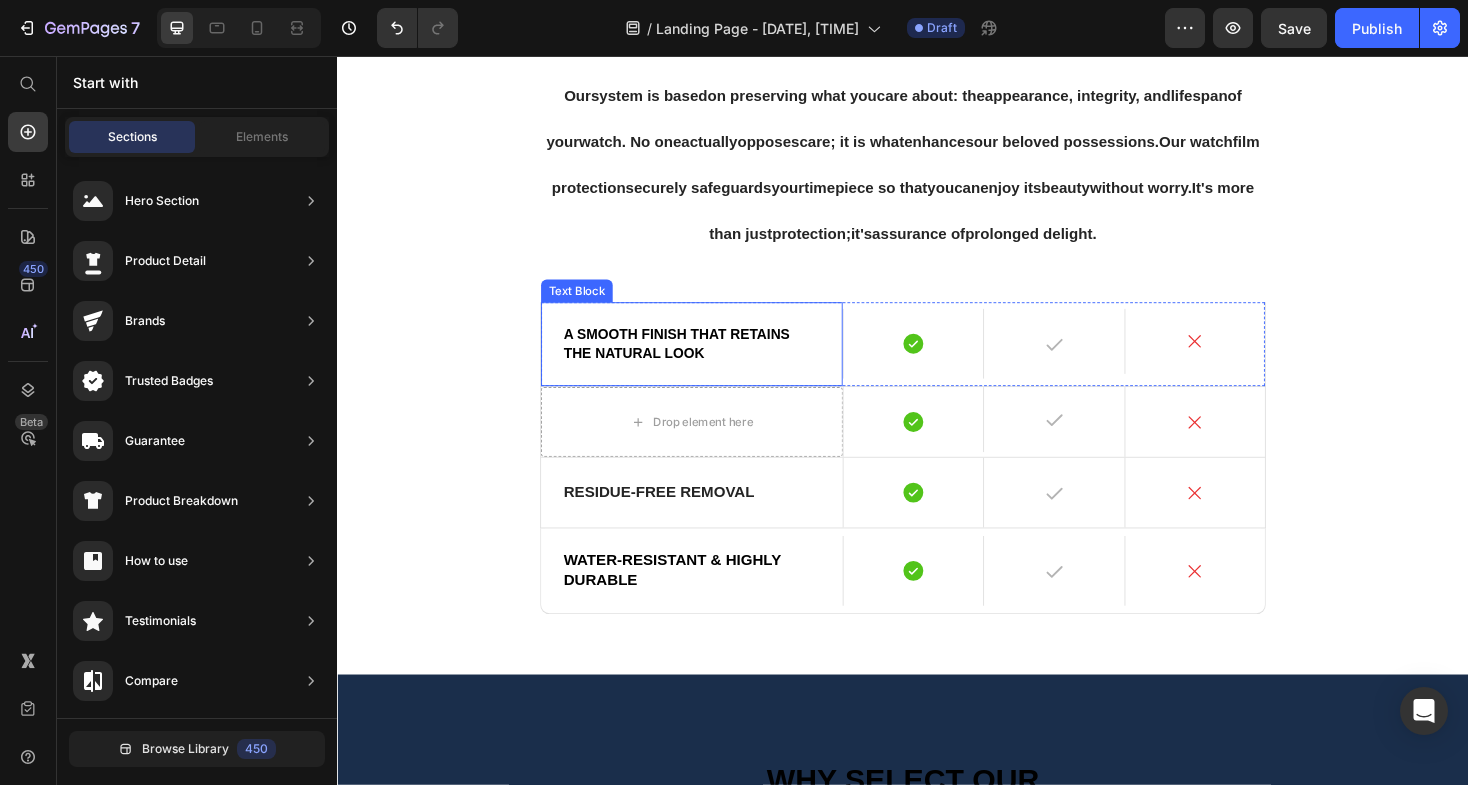 click on "A smooth finish that retains the natural look" at bounding box center (713, 362) 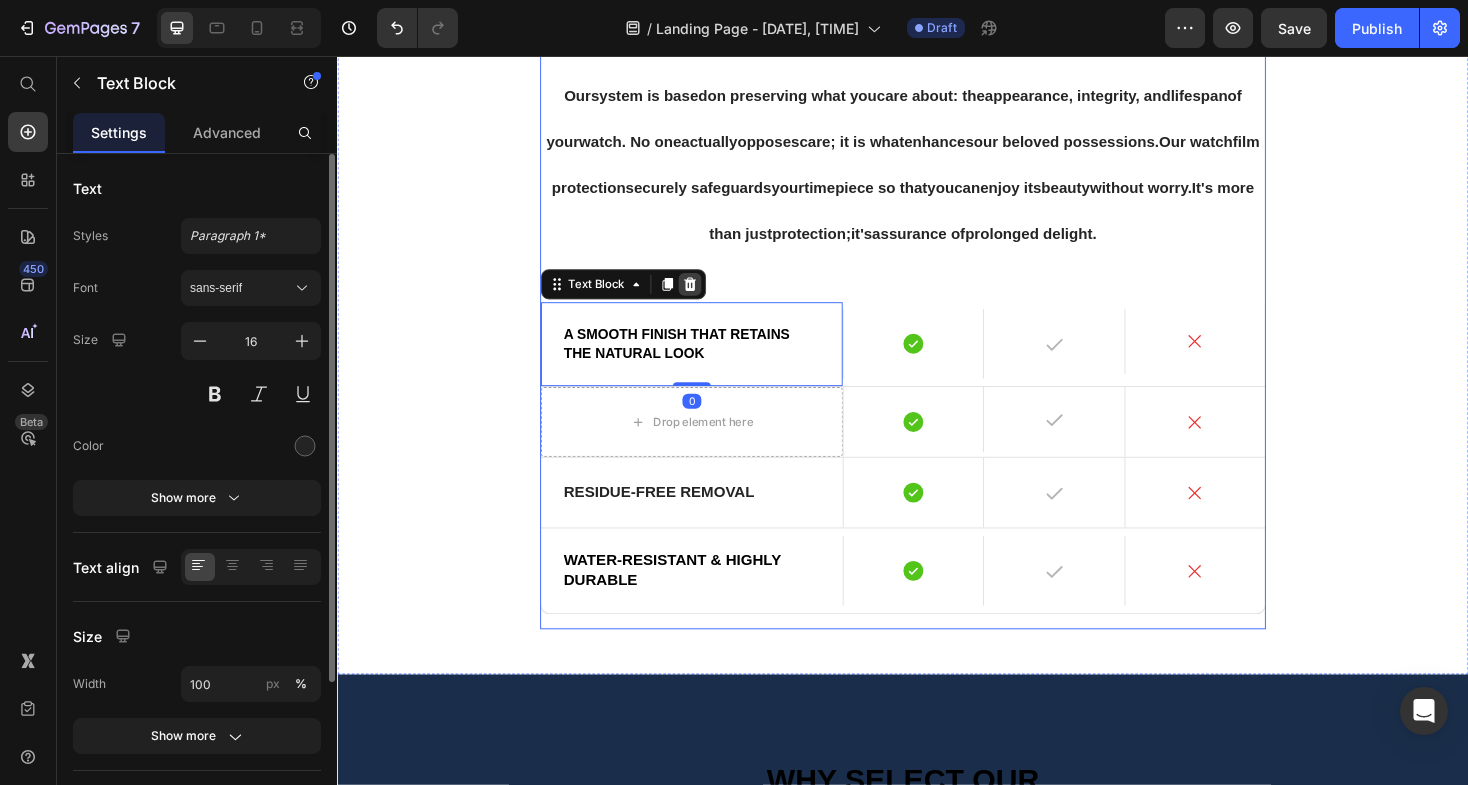 click 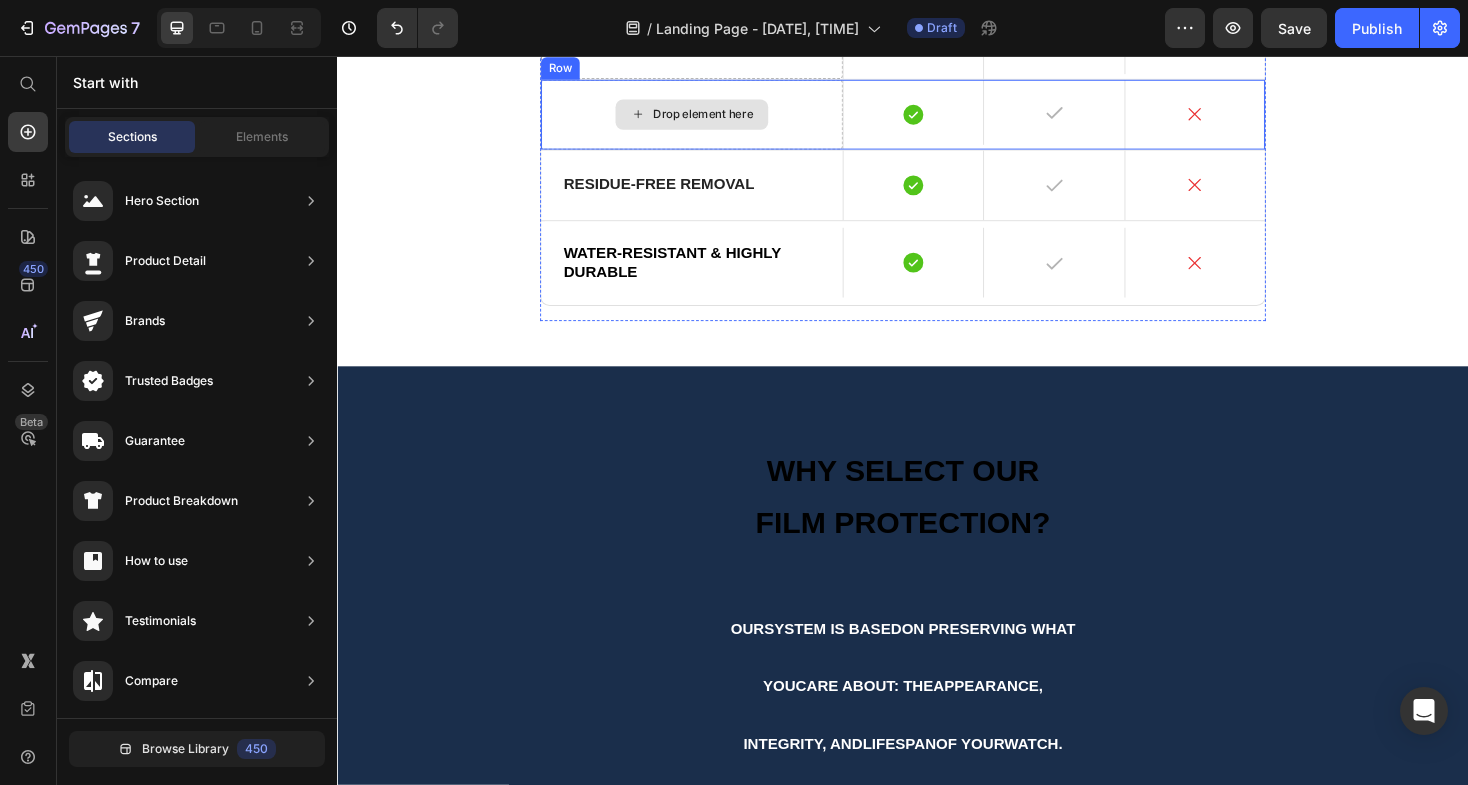 scroll, scrollTop: 2925, scrollLeft: 0, axis: vertical 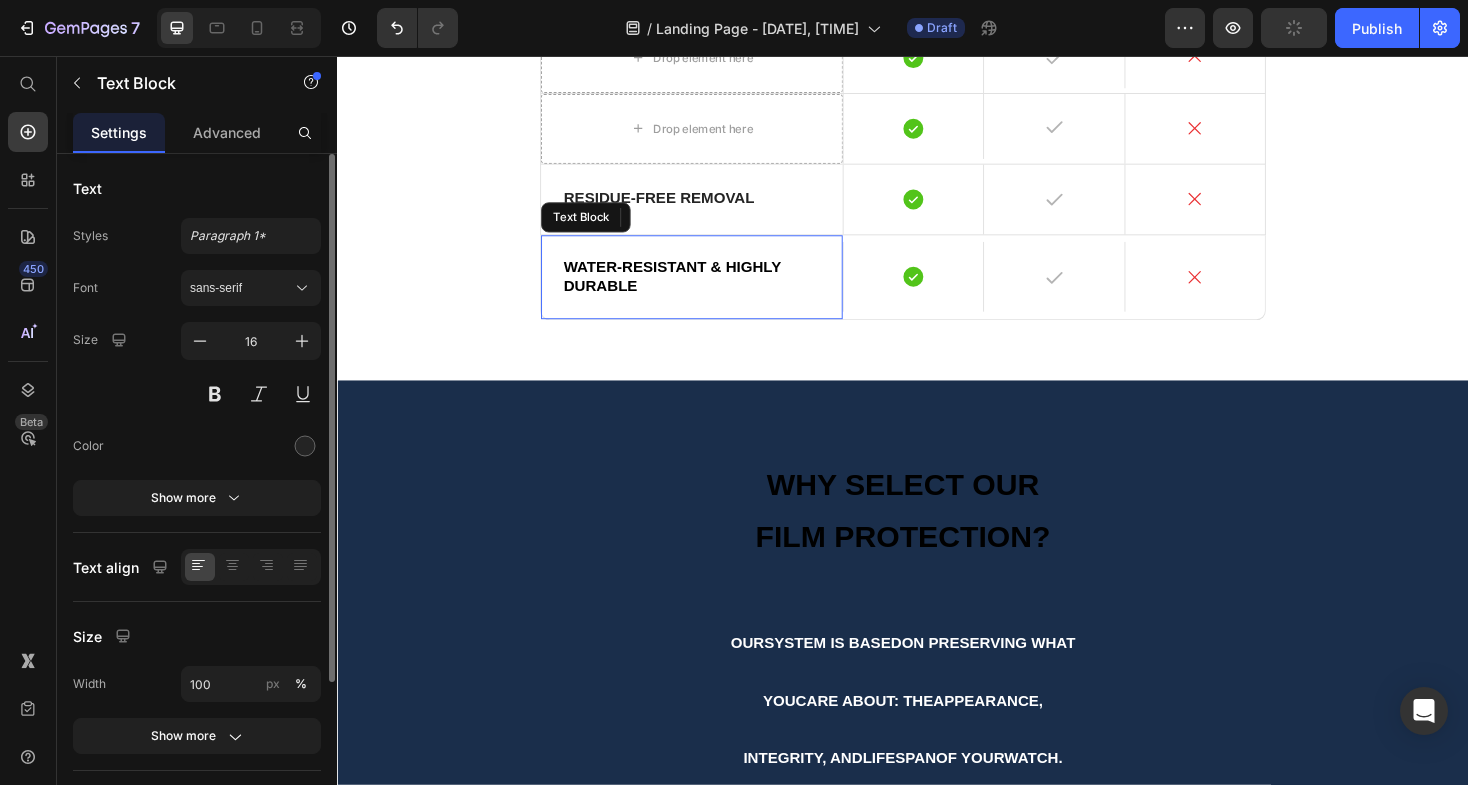 click on "Water-Resistant & Highly Durable" at bounding box center [713, 291] 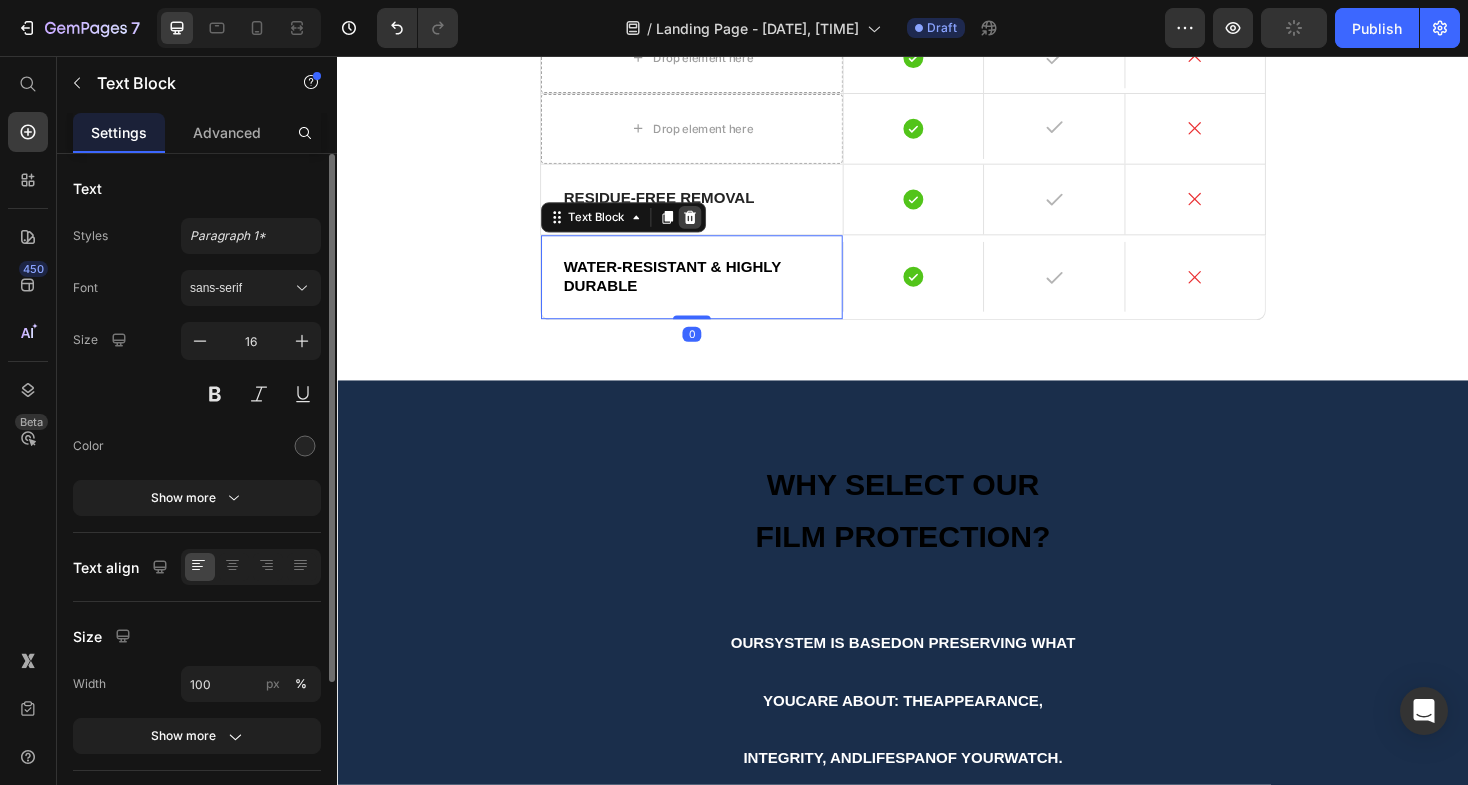 click 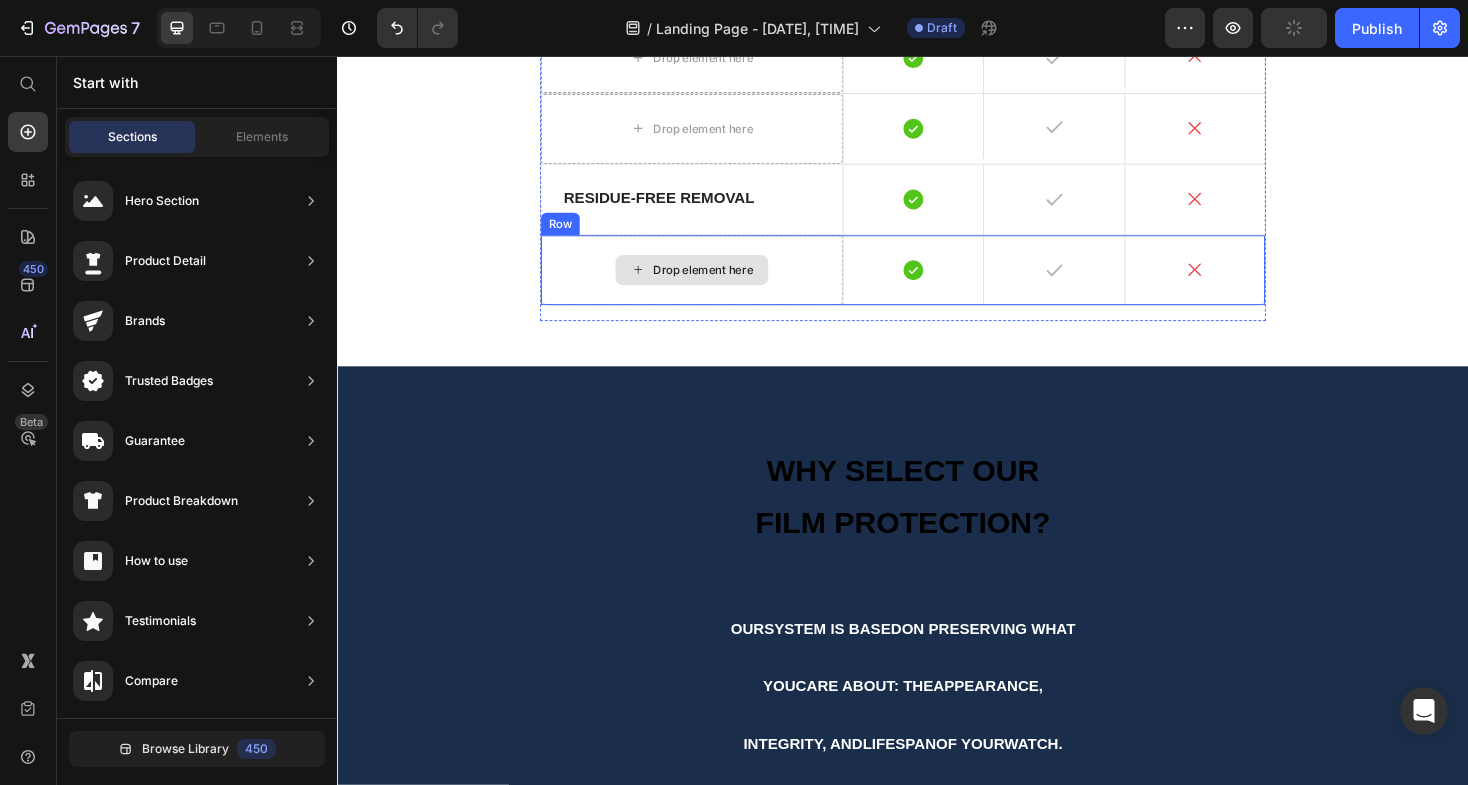 click on "Drop element here" at bounding box center [713, 283] 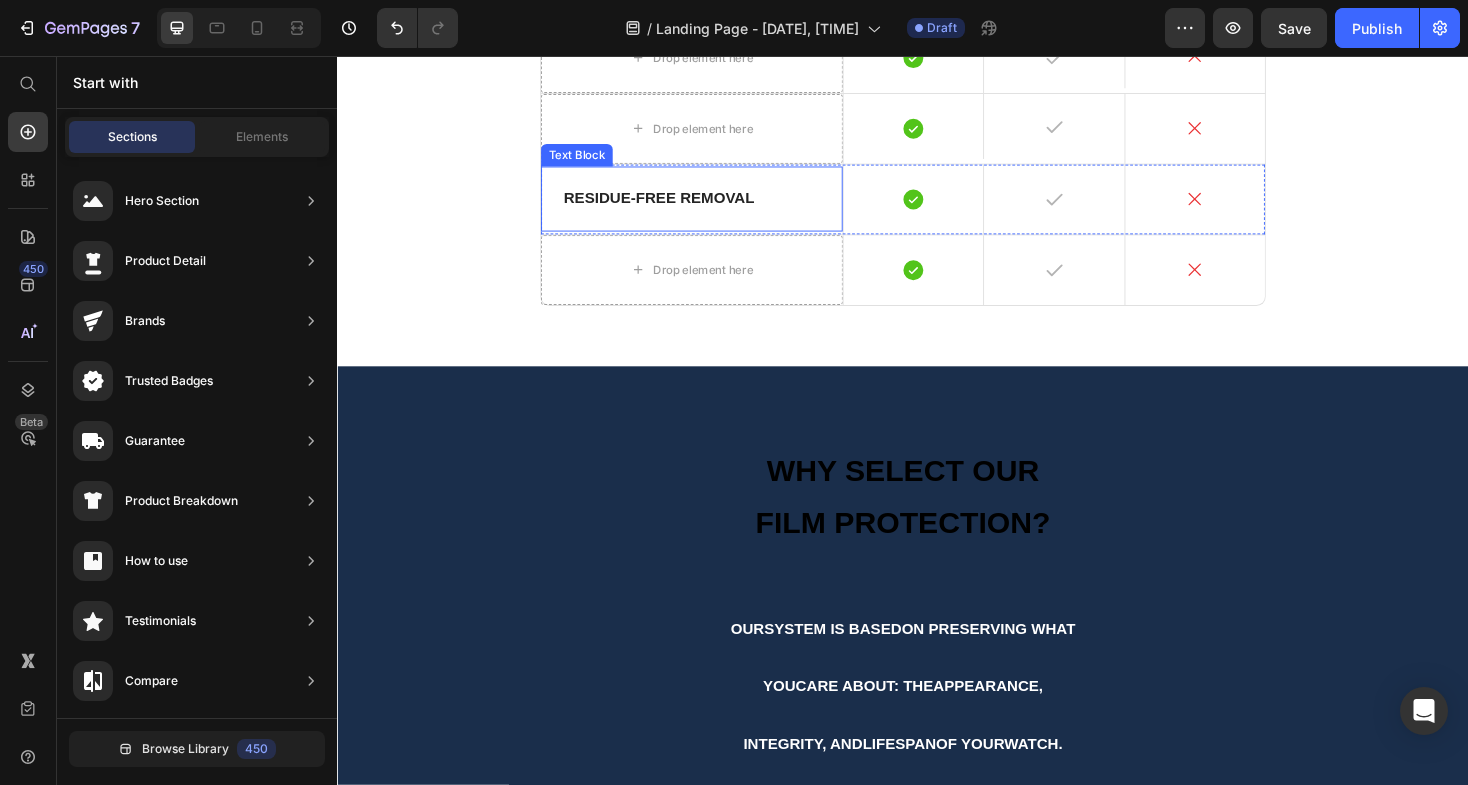 click on "Residue-Free Removal" at bounding box center [713, 207] 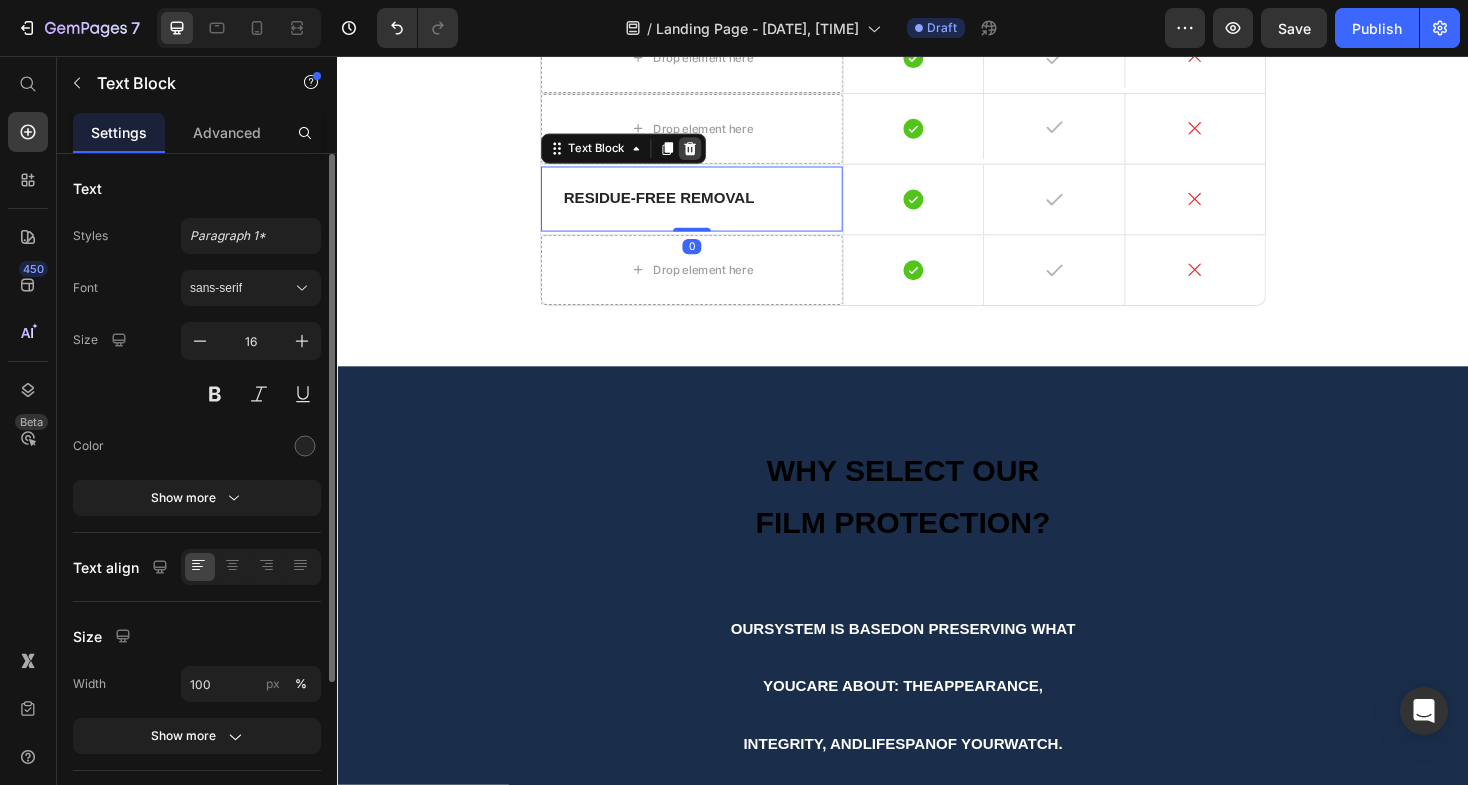 click 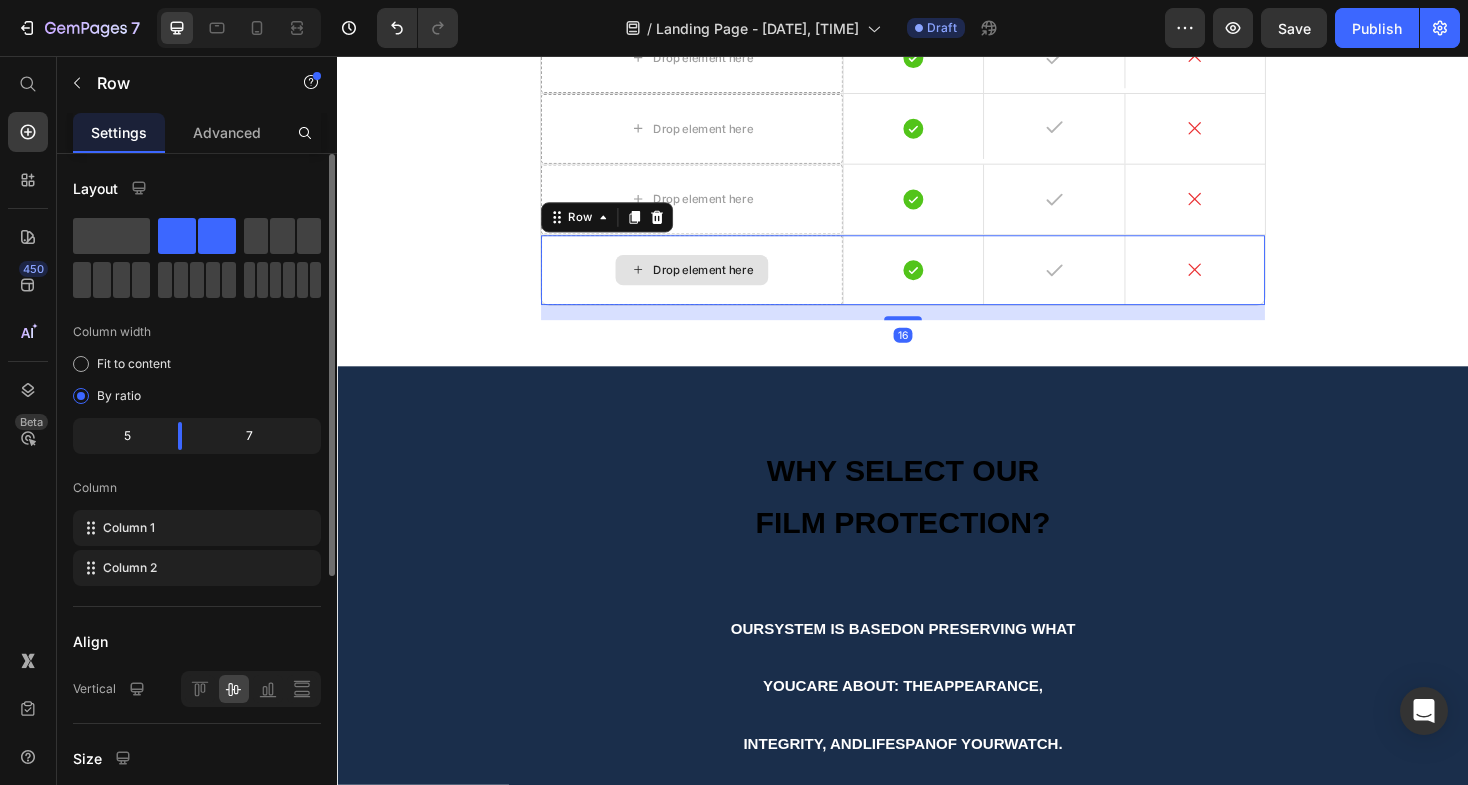 click on "Drop element here" at bounding box center [713, 283] 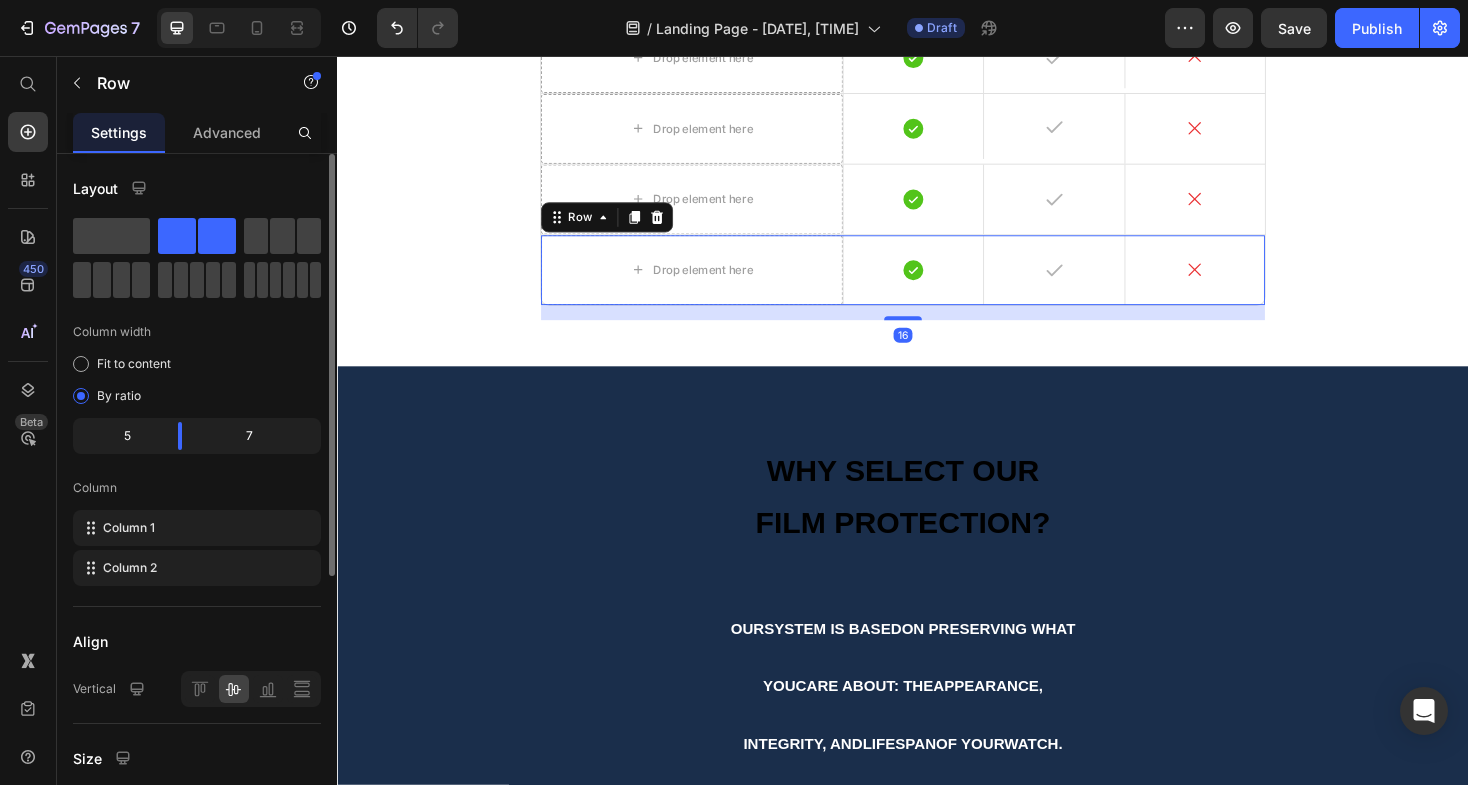 click on "Row" at bounding box center (623, 227) 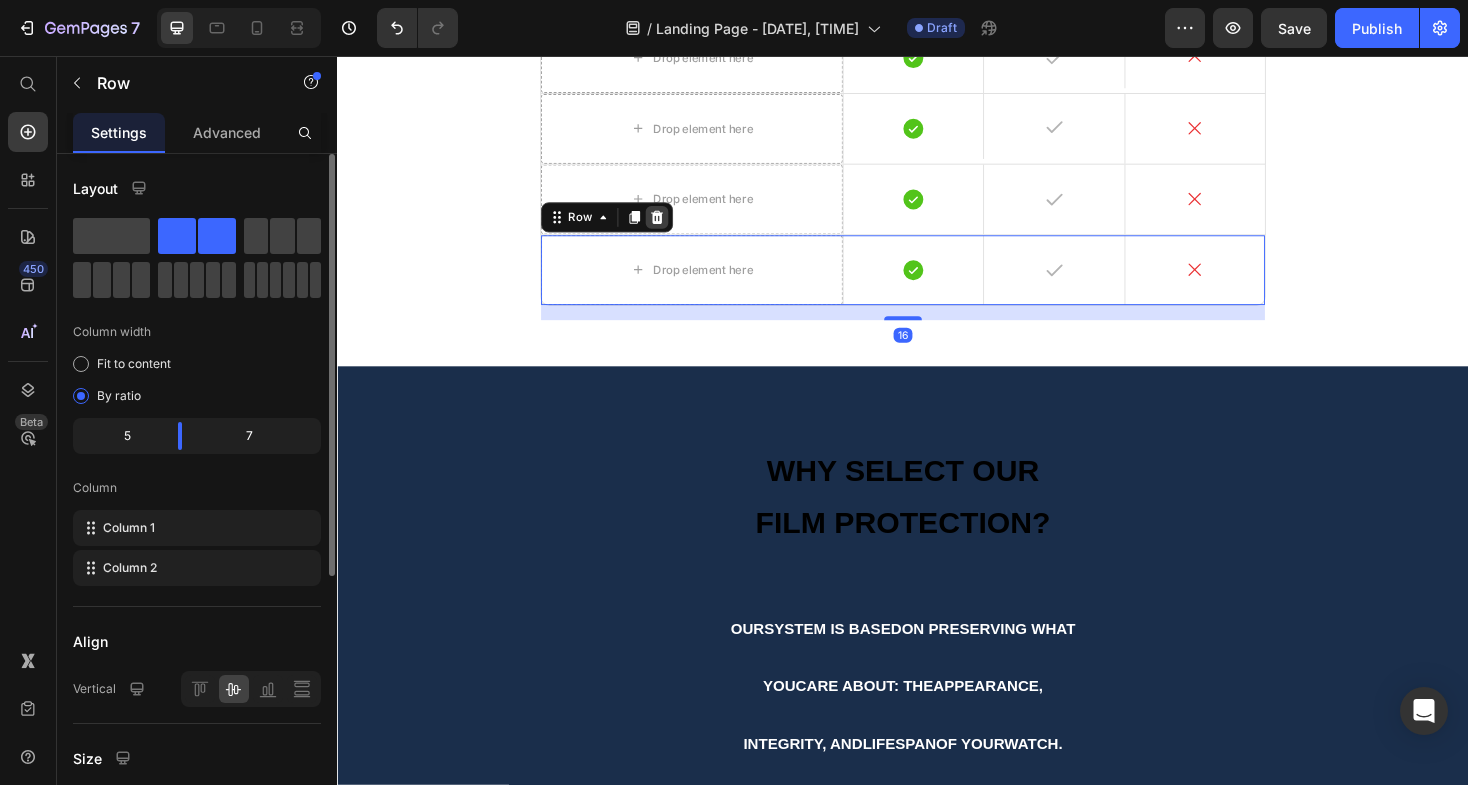 click 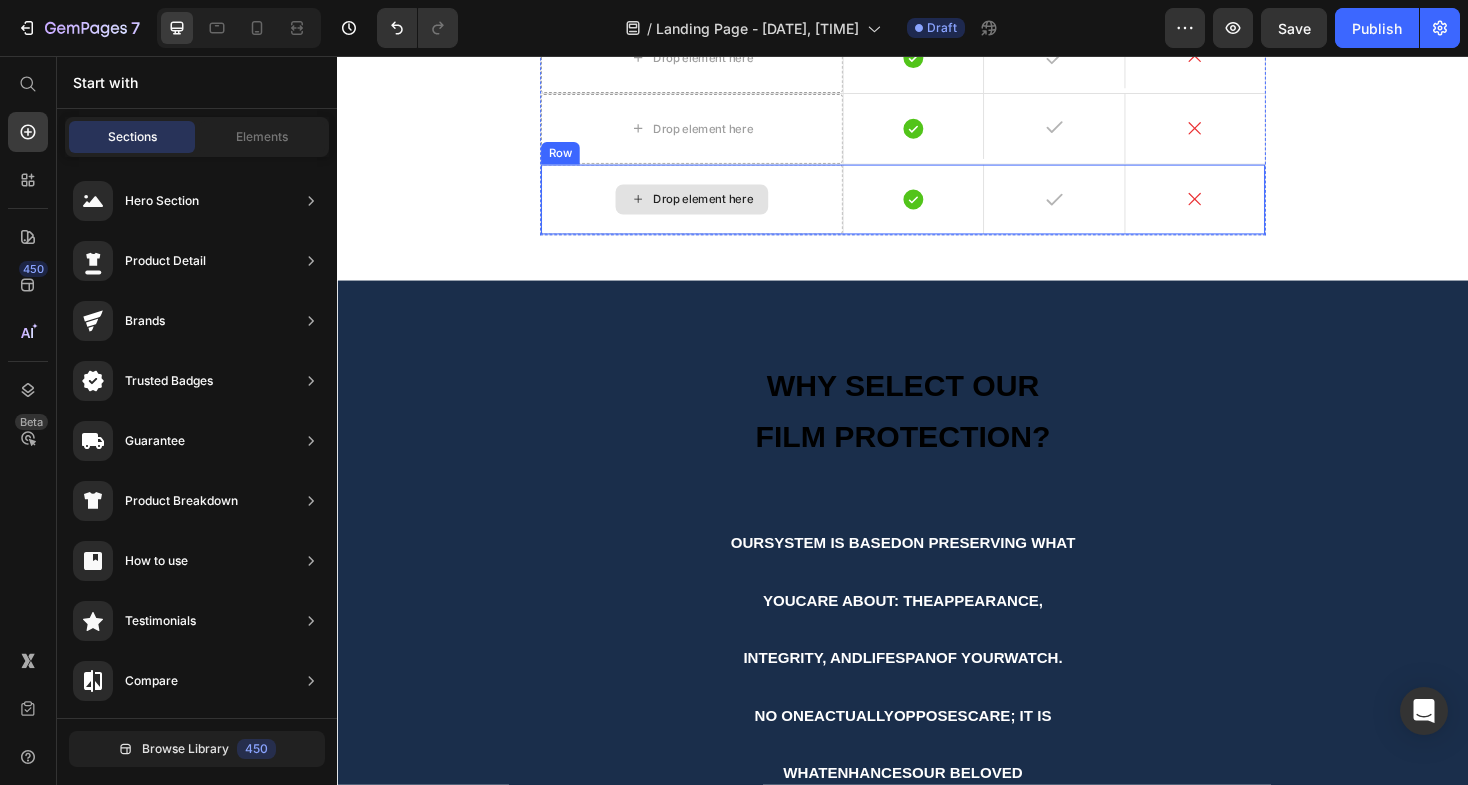 click on "Drop element here" at bounding box center (725, 208) 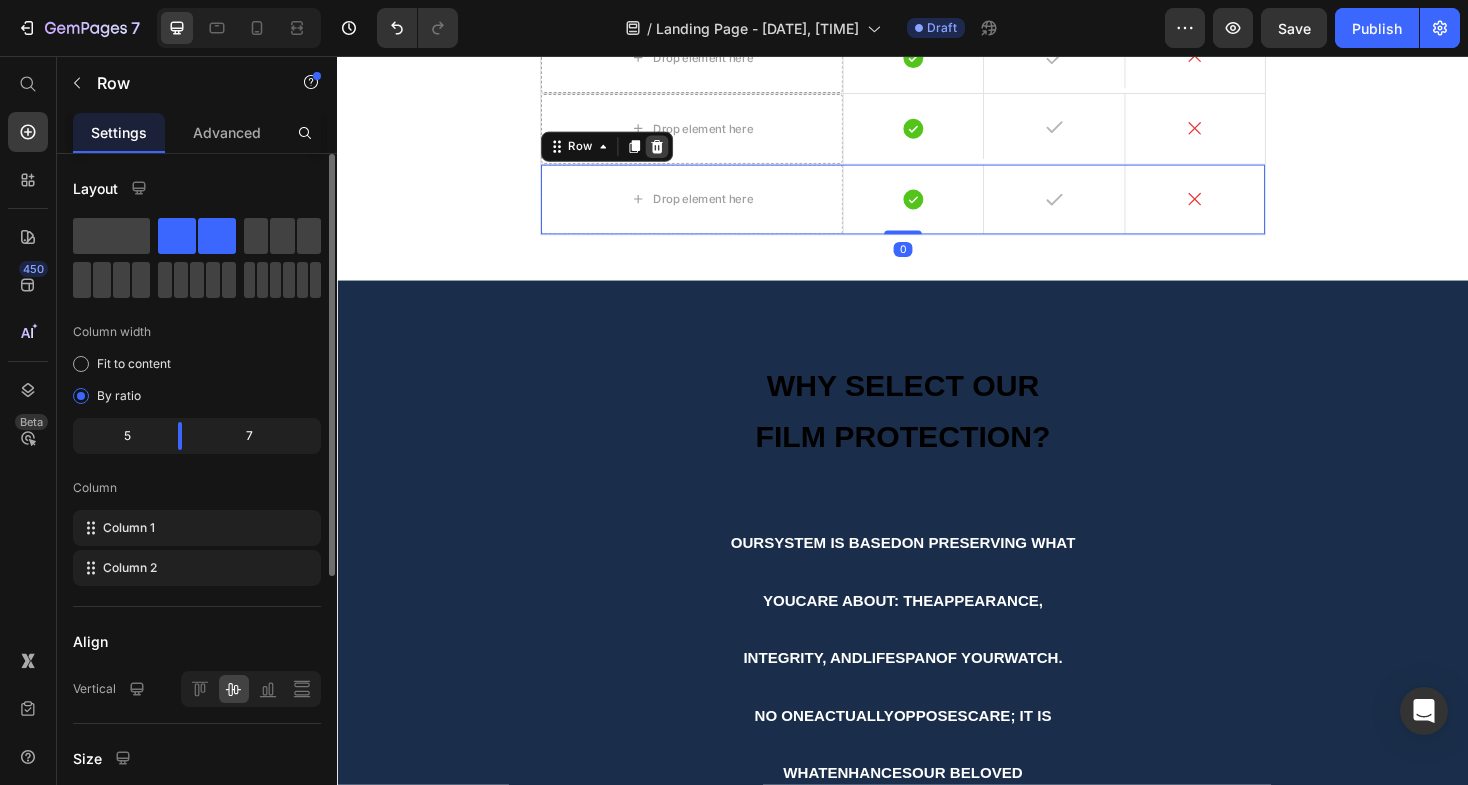 click 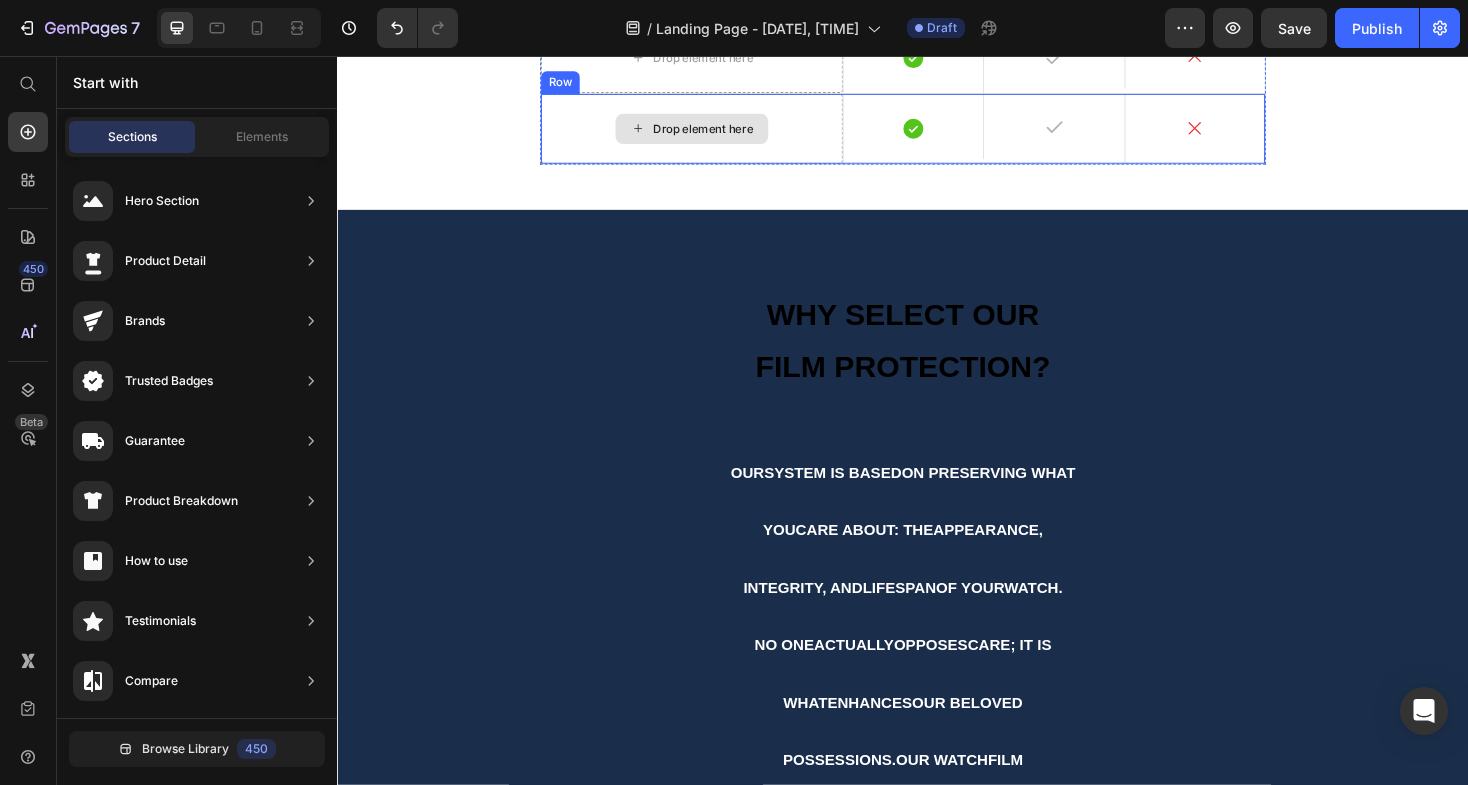 click on "Drop element here" at bounding box center [713, 133] 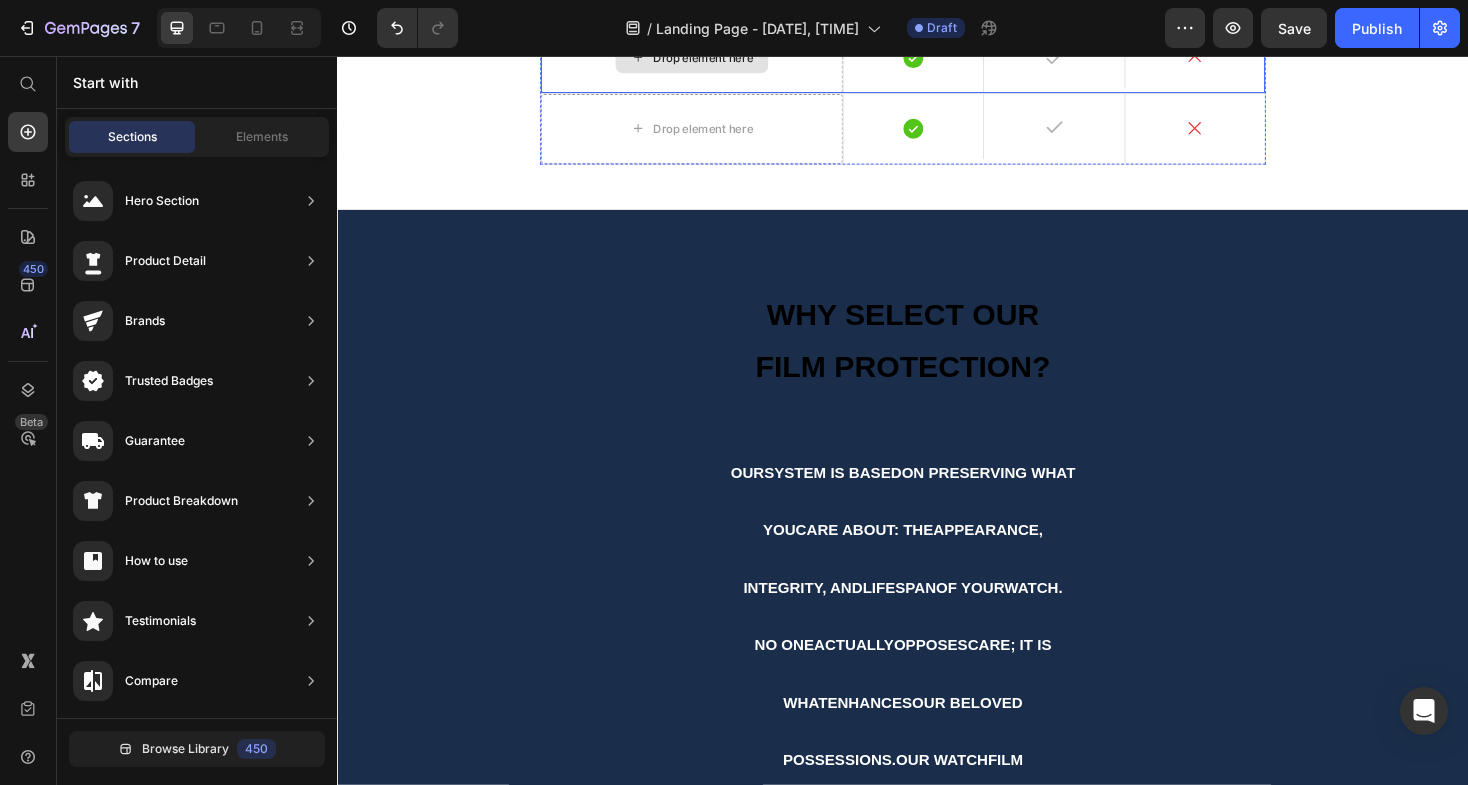 click on "Drop element here" at bounding box center (713, 133) 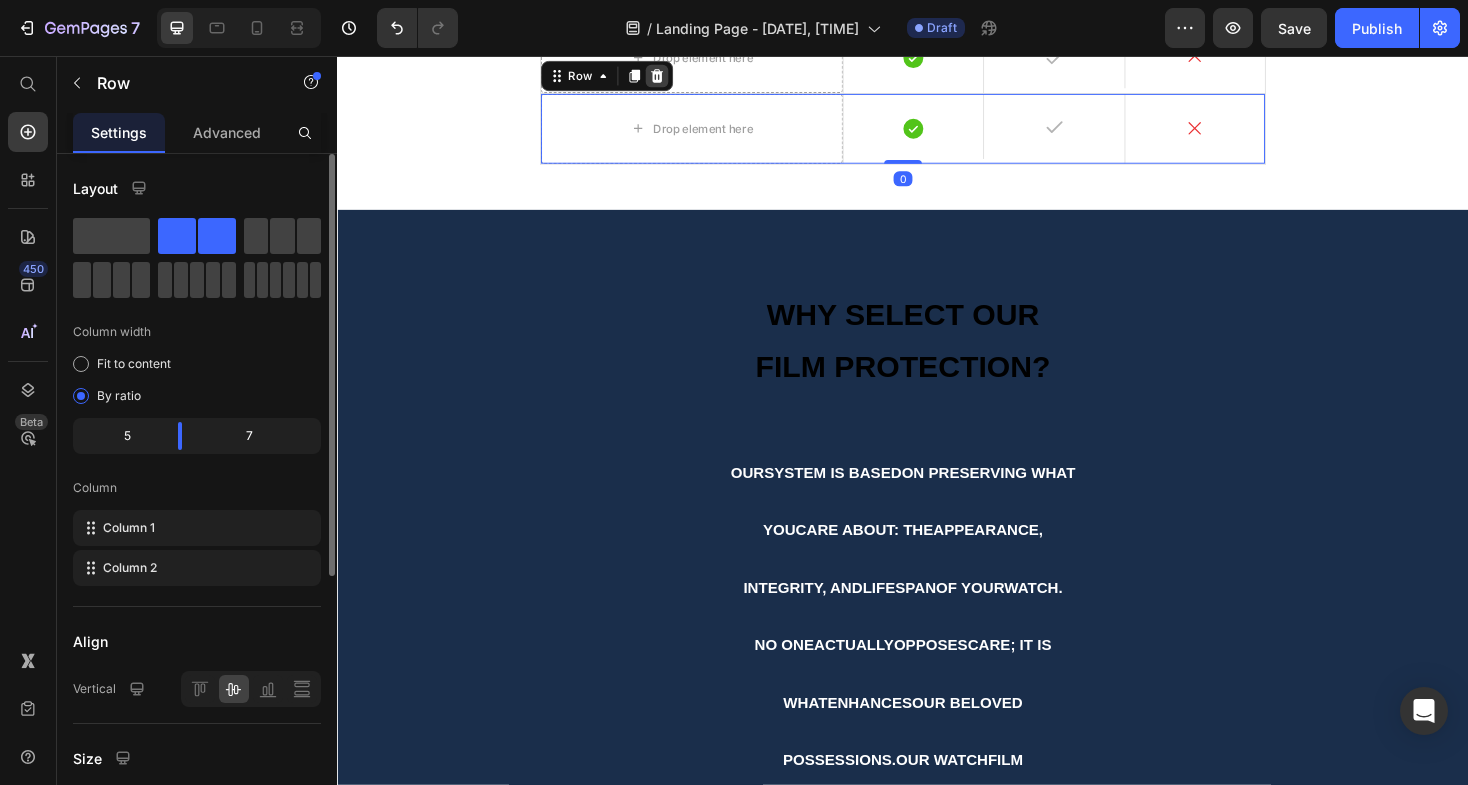 click at bounding box center (676, 77) 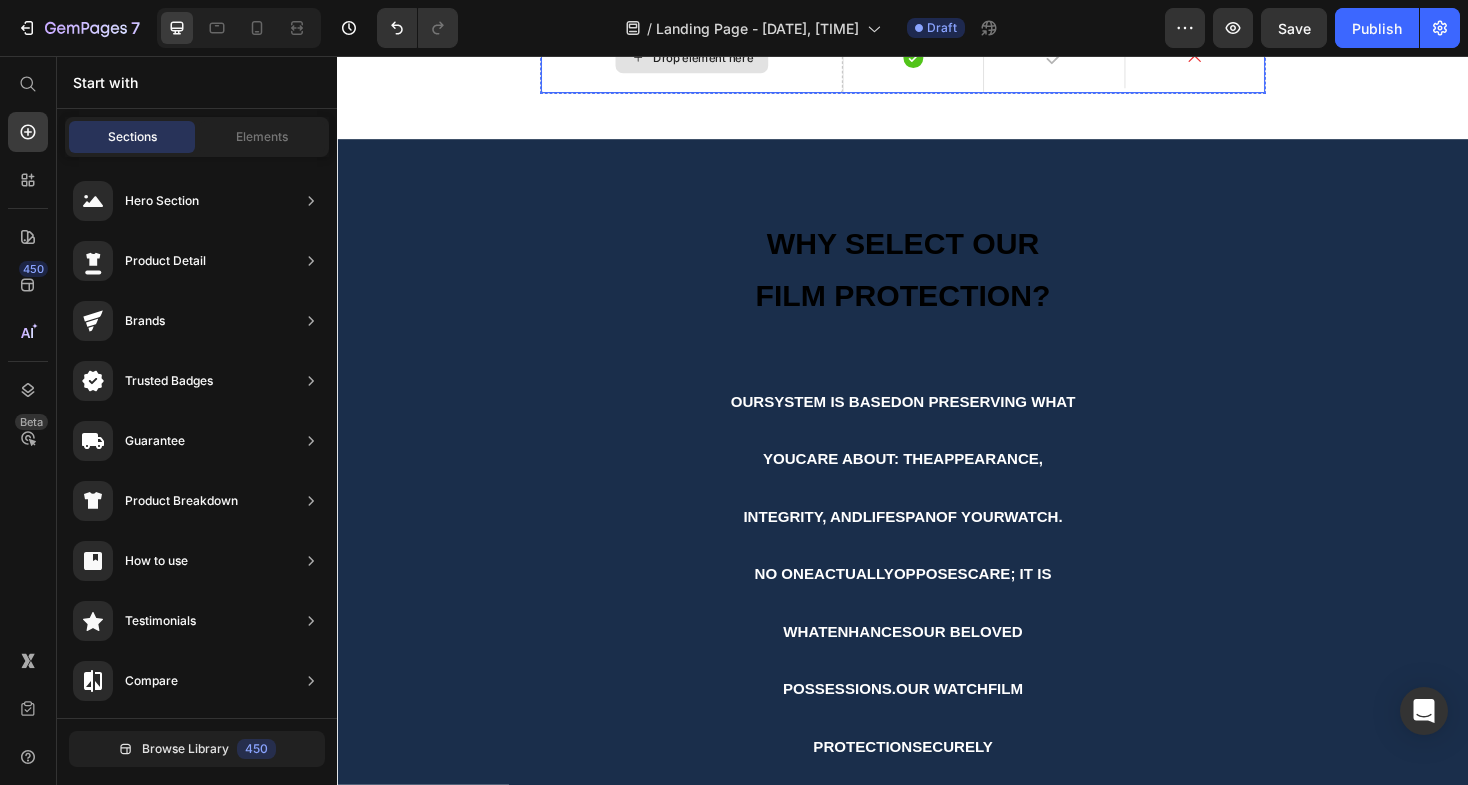 click on "Drop element here" at bounding box center (725, 58) 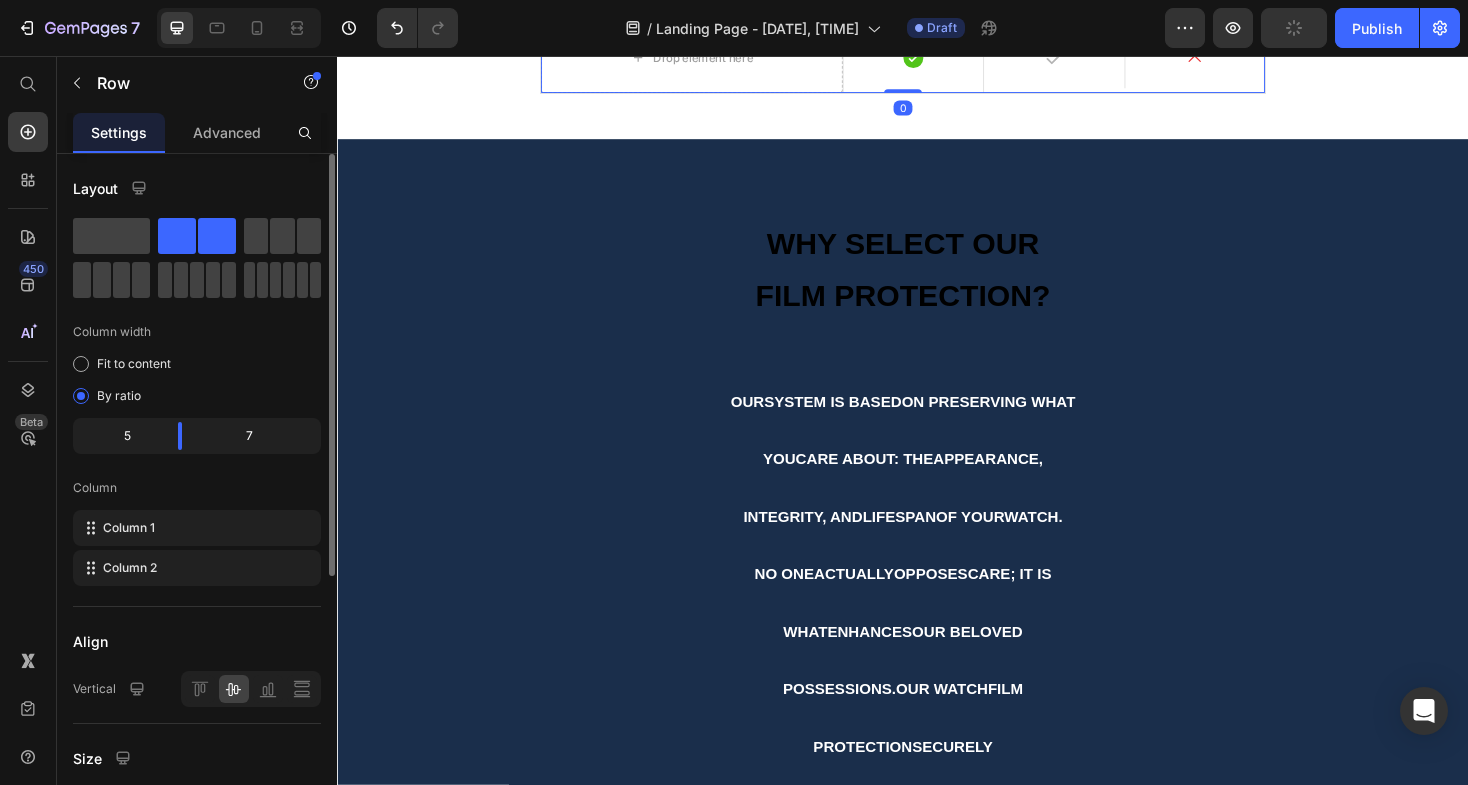 click 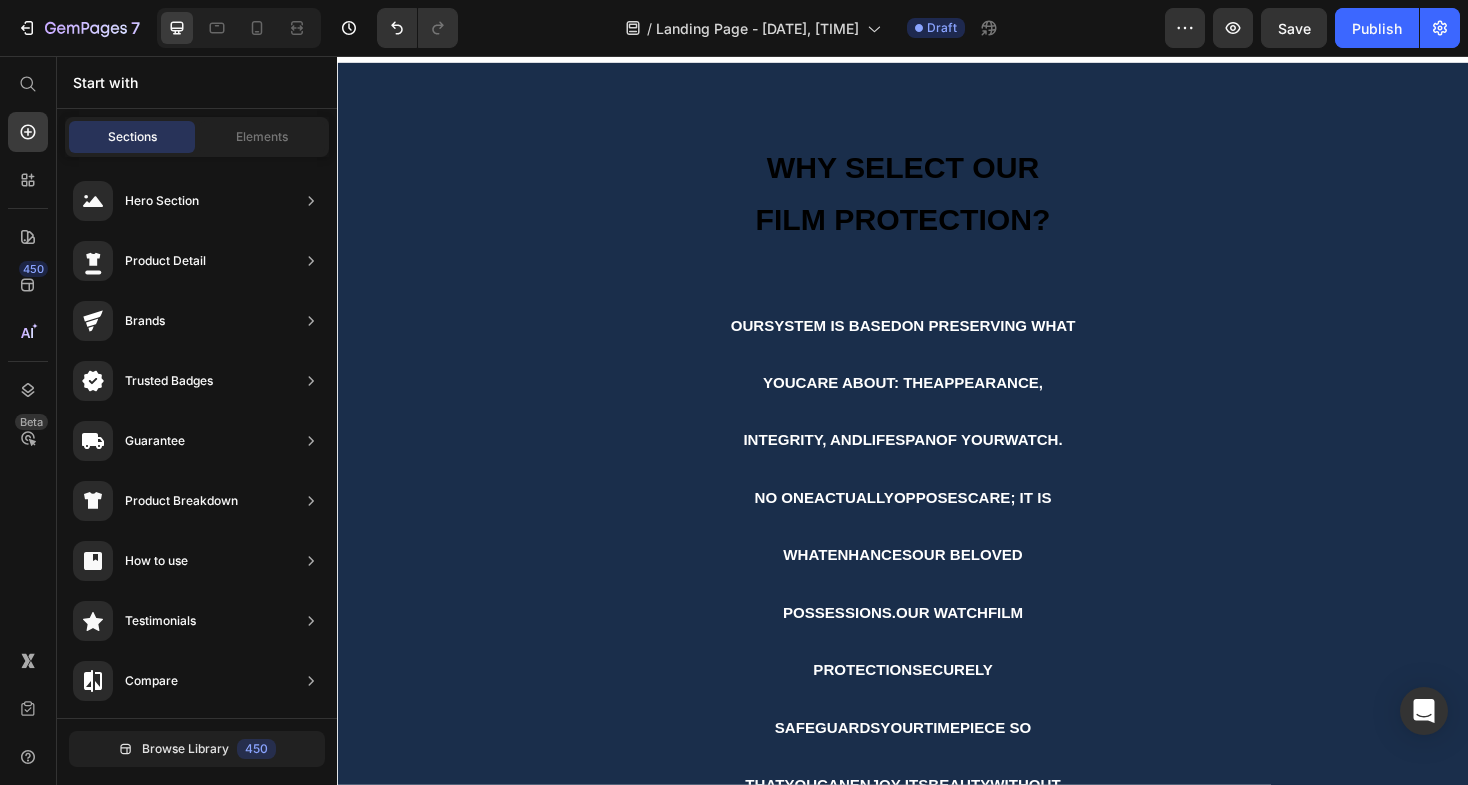 scroll, scrollTop: 2954, scrollLeft: 0, axis: vertical 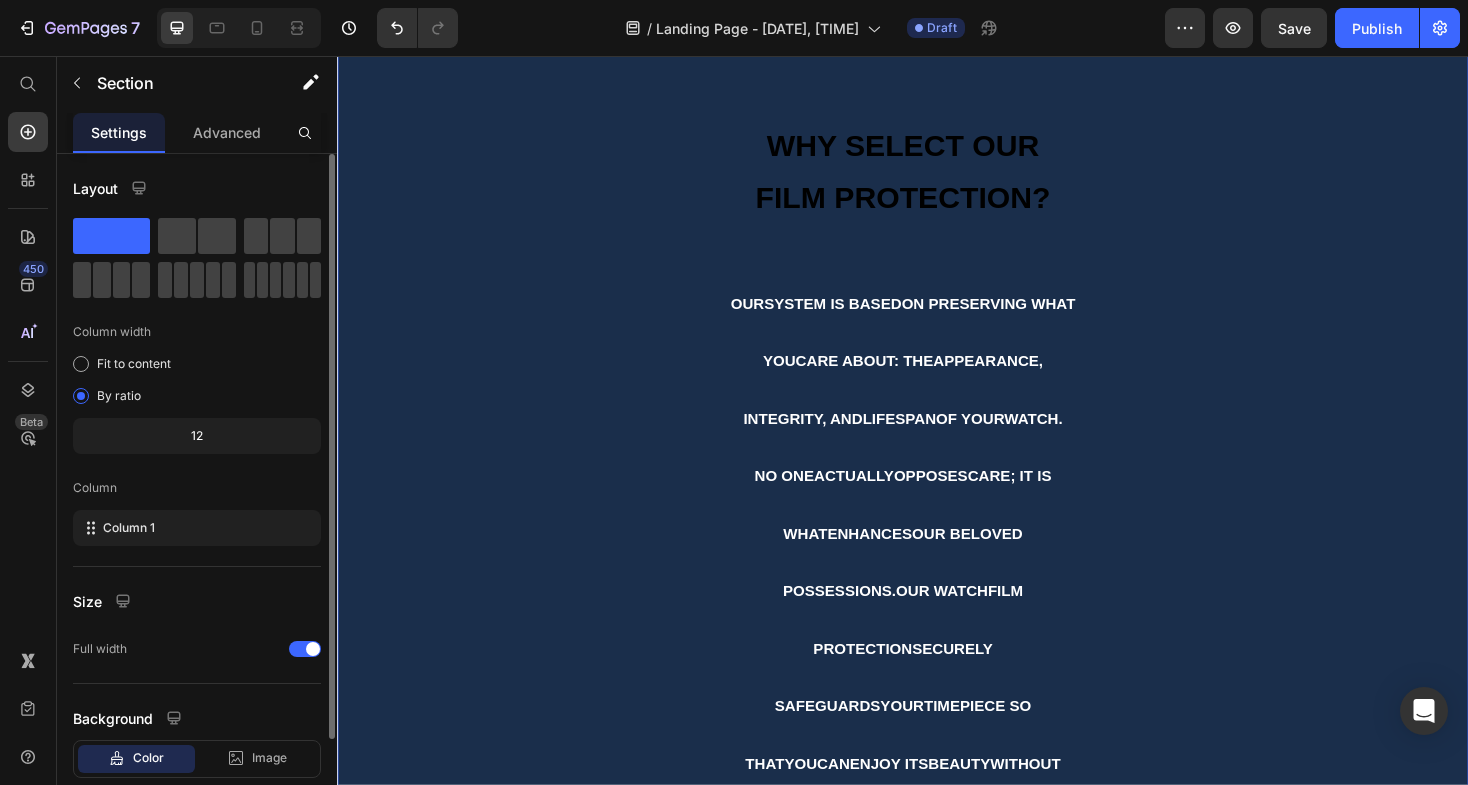 click on "Why Select Our Film Protection? Our  system   is   based  on preserving what you  care about : the  appearance , integrity, and  lifespan  of your  watch . No one  actuallyopposes  care ;   it   is   what  enhances  our   beloved   possessions .  Our   watch film protection  securely   safeguards  your  timepiece   so   that  you  can enjoy its  beauty  without worry.  It's   more   than   just  protection ;  it 's assurance of  prolonged   delight . Heading Lorem ipsum dolor sit amet Text Block Hero Banner Lorem ipsum dolor sit amet Text Block Row Sed ut perspiciatis unde omnis Item List Hero Banner
Sed ut perspiciatis unde omnis Item List Row Sed ut perspiciatis unde omnis Item List Hero Banner
Sed ut perspiciatis unde omnis Item List Row Sed ut perspiciatis unde omnis Item List Hero Banner
Sed ut perspiciatis unde omnis Item List Row Sed ut perspiciatis unde omnis Item List Hero Banner
Sed ut perspiciatis unde omnis Item List Row Item List Row" at bounding box center [937, 882] 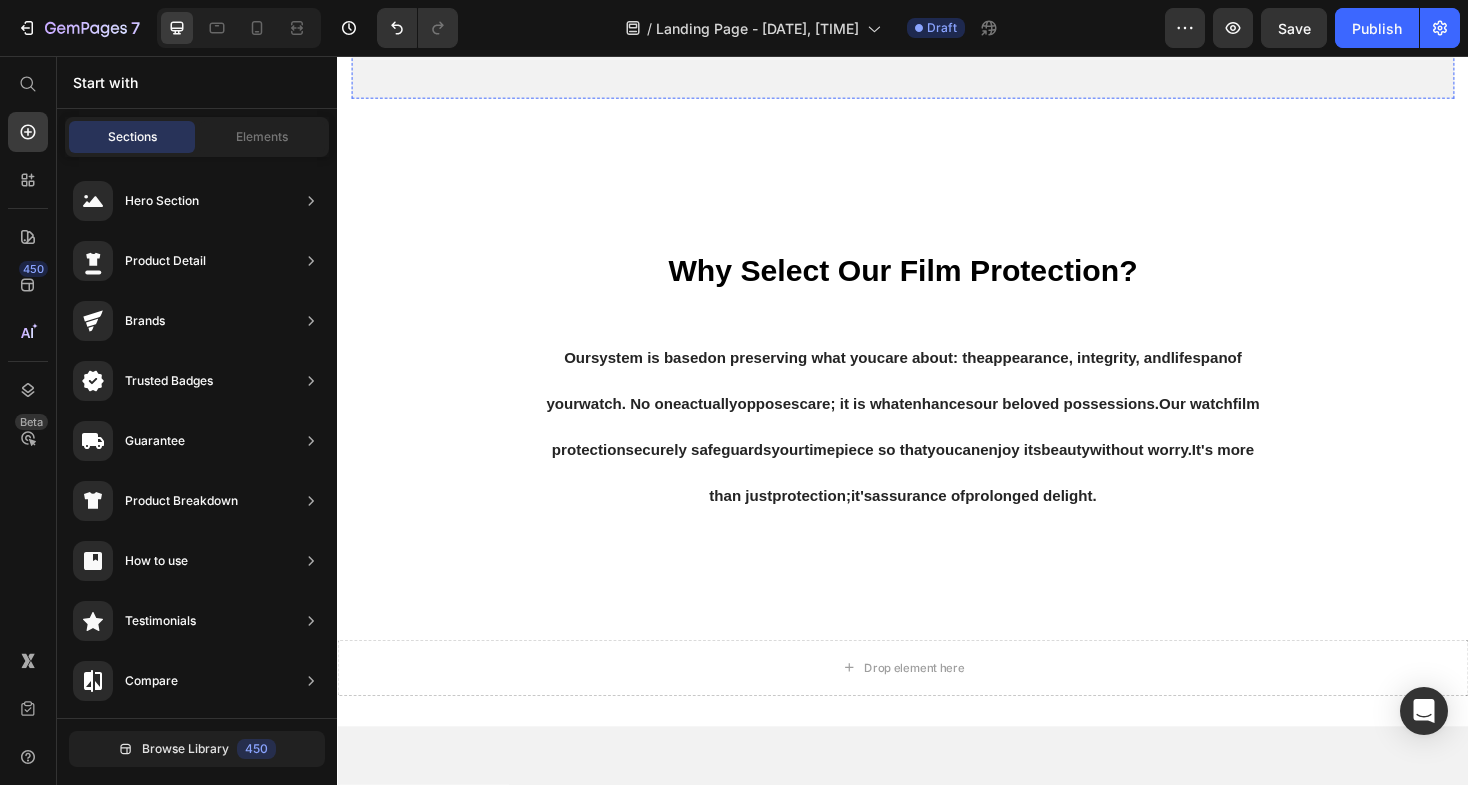 scroll, scrollTop: 1336, scrollLeft: 0, axis: vertical 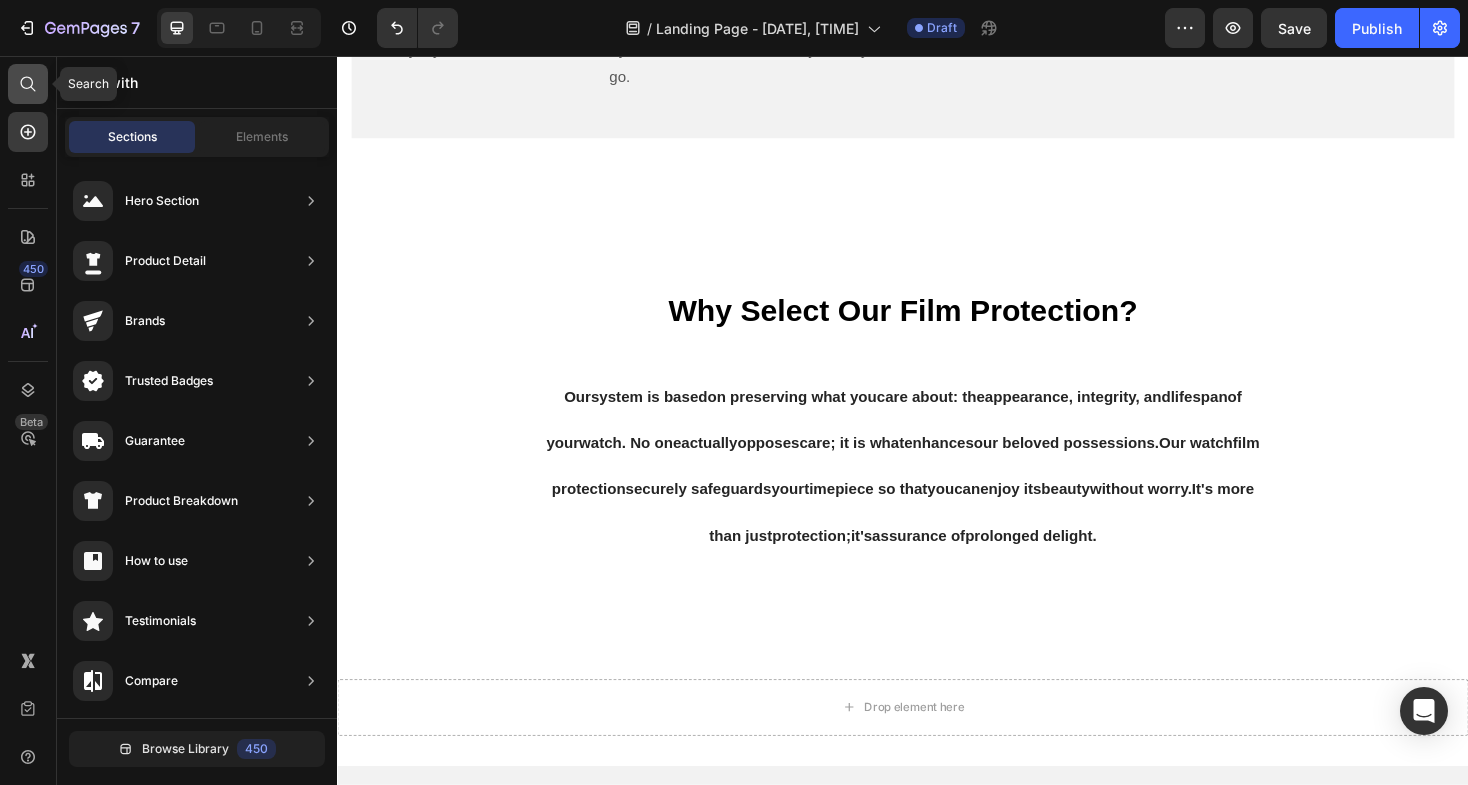 click 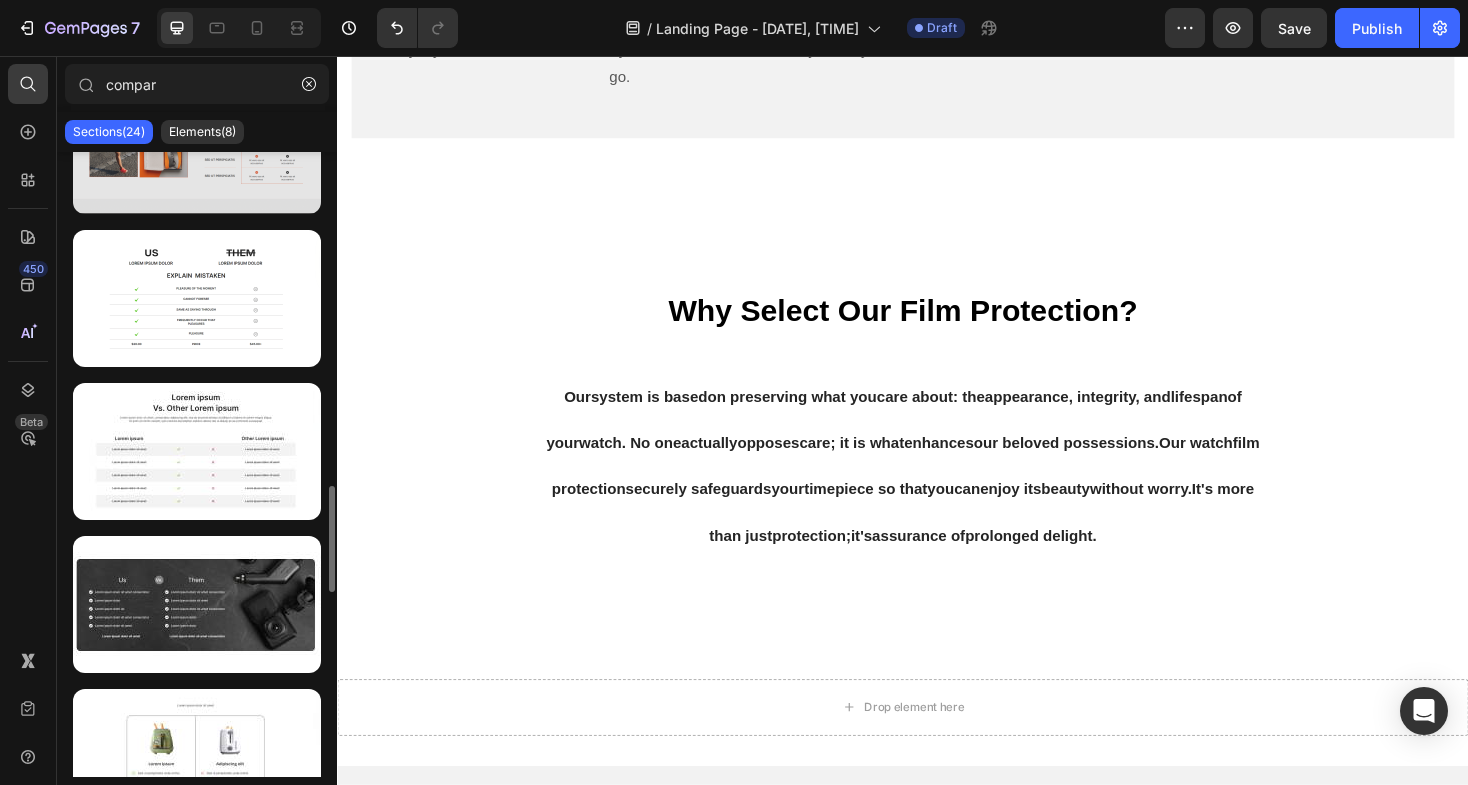 scroll, scrollTop: 1664, scrollLeft: 0, axis: vertical 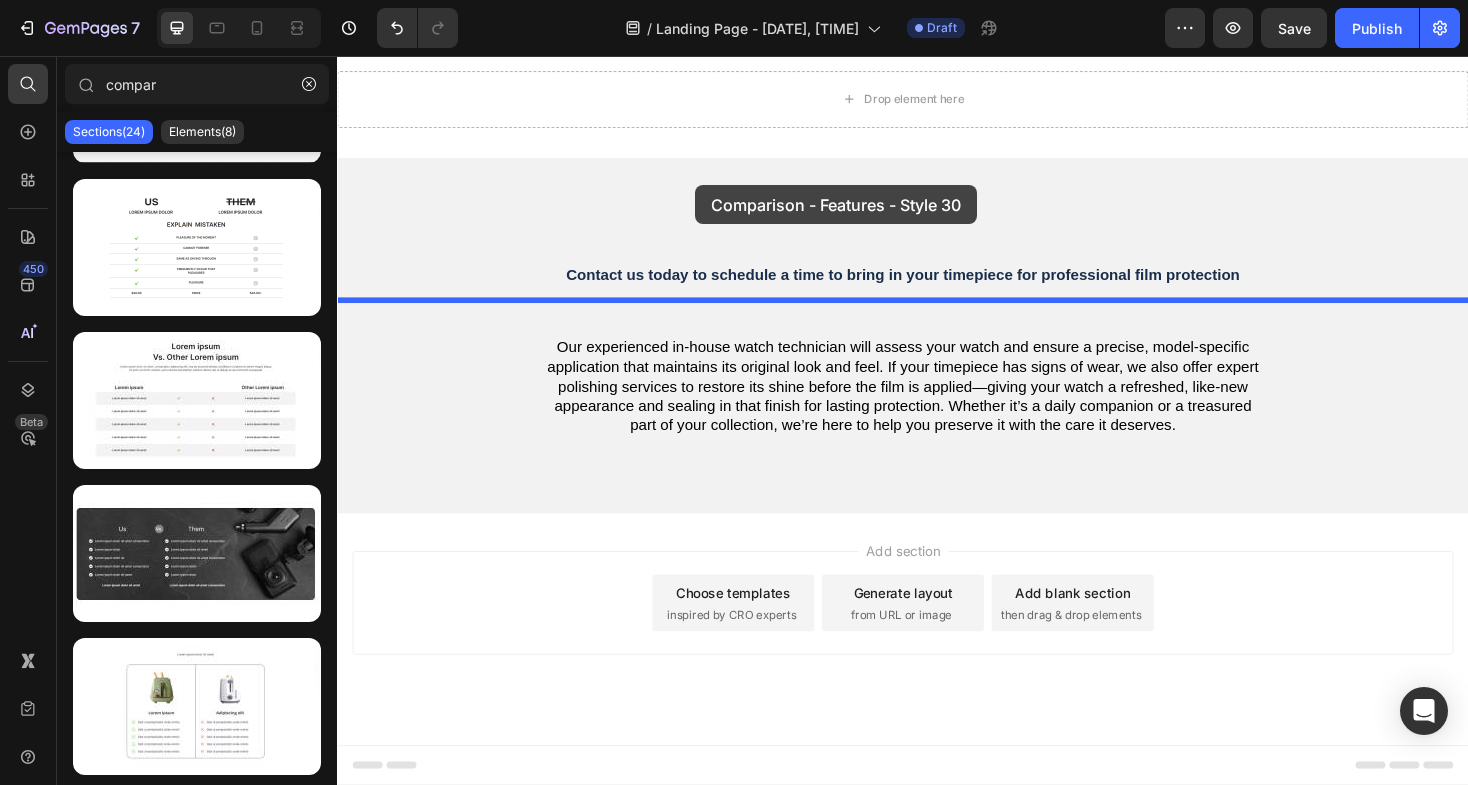 drag, startPoint x: 556, startPoint y: 458, endPoint x: 717, endPoint y: 193, distance: 310.0742 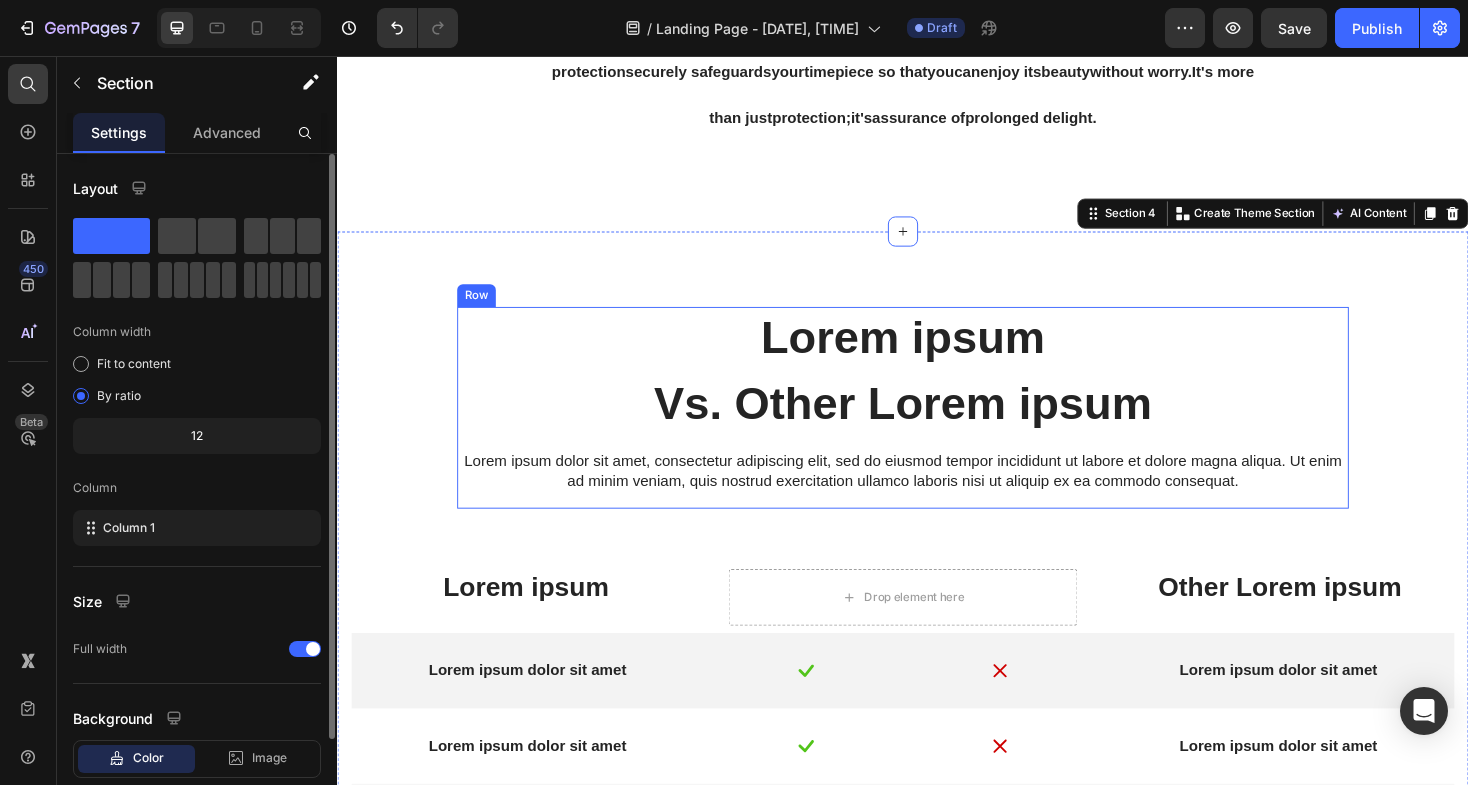 scroll, scrollTop: 1685, scrollLeft: 0, axis: vertical 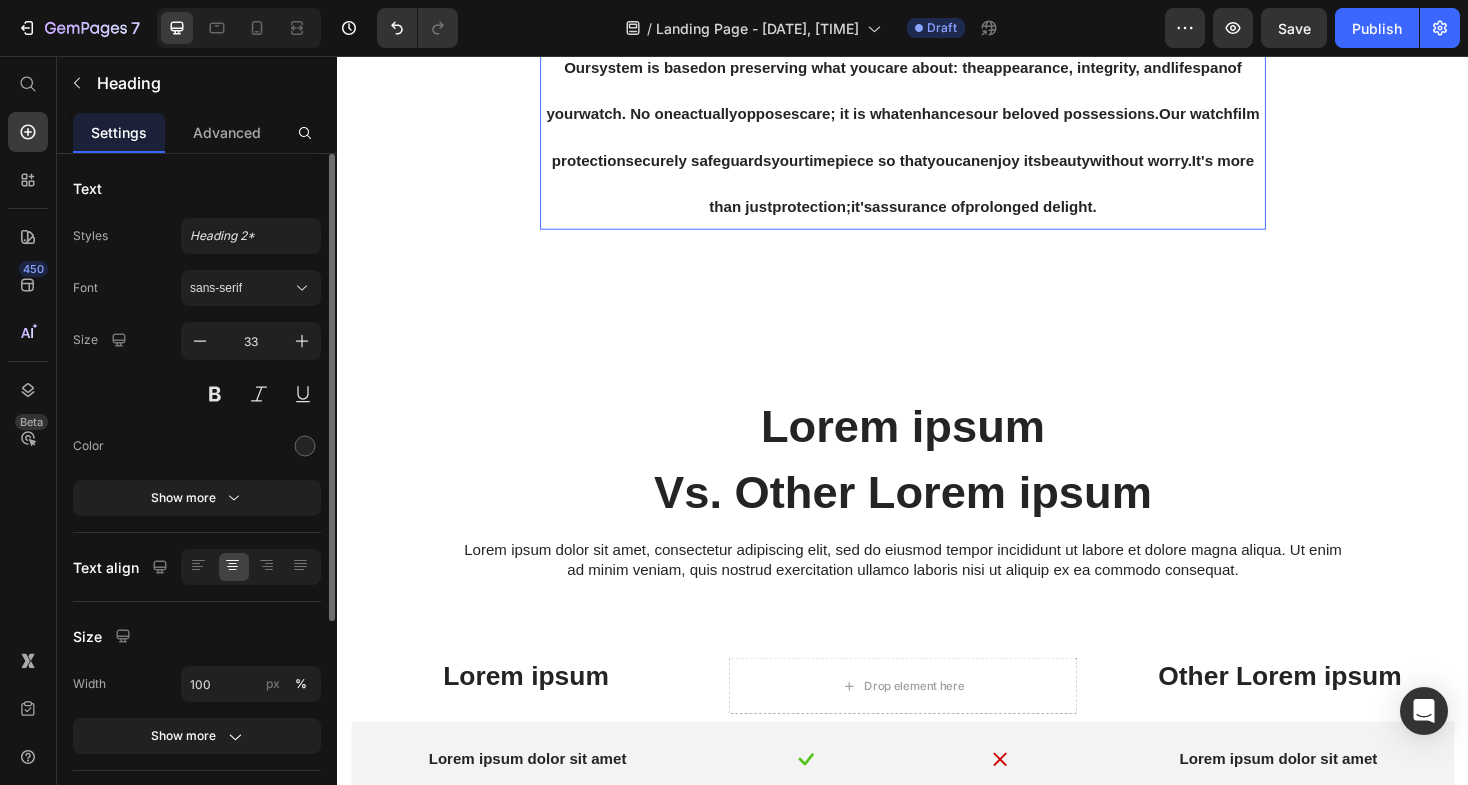 click on "Why Select Our Film Protection? Our  system   is   based  on preserving what you  care about : the  appearance , integrity, and  lifespan  of your  watch . No one  actuallyopposes  care ;   it   is   what  enhances  our   beloved   possessions .  Our   watch film protection  securely   safeguards  your  timepiece   so   that  you  can enjoy its  beauty  without worry.  It's   more   than   just  protection ;  it 's assurance of  prolonged   delight ." at bounding box center (937, 96) 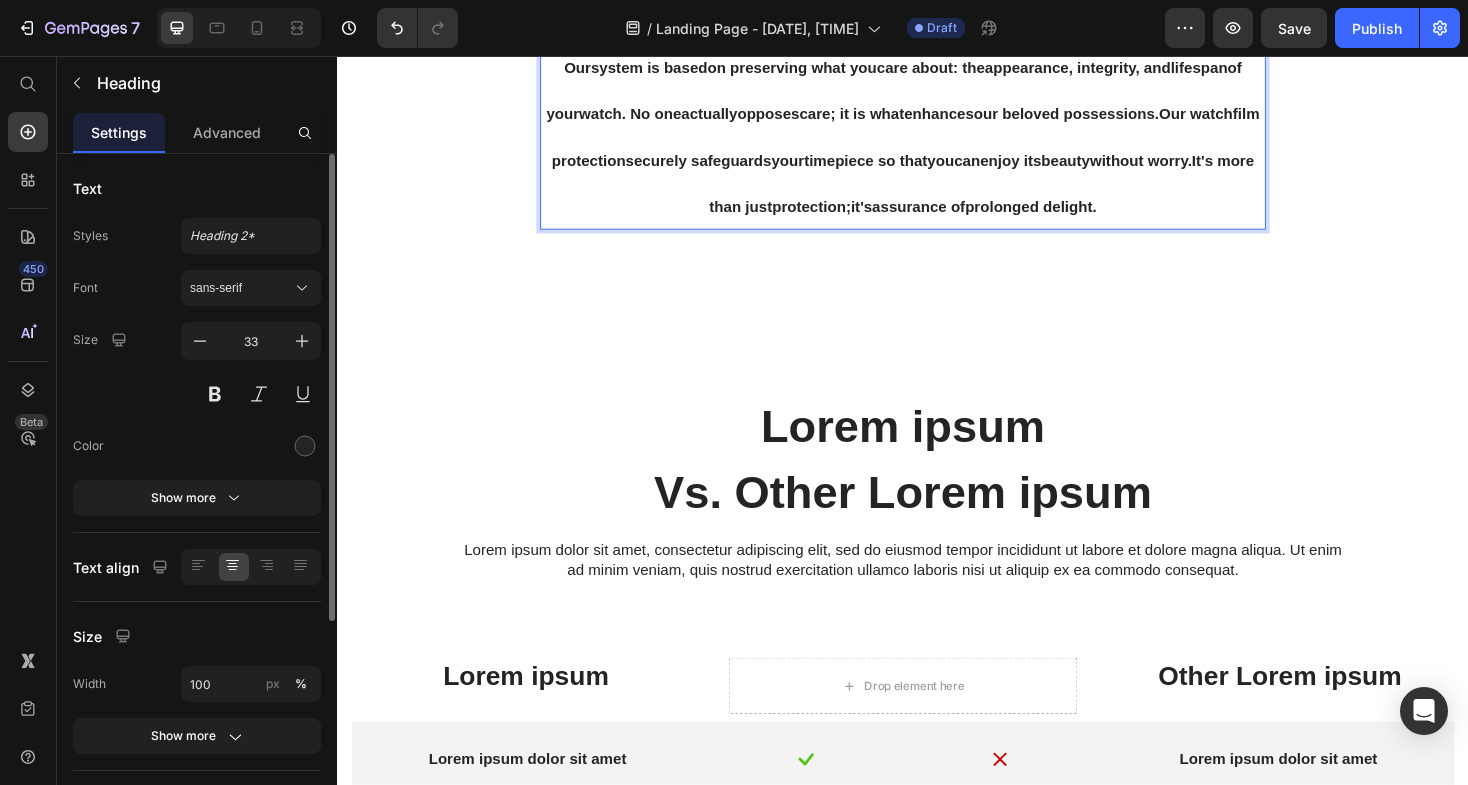 click on "Why Select Our Film Protection?" at bounding box center (937, -23) 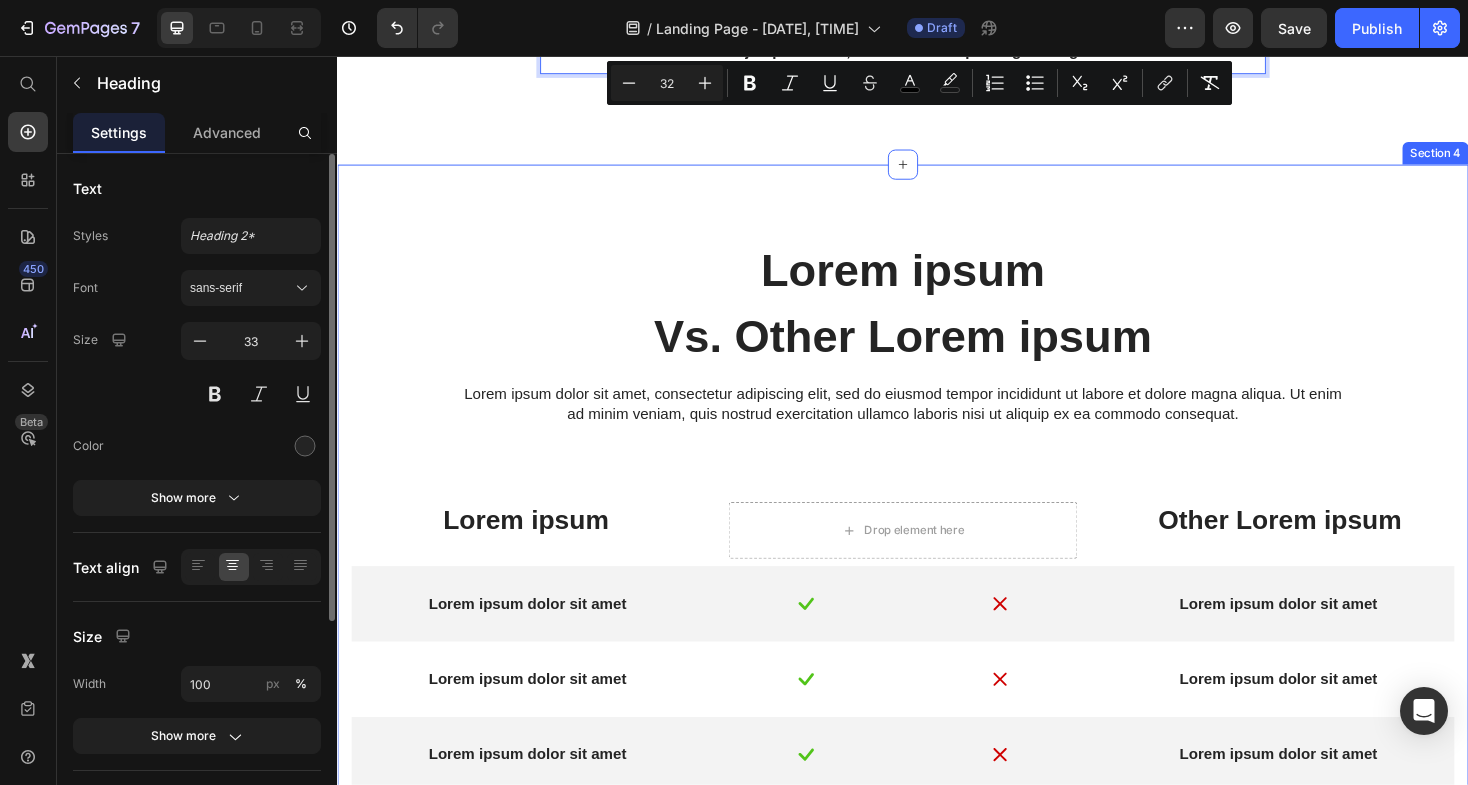 scroll, scrollTop: 1853, scrollLeft: 0, axis: vertical 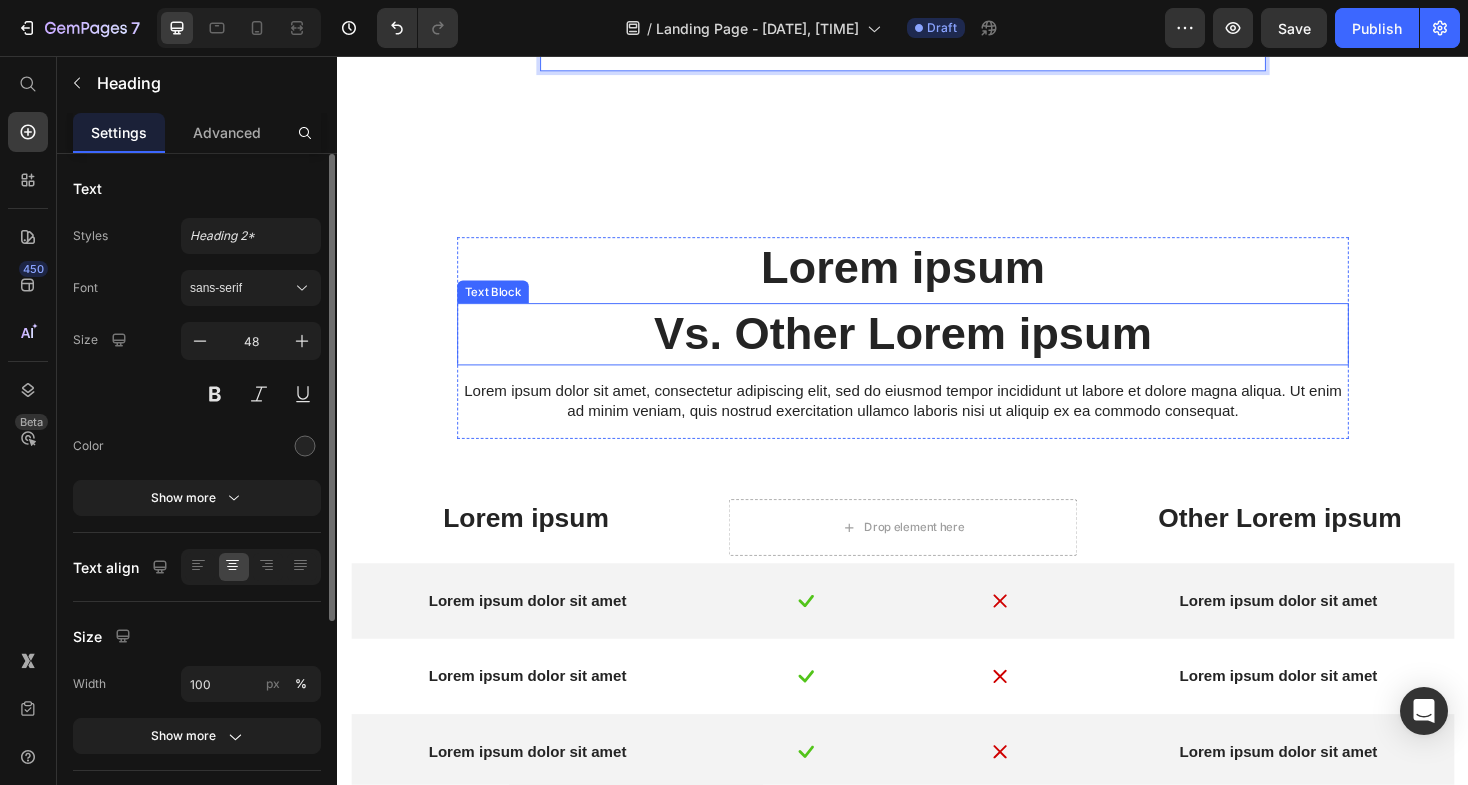 click on "Lorem ipsum" at bounding box center (937, 281) 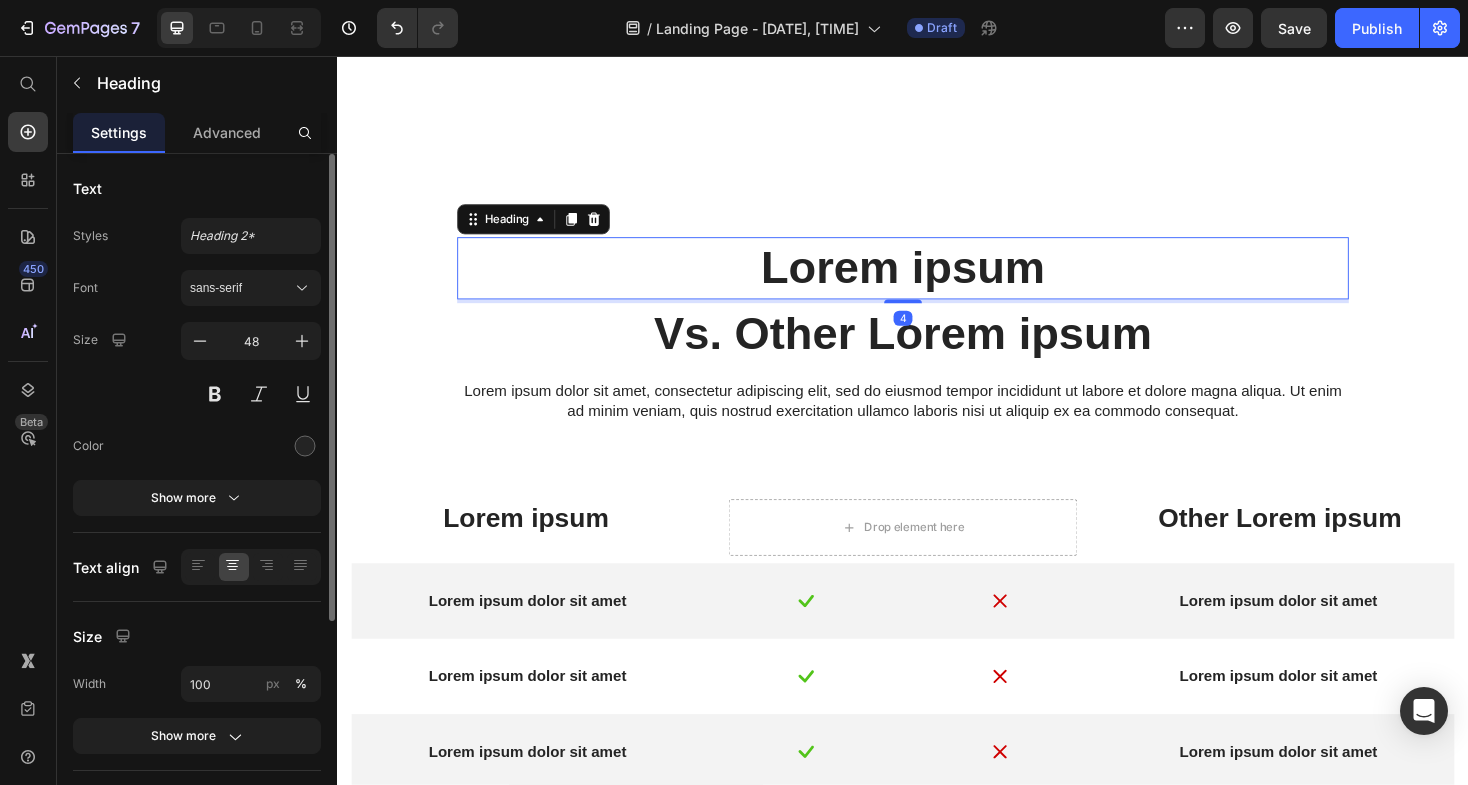 click on "Lorem ipsum" at bounding box center [937, 281] 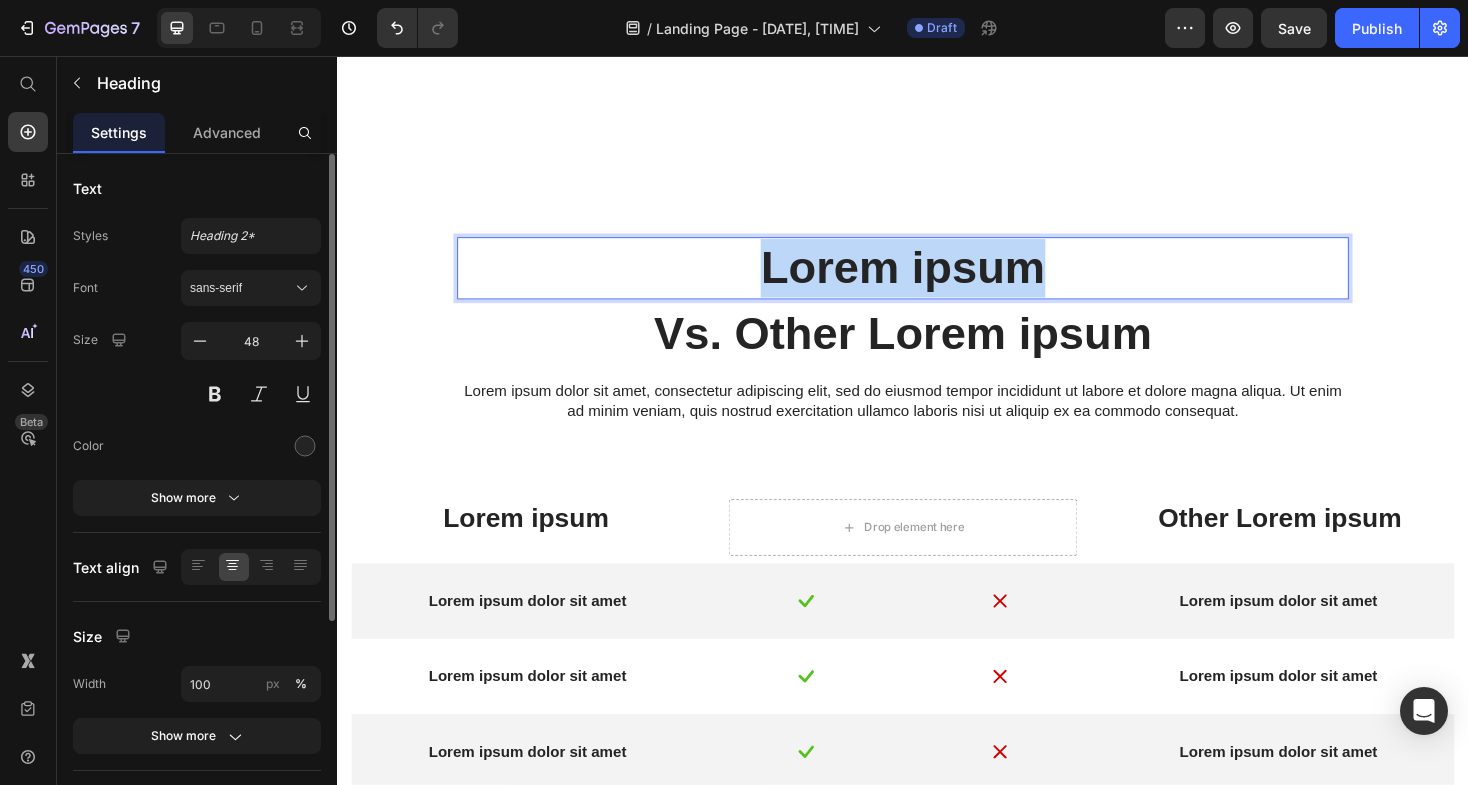 click on "Lorem ipsum" at bounding box center (937, 281) 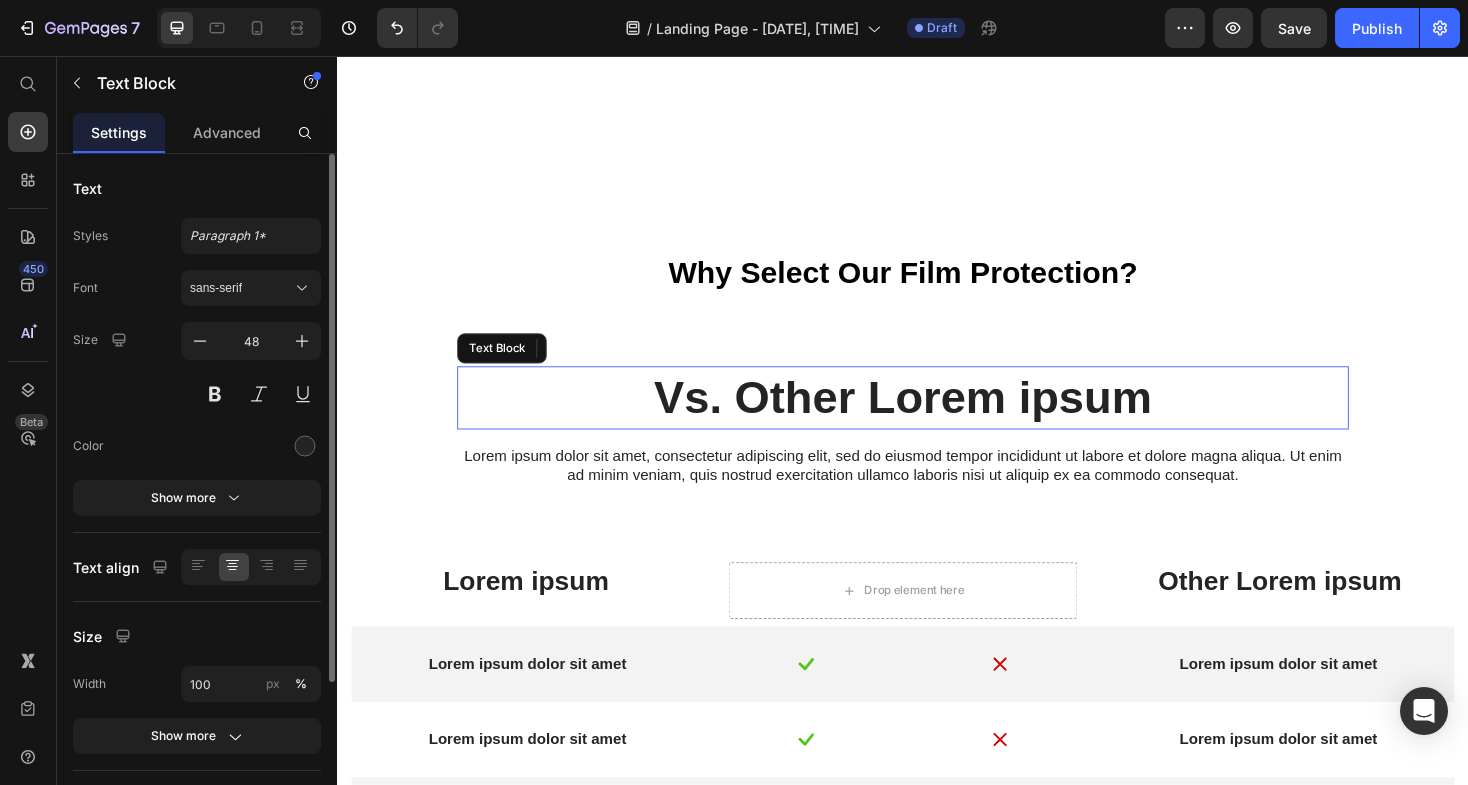 click on "Vs. Other Lorem ipsum" at bounding box center [937, 418] 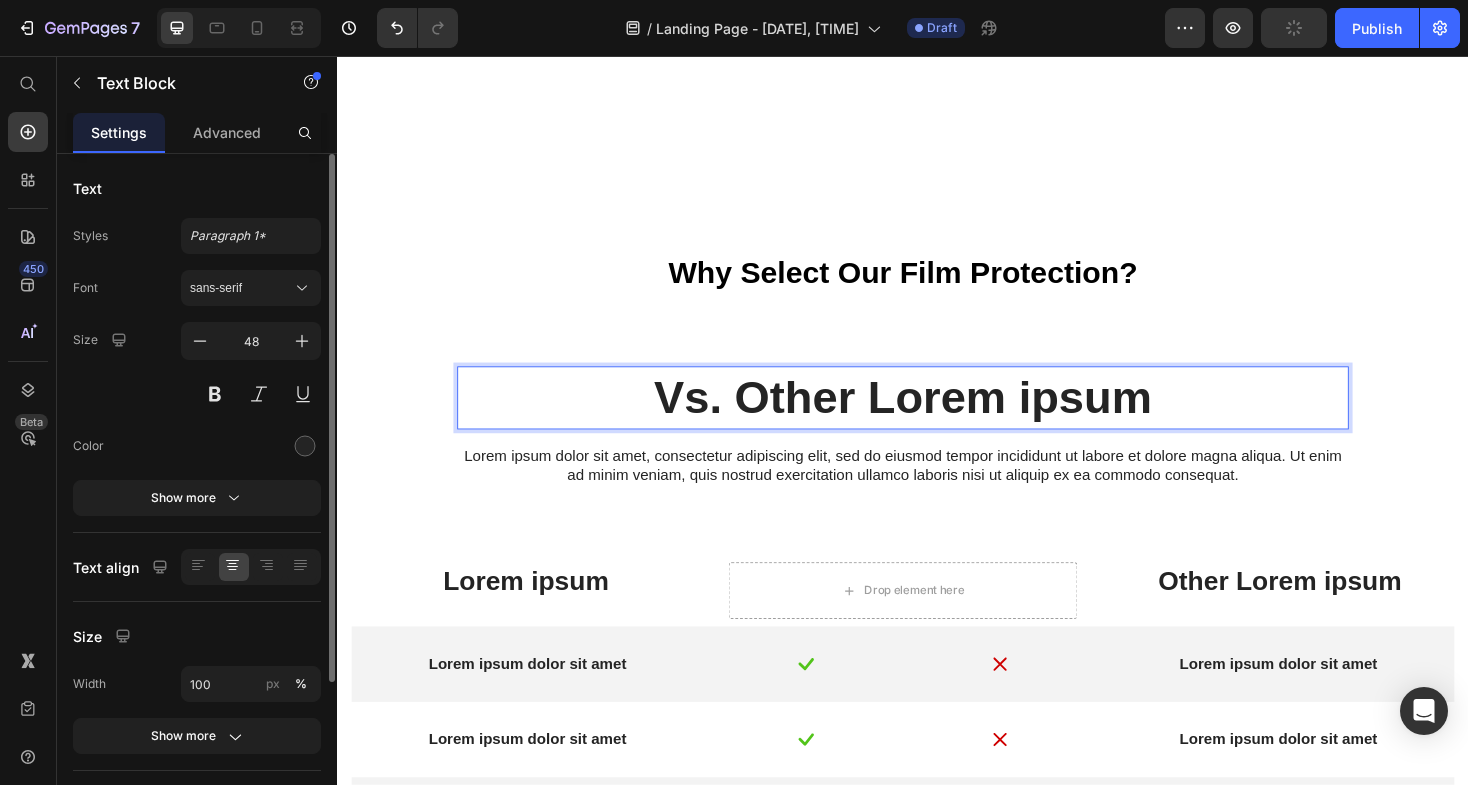 click on "Vs. Other Lorem ipsum" at bounding box center (937, 418) 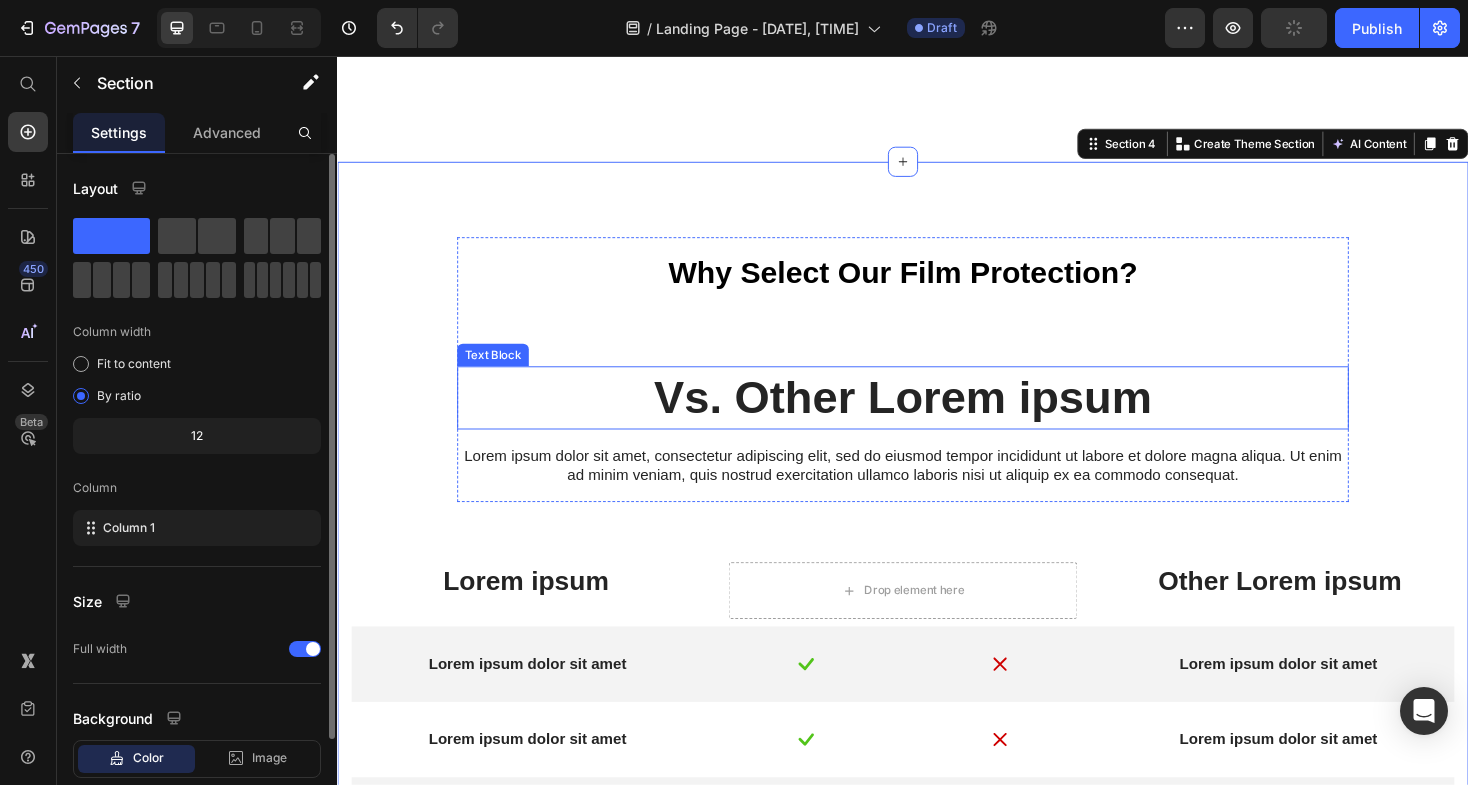 click on "Vs. Other Lorem ipsum" at bounding box center (937, 418) 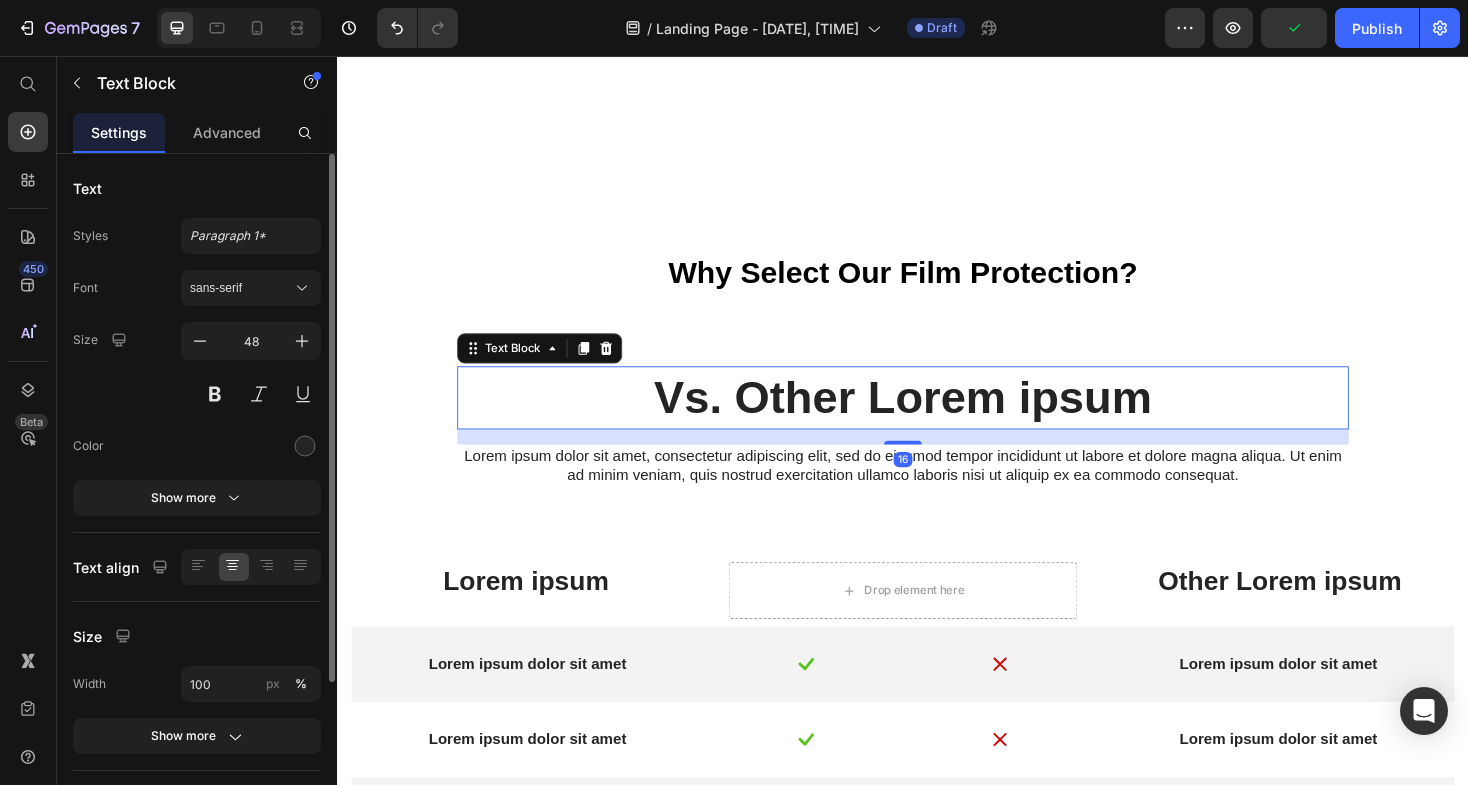 click on "Text Block" at bounding box center (551, 366) 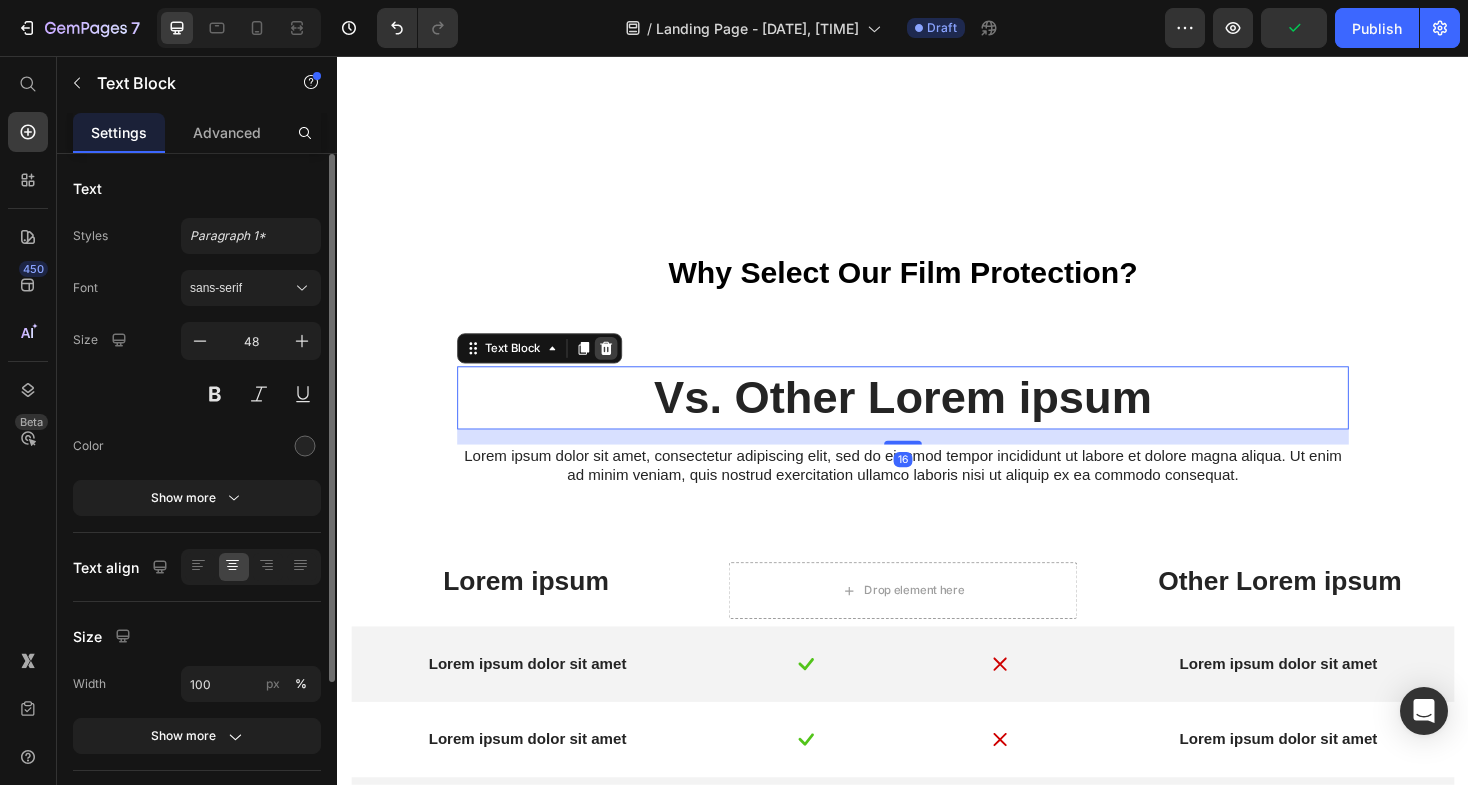 click 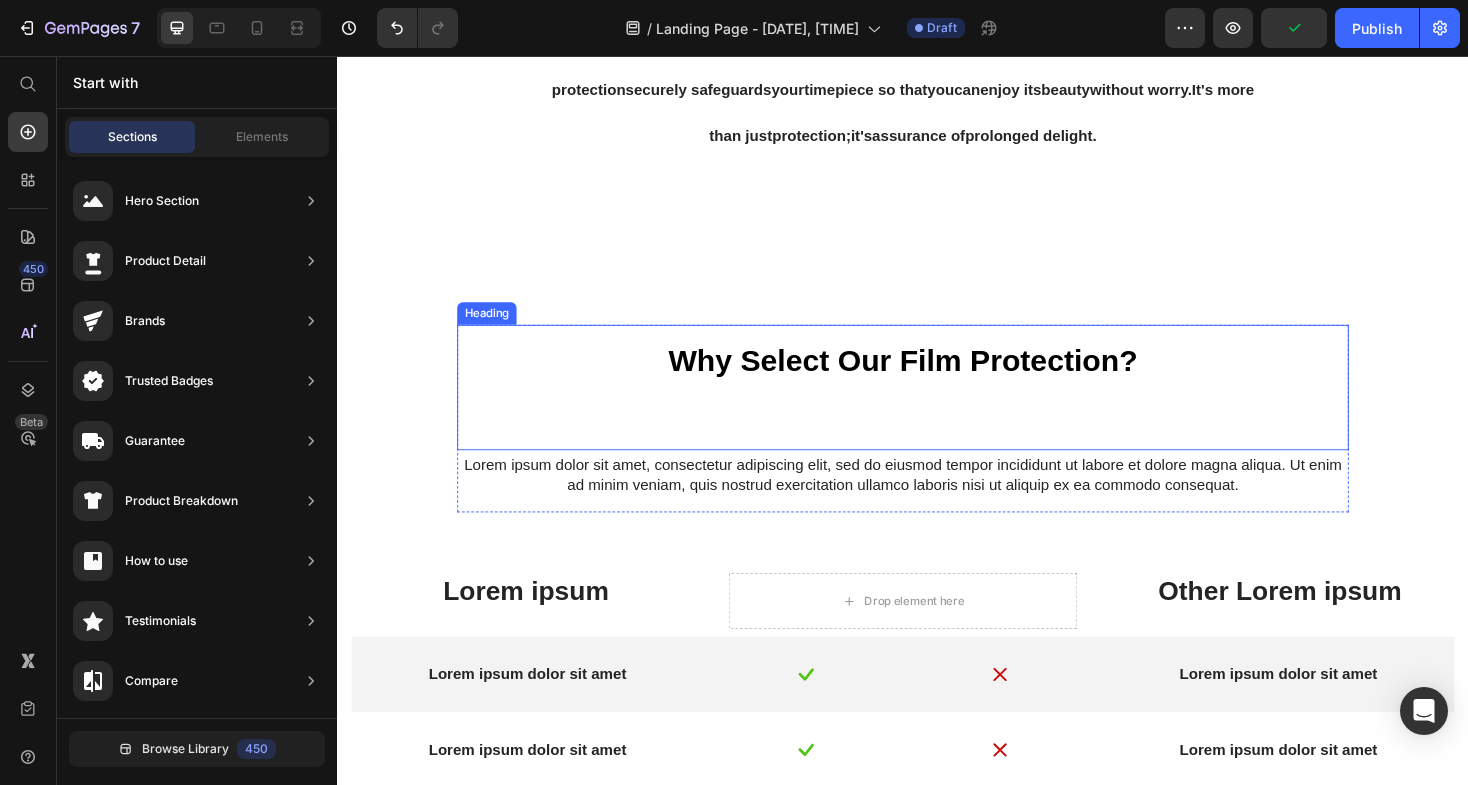 scroll, scrollTop: 1695, scrollLeft: 0, axis: vertical 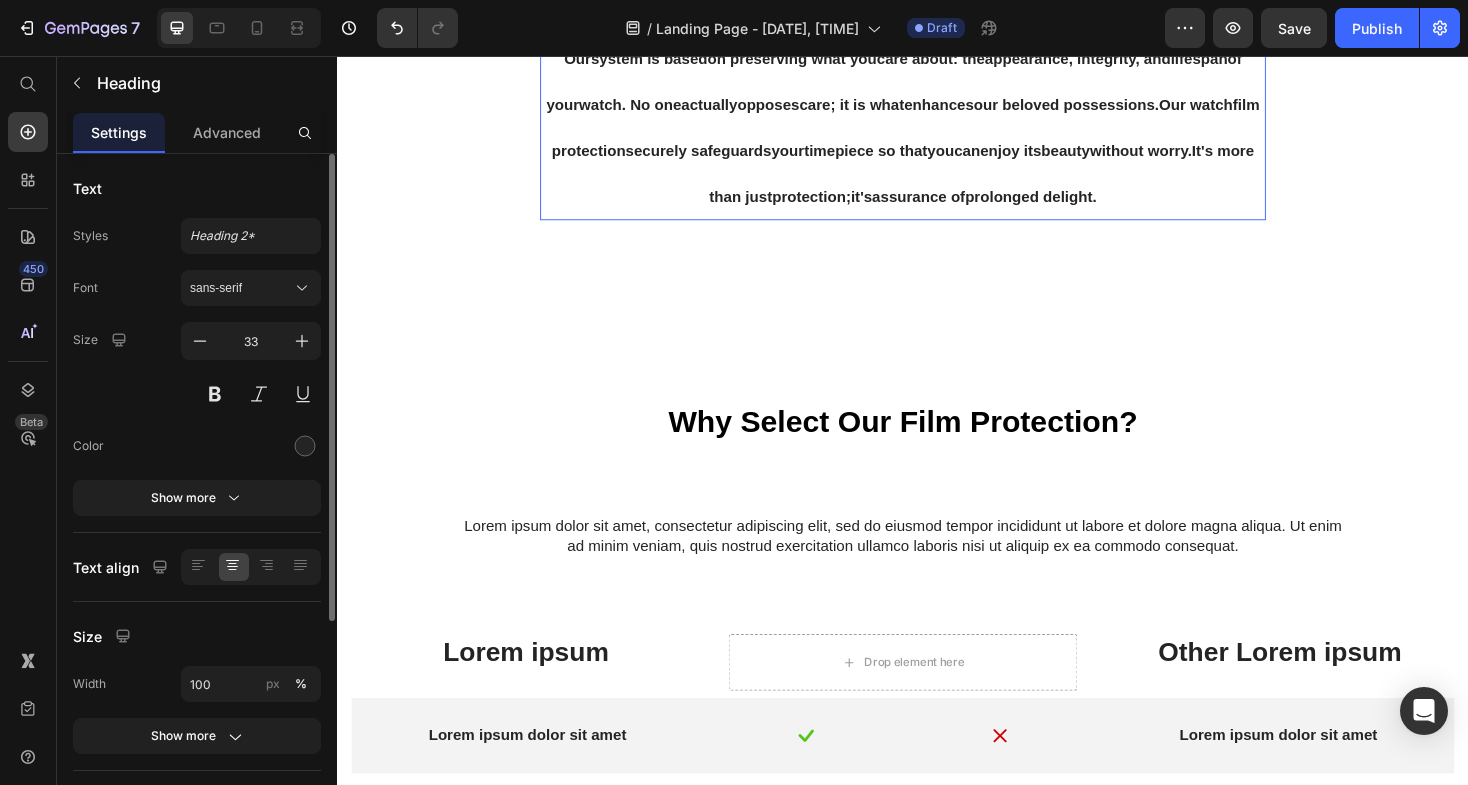 click on "⁠⁠⁠⁠⁠⁠⁠ Why Select Our Film Protection? Our  system   is   based  on preserving what you  care about : the  appearance , integrity, and  lifespan  of your  watch . No one  actuallyopposes  care ;   it   is   what  enhances  our   beloved   possessions .  Our   watch film protection  securely   safeguards  your  timepiece   so   that  you  can enjoy its  beauty  without worry.  It's   more   than   just  protection ;  it 's assurance of  prolonged   delight ." at bounding box center [937, 86] 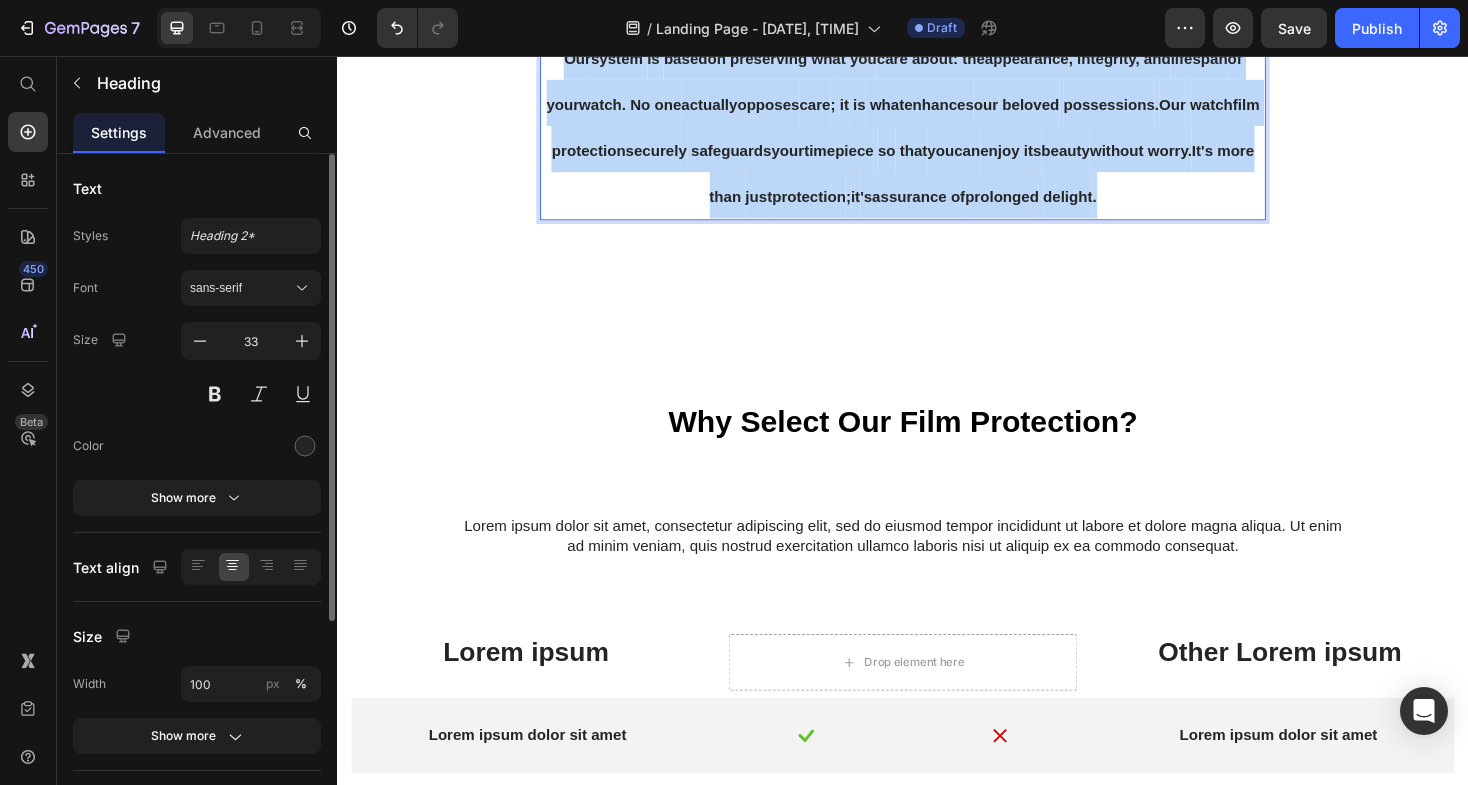 click on "Why Select Our Film Protection? Our  system   is   based  on preserving what you  care about : the  appearance , integrity, and  lifespan  of your  watch . No one  actuallyopposes  care ;   it   is   what  enhances  our   beloved   possessions .  Our   watch film protection  securely   safeguards  your  timepiece   so   that  you  can enjoy its  beauty  without worry.  It's   more   than   just  protection ;  it 's assurance of  prolonged   delight ." at bounding box center [937, 86] 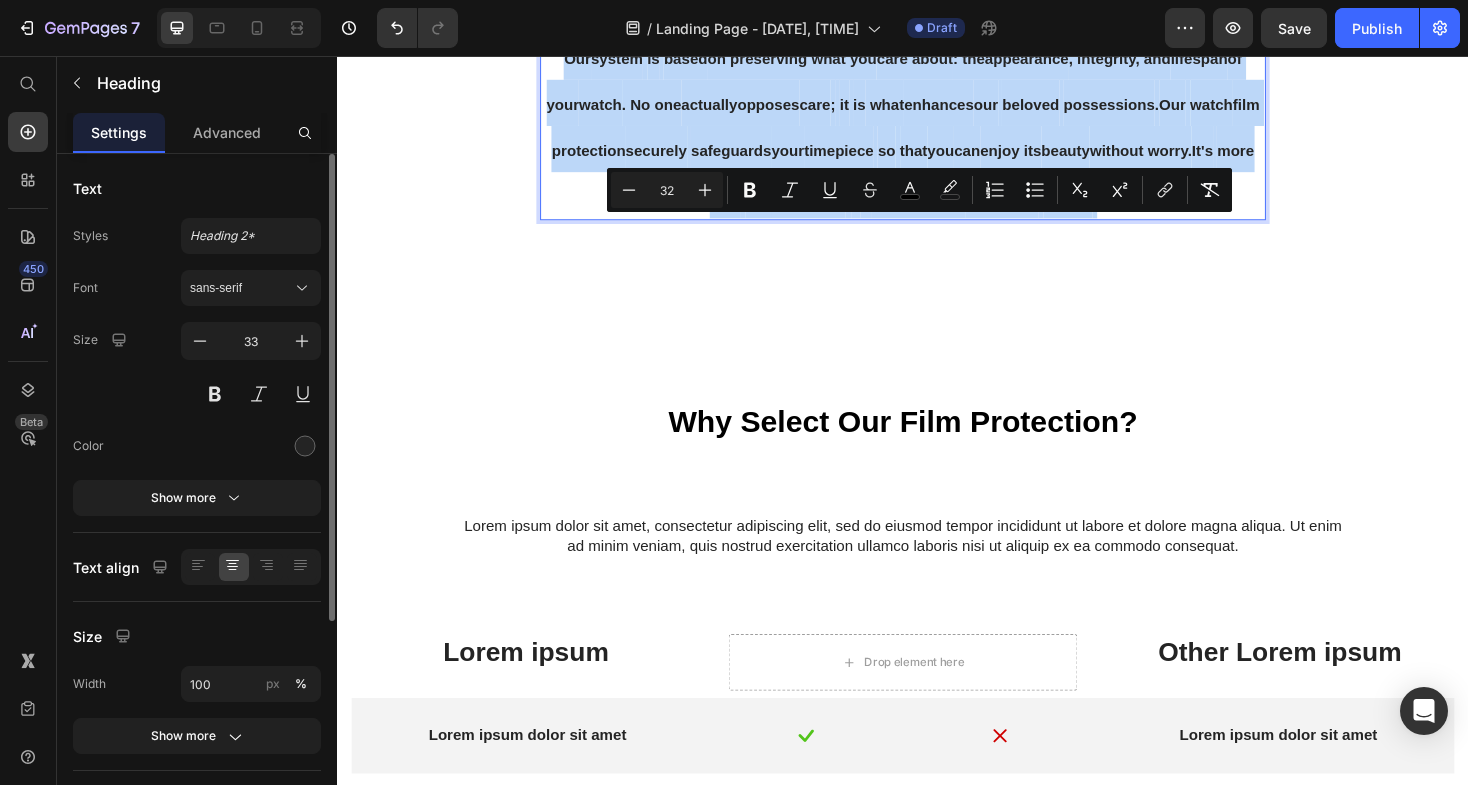 click on "Why Select Our Film Protection? Our  system   is   based  on preserving what you  care about : the  appearance , integrity, and  lifespan  of your  watch . No one  actuallyopposes  care ;   it   is   what  enhances  our   beloved   possessions .  Our   watch film protection  securely   safeguards  your  timepiece   so   that  you  can enjoy its  beauty  without worry.  It's   more   than   just  protection ;  it 's assurance of  prolonged   delight ." at bounding box center (937, 86) 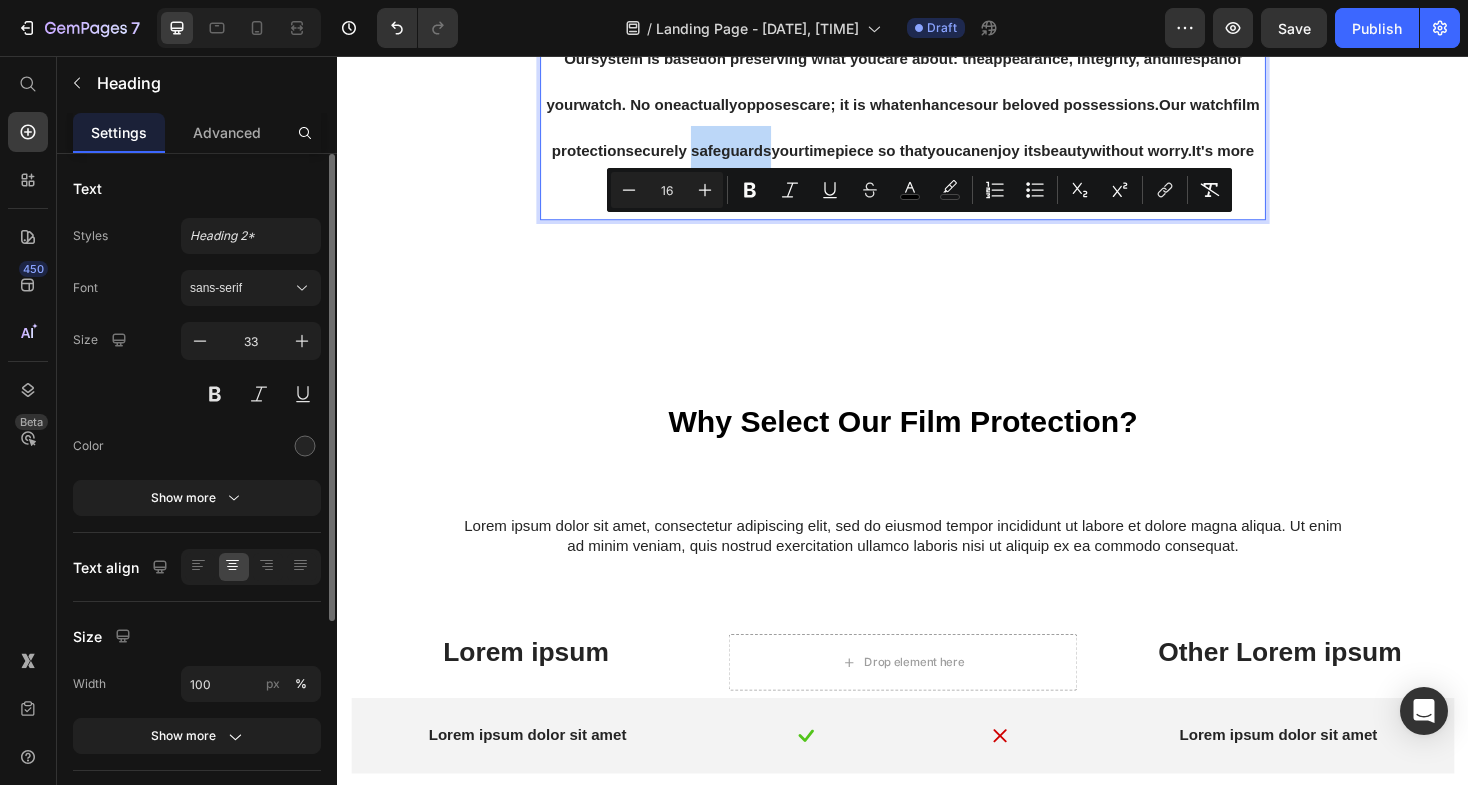 click on "Why Select Our Film Protection? Our  system   is   based  on preserving what you  care about : the  appearance , integrity, and  lifespan  of your  watch . No one  actuallyopposes  care ;   it   is   what  enhances  our   beloved   possessions .  Our   watch film protection  securely   safeguards  your  timepiece   so   that  you  can enjoy its  beauty  without worry.  It's   more   than   just  protection ;  it 's assurance of  prolonged   delight ." at bounding box center [937, 86] 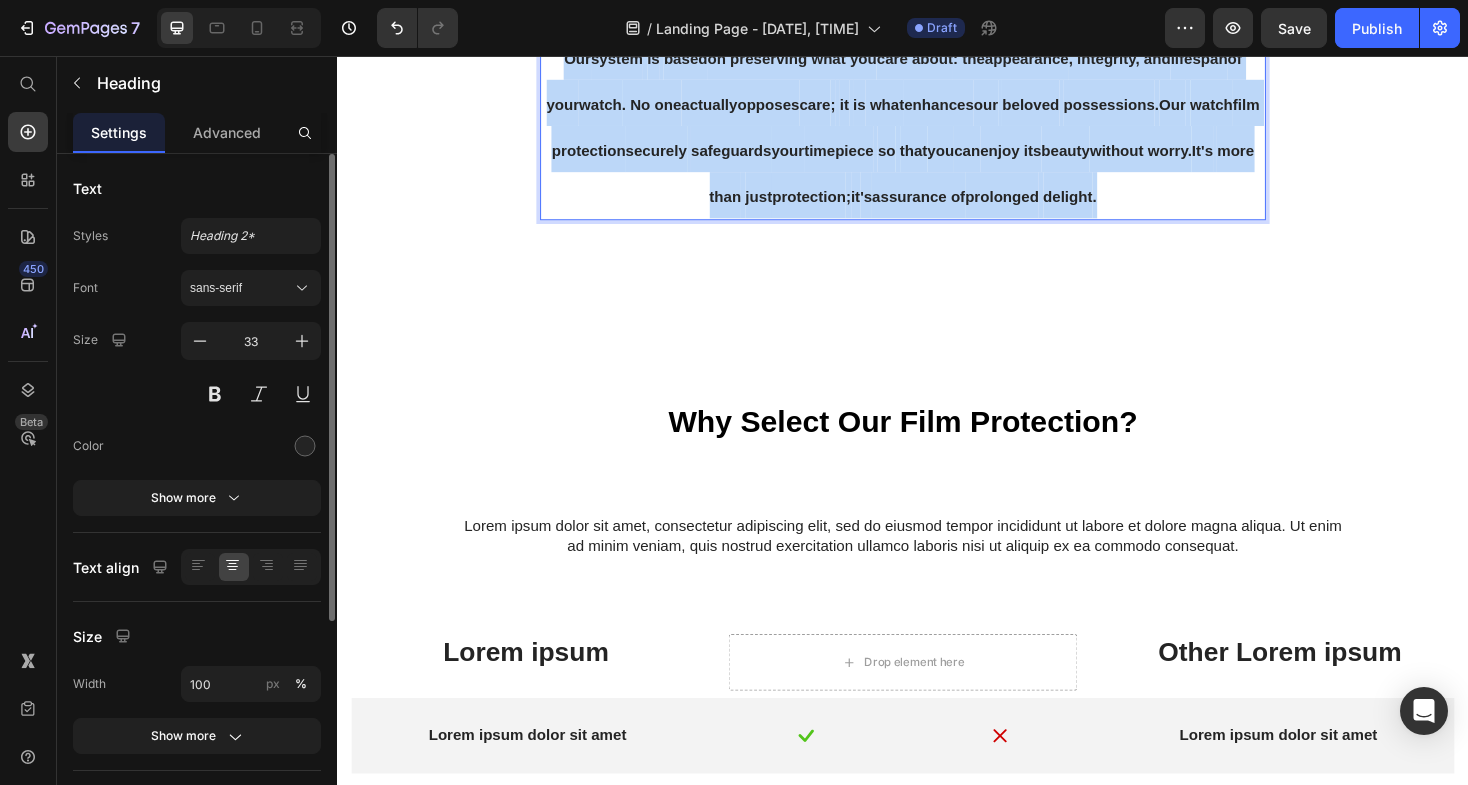 click on "Why Select Our Film Protection? Our  system   is   based  on preserving what you  care about : the  appearance , integrity, and  lifespan  of your  watch . No one  actuallyopposes  care ;   it   is   what  enhances  our   beloved   possessions .  Our   watch film protection  securely   safeguards  your  timepiece   so   that  you  can enjoy its  beauty  without worry.  It's   more   than   just  protection ;  it 's assurance of  prolonged   delight ." at bounding box center (937, 86) 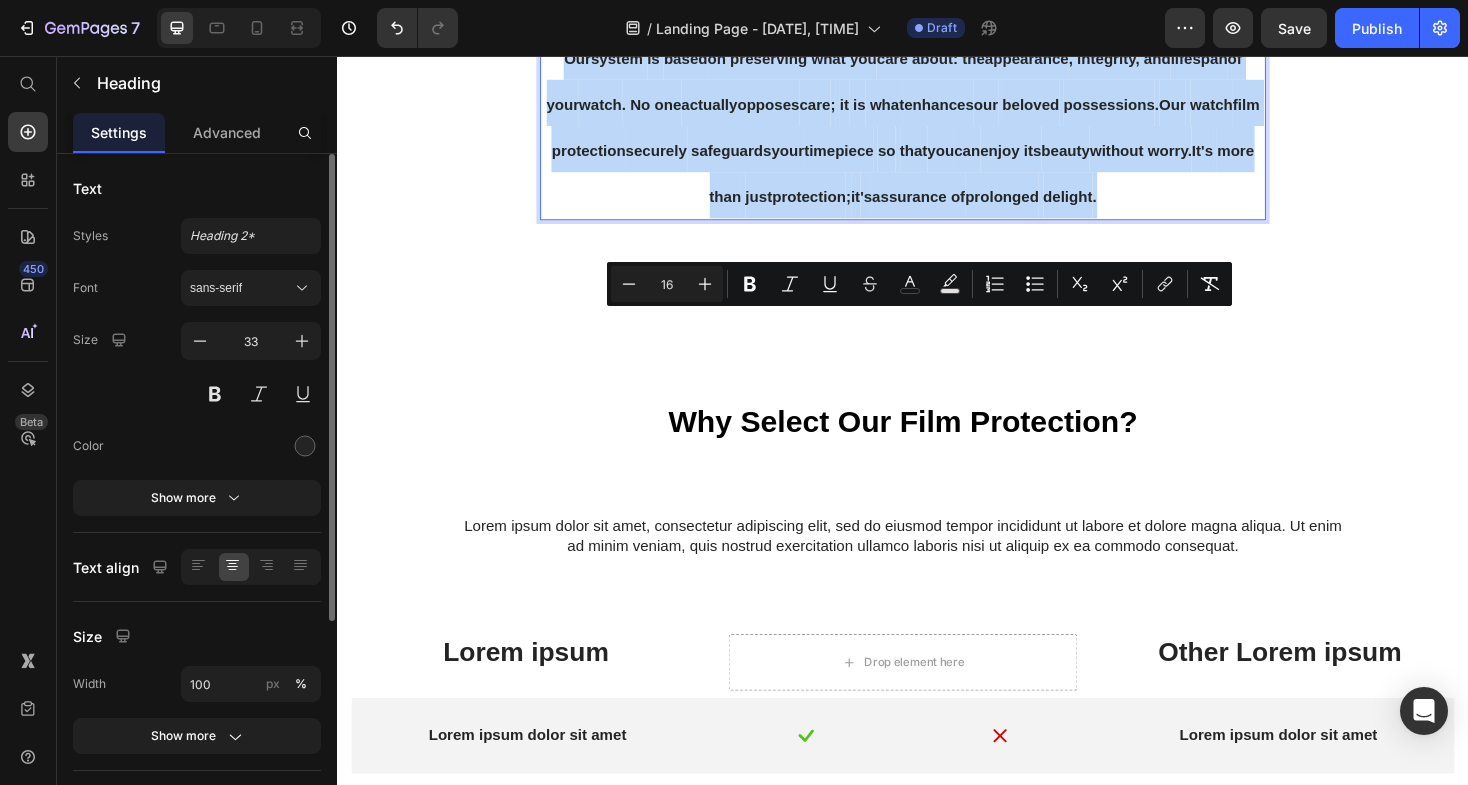 copy on "Our  system   is   based  on preserving what you  care about : the  appearance , integrity, and  lifespan  of your  watch . No one  actuallyopposes  care ;   it   is   what  enhances  our   beloved   possessions .  Our   watch film protection  securely   safeguards  your  timepiece   so   that  you  can enjoy its  beauty  without worry.  It's   more   than   just  protection ;  it 's assurance of  prolonged   delight ." 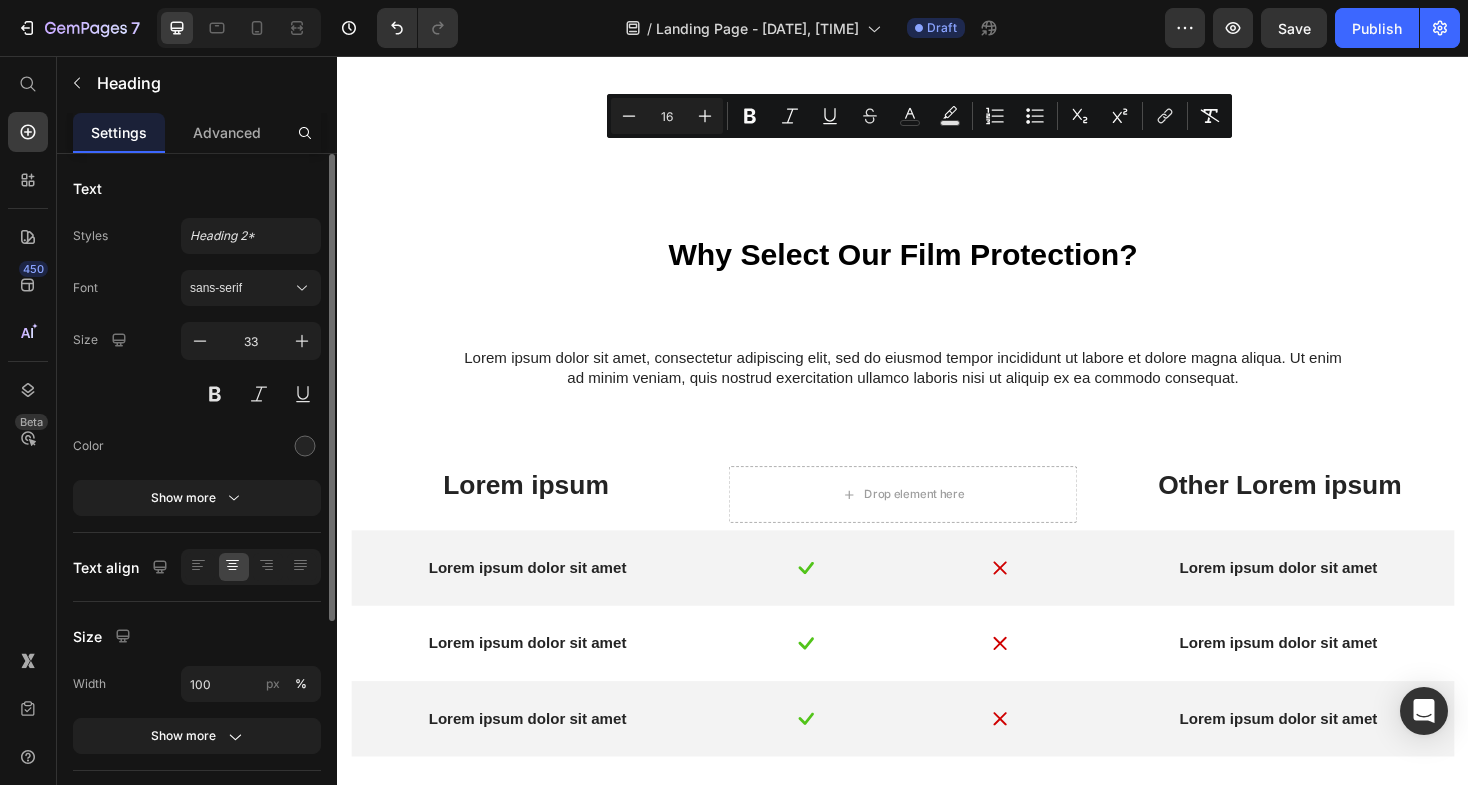 scroll, scrollTop: 1874, scrollLeft: 0, axis: vertical 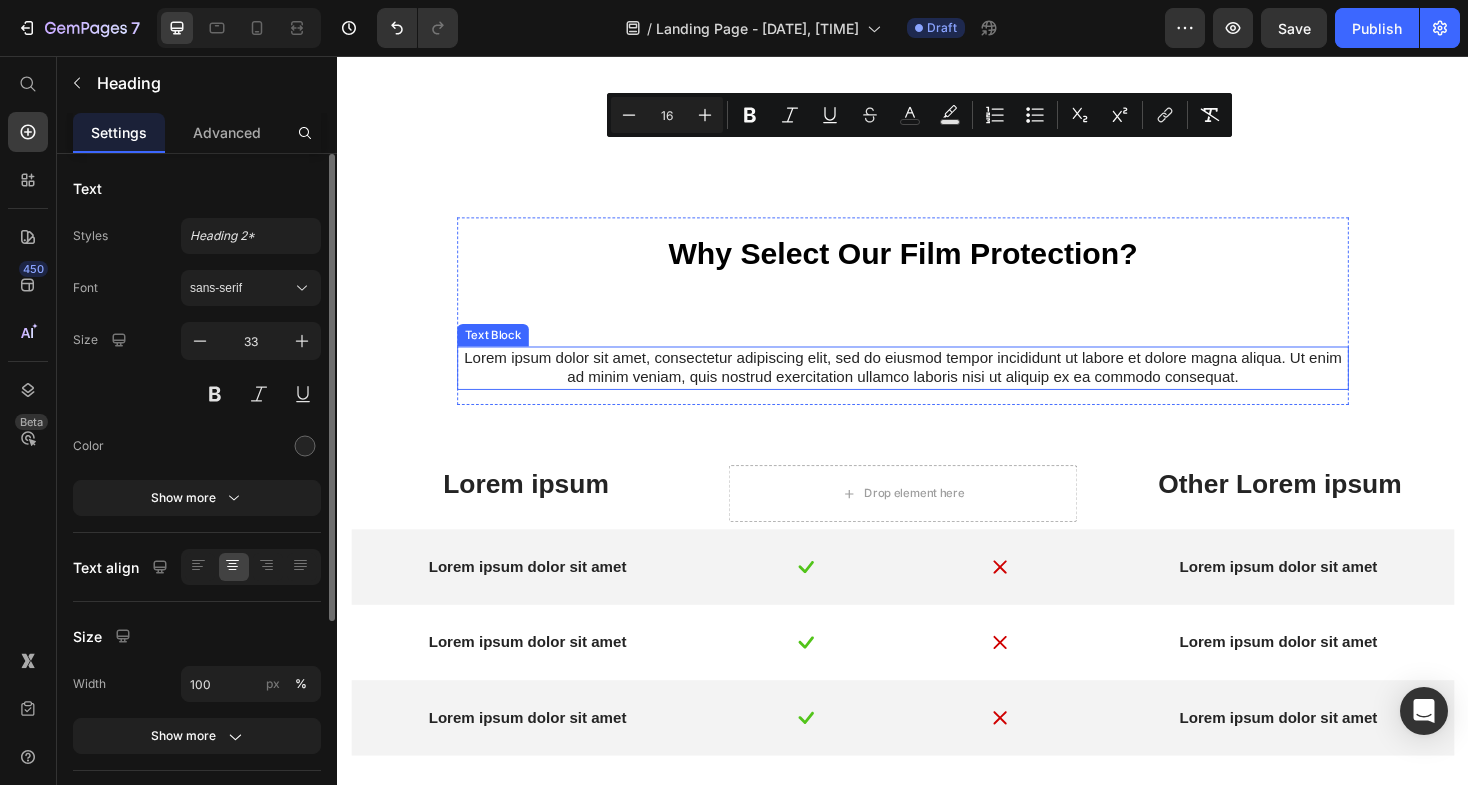 click on "Lorem ipsum dolor sit amet, consectetur adipiscing elit, sed do eiusmod tempor incididunt ut labore et dolore magna aliqua. Ut enim ad minim veniam, quis nostrud exercitation ullamco laboris nisi ut aliquip ex ea commodo consequat." at bounding box center [937, 387] 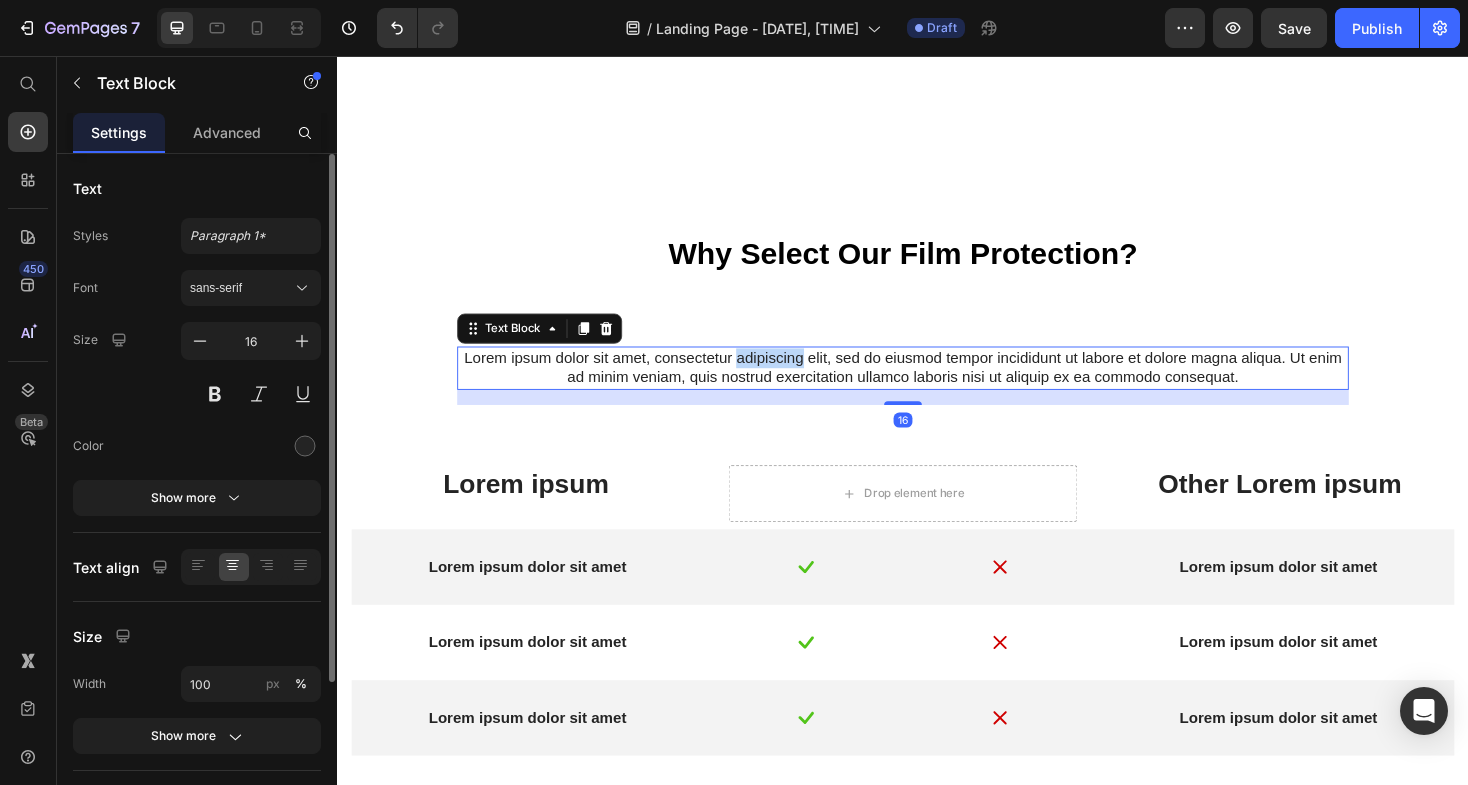 click on "Lorem ipsum dolor sit amet, consectetur adipiscing elit, sed do eiusmod tempor incididunt ut labore et dolore magna aliqua. Ut enim ad minim veniam, quis nostrud exercitation ullamco laboris nisi ut aliquip ex ea commodo consequat." at bounding box center [937, 387] 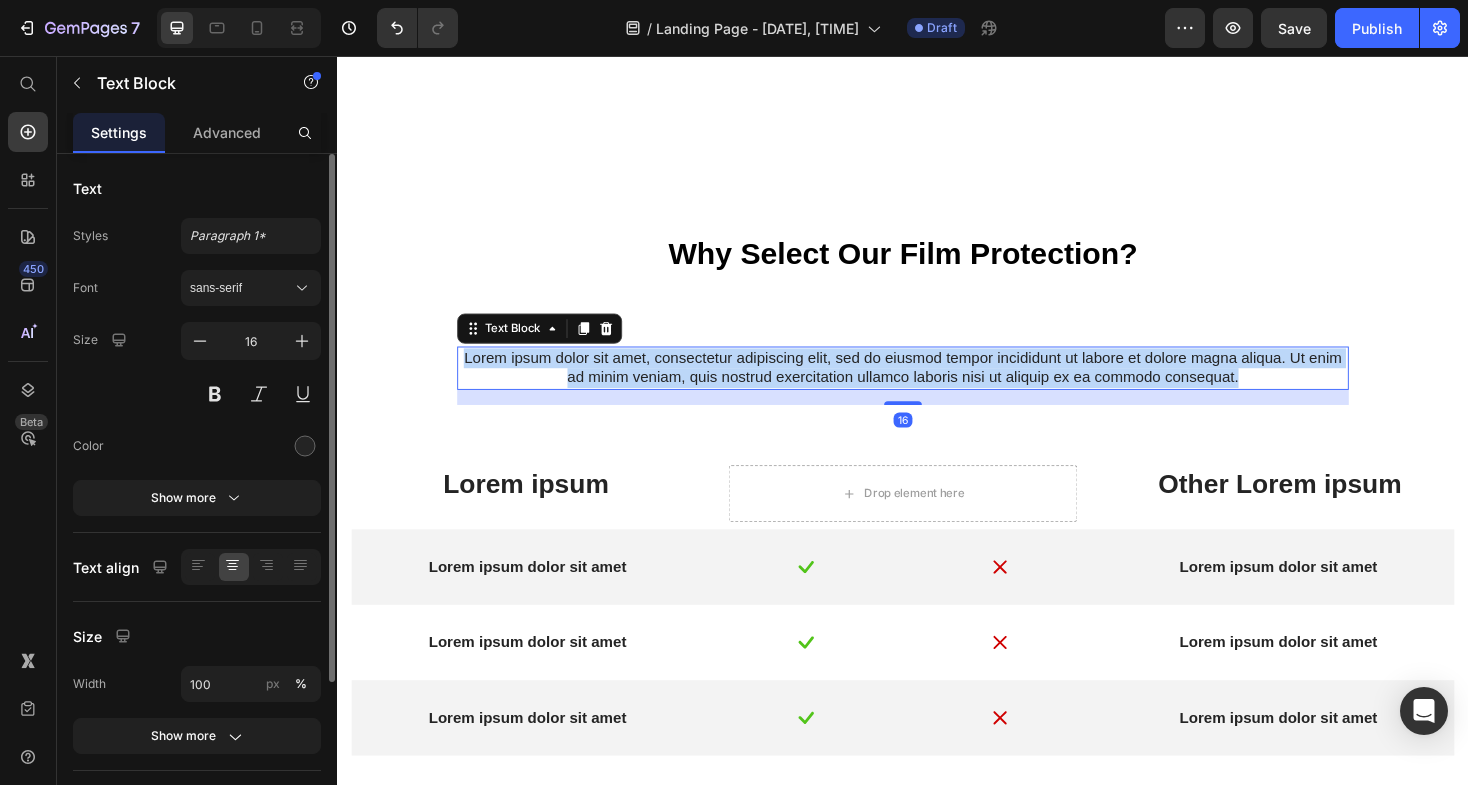 click on "Lorem ipsum dolor sit amet, consectetur adipiscing elit, sed do eiusmod tempor incididunt ut labore et dolore magna aliqua. Ut enim ad minim veniam, quis nostrud exercitation ullamco laboris nisi ut aliquip ex ea commodo consequat." at bounding box center (937, 387) 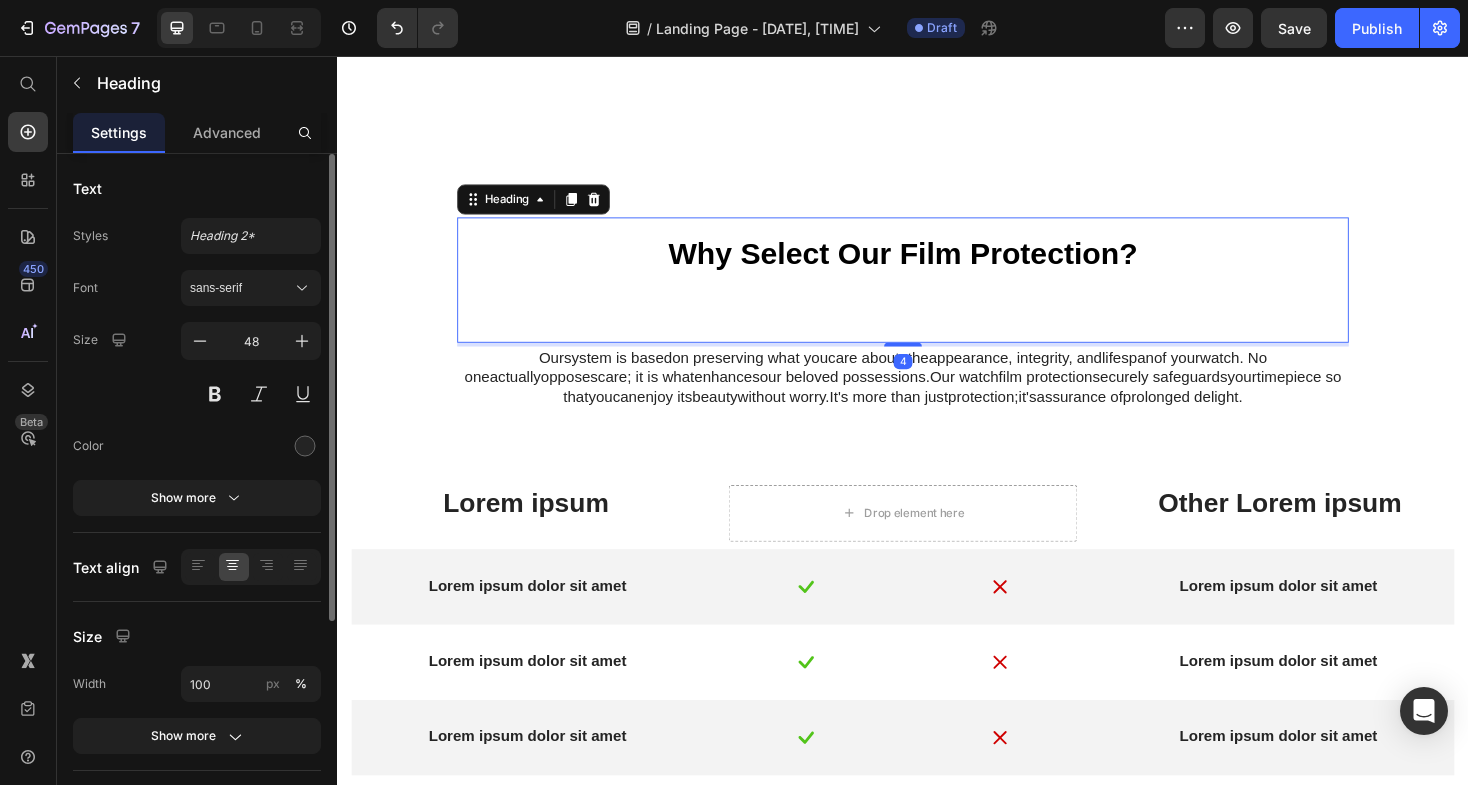 click on "⁠⁠⁠⁠⁠⁠⁠ Why Select Our Film Protection?" at bounding box center (937, 294) 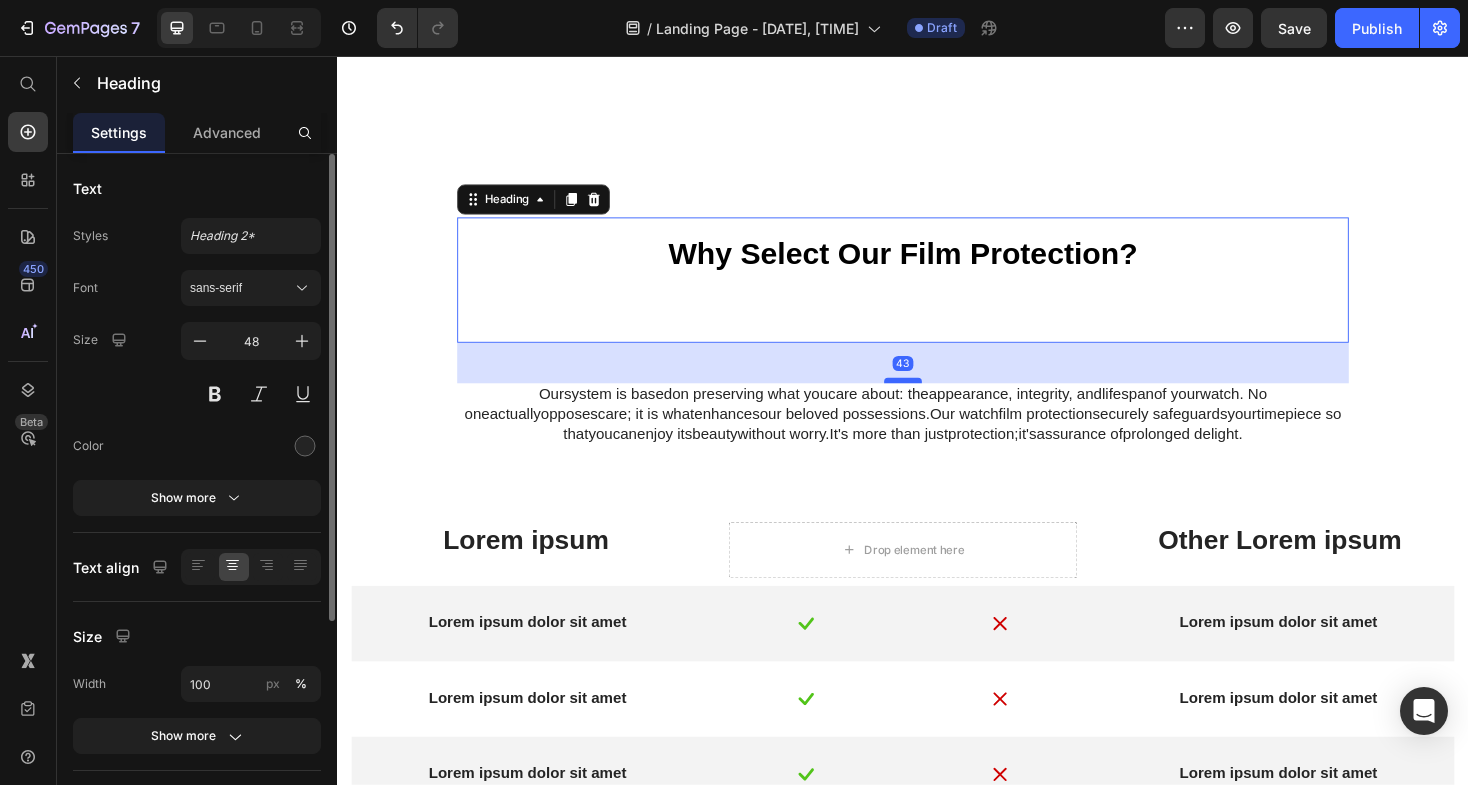 drag, startPoint x: 945, startPoint y: 636, endPoint x: 936, endPoint y: 674, distance: 39.051247 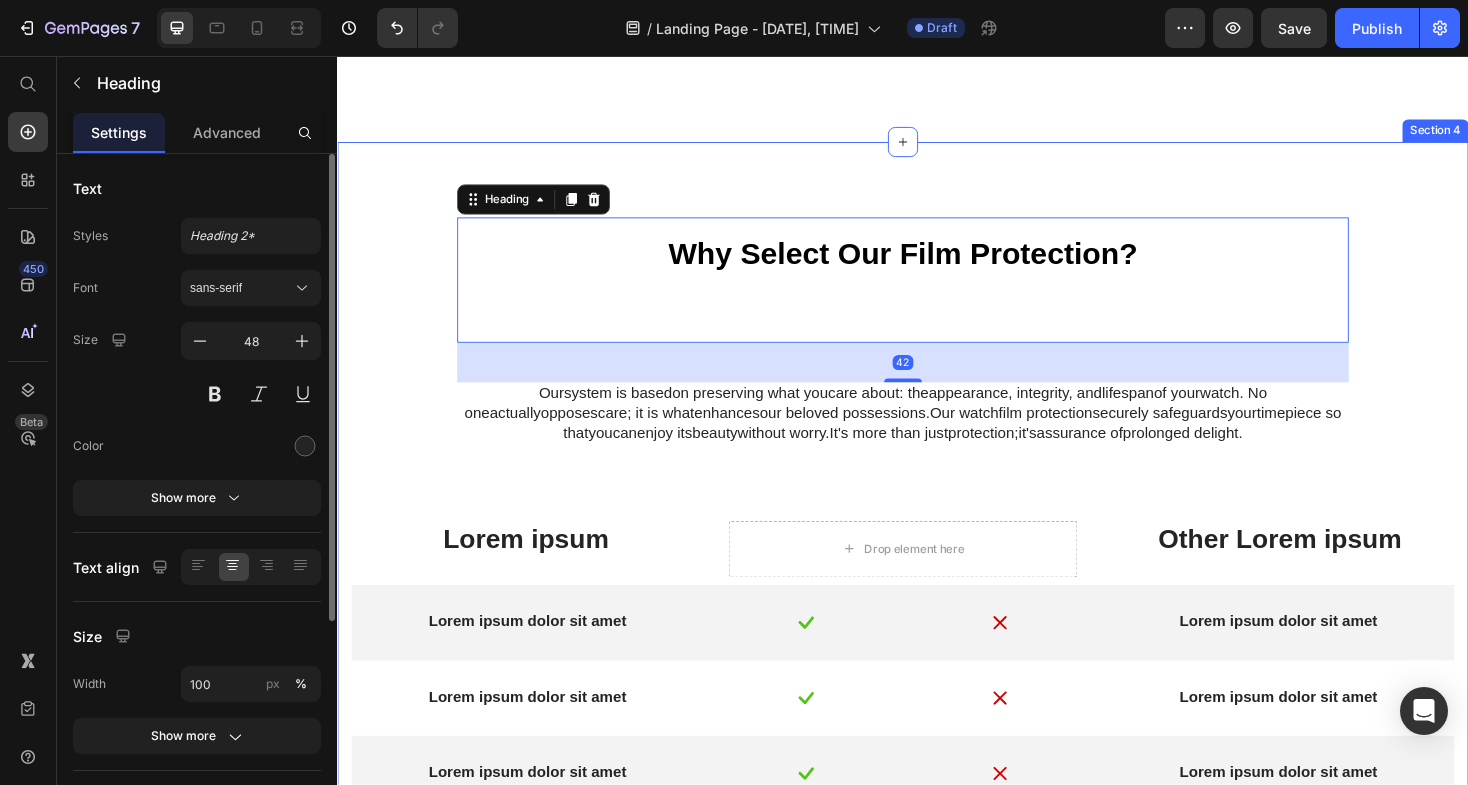 click on "⁠⁠⁠⁠⁠⁠⁠ Why Select Our Film Protection? Our  system   is   based  on preserving what you  care about : the  appearance , integrity, and  lifespan  of your  watch . No one  actuallyopposes  care ;   it   is   what  enhances  our   beloved   possessions .  Our   watch film protection  securely   safeguards  your  timepiece   so   that  you  can enjoy its  beauty  without worry.  It's   more   than   just  protection ;  it 's assurance of  prolonged   delight . Heading Row Section 3" at bounding box center (937, -85) 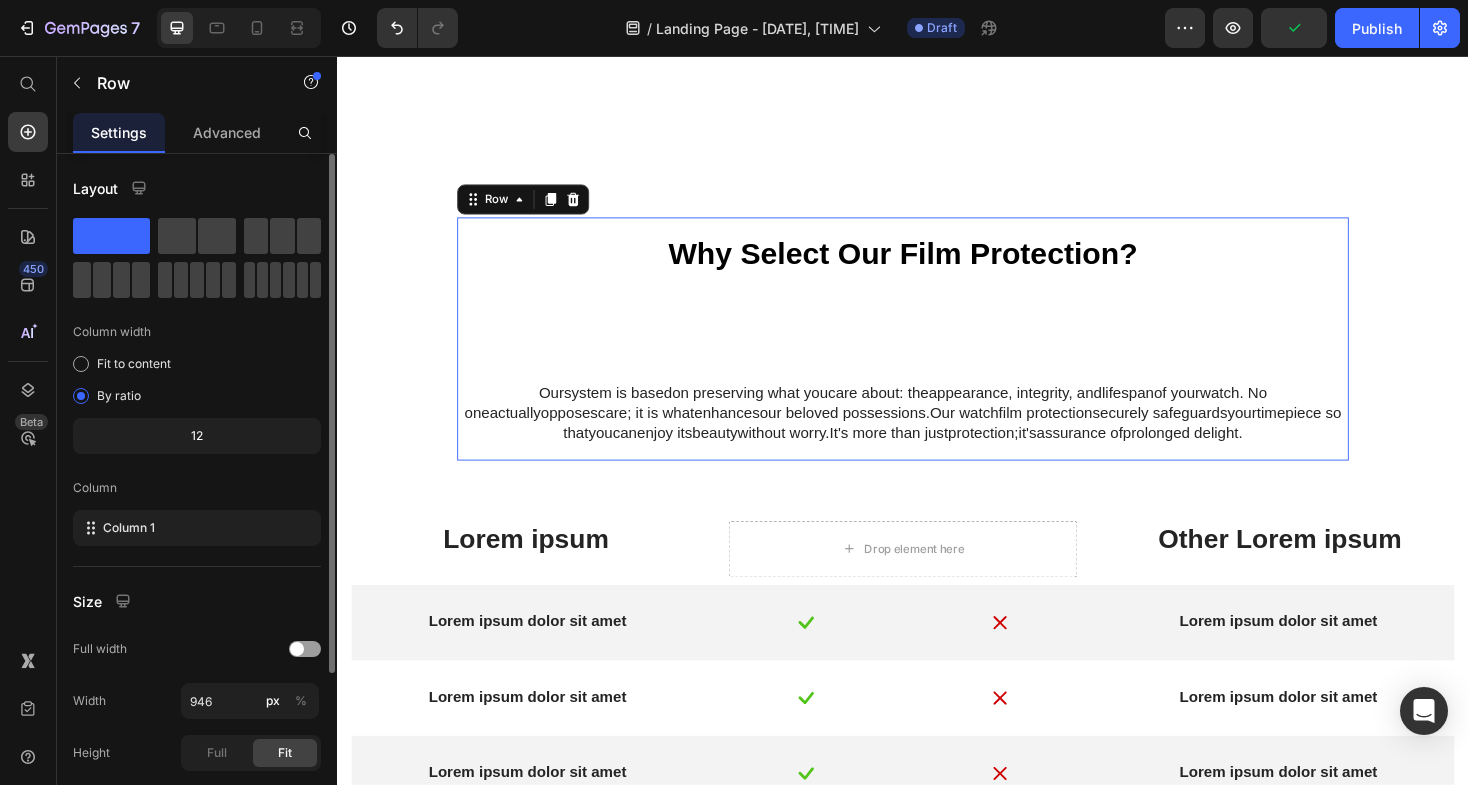 click on "⁠⁠⁠⁠⁠⁠⁠ Why Select Our Film Protection?   Heading Our  system   is   based  on preserving what you  care about : the  appearance , integrity, and  lifespan  of your  watch . No one  actuallyopposes  care ;   it   is   what  enhances  our   beloved   possessions .  Our   watch film protection  securely   safeguards  your  timepiece   so   that  you  can enjoy its  beauty  without worry.  It's   more   than   just  protection ;  it 's assurance of  prolonged   delight . Text Block" at bounding box center (937, 356) 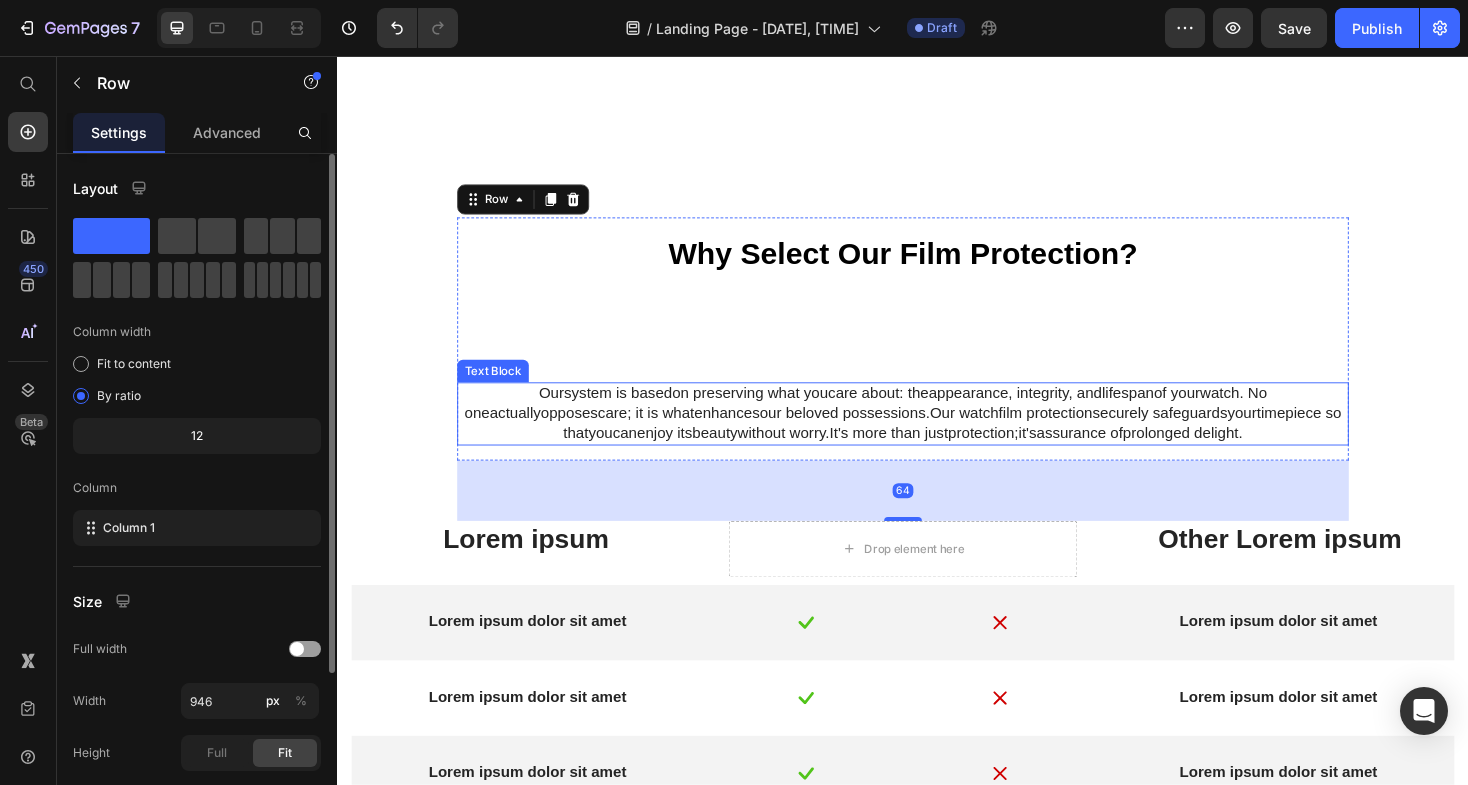 drag, startPoint x: 932, startPoint y: 817, endPoint x: 932, endPoint y: 707, distance: 110 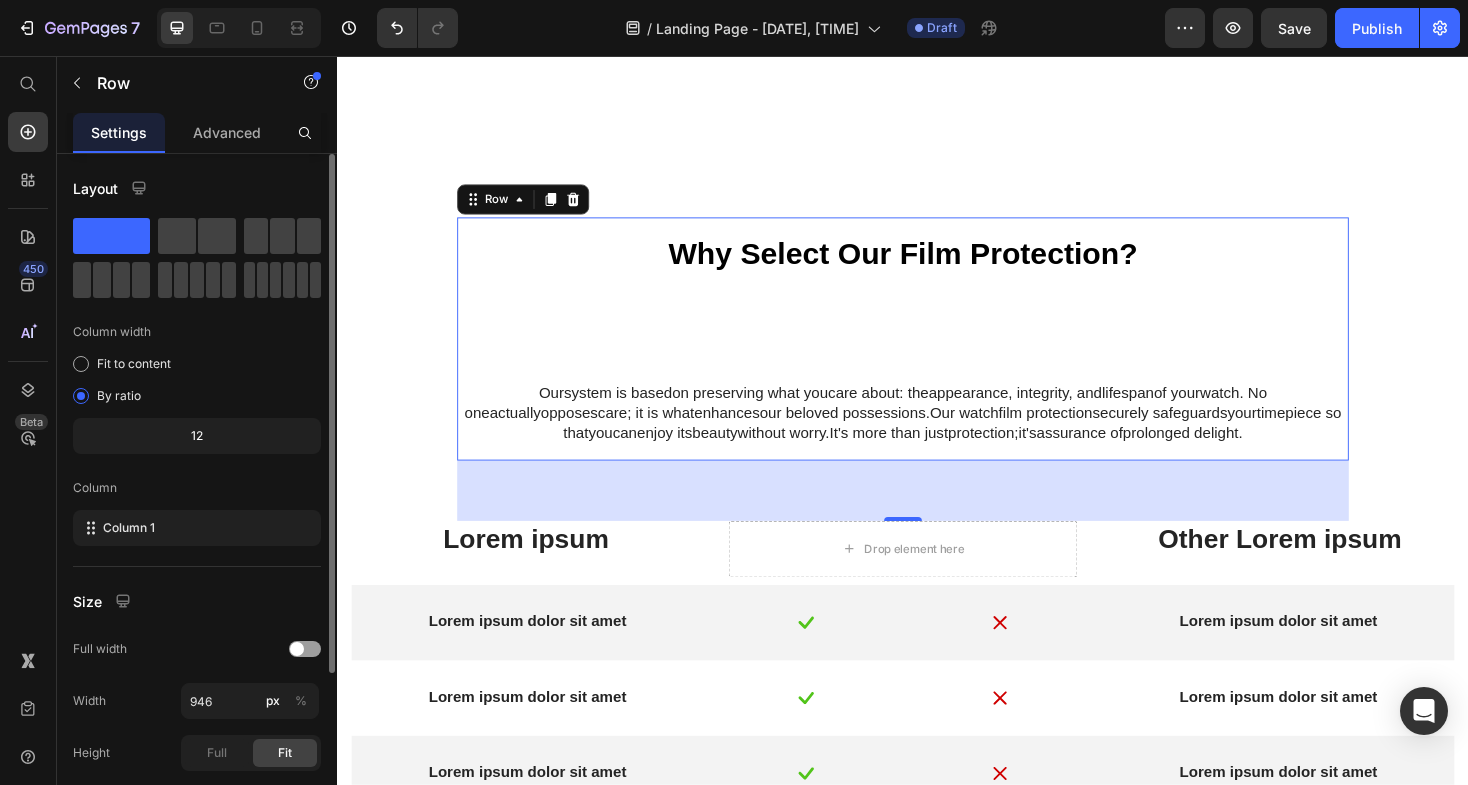 scroll, scrollTop: 2185, scrollLeft: 0, axis: vertical 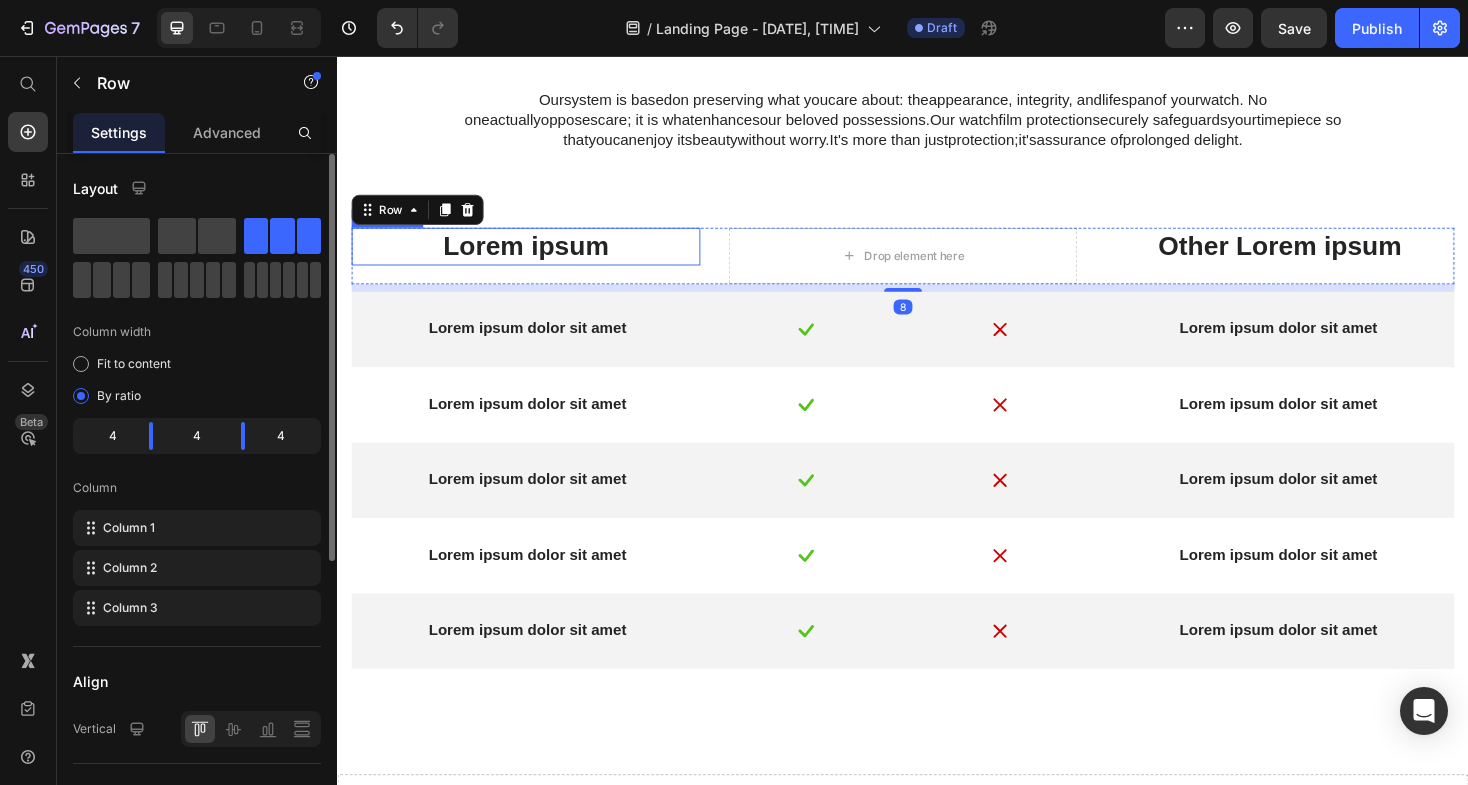 click on "Lorem ipsum" at bounding box center (537, 258) 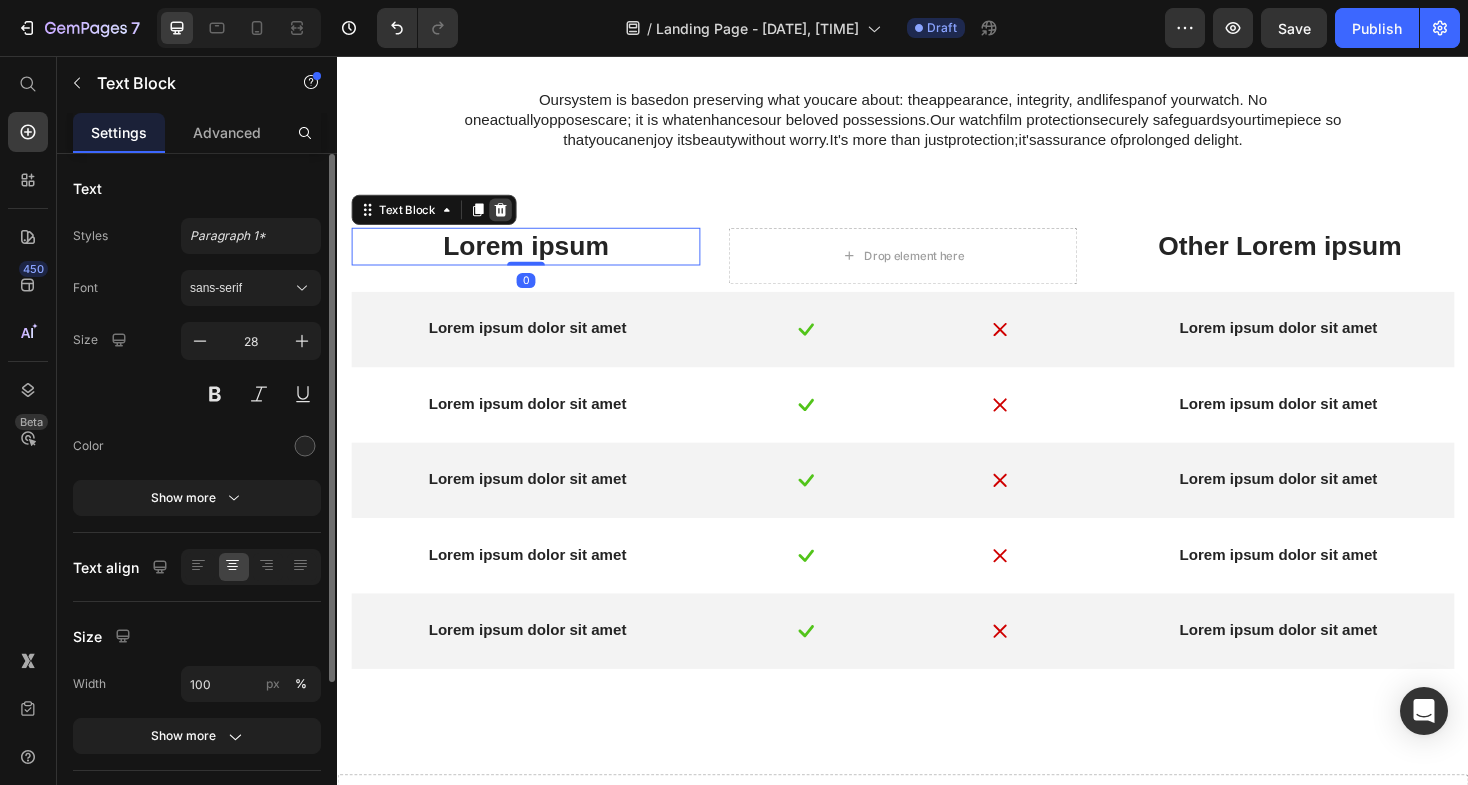 click 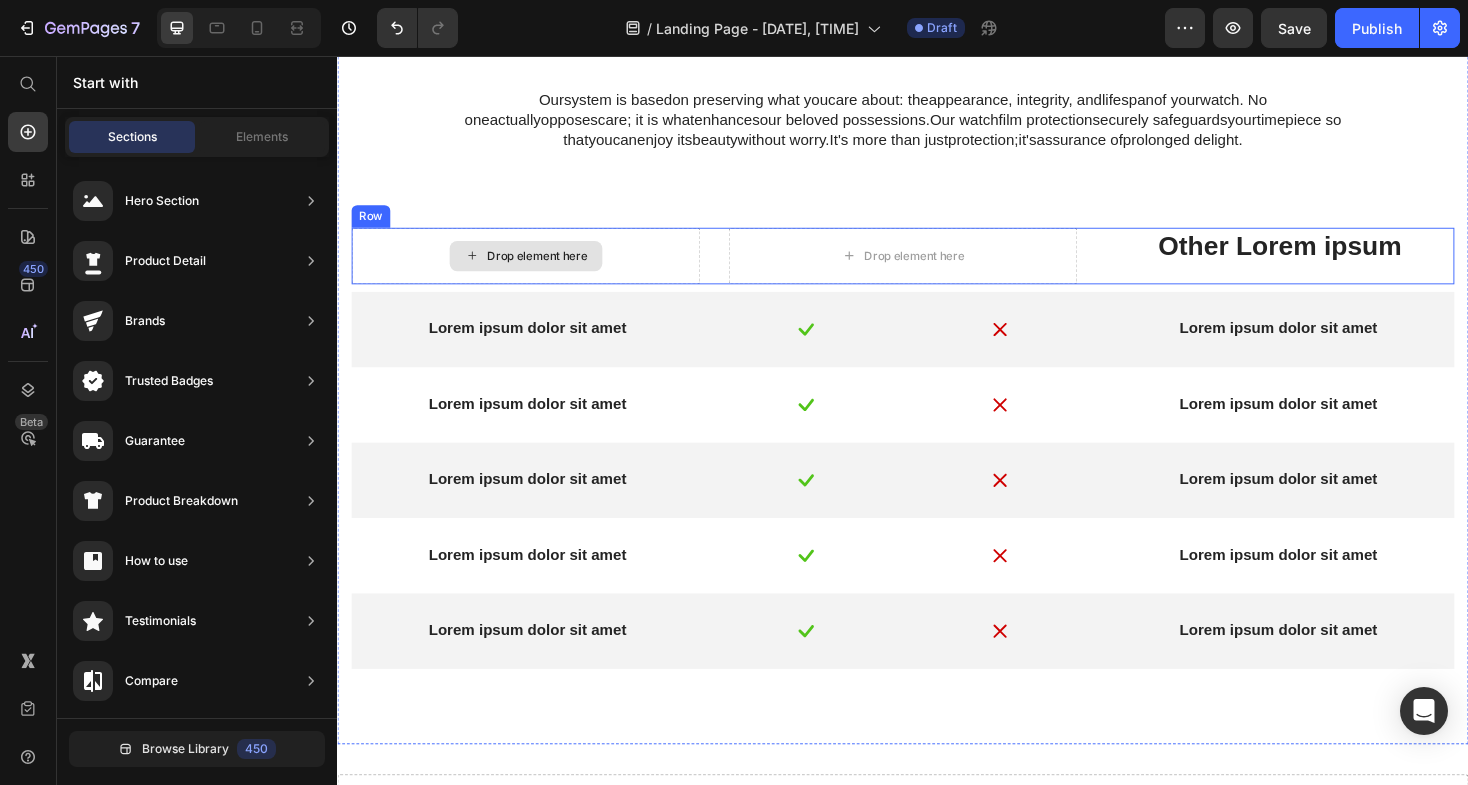 click on "Drop element here" at bounding box center [537, 268] 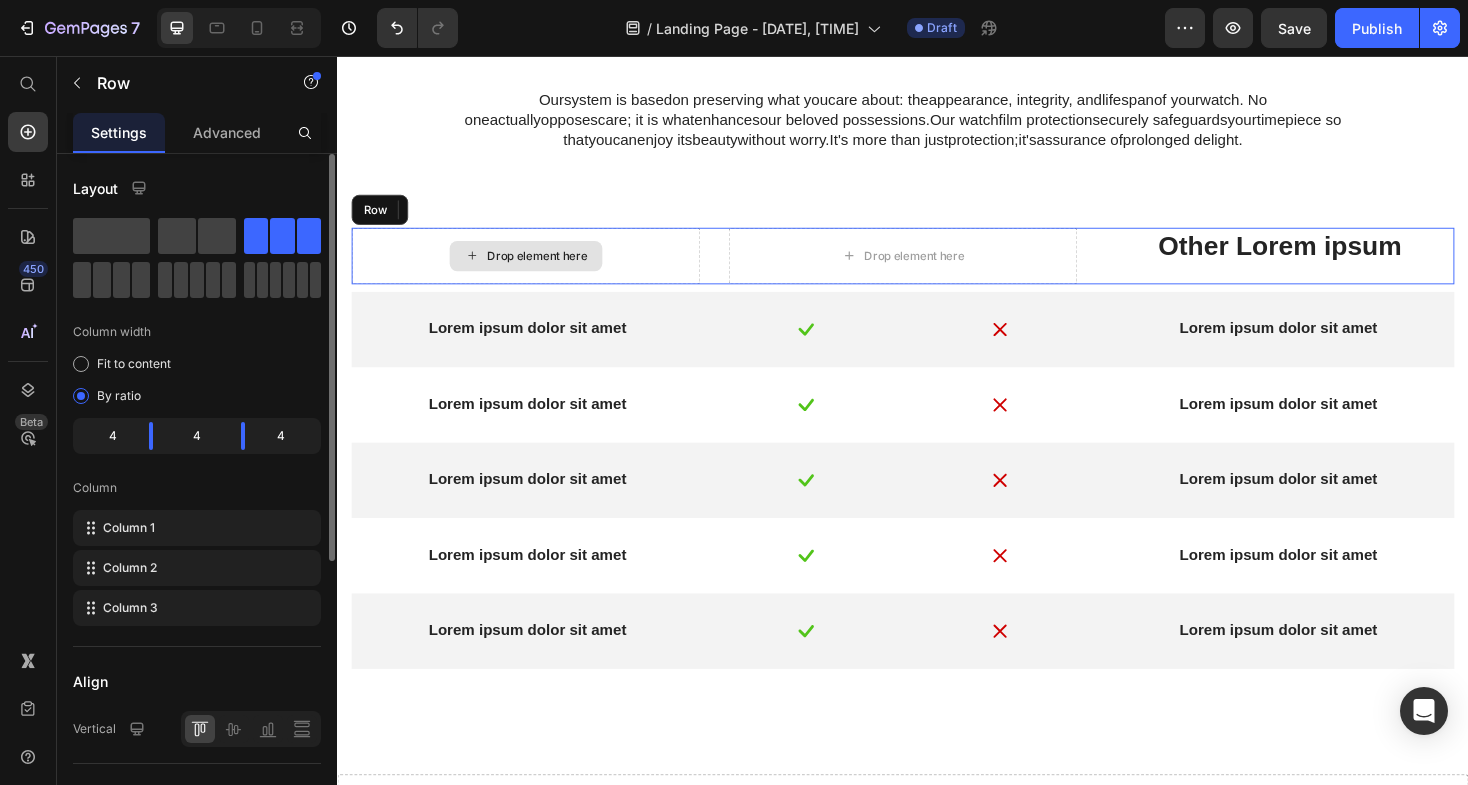 click on "Drop element here" at bounding box center [537, 268] 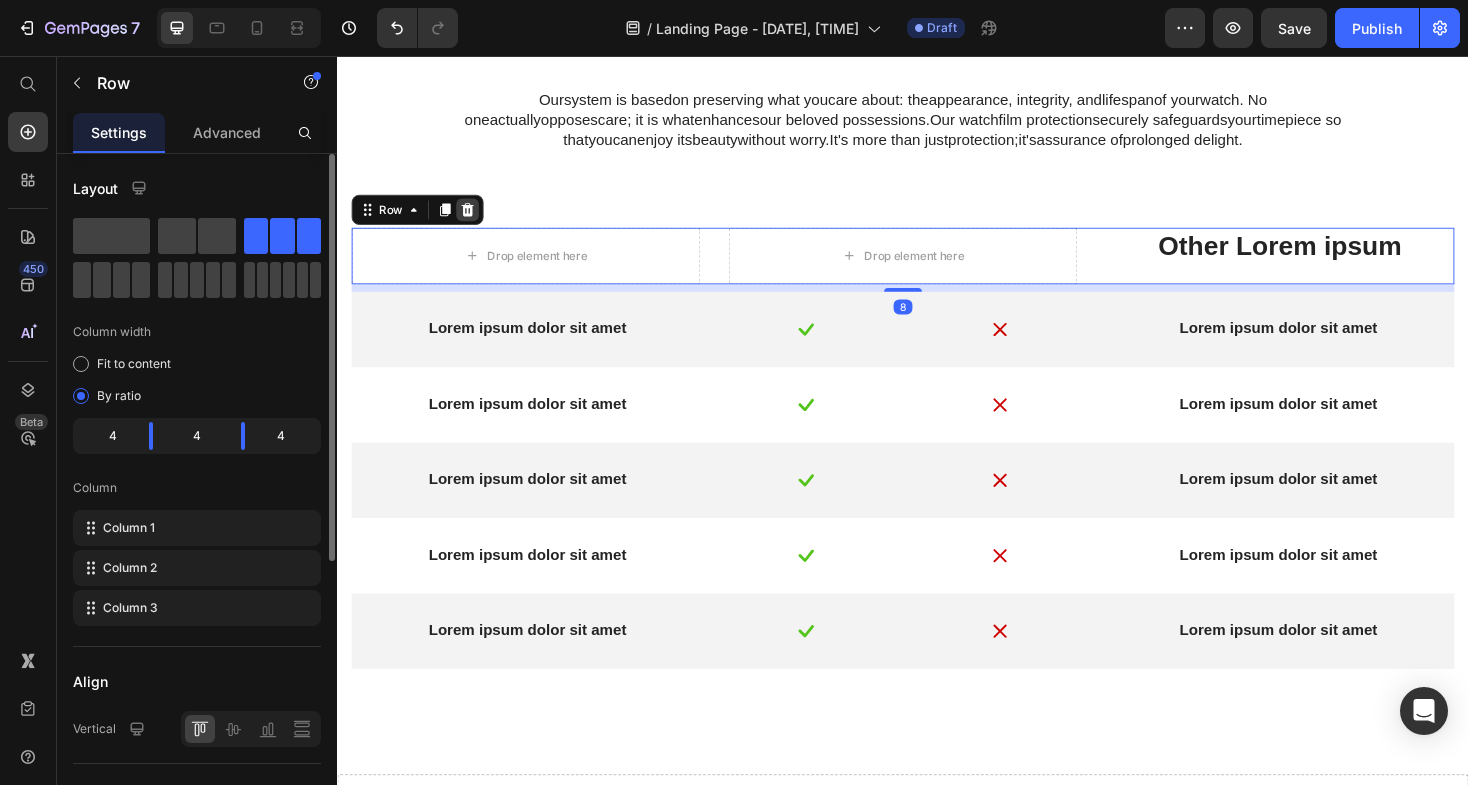click 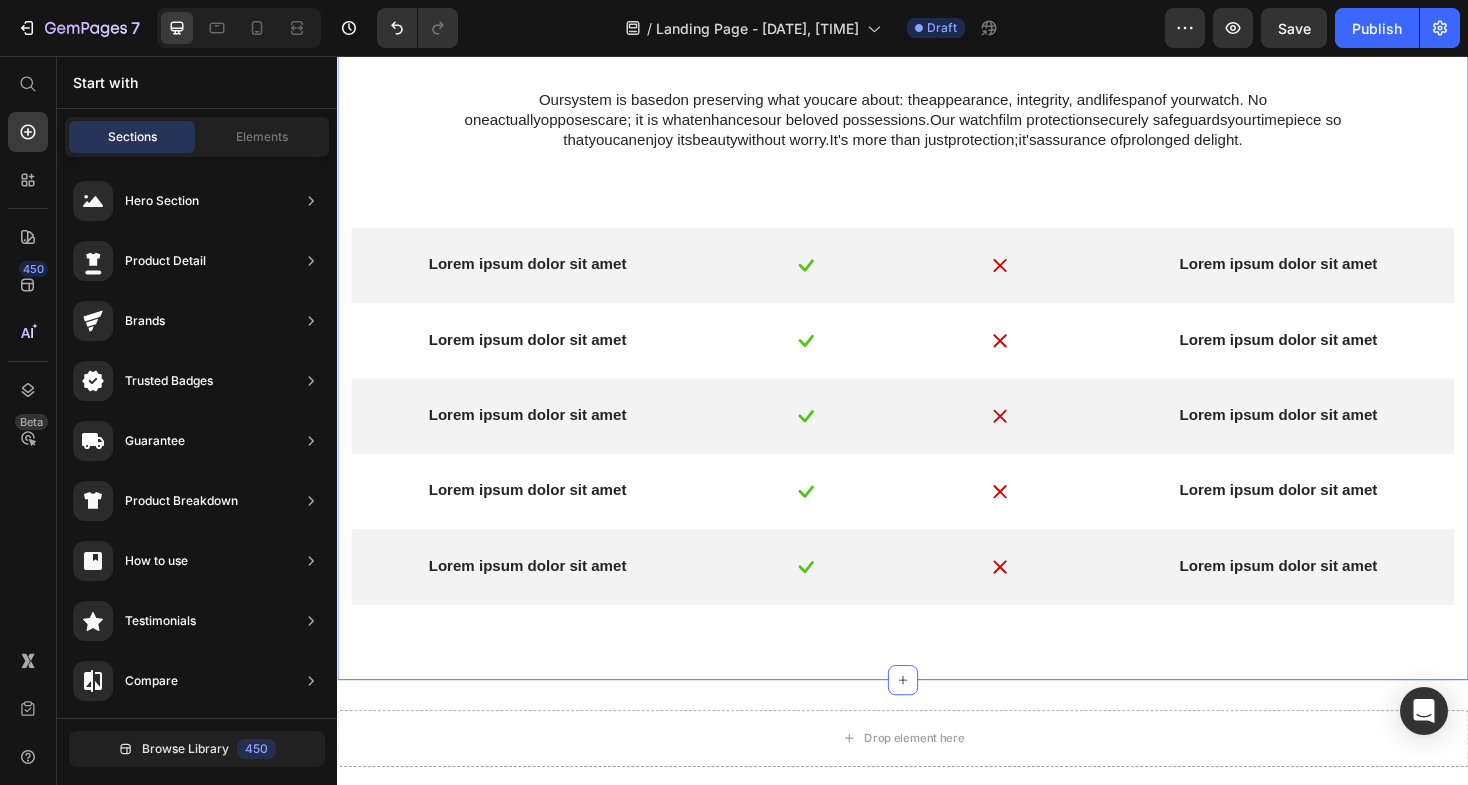 click on "⁠⁠⁠⁠⁠⁠⁠ Why Select Our Film Protection?   Heading Our  system   is   based  on preserving what you  care about : the  appearance , integrity, and  lifespan  of your  watch . No one  actuallyopposes  care ;   it   is   what  enhances  our   beloved   possessions .  Our   watch film protection  securely   safeguards  your  timepiece   so   that  you  can enjoy its  beauty  without worry.  It's   more   than   just  protection ;  it 's assurance of  prolonged   delight . Text Block Row Lorem ipsum dolor sit amet Text Block Image Image Lorem ipsum dolor sit amet Text Block Row Lorem ipsum dolor sit amet Text Block Image Image Lorem ipsum dolor sit amet Text Block Row Lorem ipsum dolor sit amet Text Block Image Image Lorem ipsum dolor sit amet Text Block Row Lorem ipsum dolor sit amet Text Block Image Image Lorem ipsum dolor sit amet Text Block Row Lorem ipsum dolor sit amet Text Block Image Image Lorem ipsum dolor sit amet Text Block Row" at bounding box center [937, 285] 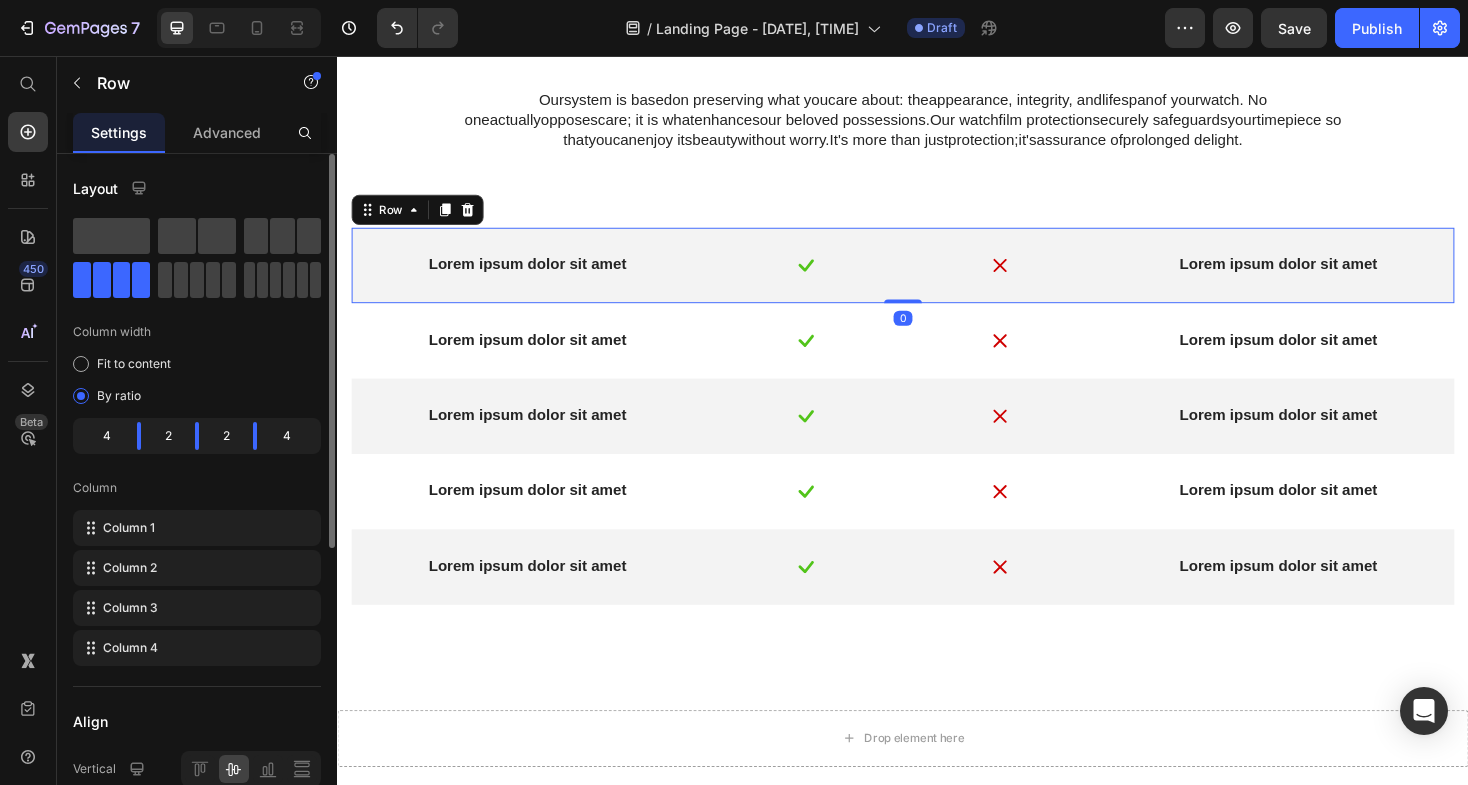 click on "Lorem ipsum dolor sit amet Text Block Image Image Lorem ipsum dolor sit amet Text Block Row   0" at bounding box center [937, 278] 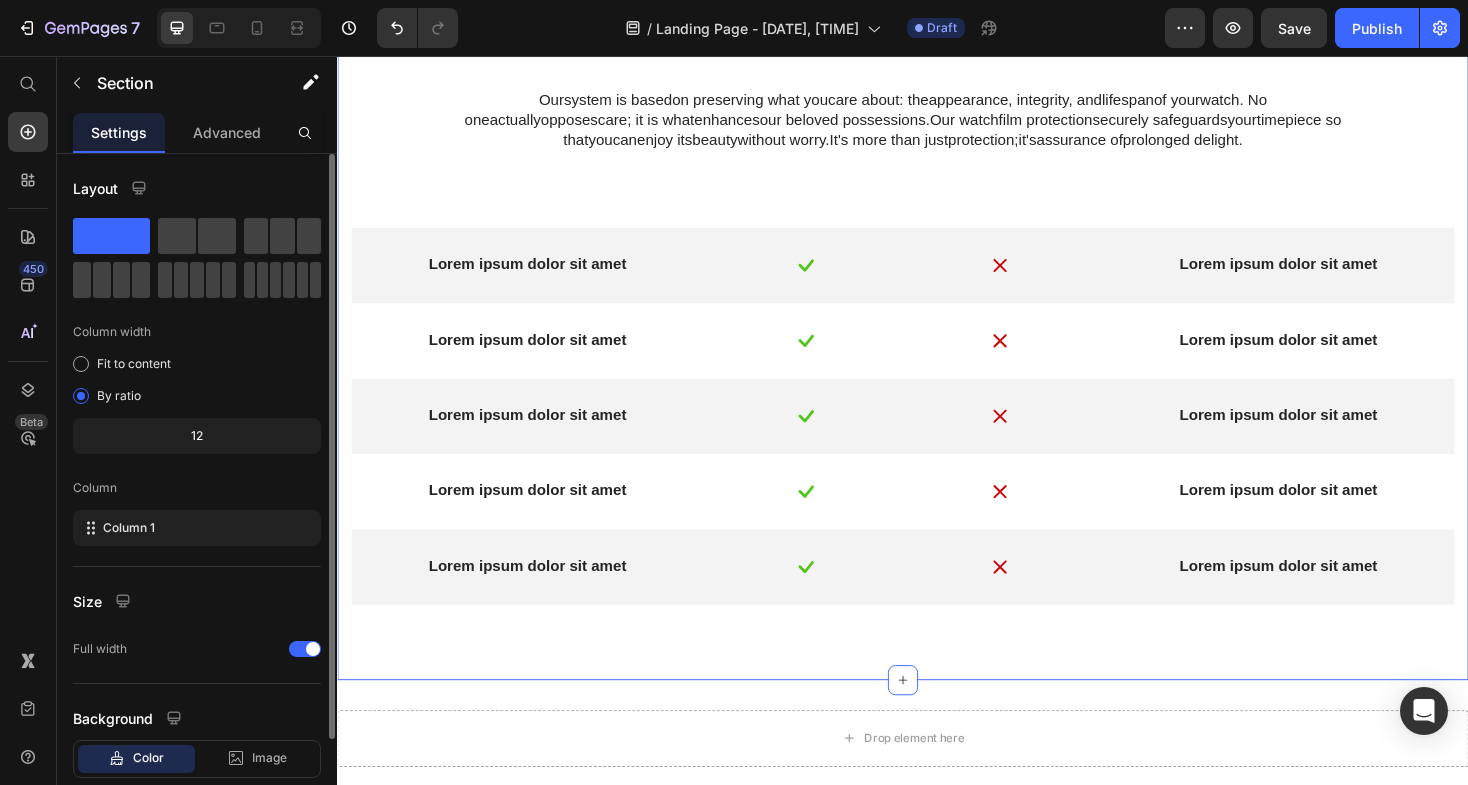 click on "⁠⁠⁠⁠⁠⁠⁠ Why Select Our Film Protection?   Heading Our  system   is   based  on preserving what you  care about : the  appearance , integrity, and  lifespan  of your  watch . No one  actuallyopposes  care ;   it   is   what  enhances  our   beloved   possessions .  Our   watch film protection  securely   safeguards  your  timepiece   so   that  you  can enjoy its  beauty  without worry.  It's   more   than   just  protection ;  it 's assurance of  prolonged   delight . Text Block Row Lorem ipsum dolor sit amet Text Block Image Image Lorem ipsum dolor sit amet Text Block Row Lorem ipsum dolor sit amet Text Block Image Image Lorem ipsum dolor sit amet Text Block Row Lorem ipsum dolor sit amet Text Block Image Image Lorem ipsum dolor sit amet Text Block Row Lorem ipsum dolor sit amet Text Block Image Image Lorem ipsum dolor sit amet Text Block Row Lorem ipsum dolor sit amet Text Block Image Image Lorem ipsum dolor sit amet Text Block Row" at bounding box center (937, 285) 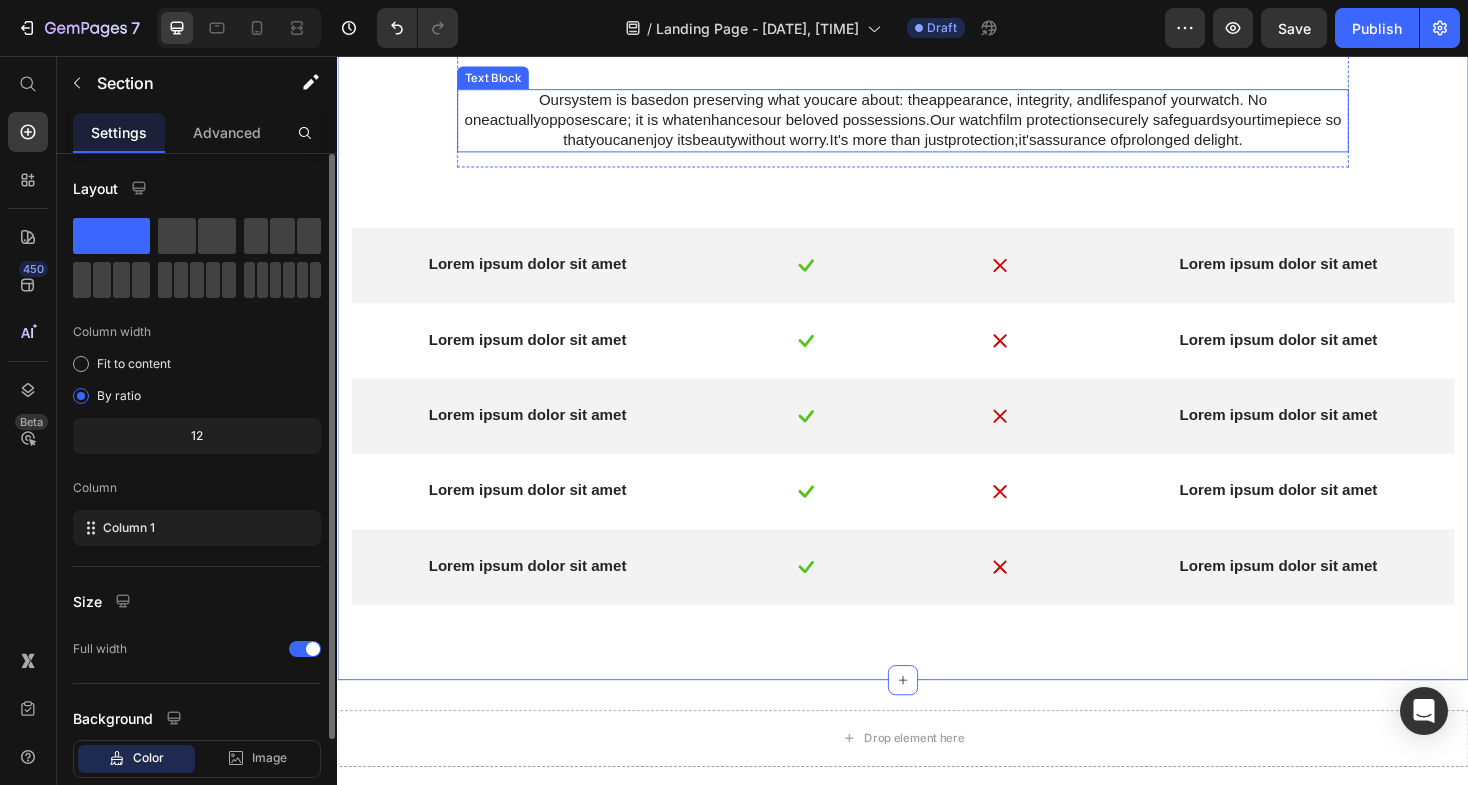 click on "possessions" at bounding box center [917, 123] 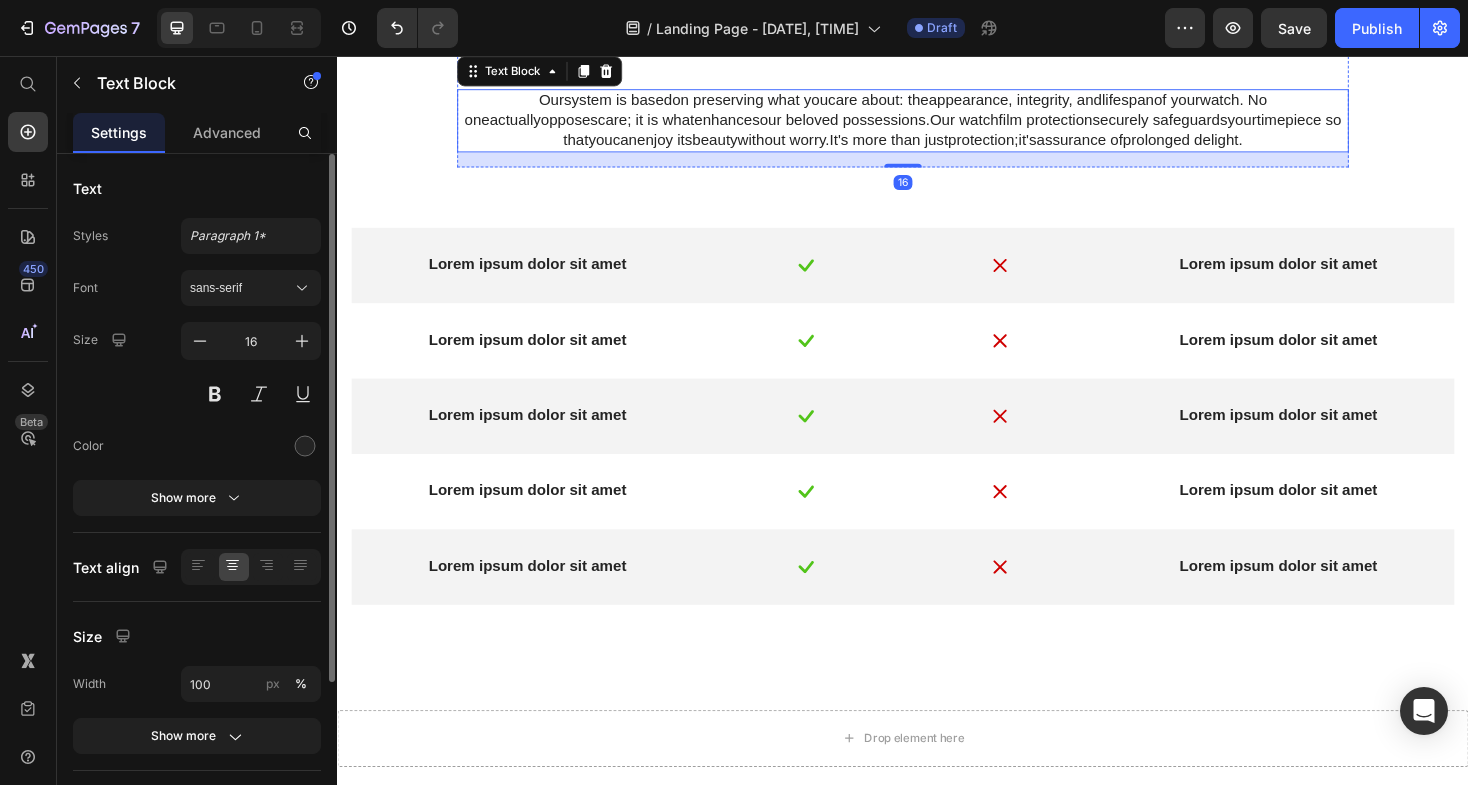 click on "Why Select Our Film Protection?" at bounding box center [937, -46] 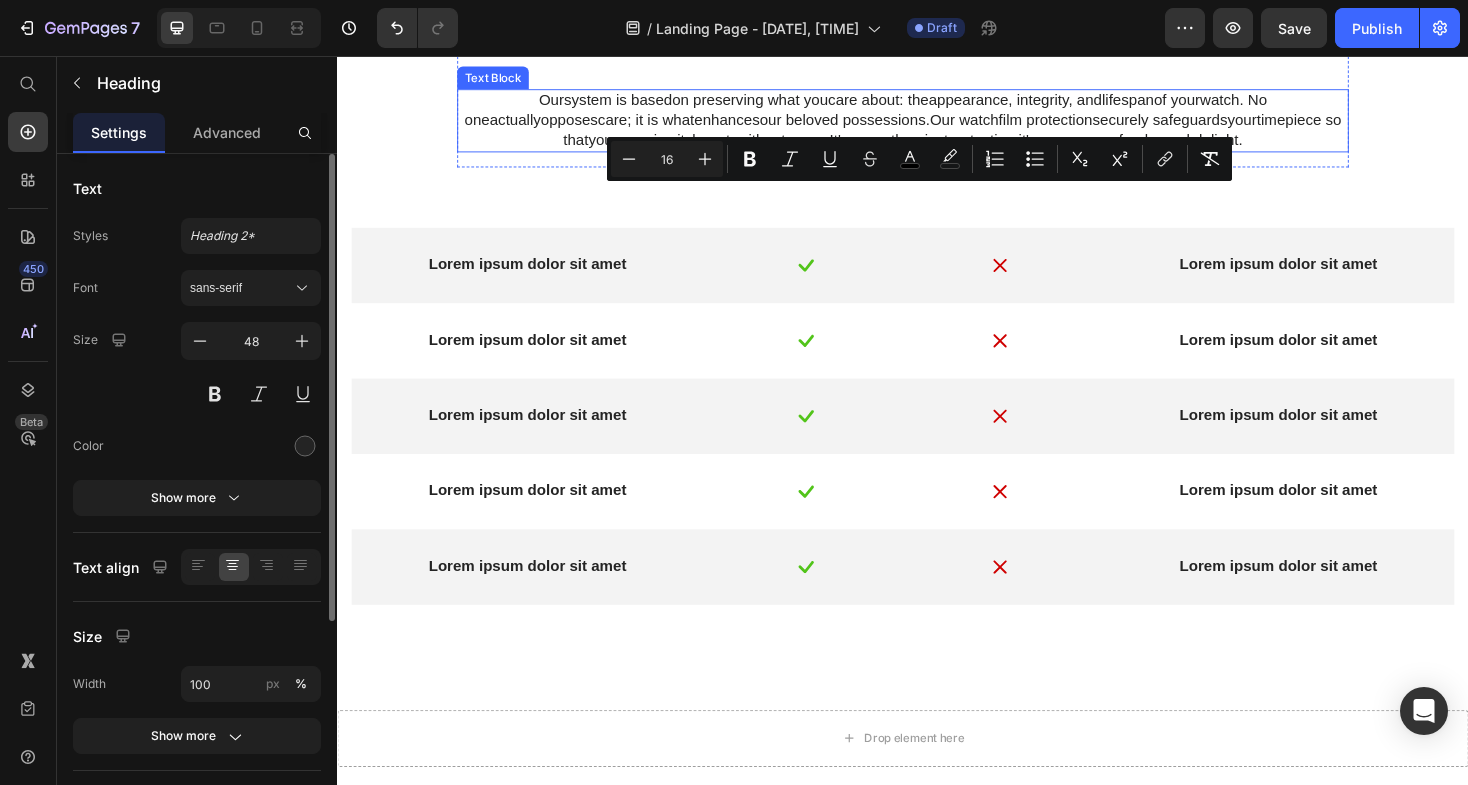 click at bounding box center (630, 102) 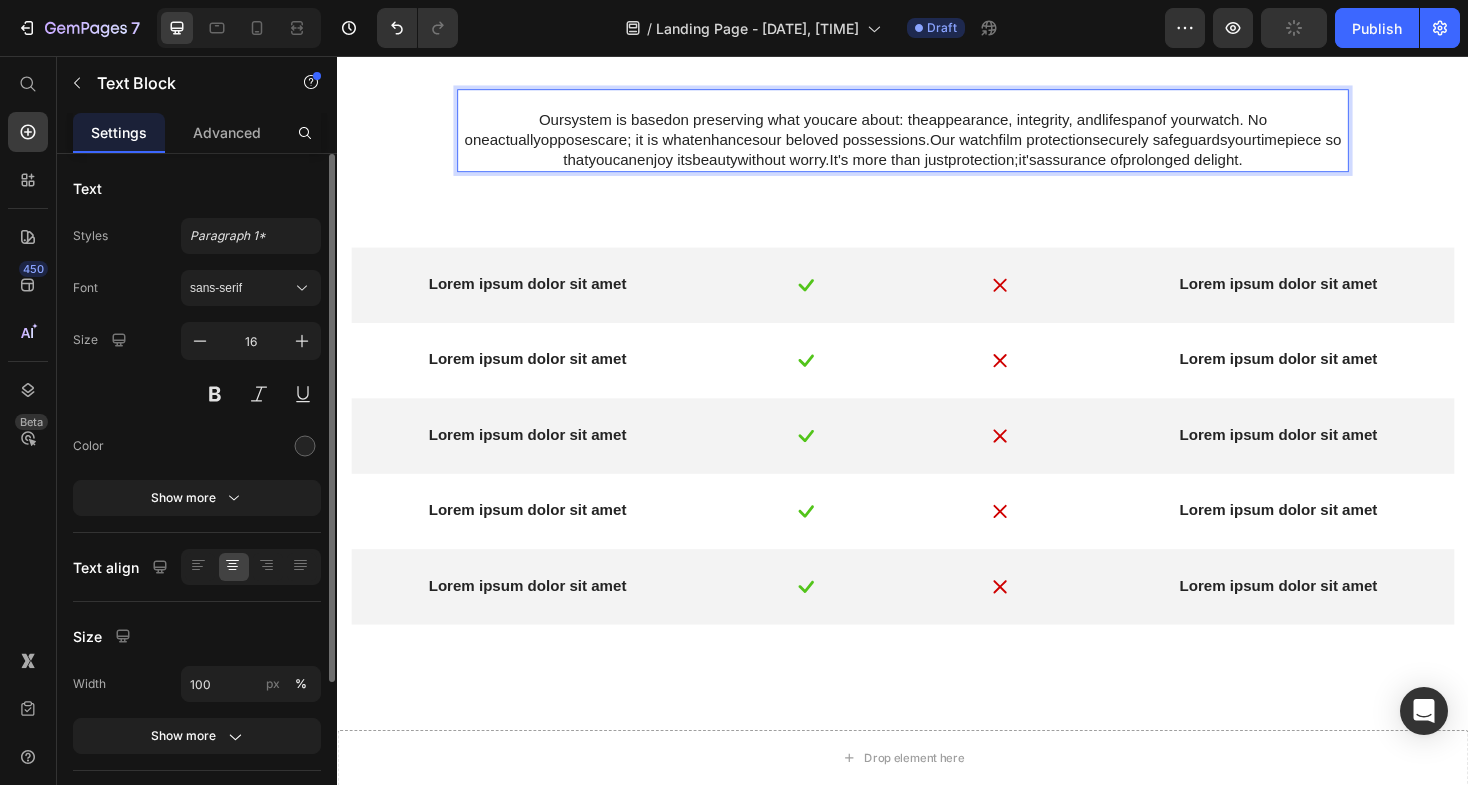 click at bounding box center [937, 103] 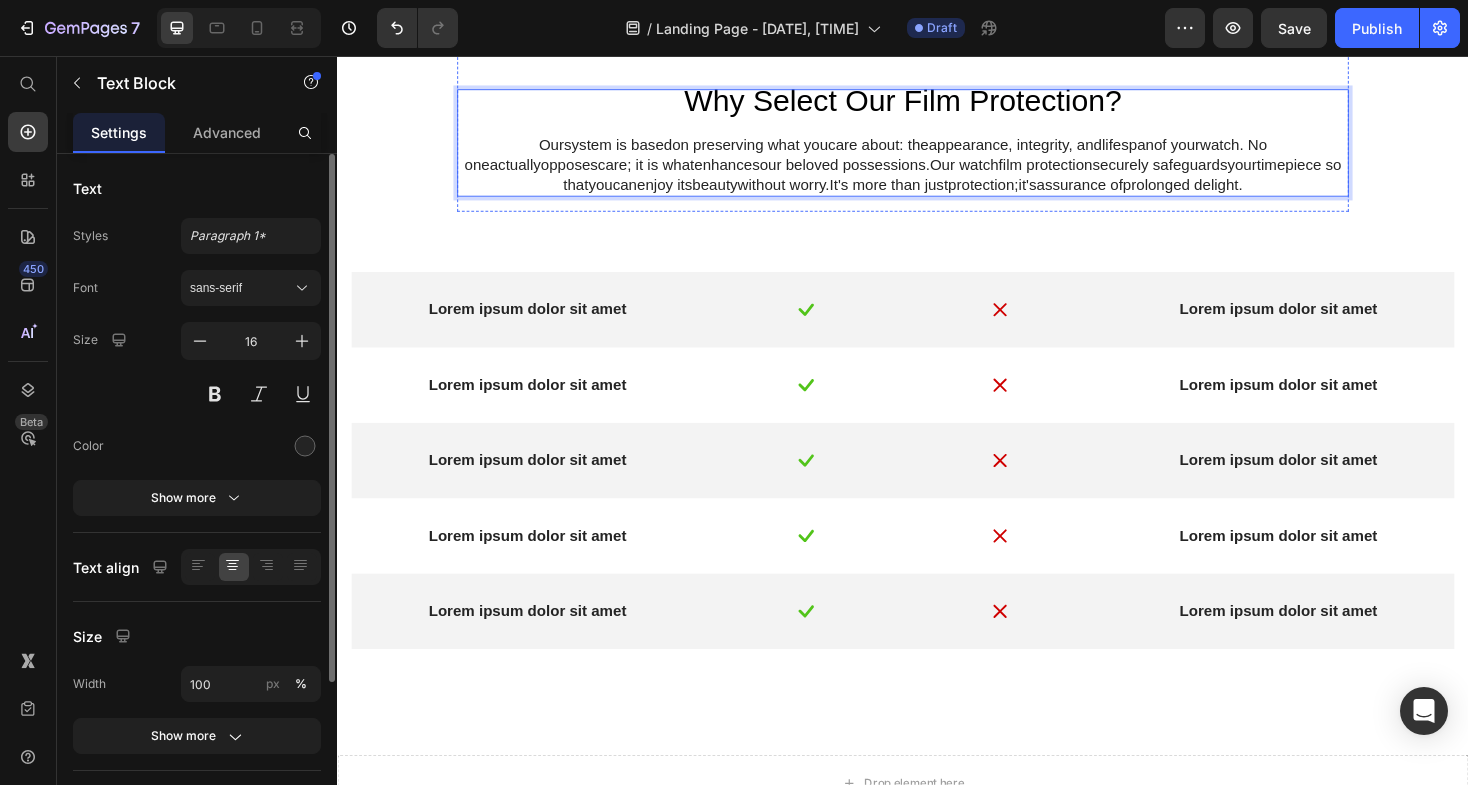 click on "⁠⁠⁠⁠⁠⁠⁠ Why Select Our Film Protection?" at bounding box center (937, -17) 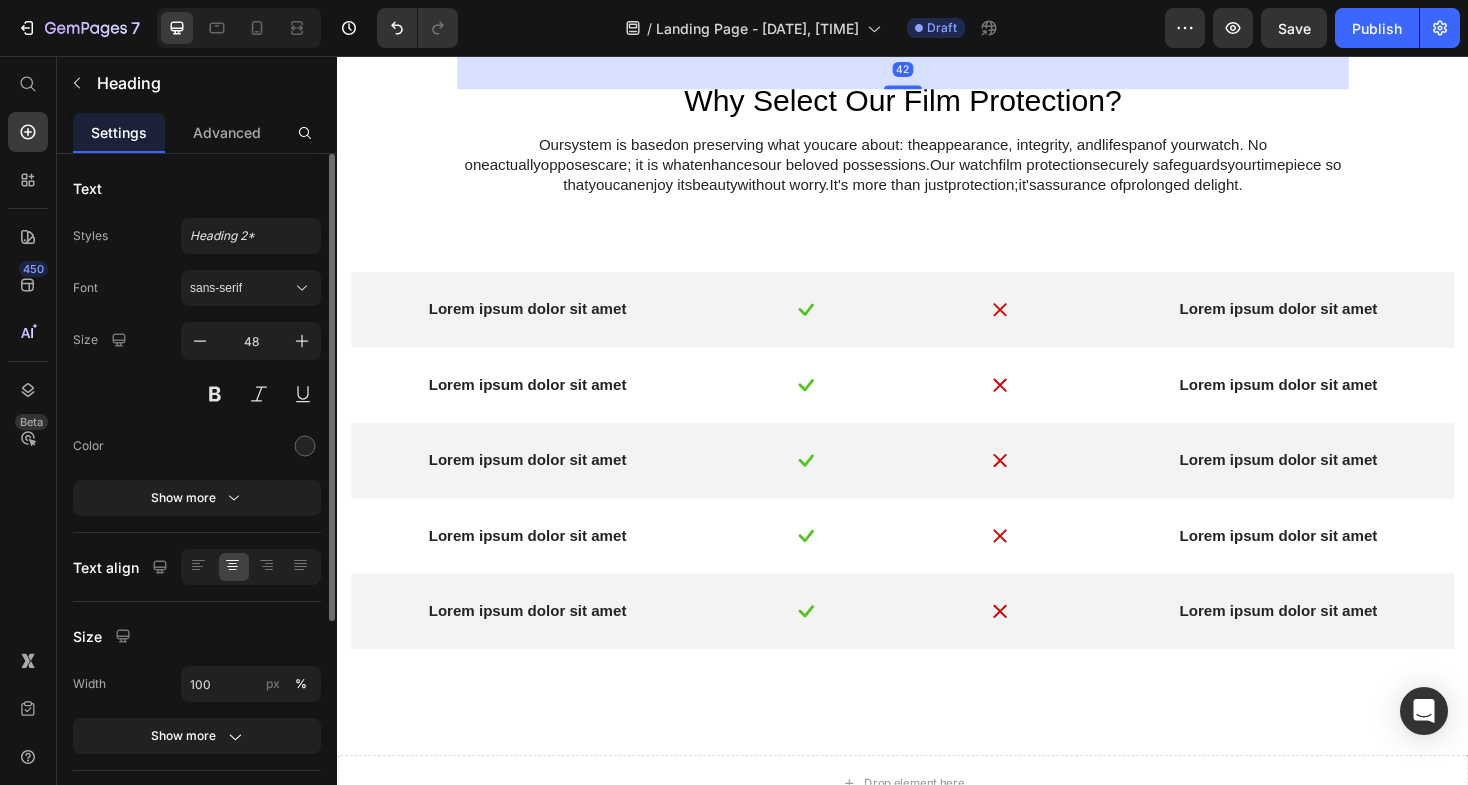 click 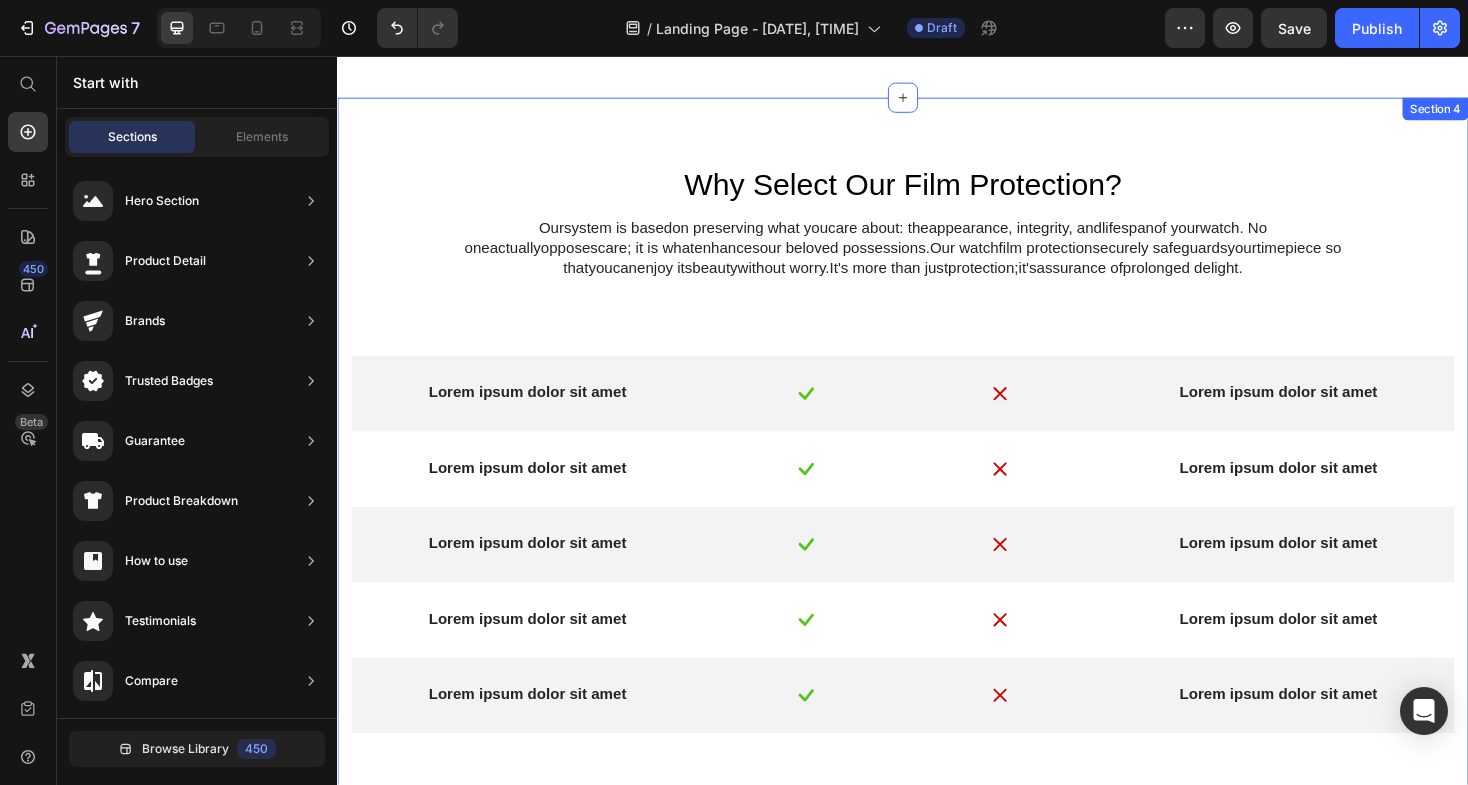scroll, scrollTop: 1869, scrollLeft: 0, axis: vertical 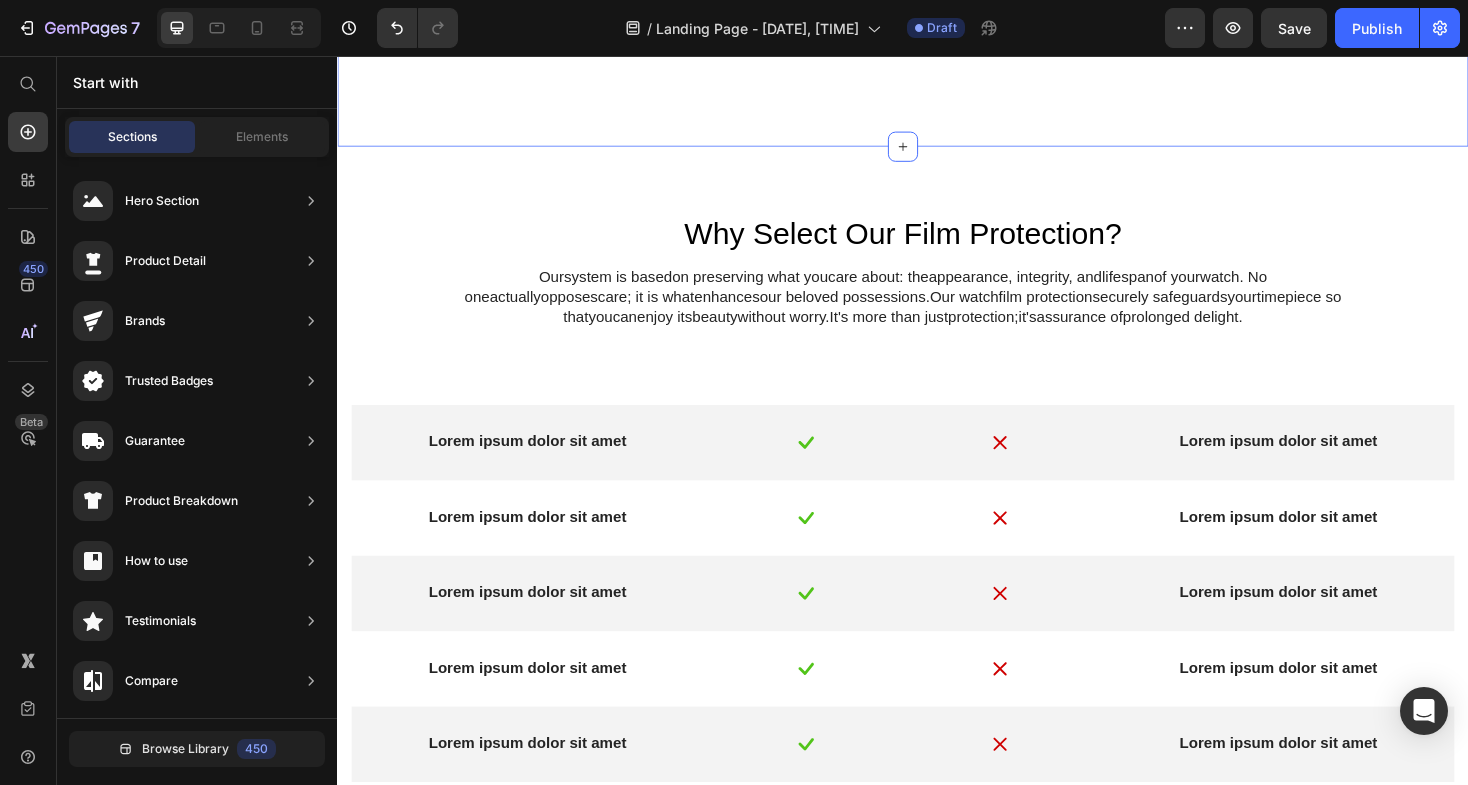 click on "⁠⁠⁠⁠⁠⁠⁠ Why Select Our Film Protection? Our  system   is   based  on preserving what you  care about : the  appearance , integrity, and  lifespan  of your  watch . No one  actuallyopposes  care ;   it   is   what  enhances  our   beloved   possessions .  Our   watch film protection  securely   safeguards  your  timepiece   so   that  you  can enjoy its  beauty  without worry.  It's   more   than   just  protection ;  it 's assurance of  prolonged   delight . Heading Row Section 3" at bounding box center [937, -80] 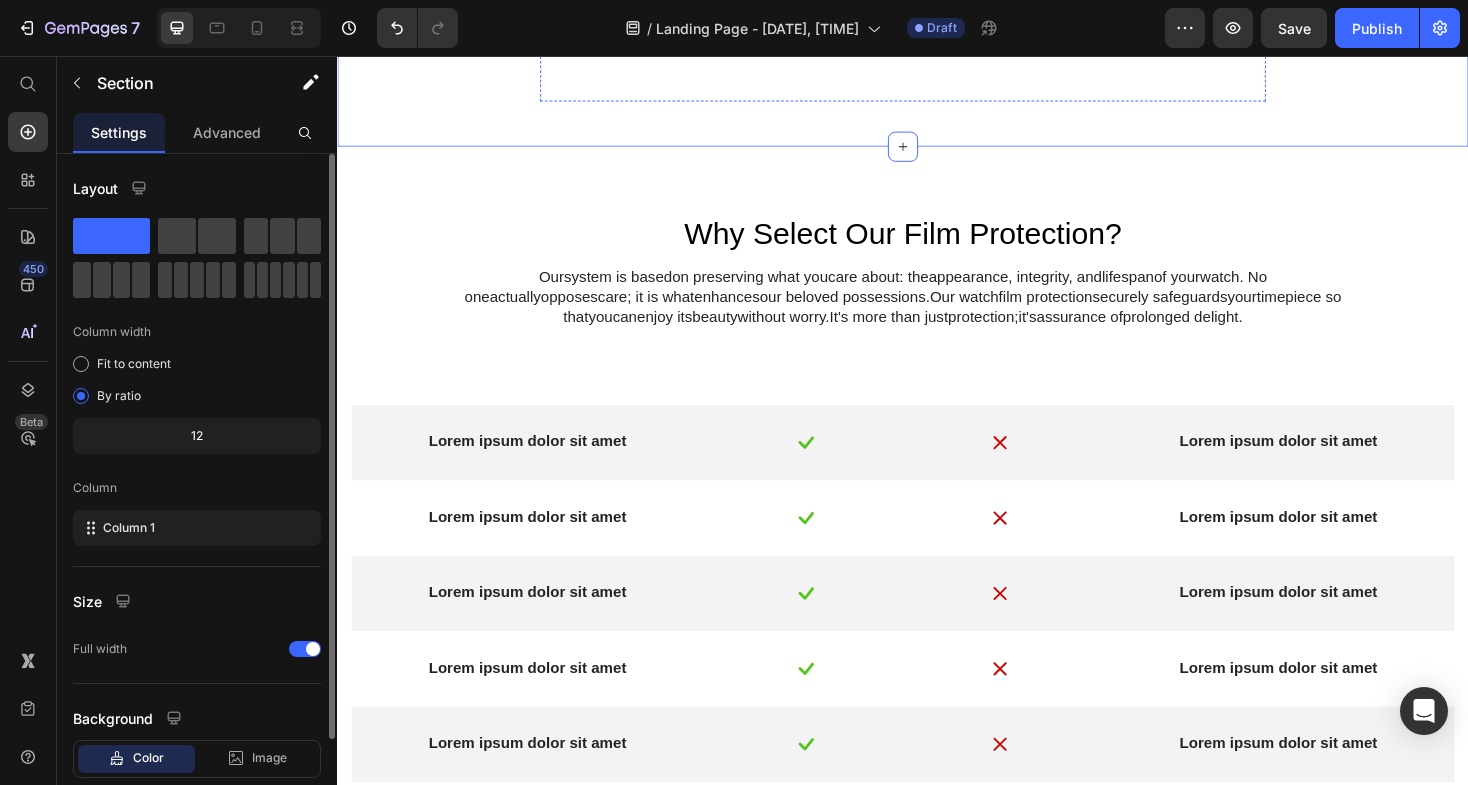 click on "⁠⁠⁠⁠⁠⁠⁠ Why Select Our Film Protection? Our  system   is   based  on preserving what you  care about : the  appearance , integrity, and  lifespan  of your  watch . No one  actuallyopposes  care ;   it   is   what  enhances  our   beloved   possessions .  Our   watch film protection  securely   safeguards  your  timepiece   so   that  you  can enjoy its  beauty  without worry.  It's   more   than   just  protection ;  it 's assurance of  prolonged   delight ." at bounding box center (937, -88) 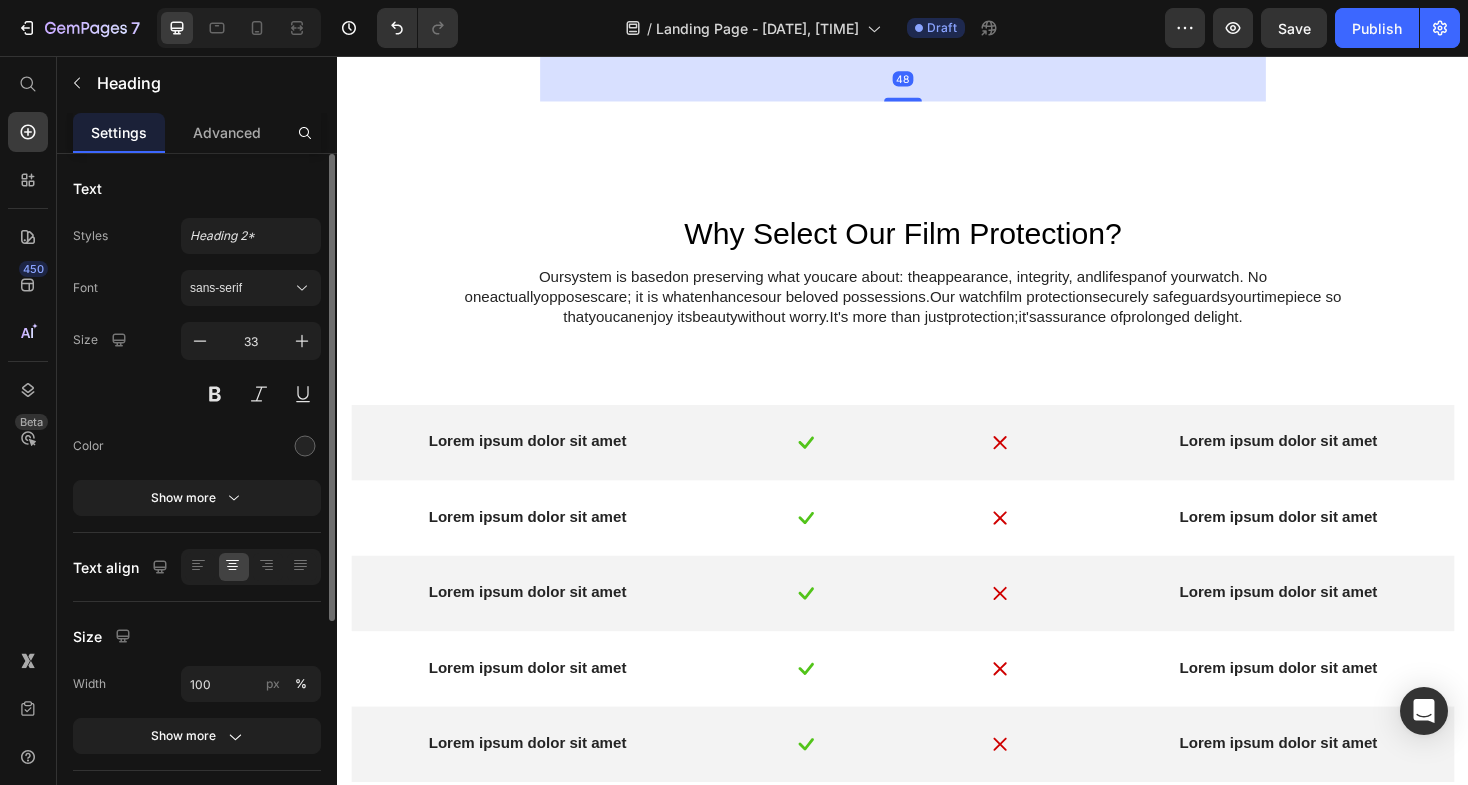 scroll, scrollTop: 1868, scrollLeft: 0, axis: vertical 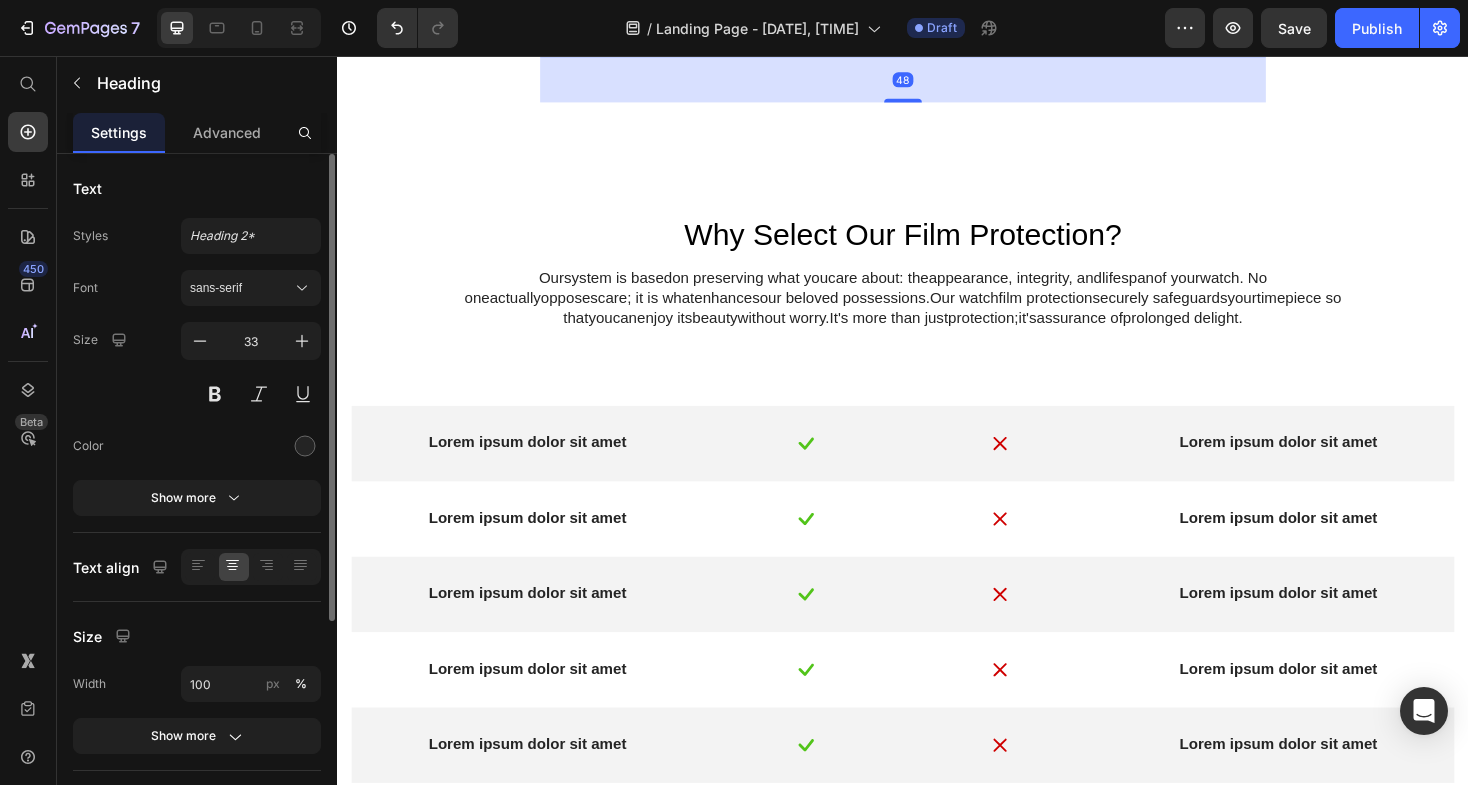 click on "Why Select Our Film Protection? Our  system   is   based  on preserving what you  care about : the  appearance , integrity, and  lifespan  of your  watch . No one  actuallyopposes  care ;   it   is   what  enhances  our   beloved   possessions .  Our   watch film protection  securely   safeguards  your  timepiece   so   that  you  can enjoy its  beauty  without worry.  It's   more   than   just  protection ;  it 's assurance of  prolonged   delight ." at bounding box center (937, -87) 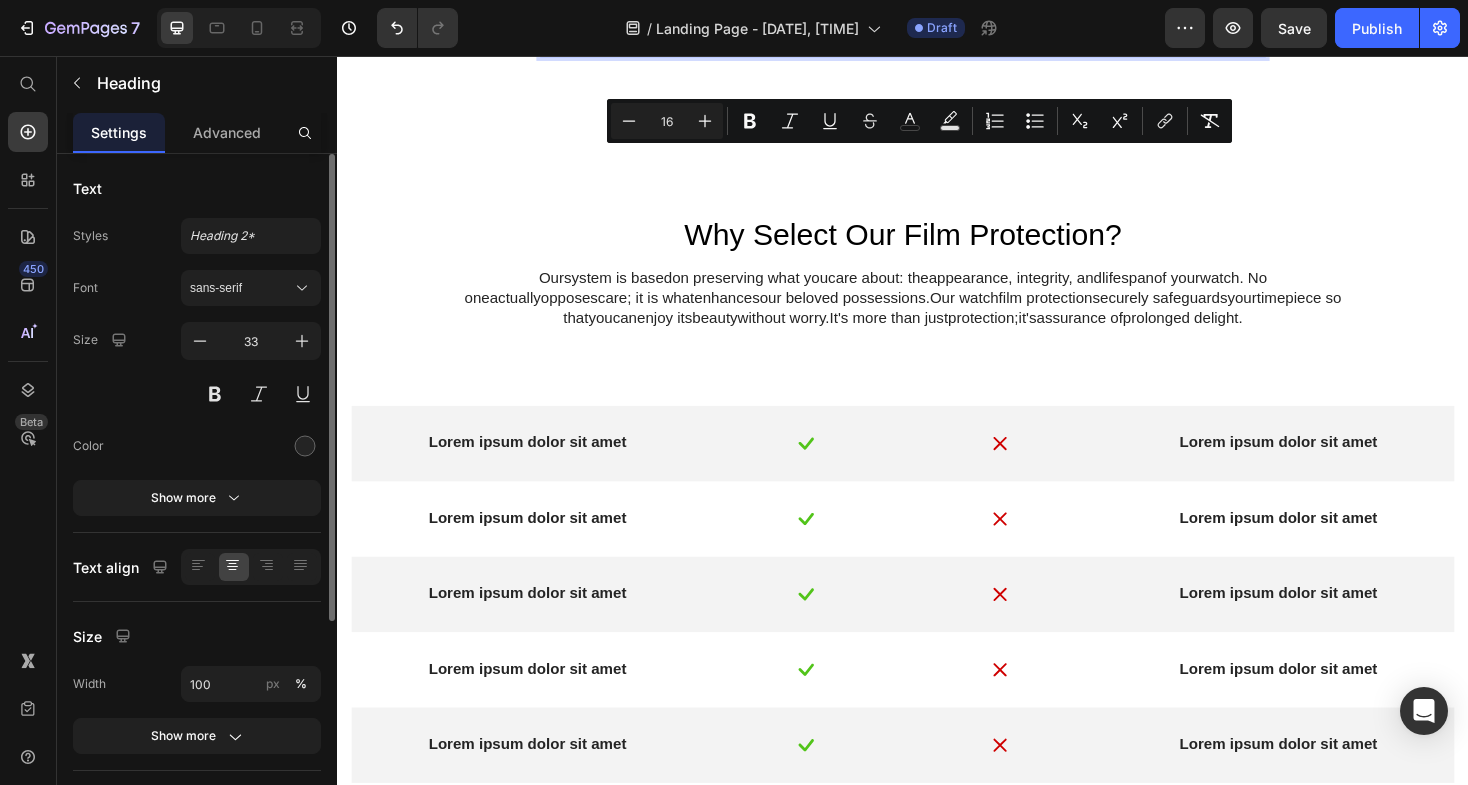 copy on "Our  system   is   based  on preserving what you  care about : the  appearance , integrity, and  lifespan  of your  watch . No one  actuallyopposes  care ;   it   is   what  enhances  our   beloved   possessions .  Our   watch film protection  securely   safeguards  your  timepiece   so   that  you  can enjoy its  beauty  without worry.  It's   more   than   just  protection ;  it 's assurance of  prolonged   delight ." 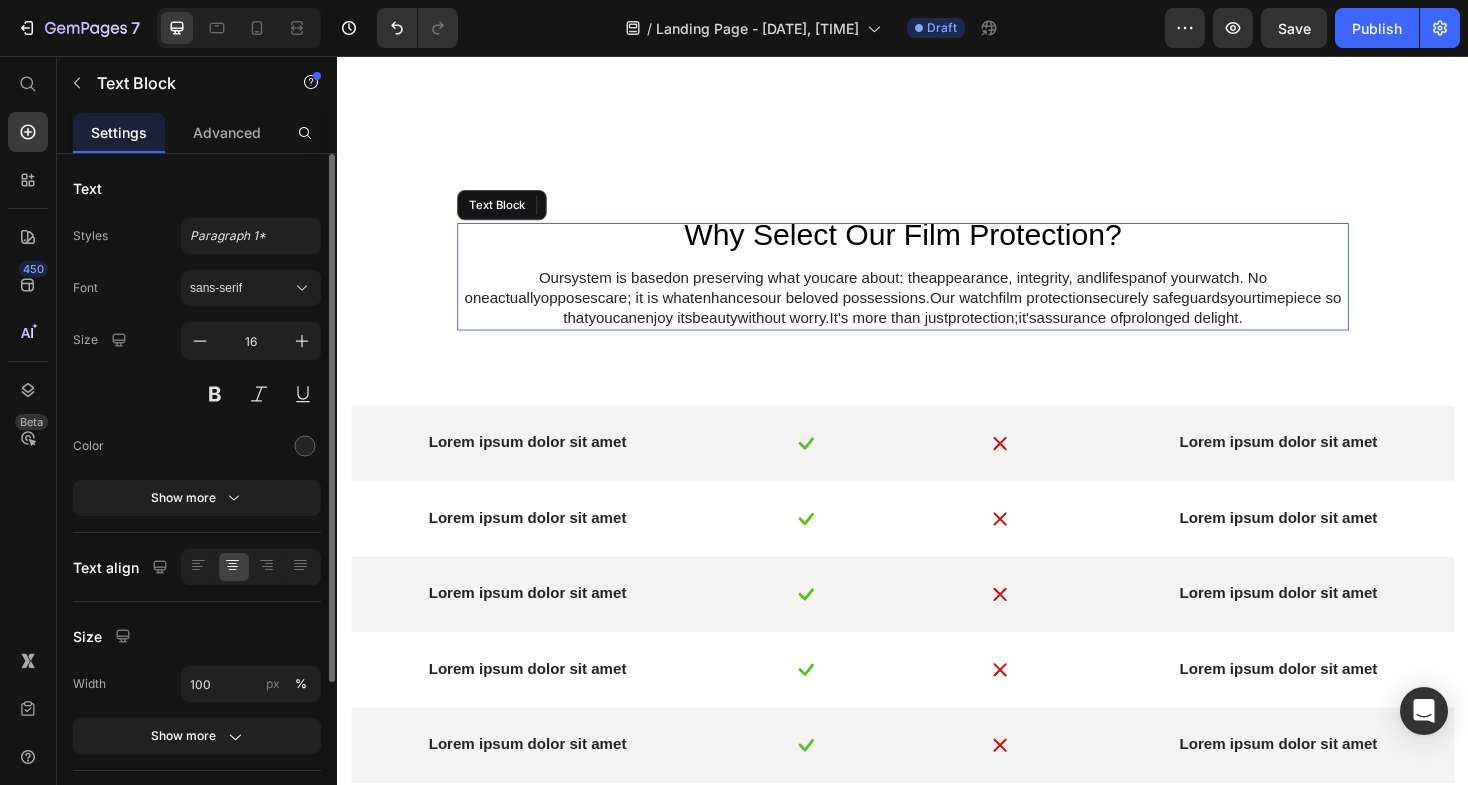 click on "beloved" at bounding box center [841, 312] 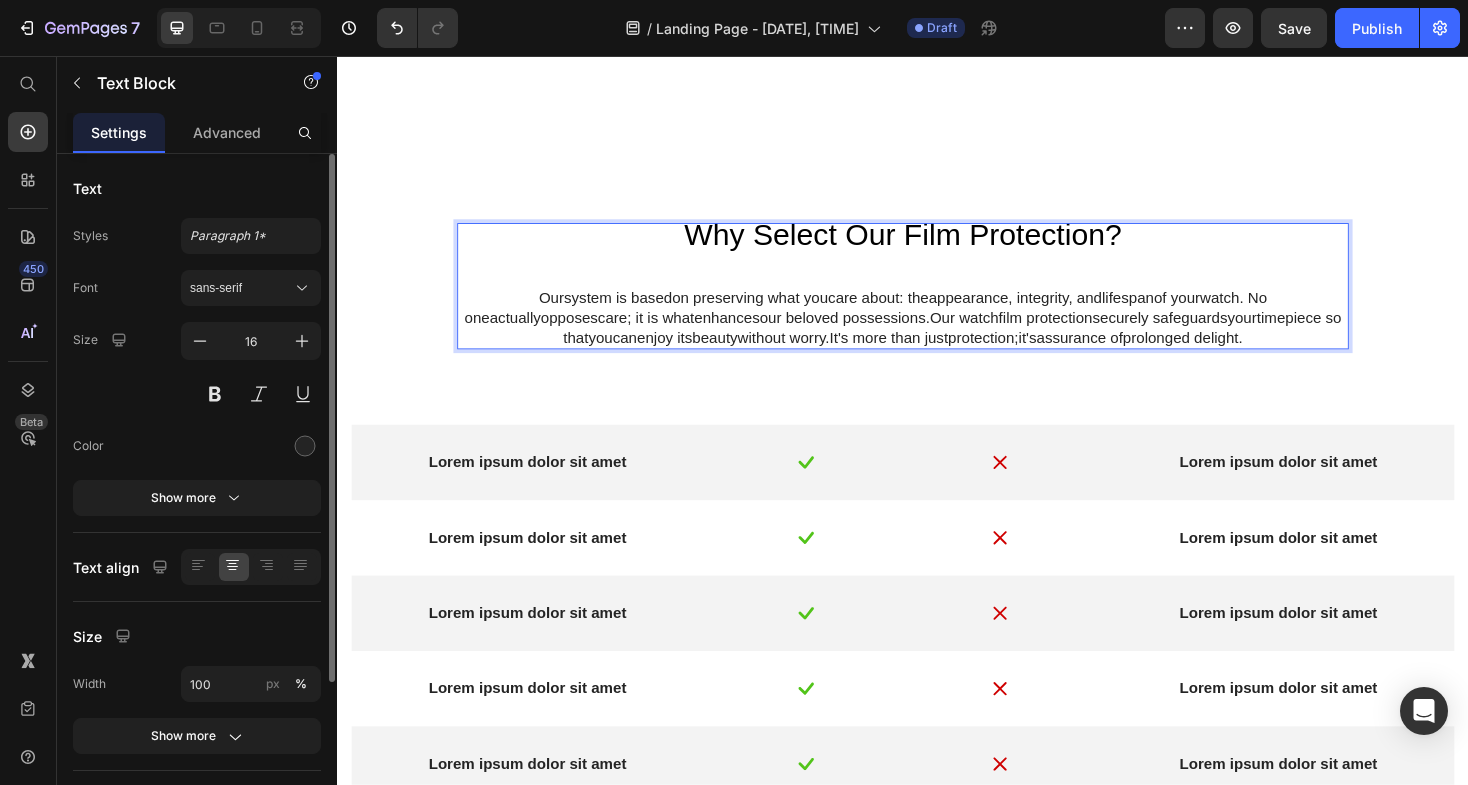 click on "beloved" at bounding box center [841, 333] 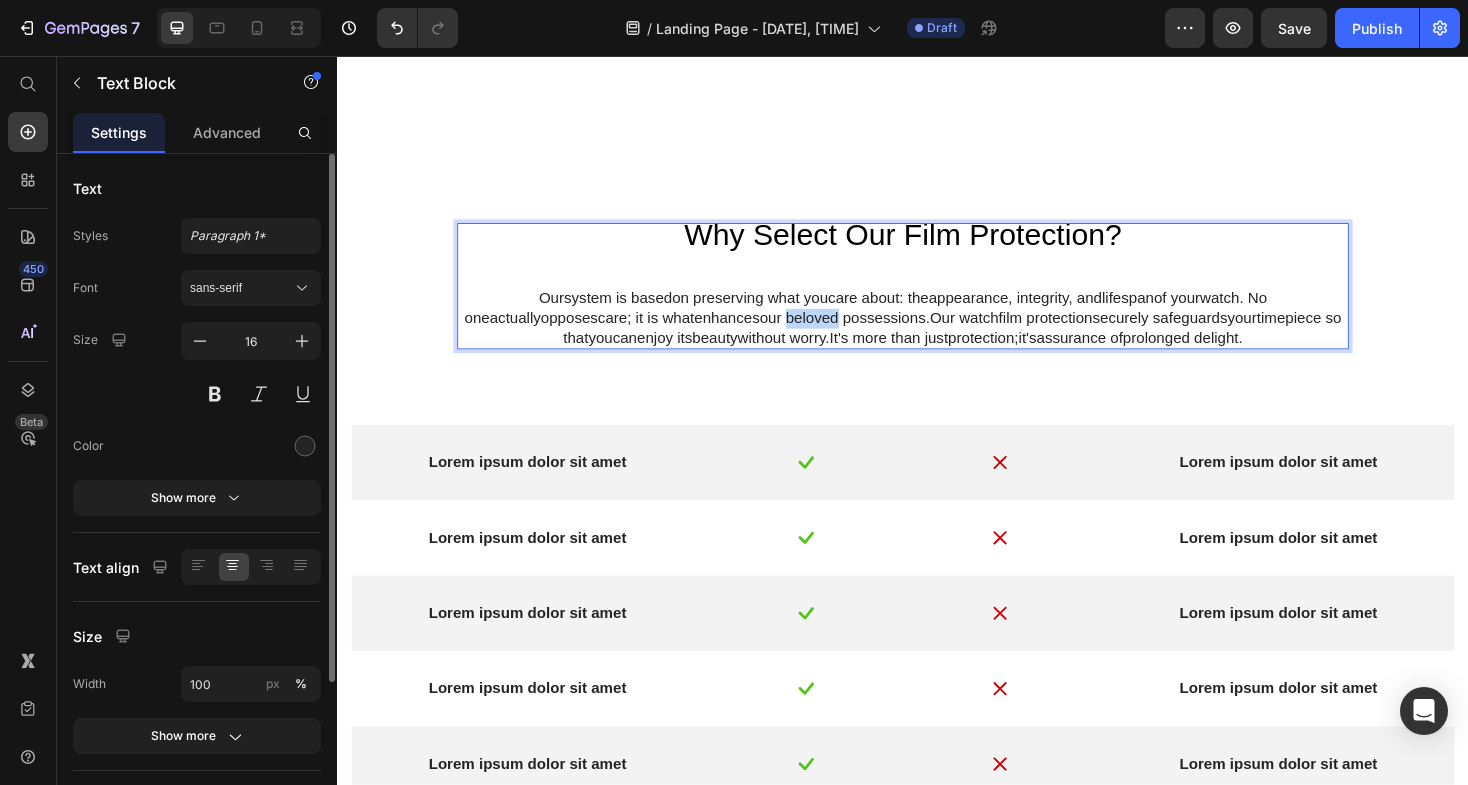 click on "beloved" at bounding box center (841, 333) 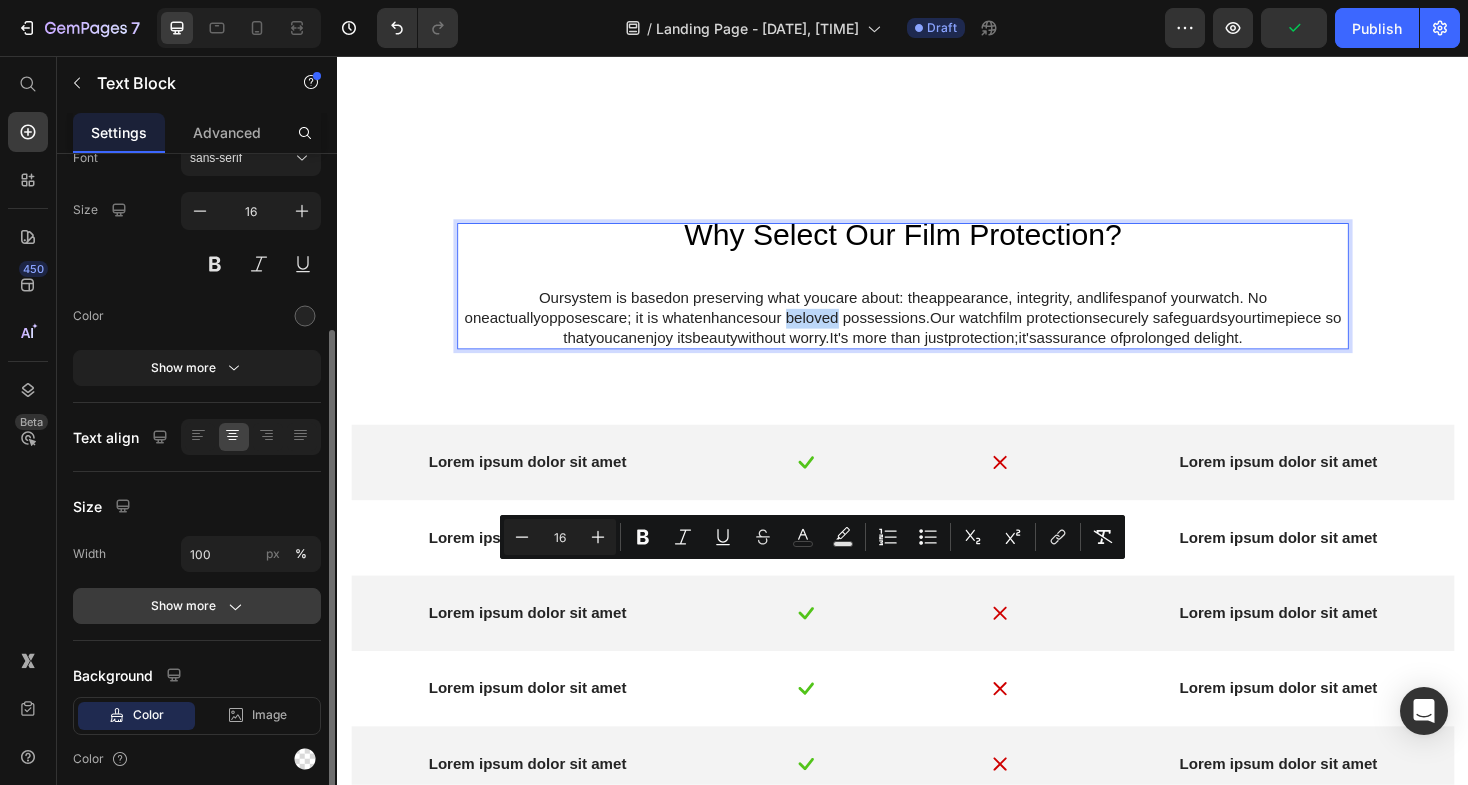 scroll, scrollTop: 207, scrollLeft: 0, axis: vertical 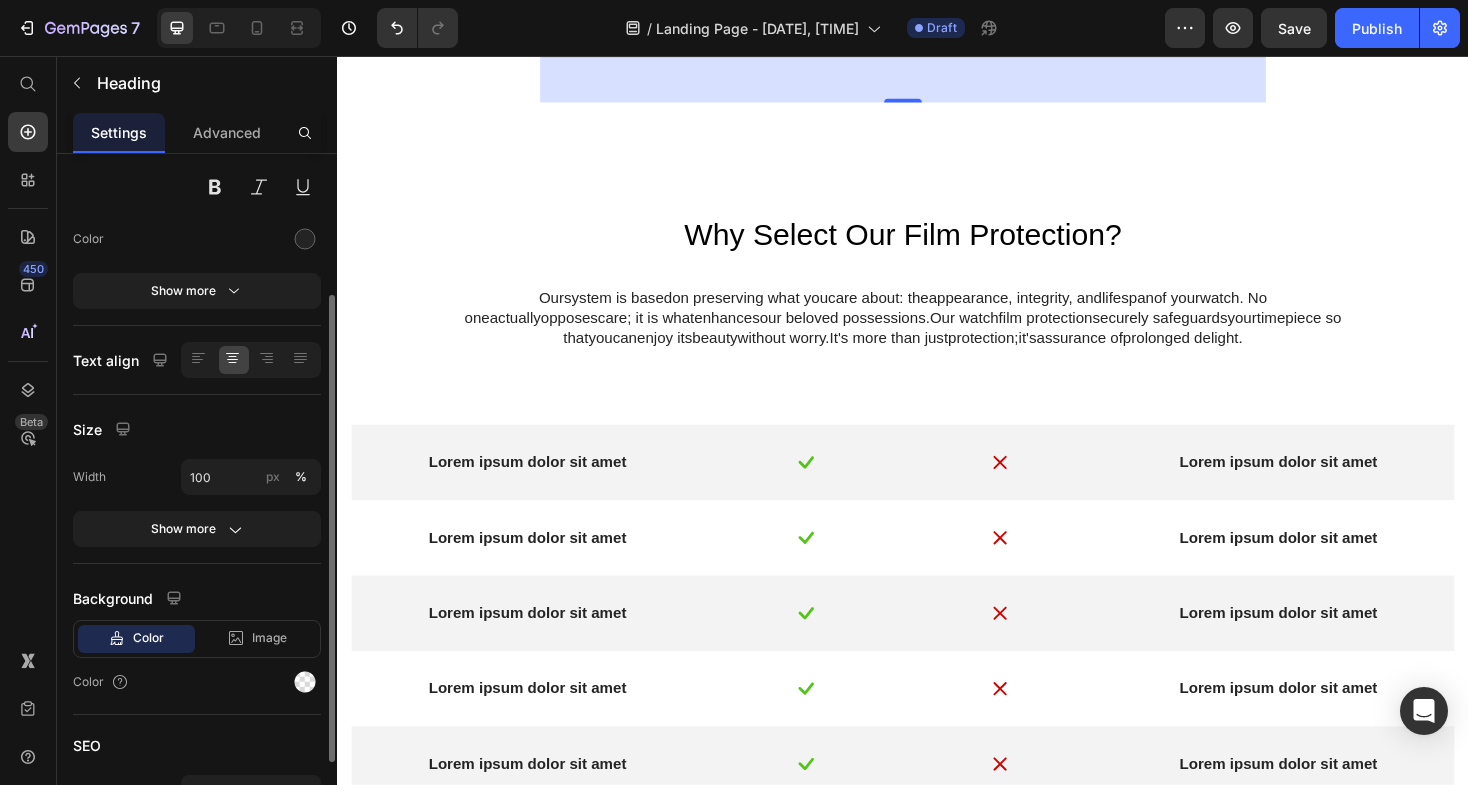 click on "⁠⁠⁠⁠⁠⁠⁠ Why Select Our Film Protection? Our  system   is   based  on preserving what you  care about : the  appearance , integrity, and  lifespan  of your  watch . No one  actuallyopposes  care ;   it   is   what  enhances  our   beloved   possessions .  Our   watch film protection  securely   safeguards  your  timepiece   so   that  you  can enjoy its  beauty  without worry.  It's   more   than   just  protection ;  it 's assurance of  prolonged   delight ." at bounding box center (937, -87) 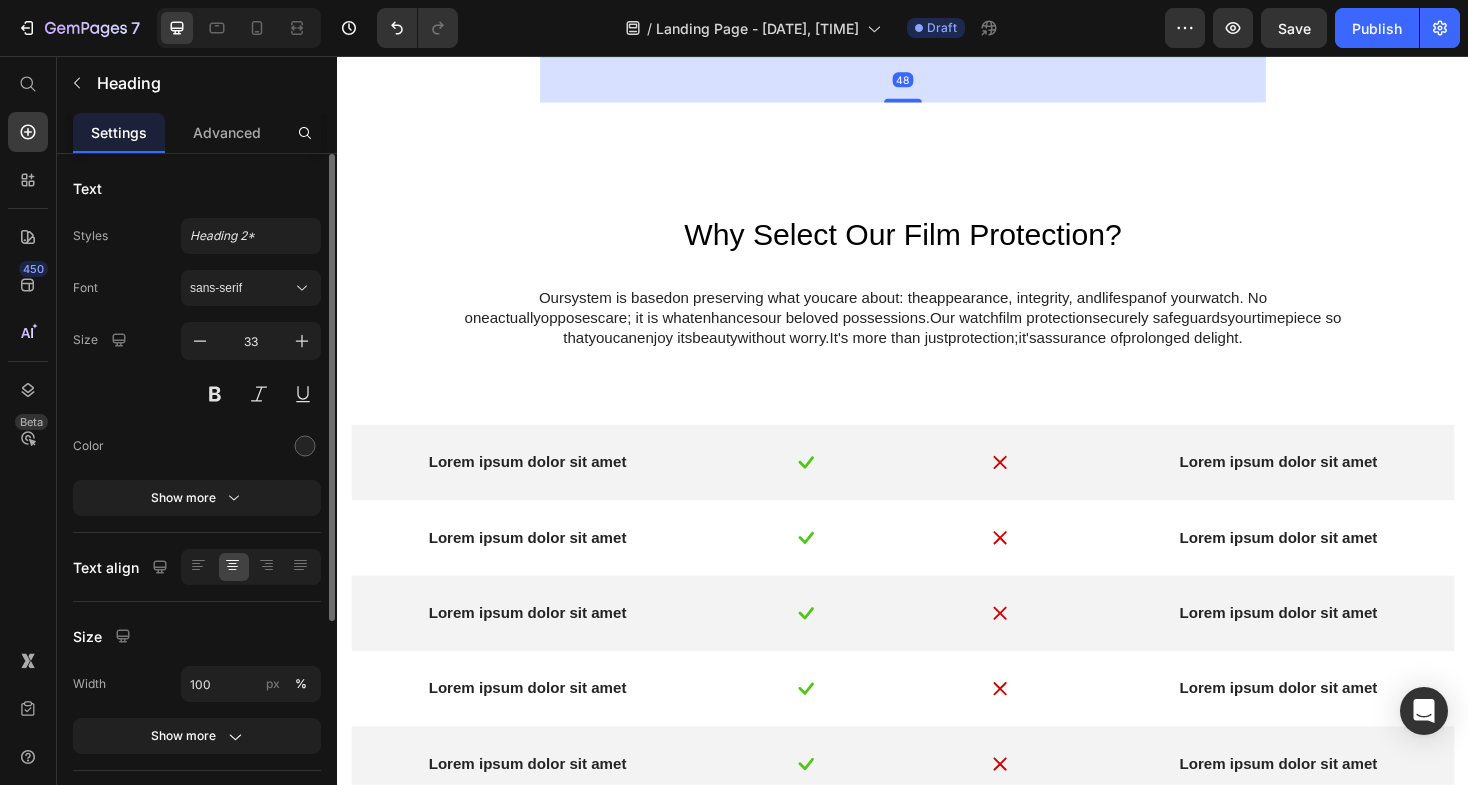 click 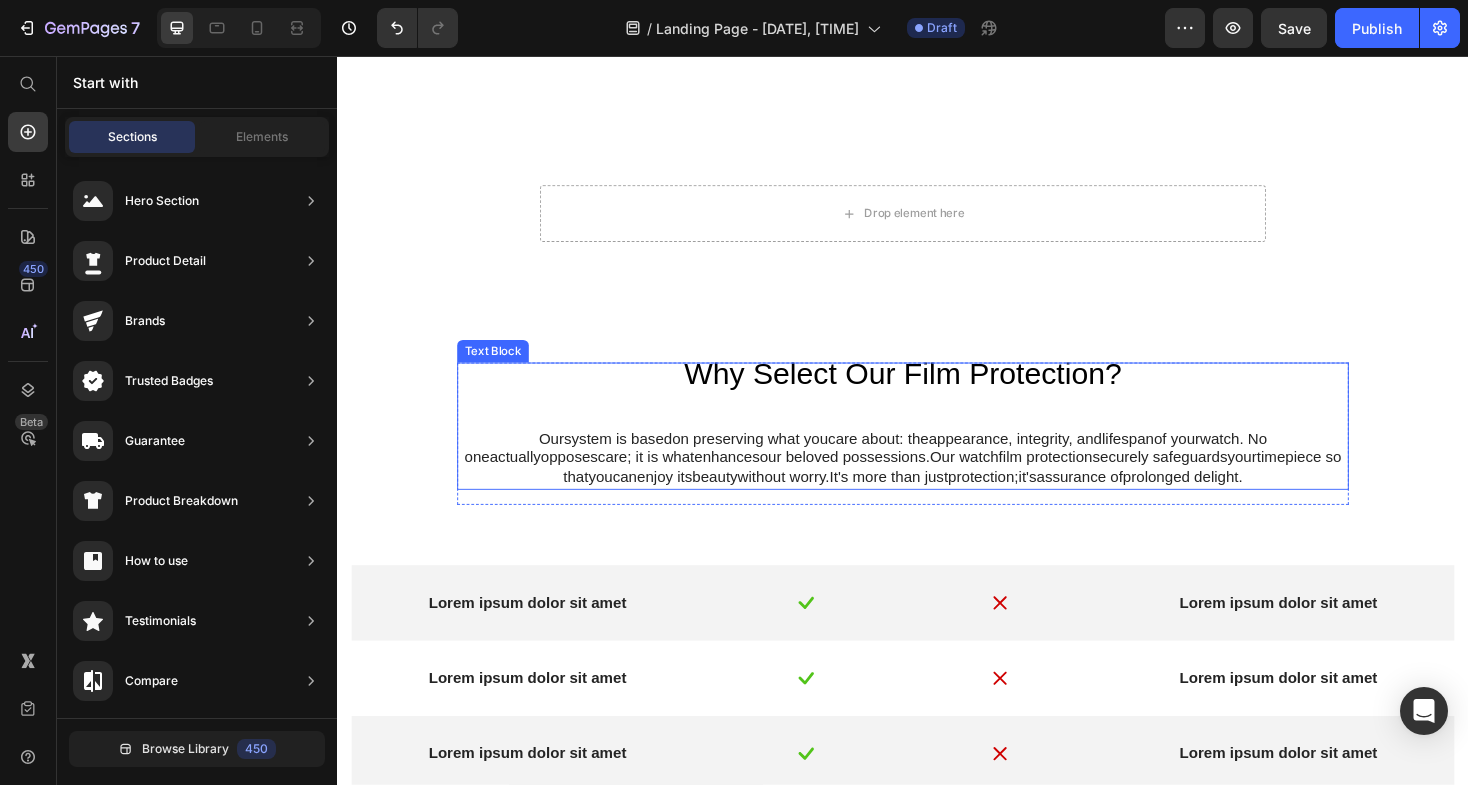 scroll, scrollTop: 1443, scrollLeft: 0, axis: vertical 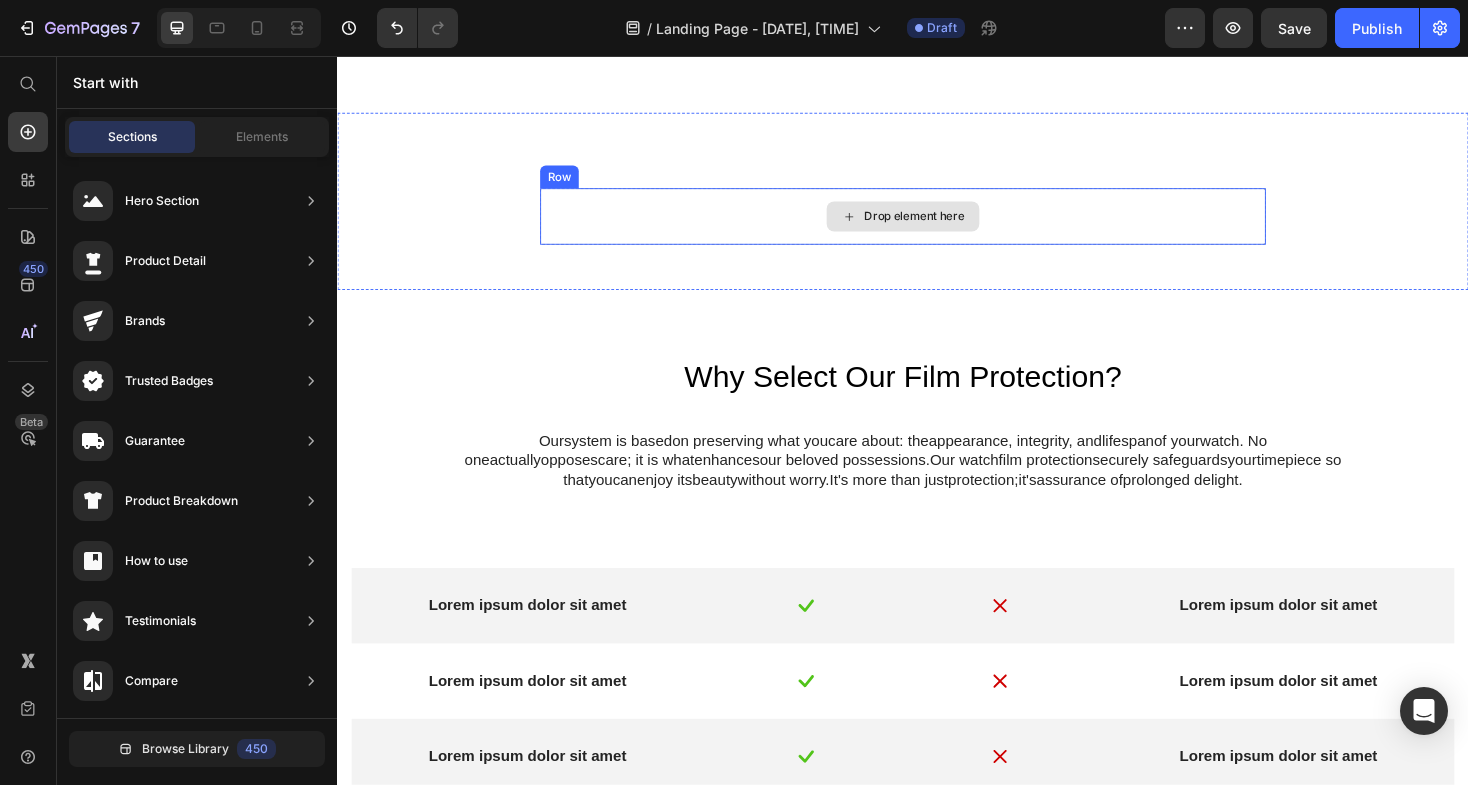 click on "Drop element here" at bounding box center [937, 226] 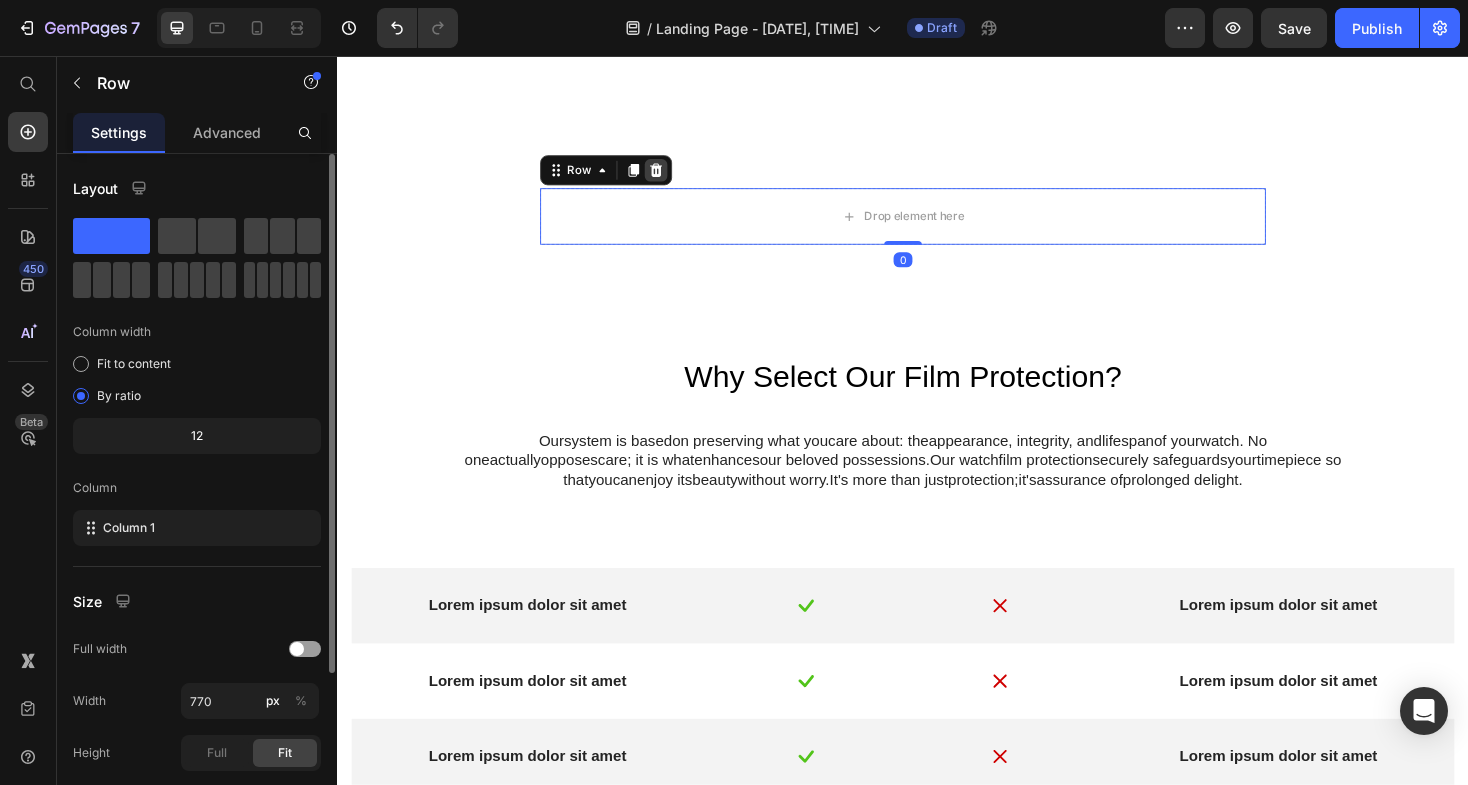 click 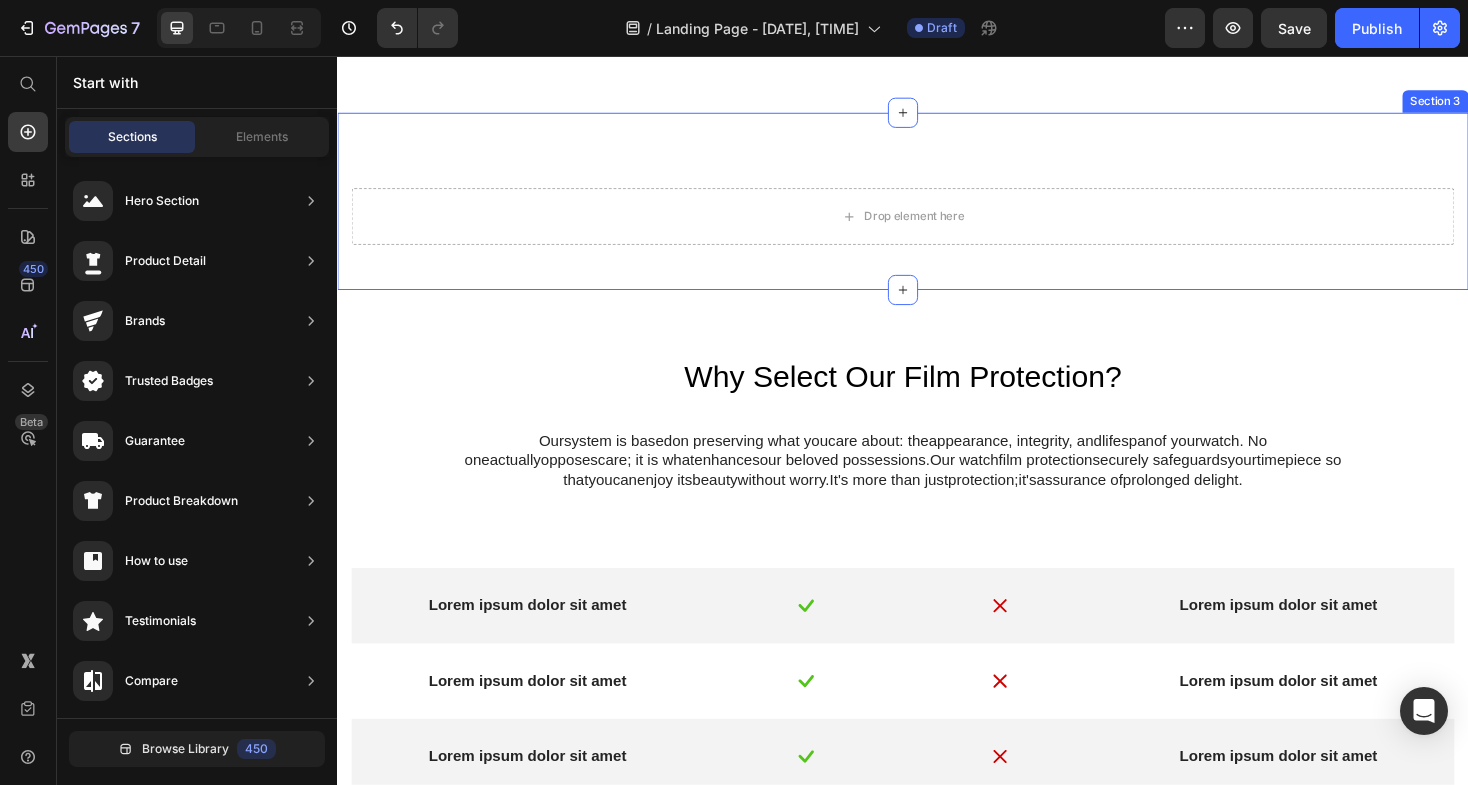 click on "Drop element here Section 3" at bounding box center [937, 210] 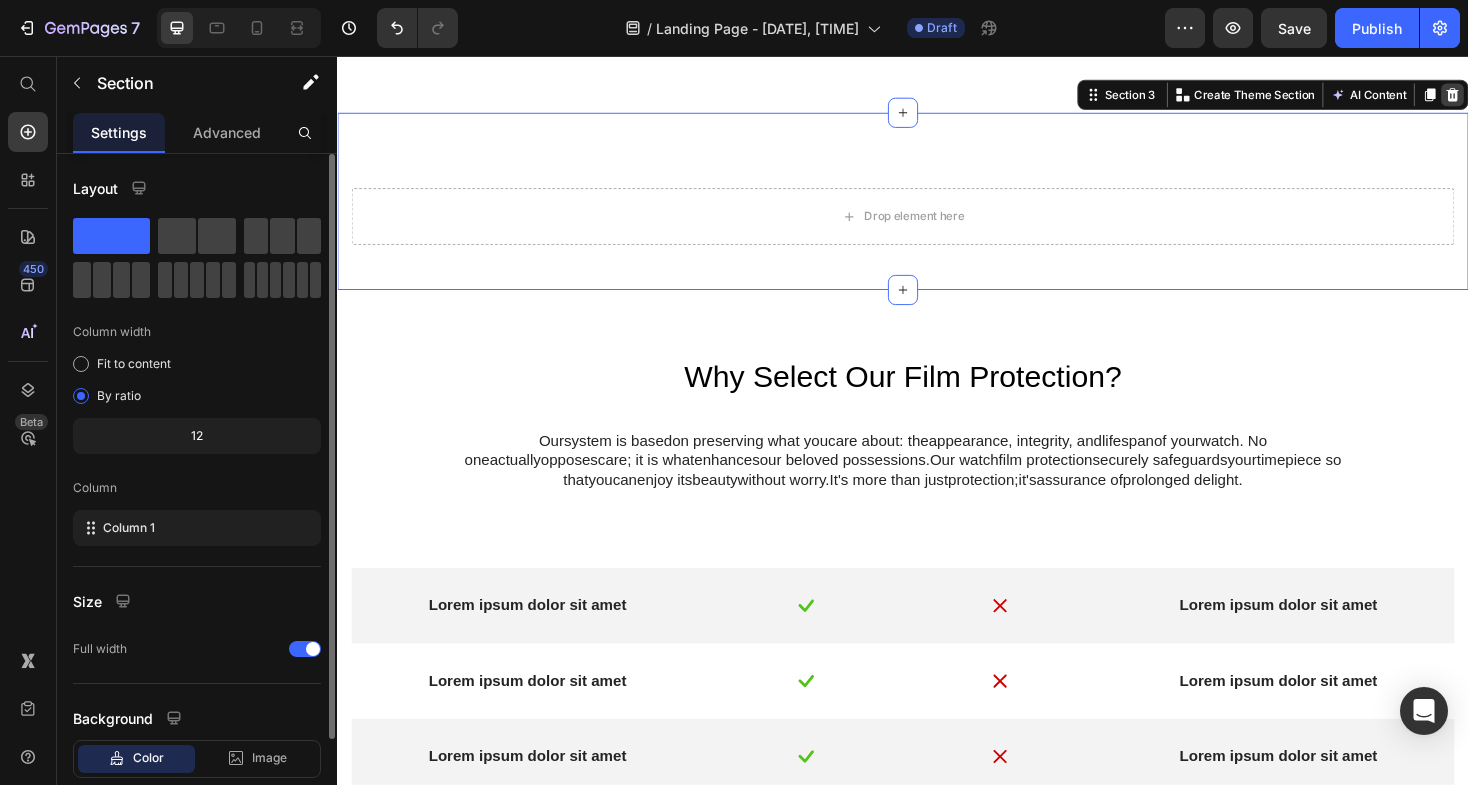 click 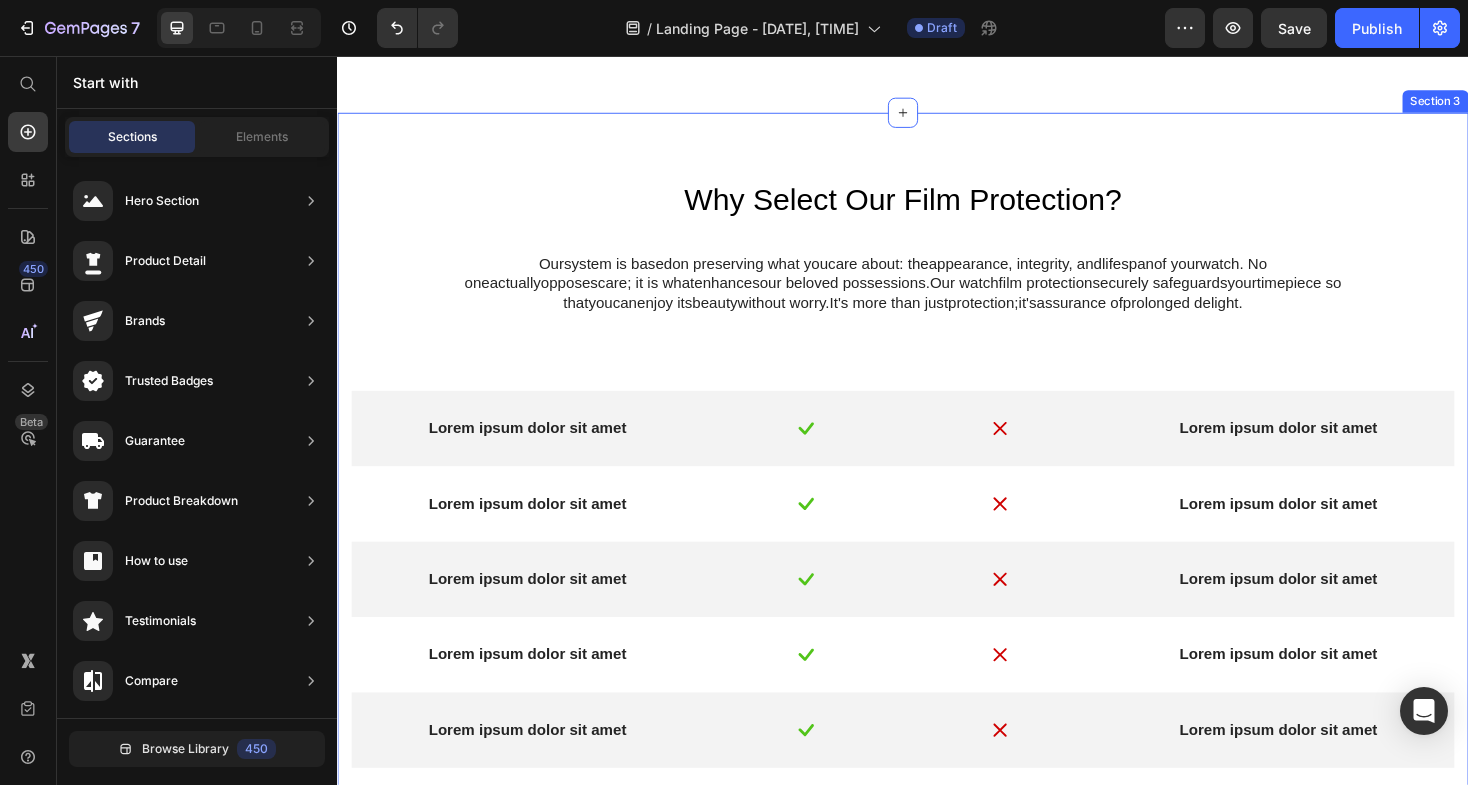 click on "Why Select Our Film Protection? Our  system   is   based  on preserving what you  care about : the  appearance , integrity, and  lifespan  of your  watch . No one  actuallyopposes  care ;   it   is   what  enhances  our   beloved   possessions .  Our   watch film protection  securely   safeguards  your  timepiece   so   that  you  can enjoy its  beauty  without worry.  It's   more   than   just  protection ;  it 's assurance of  prolonged   delight . Text Block Row Lorem ipsum dolor sit amet Text Block Image Image Lorem ipsum dolor sit amet Text Block Row Lorem ipsum dolor sit amet Text Block Image Image Lorem ipsum dolor sit amet Text Block Row Lorem ipsum dolor sit amet Text Block Image Image Lorem ipsum dolor sit amet Text Block Row Lorem ipsum dolor sit amet Text Block Image Image Lorem ipsum dolor sit amet Text Block Row Lorem ipsum dolor sit amet Text Block Image Image Lorem ipsum dolor sit amet Text Block Row Section 3" at bounding box center (937, 503) 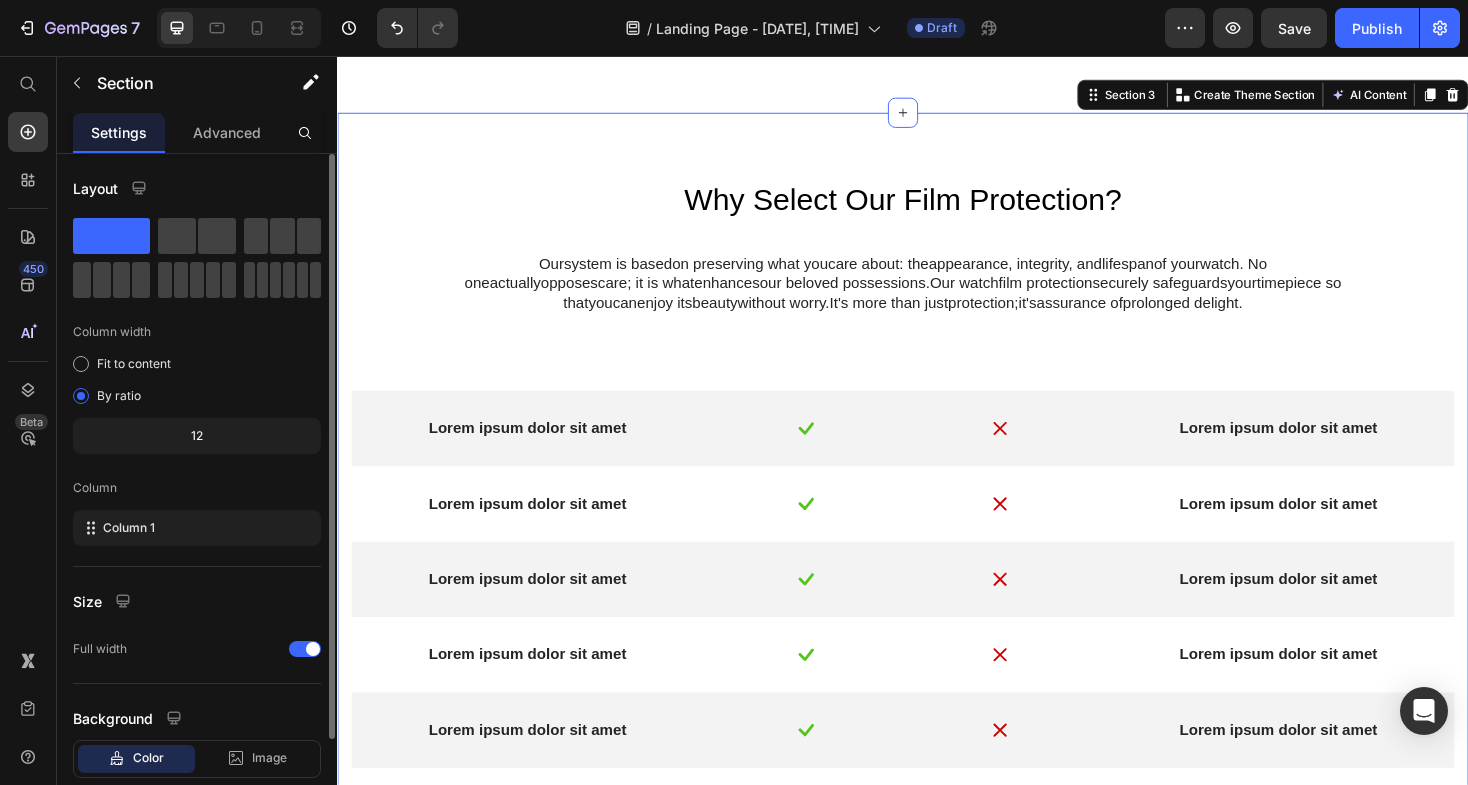 click on "Why Select Our Film Protection? Our  system   is   based  on preserving what you  care about : the  appearance , integrity, and  lifespan  of your  watch . No one  actuallyopposes  care ;   it   is   what  enhances  our   beloved   possessions .  Our   watch film protection  securely   safeguards  your  timepiece   so   that  you  can enjoy its  beauty  without worry.  It's   more   than   just  protection ;  it 's assurance of  prolonged   delight . Text Block Row Lorem ipsum dolor sit amet Text Block Image Image Lorem ipsum dolor sit amet Text Block Row Lorem ipsum dolor sit amet Text Block Image Image Lorem ipsum dolor sit amet Text Block Row Lorem ipsum dolor sit amet Text Block Image Image Lorem ipsum dolor sit amet Text Block Row Lorem ipsum dolor sit amet Text Block Image Image Lorem ipsum dolor sit amet Text Block Row Lorem ipsum dolor sit amet Text Block Image Image Lorem ipsum dolor sit amet Text Block Row Section 3   Create Theme Section AI Content Write with GemAI Tone and Voice Persuasive Product" at bounding box center [937, 503] 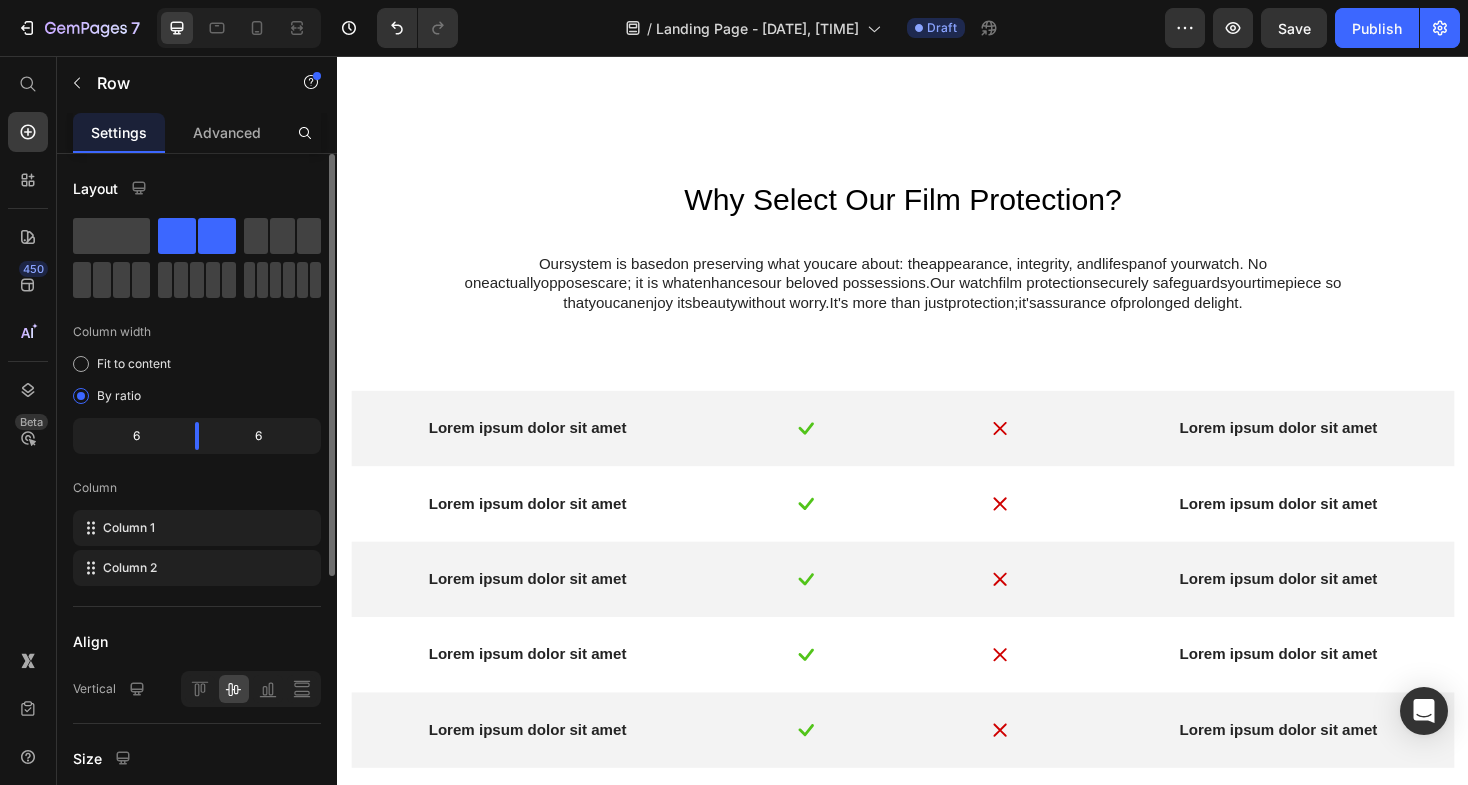 click on "Protect Your Watch, Wherever You Go Heading Our protective film  provides   you   with   every day  protection  to   maintain  your watch  in   a   healthy   condition.   It   will safeguard from  scratches,  marks , and  everyday  wear  and tear.  You can  wear  your  watch  with confidence  anywhere   you   go . Text block" at bounding box center (636, -108) 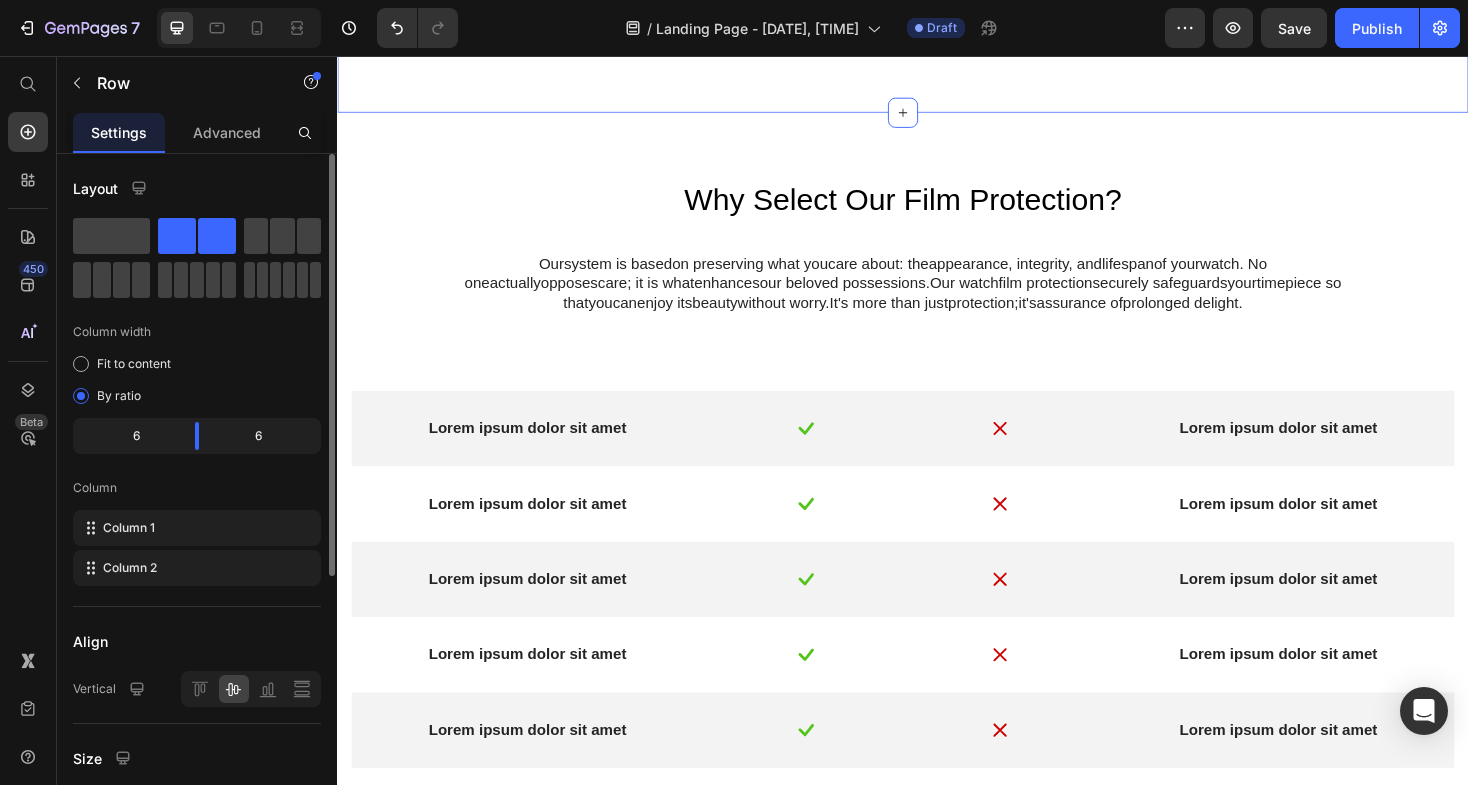 drag, startPoint x: 933, startPoint y: 313, endPoint x: 932, endPoint y: 341, distance: 28.01785 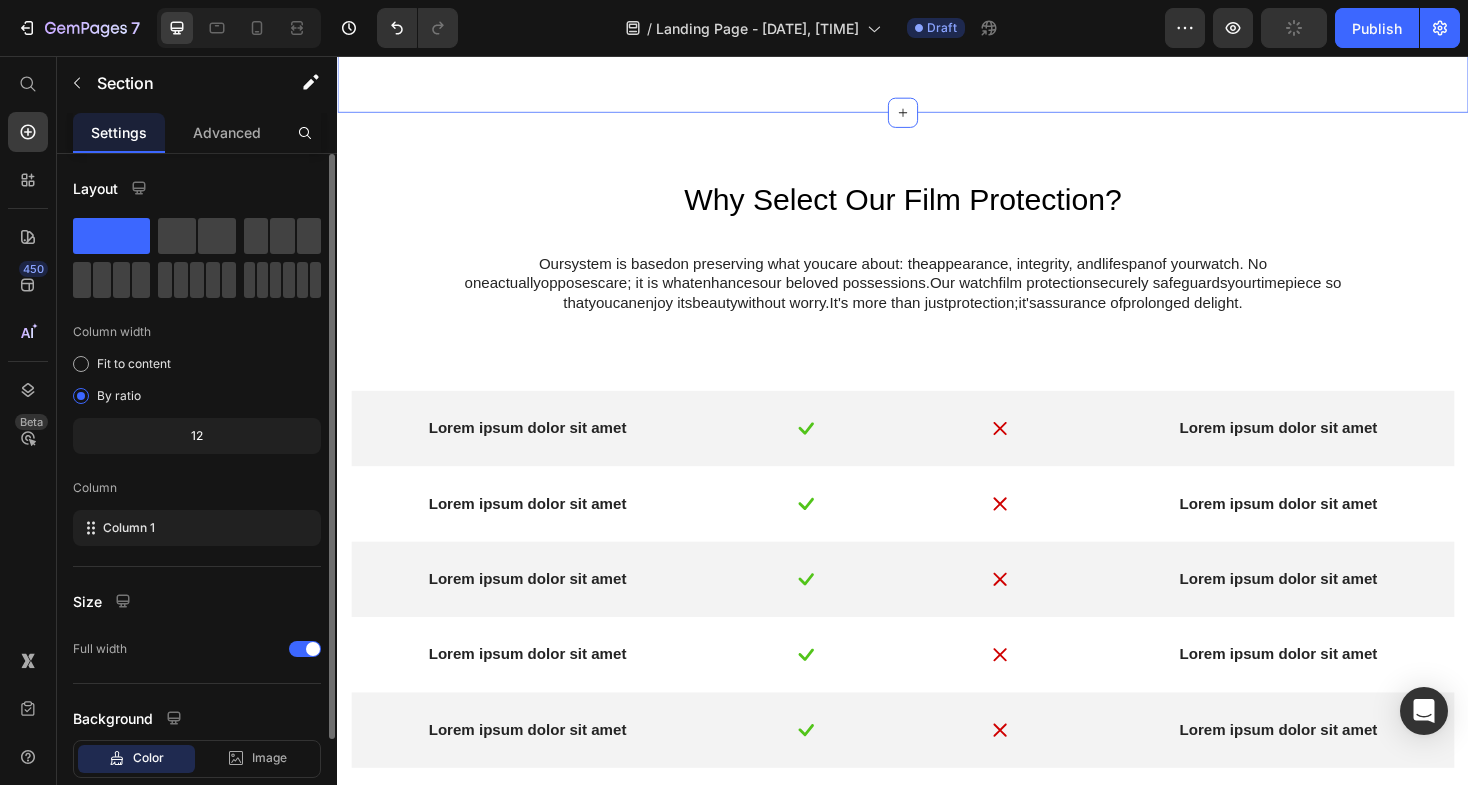 click on "Image Because your watch deserves the finest care Heading At Swiss Emporium, we understand that every scratch, dent, or mark can take away from your watch's beauty and resale value. That is why we are happy to provide seamless protective film installation by our professional watchmaker for certain luxury watch models. Whether your watch is a daily wearer or a cherished item in your collection, a well-applied protective film is a nearly invisible barrier against the wear and tear of everyday use—without affecting the look, feel, or operation of your watch. Text block Row Protect Your Watch, Wherever You Go Heading Our protective film  provides   you   with   every day  protection  to   maintain  your watch  in   a   healthy   condition.   It   will safeguard from  scratches,  marks , and  everyday  wear  and tear.  You can  wear  your  watch  with confidence  anywhere   you   go . Text block Image Row   0 Section 2" at bounding box center [937, -416] 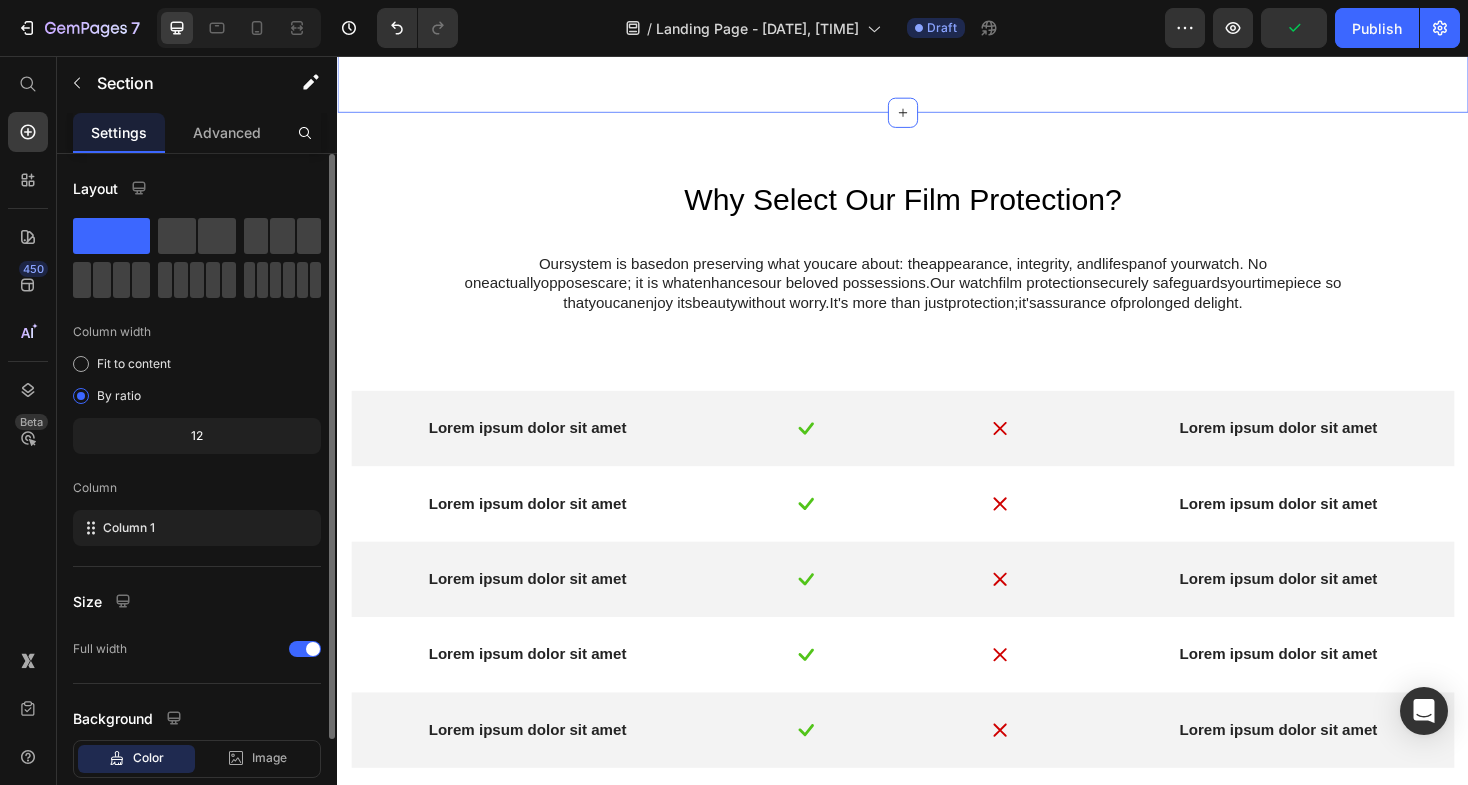 click on "Image Because your watch deserves the finest care Heading At Swiss Emporium, we understand that every scratch, dent, or mark can take away from your watch's beauty and resale value. That is why we are happy to provide seamless protective film installation by our professional watchmaker for certain luxury watch models. Whether your watch is a daily wearer or a cherished item in your collection, a well-applied protective film is a nearly invisible barrier against the wear and tear of everyday use—without affecting the look, feel, or operation of your watch. Text block Row Protect Your Watch, Wherever You Go Heading Our protective film  provides   you   with   every day  protection  to   maintain  your watch  in   a   healthy   condition.   It   will safeguard from  scratches,  marks , and  everyday  wear  and tear.  You can  wear  your  watch  with confidence  anywhere   you   go . Text block Image Row Section 2   Create Theme Section AI Content Write with GemAI What would you like to describe here? Product" at bounding box center [937, -416] 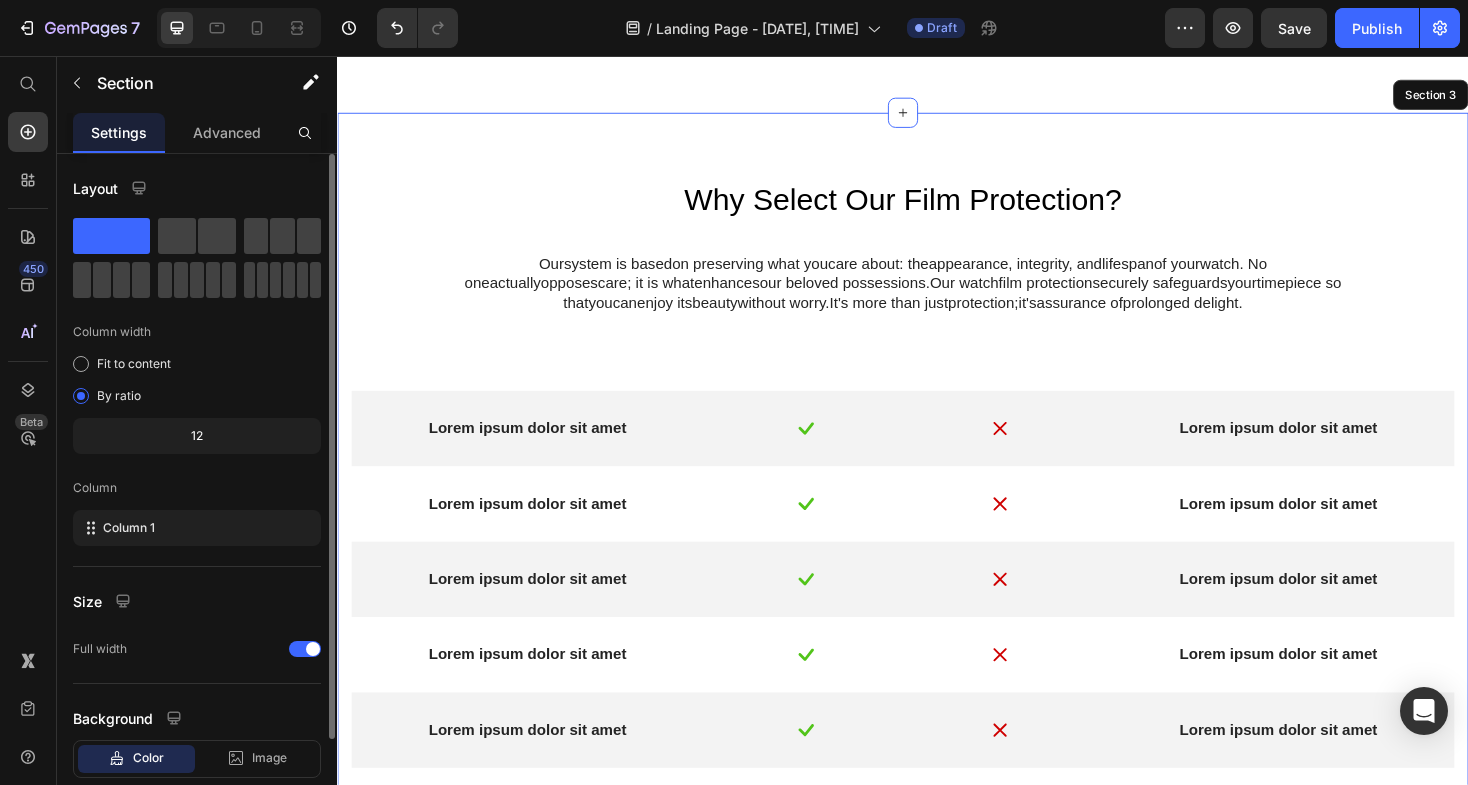 click on "Why Select Our Film Protection? Our  system   is   based  on preserving what you  care about : the  appearance , integrity, and  lifespan  of your  watch . No one  actuallyopposes  care ;   it   is   what  enhances  our   beloved   possessions .  Our   watch film protection  securely   safeguards  your  timepiece   so   that  you  can enjoy its  beauty  without worry.  It's   more   than   just  protection ;  it 's assurance of  prolonged   delight . Text Block Row Lorem ipsum dolor sit amet Text Block Image Image Lorem ipsum dolor sit amet Text Block Row Lorem ipsum dolor sit amet Text Block Image Image Lorem ipsum dolor sit amet Text Block Row Lorem ipsum dolor sit amet Text Block Image Image Lorem ipsum dolor sit amet Text Block Row Lorem ipsum dolor sit amet Text Block Image Image Lorem ipsum dolor sit amet Text Block Row Lorem ipsum dolor sit amet Text Block Image Image Lorem ipsum dolor sit amet Text Block Row Section 3" at bounding box center (937, 503) 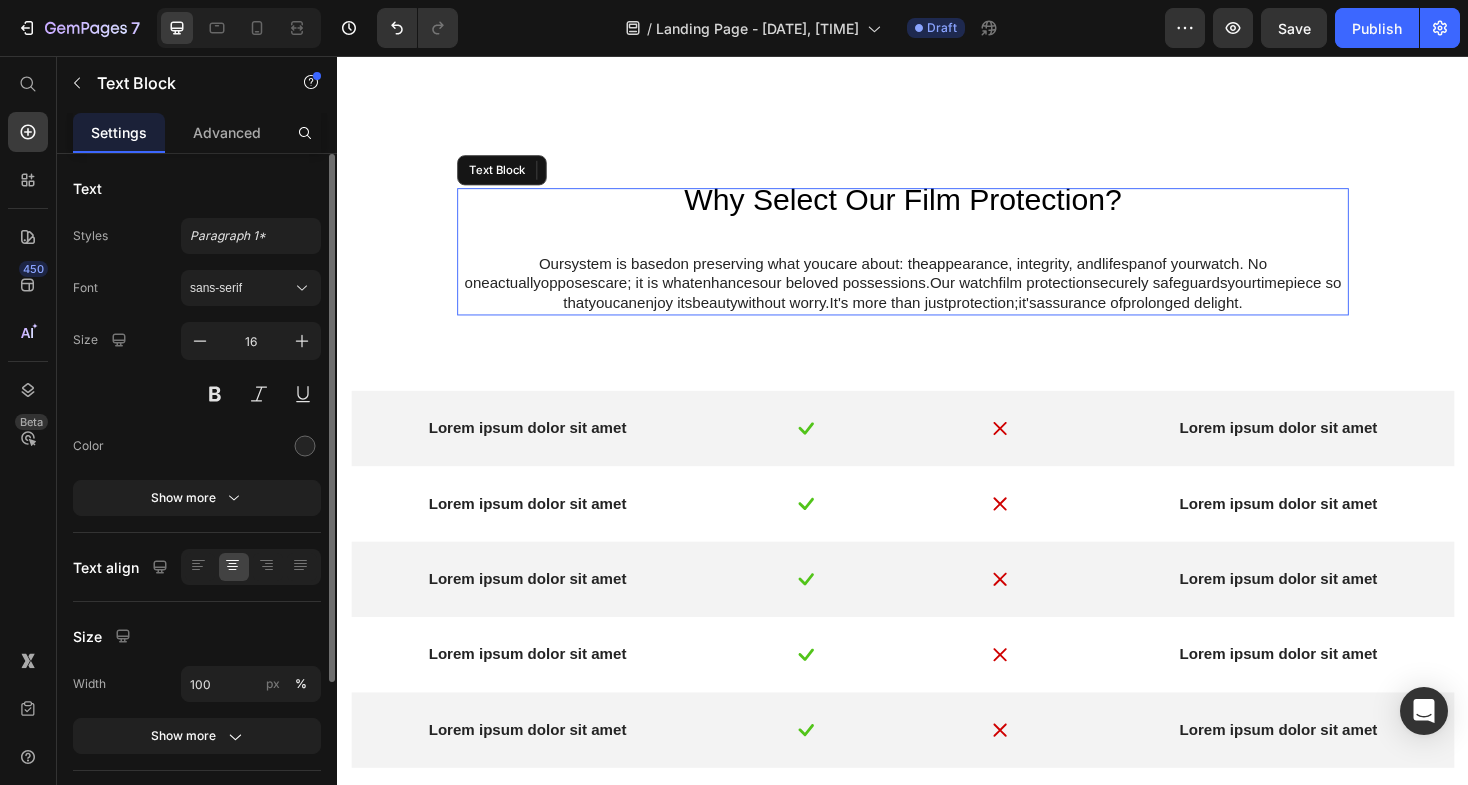 click on ": the" at bounding box center [948, 276] 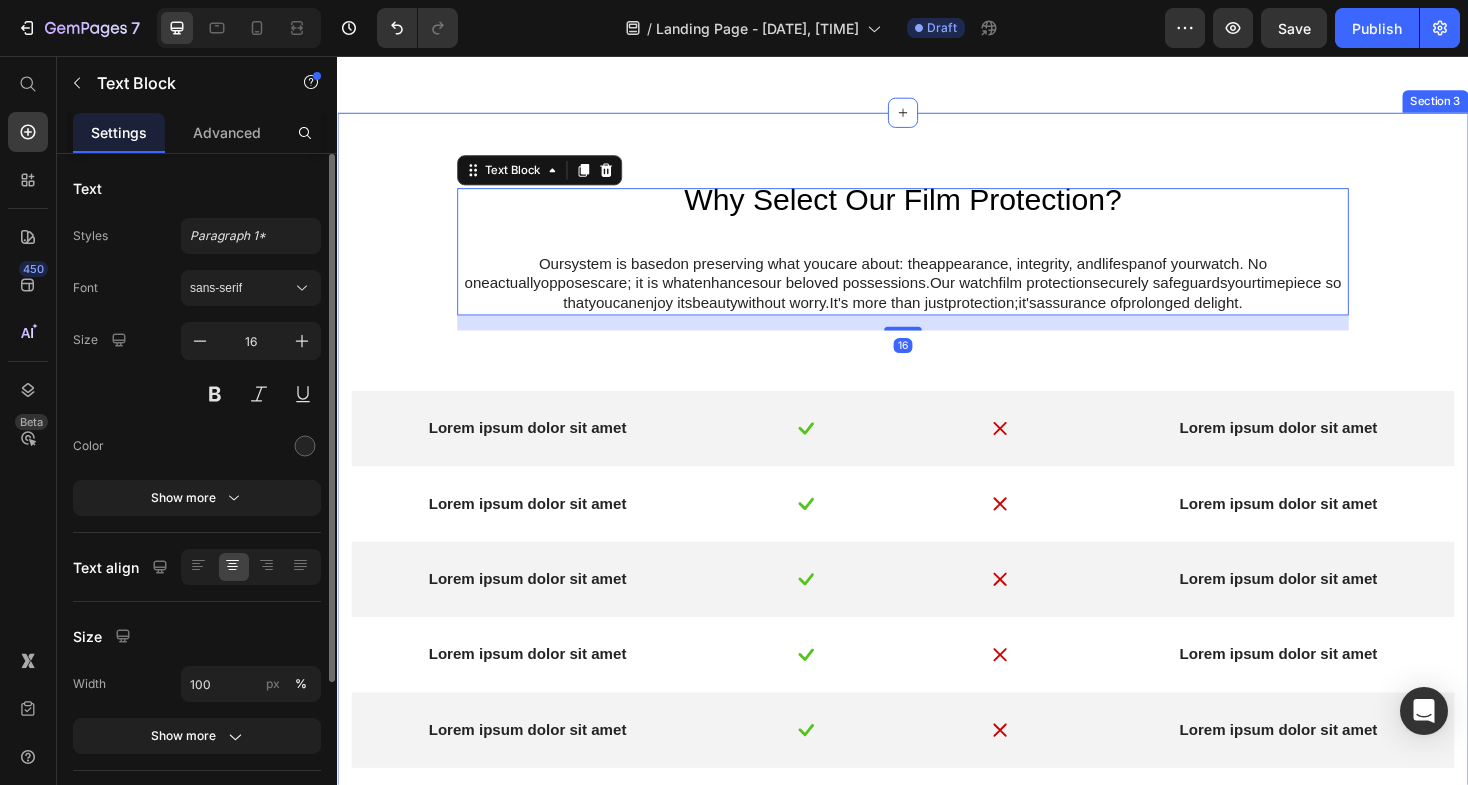 click on "Why Select Our Film Protection? Our  system   is   based  on preserving what you  care about : the  appearance , integrity, and  lifespan  of your  watch . No one  actuallyopposes  care ;   it   is   what  enhances  our   beloved   possessions .  Our   watch film protection  securely   safeguards  your  timepiece   so   that  you  can enjoy its  beauty  without worry.  It's   more   than   just  protection ;  it 's assurance of  prolonged   delight . Text Block   16 Row Lorem ipsum dolor sit amet Text Block Image Image Lorem ipsum dolor sit amet Text Block Row Lorem ipsum dolor sit amet Text Block Image Image Lorem ipsum dolor sit amet Text Block Row Lorem ipsum dolor sit amet Text Block Image Image Lorem ipsum dolor sit amet Text Block Row Lorem ipsum dolor sit amet Text Block Image Image Lorem ipsum dolor sit amet Text Block Row Lorem ipsum dolor sit amet Text Block Image Image Lorem ipsum dolor sit amet Text Block Row Section 3" at bounding box center [937, 503] 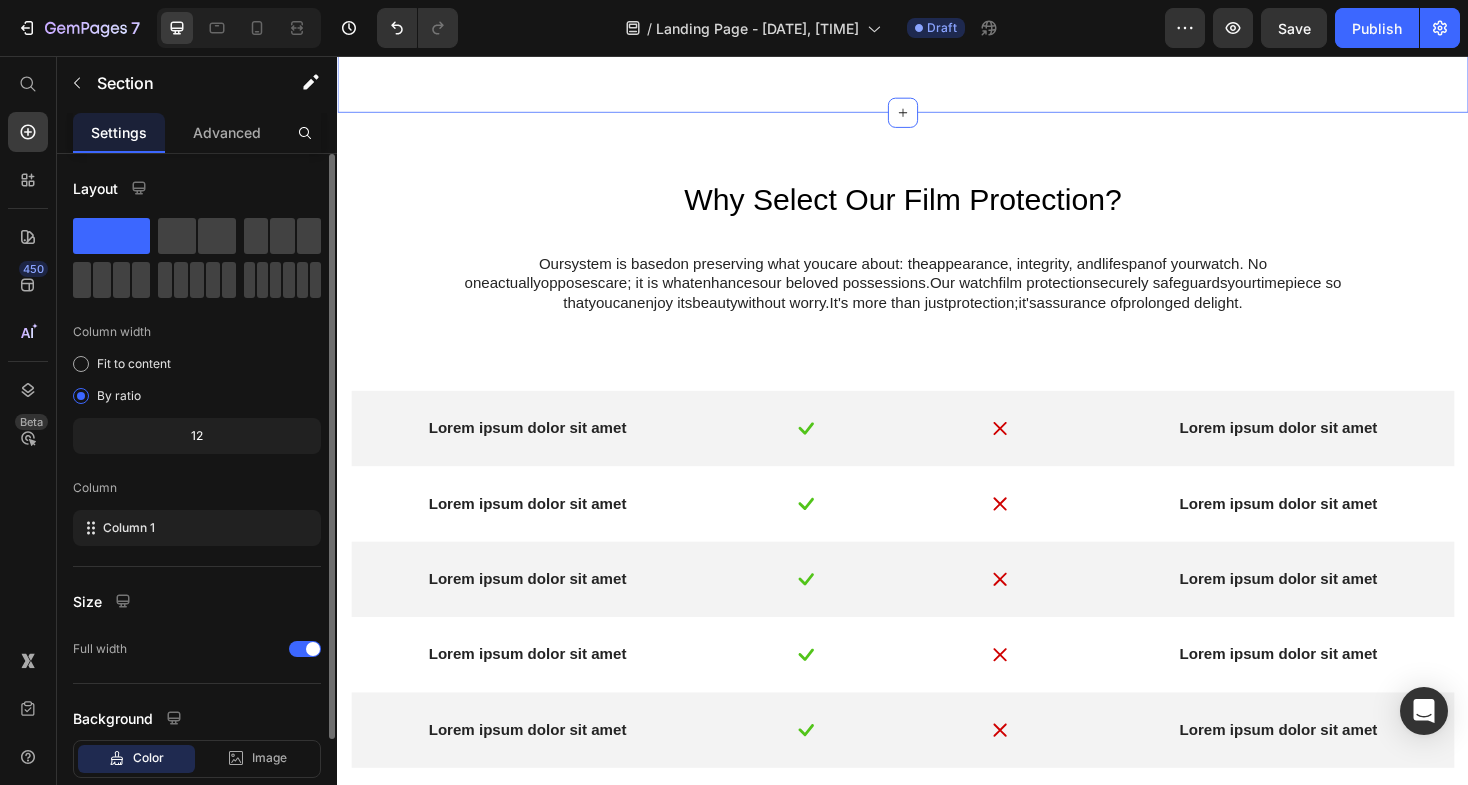 click on "Image Because your watch deserves the finest care Heading At Swiss Emporium, we understand that every scratch, dent, or mark can take away from your watch's beauty and resale value. That is why we are happy to provide seamless protective film installation by our professional watchmaker for certain luxury watch models. Whether your watch is a daily wearer or a cherished item in your collection, a well-applied protective film is a nearly invisible barrier against the wear and tear of everyday use—without affecting the look, feel, or operation of your watch. Text block Row Protect Your Watch, Wherever You Go Heading Our protective film  provides   you   with   every day  protection  to   maintain  your watch  in   a   healthy   condition.   It   will safeguard from  scratches,  marks , and  everyday  wear  and tear.  You can  wear  your  watch  with confidence  anywhere   you   go . Text block Image Row Section 2   Create Theme Section AI Content Write with GemAI What would you like to describe here? Product" at bounding box center (937, -416) 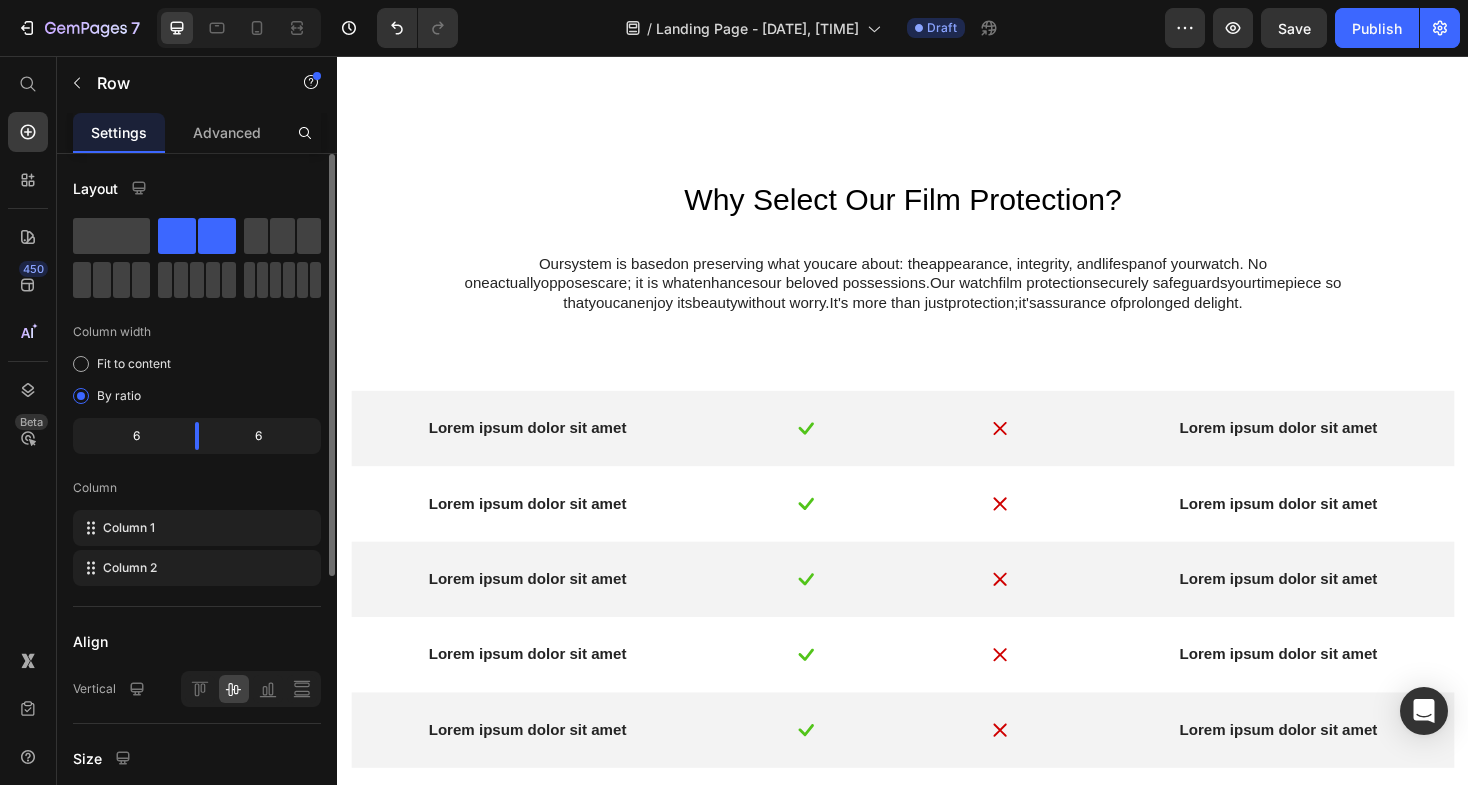 click on "Protect Your Watch, Wherever You Go Heading Our protective film  provides   you   with   every day  protection  to   maintain  your watch  in   a   healthy   condition.   It   will safeguard from  scratches,  marks , and  everyday  wear  and tear.  You can  wear  your  watch  with confidence  anywhere   you   go . Text block" at bounding box center (636, -108) 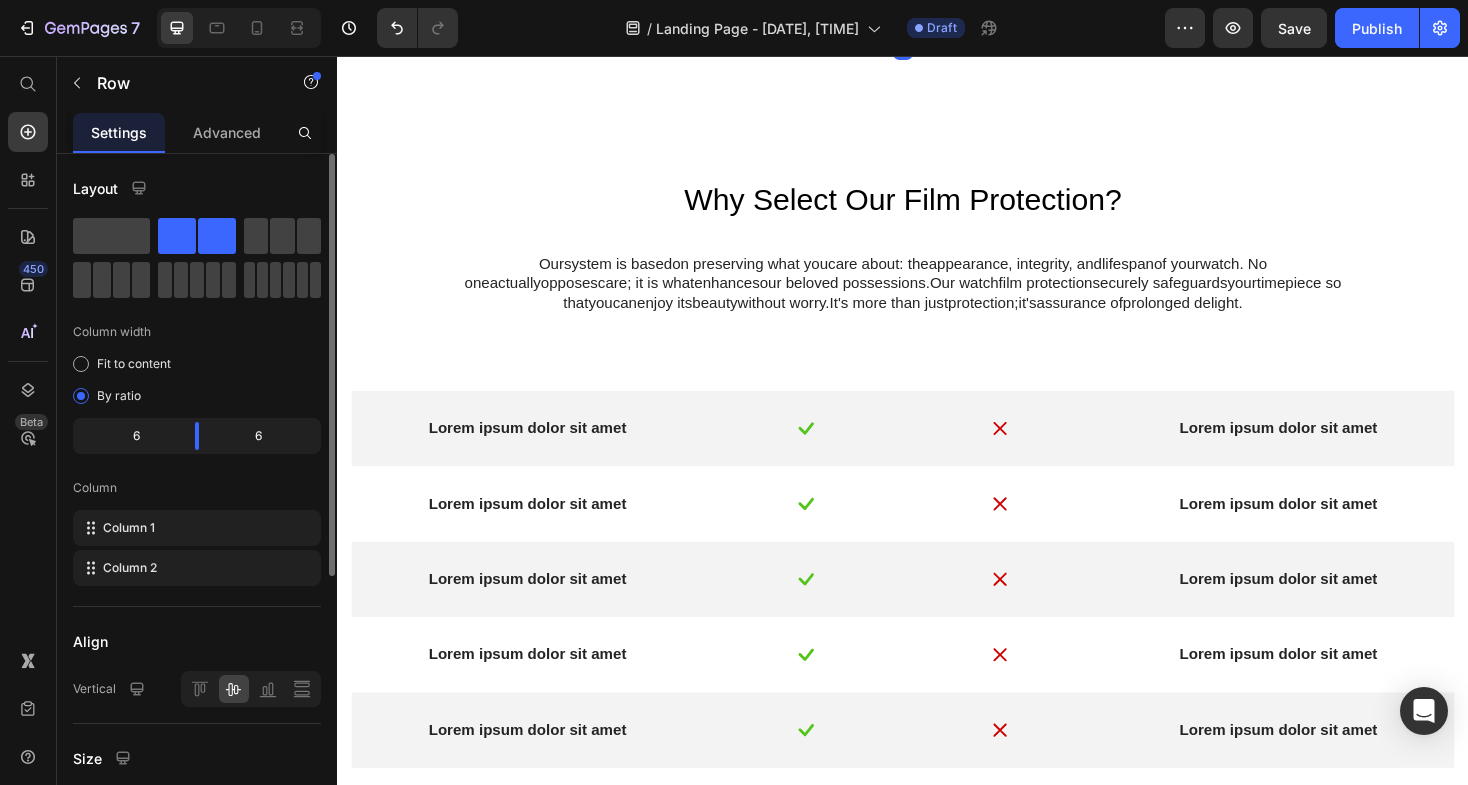 drag, startPoint x: 942, startPoint y: 313, endPoint x: 967, endPoint y: 133, distance: 181.72781 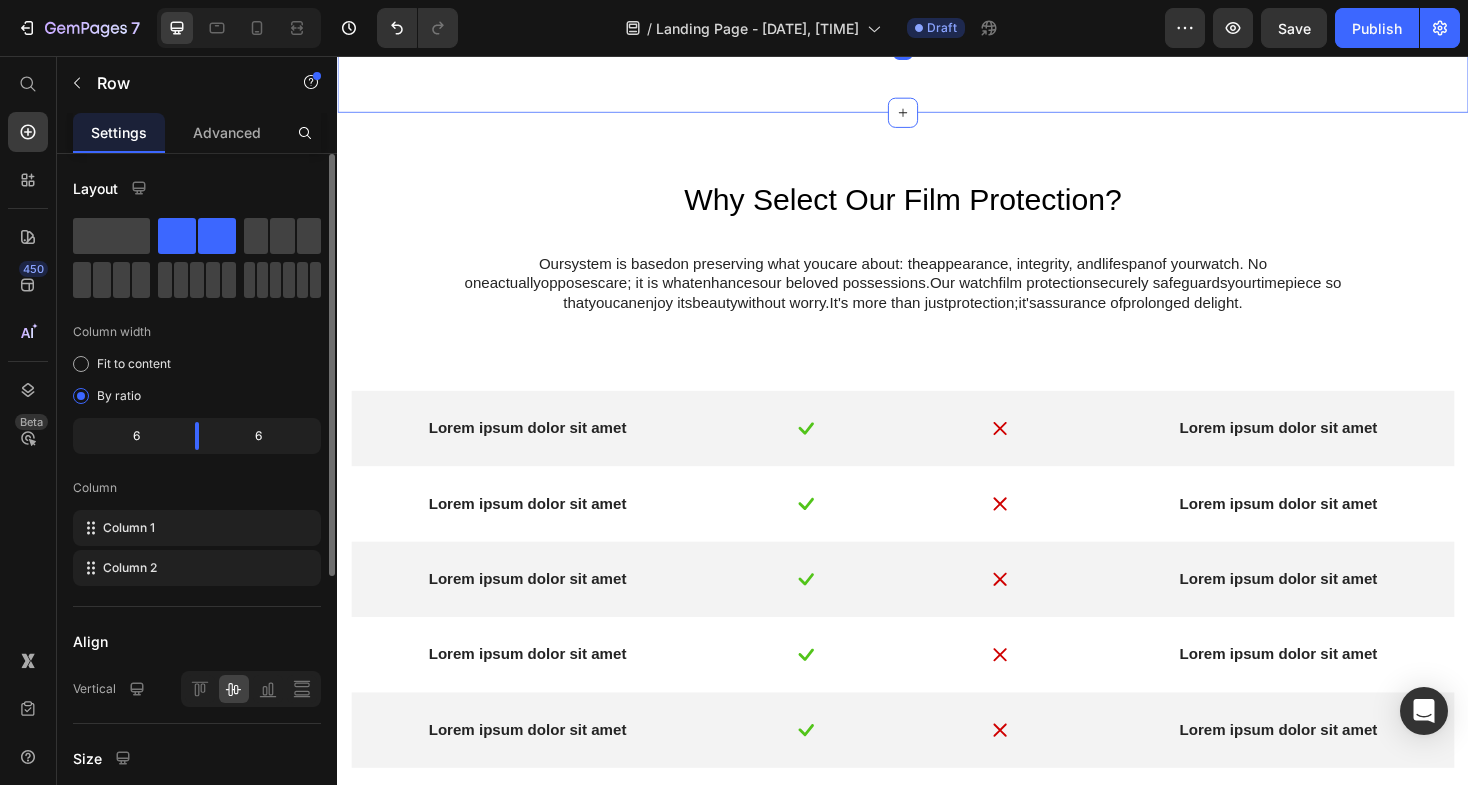 click on "Image Because your watch deserves the finest care Heading At Swiss Emporium, we understand that every scratch, dent, or mark can take away from your watch's beauty and resale value. That is why we are happy to provide seamless protective film installation by our professional watchmaker for certain luxury watch models. Whether your watch is a daily wearer or a cherished item in your collection, a well-applied protective film is a nearly invisible barrier against the wear and tear of everyday use—without affecting the look, feel, or operation of your watch. Text block Row Protect Your Watch, Wherever You Go Heading Our protective film  provides   you   with   every day  protection  to   maintain  your watch  in   a   healthy   condition.   It   will safeguard from  scratches,  marks , and  everyday  wear  and tear.  You can  wear  your  watch  with confidence  anywhere   you   go . Text block Image Row   0 Section 2" at bounding box center (937, -416) 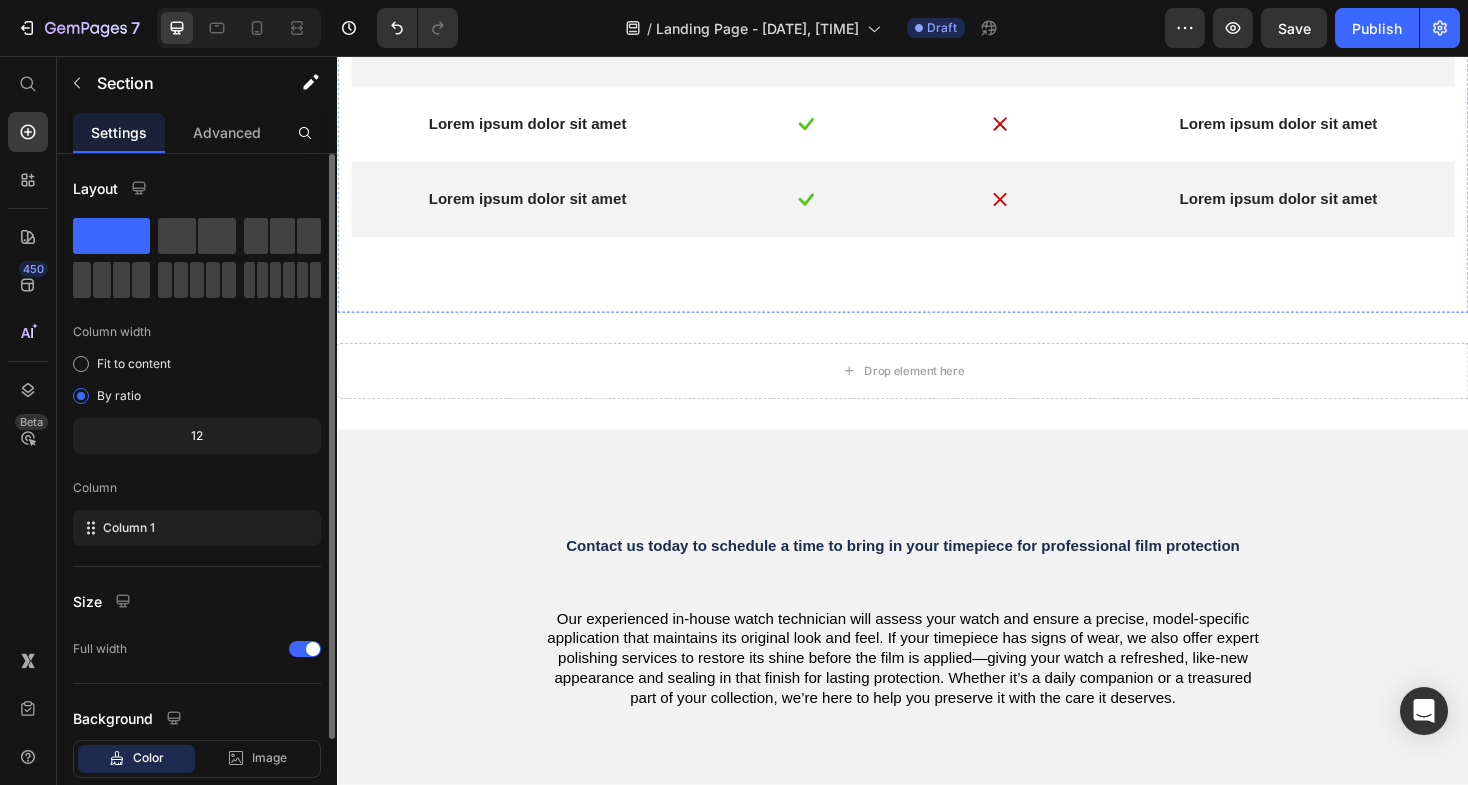 scroll, scrollTop: 2031, scrollLeft: 0, axis: vertical 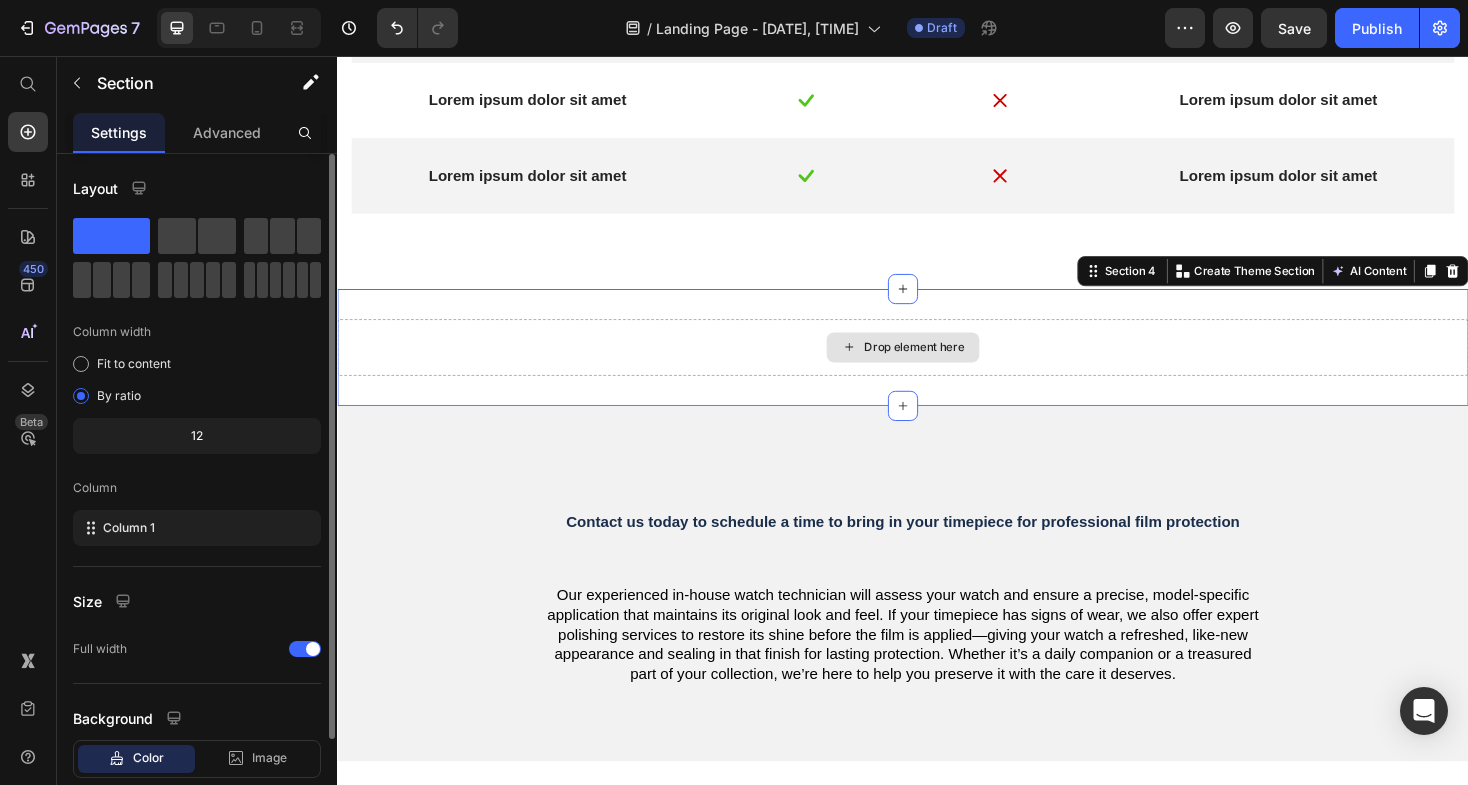 click on "Drop element here" at bounding box center [937, 365] 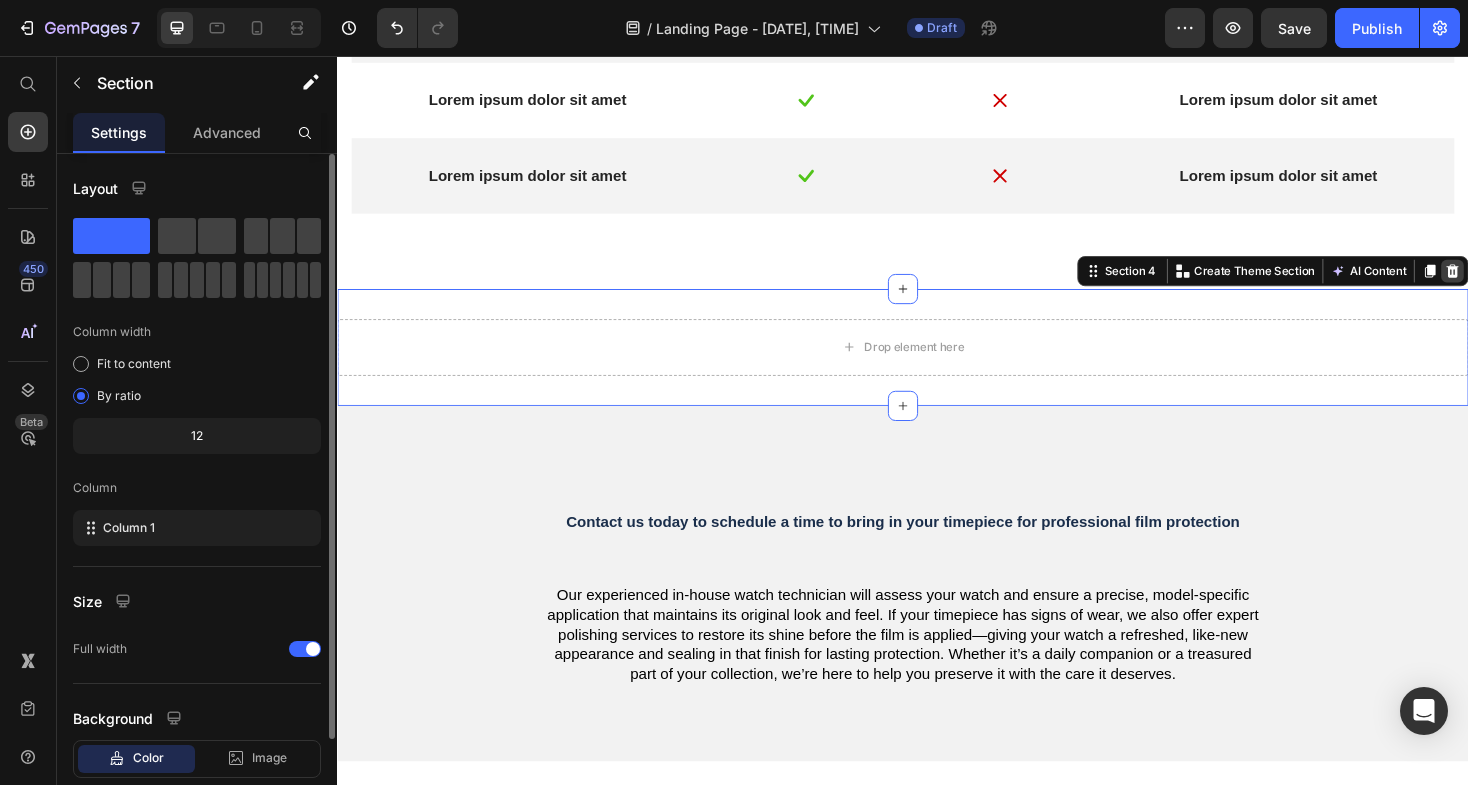 click 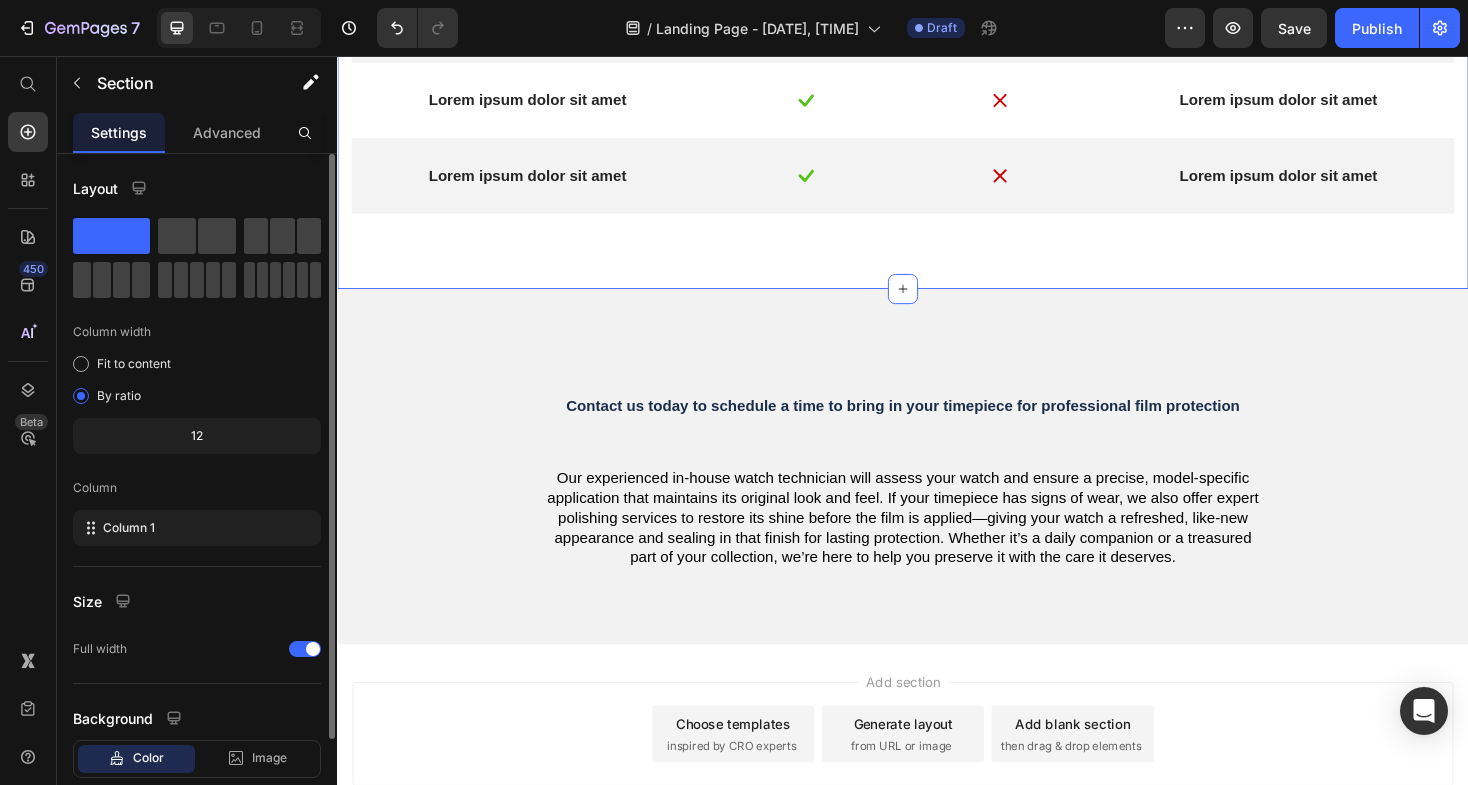 click on "Why Select Our Film Protection? Our  system   is   based  on preserving what you  care about : the  appearance , integrity, and  lifespan  of your  watch . No one  actuallyopposes  care ;   it   is   what  enhances  our   beloved   possessions .  Our   watch film protection  securely   safeguards  your  timepiece   so   that  you  can enjoy its  beauty  without worry.  It's   more   than   just  protection ;  it 's assurance of  prolonged   delight . Text Block Row Lorem ipsum dolor sit amet Text Block Image Image Lorem ipsum dolor sit amet Text Block Row Lorem ipsum dolor sit amet Text Block Image Image Lorem ipsum dolor sit amet Text Block Row Lorem ipsum dolor sit amet Text Block Image Image Lorem ipsum dolor sit amet Text Block Row Lorem ipsum dolor sit amet Text Block Image Image Lorem ipsum dolor sit amet Text Block Row Lorem ipsum dolor sit amet Text Block Image Image Lorem ipsum dolor sit amet Text Block Row Section 3   Create Theme Section AI Content Write with GemAI Tone and Voice Persuasive Product" at bounding box center [937, -85] 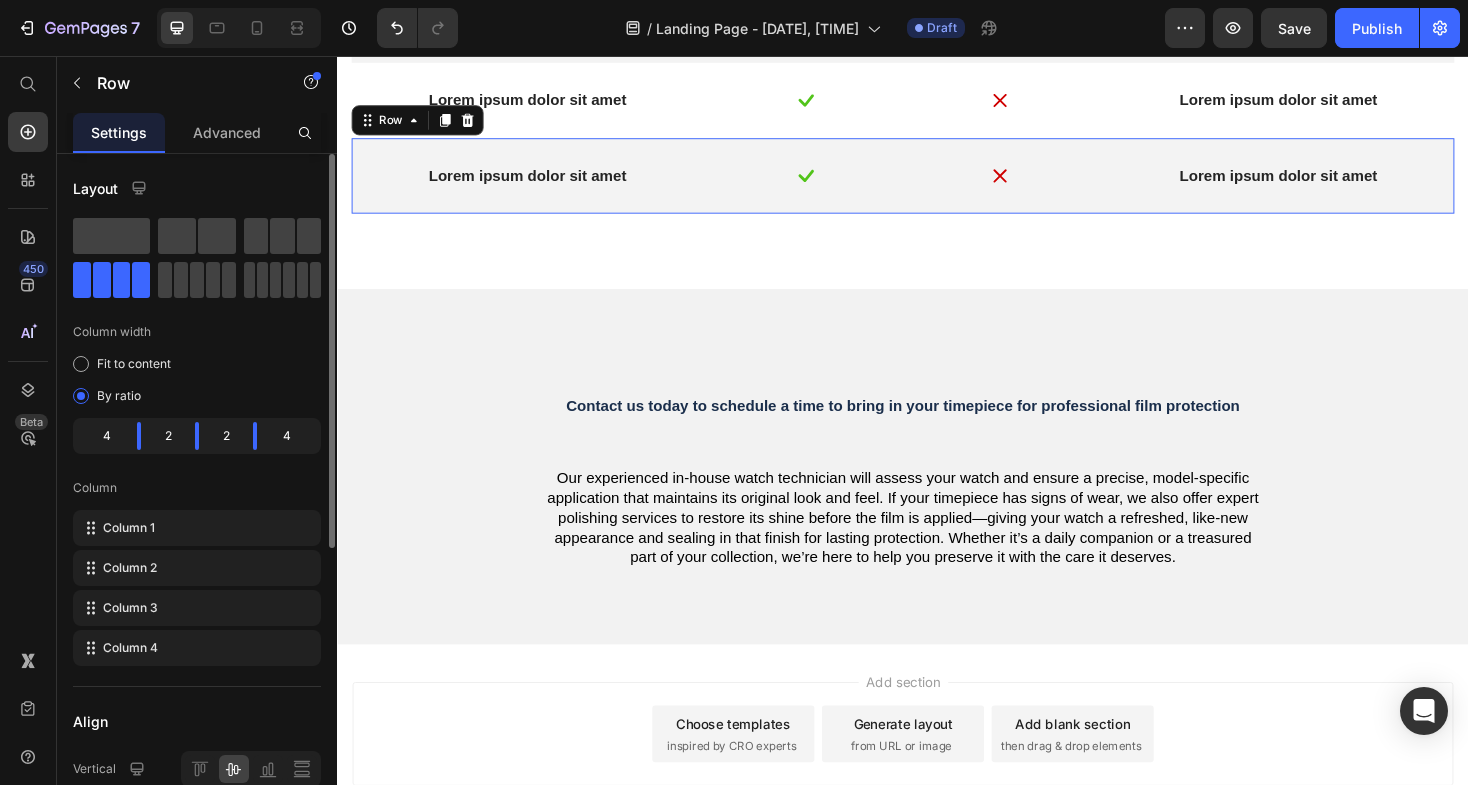 click on "Lorem ipsum dolor sit amet Text Block Image Image Lorem ipsum dolor sit amet Text Block Row   0" at bounding box center (937, 183) 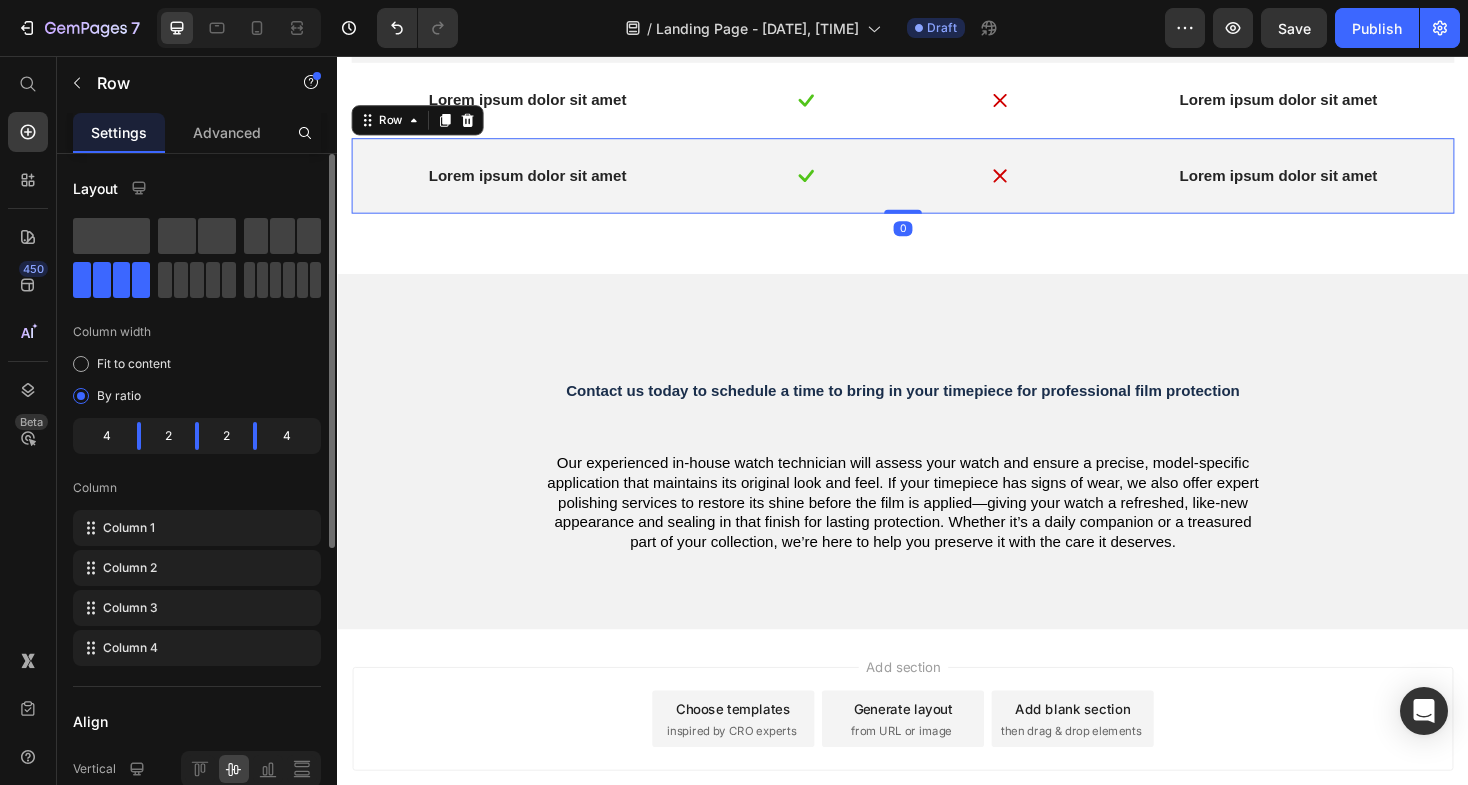 drag, startPoint x: 943, startPoint y: 512, endPoint x: 933, endPoint y: 448, distance: 64.77654 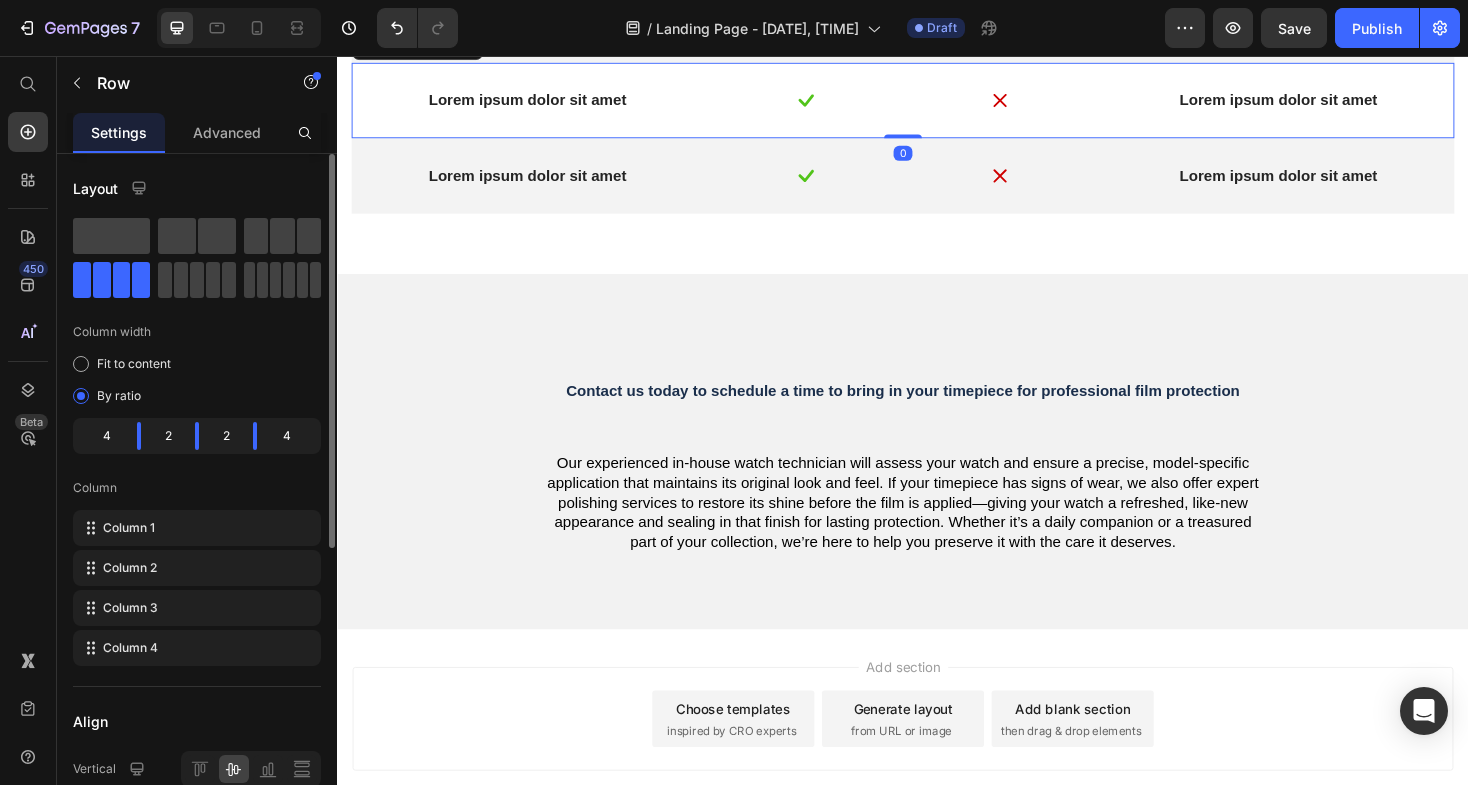 click on "Lorem ipsum dolor sit amet Text Block Image Image Lorem ipsum dolor sit amet Text Block Row   0" at bounding box center (937, 103) 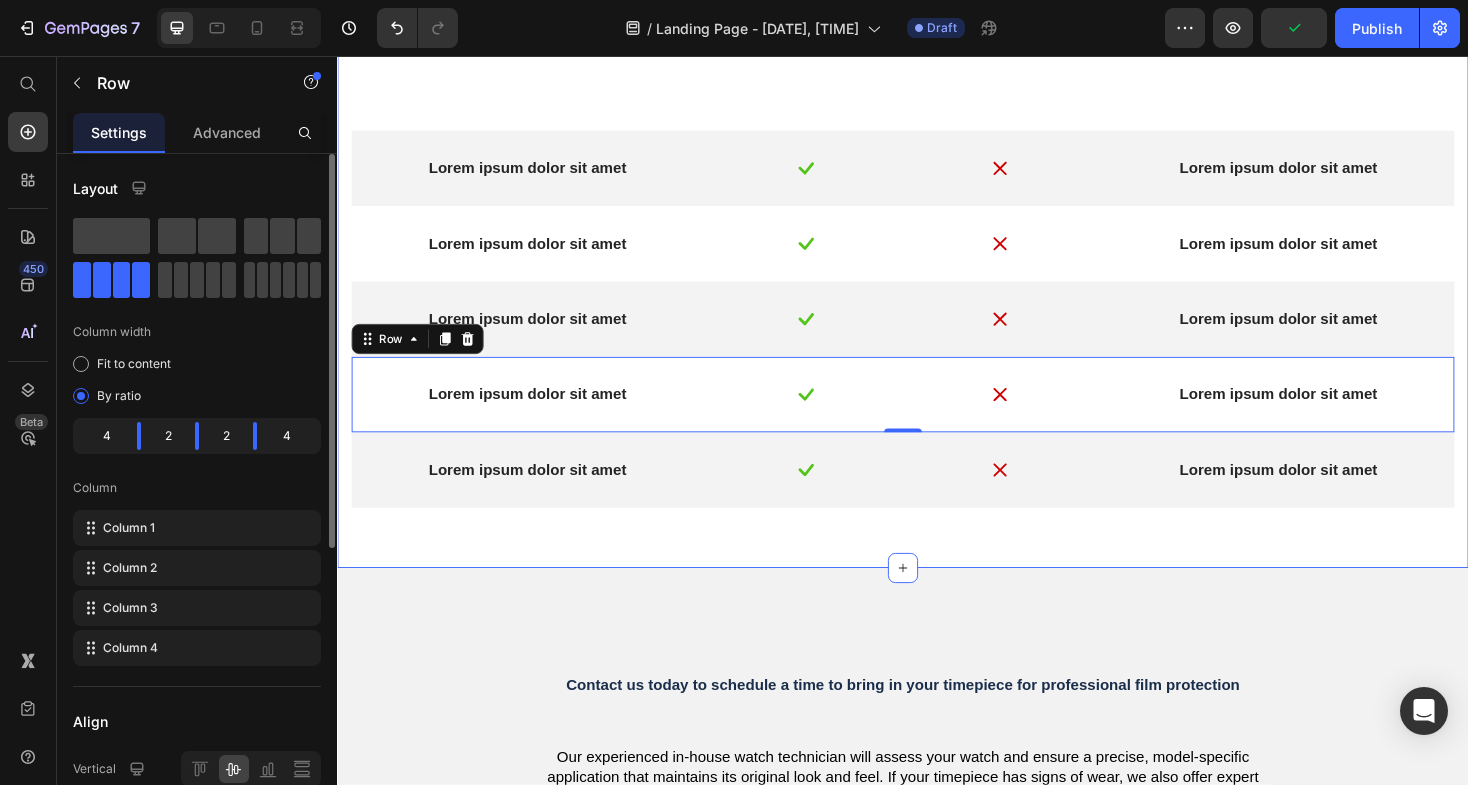 scroll, scrollTop: 1731, scrollLeft: 0, axis: vertical 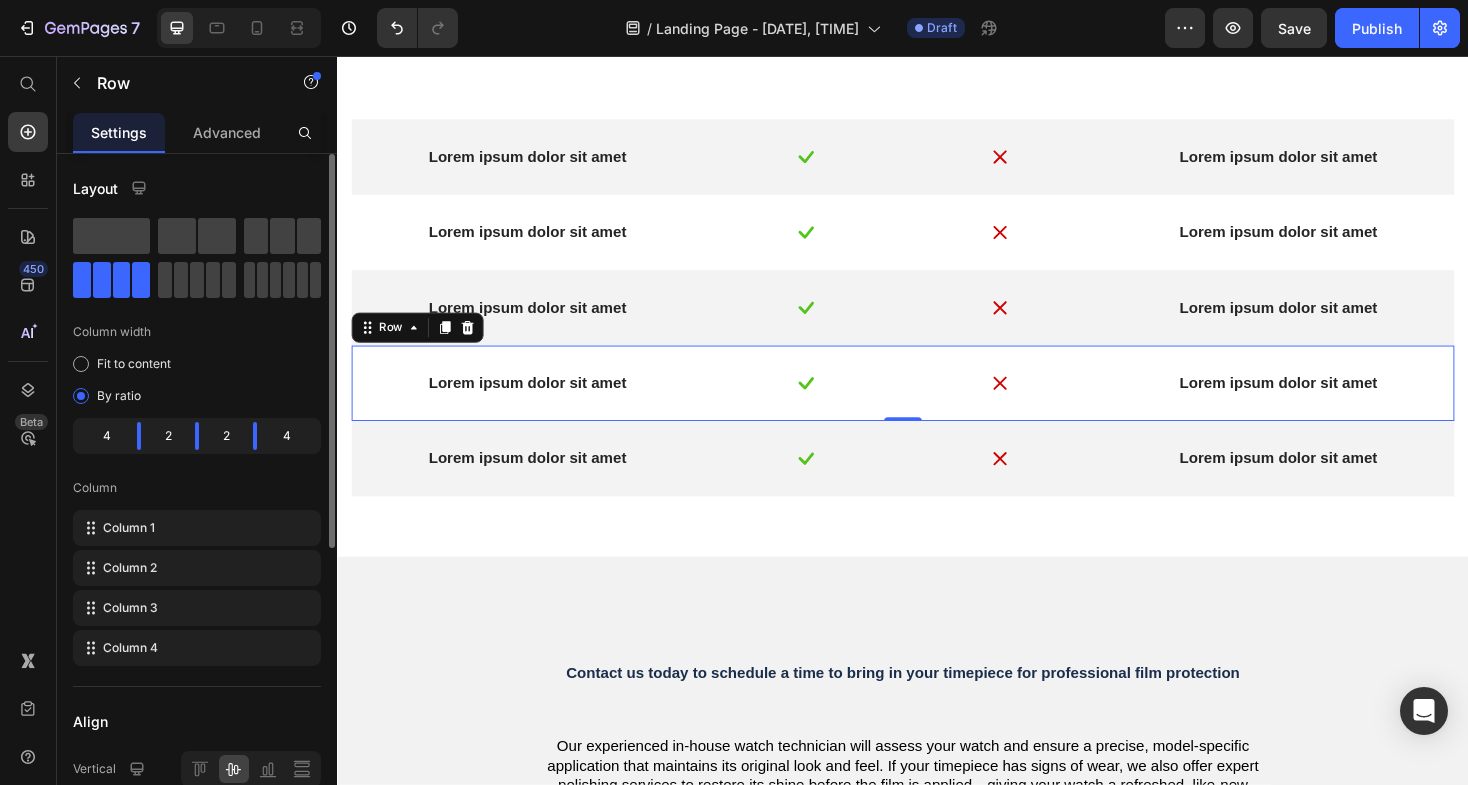 drag, startPoint x: 258, startPoint y: 0, endPoint x: 284, endPoint y: 0, distance: 26 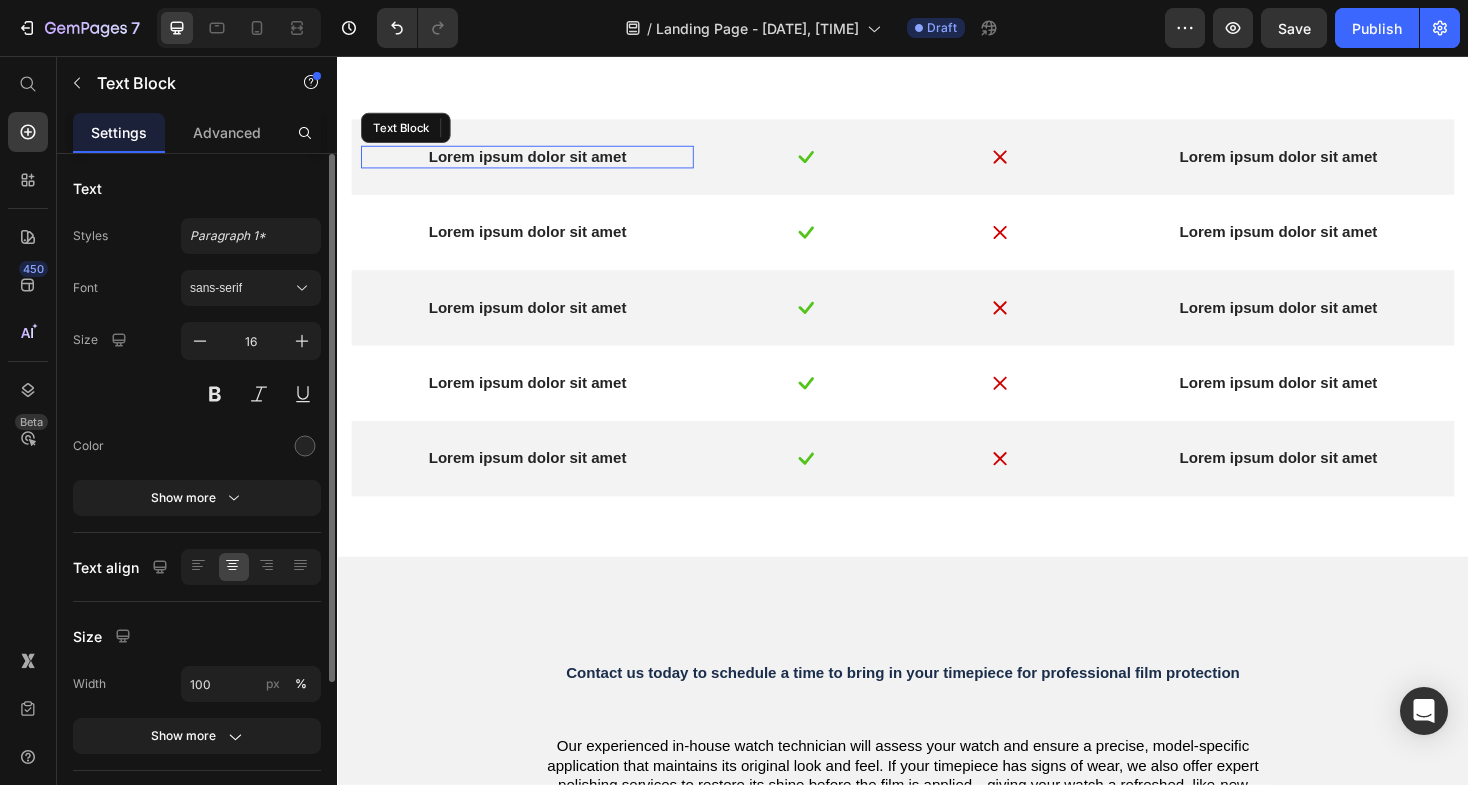 click on "Lorem ipsum dolor sit amet" at bounding box center (538, 163) 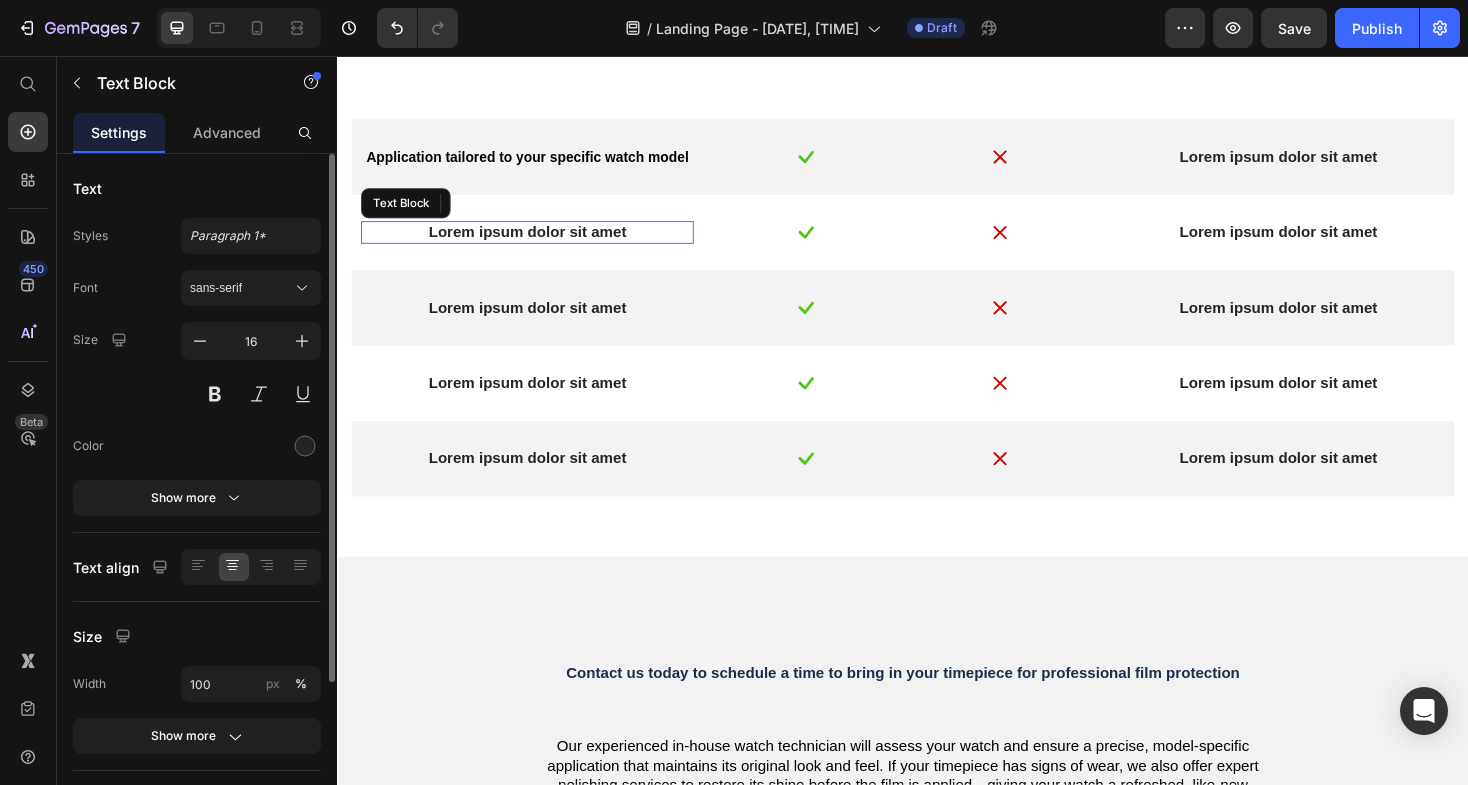 click on "Lorem ipsum dolor sit amet" at bounding box center (538, 243) 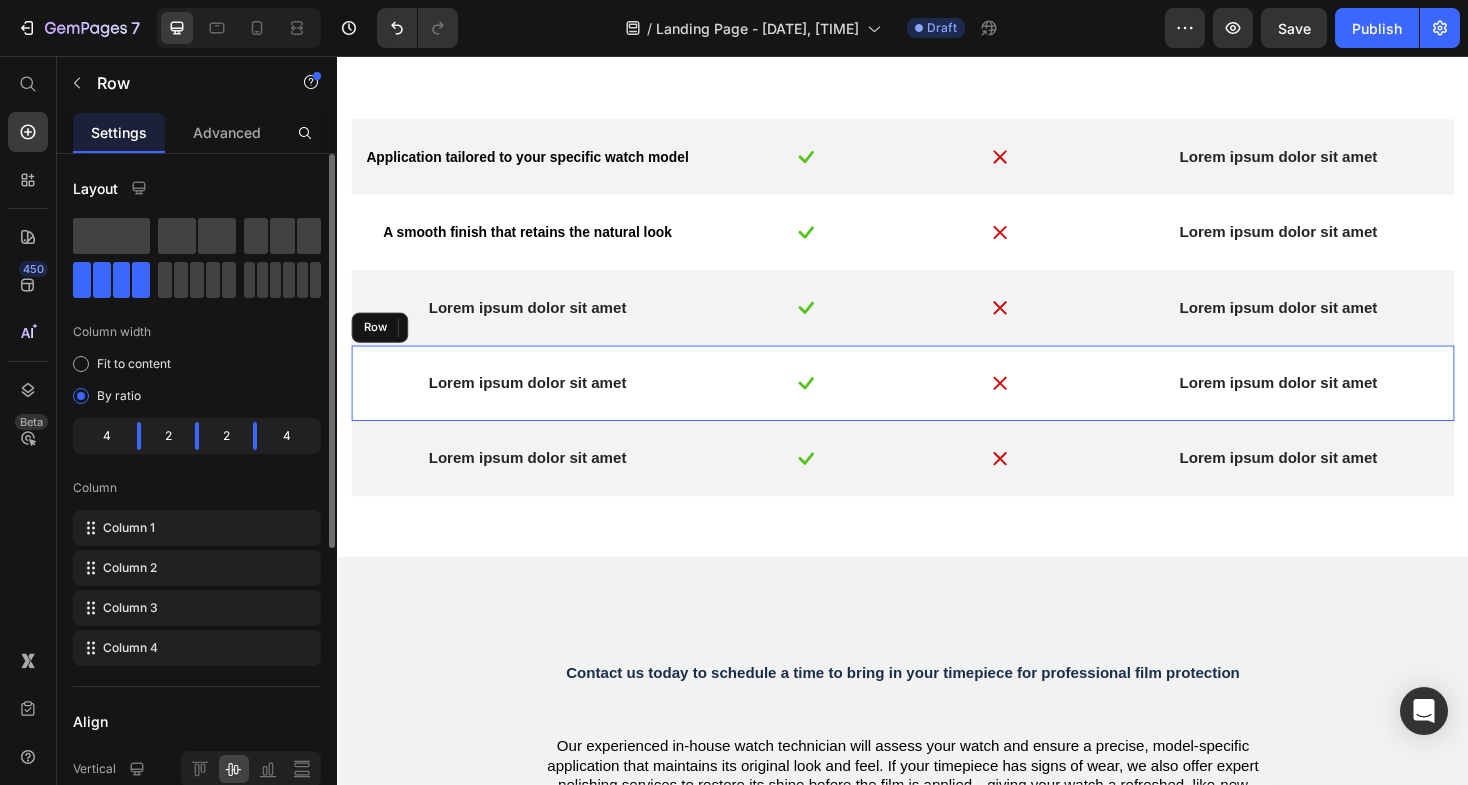 click on "Lorem ipsum dolor sit amet Text Block Image Image Lorem ipsum dolor sit amet Text Block Row" at bounding box center [937, 403] 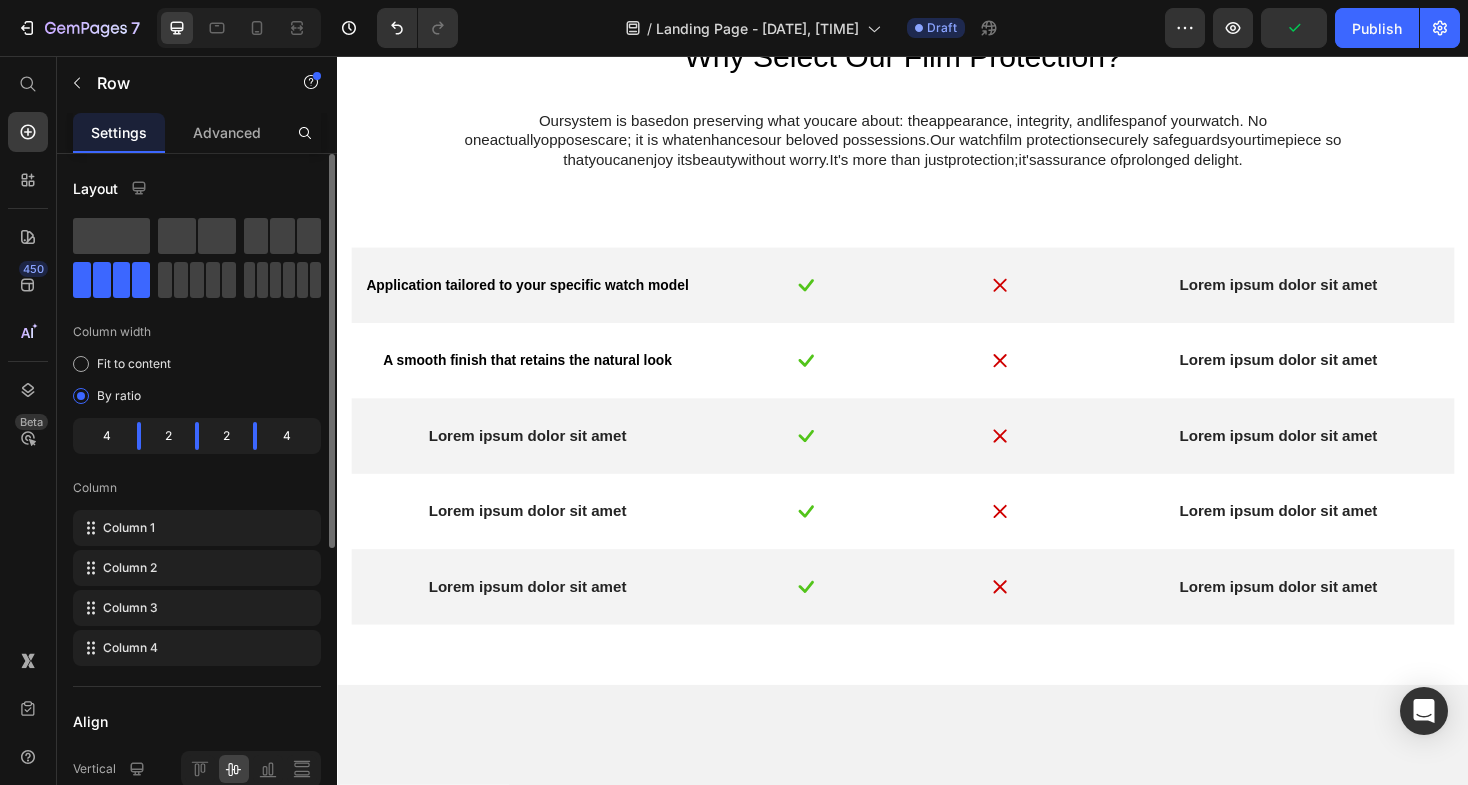 scroll, scrollTop: 2578, scrollLeft: 0, axis: vertical 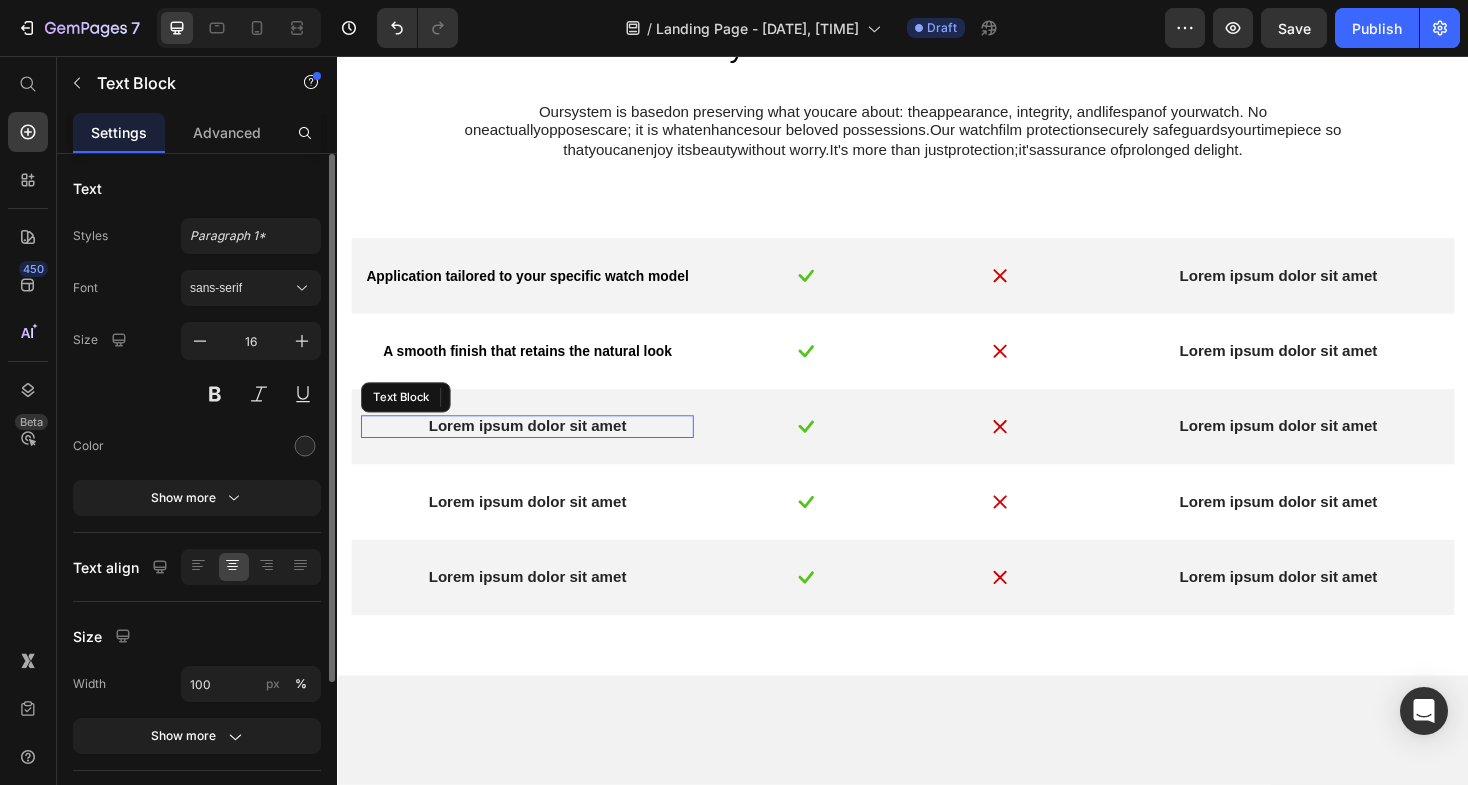 click on "Lorem ipsum dolor sit amet" at bounding box center (538, 449) 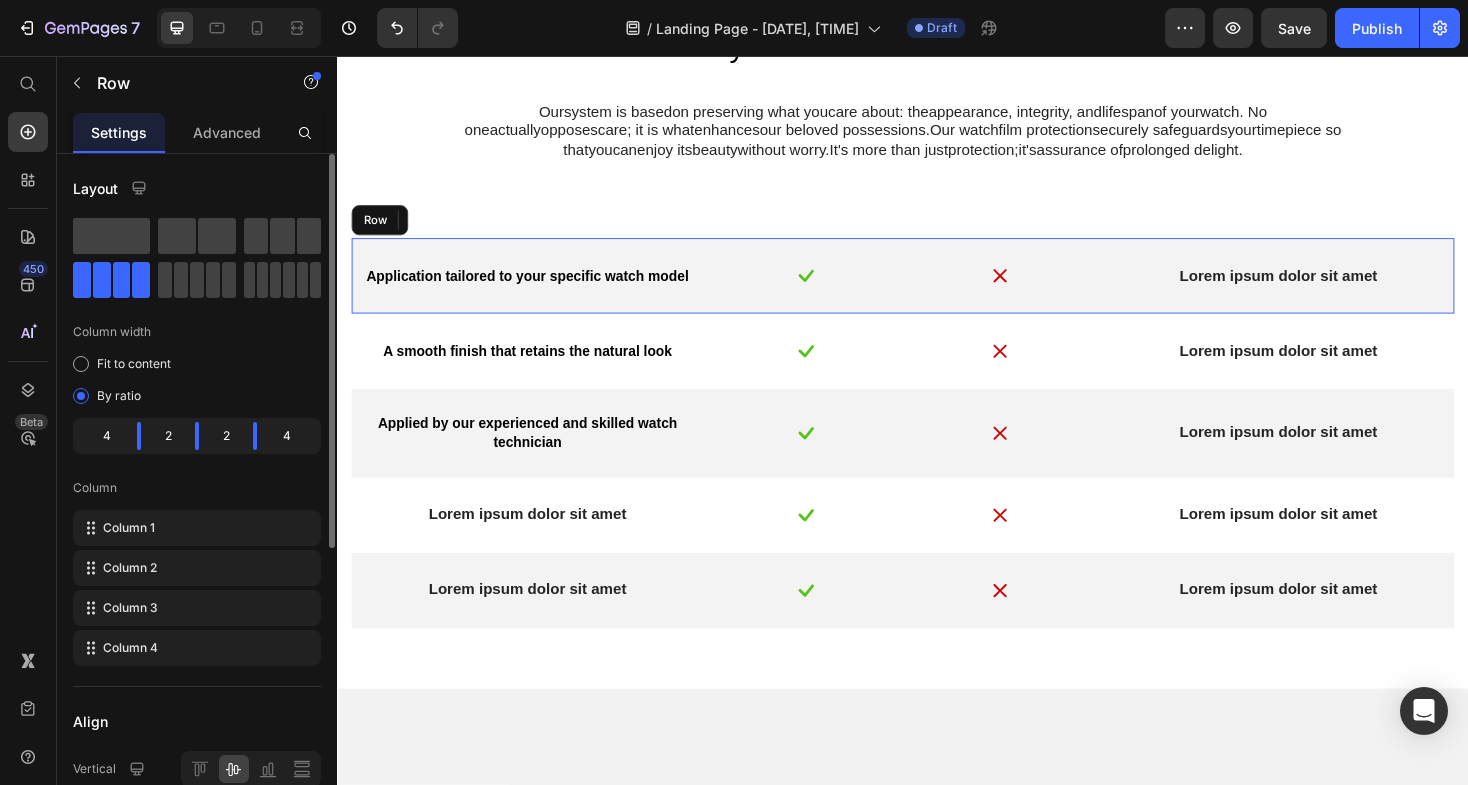click on "Application tailored to your specific watch model Text Block Image Image Lorem ipsum dolor sit amet Text Block Row" at bounding box center [937, 289] 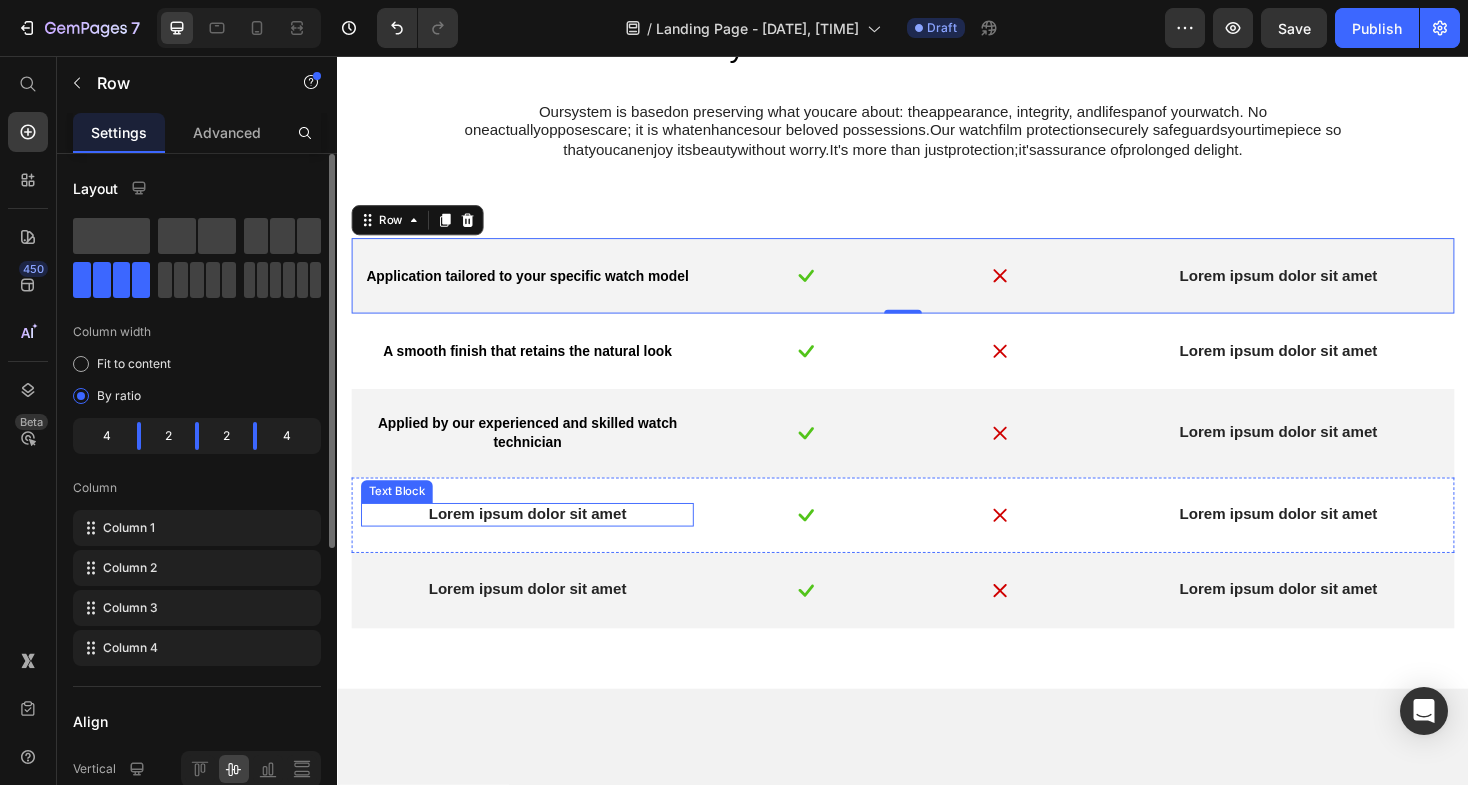 click on "Lorem ipsum dolor sit amet" at bounding box center [538, 542] 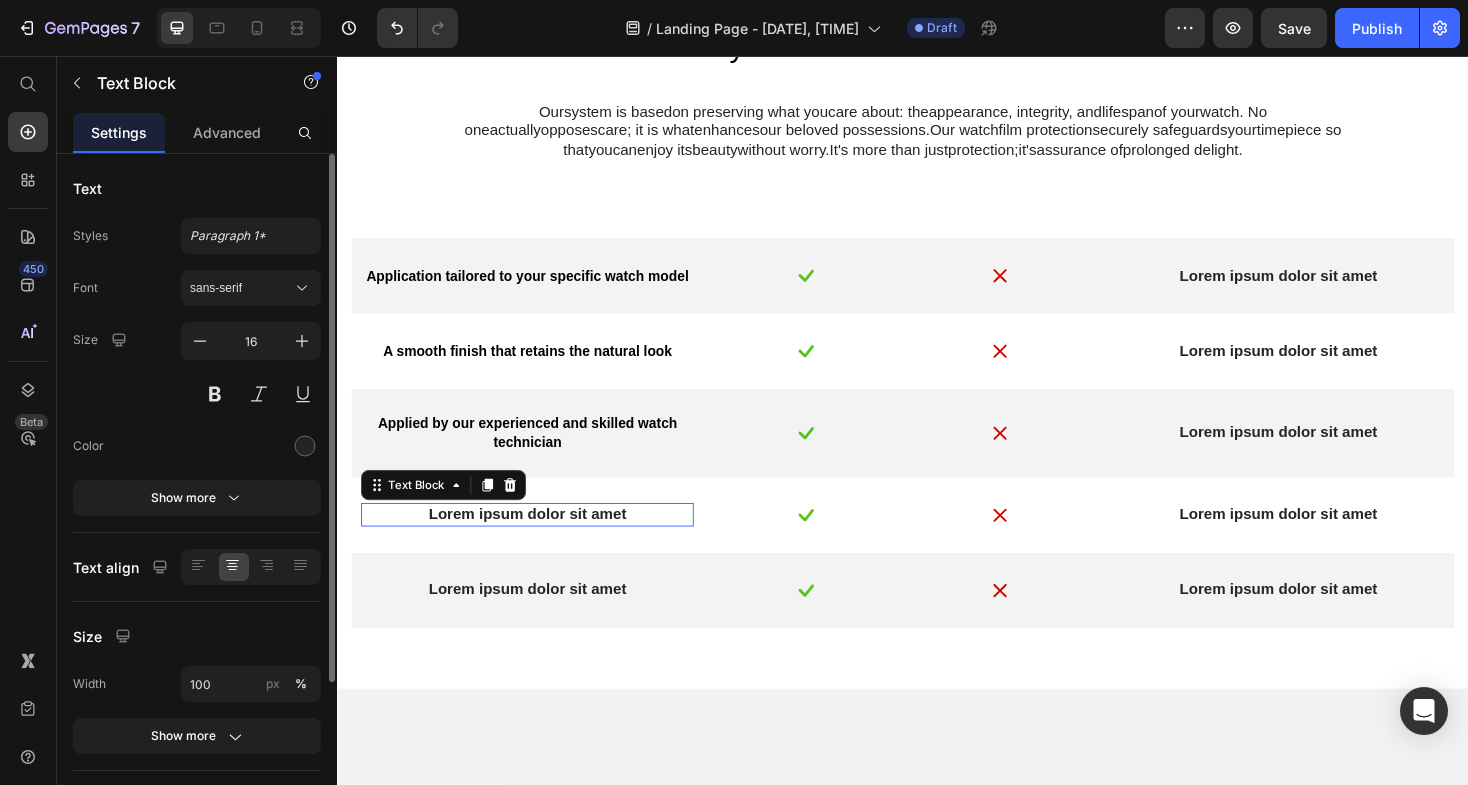 click on "Lorem ipsum dolor sit amet" at bounding box center [538, 542] 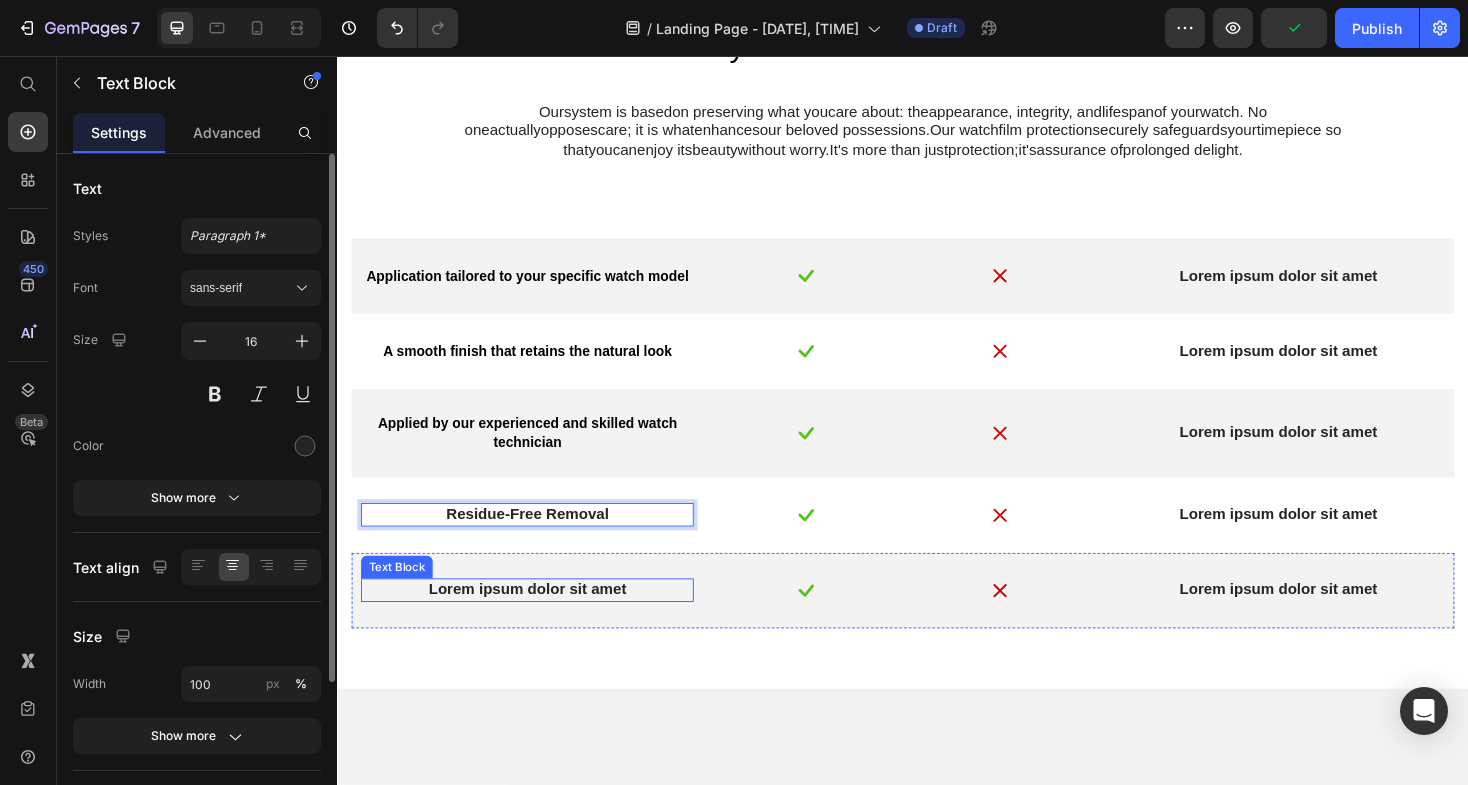 click on "Lorem ipsum dolor sit amet" at bounding box center (538, 622) 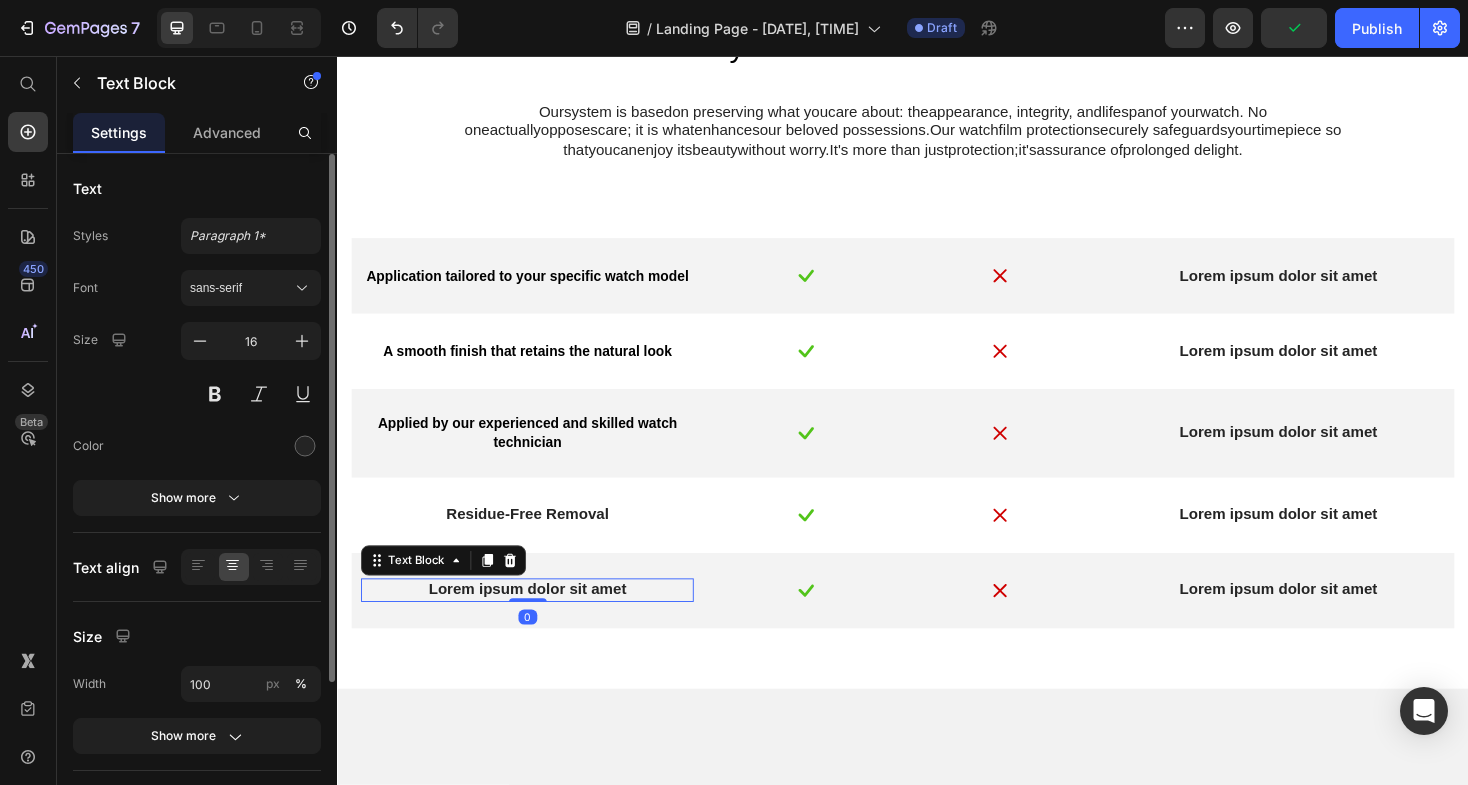 click on "Lorem ipsum dolor sit amet" at bounding box center [538, 622] 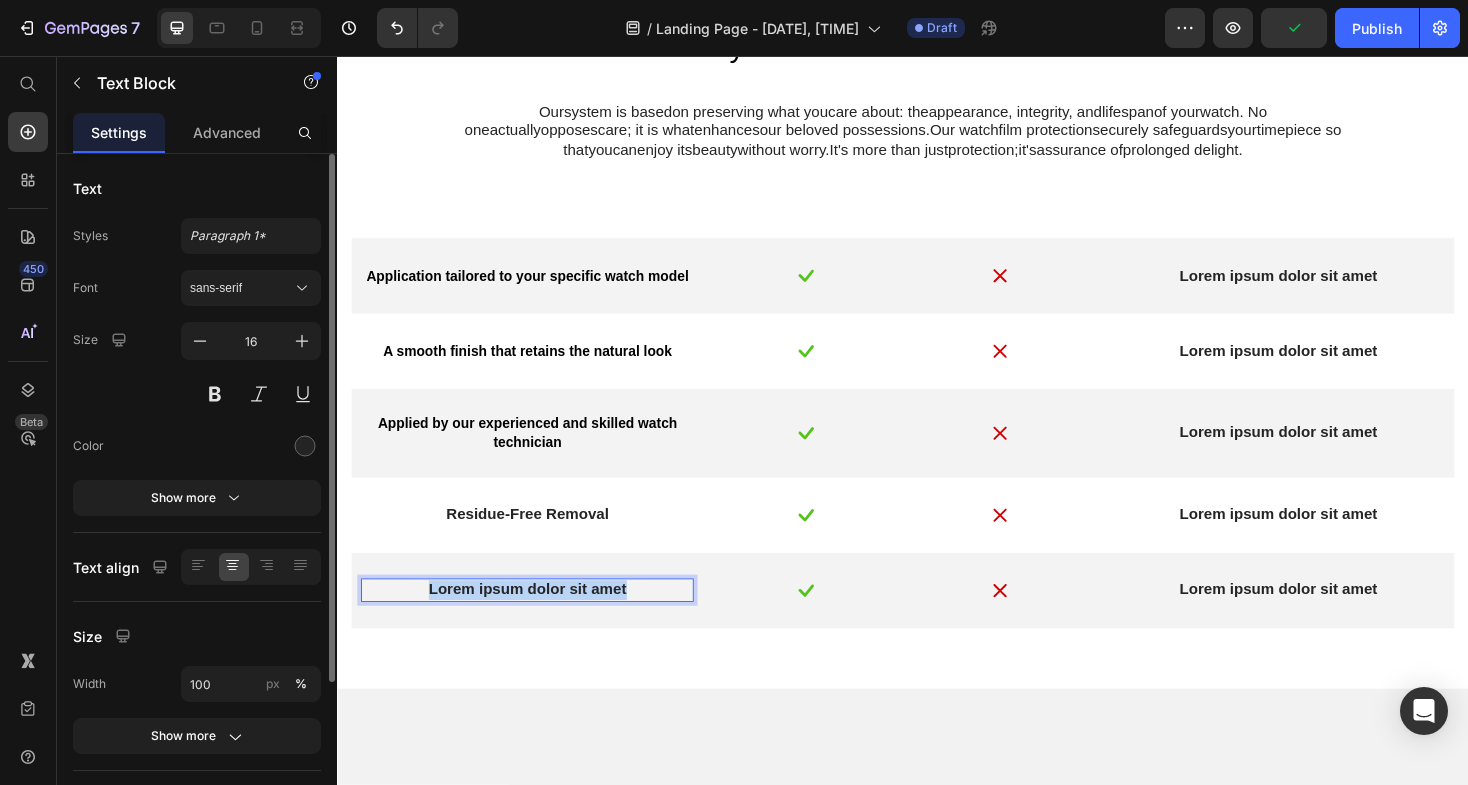 click on "Lorem ipsum dolor sit amet" at bounding box center (538, 622) 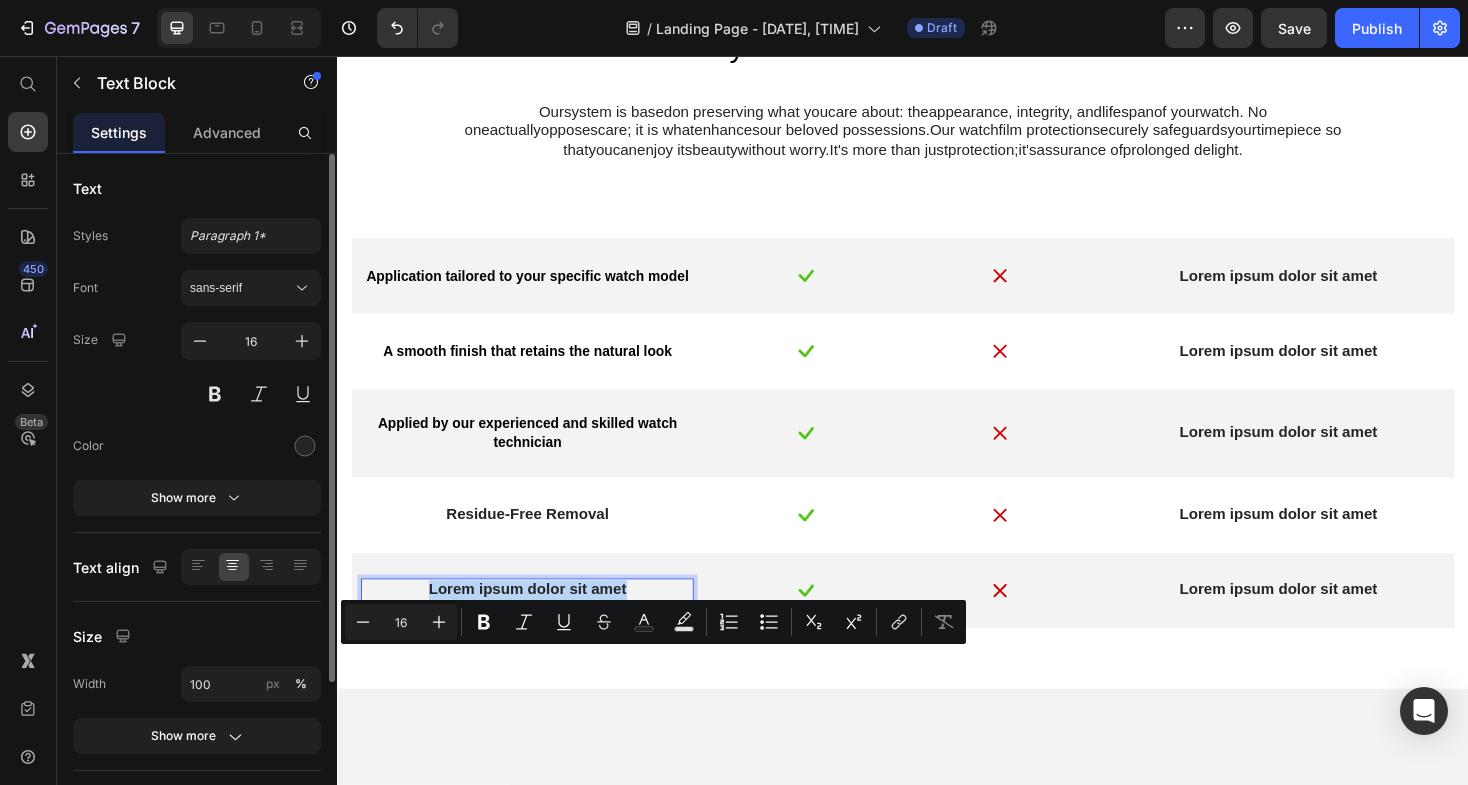 copy on "Lorem ipsum dolor sit amet" 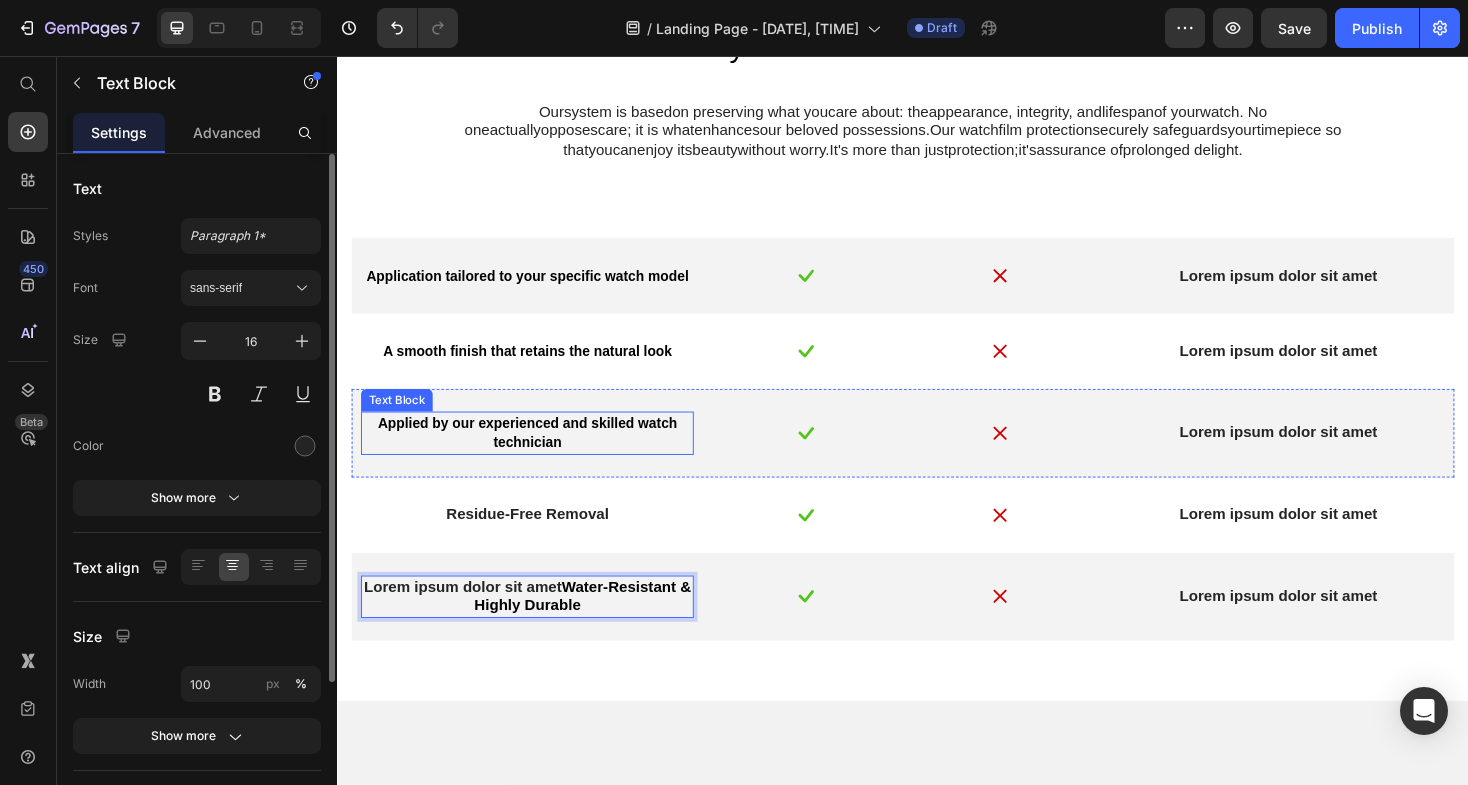 click on "Applied by our experienced and skilled watch technician" at bounding box center (539, 455) 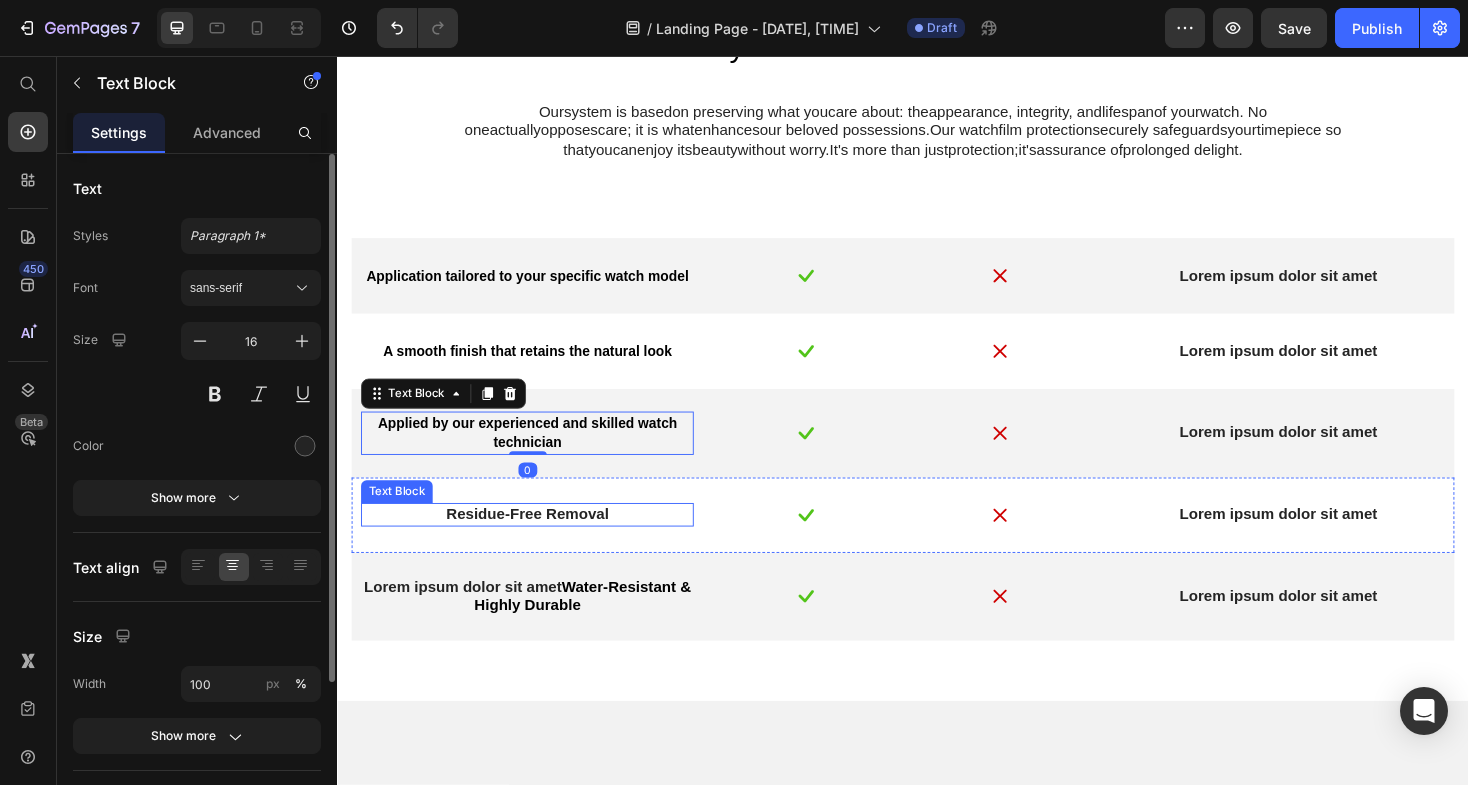 click on "Residue-Free Removal" at bounding box center (538, 542) 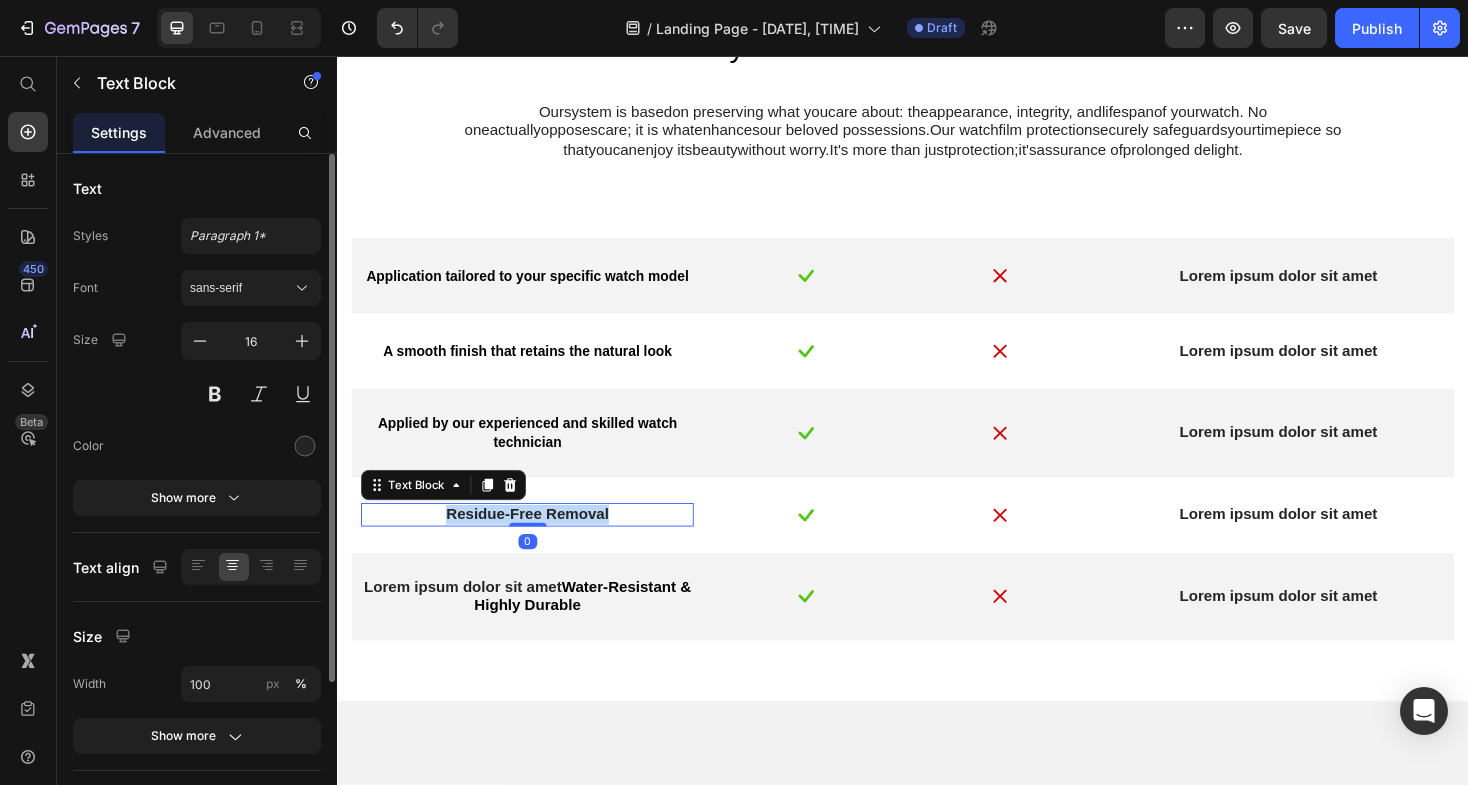 click on "Residue-Free Removal" at bounding box center [538, 542] 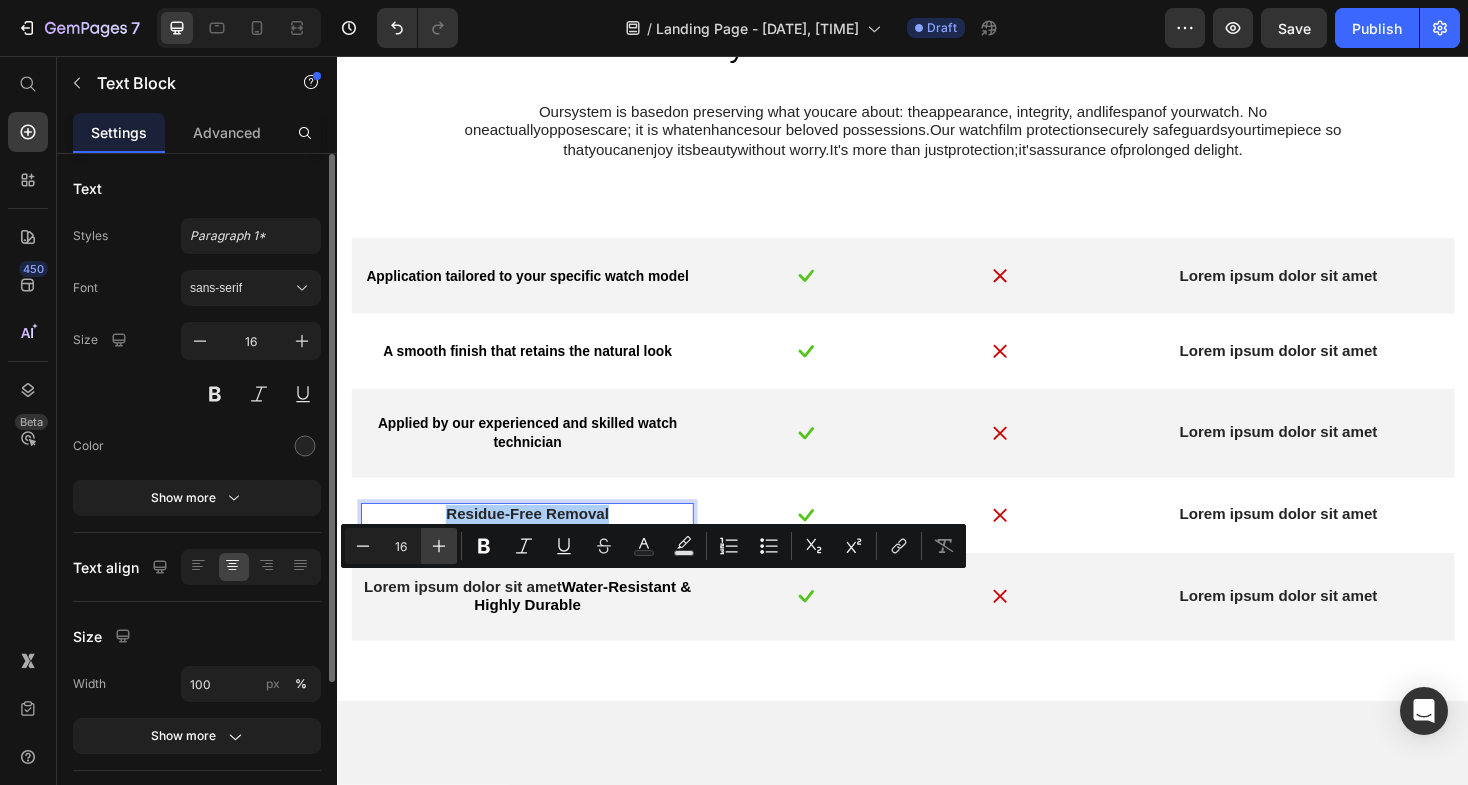 click 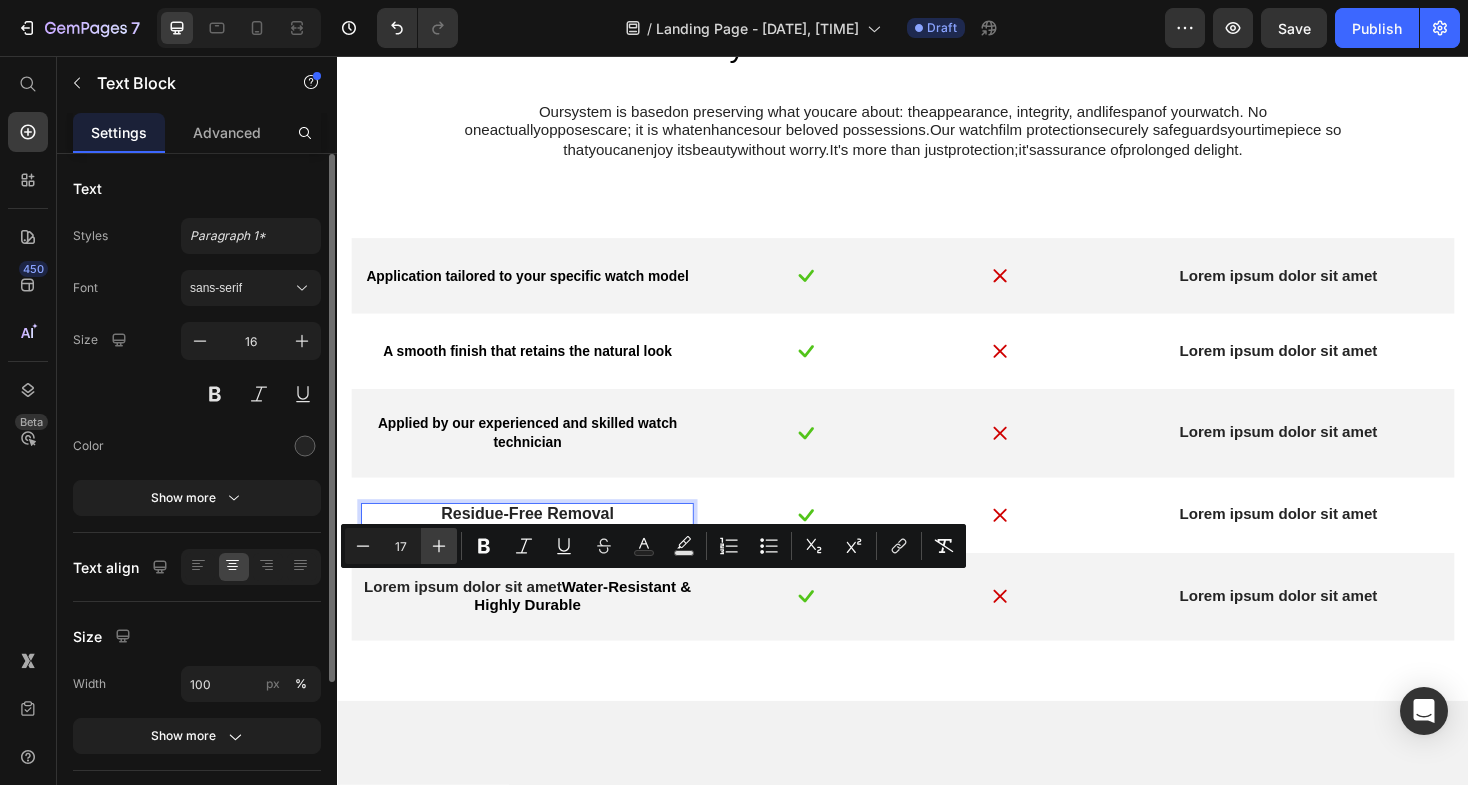 click 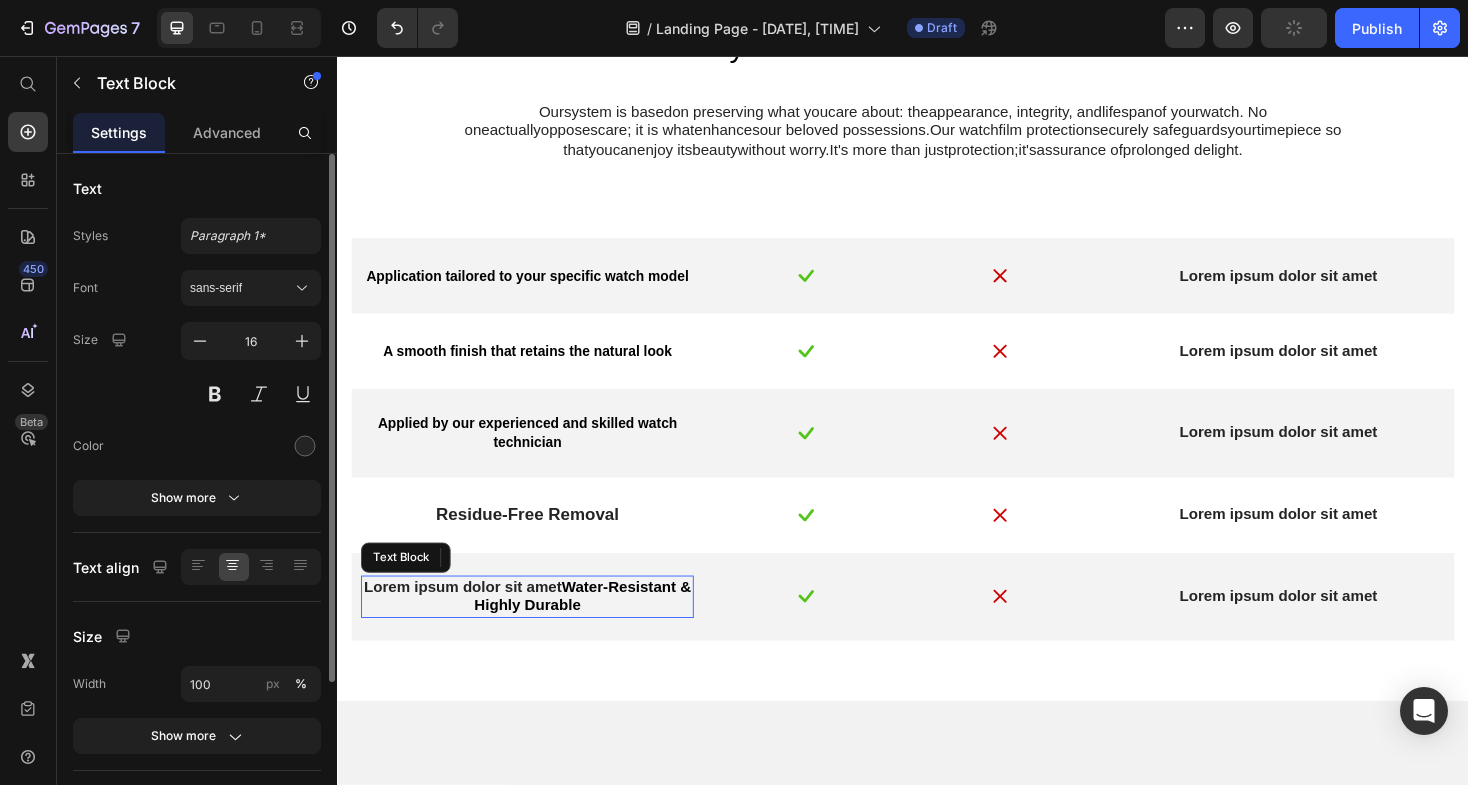 click on "Water-Resistant & Highly Durable" at bounding box center (597, 629) 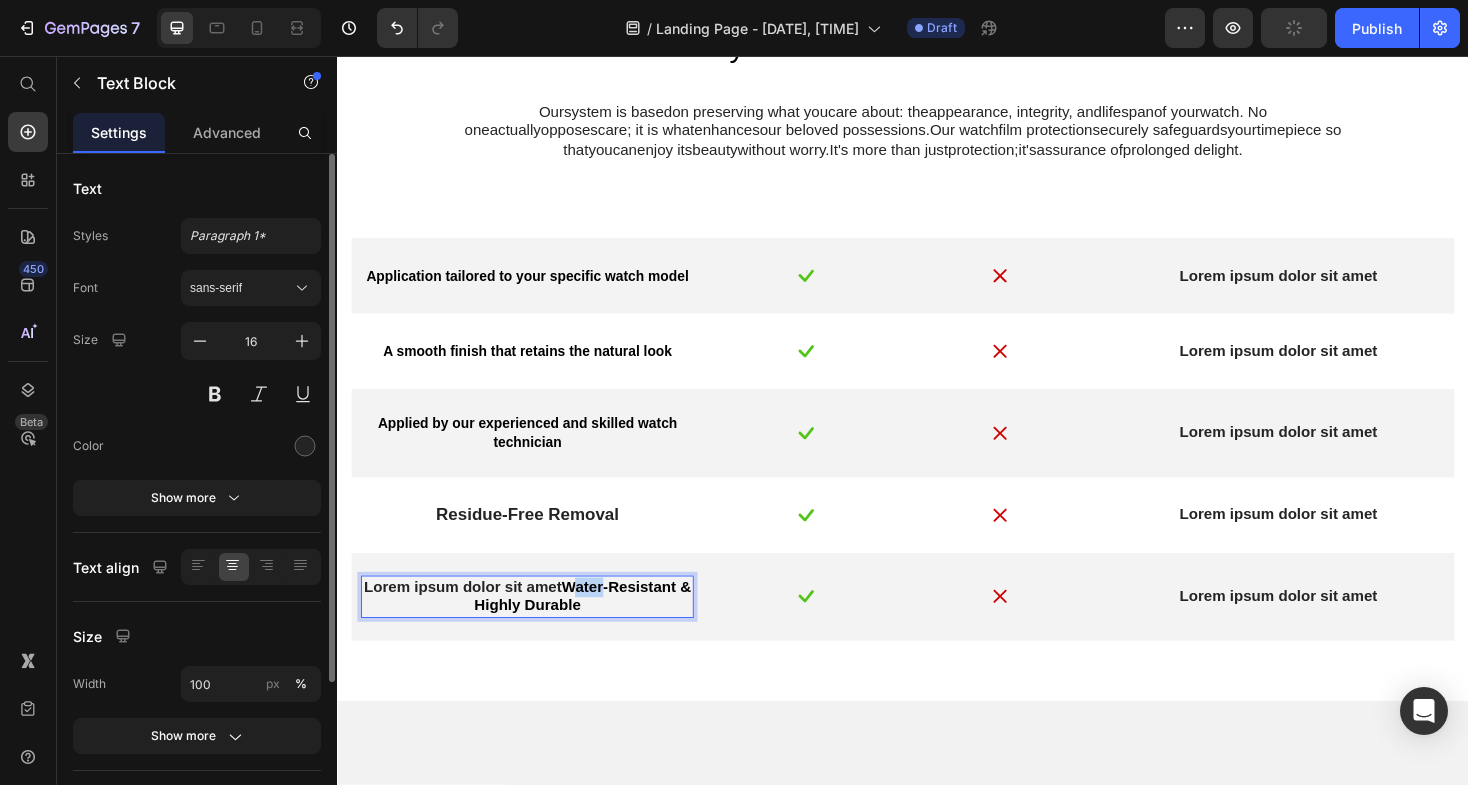 drag, startPoint x: 616, startPoint y: 687, endPoint x: 592, endPoint y: 687, distance: 24 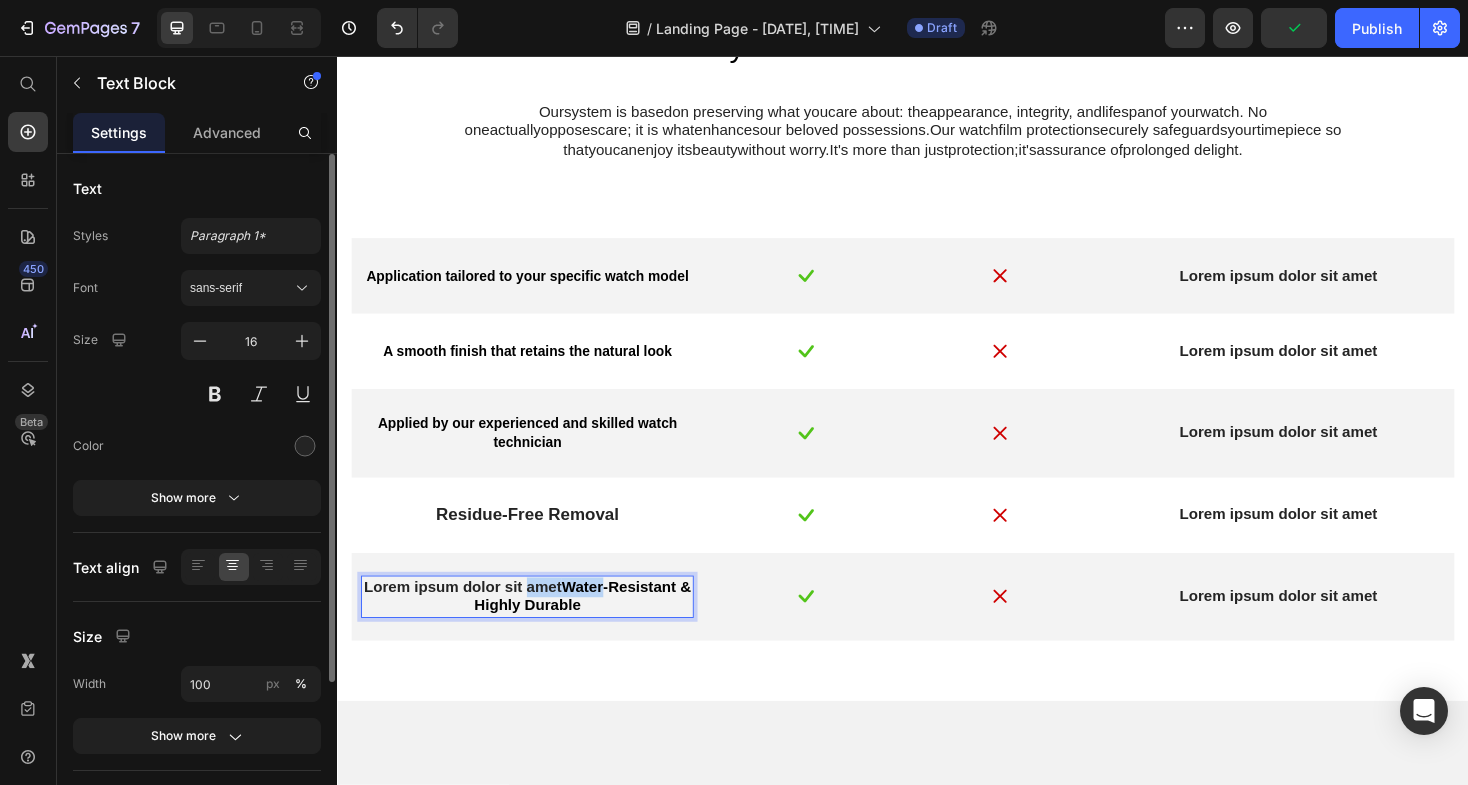 click on "Water-Resistant & Highly Durable" at bounding box center (597, 629) 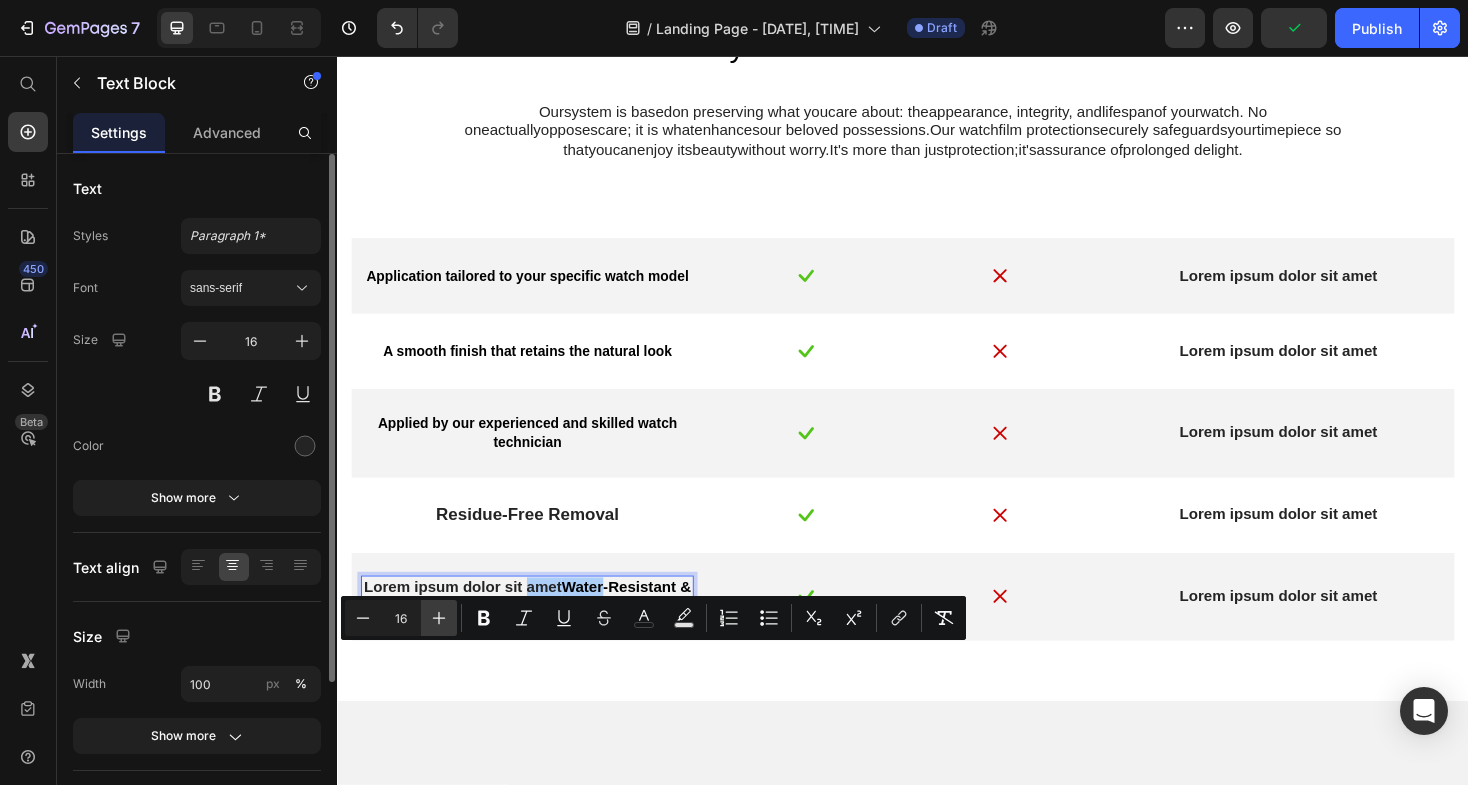 click 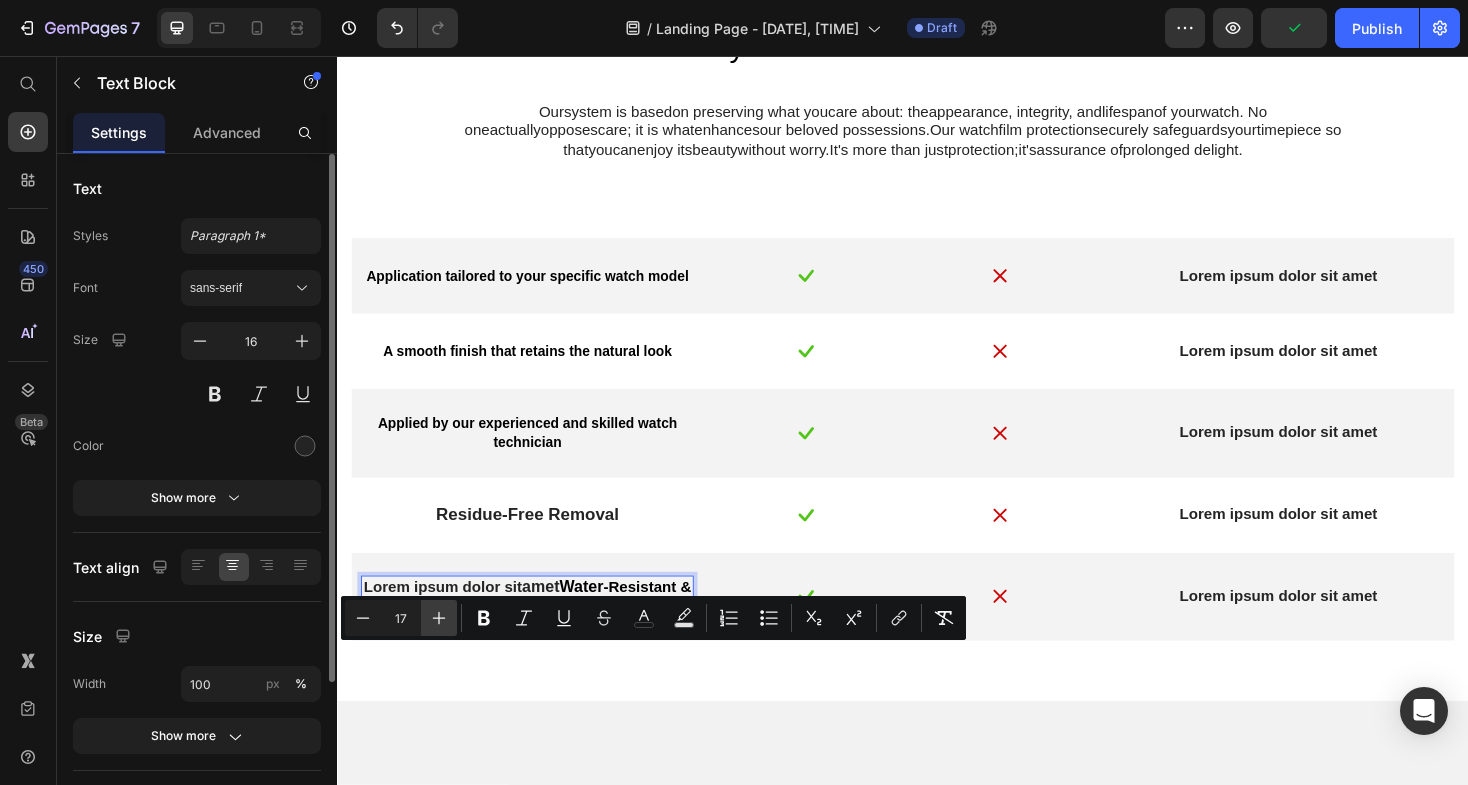 click 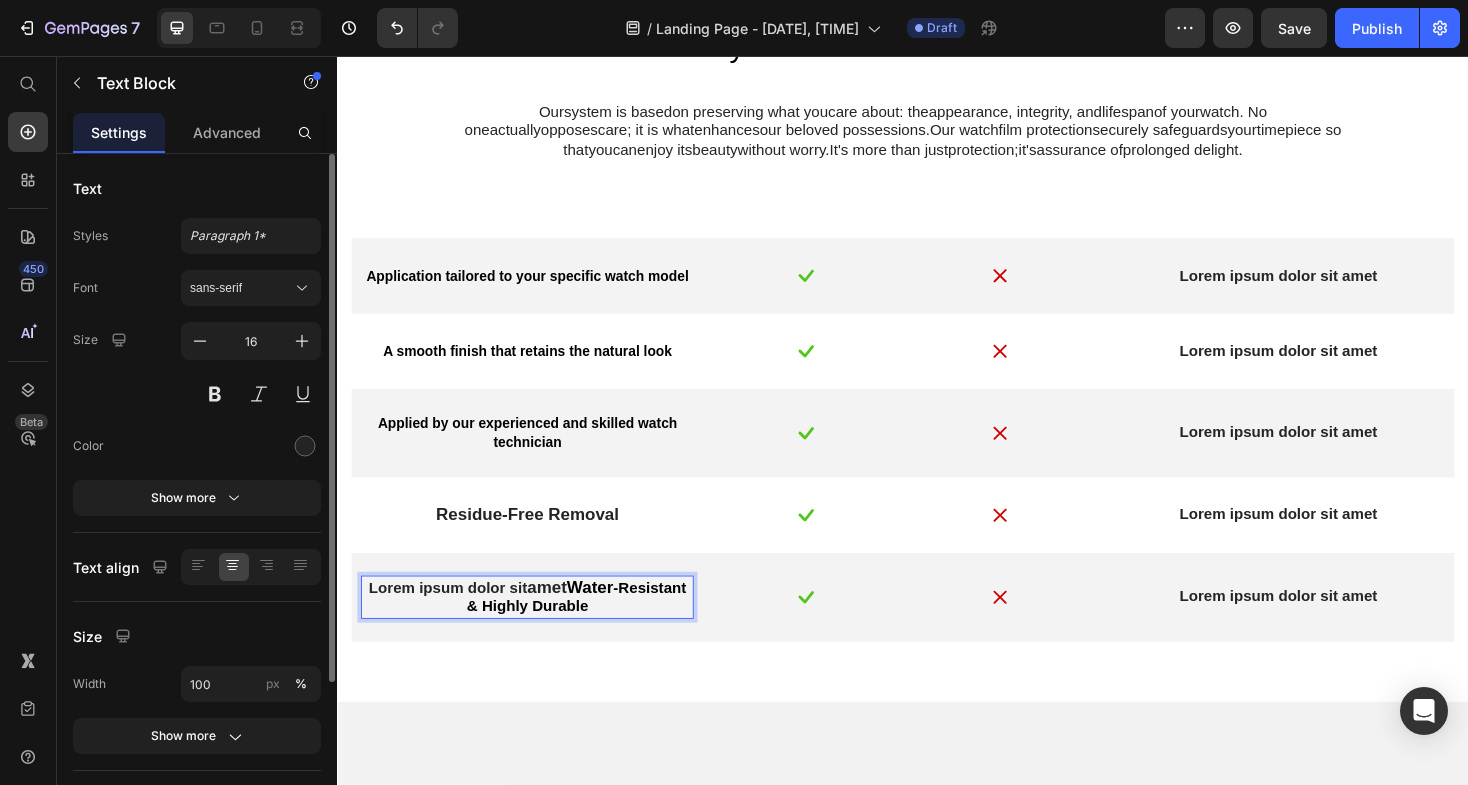 click on "-Resistant & Highly Durable" at bounding box center (590, 630) 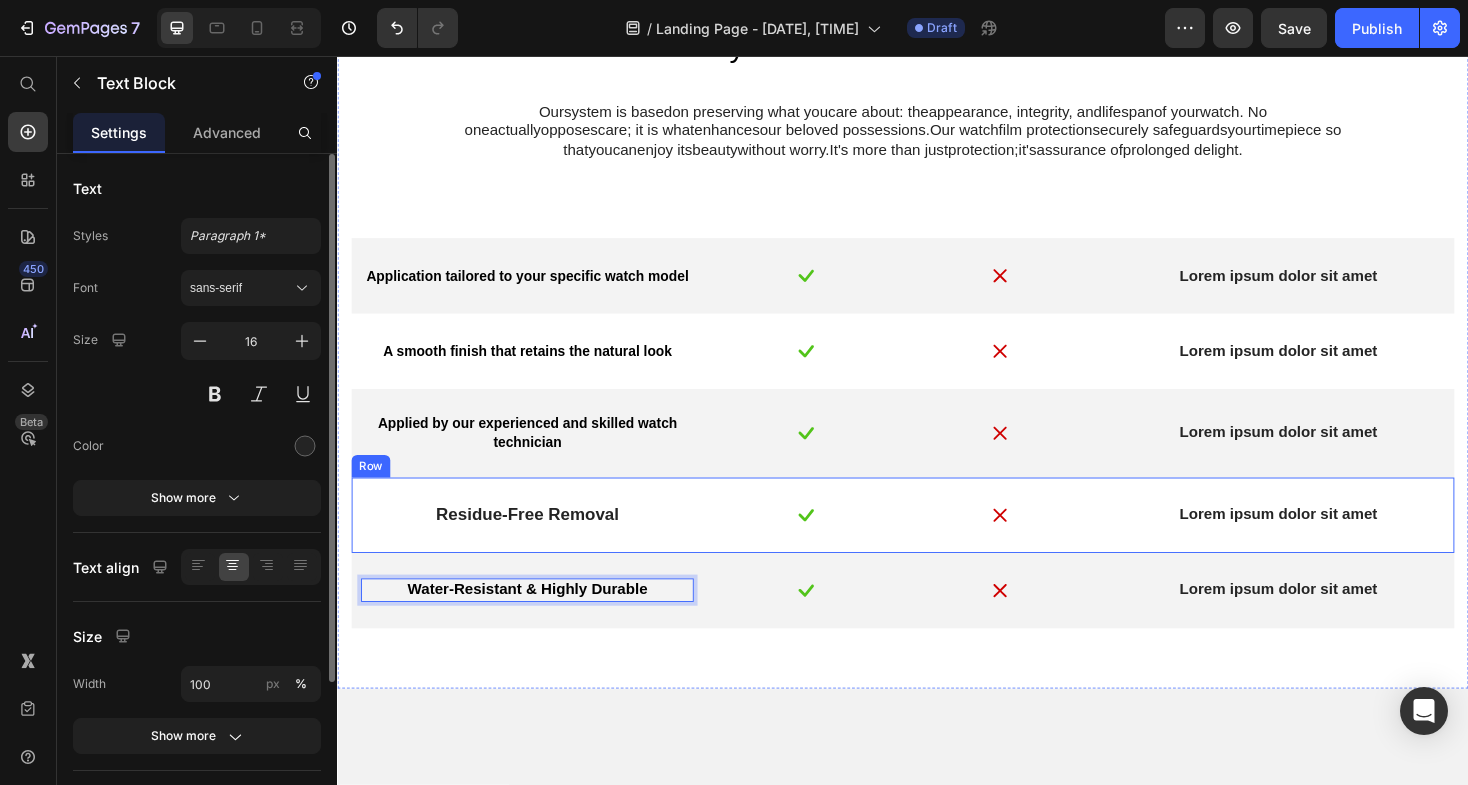 click on "Residue-Free Removal Text Block Image Image Lorem ipsum dolor sit amet Text Block Row" at bounding box center (937, 543) 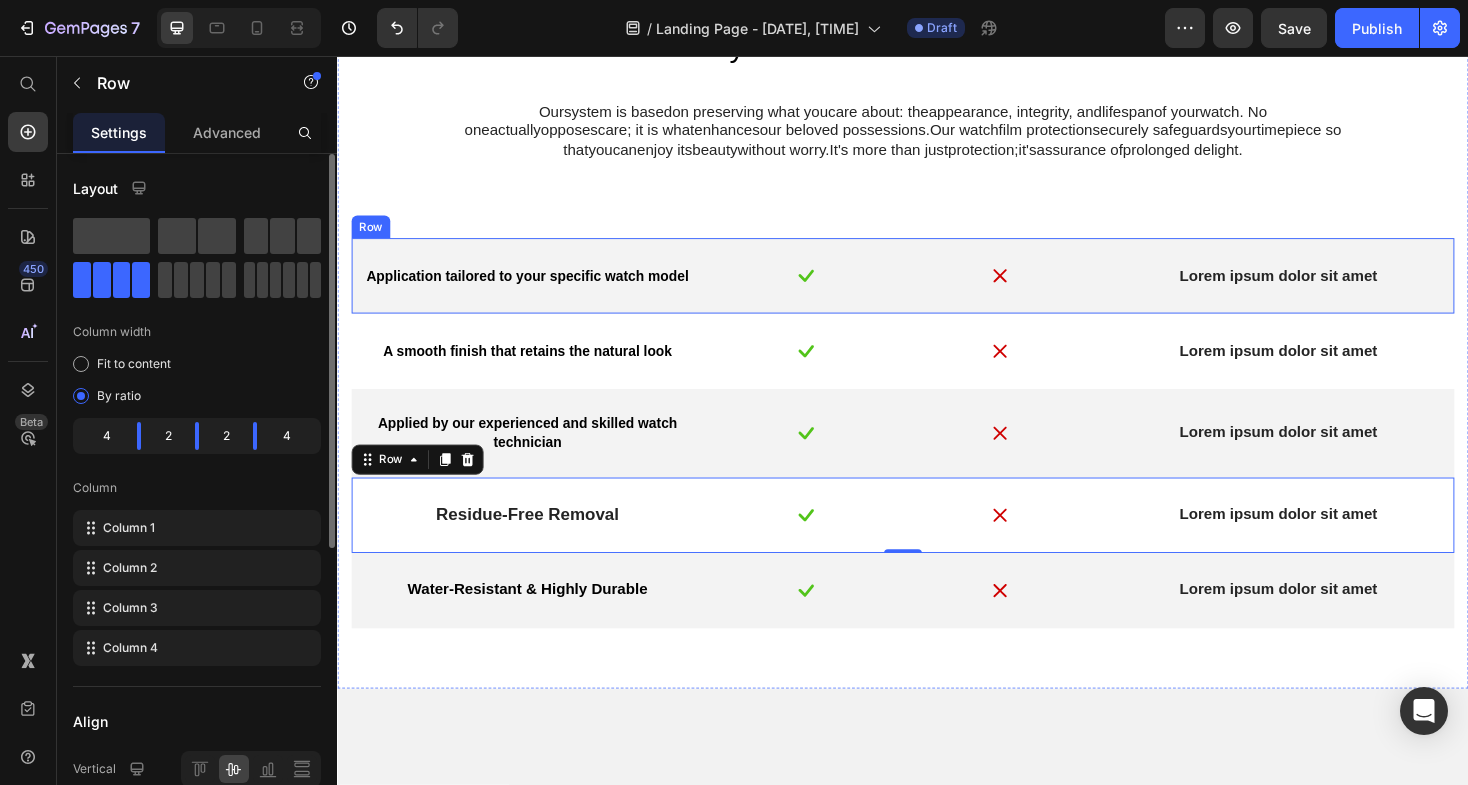 click on "Application tailored to your specific watch model Text Block" at bounding box center (538, 289) 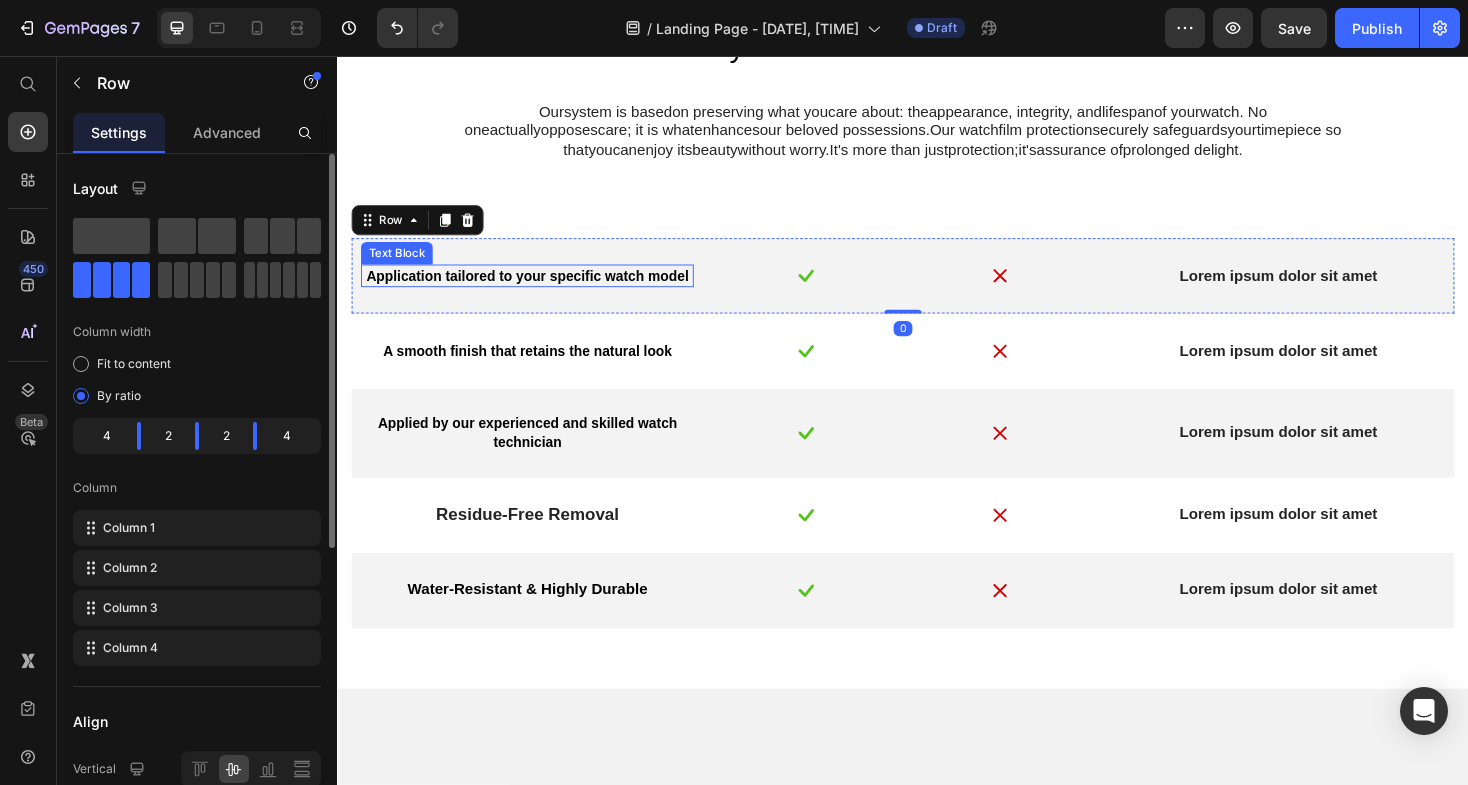 click on "Application tailored to your specific watch model" at bounding box center (539, 289) 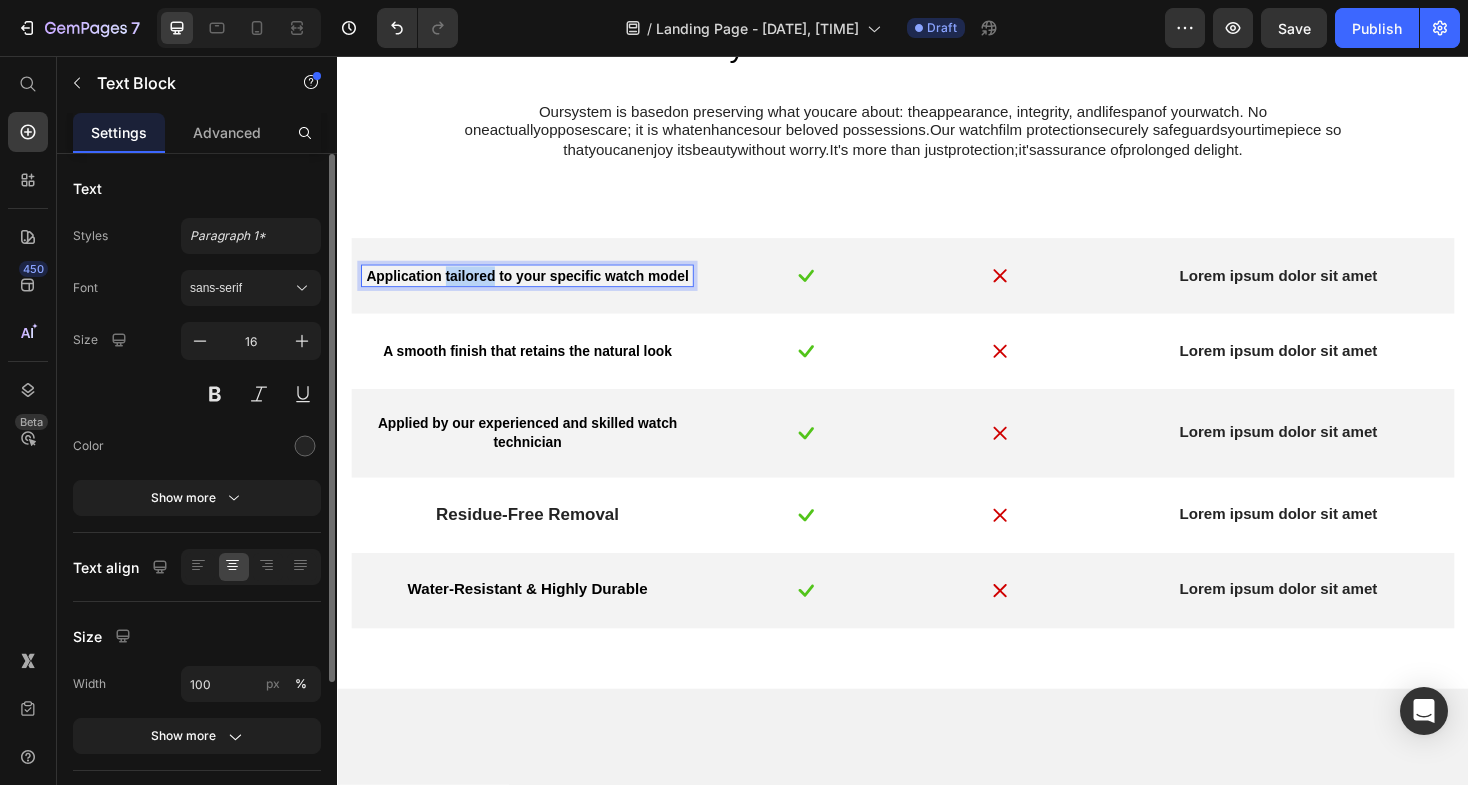 click on "Application tailored to your specific watch model" at bounding box center (539, 289) 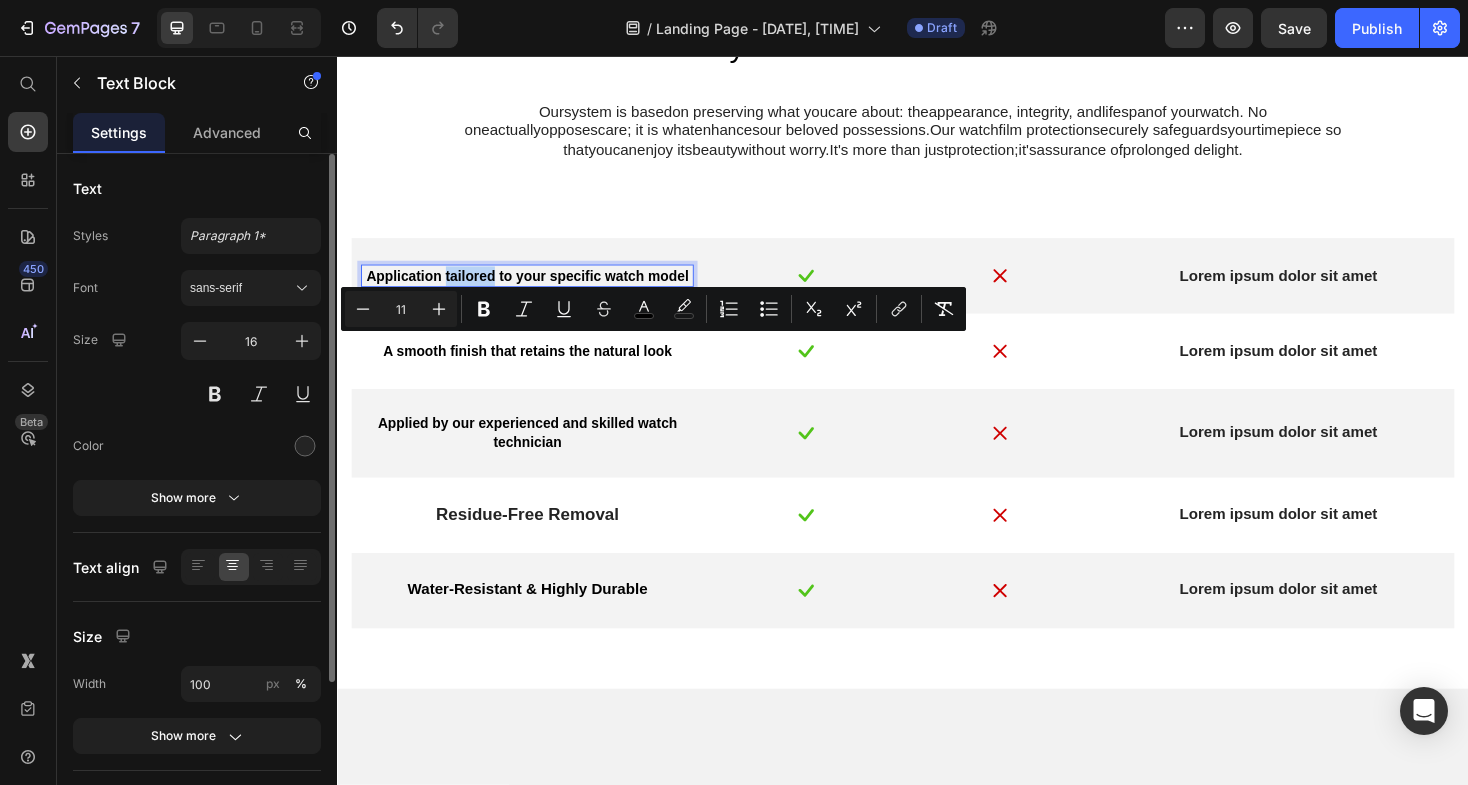 click on "Application tailored to your specific watch model" at bounding box center (539, 289) 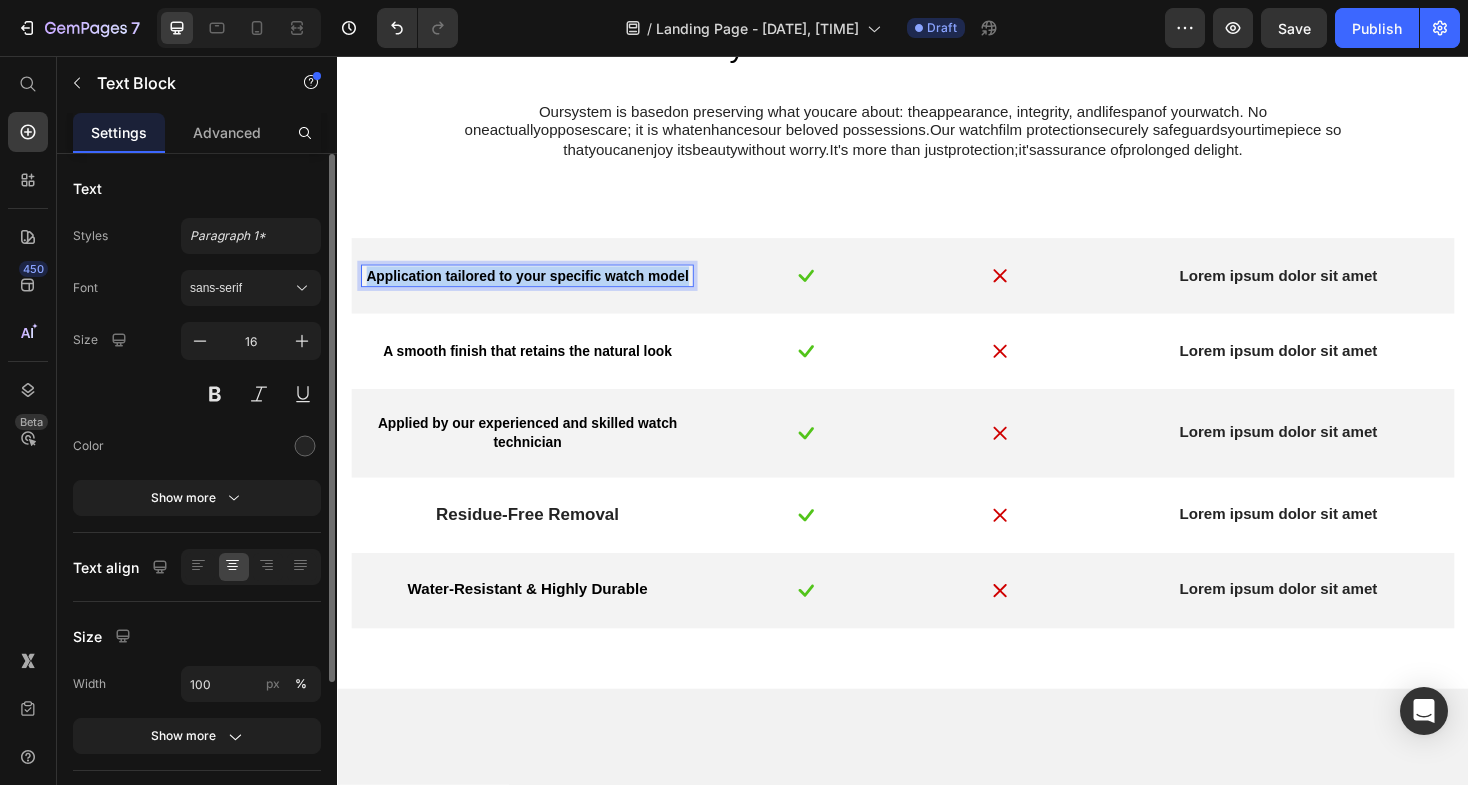 click on "Application tailored to your specific watch model" at bounding box center [539, 289] 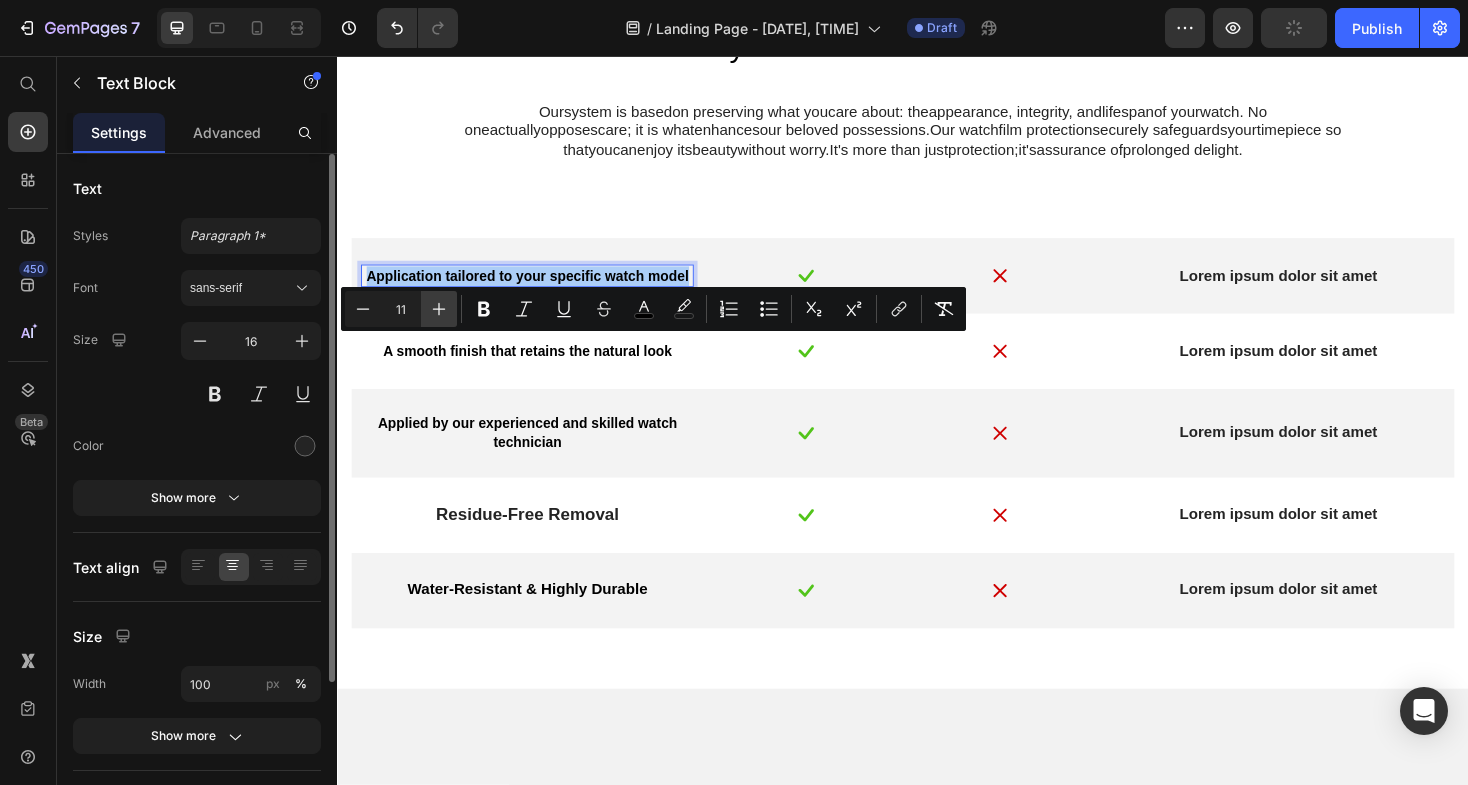 click 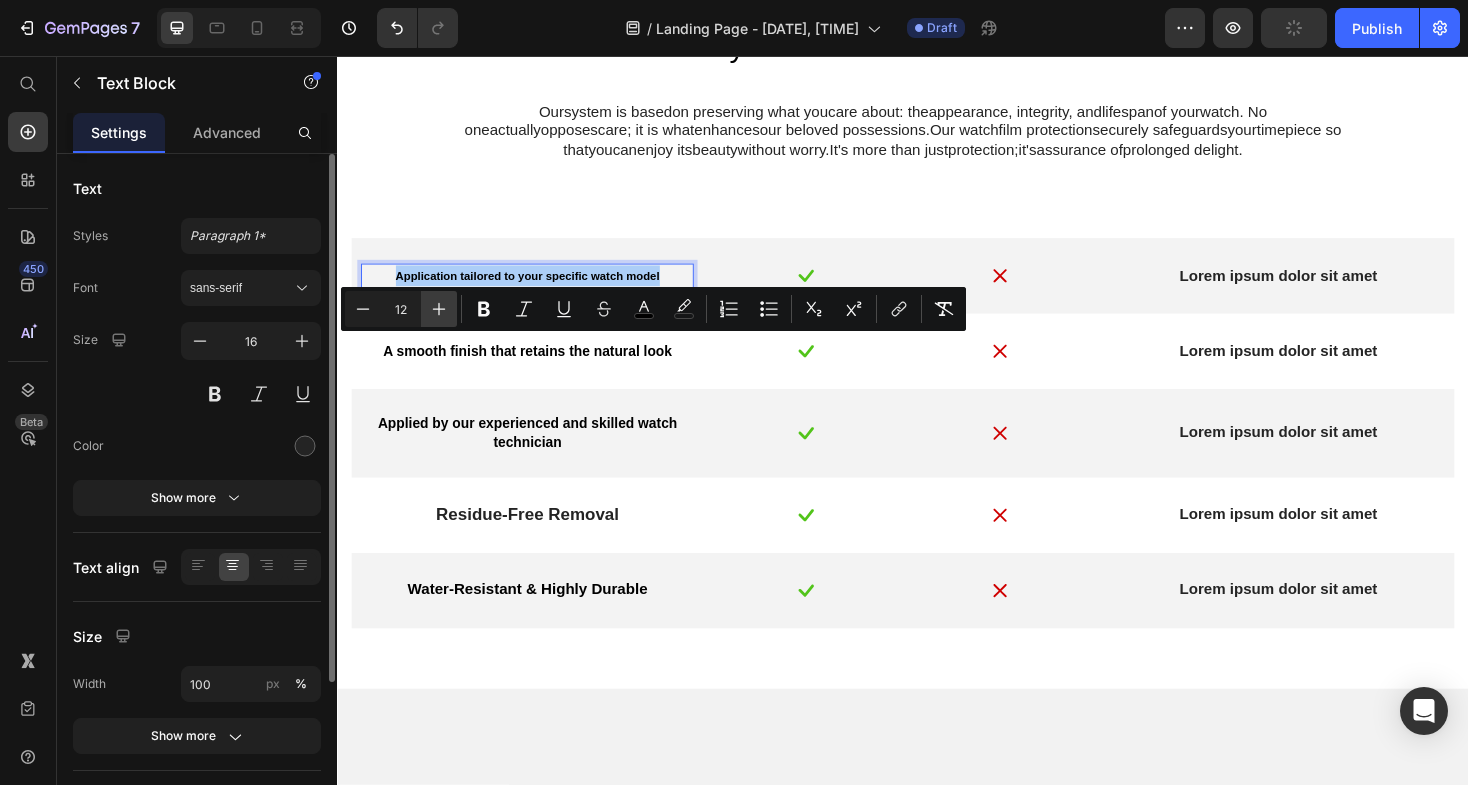 click 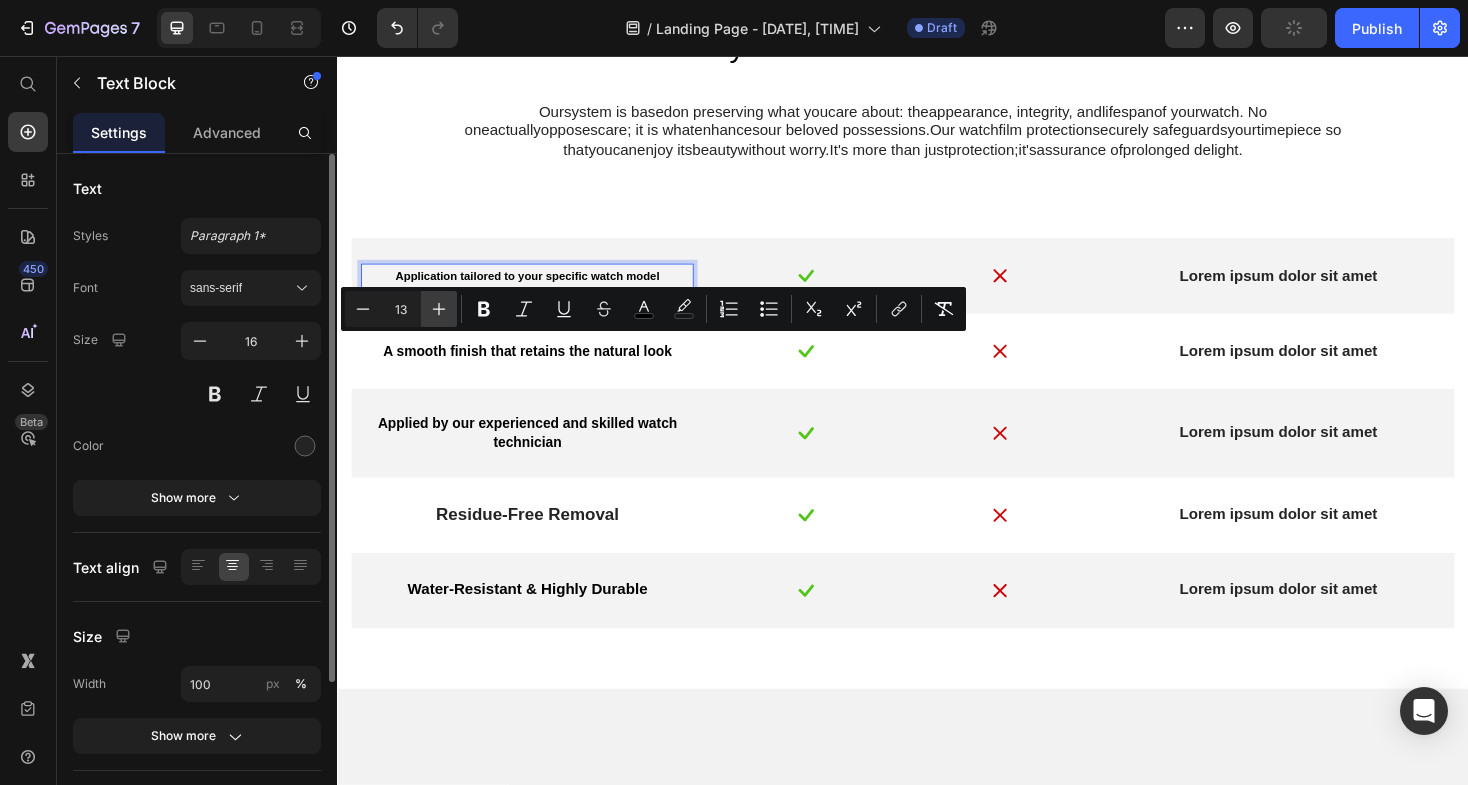 click 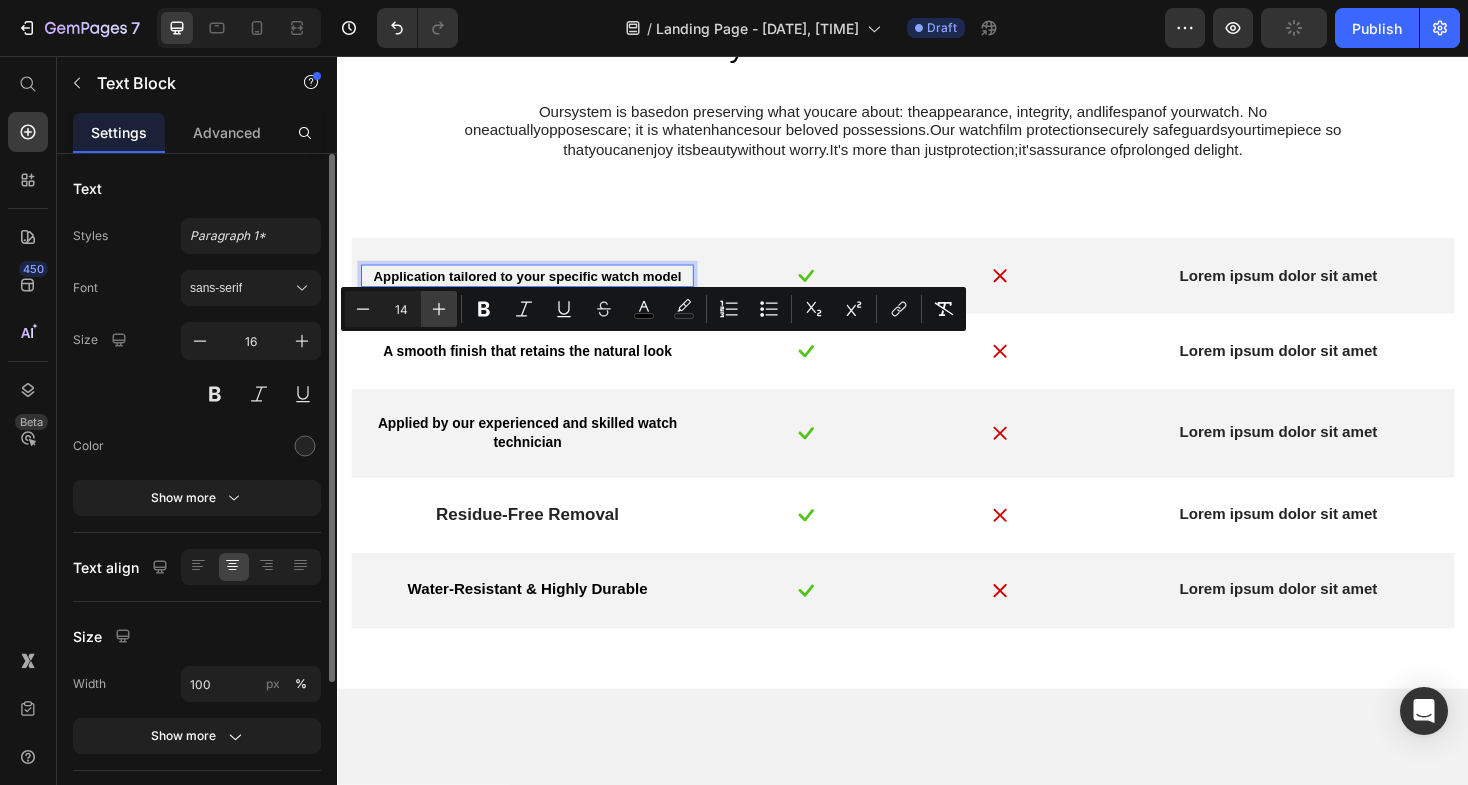 click 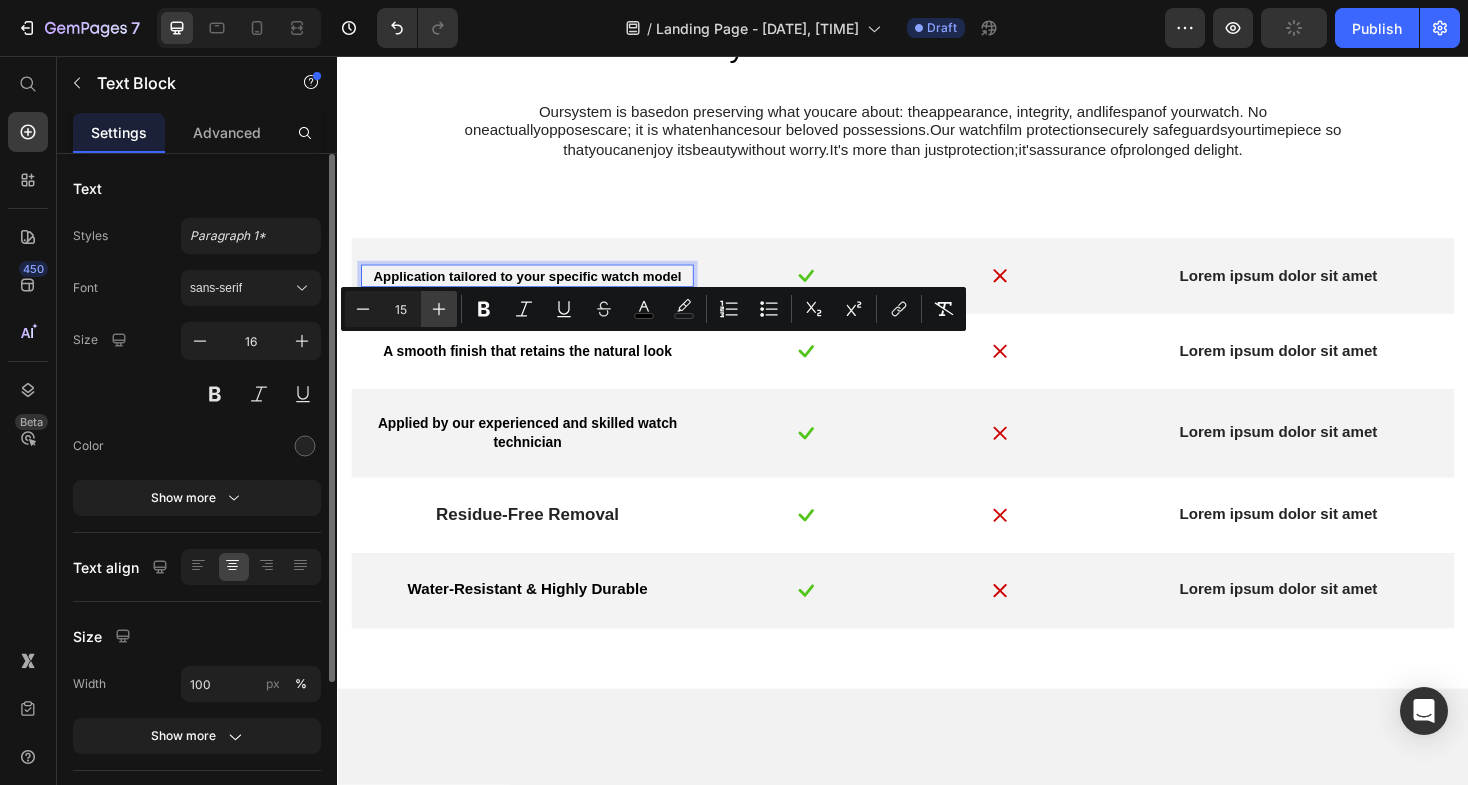 click 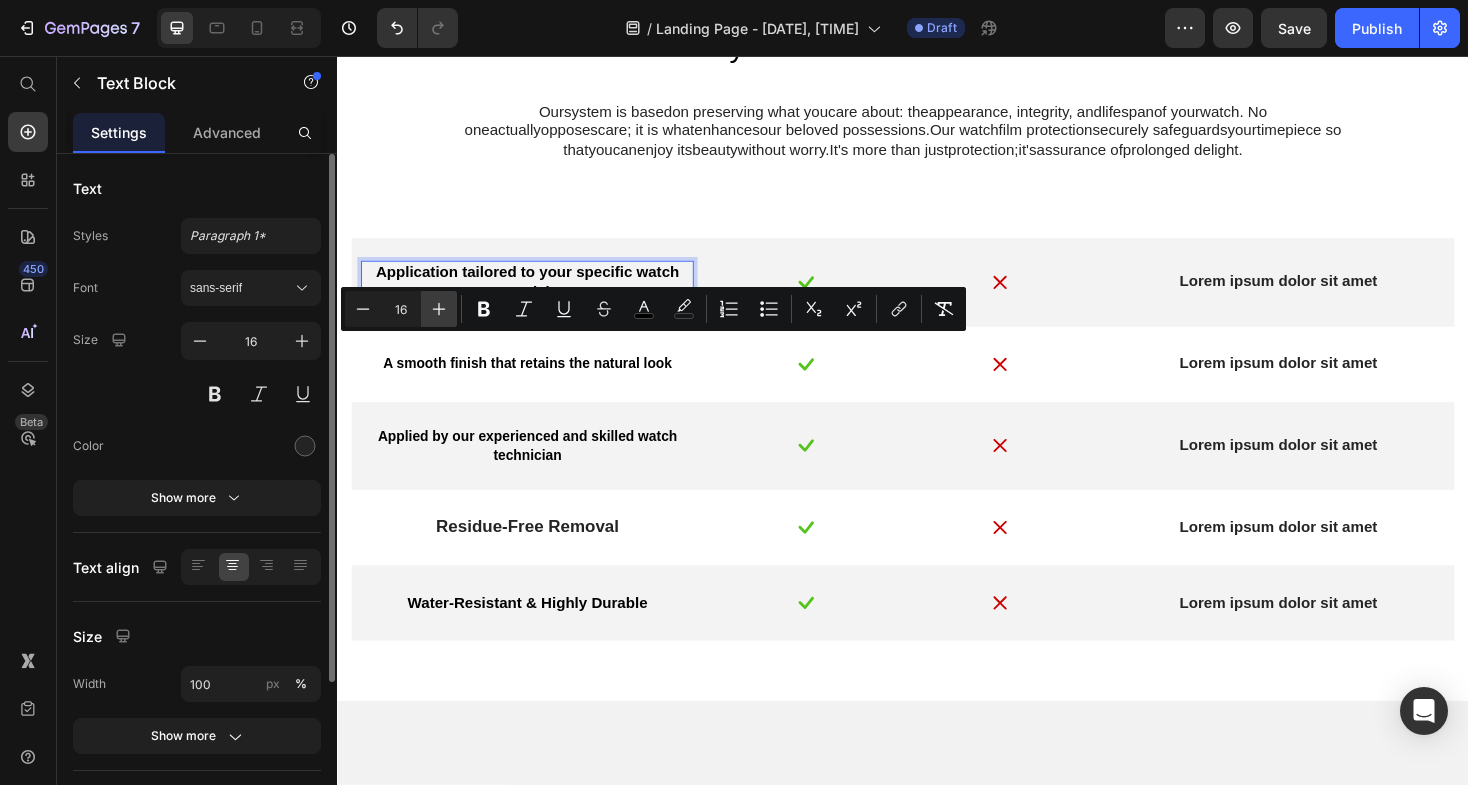 click 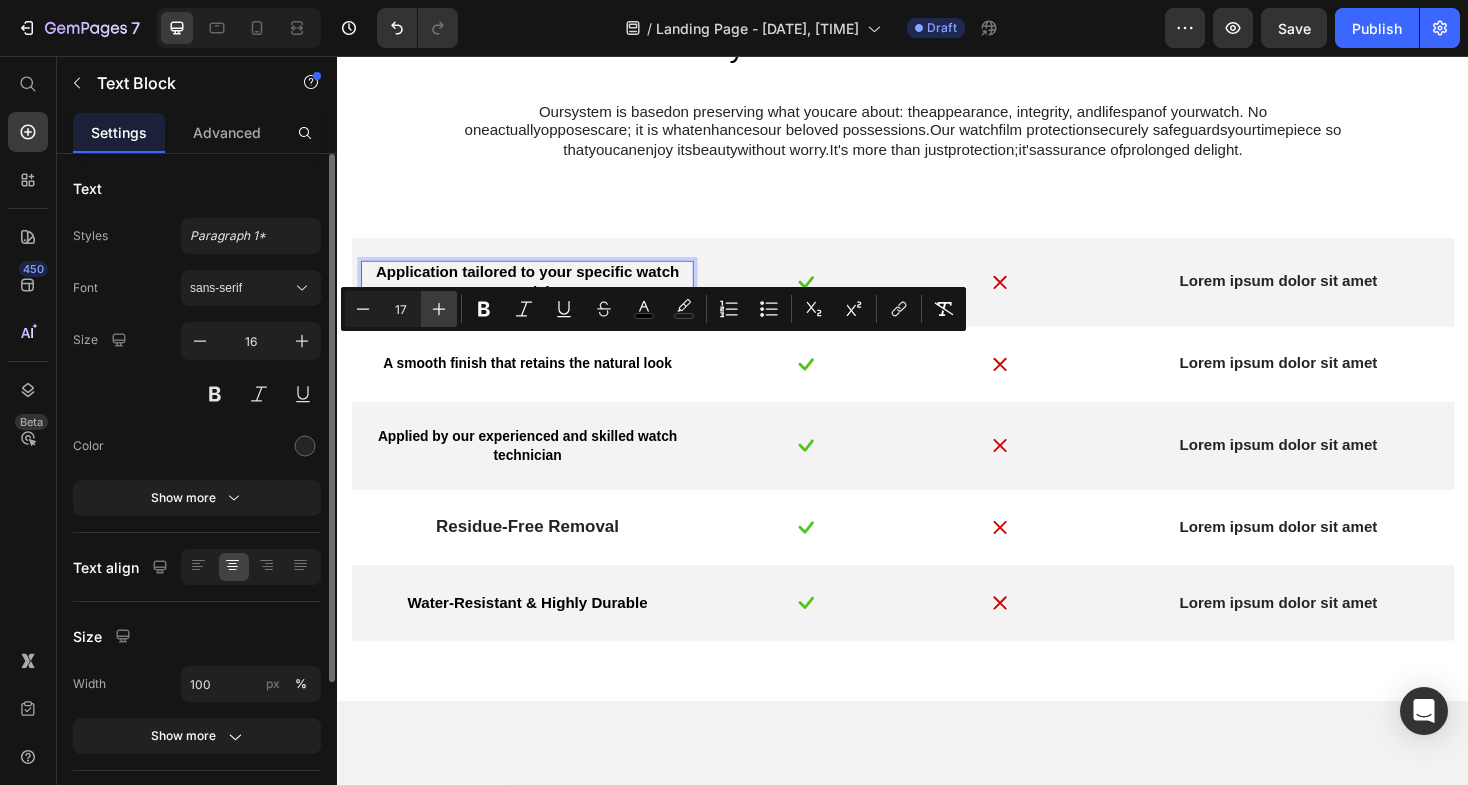 click 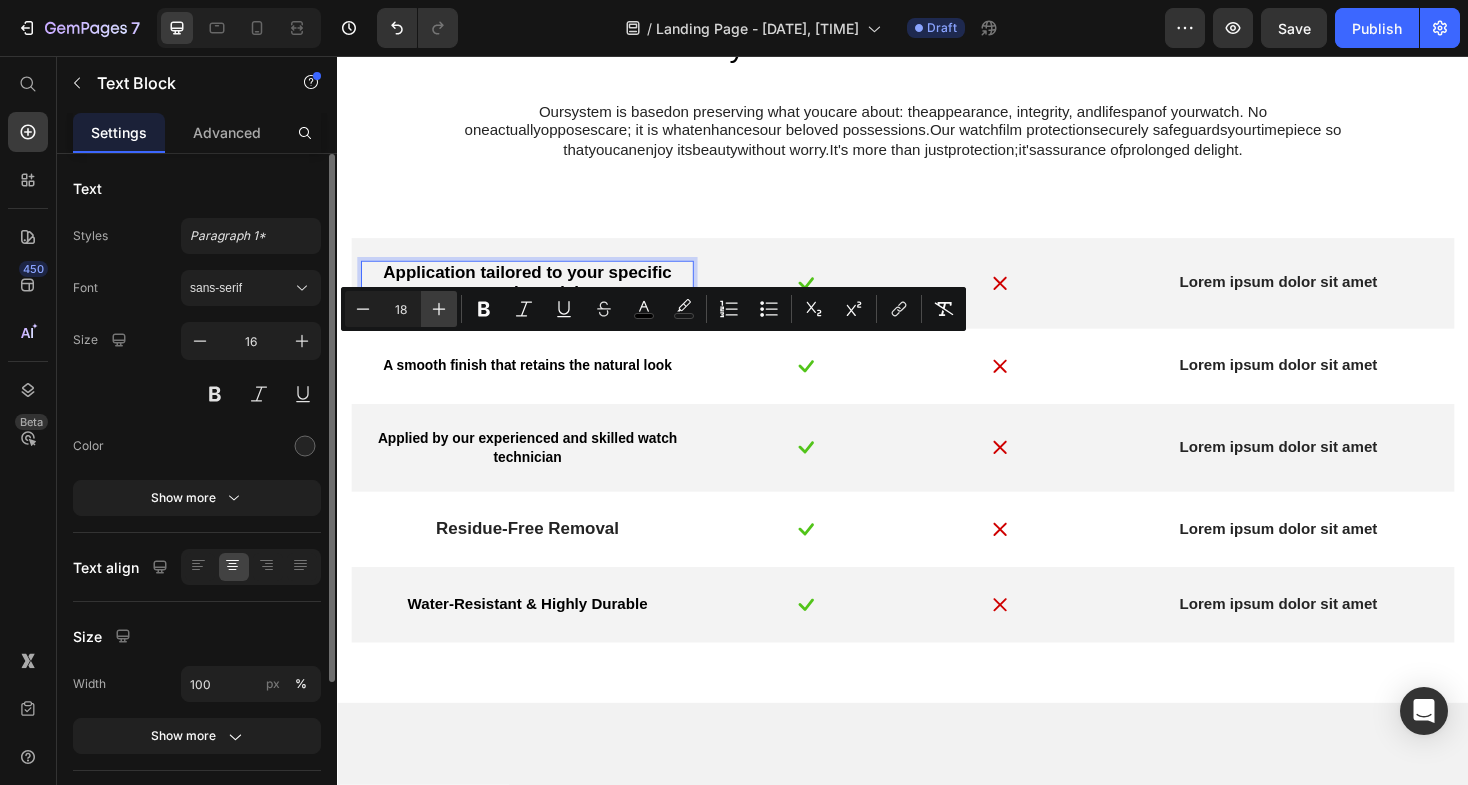 click 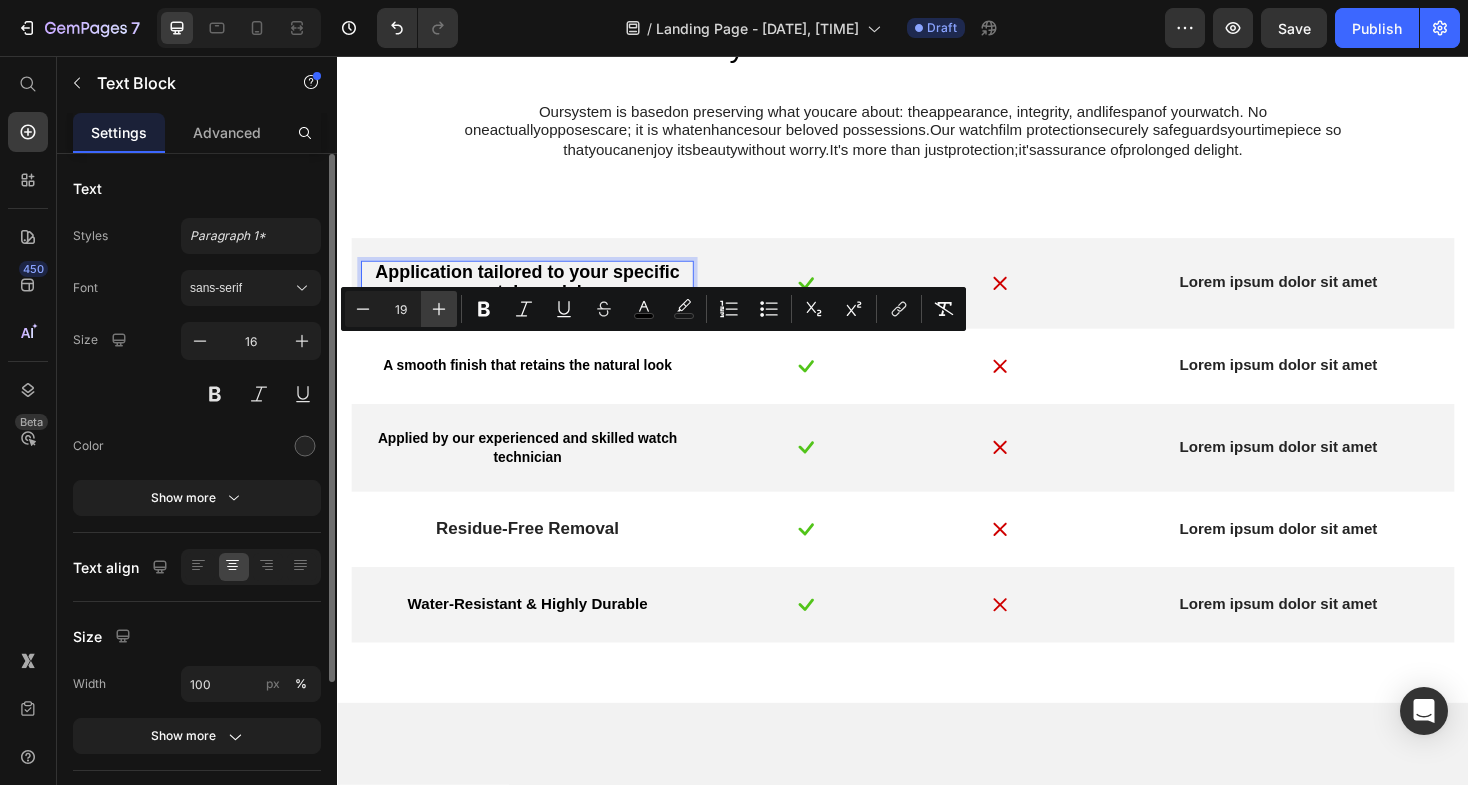 click 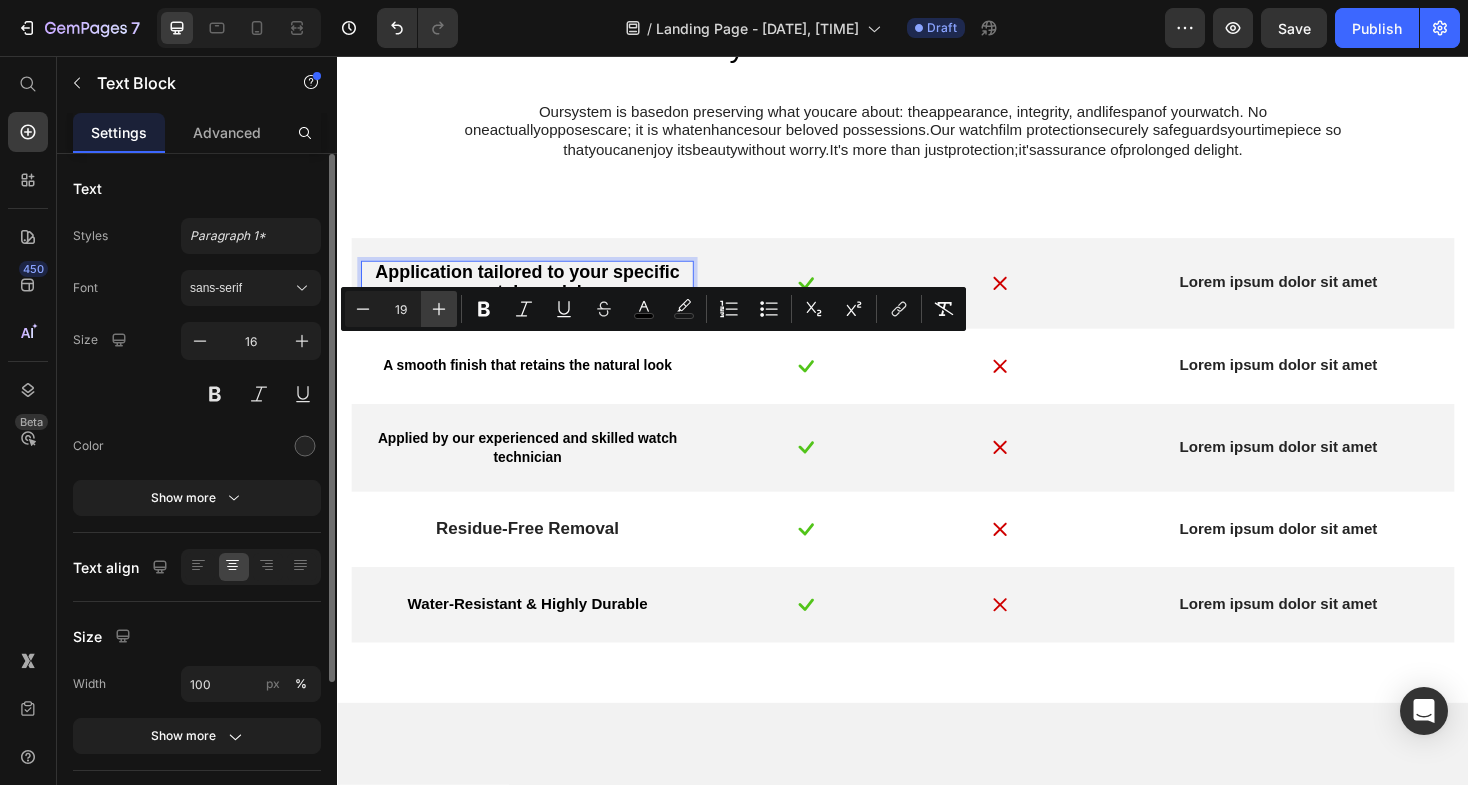 type on "20" 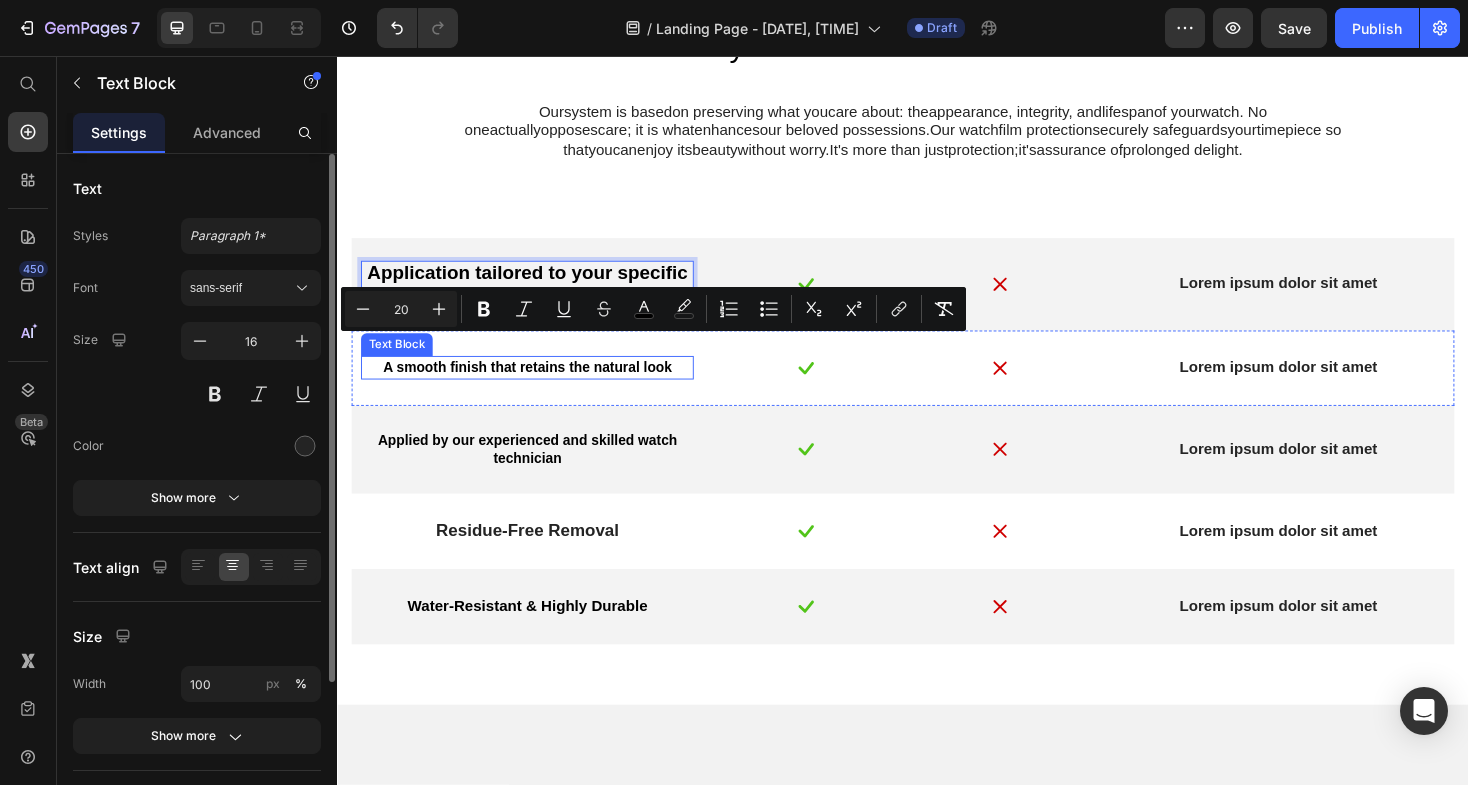 click on "A smooth finish that retains the natural look" at bounding box center [538, 386] 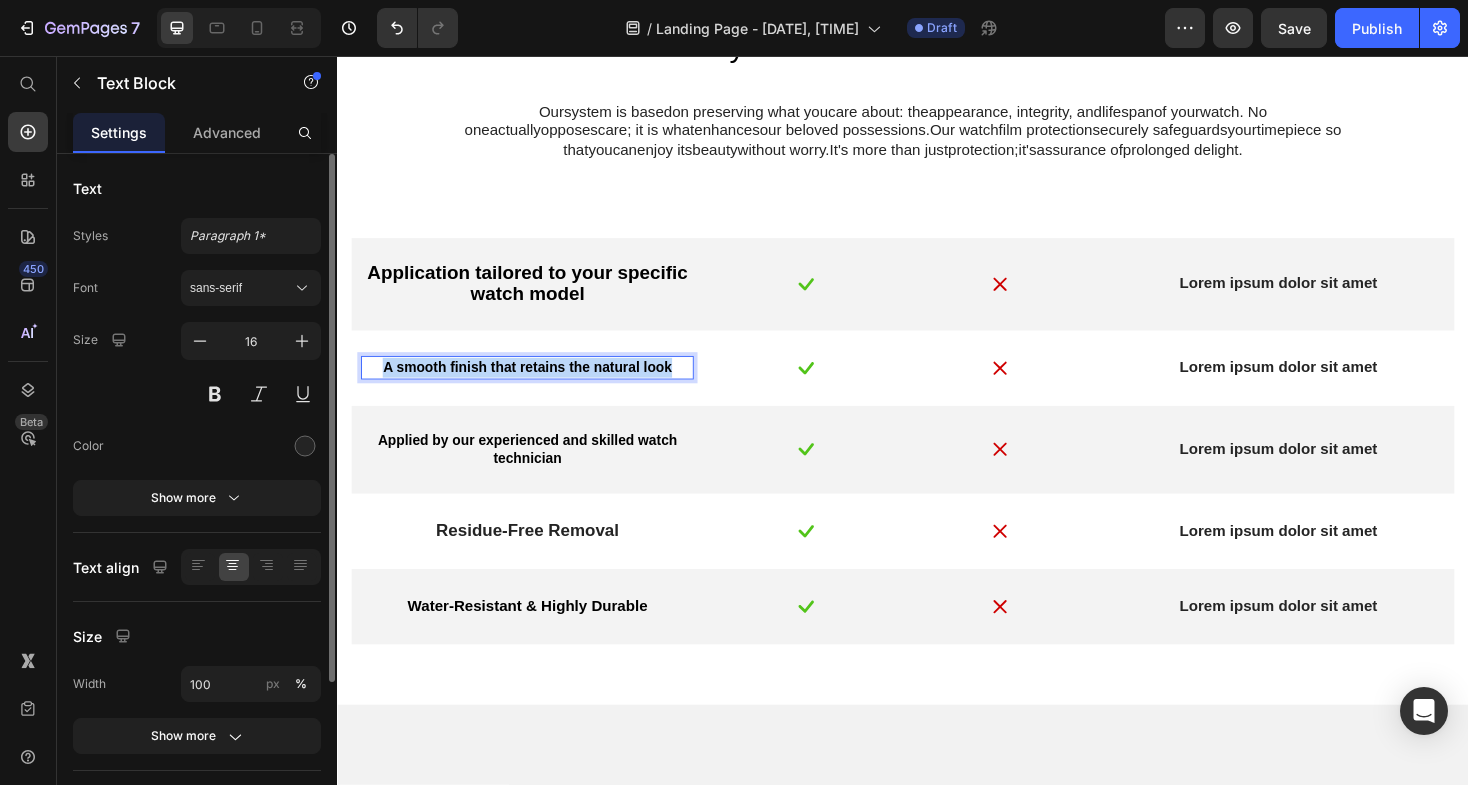 click on "A smooth finish that retains the natural look" at bounding box center (538, 386) 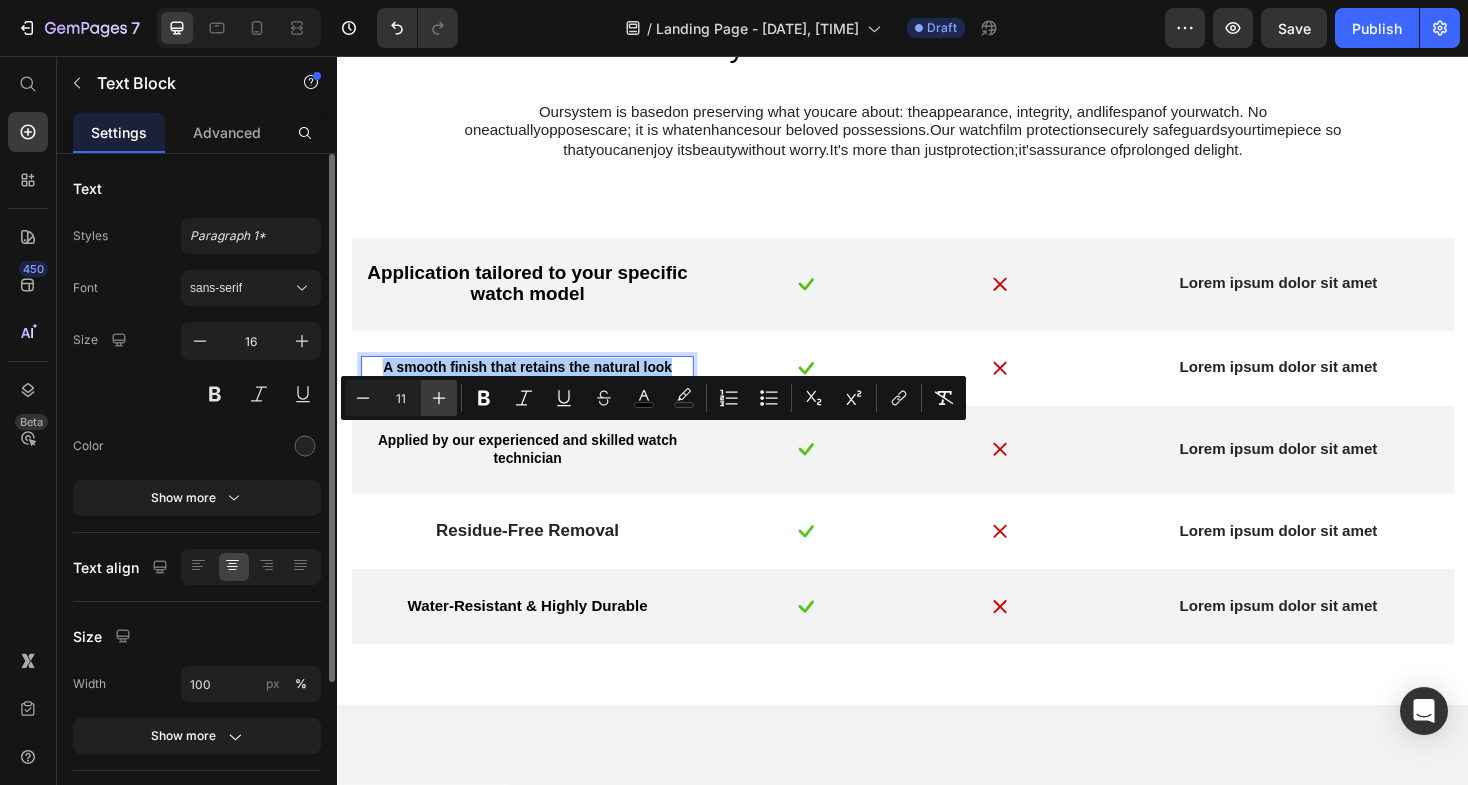 click 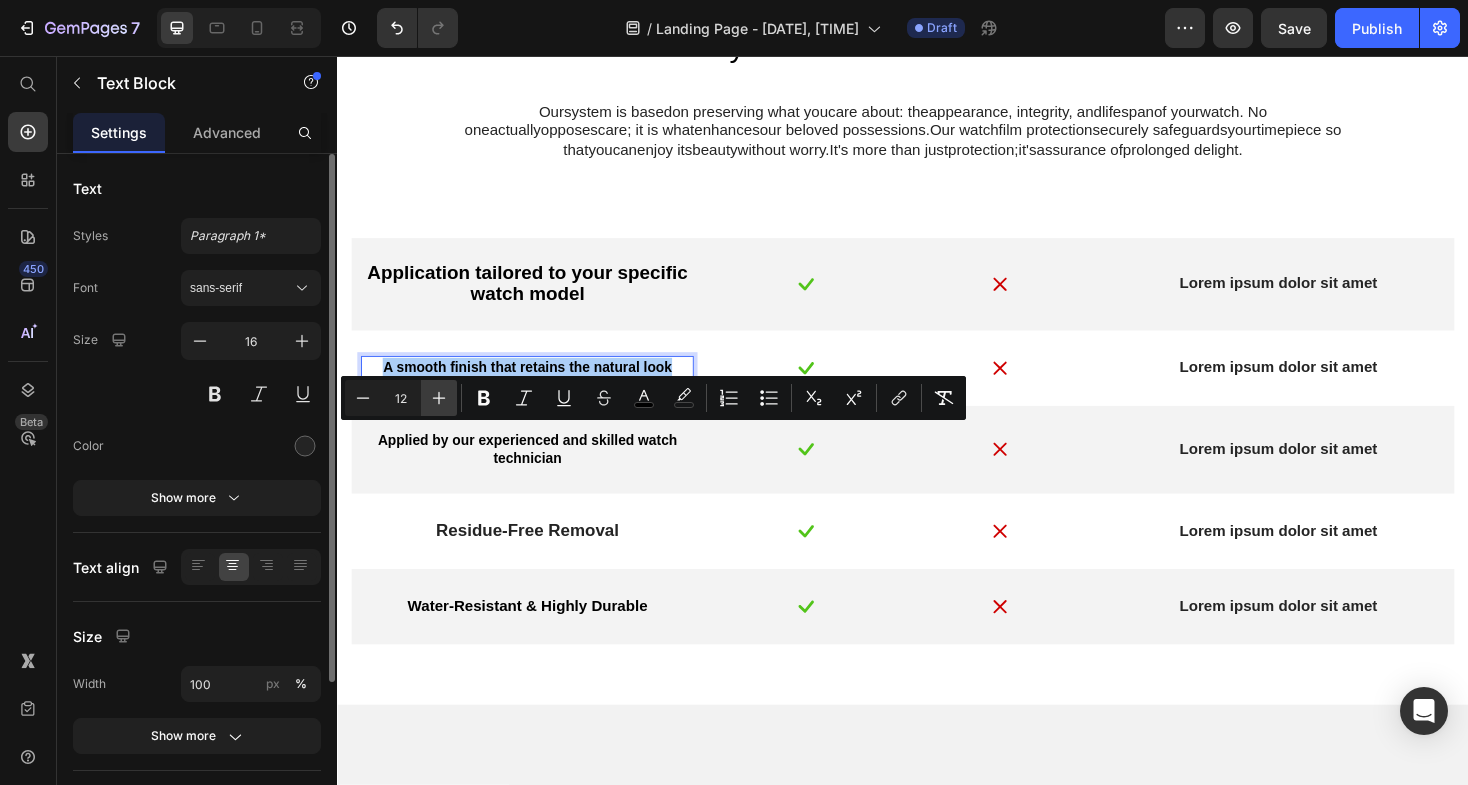 click 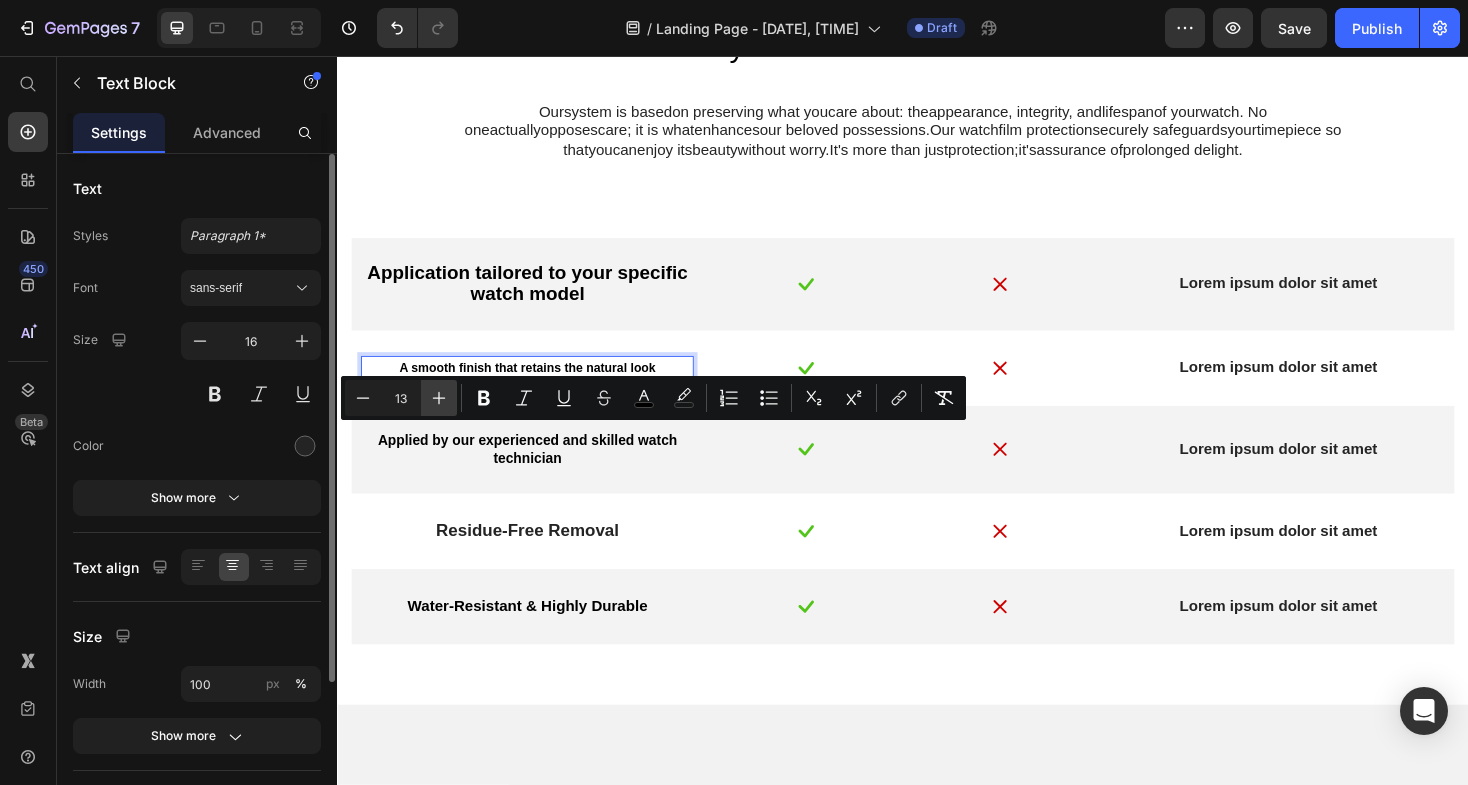 click 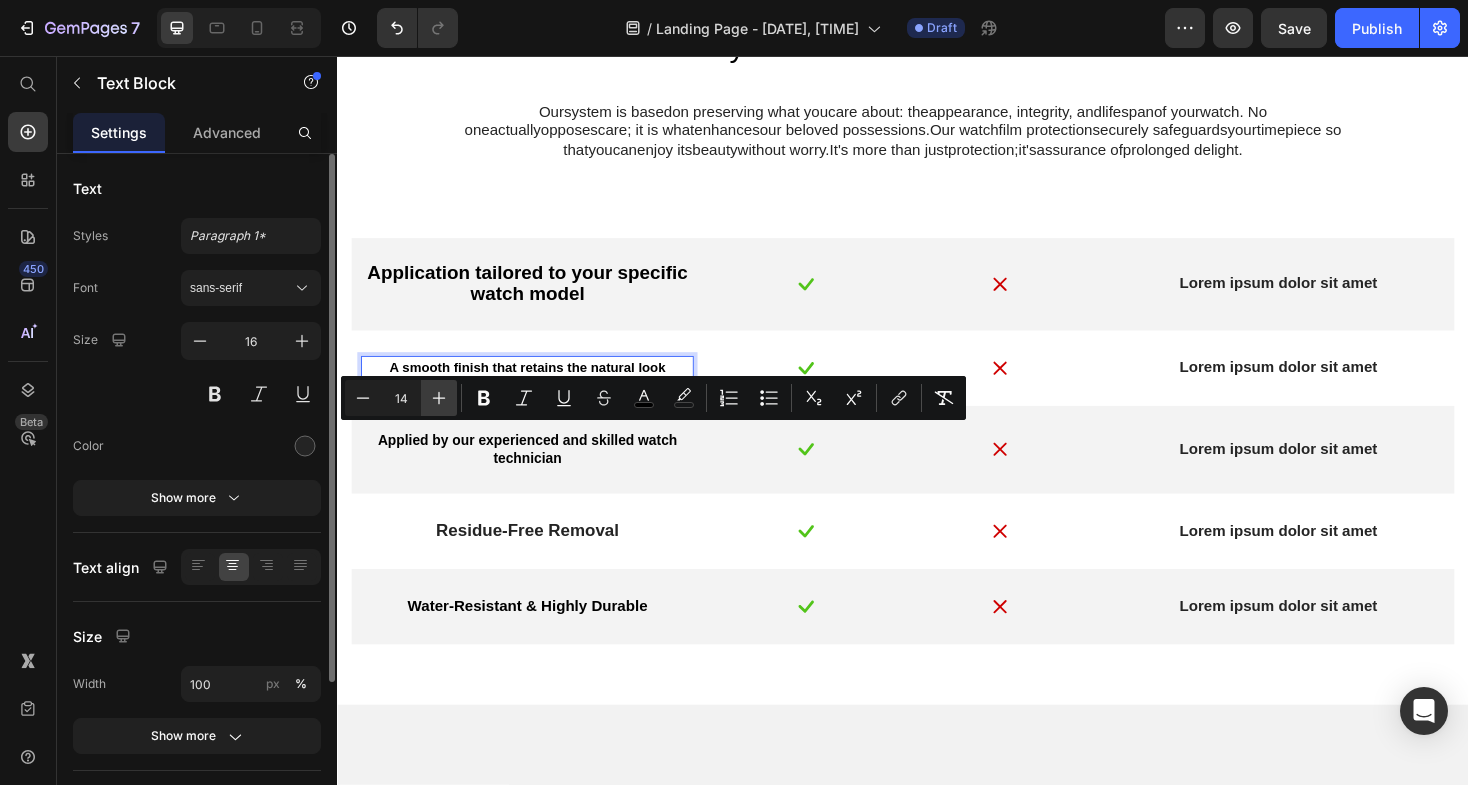 click 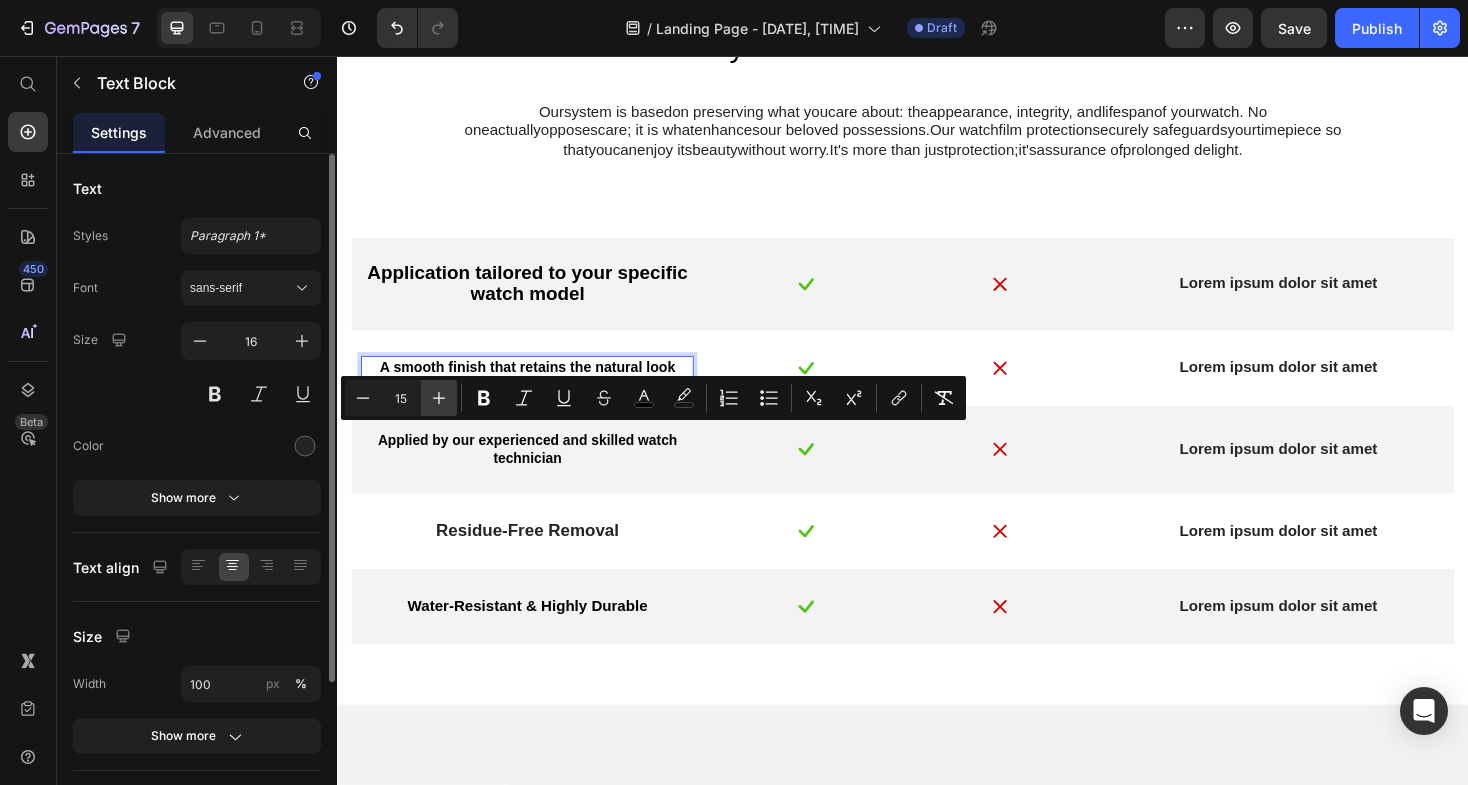 click 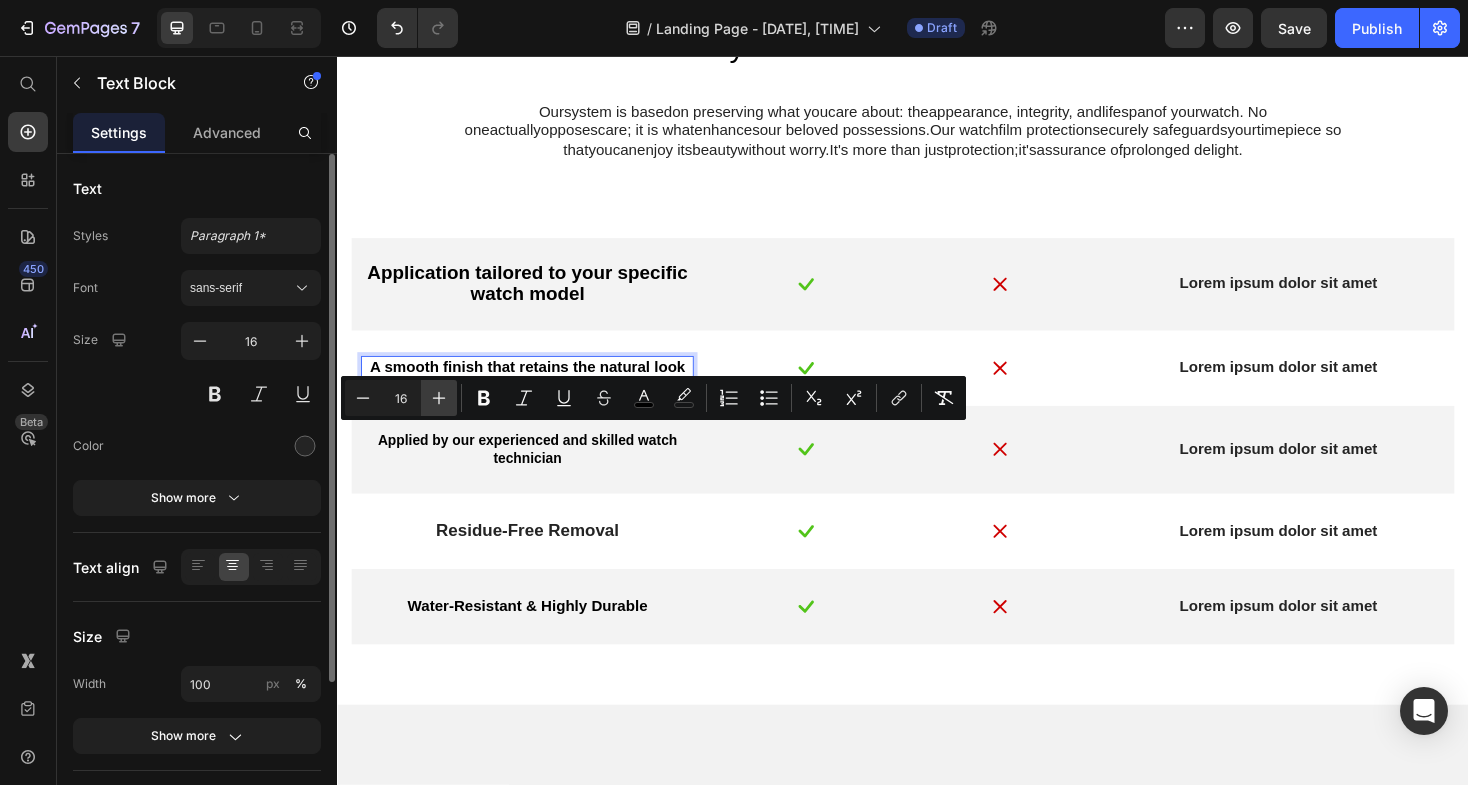 click 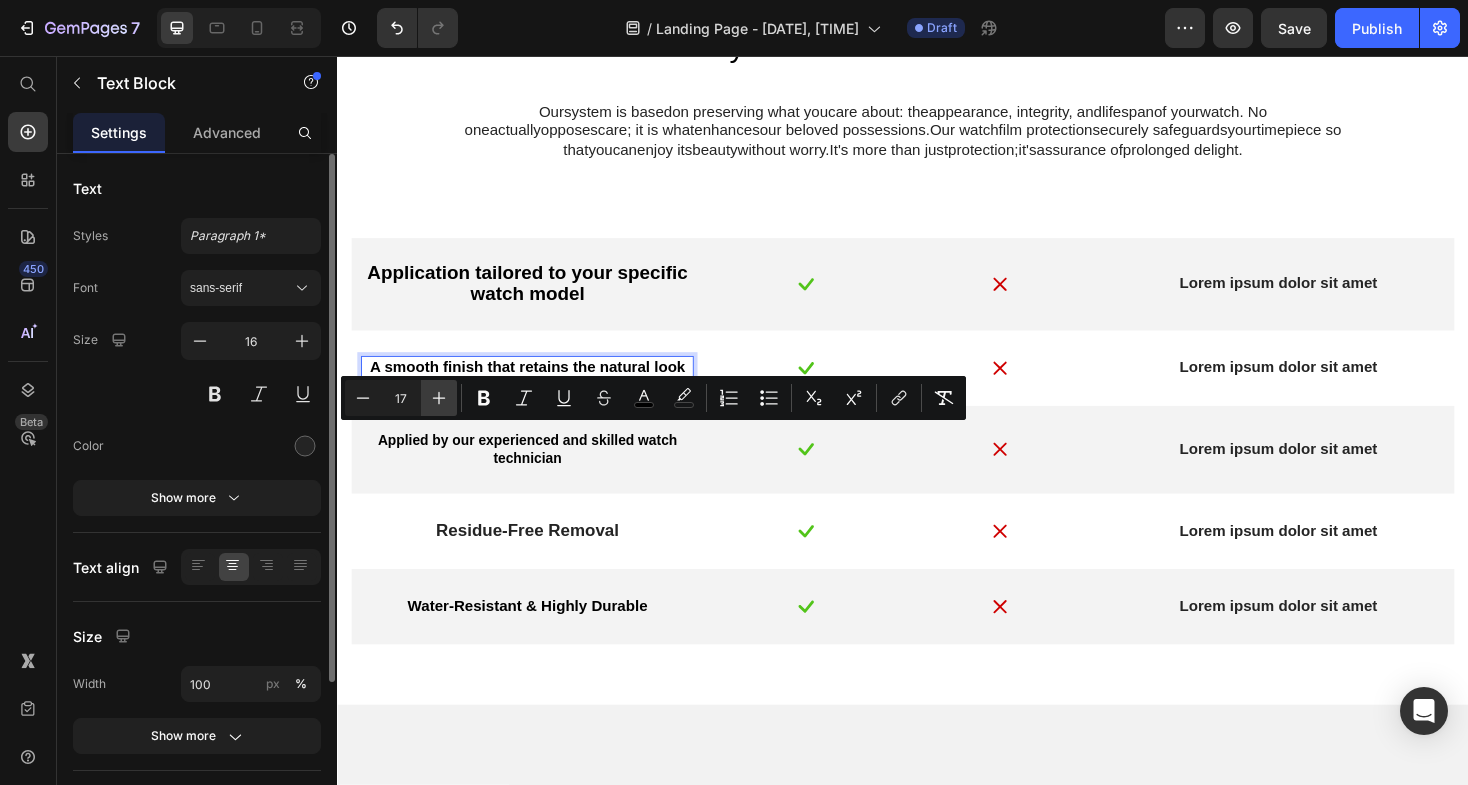 click 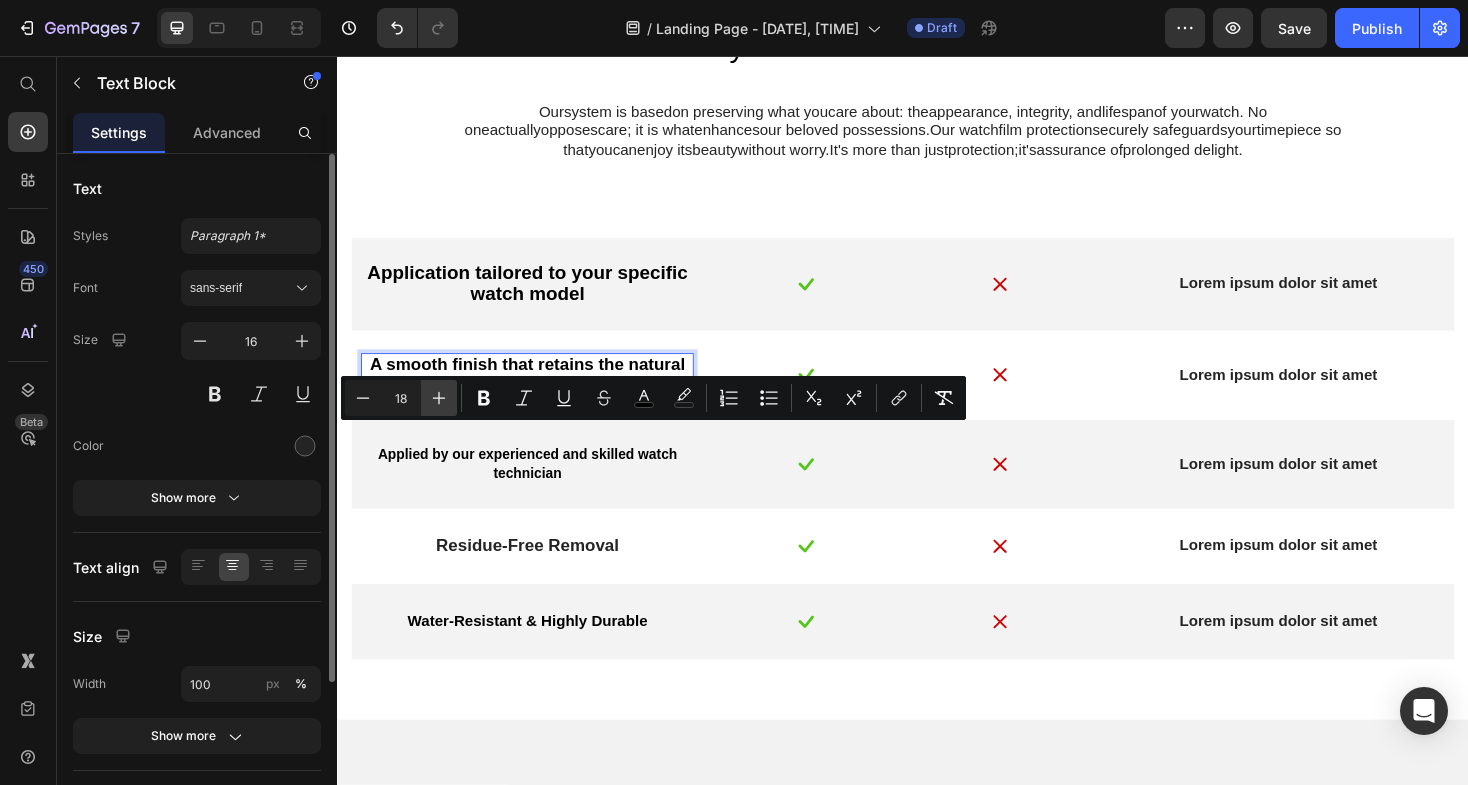 click 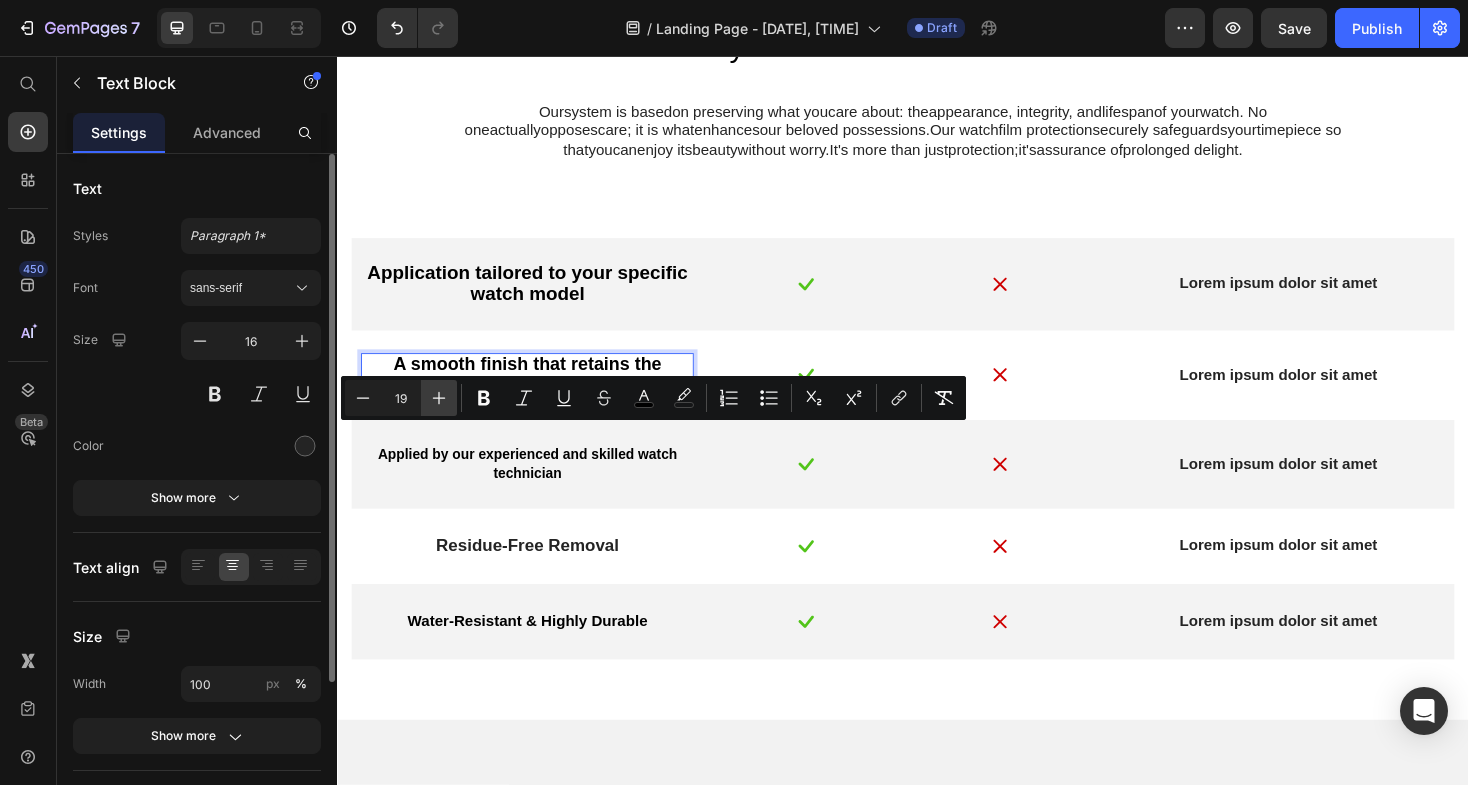 click 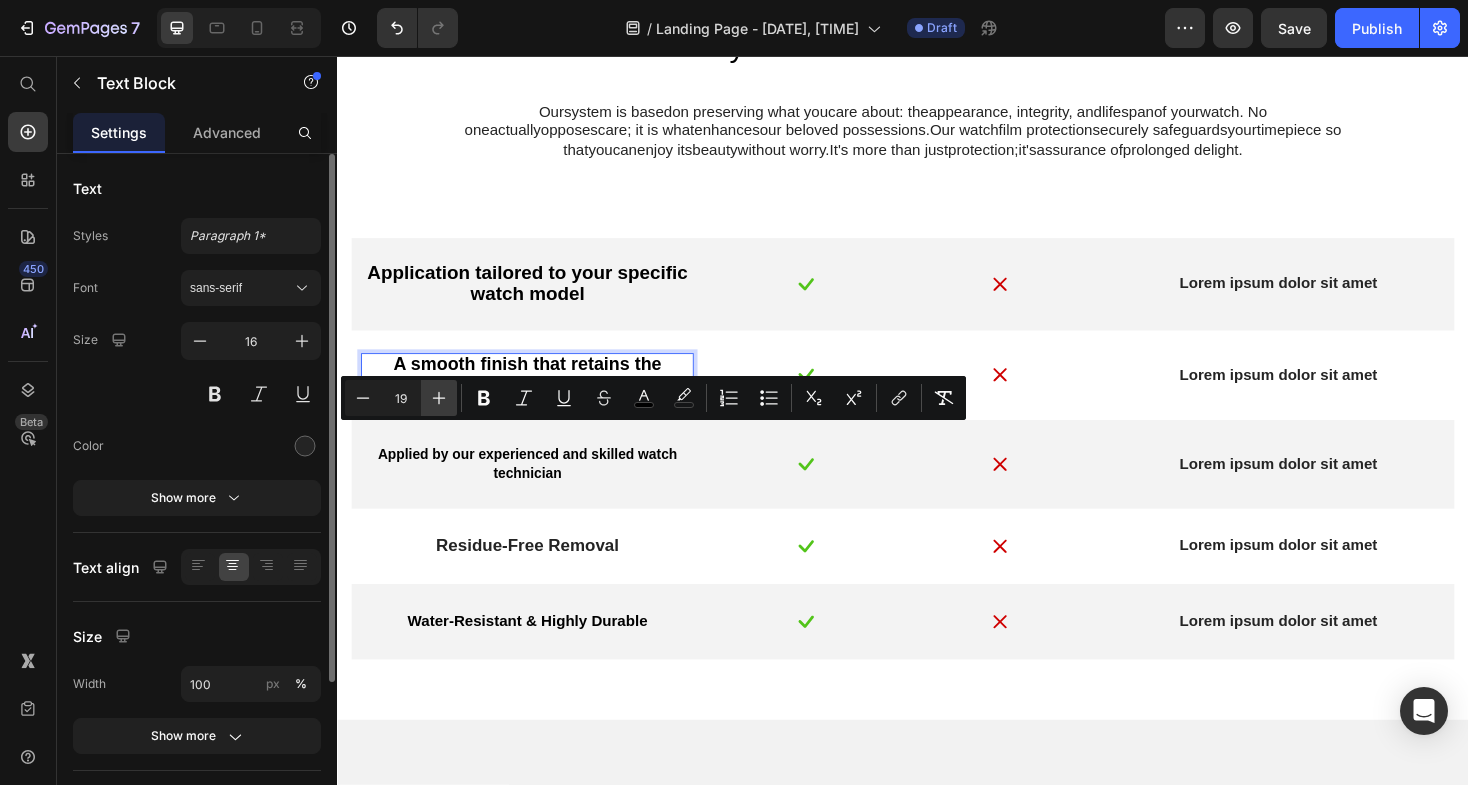 type on "20" 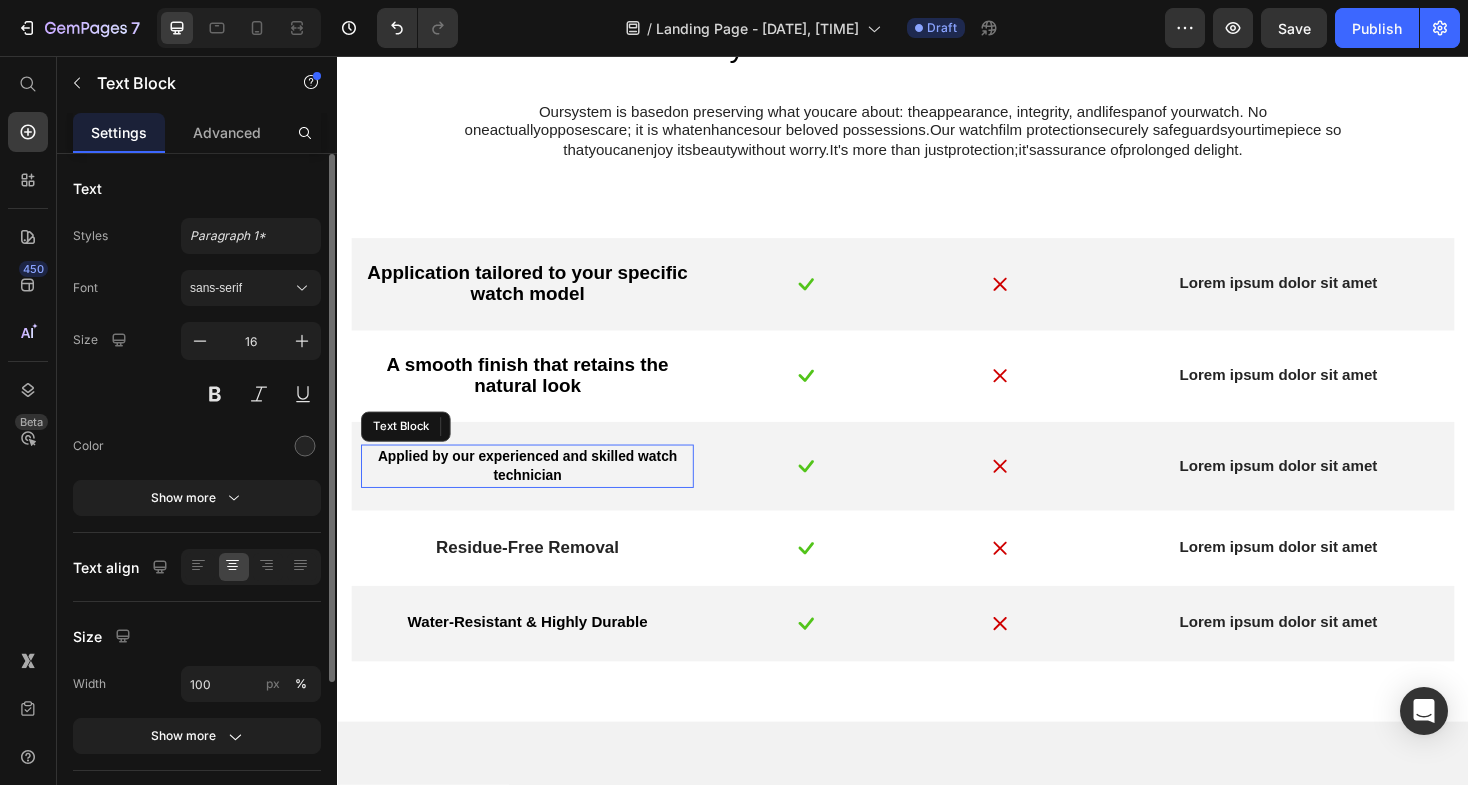 click on "Applied by our experienced and skilled watch technician" at bounding box center (539, 490) 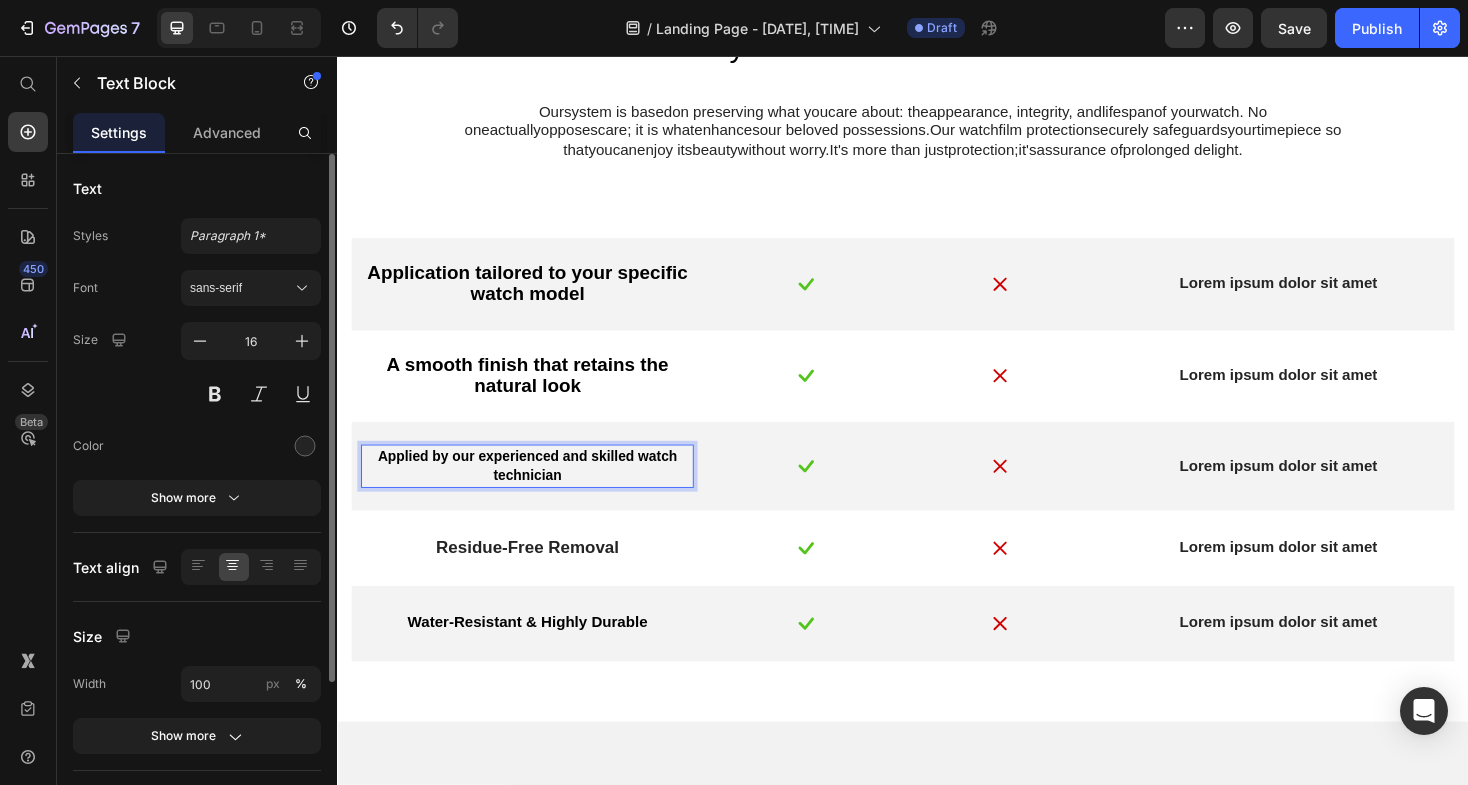 click on "Applied by our experienced and skilled watch technician" at bounding box center (539, 490) 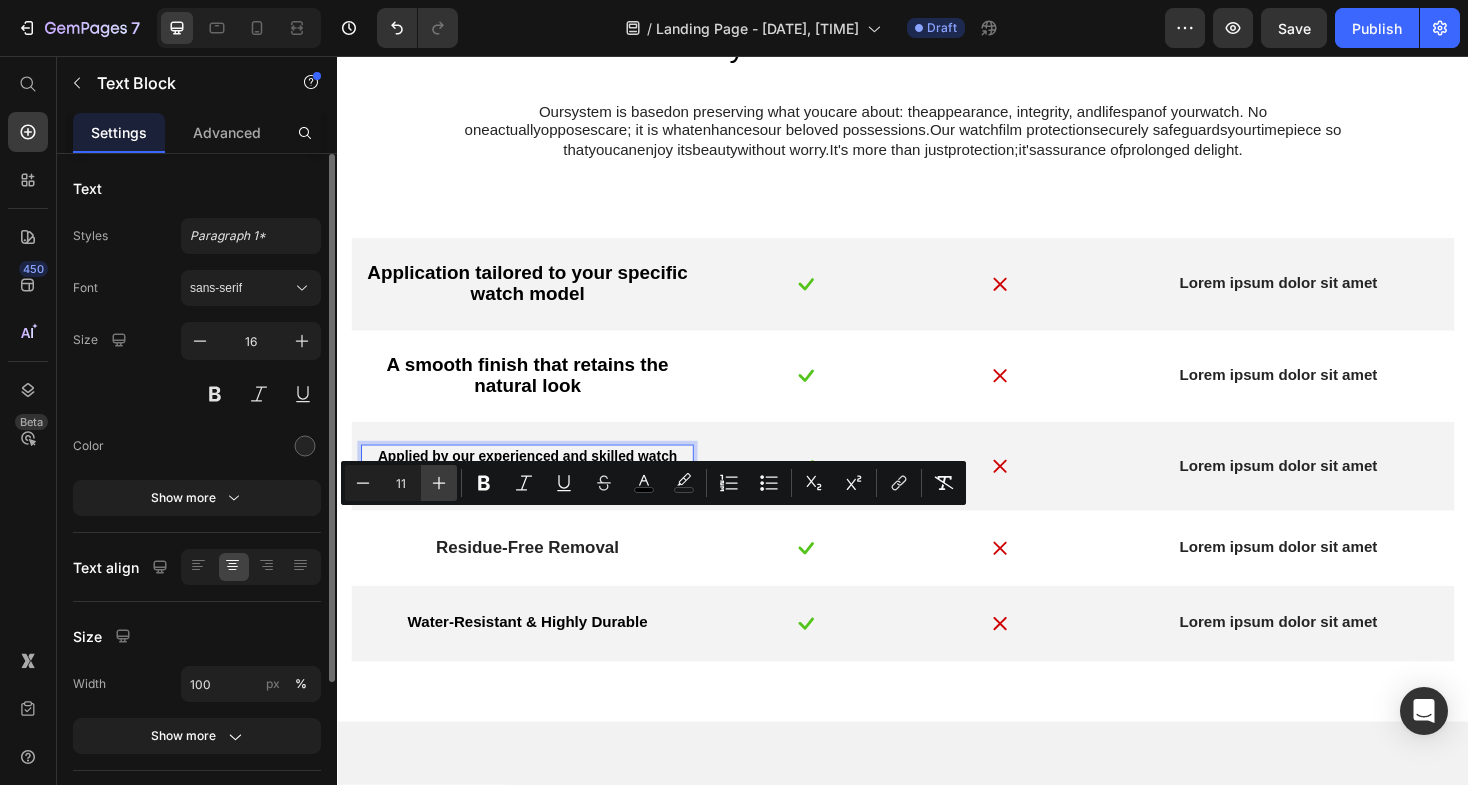 click 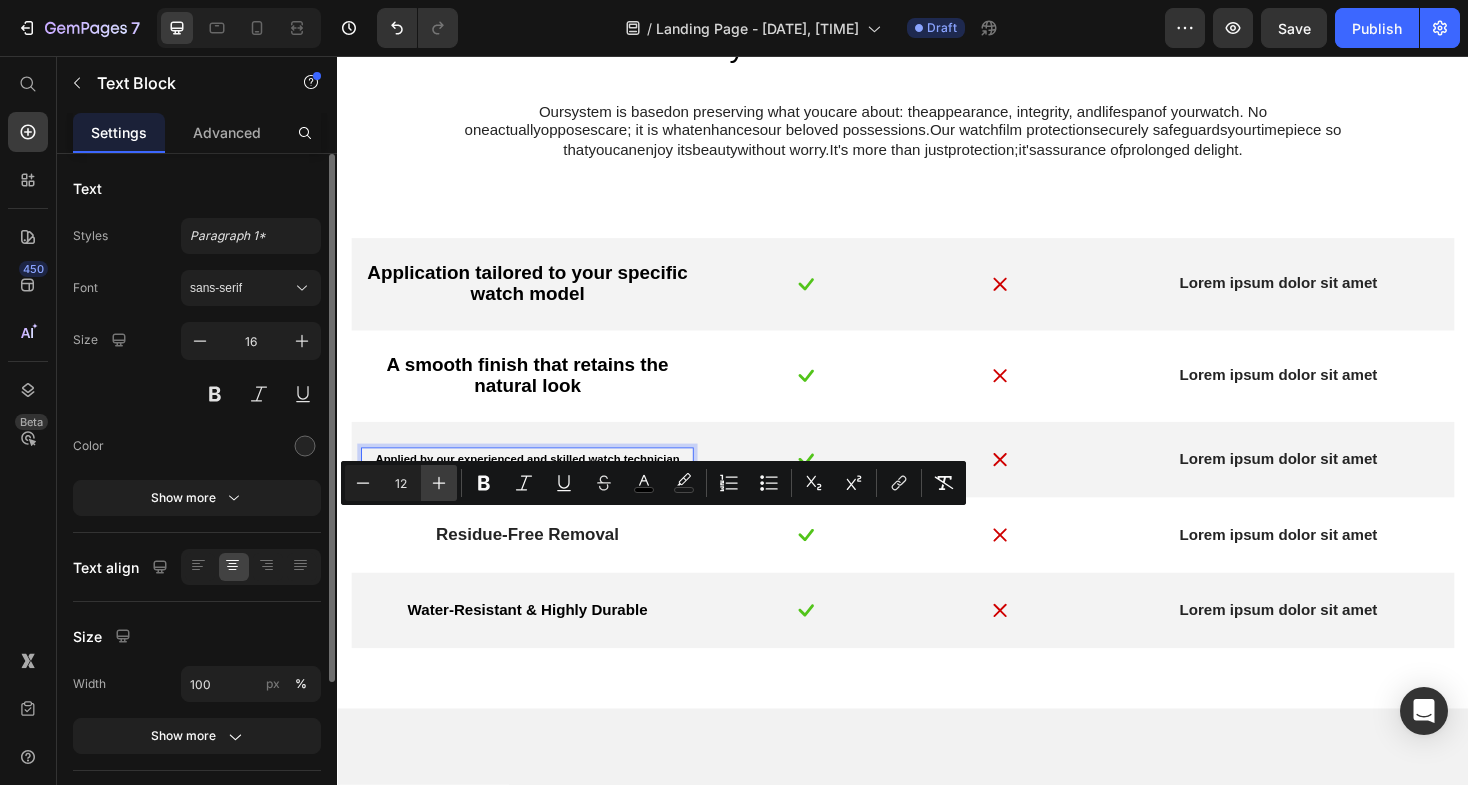 click 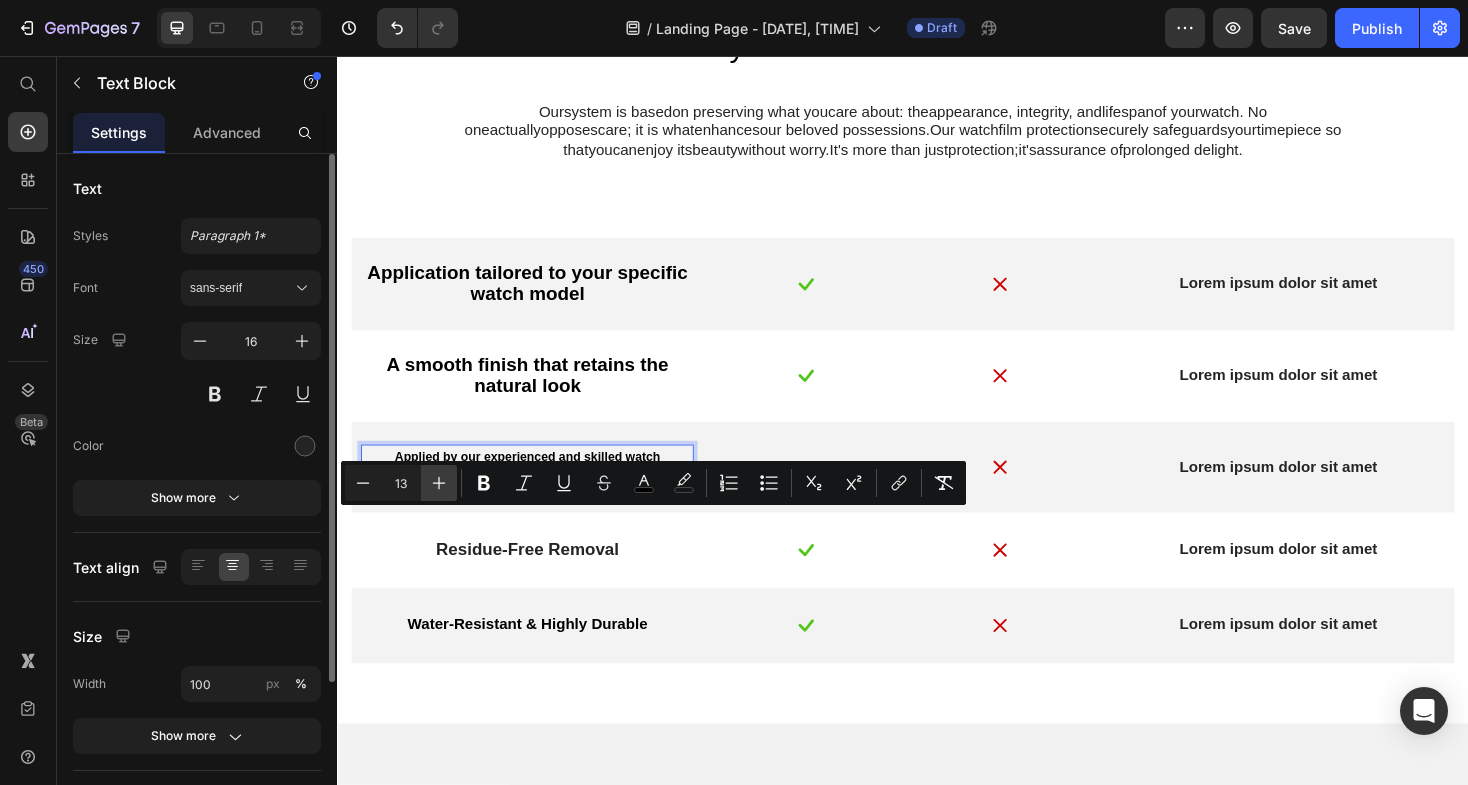click 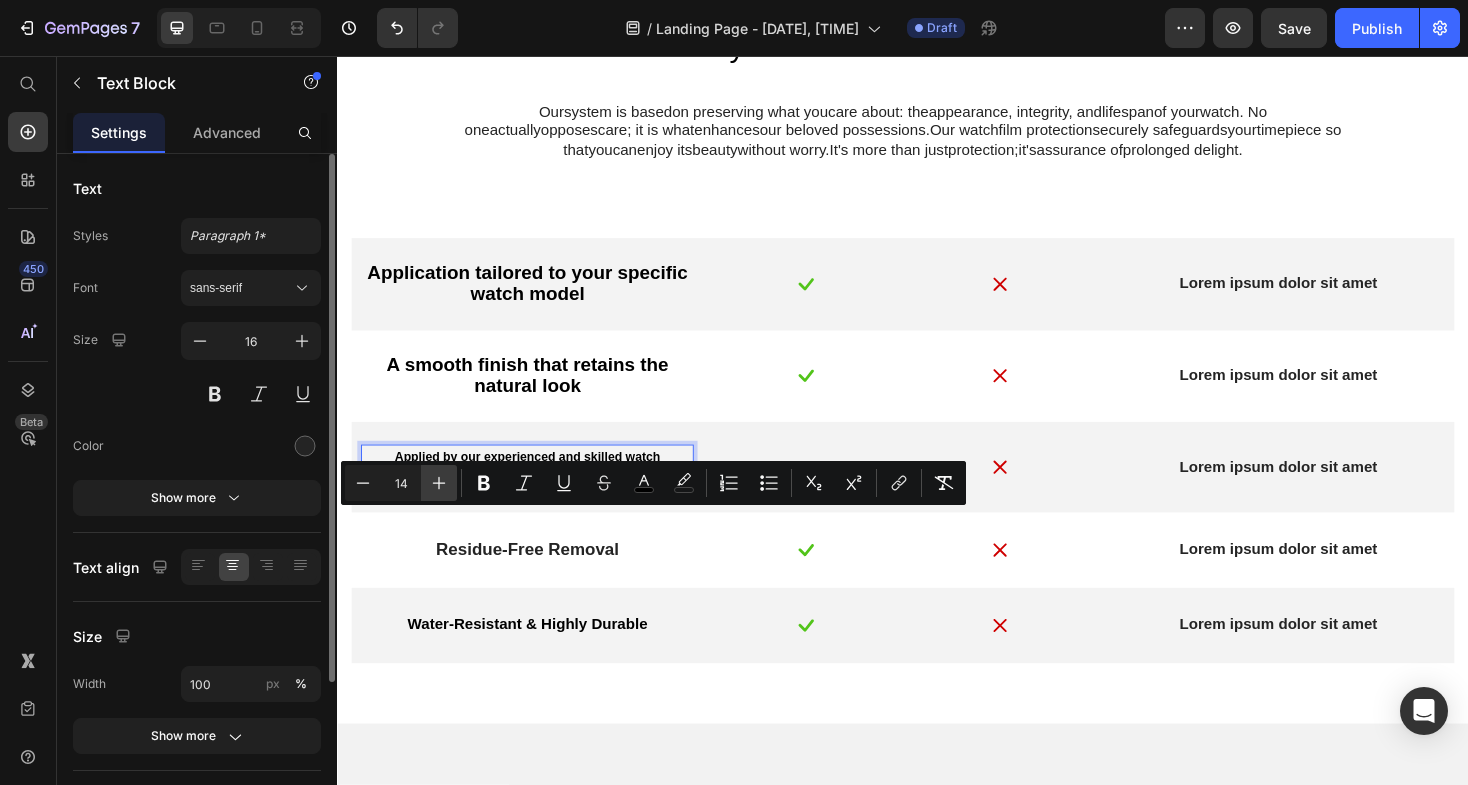 click 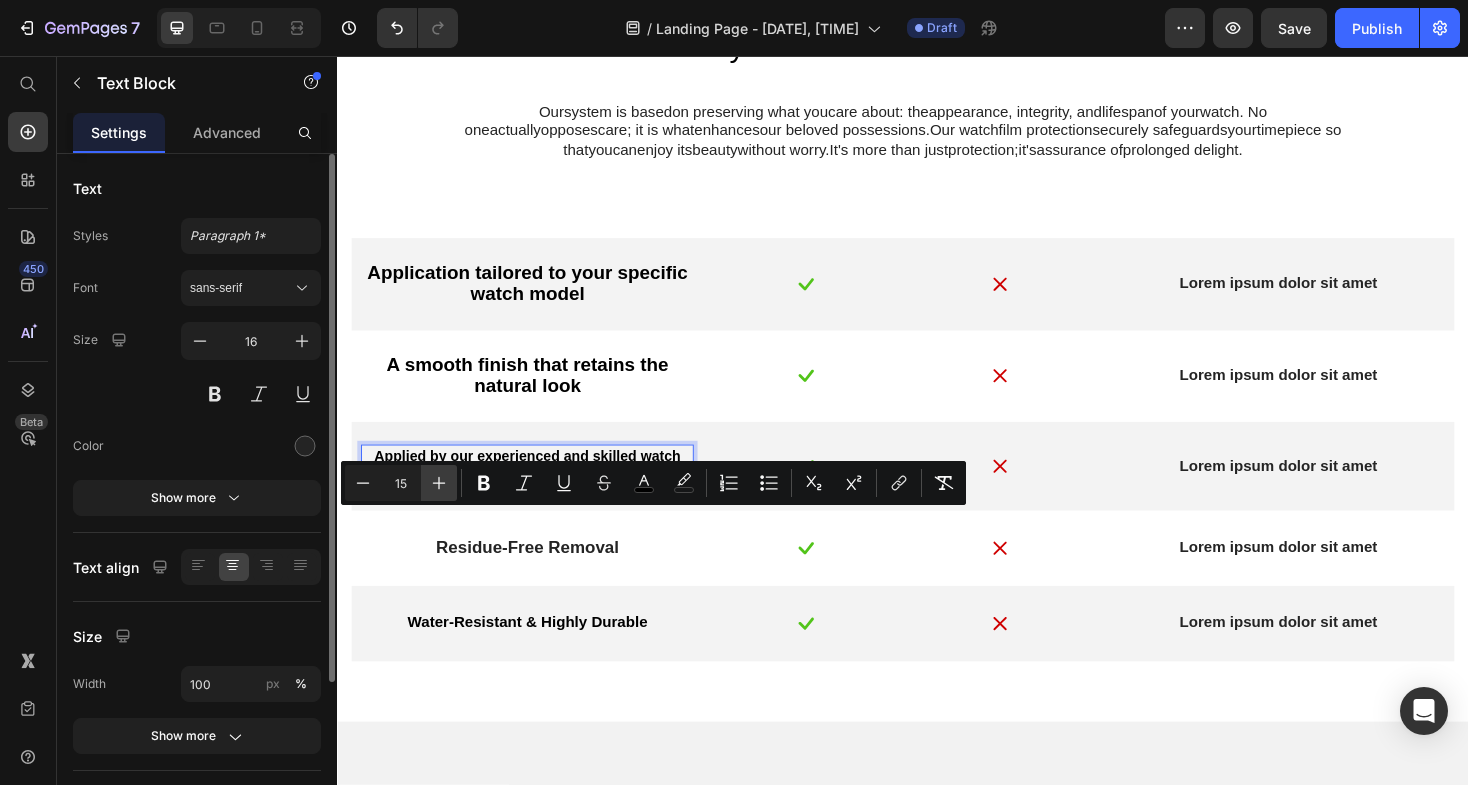 click 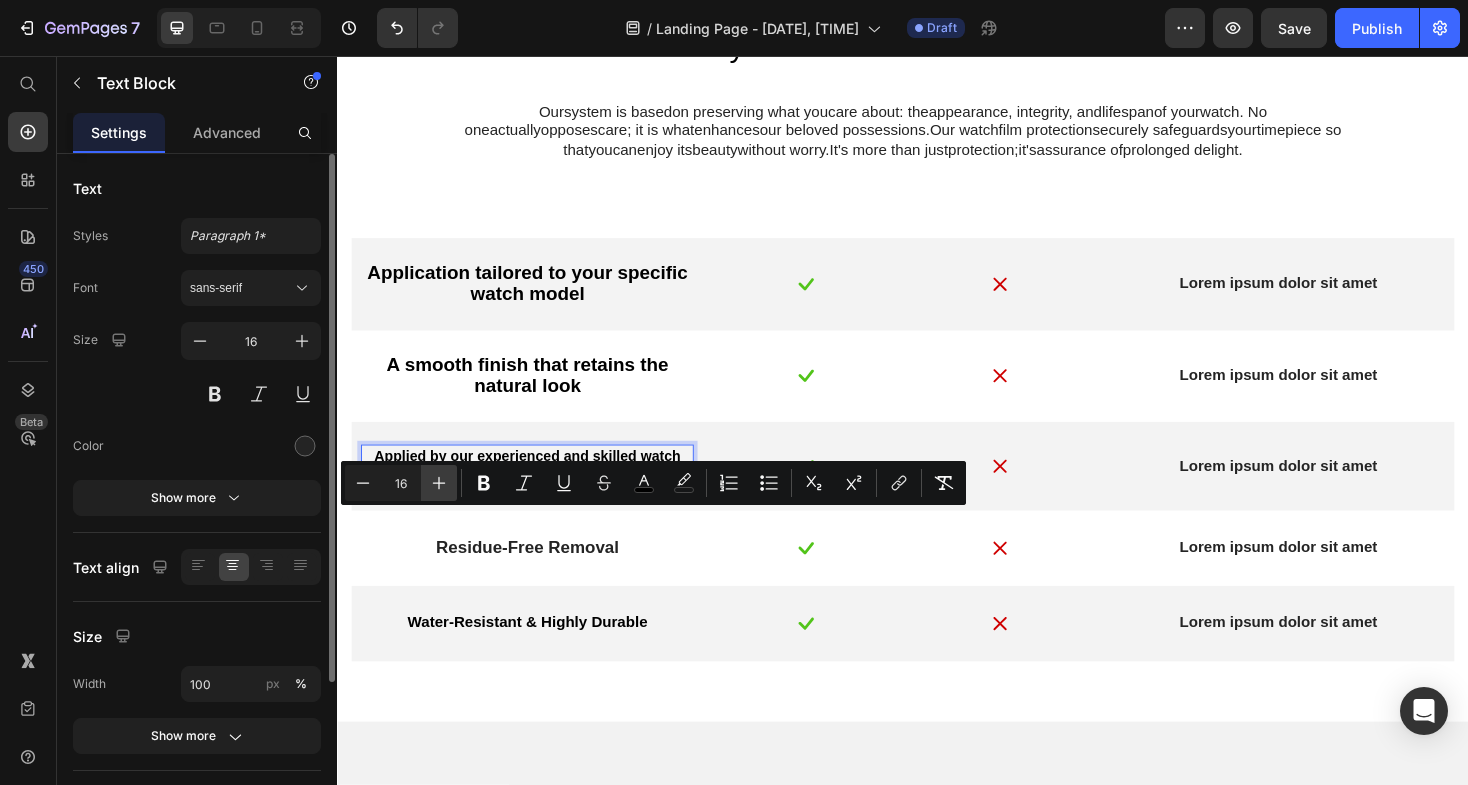click 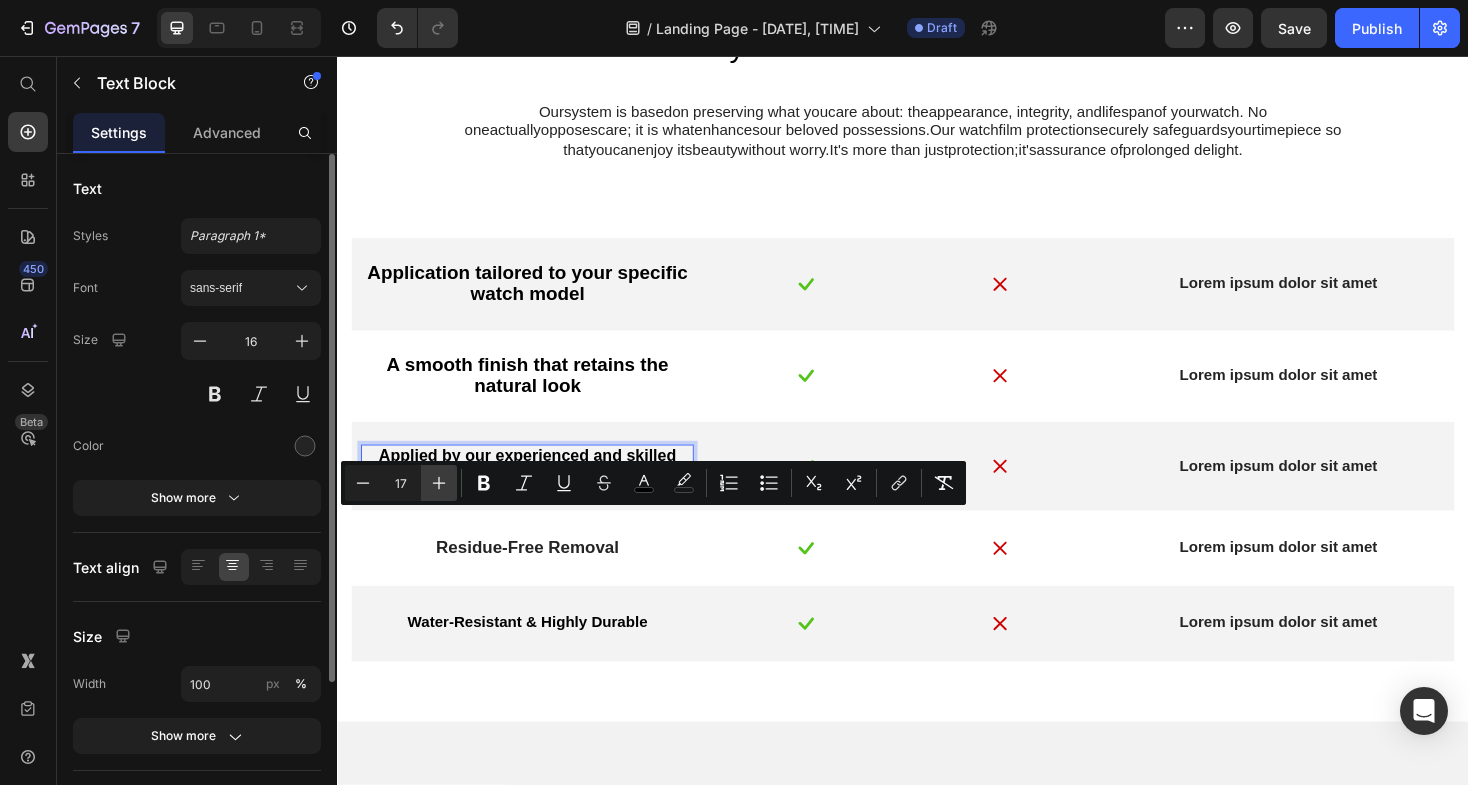 click 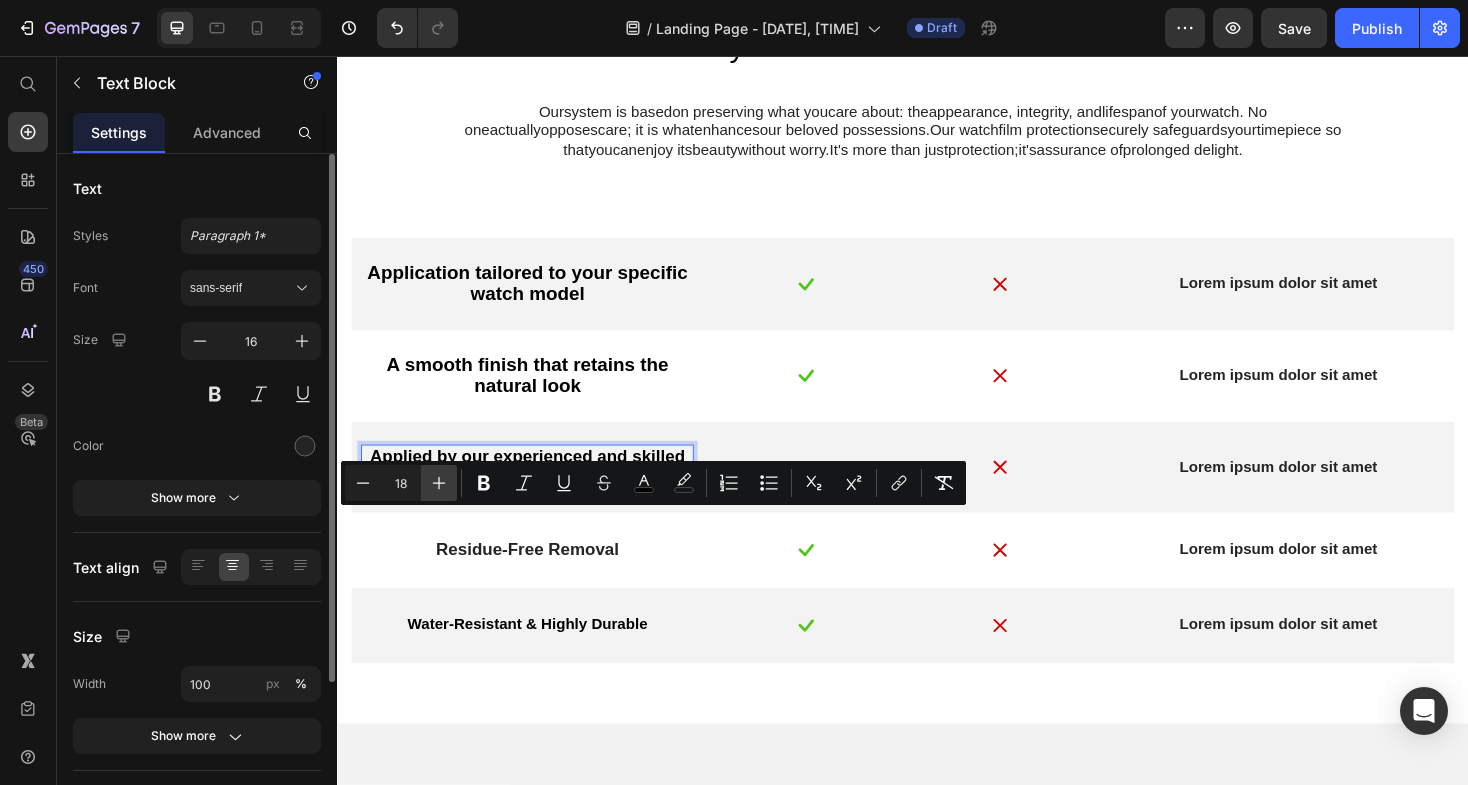 click 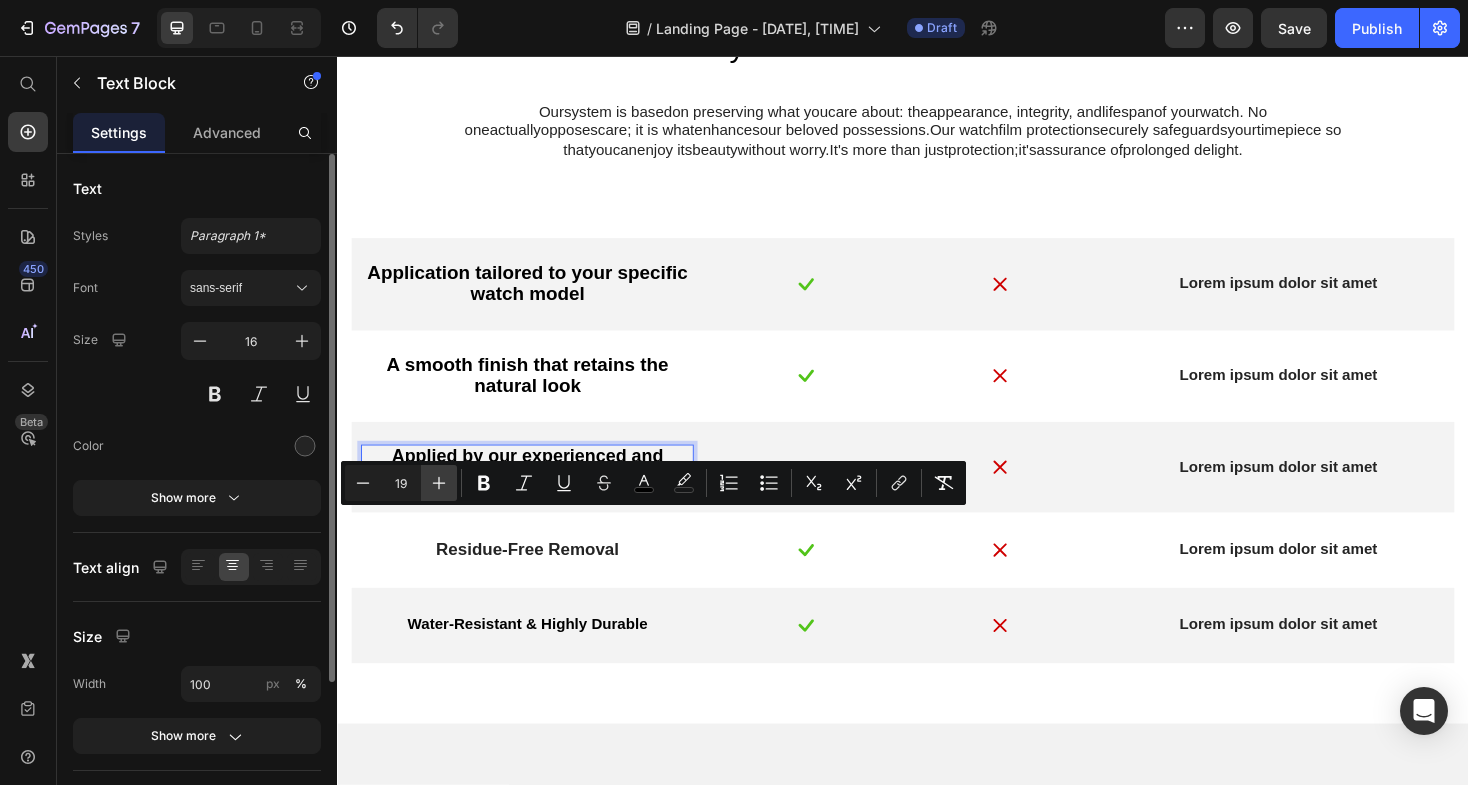 click 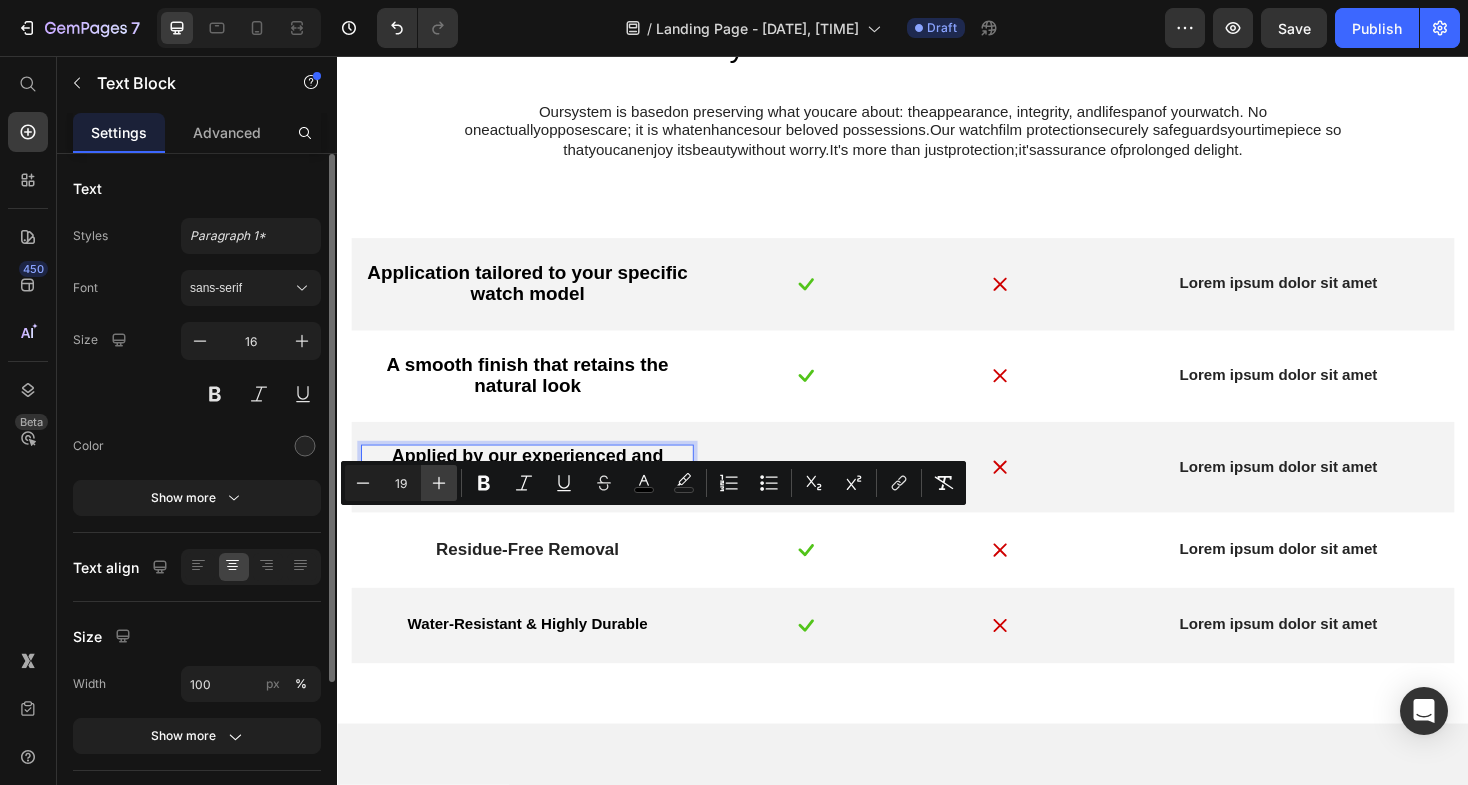 type on "20" 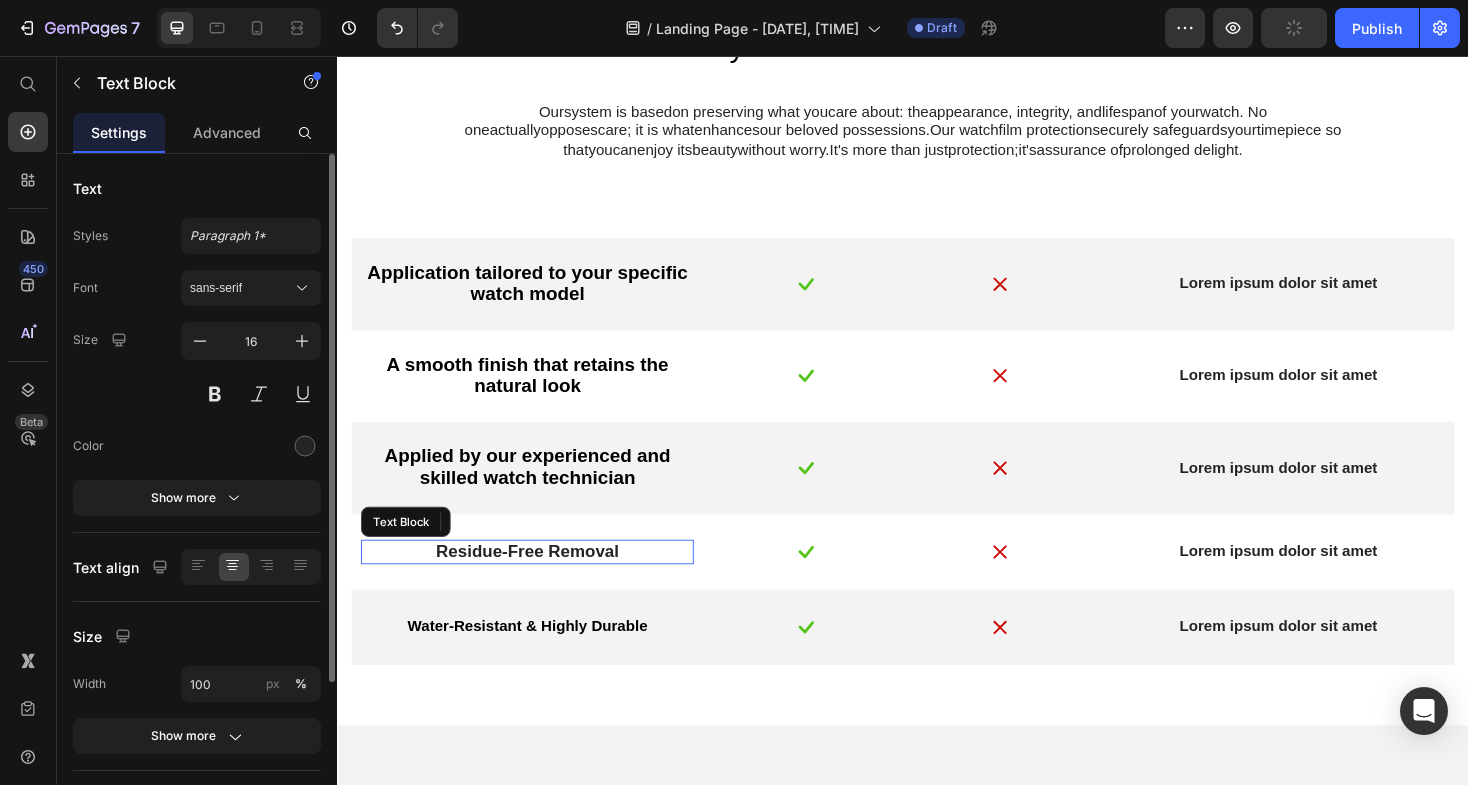 click on "Residue-Free Removal" at bounding box center (539, 581) 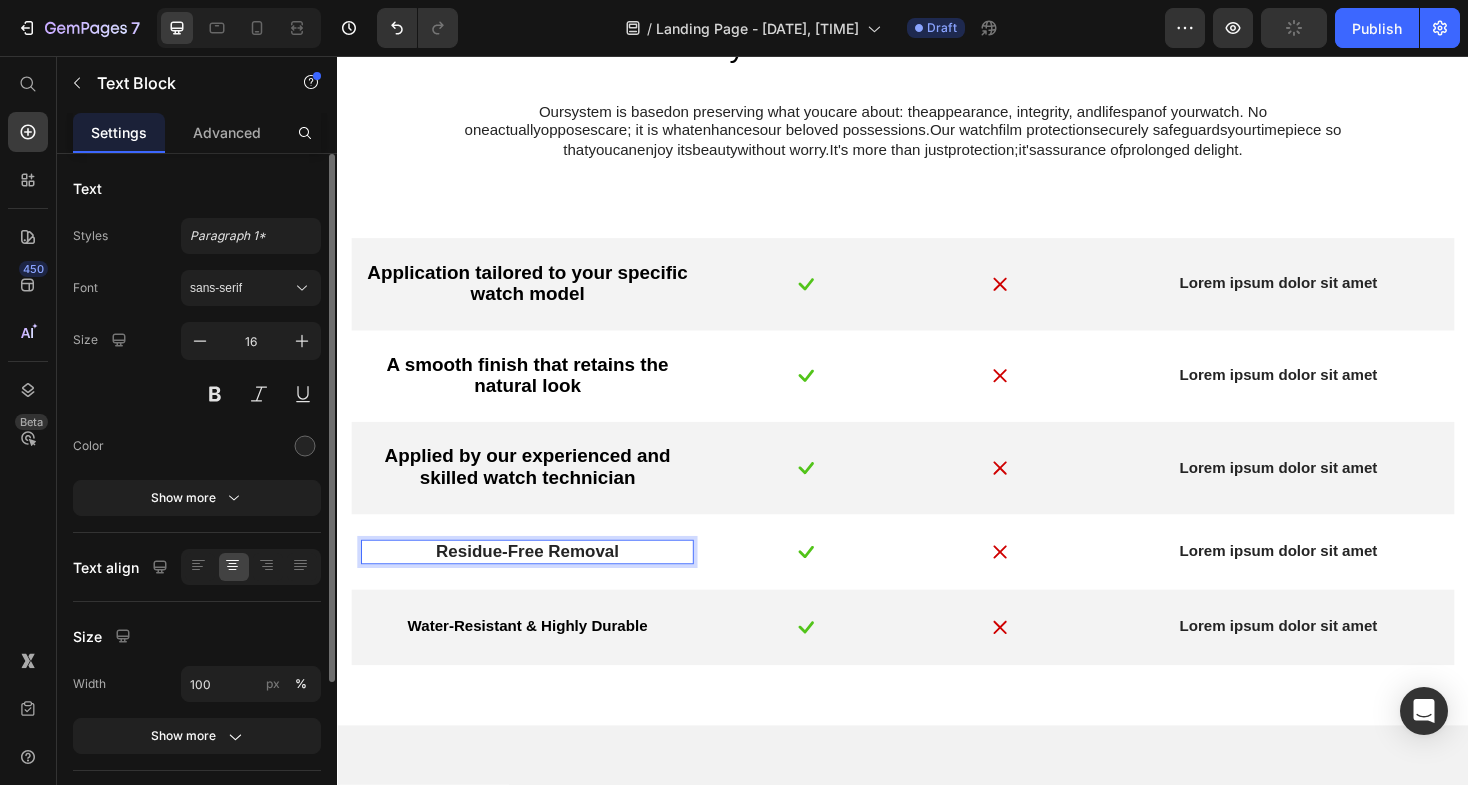 click on "Residue-Free Removal" at bounding box center (539, 581) 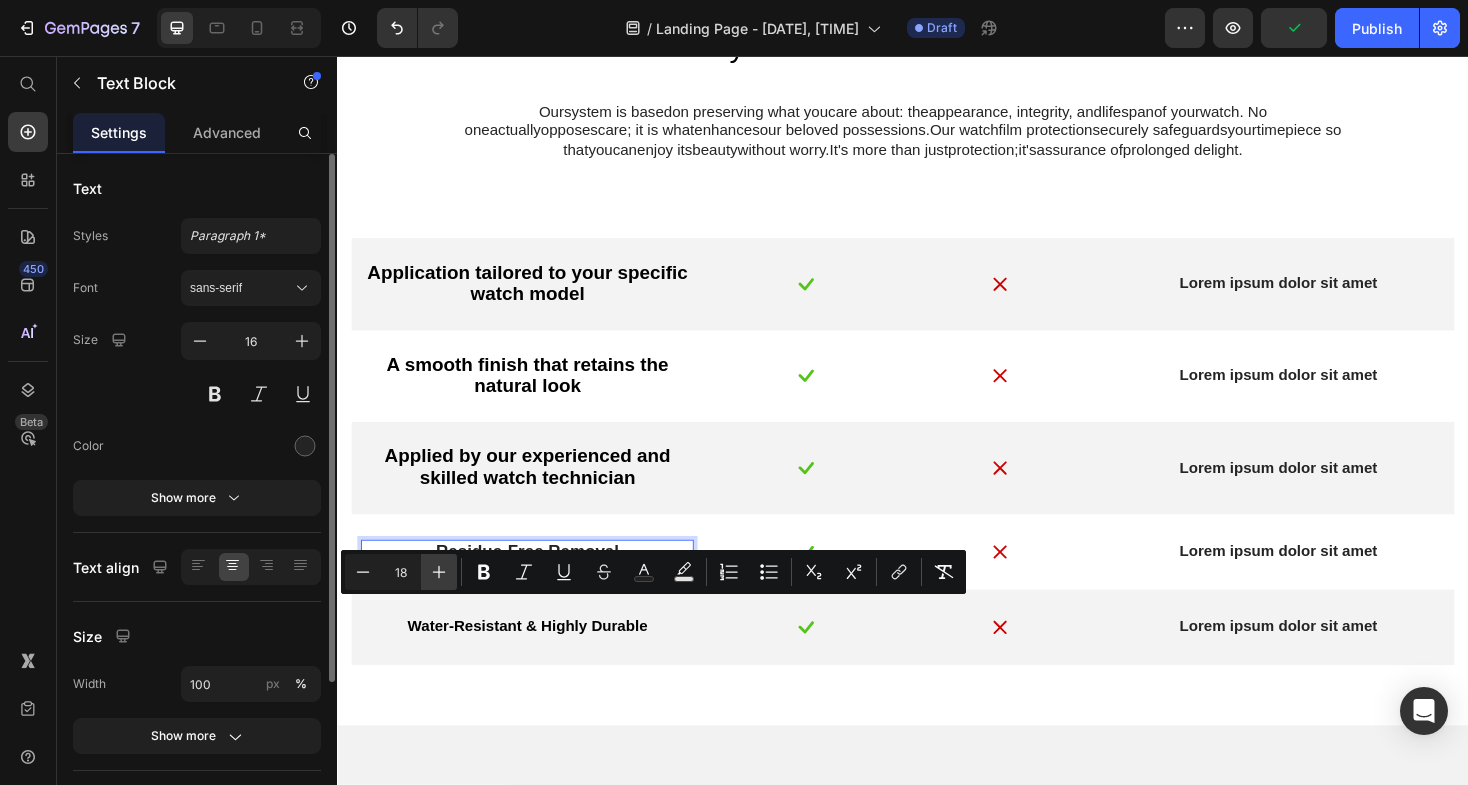 click on "Plus" at bounding box center [439, 572] 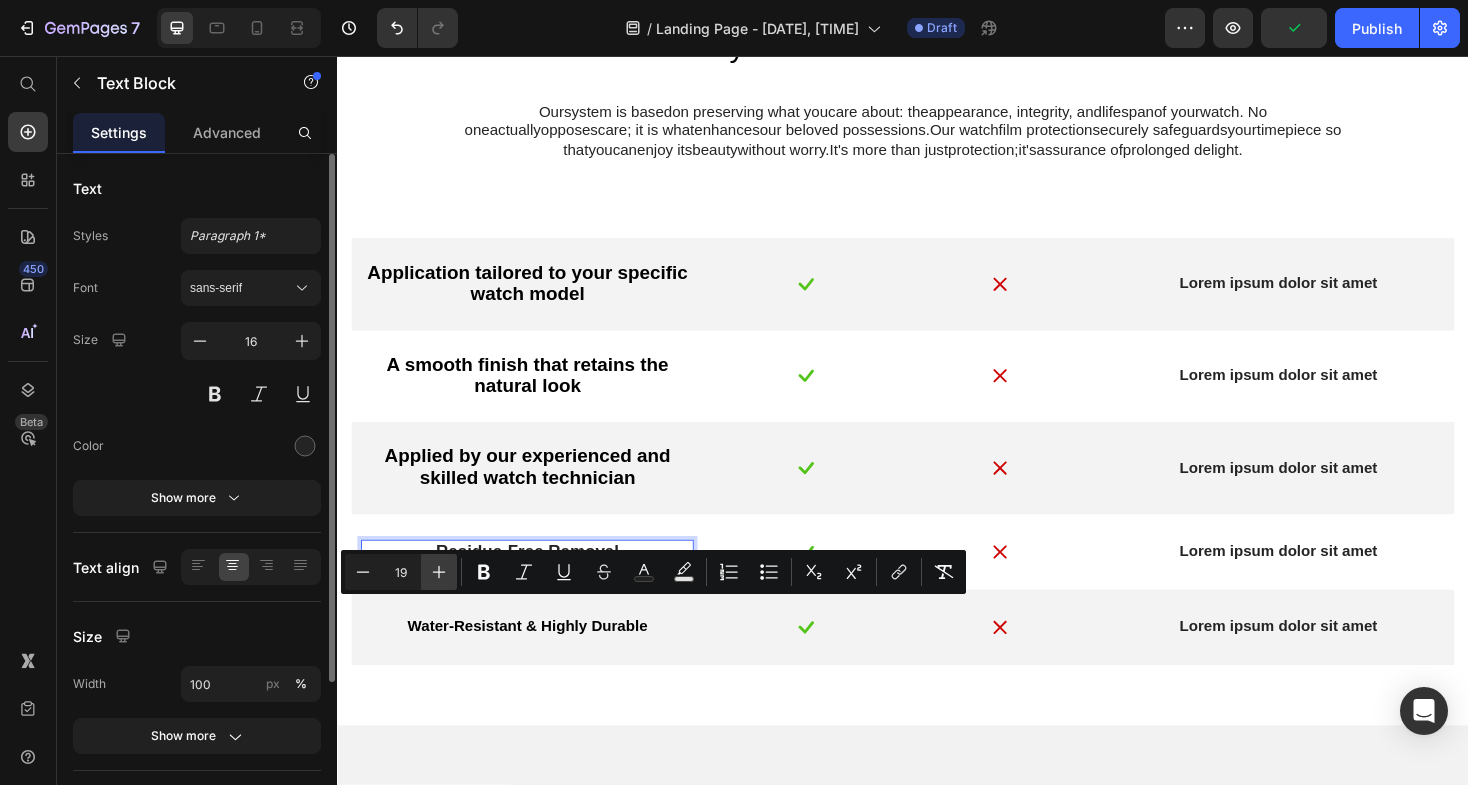 click on "Plus" at bounding box center [439, 572] 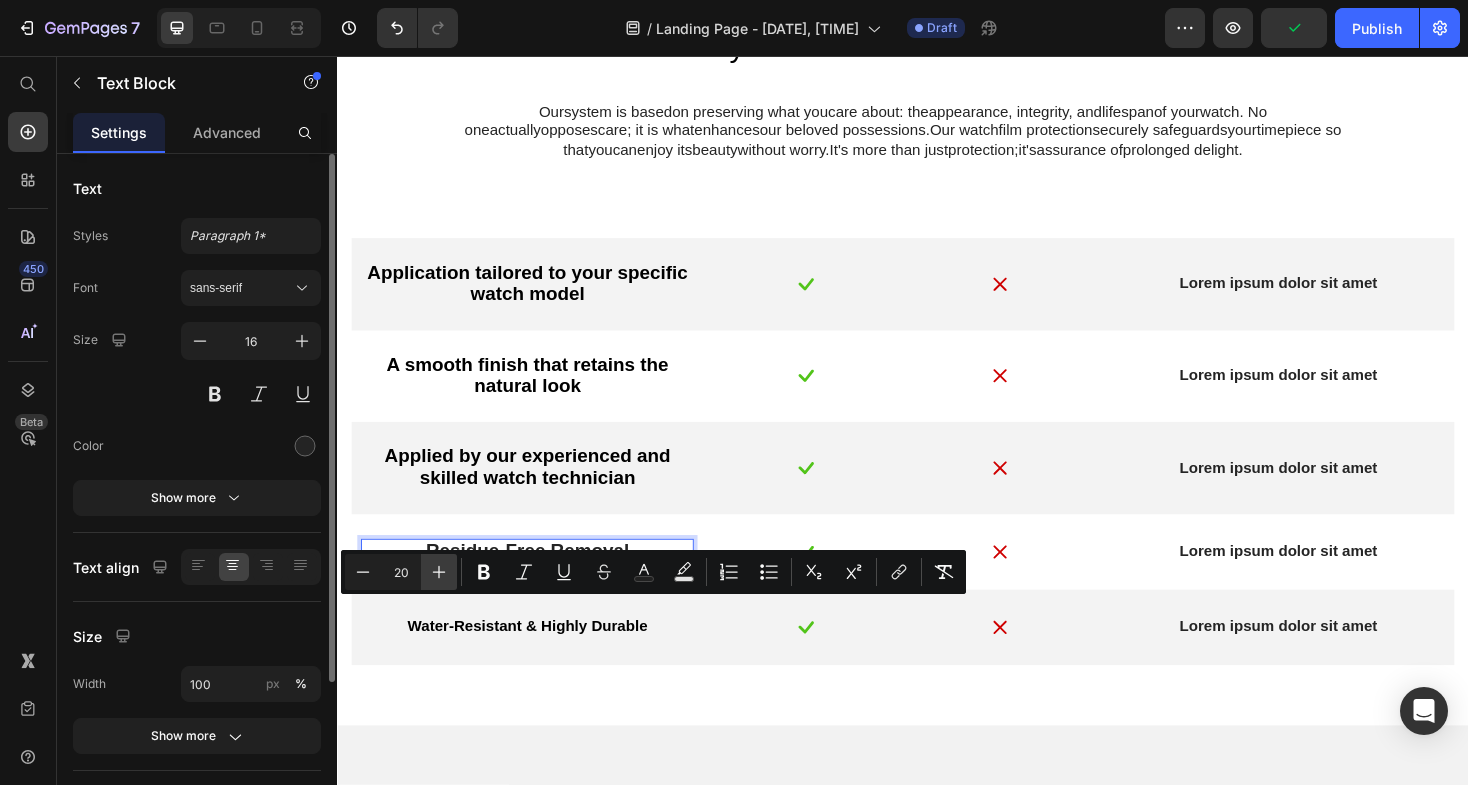 click on "Plus" at bounding box center (439, 572) 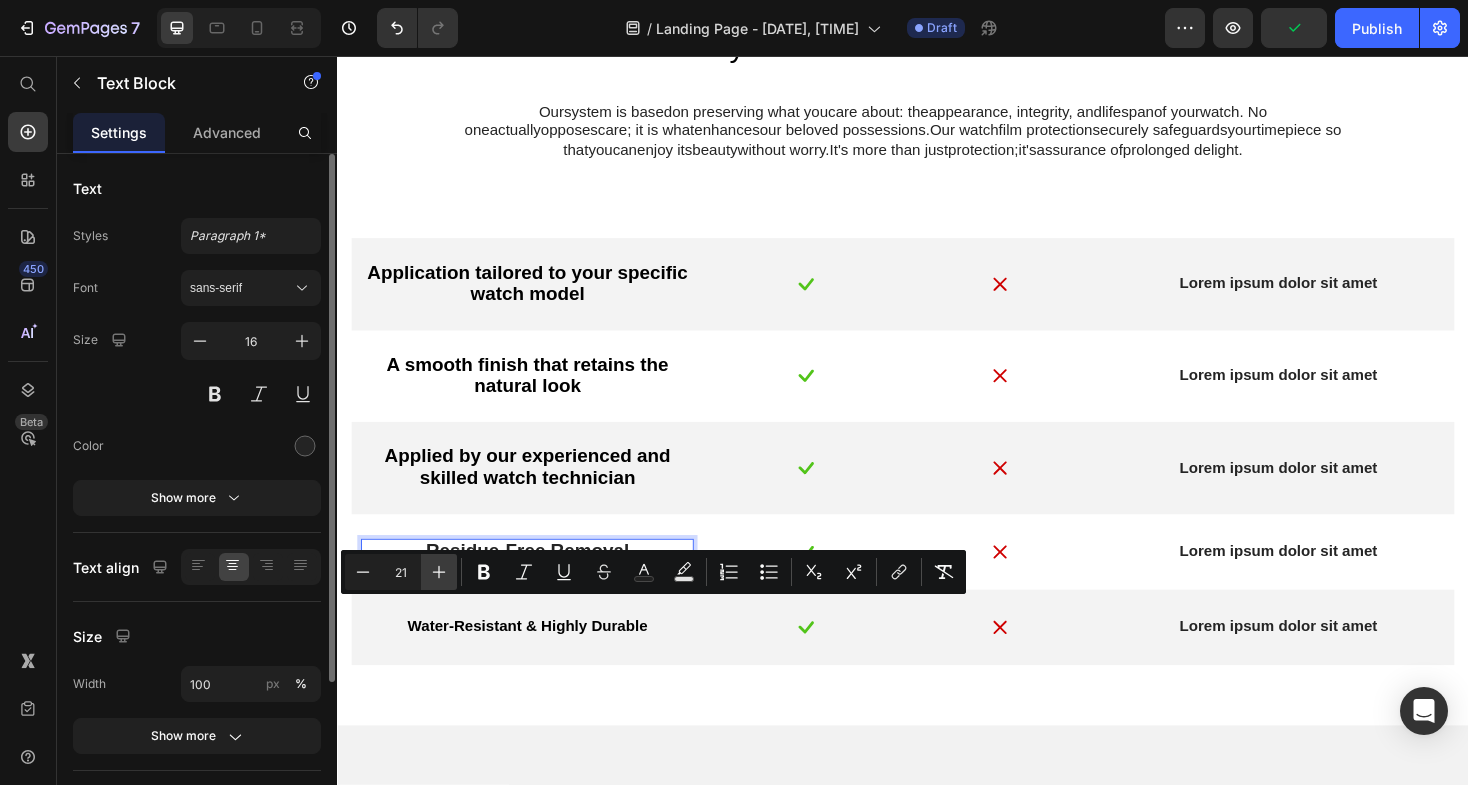 click on "Plus" at bounding box center (439, 572) 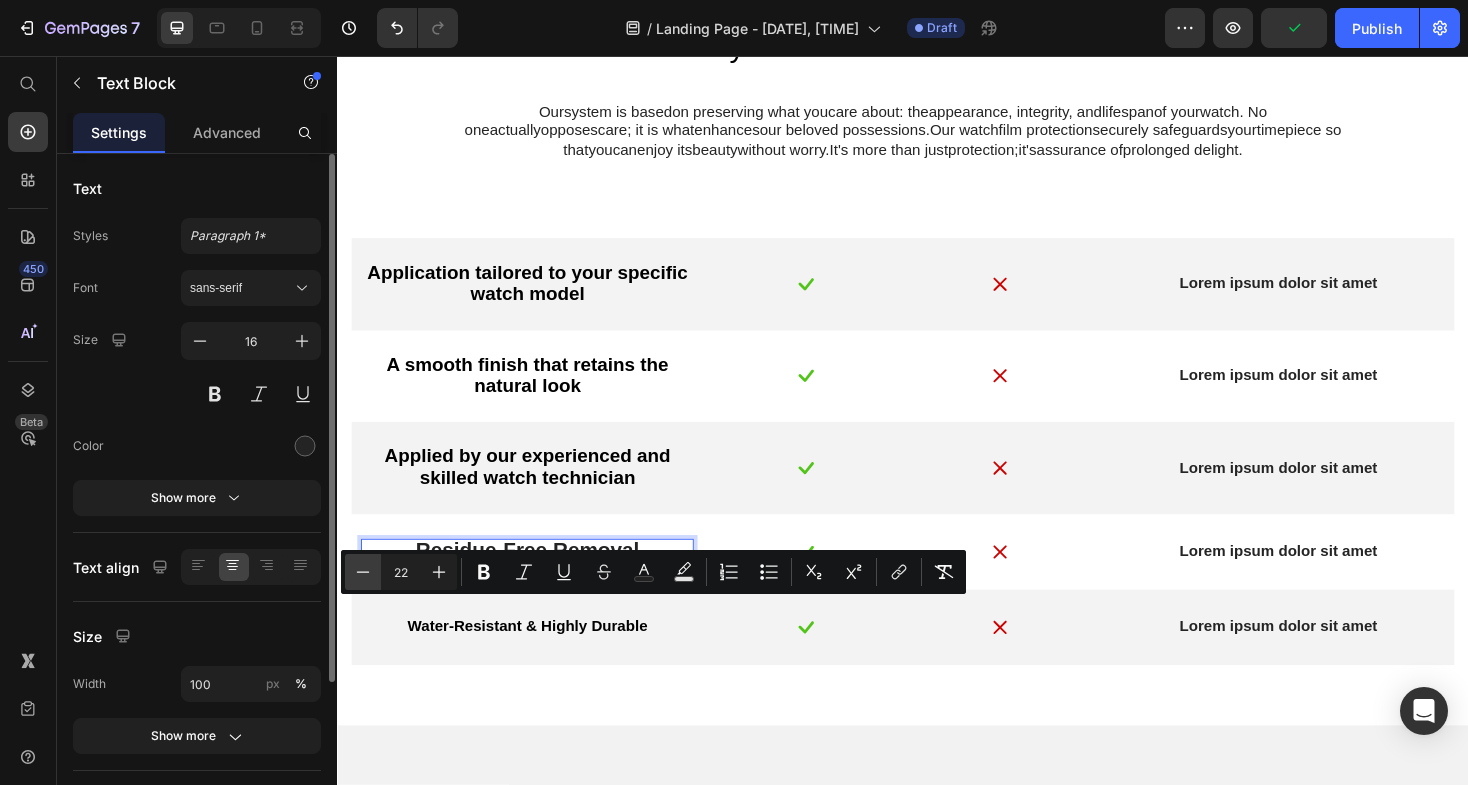 click 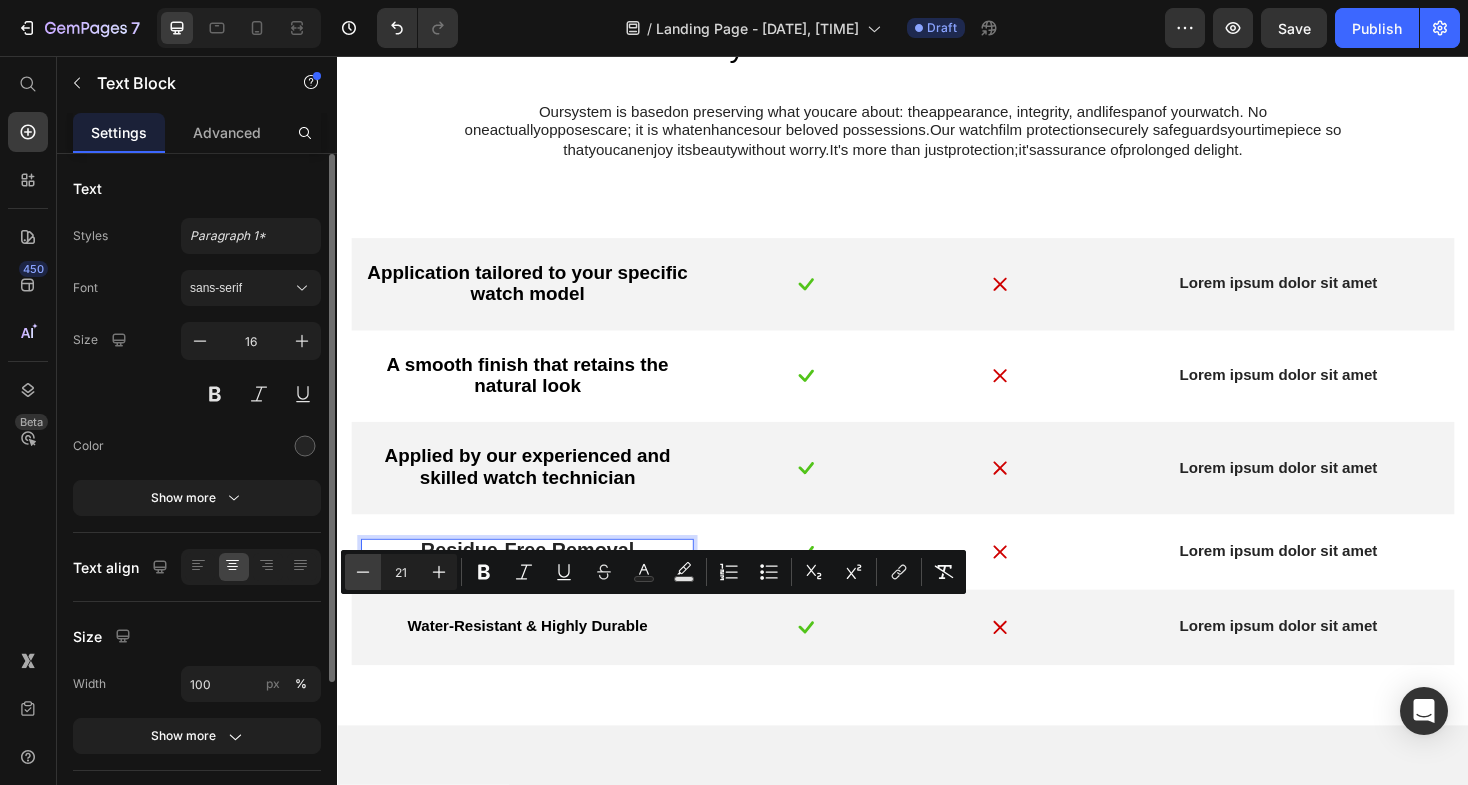 click 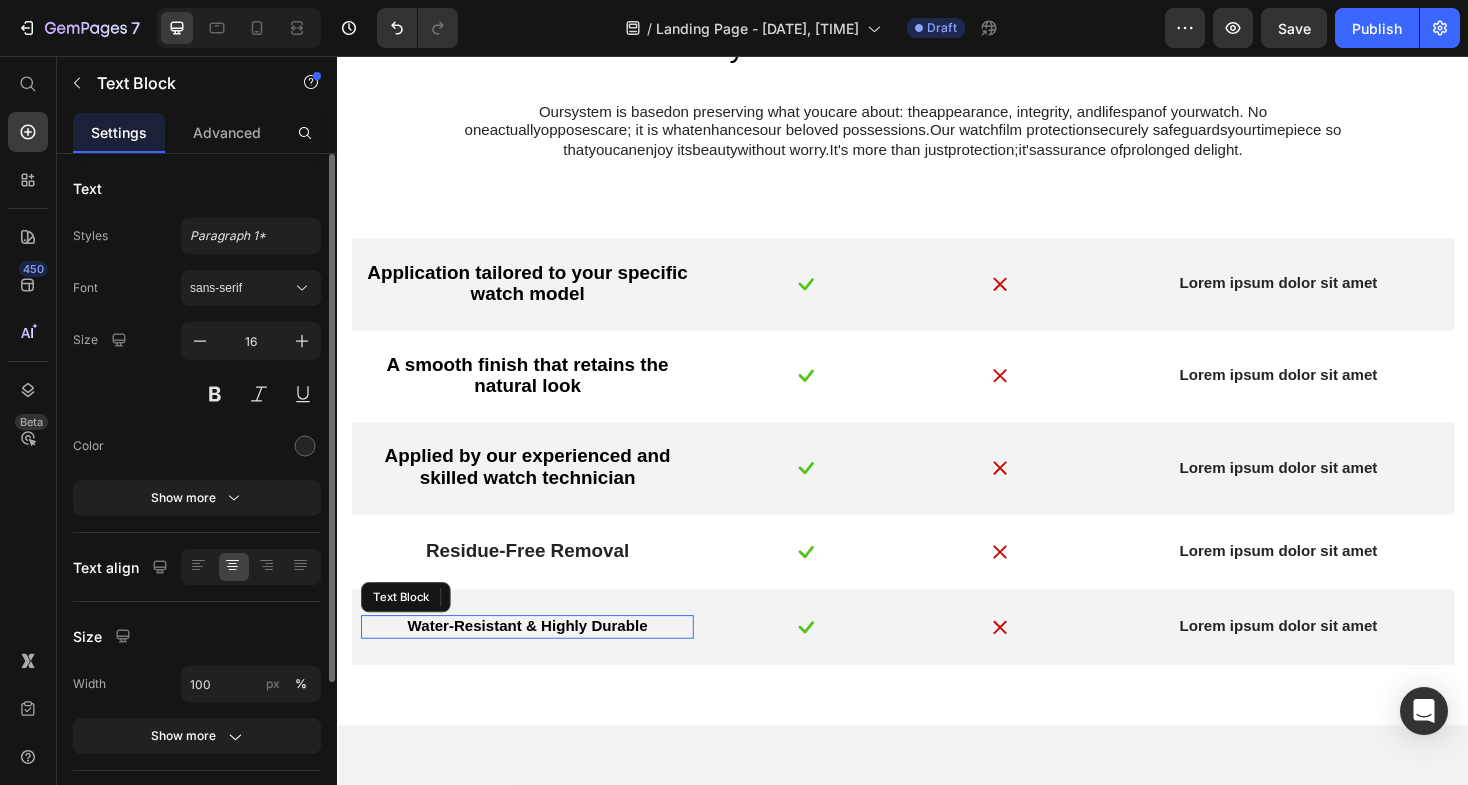 click on "Water-Resistant & Highly Durable" at bounding box center (538, 660) 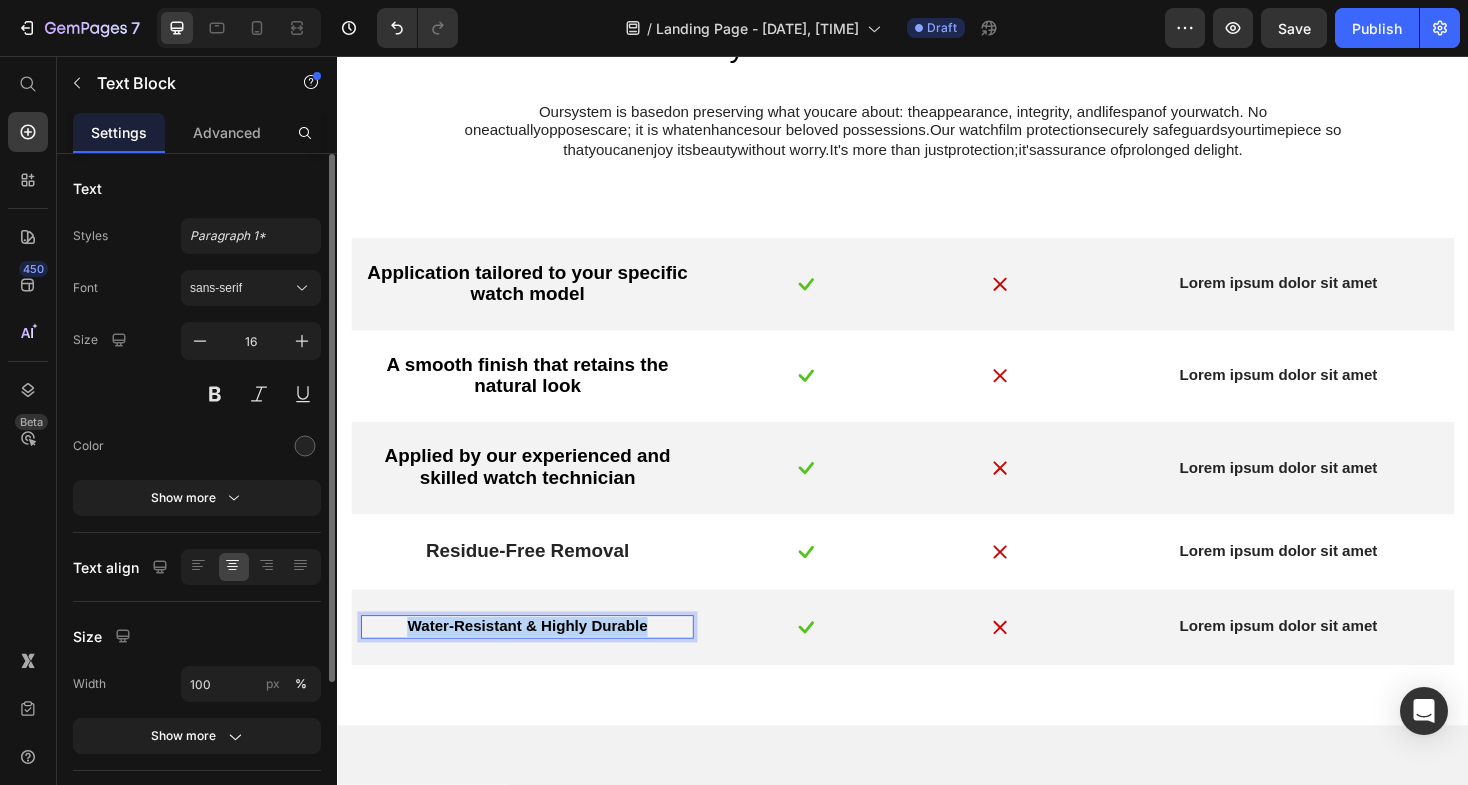 click on "Water-Resistant & Highly Durable" at bounding box center (538, 660) 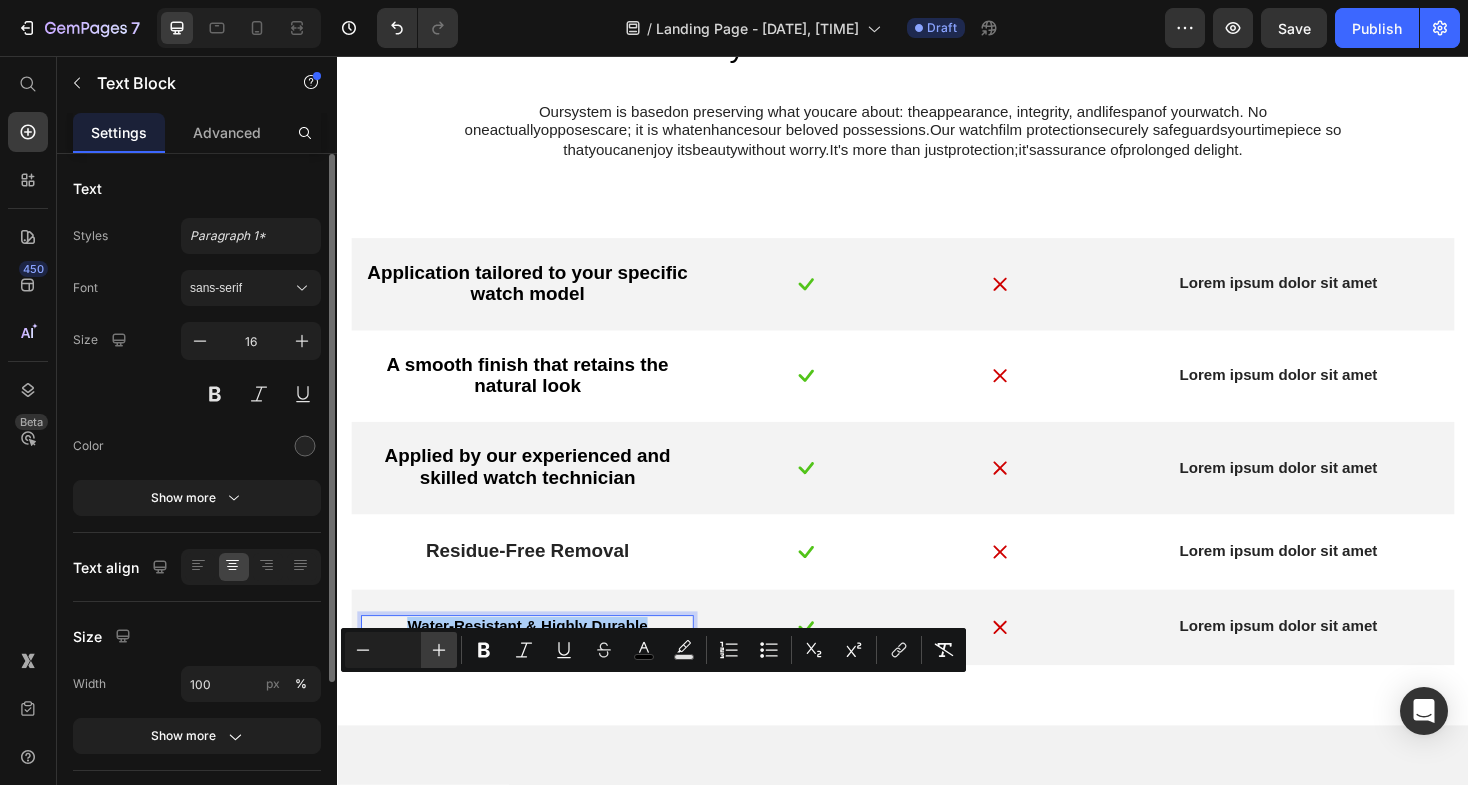 click 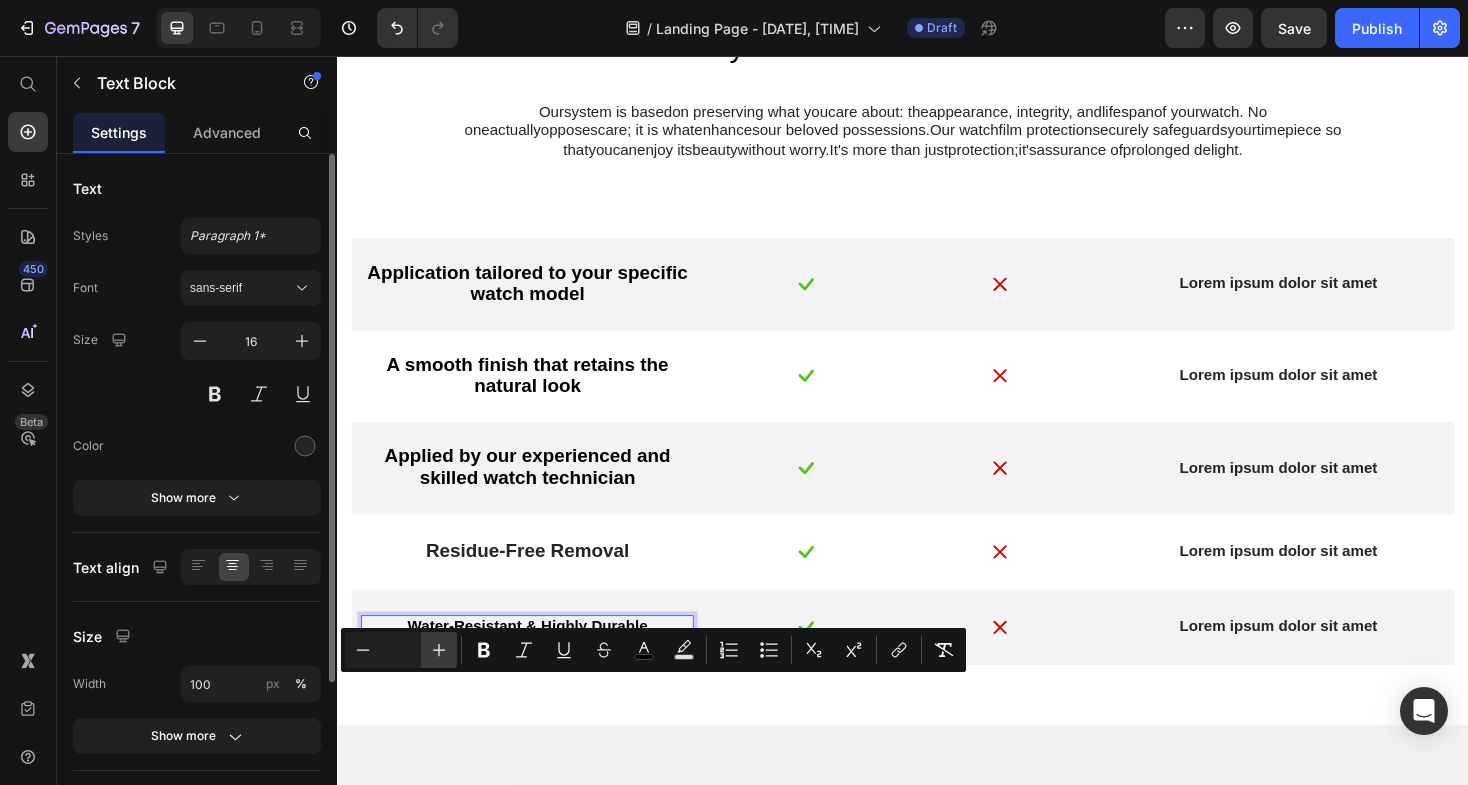 click 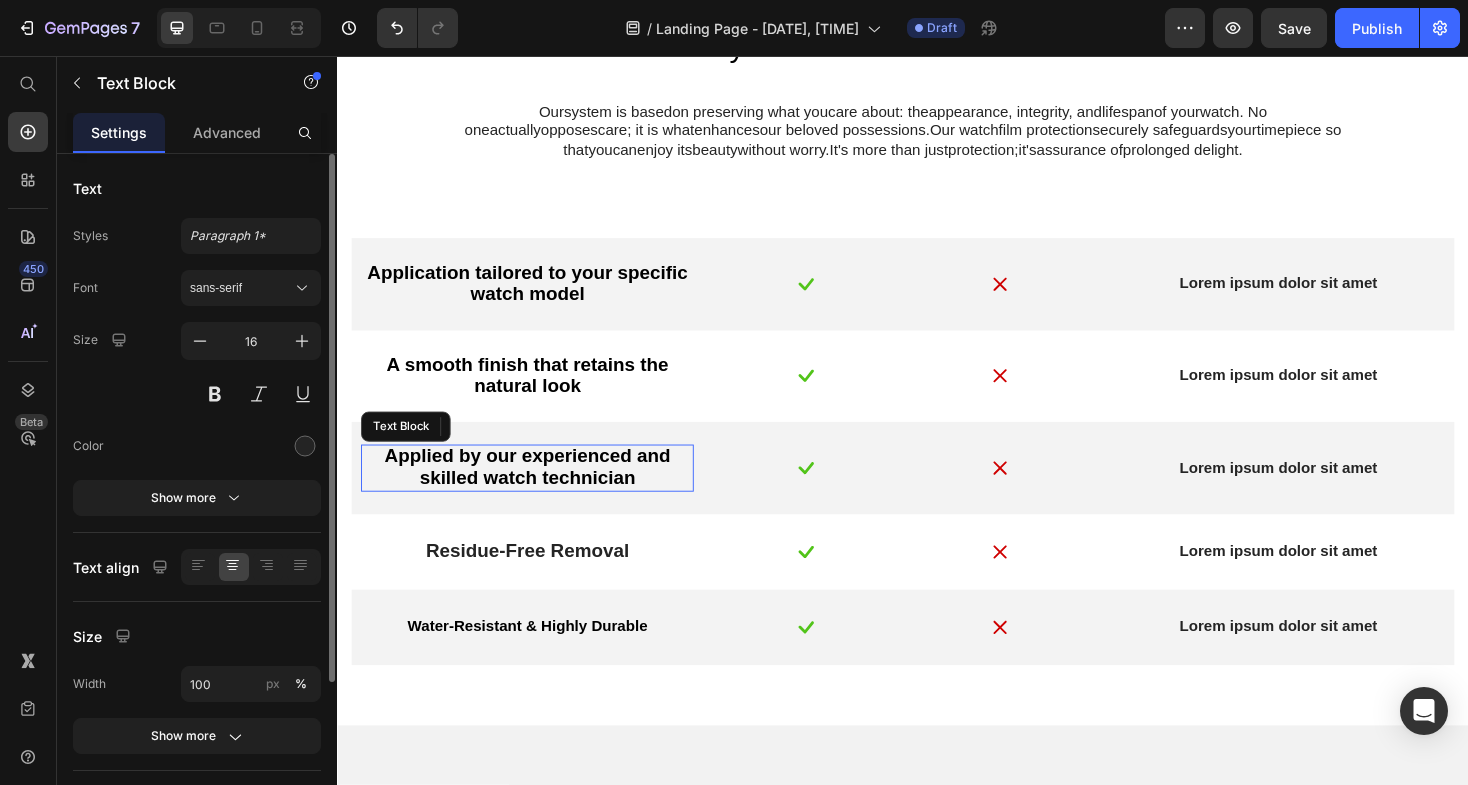 click on "Applied by our experienced and skilled watch technician" at bounding box center [538, 493] 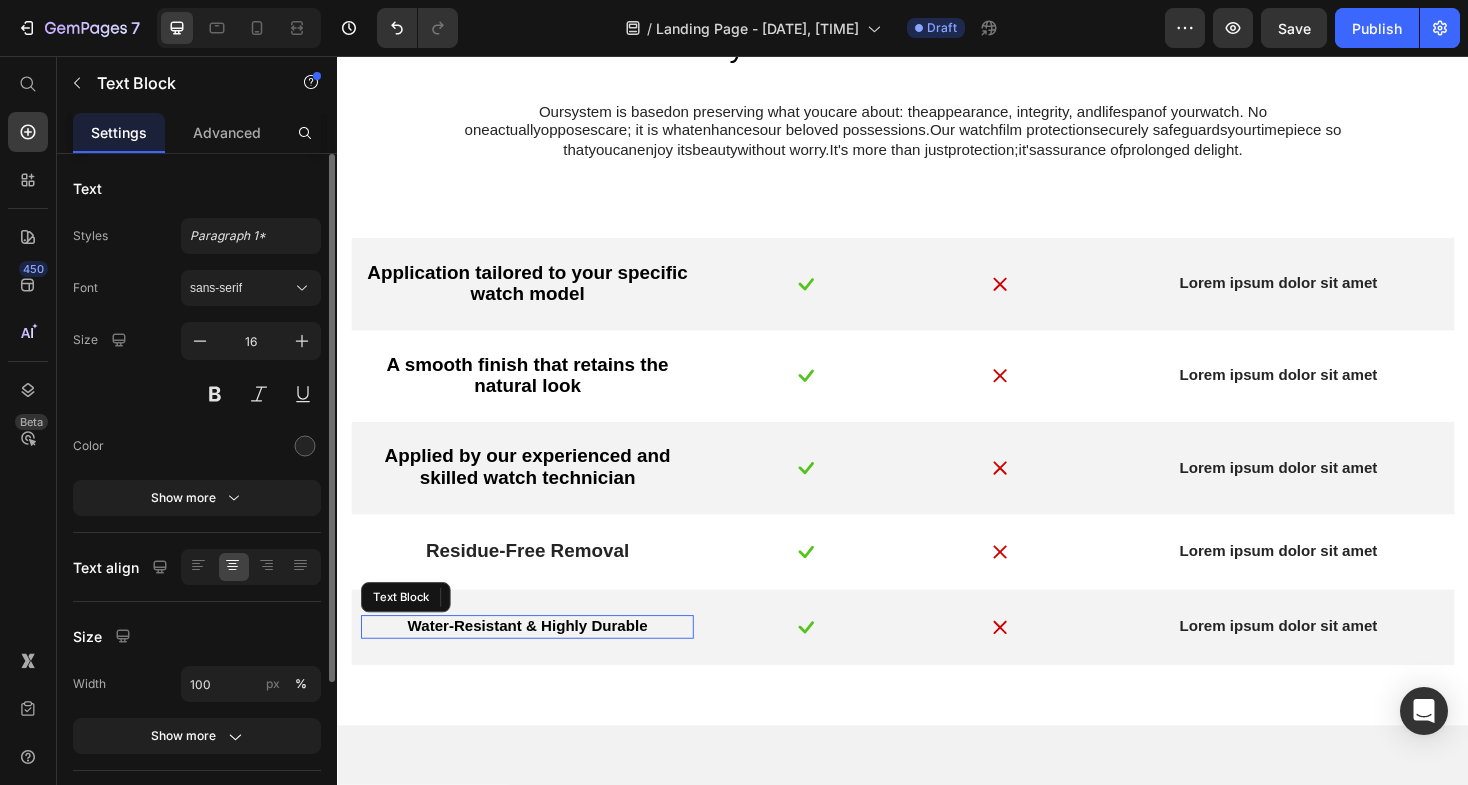 click on "Water-Resistant & Highly Durable" at bounding box center (538, 660) 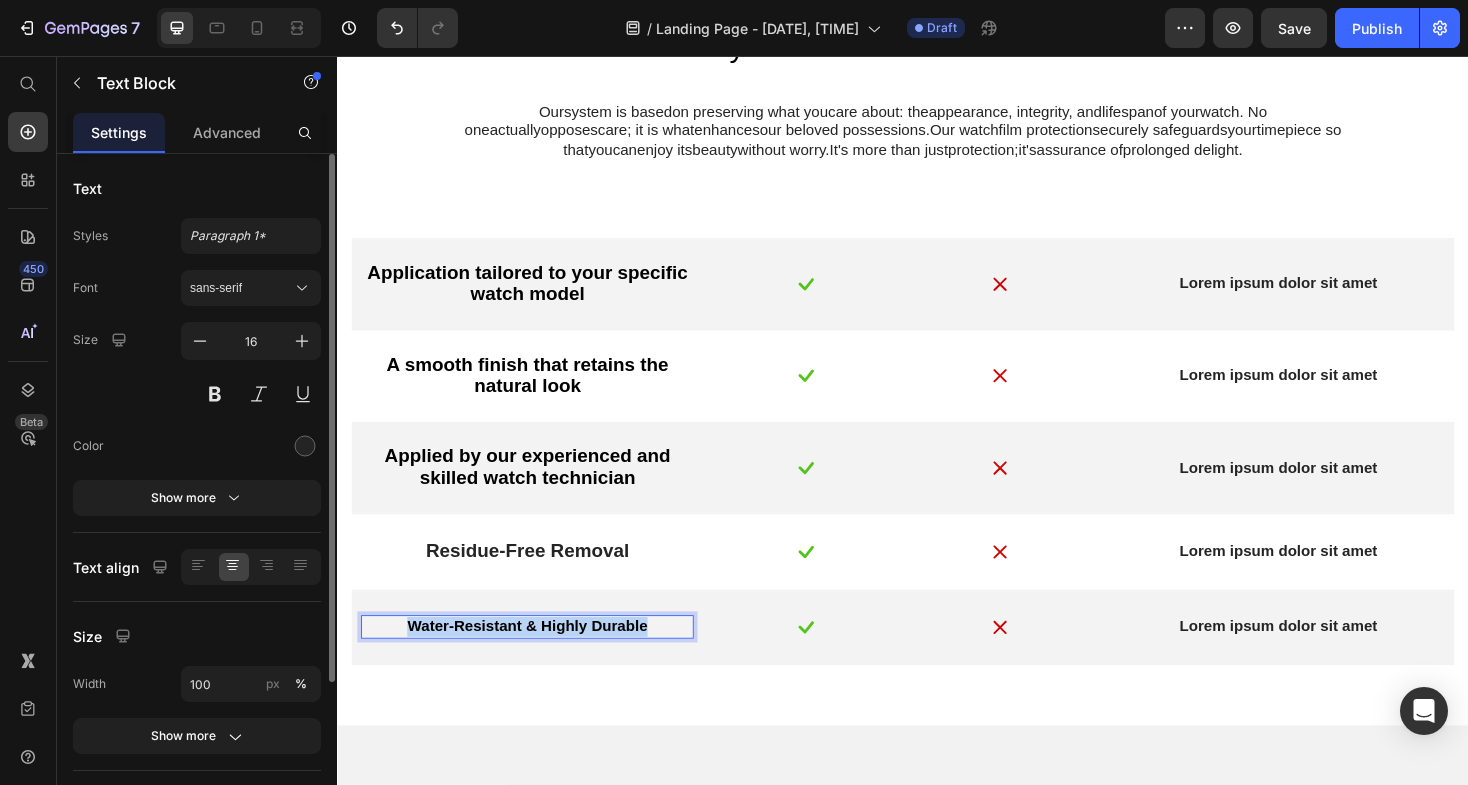 click on "Water-Resistant & Highly Durable" at bounding box center [538, 660] 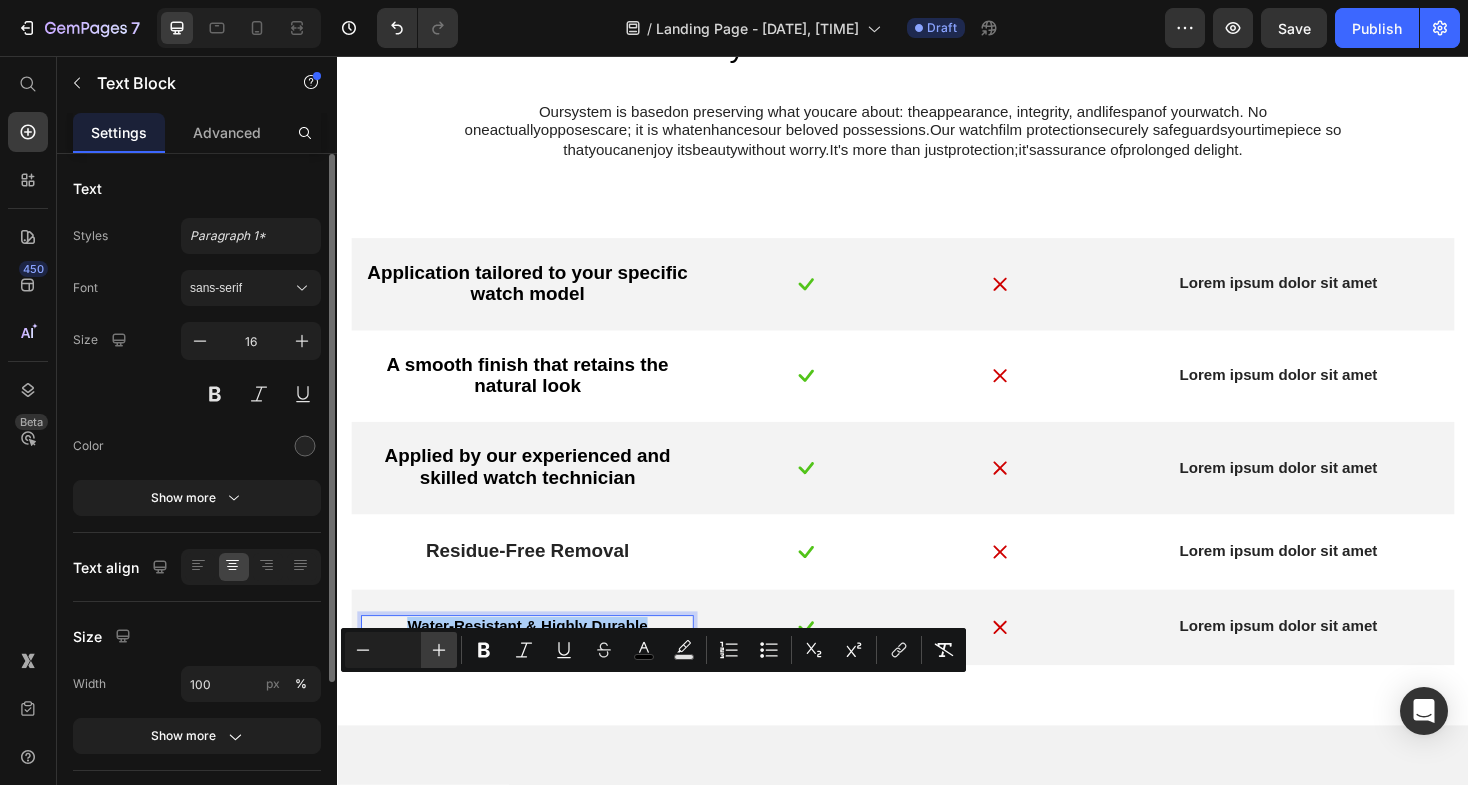 click on "Plus" at bounding box center [439, 650] 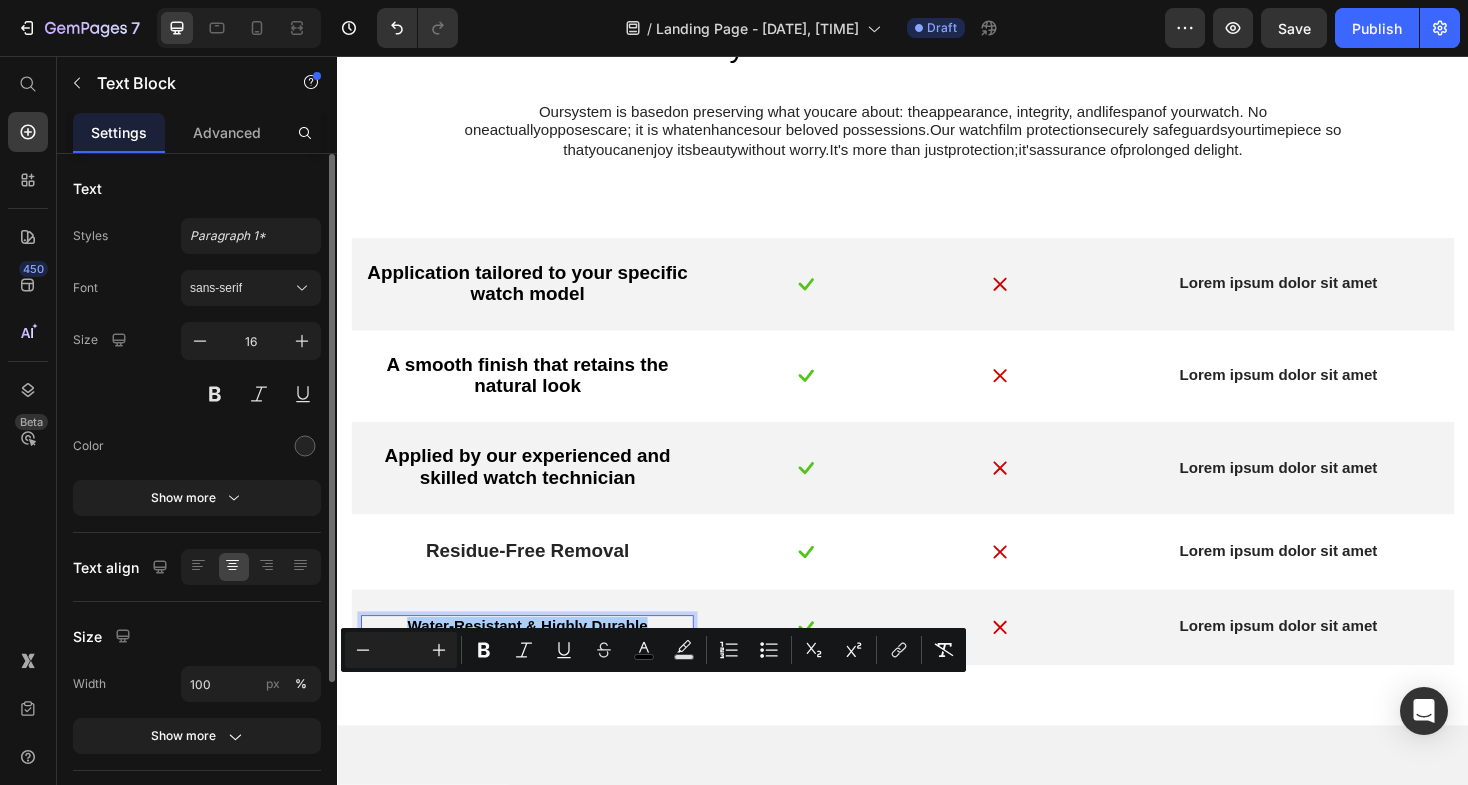 click at bounding box center (401, 650) 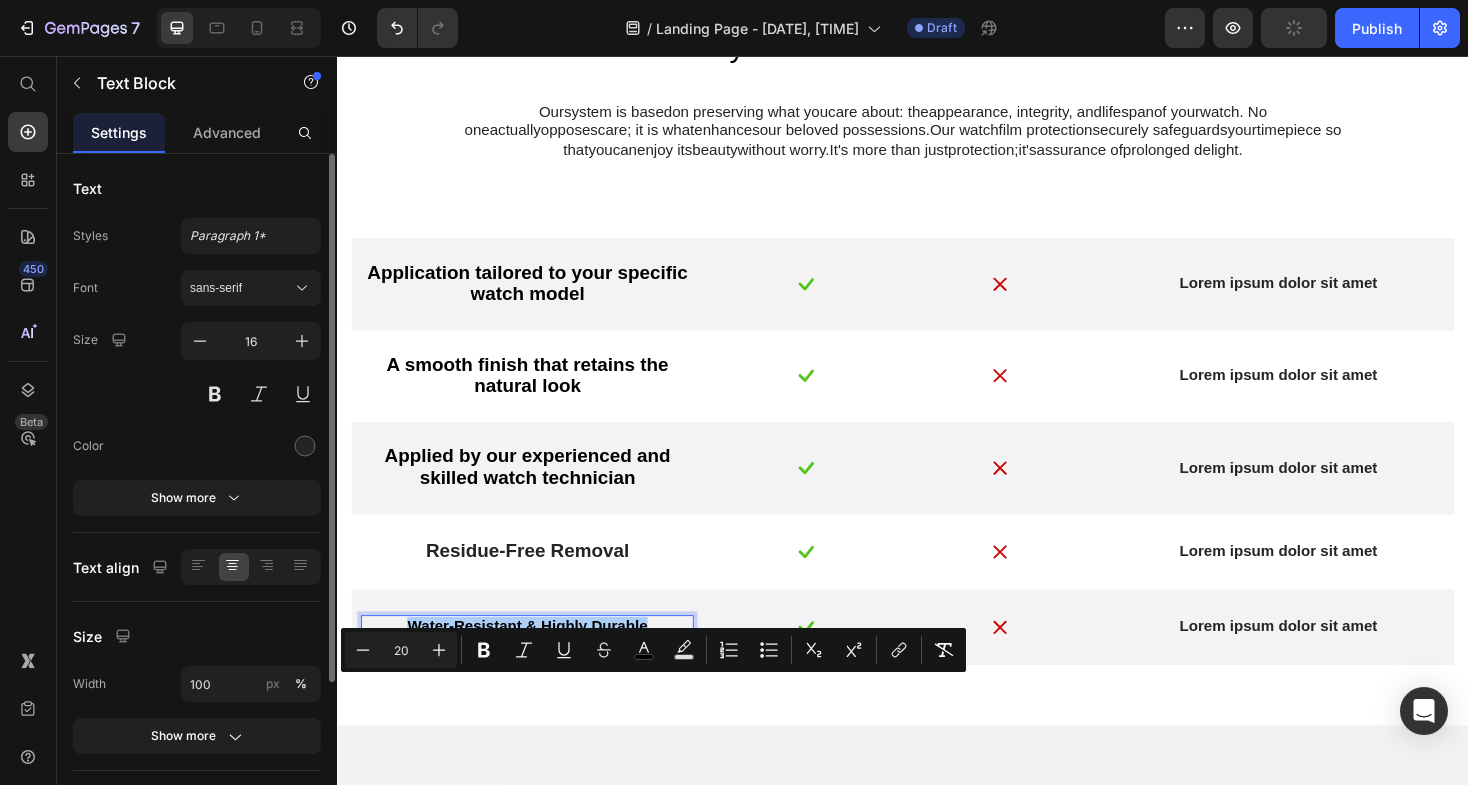 type on "20" 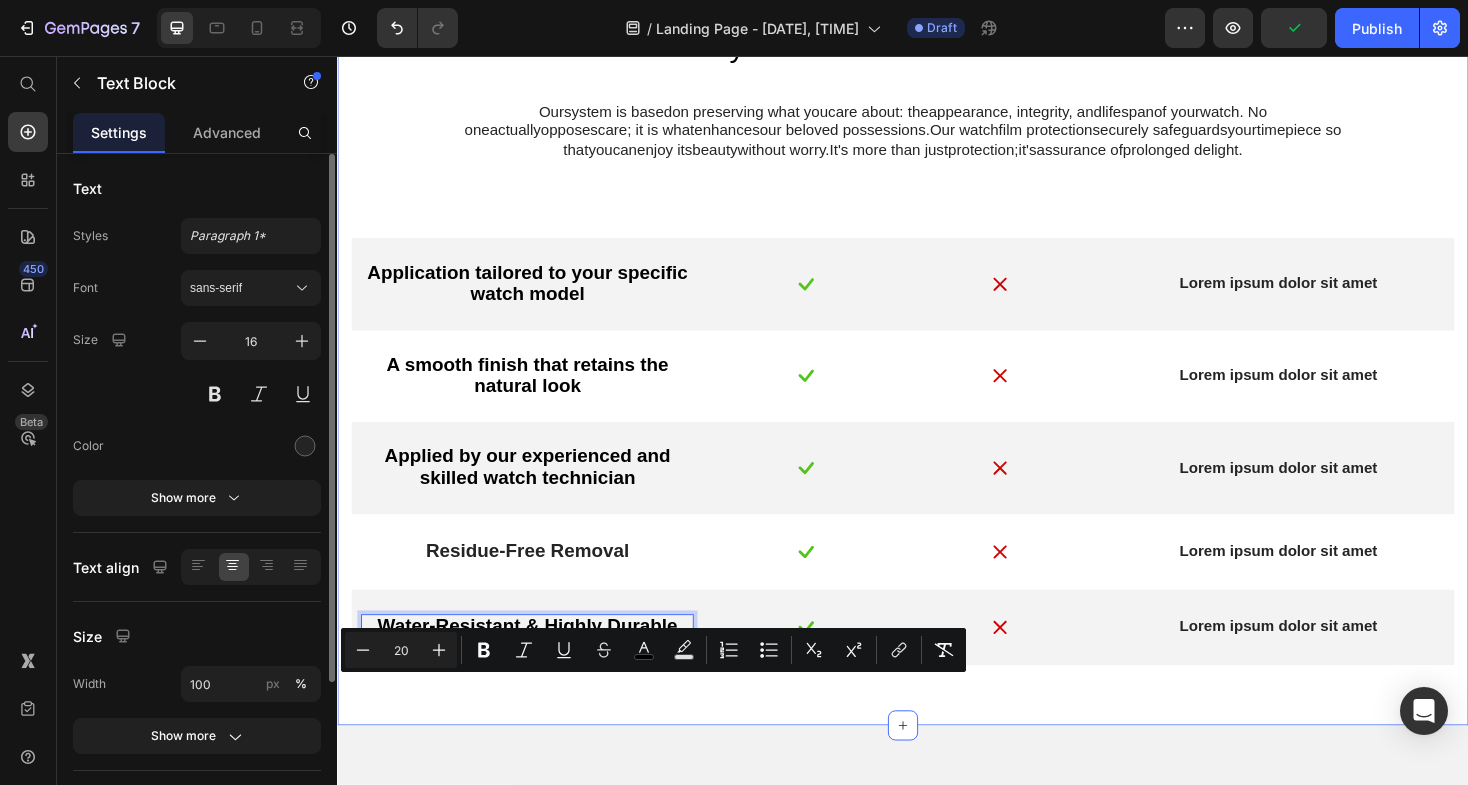click on "Why Select Our Film Protection?   Our  system   is   based  on preserving what you  care about : the  appearance , integrity, and  lifespan  of your  watch . No one  actuallyopposes  care ;   it   is   what  enhances  our   beloved   possessions .  Our   watch film protection  securely   safeguards  your  timepiece   so   that  you  can enjoy its  beauty  without worry.  It's   more   than   just  protection ;  it 's assurance of  prolonged   delight . Text Block Row Application tailored to your specific watch model Text Block Image Image Lorem ipsum dolor sit amet Text Block Row A smooth finish that retains the natural look Text Block Image Image Lorem ipsum dolor sit amet Text Block Row Applied by our experienced and skilled watch technician Text Block Image Image Lorem ipsum dolor sit amet Text Block Row Residue-Free Removal Text Block Image Image Lorem ipsum dolor sit amet Text Block Row Water-Resistant & Highly Durable Text Block   0 Image Image Lorem ipsum dolor sit amet Text Block Row Section 3" at bounding box center [937, 360] 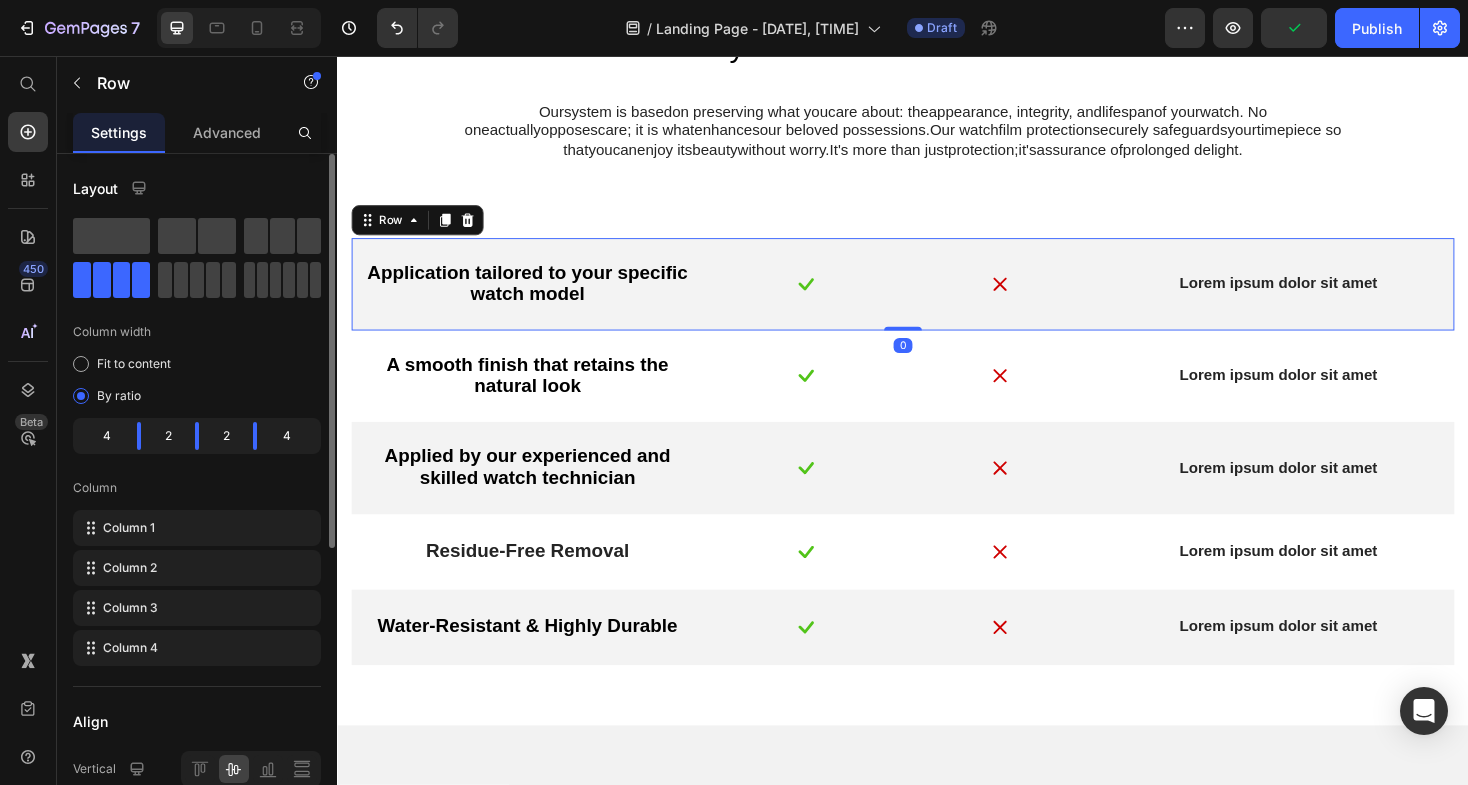 click on "Application tailored to your specific watch model Text Block Image Image Lorem ipsum dolor sit amet Text Block Row   0" at bounding box center (937, 298) 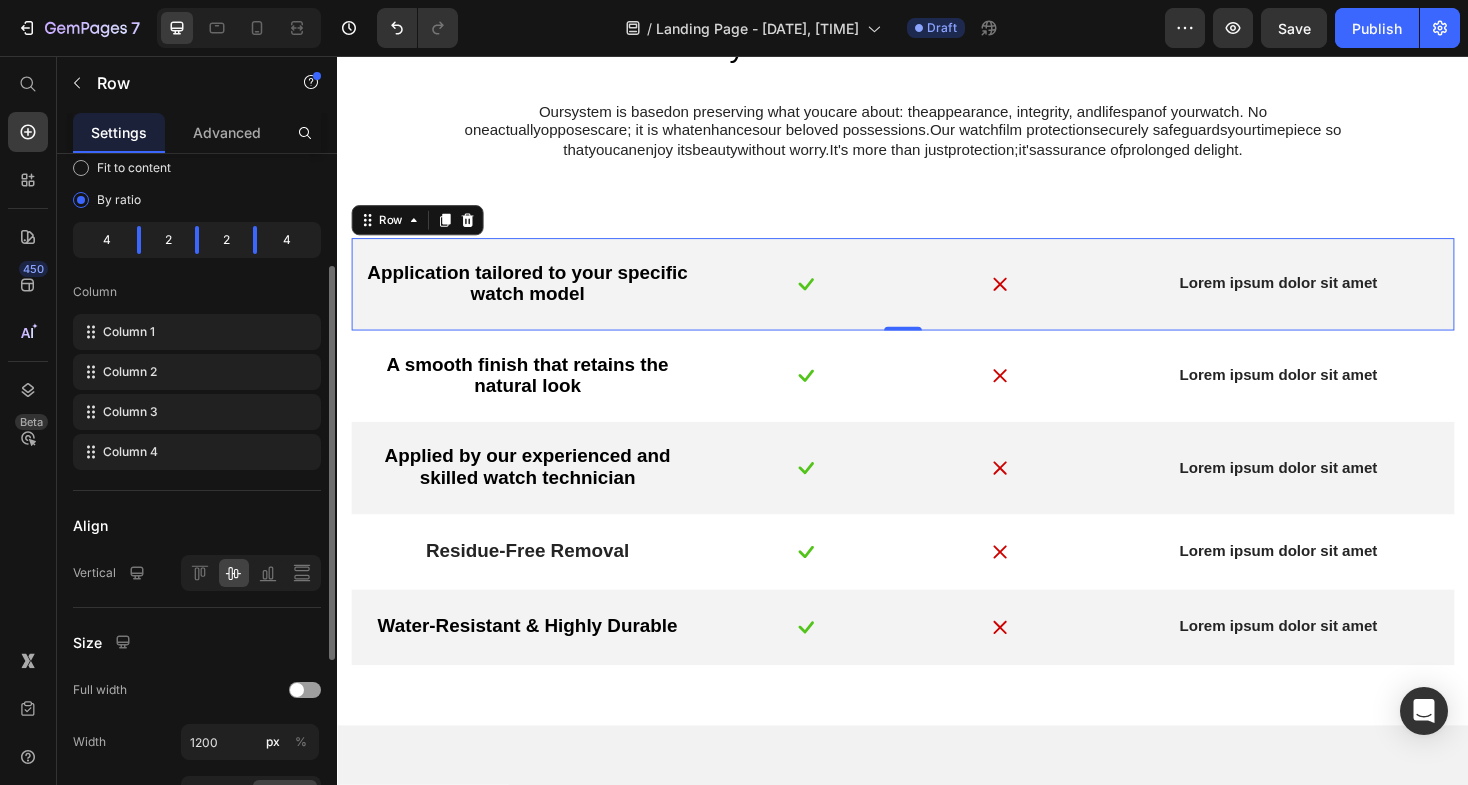 scroll, scrollTop: 0, scrollLeft: 0, axis: both 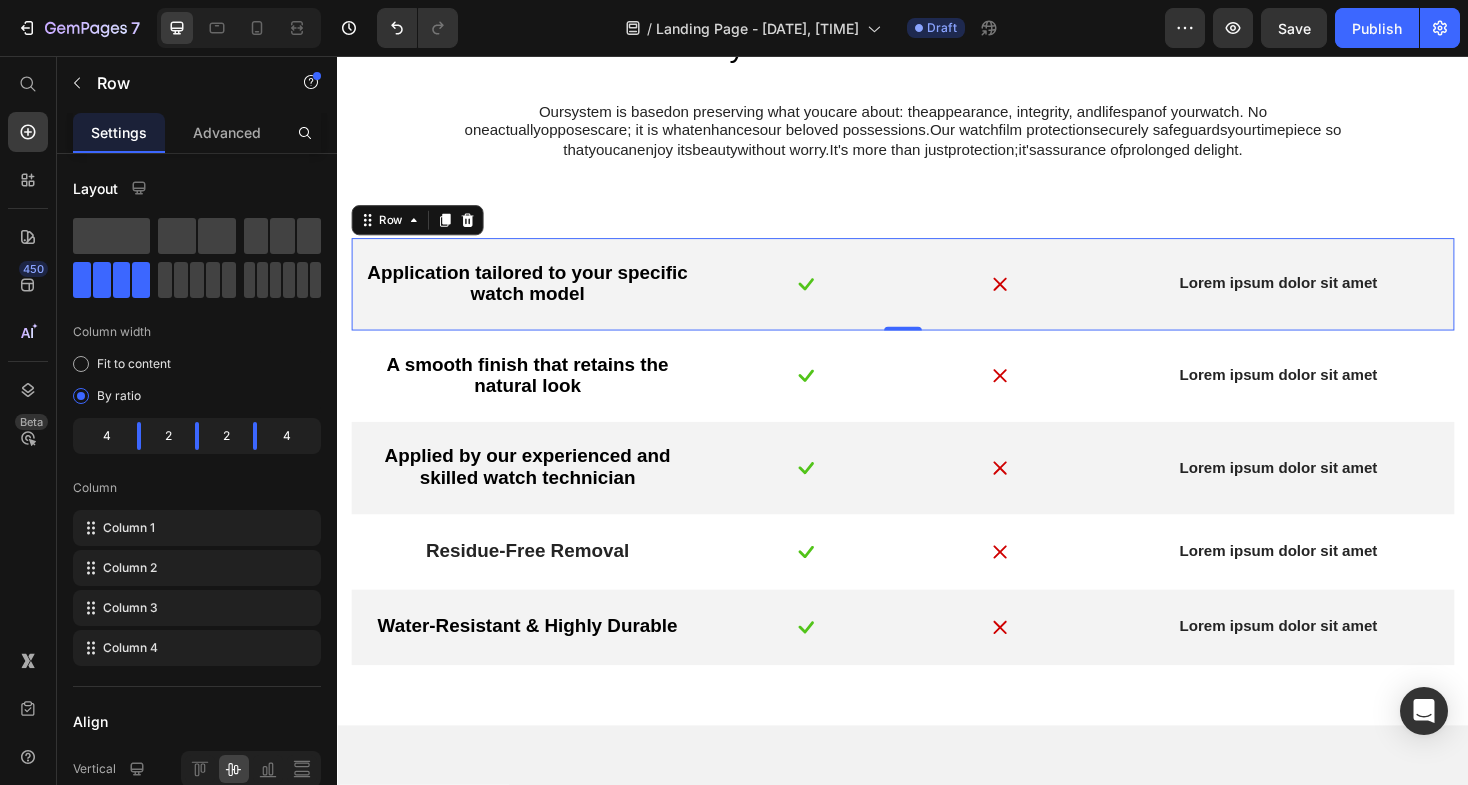 click on "Application tailored to your specific watch model Text Block Image Image Lorem ipsum dolor sit amet Text Block Row   0" at bounding box center (937, 298) 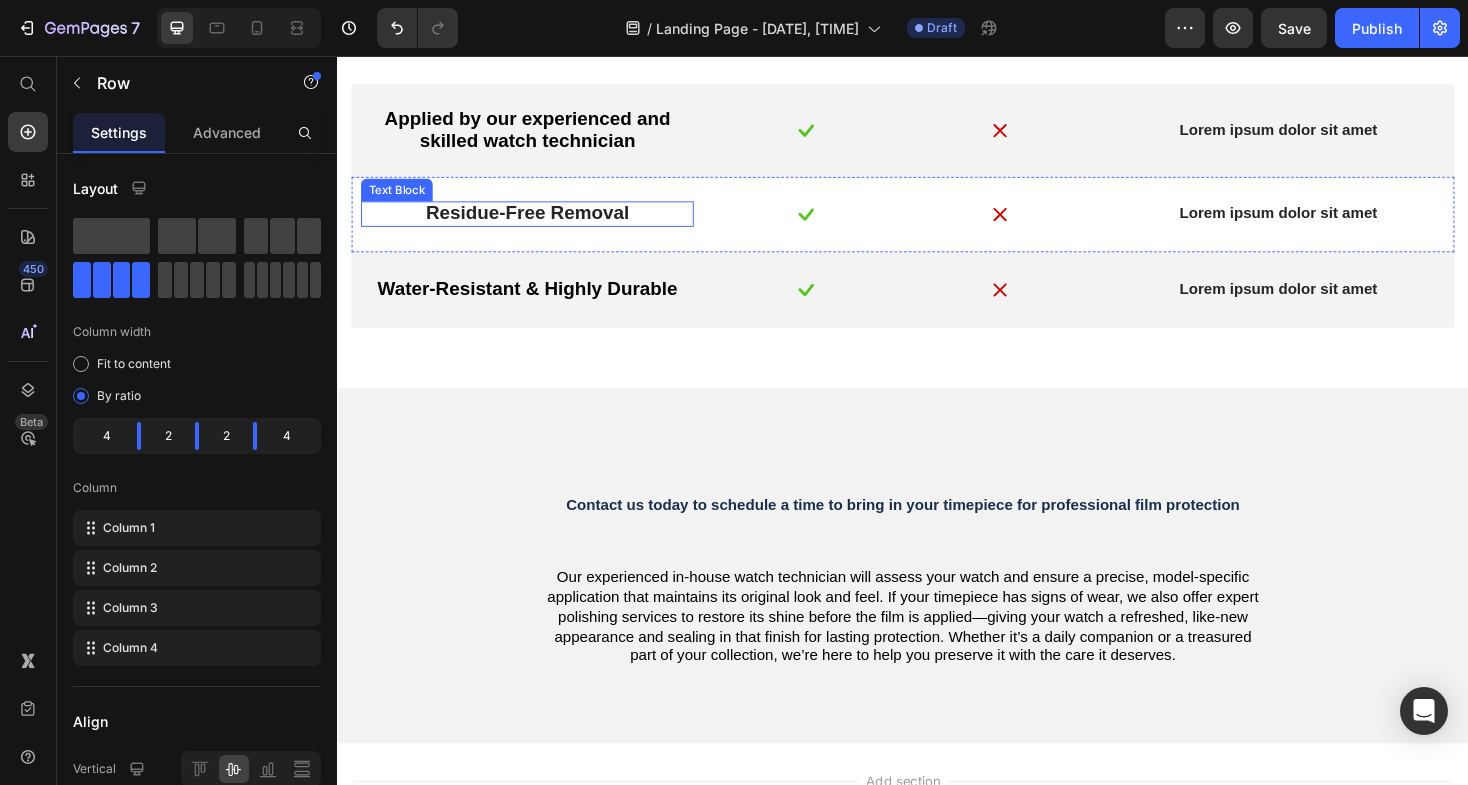 scroll, scrollTop: 2940, scrollLeft: 0, axis: vertical 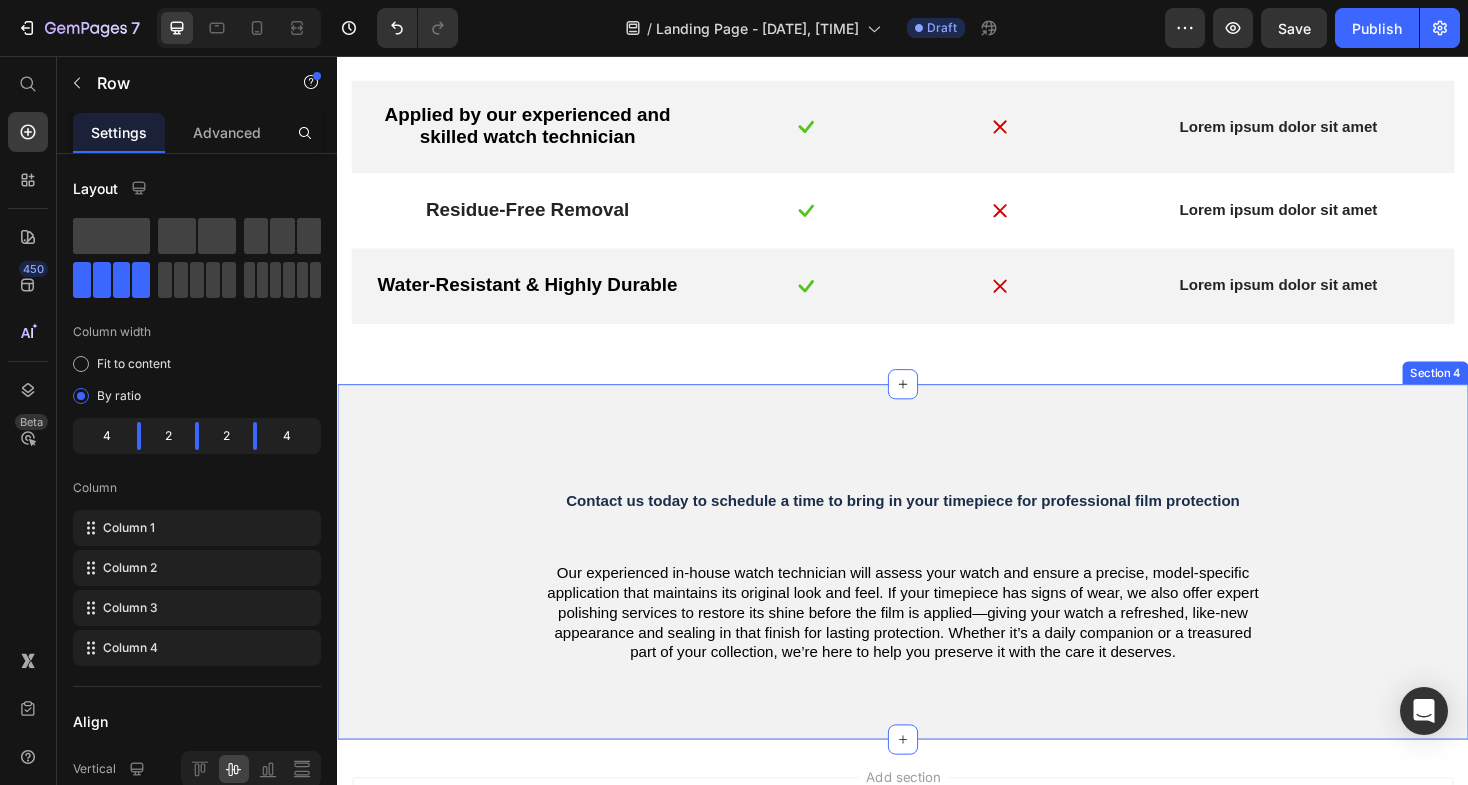 click on "Contact us today to schedule a time to bring in your timepiece for professional film protection Heading Our experienced in-house watch technician will assess your watch and ensure a precise, model-specific application that maintains its original look and feel. If your timepiece has signs of wear, we also offer expert polishing services to restore its shine before the film is applied—giving your watch a refreshed, like-new appearance and sealing in that finish for lasting protection. Whether it’s a daily companion or a treasured part of your collection, we’re here to help you preserve it with the care it deserves. Text Block Row Section 4" at bounding box center [937, 592] 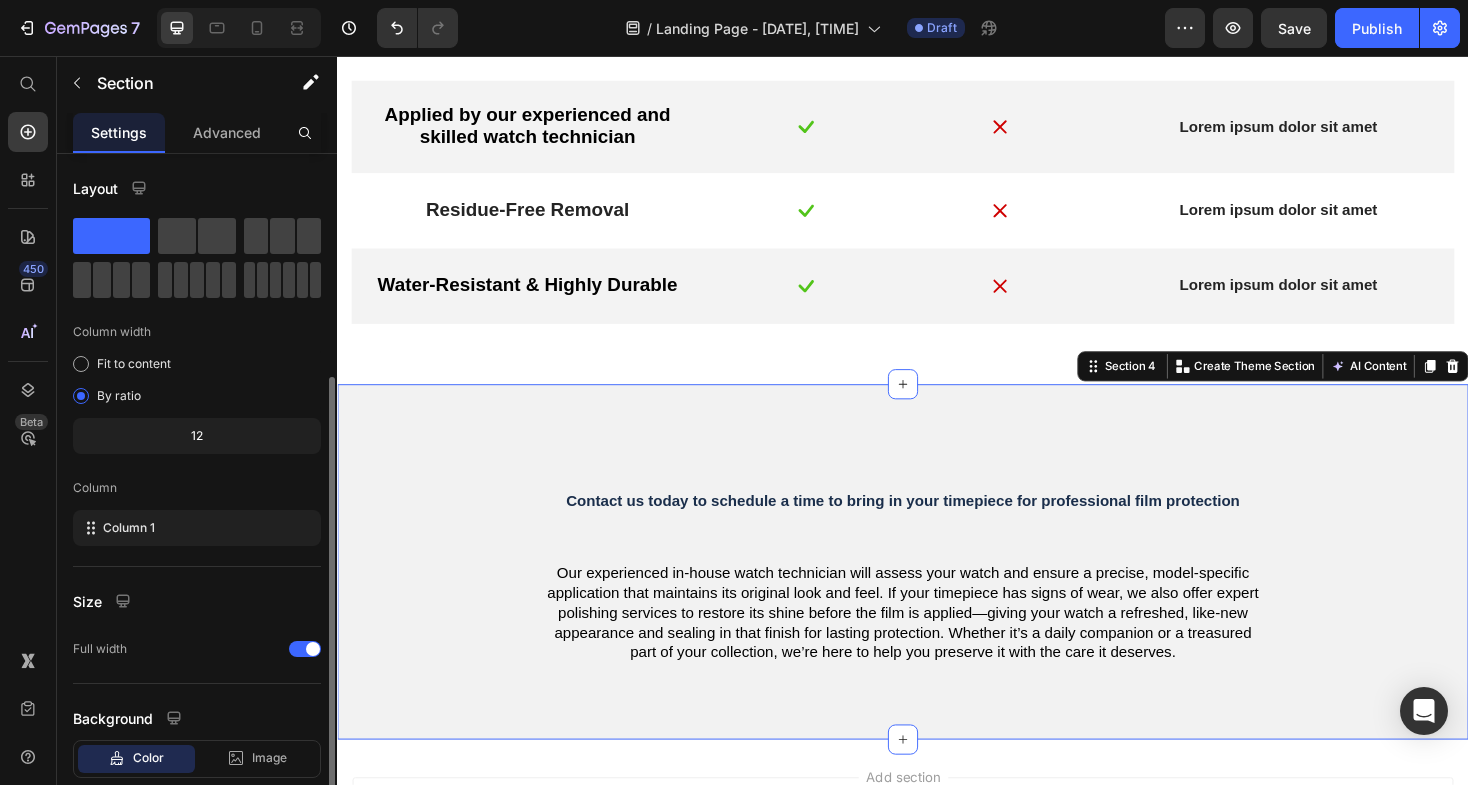 scroll, scrollTop: 120, scrollLeft: 0, axis: vertical 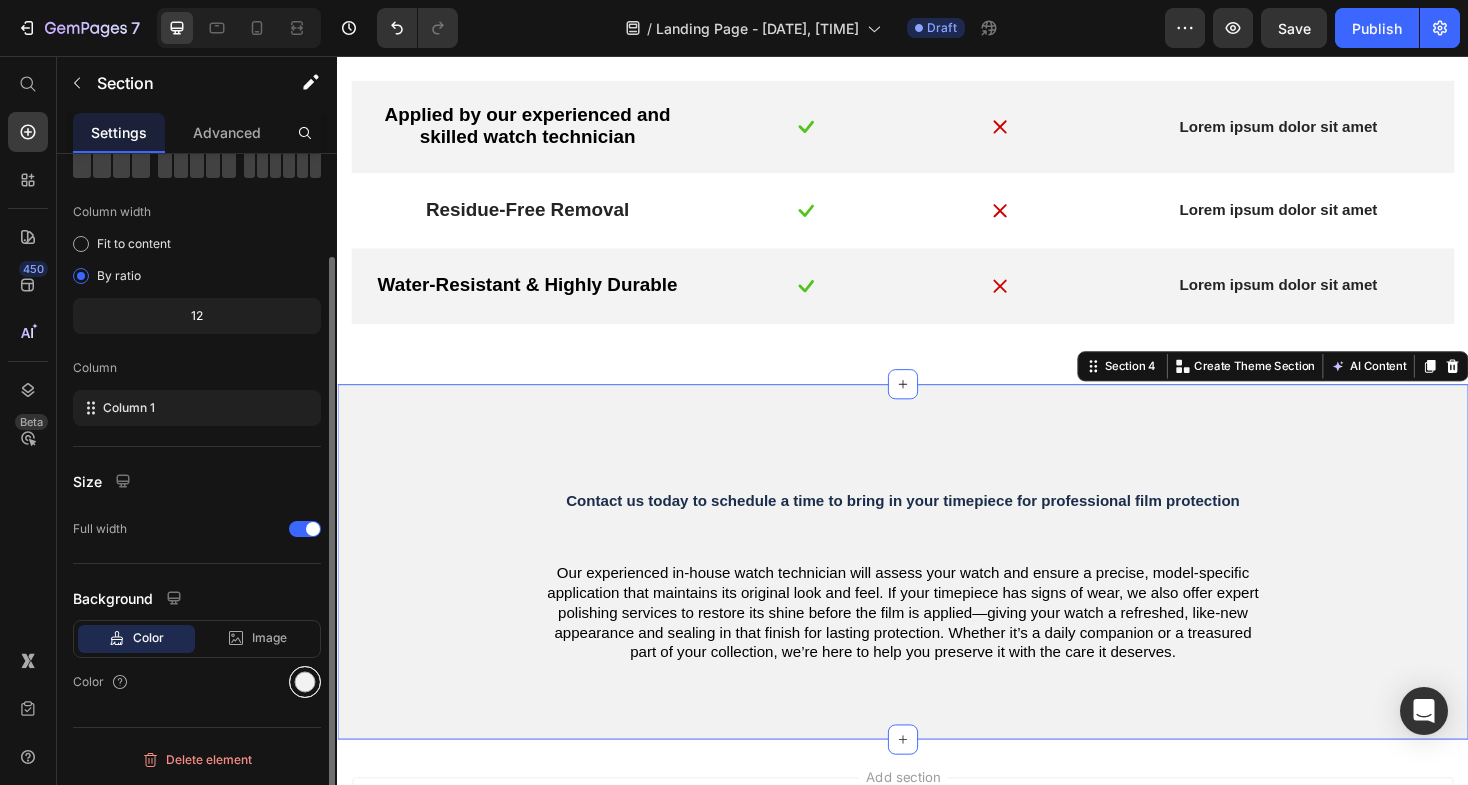 click at bounding box center [305, 682] 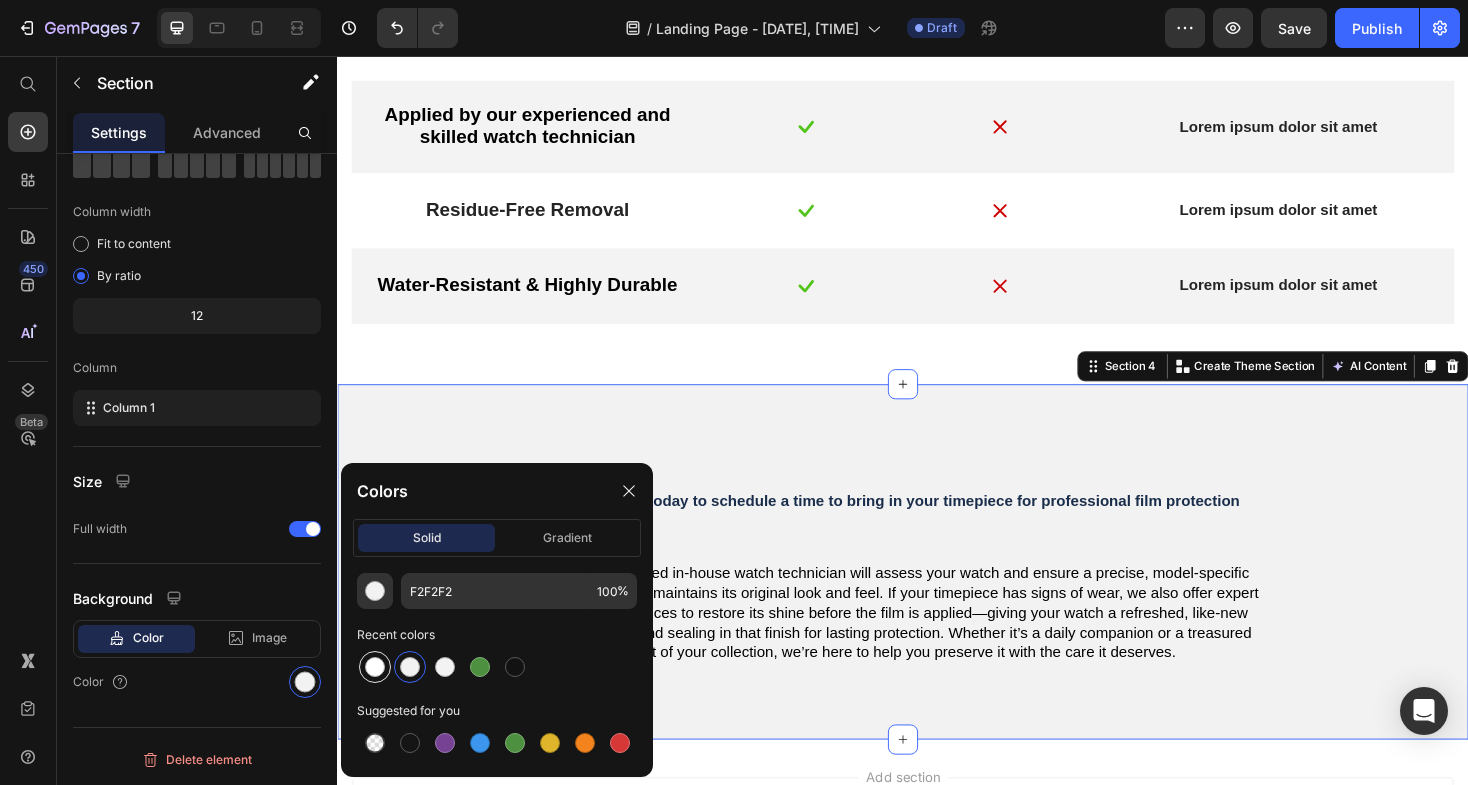 click at bounding box center (375, 667) 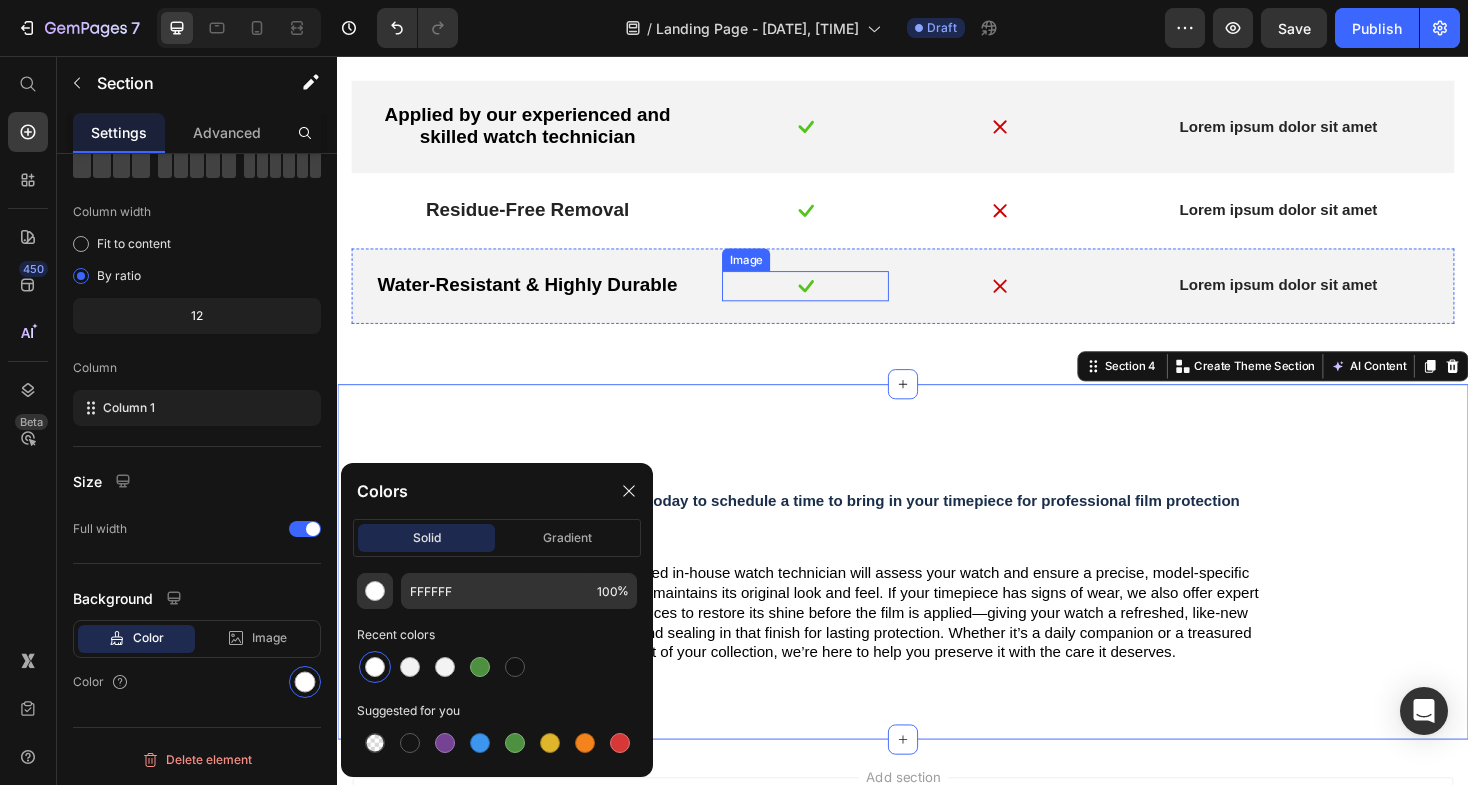 click at bounding box center [833, 300] 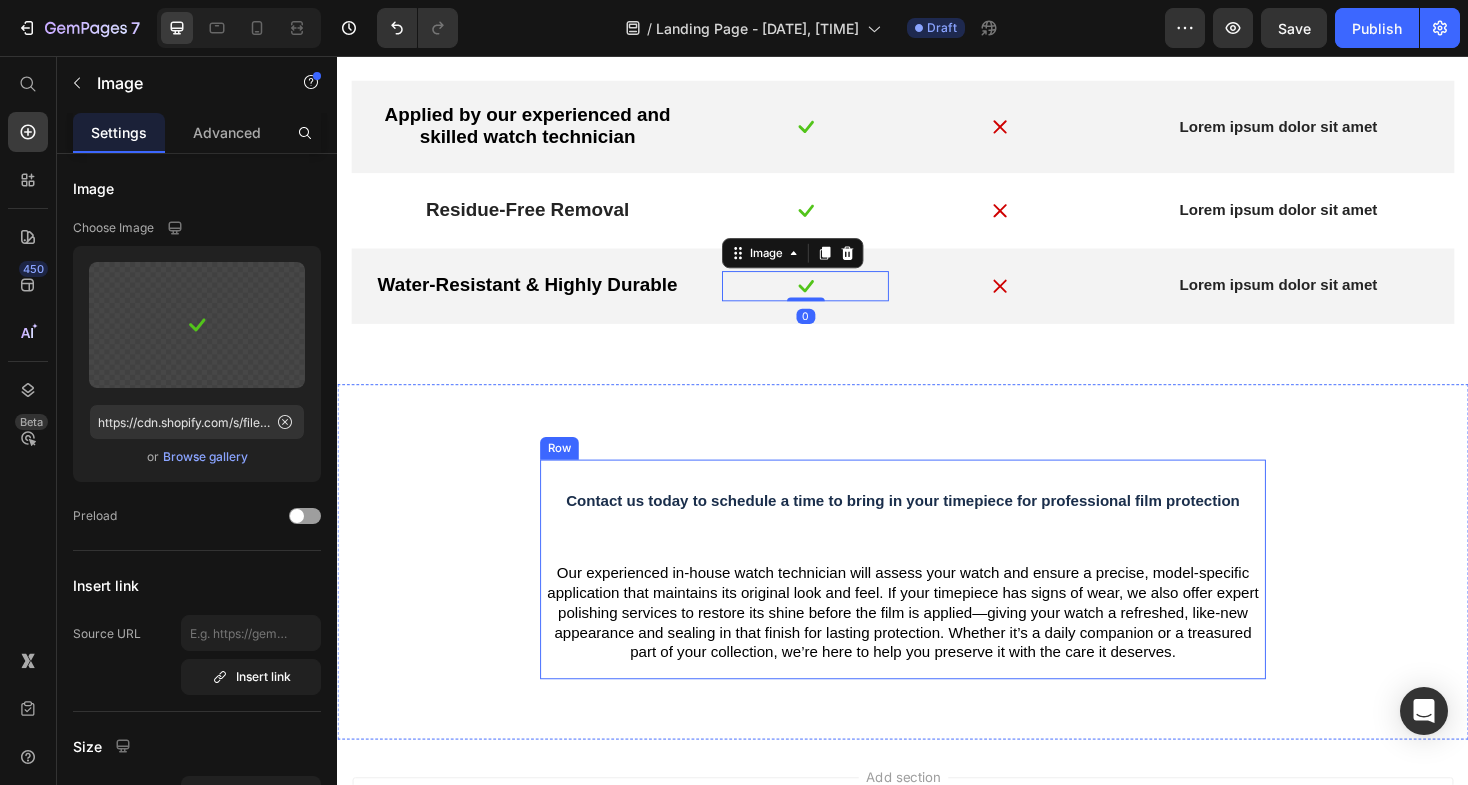 click on "Contact us today to schedule a time to bring in your timepiece for professional film protection" at bounding box center (937, 522) 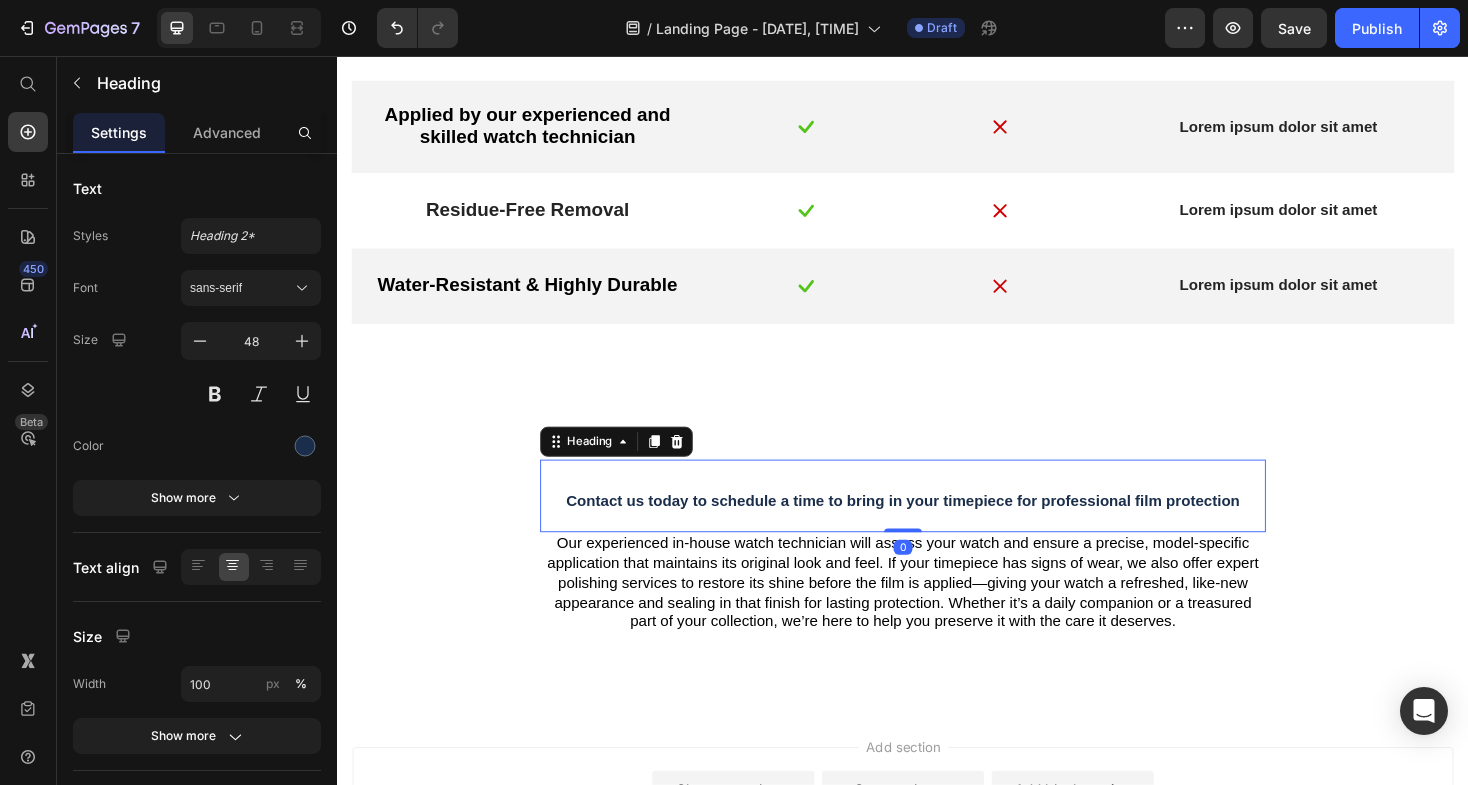 drag, startPoint x: 931, startPoint y: 655, endPoint x: 927, endPoint y: 593, distance: 62.1289 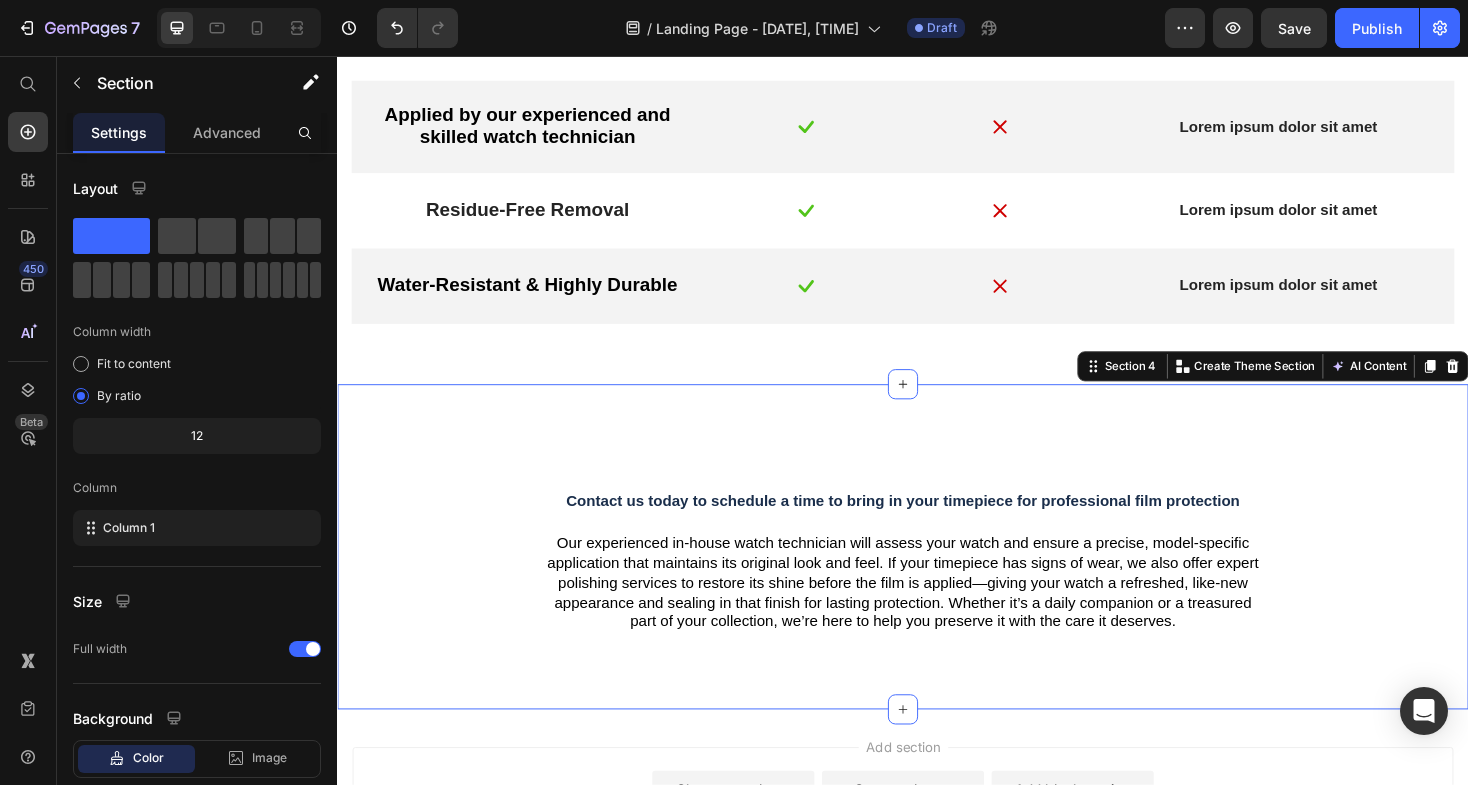 click on "Contact us today to schedule a time to bring in your timepiece for professional film protection Heading Our experienced in-house watch technician will assess your watch and ensure a precise, model-specific application that maintains its original look and feel. If your timepiece has signs of wear, we also offer expert polishing services to restore its shine before the film is applied—giving your watch a refreshed, like-new appearance and sealing in that finish for lasting protection. Whether it’s a daily companion or a treasured part of your collection, we’re here to help you preserve it with the care it deserves. Text Block Row Section 4   Create Theme Section AI Content Write with GemAI What would you like to describe here? Tone and Voice Persuasive Product Longines Master Collection 40mm Show more Generate" at bounding box center (937, 576) 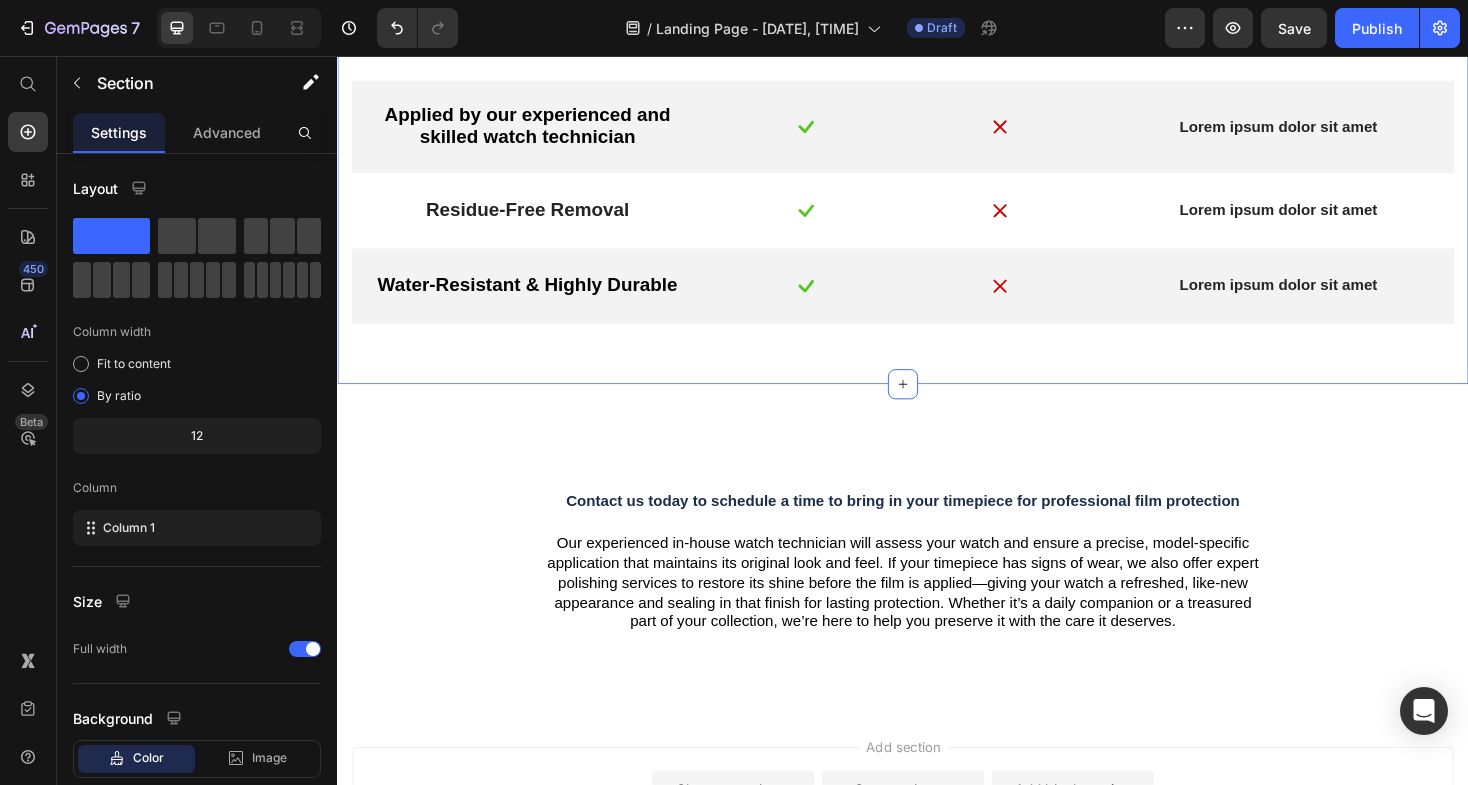 click on "Why Select Our Film Protection?   Our  system   is   based  on preserving what you  care about : the  appearance , integrity, and  lifespan  of your  watch . No one  actuallyopposes  care ;   it   is   what  enhances  our   beloved   possessions .  Our   watch film protection  securely   safeguards  your  timepiece   so   that  you  can enjoy its  beauty  without worry.  It's   more   than   just  protection ;  it 's assurance of  prolonged   delight . Text Block Row Application tailored to your specific watch model Text Block Image Image Lorem ipsum dolor sit amet Text Block Row A smooth finish that retains the natural look Text Block Image Image Lorem ipsum dolor sit amet Text Block Row Applied by our experienced and skilled watch technician Text Block Image Image Lorem ipsum dolor sit amet Text Block Row Residue-Free Removal Text Block Image Image Lorem ipsum dolor sit amet Text Block Row Water-Resistant & Highly Durable Text Block Image Image Lorem ipsum dolor sit amet Text Block Row Section 3" at bounding box center (937, -2) 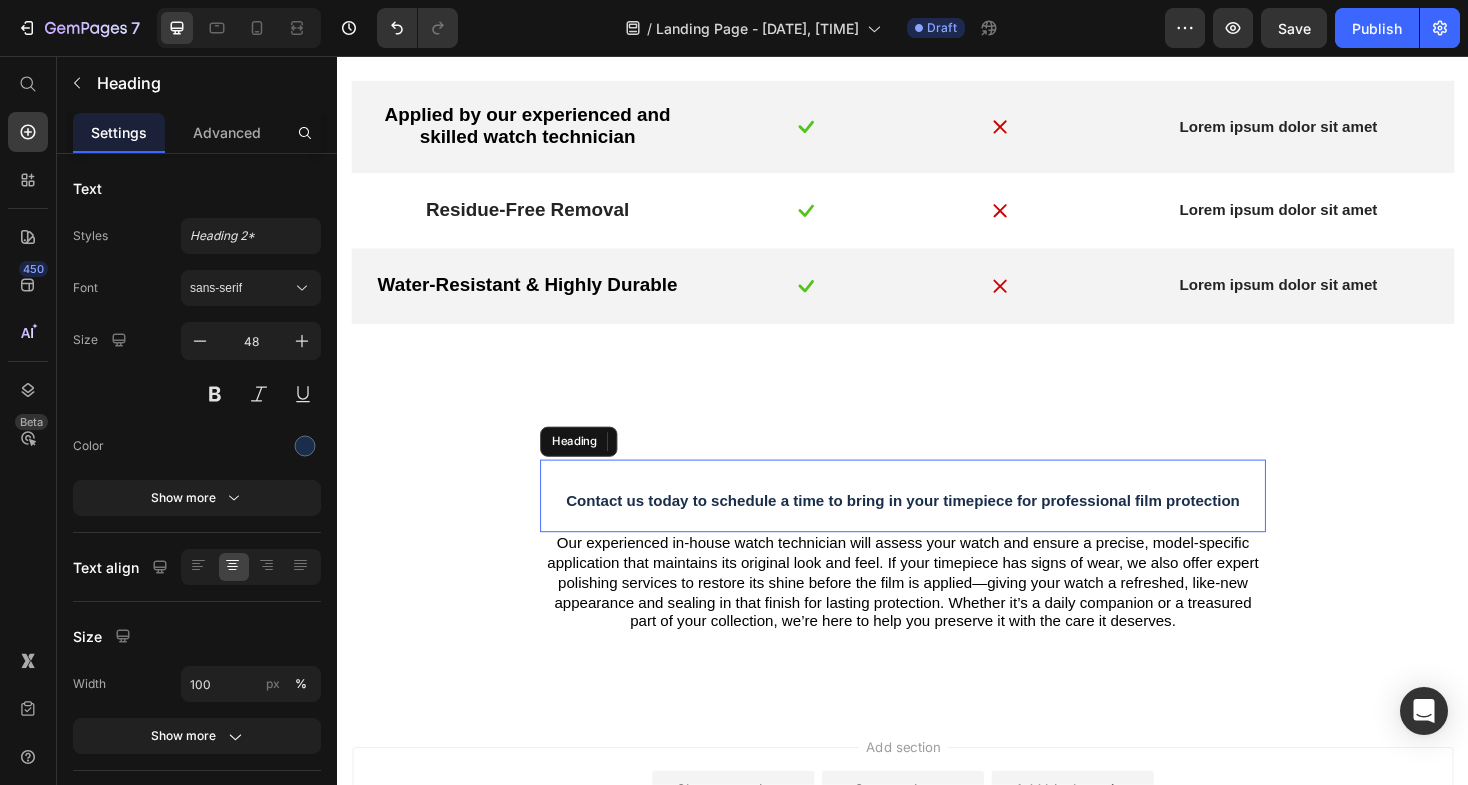 click on "Contact us today to schedule a time to bring in your timepiece for professional film protection" at bounding box center (937, 527) 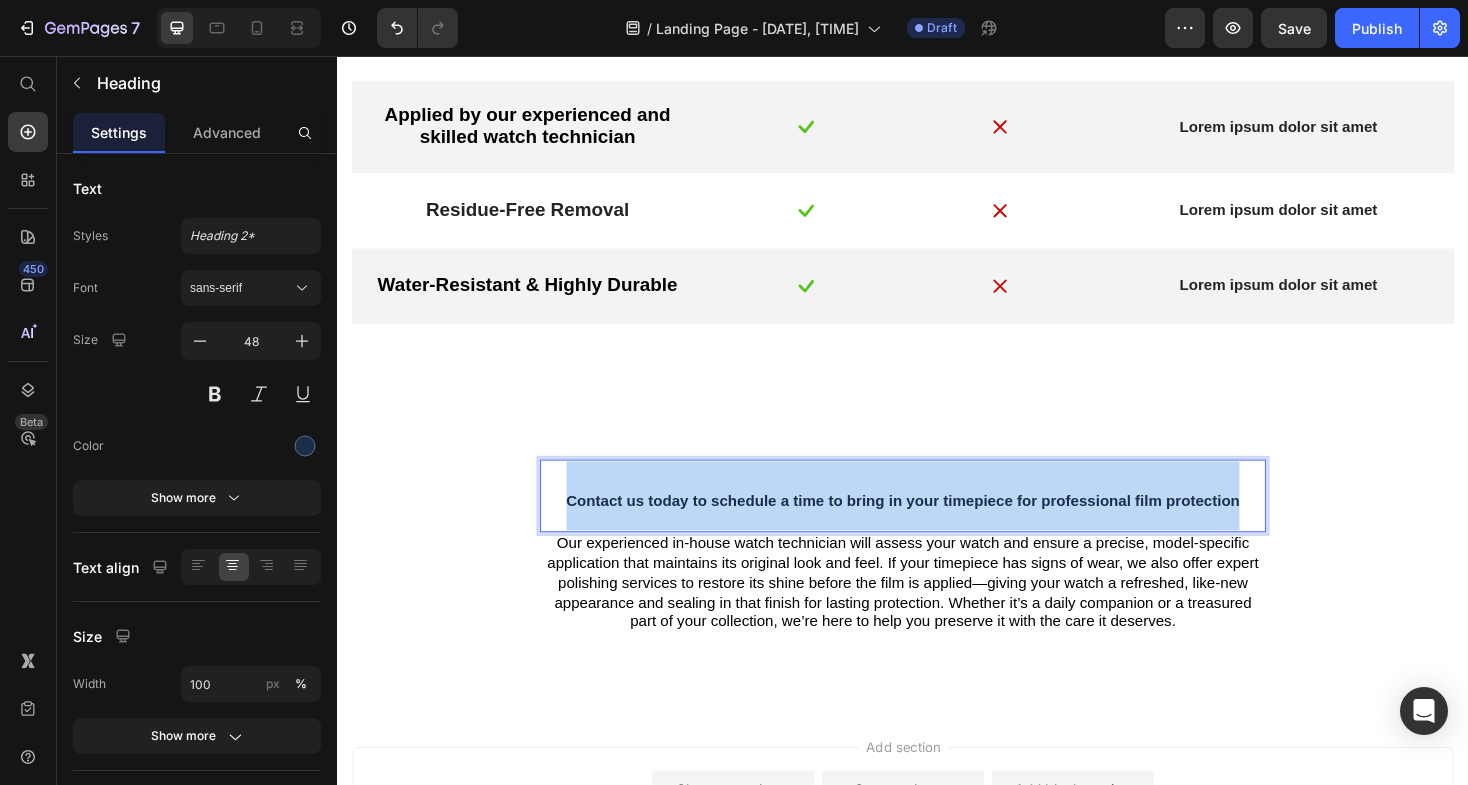 click on "Contact us today to schedule a time to bring in your timepiece for professional film protection" at bounding box center (937, 527) 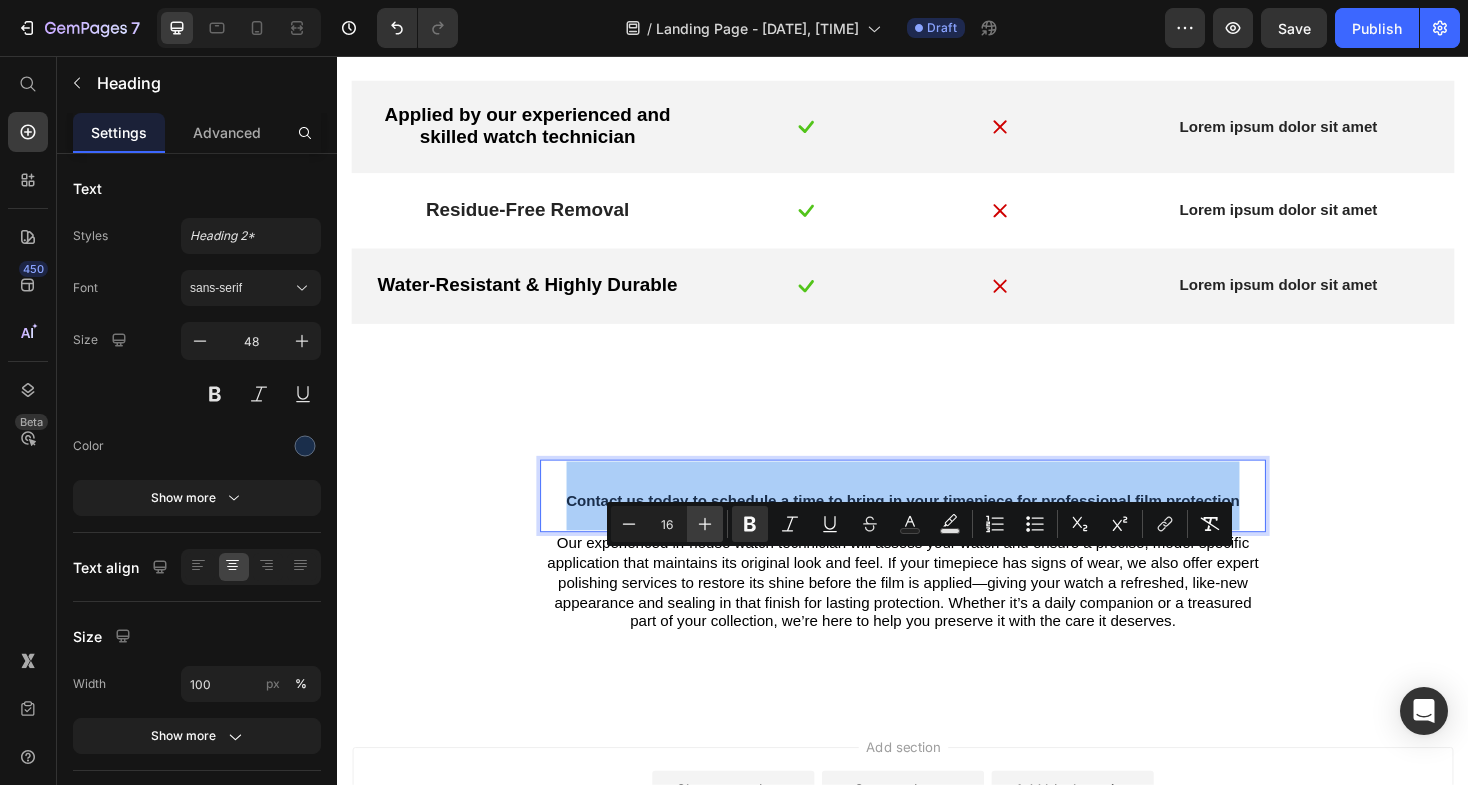click 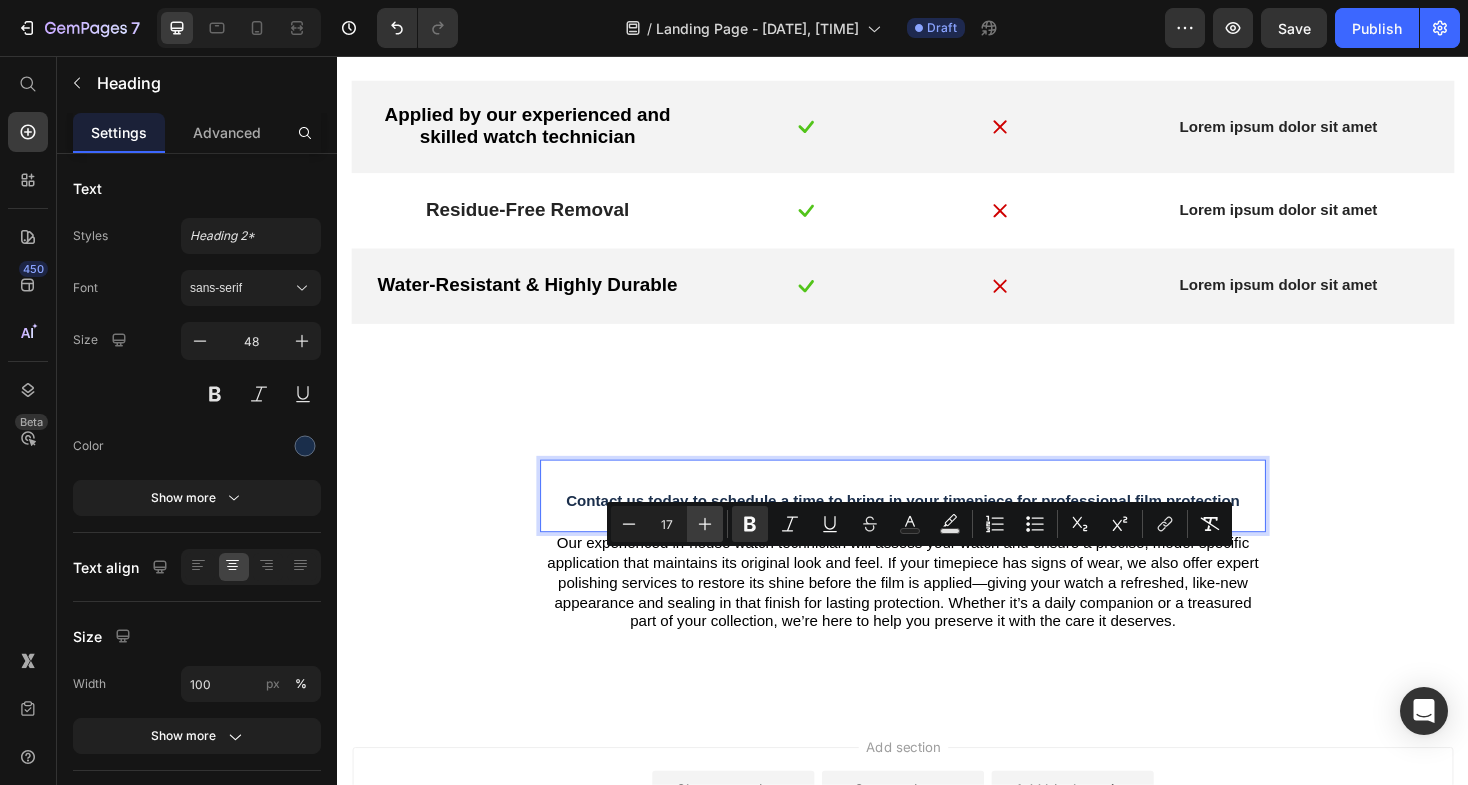 click 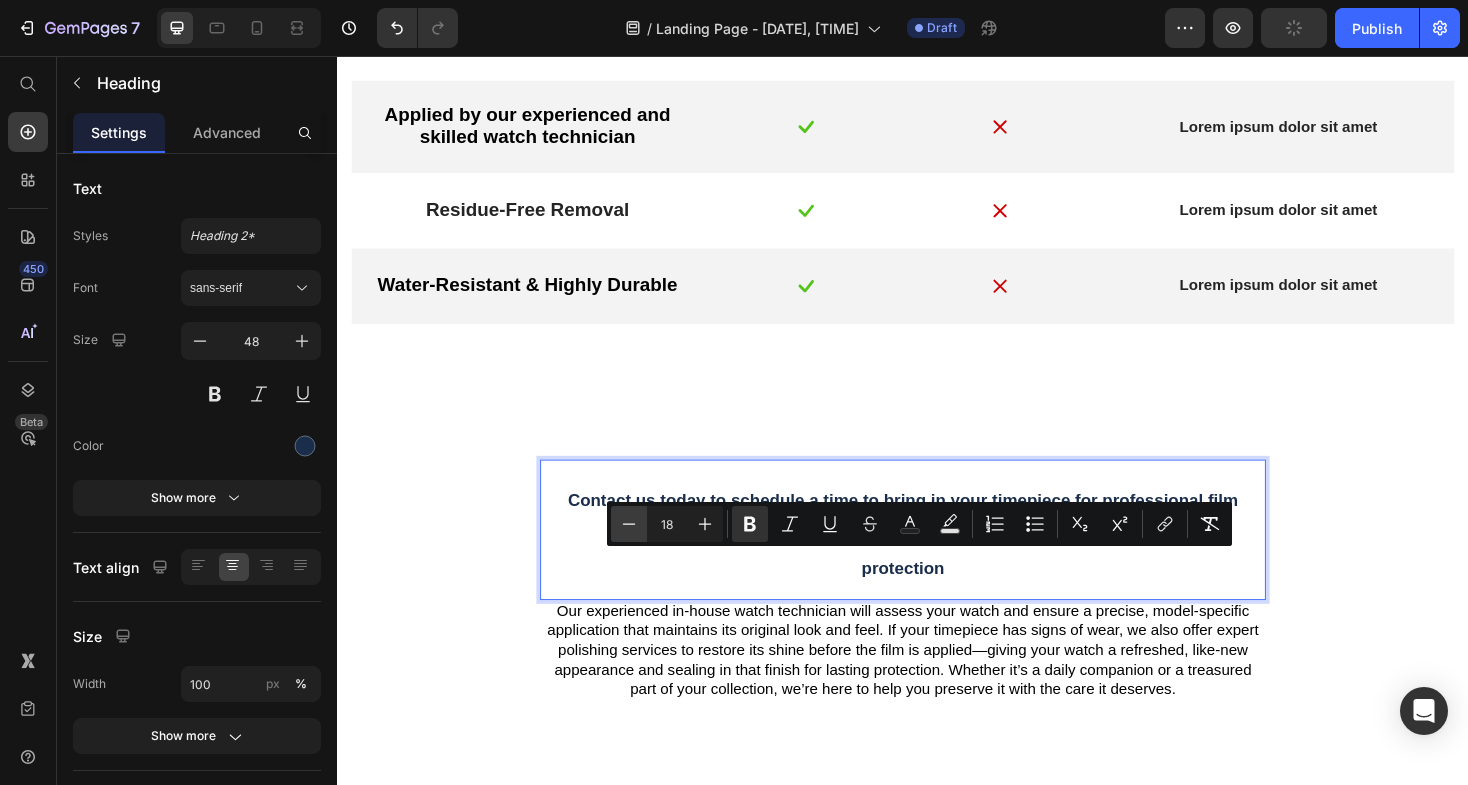 click 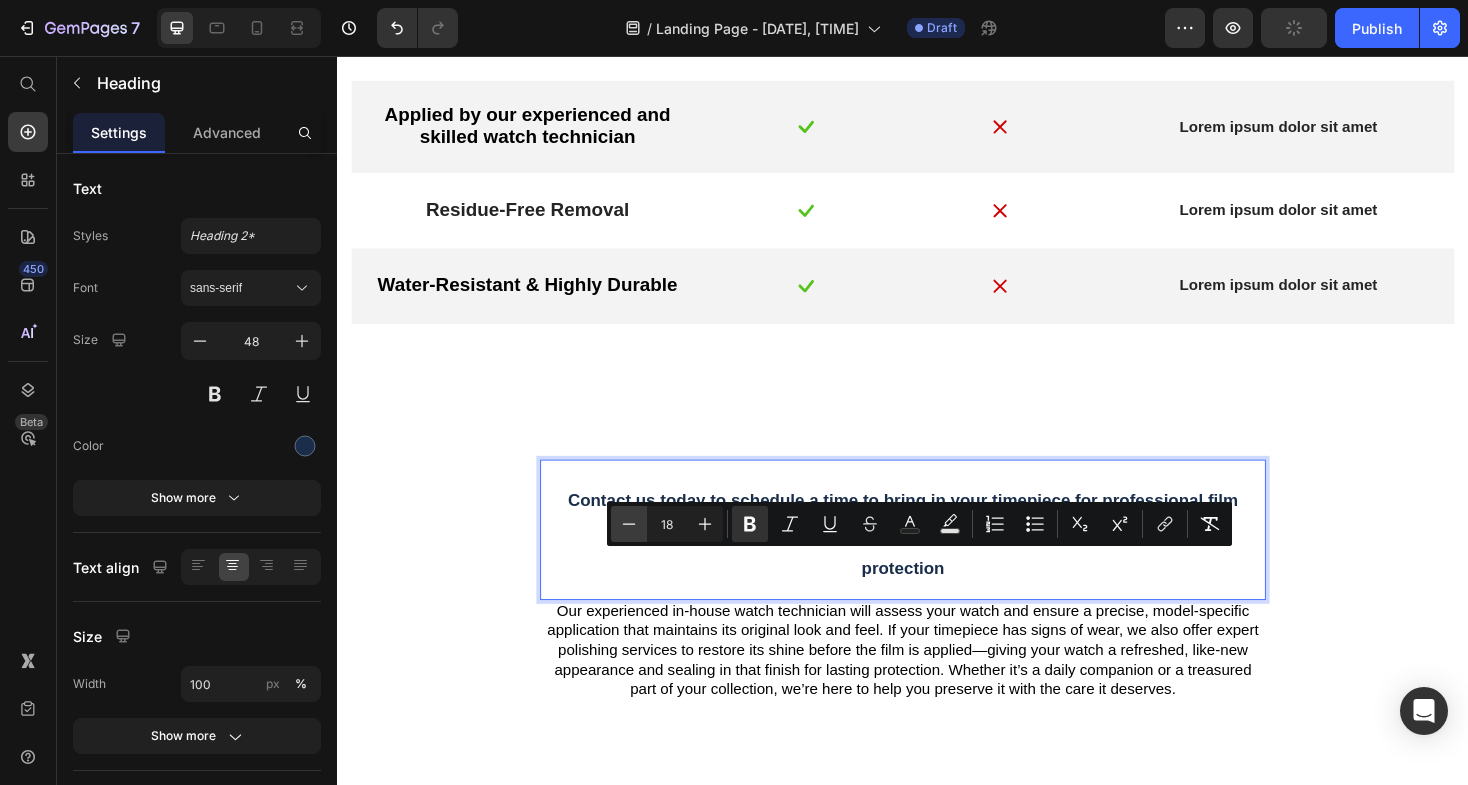 type on "17" 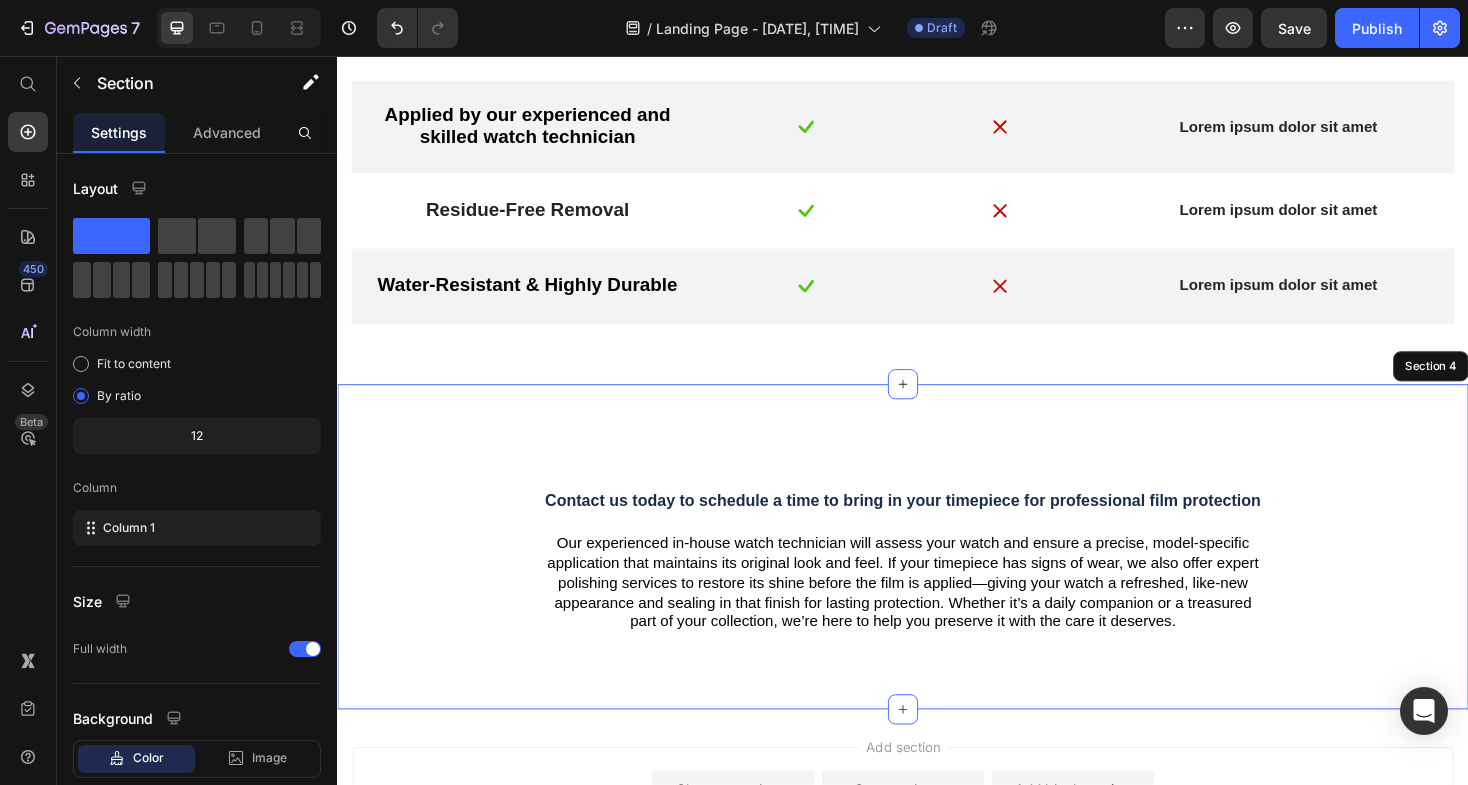 click on "⁠⁠⁠⁠⁠⁠⁠ Contact us today to schedule a time to bring in your timepiece for professional film protection Heading   0 Our experienced in-house watch technician will assess your watch and ensure a precise, model-specific application that maintains its original look and feel. If your timepiece has signs of wear, we also offer expert polishing services to restore its shine before the film is applied—giving your watch a refreshed, like-new appearance and sealing in that finish for lasting protection. Whether it’s a daily companion or a treasured part of your collection, we’re here to help you preserve it with the care it deserves. Text Block Row Section 4" at bounding box center (937, 576) 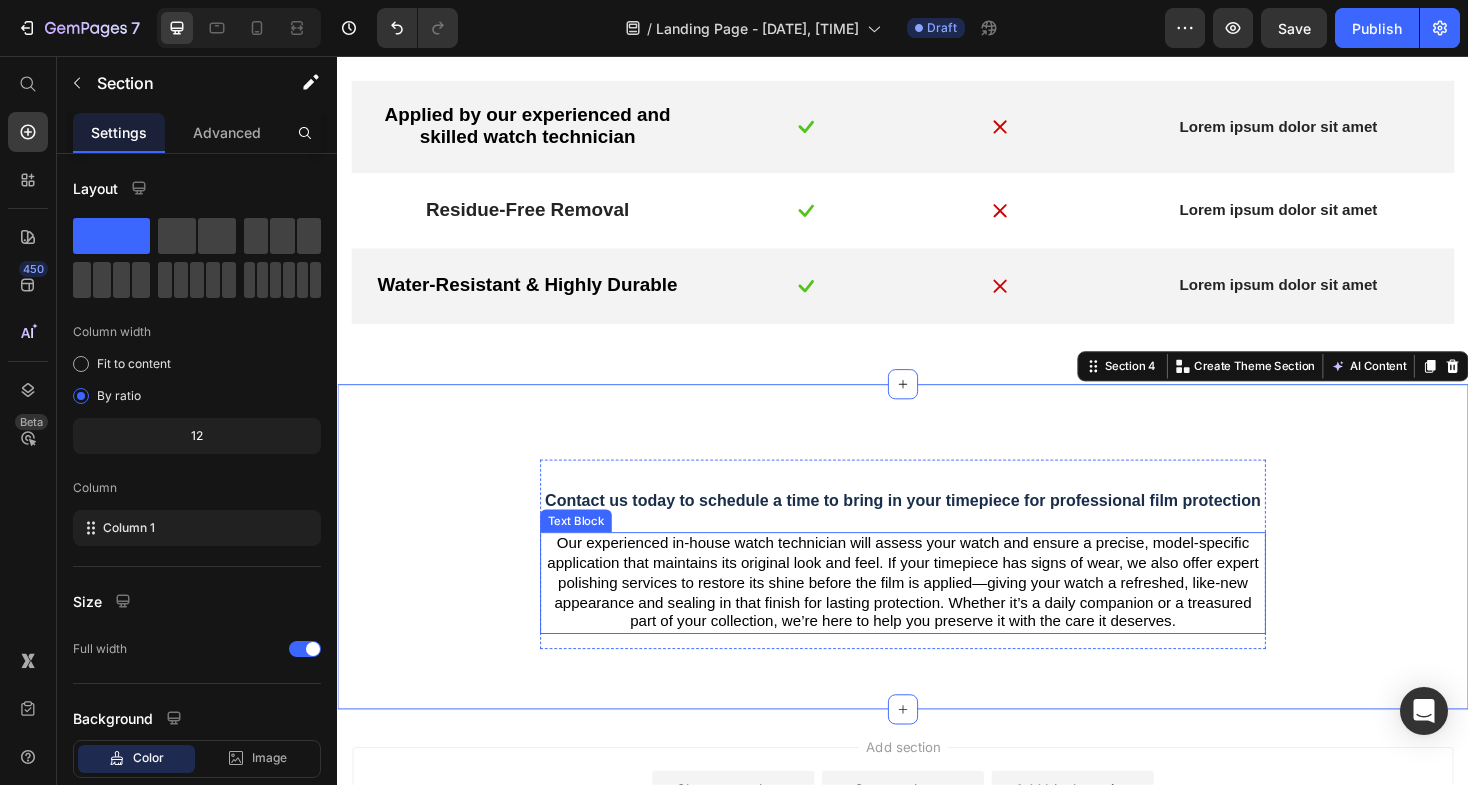 click on "Our experienced in-house watch technician will assess your watch and ensure a precise, model-specific application that maintains its original look and feel. If your timepiece has signs of wear, we also offer expert polishing services to restore its shine before the film is applied—giving your watch a refreshed, like-new appearance and sealing in that finish for lasting protection. Whether it’s a daily companion or a treasured part of your collection, we’re here to help you preserve it with the care it deserves." at bounding box center [937, 614] 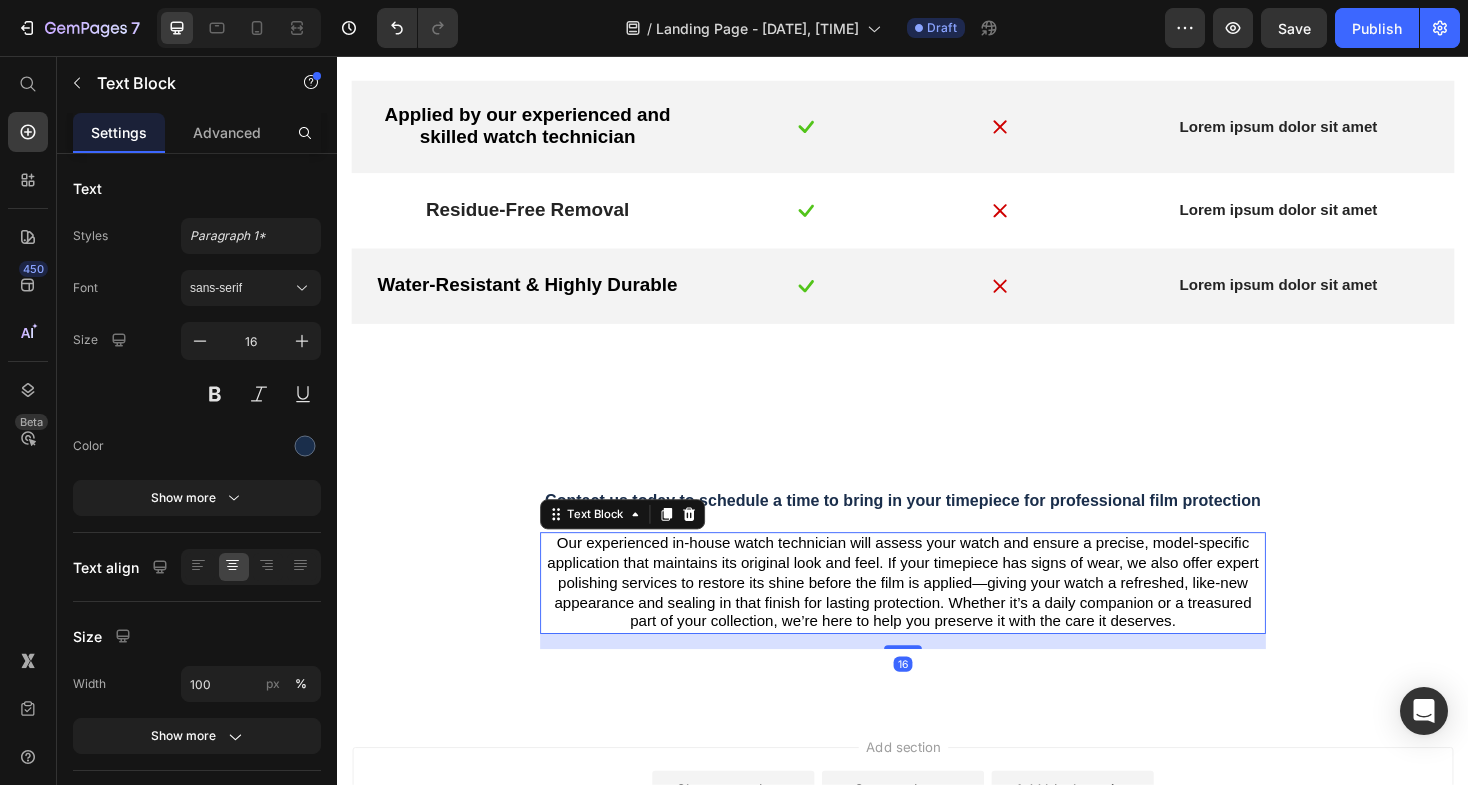 click on "Our experienced in-house watch technician will assess your watch and ensure a precise, model-specific application that maintains its original look and feel. If your timepiece has signs of wear, we also offer expert polishing services to restore its shine before the film is applied—giving your watch a refreshed, like-new appearance and sealing in that finish for lasting protection. Whether it’s a daily companion or a treasured part of your collection, we’re here to help you preserve it with the care it deserves." at bounding box center [937, 614] 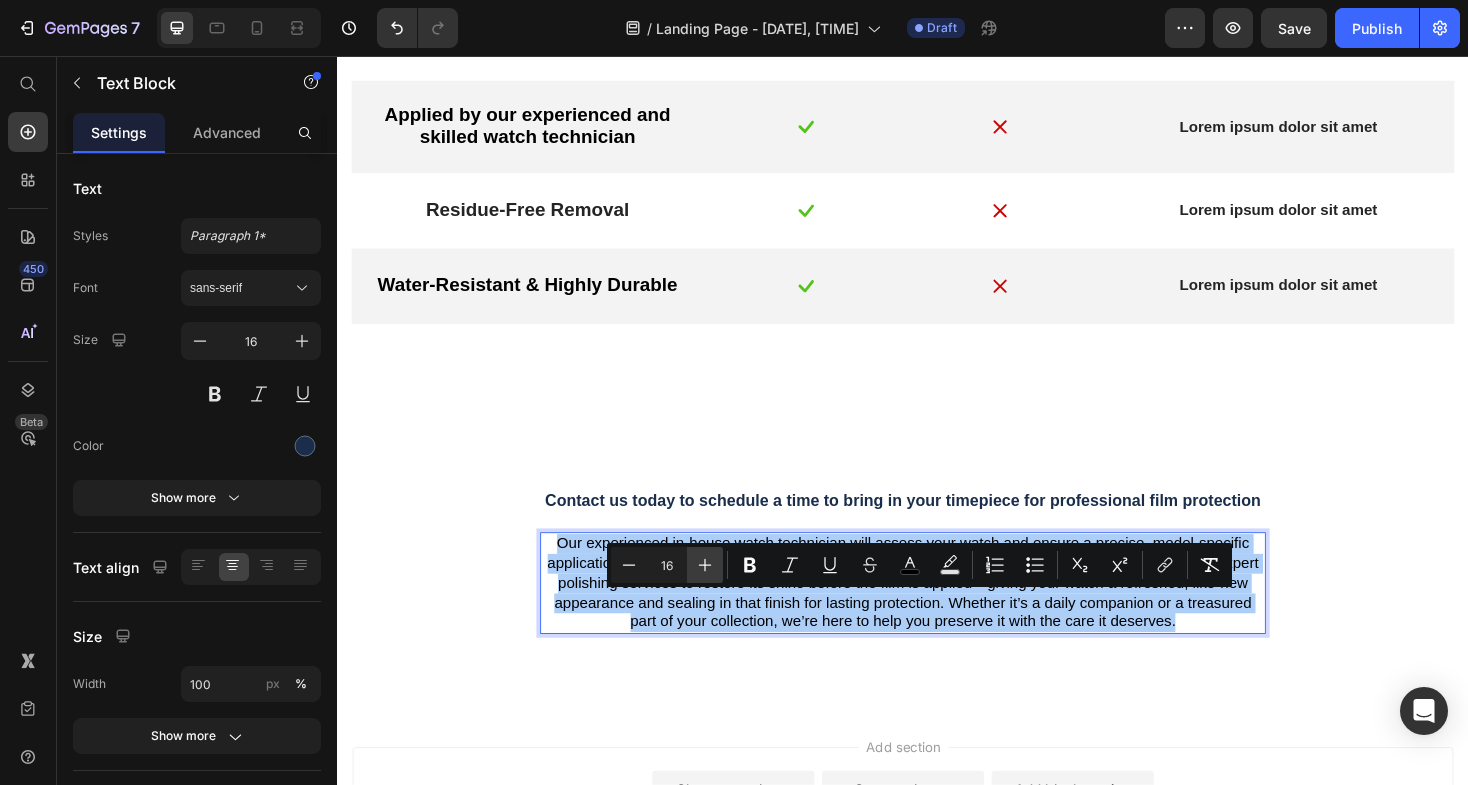 click 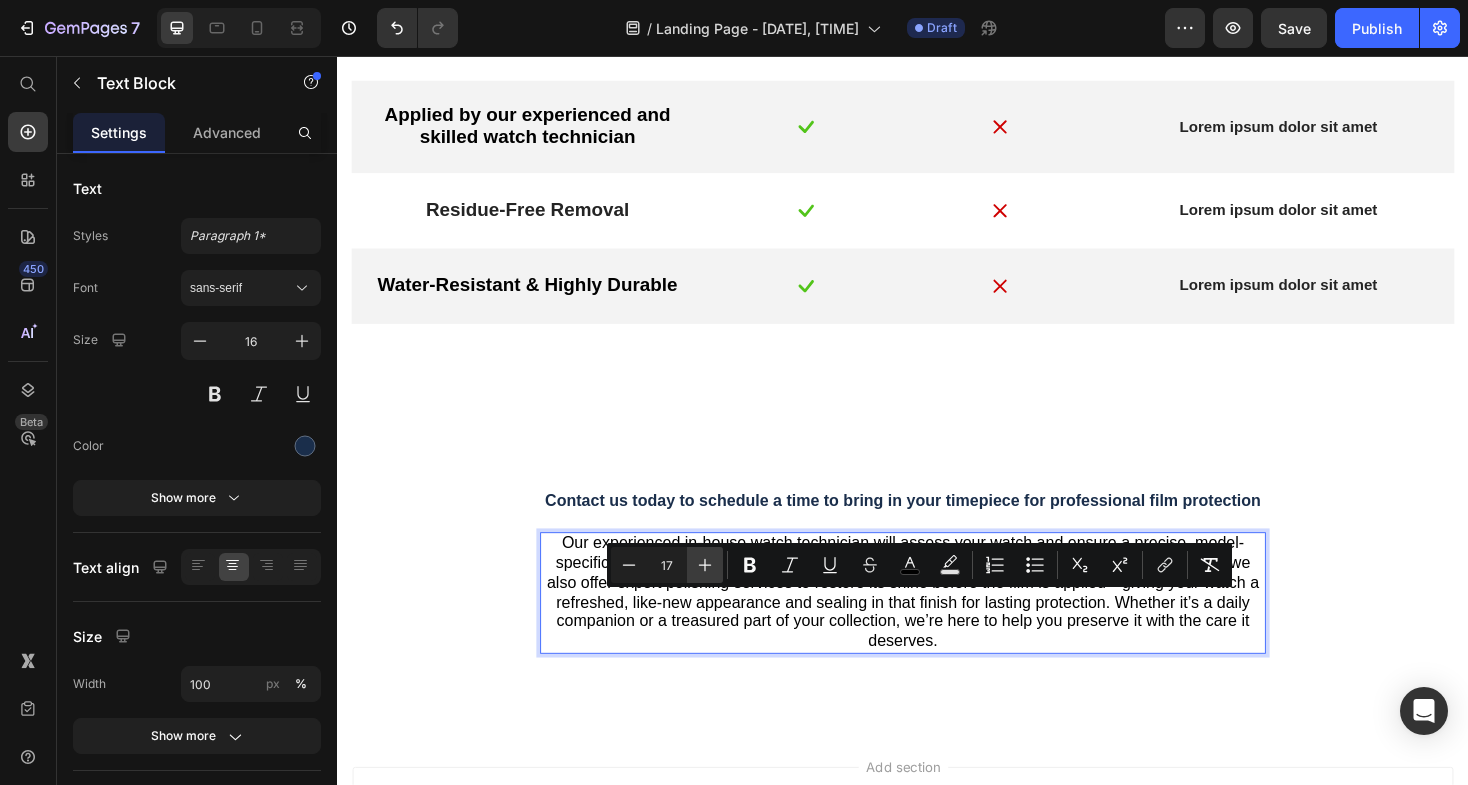 click 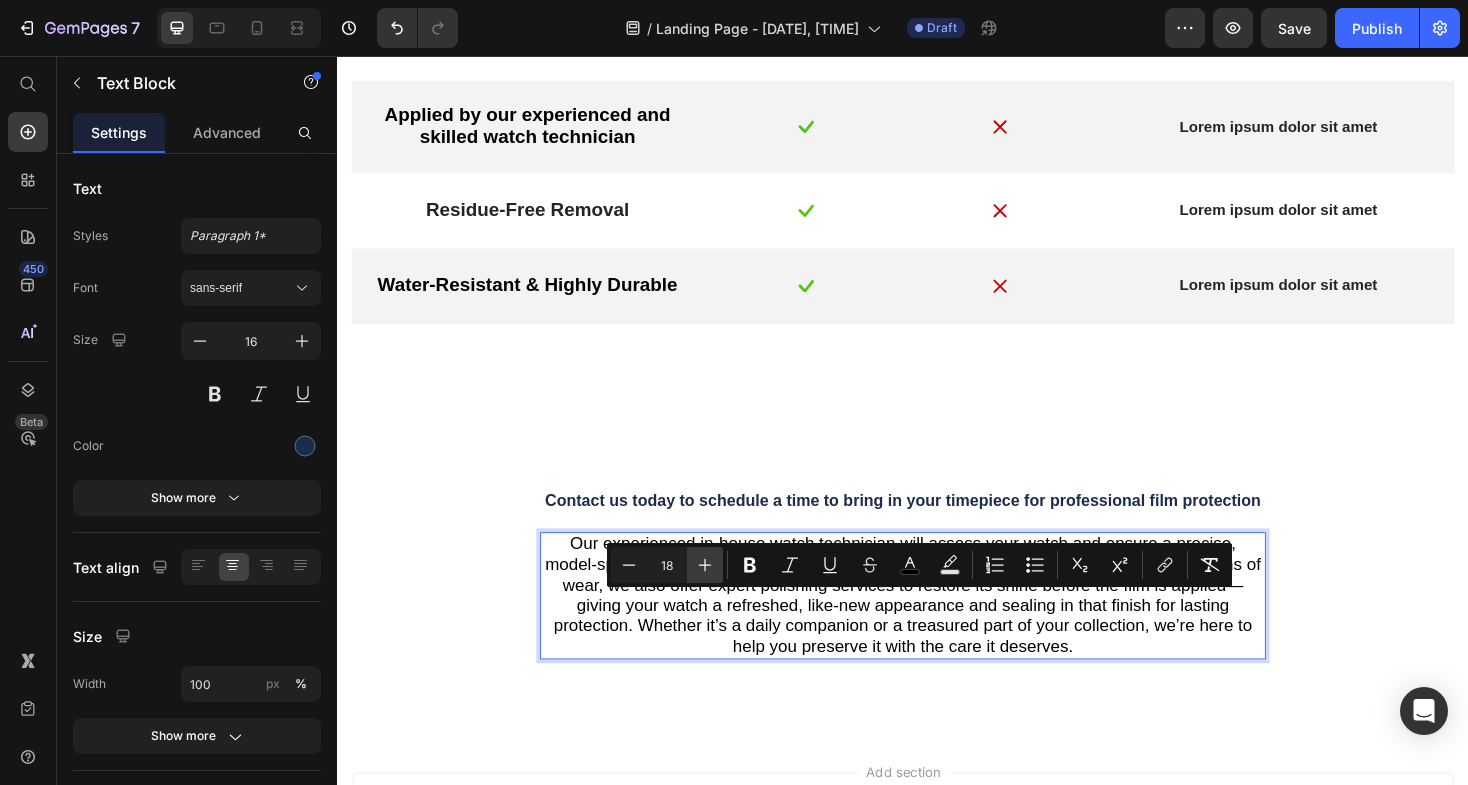 click 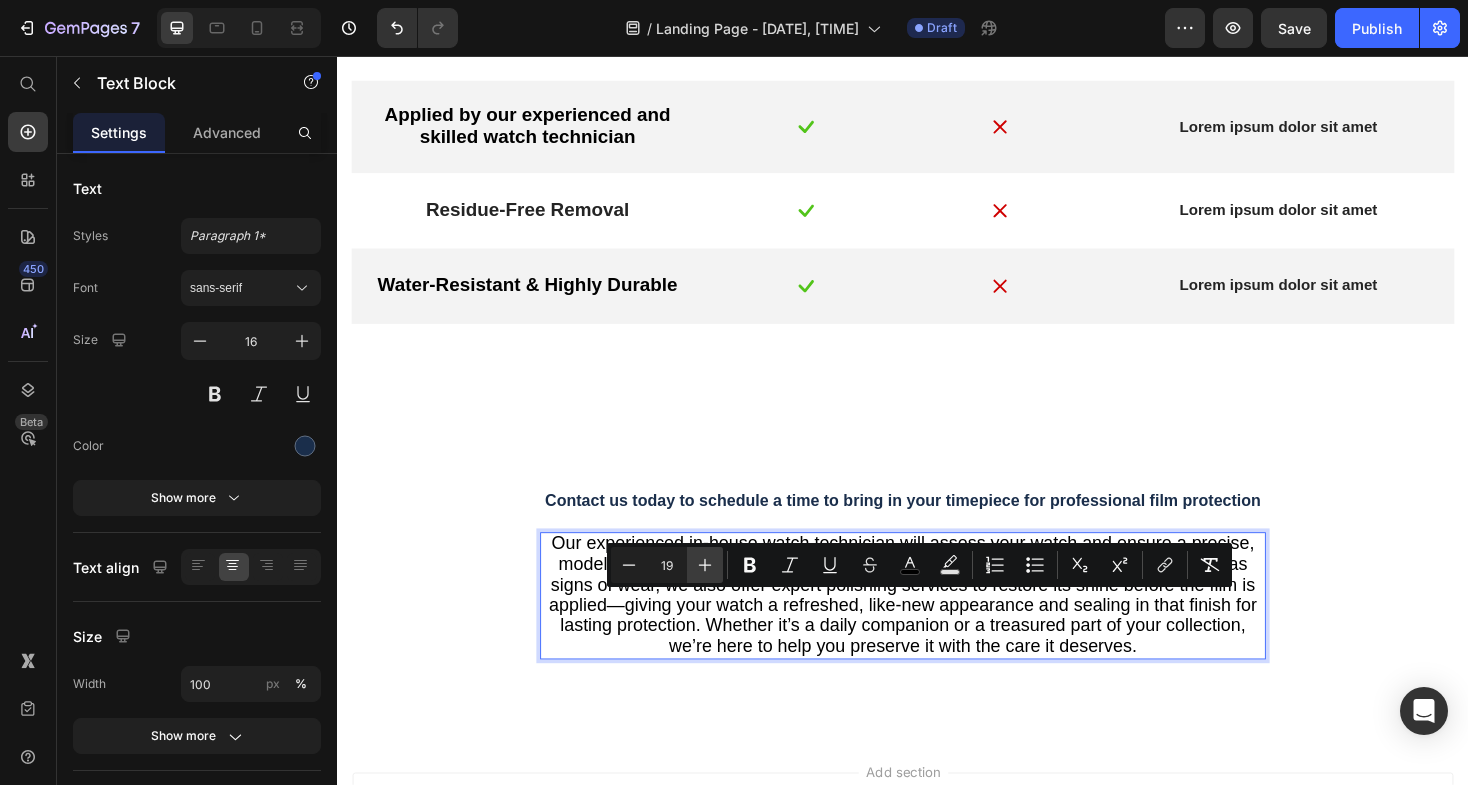 click 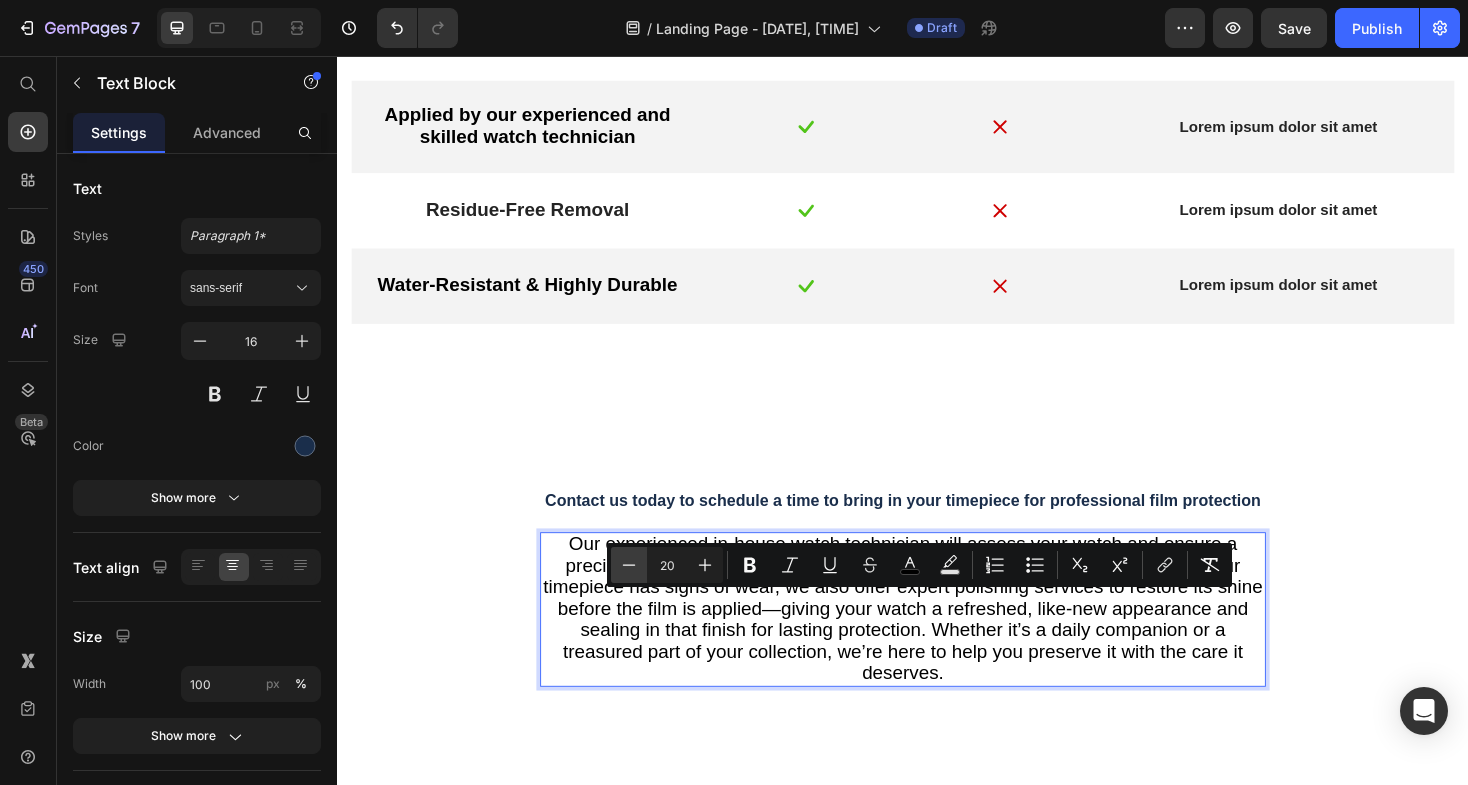 click on "Minus" at bounding box center (629, 565) 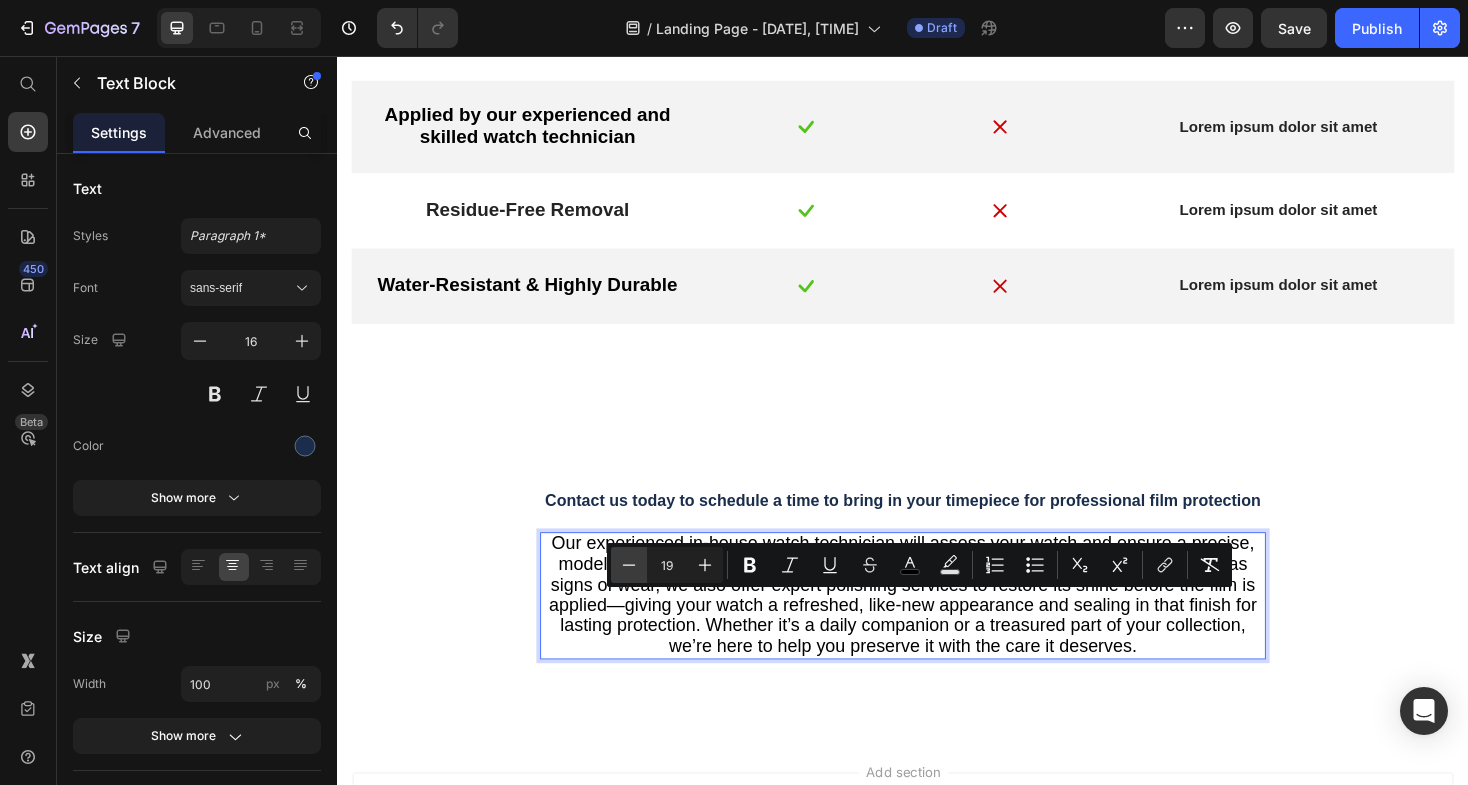 click on "Minus" at bounding box center [629, 565] 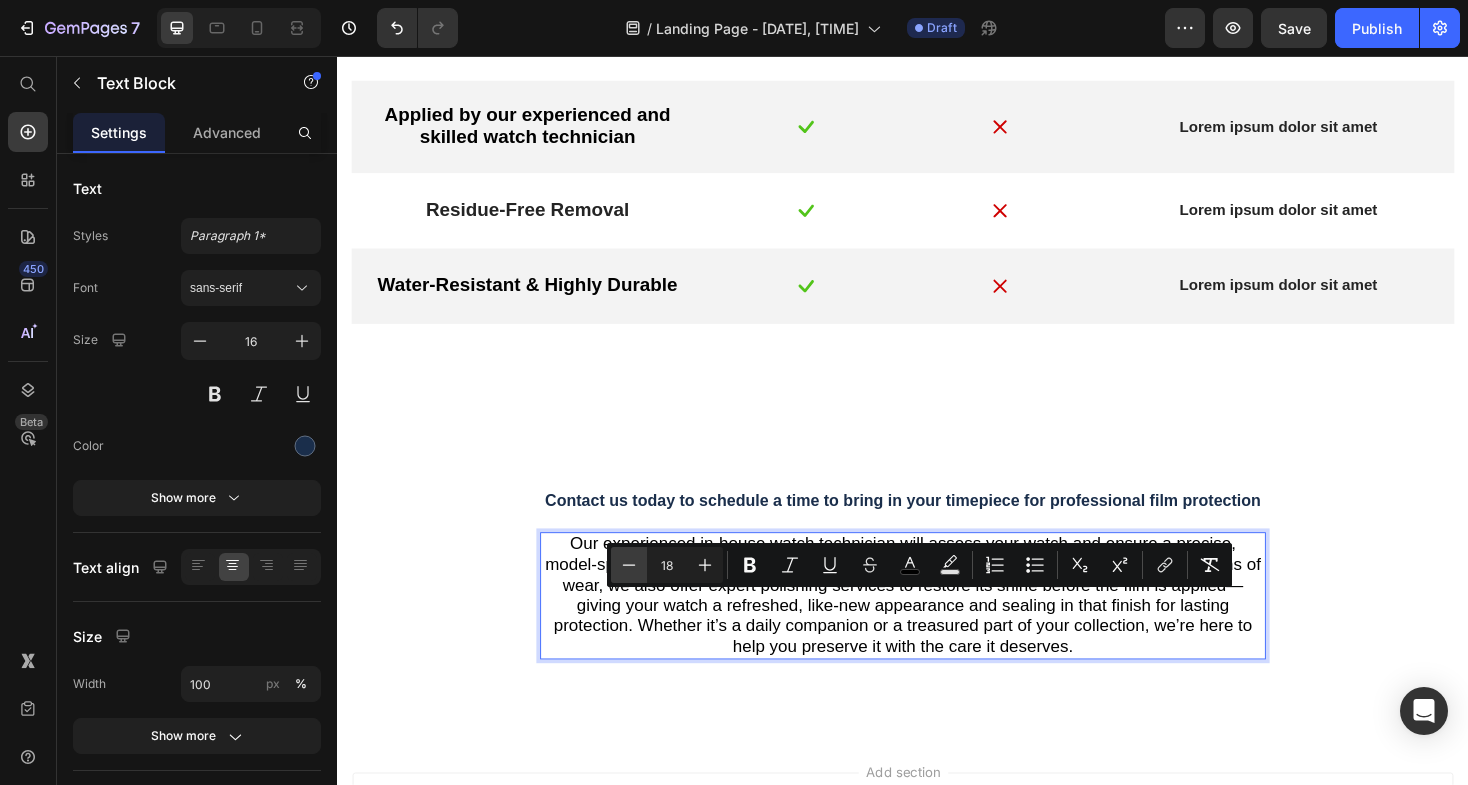 click on "Minus" at bounding box center [629, 565] 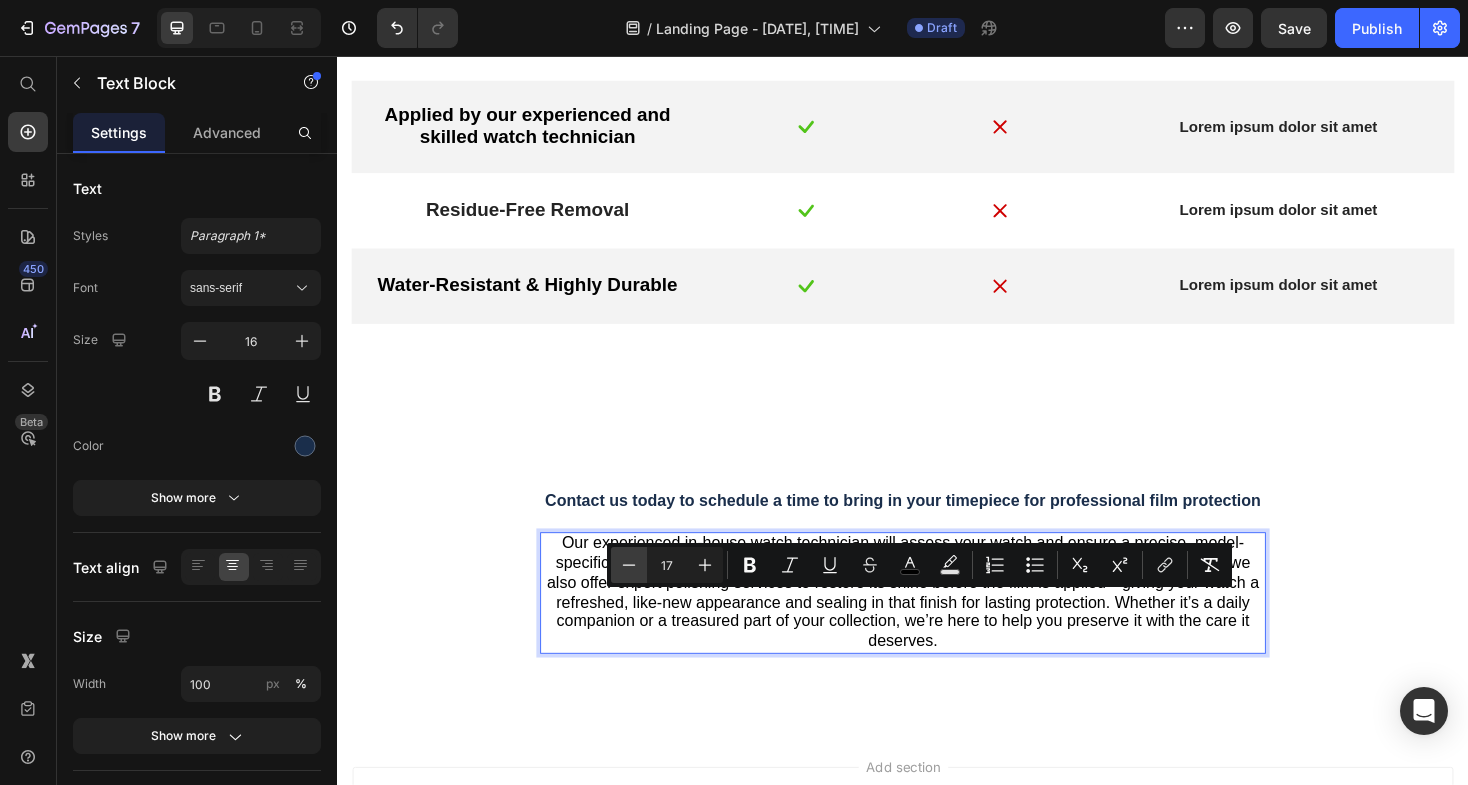 click on "Minus" at bounding box center [629, 565] 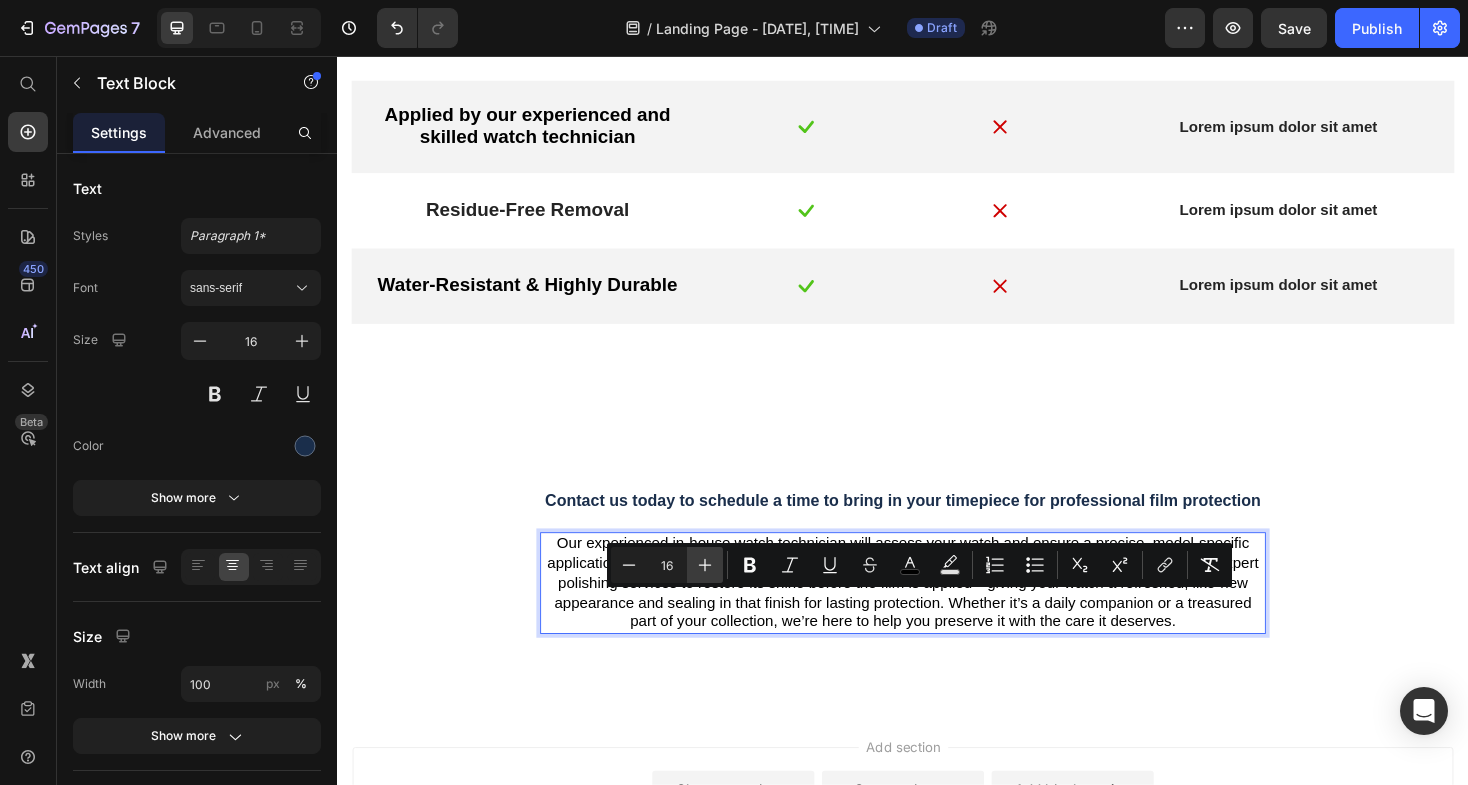 click 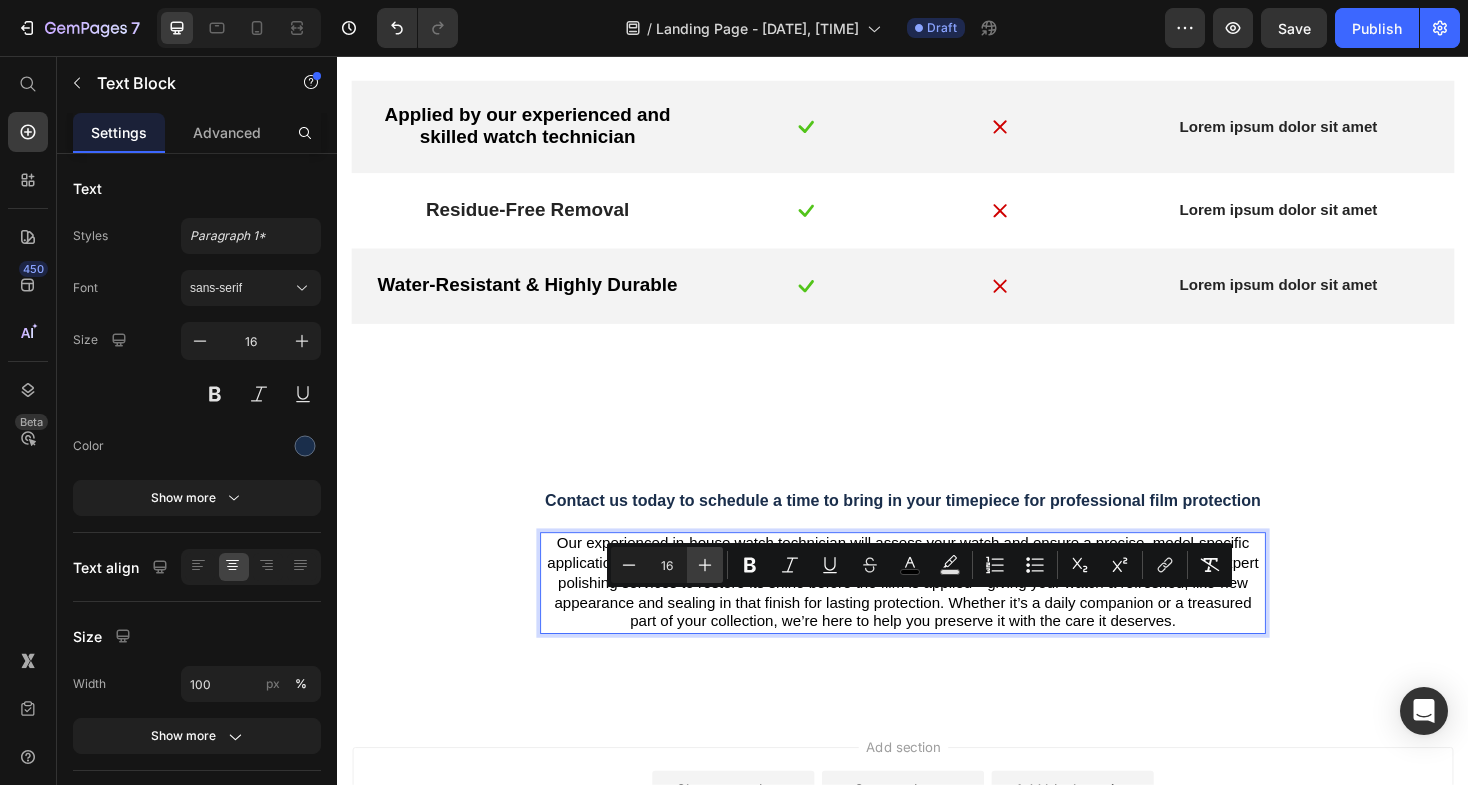 type on "17" 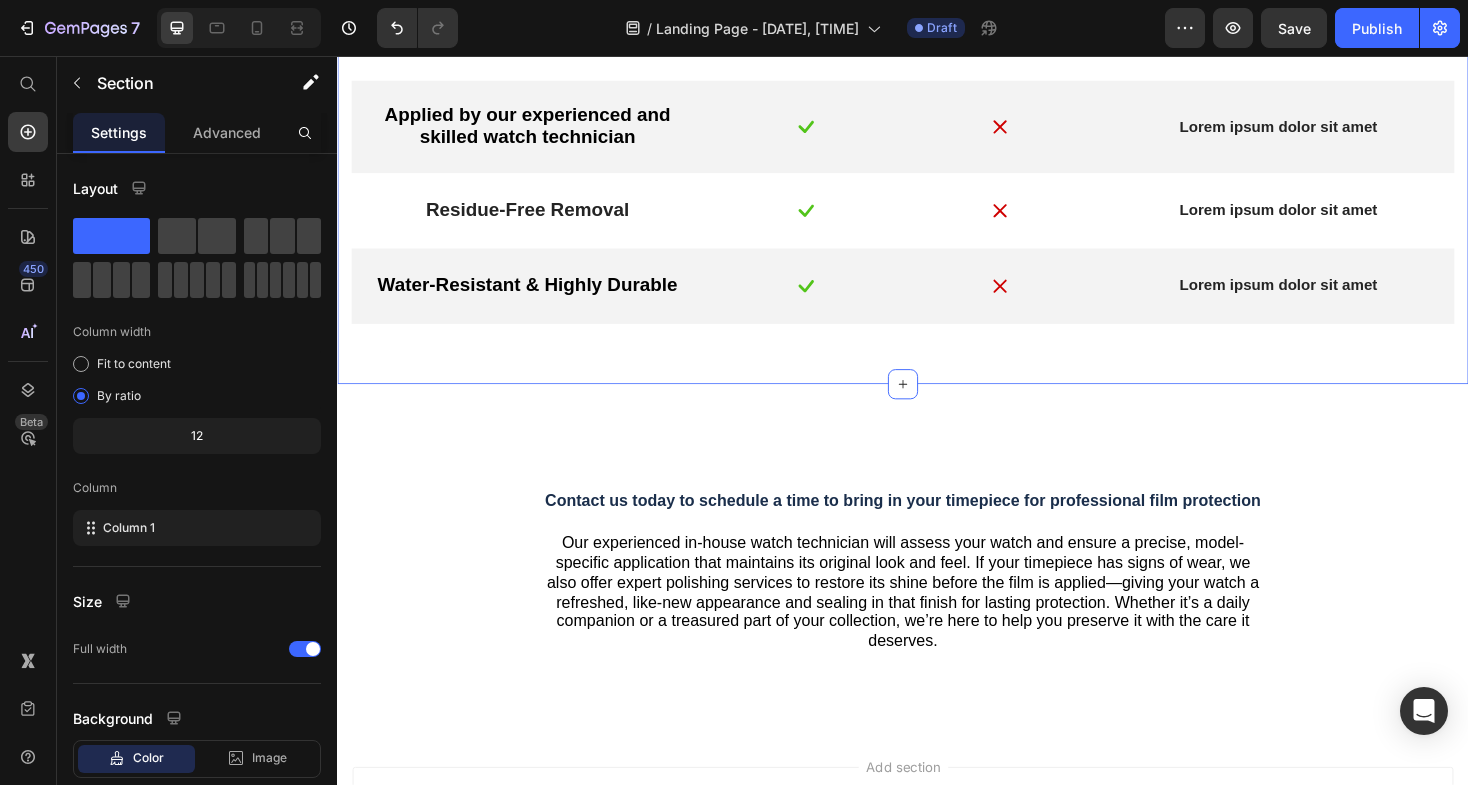 click on "Why Select Our Film Protection?   Our  system   is   based  on preserving what you  care about : the  appearance , integrity, and  lifespan  of your  watch . No one  actuallyopposes  care ;   it   is   what  enhances  our   beloved   possessions .  Our   watch film protection  securely   safeguards  your  timepiece   so   that  you  can enjoy its  beauty  without worry.  It's   more   than   just  protection ;  it 's assurance of  prolonged   delight . Text Block Row Application tailored to your specific watch model Text Block Image Image Lorem ipsum dolor sit amet Text Block Row A smooth finish that retains the natural look Text Block Image Image Lorem ipsum dolor sit amet Text Block Row Applied by our experienced and skilled watch technician Text Block Image Image Lorem ipsum dolor sit amet Text Block Row Residue-Free Removal Text Block Image Image Lorem ipsum dolor sit amet Text Block Row Water-Resistant & Highly Durable Text Block Image Image Lorem ipsum dolor sit amet Text Block Row Section 3" at bounding box center [937, -2] 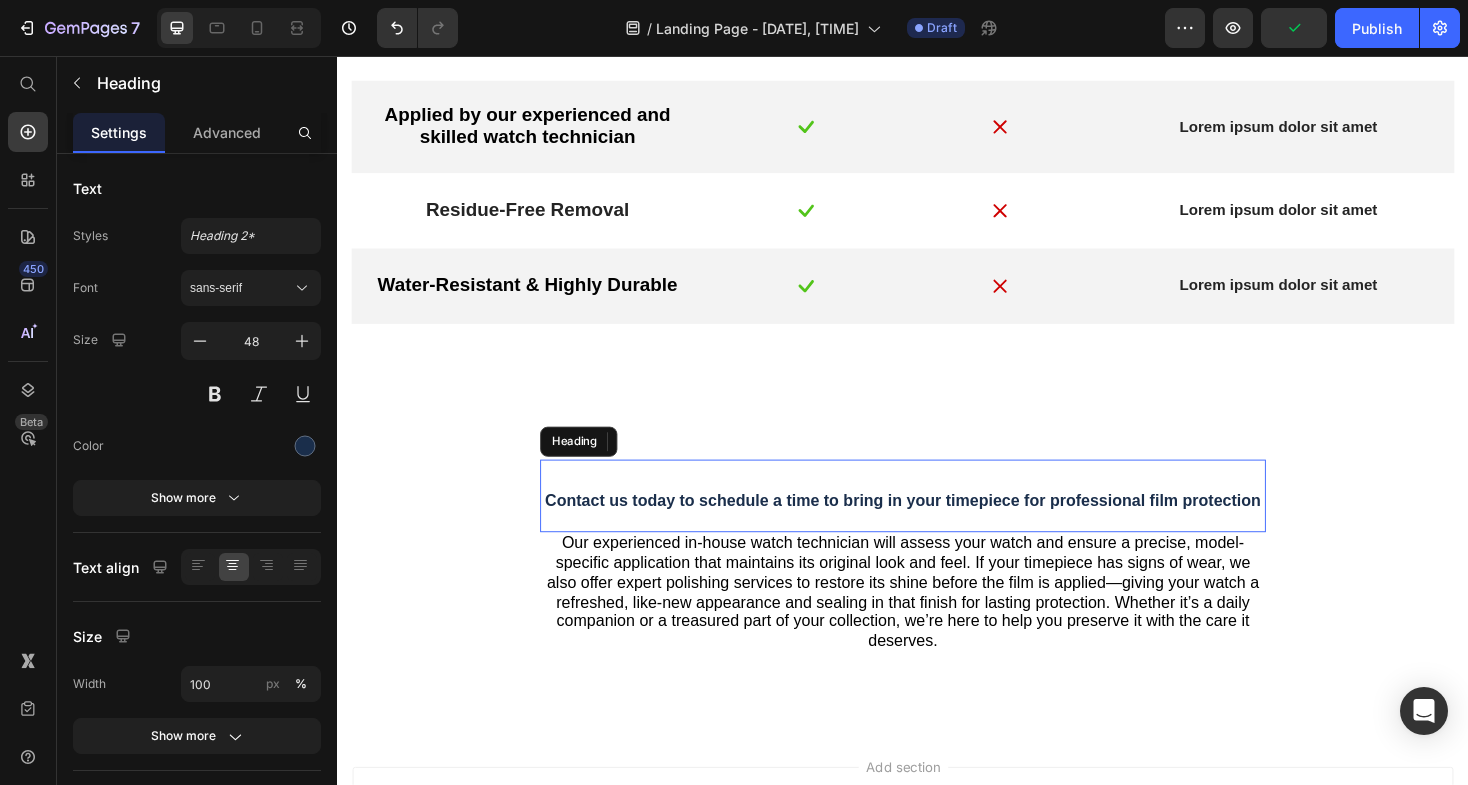 click on "Contact us today to schedule a time to bring in your timepiece for professional film protection" at bounding box center (936, 527) 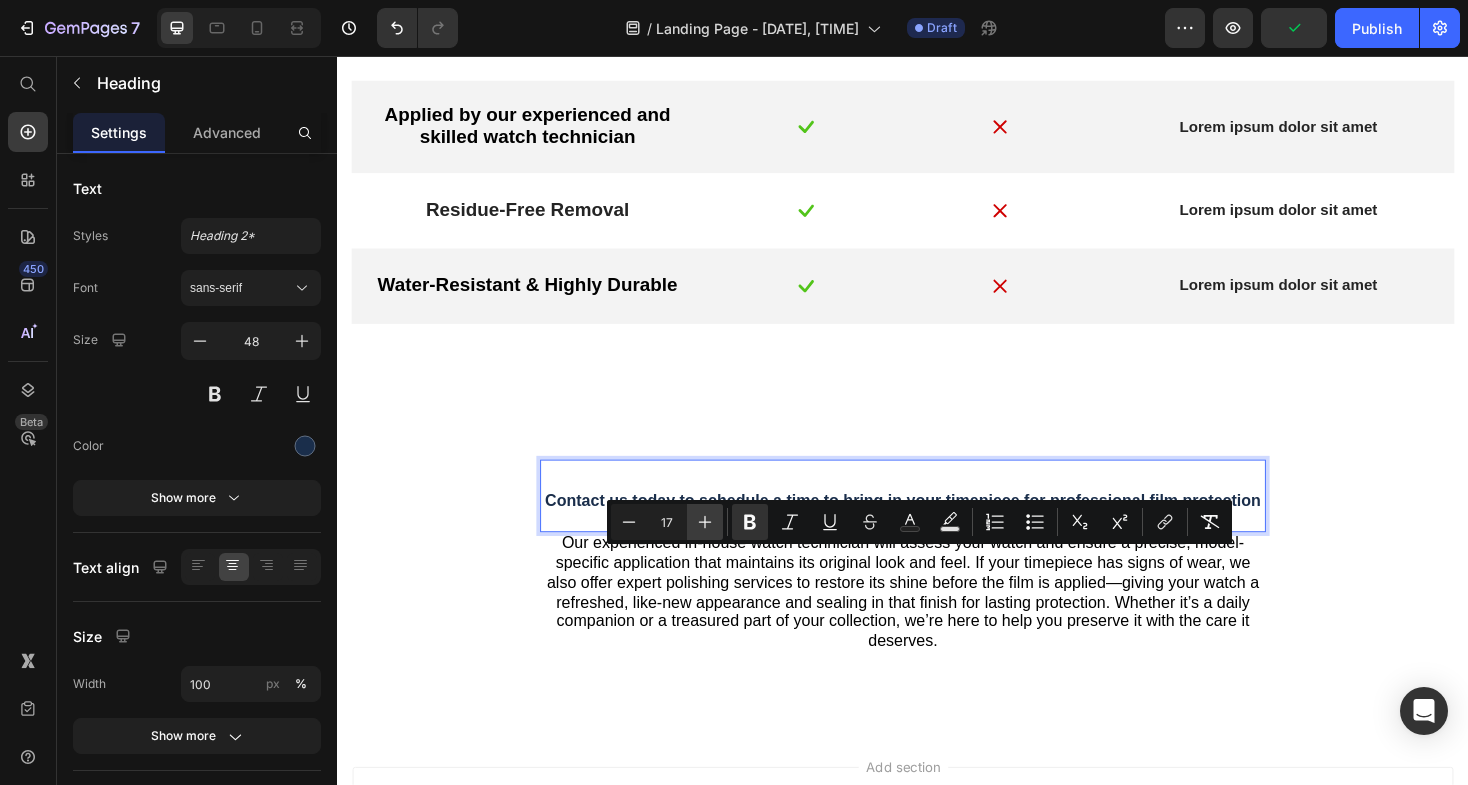click 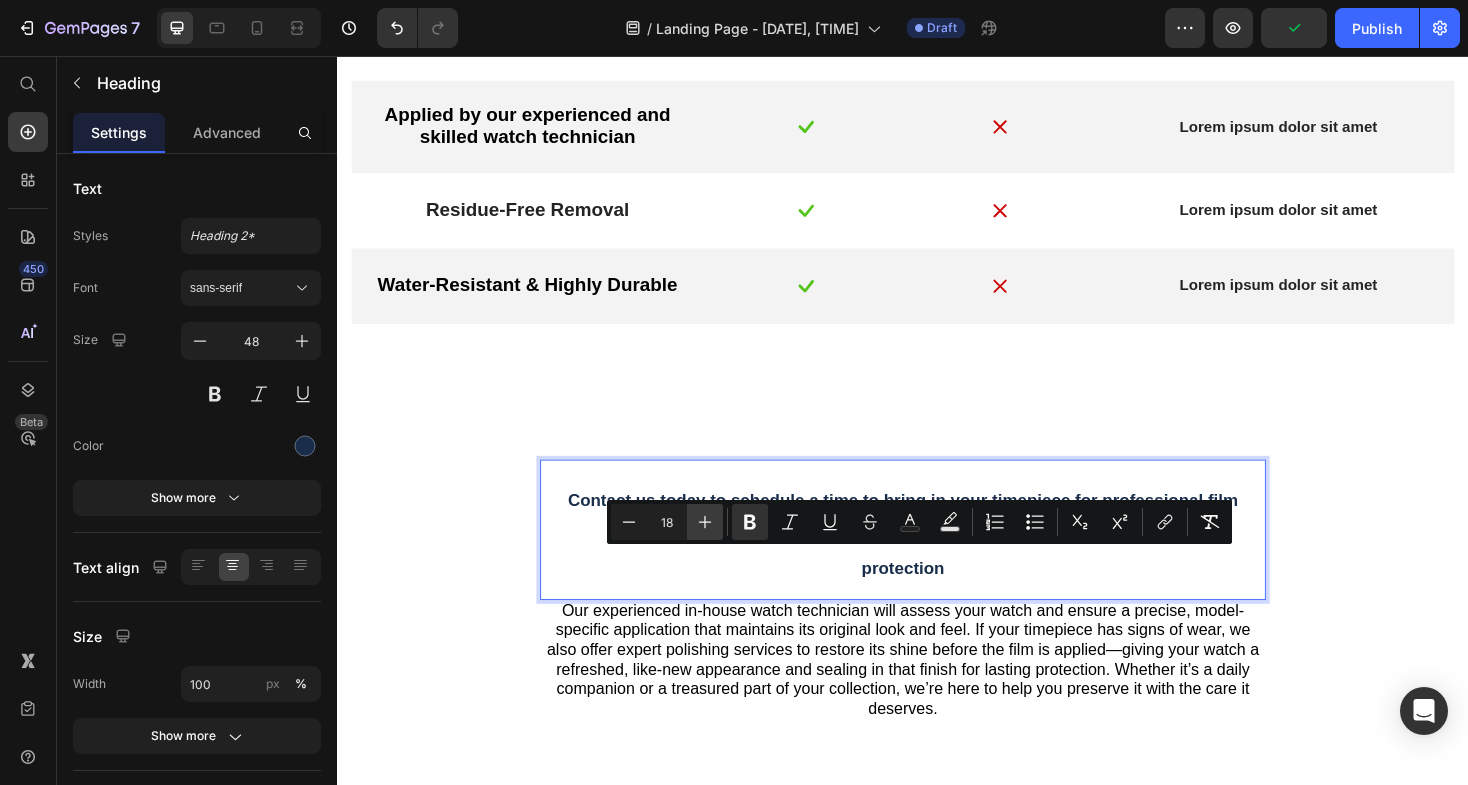 click 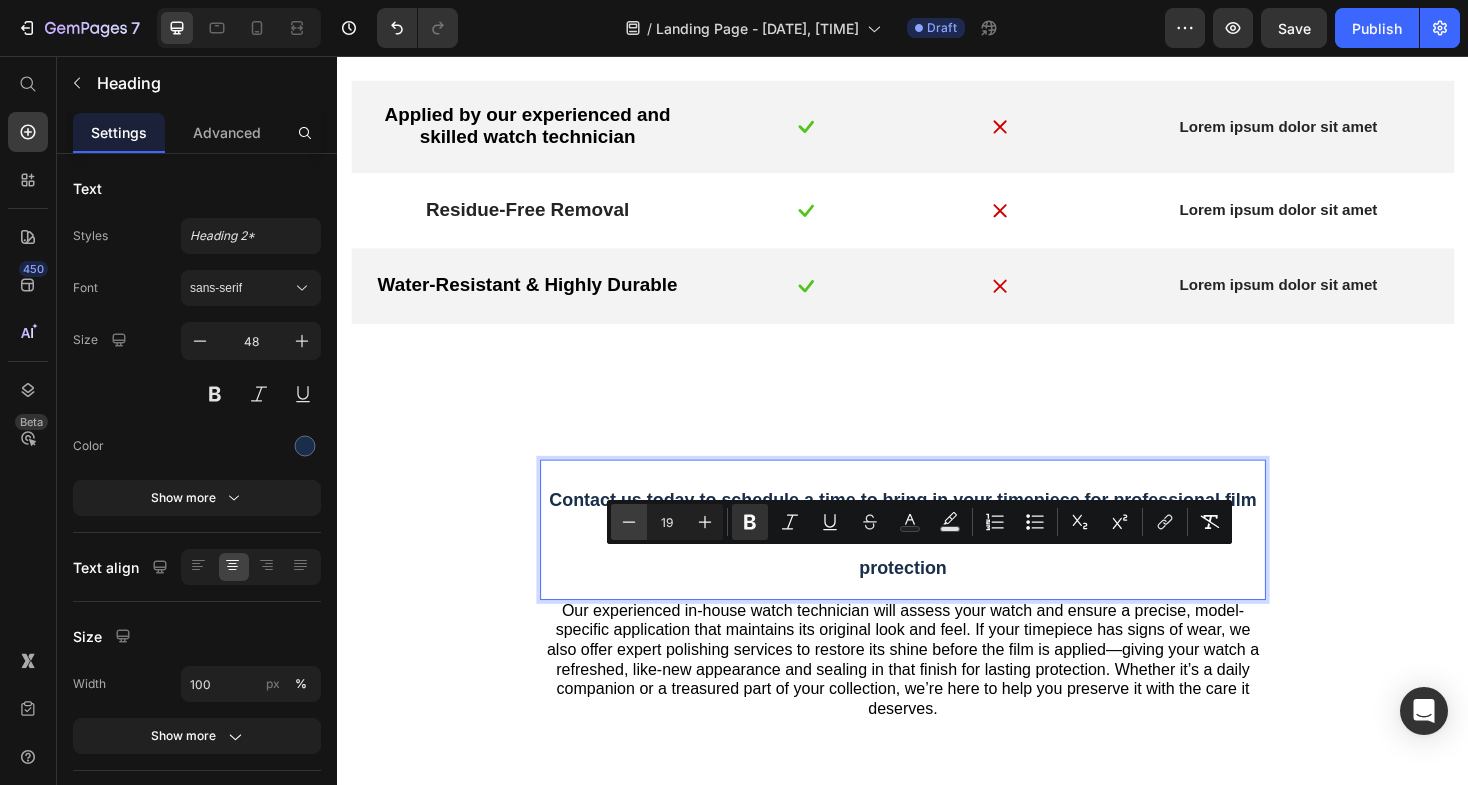 click on "Minus" at bounding box center [629, 522] 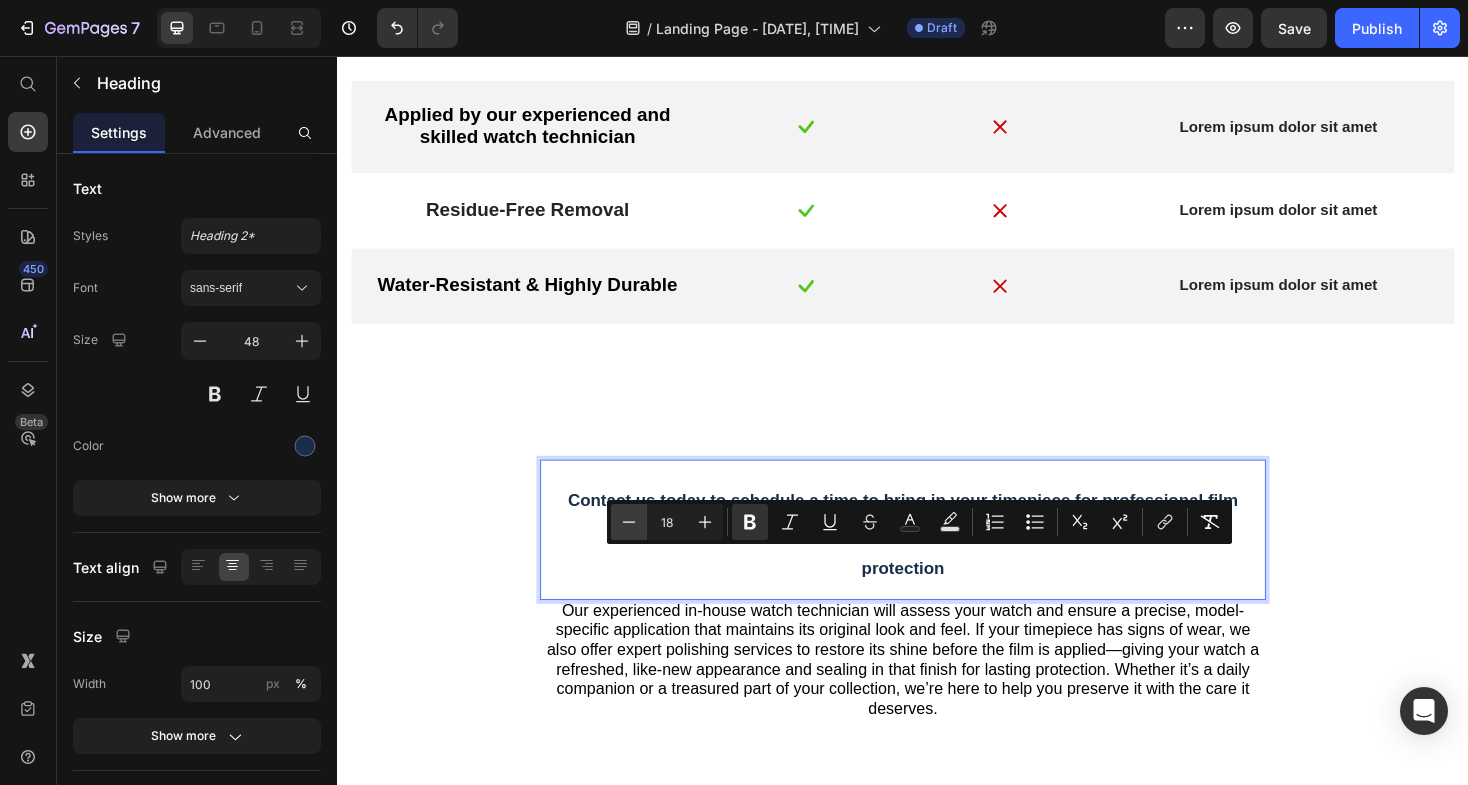 click on "Minus" at bounding box center (629, 522) 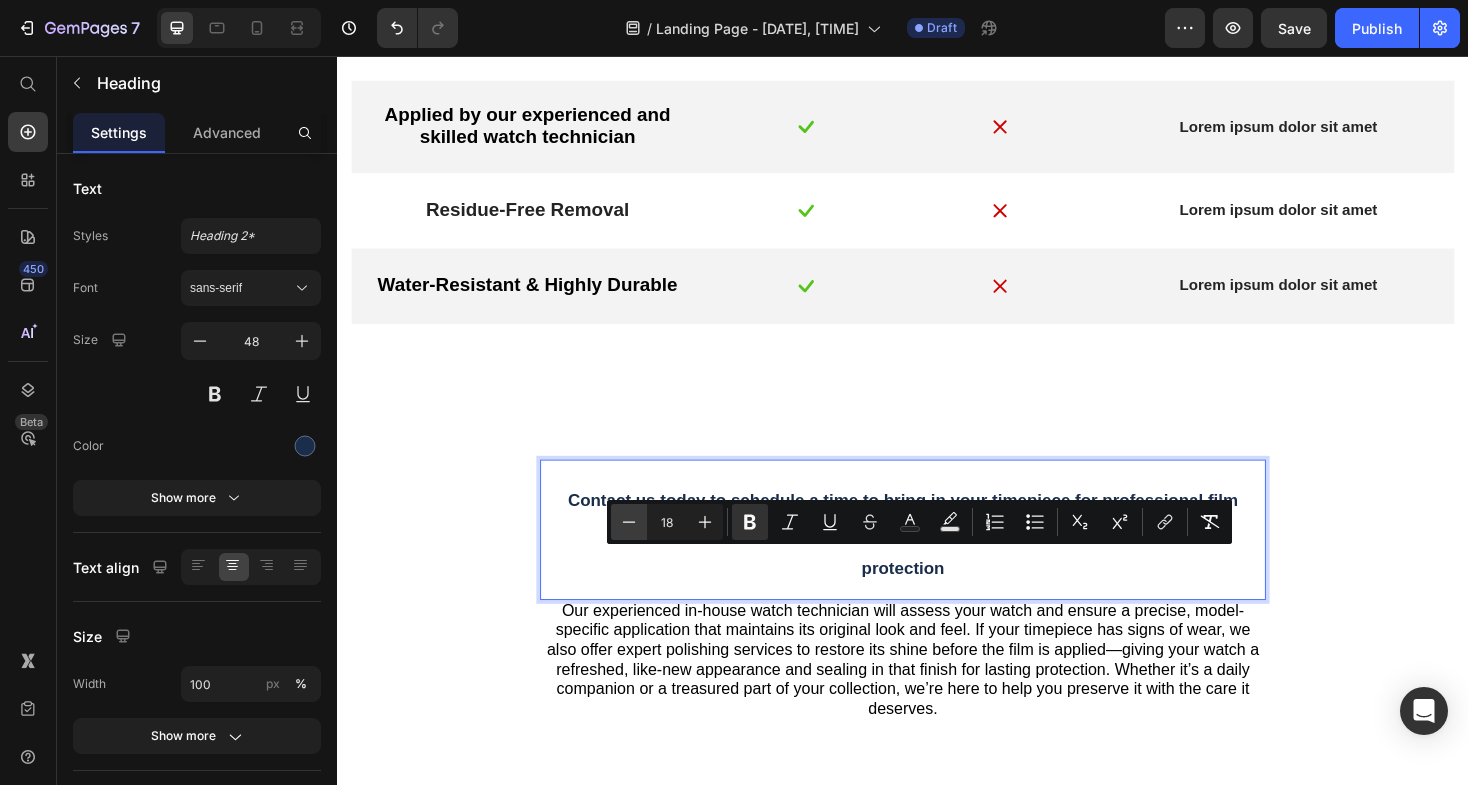 type on "17" 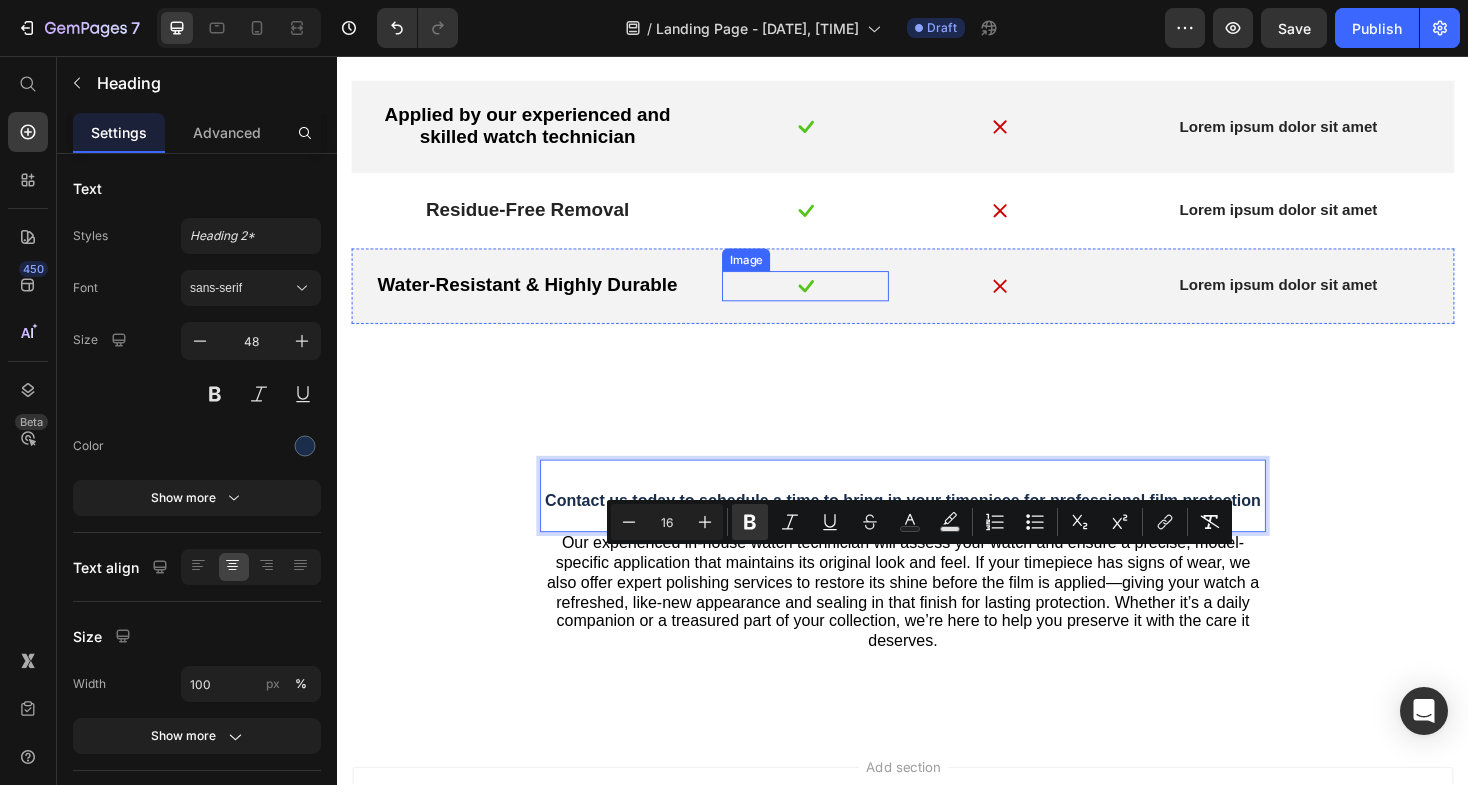click at bounding box center [833, 300] 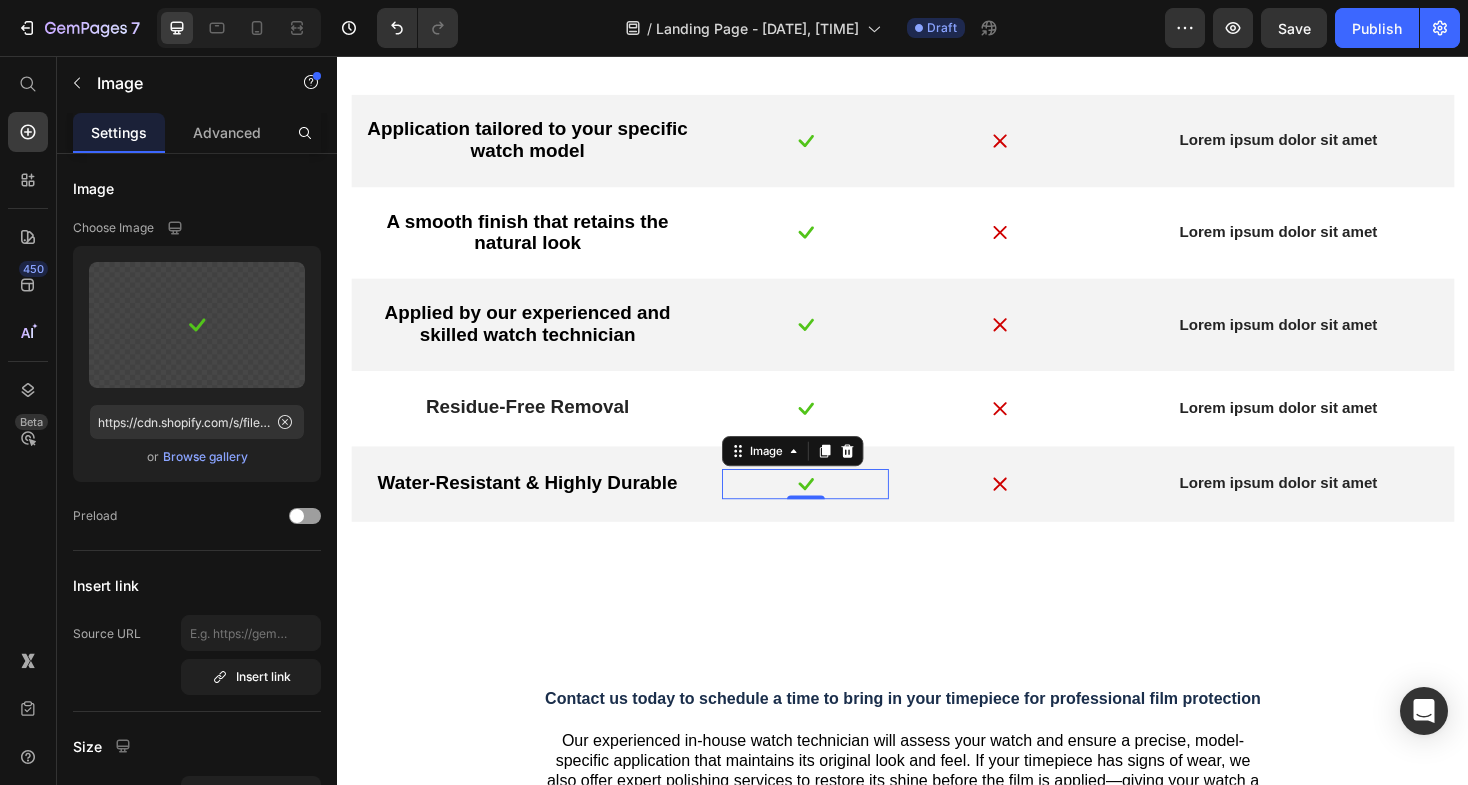 scroll, scrollTop: 2731, scrollLeft: 0, axis: vertical 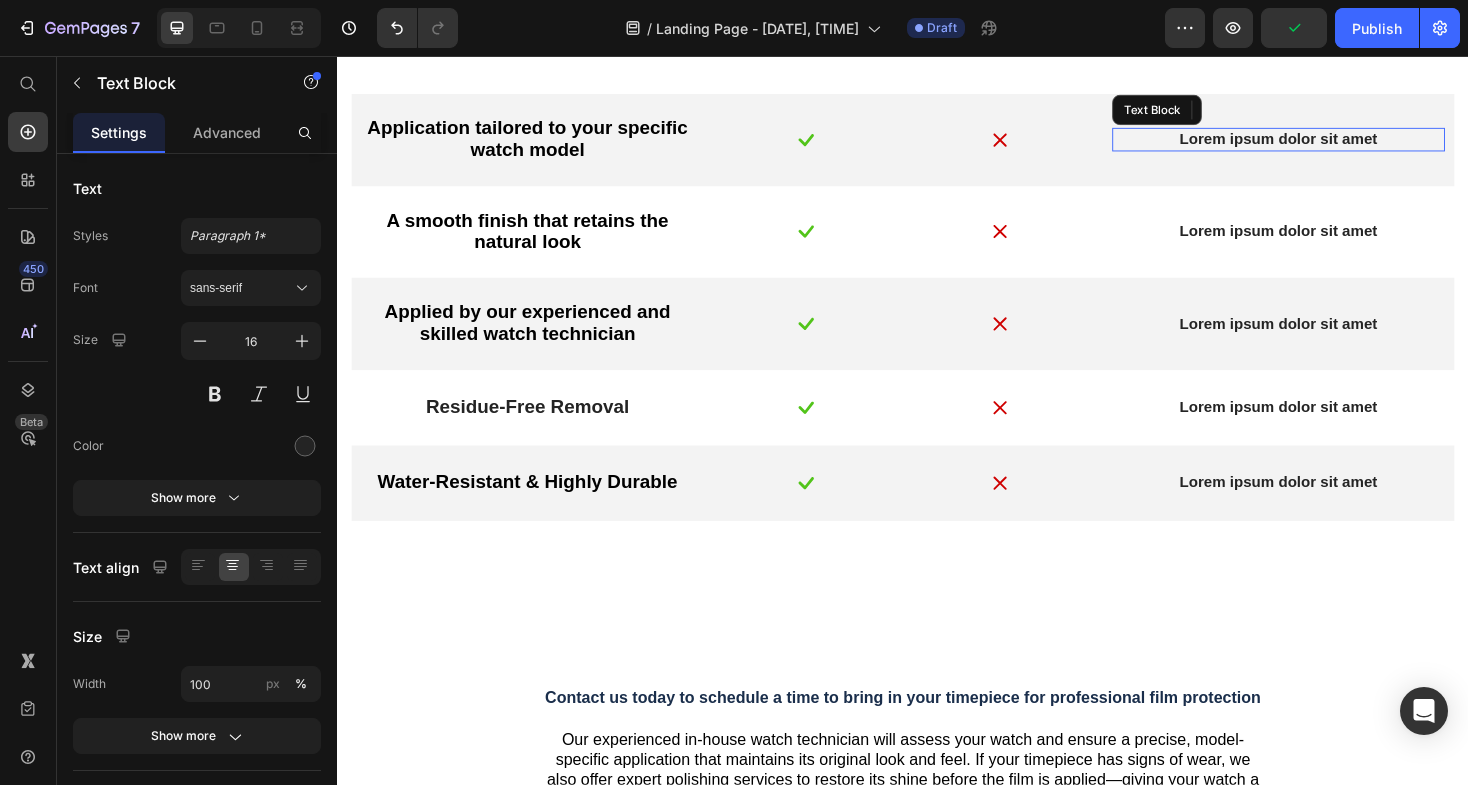 click on "Lorem ipsum dolor sit amet" at bounding box center [1335, 144] 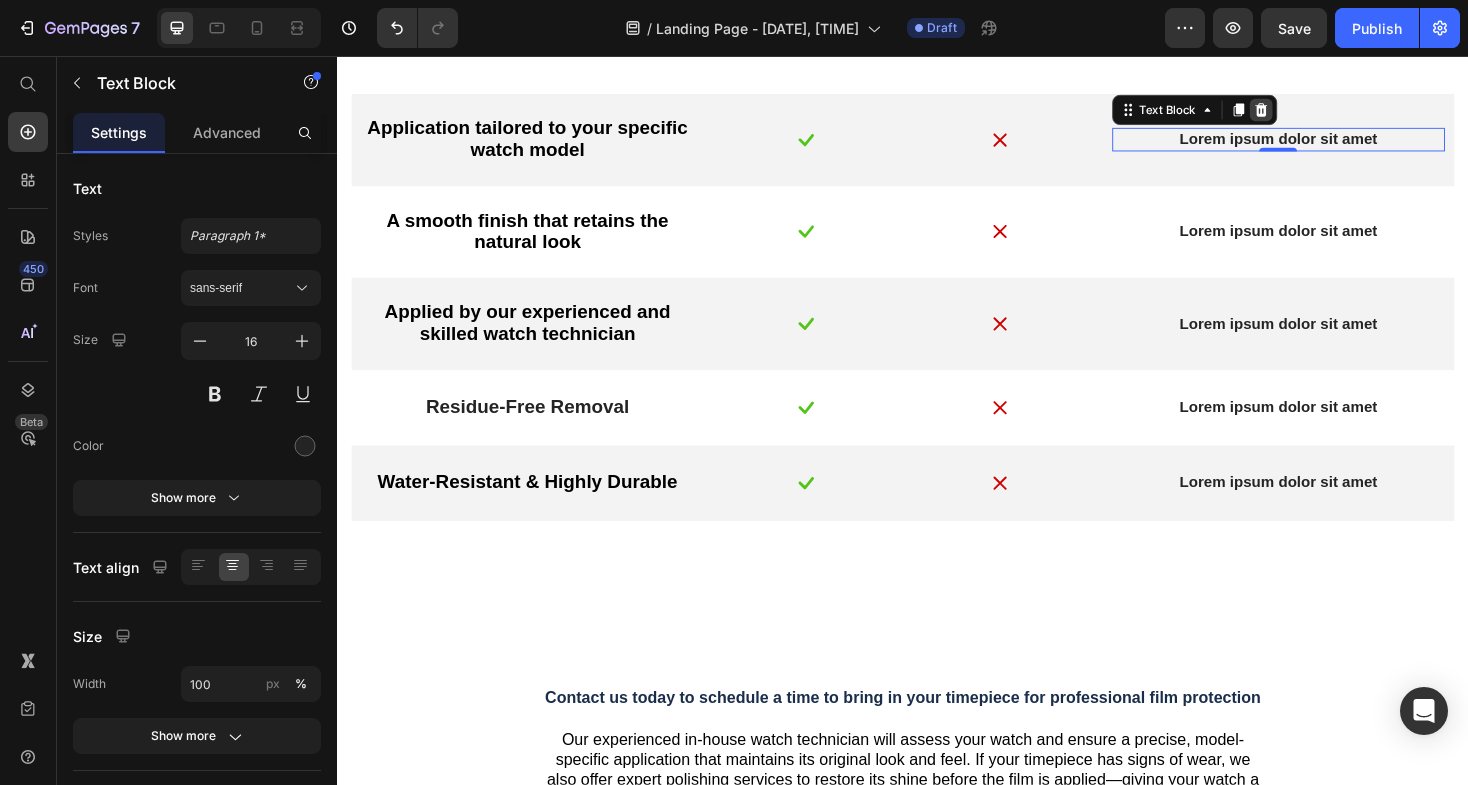 click 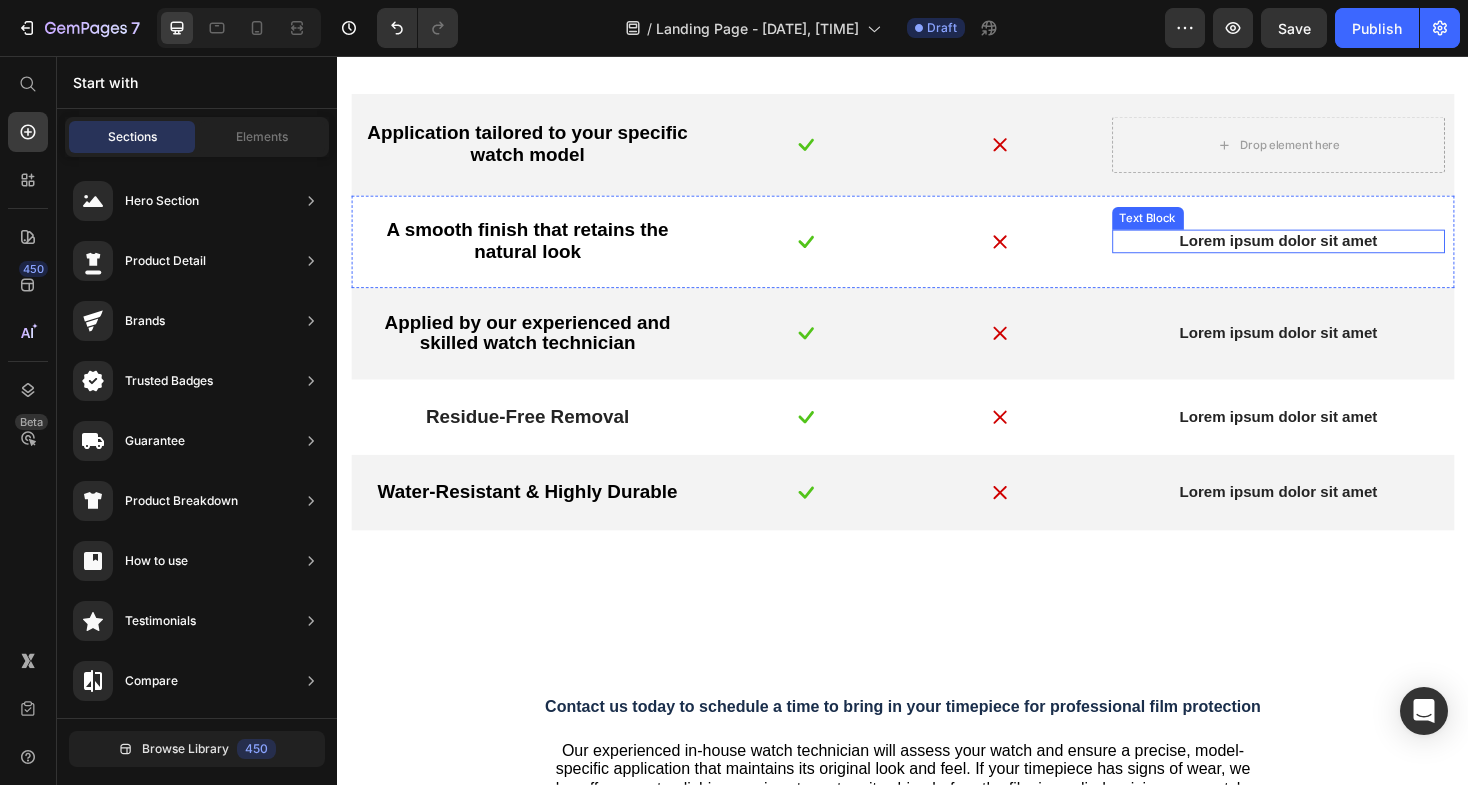 click on "Lorem ipsum dolor sit amet Text Block" at bounding box center [1335, 252] 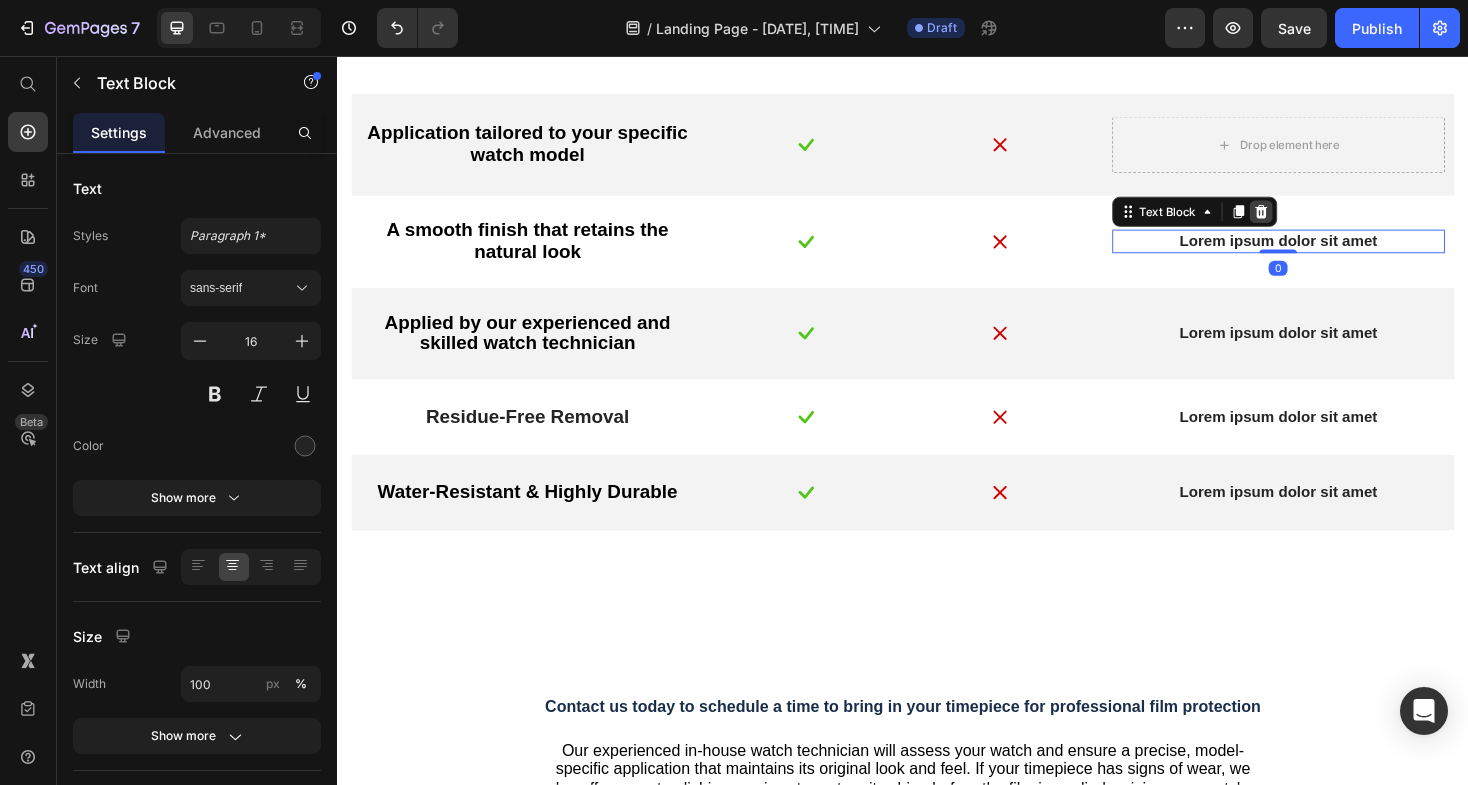click 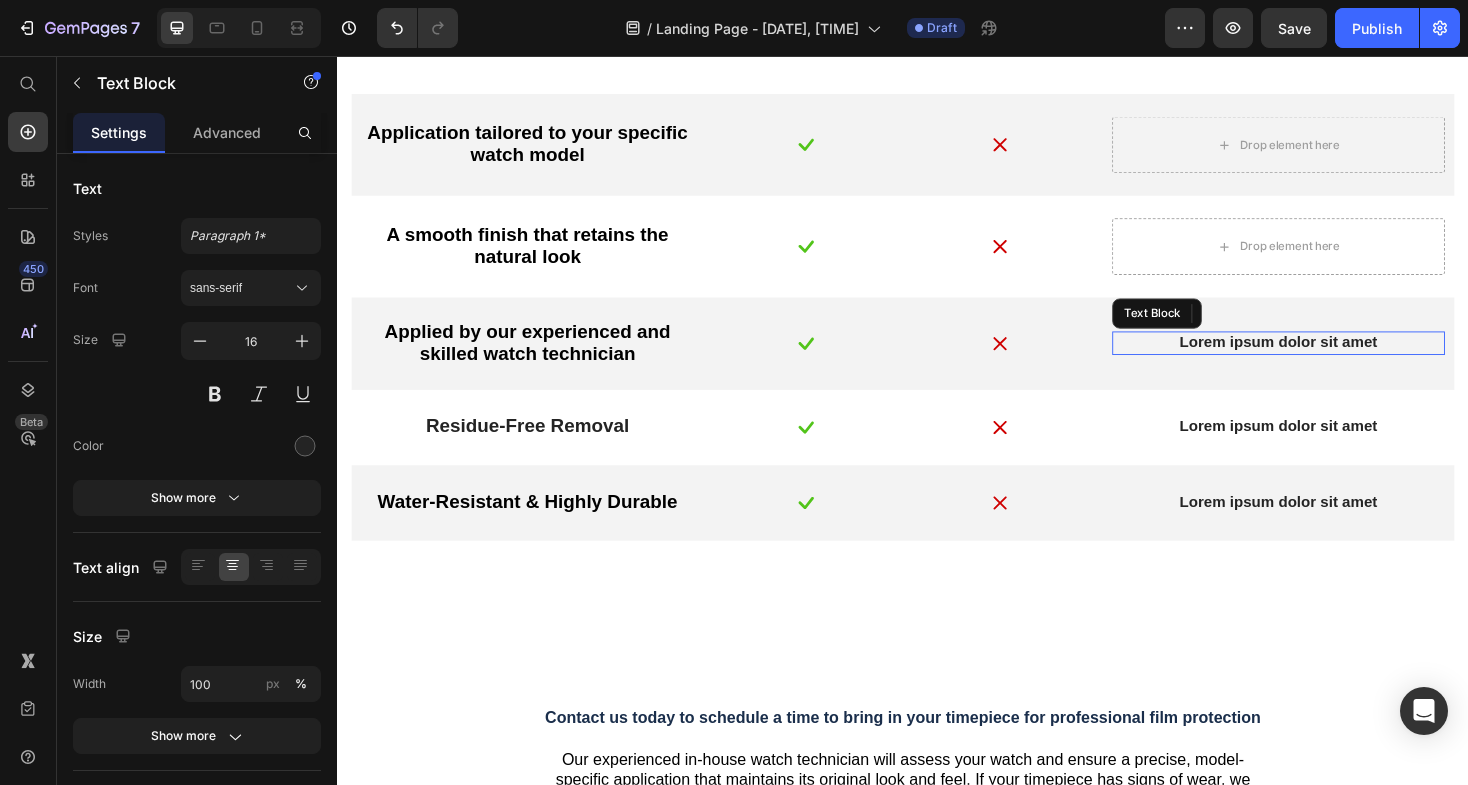 click on "Lorem ipsum dolor sit amet" at bounding box center (1335, 360) 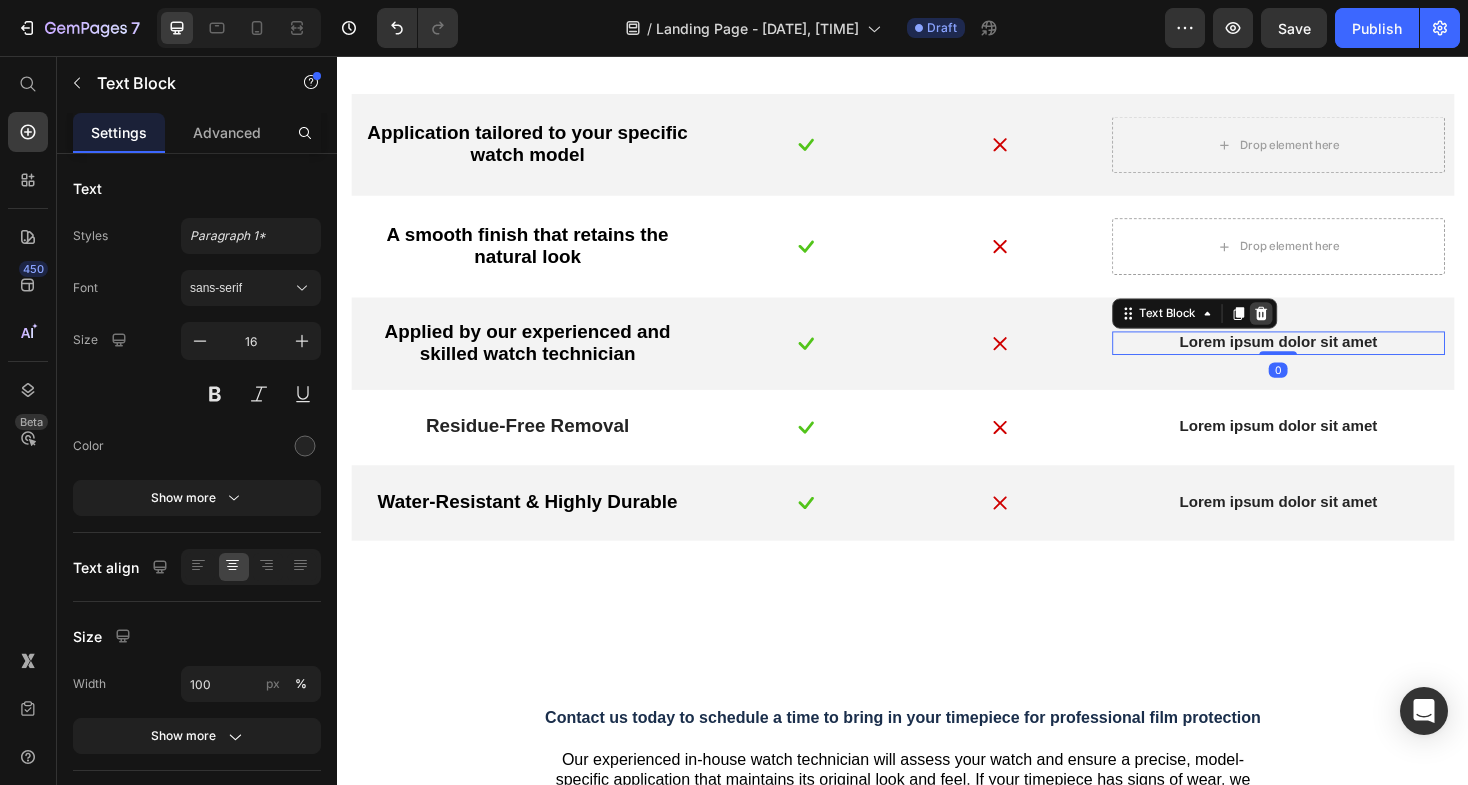 click 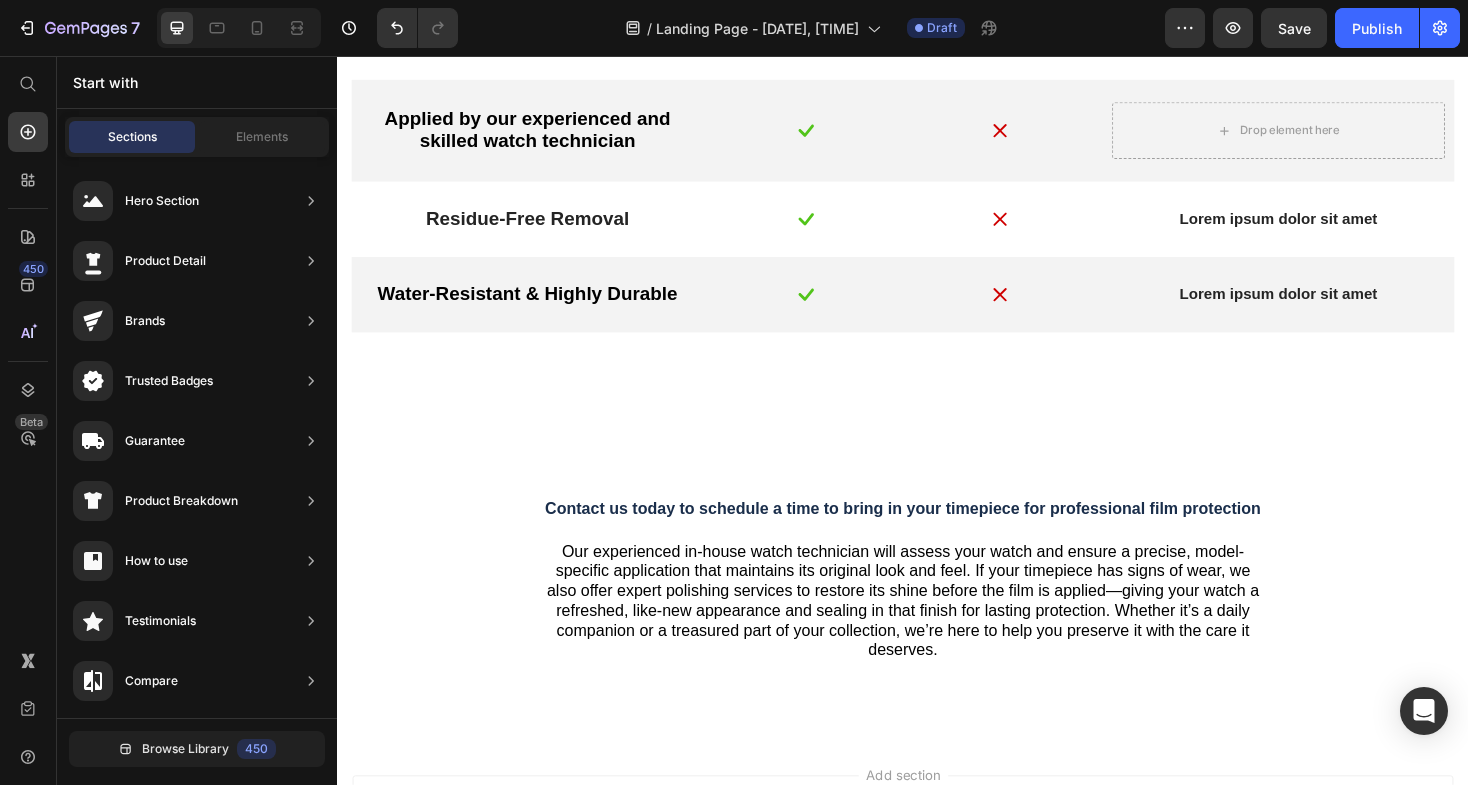 scroll, scrollTop: 2966, scrollLeft: 0, axis: vertical 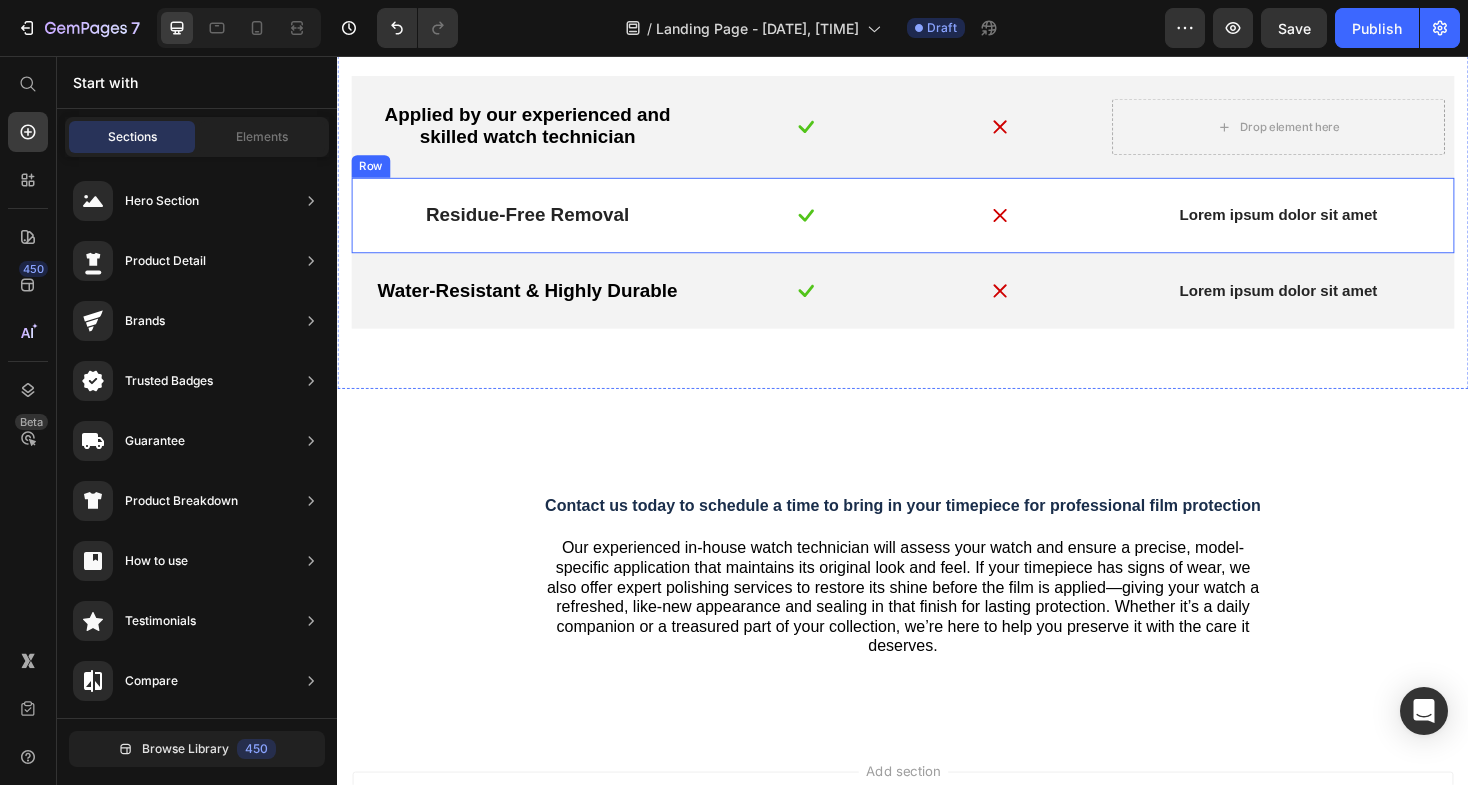 click on "Lorem ipsum dolor sit amet" at bounding box center (1335, 225) 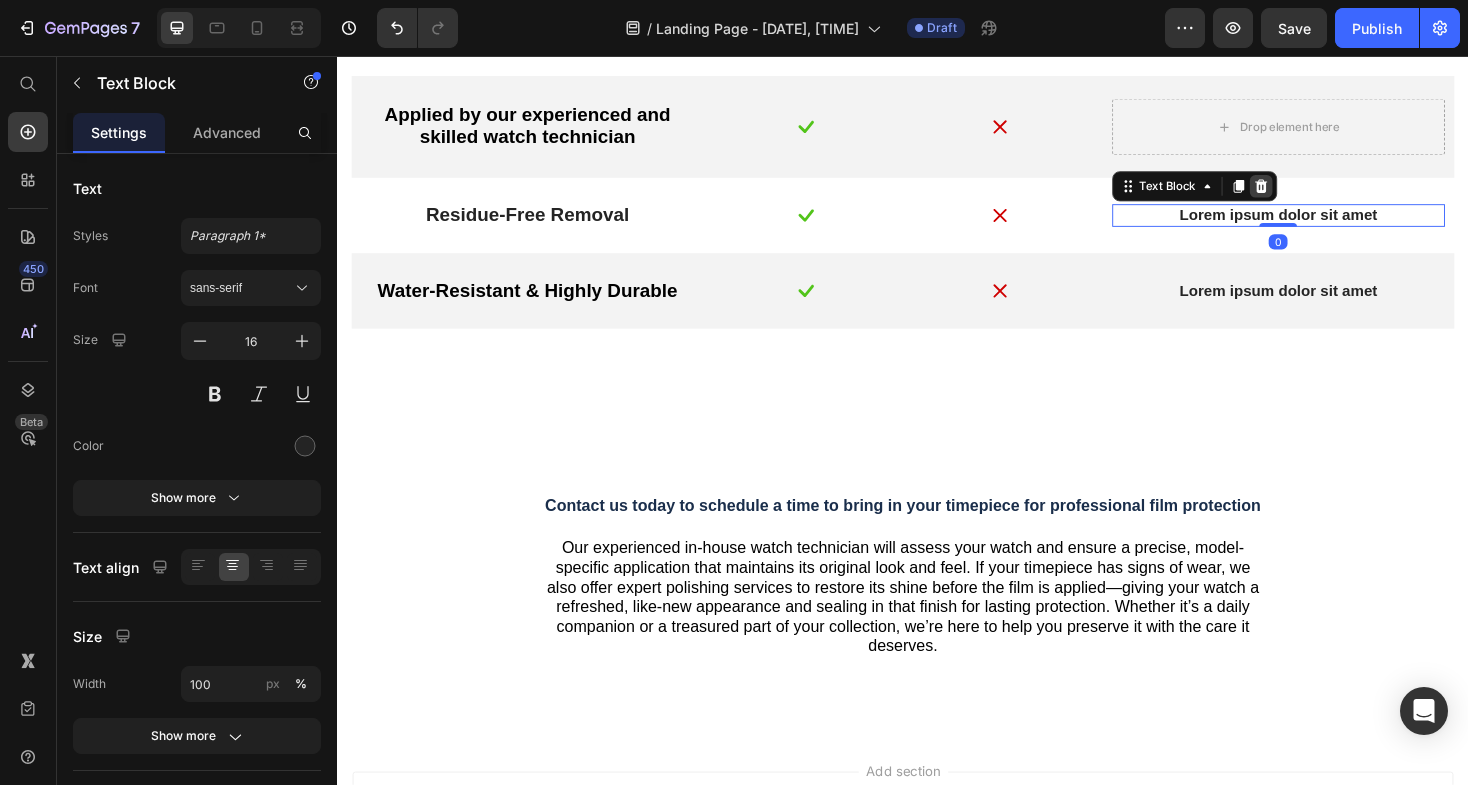 click 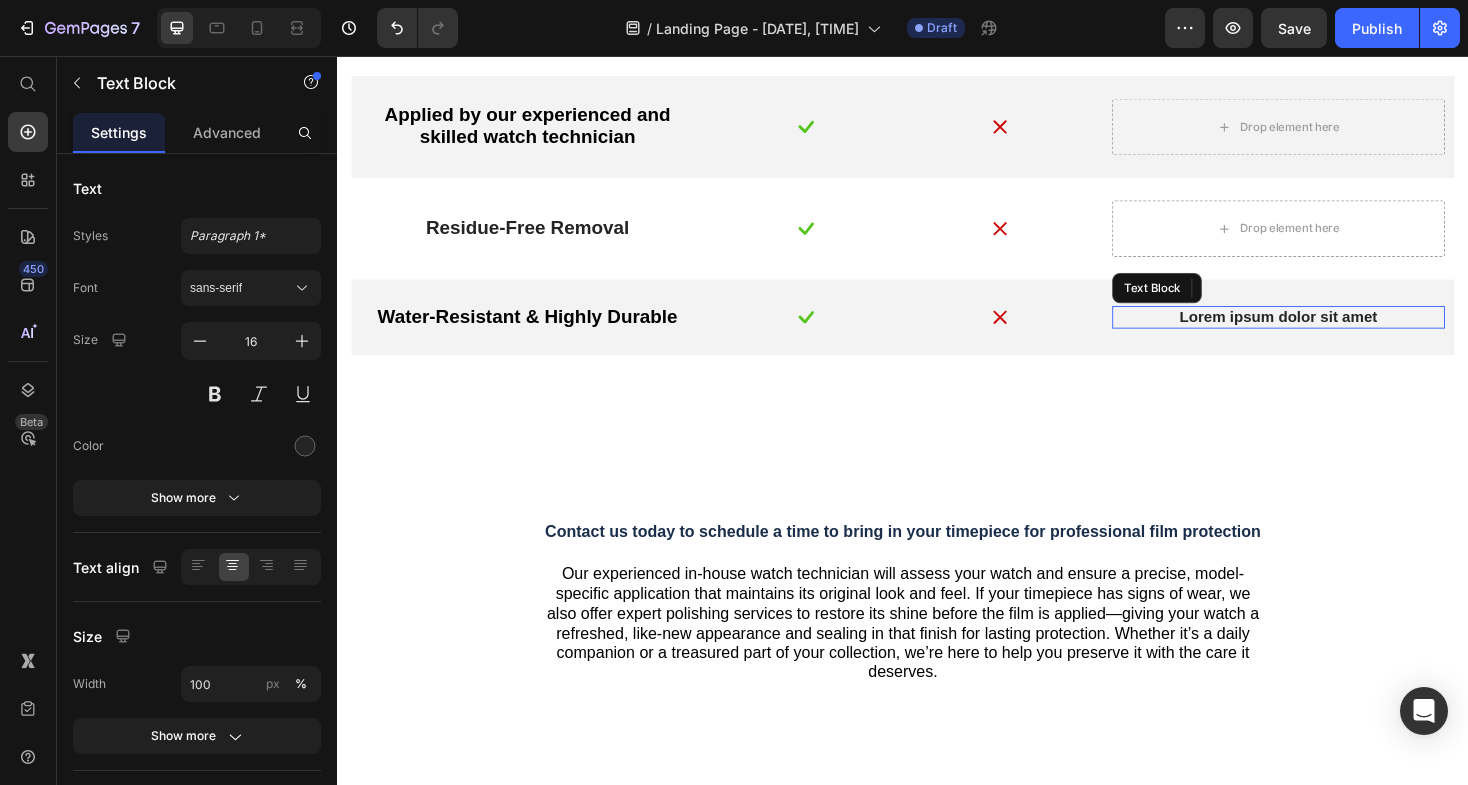 click on "Lorem ipsum dolor sit amet" at bounding box center (1335, 333) 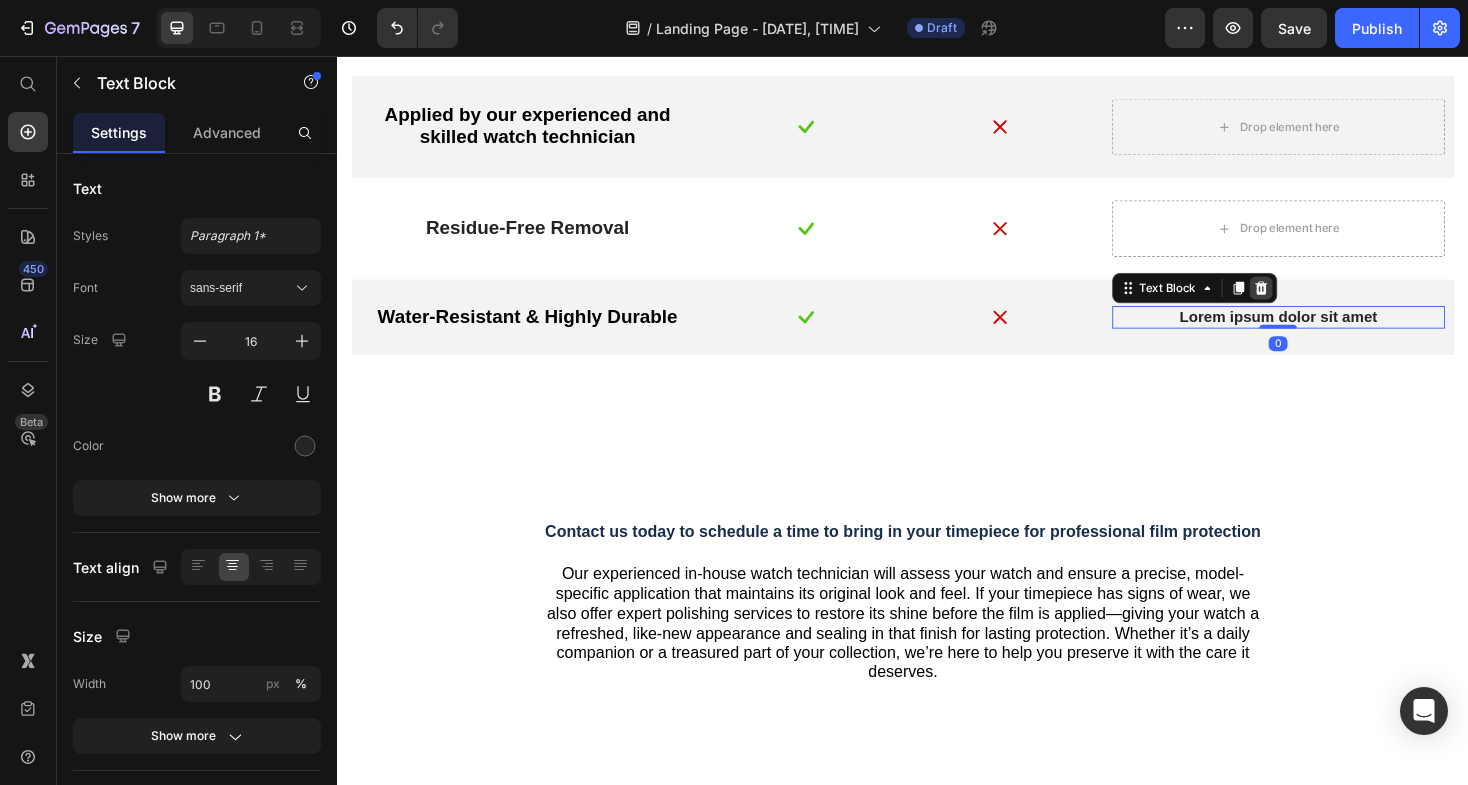 click 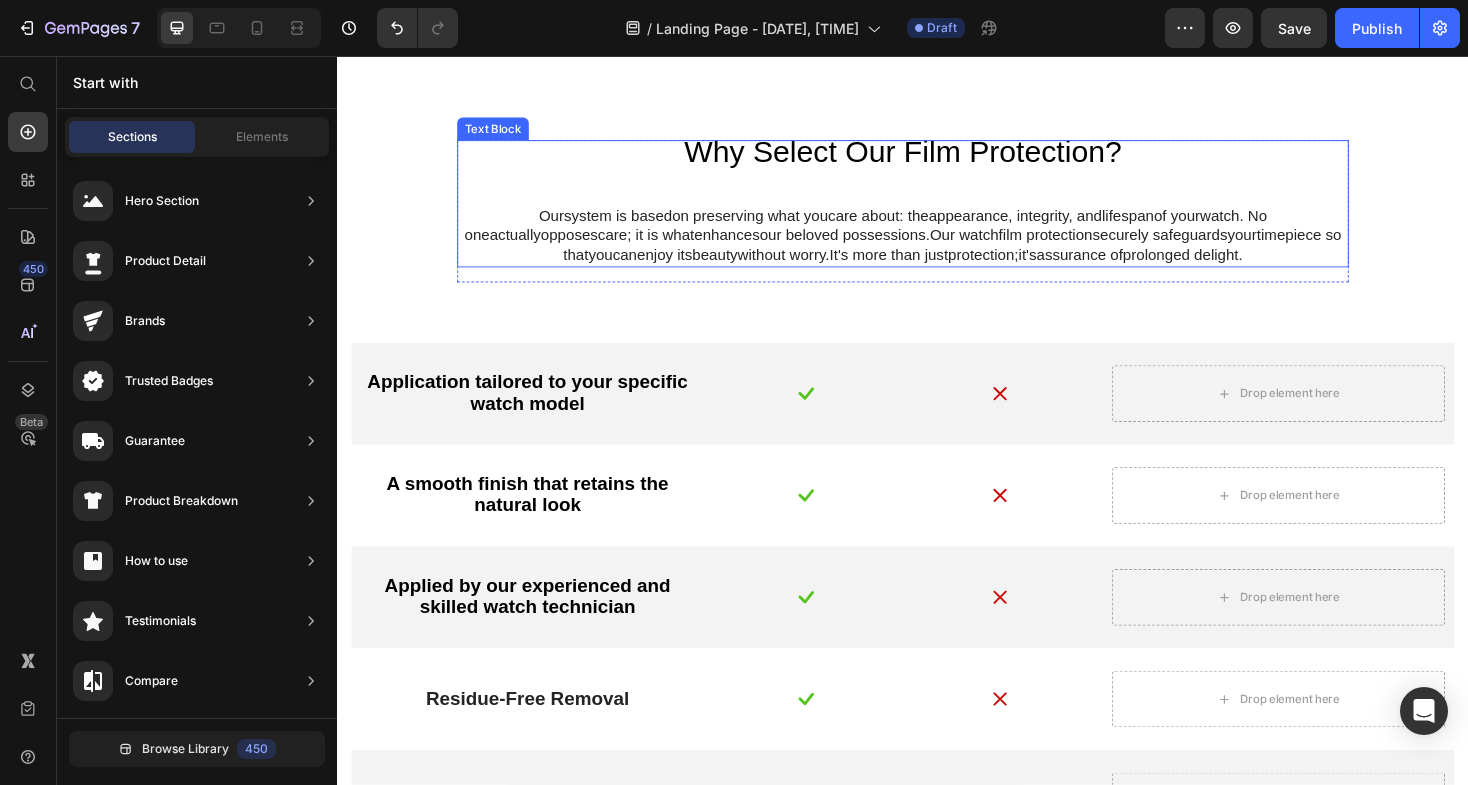 scroll, scrollTop: 2459, scrollLeft: 0, axis: vertical 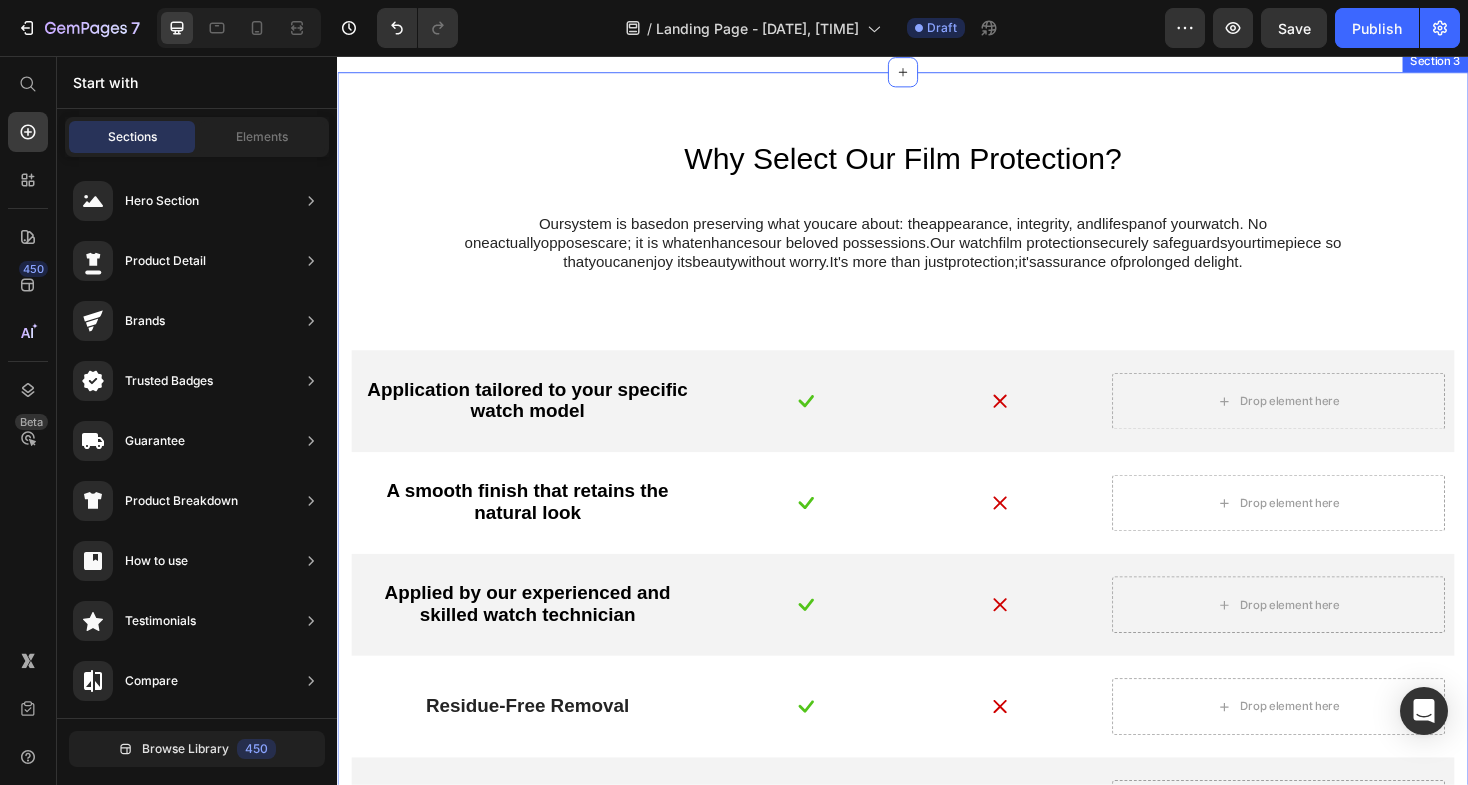 click on "Why Select Our Film Protection?   Our  system   is   based  on preserving what you  care about : the  appearance , integrity, and  lifespan  of your  watch . No one  actuallyopposes  care ;   it   is   what  enhances  our   beloved   possessions .  Our   watch film protection  securely   safeguards  your  timepiece   so   that  you  can enjoy its  beauty  without worry.  It's   more   than   just  protection ;  it 's assurance of  prolonged   delight . Text Block Row Application tailored to your specific watch model Text Block Image Image
Drop element here Row A smooth finish that retains the natural look Text Block Image Image
Drop element here Row Applied by our experienced and skilled watch technician Text Block Image Image
Drop element here Row Residue-Free Removal Text Block Image Image
Drop element here Row Water-Resistant & Highly Durable Text Block Image Image
Drop element here Row" at bounding box center [937, 530] 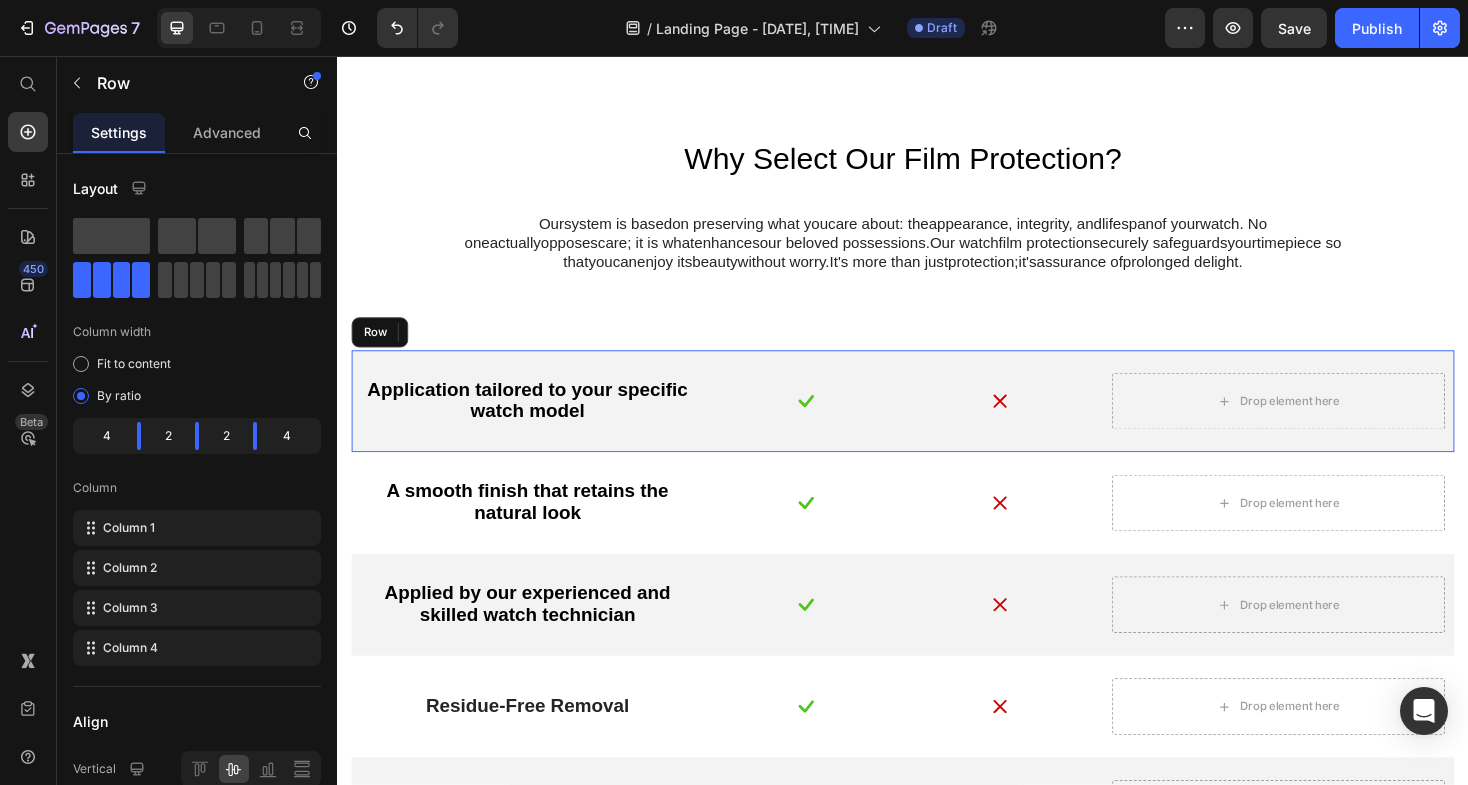 click on "Application tailored to your specific watch model Text Block Image Image
Drop element here Row" at bounding box center (937, 422) 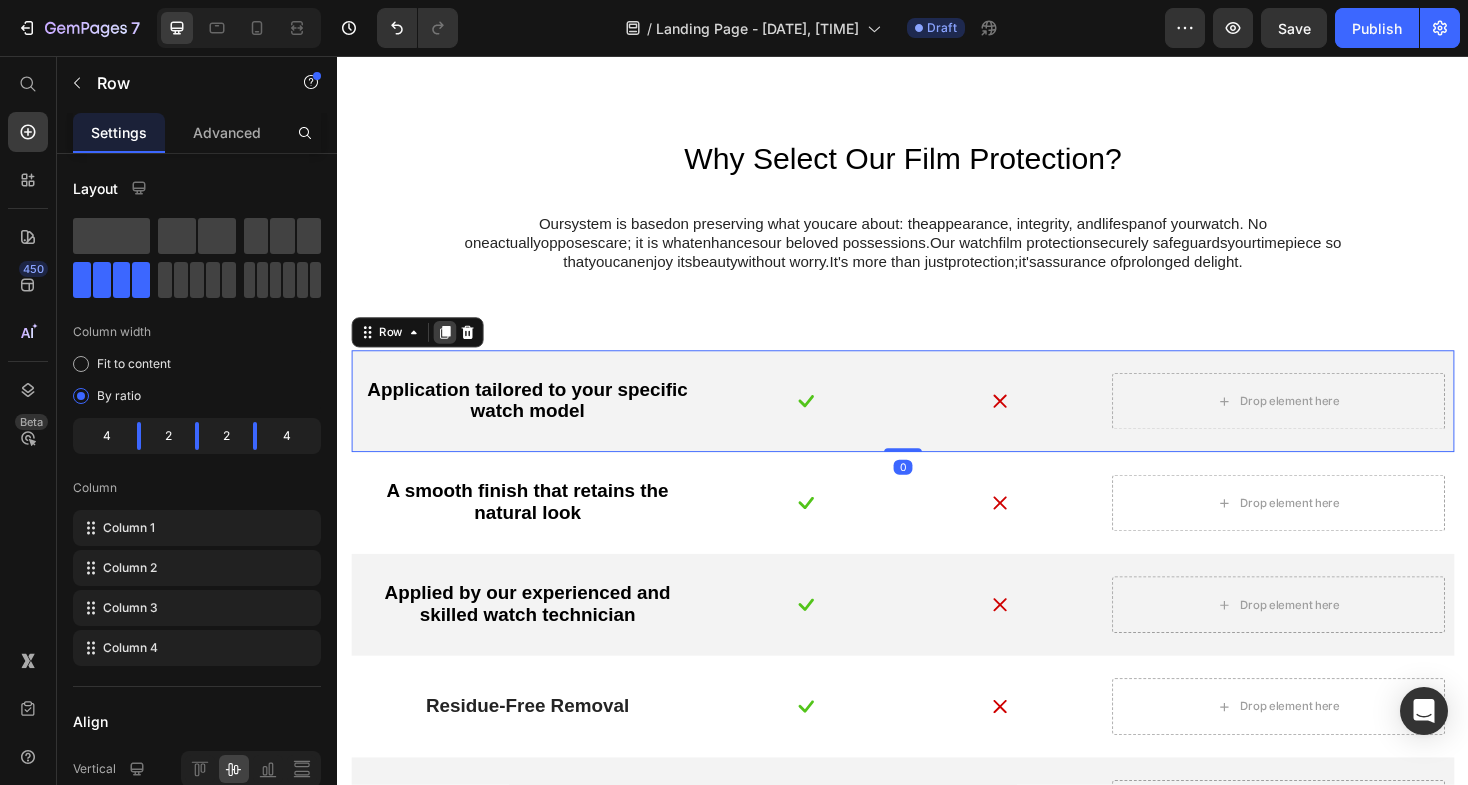 click 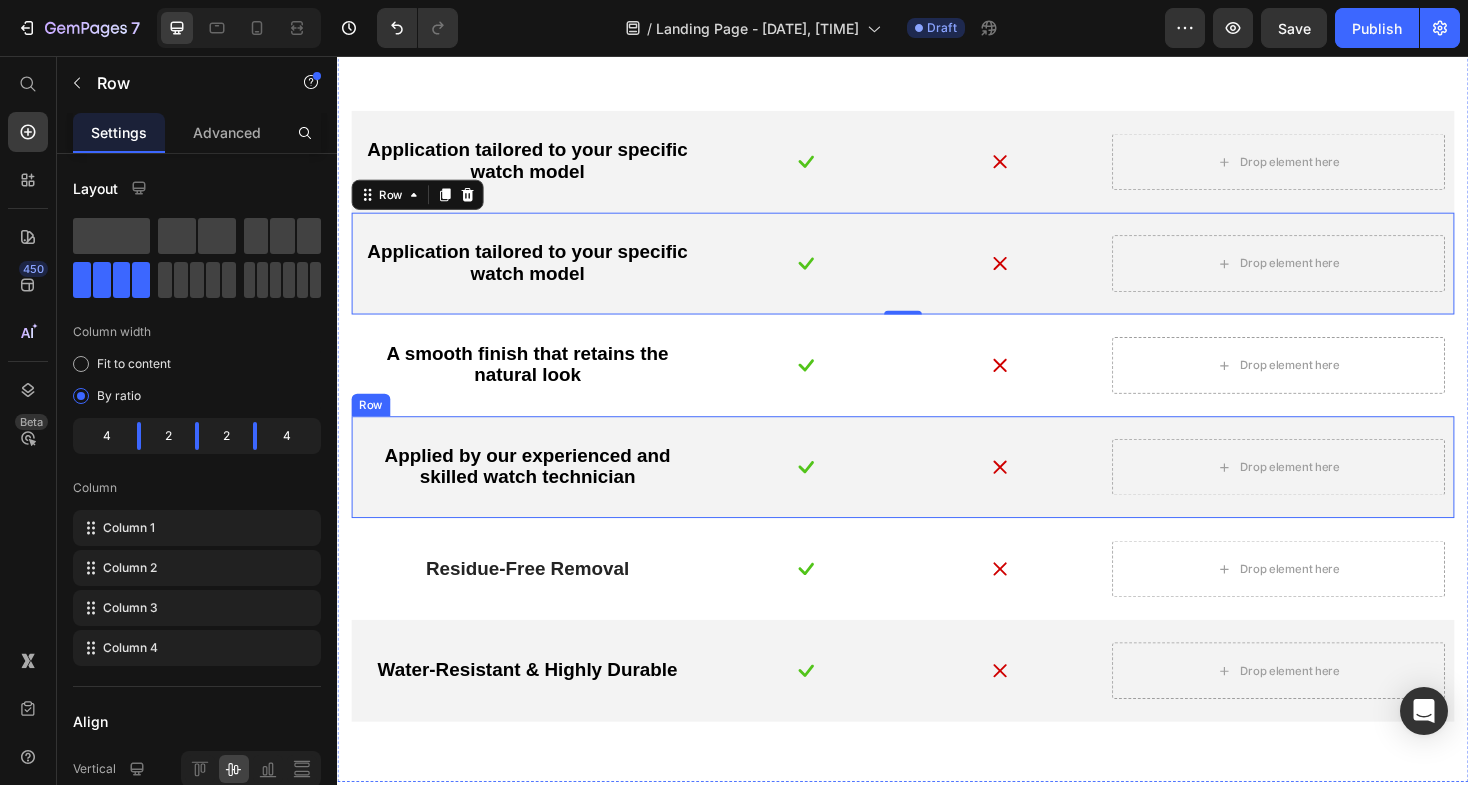scroll, scrollTop: 2715, scrollLeft: 0, axis: vertical 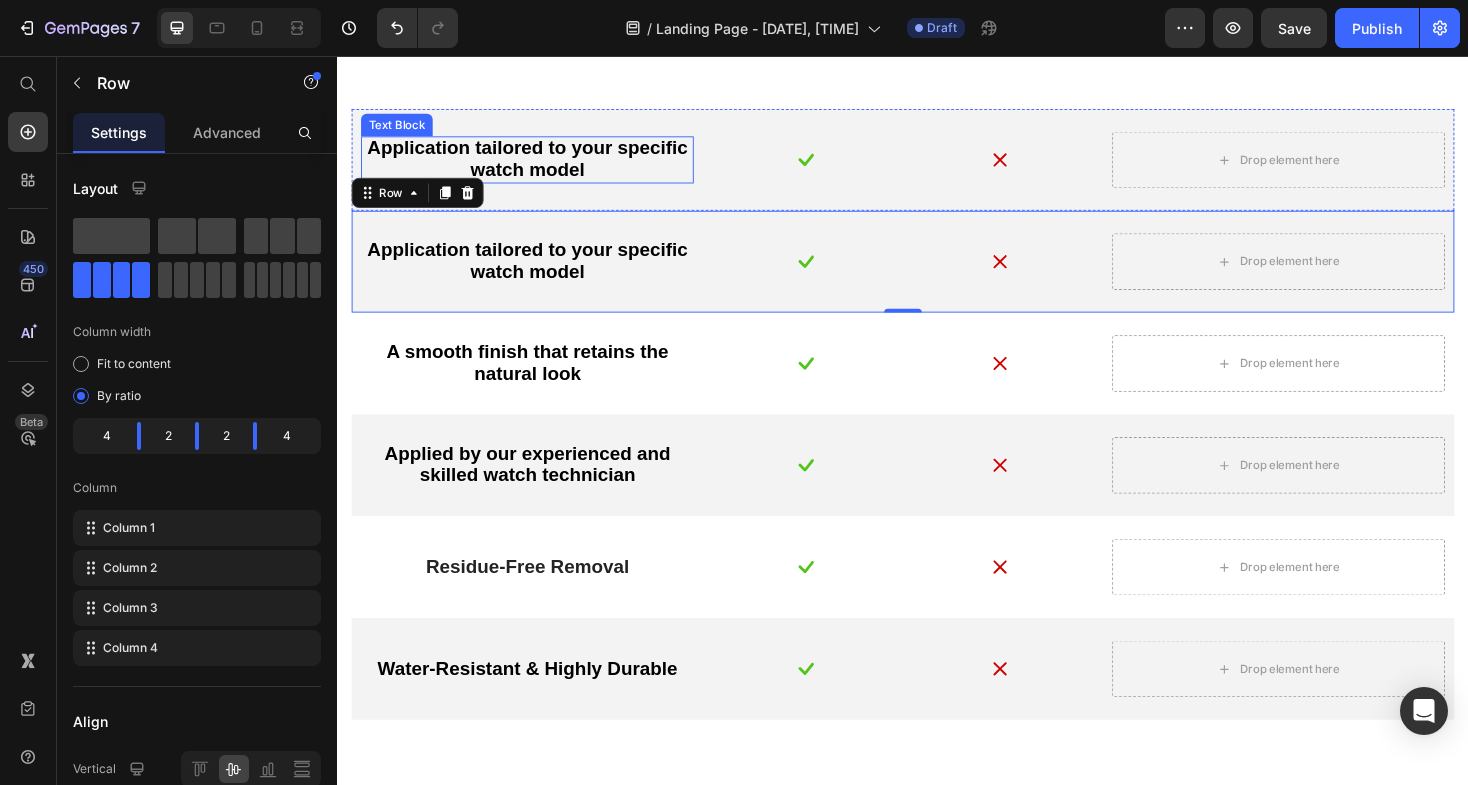 click on "Application tailored to your specific watch model" at bounding box center [539, 164] 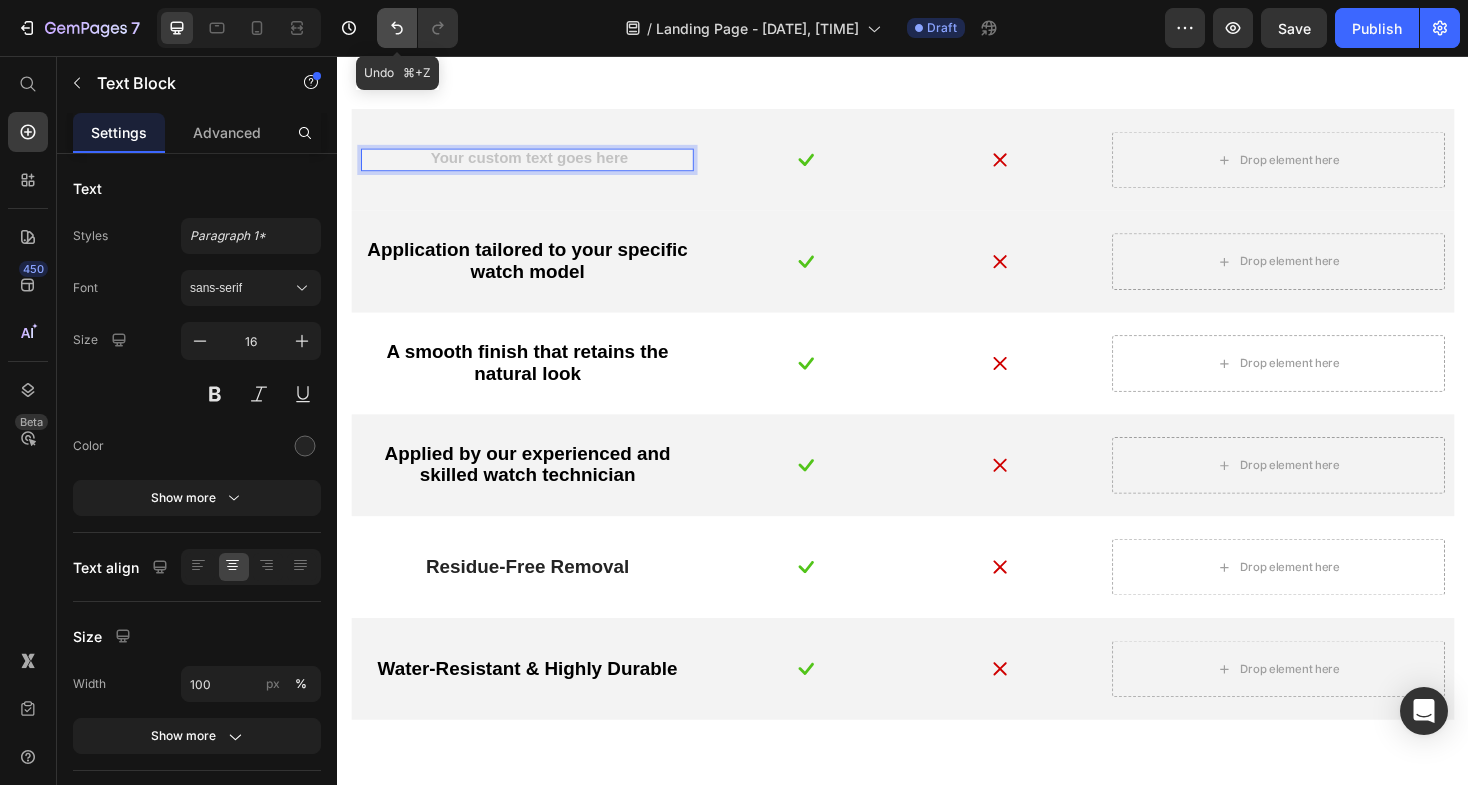 click 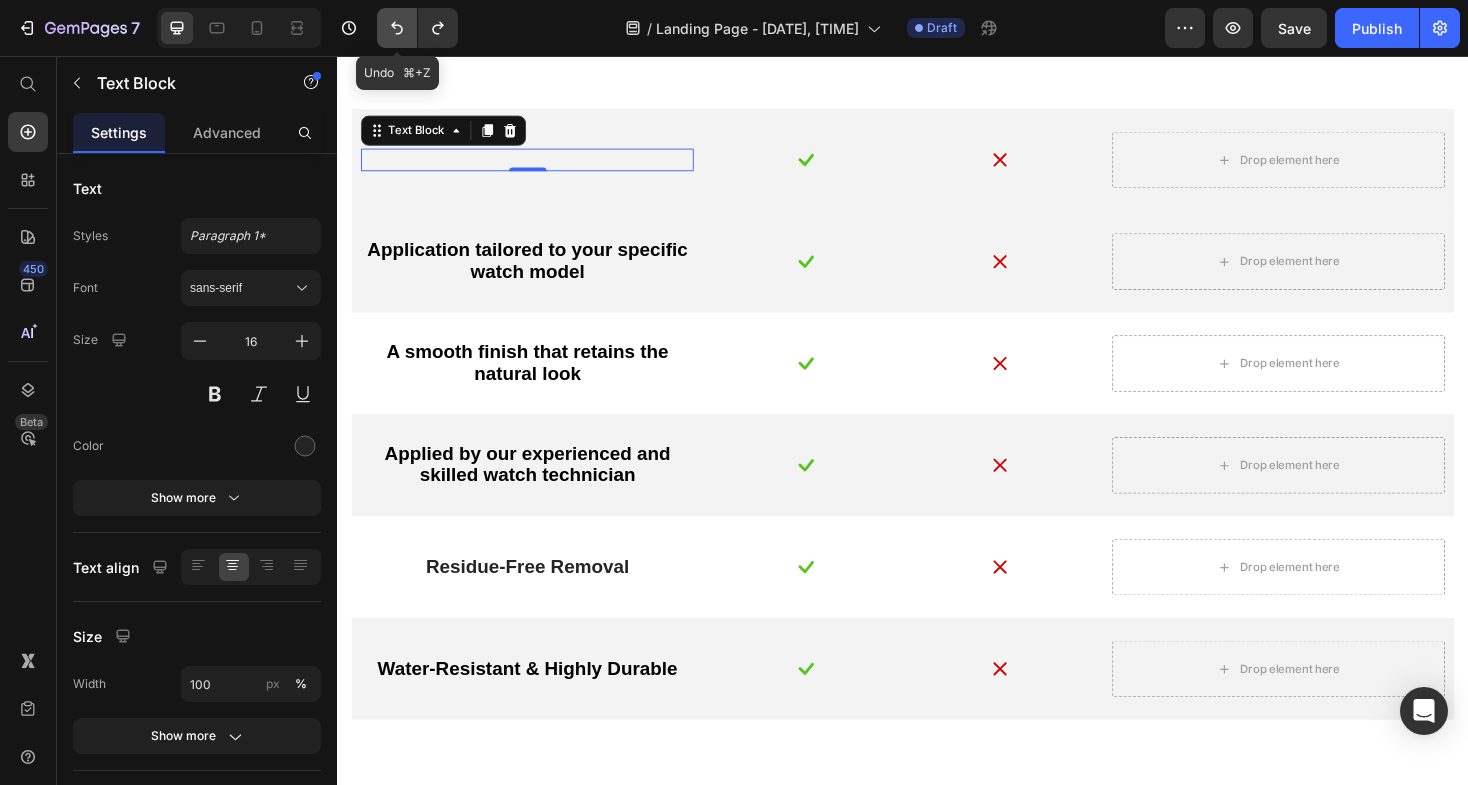 click 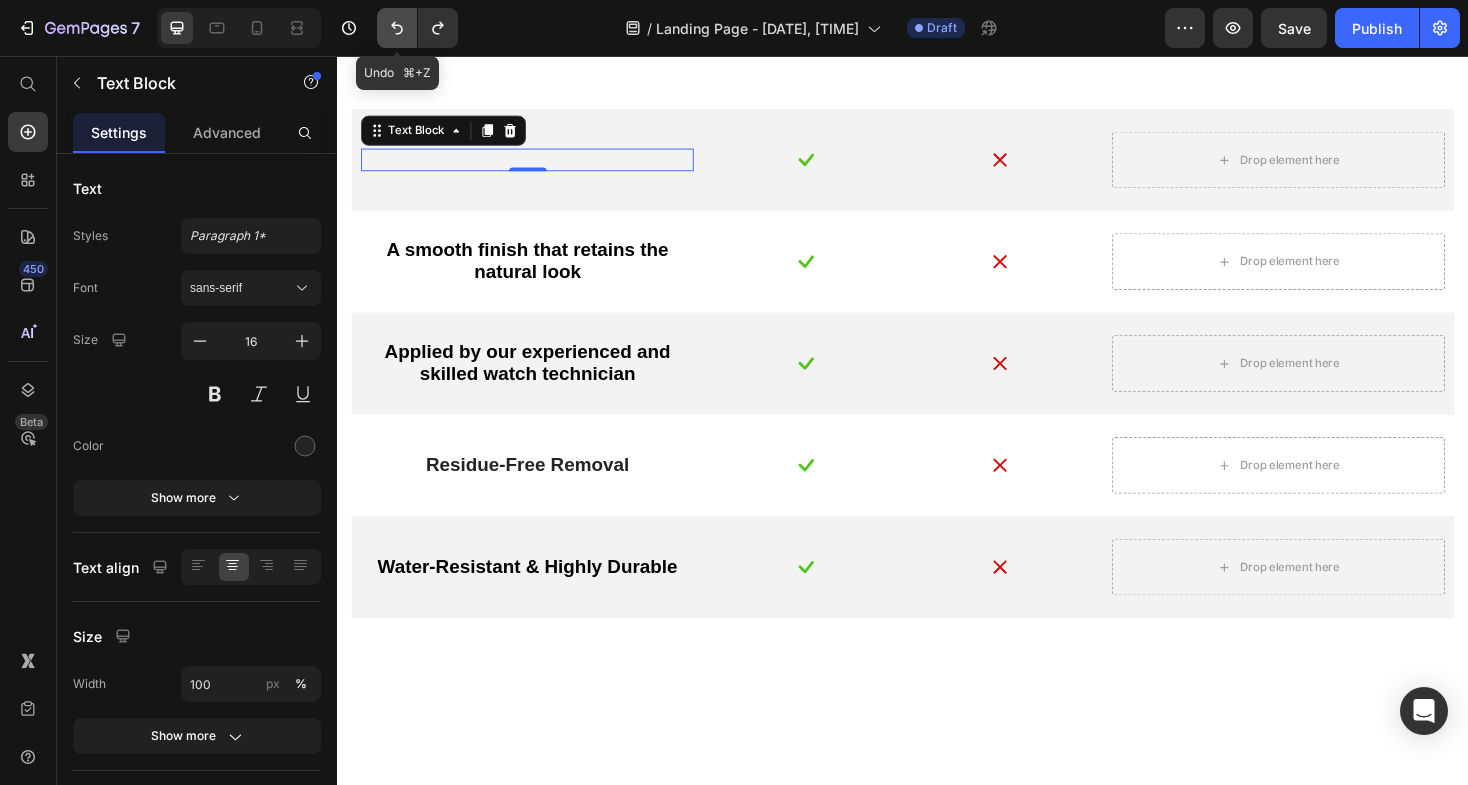click 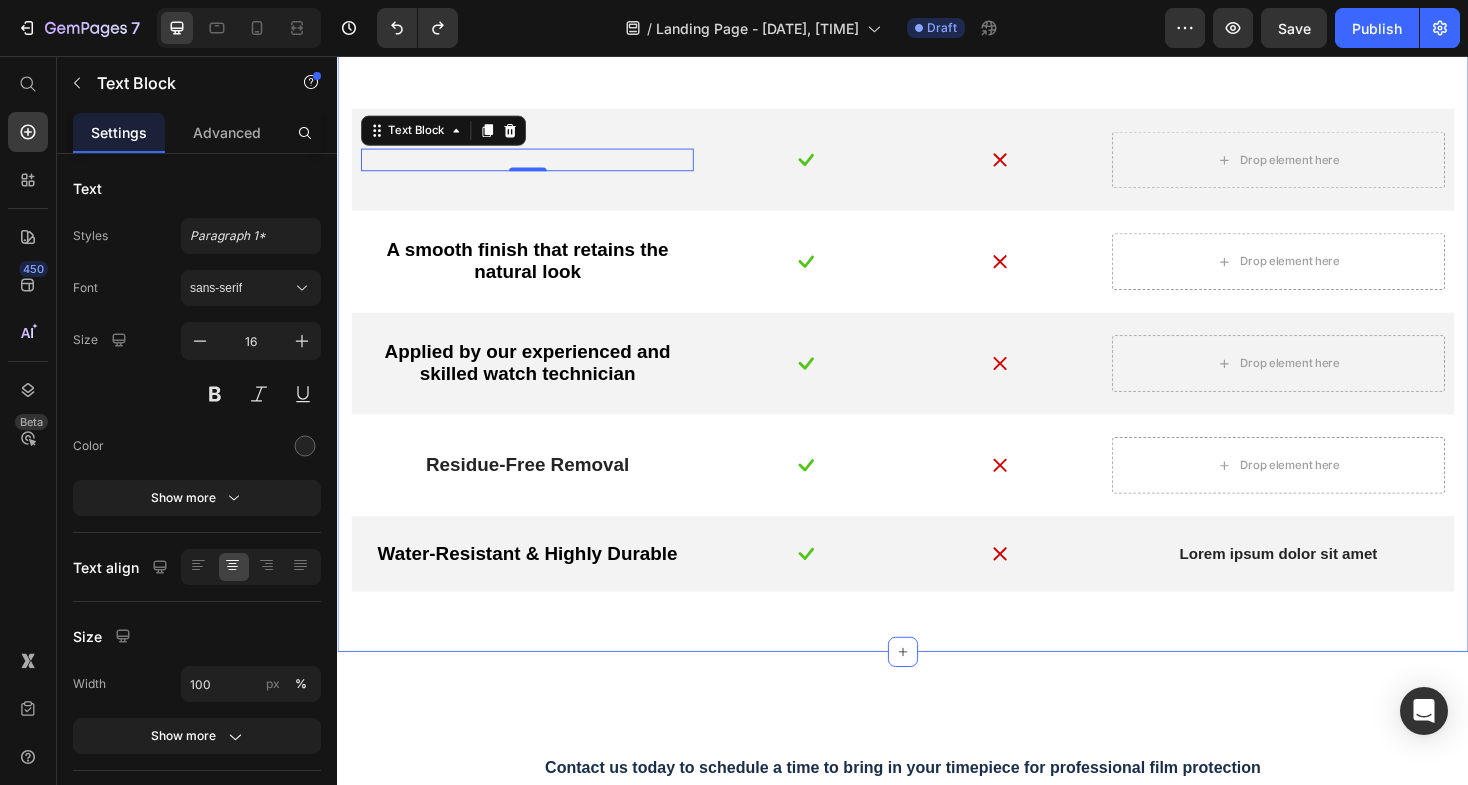 click on "Why Select Our Film Protection?   Our  system   is   based  on preserving what you  care about : the  appearance , integrity, and  lifespan  of your  watch . No one  actuallyopposes  care ;   it   is   what  enhances  our   beloved   possessions .  Our   watch film protection  securely   safeguards  your  timepiece   so   that  you  can enjoy its  beauty  without worry.  It's   more   than   just  protection ;  it 's assurance of  prolonged   delight . Text Block Row Text Block   0 Image Image
Drop element here Row A smooth finish that retains the natural look Text Block Image Image
Drop element here Row Applied by our experienced and skilled watch technician Text Block Image Image
Drop element here Row Residue-Free Removal Text Block Image Image
Drop element here Row Water-Resistant & Highly Durable Text Block Image Image Lorem ipsum dolor sit amet Text Block Row" at bounding box center (937, 260) 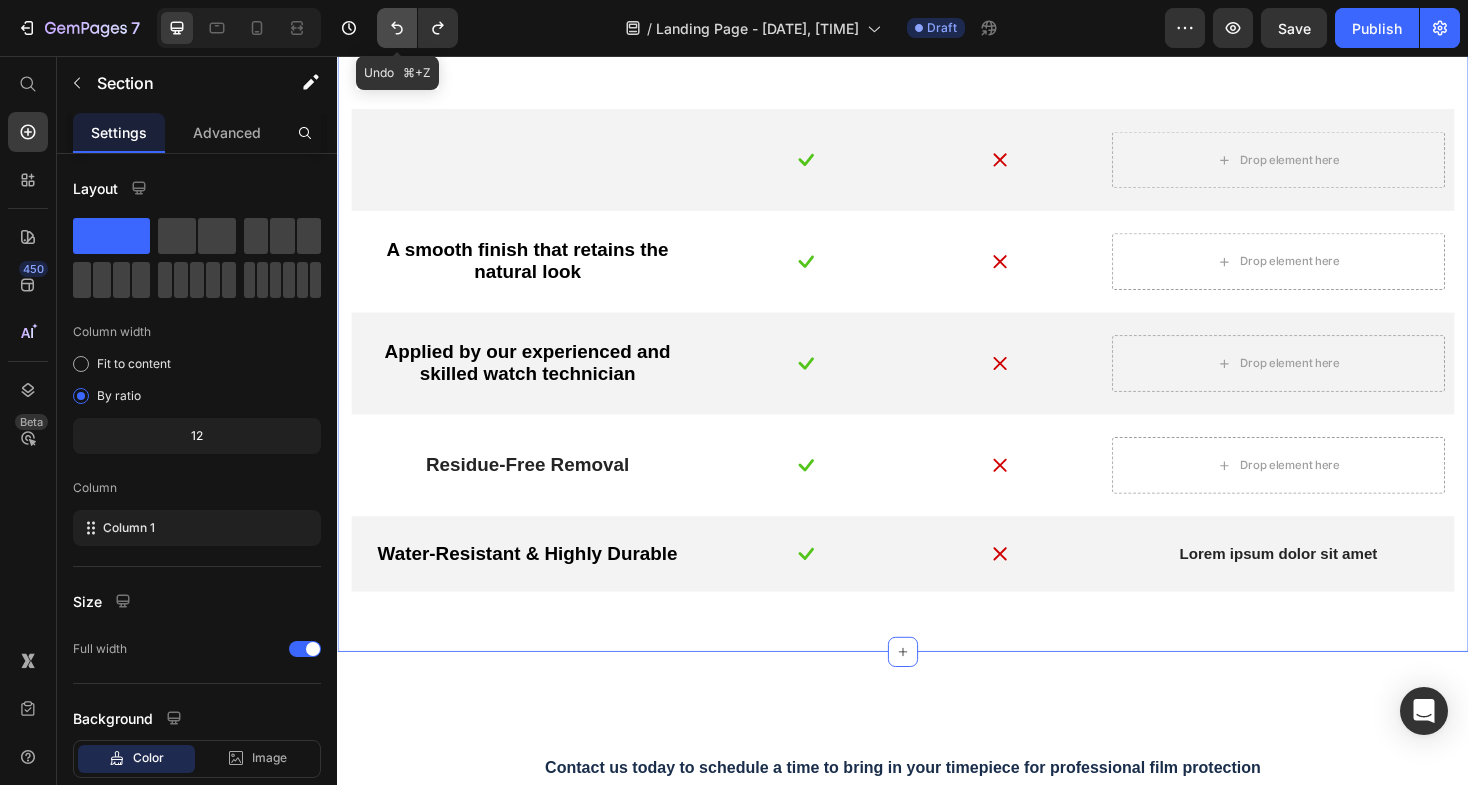 click 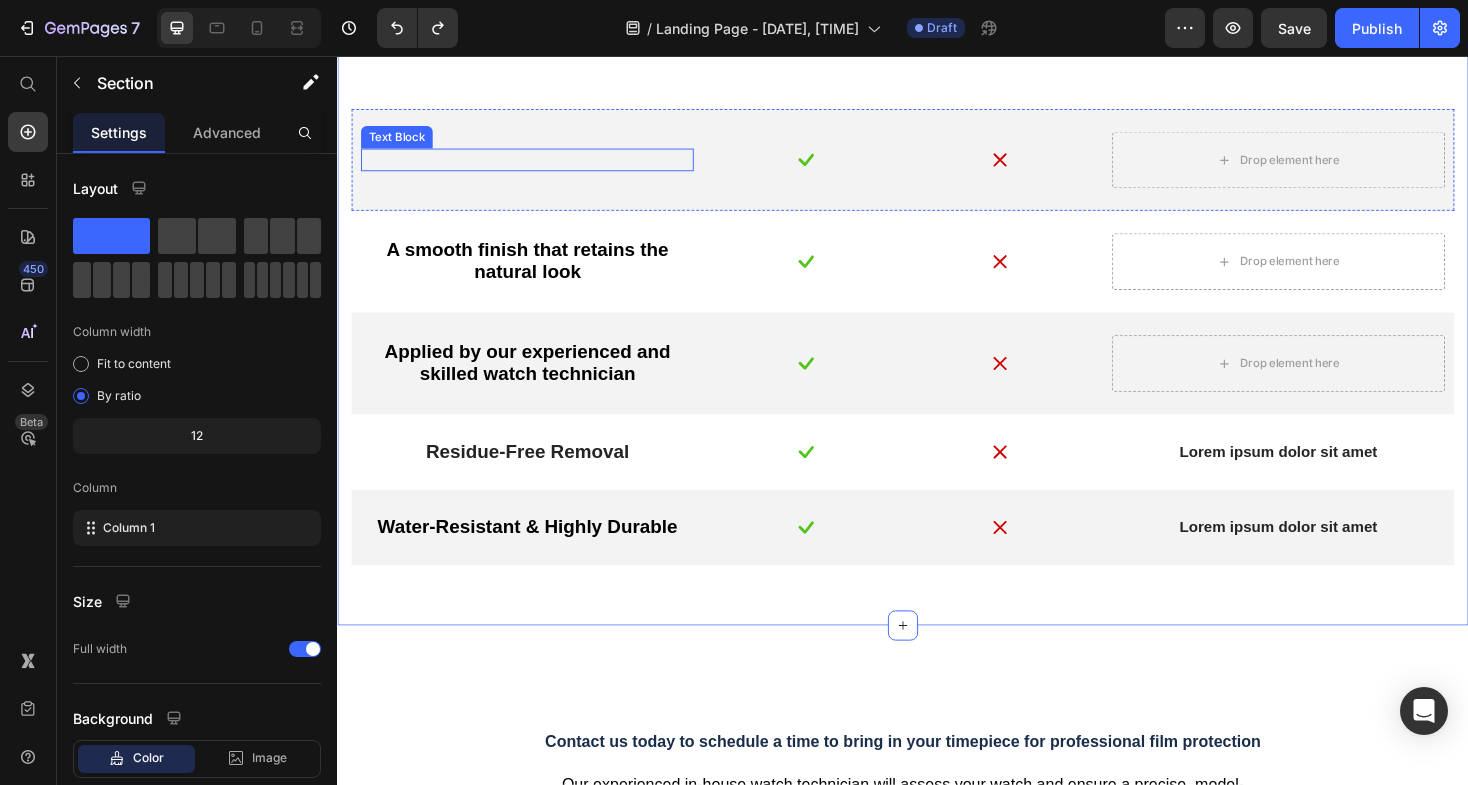 click at bounding box center [538, 166] 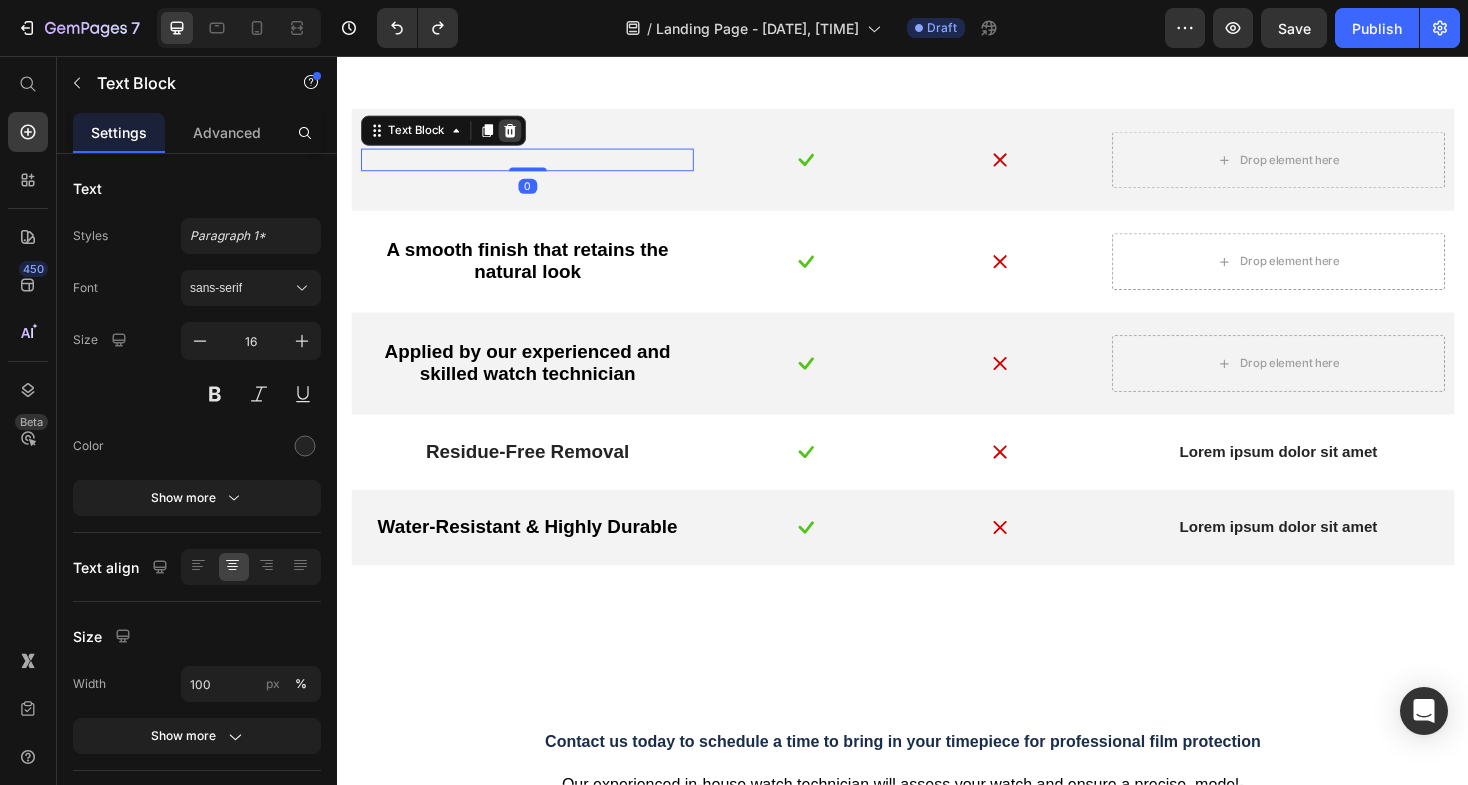 click 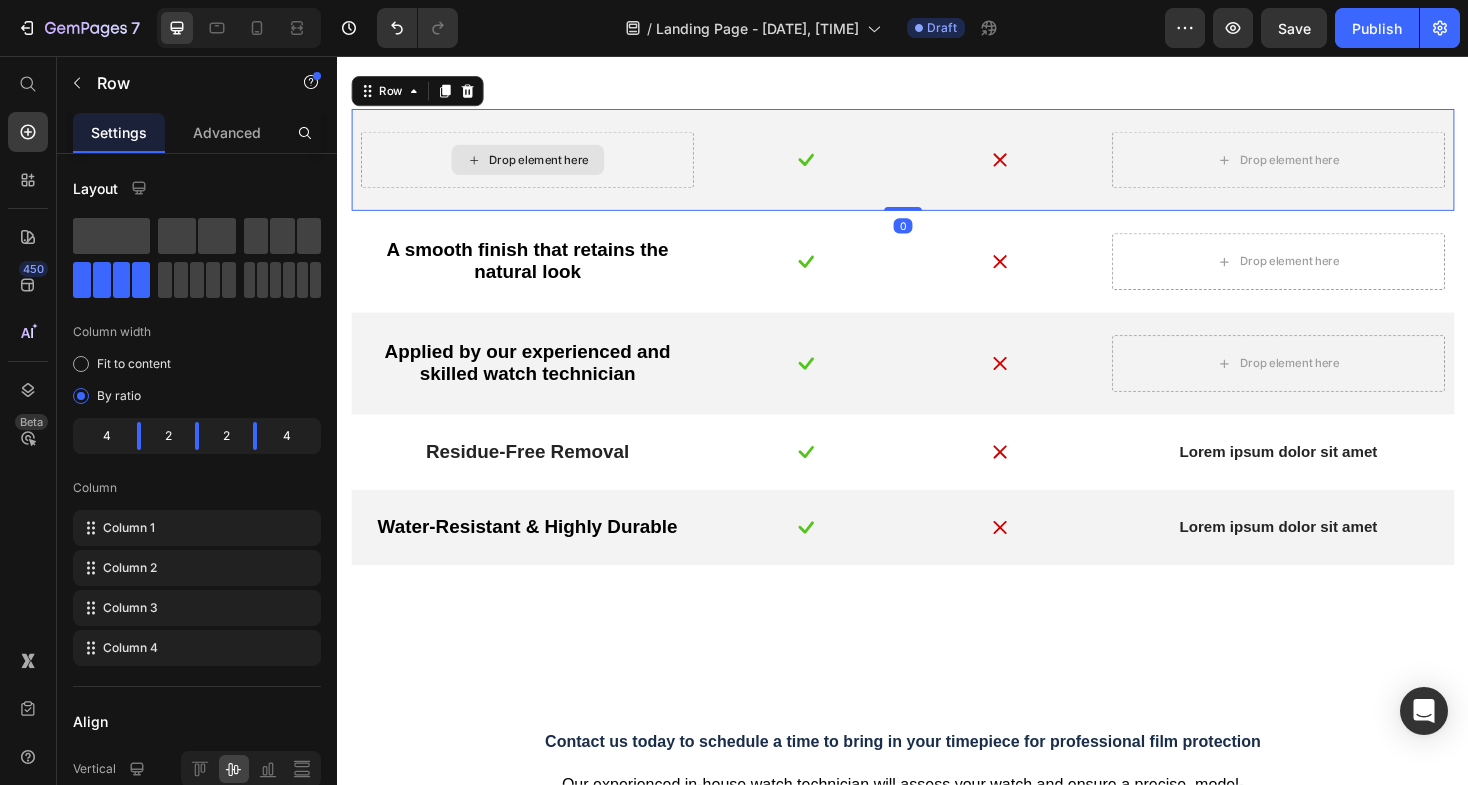 click on "Drop element here" at bounding box center [538, 166] 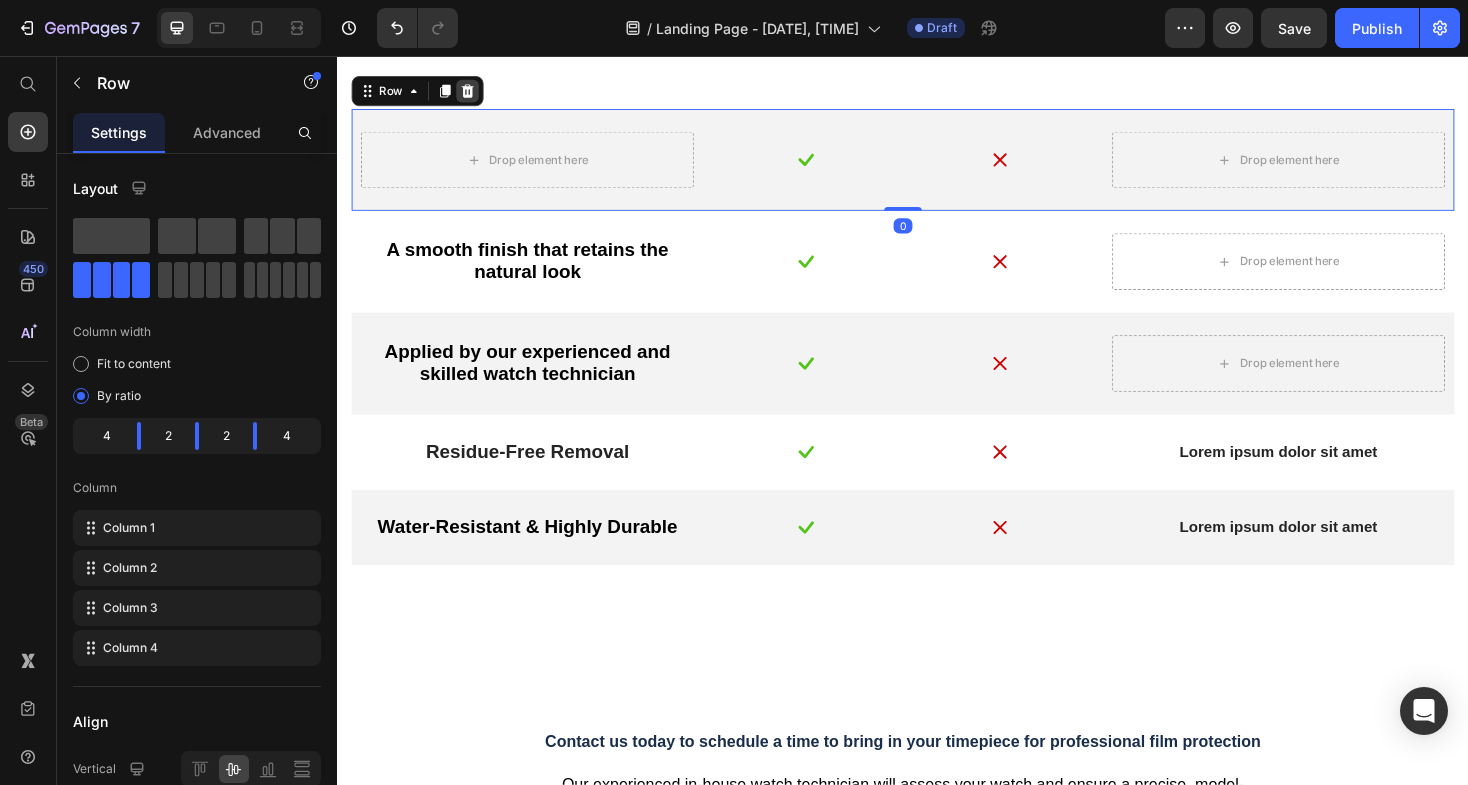click 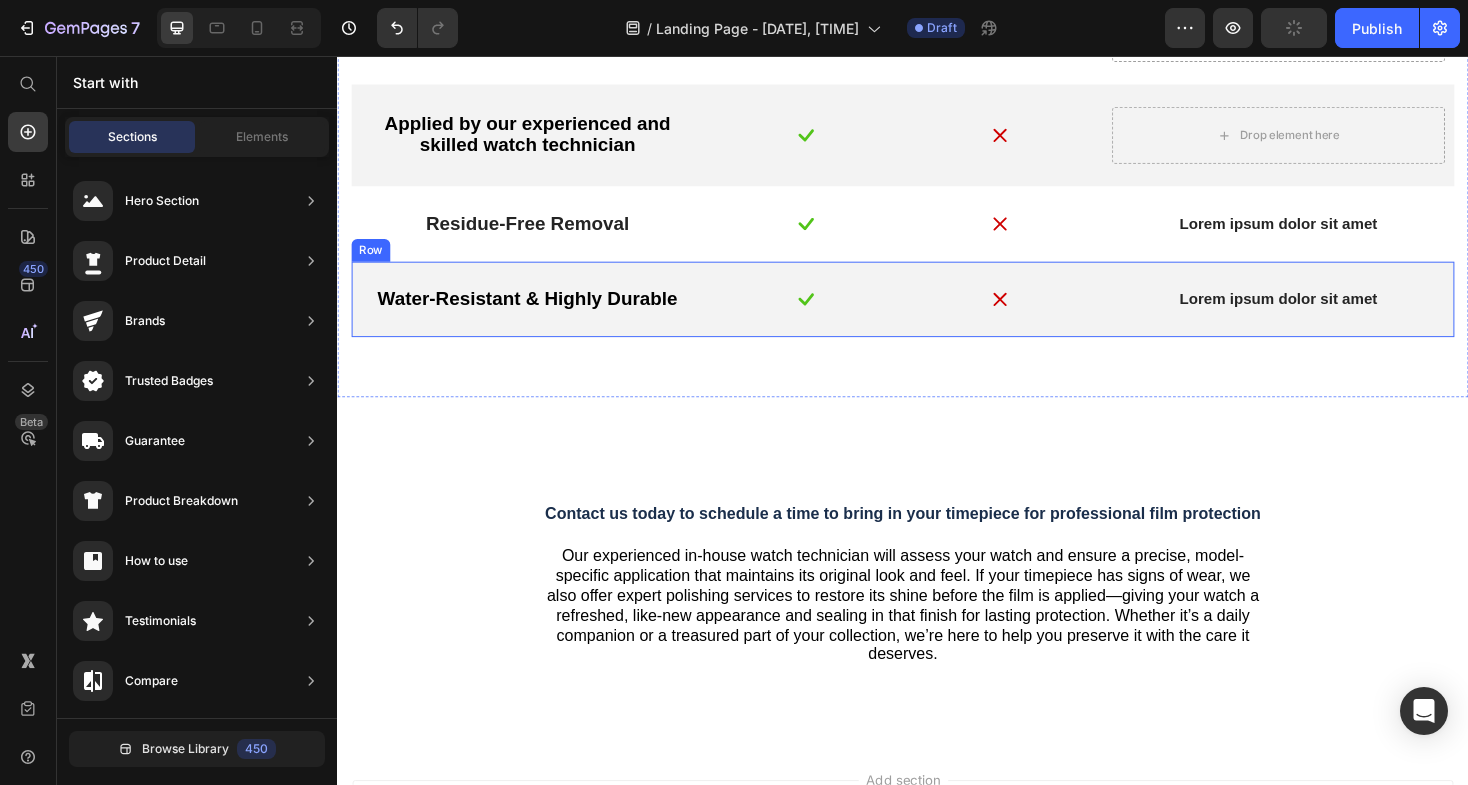 scroll, scrollTop: 2783, scrollLeft: 0, axis: vertical 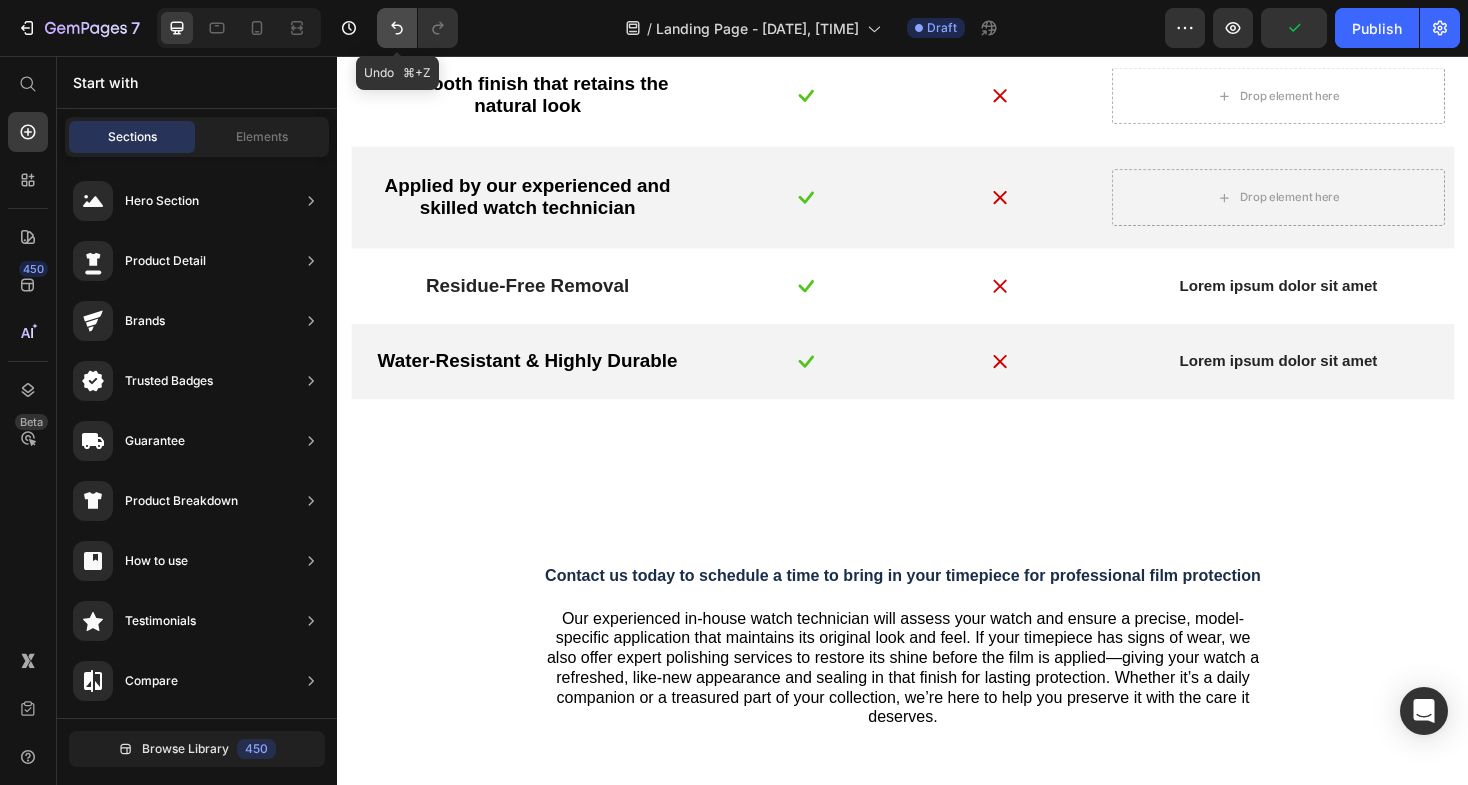 click 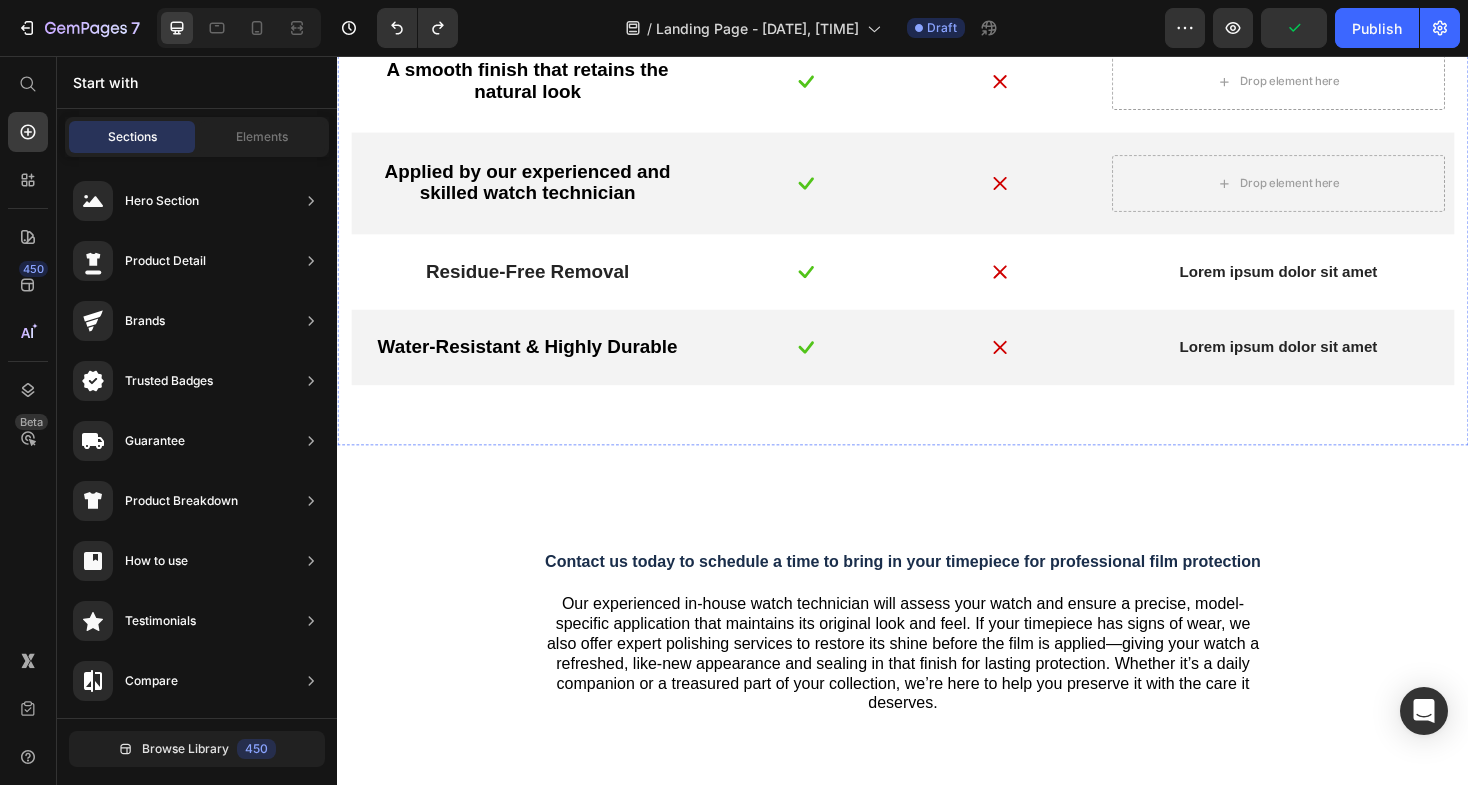 scroll, scrollTop: 2927, scrollLeft: 0, axis: vertical 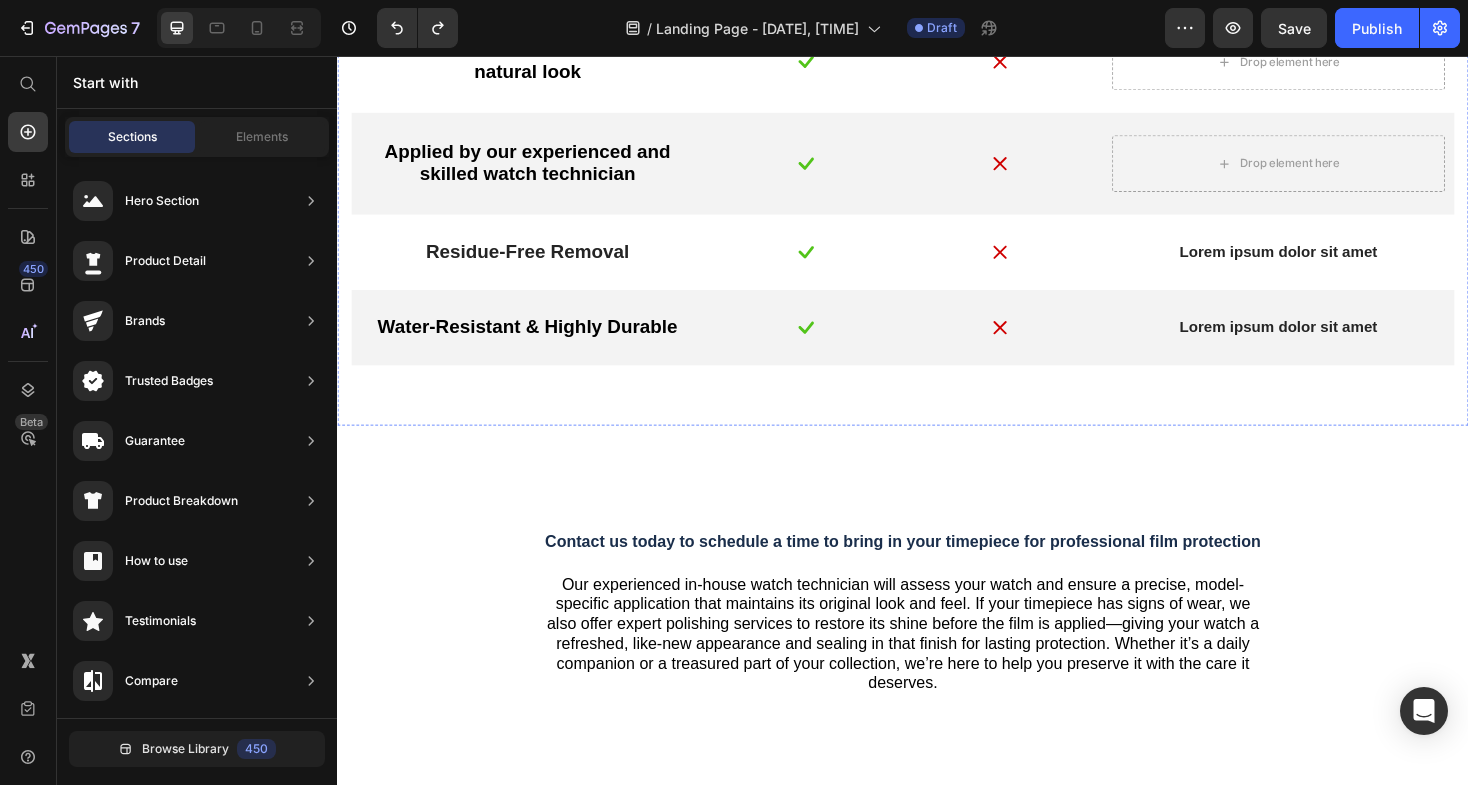 click on "Drop element here Image Image
Drop element here Row" at bounding box center [937, -46] 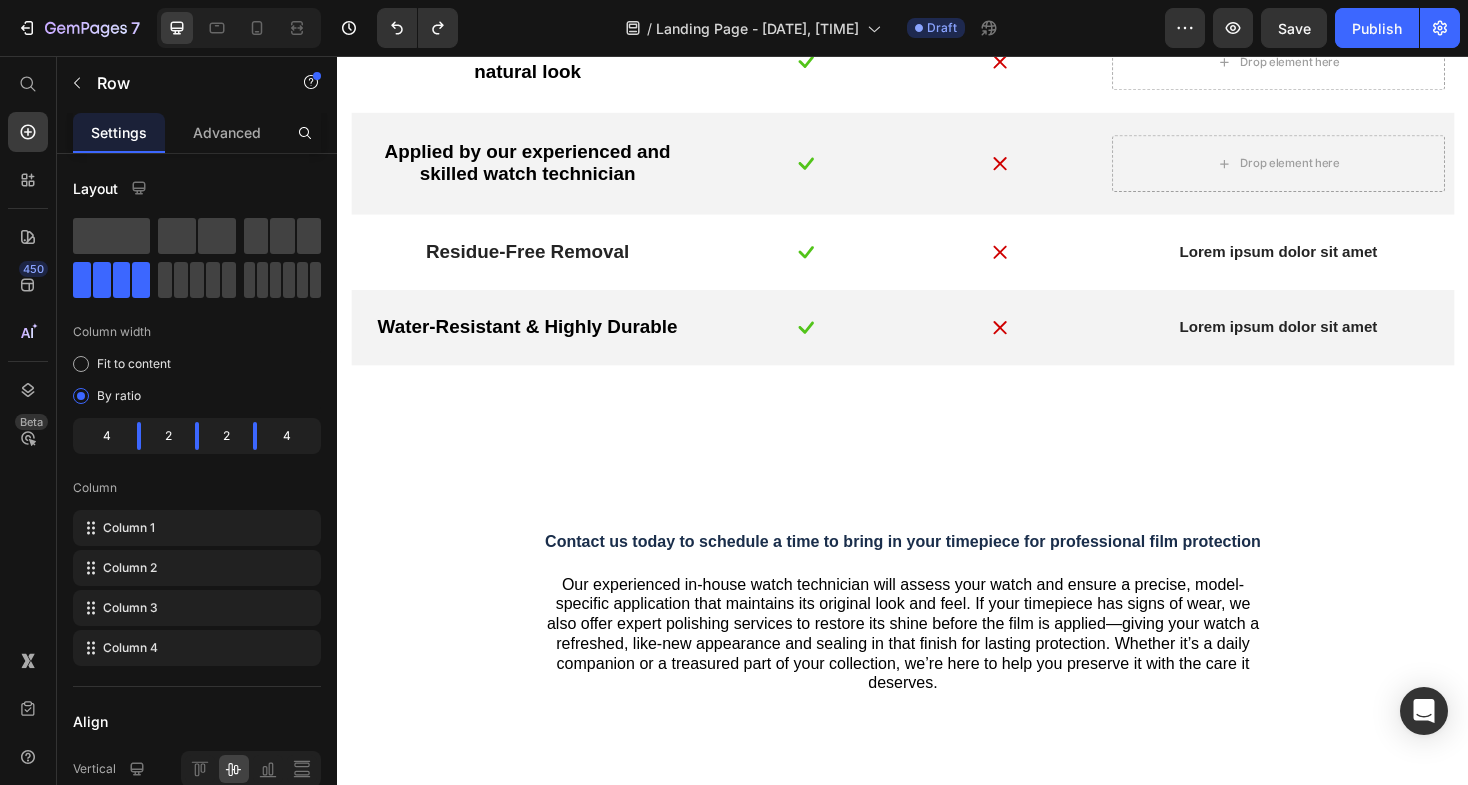 click 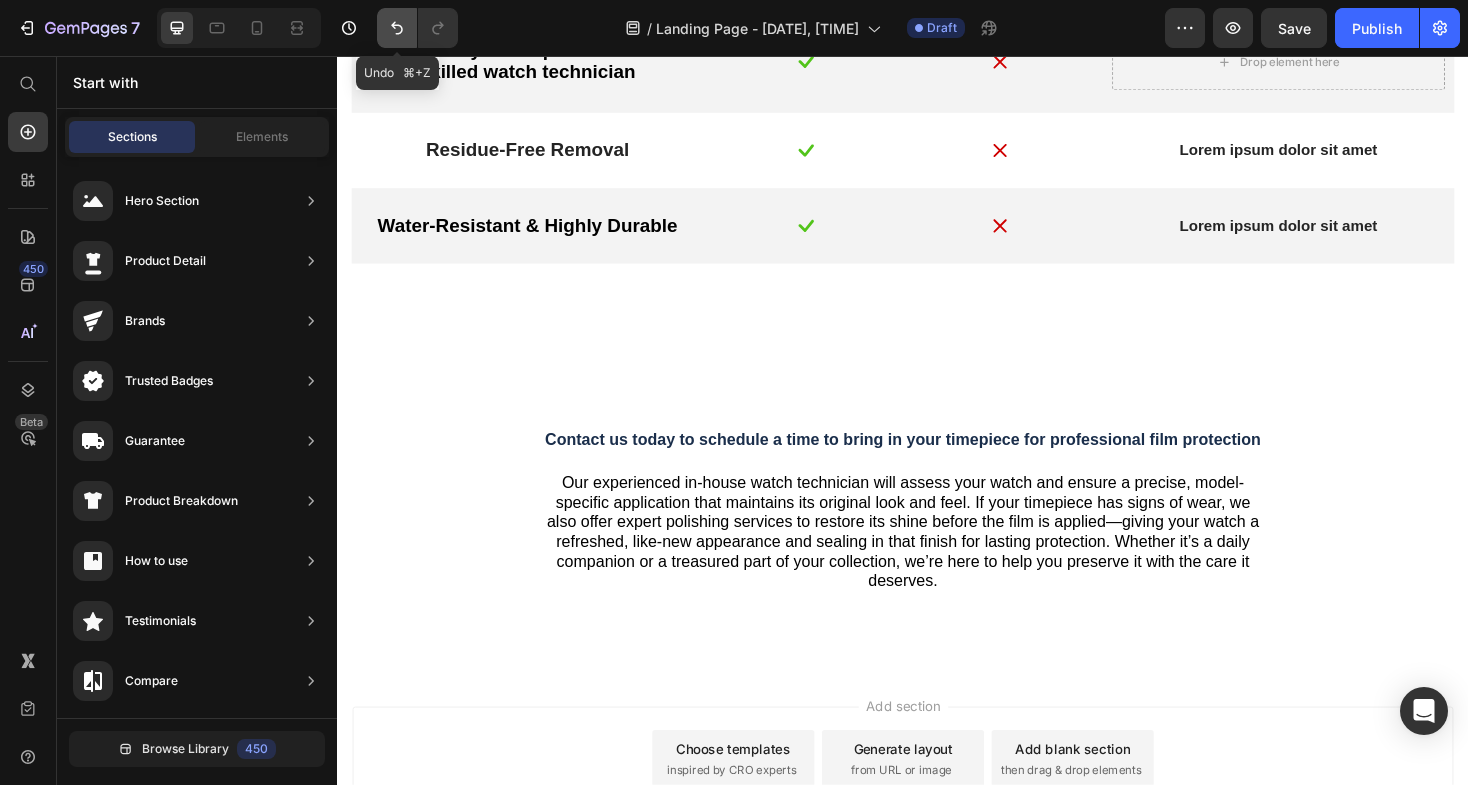 click 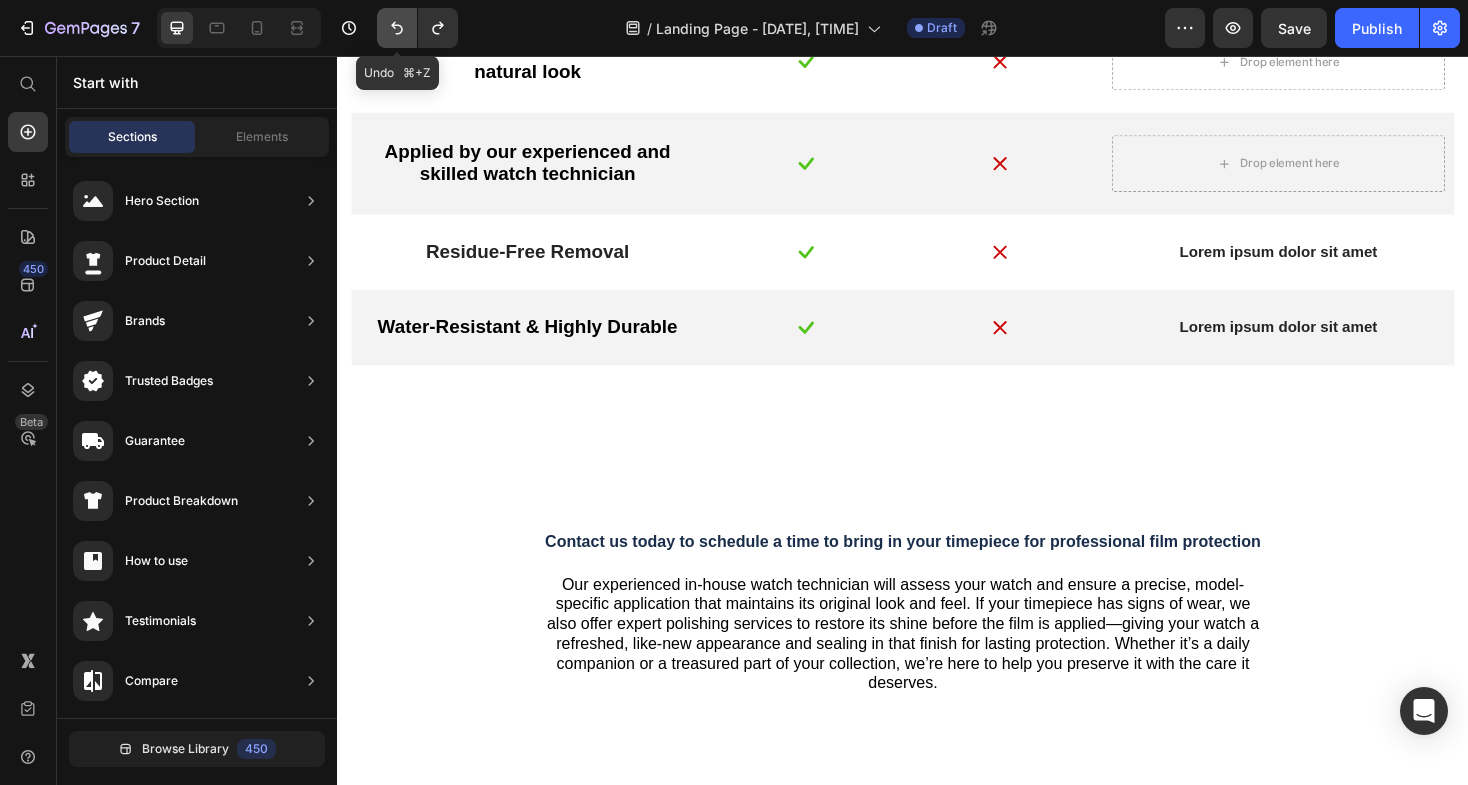 click 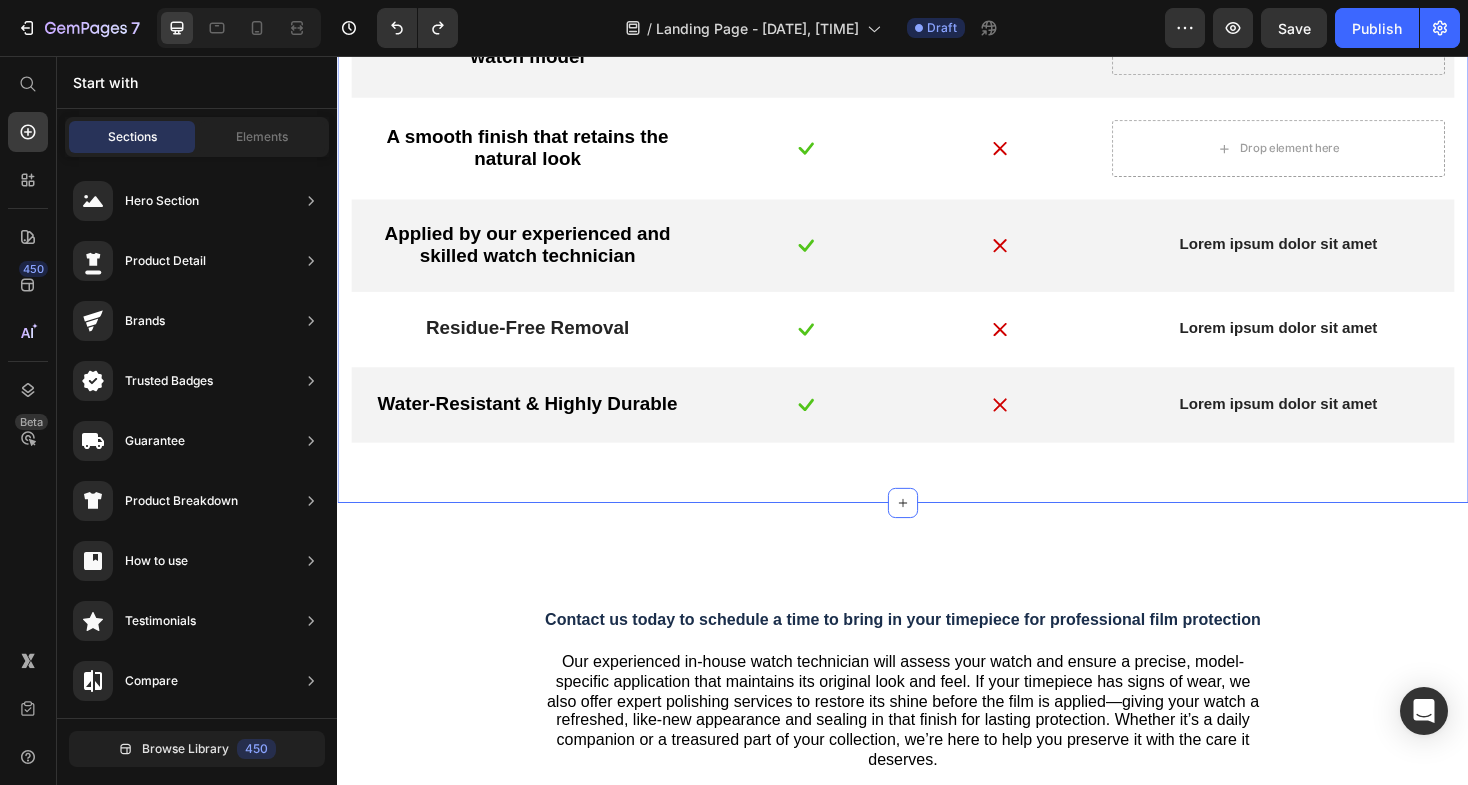 scroll, scrollTop: 2780, scrollLeft: 0, axis: vertical 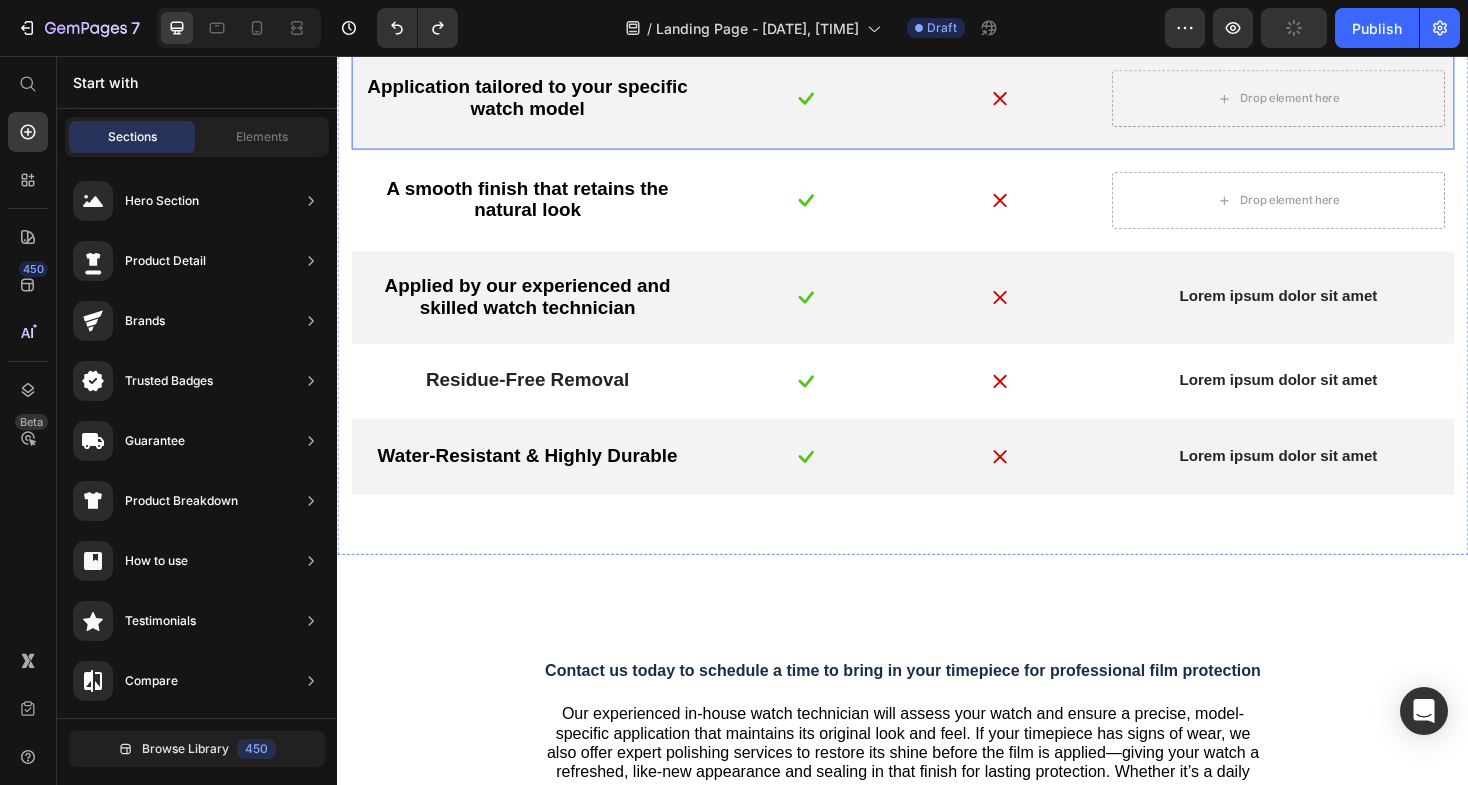 click on "Application tailored to your specific watch model Text Block Image Image
Drop element here Row" at bounding box center (937, 101) 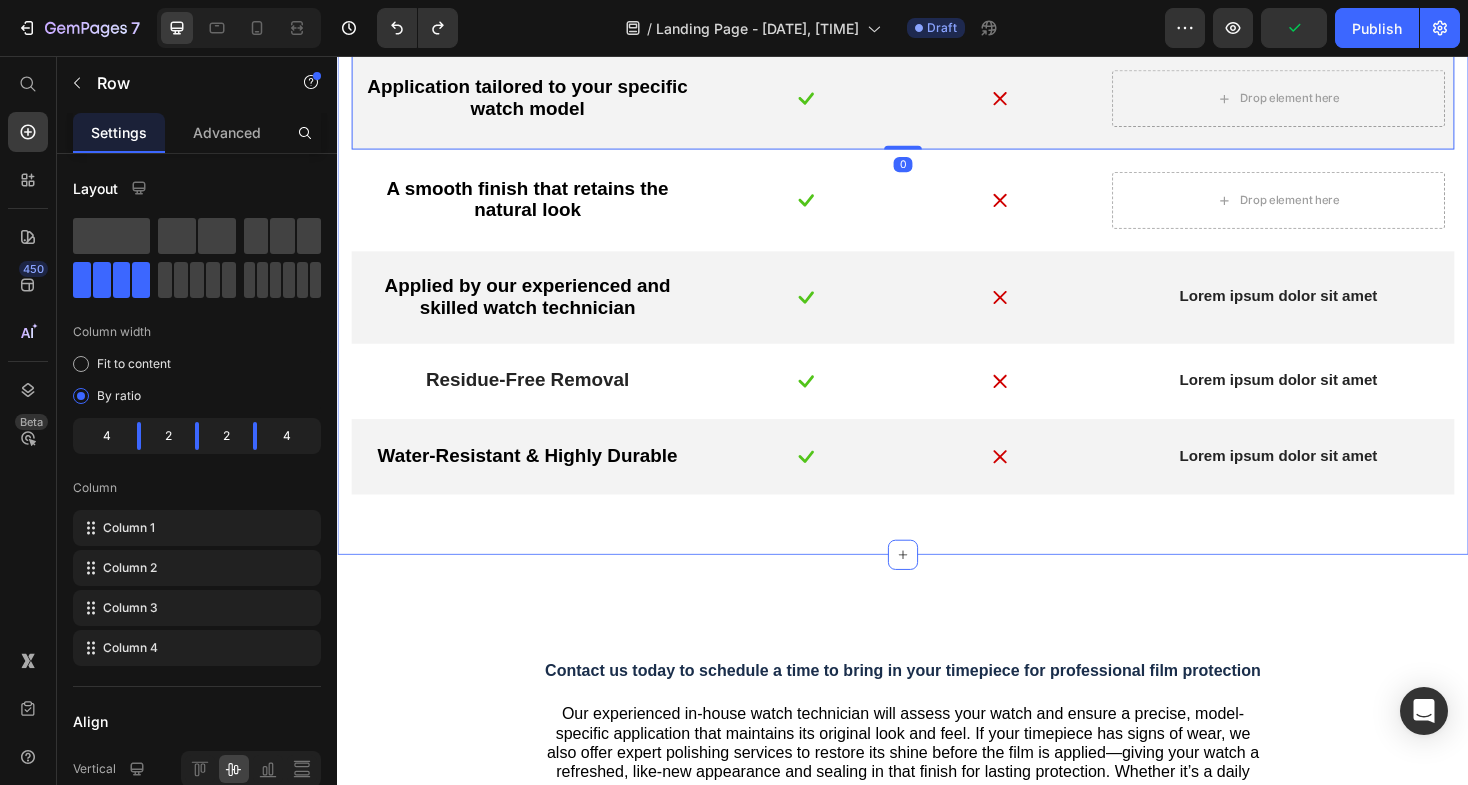 click on "Why Select Our Film Protection?   Our  system   is   based  on preserving what you  care about : the  appearance , integrity, and  lifespan  of your  watch . No one  actuallyopposes  care ;   it   is   what  enhances  our   beloved   possessions .  Our   watch film protection  securely   safeguards  your  timepiece   so   that  you  can enjoy its  beauty  without worry.  It's   more   than   just  protection ;  it 's assurance of  prolonged   delight . Text Block Row Application tailored to your specific watch model Text Block Image Image
Drop element here Row   0 A smooth finish that retains the natural look Text Block Image Image
Drop element here Row Applied by our experienced and skilled watch technician Text Block Image Image Lorem ipsum dolor sit amet Text Block Row Residue-Free Removal Text Block Image Image Lorem ipsum dolor sit amet Text Block Row Water-Resistant & Highly Durable Text Block Image Image Lorem ipsum dolor sit amet Text Block Row" at bounding box center (937, 176) 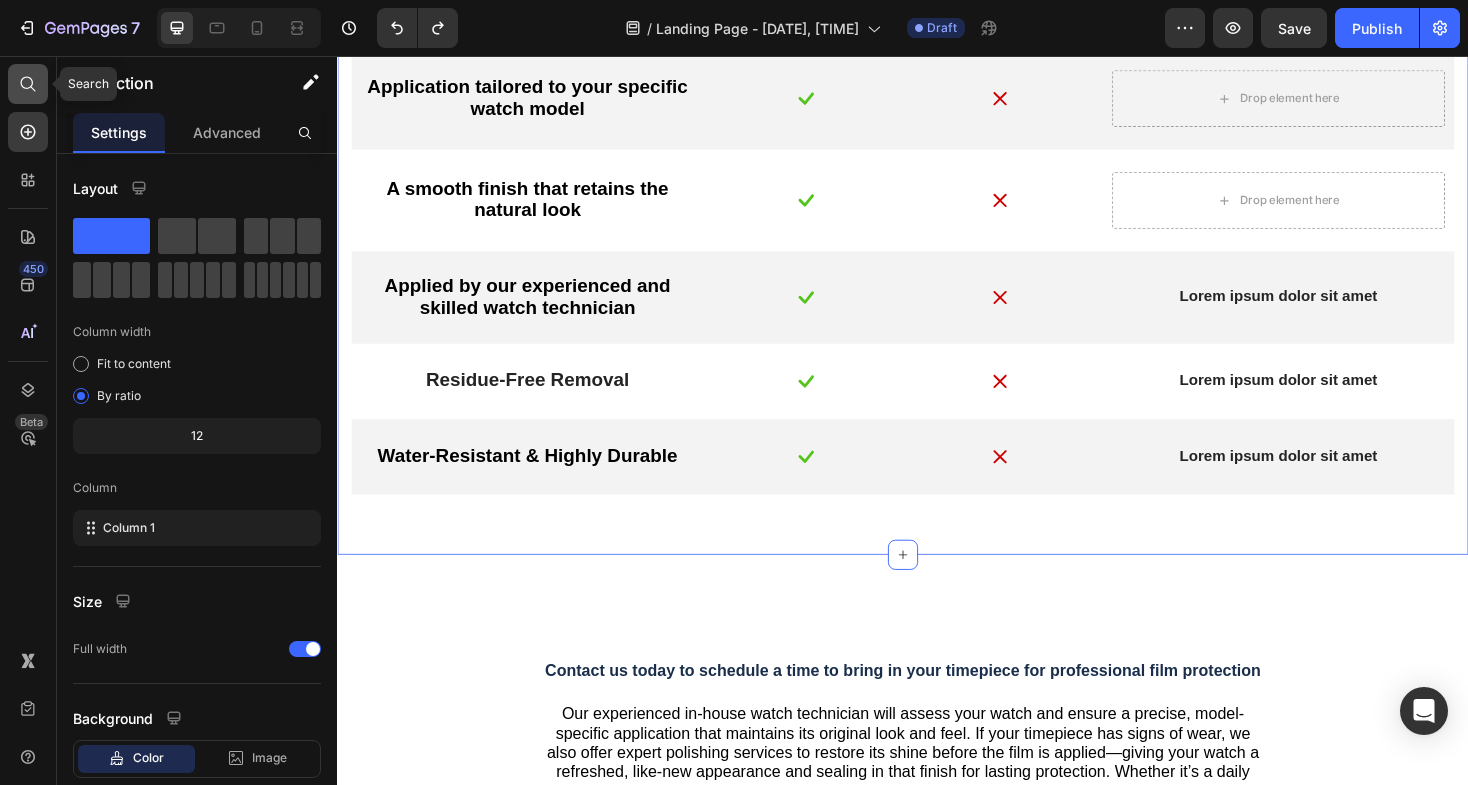 click 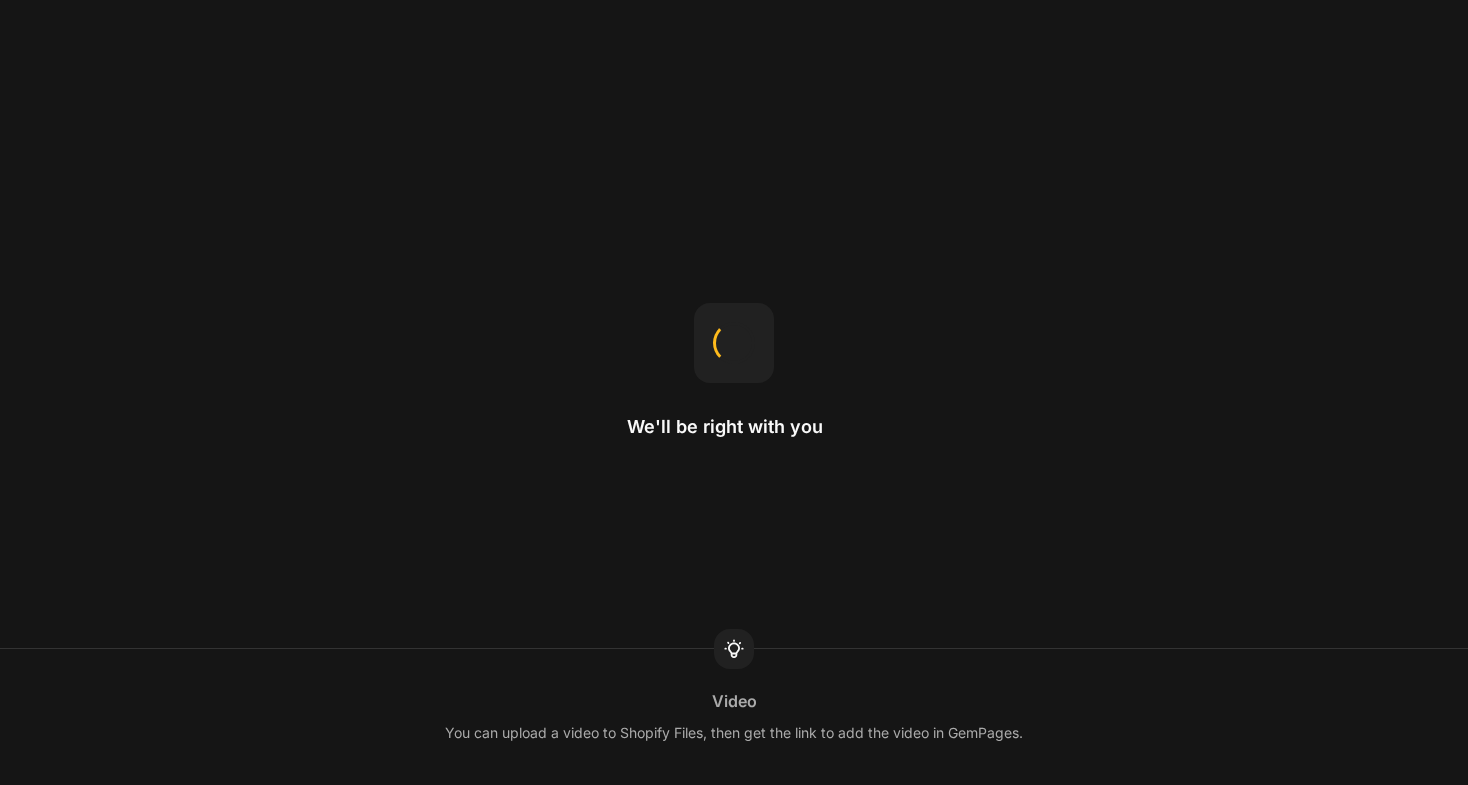 scroll, scrollTop: 0, scrollLeft: 0, axis: both 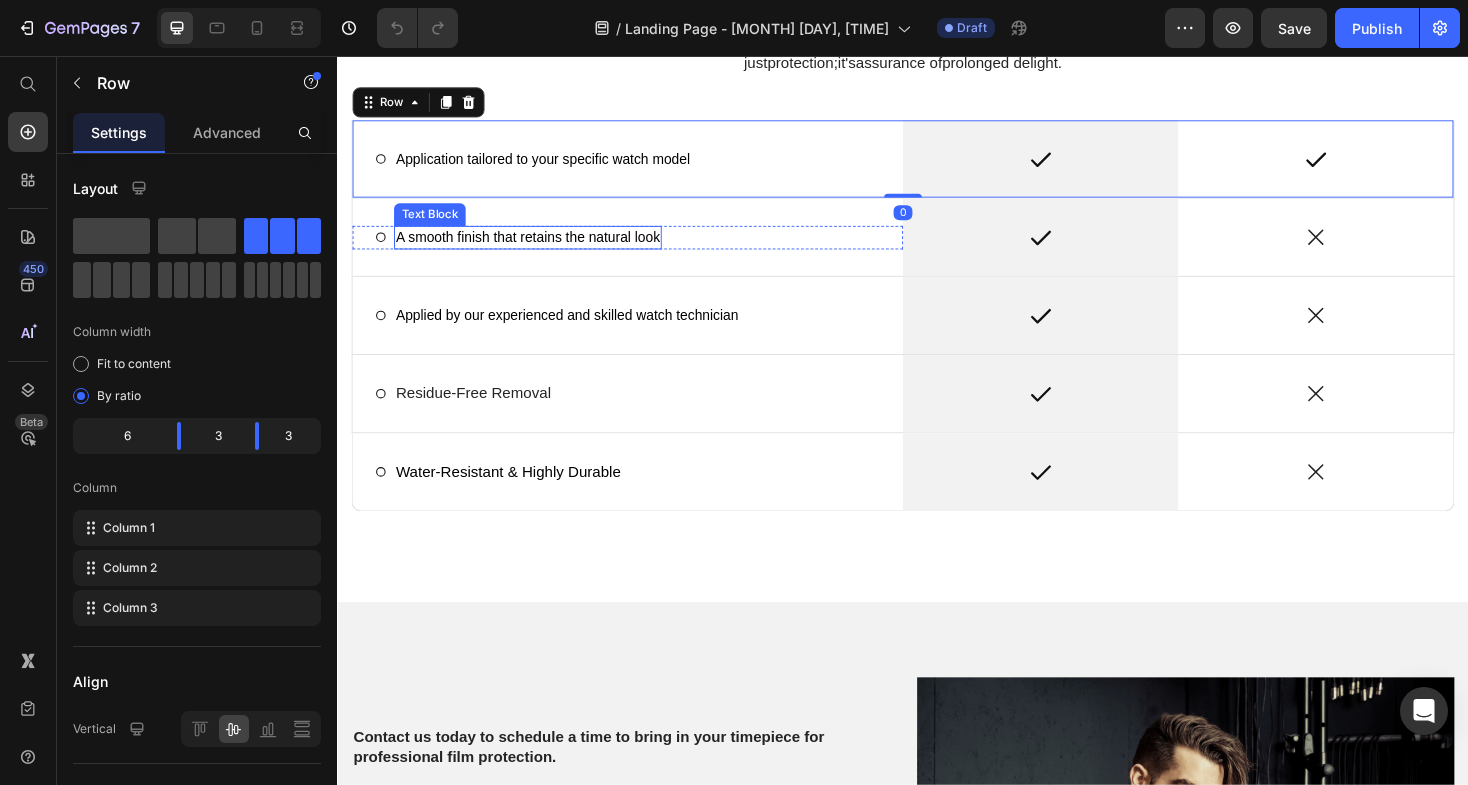 click on "A smooth finish that retains the natural look" at bounding box center (539, 248) 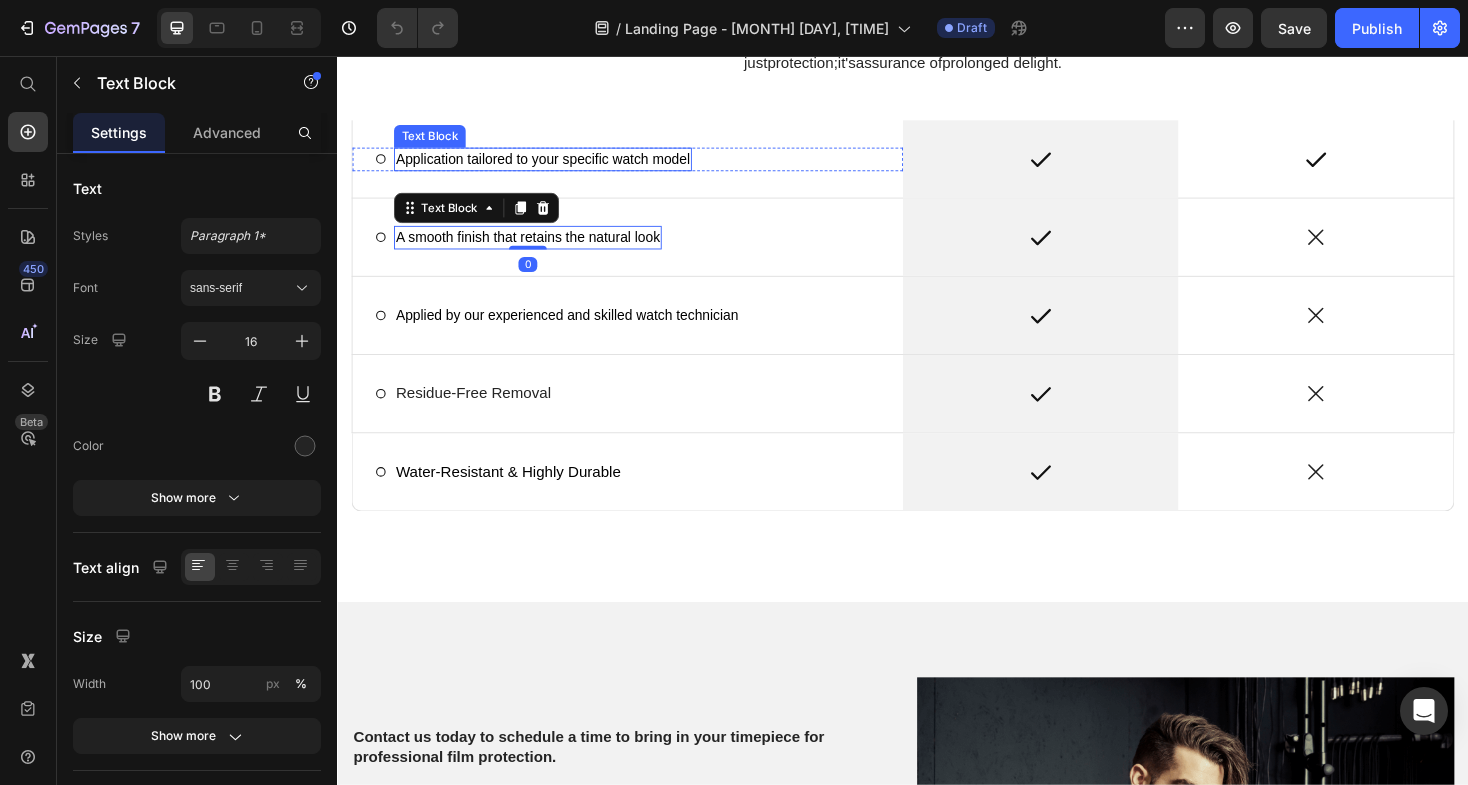 click on "Text Block" at bounding box center [435, 141] 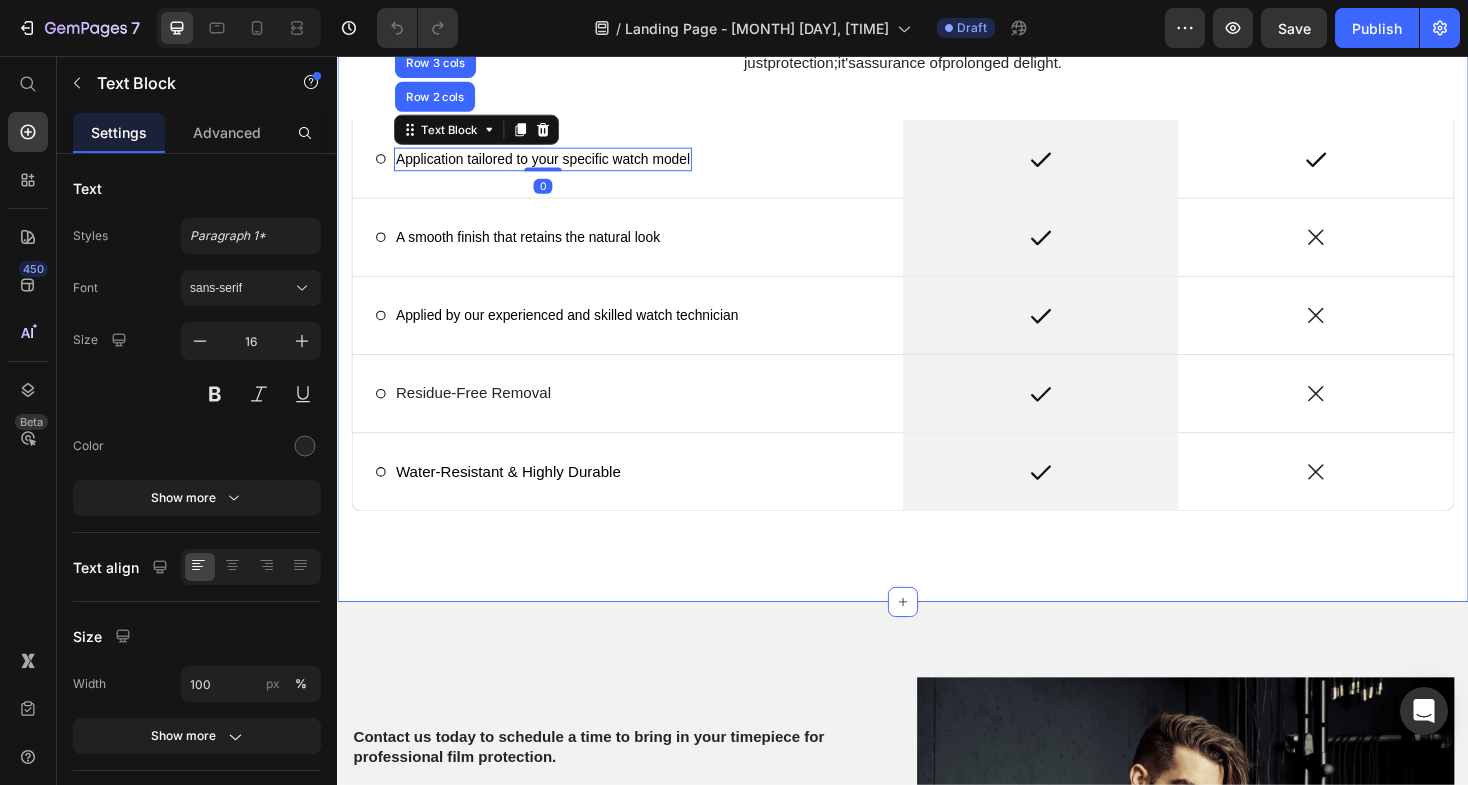 click on "Why Select Our Film Protection? Heading Our  system   is   based  on preserving what you  care about : the  appearance , integrity, and  lifespan  of your  watch . No one  actuallyopposes  care ;   it   is   what  enhances  our   beloved   possessions .  Our   watch film protection  securely   safeguards  your  timepiece   so   that  you  can enjoy its  beauty  without worry.  It's   more   than   just  protection ;  it 's assurance of  prolonged   delight . Text Block Row
Icon Application tailored to your specific watch model Text Block Row 2 cols Row 3 cols Section   0 Row
Icon Row
Icon Row
Icon A smooth finish that retains the natural look Text Block Row
Icon Row
Icon Row
Icon Applied by our experienced and skilled watch technician Text Block Row
Icon Row
Icon Row
Icon Residue-Free Removal Text Block Row
Icon Row
Icon" at bounding box center (937, 255) 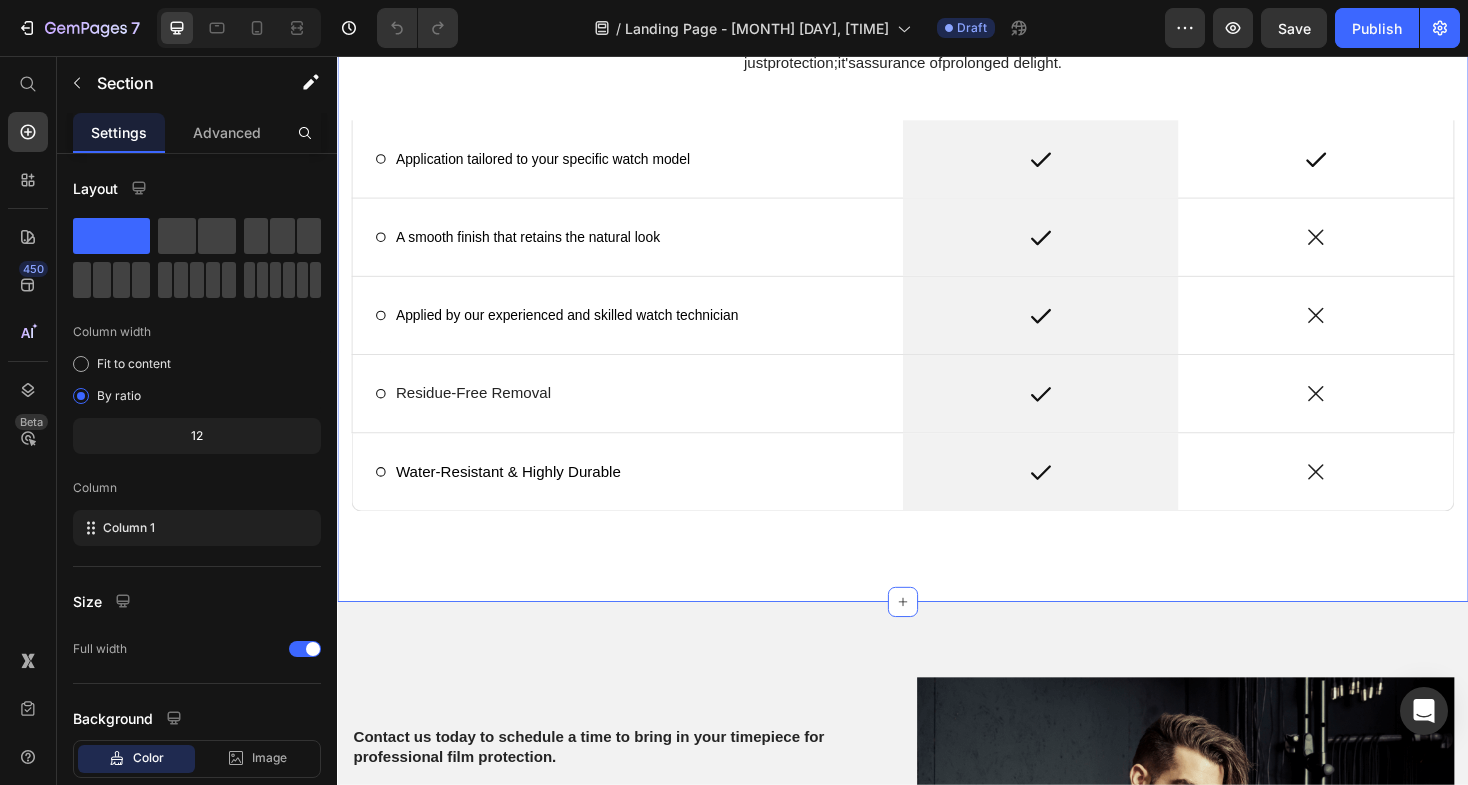 click on "Why Select Our Film Protection? Heading Our  system   is   based  on preserving what you  care about : the  appearance , integrity, and  lifespan  of your  watch . No one  actuallyopposes  care ;   it   is   what  enhances  our   beloved   possessions .  Our   watch film protection  securely   safeguards  your  timepiece   so   that  you  can enjoy its  beauty  without worry.  It's   more   than   just  protection ;  it 's assurance of  prolonged   delight . Text Block Row
Icon Application tailored to your specific watch model Text Block Row
Icon Row
Icon Row
Icon A smooth finish that retains the natural look Text Block Row
Icon Row
Icon Row
Icon Applied by our experienced and skilled watch technician Text Block Row
Icon Row
Icon Row
Icon Residue-Free Removal Text Block Row
Icon Row
Icon Row
Icon Row Icon" at bounding box center [937, 239] 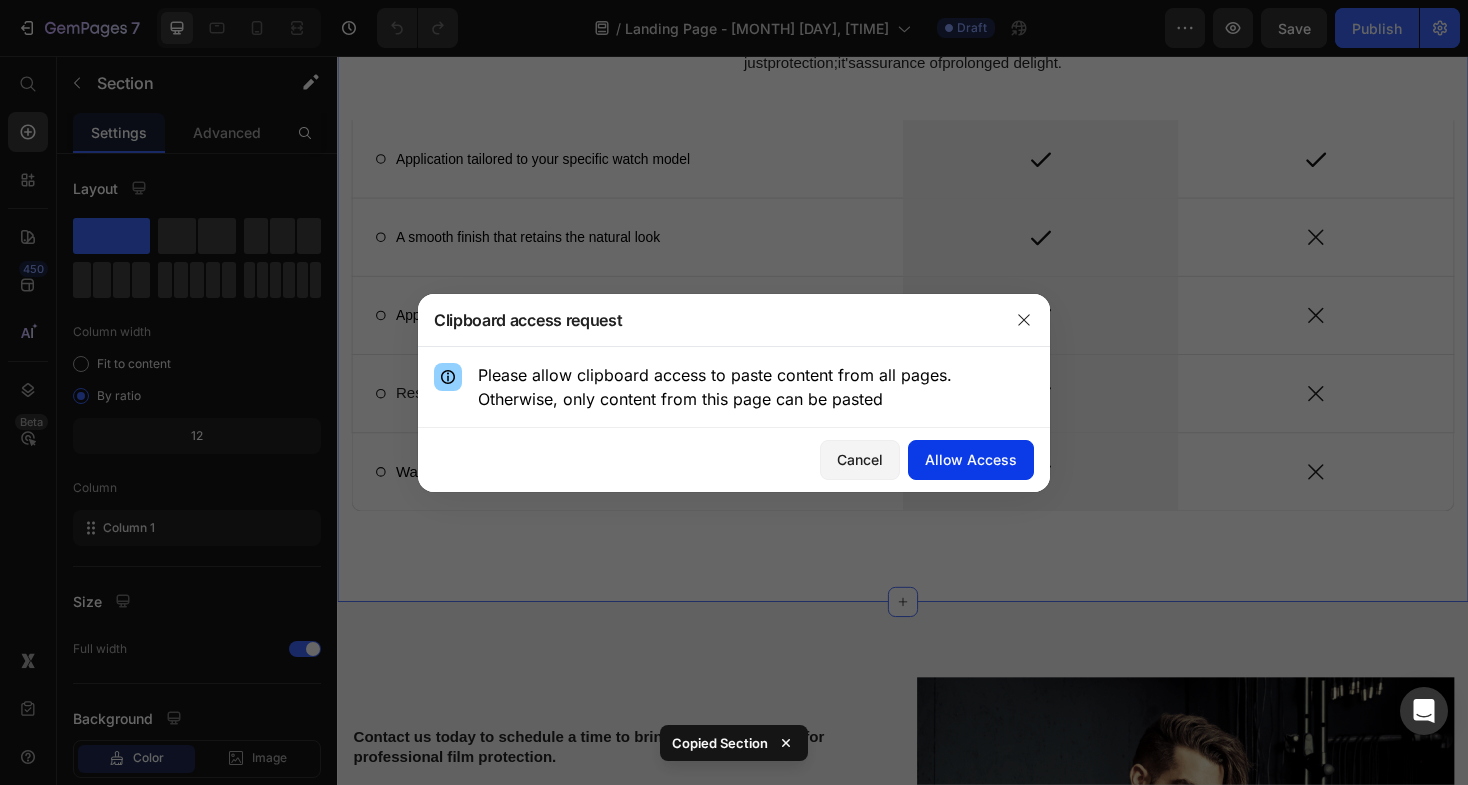 click on "Allow Access" 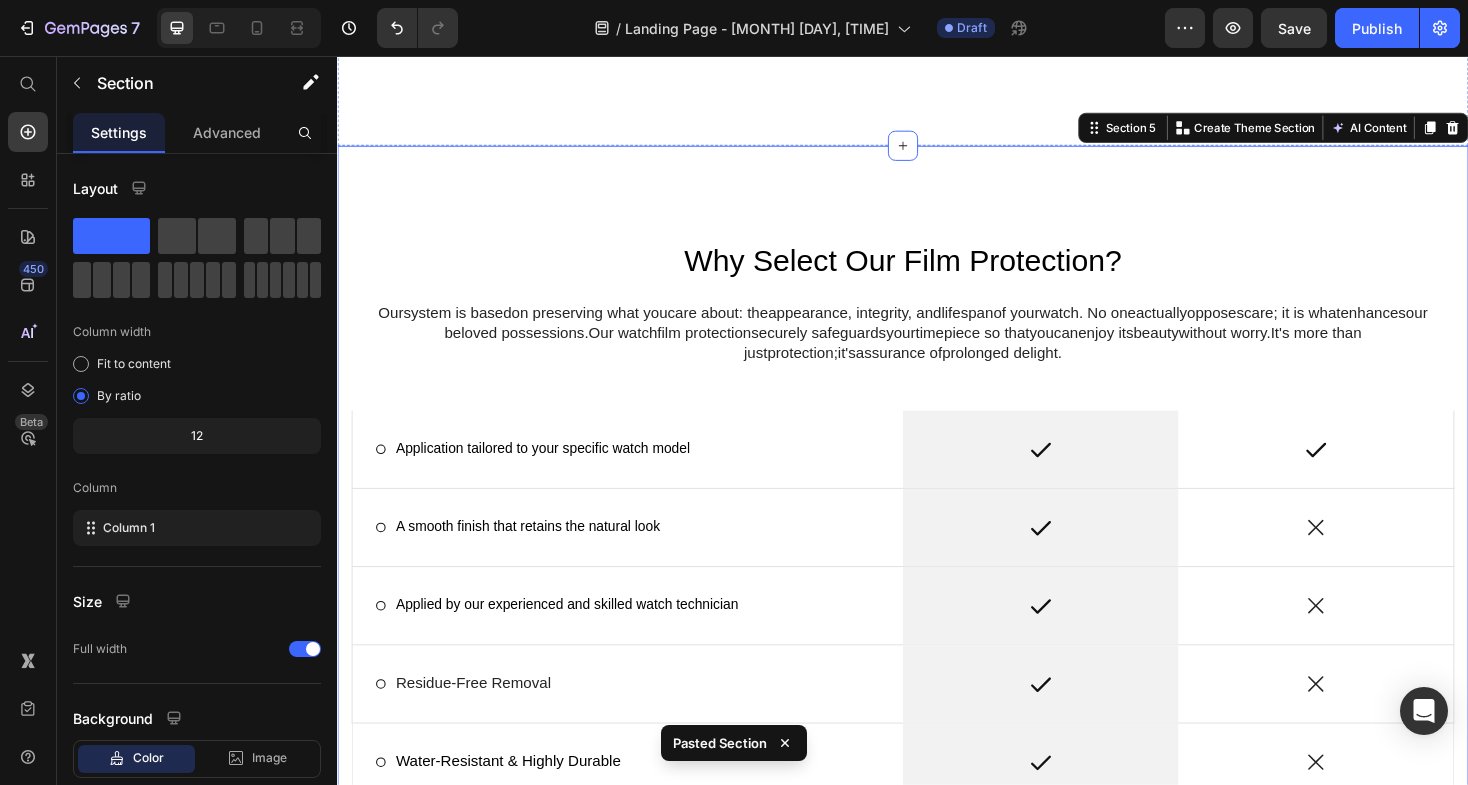 scroll, scrollTop: 2896, scrollLeft: 0, axis: vertical 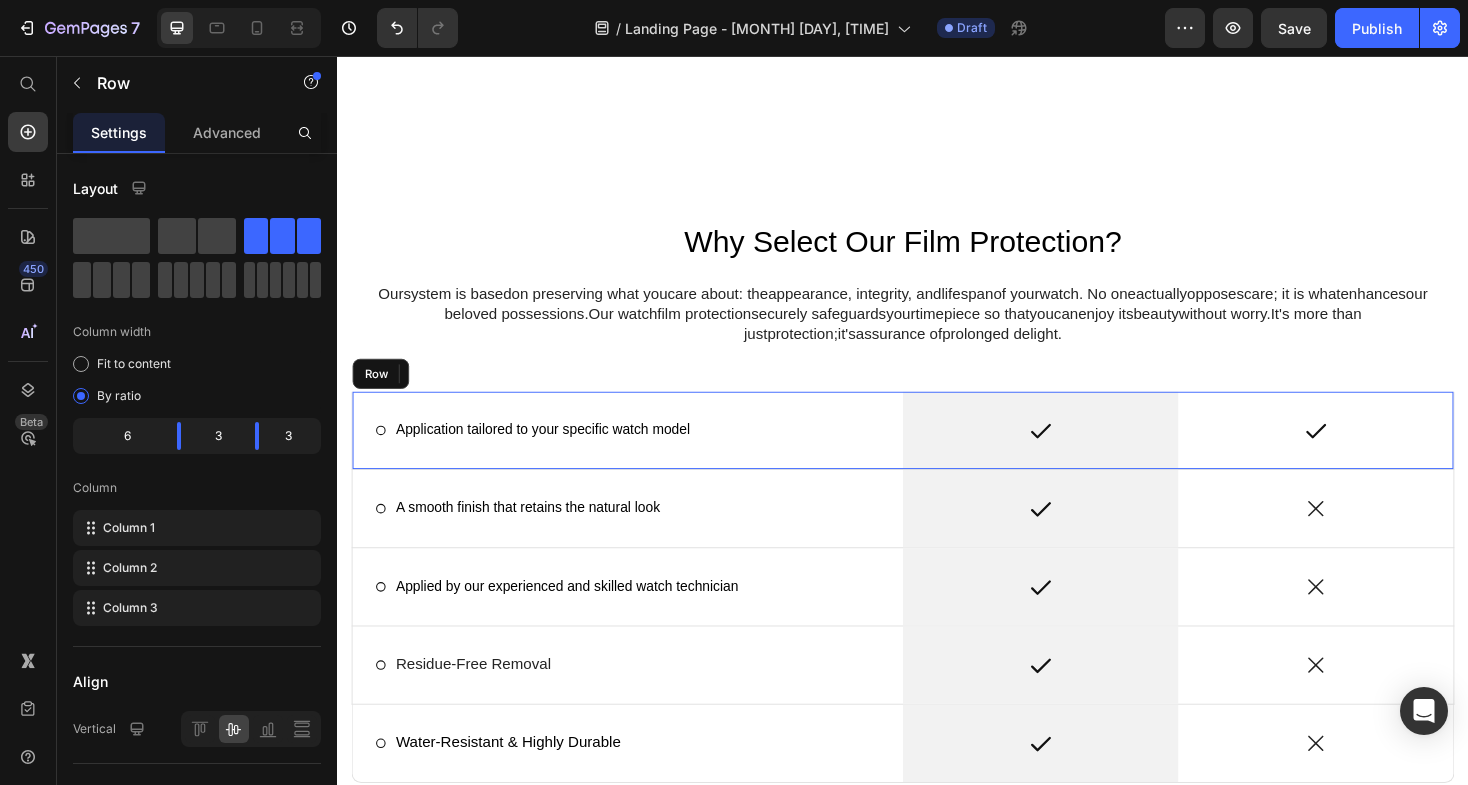 click on "Icon Application tailored to your specific watch model Text Block Row" at bounding box center [645, 453] 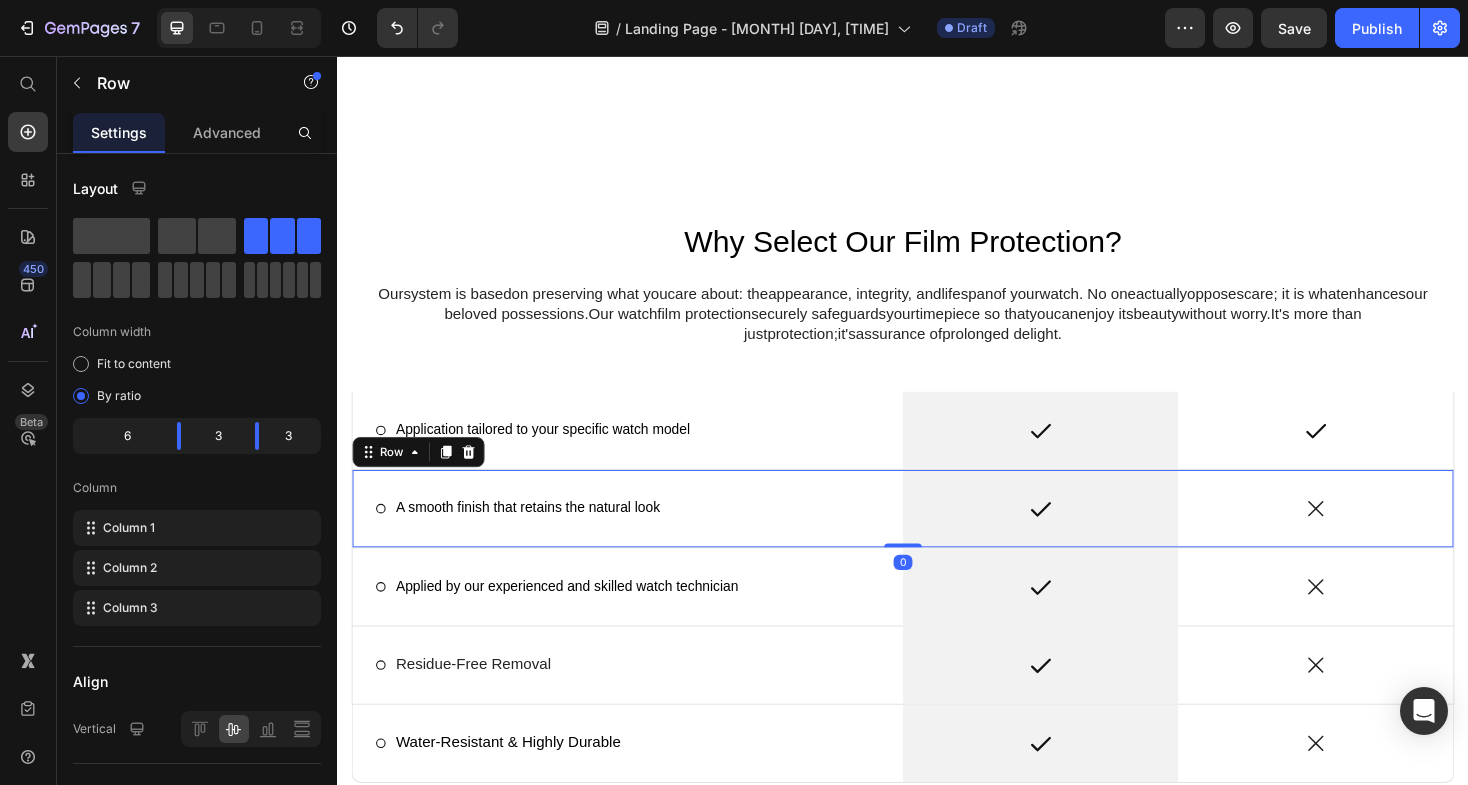 click on "Icon A smooth finish that retains the natural look Text Block Row" at bounding box center [645, 536] 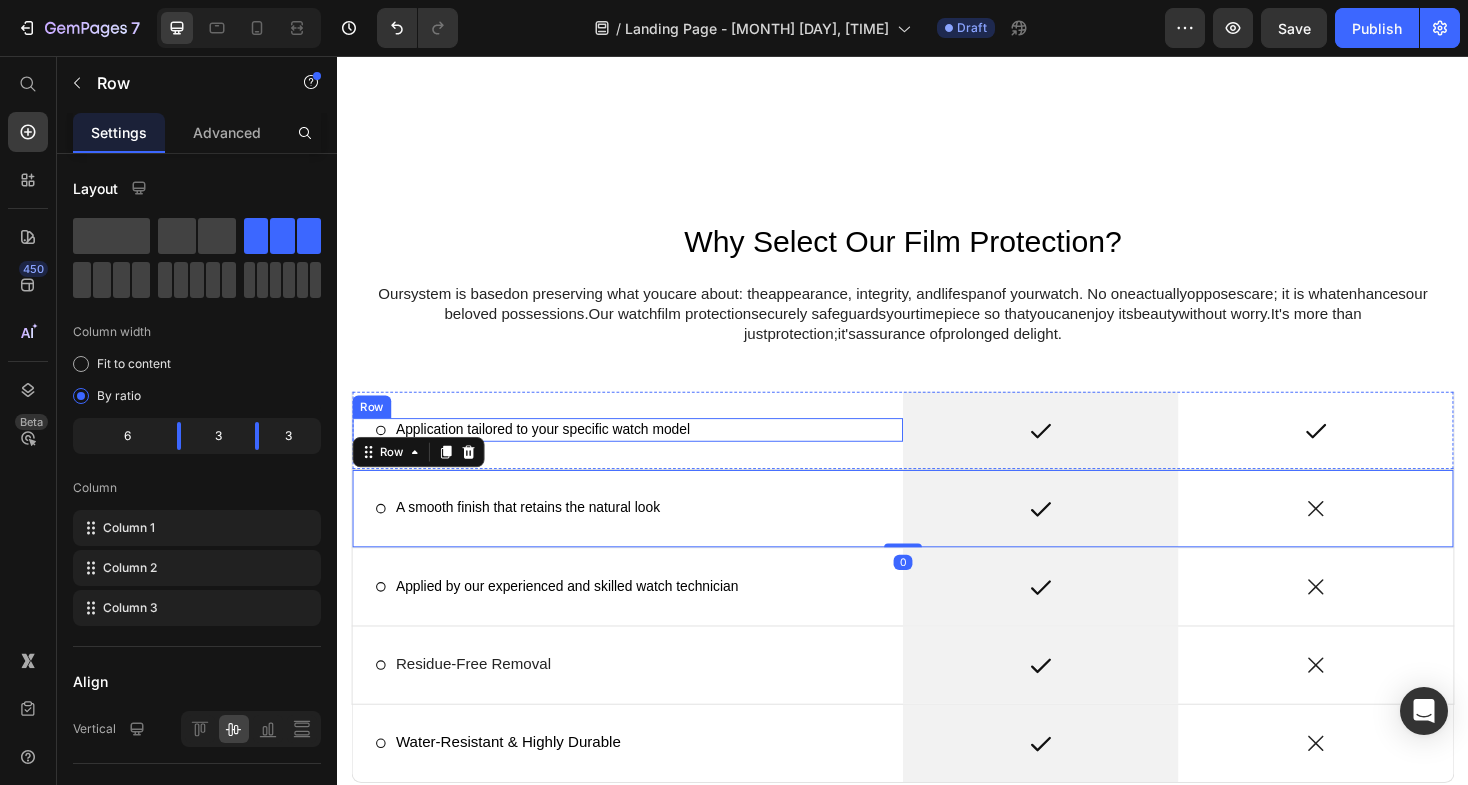 click on "Row" at bounding box center [374, 400] 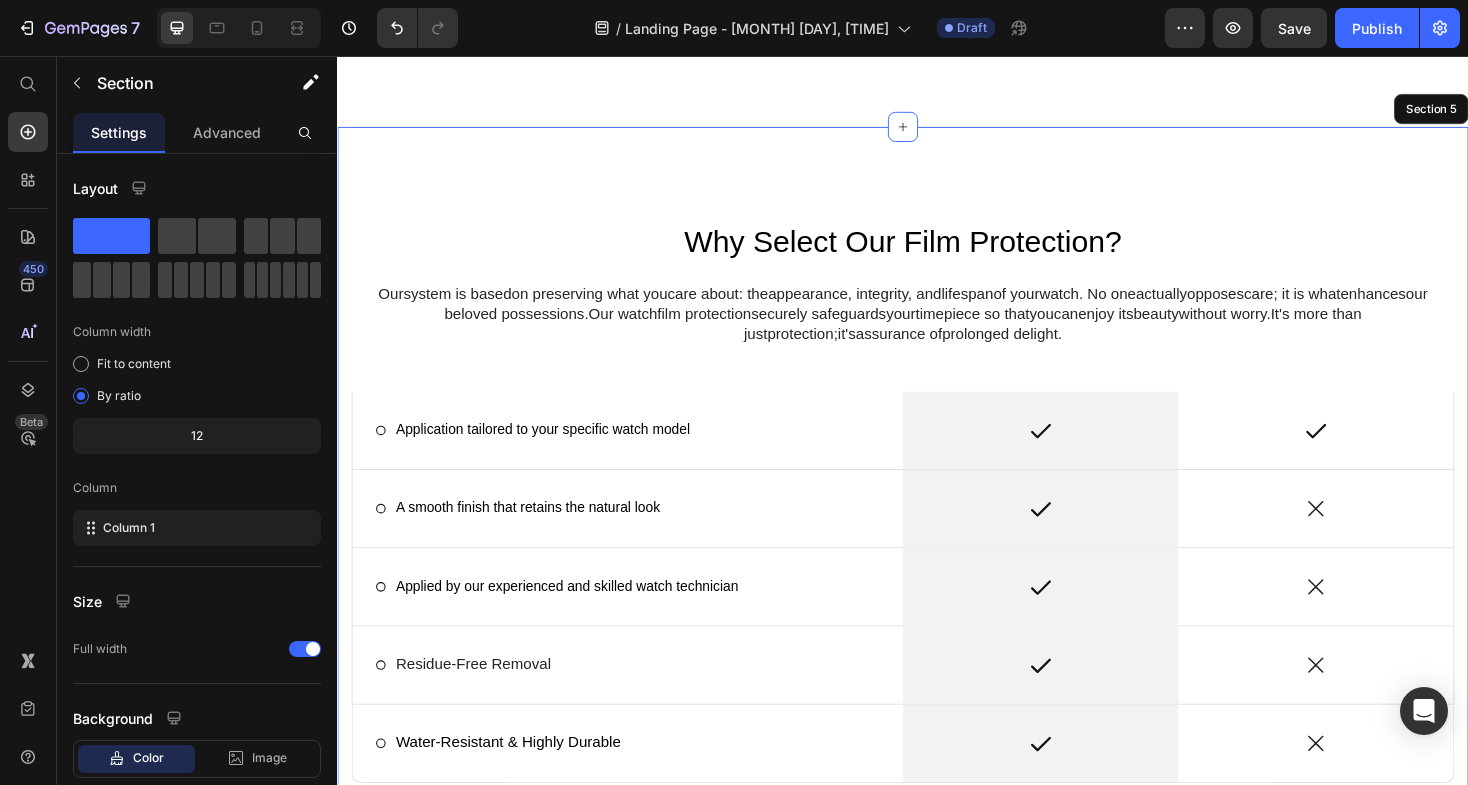 click on "Why Select Our Film Protection? Heading Our  system   is   based  on preserving what you  care about : the  appearance , integrity, and  lifespan  of your  watch . No one  actuallyopposes  care ;   it   is   what  enhances  our   beloved   possessions .  Our   watch film protection  securely   safeguards  your  timepiece   so   that  you  can enjoy its  beauty  without worry.  It's   more   than   just  protection ;  it 's assurance of  prolonged   delight . Text Block Row
Icon Application tailored to your specific watch model Text Block Row
Icon Row
Icon Row   0
Icon A smooth finish that retains the natural look Text Block Row
Icon Row
Icon Row
Icon Applied by our experienced and skilled watch technician Text Block Row
Icon Row
Icon Row
Icon Residue-Free Removal Text Block Row
Icon Row
Icon Row
Icon Row" at bounding box center [937, 543] 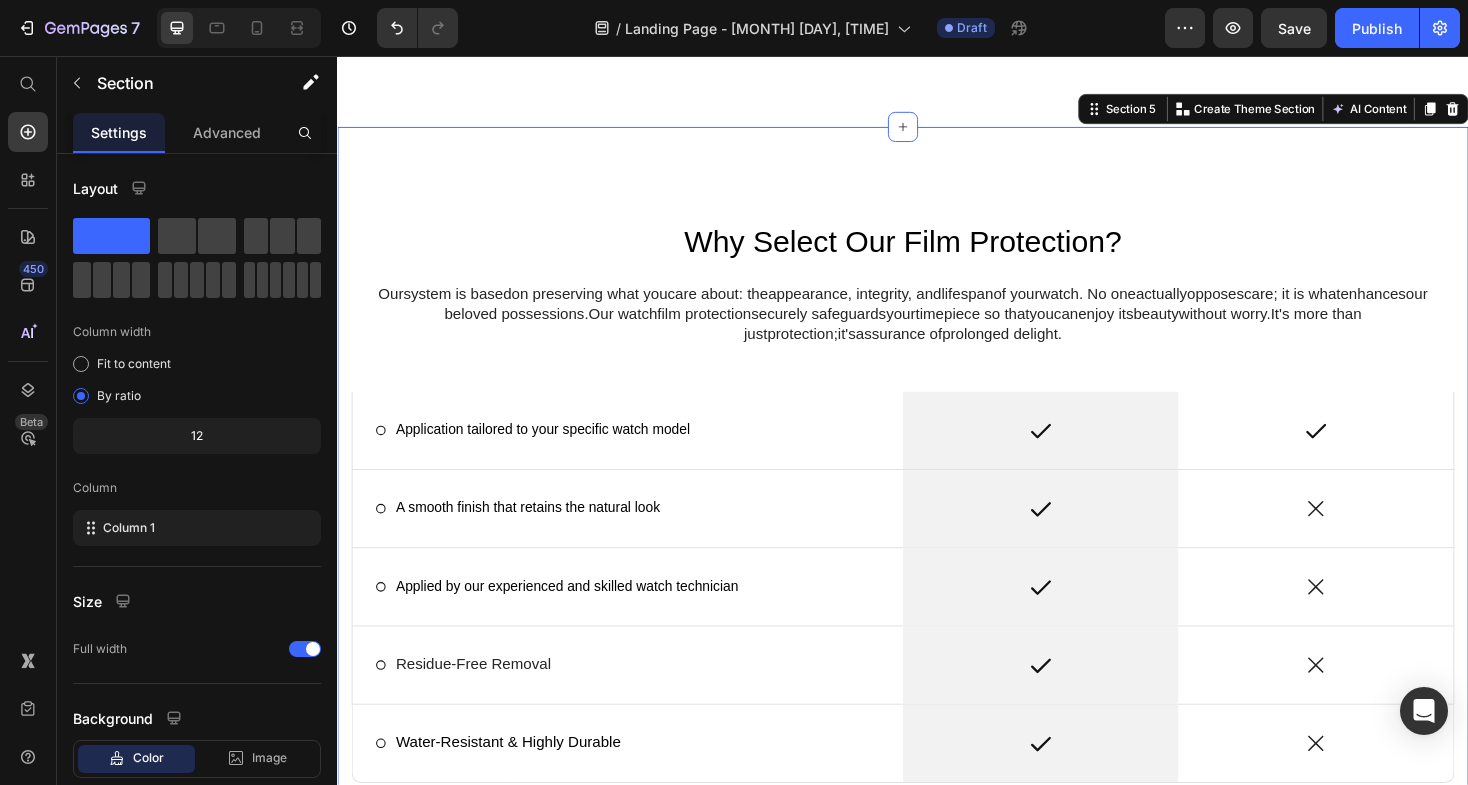 click on "Why Select Our Film Protection? Heading Our  system   is   based  on preserving what you  care about : the  appearance , integrity, and  lifespan  of your  watch . No one  actuallyopposes  care ;   it   is   what  enhances  our   beloved   possessions .  Our   watch film protection  securely   safeguards  your  timepiece   so   that  you  can enjoy its  beauty  without worry.  It's   more   than   just  protection ;  it 's assurance of  prolonged   delight . Text Block Row
Icon Application tailored to your specific watch model Text Block Row
Icon Row
Icon Row
Icon A smooth finish that retains the natural look Text Block Row
Icon Row
Icon Row
Icon Applied by our experienced and skilled watch technician Text Block Row
Icon Row
Icon Row
Icon Residue-Free Removal Text Block Row
Icon Row
Icon Row
Icon Row Icon" at bounding box center (937, 543) 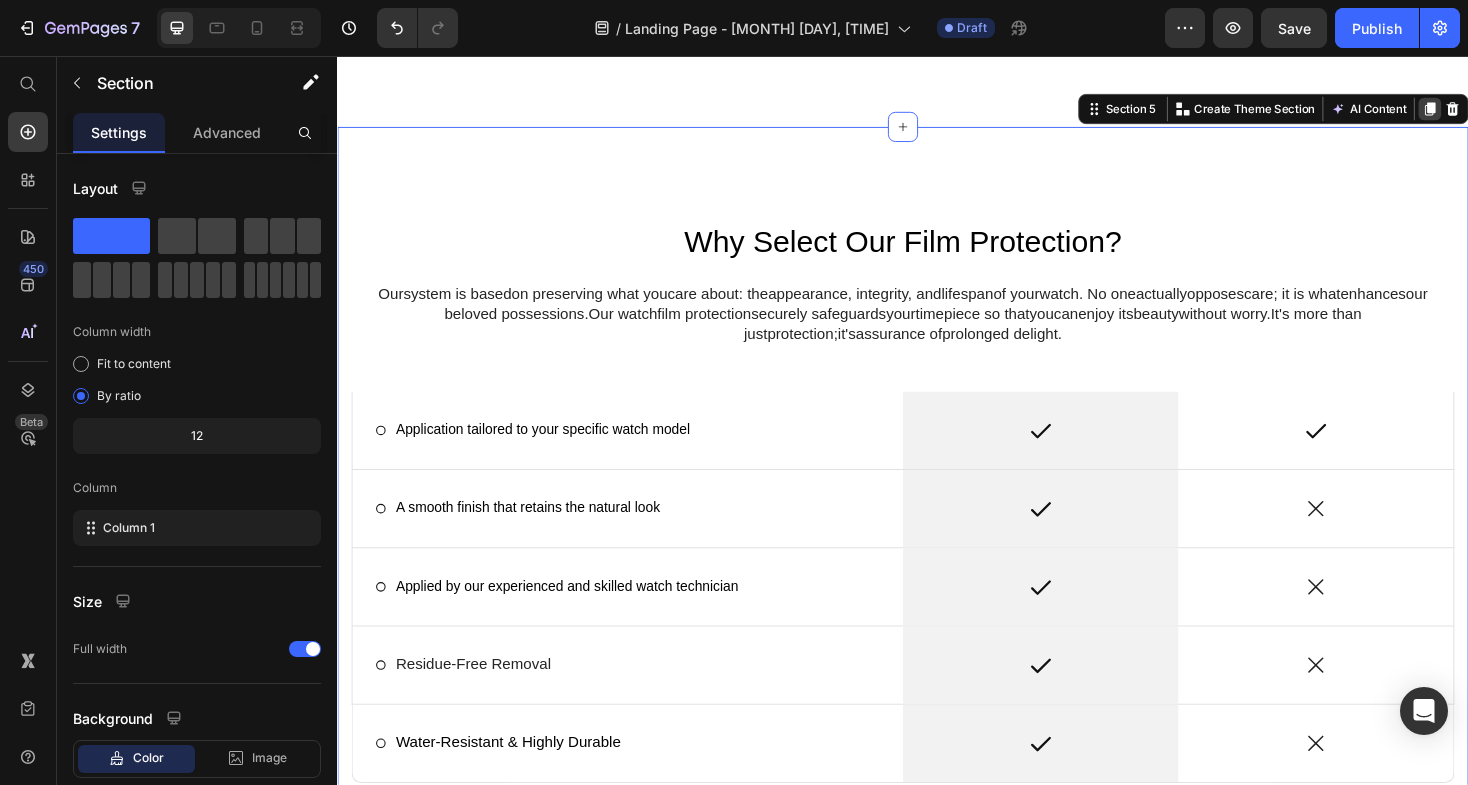 click 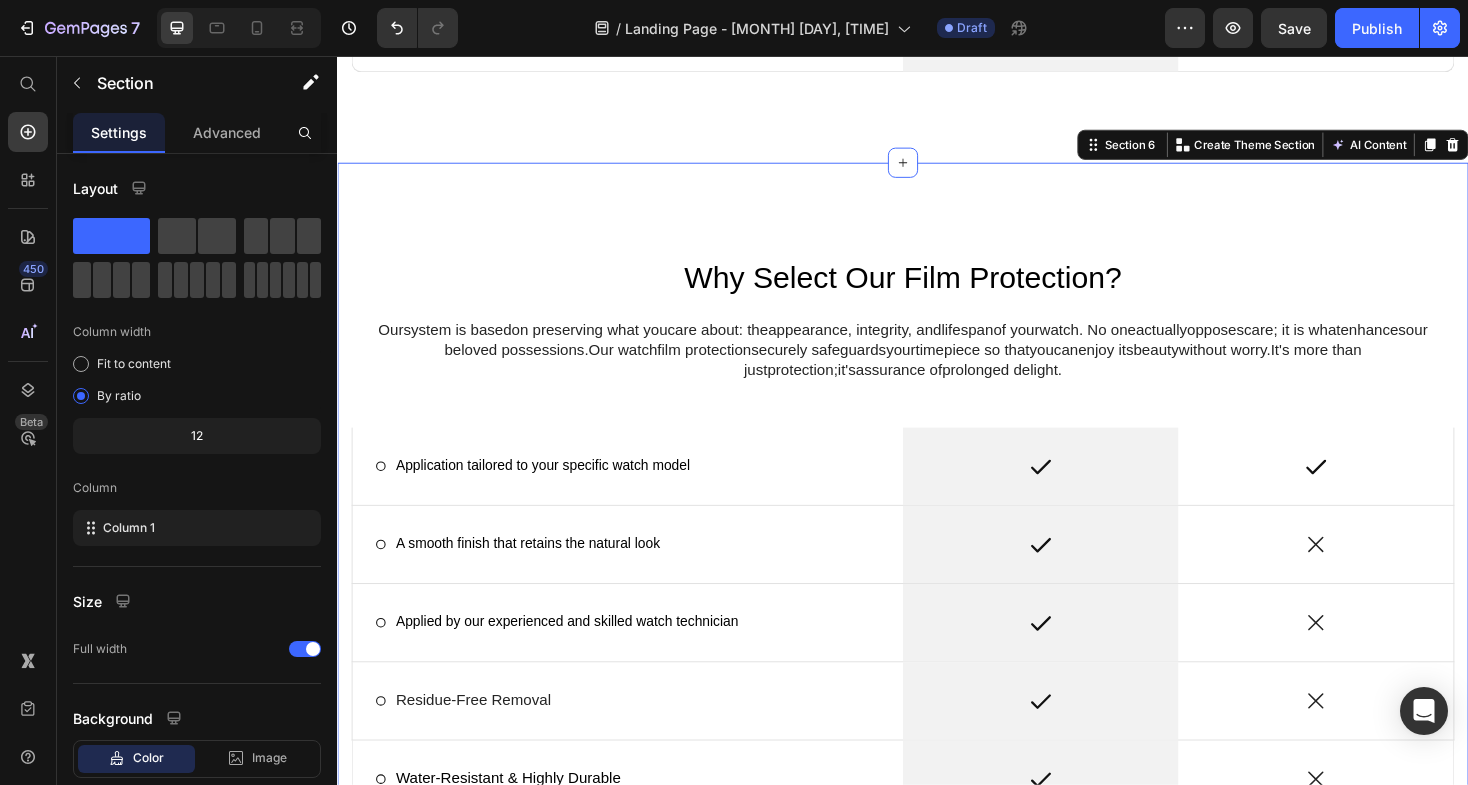 scroll, scrollTop: 3684, scrollLeft: 0, axis: vertical 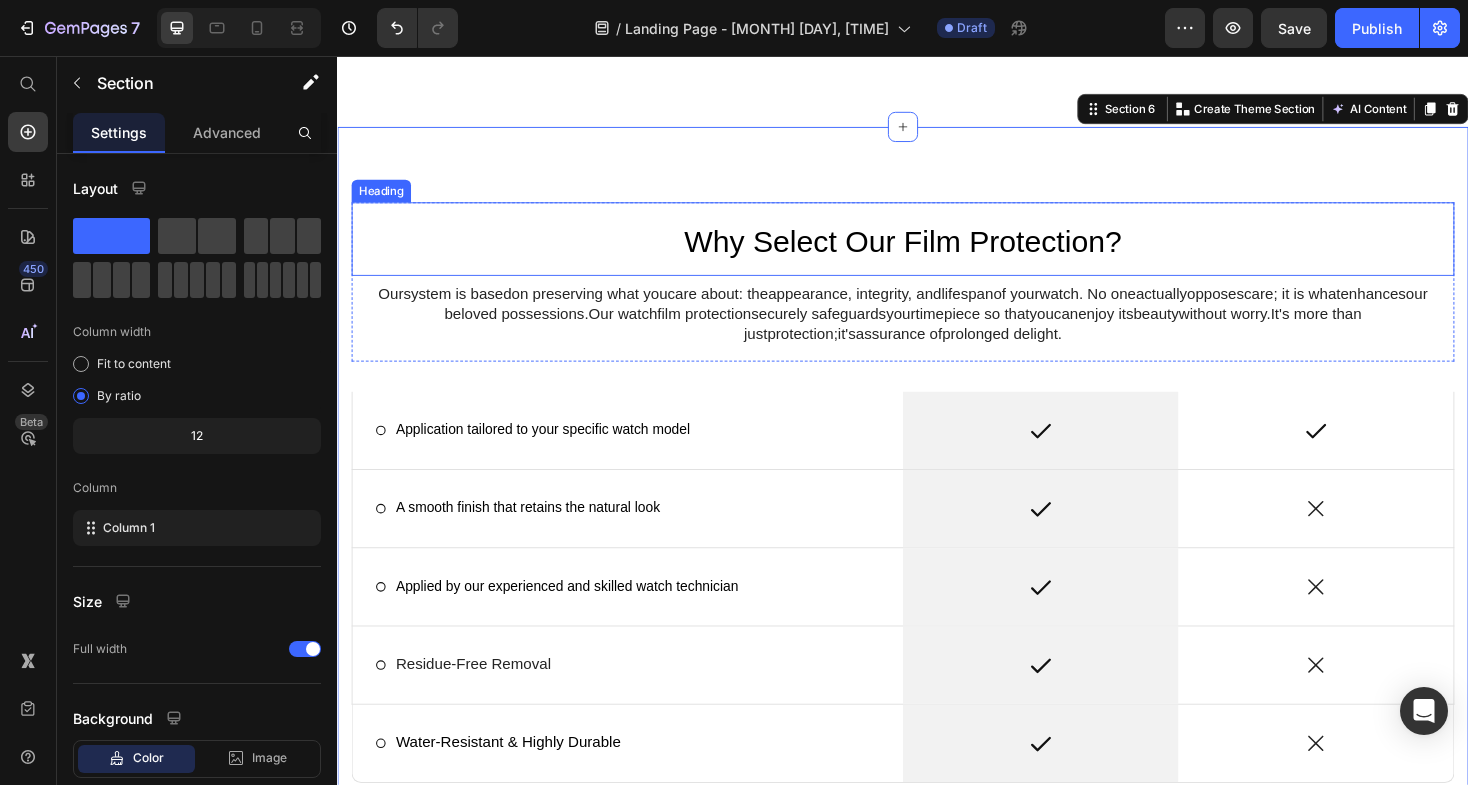 click on "Why Select Our Film Protection?" at bounding box center (937, 250) 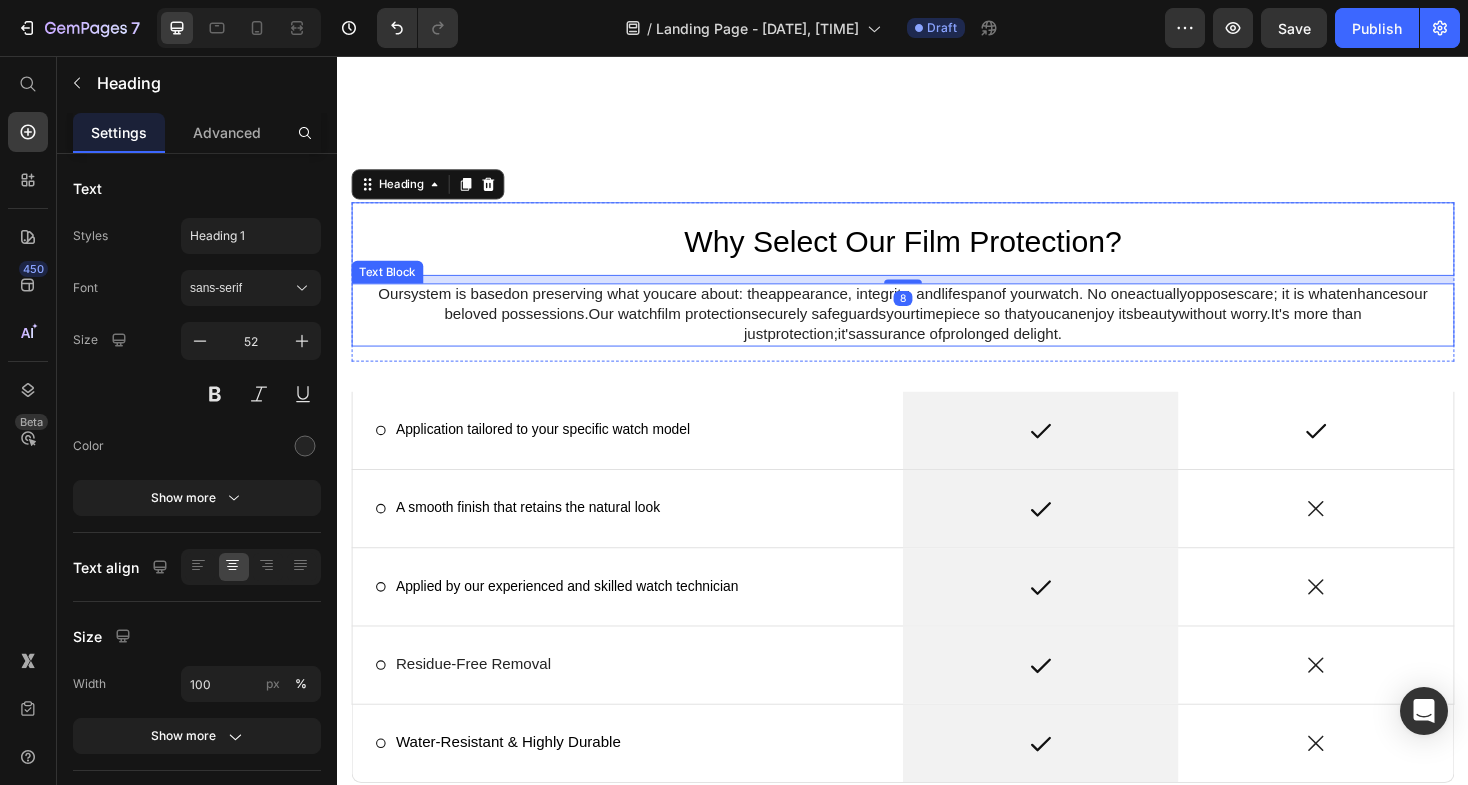 click on "Our  system   is   based  on preserving what you  care about : the  appearance , integrity, and  lifespan  of your  watch . No one  actuallyopposes  care ;   it   is   what  enhances  our   beloved   possessions .  Our   watch film protection  securely   safeguards  your  timepiece   so   that  you  can enjoy its  beauty  without worry.  It's   more   than   just  protection ;  it 's assurance of  prolonged   delight ." at bounding box center (937, 330) 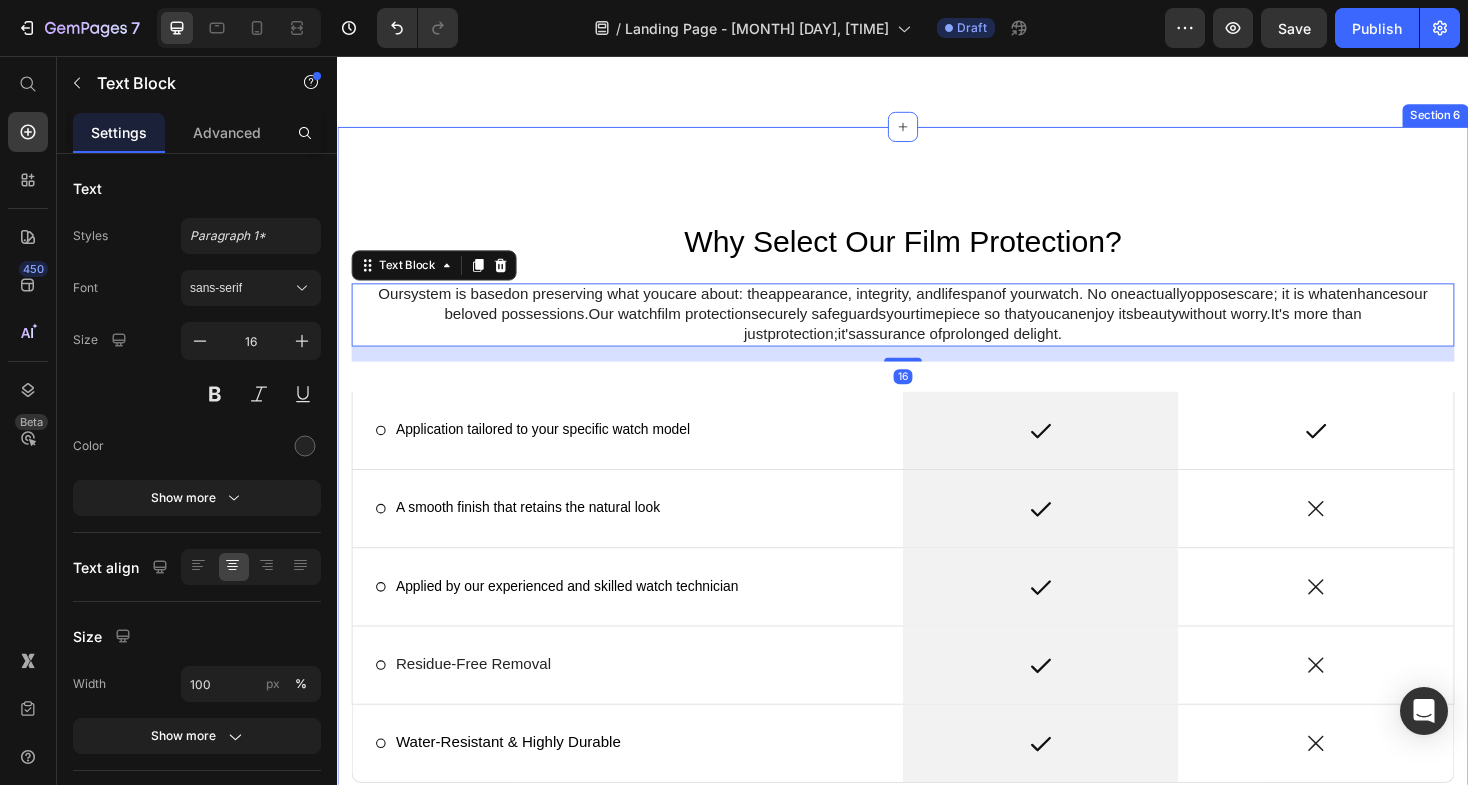 click on "Why Select Our Film Protection? Heading Our  system   is   based  on preserving what you  care about : the  appearance , integrity, and  lifespan  of your  watch . No one  actuallyopposes  care ;   it   is   what  enhances  our   beloved   possessions .  Our   watch film protection  securely   safeguards  your  timepiece   so   that  you  can enjoy its  beauty  without worry.  It's   more   than   just  protection ;  it 's assurance of  prolonged   delight . Text Block   16 Row
Icon Application tailored to your specific watch model Text Block Row
Icon Row
Icon Row
Icon A smooth finish that retains the natural look Text Block Row
Icon Row
Icon Row
Icon Applied by our experienced and skilled watch technician Text Block Row
Icon Row
Icon Row
Icon Residue-Free Removal Text Block Row
Icon Row
Icon Row
Icon Row" at bounding box center [937, 527] 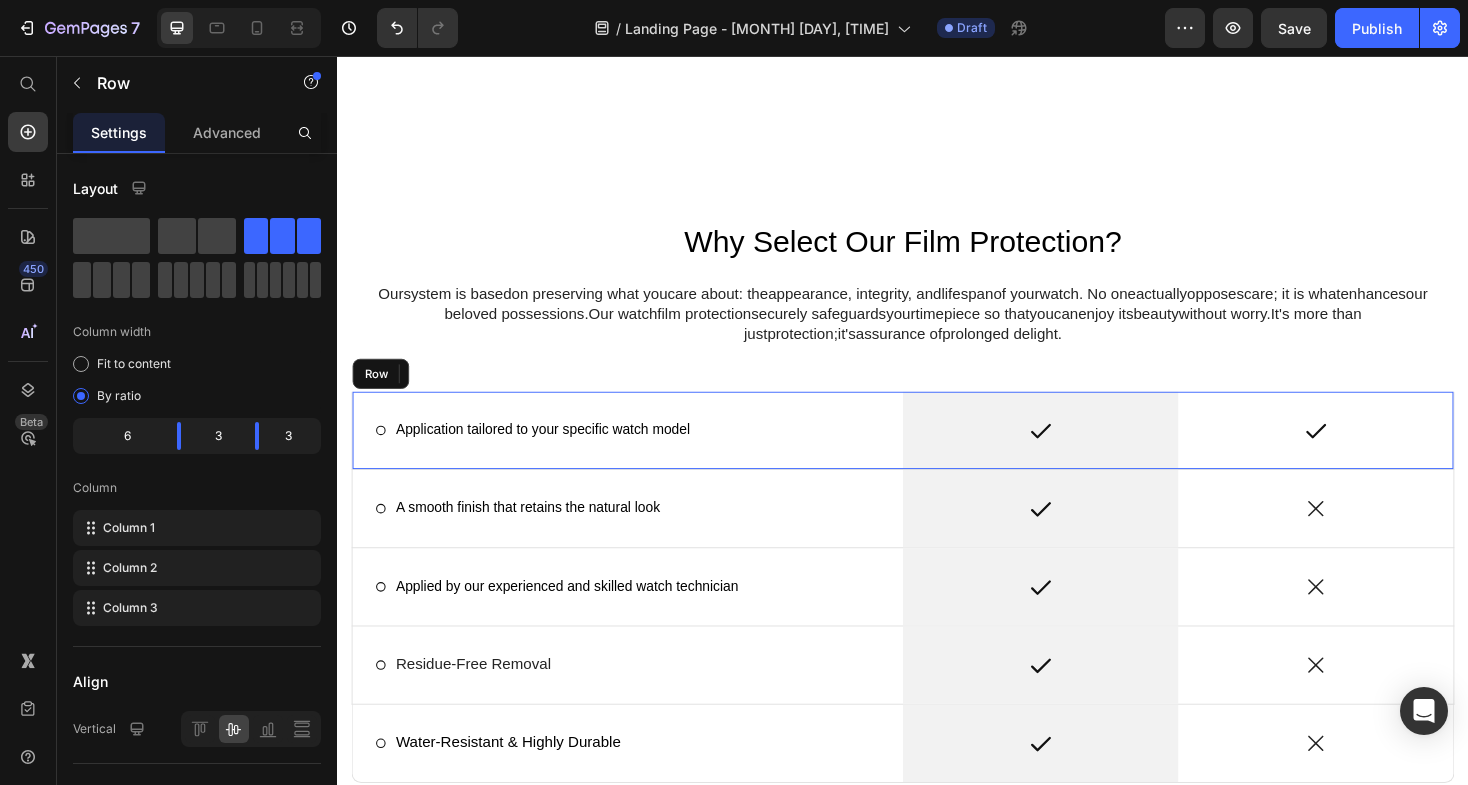click on "Icon Application tailored to your specific watch model Text Block Row" at bounding box center [645, 453] 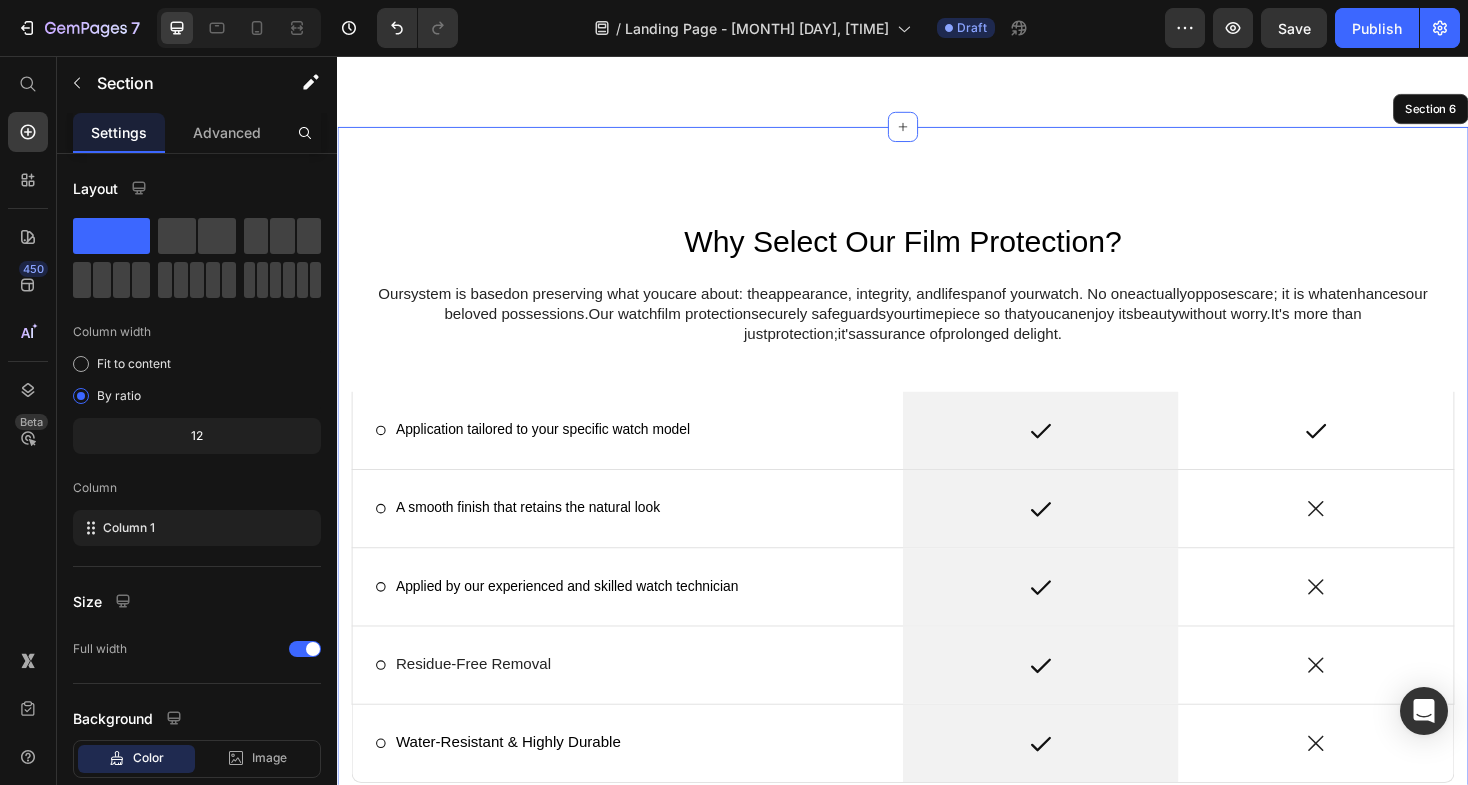 click on "Why Select Our Film Protection? Heading Our  system   is   based  on preserving what you  care about : the  appearance , integrity, and  lifespan  of your  watch . No one  actuallyopposes  care ;   it   is   what  enhances  our   beloved   possessions .  Our   watch film protection  securely   safeguards  your  timepiece   so   that  you  can enjoy its  beauty  without worry.  It's   more   than   just  protection ;  it 's assurance of  prolonged   delight . Text Block Row
Icon Application tailored to your specific watch model Text Block Row
Icon Row
Icon Row   0
Icon A smooth finish that retains the natural look Text Block Row
Icon Row
Icon Row
Icon Applied by our experienced and skilled watch technician Text Block Row
Icon Row
Icon Row
Icon Residue-Free Removal Text Block Row
Icon Row
Icon Row
Icon Row" at bounding box center [937, 543] 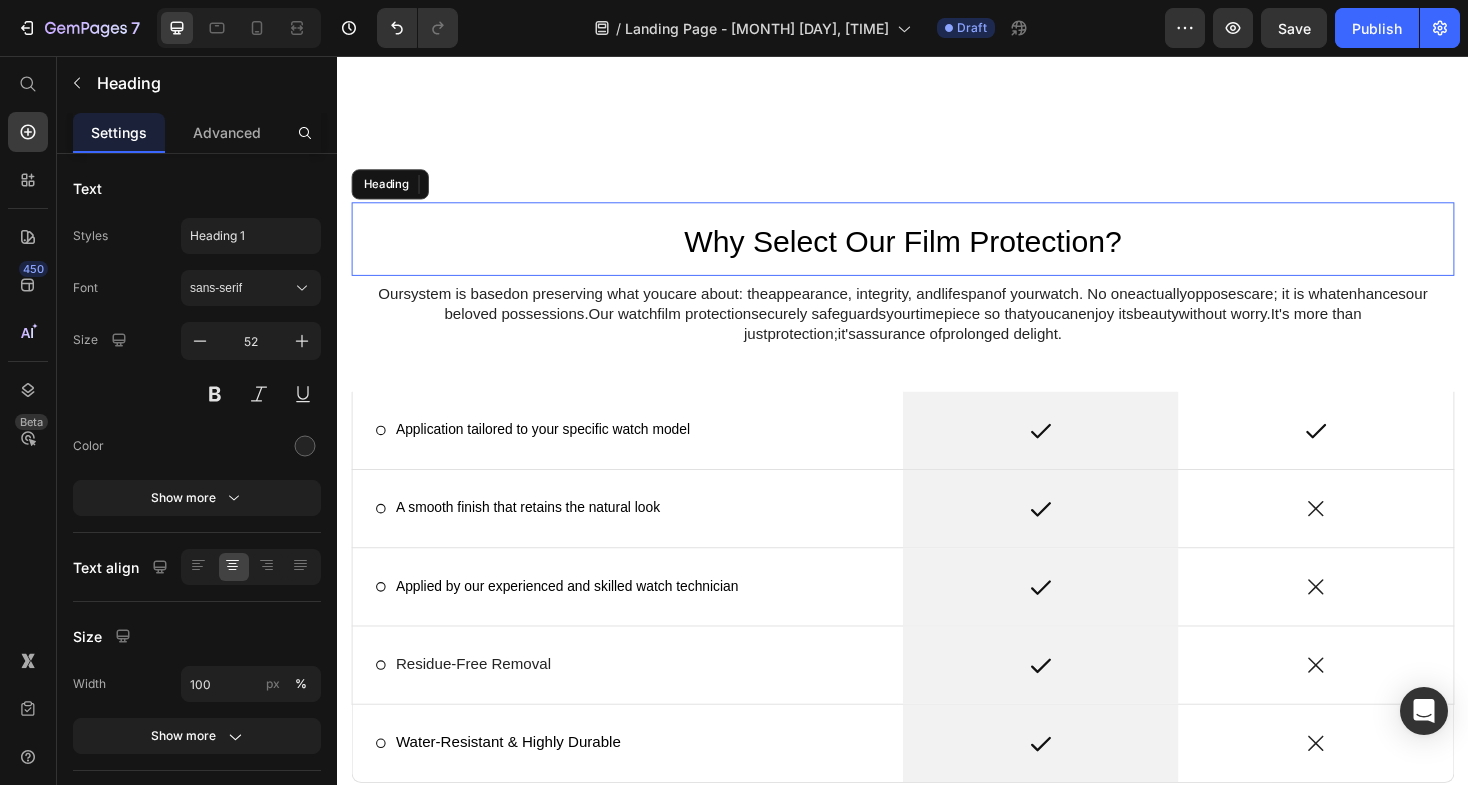 click on "Why Select Our Film Protection?" at bounding box center (937, 253) 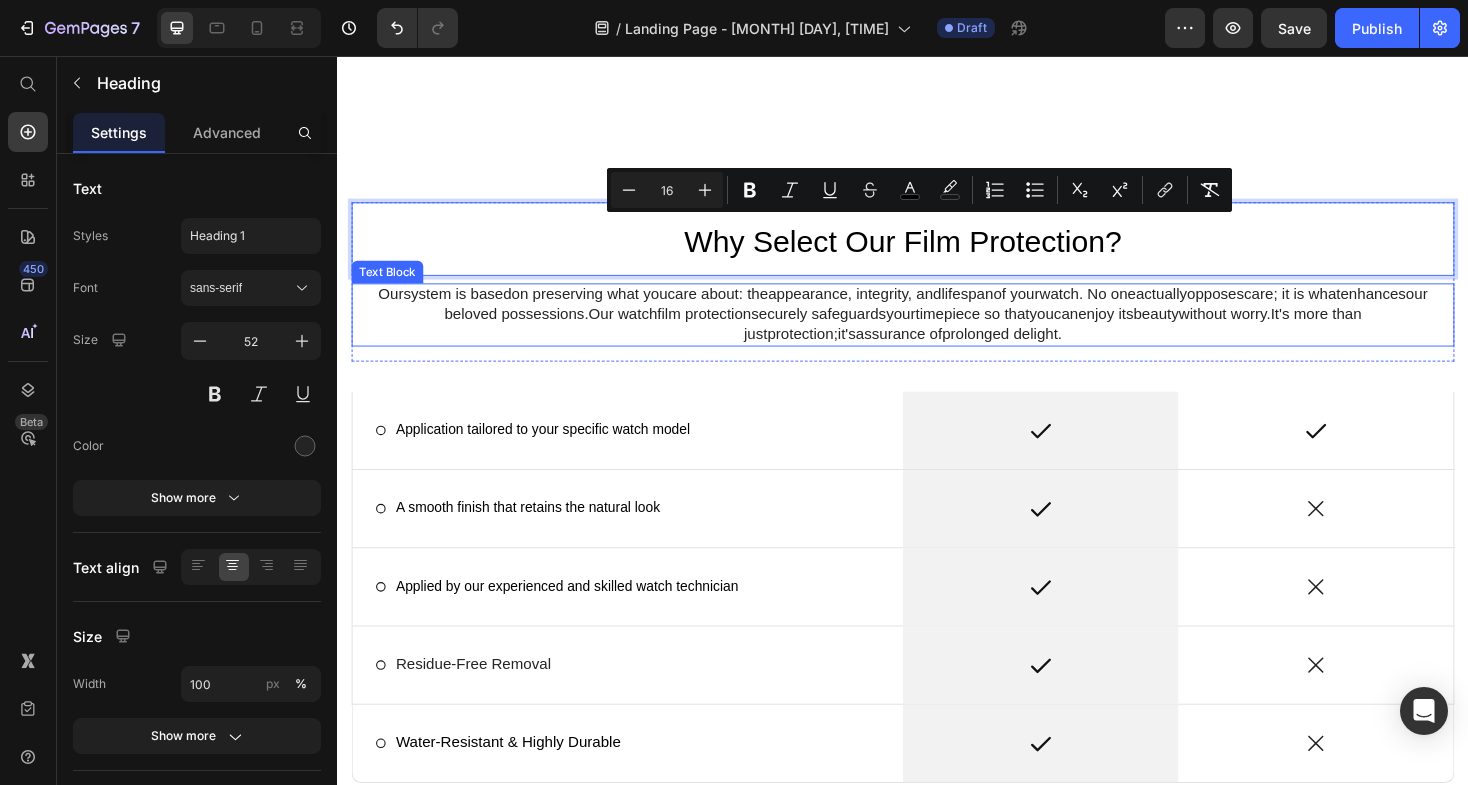click on "watch" at bounding box center (656, 329) 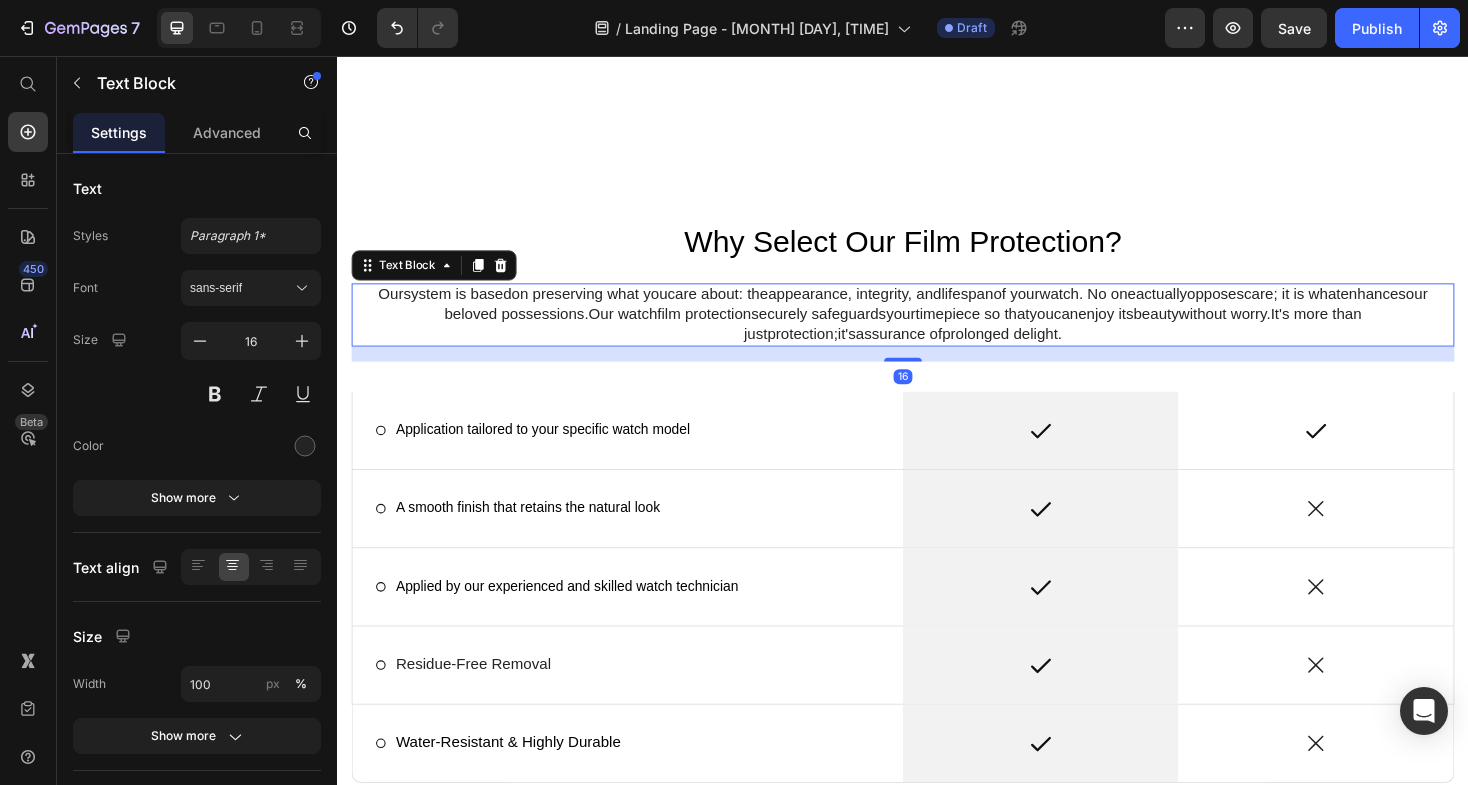 click on "watch" at bounding box center [656, 329] 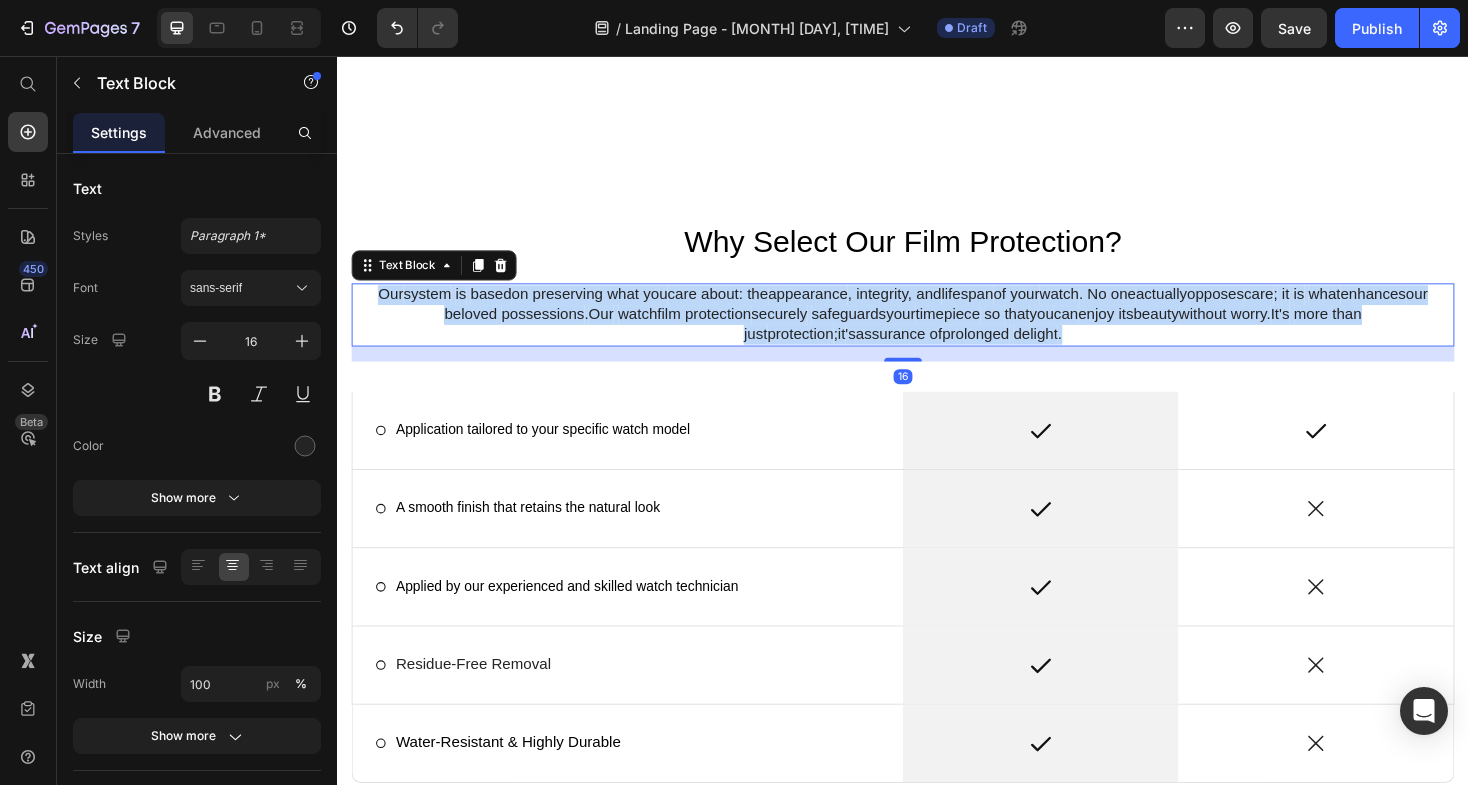 click on "watch" at bounding box center (656, 329) 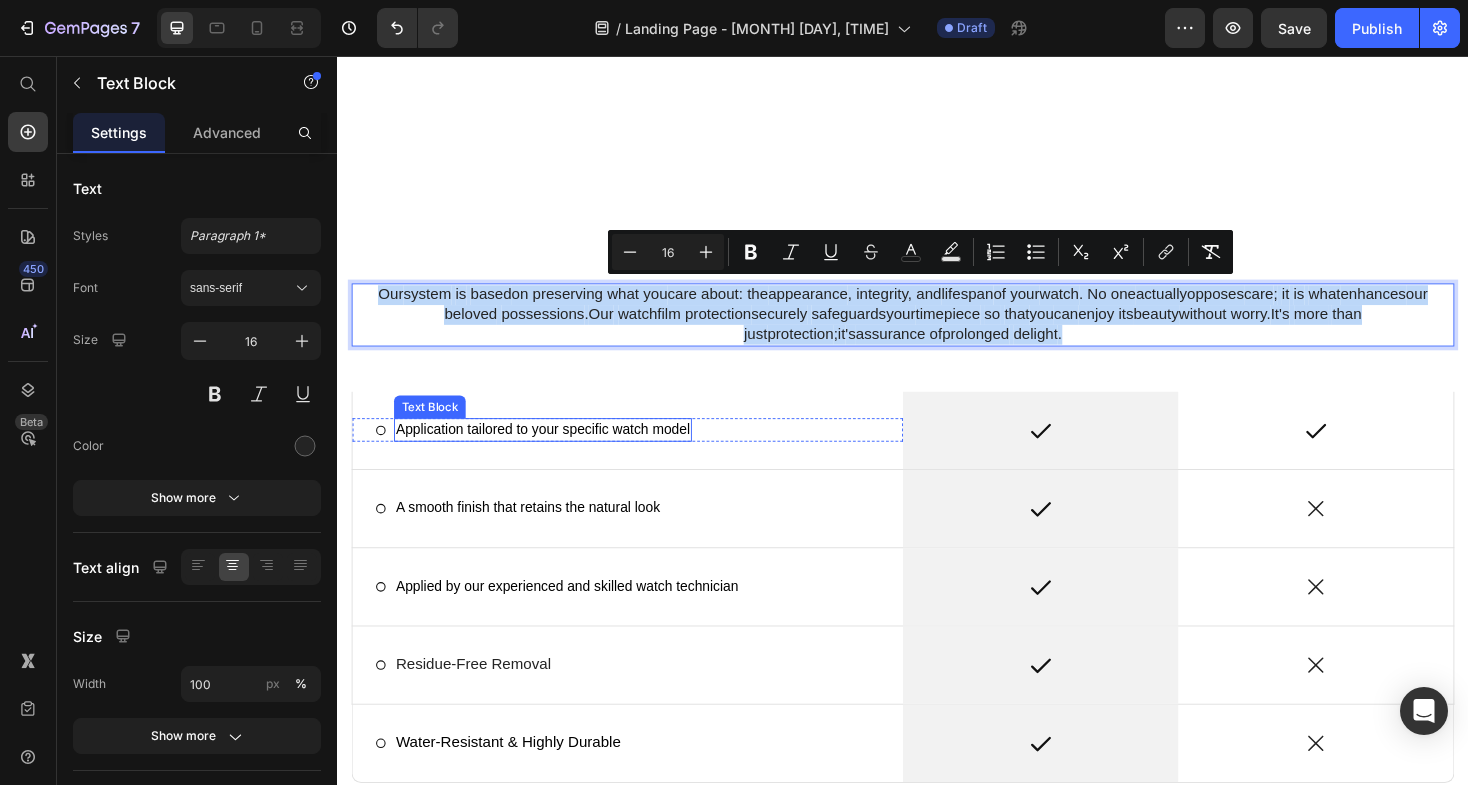 click on "Application tailored to your specific watch model" at bounding box center [555, 452] 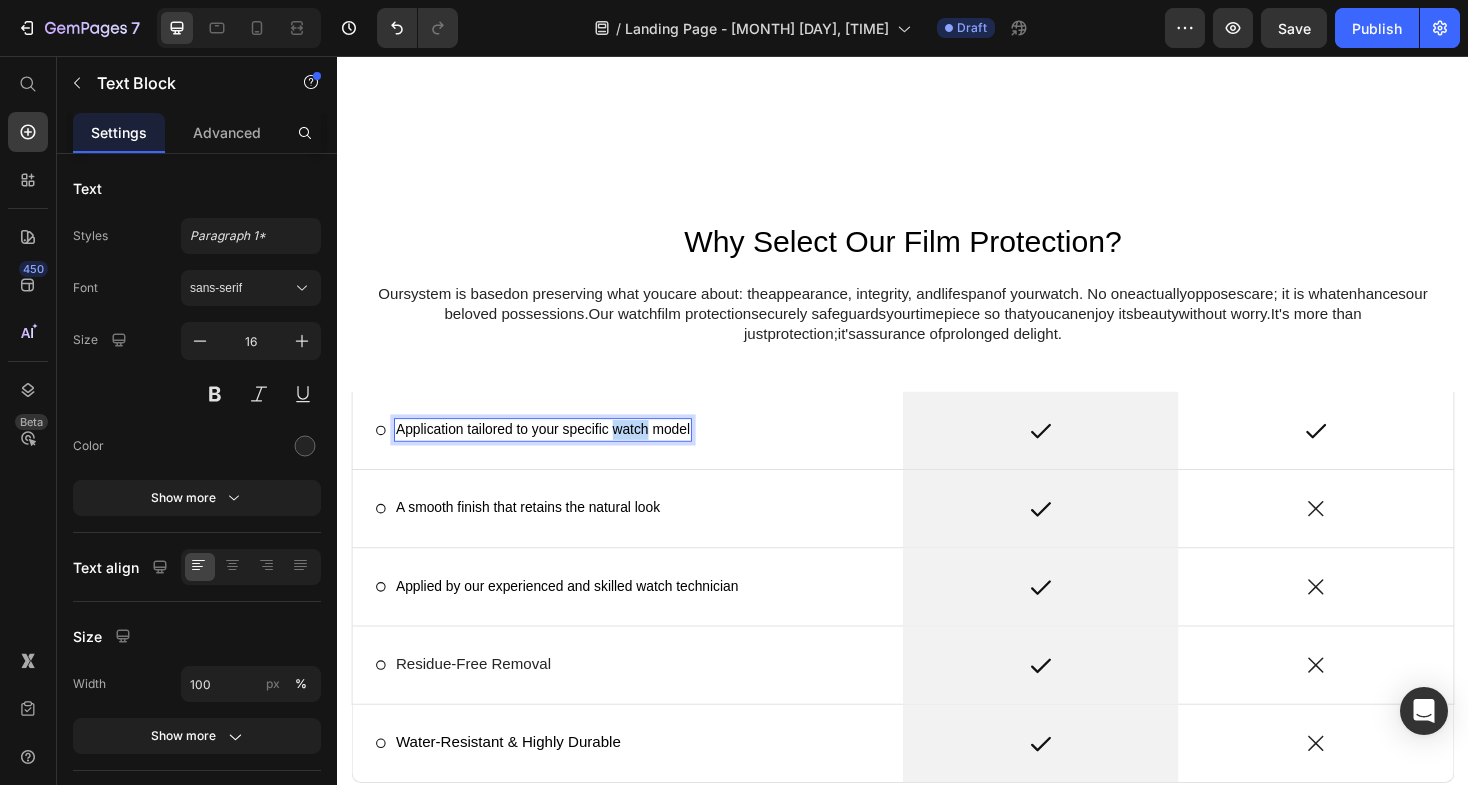 click on "Application tailored to your specific watch model" at bounding box center (555, 452) 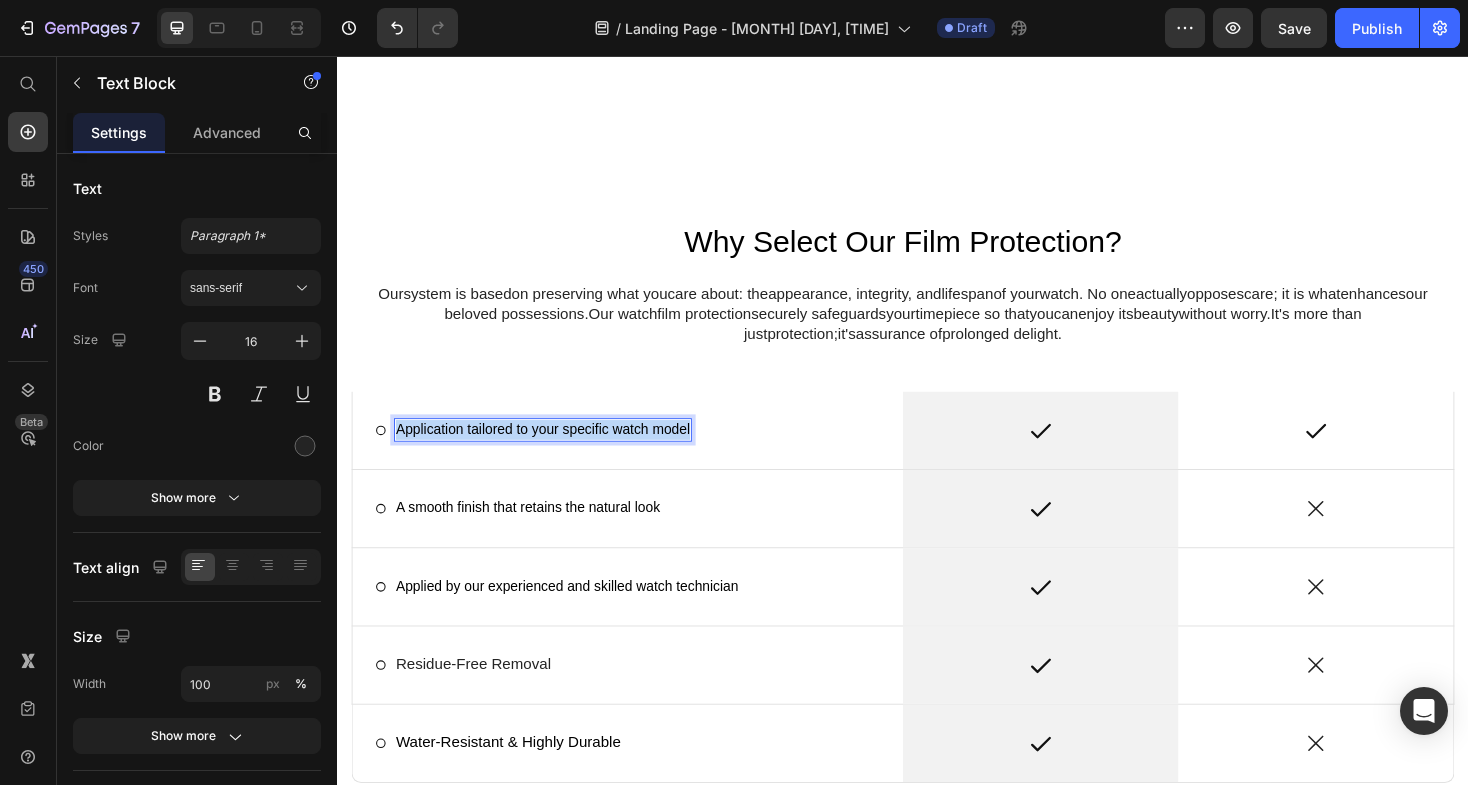 click on "Application tailored to your specific watch model" at bounding box center (555, 452) 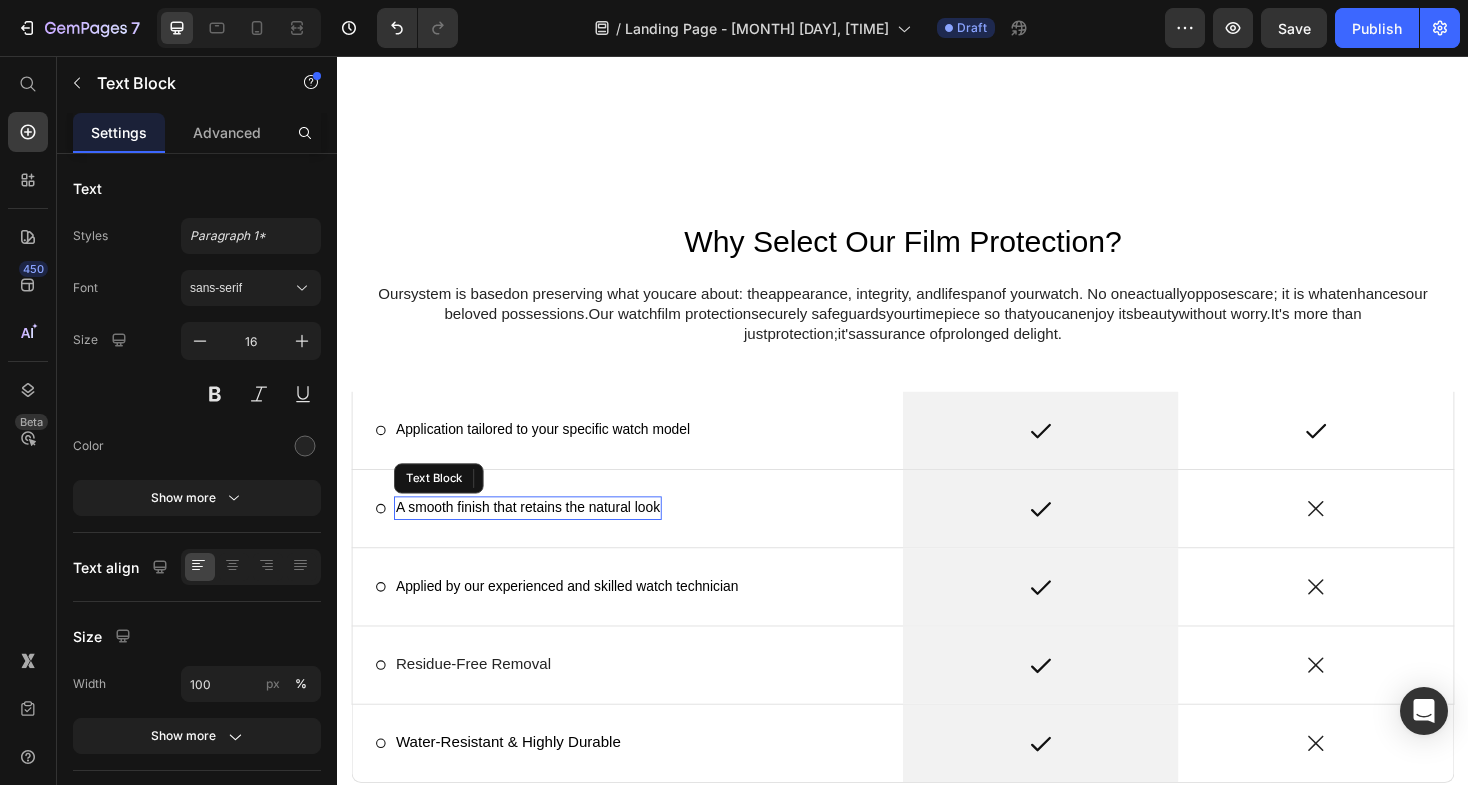click on "A smooth finish that retains the natural look" at bounding box center (539, 535) 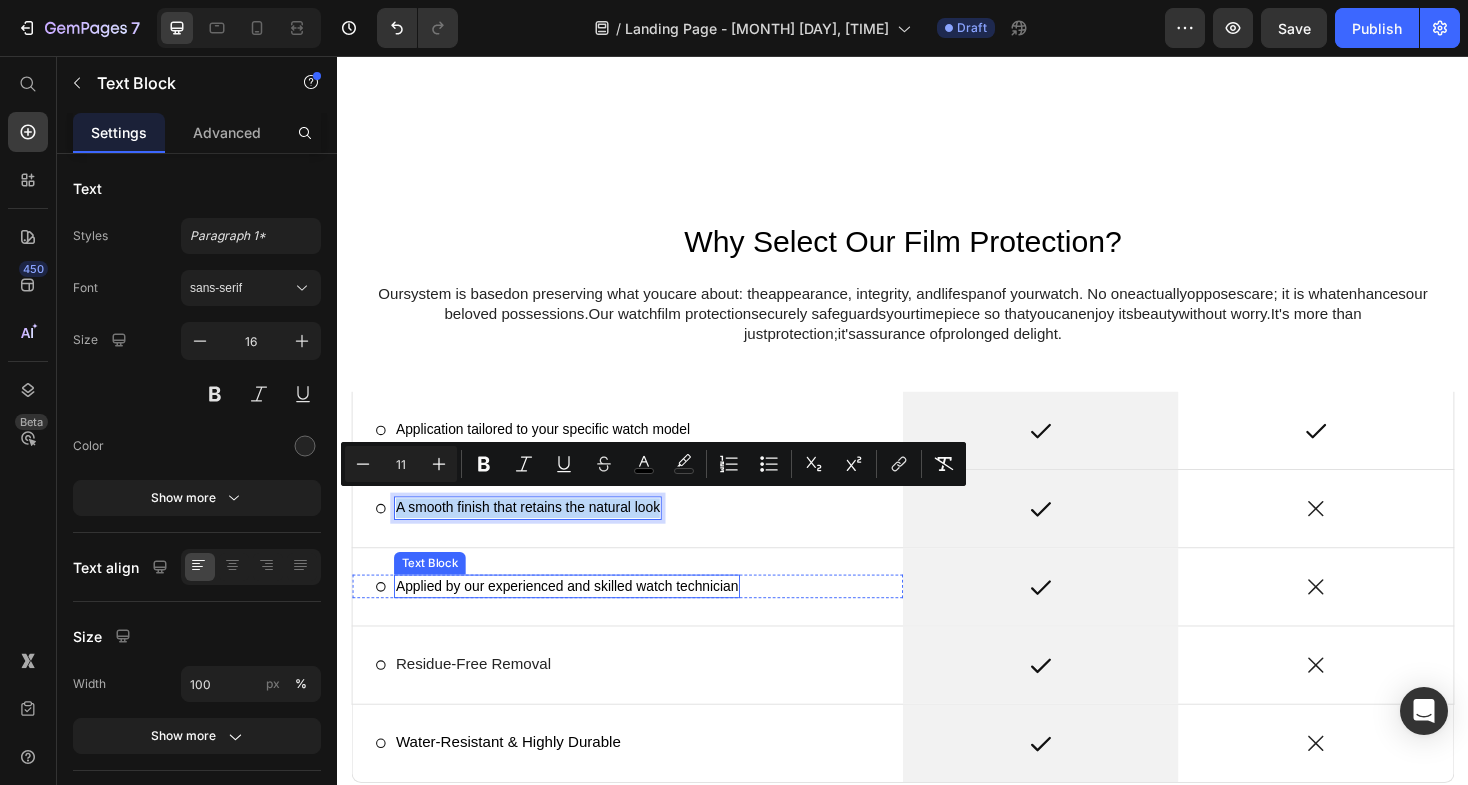 click on "Applied by our experienced and skilled watch technician" at bounding box center [580, 618] 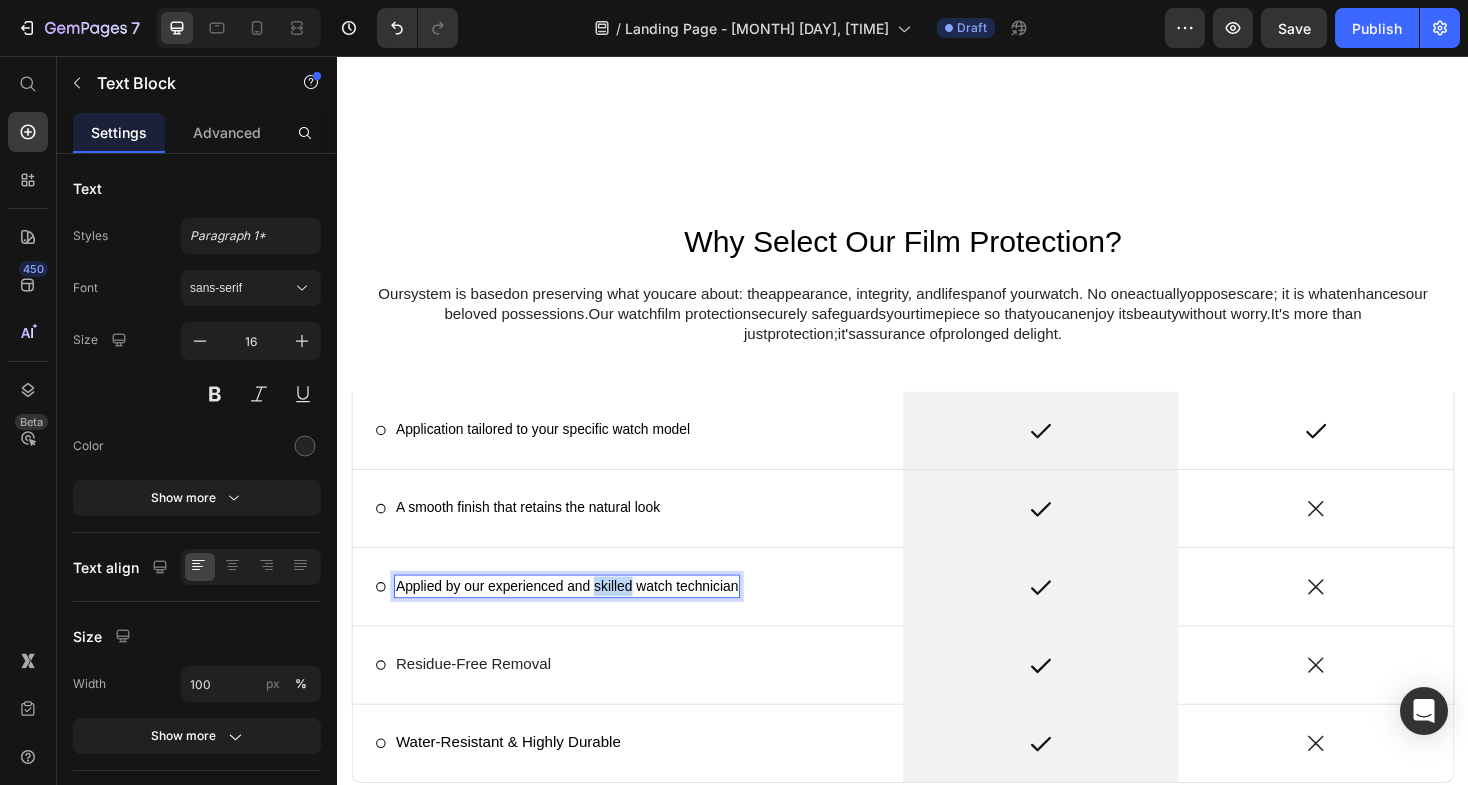click on "Applied by our experienced and skilled watch technician" at bounding box center [580, 618] 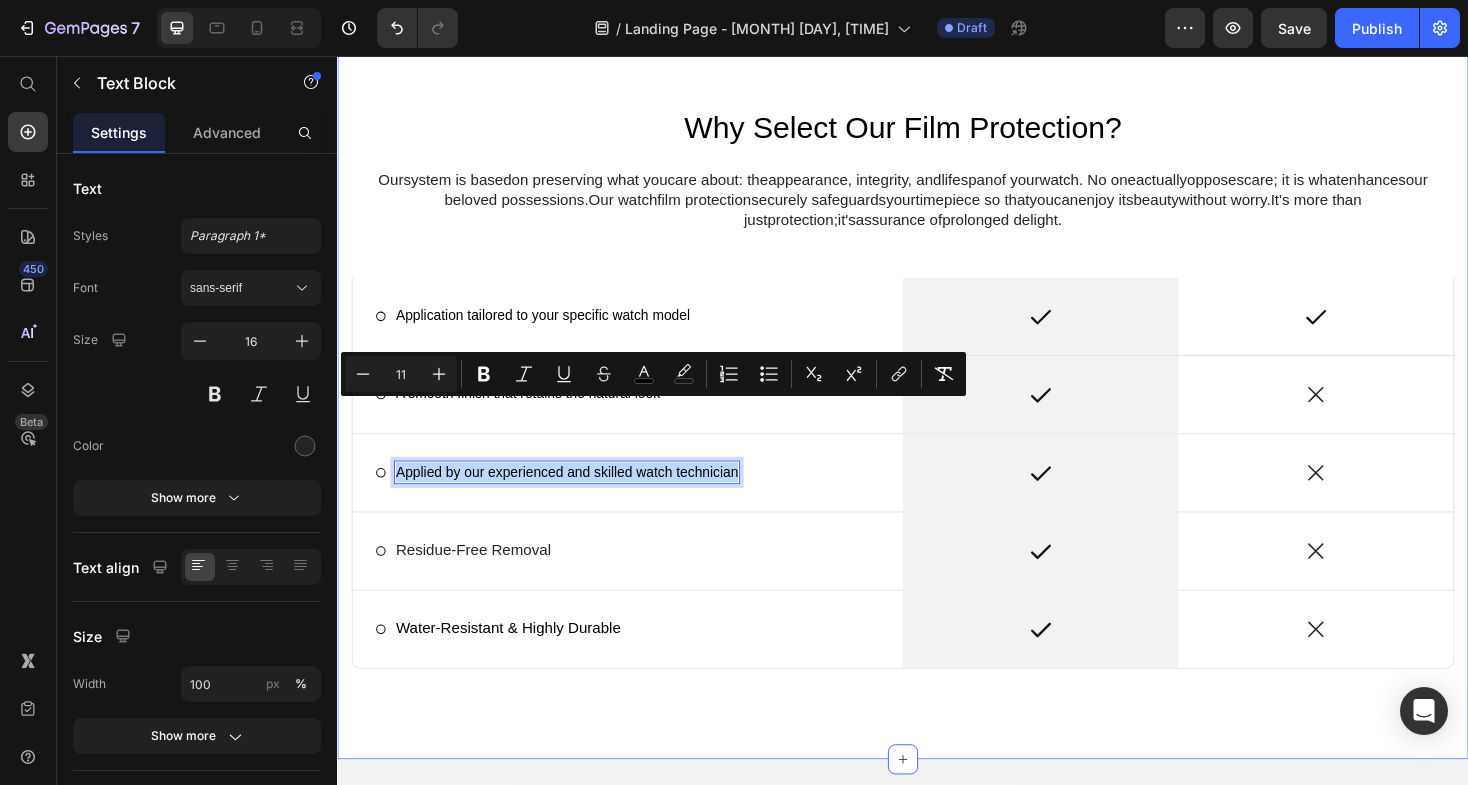 scroll, scrollTop: 3862, scrollLeft: 0, axis: vertical 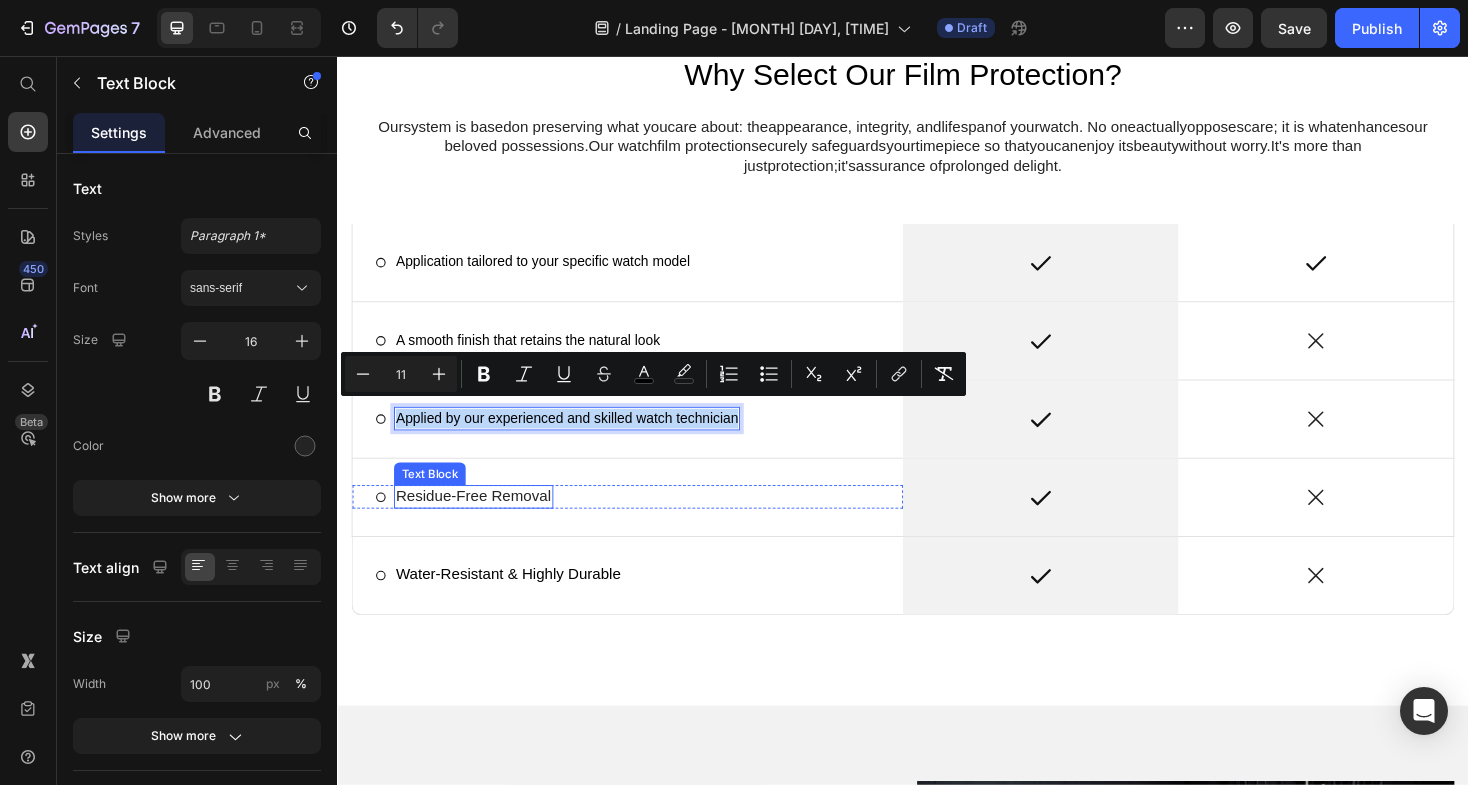 click on "Residue-Free Removal" at bounding box center [481, 523] 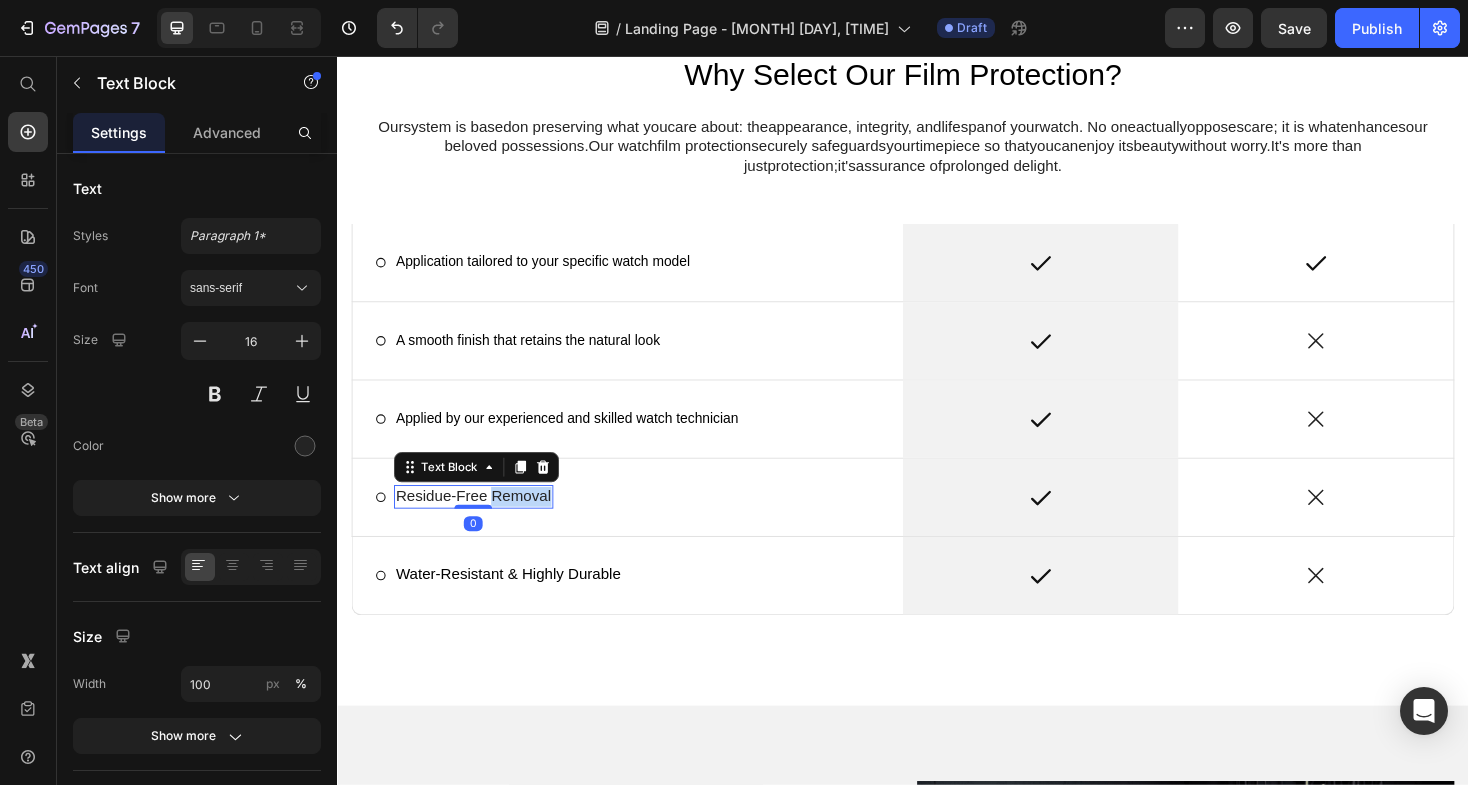 click on "Residue-Free Removal" at bounding box center (481, 523) 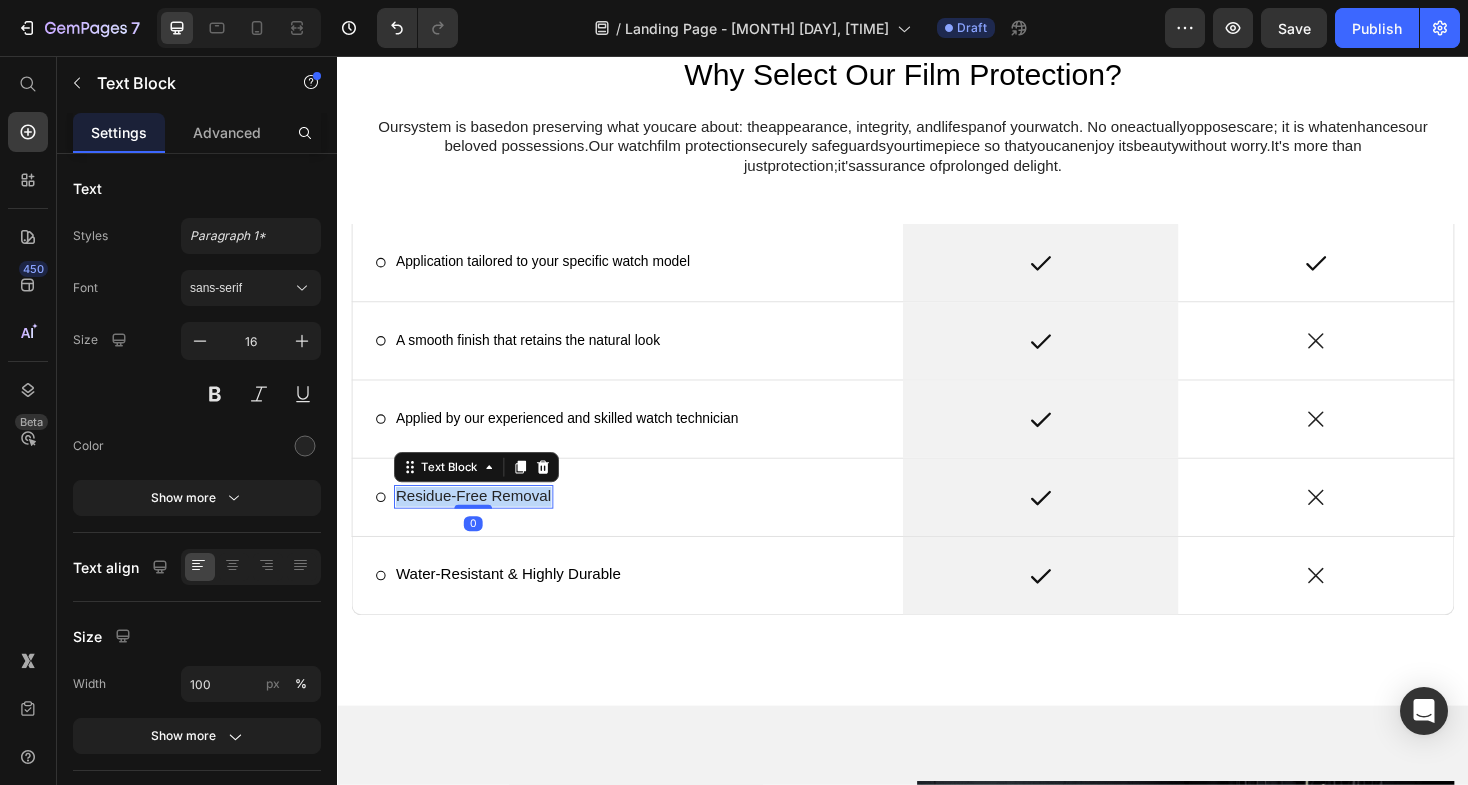 click on "Residue-Free Removal" at bounding box center [481, 523] 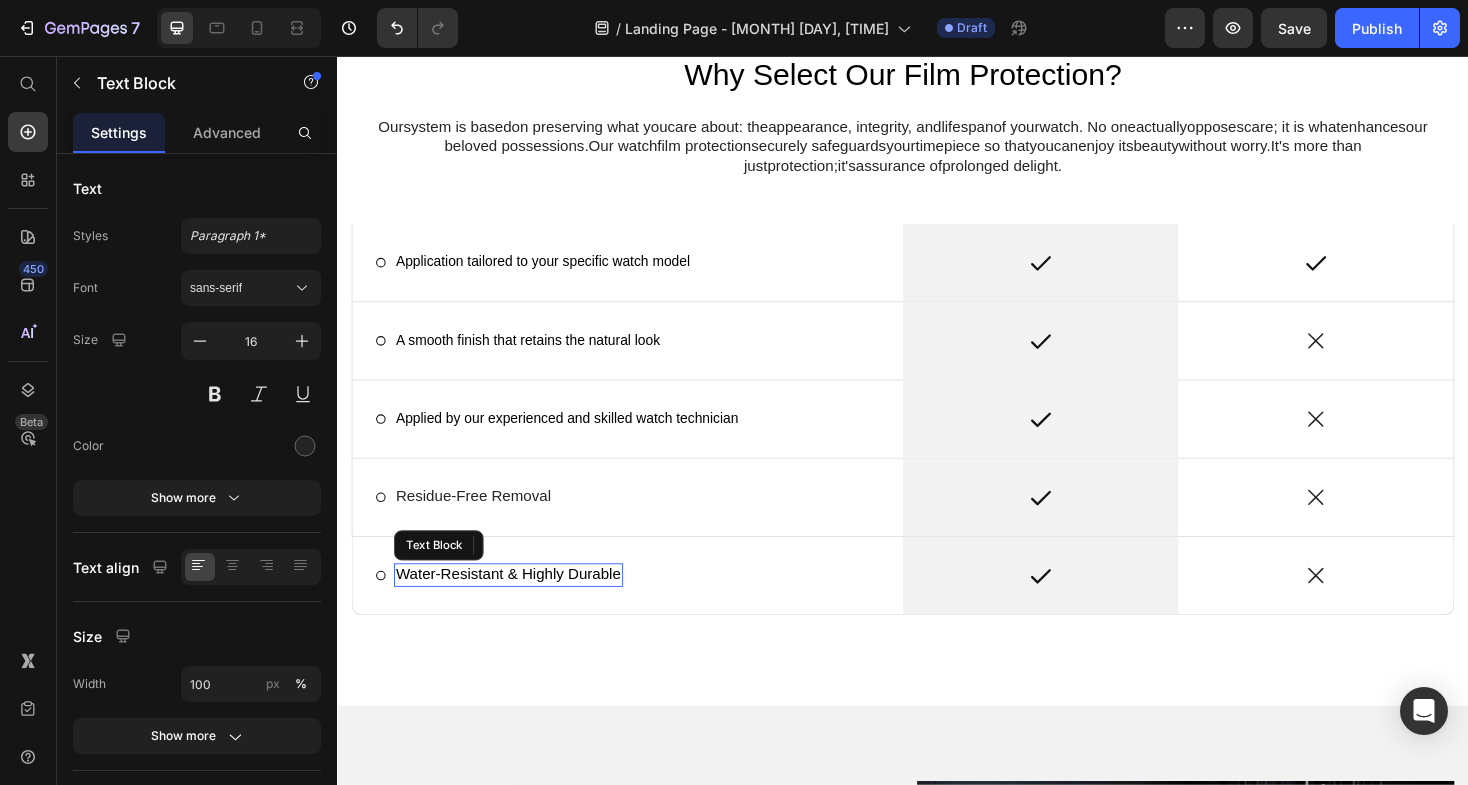 click on "Water-Resistant & Highly Durable" at bounding box center (518, 605) 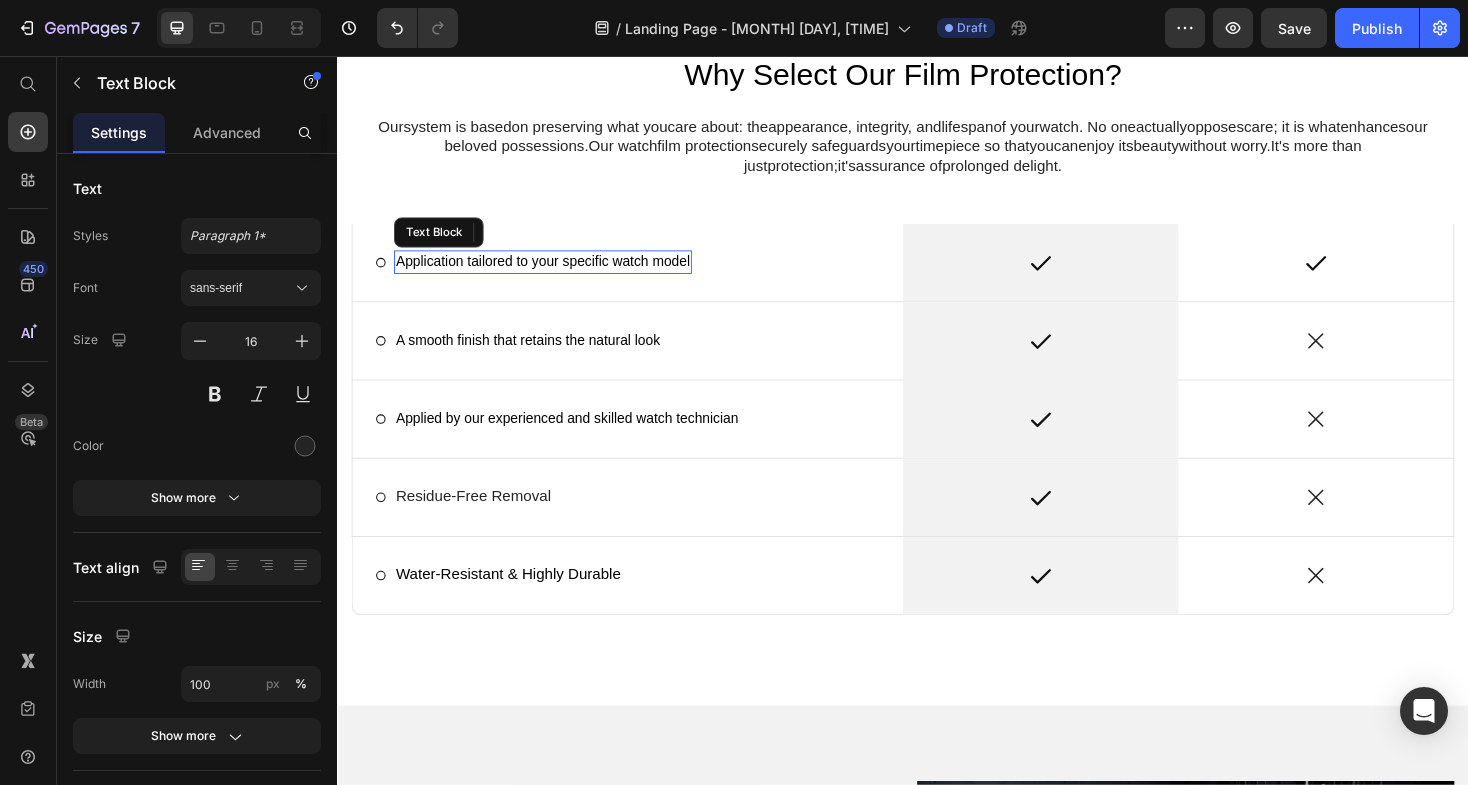 click on "Application tailored to your specific watch model" at bounding box center (555, 274) 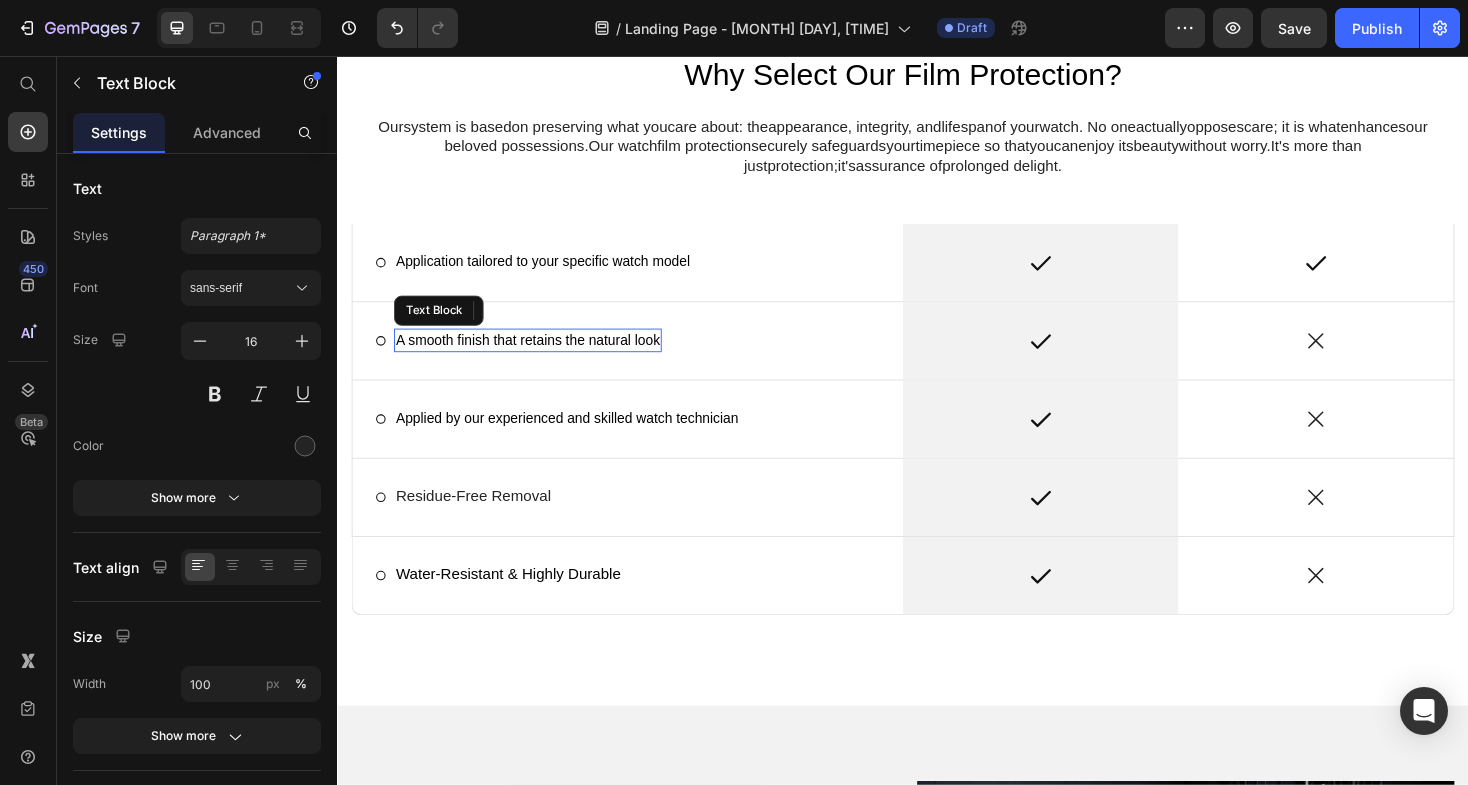 click on "A smooth finish that retains the natural look" at bounding box center [539, 357] 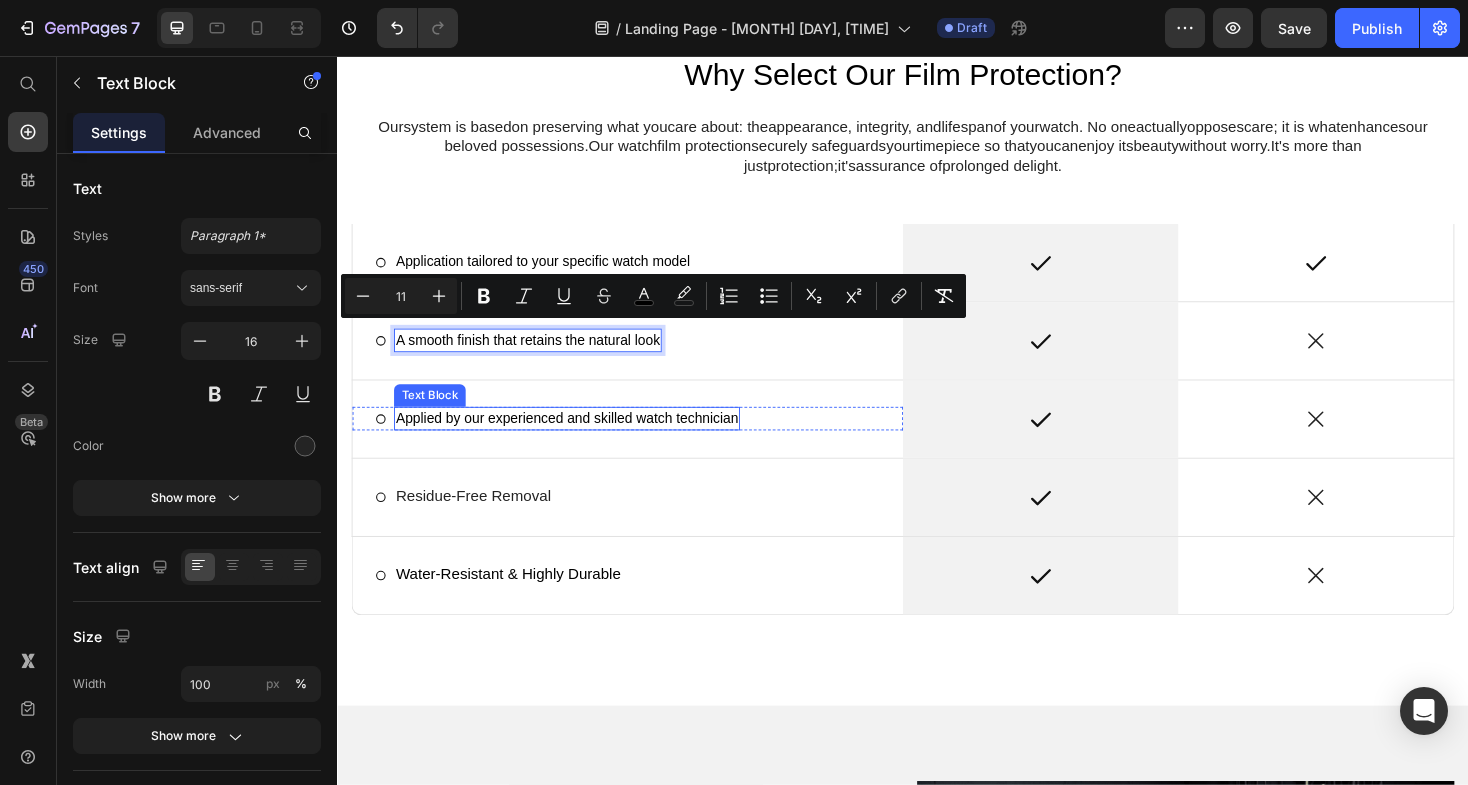 click on "Applied by our experienced and skilled watch technician" at bounding box center [580, 440] 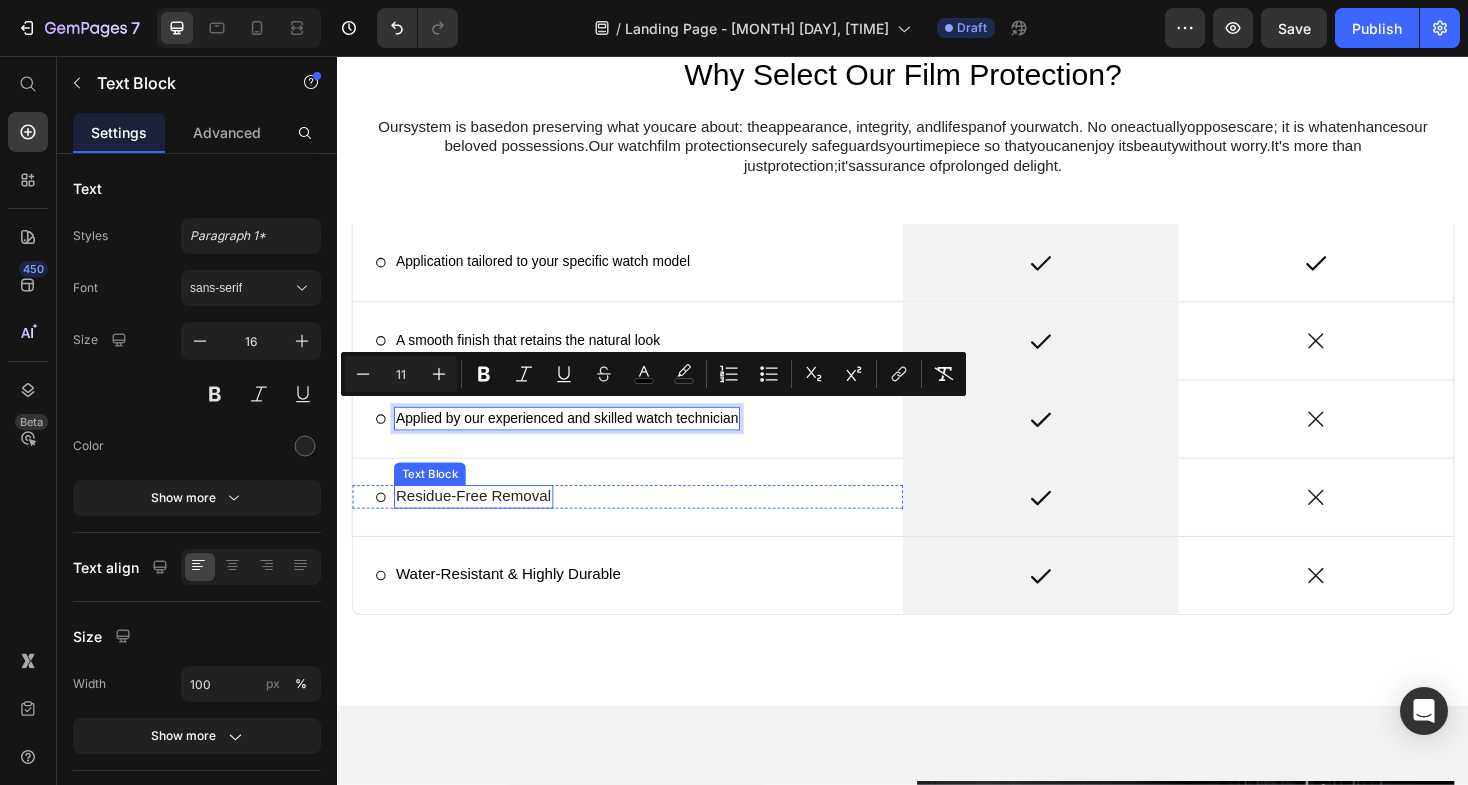 click on "Residue-Free Removal" at bounding box center (481, 523) 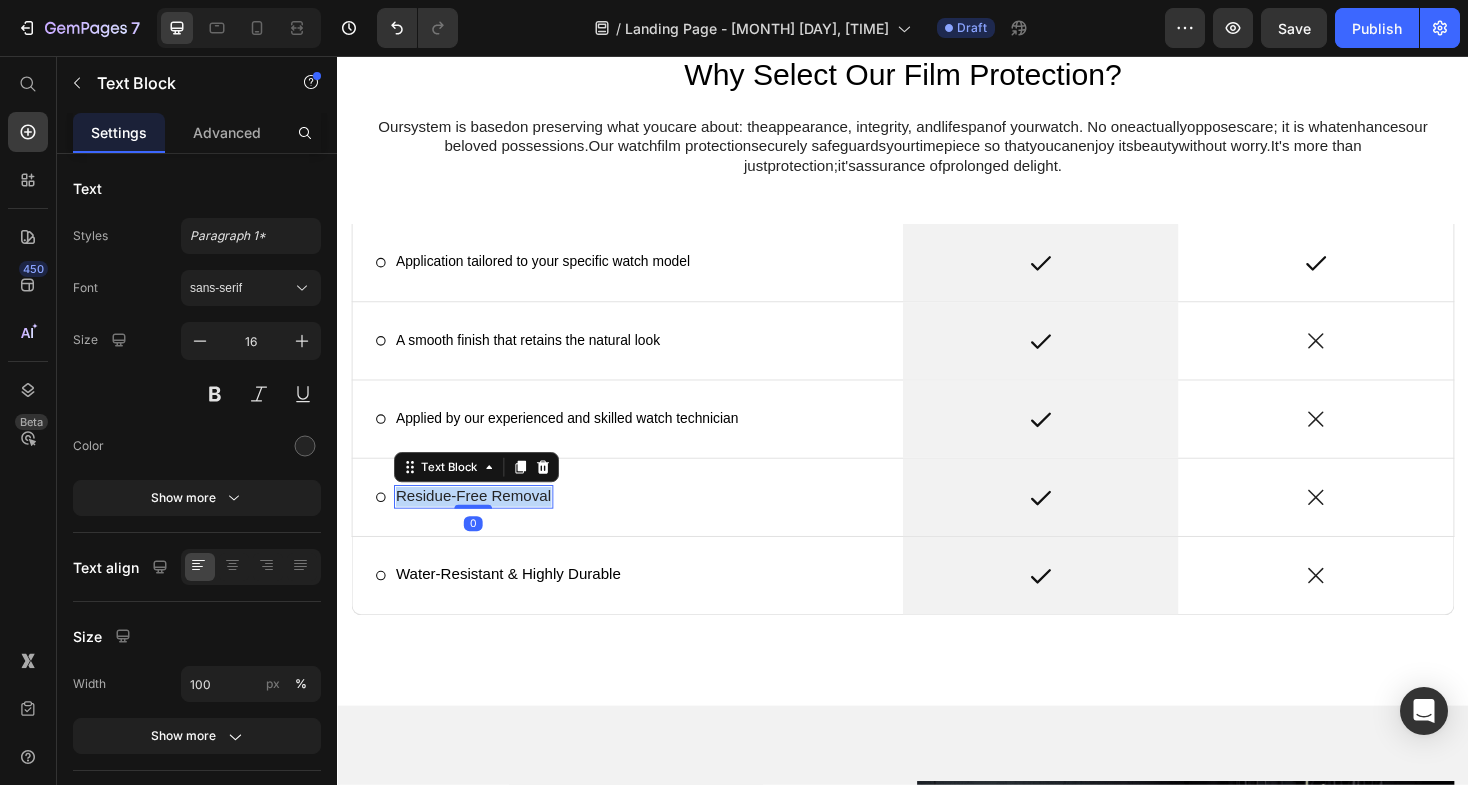 click on "Residue-Free Removal" at bounding box center (481, 523) 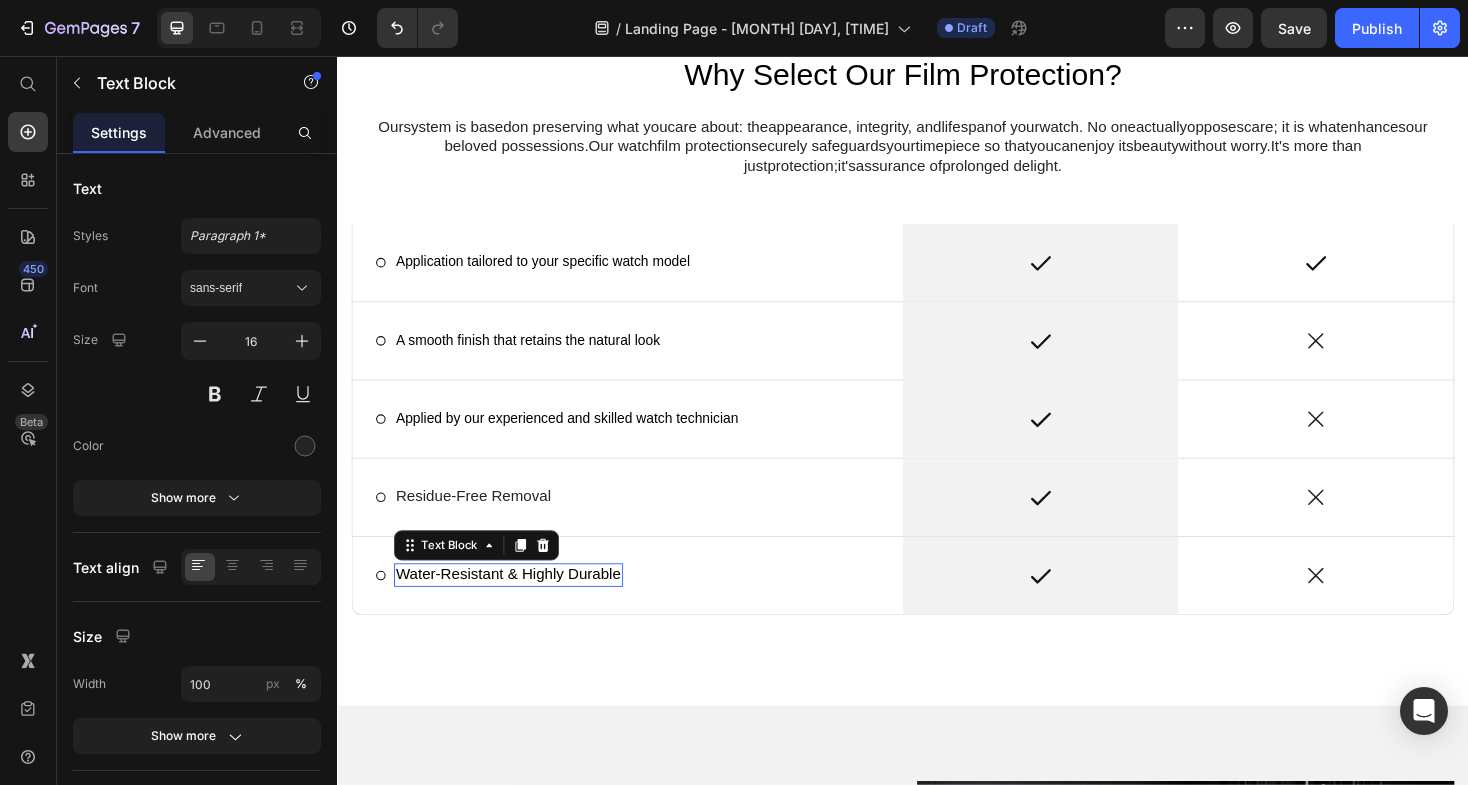 click on "Water-Resistant & Highly Durable" at bounding box center (518, 605) 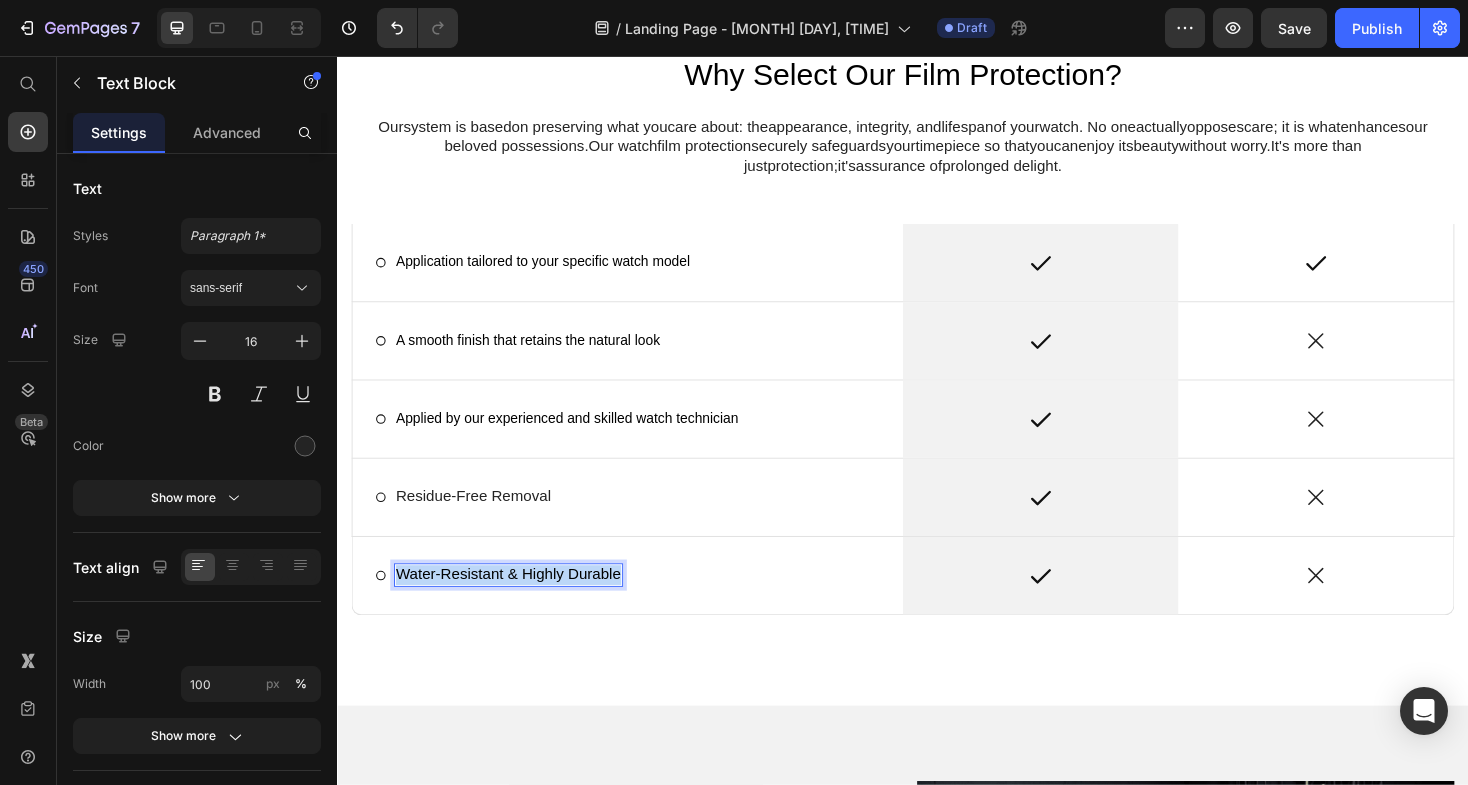 click on "Water-Resistant & Highly Durable" at bounding box center (518, 605) 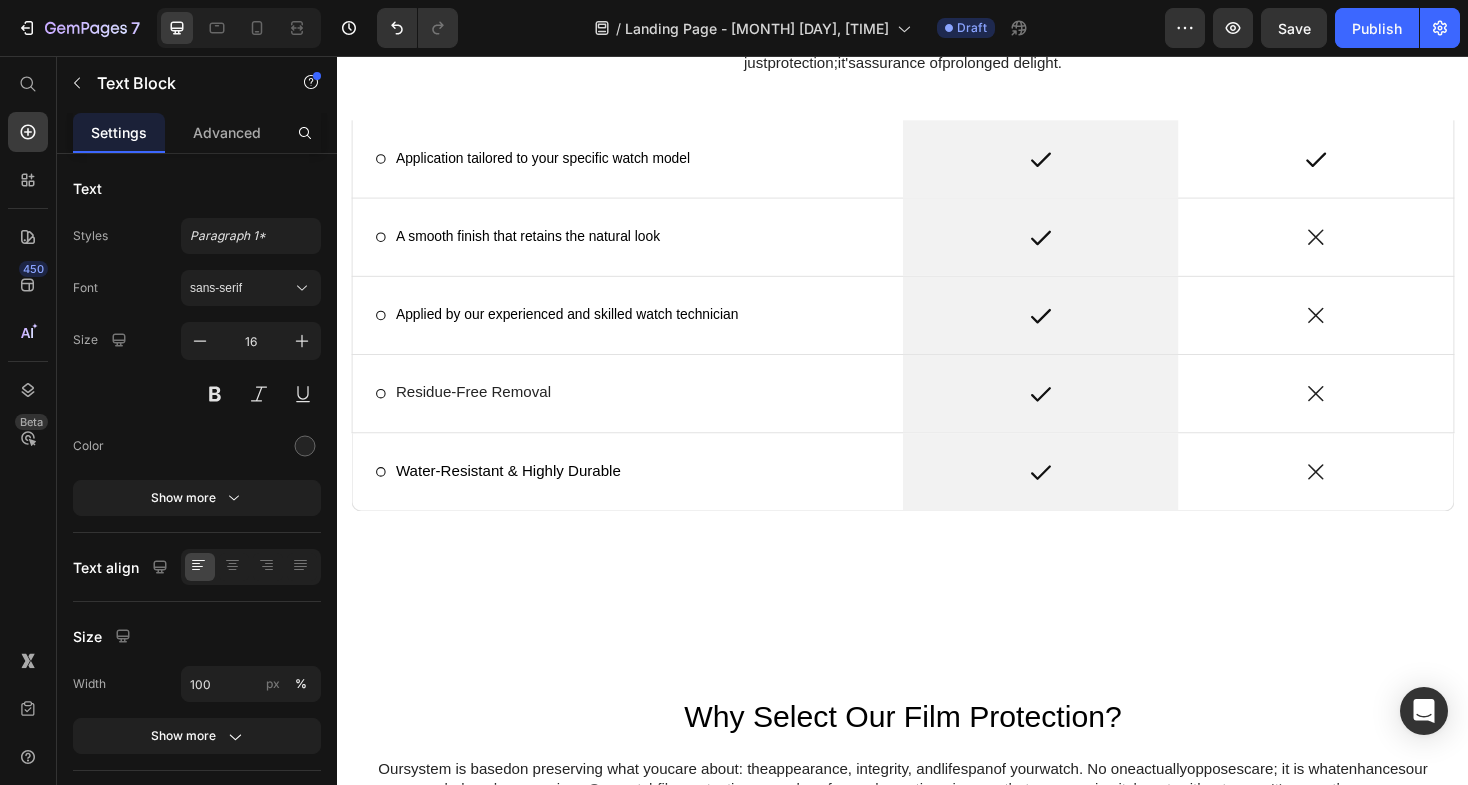 scroll, scrollTop: 2308, scrollLeft: 0, axis: vertical 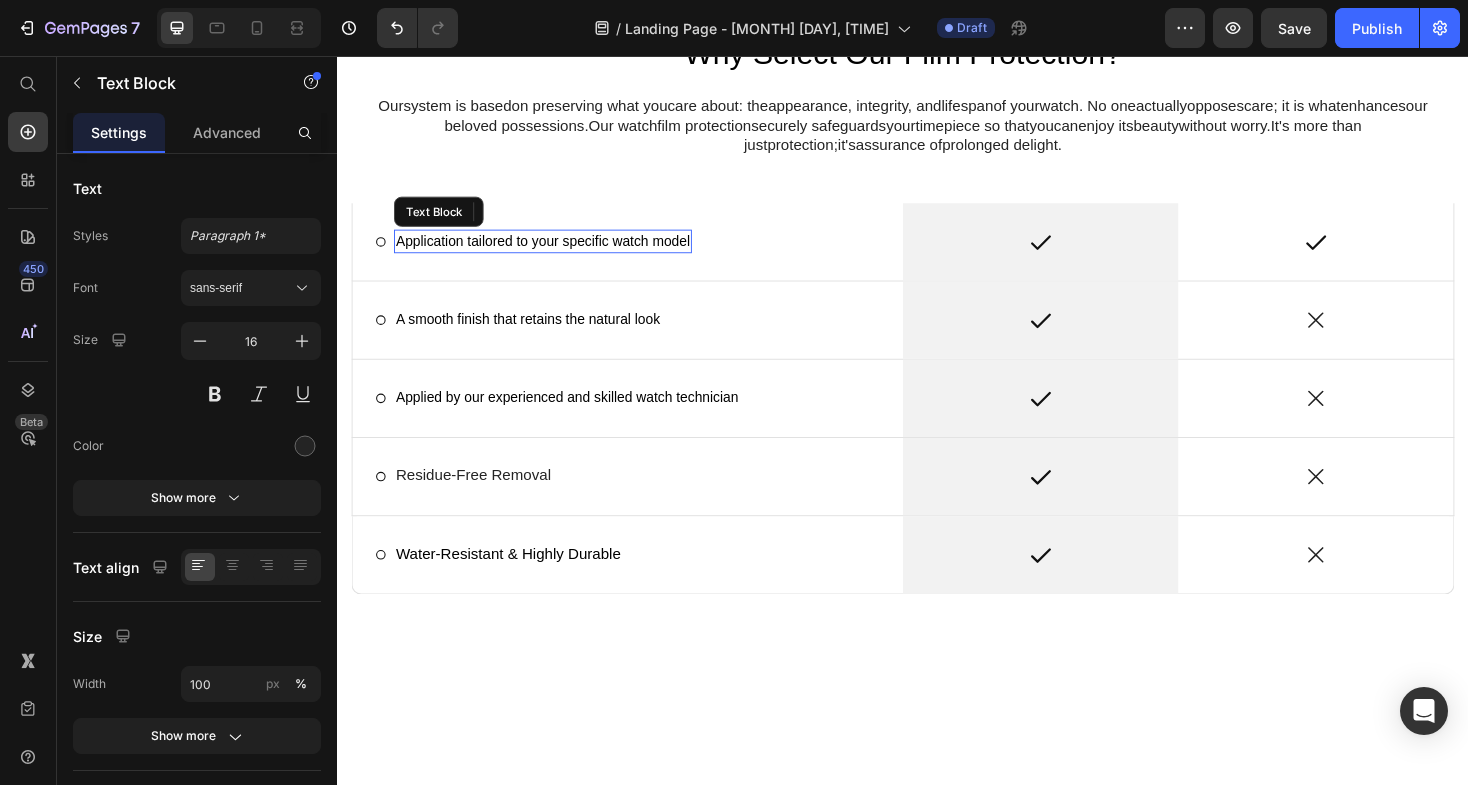 click on "Application tailored to your specific watch model" at bounding box center [555, 252] 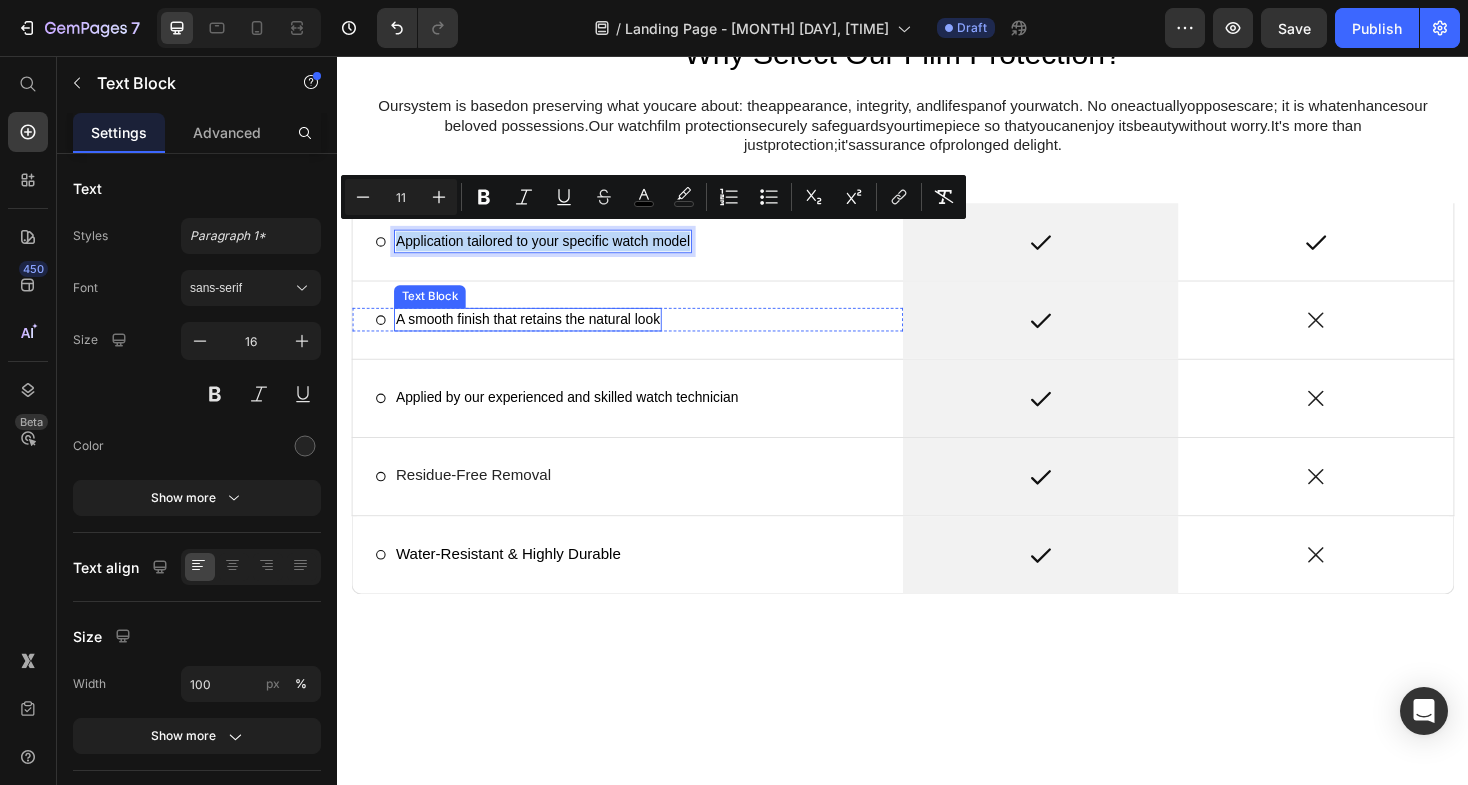 click on "A smooth finish that retains the natural look" at bounding box center (539, 335) 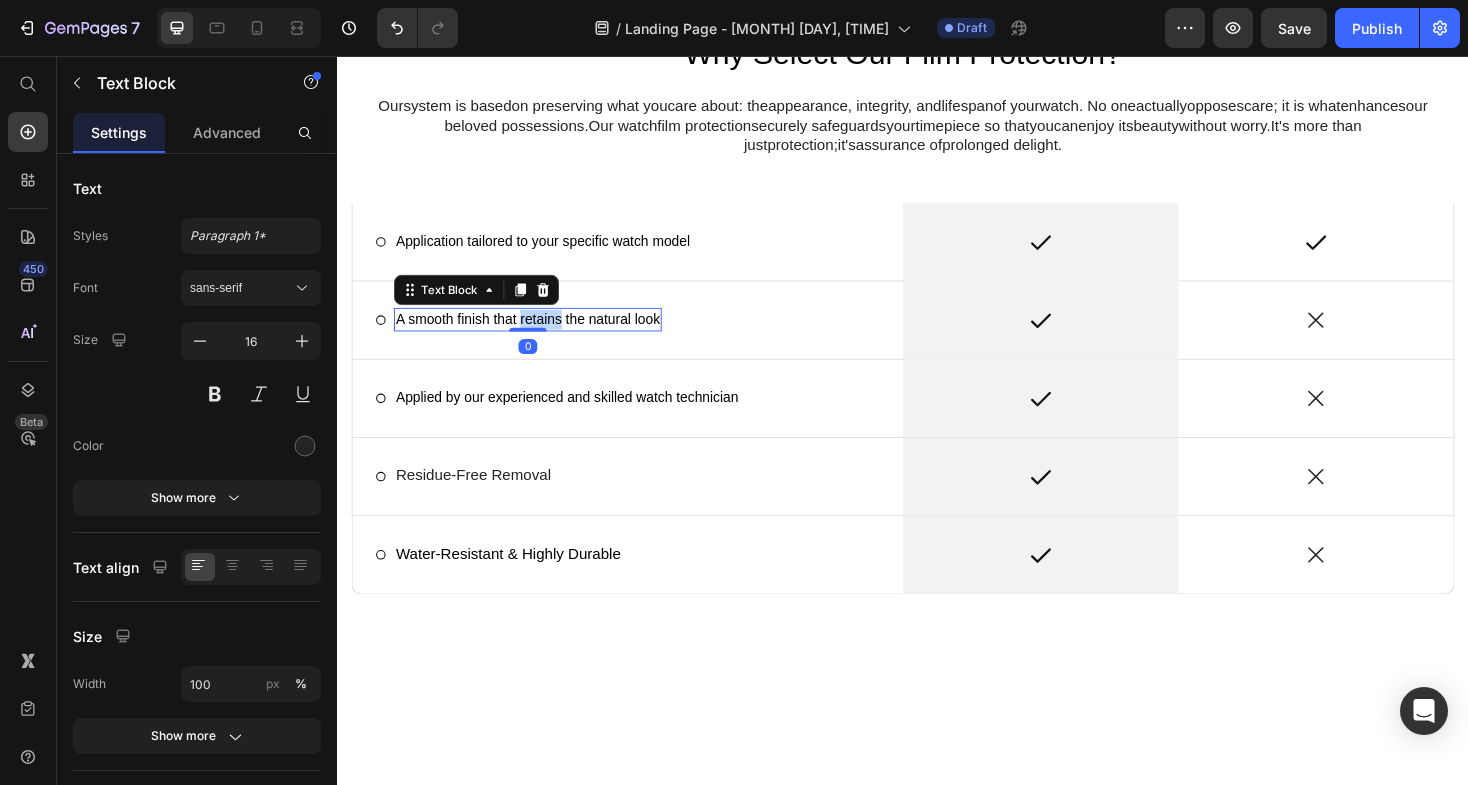 click on "A smooth finish that retains the natural look" at bounding box center [539, 335] 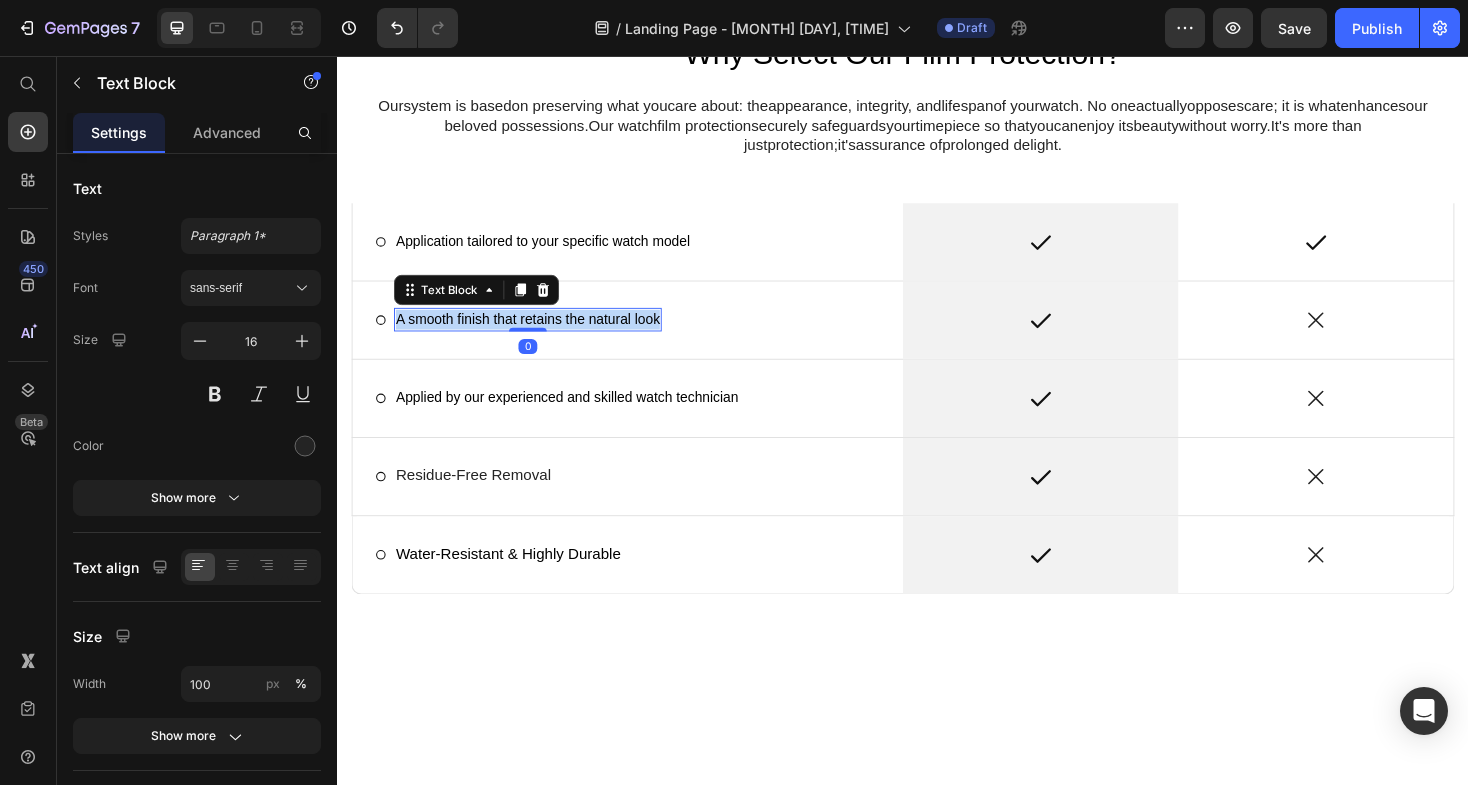 click on "A smooth finish that retains the natural look" at bounding box center [539, 335] 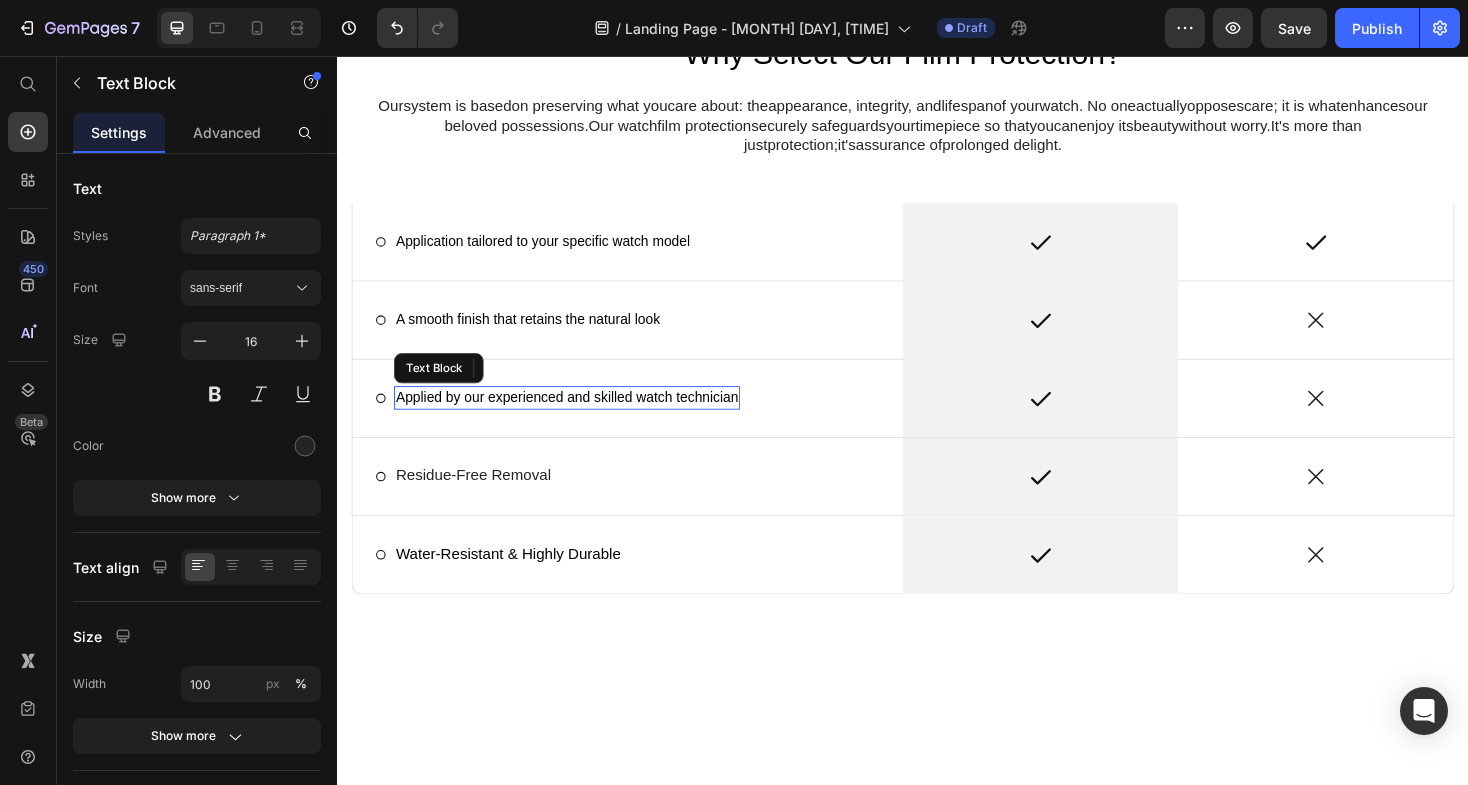 click on "Applied by our experienced and skilled watch technician" at bounding box center [580, 418] 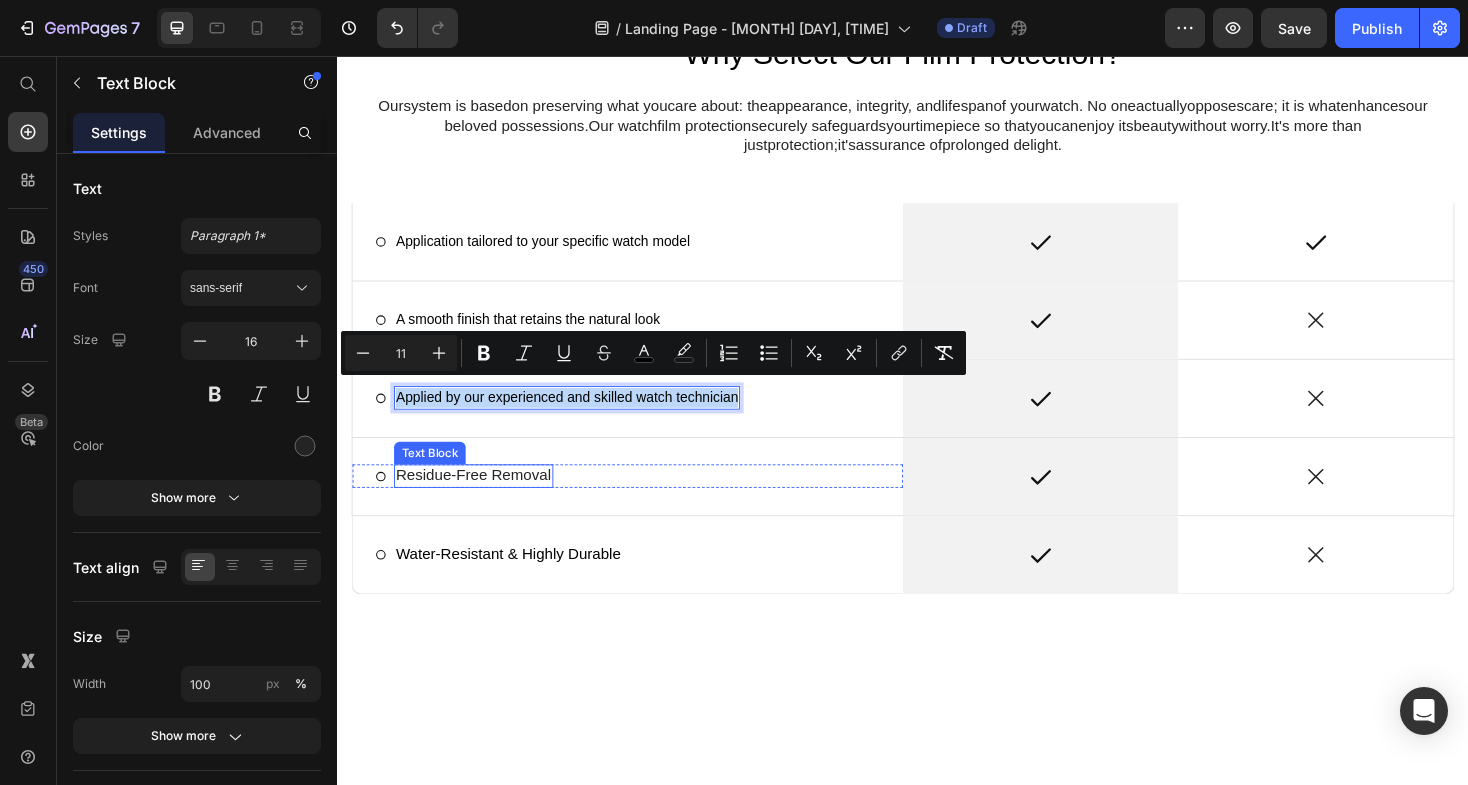 click on "Residue-Free Removal" at bounding box center [481, 501] 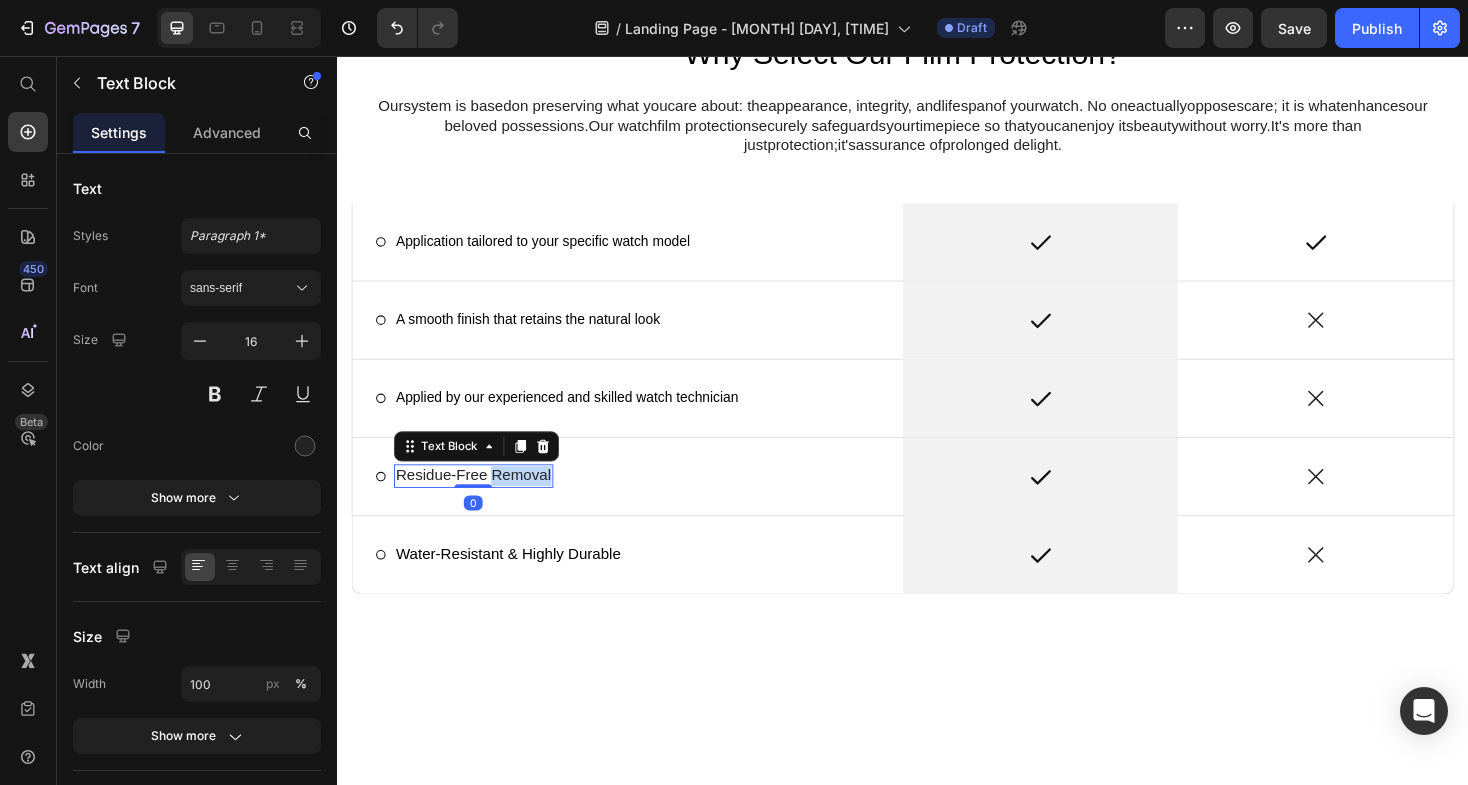 click on "Residue-Free Removal" at bounding box center [481, 501] 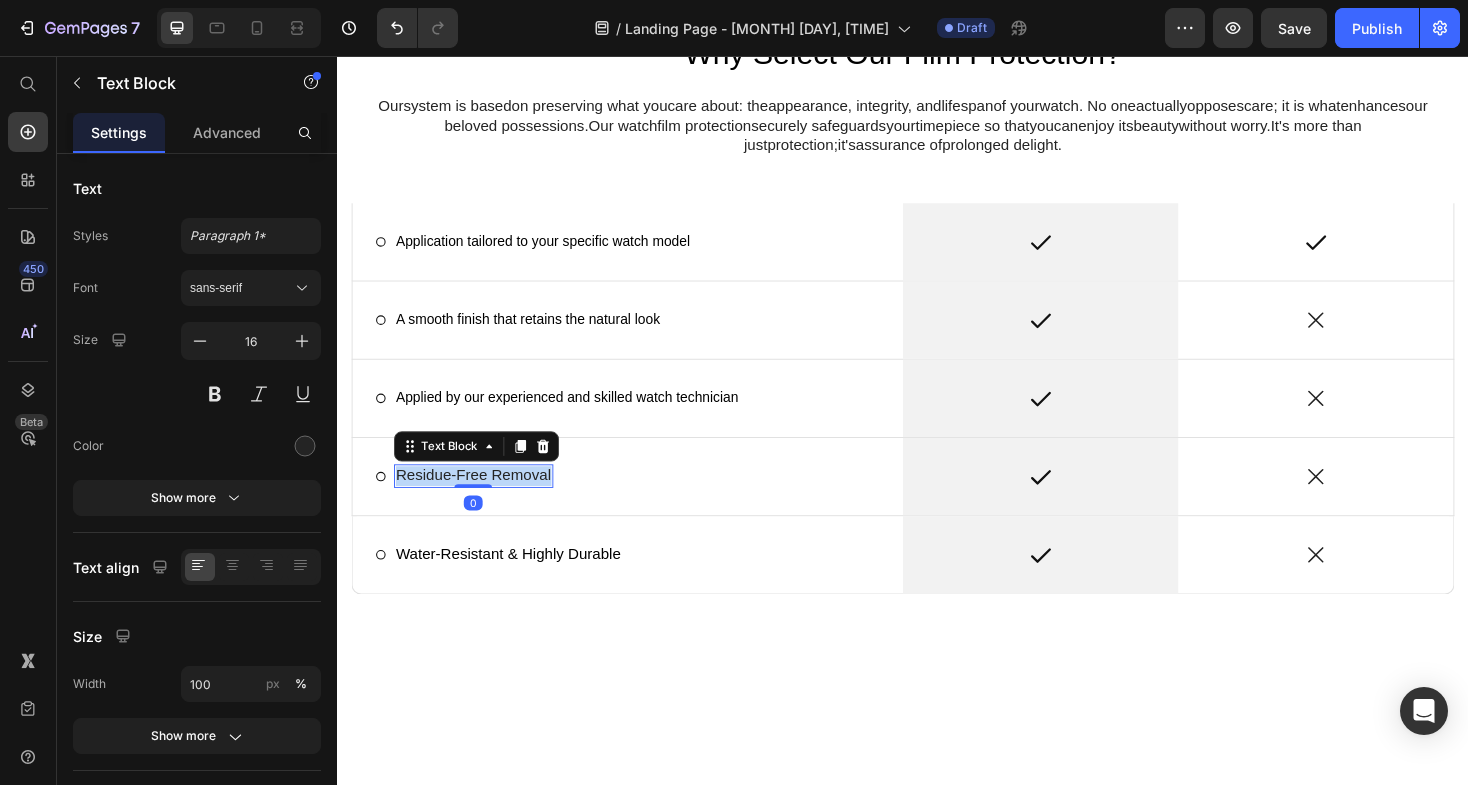 click on "Residue-Free Removal" at bounding box center [481, 501] 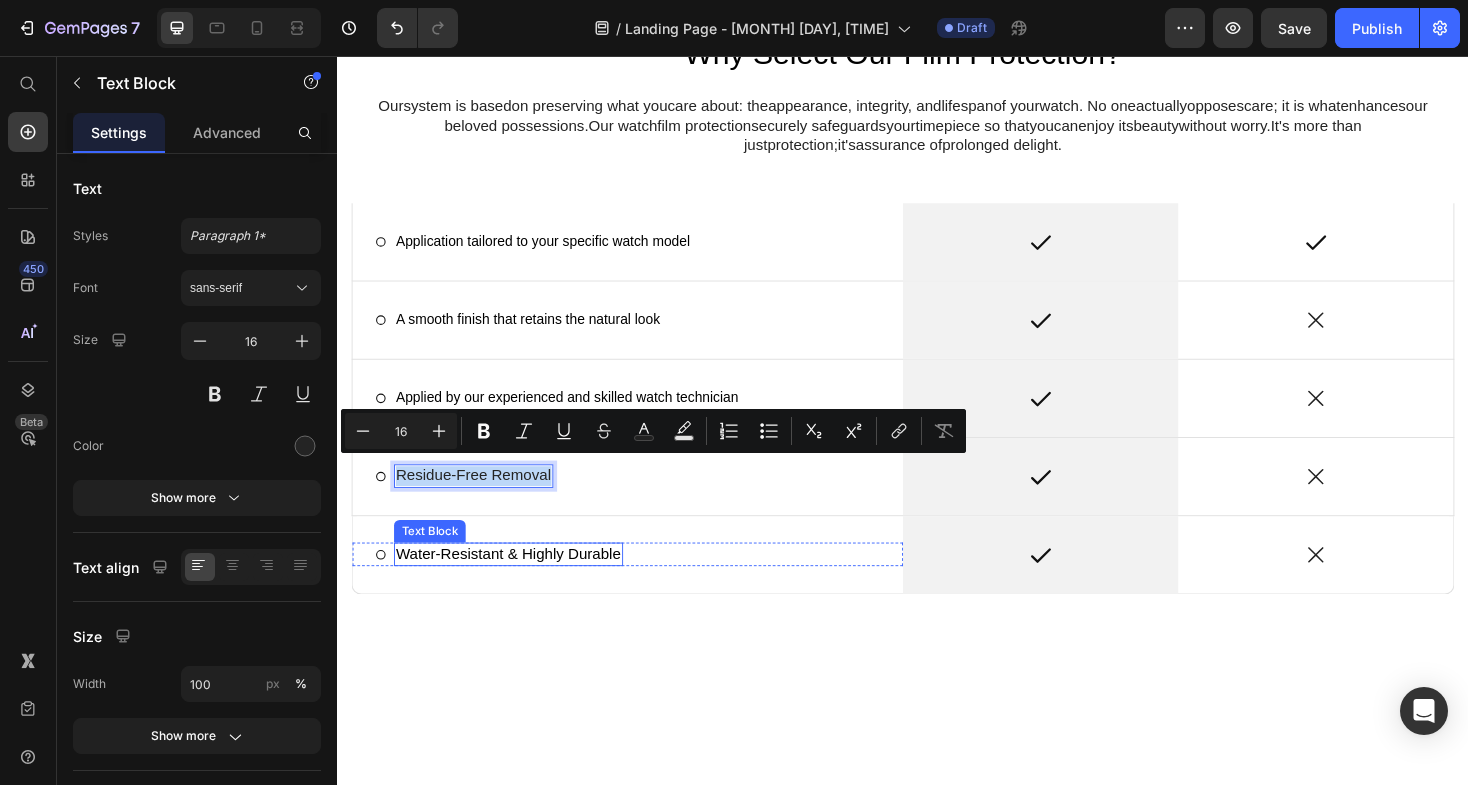 click on "Water-Resistant & Highly Durable" at bounding box center (518, 583) 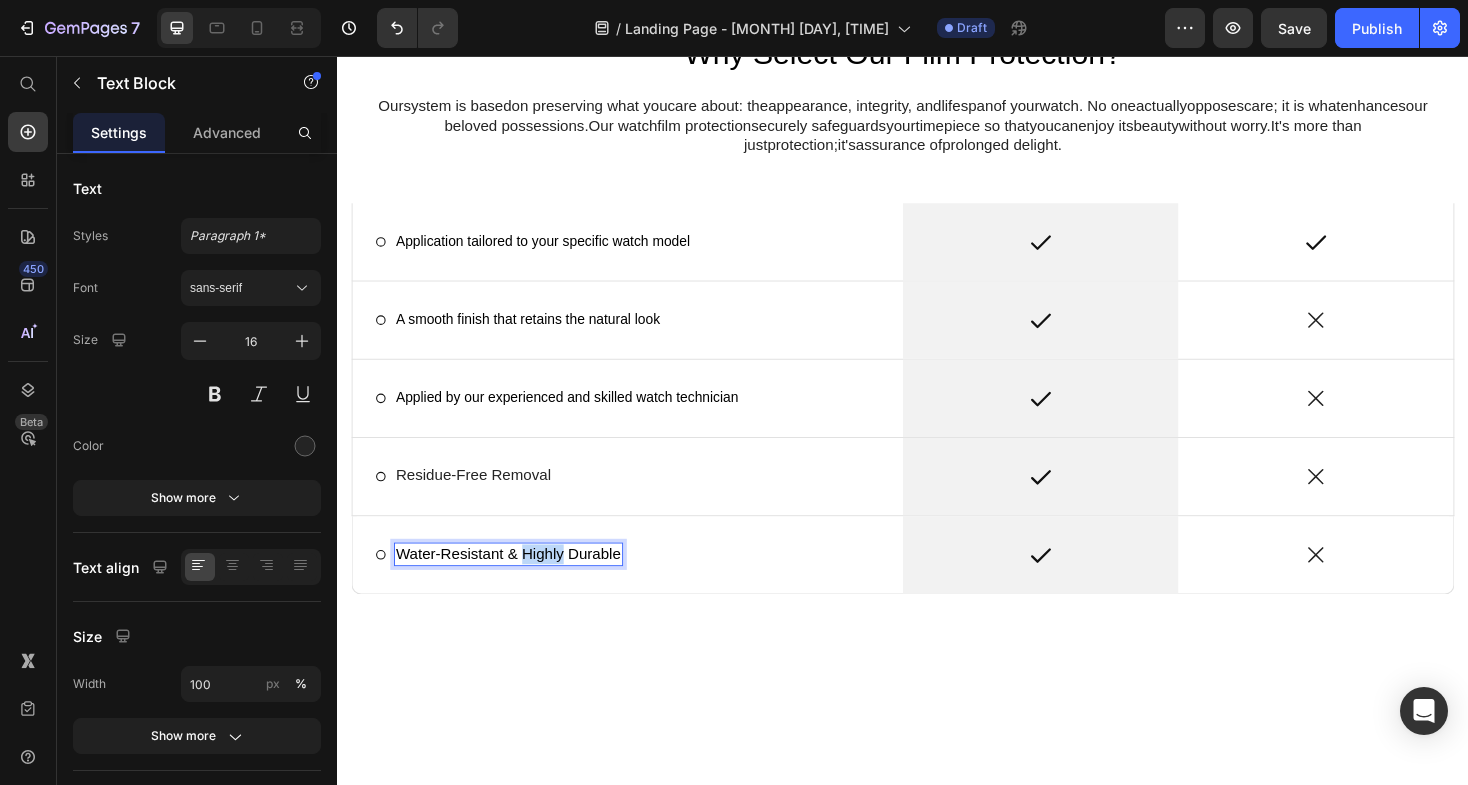click on "Water-Resistant & Highly Durable" at bounding box center [518, 583] 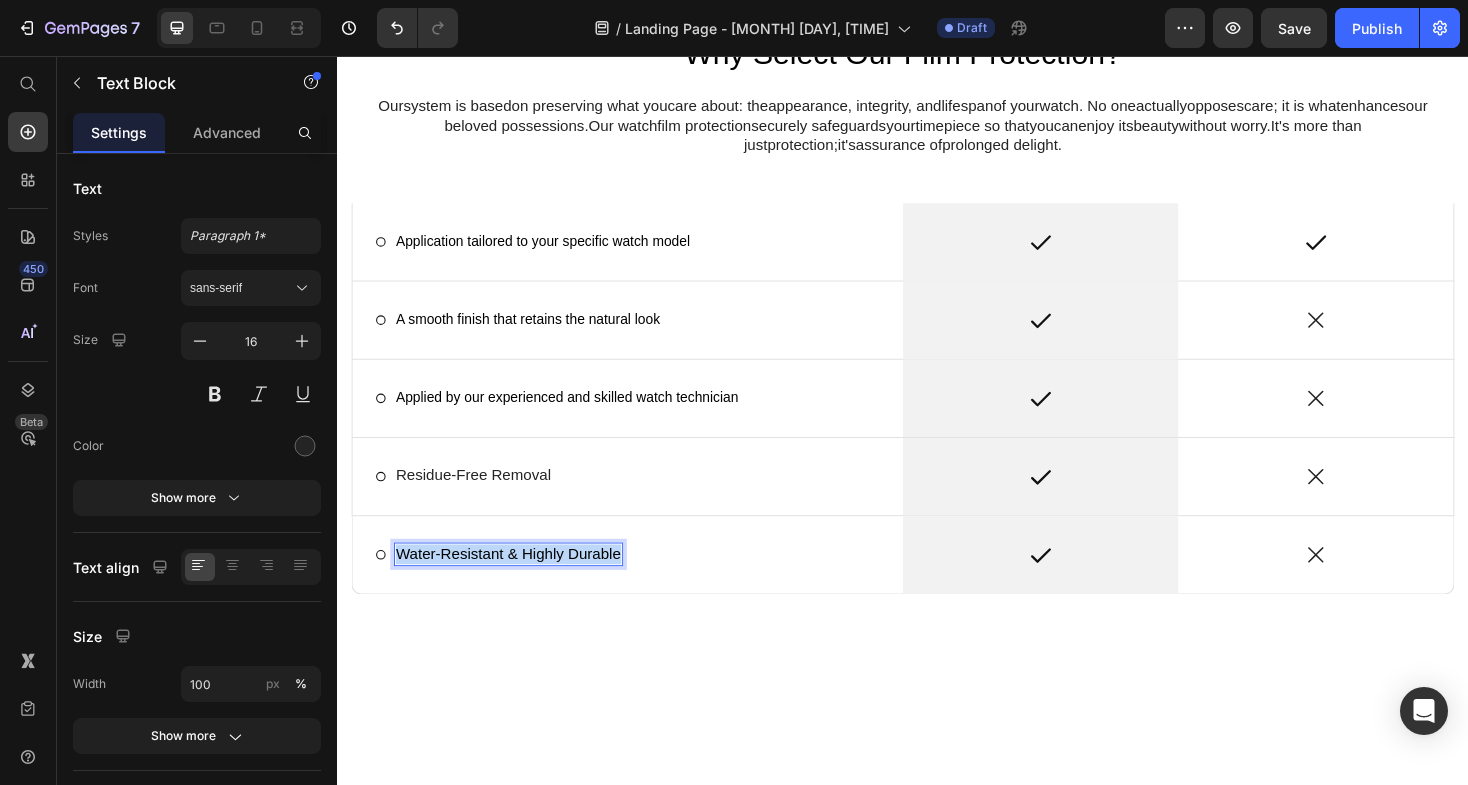 click on "Water-Resistant & Highly Durable" at bounding box center [518, 583] 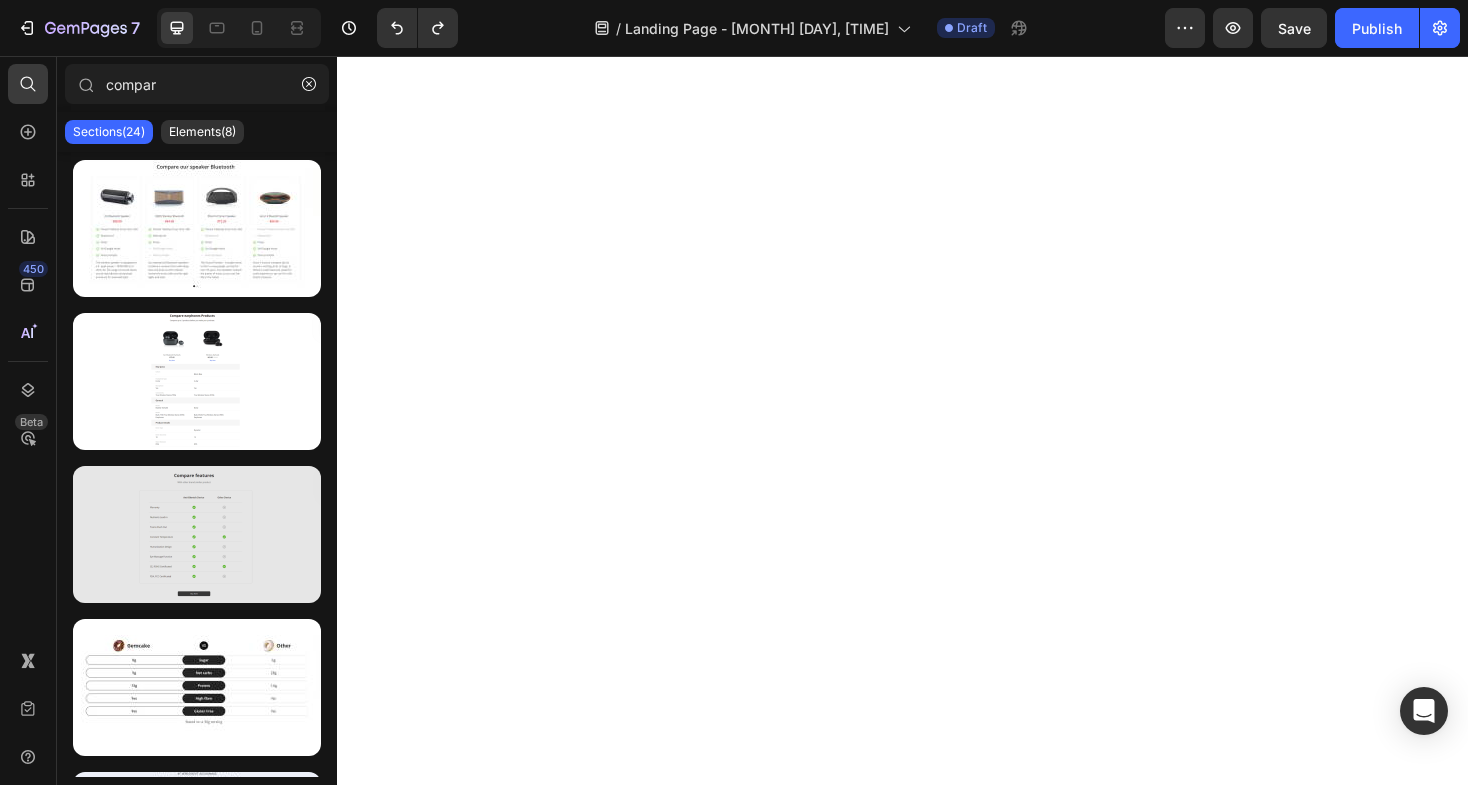 scroll, scrollTop: 0, scrollLeft: 0, axis: both 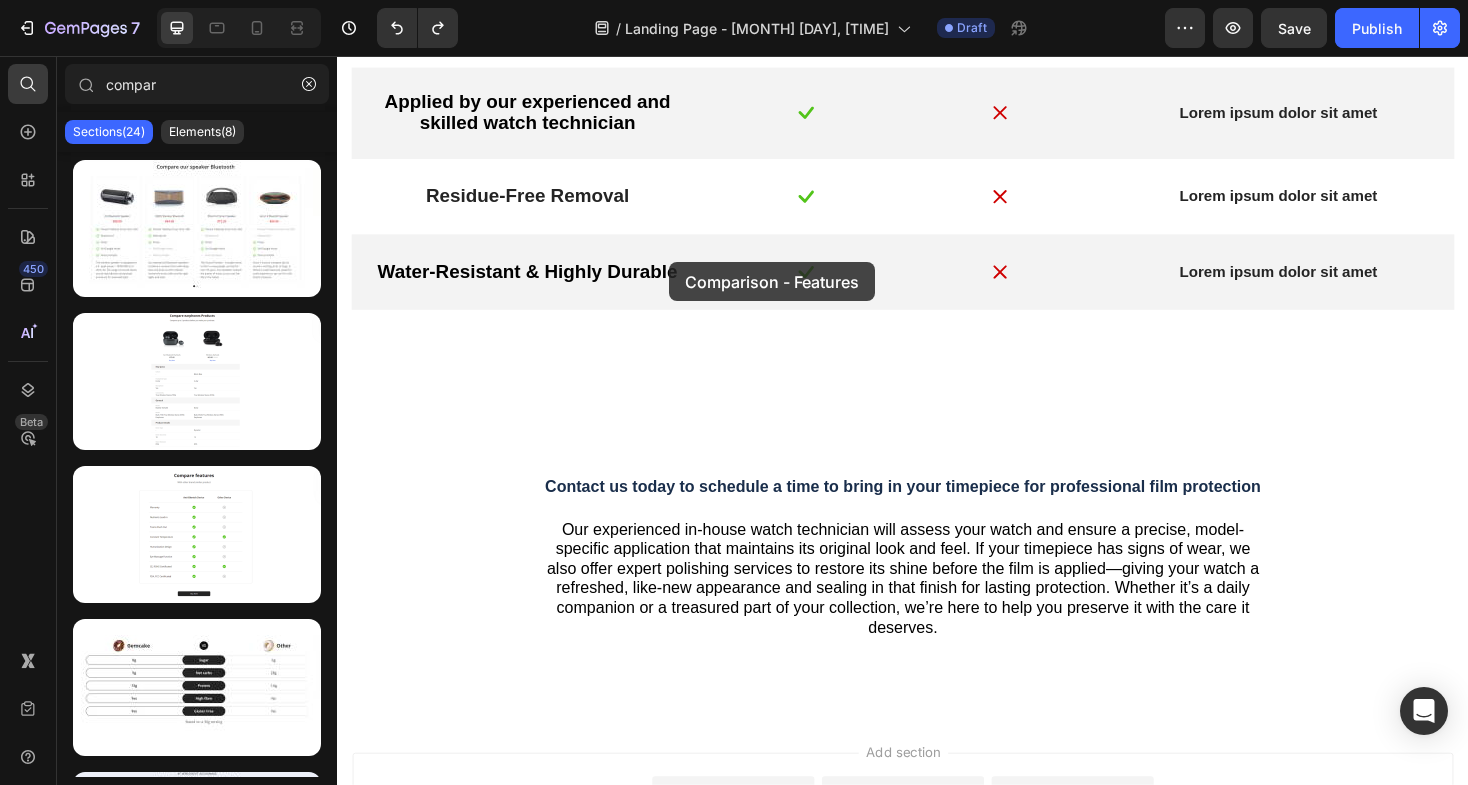drag, startPoint x: 587, startPoint y: 601, endPoint x: 679, endPoint y: 294, distance: 320.48868 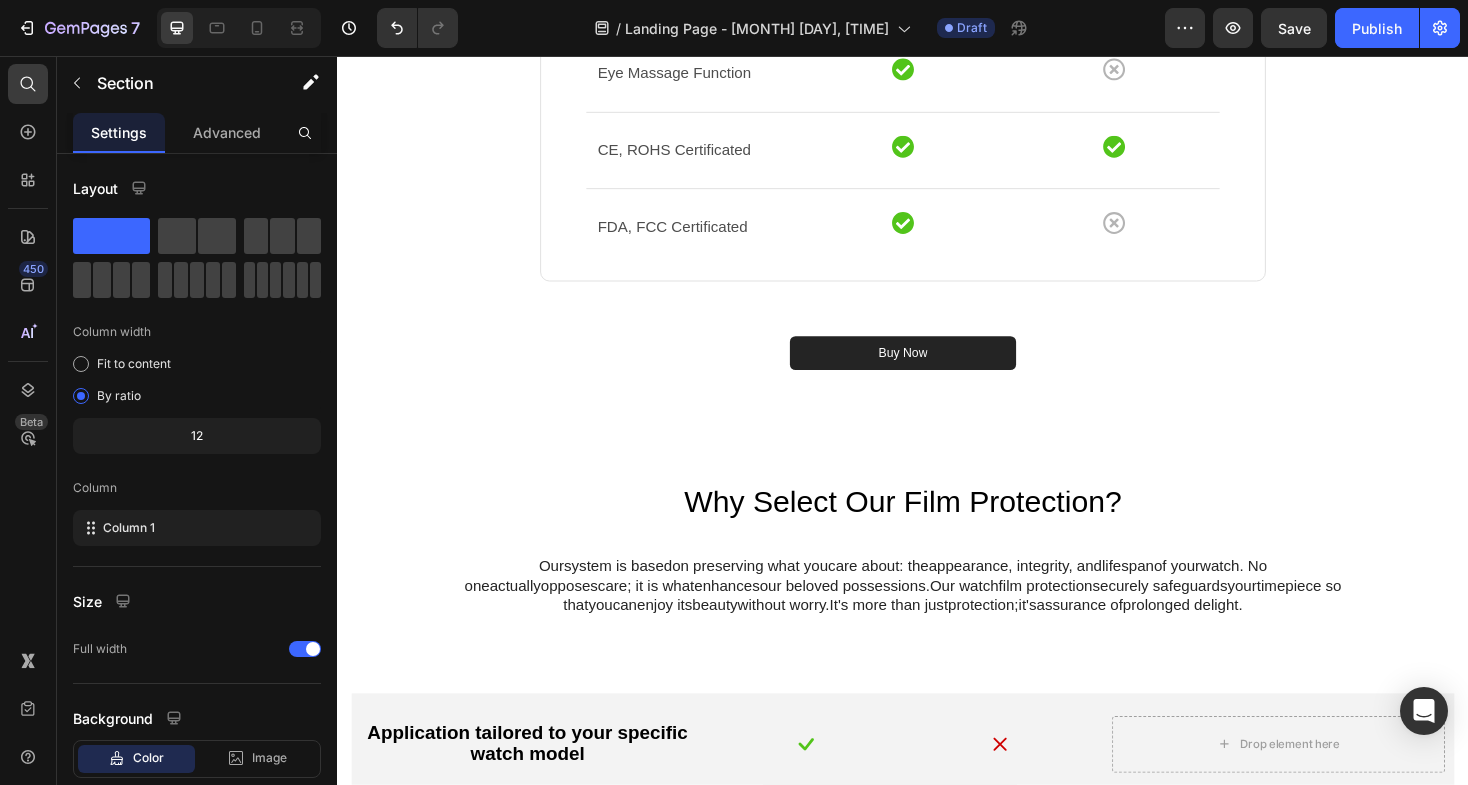 scroll, scrollTop: 3511, scrollLeft: 0, axis: vertical 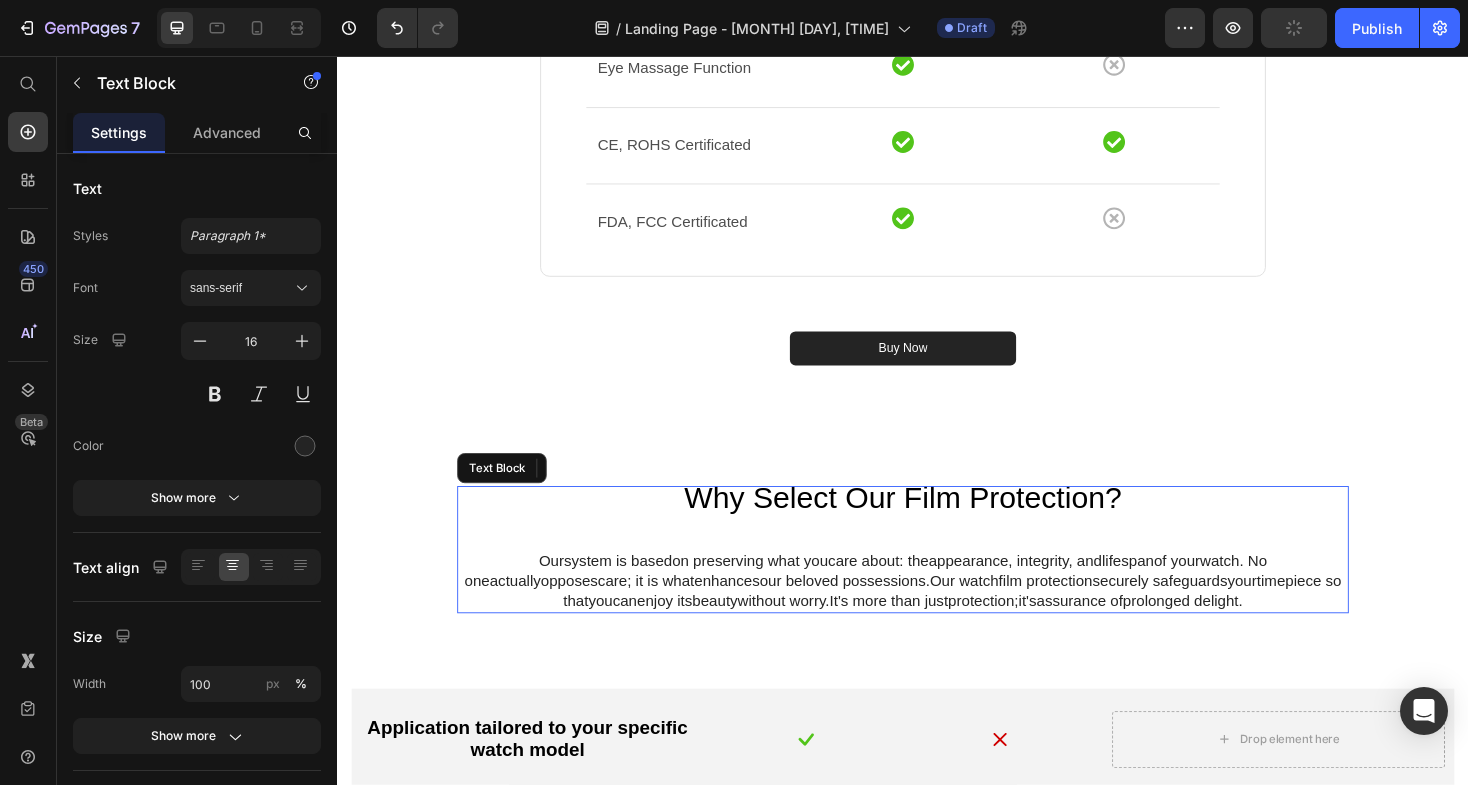 click on "on preserving what you" at bounding box center (774, 591) 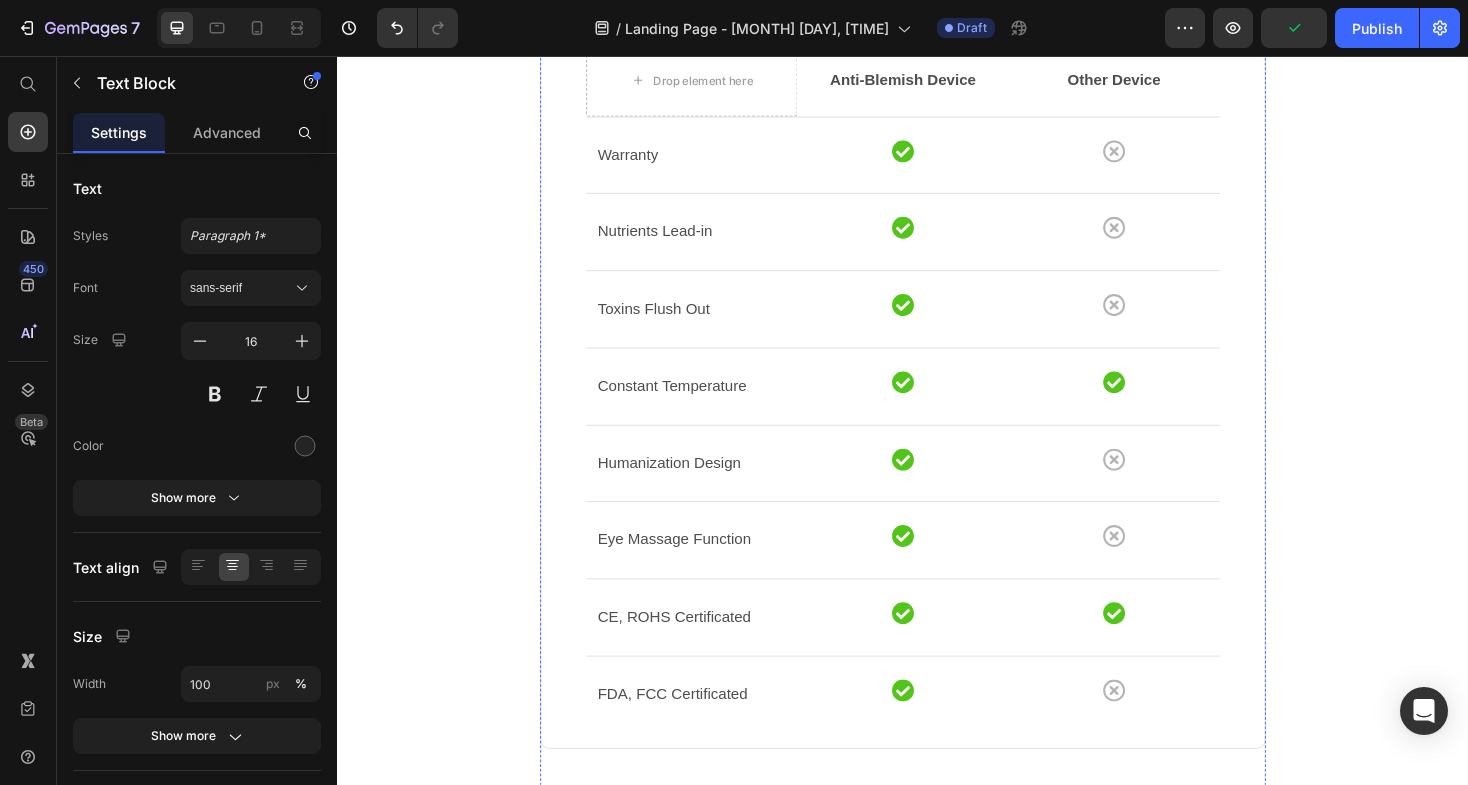 scroll, scrollTop: 2500, scrollLeft: 0, axis: vertical 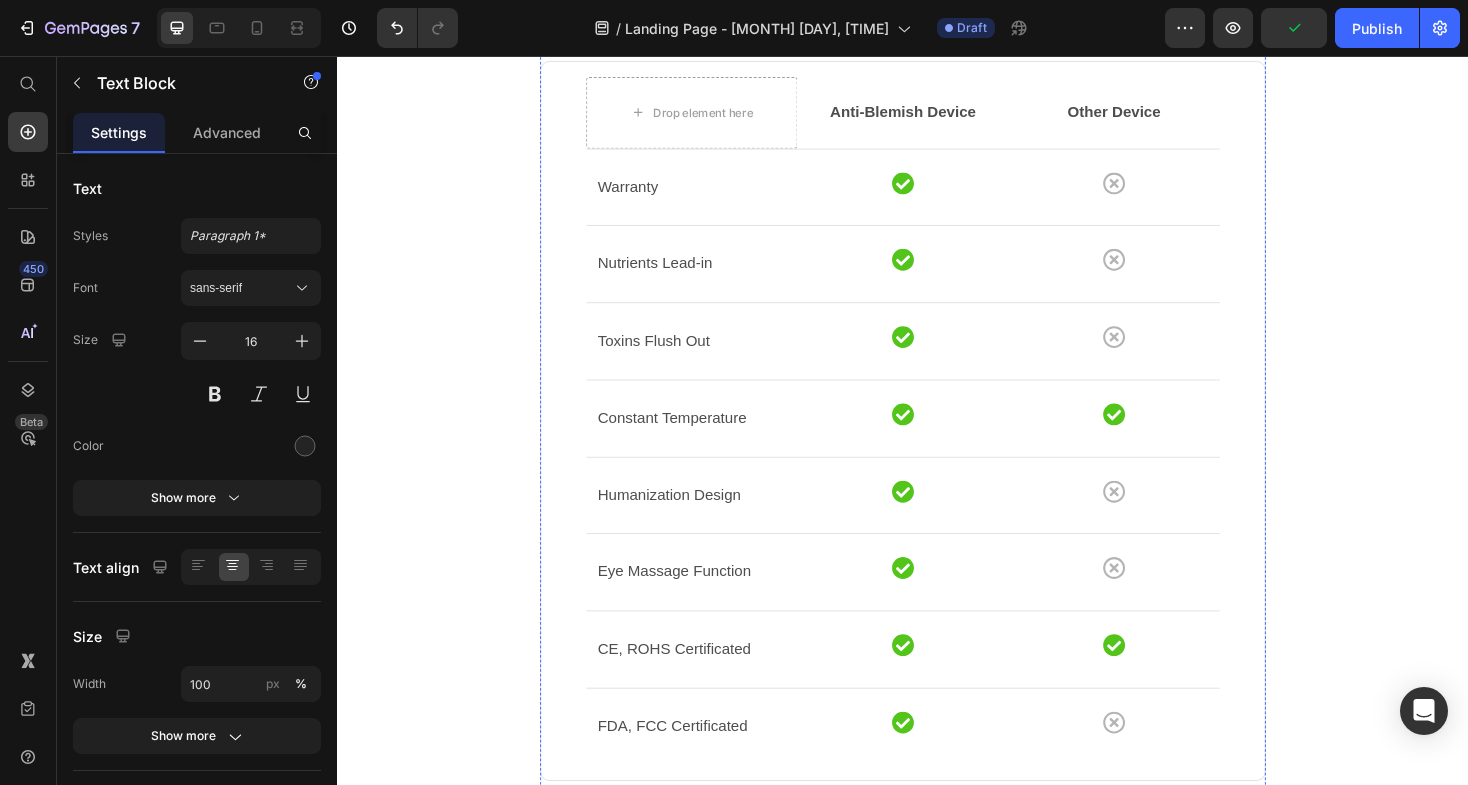 click on "Compare features" at bounding box center [937, -60] 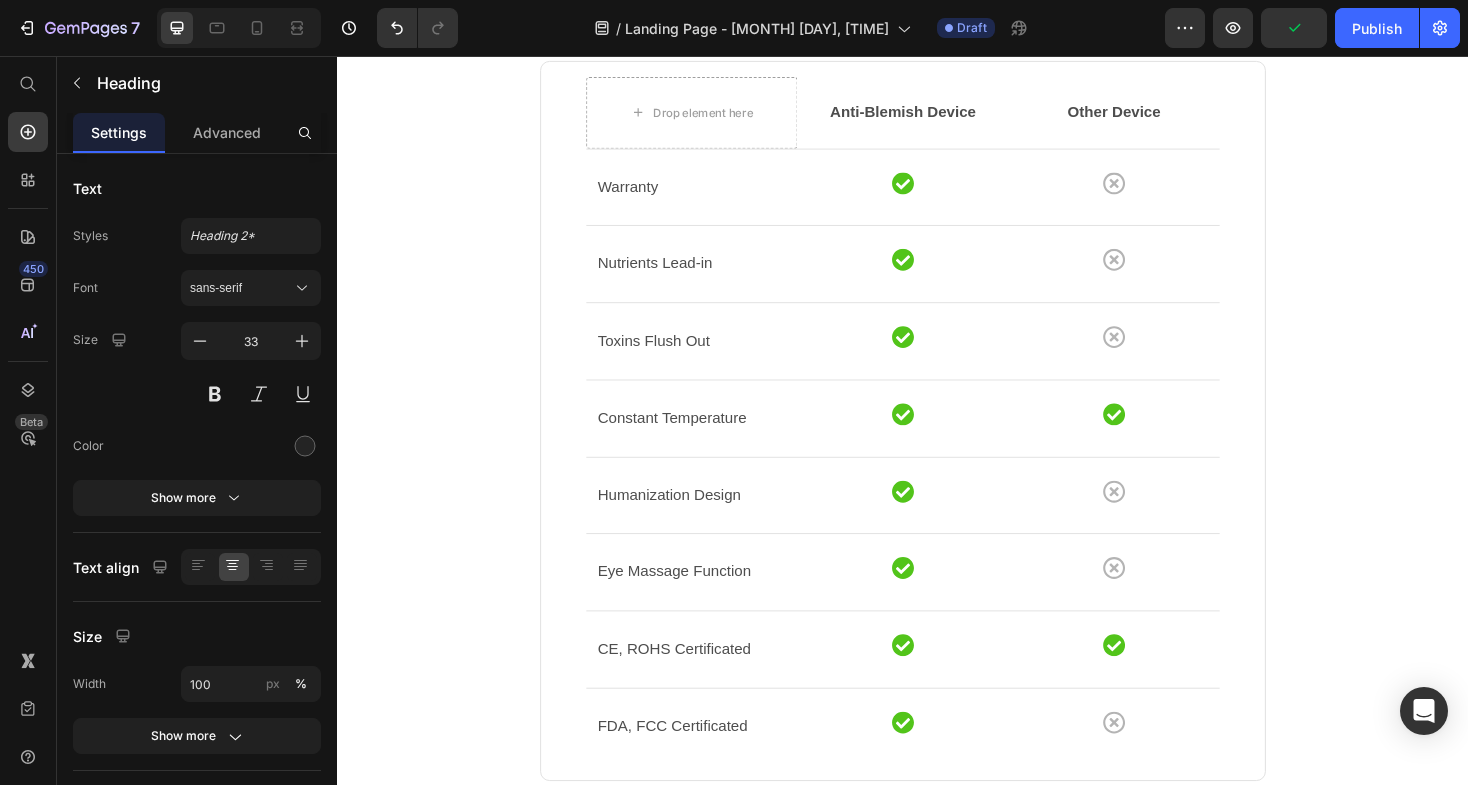 click on "Compare features" at bounding box center (937, -60) 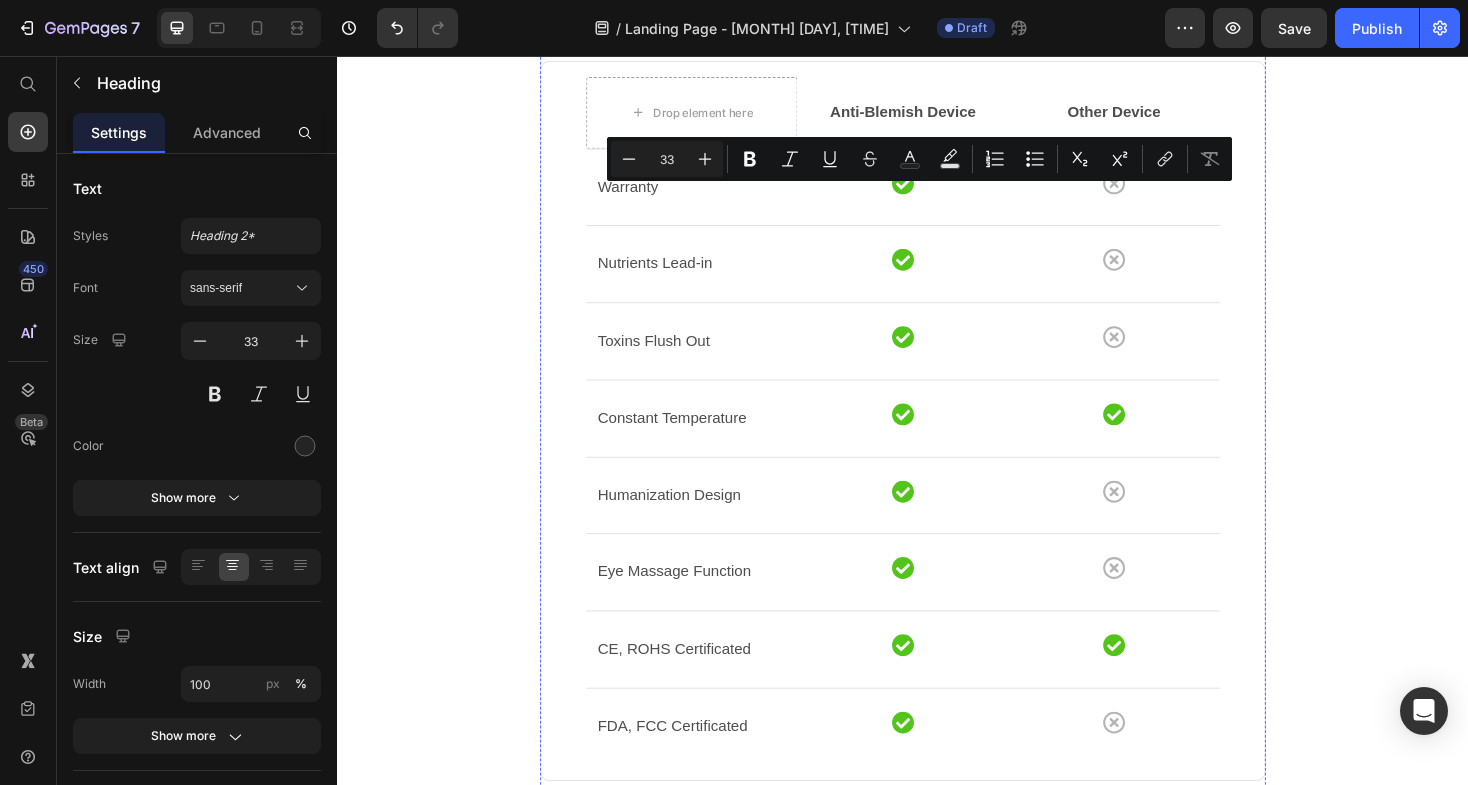 click on "With other brand similar product" at bounding box center (937, -4) 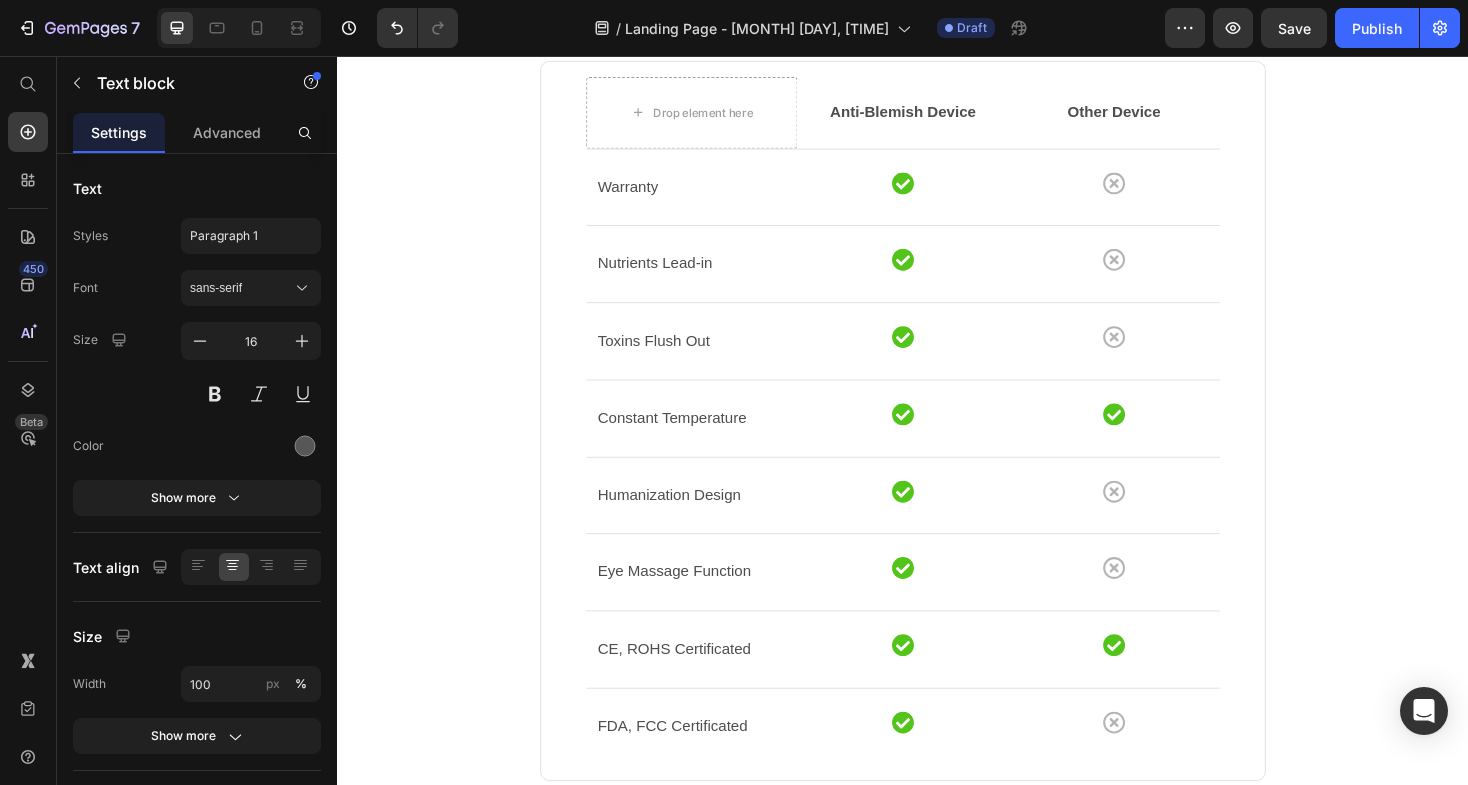 click on "With other brand similar product" at bounding box center [937, -4] 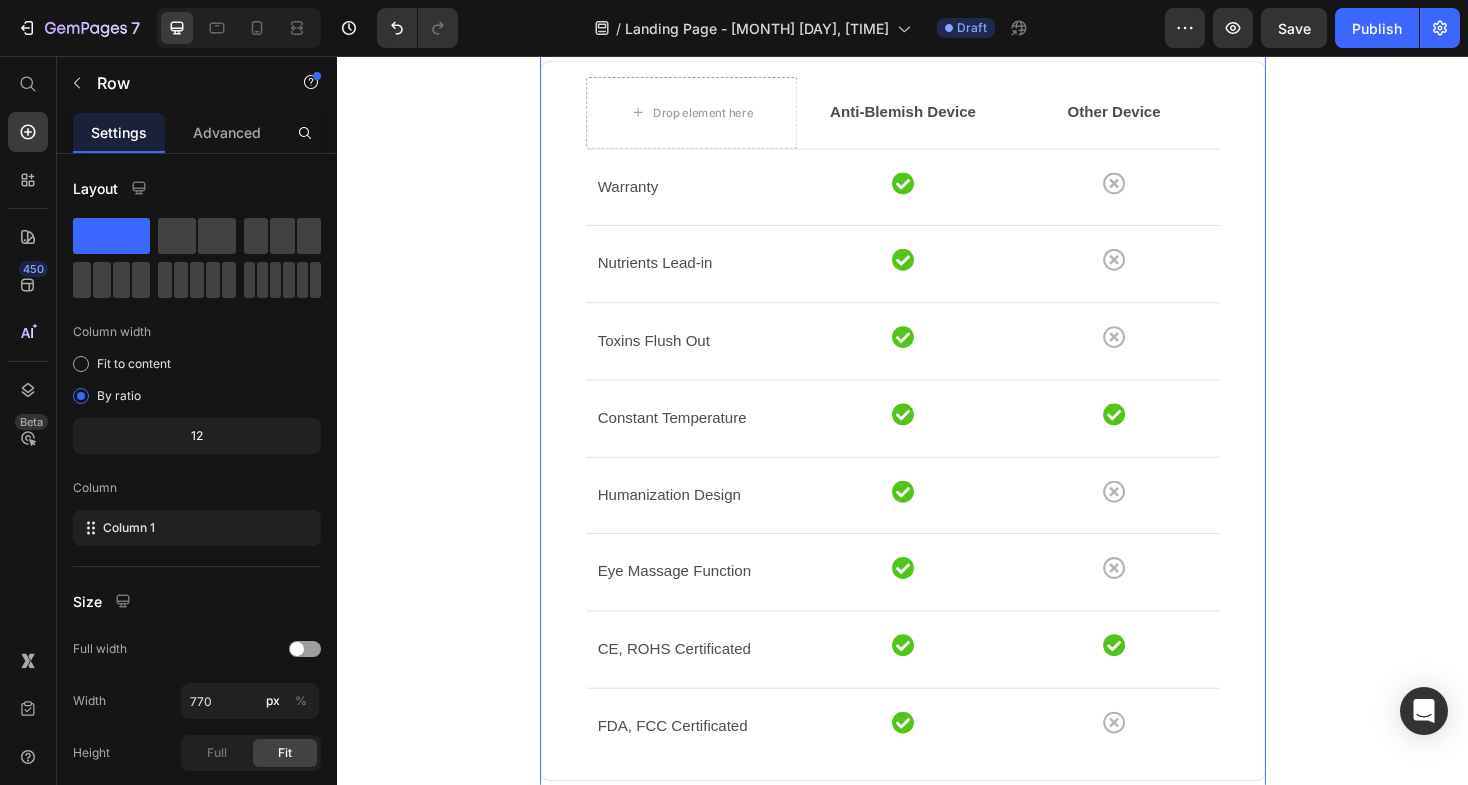 click on "Compare features Heading Text block
Drop element here Anti-Blemish Device  Text block Other Device Text block Row Row Warranty Text block
Icon
Icon Row Row Nutrients Lead-in Text block
Icon
Icon Row Row Toxins Flush Out Text block
Icon
Icon Row Row Constant Temperature Text block
Icon
Icon Row Row Humanization Design Text block
Icon
Icon Row Row Eye Massage Function Text block
Icon
Icon Row Row CE, ROHS Certificated Text block
Icon
Icon Row Row FDA, FCC Certificated Text block
Icon
Icon Row Row Row Buy Now Button" at bounding box center [937, 426] 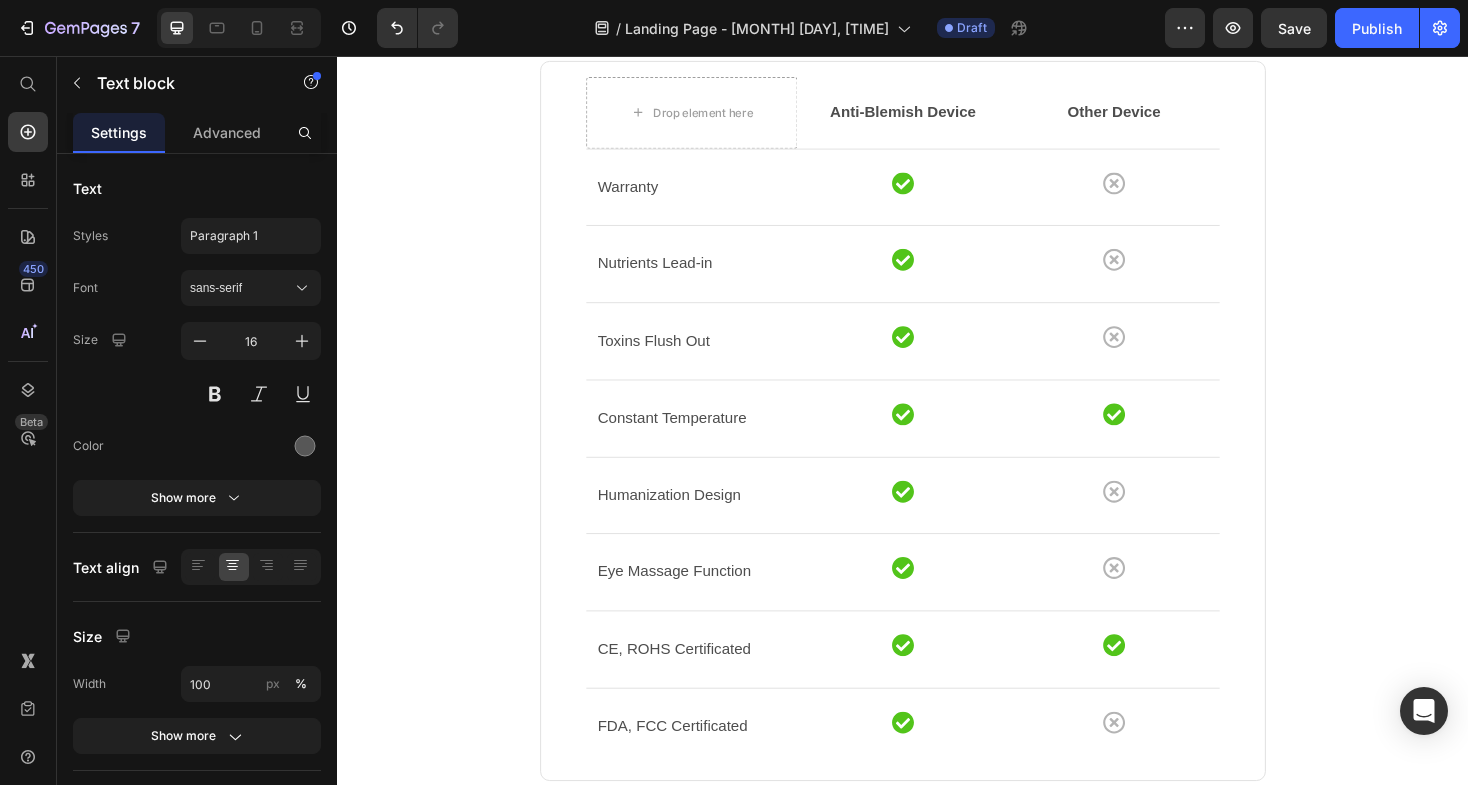 click at bounding box center (937, -4) 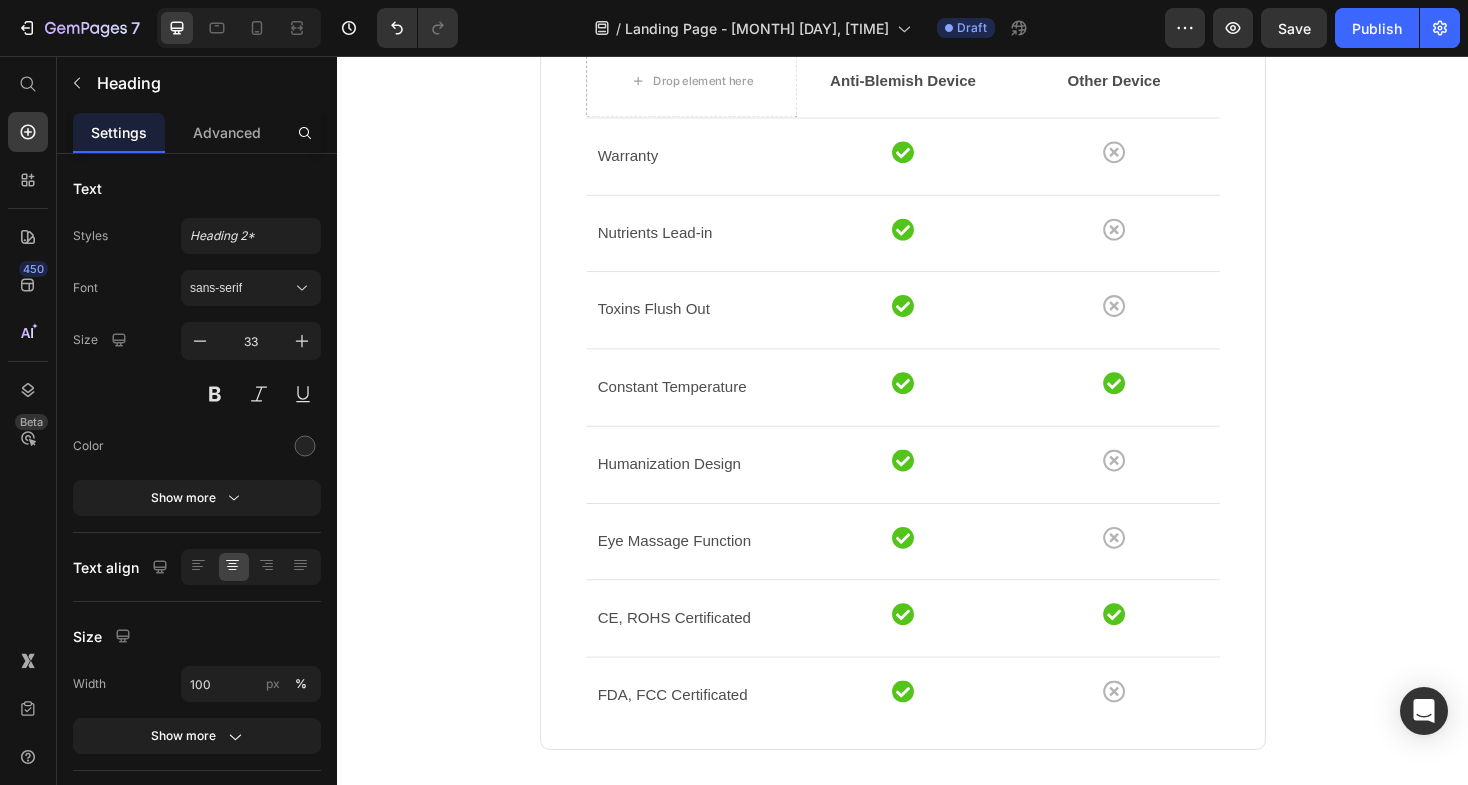 click on "Compare features" at bounding box center [937, -60] 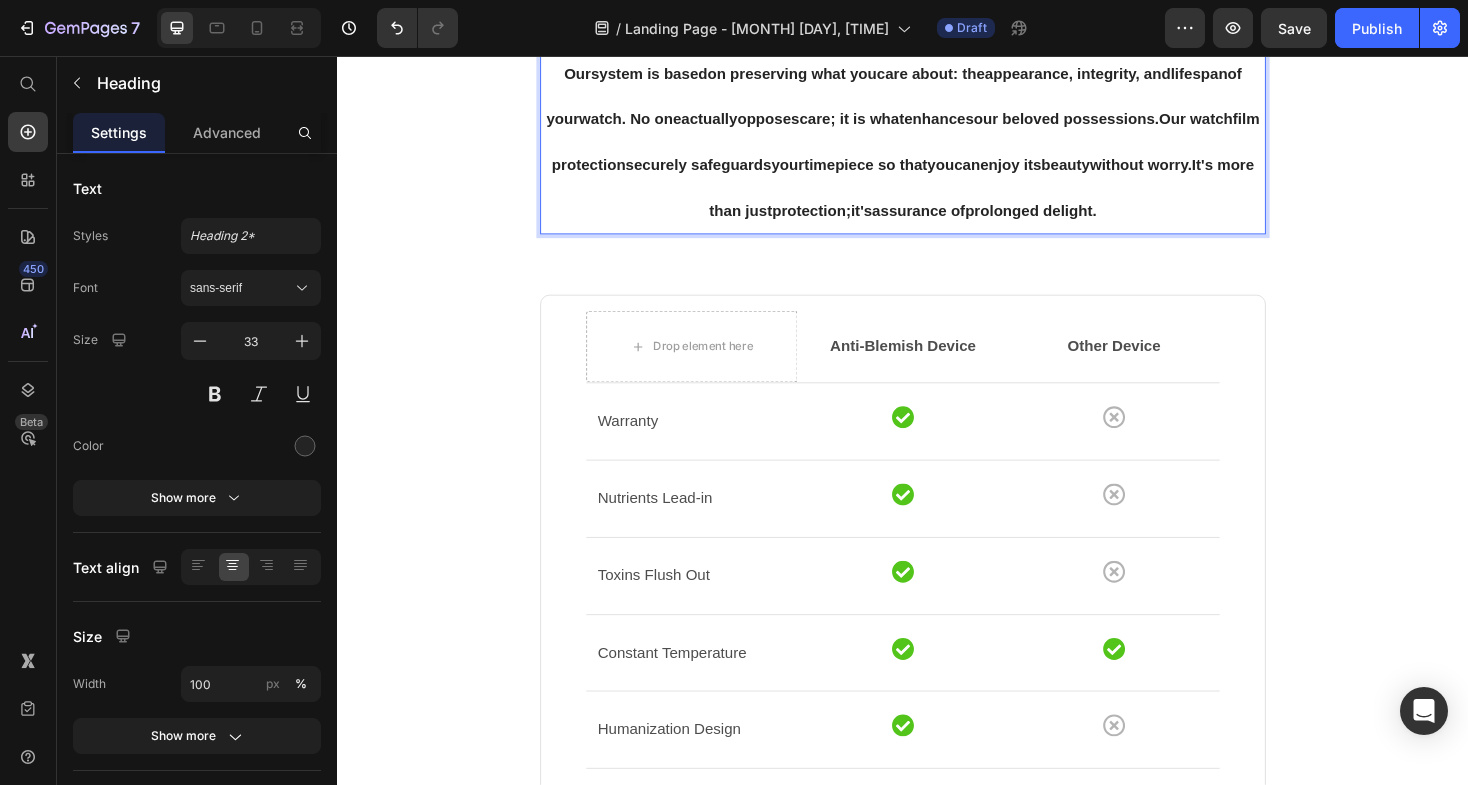 click on "Image Because your watch deserves the finest care Heading At Swiss Emporium, we understand that every scratch, dent, or mark can take away from your watch's beauty and resale value. That is why we are happy to provide seamless protective film installation by our professional watchmaker for certain luxury watch models. Whether your watch is a daily wearer or a cherished item in your collection, a well-applied protective film is a nearly invisible barrier against the wear and tear of everyday use—without affecting the look, feel, or operation of your watch. Text block Row Protect Your Watch, Wherever You Go Heading Our protective film  provides   you   with   every day  protection  to   maintain  your watch  in   a   healthy   condition.   It   will safeguard from  scratches,  marks , and  everyday  wear  and tear.  You can  wear  your  watch  with confidence  anywhere   you   go . Text block Image Row Section 2" at bounding box center (937, -598) 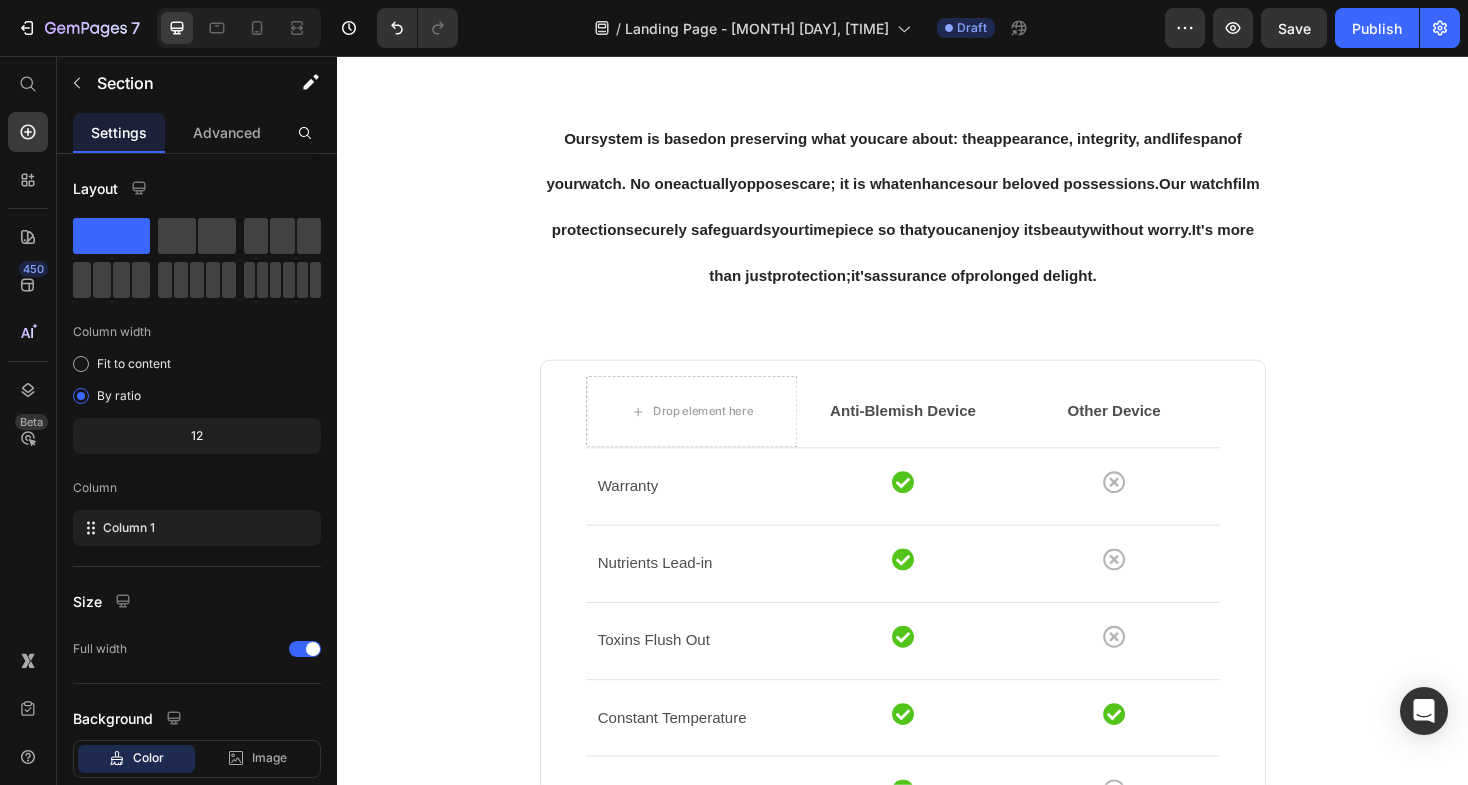 scroll, scrollTop: 2437, scrollLeft: 0, axis: vertical 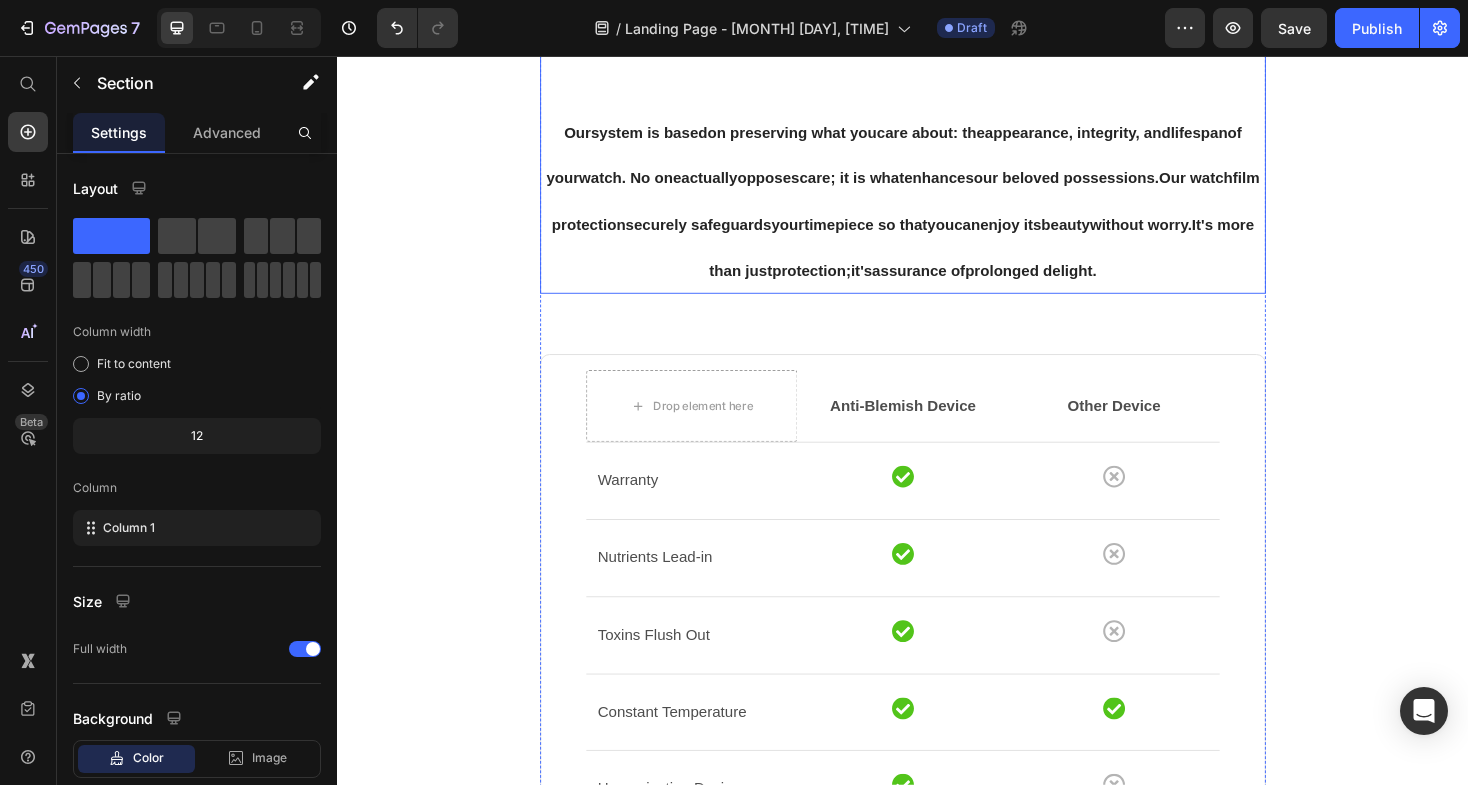 click on "⁠⁠⁠⁠⁠⁠⁠ Why Select Our Film Protection?   Our  system   is   based  on preserving what you  care about : the  appearance , integrity, and  lifespan  of your  watch . No one  actuallyopposes  care ;   it   is   what  enhances  our   beloved   possessions .  Our   watch film protection  securely   safeguards  your  timepiece   so   that  you  can enjoy its  beauty  without worry.  It's   more   than   just  protection ;  it 's assurance of  prolonged   delight ." at bounding box center (937, 144) 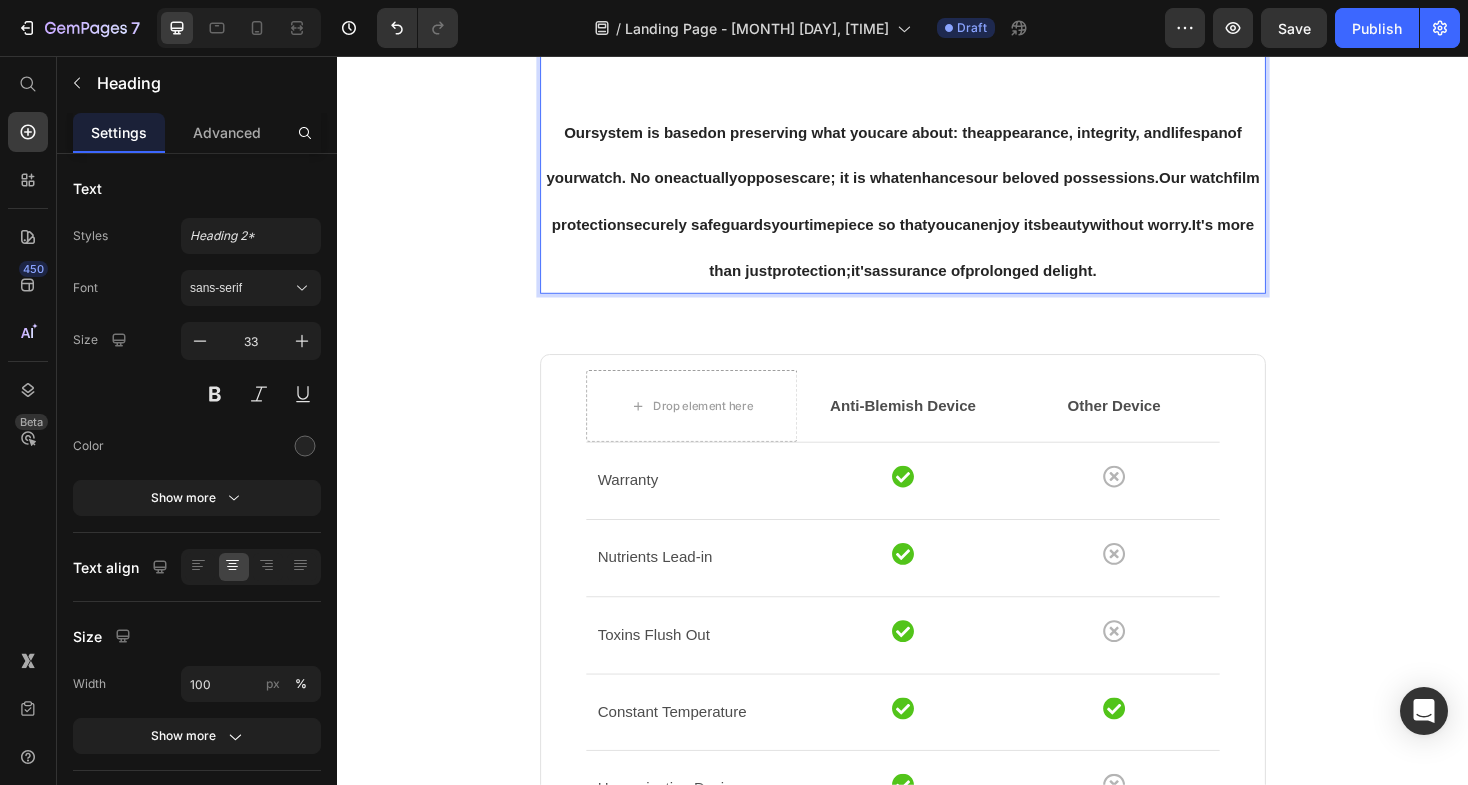 click on "Why Select Our Film Protection?   Our  system   is   based  on preserving what you  care about : the  appearance , integrity, and  lifespan  of your  watch . No one  actuallyopposes  care ;   it   is   what  enhances  our   beloved   possessions .  Our   watch film protection  securely   safeguards  your  timepiece   so   that  you  can enjoy its  beauty  without worry.  It's   more   than   just  protection ;  it 's assurance of  prolonged   delight ." at bounding box center [937, 144] 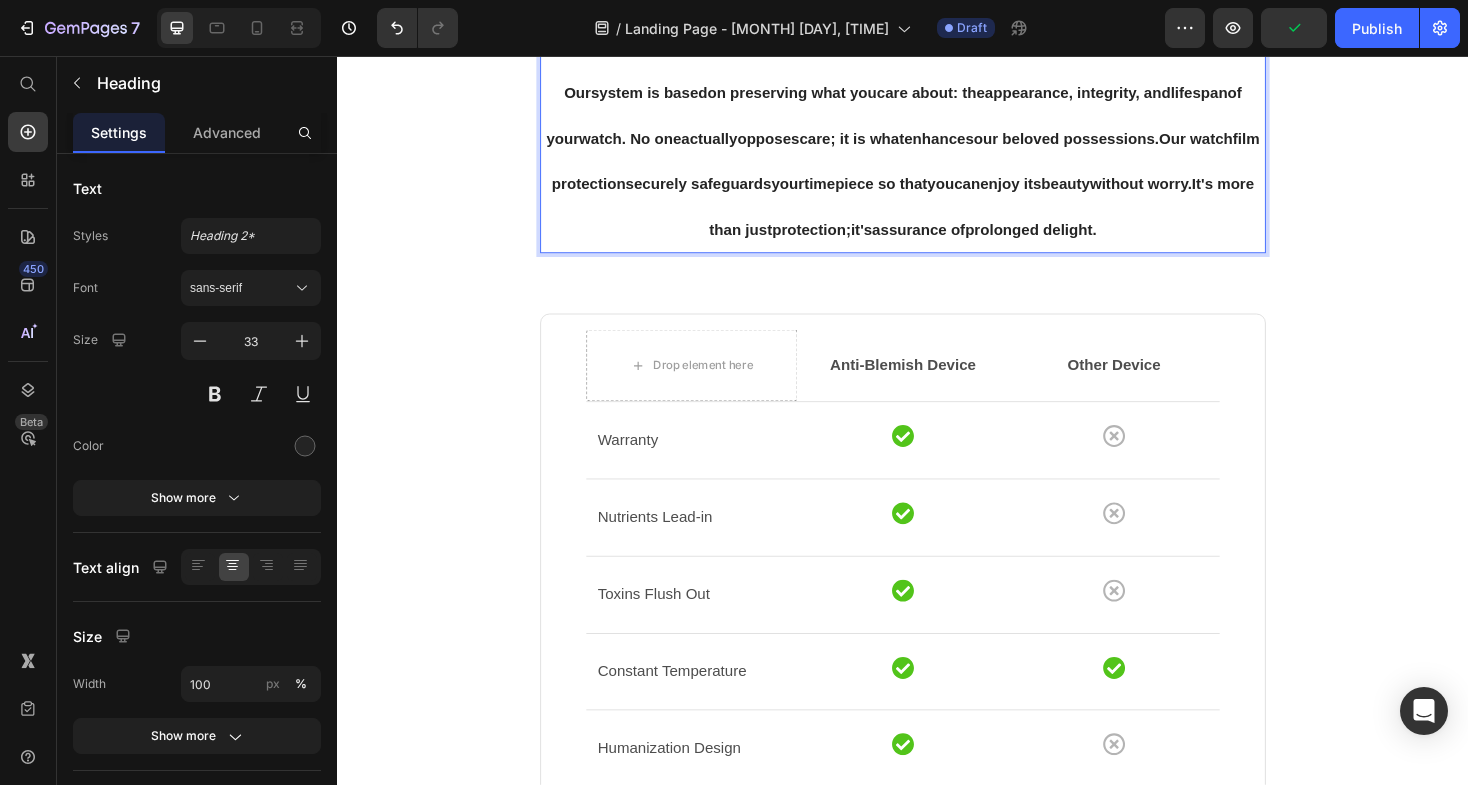 click on "Why Select Our Film Protection?   Our  system   is   based  on preserving what you  care about : the  appearance , integrity, and  lifespan  of your  watch . No one  actuallyopposes  care ;   it   is   what  enhances  our   beloved   possessions .  Our   watch film protection  securely   safeguards  your  timepiece   so   that  you  can enjoy its  beauty  without worry.  It's   more   than   just  protection ;  it 's assurance of  prolonged   delight ." at bounding box center [937, 122] 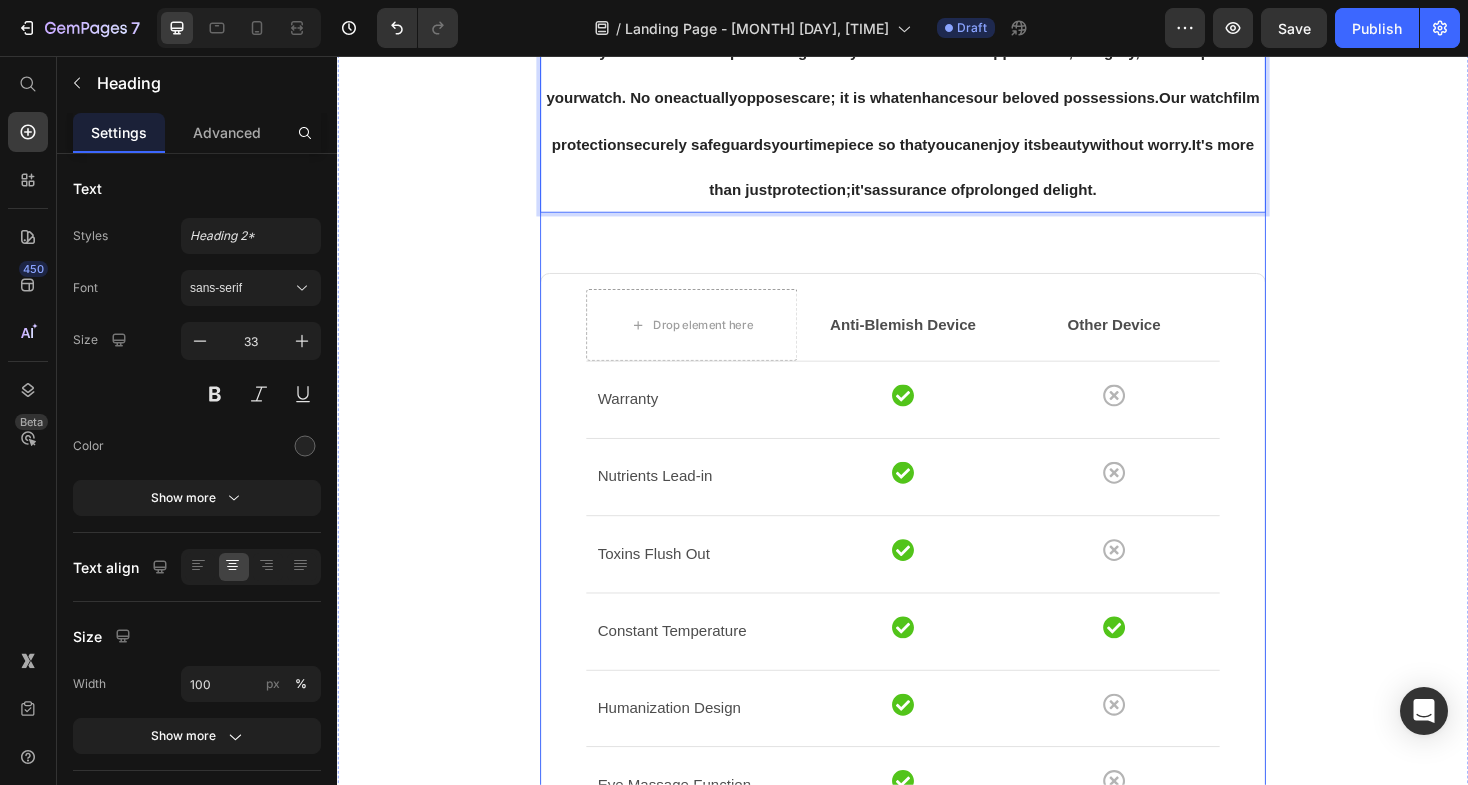click on "Why Select Our Film Protection?   Our  system   is   based  on preserving what you  care about : the  appearance , integrity, and  lifespan  of your  watch . No one  actuallyopposes  care ;   it   is   what  enhances  our   beloved   possessions .  Our   watch film protection  securely   safeguards  your  timepiece   so   that  you  can enjoy its  beauty  without worry.  It's   more   than   just  protection ;  it 's assurance of  prolonged   delight . Heading   16
Drop element here Anti-Blemish Device  Text block Other Device Text block Row Row Warranty Text block
Icon
Icon Row Row Nutrients Lead-in Text block
Icon
Icon Row Row Toxins Flush Out Text block
Icon
Icon Row Row Constant Temperature Text block
Icon
Icon Row Row Humanization Design Text block
Icon
Icon Row Row Eye Massage Function Text block
Icon Icon Row" at bounding box center [937, 570] 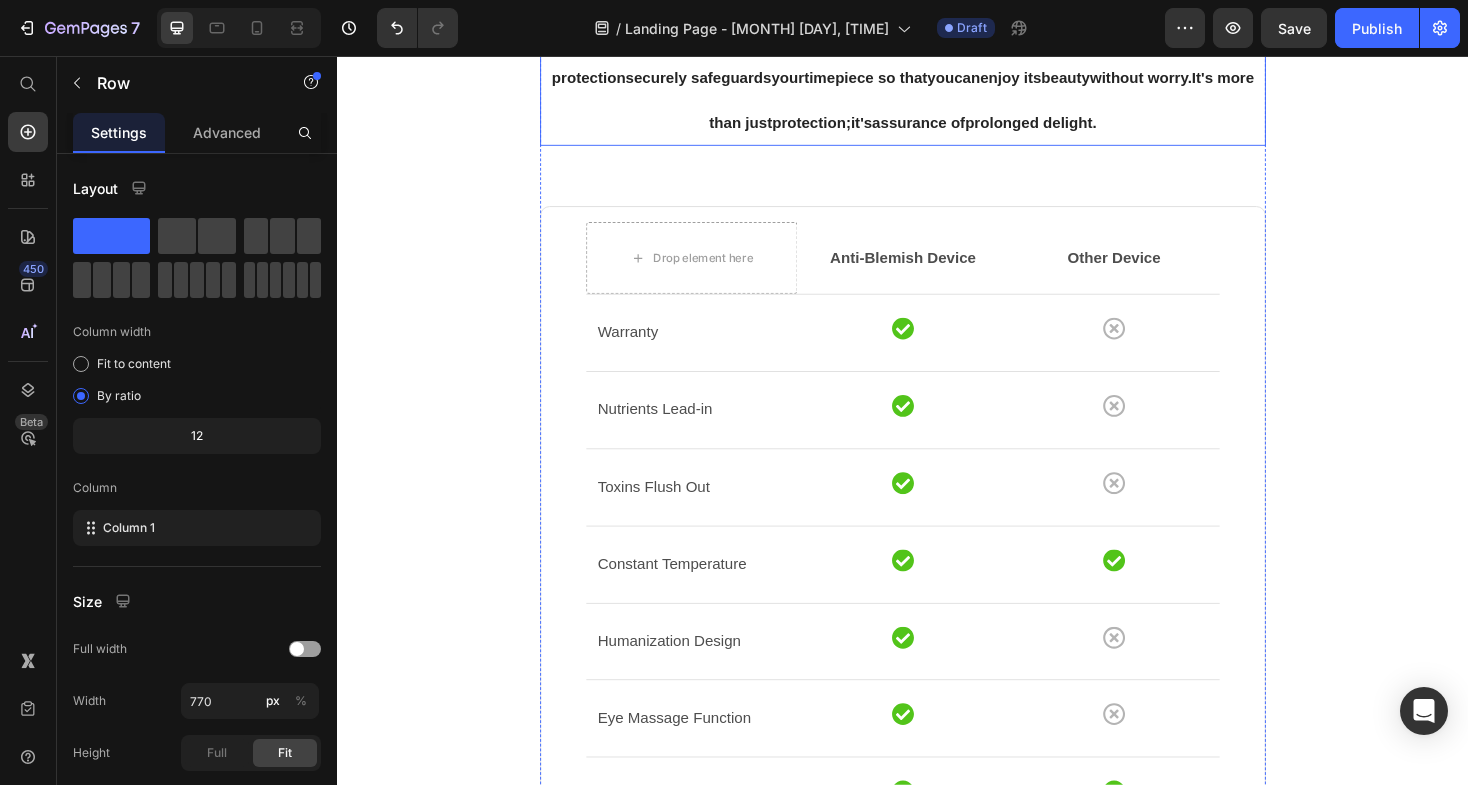 scroll, scrollTop: 2510, scrollLeft: 0, axis: vertical 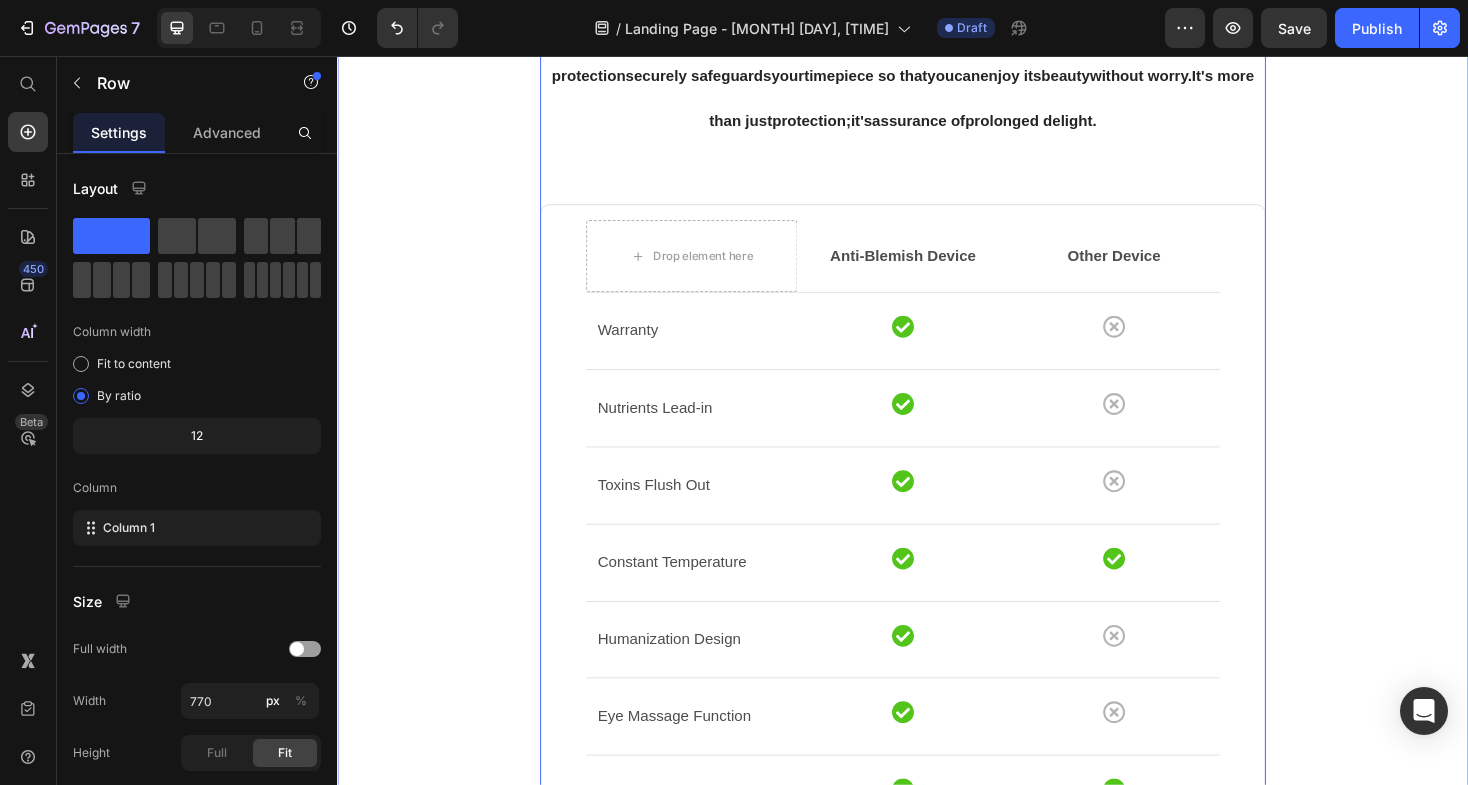click on "⁠⁠⁠⁠⁠⁠⁠ Why Select Our Film Protection?   Our  system   is   based  on preserving what you  care about : the  appearance , integrity, and  lifespan  of your  watch . No one  actuallyopposes  care ;   it   is   what  enhances  our   beloved   possessions .  Our   watch film protection  securely   safeguards  your  timepiece   so   that  you  can enjoy its  beauty  without worry.  It's   more   than   just  protection ;  it 's assurance of  prolonged   delight . Heading
Drop element here Anti-Blemish Device  Text block Other Device Text block Row Row Warranty Text block
Icon
Icon Row Row Nutrients Lead-in Text block
Icon
Icon Row Row Toxins Flush Out Text block
Icon
Icon Row Row Constant Temperature Text block
Icon
Icon Row Row Humanization Design Text block
Icon
Icon Row Row Eye Massage Function Text block Icon Icon Row" at bounding box center (937, 473) 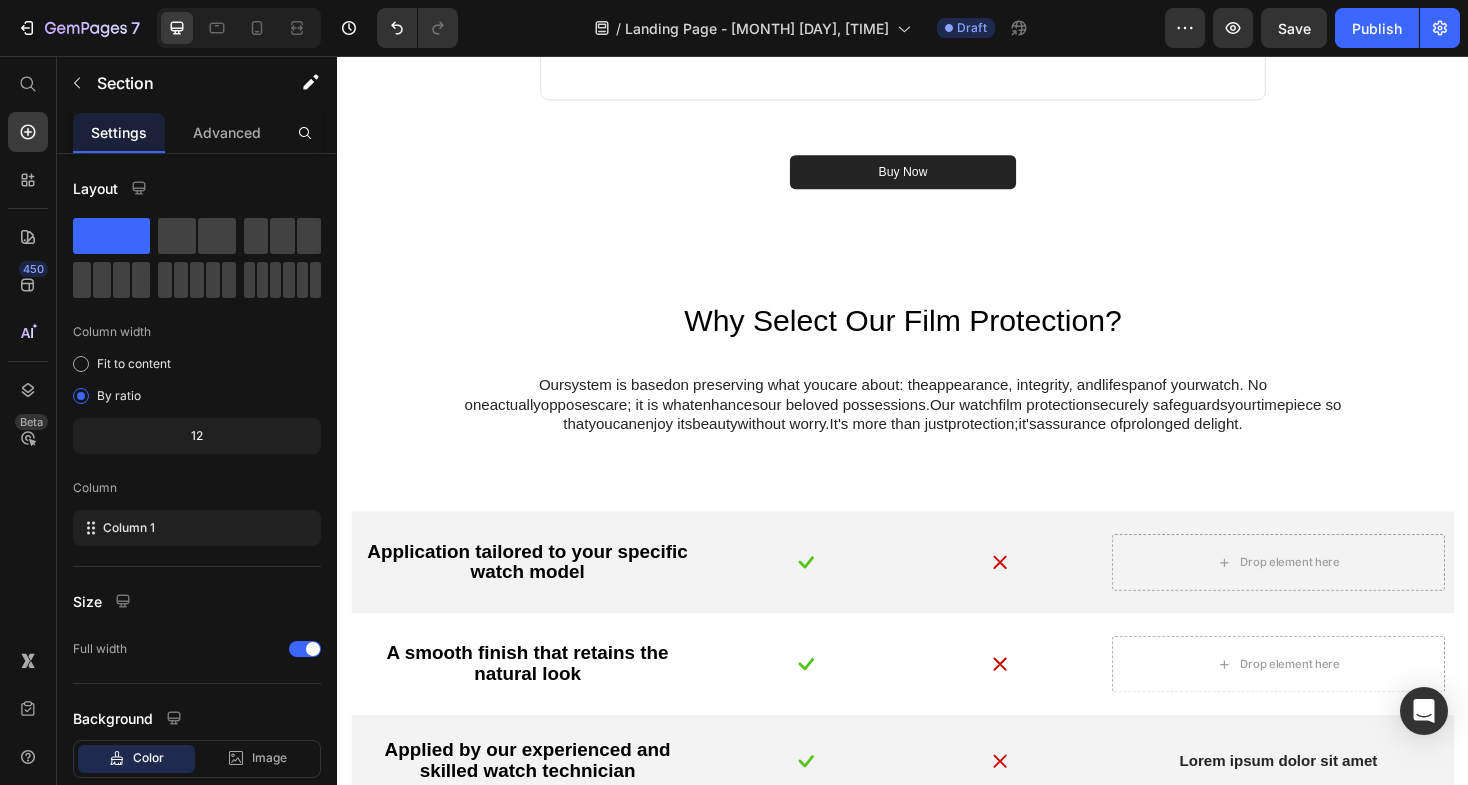 scroll, scrollTop: 3871, scrollLeft: 0, axis: vertical 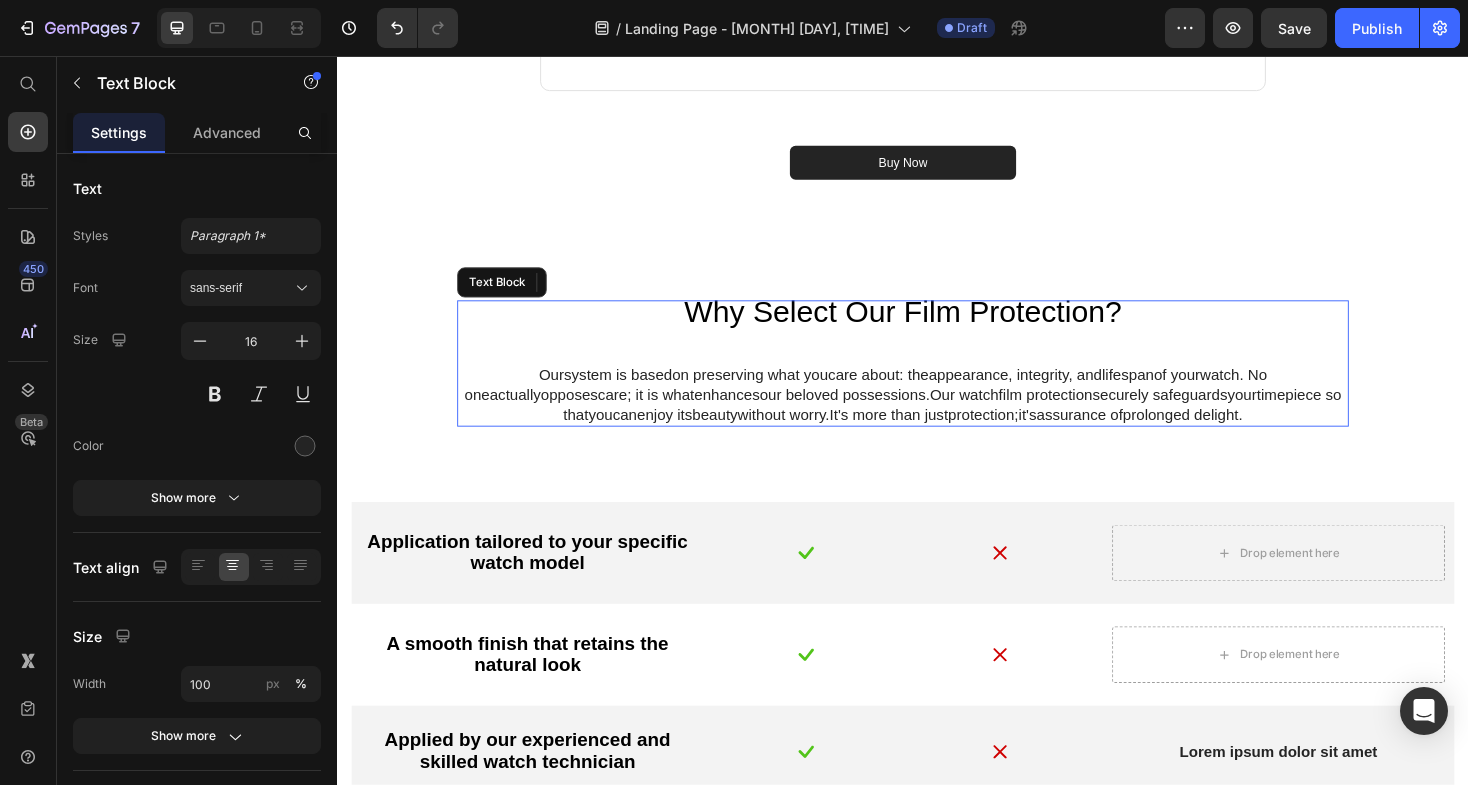 click on "possessions" at bounding box center [917, 415] 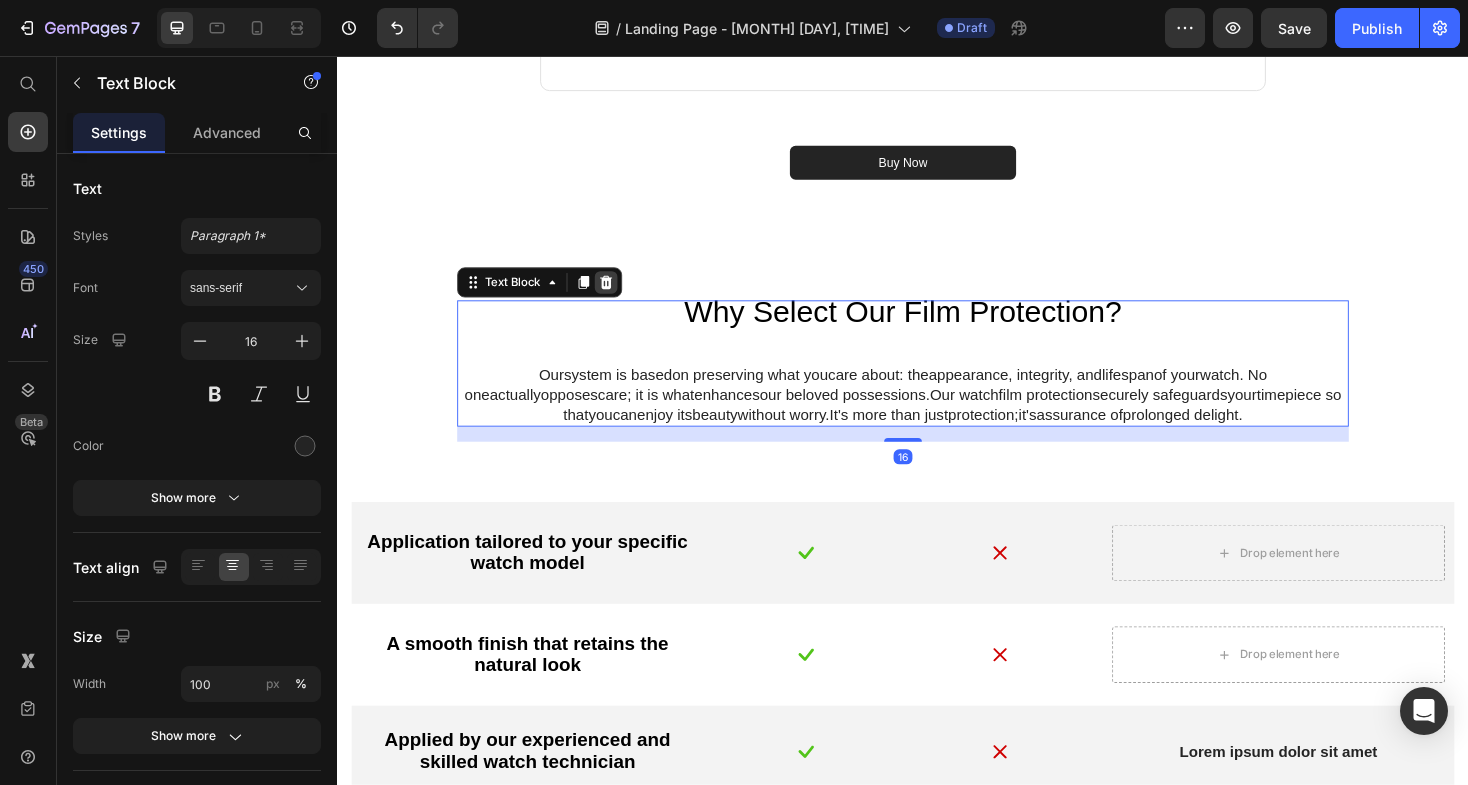 click 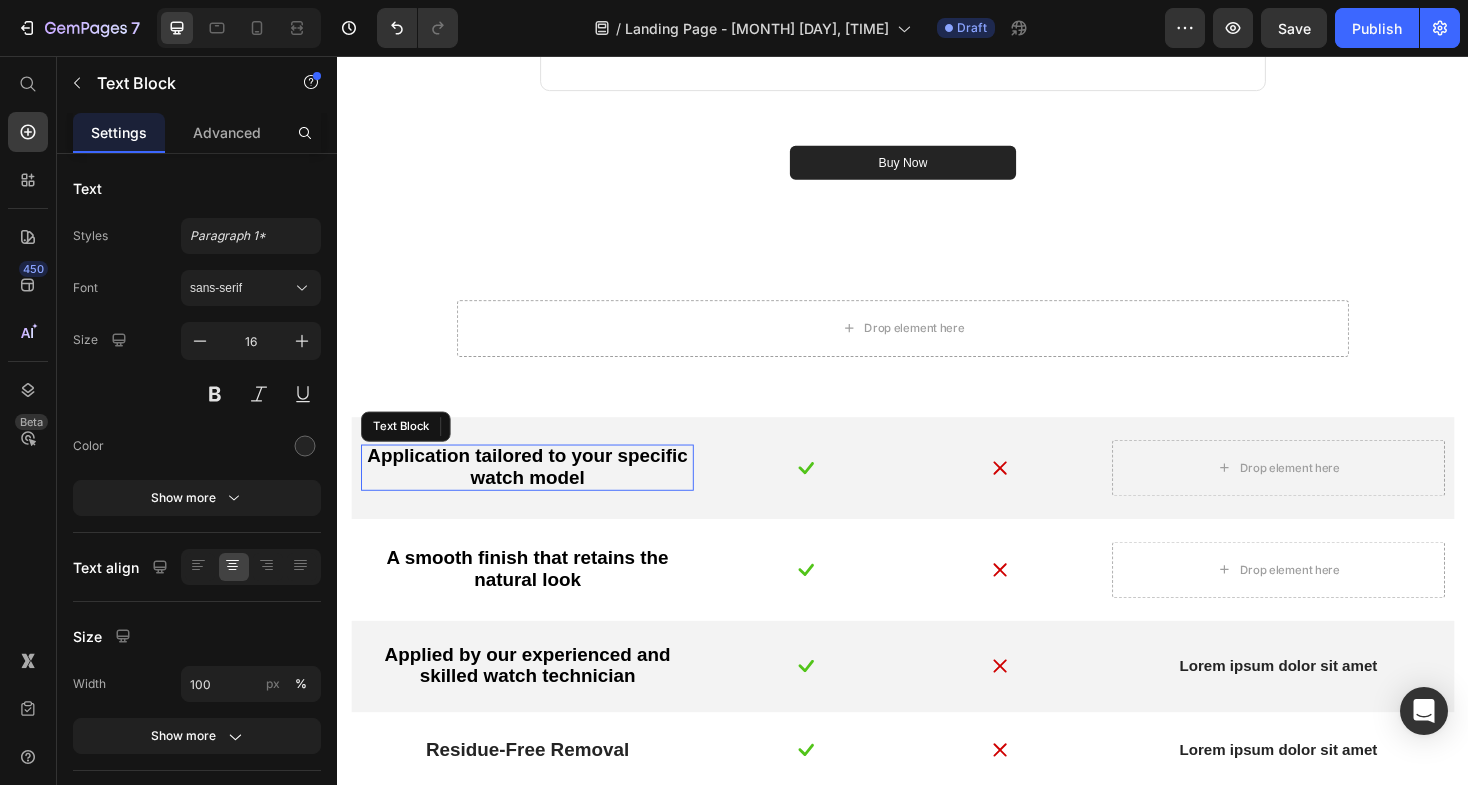 click on "Application tailored to your specific watch model" at bounding box center [539, 491] 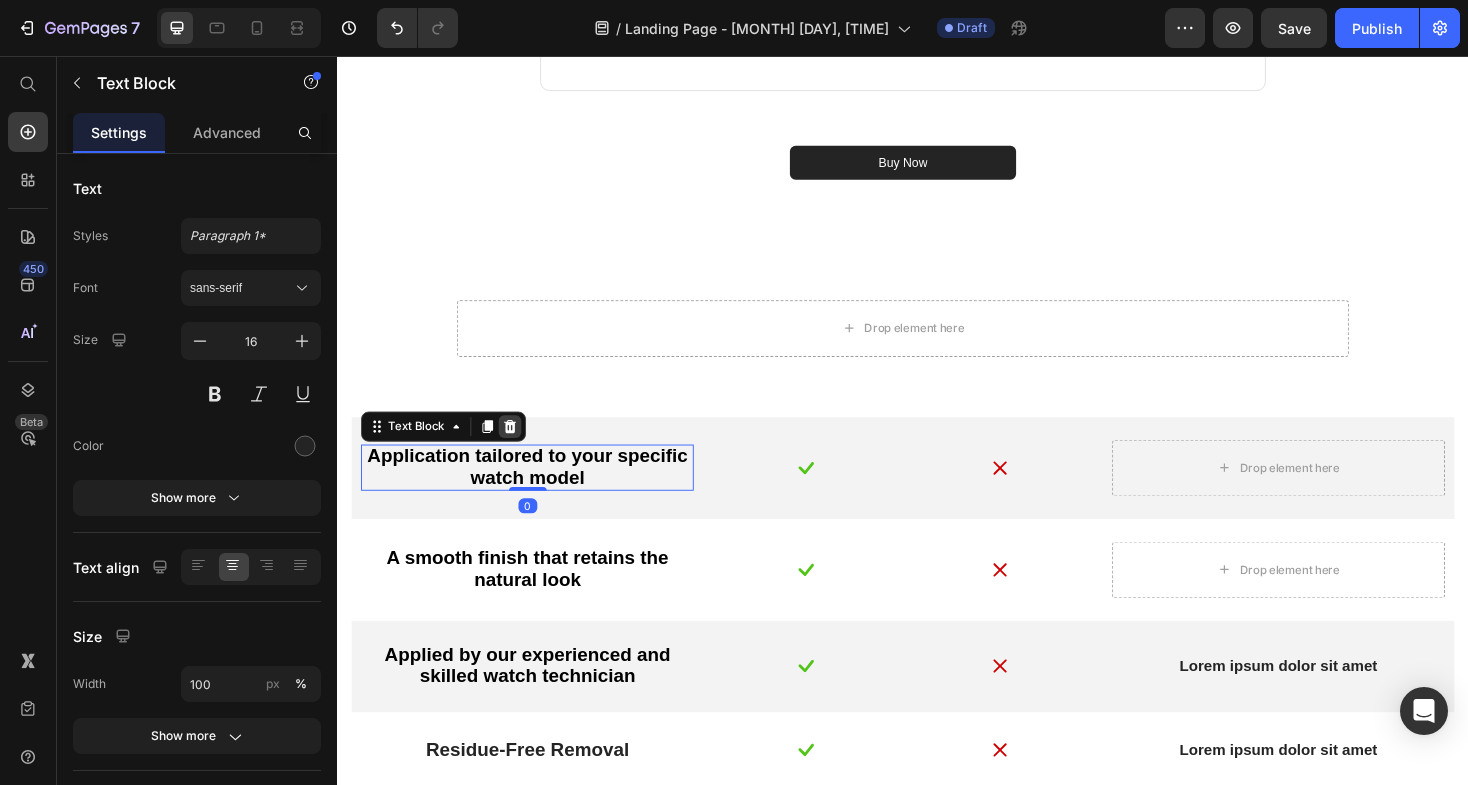 click 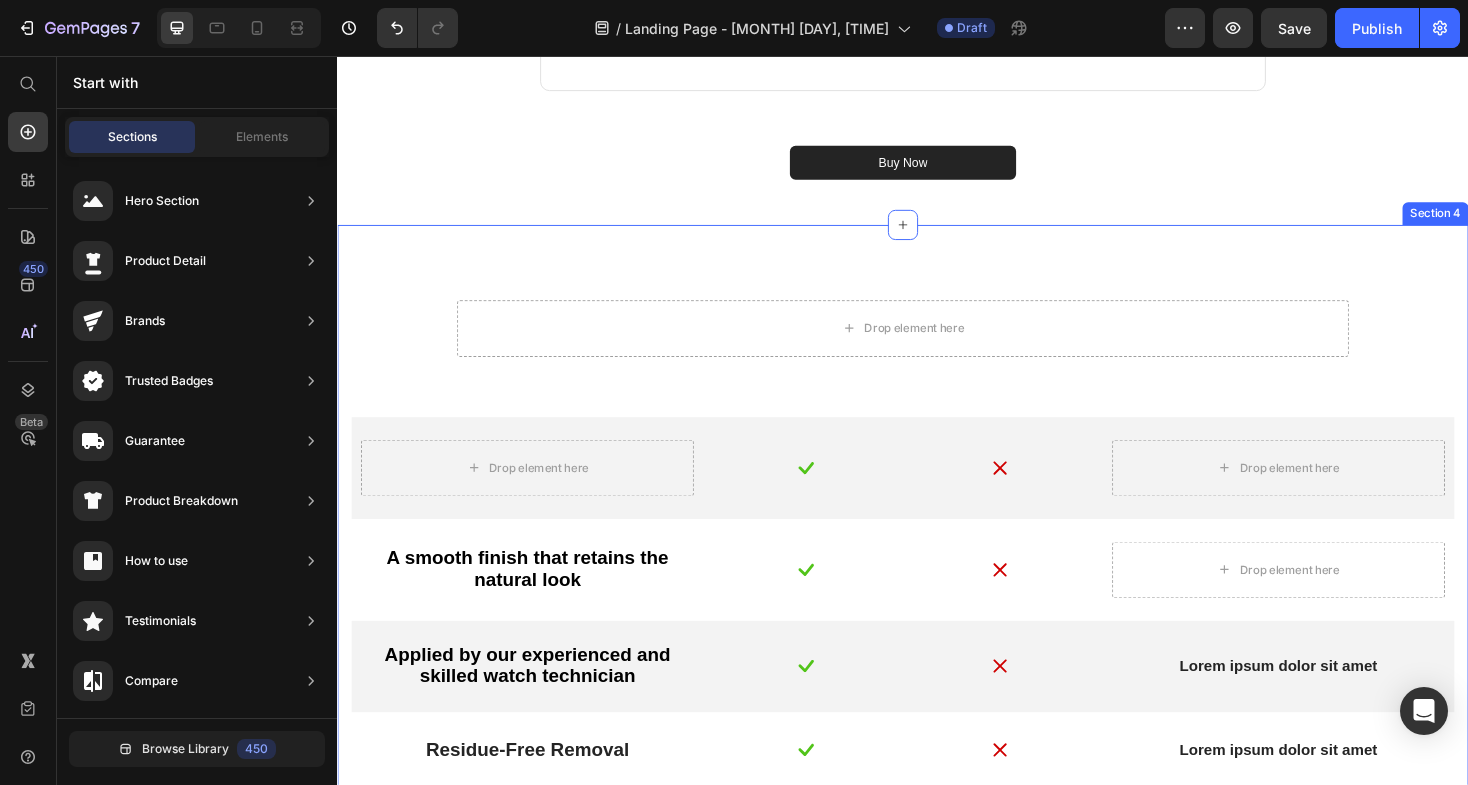 click on "Drop element here Row
Drop element here Image Image
Drop element here Row A smooth finish that retains the natural look Text Block Image Image
Drop element here Row Applied by our experienced and skilled watch technician Text Block Image Image Lorem ipsum dolor sit amet Text Block Row Residue-Free Removal Text Block Image Image Lorem ipsum dolor sit amet Text Block Row Water-Resistant & Highly Durable Text Block Image Image Lorem ipsum dolor sit amet Text Block Row" at bounding box center [937, 614] 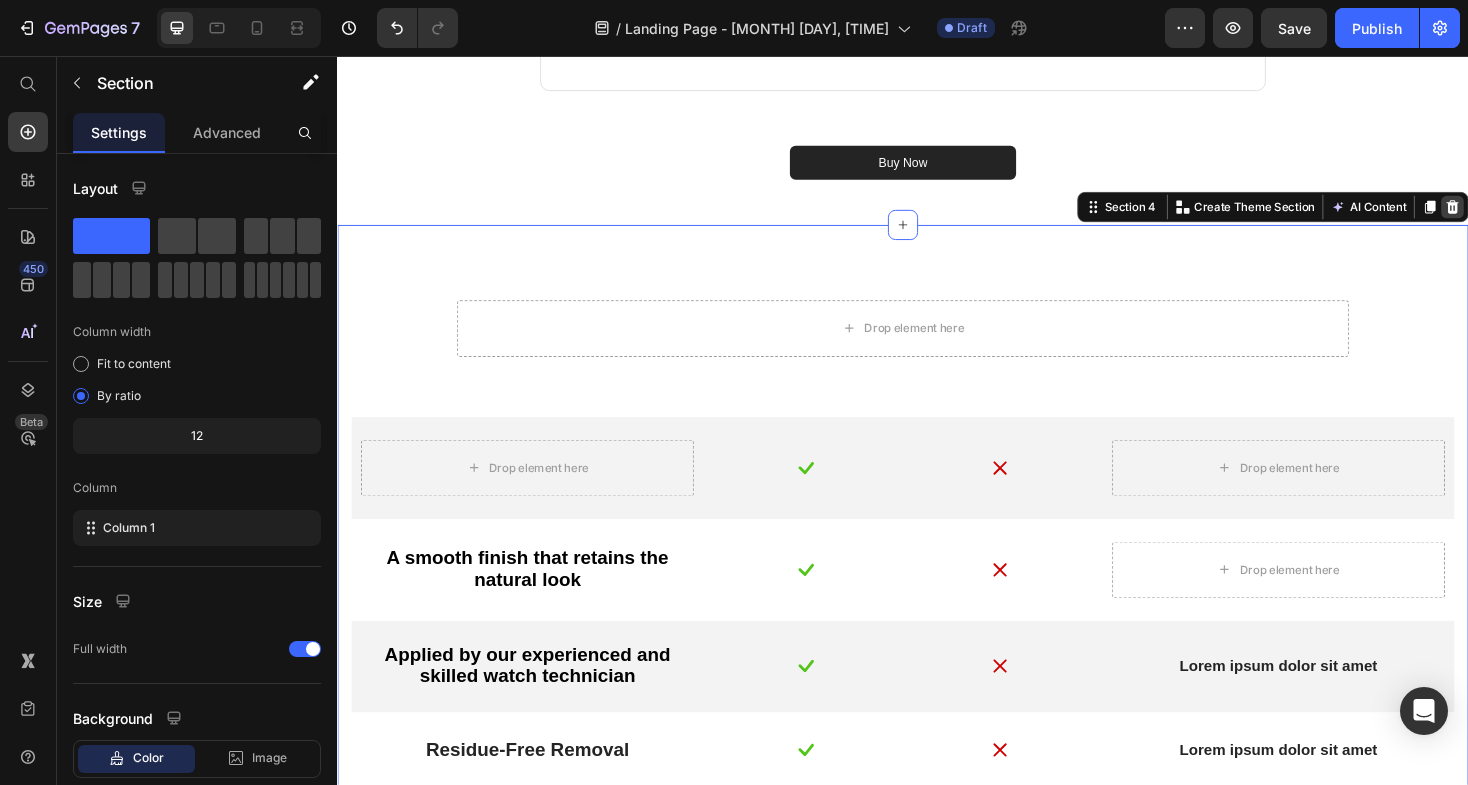 click 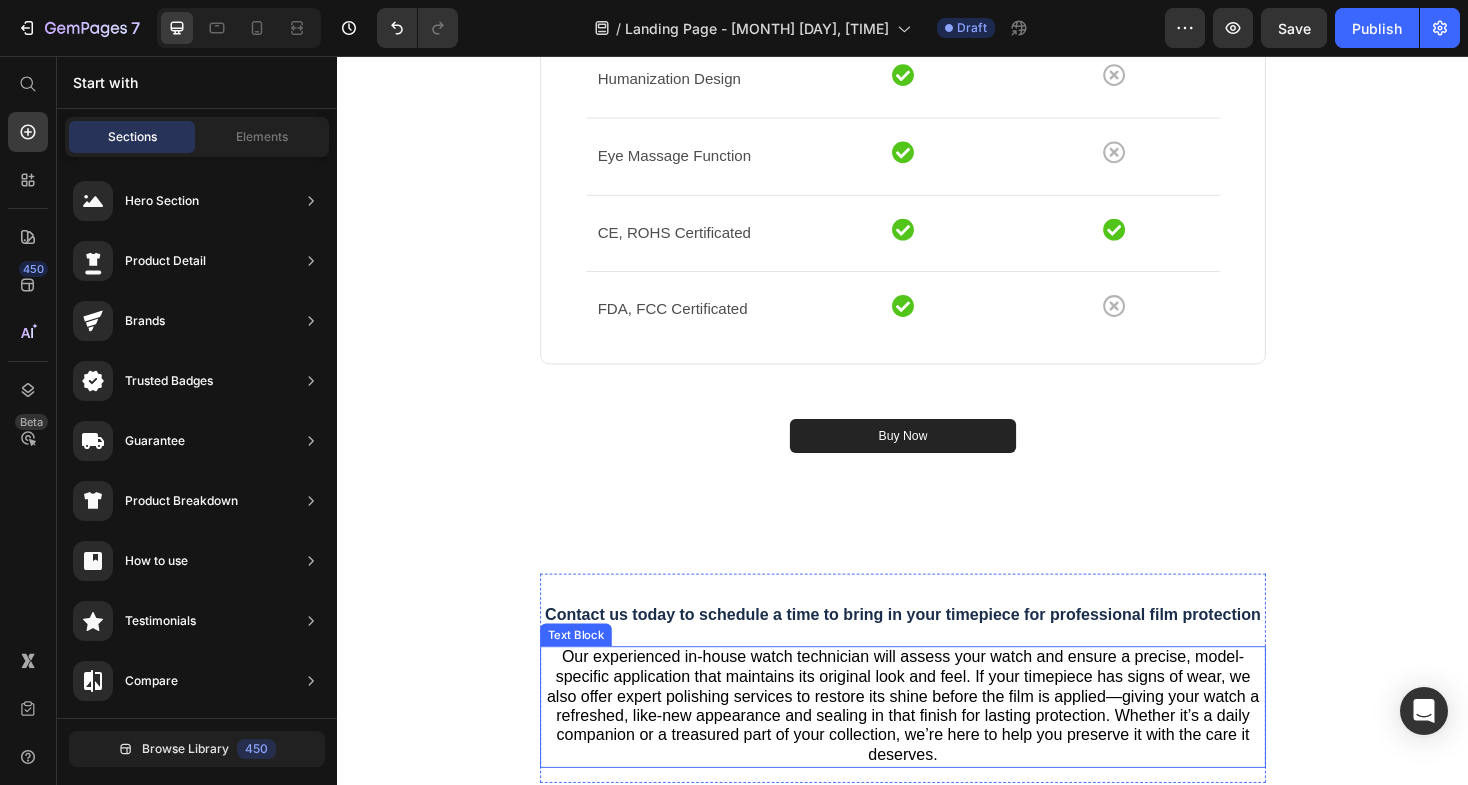 scroll, scrollTop: 3579, scrollLeft: 0, axis: vertical 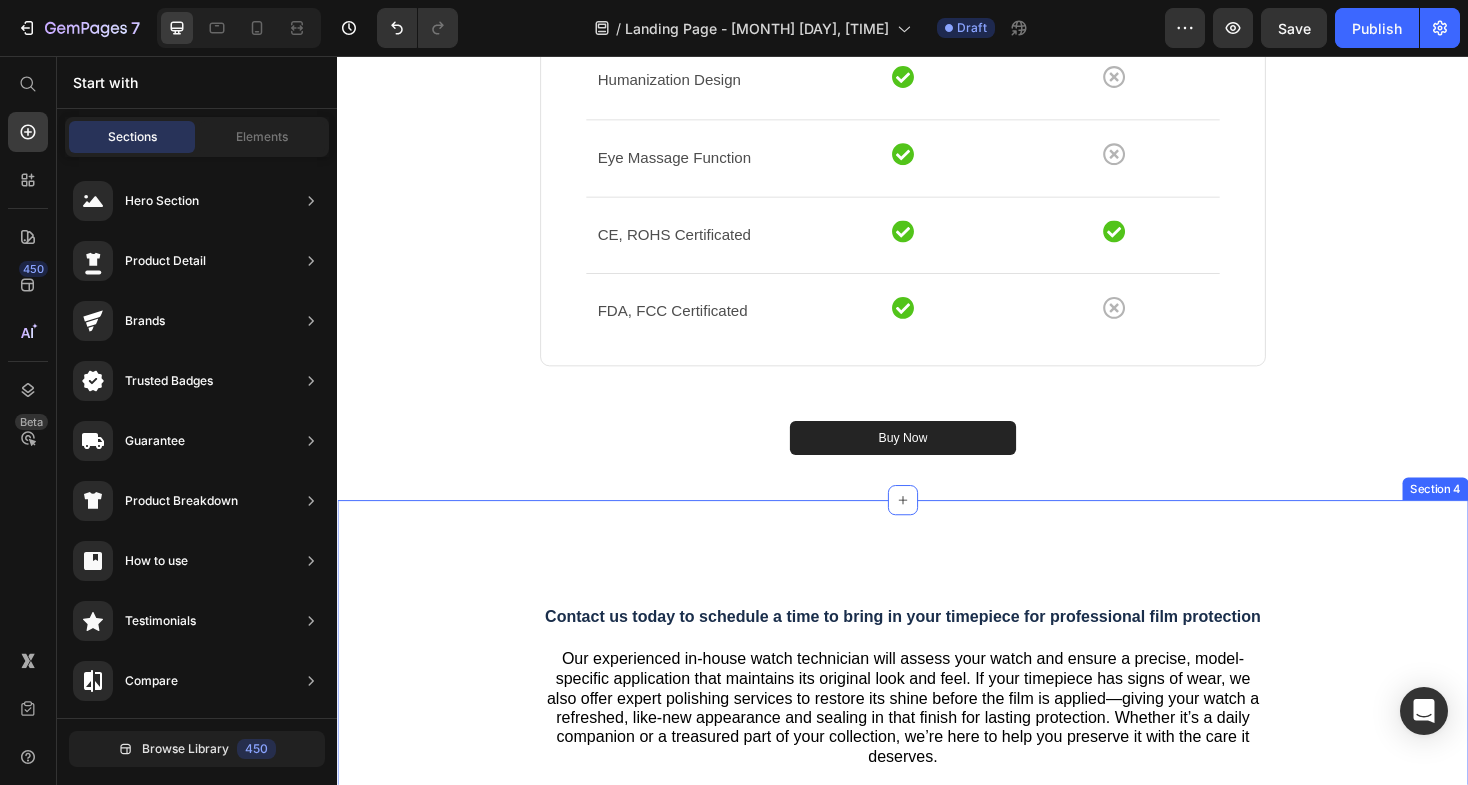 click on "Contact us today to schedule a time to bring in your timepiece for professional film protection Heading Our experienced in-house watch technician will assess your watch and ensure a precise, model-specific application that maintains its original look and feel. If your timepiece has signs of wear, we also offer expert polishing services to restore its shine before the film is applied—giving your watch a refreshed, like-new appearance and sealing in that finish for lasting protection. Whether it’s a daily companion or a treasured part of your collection, we’re here to help you preserve it with the care it deserves. Text Block Row Section 4" at bounding box center [937, 710] 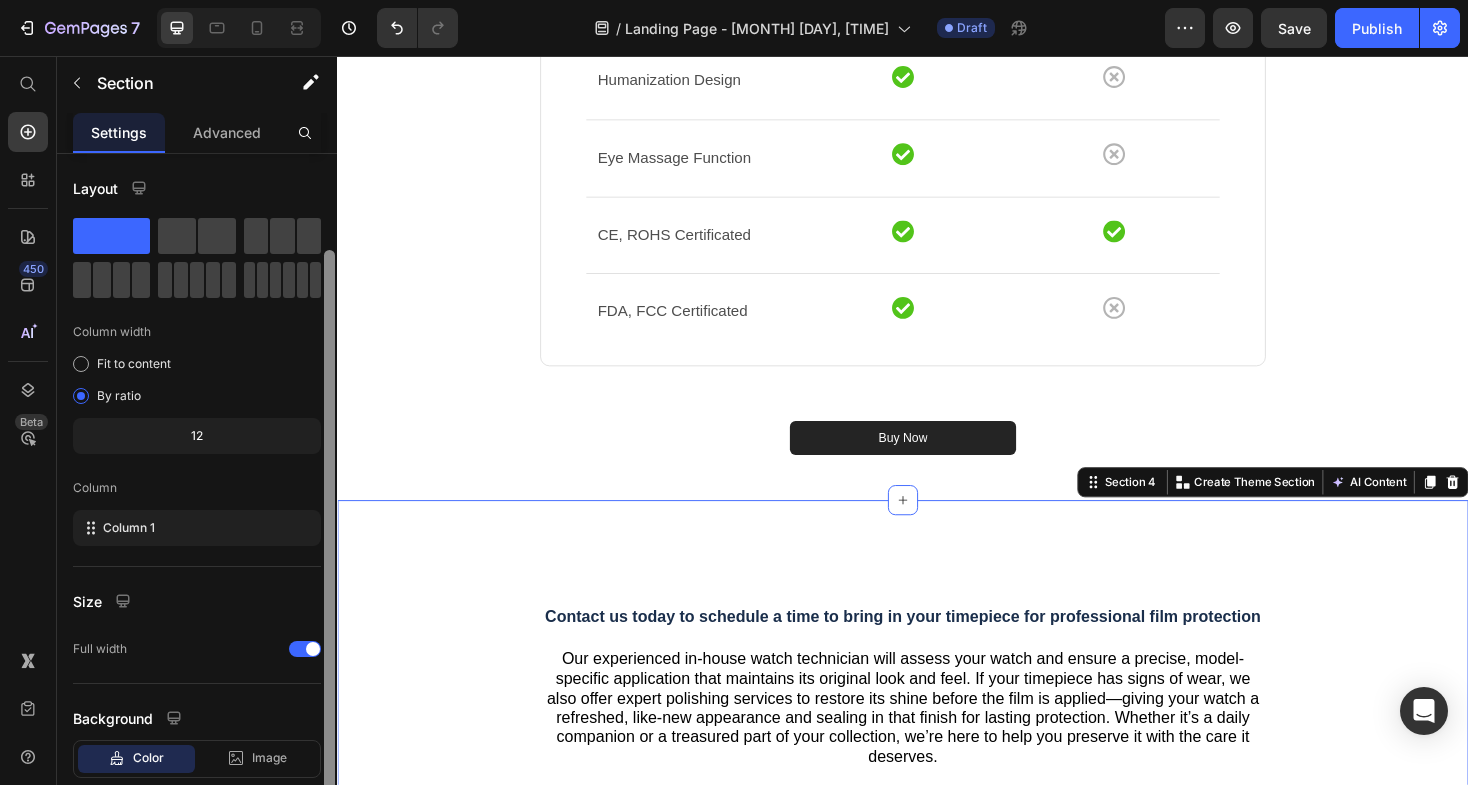 scroll, scrollTop: 120, scrollLeft: 0, axis: vertical 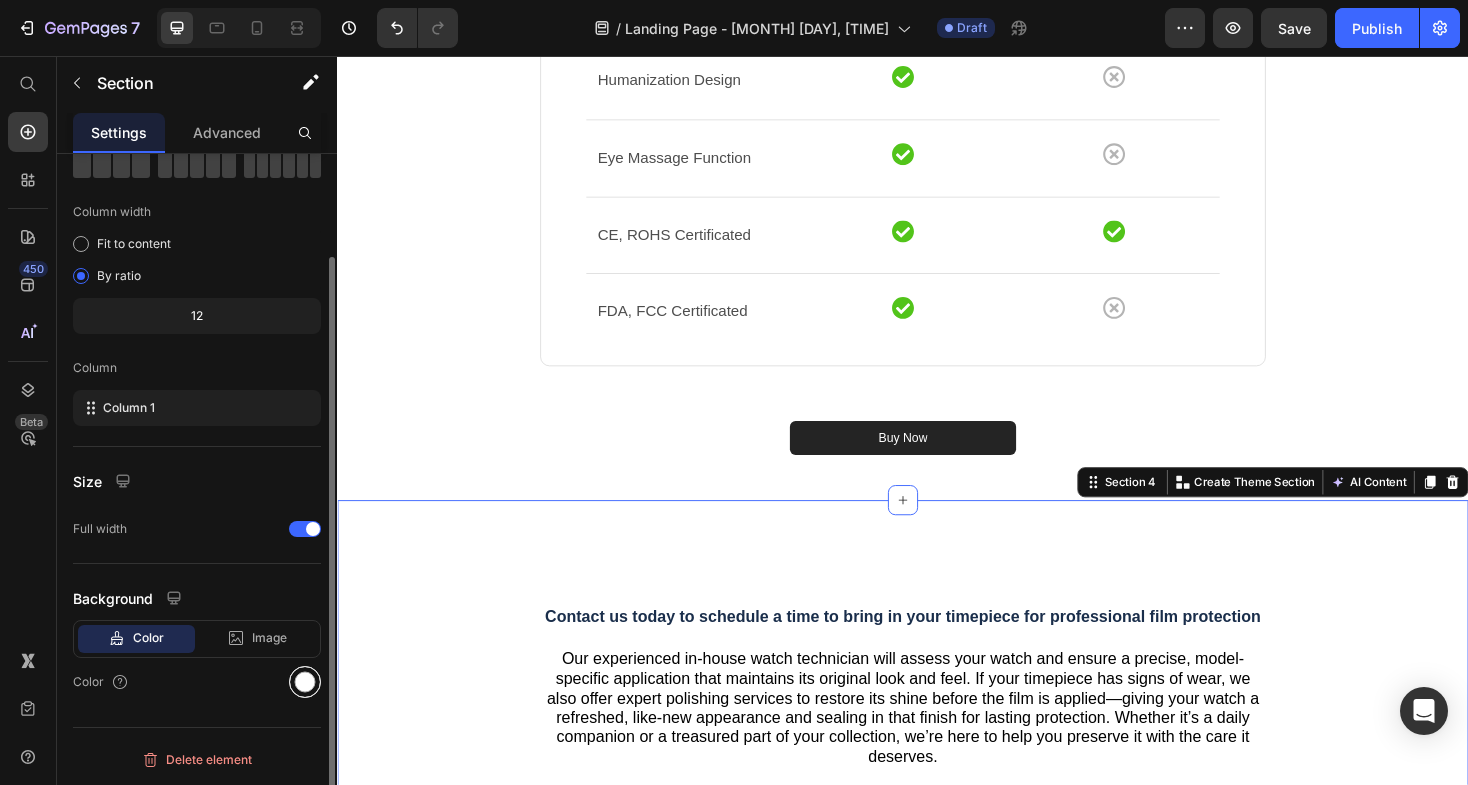 click at bounding box center (305, 682) 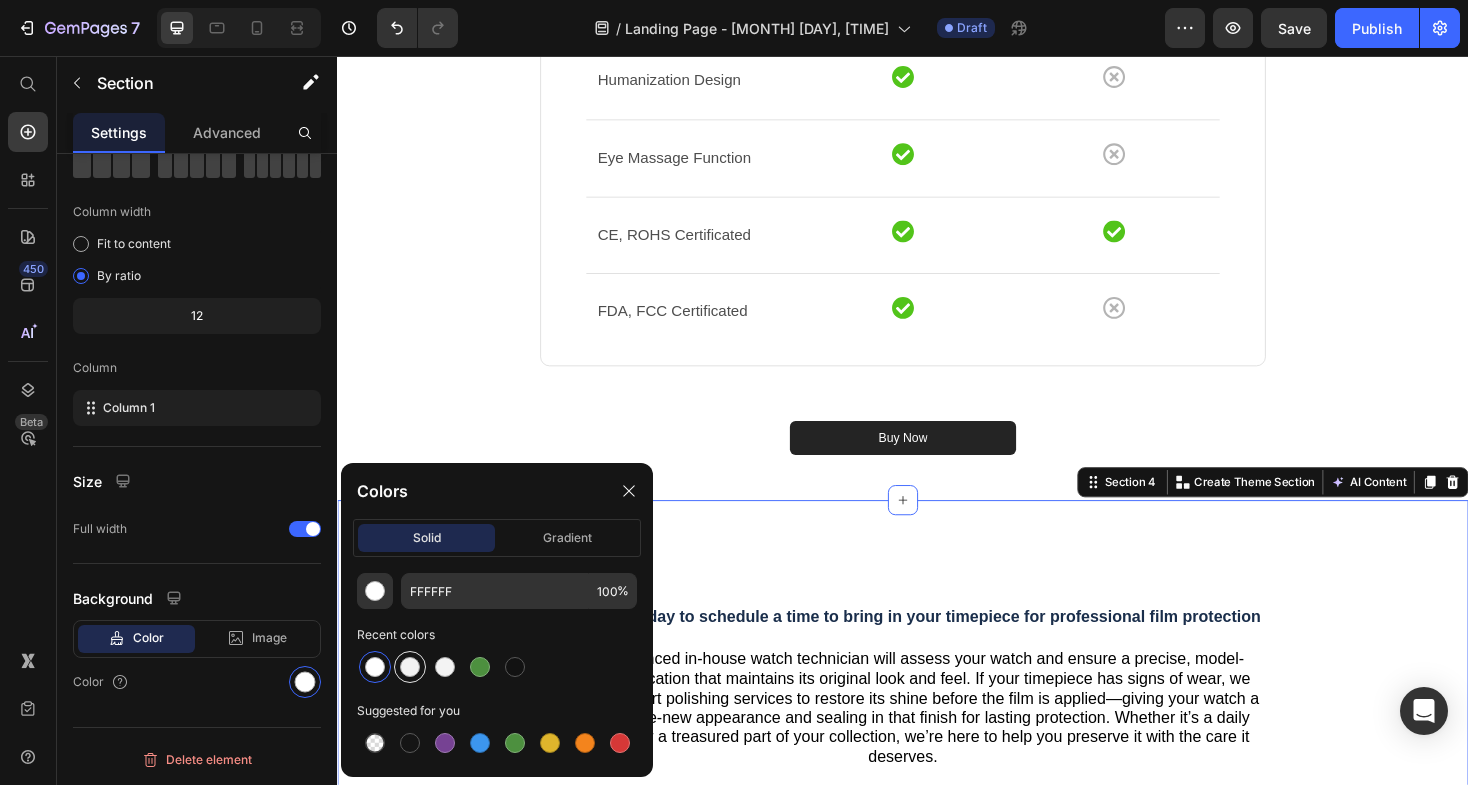 click at bounding box center (410, 667) 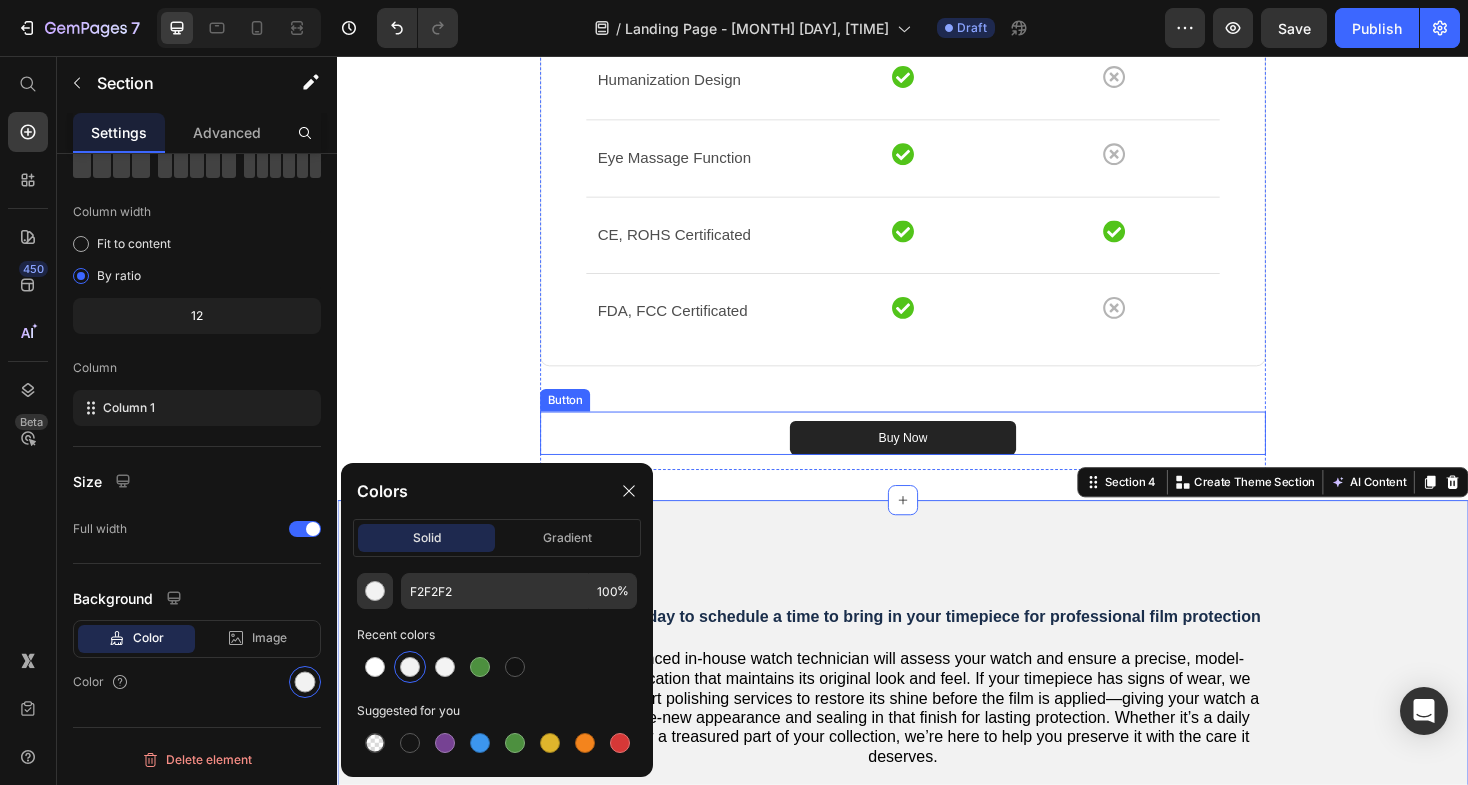 click on "Buy Now Button" at bounding box center (937, 456) 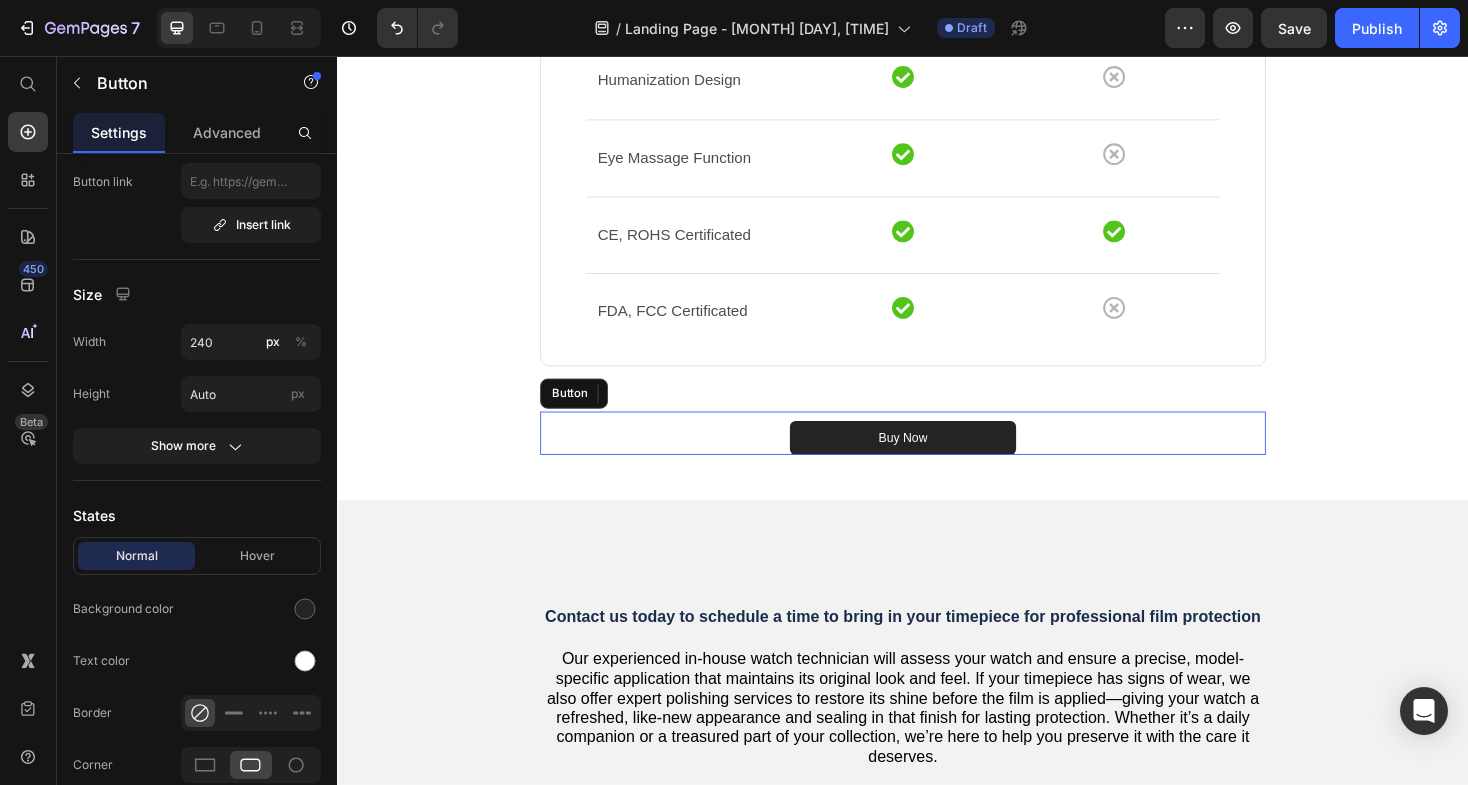 scroll, scrollTop: 0, scrollLeft: 0, axis: both 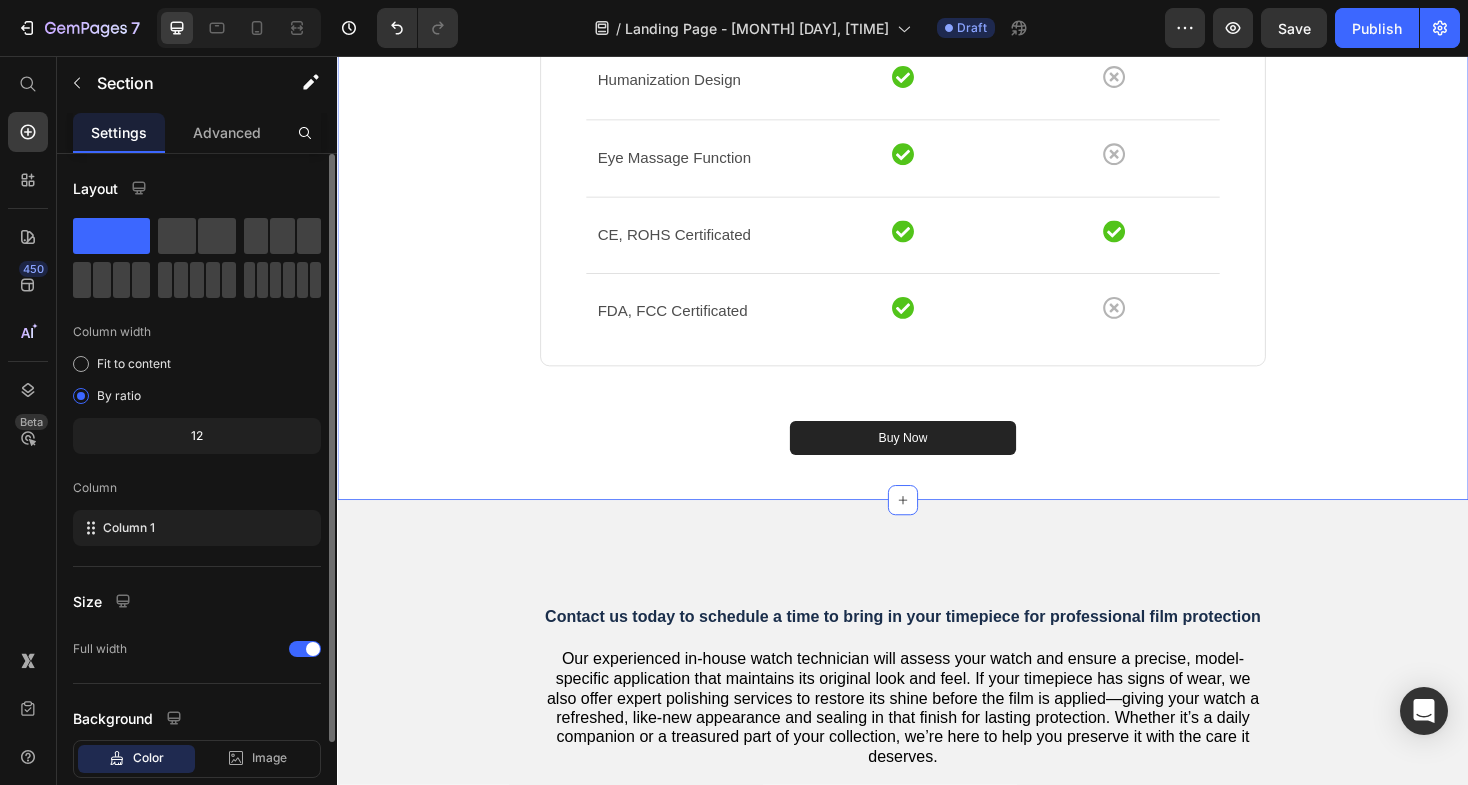 click on "Why Select Our Film Protection?   Our  system   is   based  on preserving what you  care about : the  appearance , integrity, and  lifespan  of your  watch . No one  actuallyopposes  care ;   it   is   what  enhances  our   beloved   possessions .  Our   watch film protection  securely   safeguards  your  timepiece   so   that  you  can enjoy its  beauty  without worry.  It's   more   than   just  protection ;  it 's assurance of  prolonged   delight . Heading
Drop element here Anti-Blemish Device  Text block Other Device Text block Row Row Warranty Text block
Icon
Icon Row Row Nutrients Lead-in Text block
Icon
Icon Row Row Toxins Flush Out Text block
Icon
Icon Row Row Constant Temperature Text block
Icon
Icon Row Row Humanization Design Text block
Icon
Icon Row Row Eye Massage Function Text block
Icon Icon Row Row" at bounding box center [937, -96] 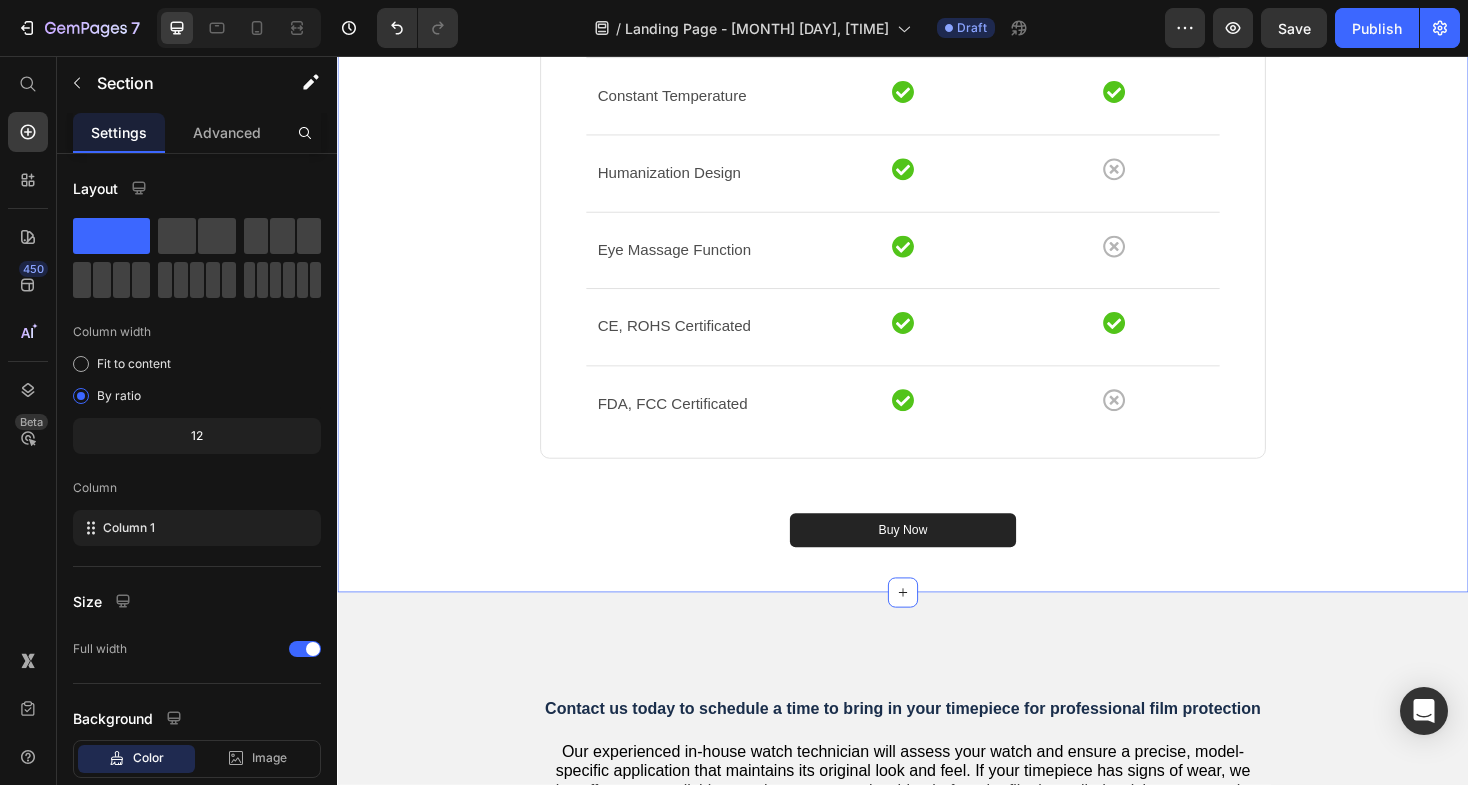 scroll, scrollTop: 2439, scrollLeft: 0, axis: vertical 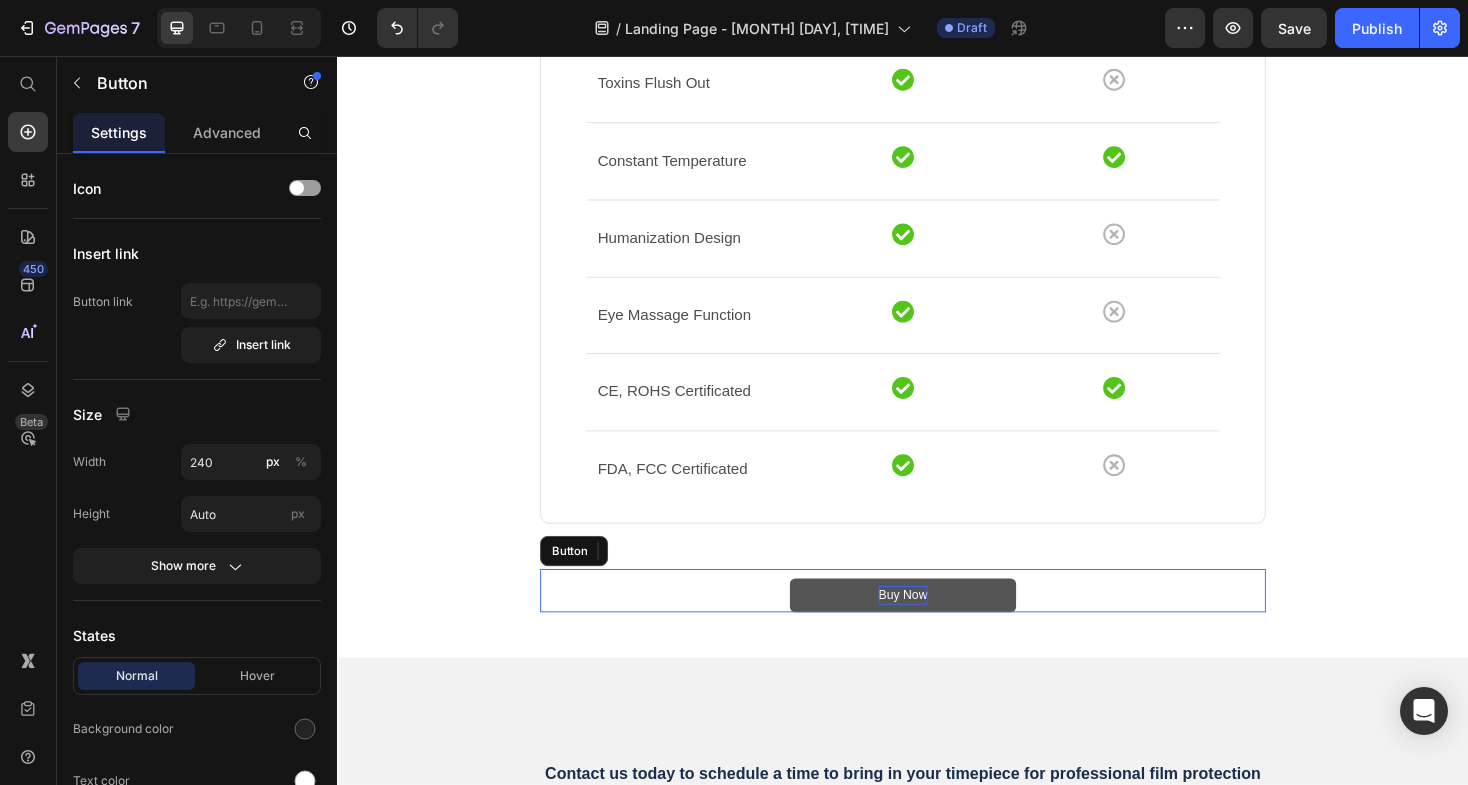 click on "Buy Now" at bounding box center [937, 628] 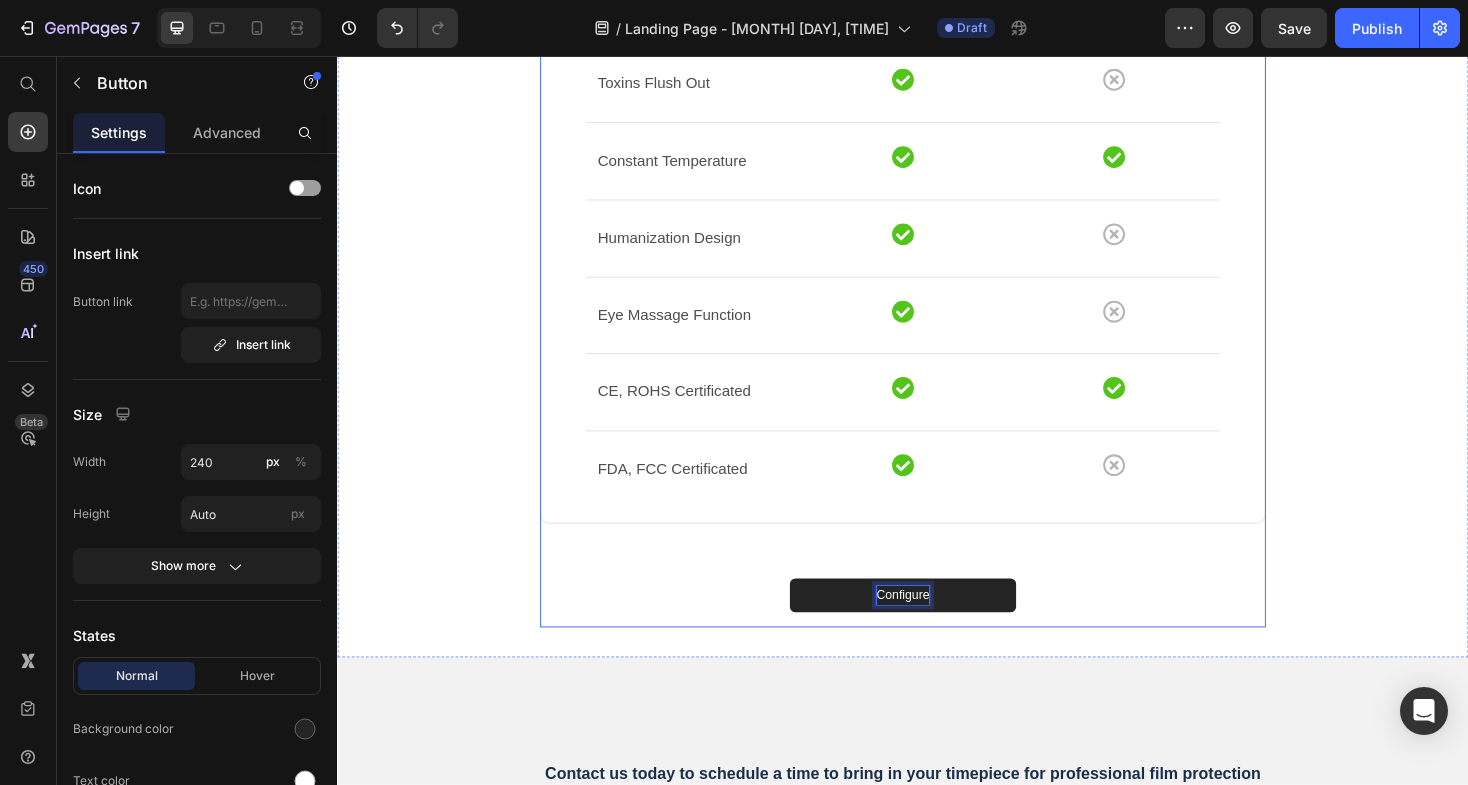 click on "Why Select Our Film Protection?   Our  system   is   based  on preserving what you  care about : the  appearance , integrity, and  lifespan  of your  watch . No one  actuallyopposes  care ;   it   is   what  enhances  our   beloved   possessions .  Our   watch film protection  securely   safeguards  your  timepiece   so   that  you  can enjoy its  beauty  without worry.  It's   more   than   just  protection ;  it 's assurance of  prolonged   delight . Heading
Drop element here Anti-Blemish Device  Text block Other Device Text block Row Row Warranty Text block
Icon
Icon Row Row Nutrients Lead-in Text block
Icon
Icon Row Row Toxins Flush Out Text block
Icon
Icon Row Row Constant Temperature Text block
Icon
Icon Row Row Humanization Design Text block
Icon
Icon Row Row Eye Massage Function Text block
Icon Icon Row Row" at bounding box center [937, 71] 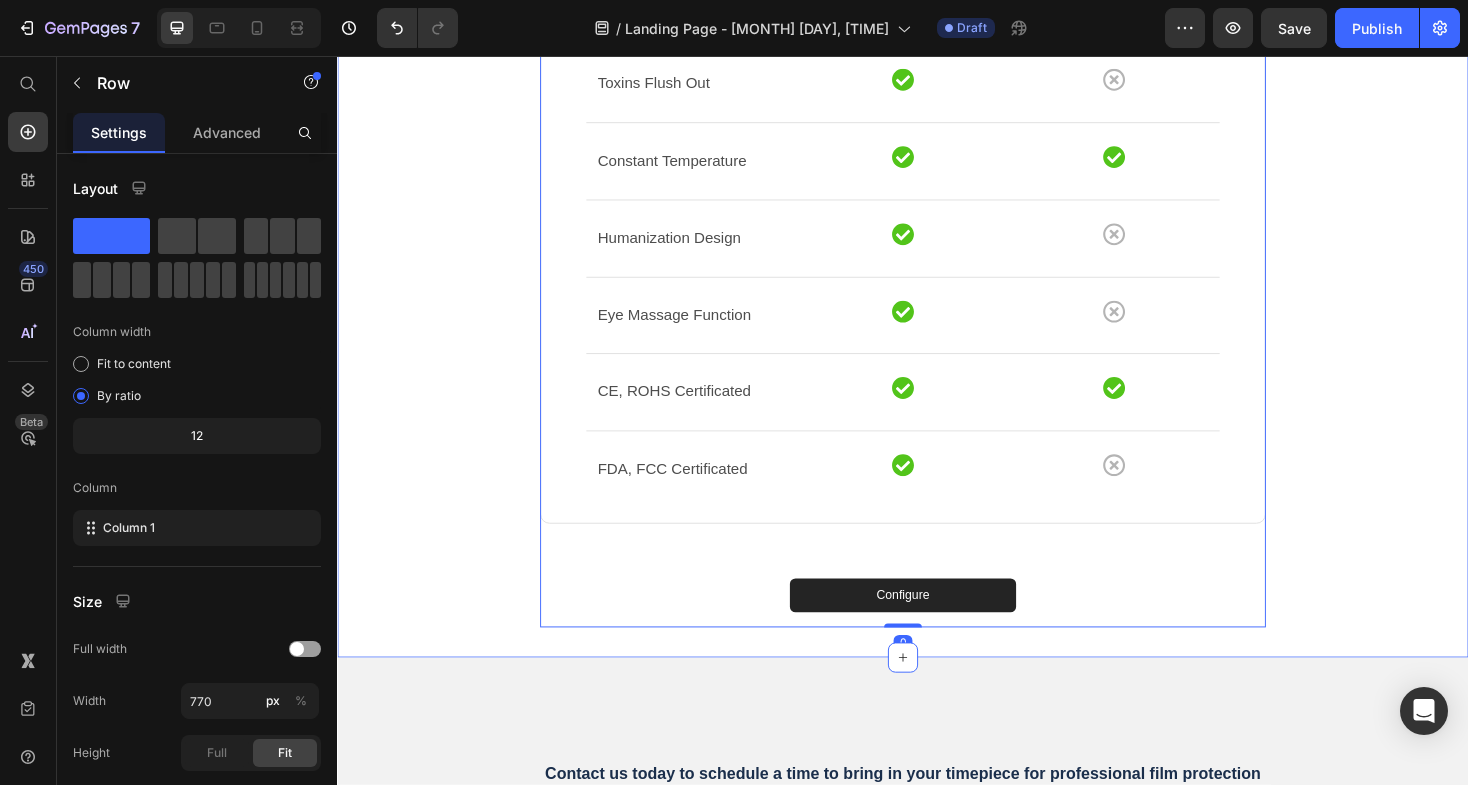 click on "Why Select Our Film Protection?   Our  system   is   based  on preserving what you  care about : the  appearance , integrity, and  lifespan  of your  watch . No one  actuallyopposes  care ;   it   is   what  enhances  our   beloved   possessions .  Our   watch film protection  securely   safeguards  your  timepiece   so   that  you  can enjoy its  beauty  without worry.  It's   more   than   just  protection ;  it 's assurance of  prolonged   delight . Heading
Drop element here Anti-Blemish Device  Text block Other Device Text block Row Row Warranty Text block
Icon
Icon Row Row Nutrients Lead-in Text block
Icon
Icon Row Row Toxins Flush Out Text block
Icon
Icon Row Row Constant Temperature Text block
Icon
Icon Row Row Humanization Design Text block
Icon
Icon Row Row Eye Massage Function Text block
Icon Icon Row Row" at bounding box center [937, 71] 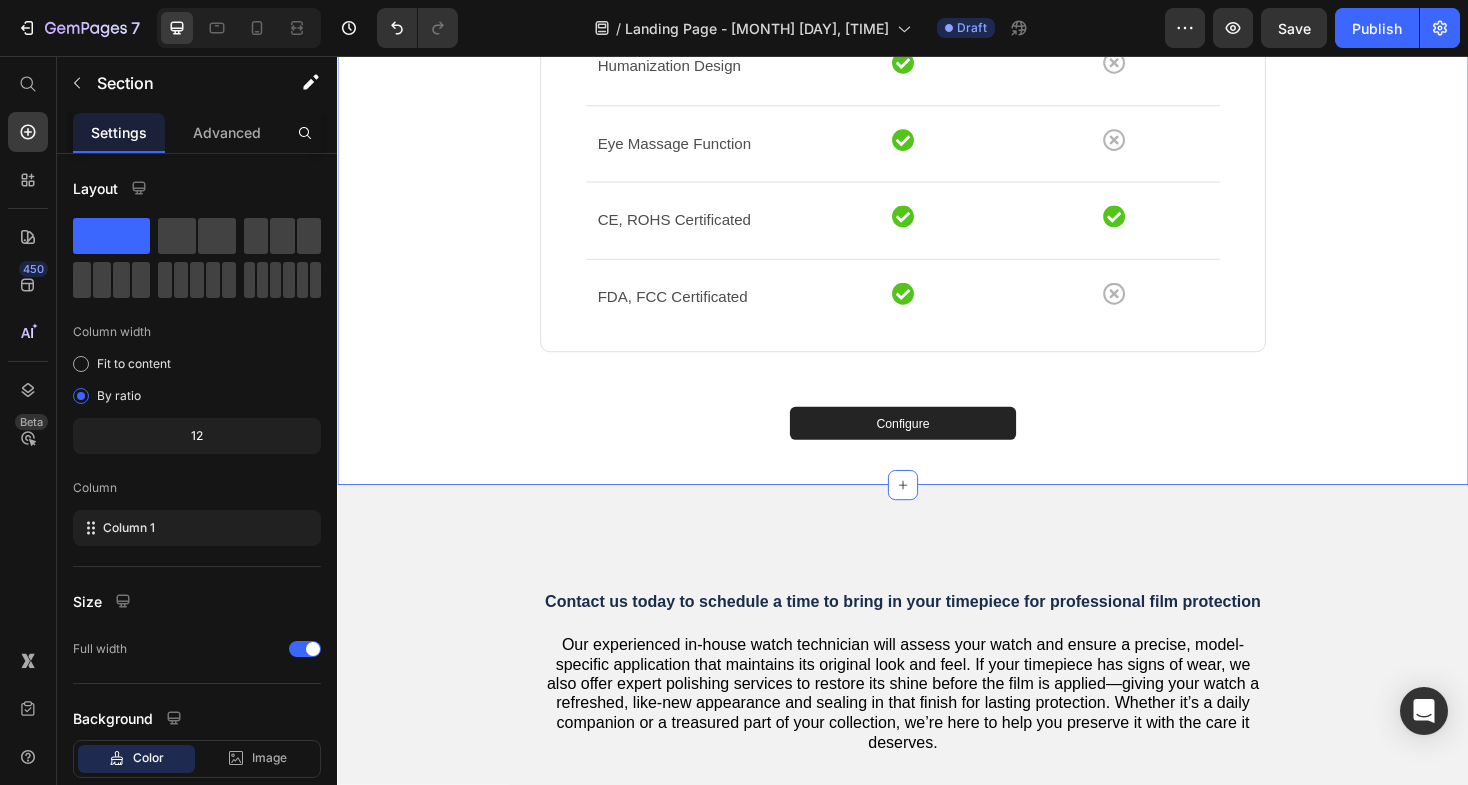 scroll, scrollTop: 2133, scrollLeft: 0, axis: vertical 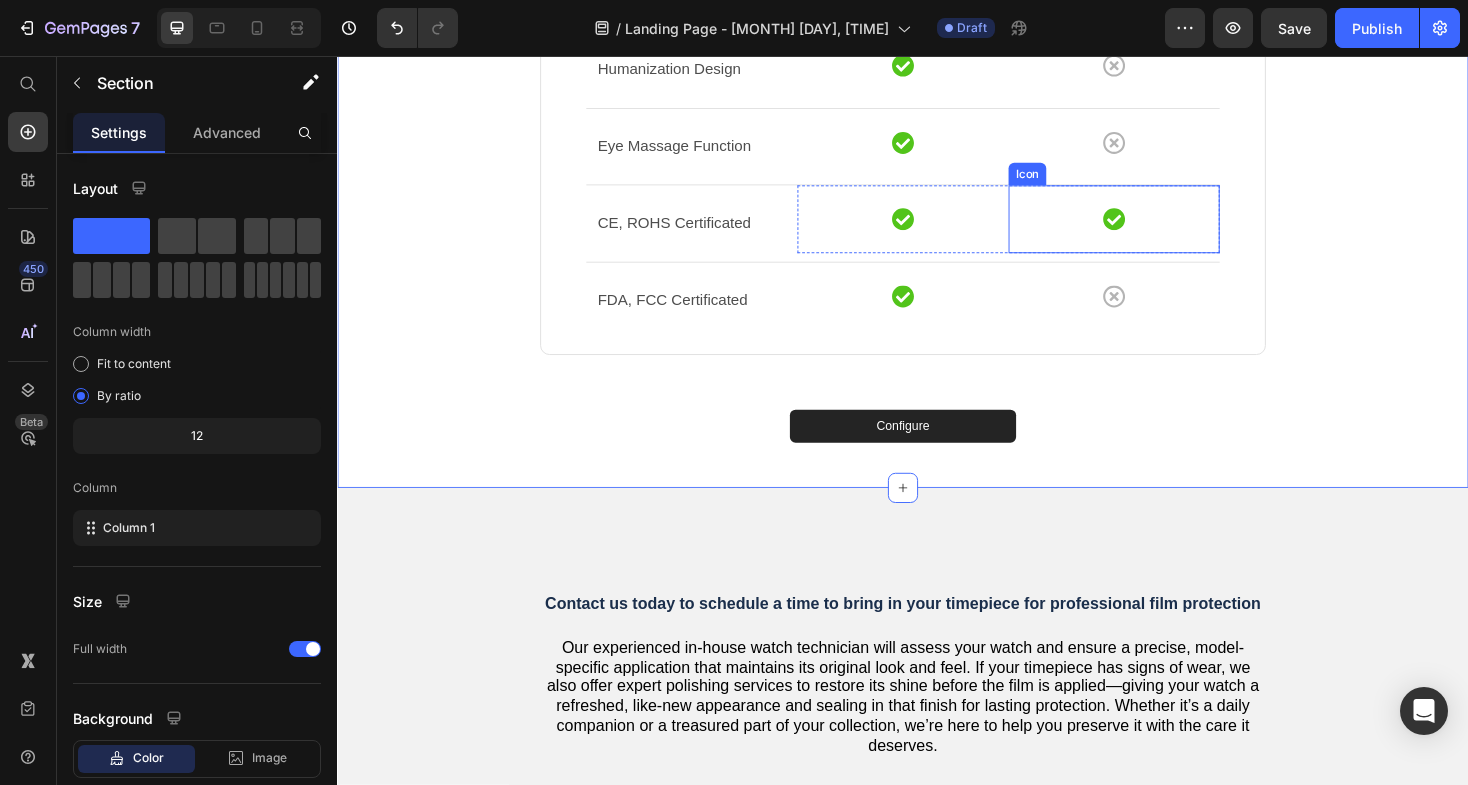 click 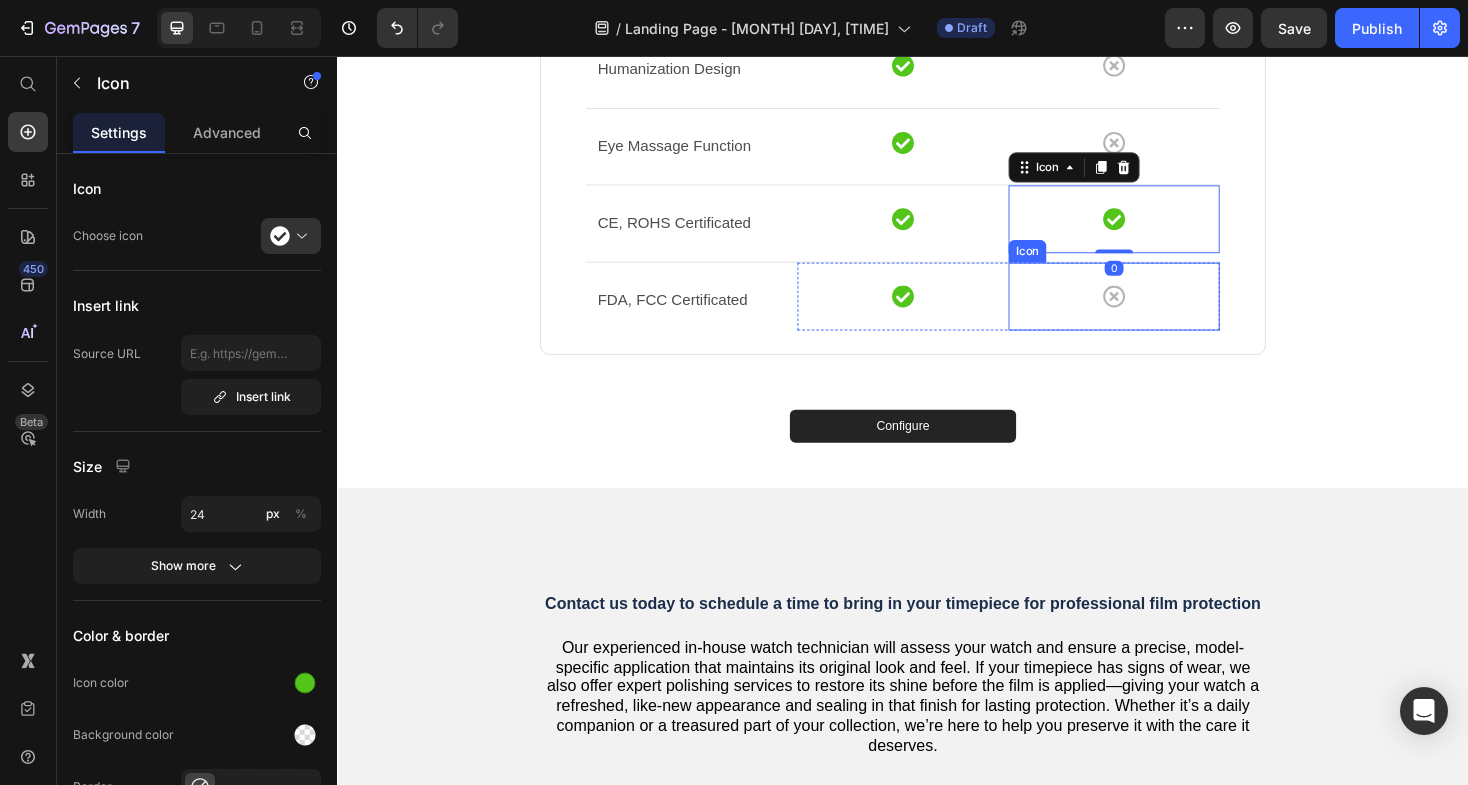 click 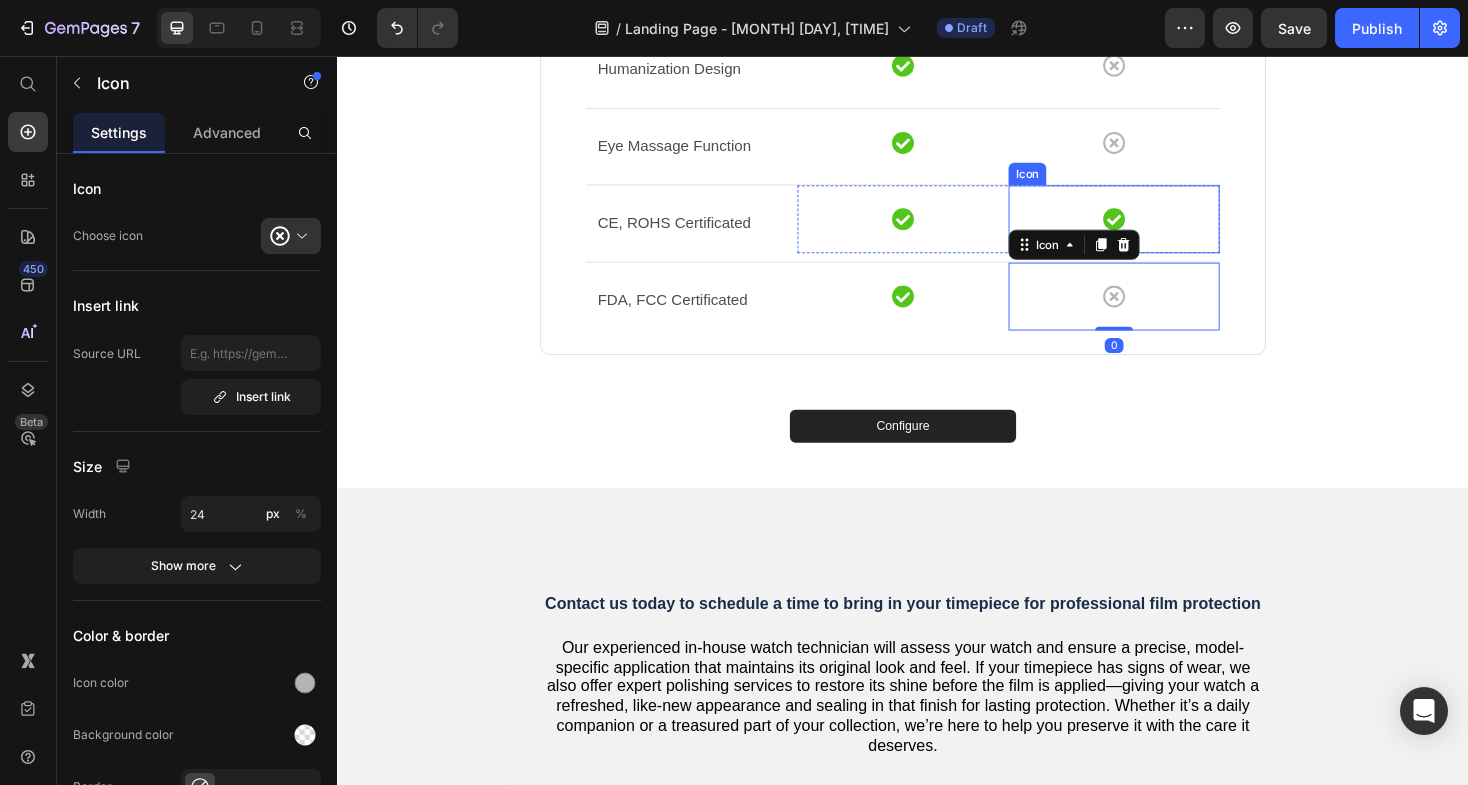 click on "Icon" at bounding box center (1161, 229) 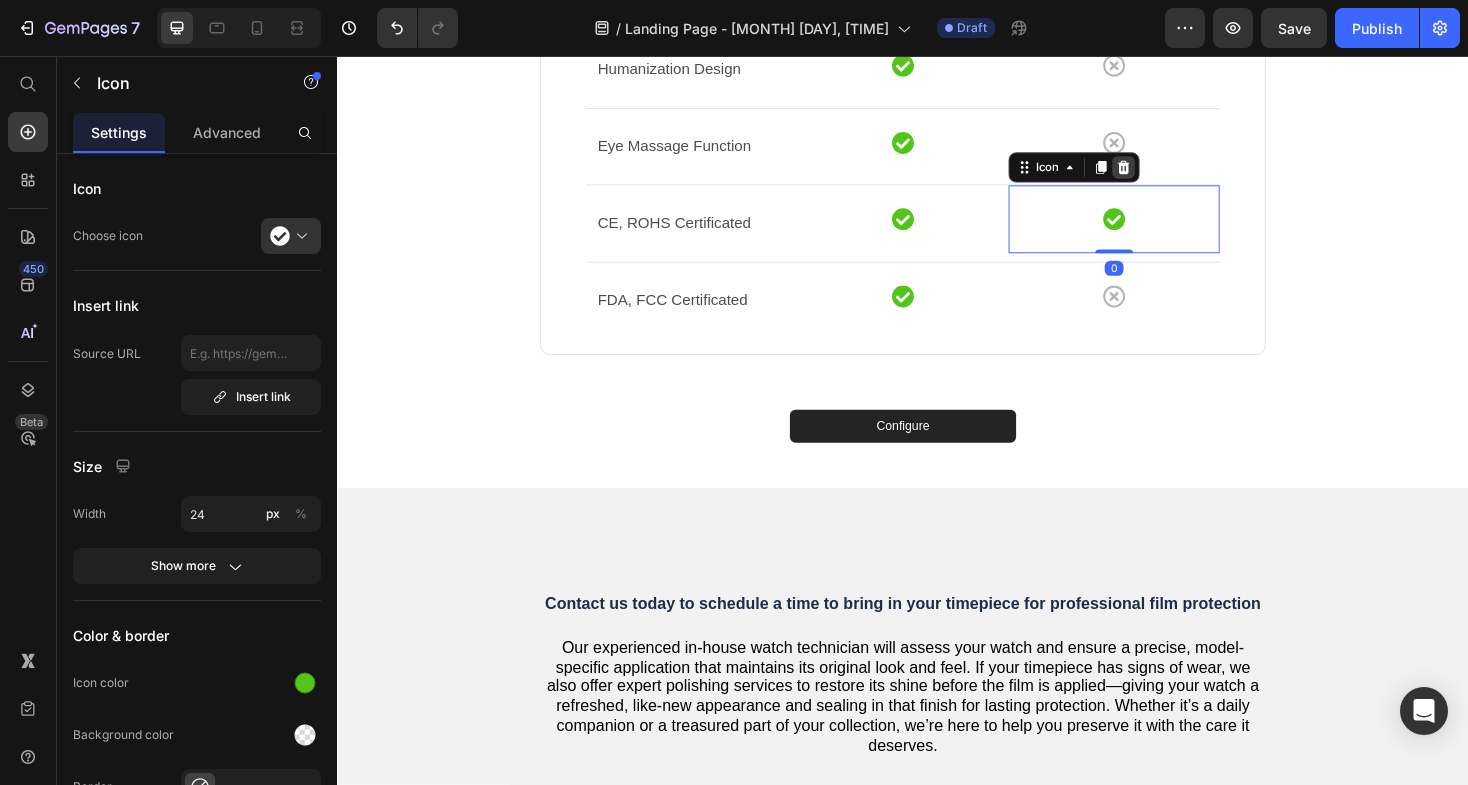 click 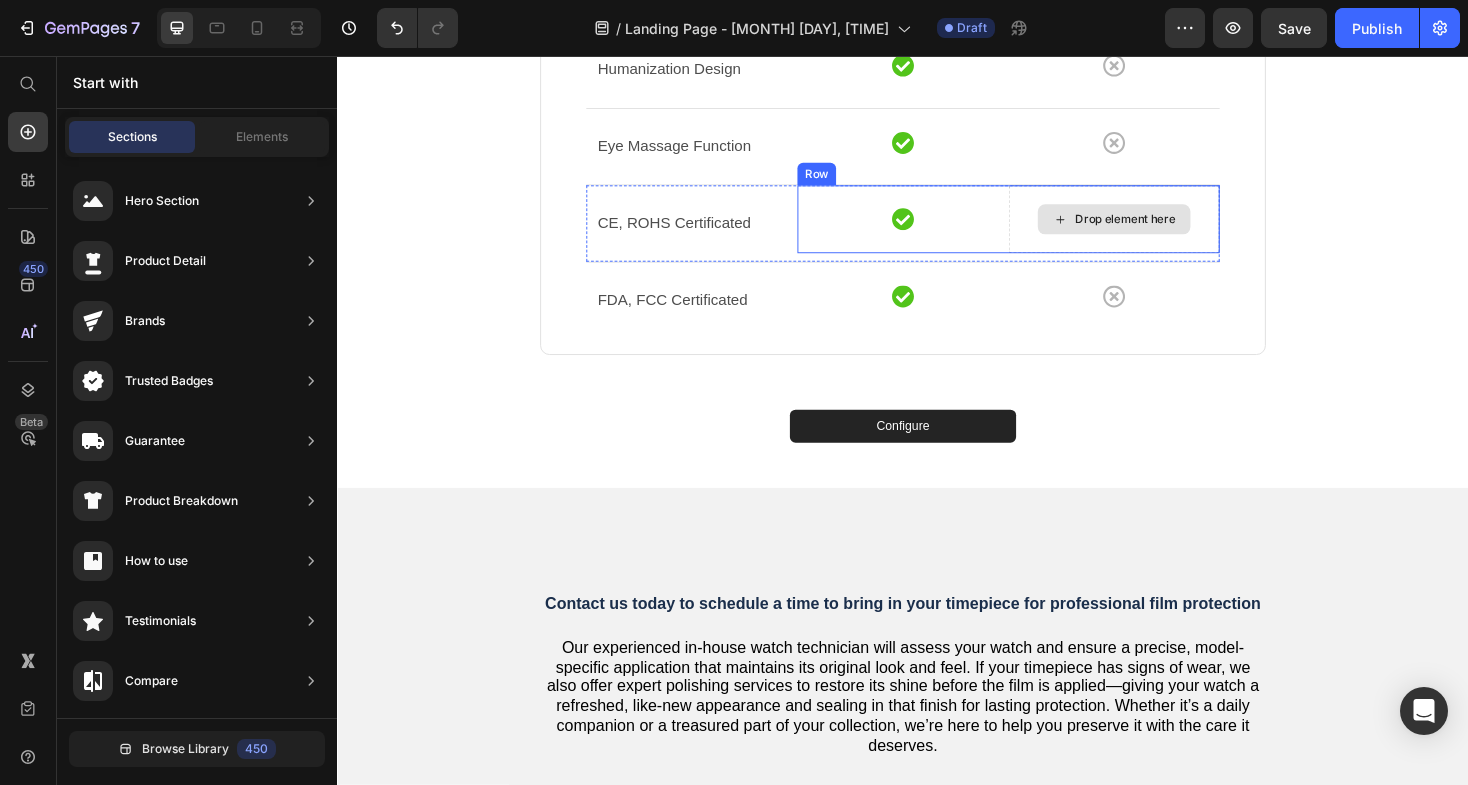 click on "Drop element here" at bounding box center (1161, 229) 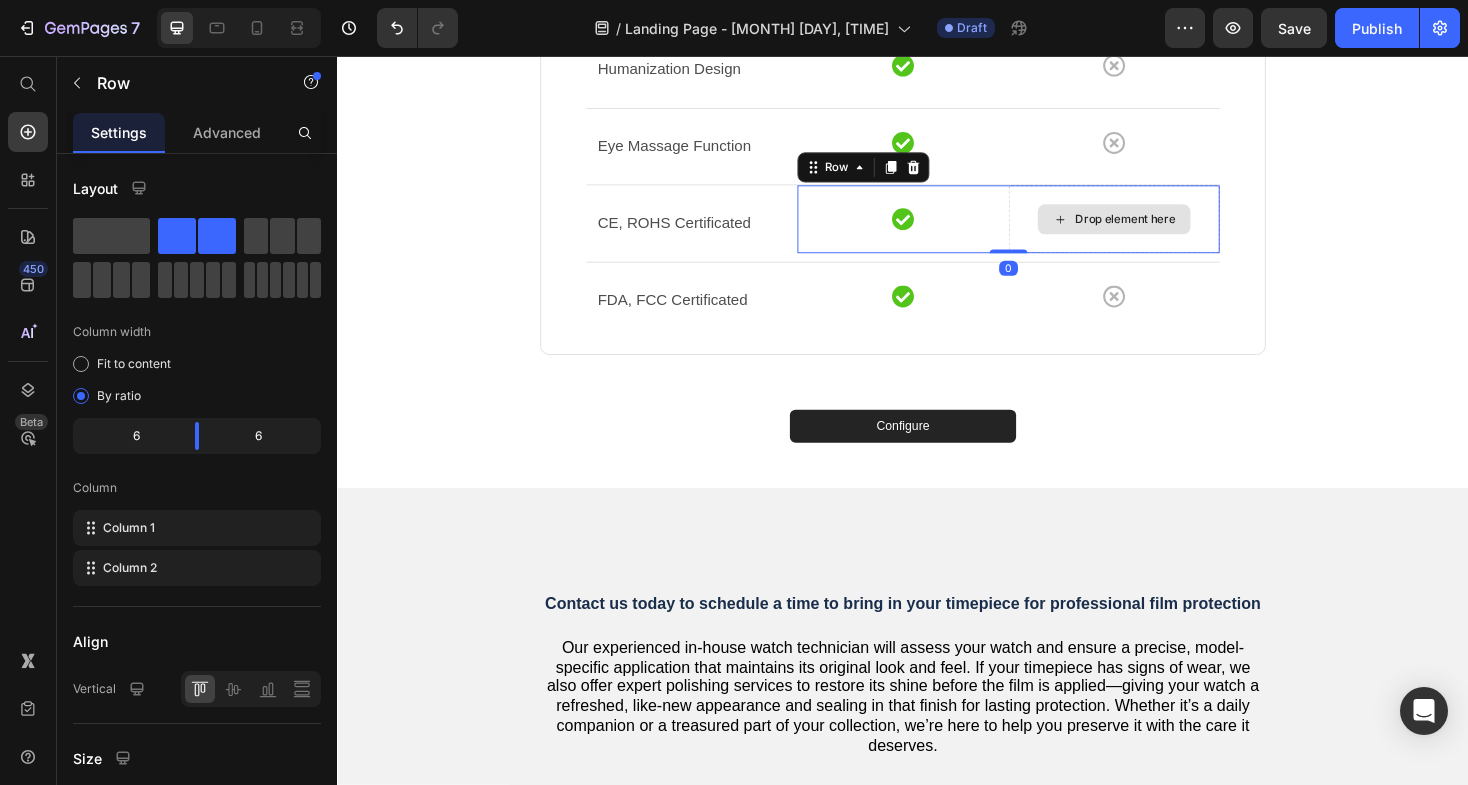 click on "Drop element here" at bounding box center [1161, 229] 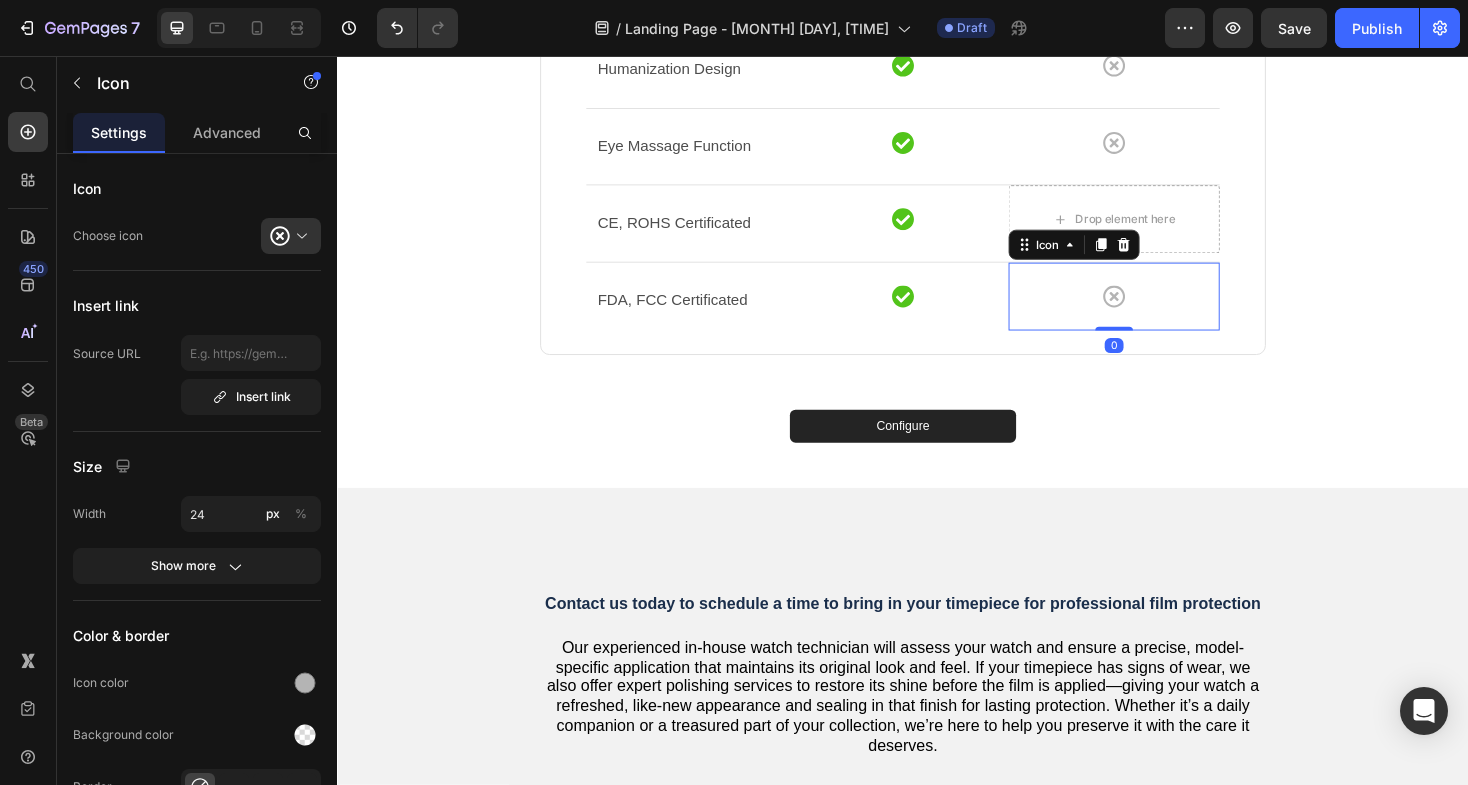 click 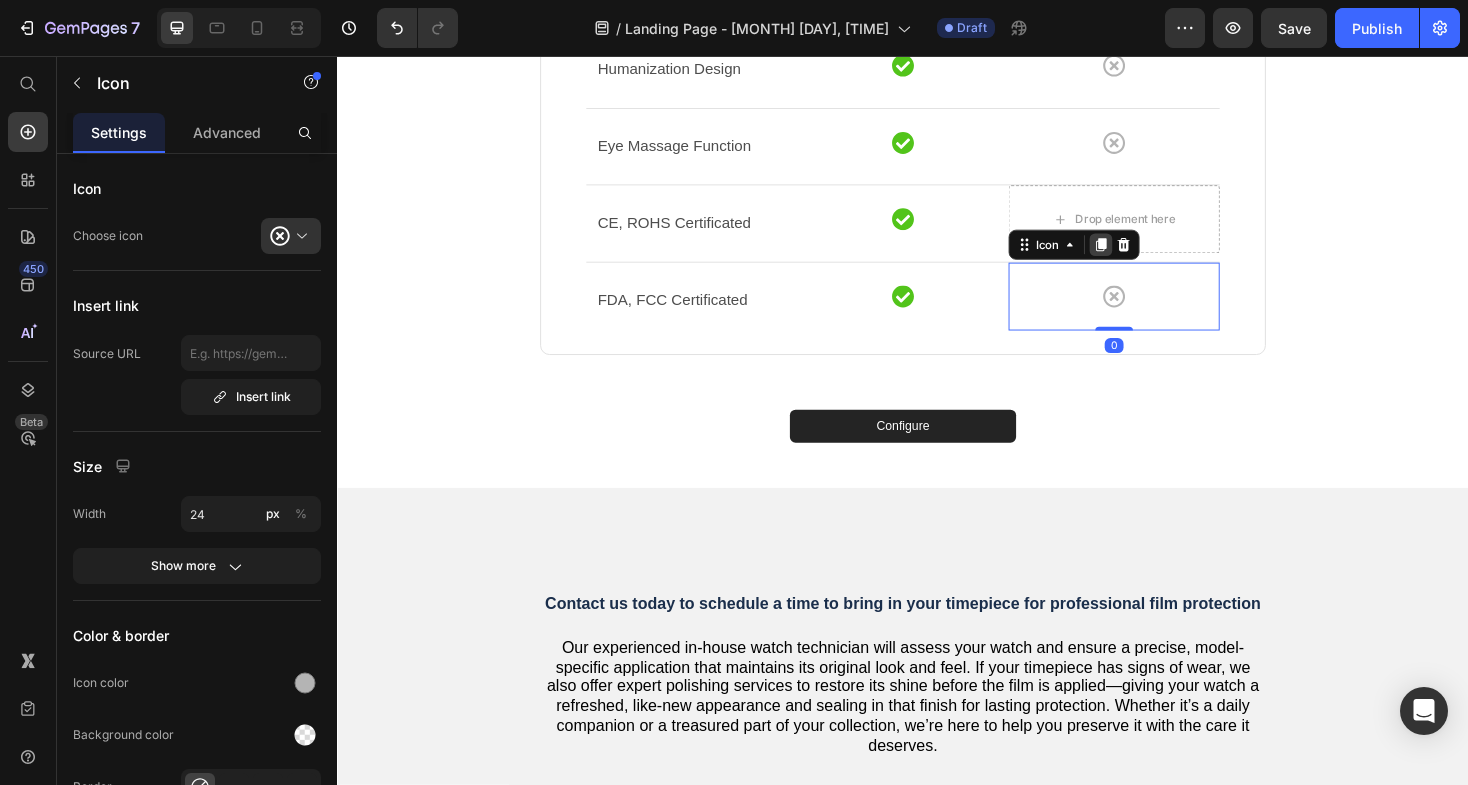 click 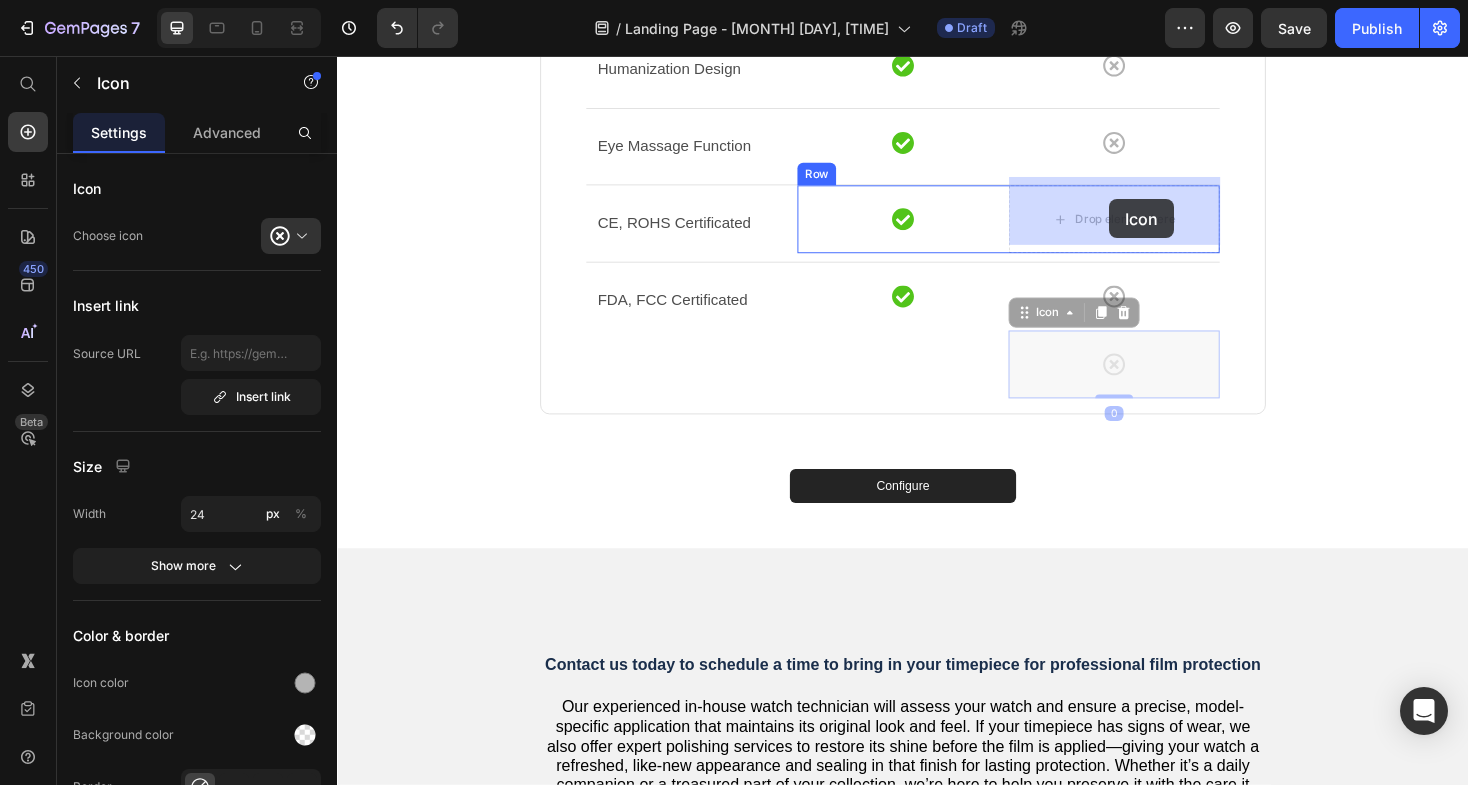 drag, startPoint x: 1171, startPoint y: 371, endPoint x: 1156, endPoint y: 208, distance: 163.68874 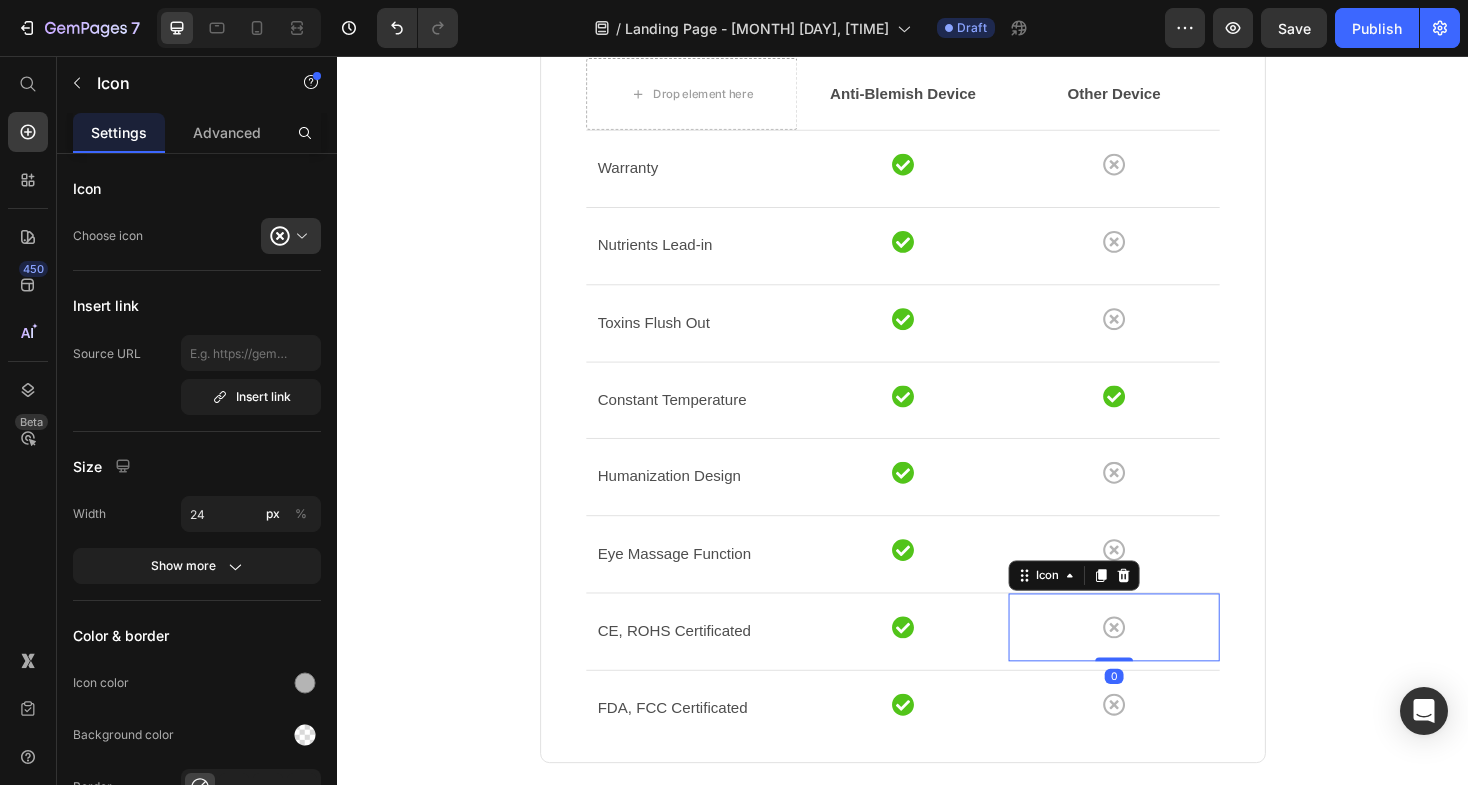 scroll, scrollTop: 1706, scrollLeft: 0, axis: vertical 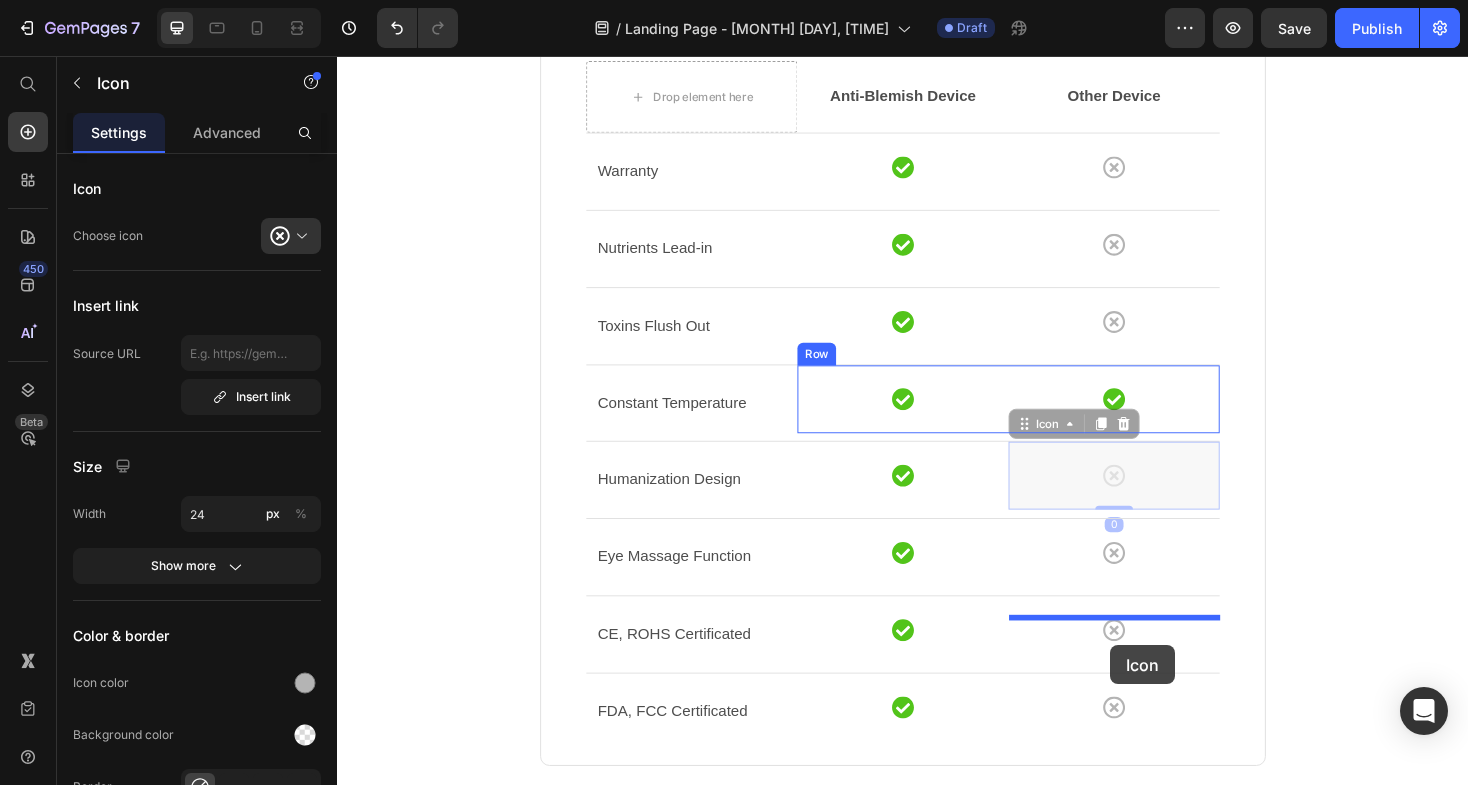 drag, startPoint x: 1162, startPoint y: 766, endPoint x: 1155, endPoint y: 675, distance: 91.26884 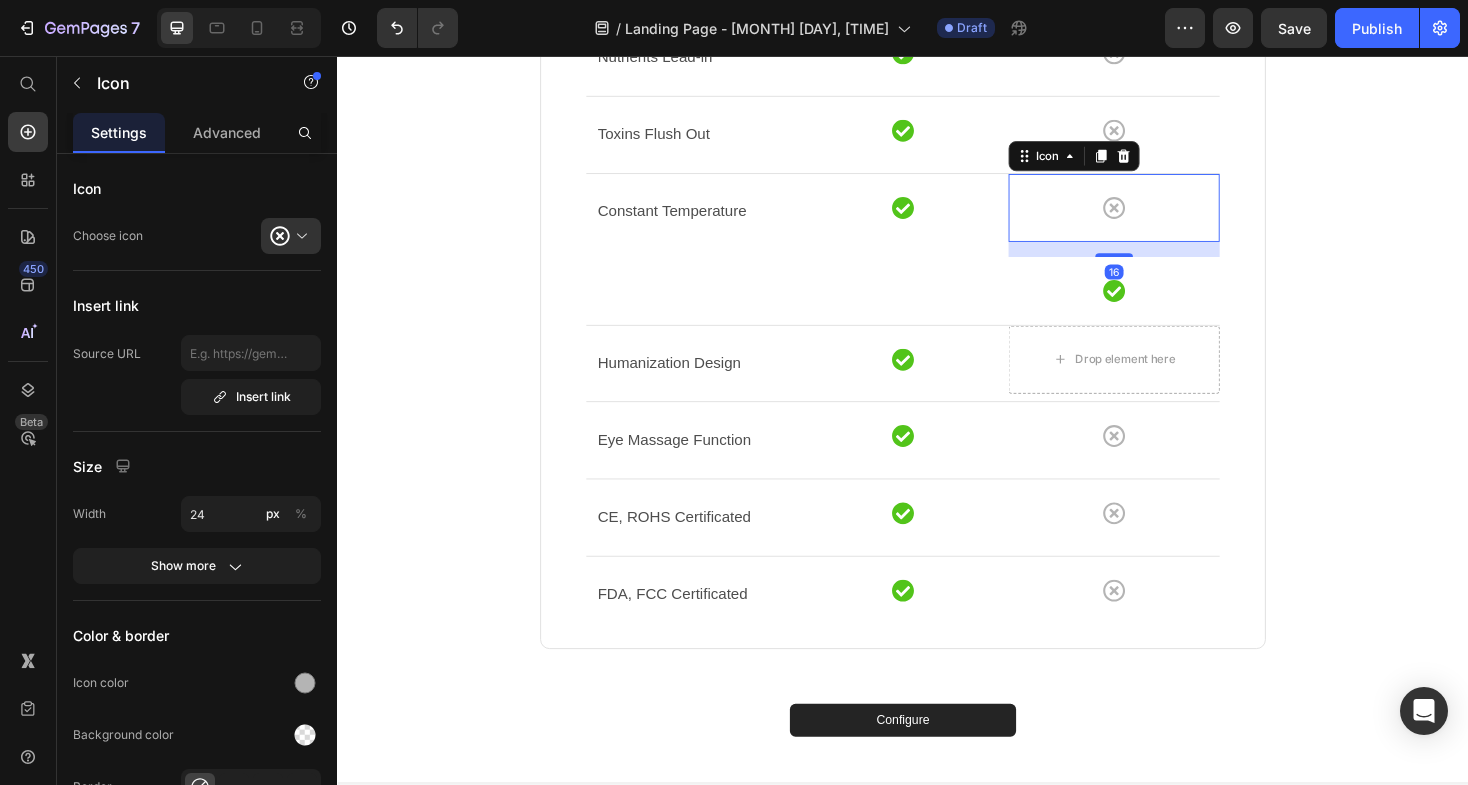 scroll, scrollTop: 1924, scrollLeft: 0, axis: vertical 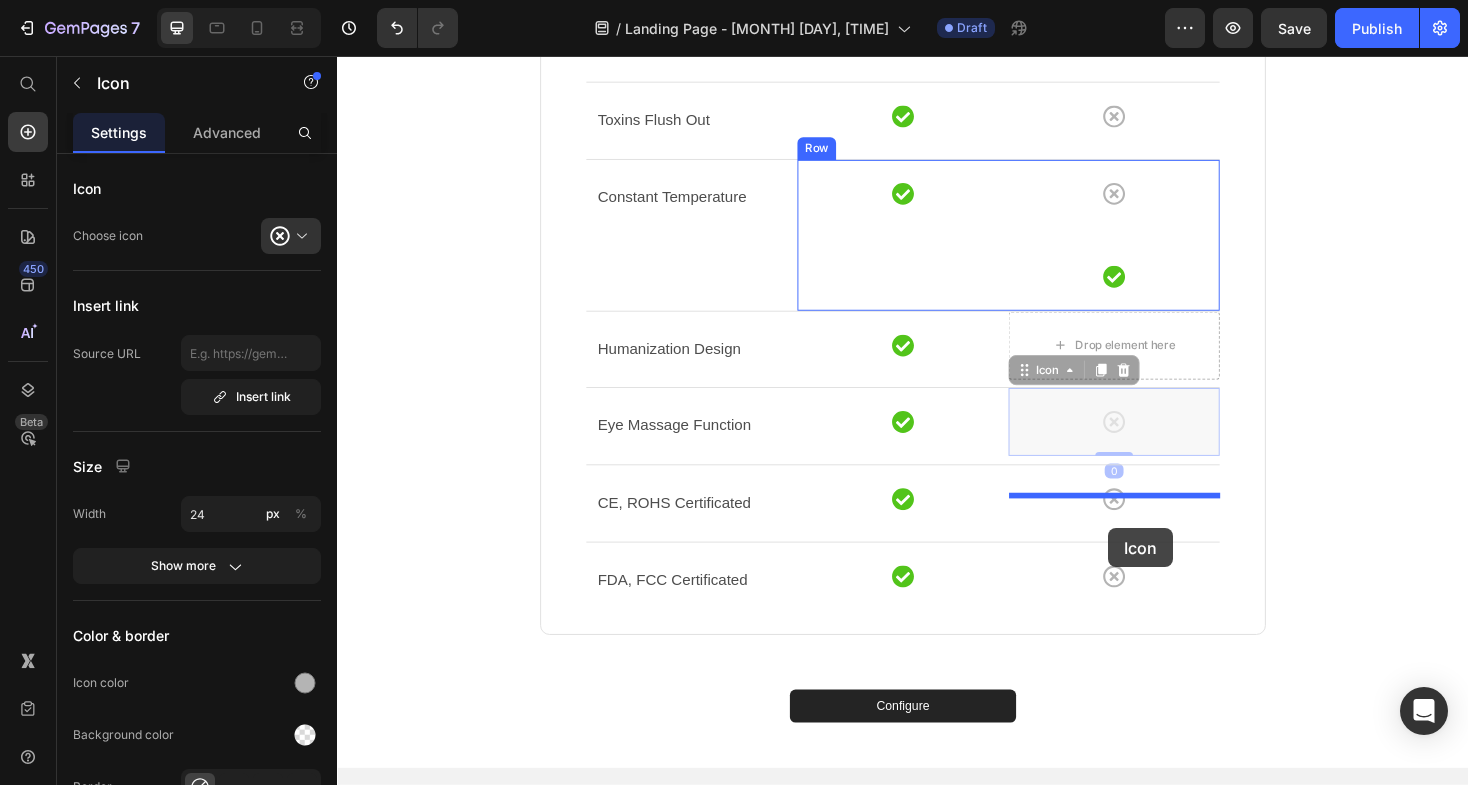 drag, startPoint x: 1164, startPoint y: 729, endPoint x: 1155, endPoint y: 557, distance: 172.2353 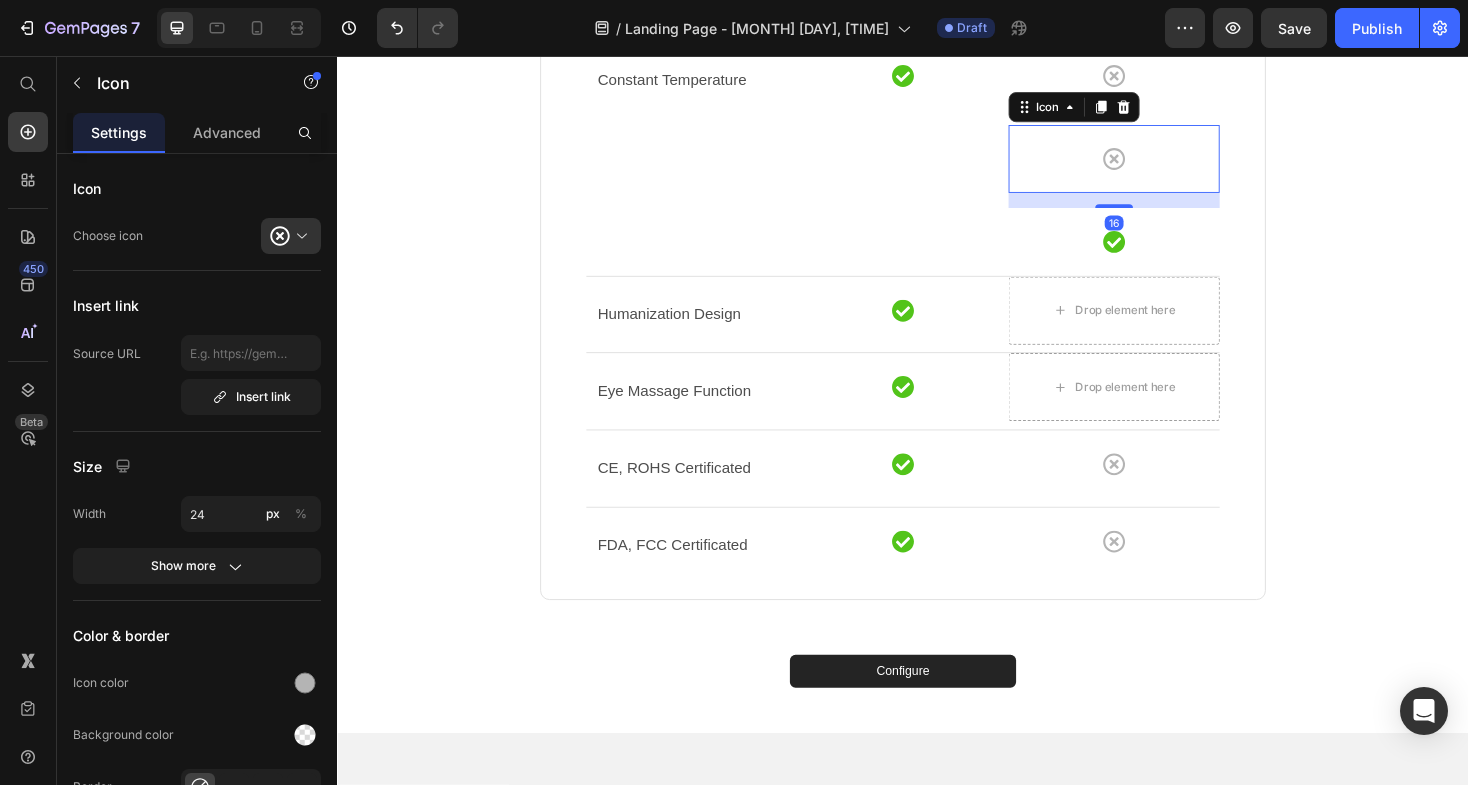 scroll, scrollTop: 2054, scrollLeft: 0, axis: vertical 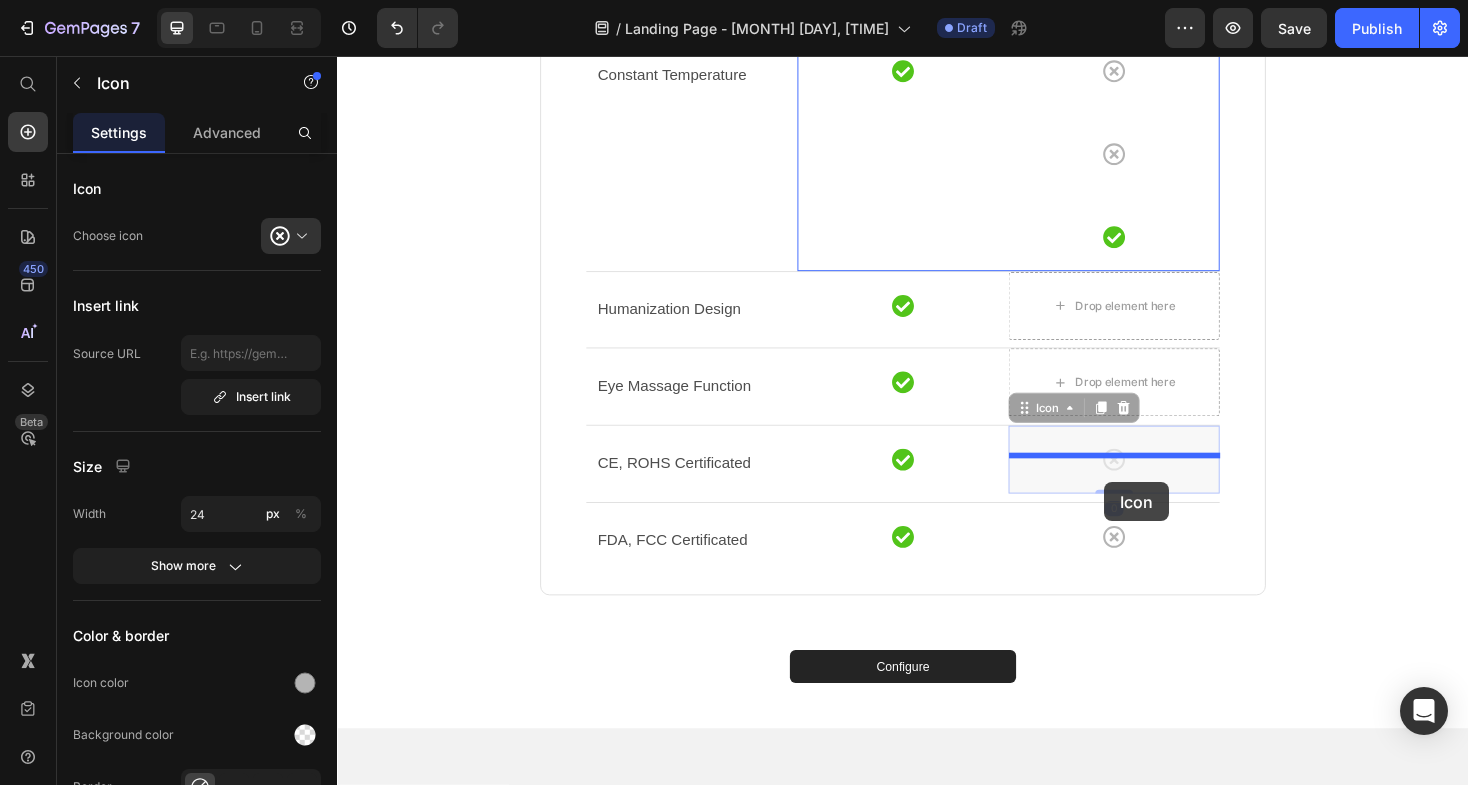 drag, startPoint x: 1177, startPoint y: 751, endPoint x: 1151, endPoint y: 508, distance: 244.387 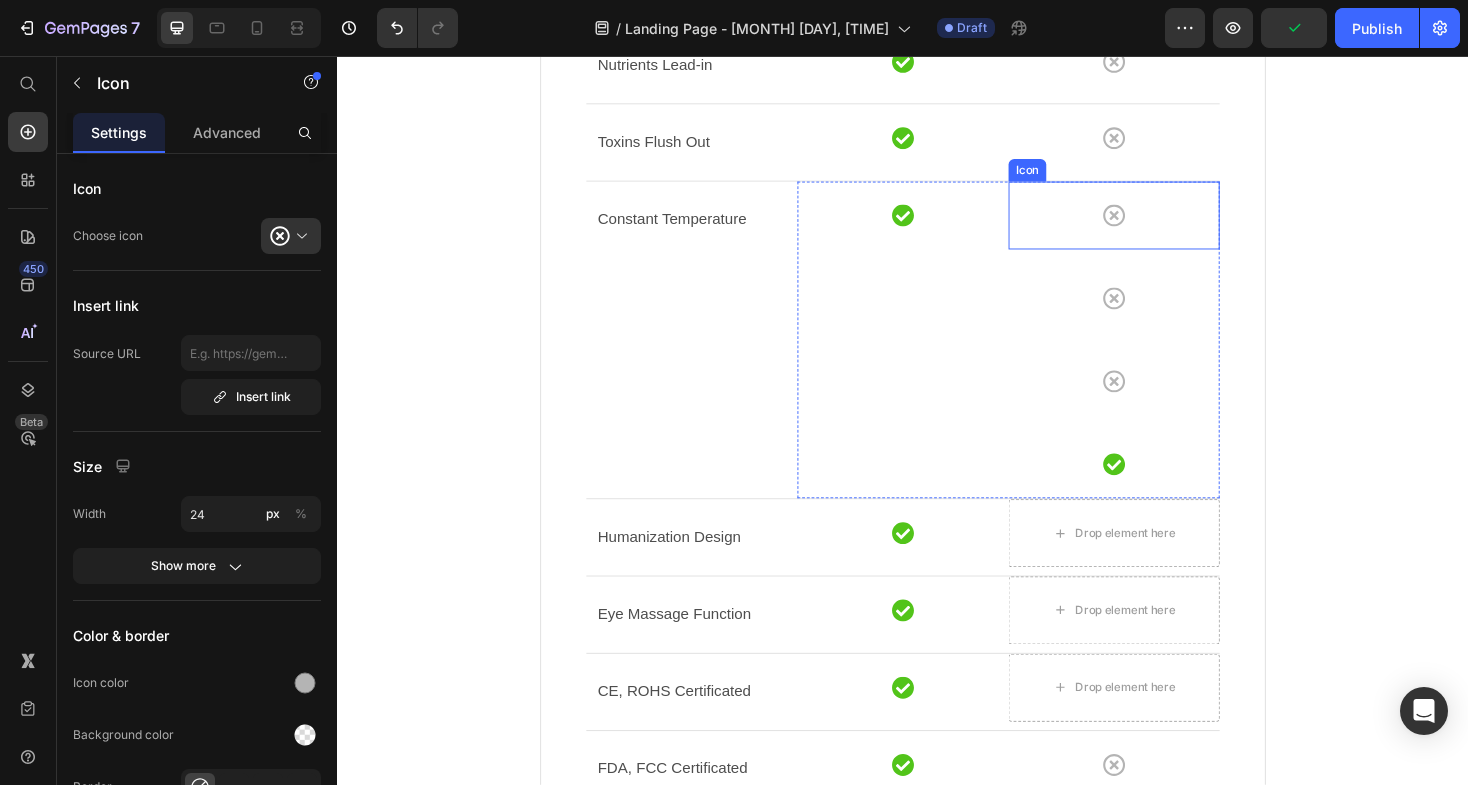 scroll, scrollTop: 3349, scrollLeft: 0, axis: vertical 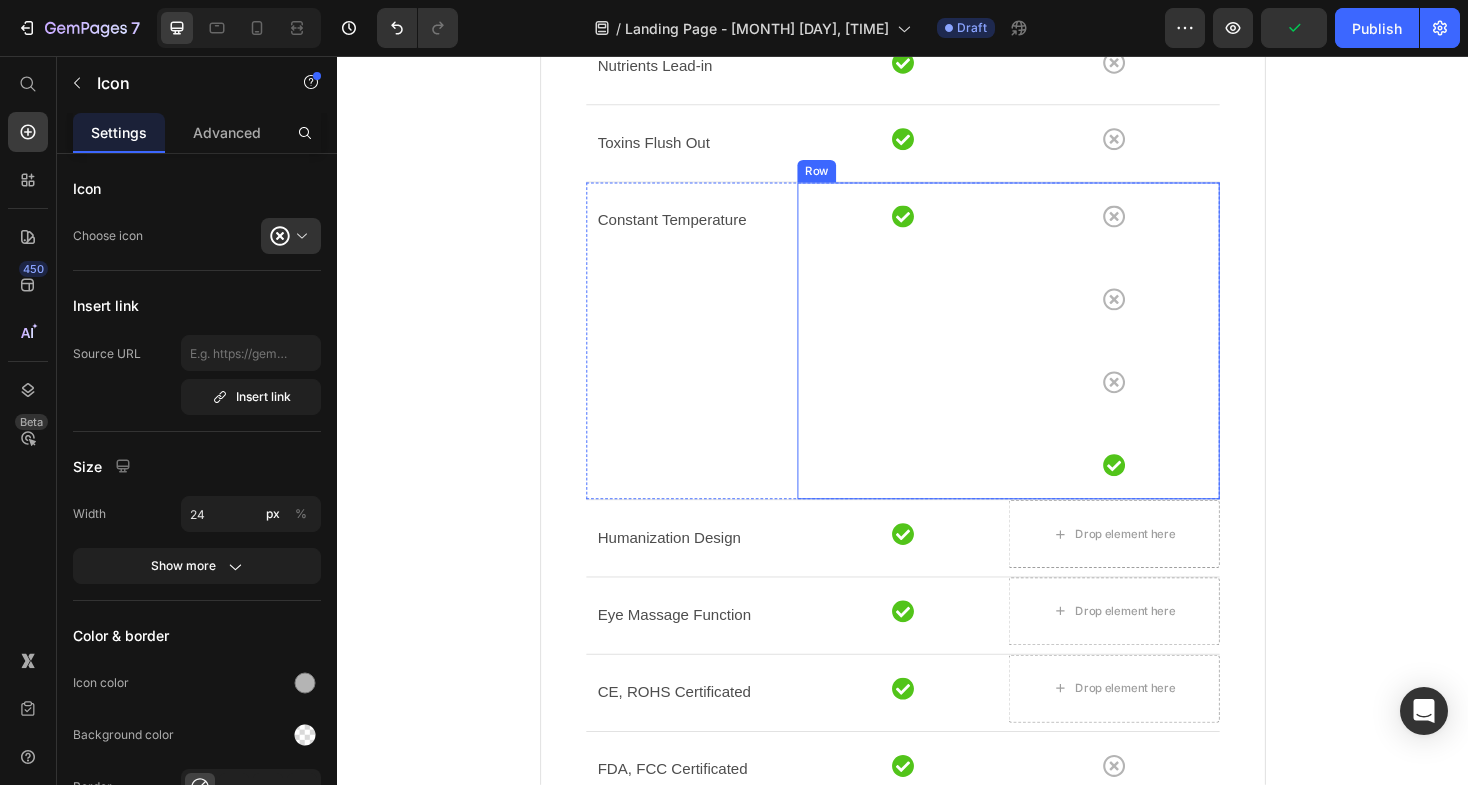 click on "Icon" at bounding box center (937, 358) 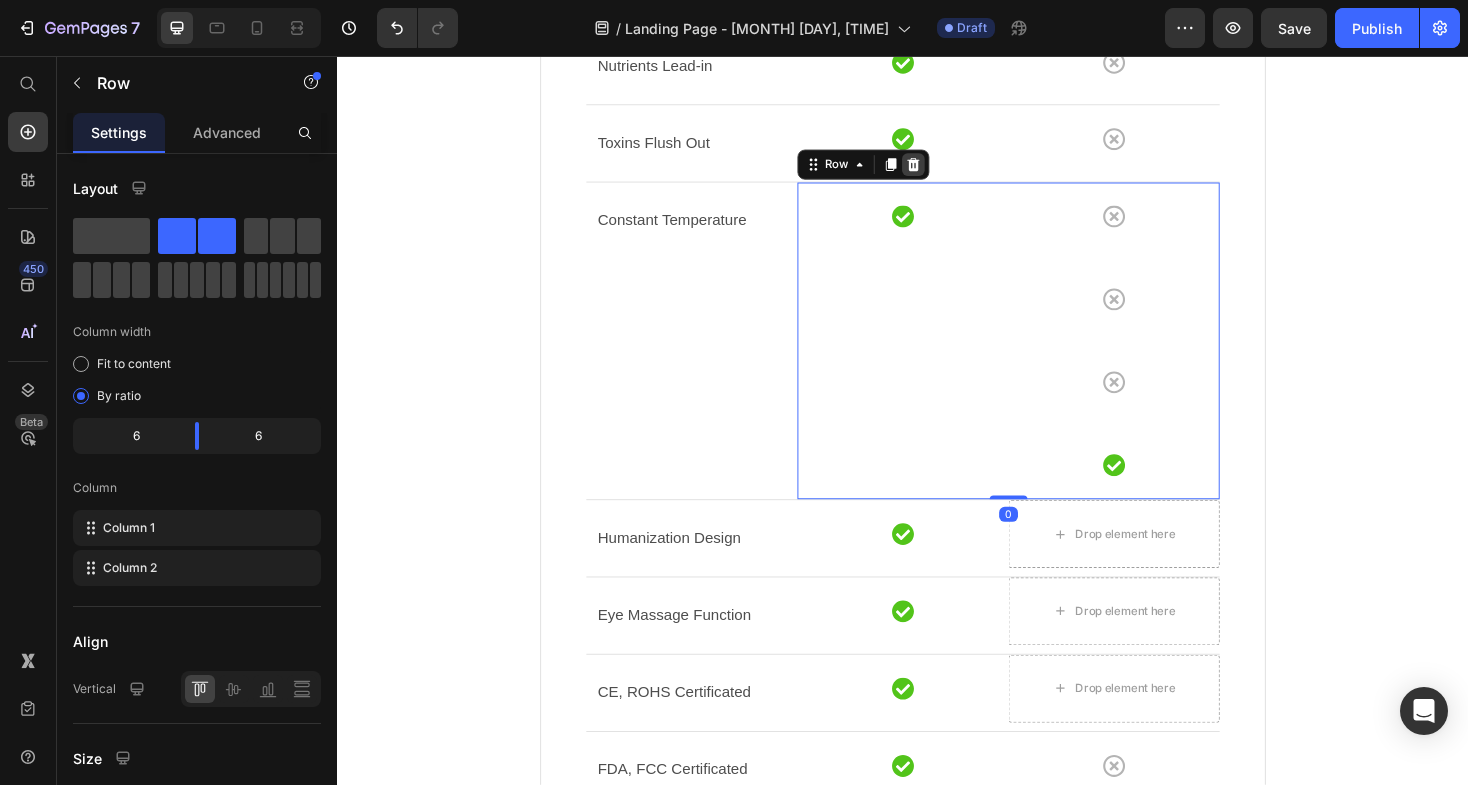 click 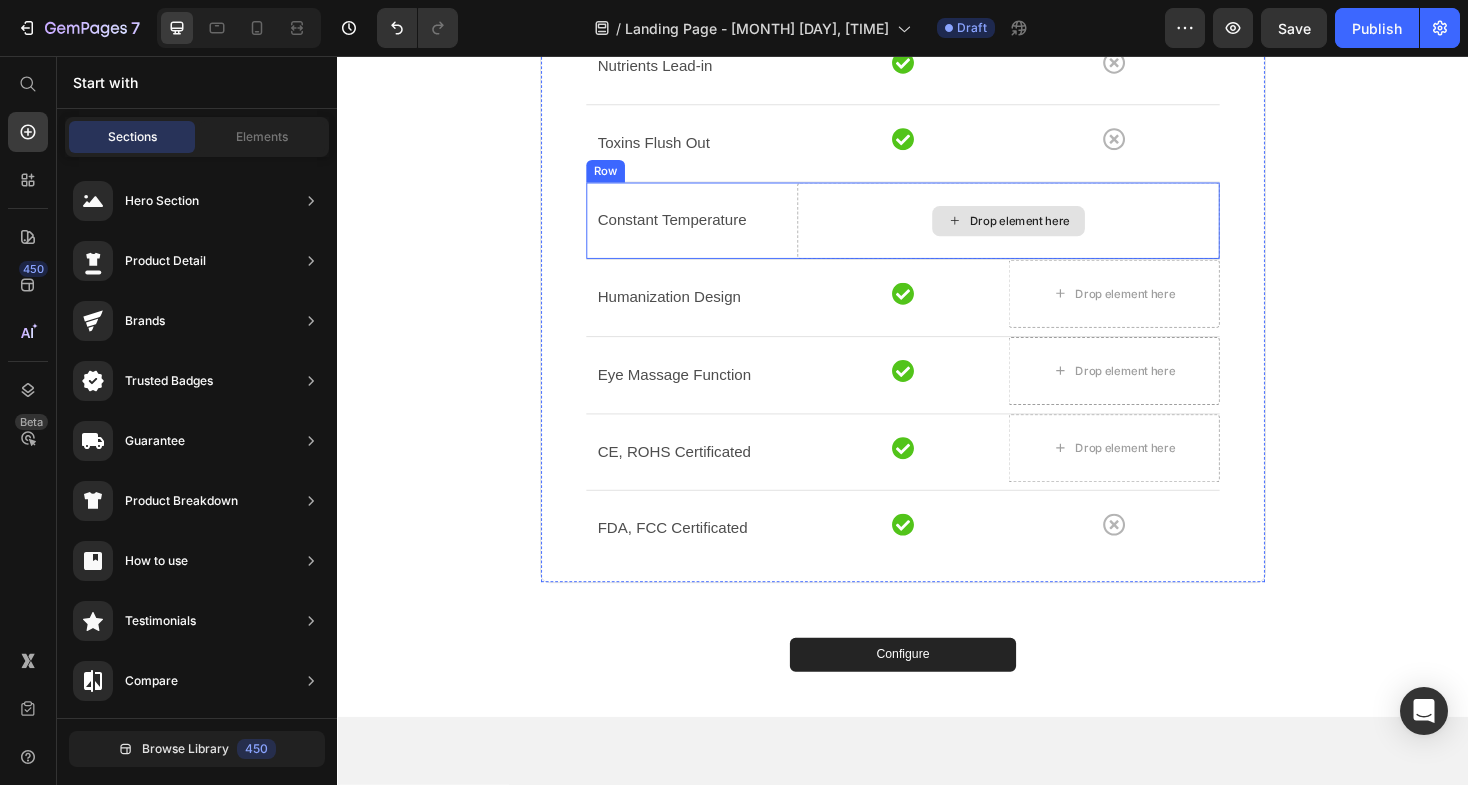 click on "Drop element here" at bounding box center [1049, 230] 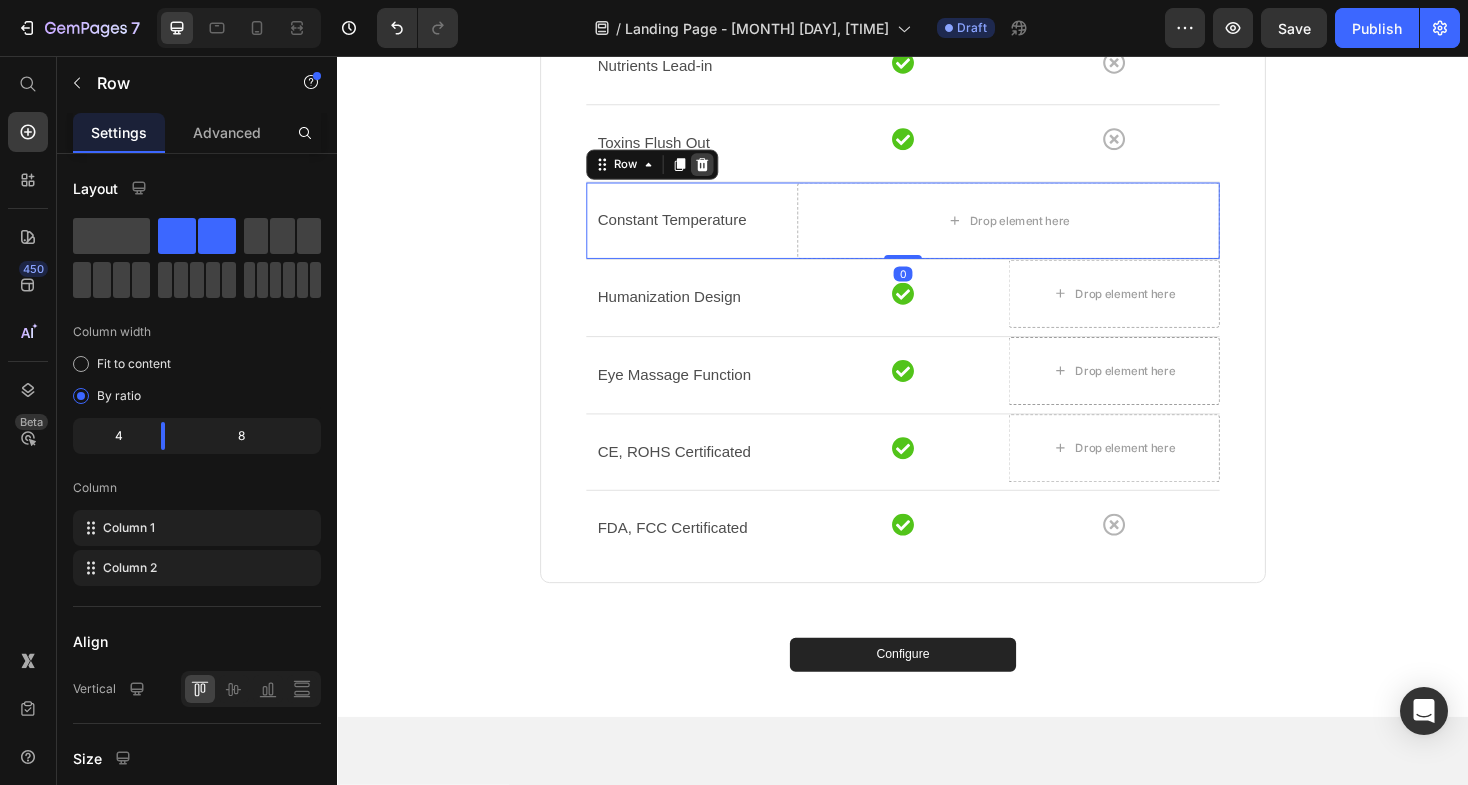 click 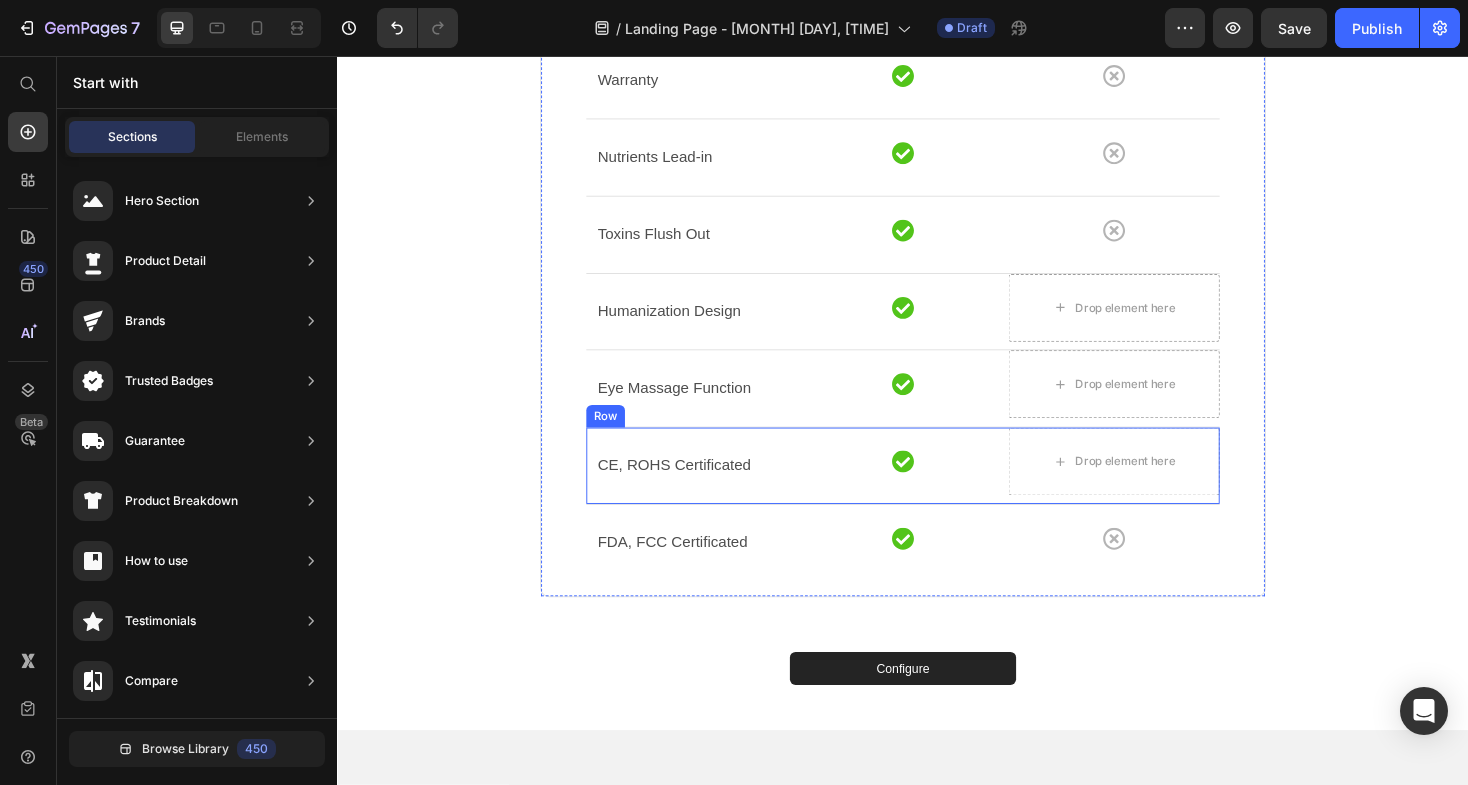 scroll, scrollTop: 1806, scrollLeft: 0, axis: vertical 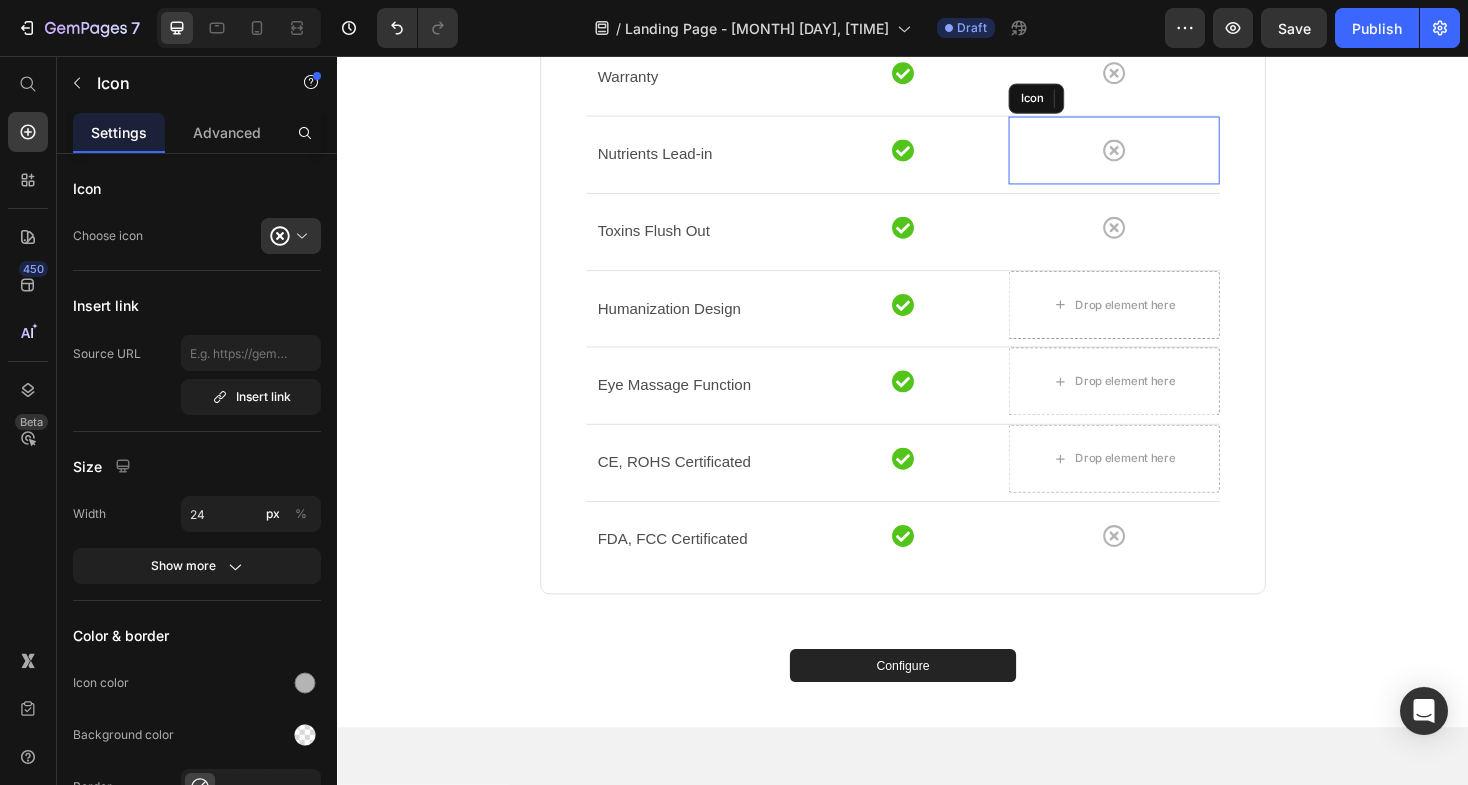 click 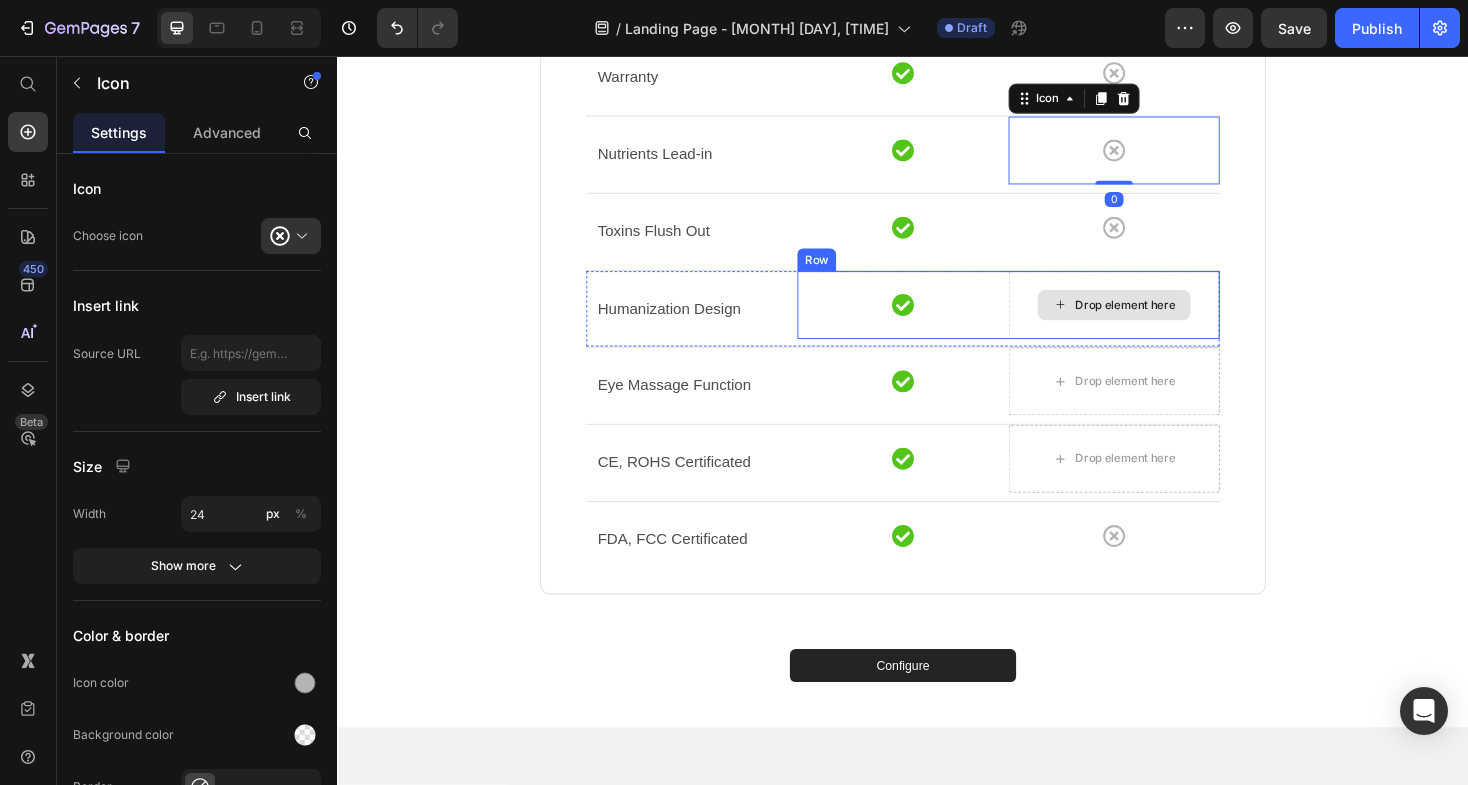 click on "Drop element here" at bounding box center (1173, 320) 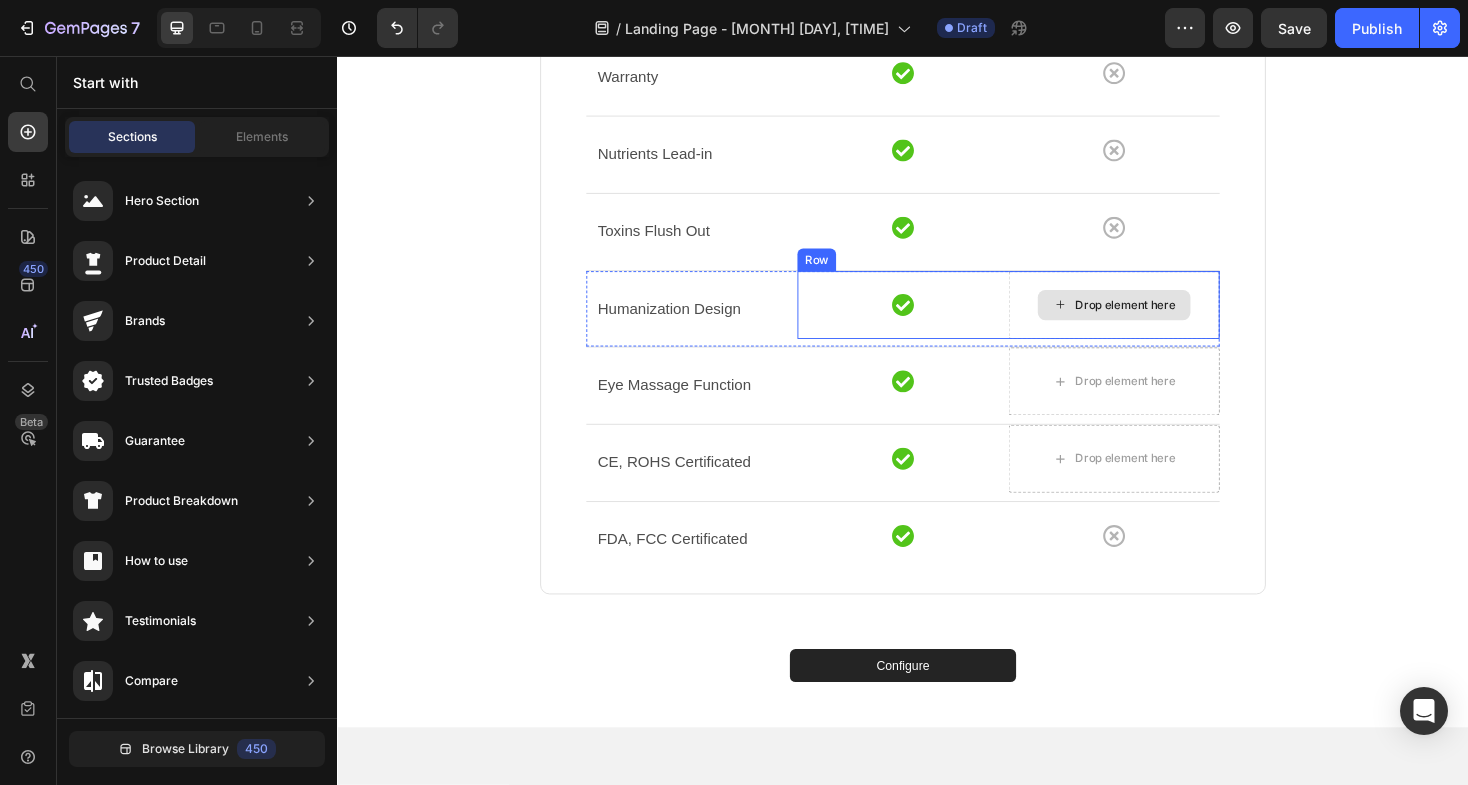 click on "Drop element here" at bounding box center [1173, 320] 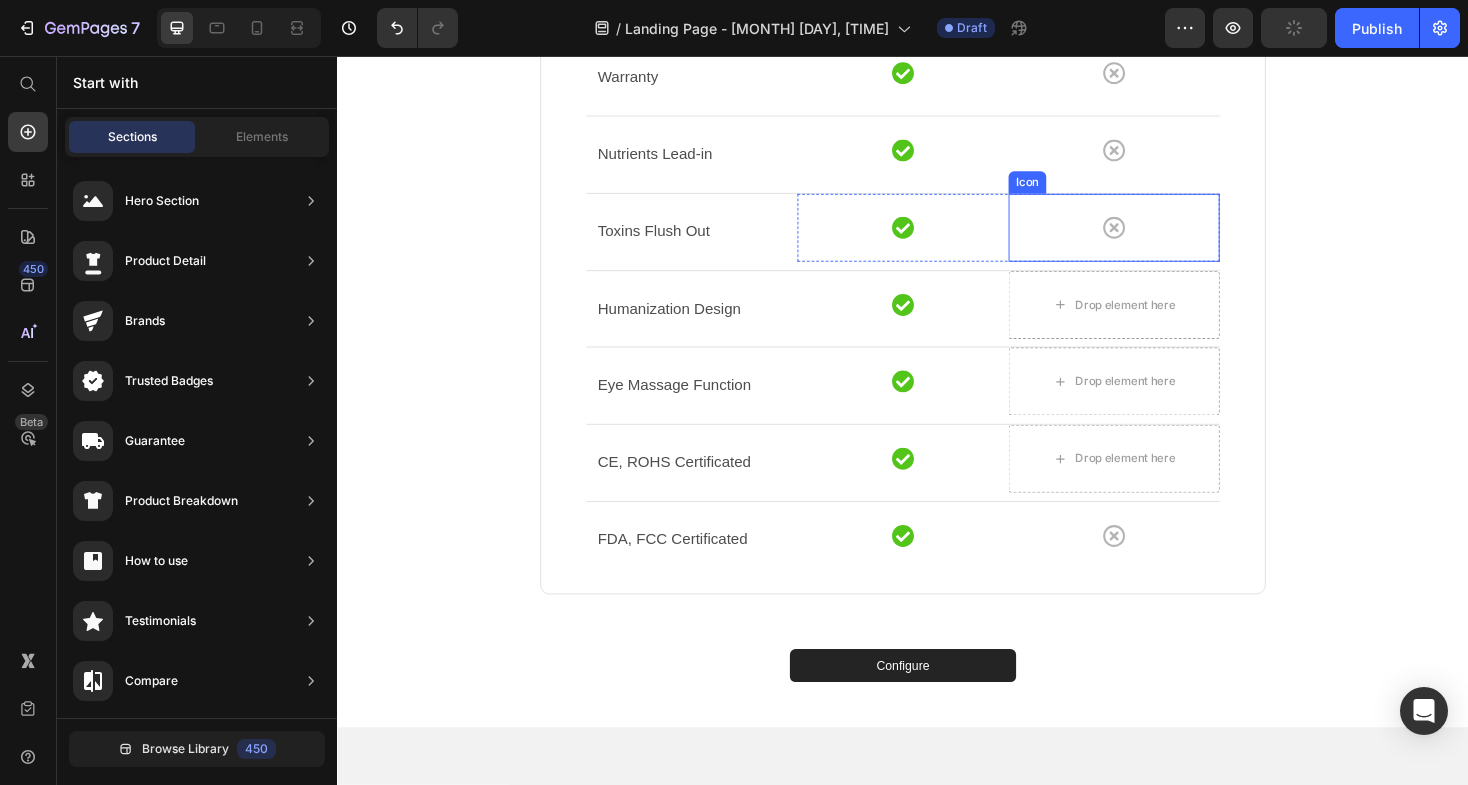 click 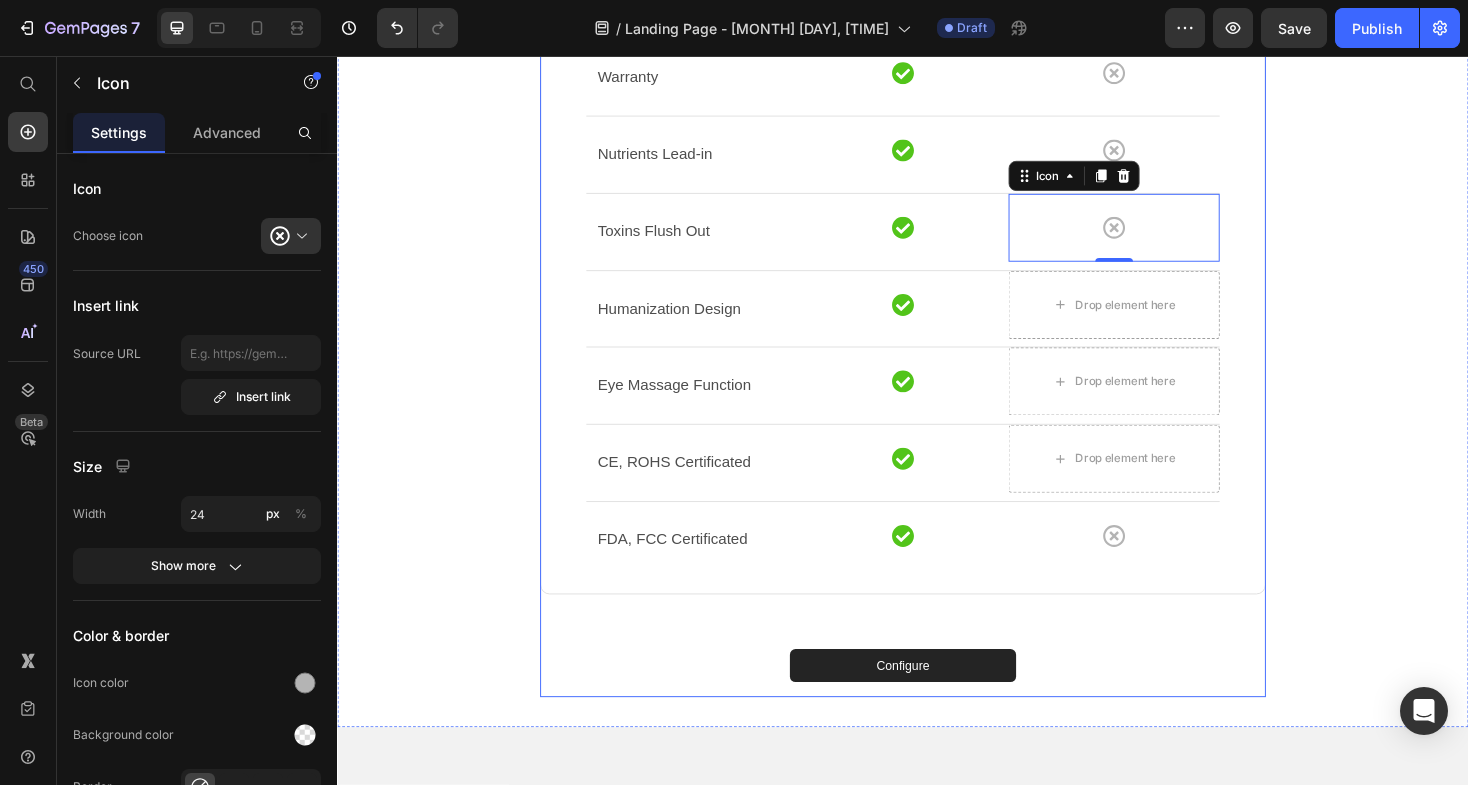 click on "Why Select Our Film Protection?   Our  system   is   based  on preserving what you  care about : the  appearance , integrity, and  lifespan  of your  watch . No one  actuallyopposes  care ;   it   is   what  enhances  our   beloved   possessions .  Our   watch film protection  securely   safeguards  your  timepiece   so   that  you  can enjoy its  beauty  without worry.  It's   more   than   just  protection ;  it 's assurance of  prolonged   delight . Heading
Drop element here Anti-Blemish Device  Text block Other Device Text block Row Row Warranty Text block
Icon
Icon Row Row Nutrients Lead-in Text block
Icon
Icon Row Row Toxins Flush Out Text block
Icon
Icon   0 Row Row Humanization Design Text block
Icon
Drop element here Row Row Eye Massage Function Text block
Icon
Drop element here Row Row CE, ROHS Certificated Text block" at bounding box center [937, 187] 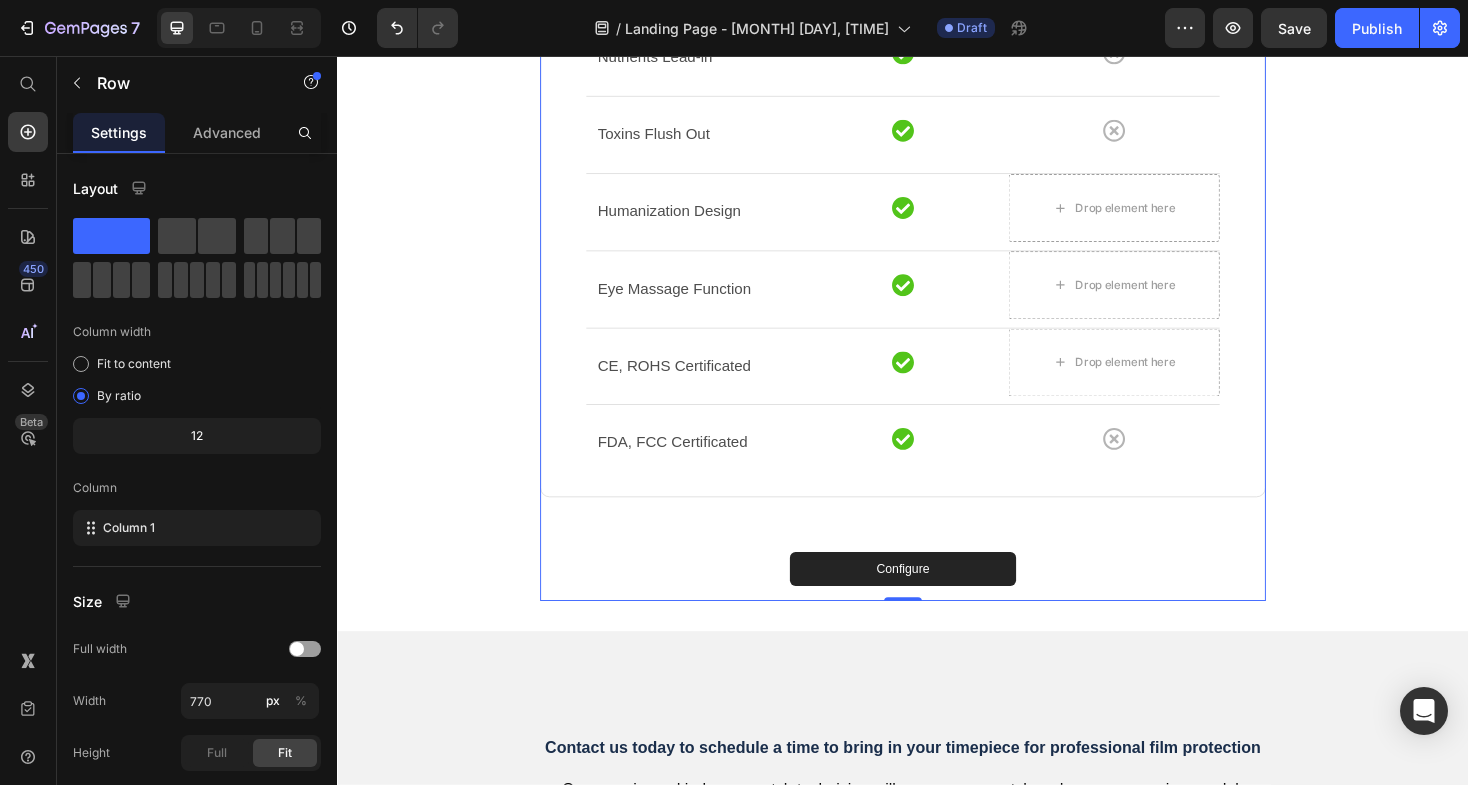 scroll, scrollTop: 2181, scrollLeft: 0, axis: vertical 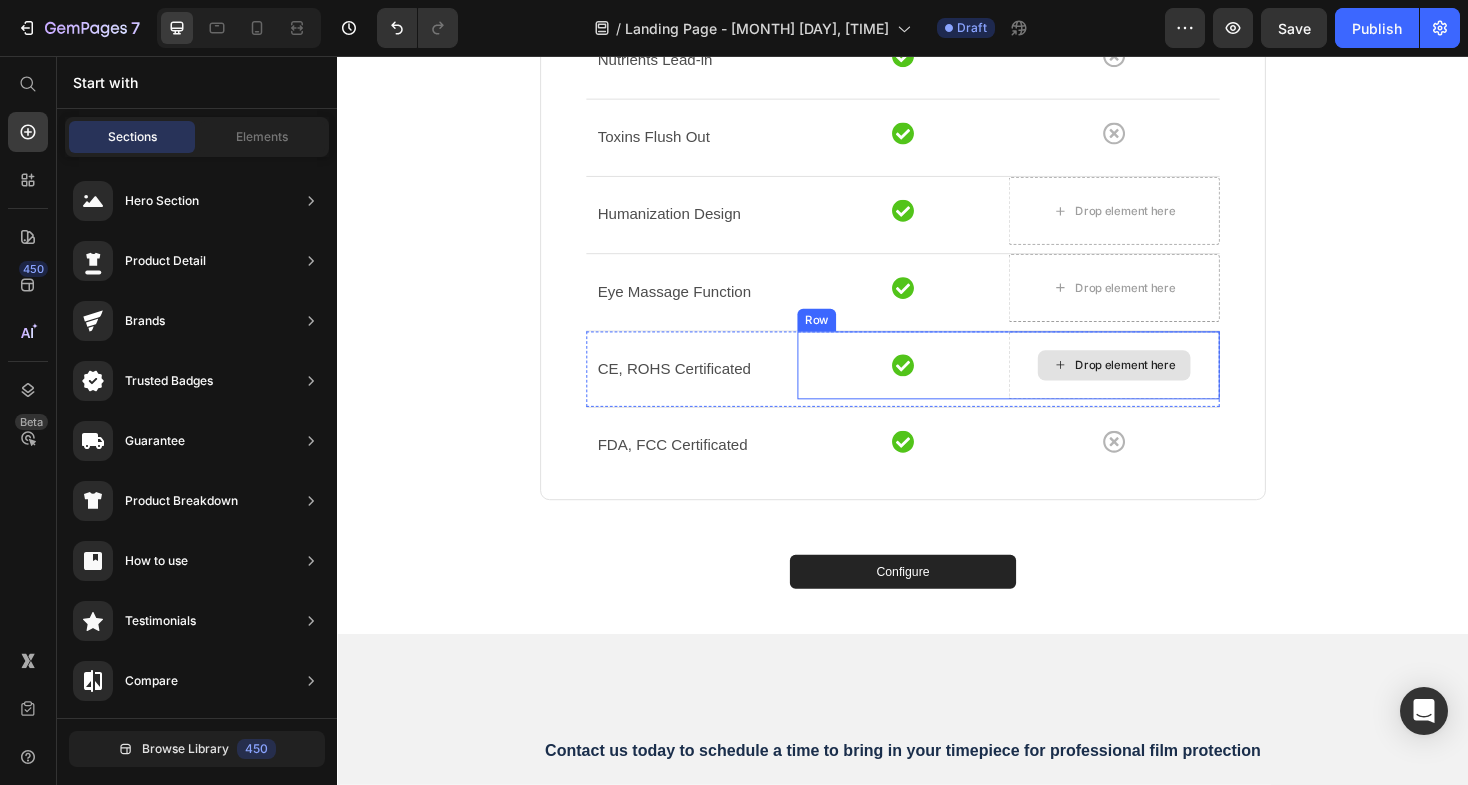 click on "Drop element here" at bounding box center (1161, 384) 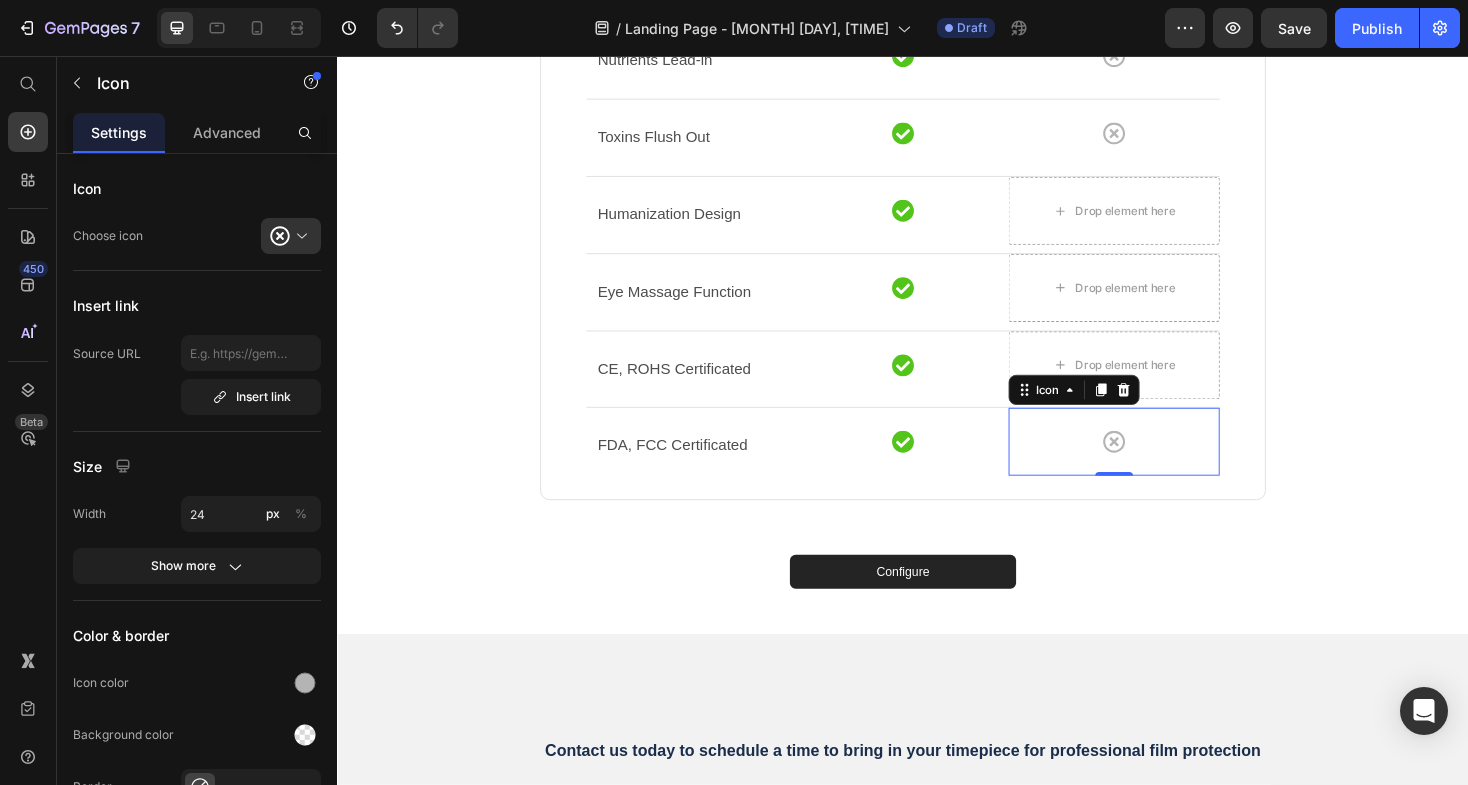 click on "Icon   0" at bounding box center (1161, 465) 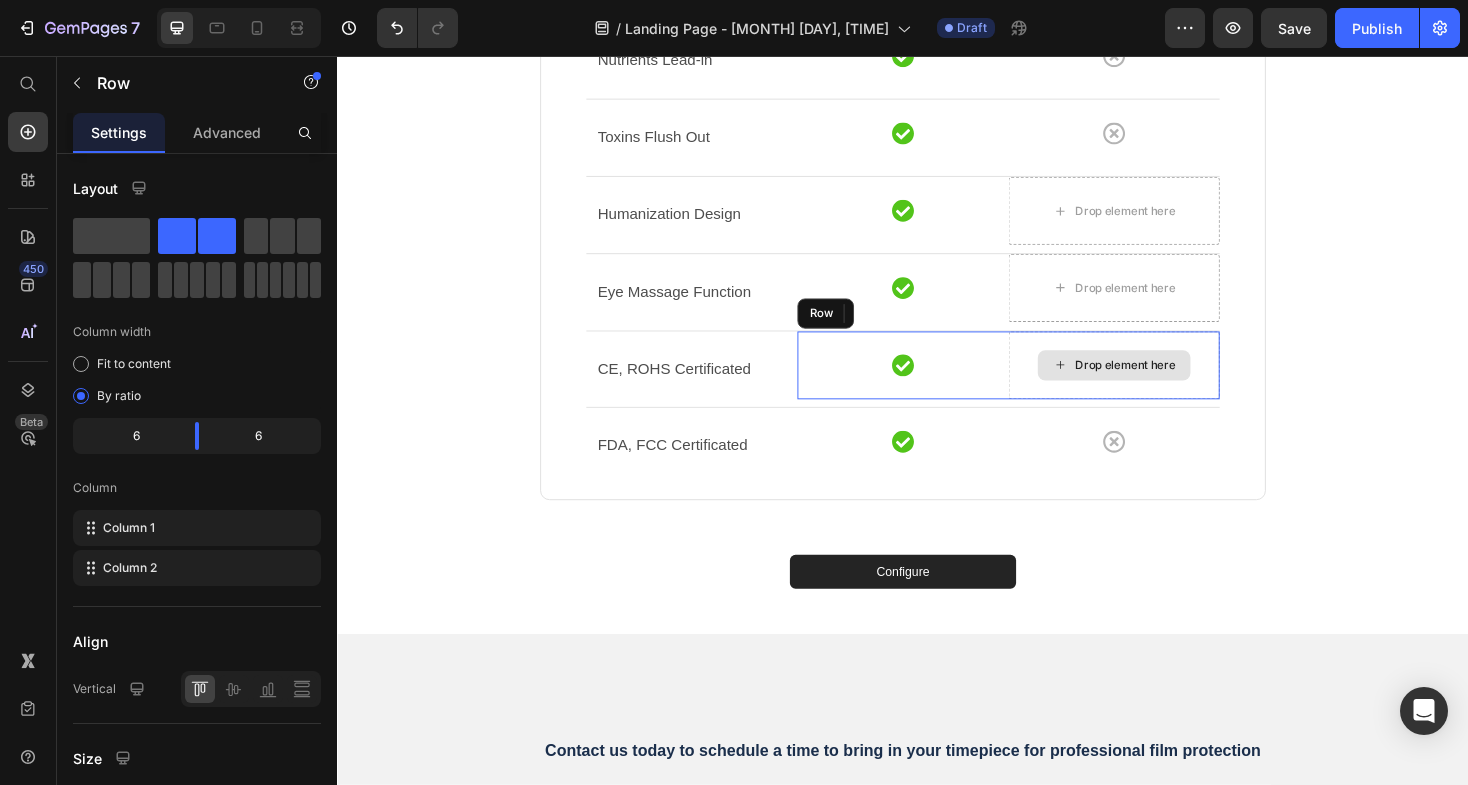 click on "Drop element here" at bounding box center (1161, 384) 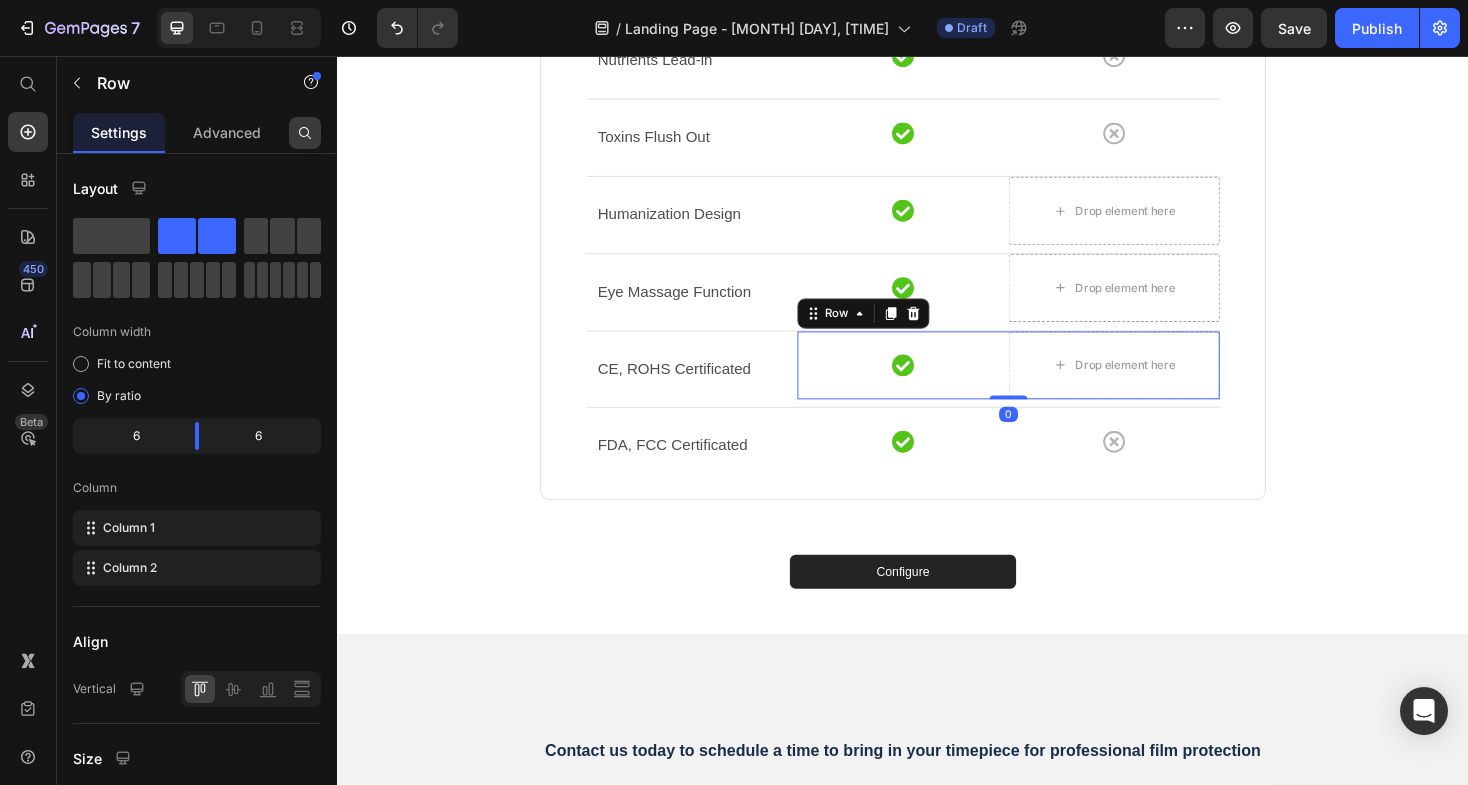 click 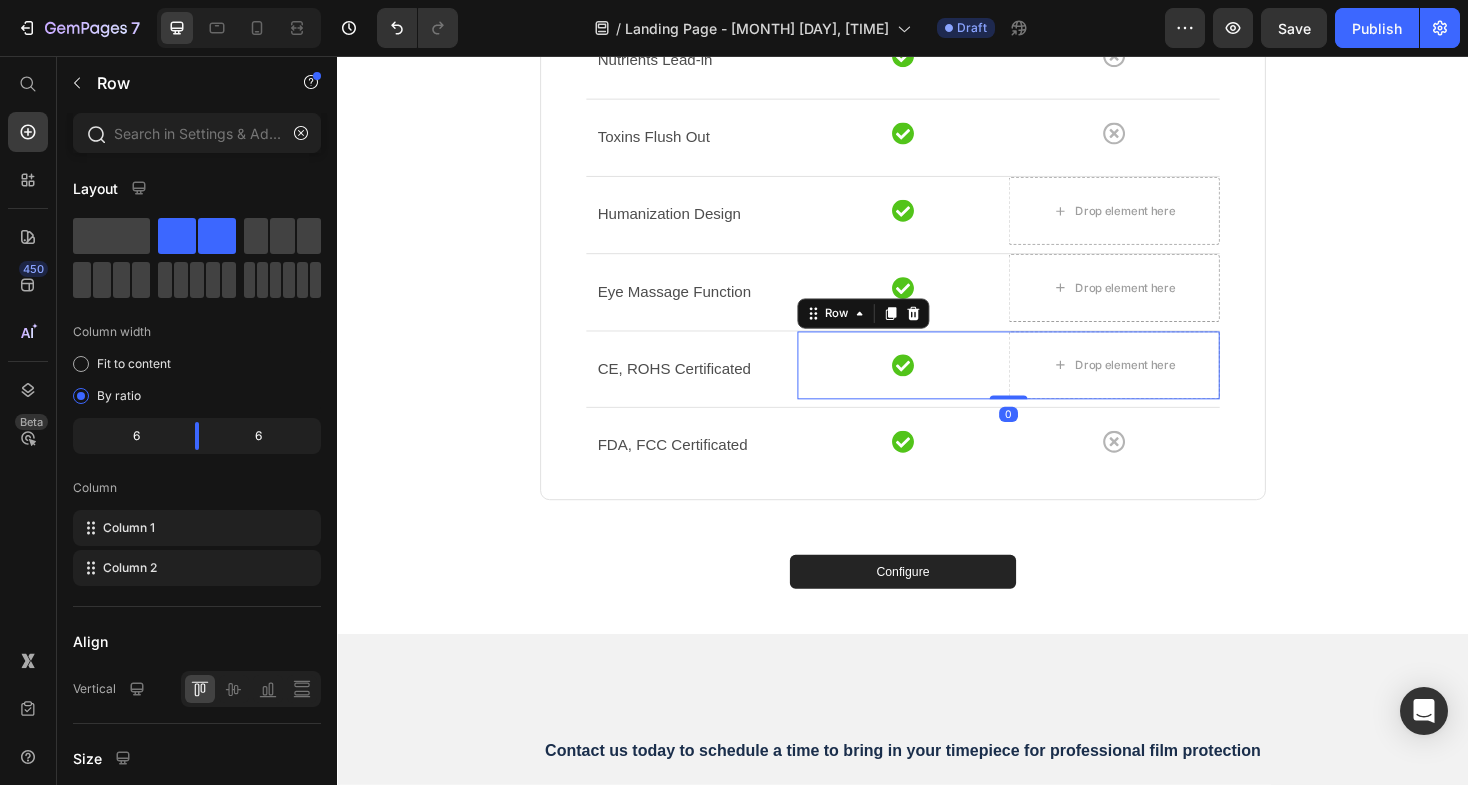 type on "x" 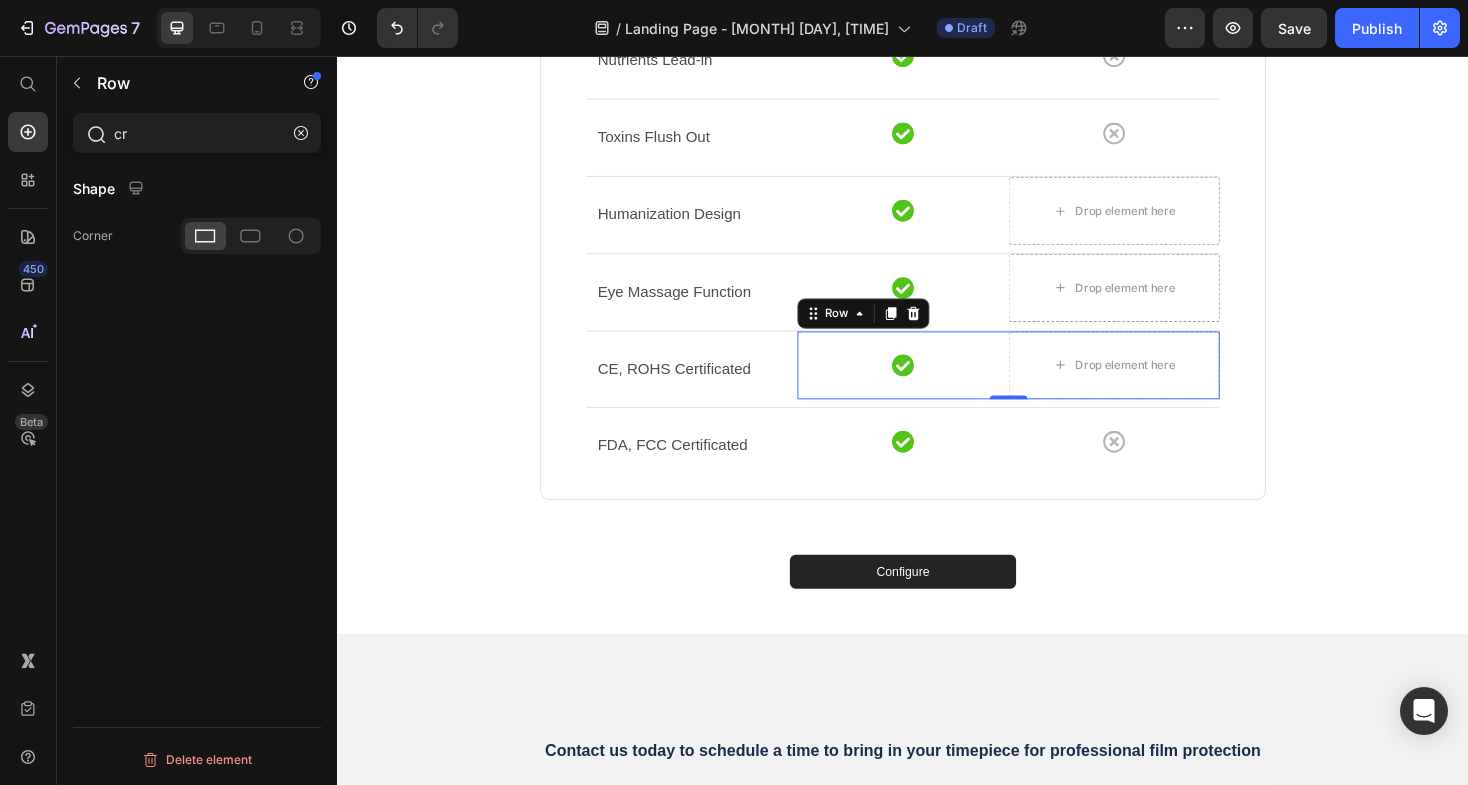 type on "c" 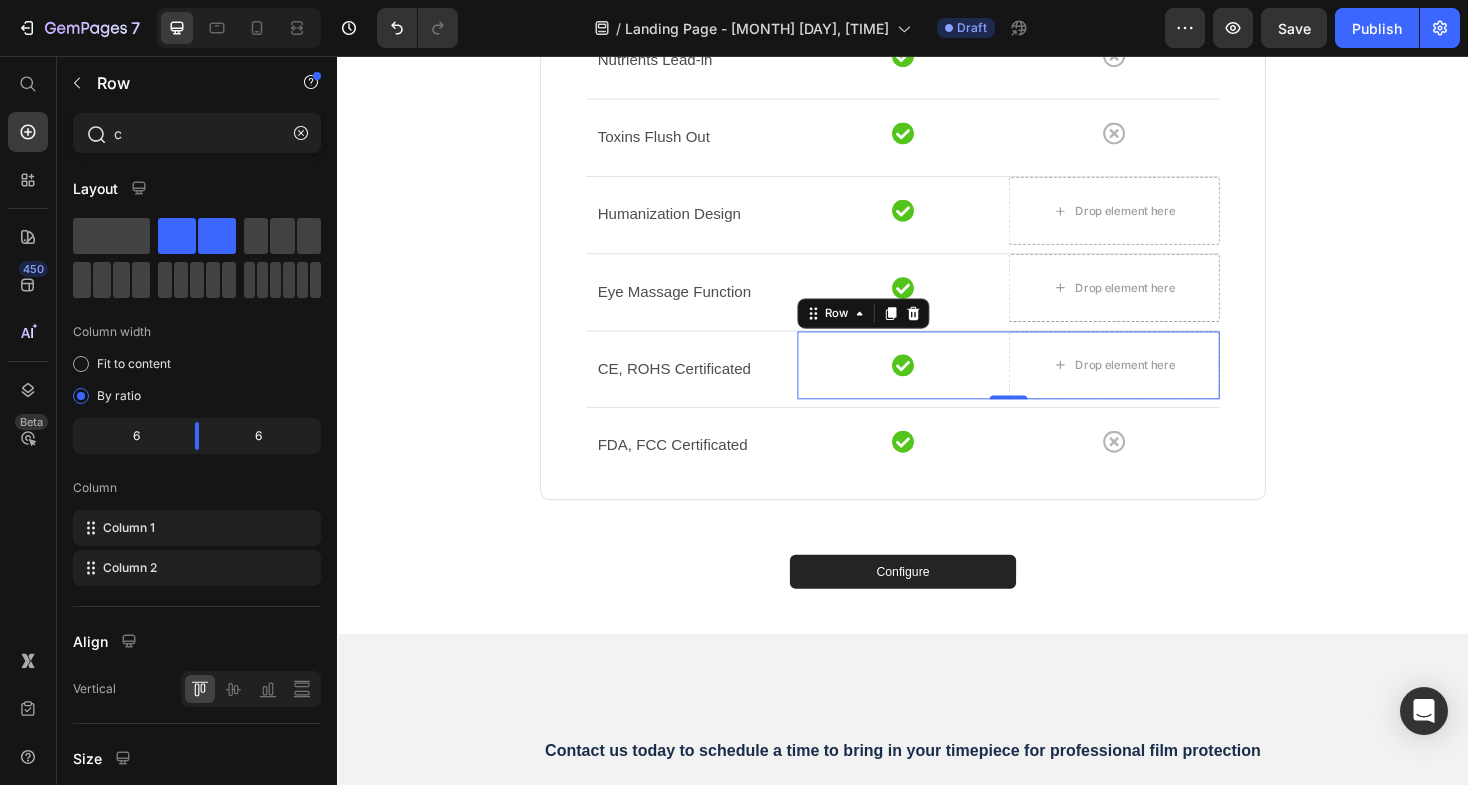 type 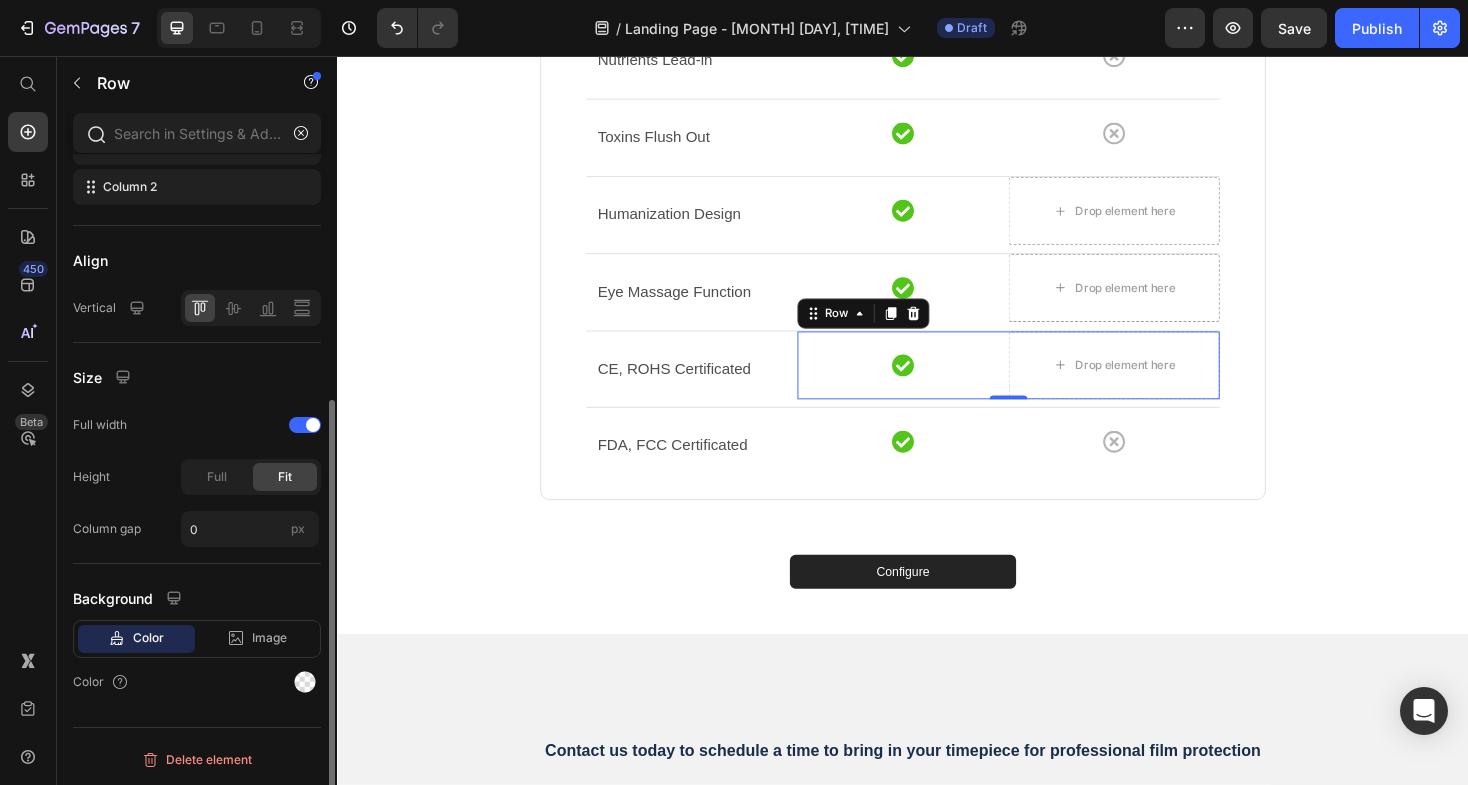 scroll, scrollTop: 0, scrollLeft: 0, axis: both 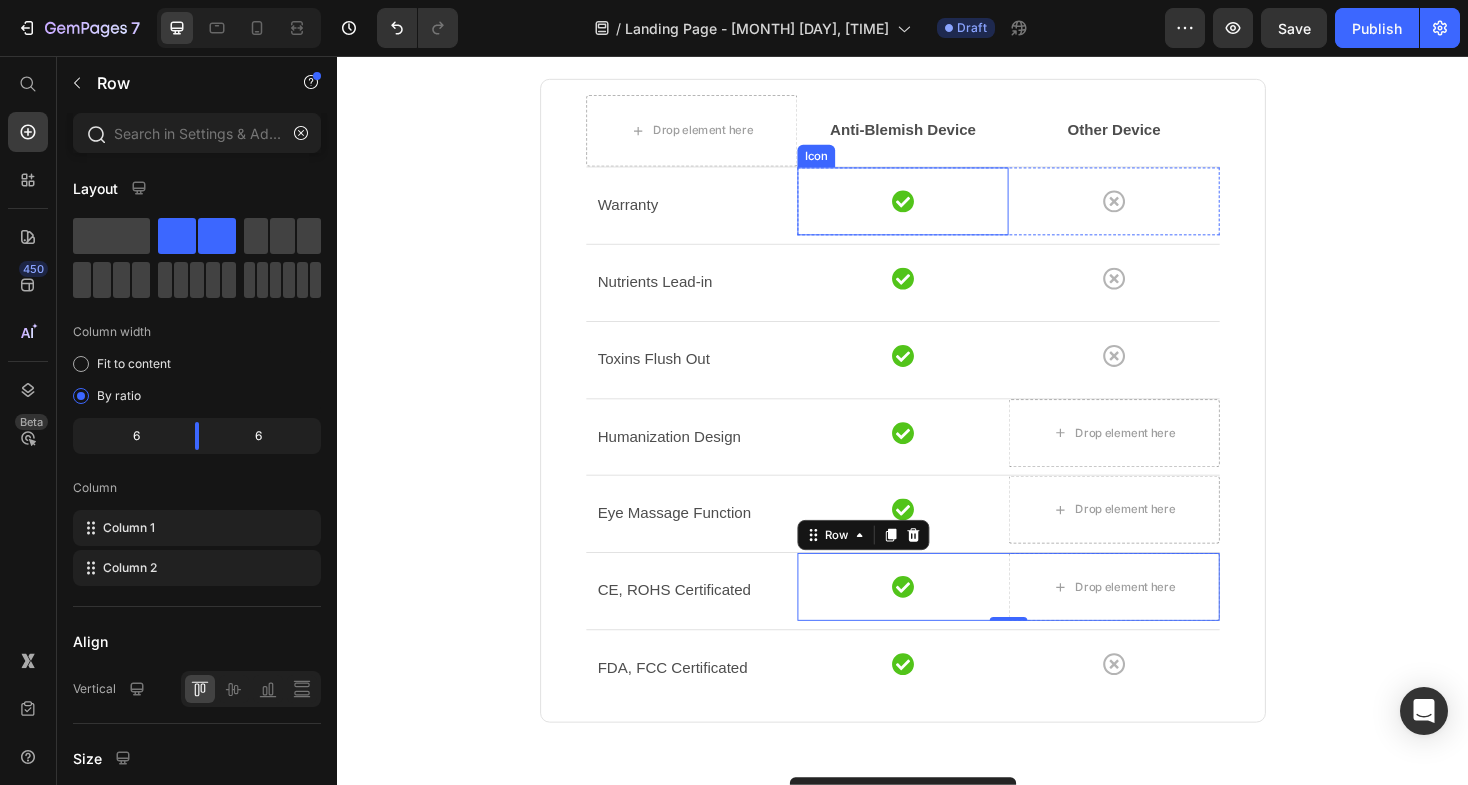 click 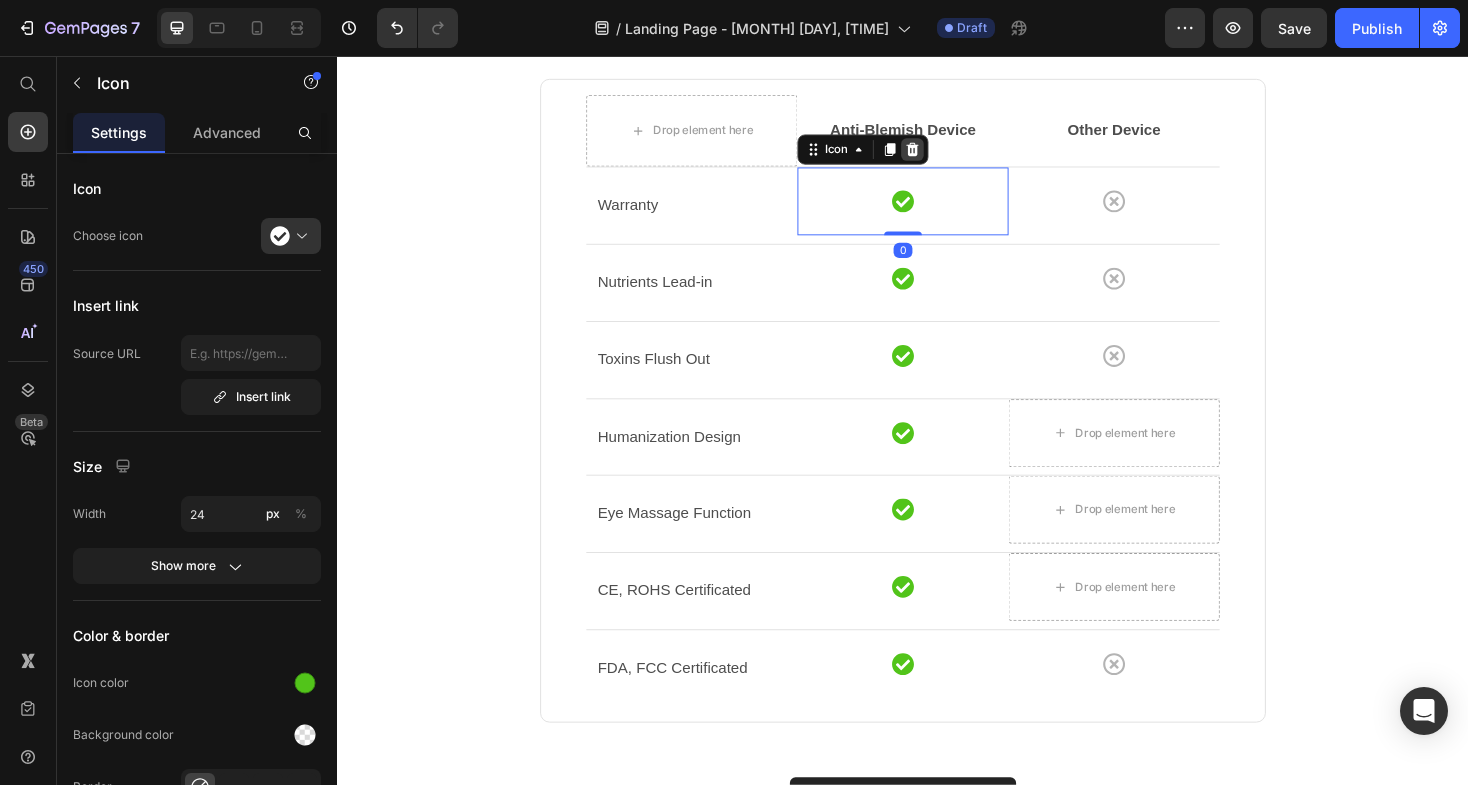 click at bounding box center [947, 155] 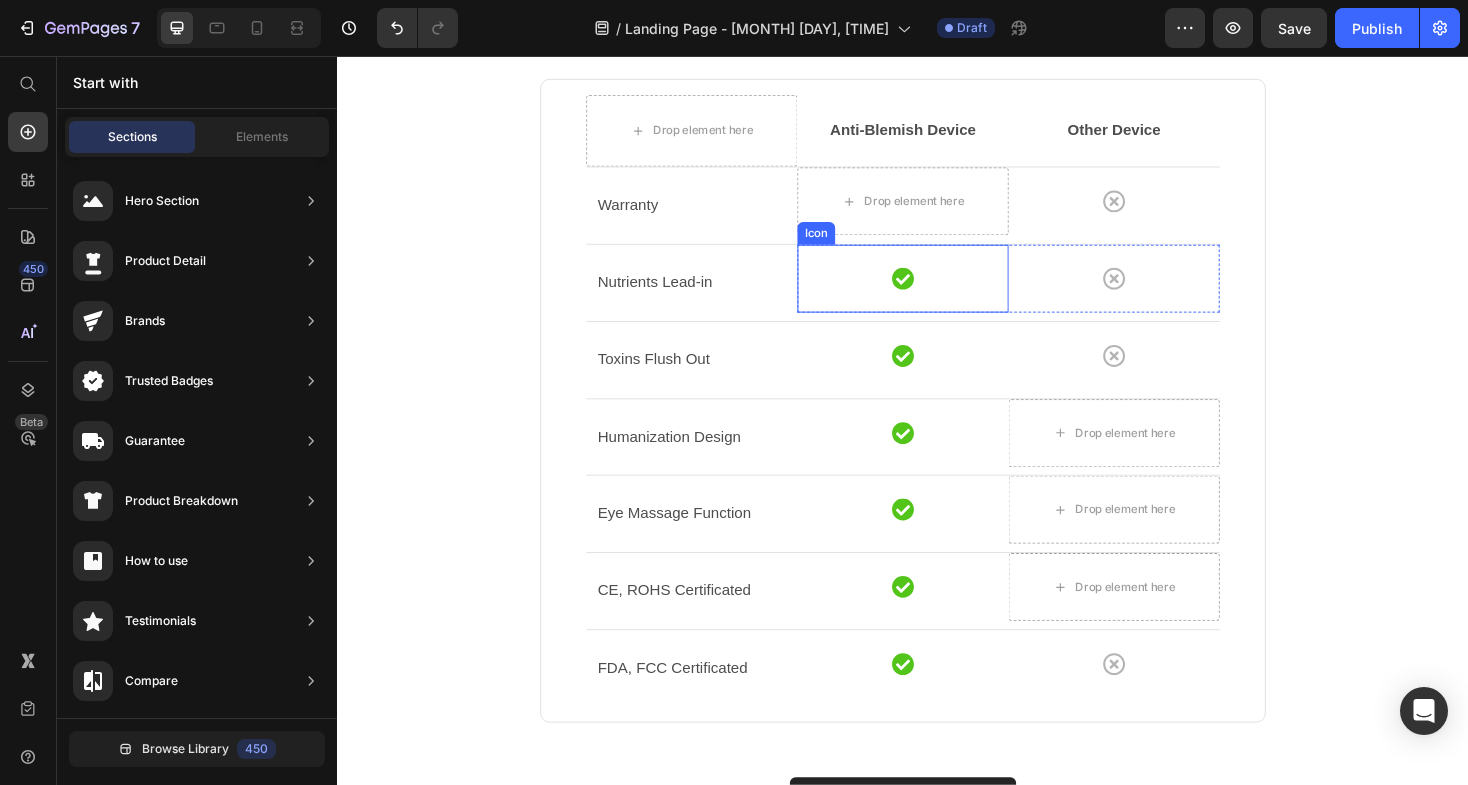 click 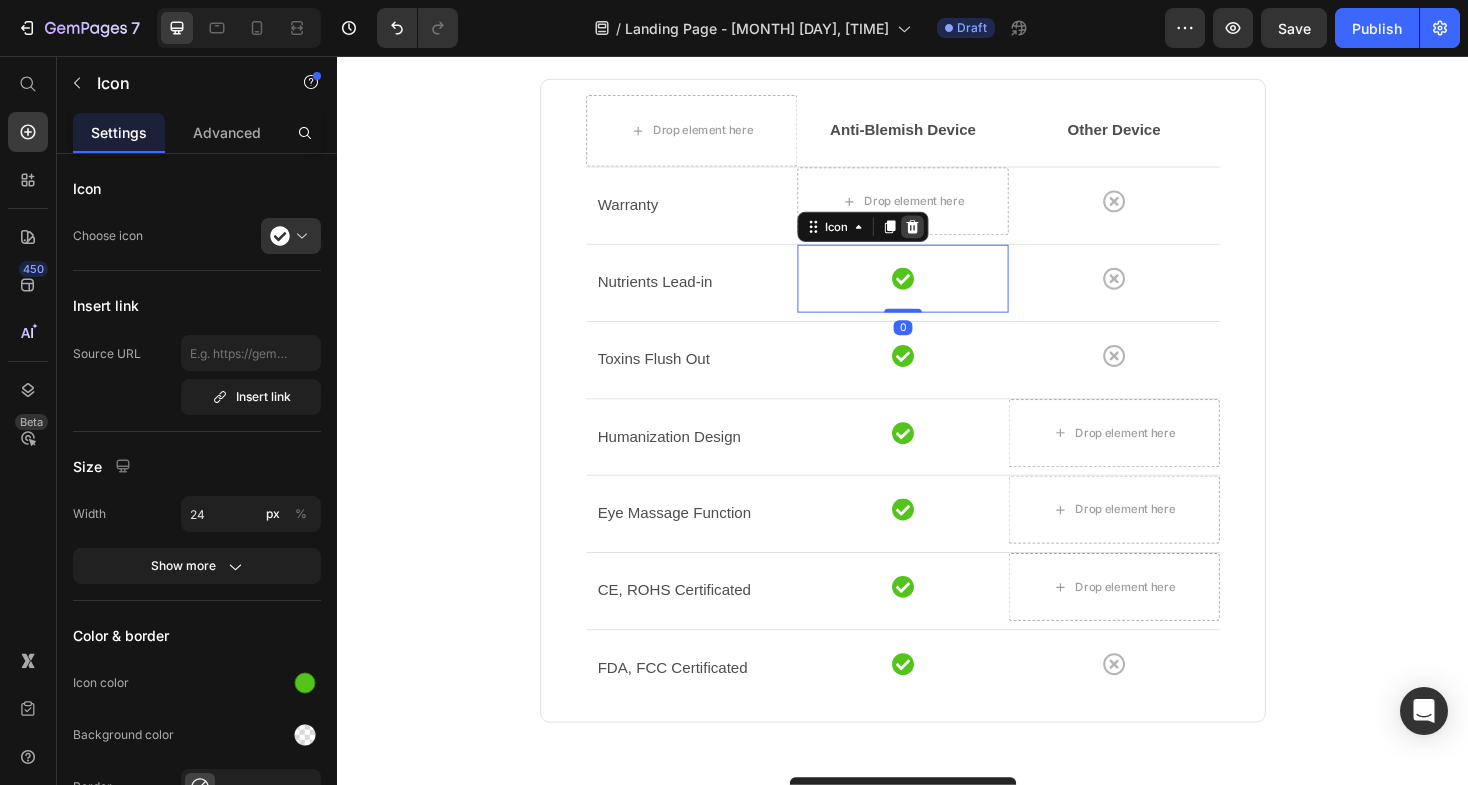 click 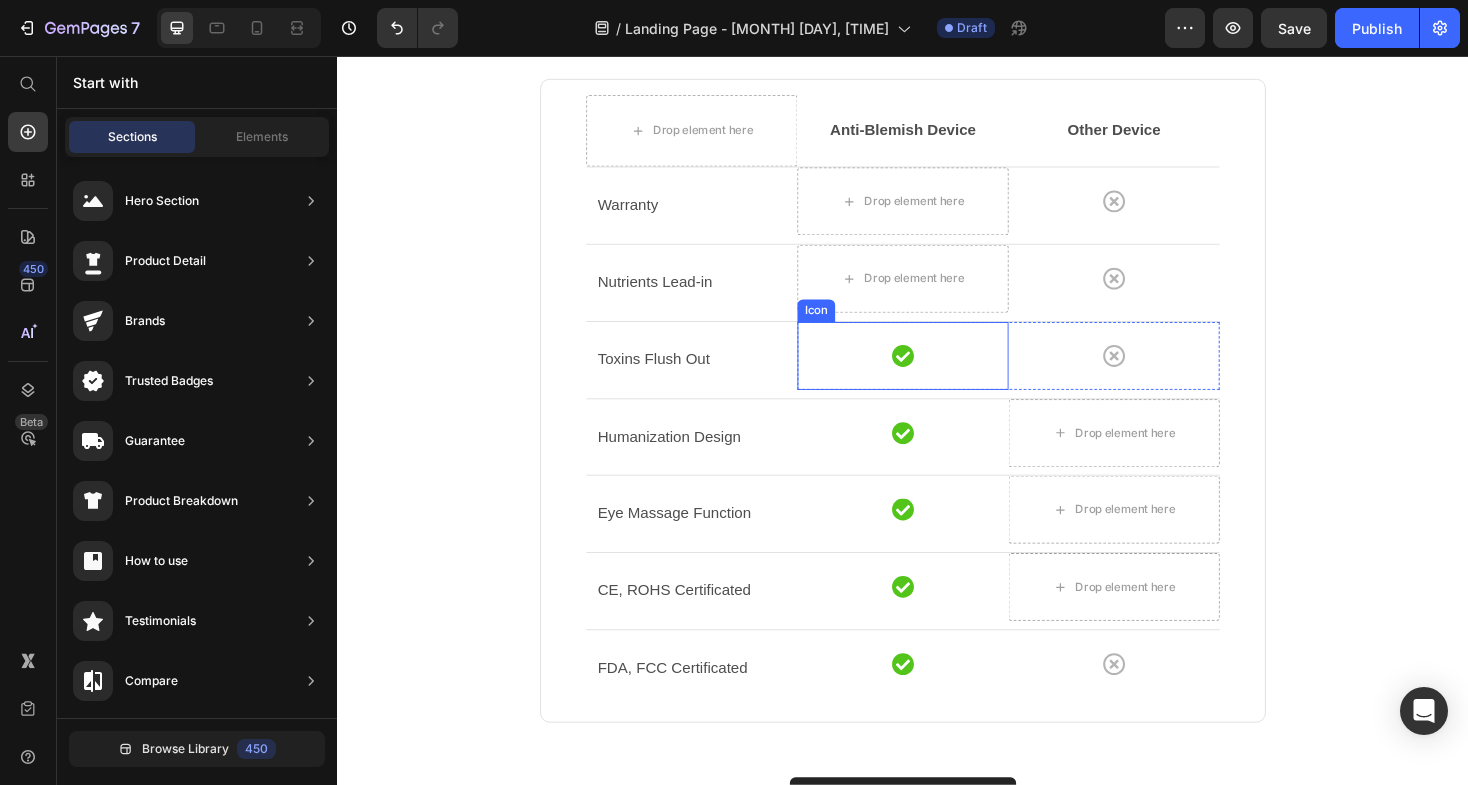 click 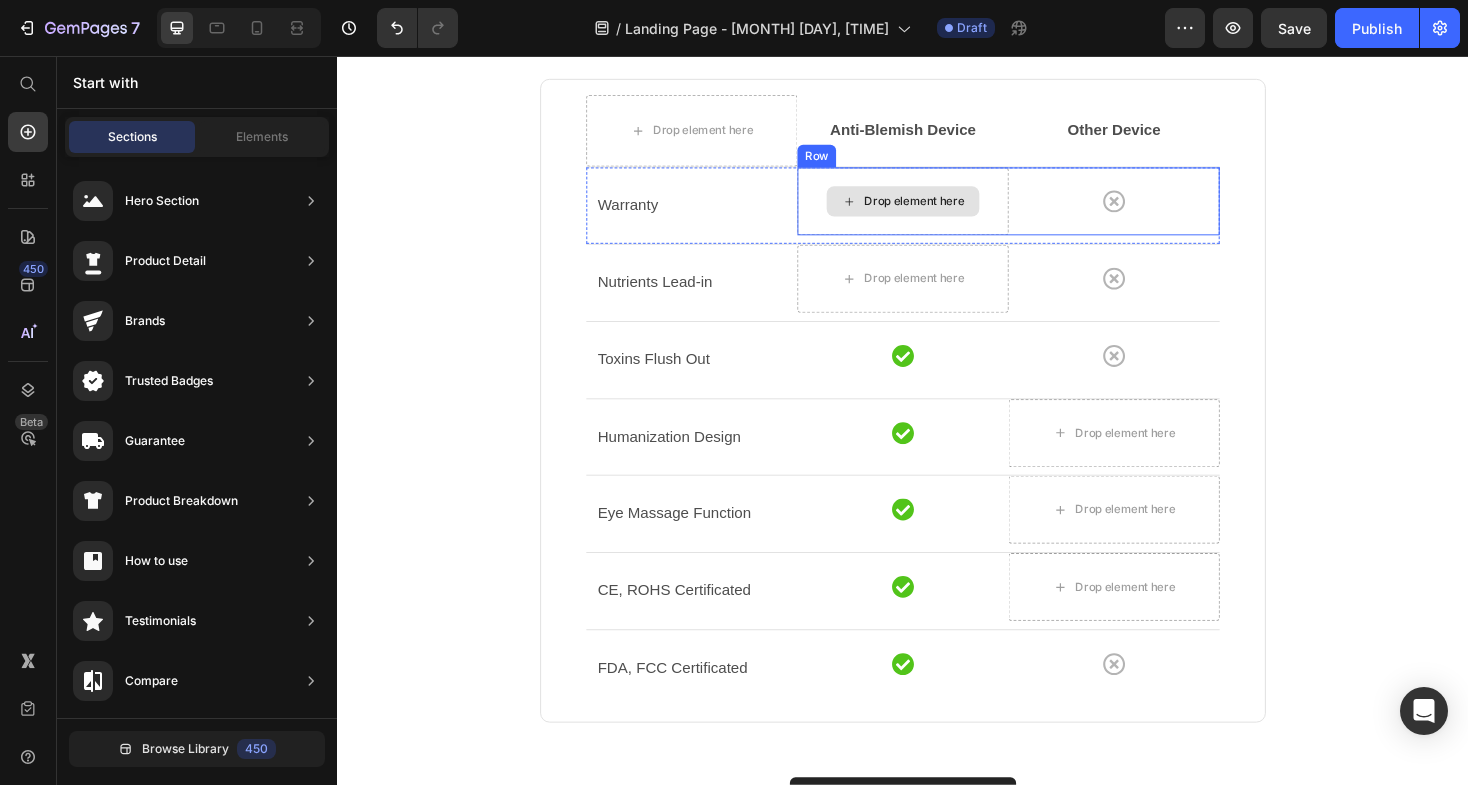 click on "Drop element here" at bounding box center (949, 210) 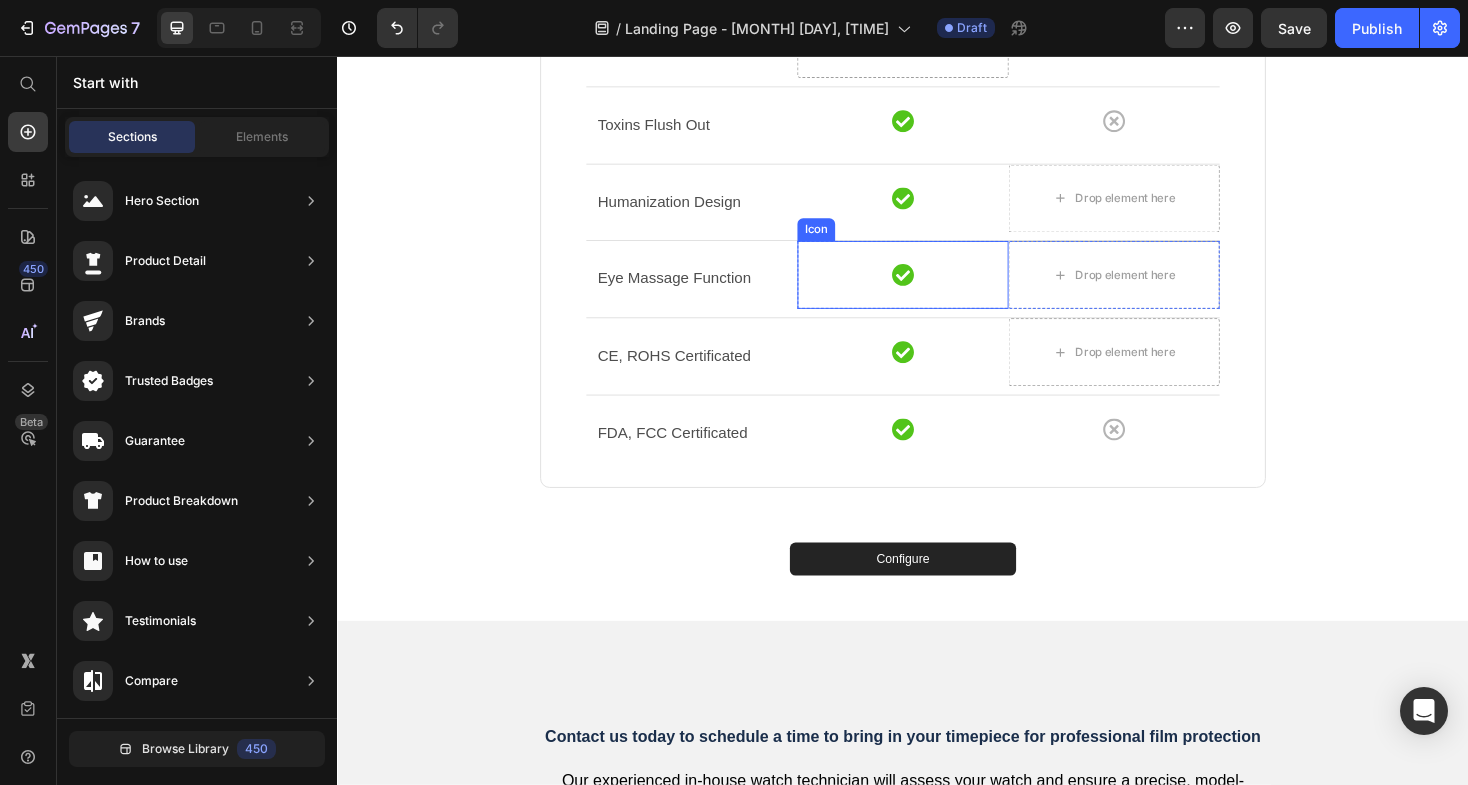scroll, scrollTop: 1923, scrollLeft: 0, axis: vertical 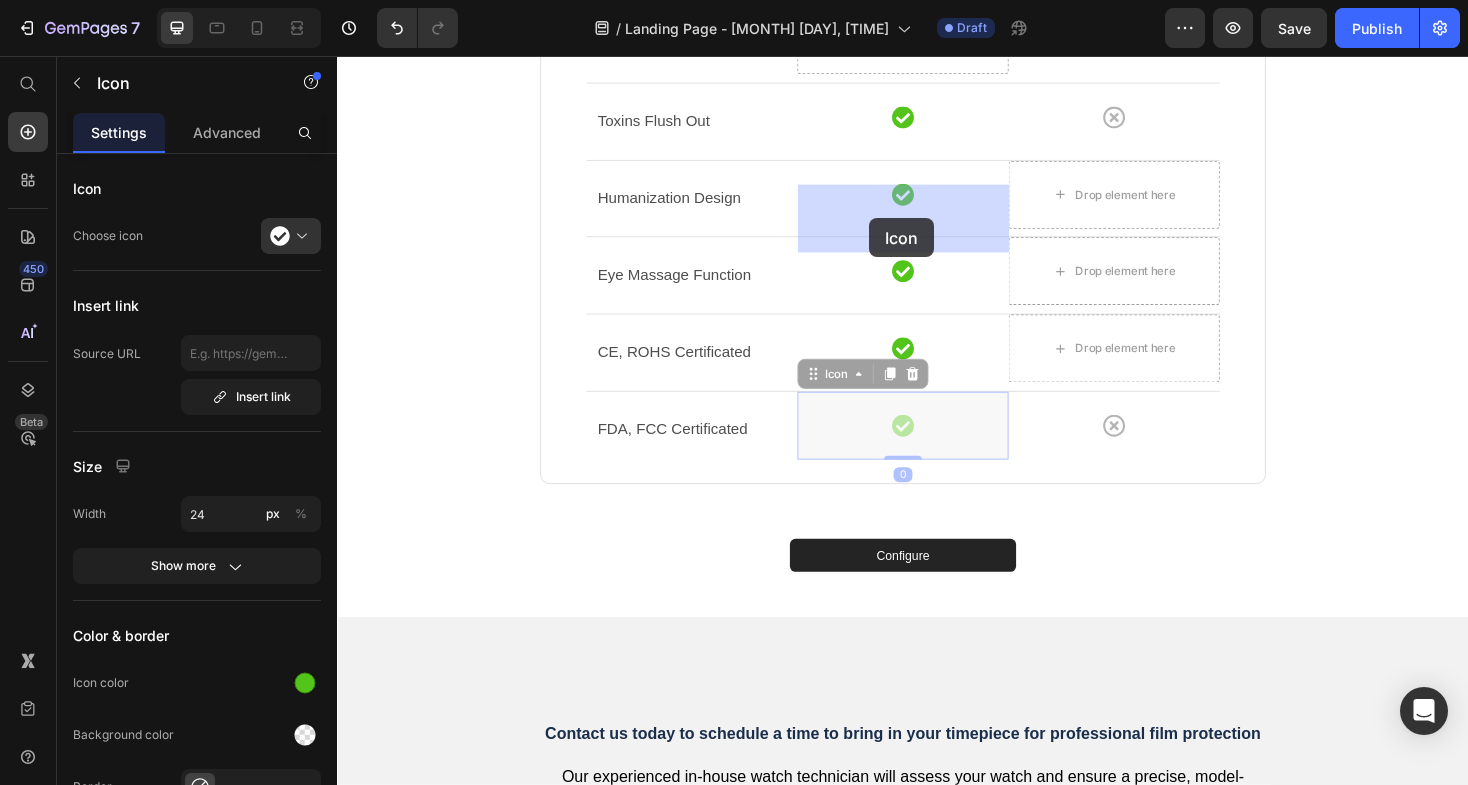 drag, startPoint x: 940, startPoint y: 716, endPoint x: 897, endPoint y: 227, distance: 490.88696 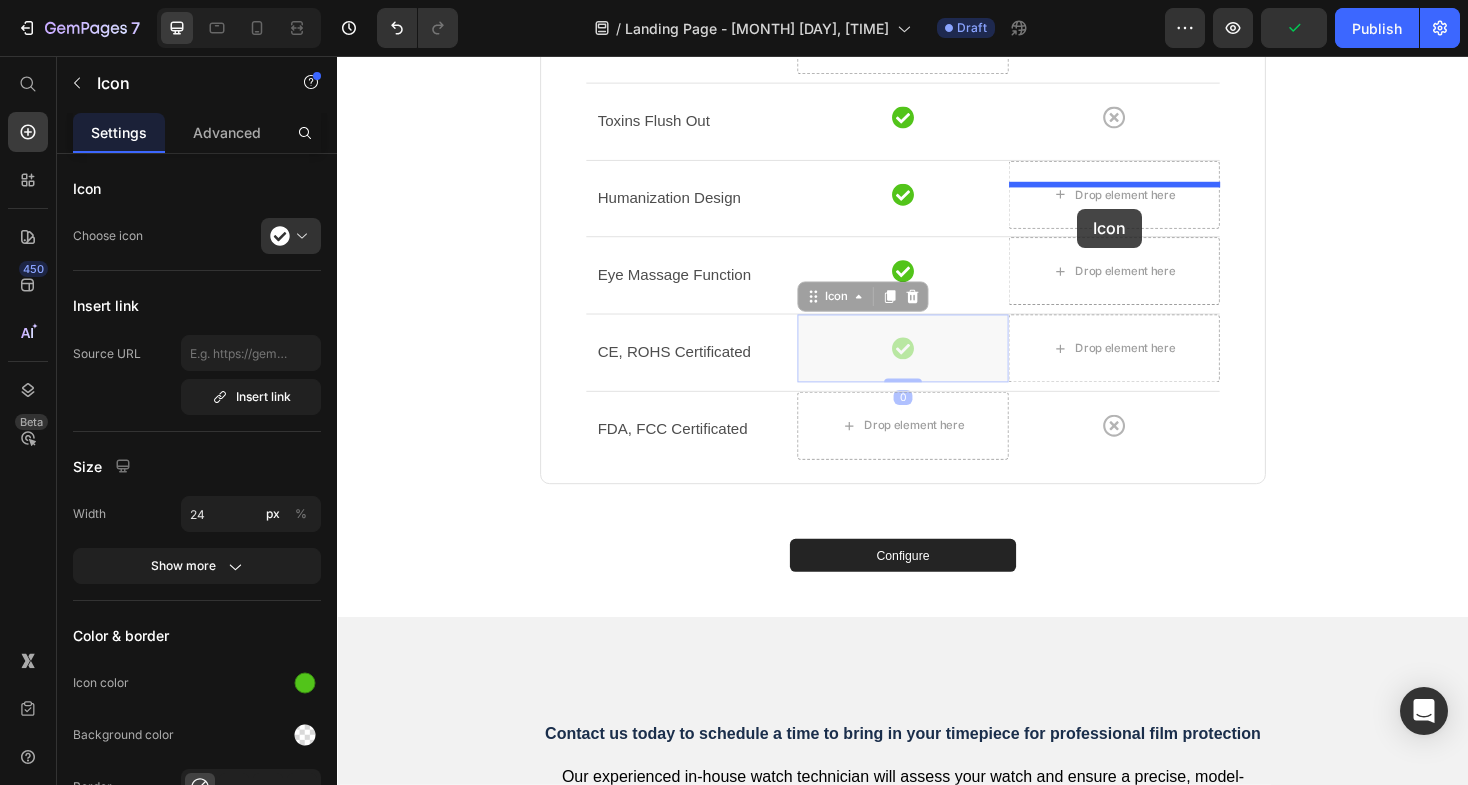 drag, startPoint x: 935, startPoint y: 635, endPoint x: 1122, endPoint y: 218, distance: 457.00986 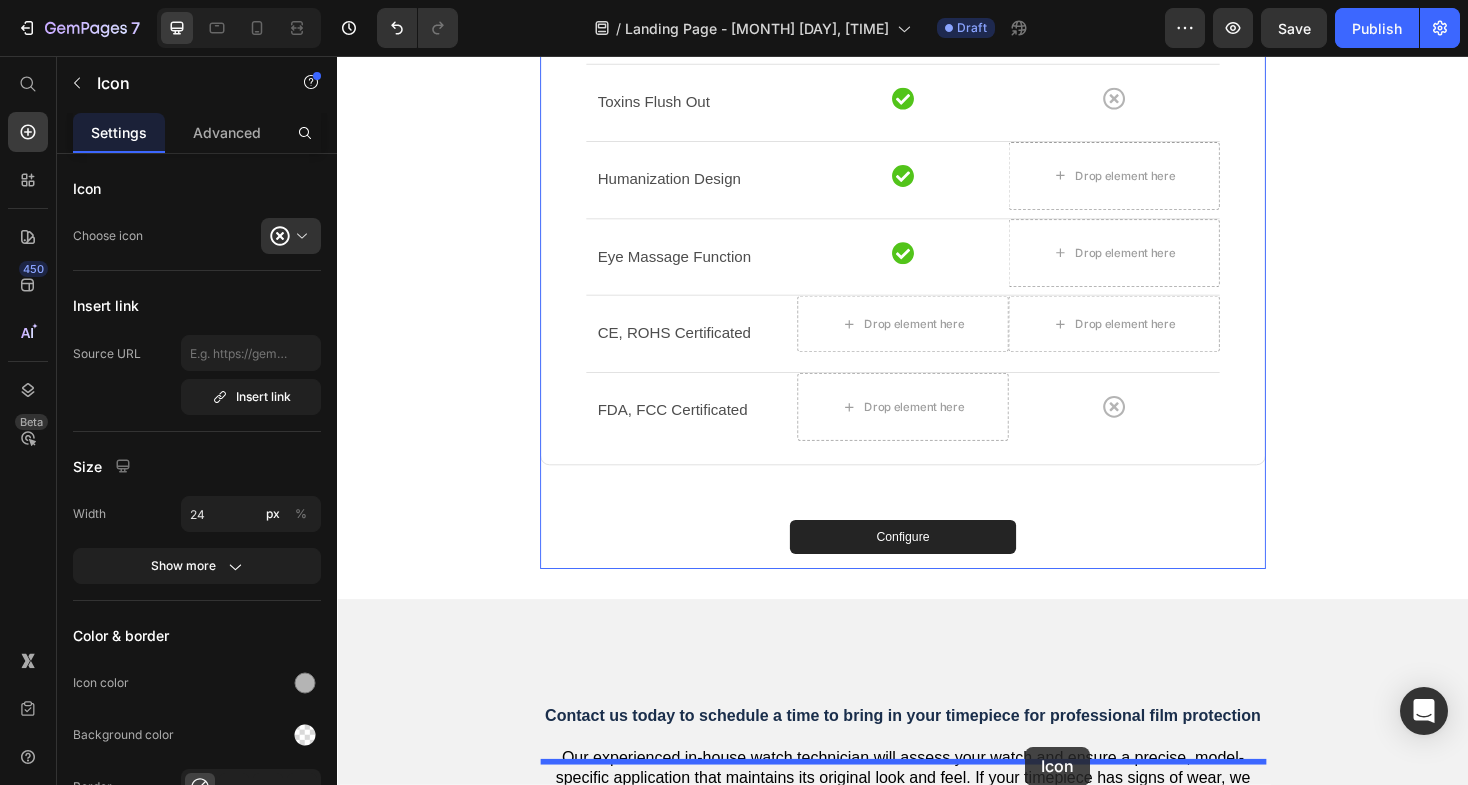 scroll, scrollTop: 2179, scrollLeft: 0, axis: vertical 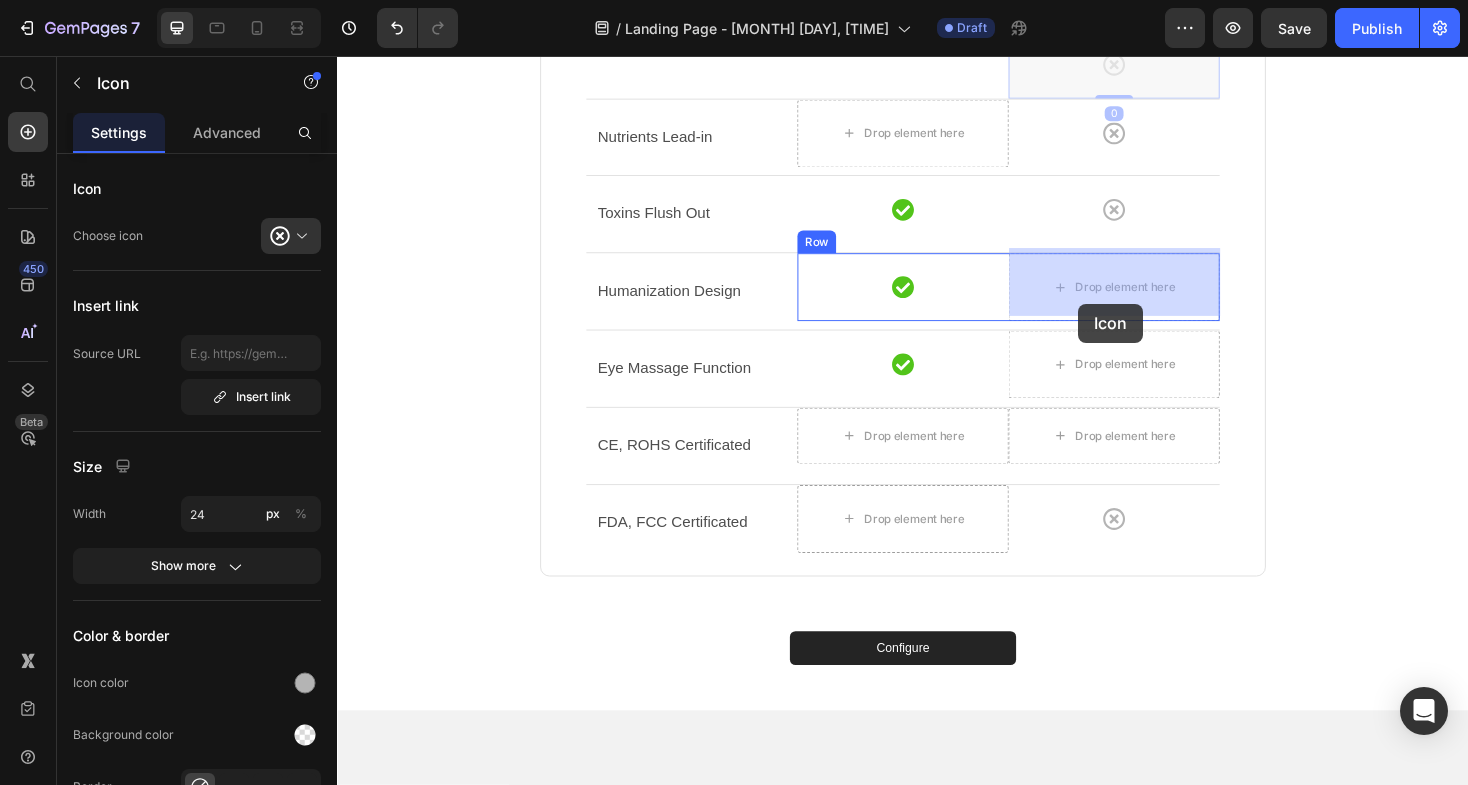 drag, startPoint x: 1161, startPoint y: 317, endPoint x: 1123, endPoint y: 319, distance: 38.052597 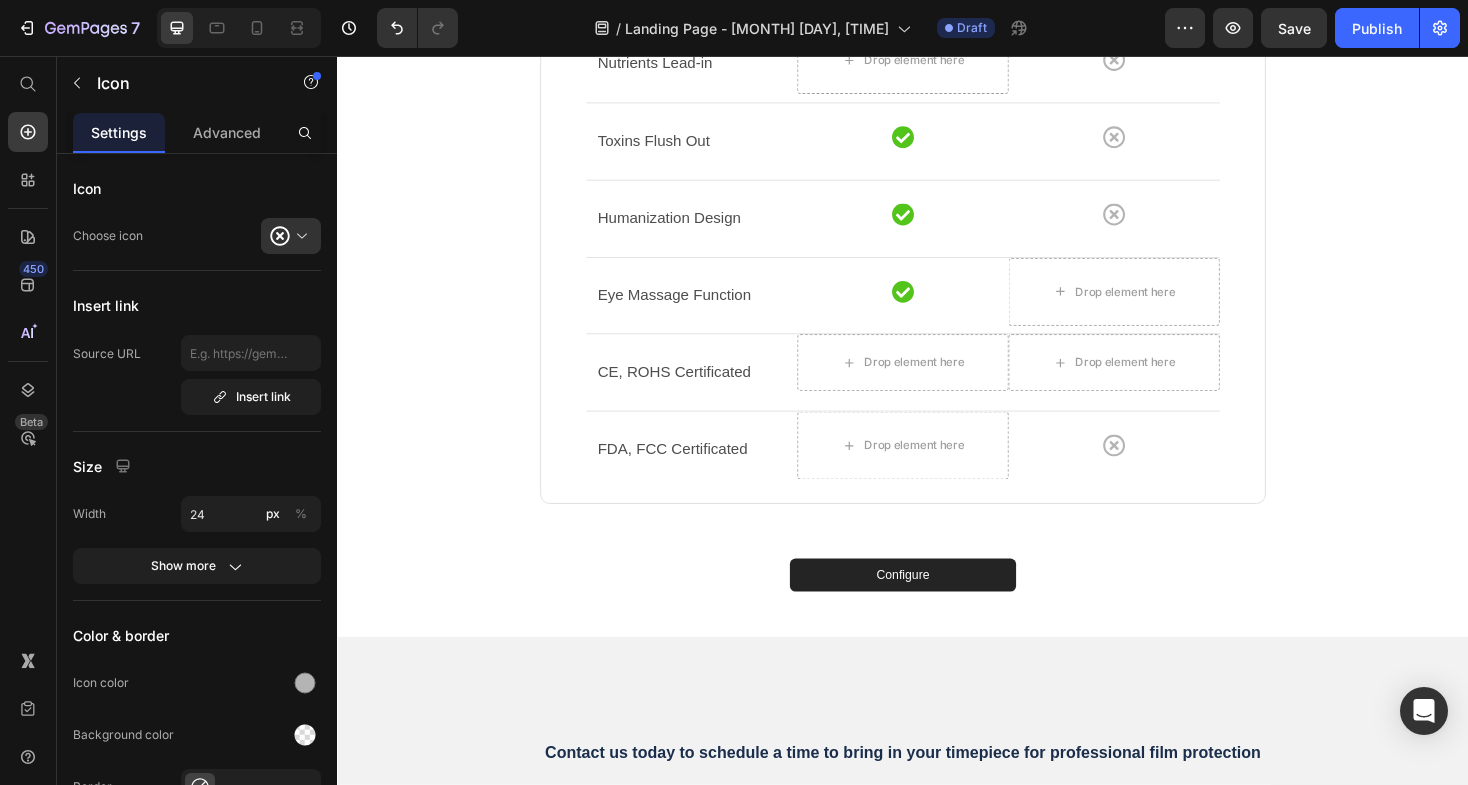 scroll, scrollTop: 2880, scrollLeft: 0, axis: vertical 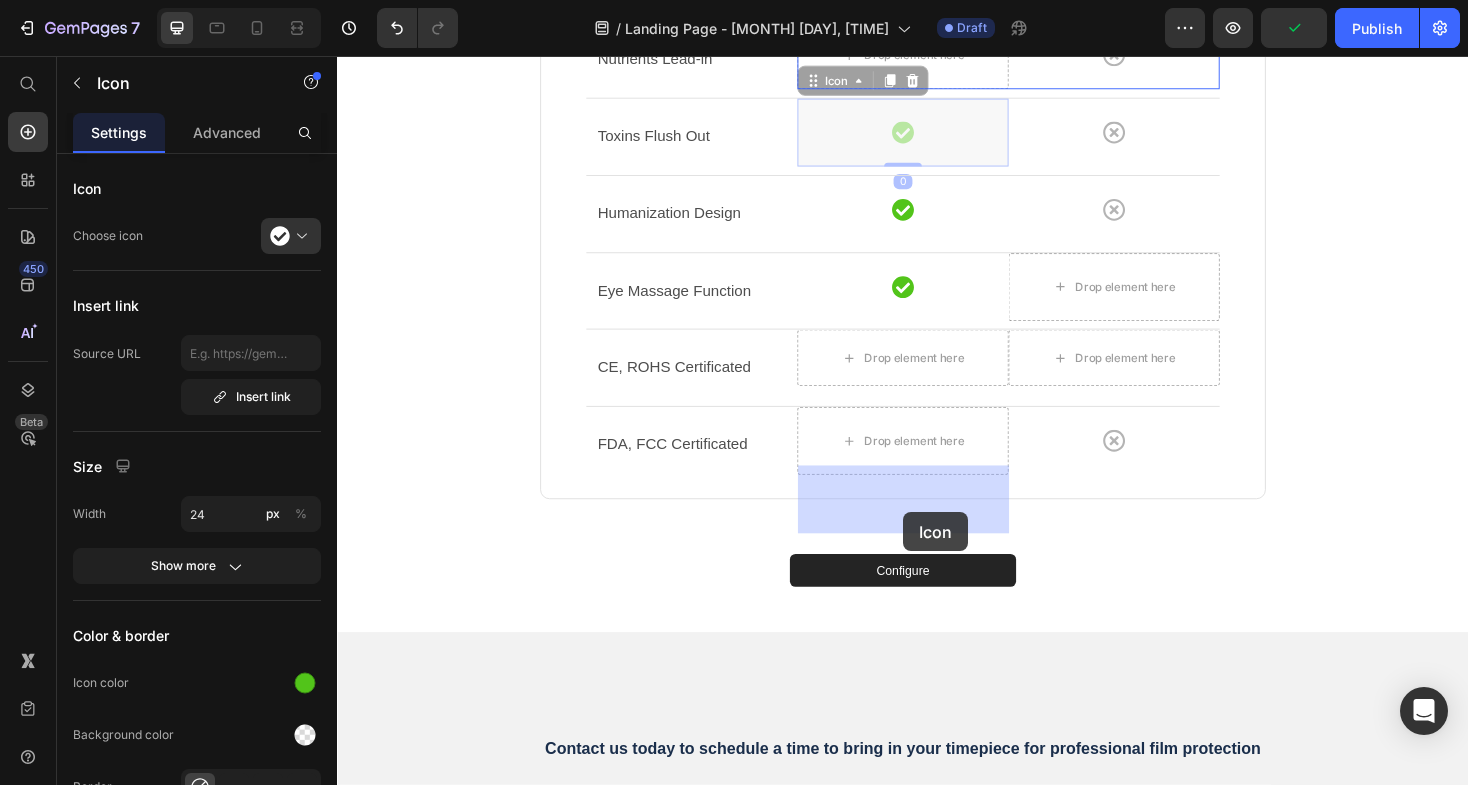 drag, startPoint x: 948, startPoint y: 619, endPoint x: 938, endPoint y: 540, distance: 79.630394 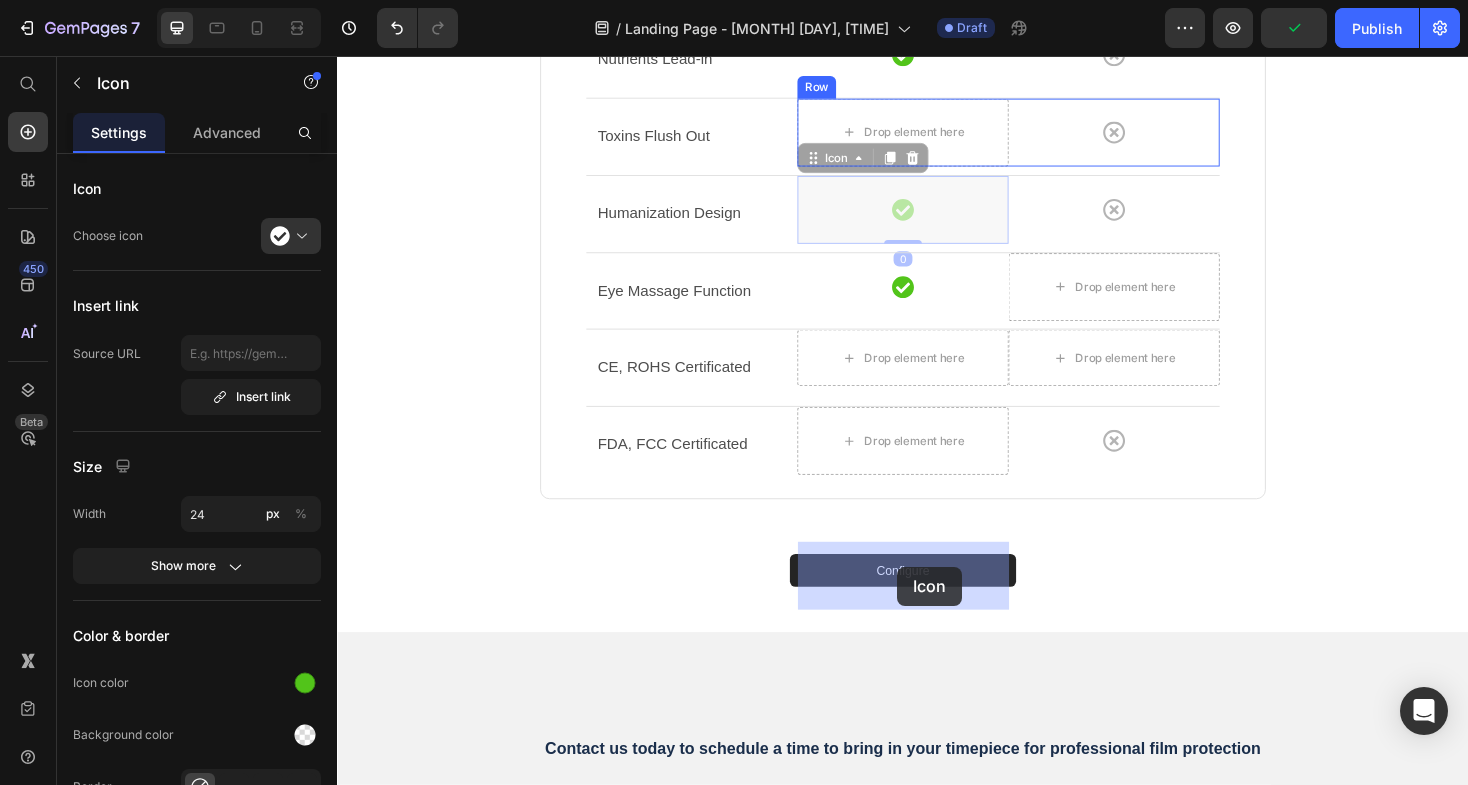 drag, startPoint x: 936, startPoint y: 682, endPoint x: 931, endPoint y: 598, distance: 84.14868 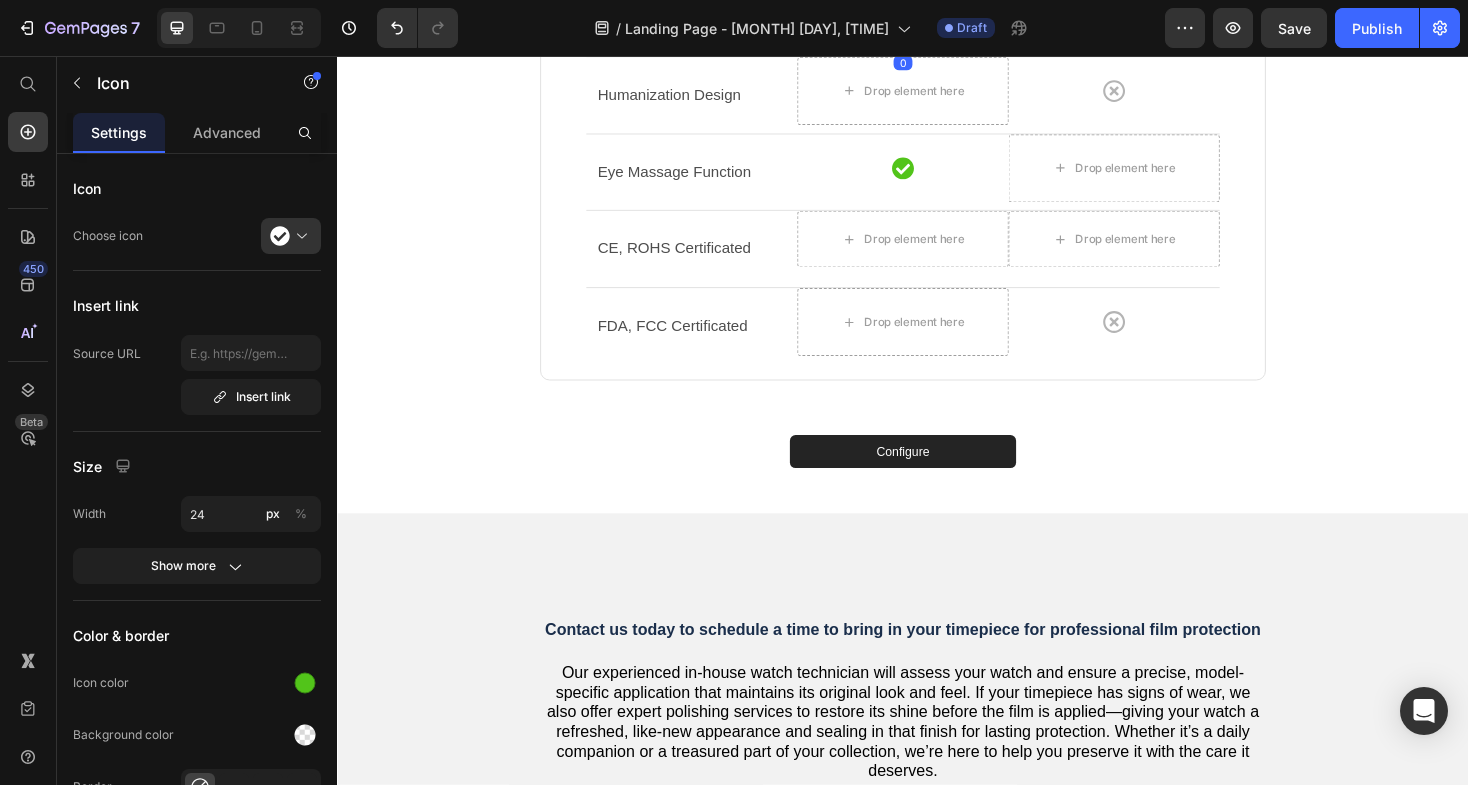 scroll, scrollTop: 3007, scrollLeft: 0, axis: vertical 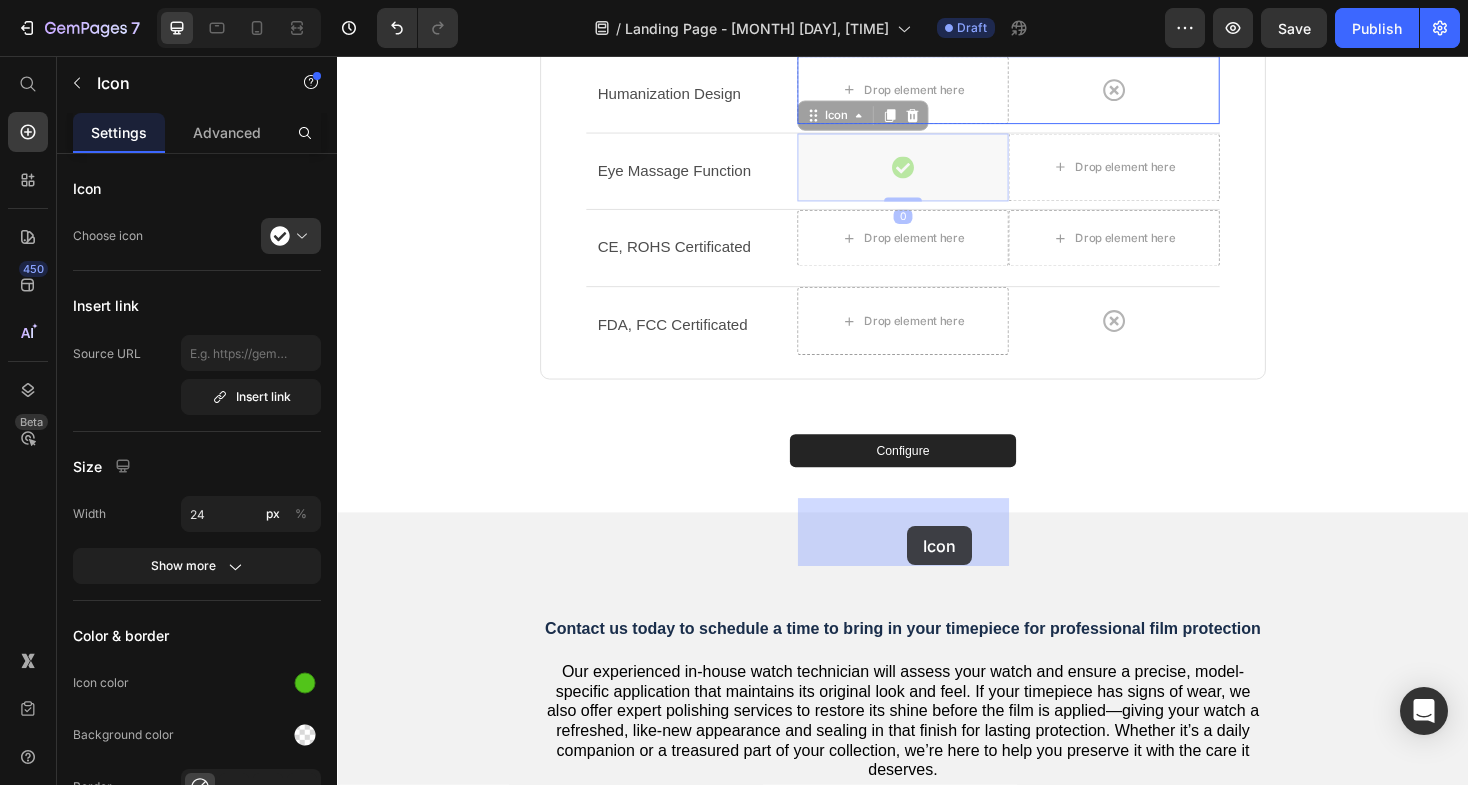 drag, startPoint x: 950, startPoint y: 650, endPoint x: 942, endPoint y: 555, distance: 95.33625 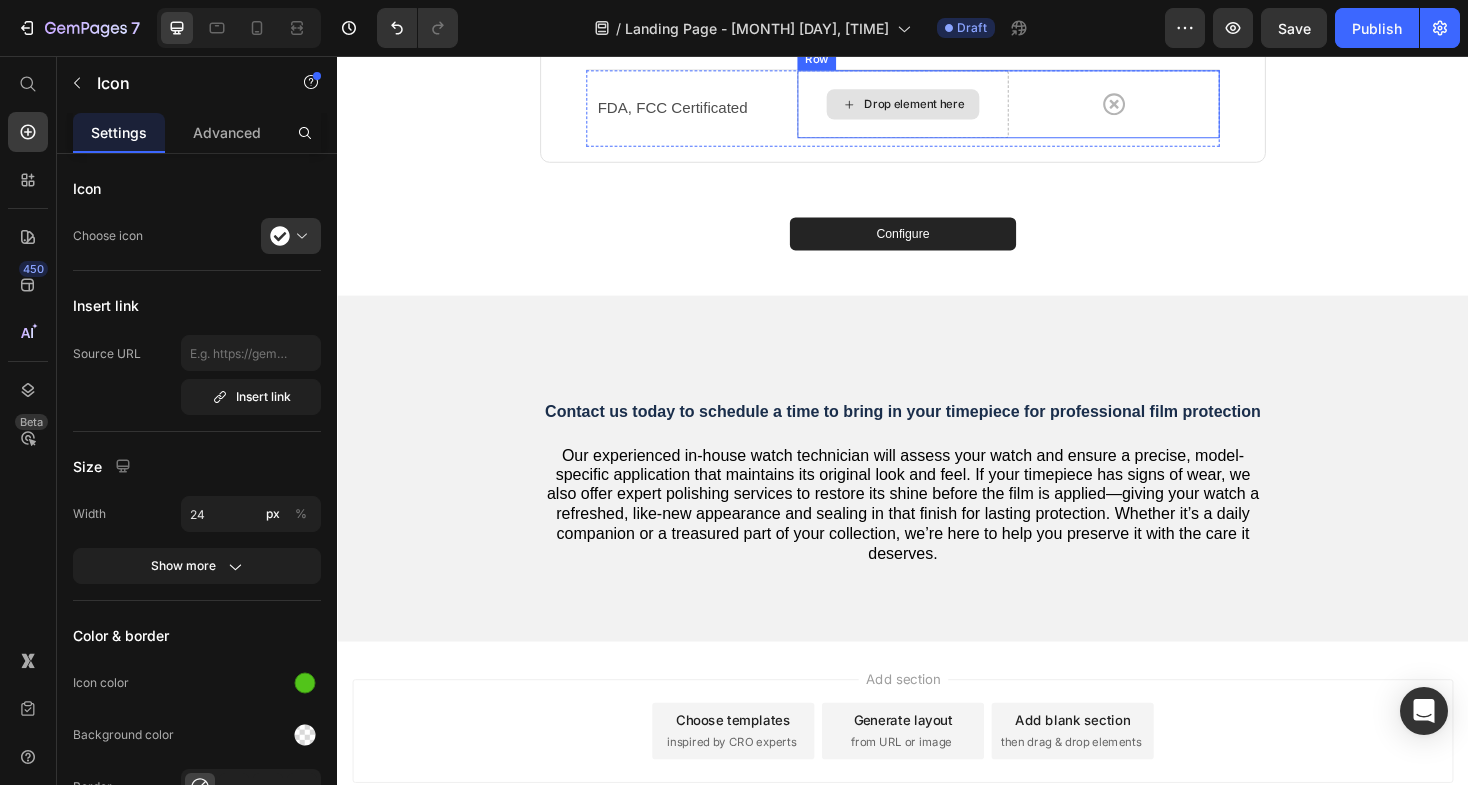 scroll, scrollTop: 3236, scrollLeft: 0, axis: vertical 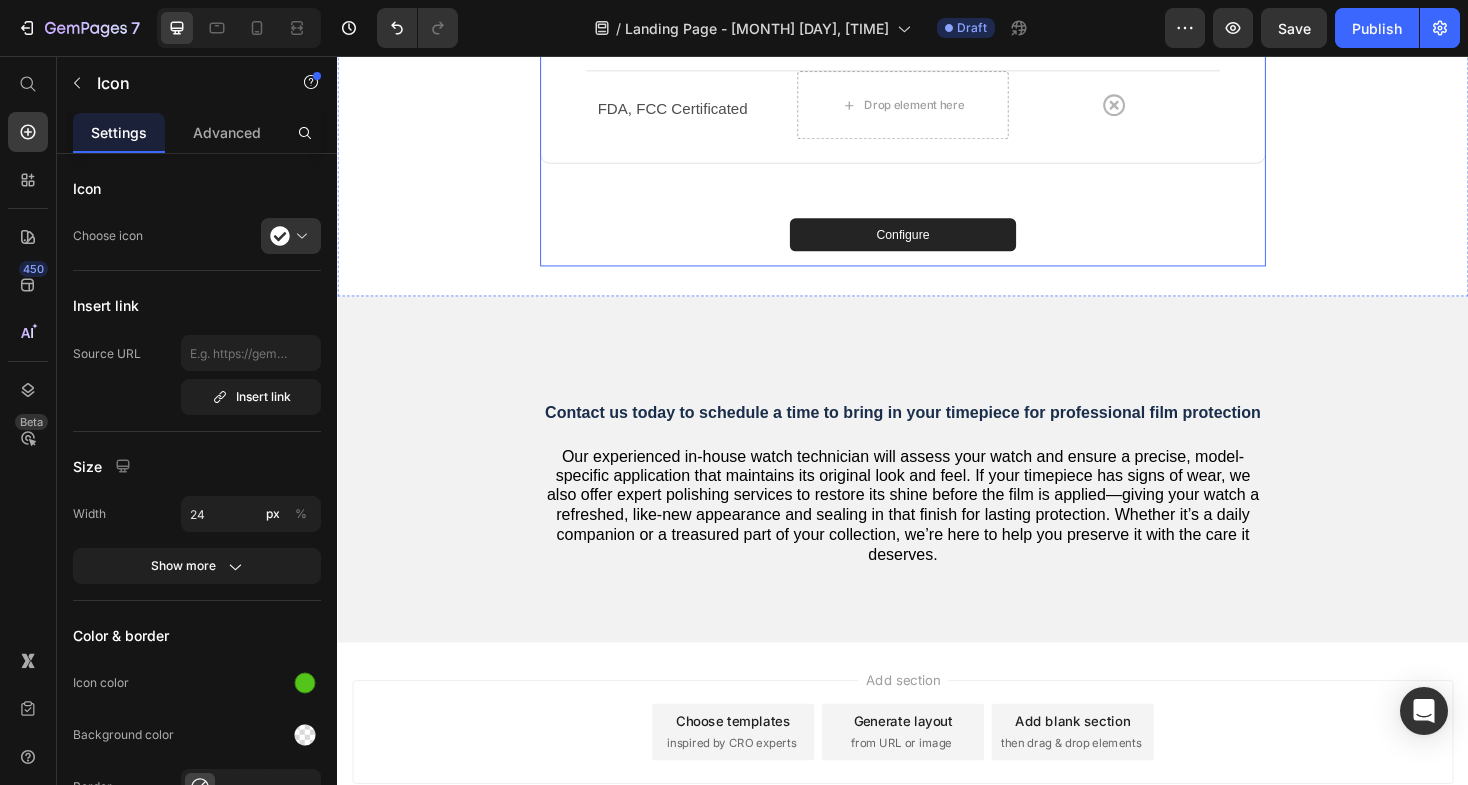 click on "Why Select Our Film Protection?   Our  system   is   based  on preserving what you  care about : the  appearance , integrity, and  lifespan  of your  watch . No one  actuallyopposes  care ;   it   is   what  enhances  our   beloved   possessions .  Our   watch film protection  securely   safeguards  your  timepiece   so   that  you  can enjoy its  beauty  without worry.  It's   more   than   just  protection ;  it 's assurance of  prolonged   delight . Heading
Drop element here Anti-Blemish Device  Text block Other Device Text block Row Row Warranty Text block
Icon
Icon Row Row Nutrients Lead-in Text block
Icon
Icon Row Row Toxins Flush Out Text block
Icon
Icon Row Row Humanization Design Text block
Icon   0
Icon Row Row Eye Massage Function Text block
Drop element here
Drop element here Row Row CE, ROHS Certificated Text block" at bounding box center (937, -270) 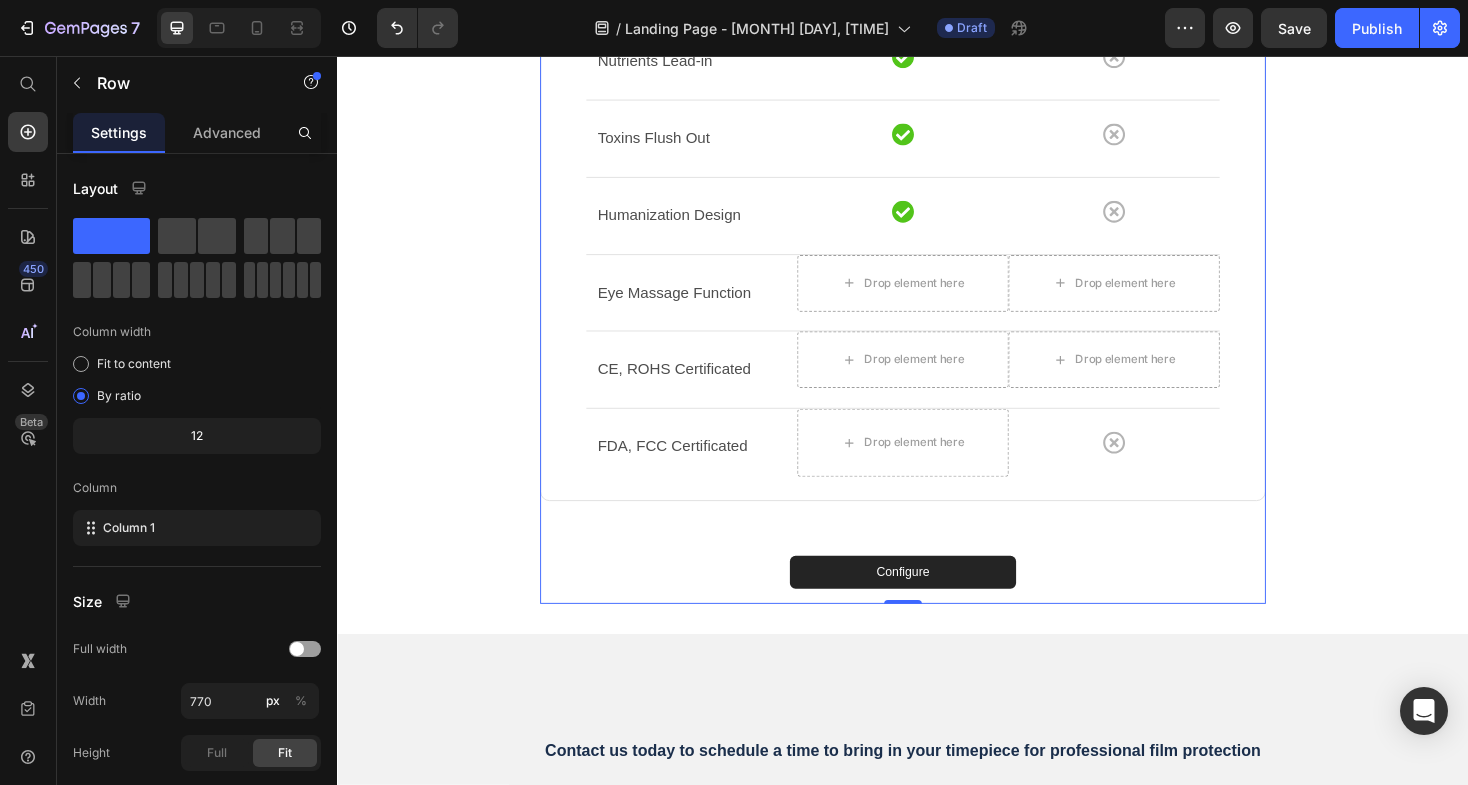 scroll, scrollTop: 2876, scrollLeft: 0, axis: vertical 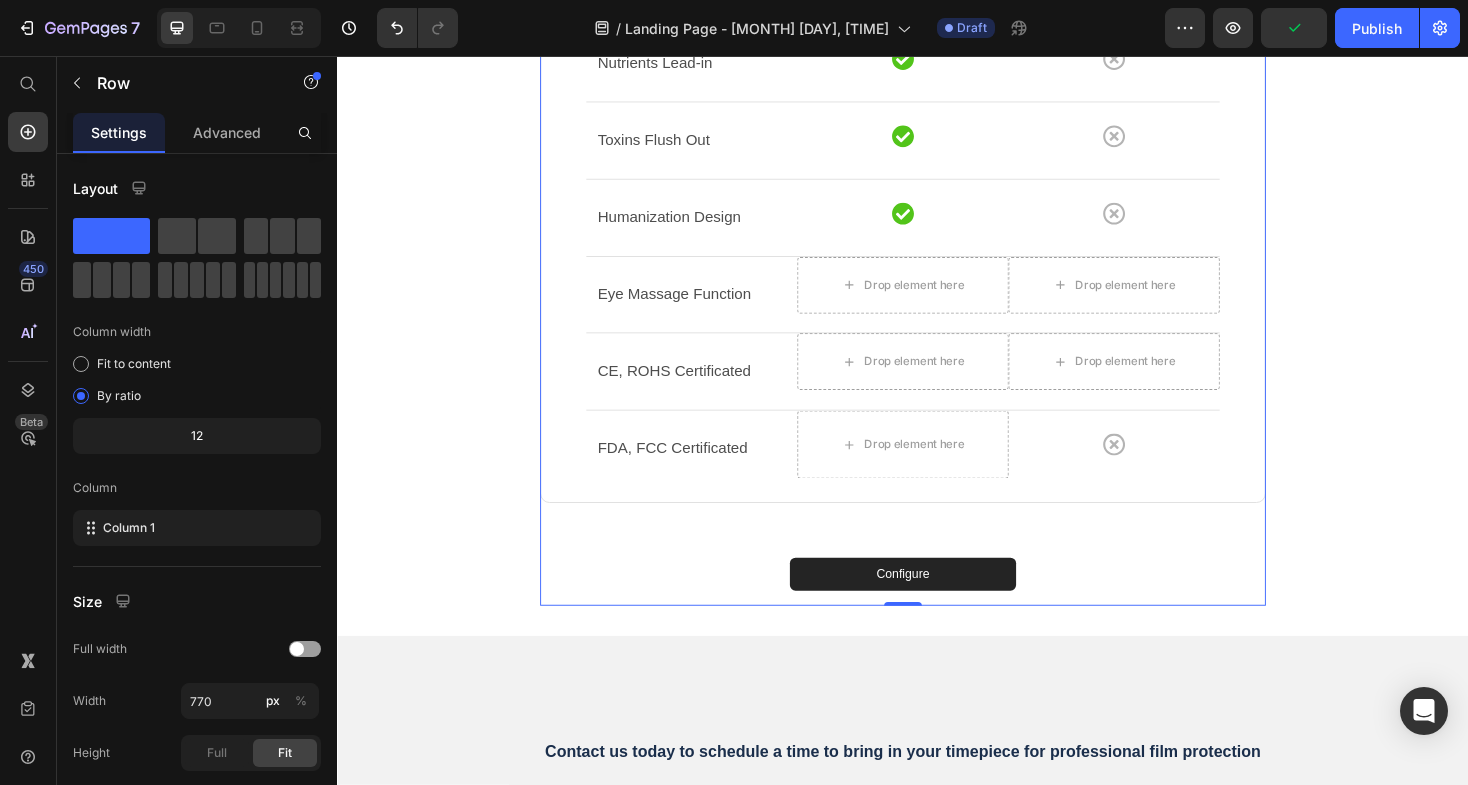 click on "Anti-Blemish Device" at bounding box center [937, -98] 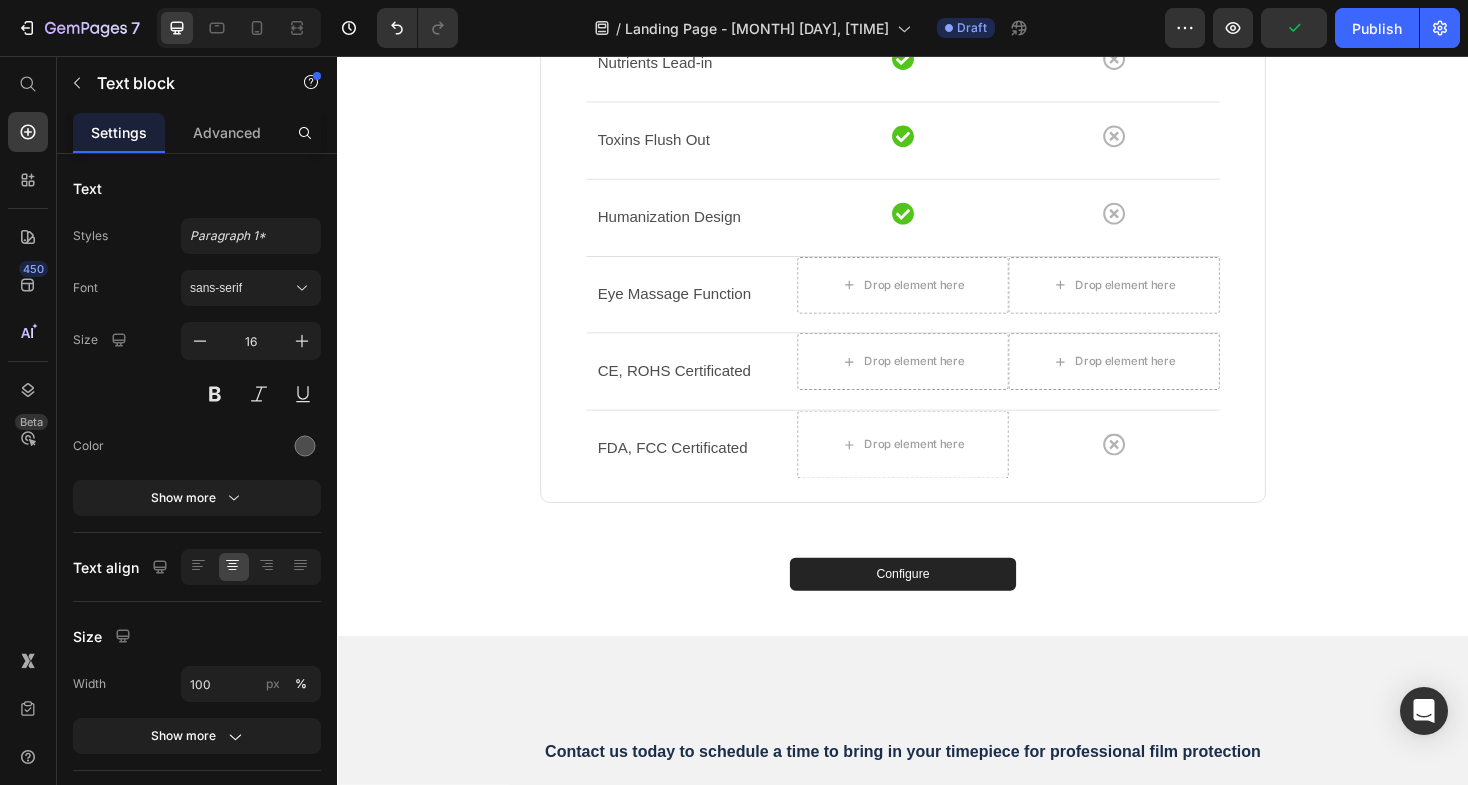 click on "Anti-Blemish Device" at bounding box center [937, -98] 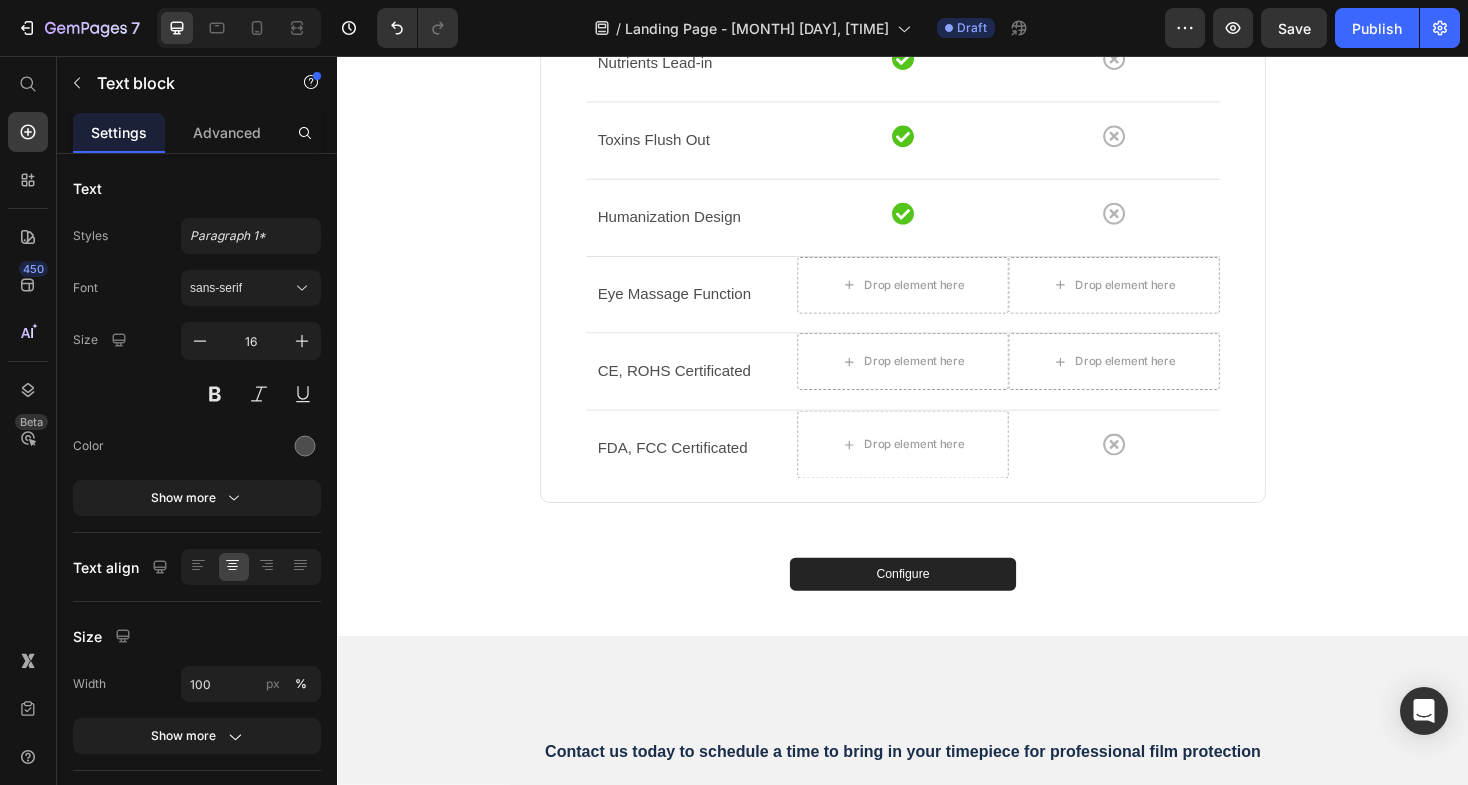 click on "Other Device" at bounding box center (1161, -98) 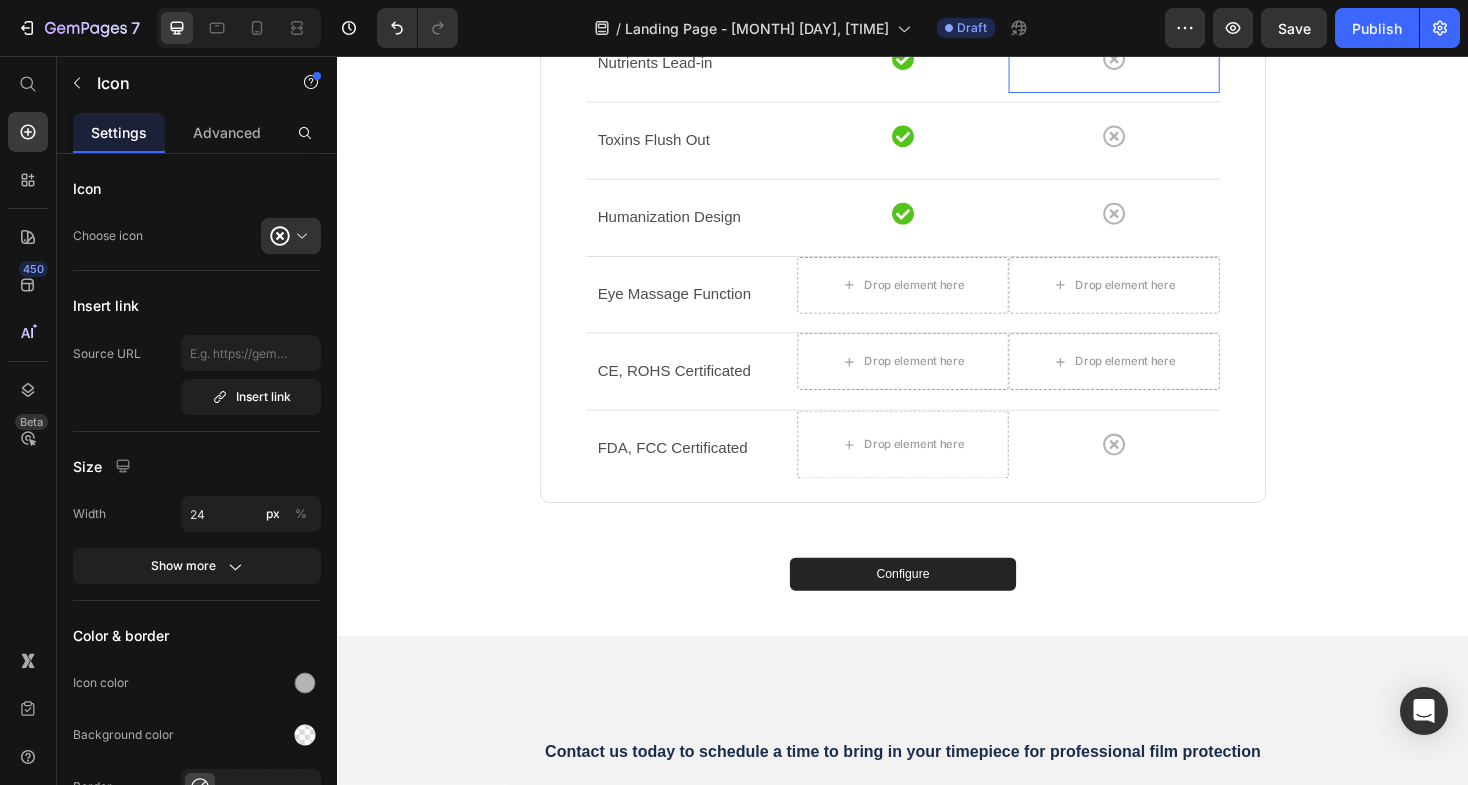 click 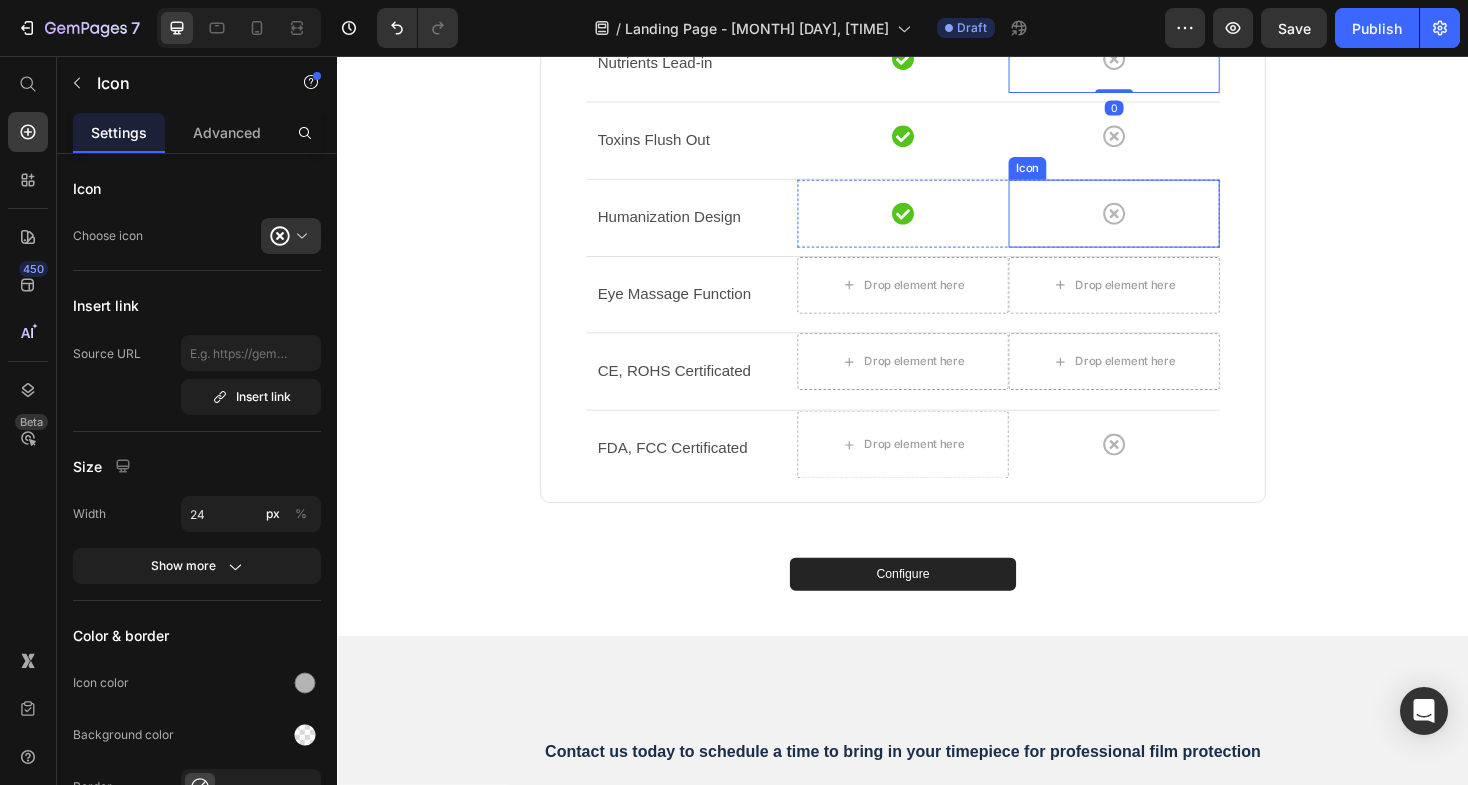 click 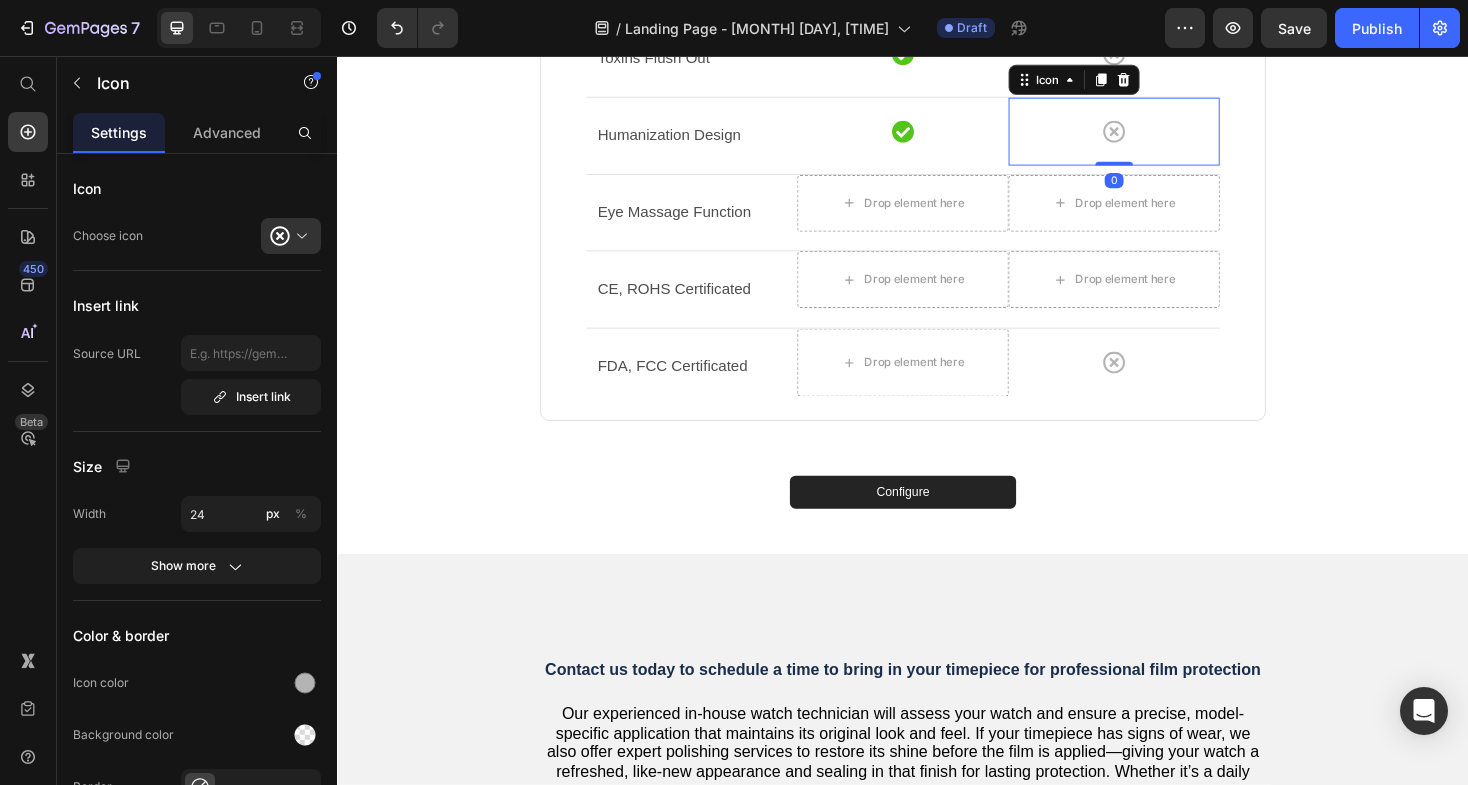 scroll, scrollTop: 2981, scrollLeft: 0, axis: vertical 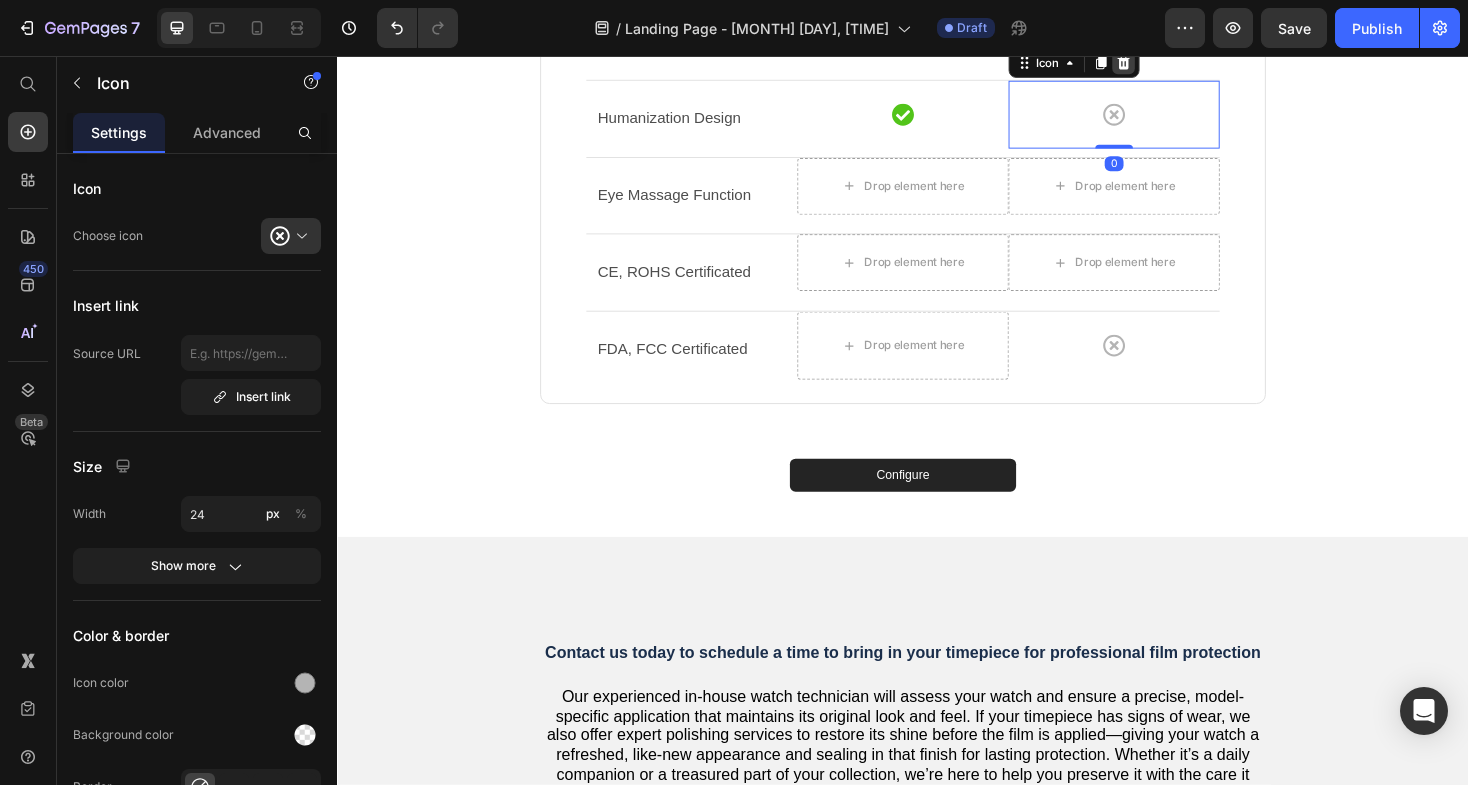 click 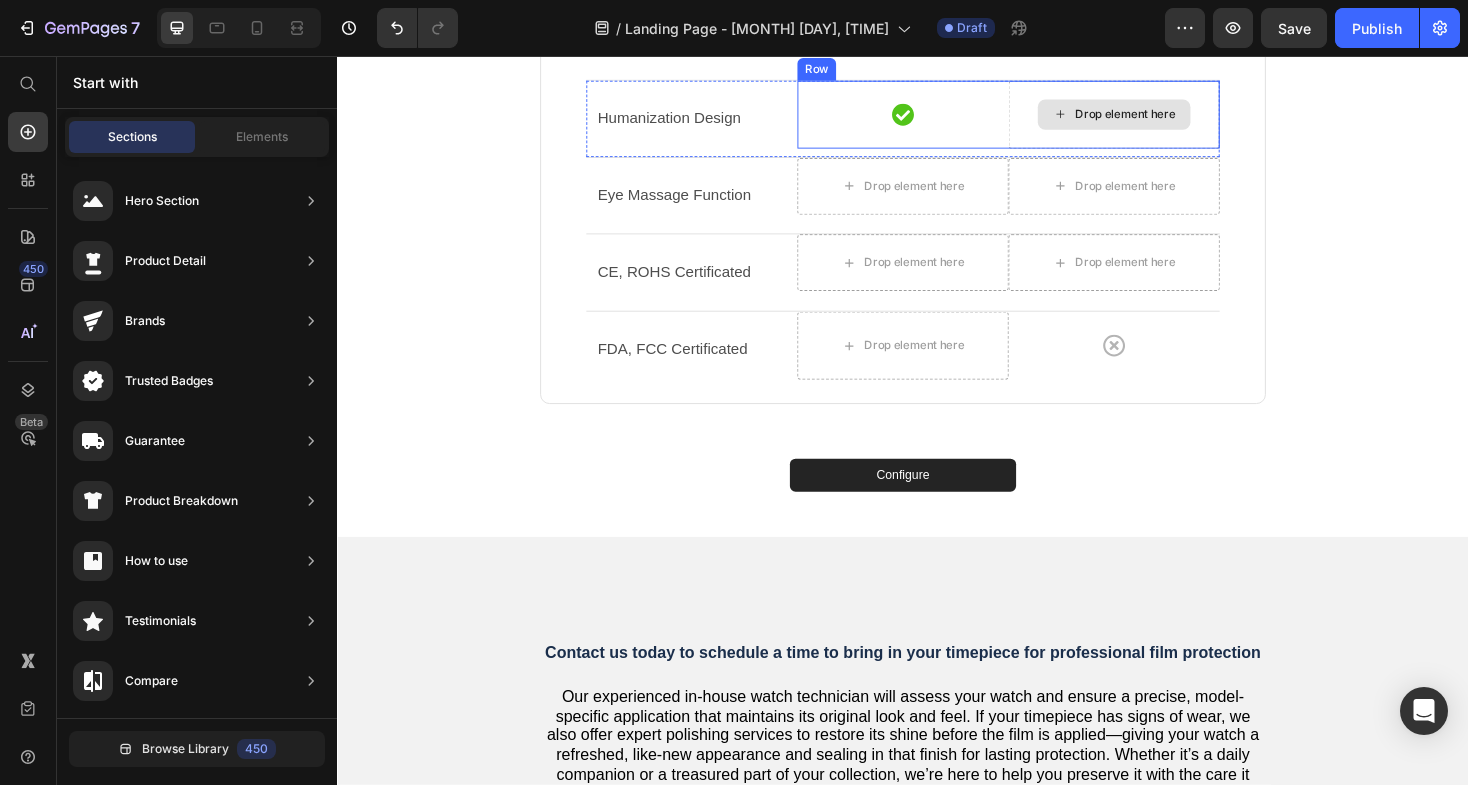 click on "Drop element here" at bounding box center (1161, 118) 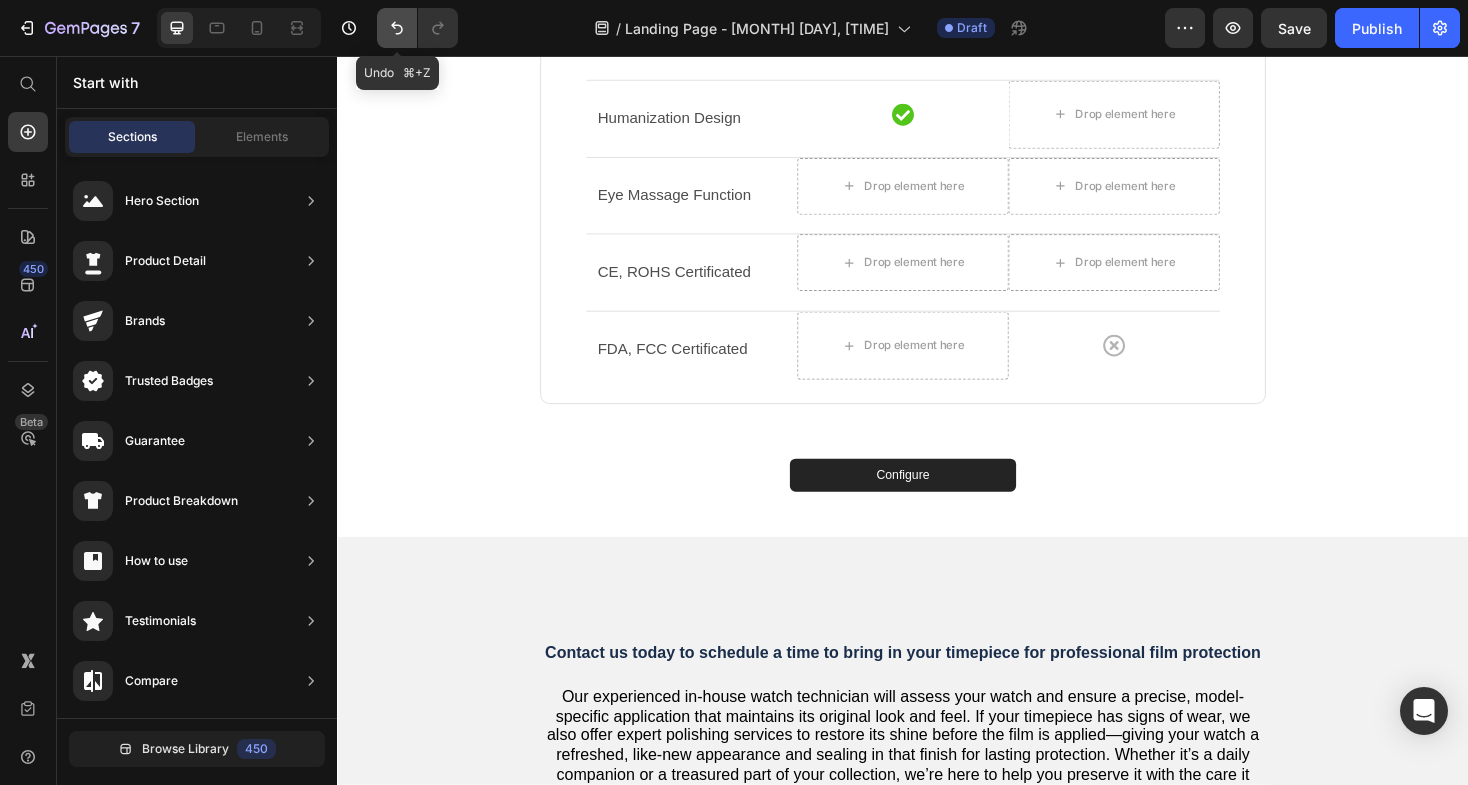 click 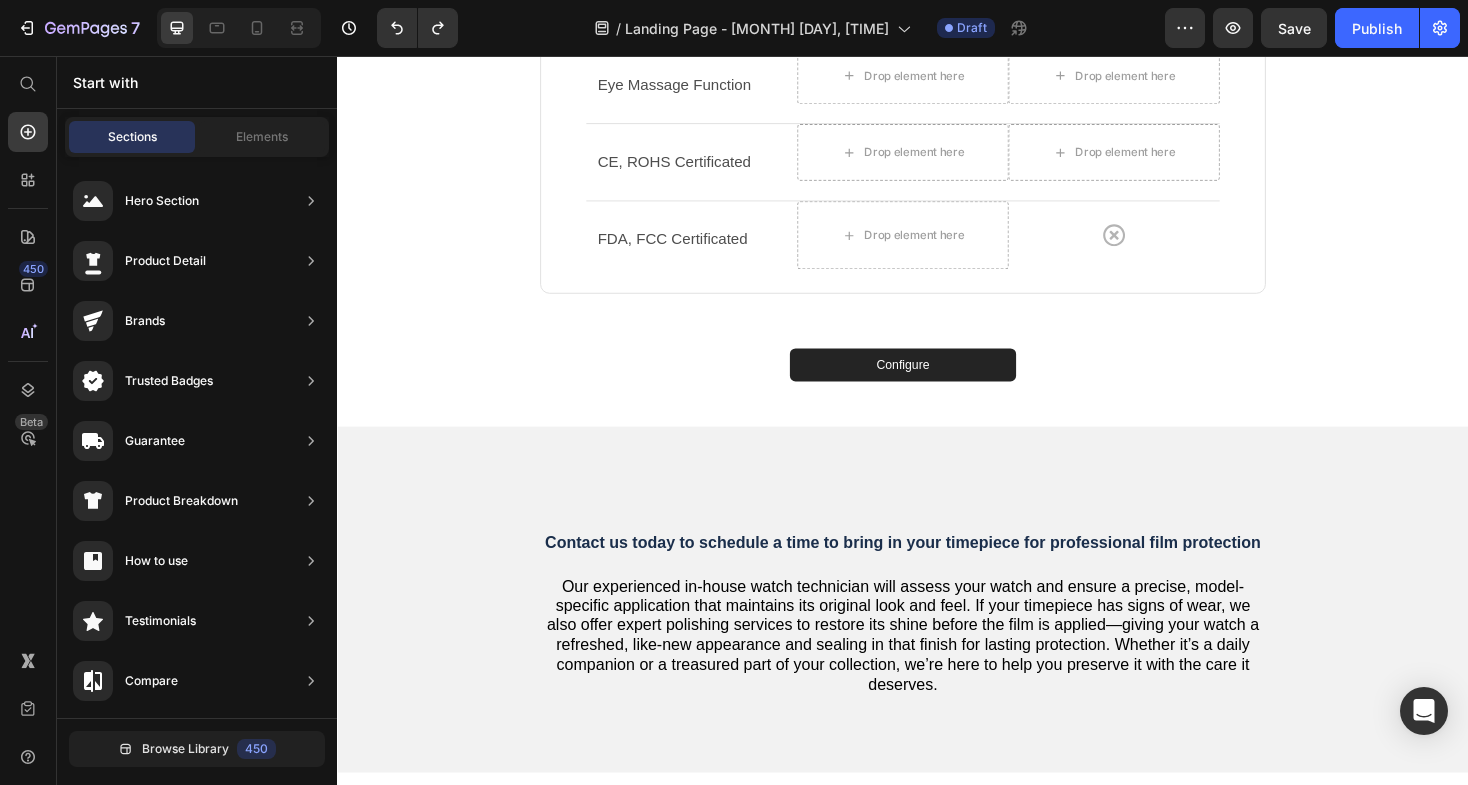 scroll, scrollTop: 3107, scrollLeft: 0, axis: vertical 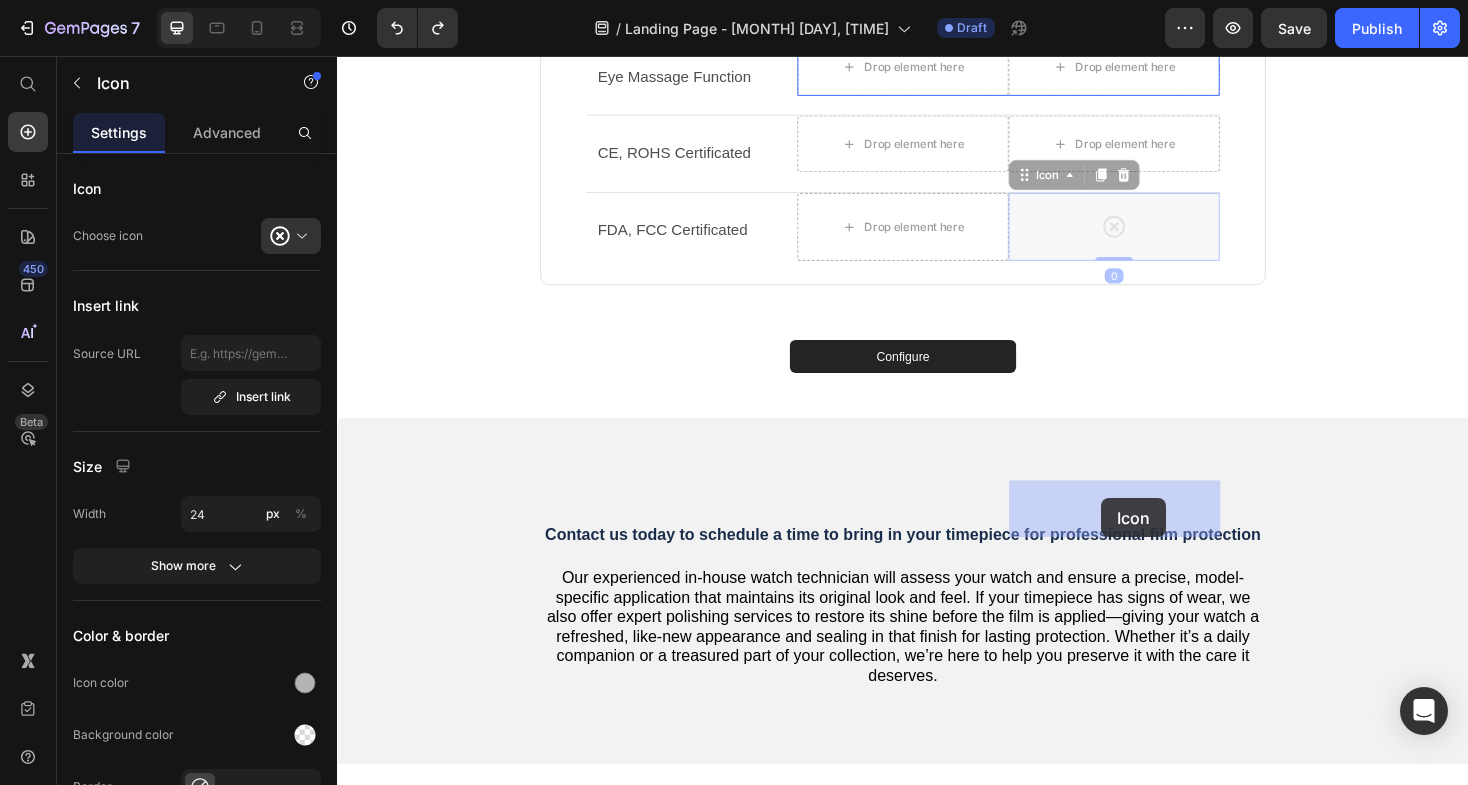 drag, startPoint x: 1165, startPoint y: 713, endPoint x: 1148, endPoint y: 525, distance: 188.76706 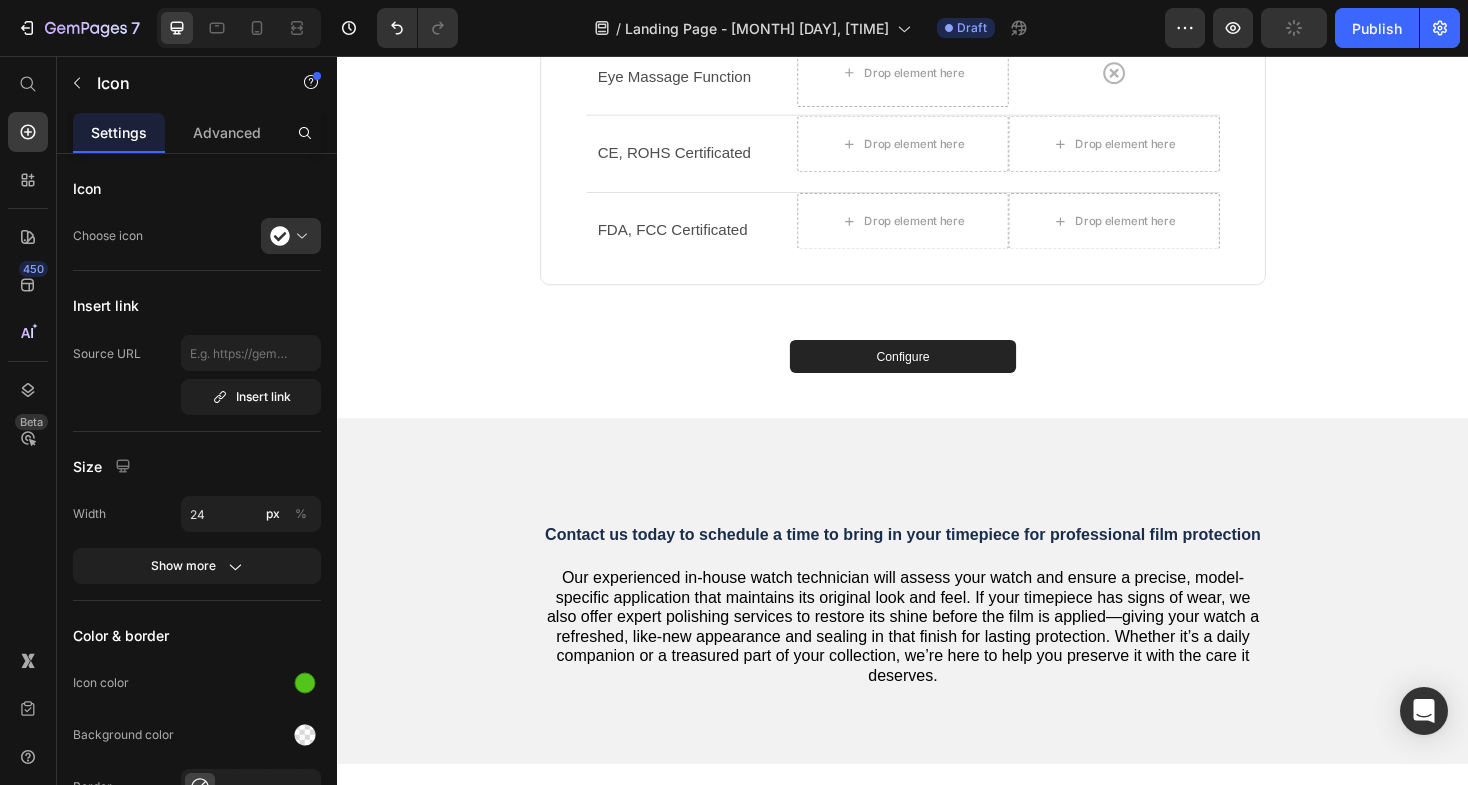 click on "Icon   0" at bounding box center [937, -8] 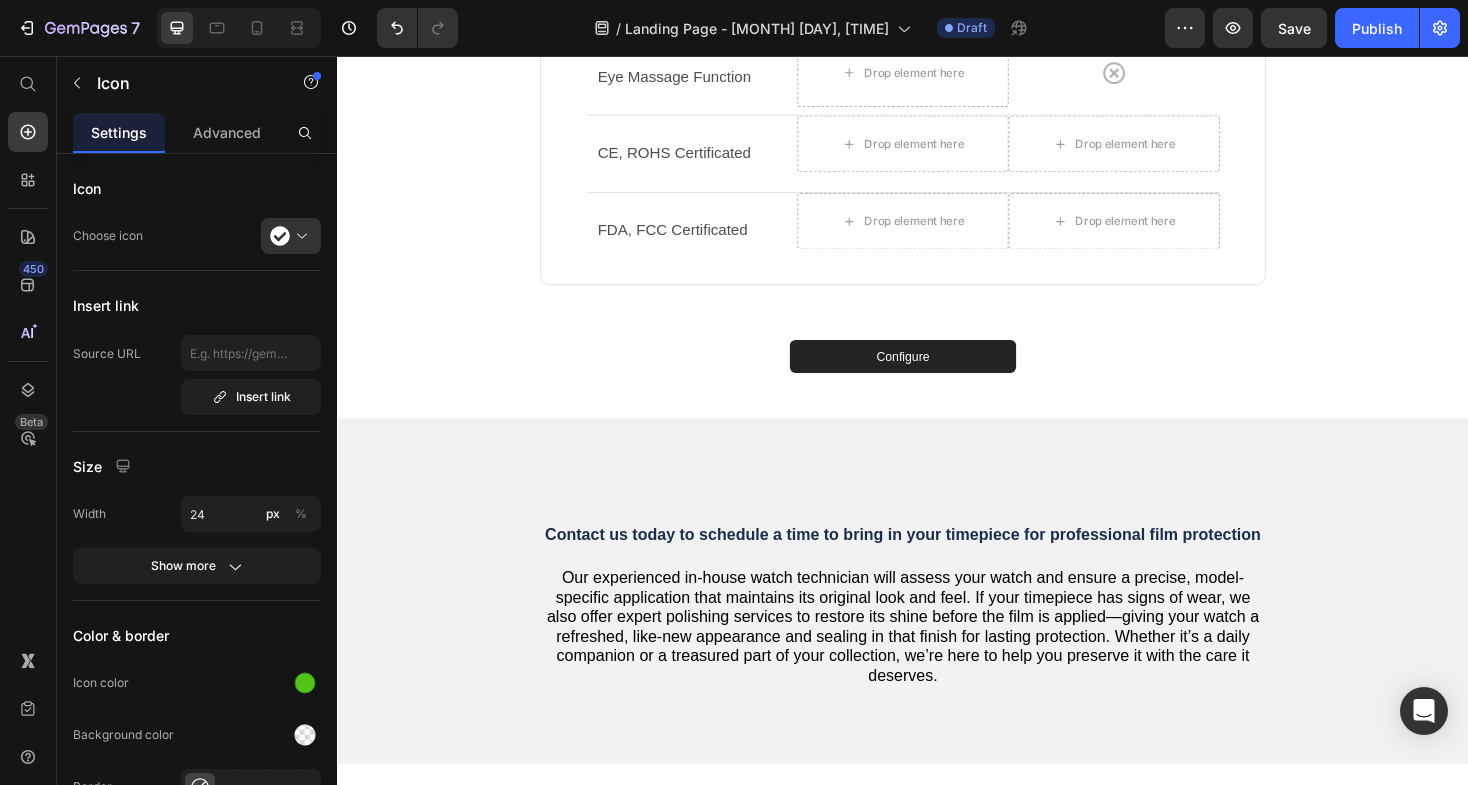 click 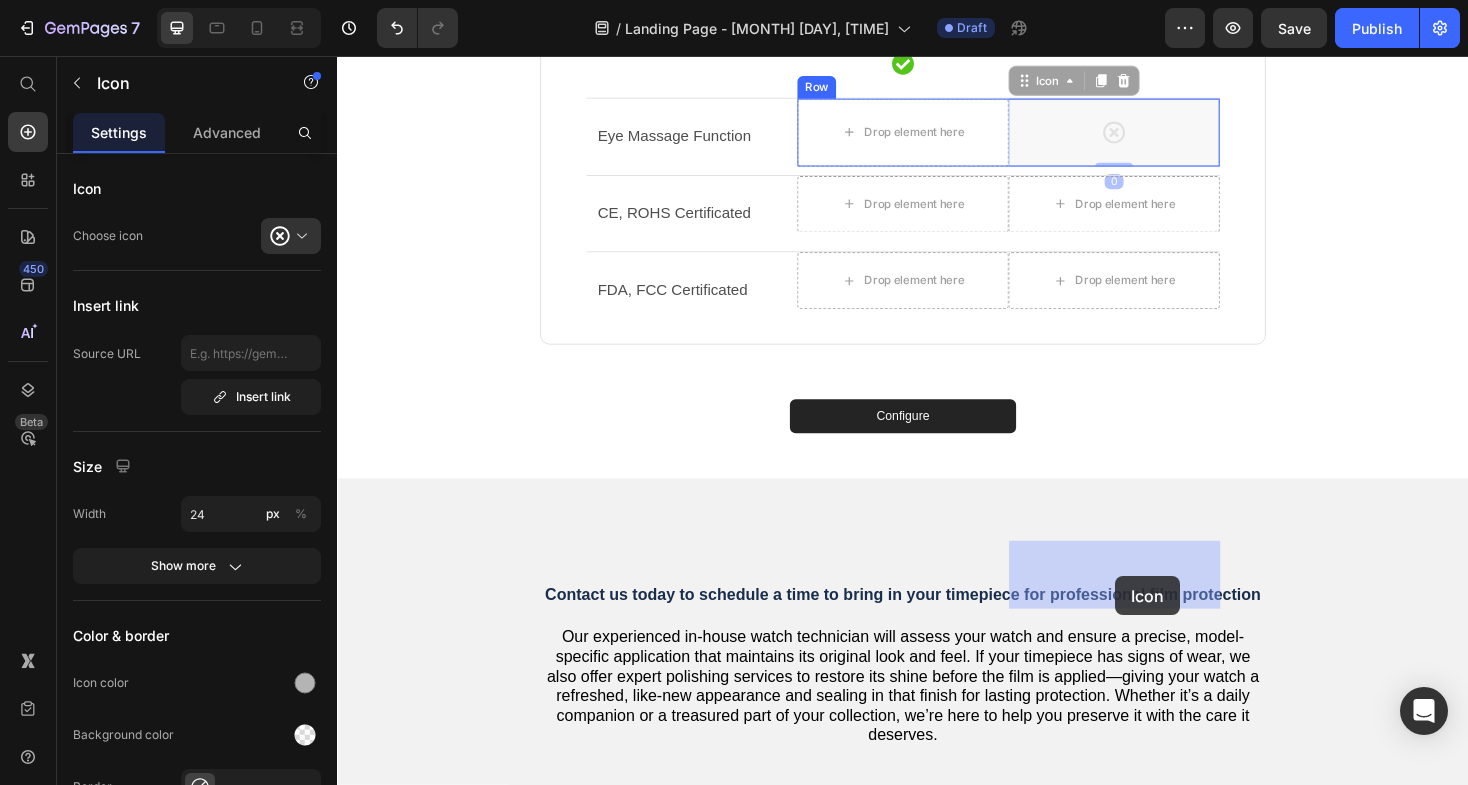 drag, startPoint x: 1143, startPoint y: 612, endPoint x: 1161, endPoint y: 608, distance: 18.439089 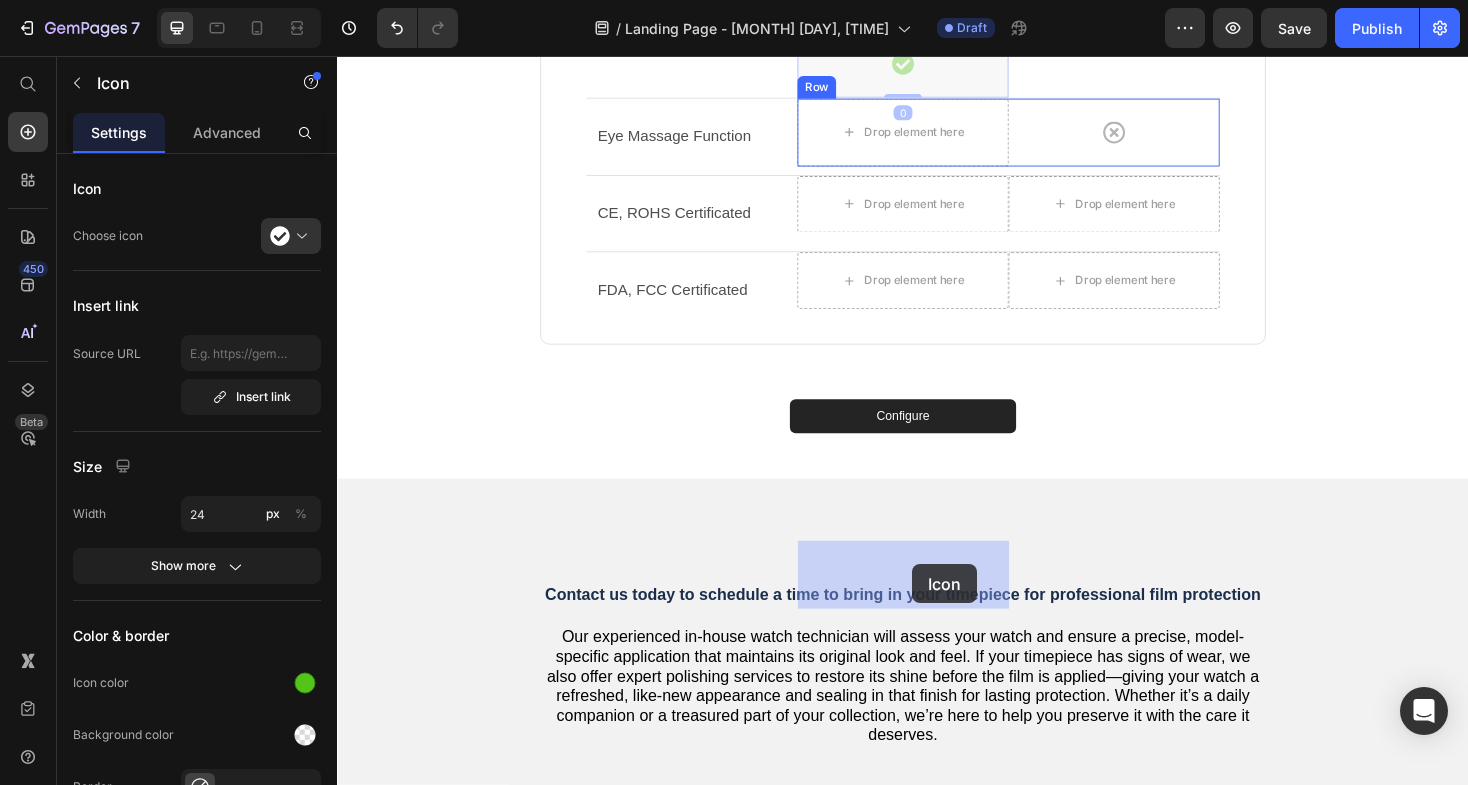 drag, startPoint x: 955, startPoint y: 530, endPoint x: 947, endPoint y: 595, distance: 65.490456 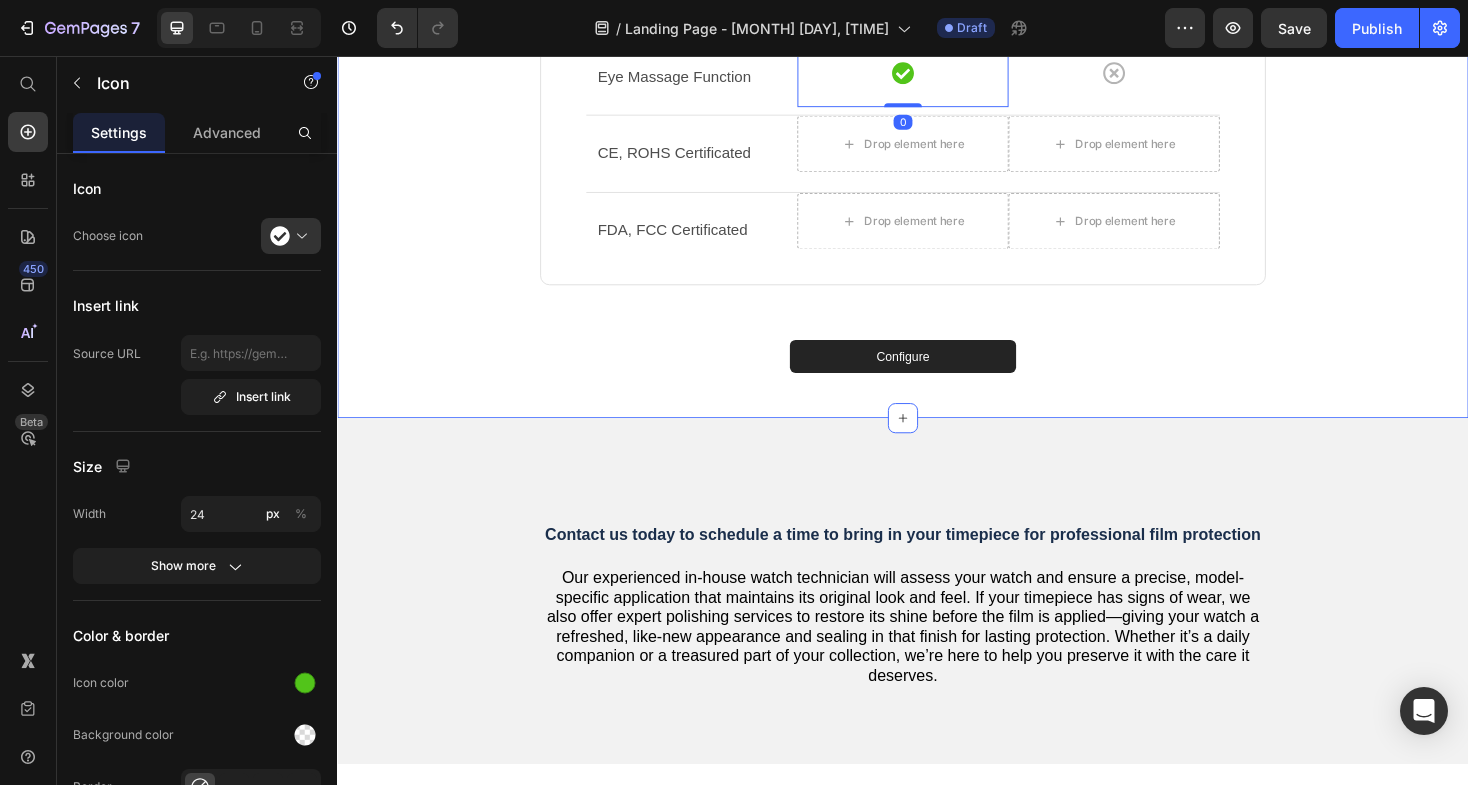 click on "Why Select Our Film Protection?   Our  system   is   based  on preserving what you  care about : the  appearance , integrity, and  lifespan  of your  watch . No one  actuallyopposes  care ;   it   is   what  enhances  our   beloved   possessions .  Our   watch film protection  securely   safeguards  your  timepiece   so   that  you  can enjoy its  beauty  without worry.  It's   more   than   just  protection ;  it 's assurance of  prolonged   delight . Heading
Drop element here Our Film Text block Other Films Text block Row Row Warranty Text block
Icon
Icon Row Row Nutrients Lead-in Text block
Icon
Icon Row Row Toxins Flush Out Text block
Icon
Icon Row Row Humanization Design Text block
Icon
Icon Row Row Eye Massage Function Text block
Icon   0
Icon Row Row CE, ROHS Certificated Text block
Drop element here" at bounding box center [937, -141] 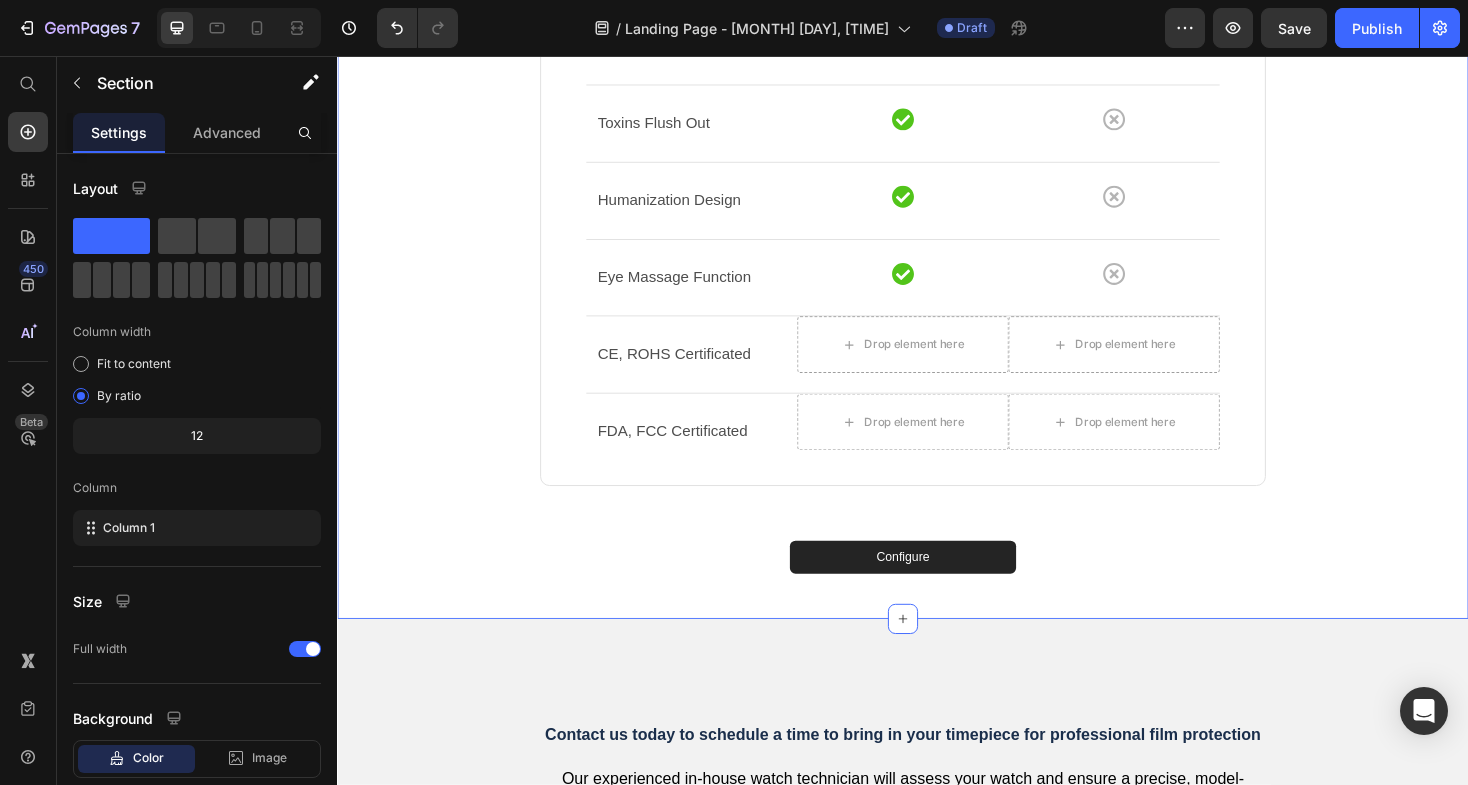 scroll, scrollTop: 2856, scrollLeft: 0, axis: vertical 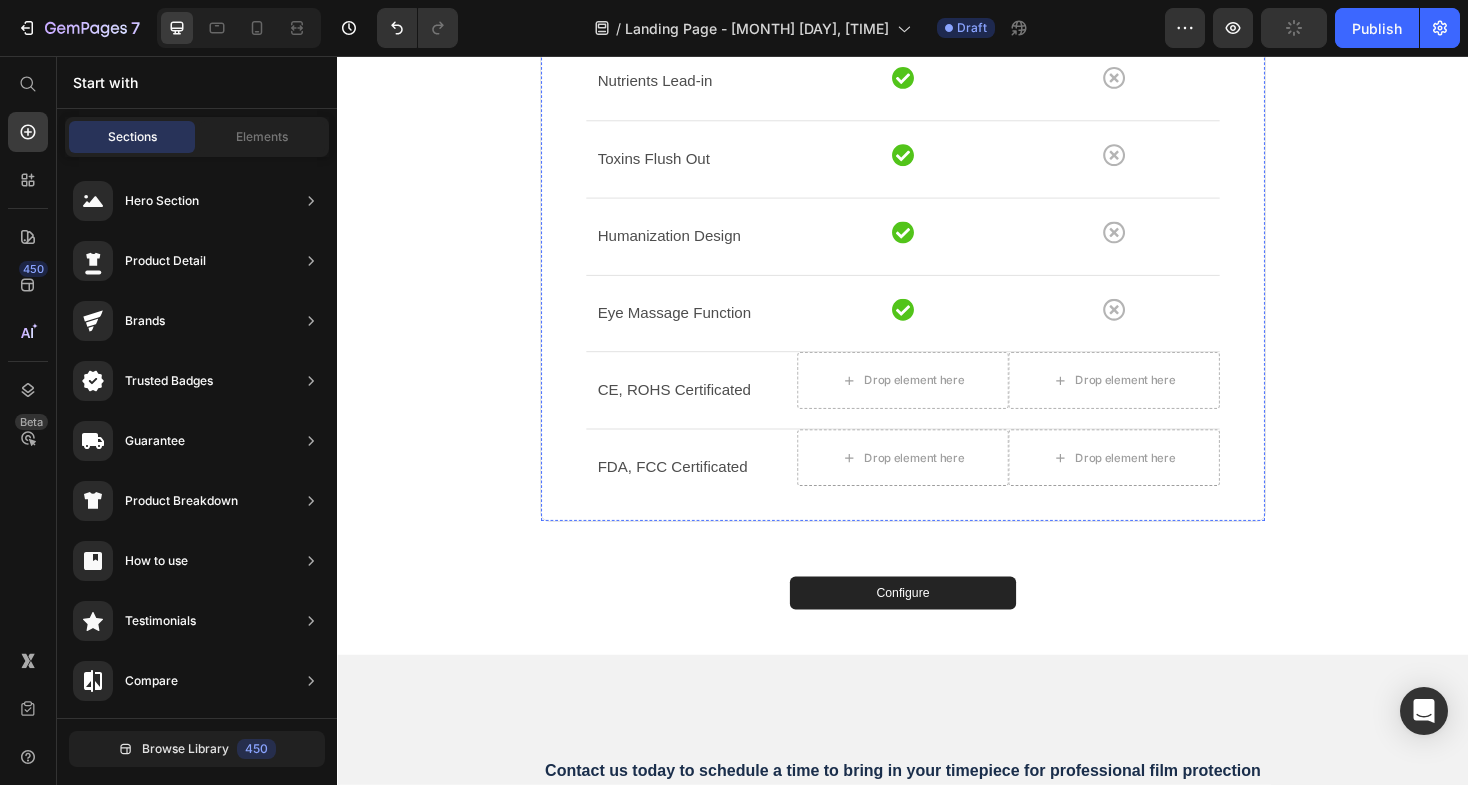 click on "Drop element here" at bounding box center [725, -78] 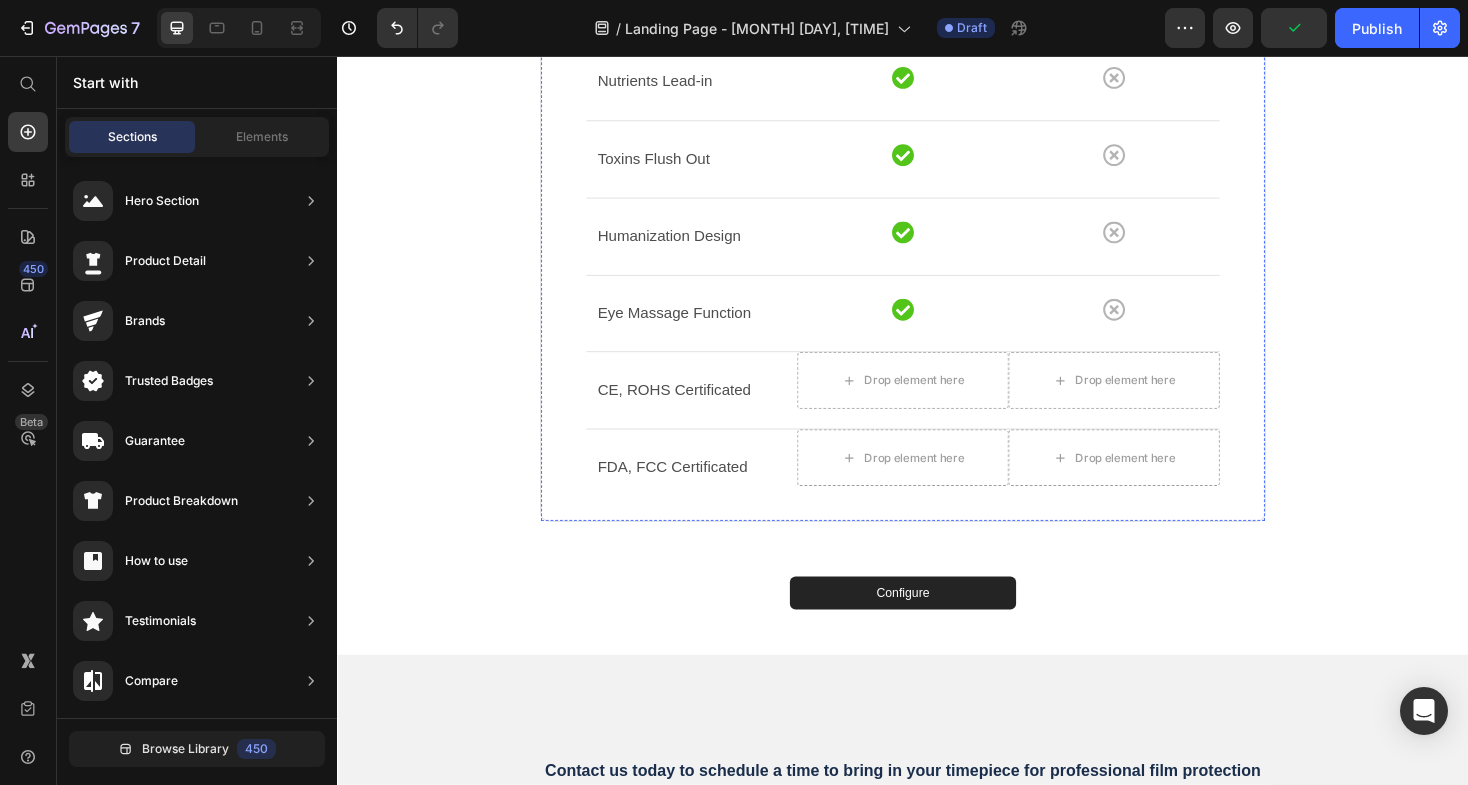 click on "Drop element here" at bounding box center (713, -78) 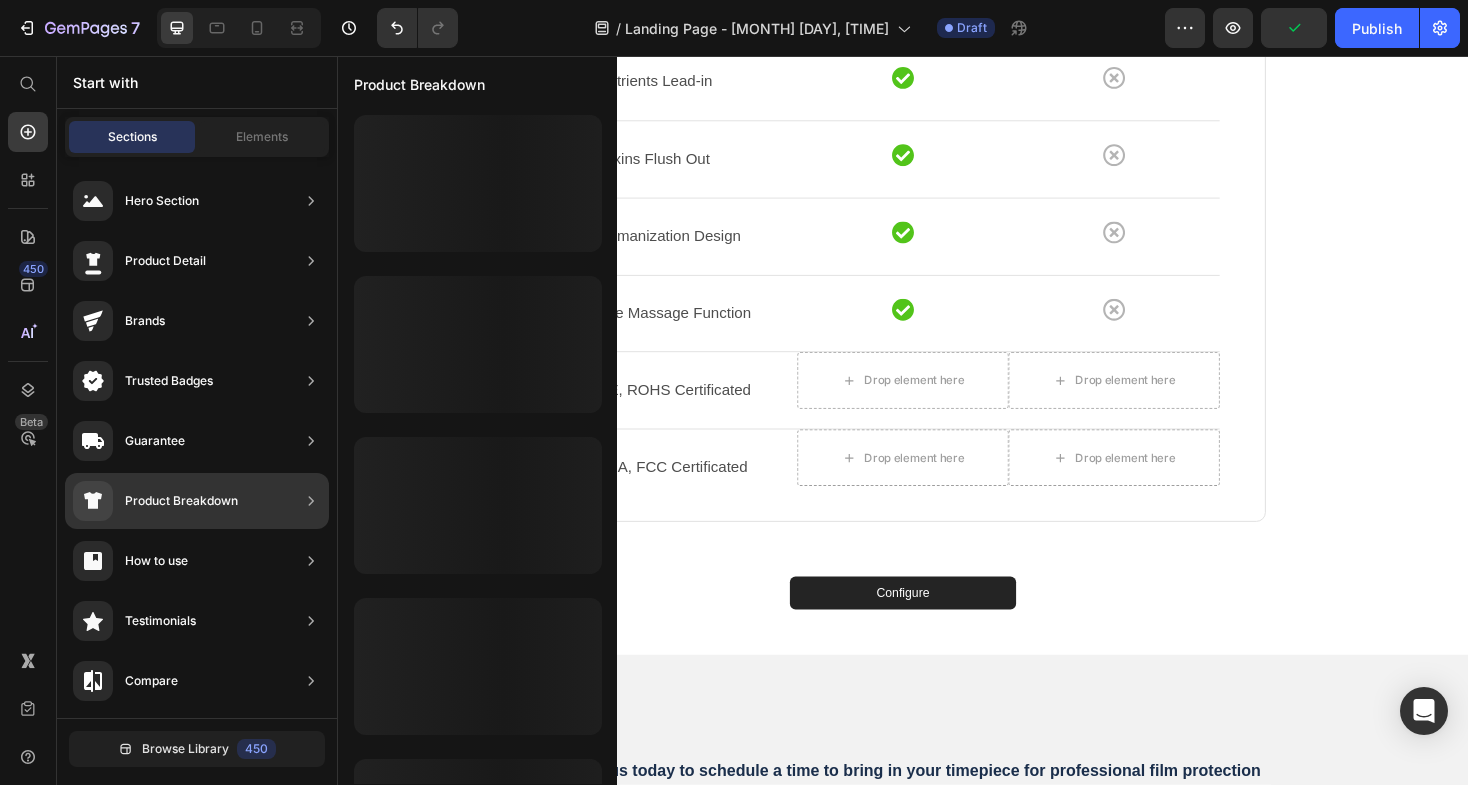 scroll, scrollTop: 599, scrollLeft: 0, axis: vertical 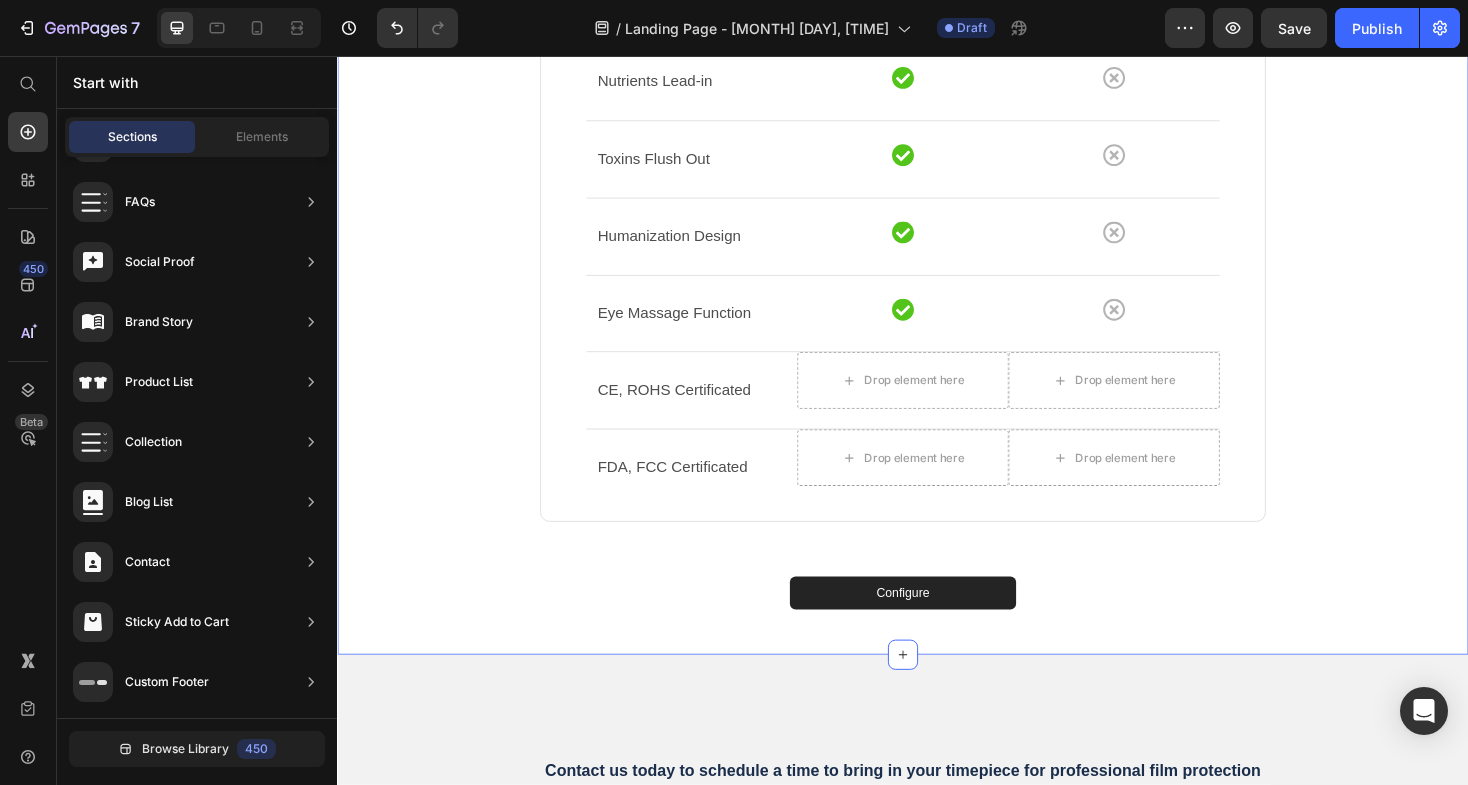 click on "Why Select Our Film Protection?   Our  system   is   based  on preserving what you  care about : the  appearance , integrity, and  lifespan  of your  watch . No one  actuallyopposes  care ;   it   is   what  enhances  our   beloved   possessions .  Our   watch film protection  securely   safeguards  your  timepiece   so   that  you  can enjoy its  beauty  without worry.  It's   more   than   just  protection ;  it 's assurance of  prolonged   delight . Heading
Drop element here Our Film Text block Other Films Text block Row Row Warranty Text block
Icon
Icon Row Row Nutrients Lead-in Text block
Icon
Icon Row Row Toxins Flush Out Text block
Icon
Icon Row Row Humanization Design Text block
Icon
Icon Row Row Eye Massage Function Text block
Icon
Icon Row Row CE, ROHS Certificated Text block
Drop element here" at bounding box center (937, 110) 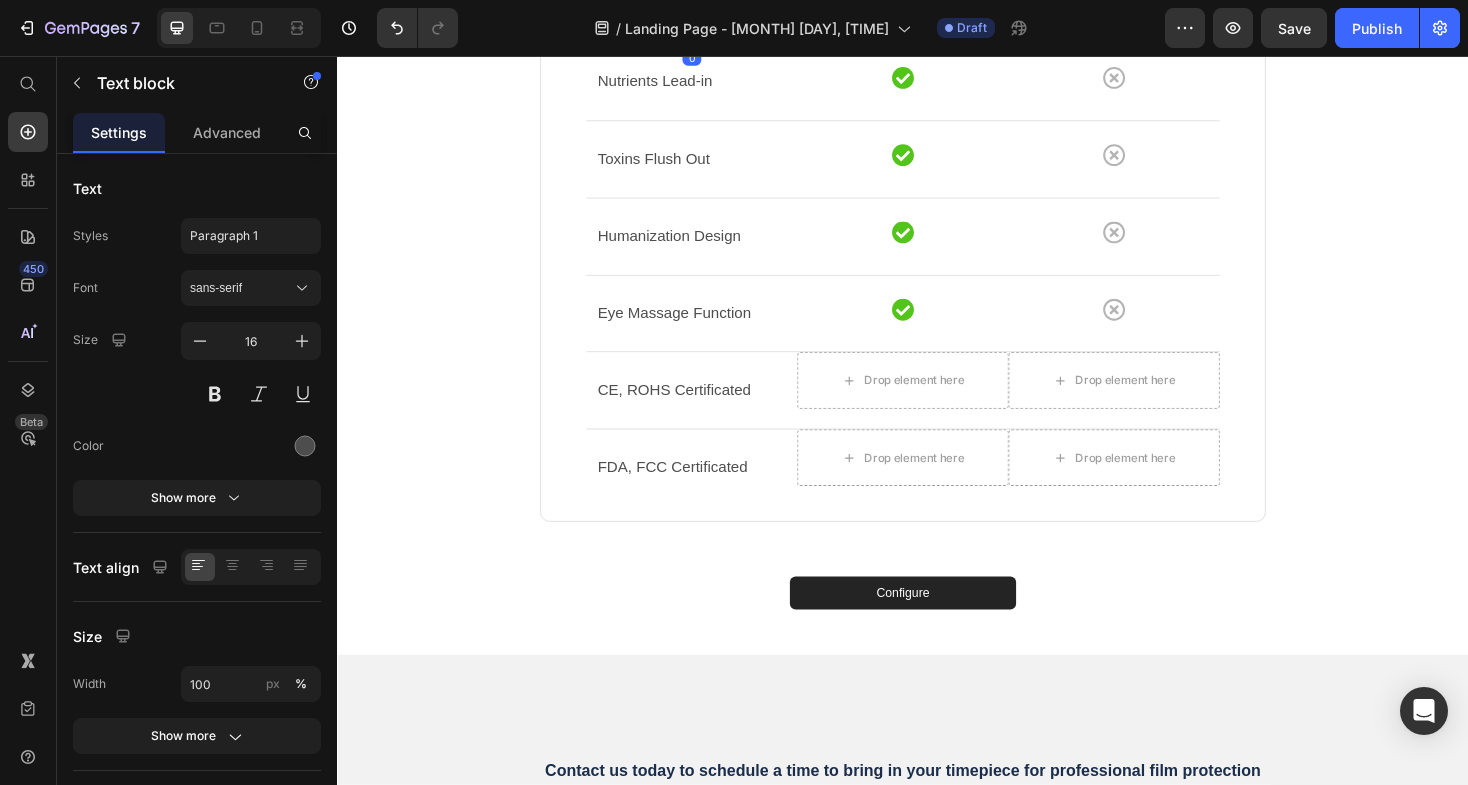 click on "Warranty" at bounding box center (713, 1) 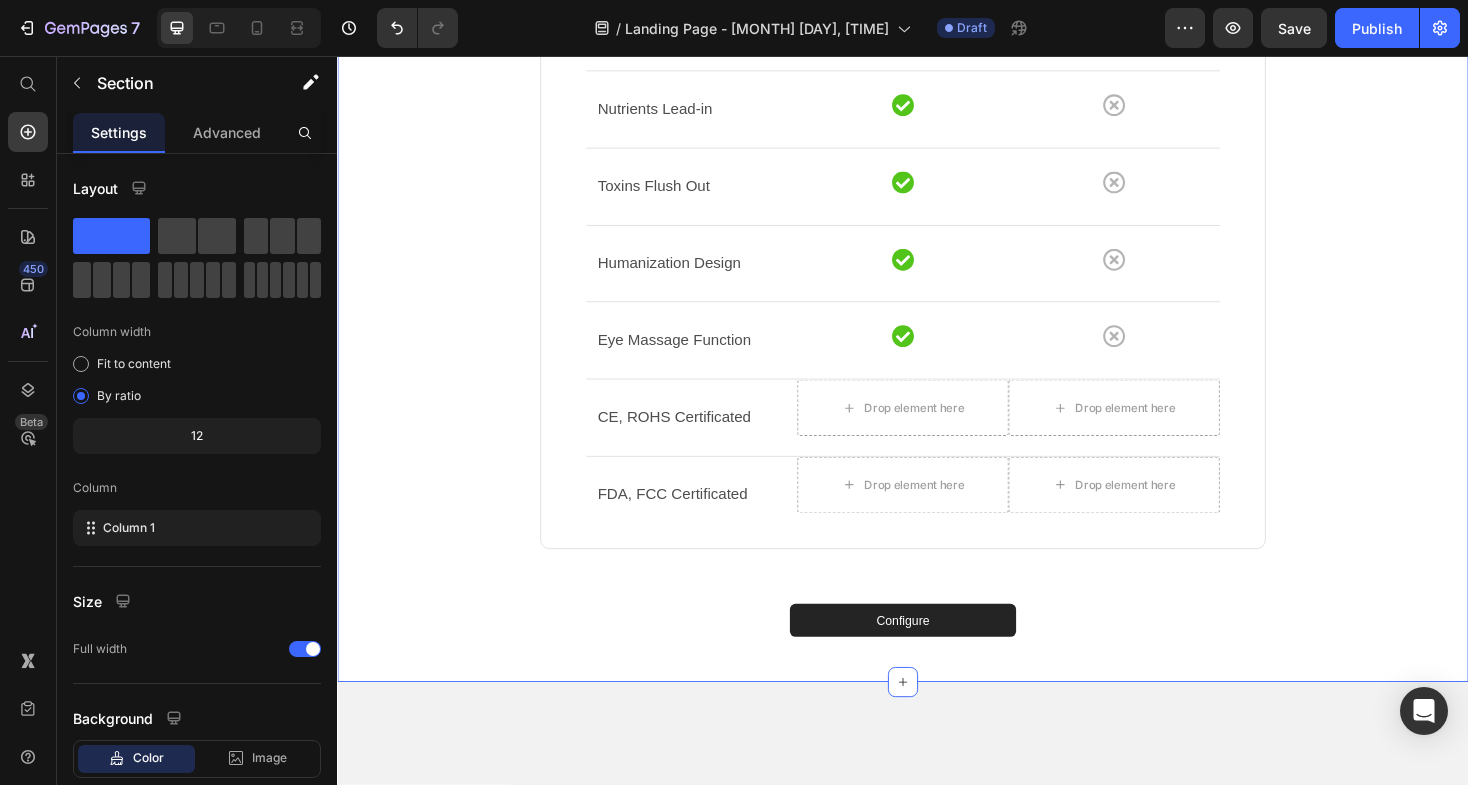 click on "Why Select Our Film Protection?   Our  system   is   based  on preserving what you  care about : the  appearance , integrity, and  lifespan  of your  watch . No one  actuallyopposes  care ;   it   is   what  enhances  our   beloved   possessions .  Our   watch film protection  securely   safeguards  your  timepiece   so   that  you  can enjoy its  beauty  without worry.  It's   more   than   just  protection ;  it 's assurance of  prolonged   delight . Heading
Drop element here Our Film Text block Other Films Text block Row Row Application tailored to your specific watch model Text block
Icon
Icon Row Row Nutrients Lead-in Text block
Icon
Icon Row Row Toxins Flush Out Text block
Icon
Icon Row Row Humanization Design Text block
Icon
Icon Row Row Eye Massage Function Text block
Icon
Icon Row Row CE, ROHS Certificated Text block" at bounding box center [937, 124] 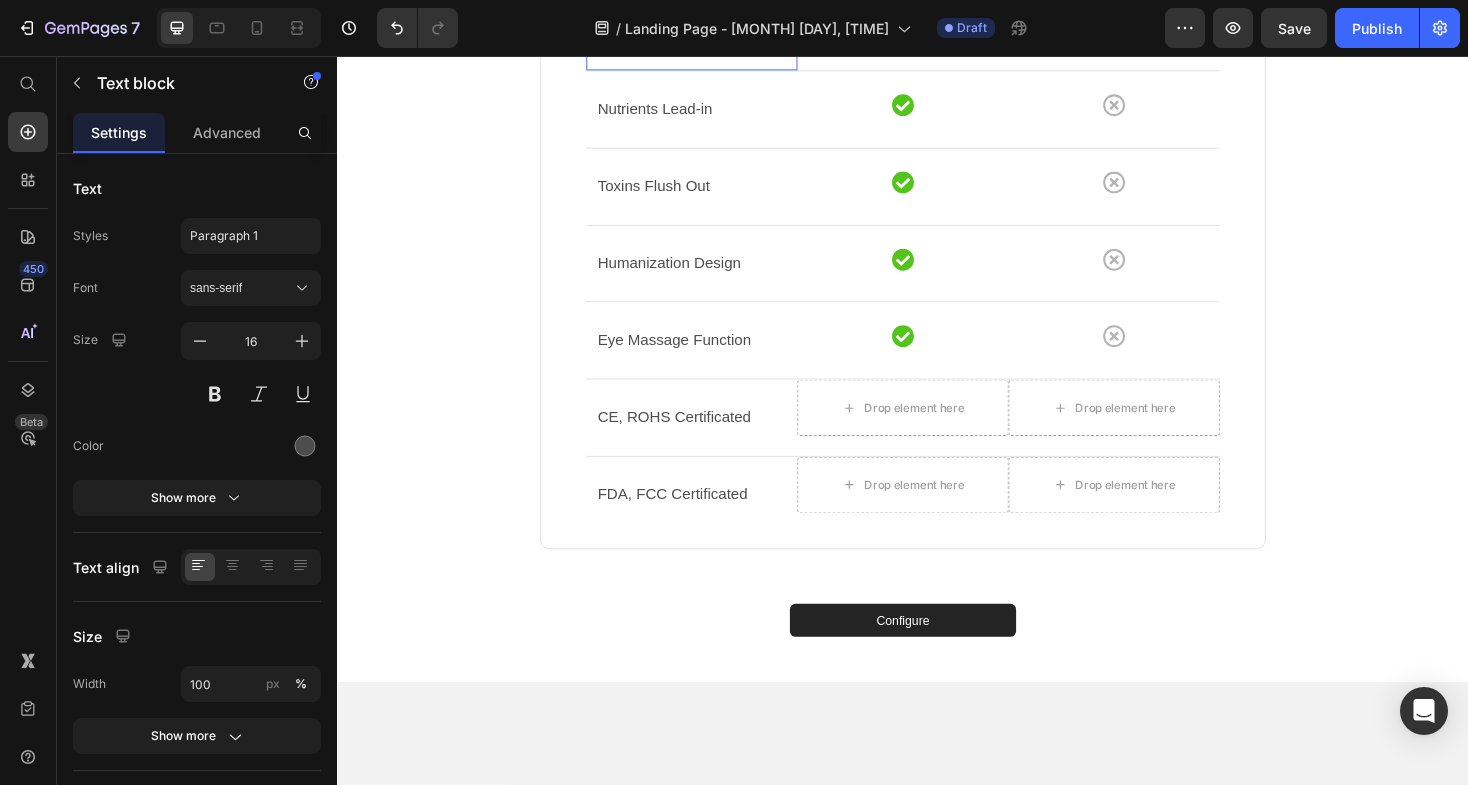 click on "Application tailored to your specific watch model" at bounding box center (713, 16) 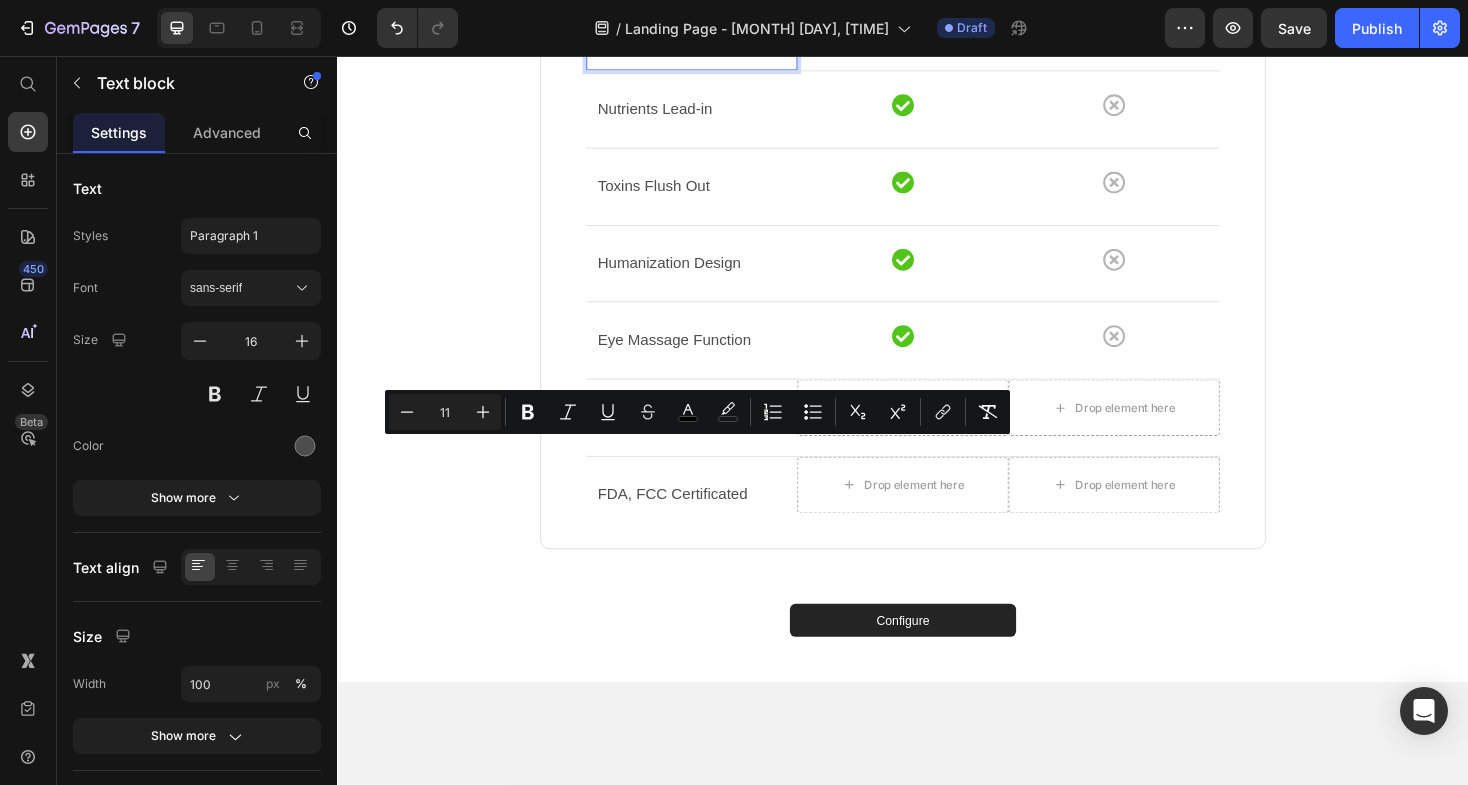 click on "11" at bounding box center (445, 412) 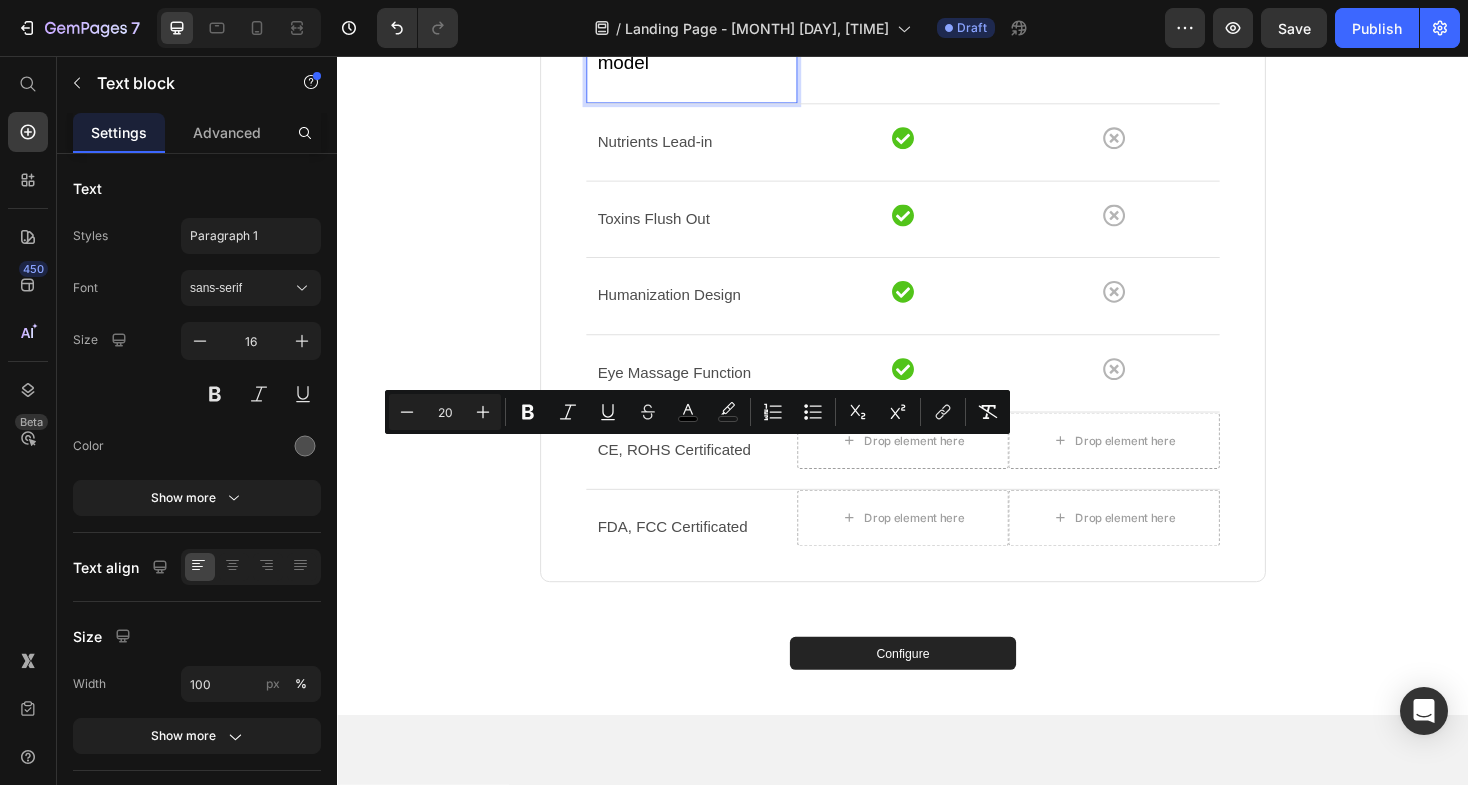 type on "2" 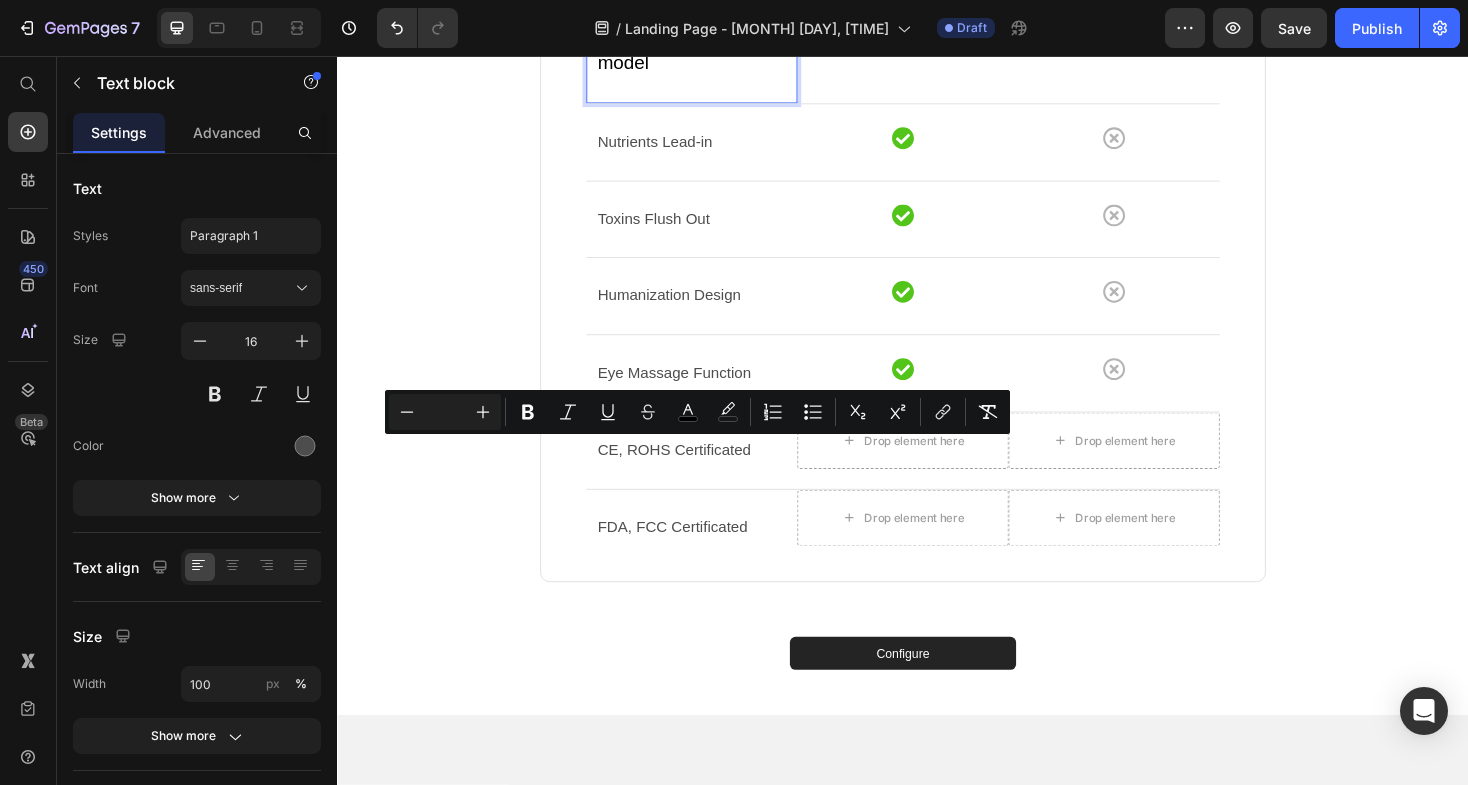 type 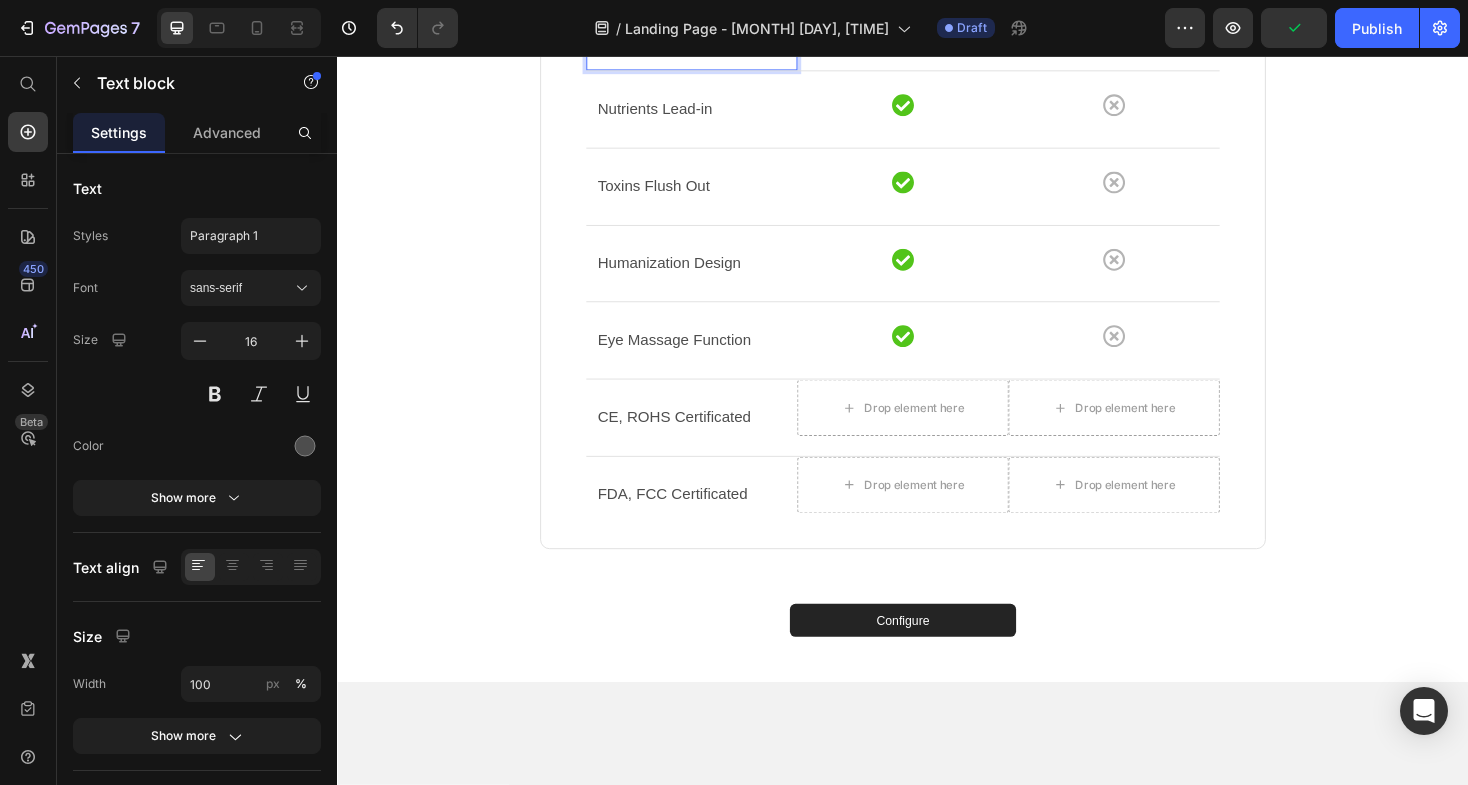 click on "15 Text block   0" at bounding box center [713, 16] 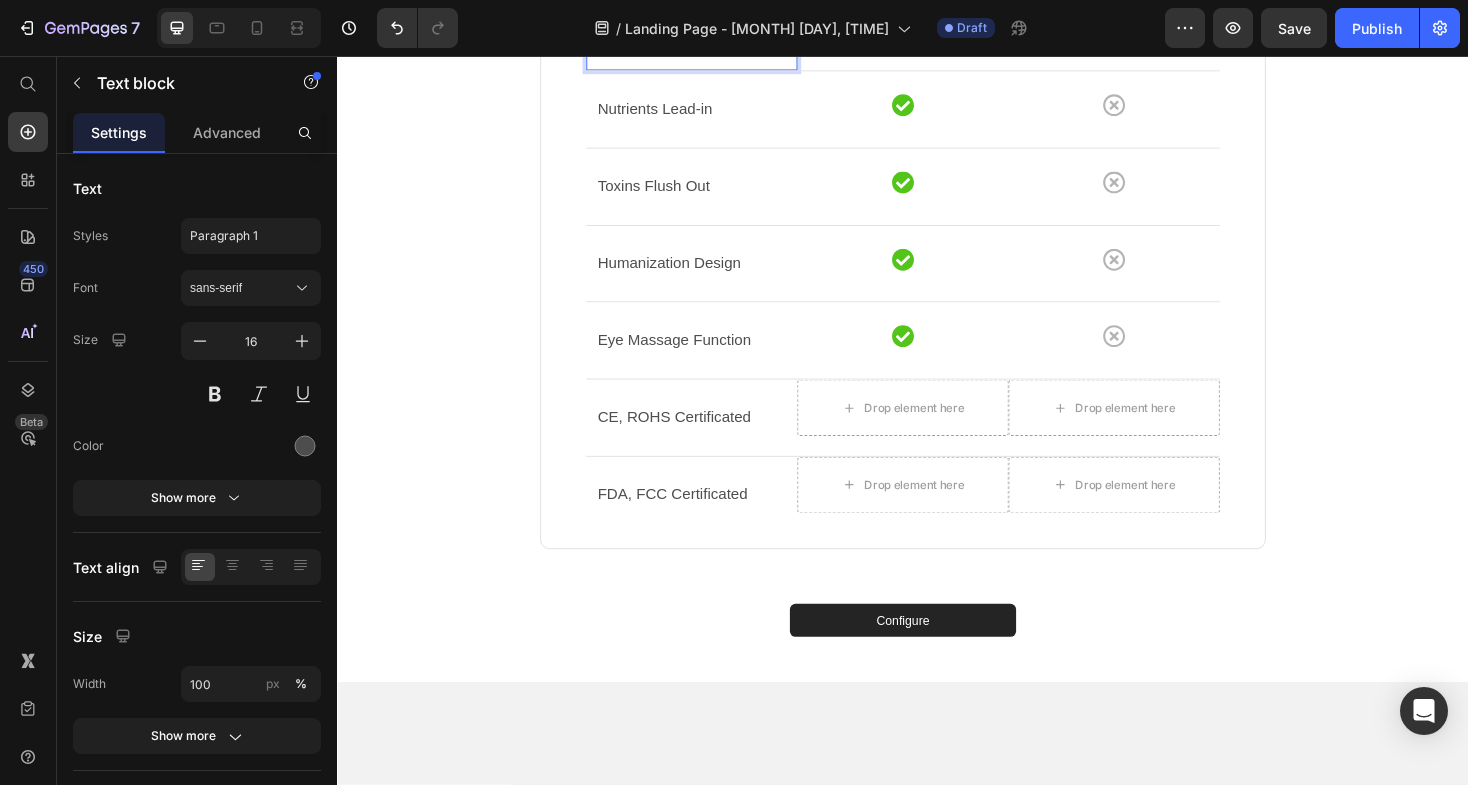 click at bounding box center [713, 30] 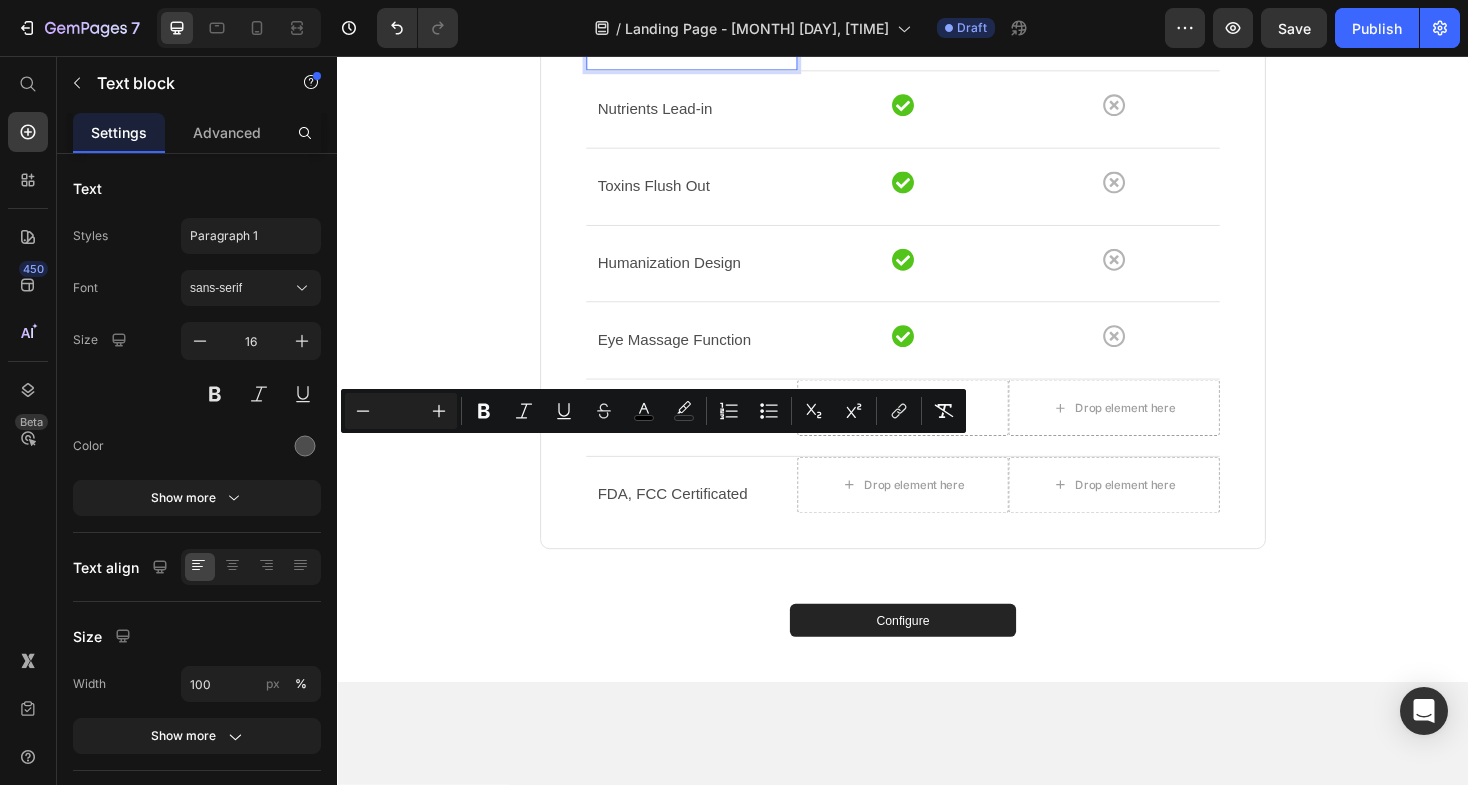 type on "16" 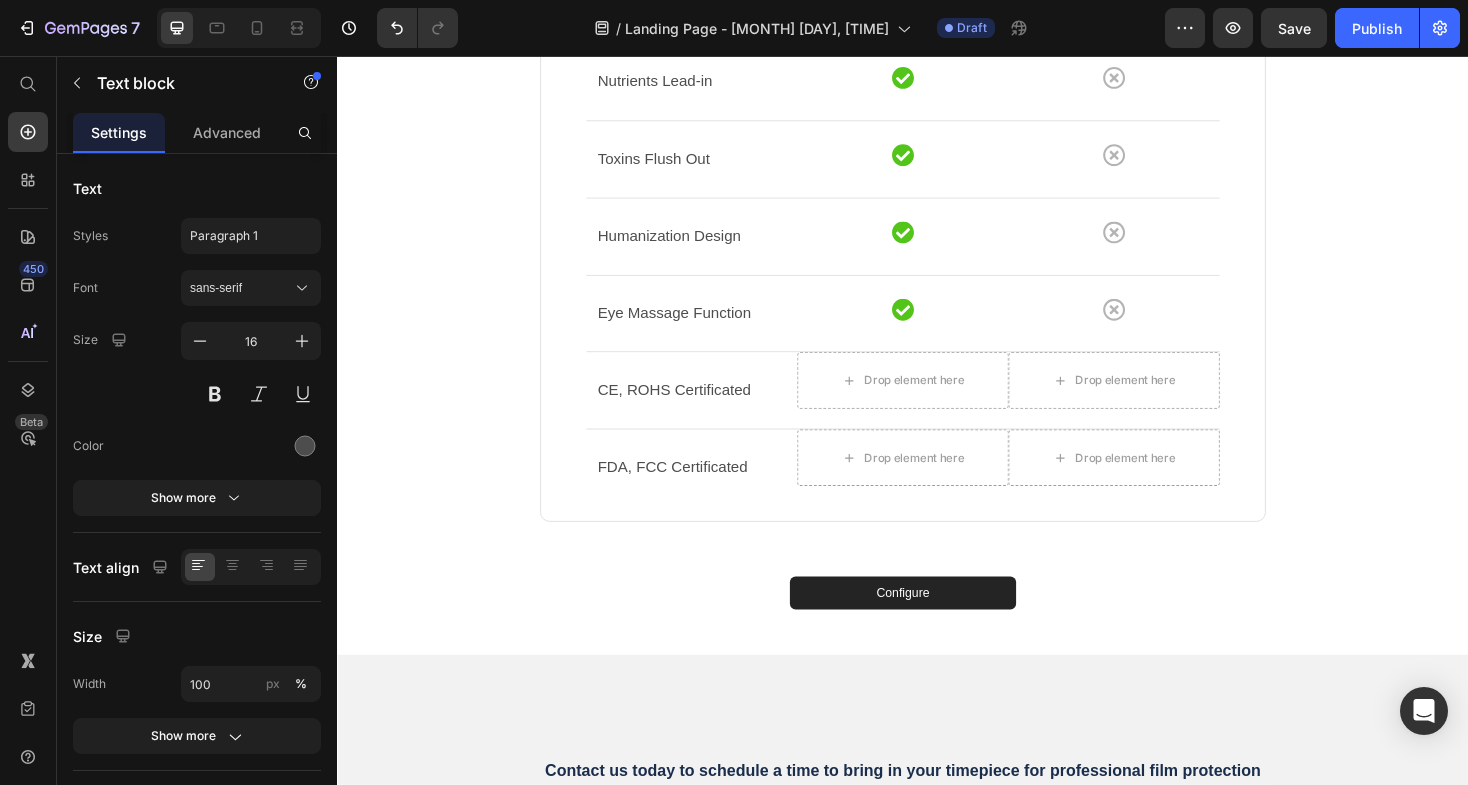 type 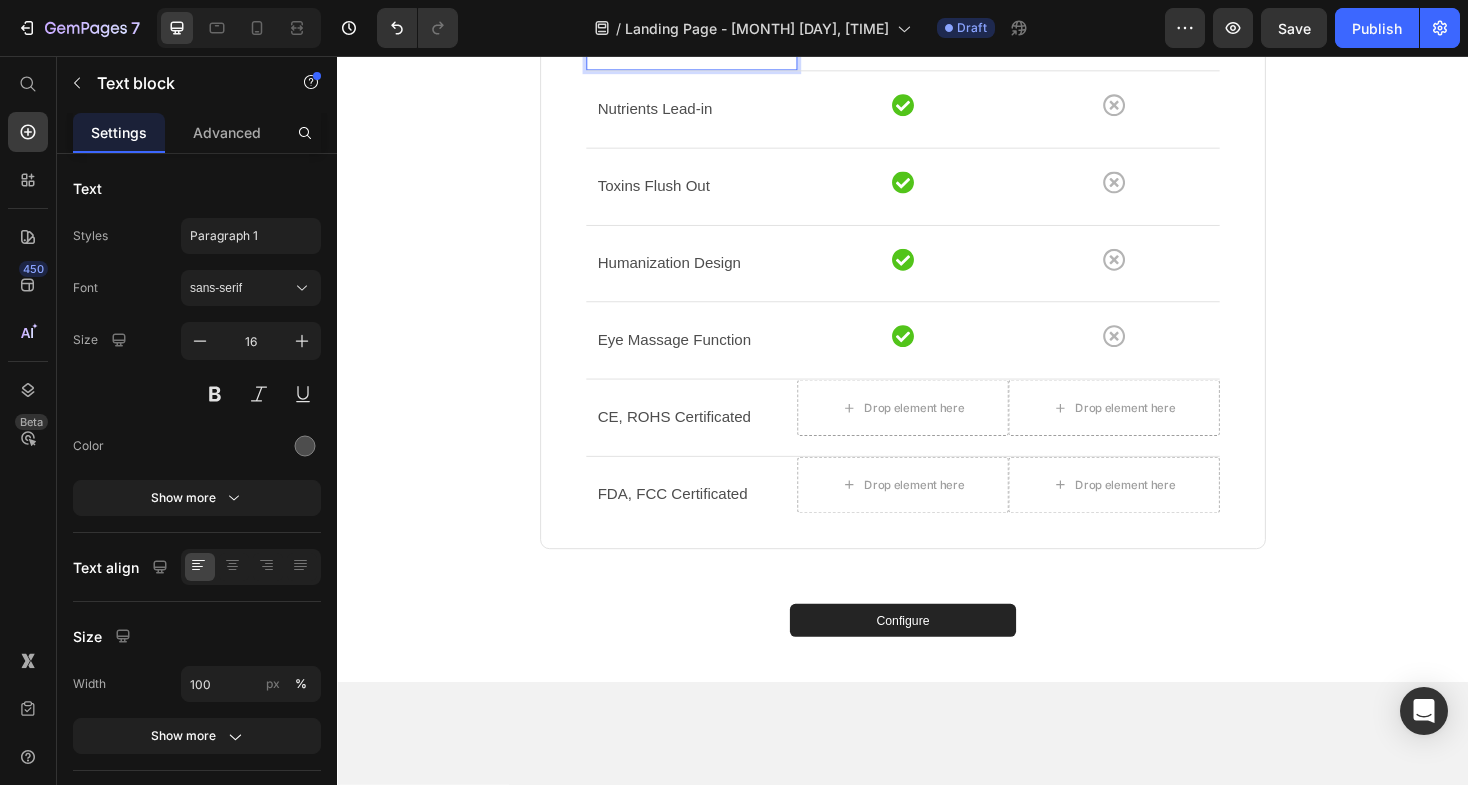 click on "Application tailored to your specific watch model" at bounding box center [699, 15] 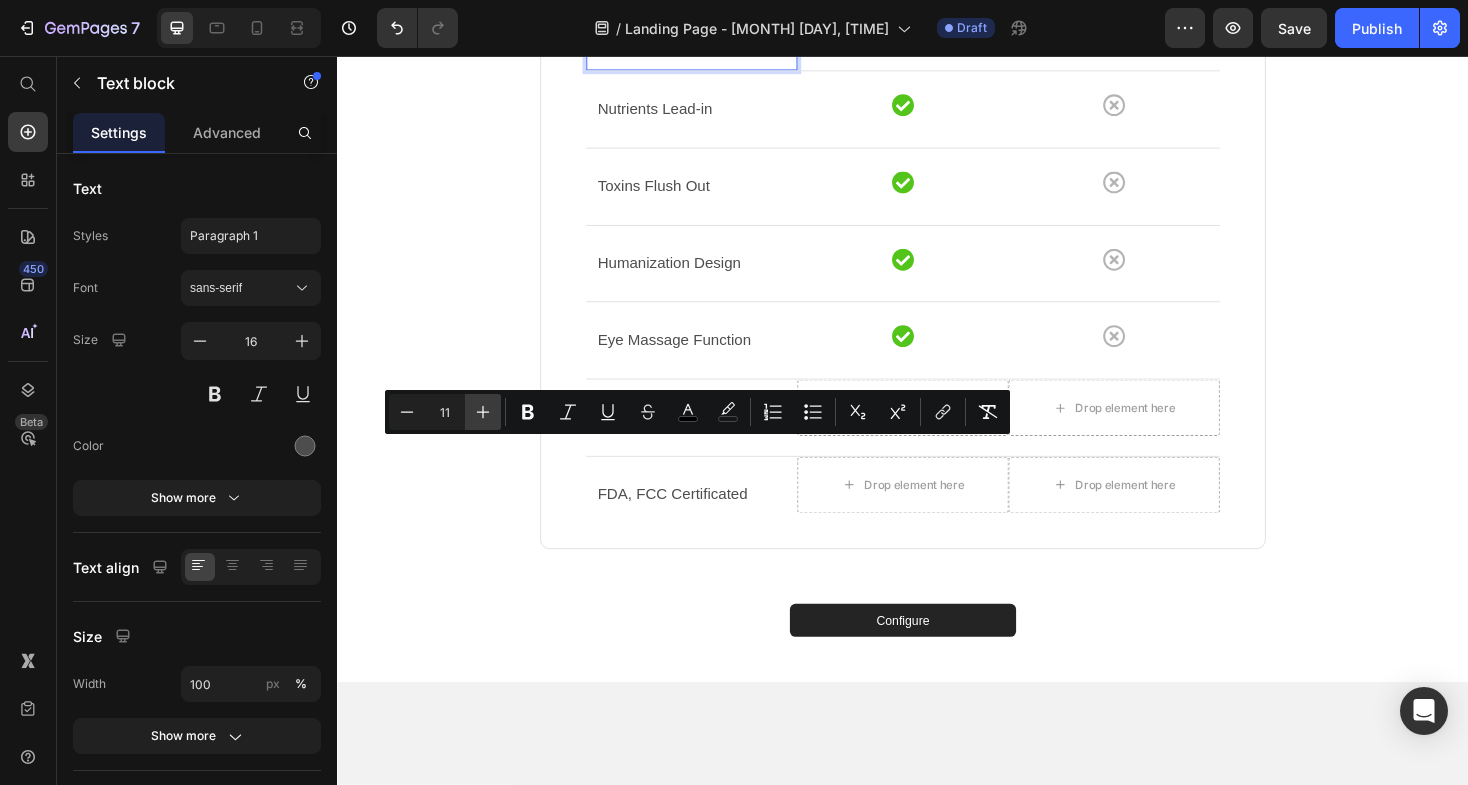 click 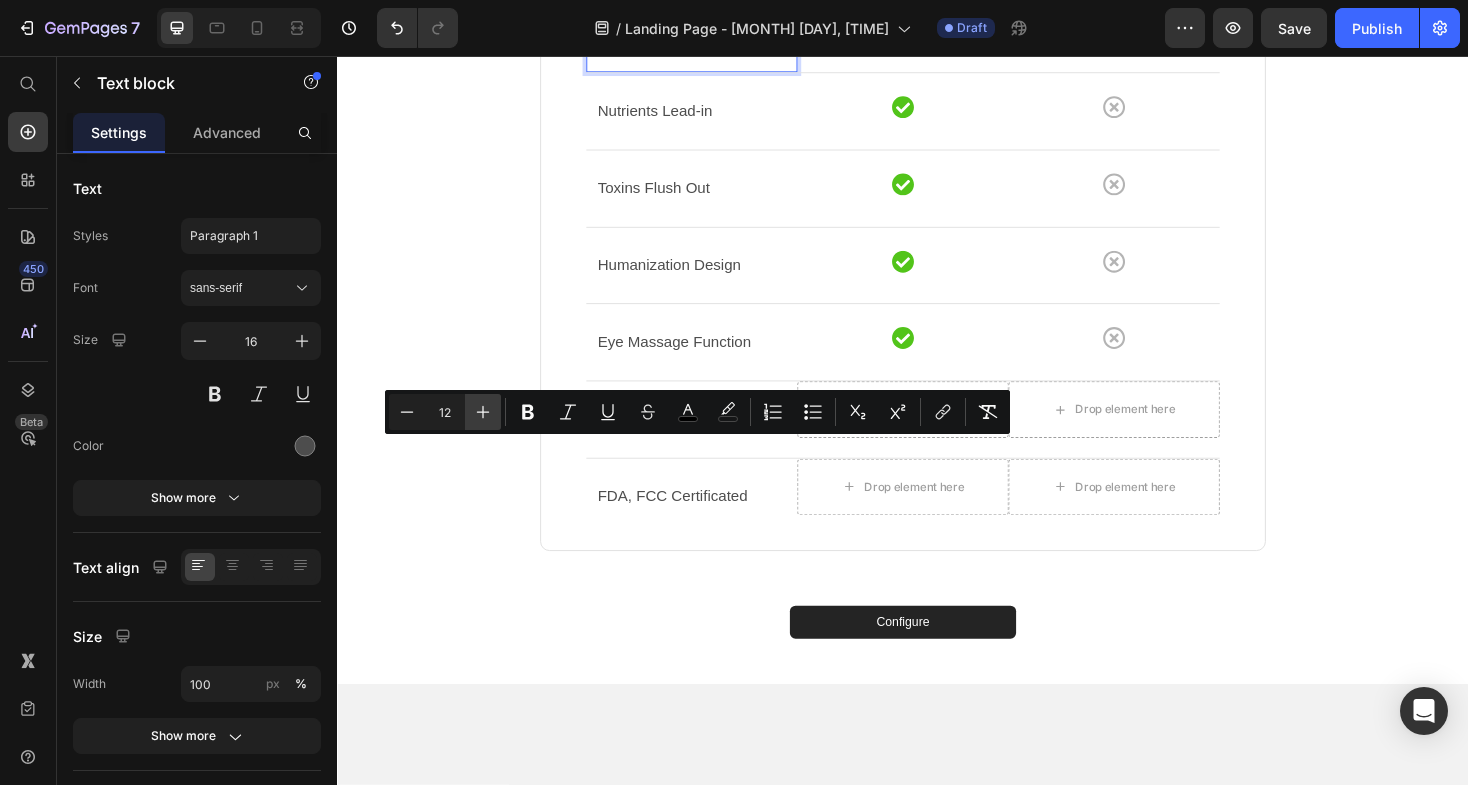 click 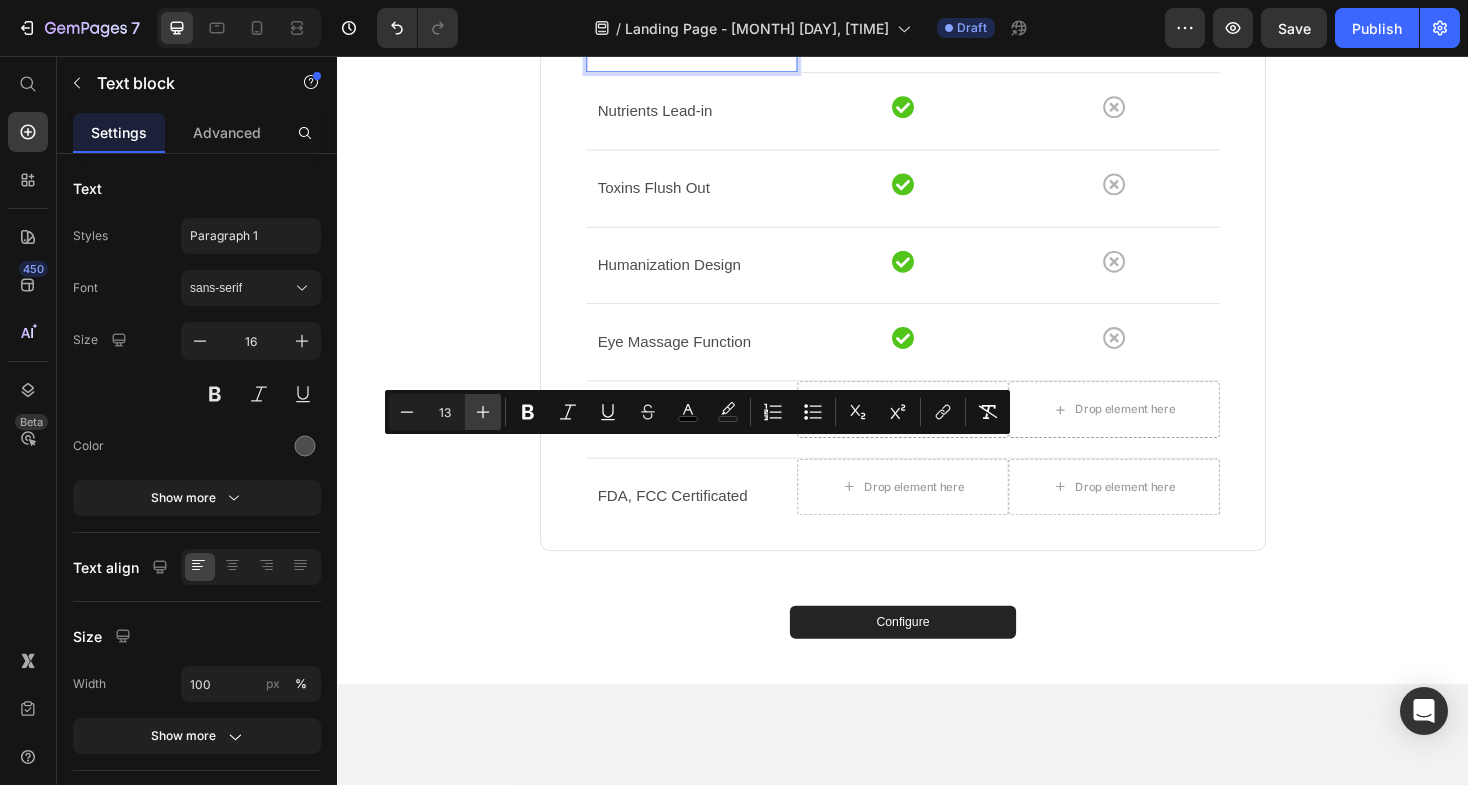 click 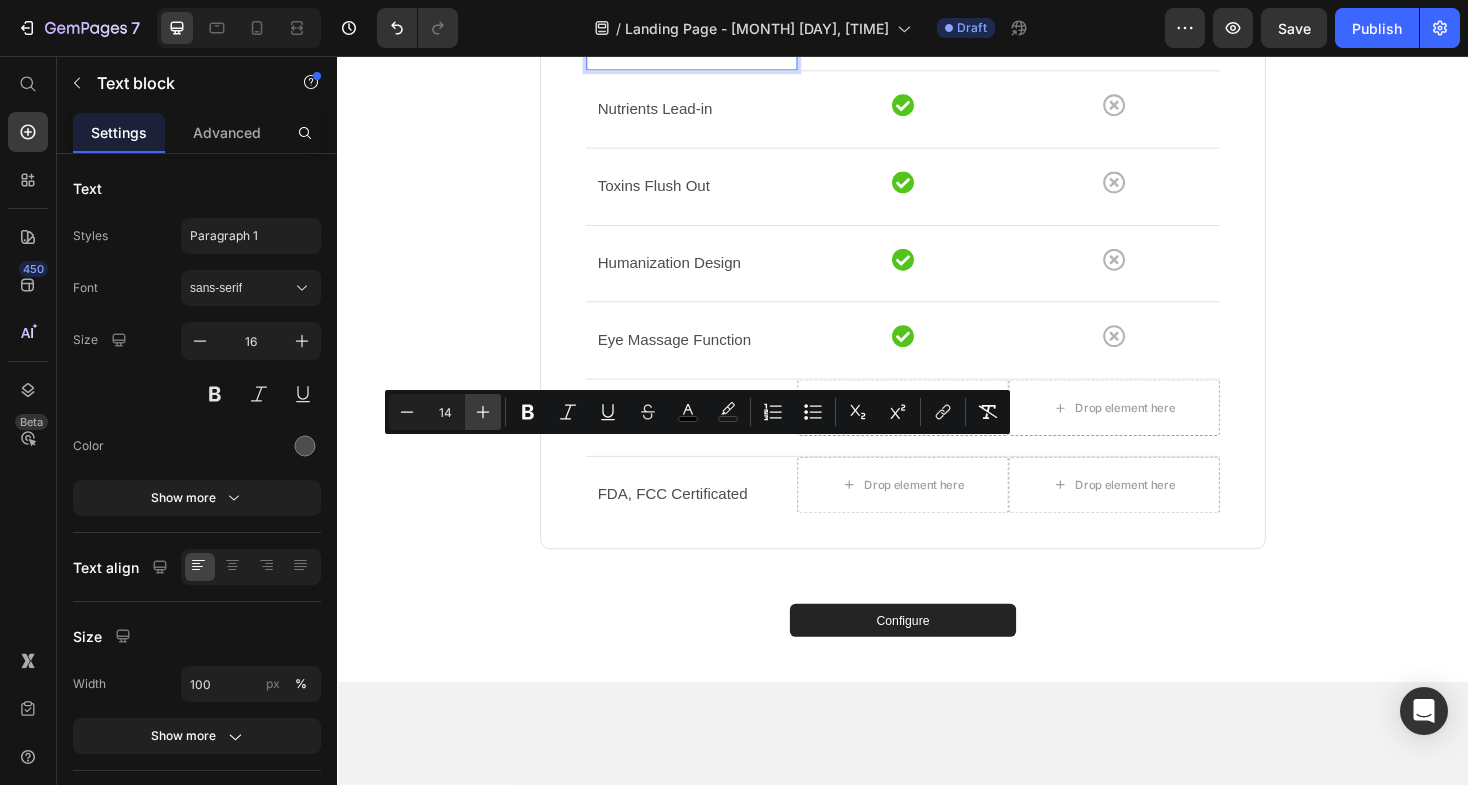 click 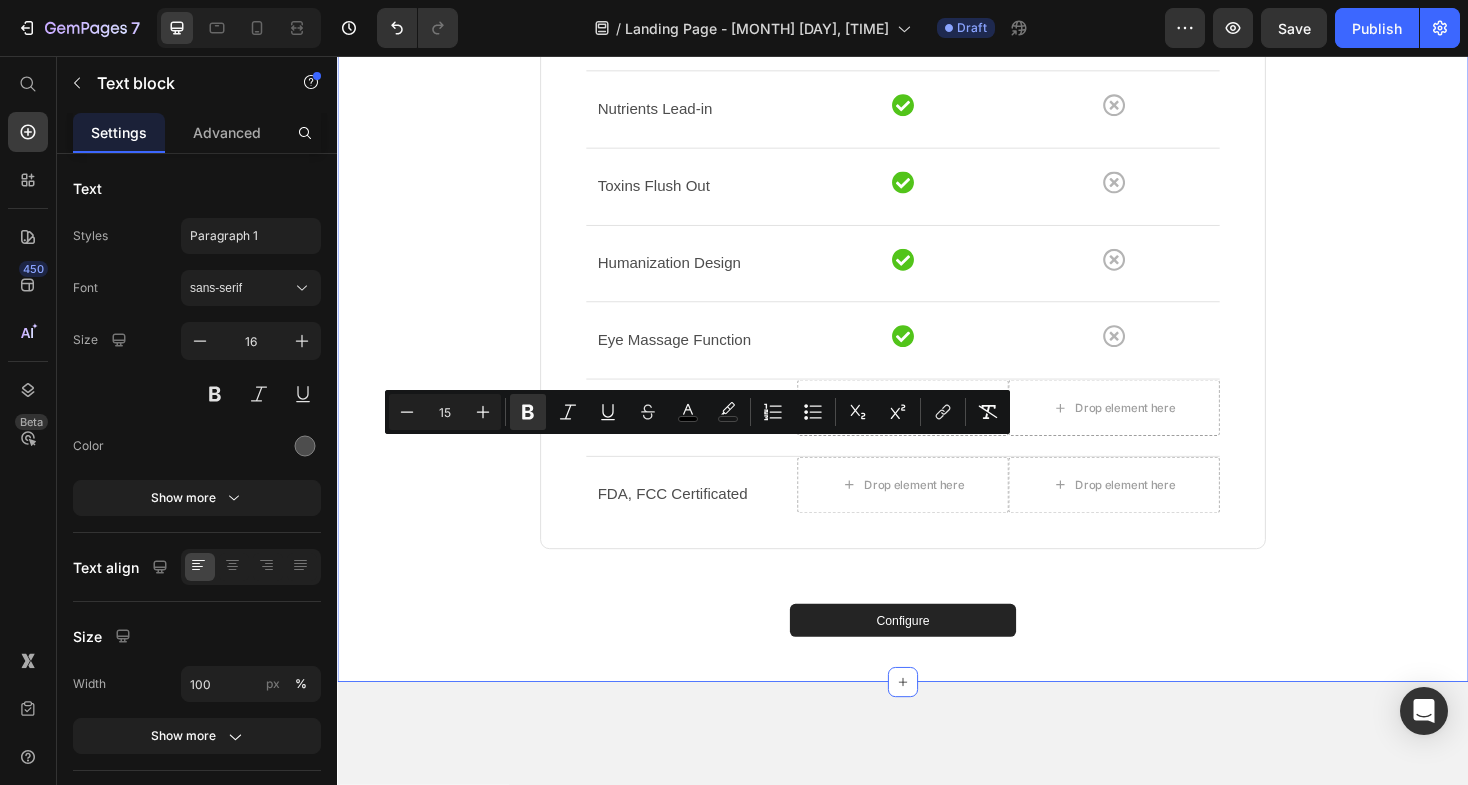click on "Why Select Our Film Protection?   Our  system   is   based  on preserving what you  care about : the  appearance , integrity, and  lifespan  of your  watch . No one  actuallyopposes  care ;   it   is   what  enhances  our   beloved   possessions .  Our   watch film protection  securely   safeguards  your  timepiece   so   that  you  can enjoy its  beauty  without worry.  It's   more   than   just  protection ;  it 's assurance of  prolonged   delight . Heading
Drop element here Our Film Text block Other Films Text block Row Row Application tailored to your specific watch model Text block   0
Icon
Icon Row Row Nutrients Lead-in Text block
Icon
Icon Row Row Toxins Flush Out Text block
Icon
Icon Row Row Humanization Design Text block
Icon
Icon Row Row Eye Massage Function Text block
Icon
Icon Row Row CE, ROHS Certificated Text block Row" at bounding box center [937, 124] 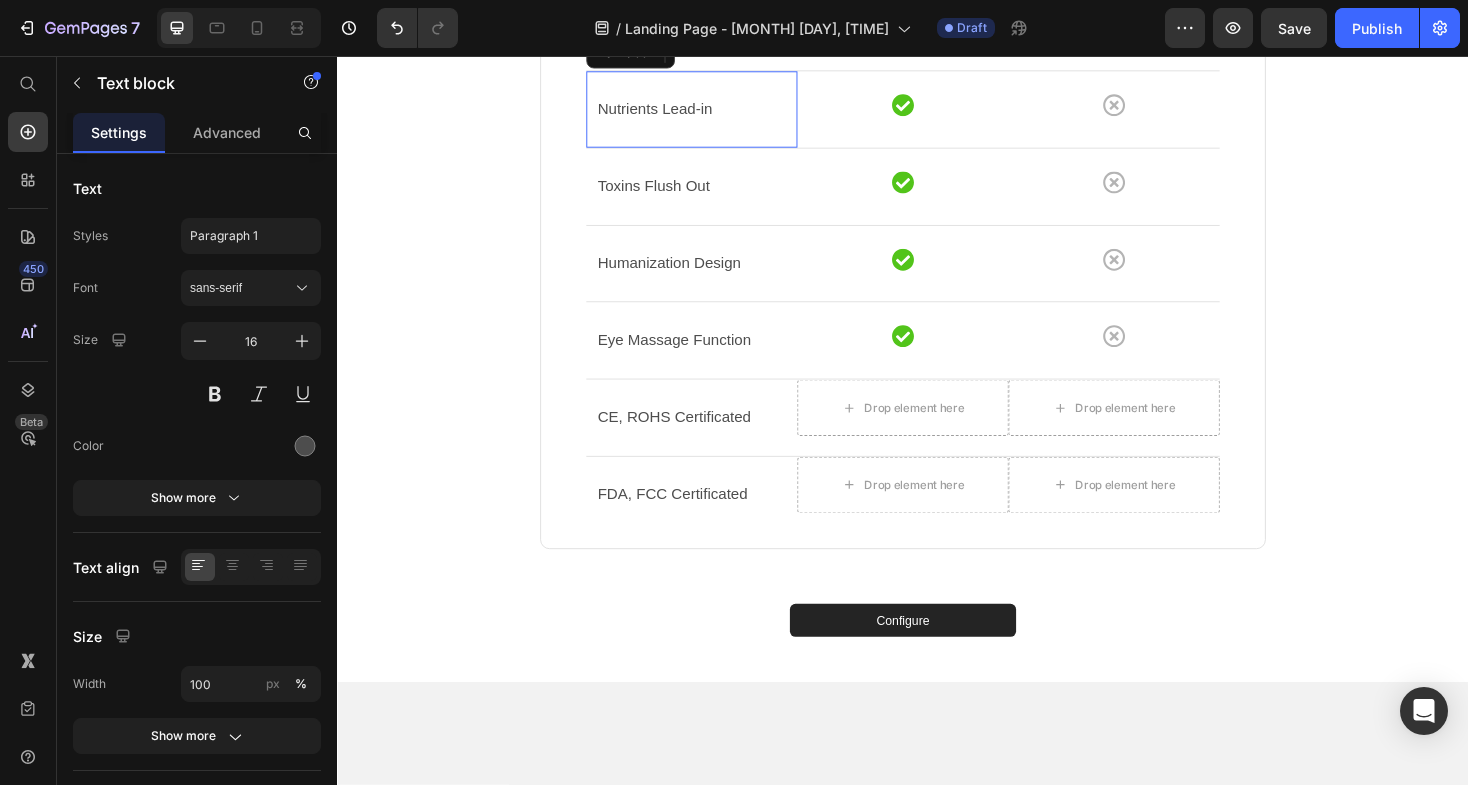 click on "Nutrients Lead-in" at bounding box center (713, 112) 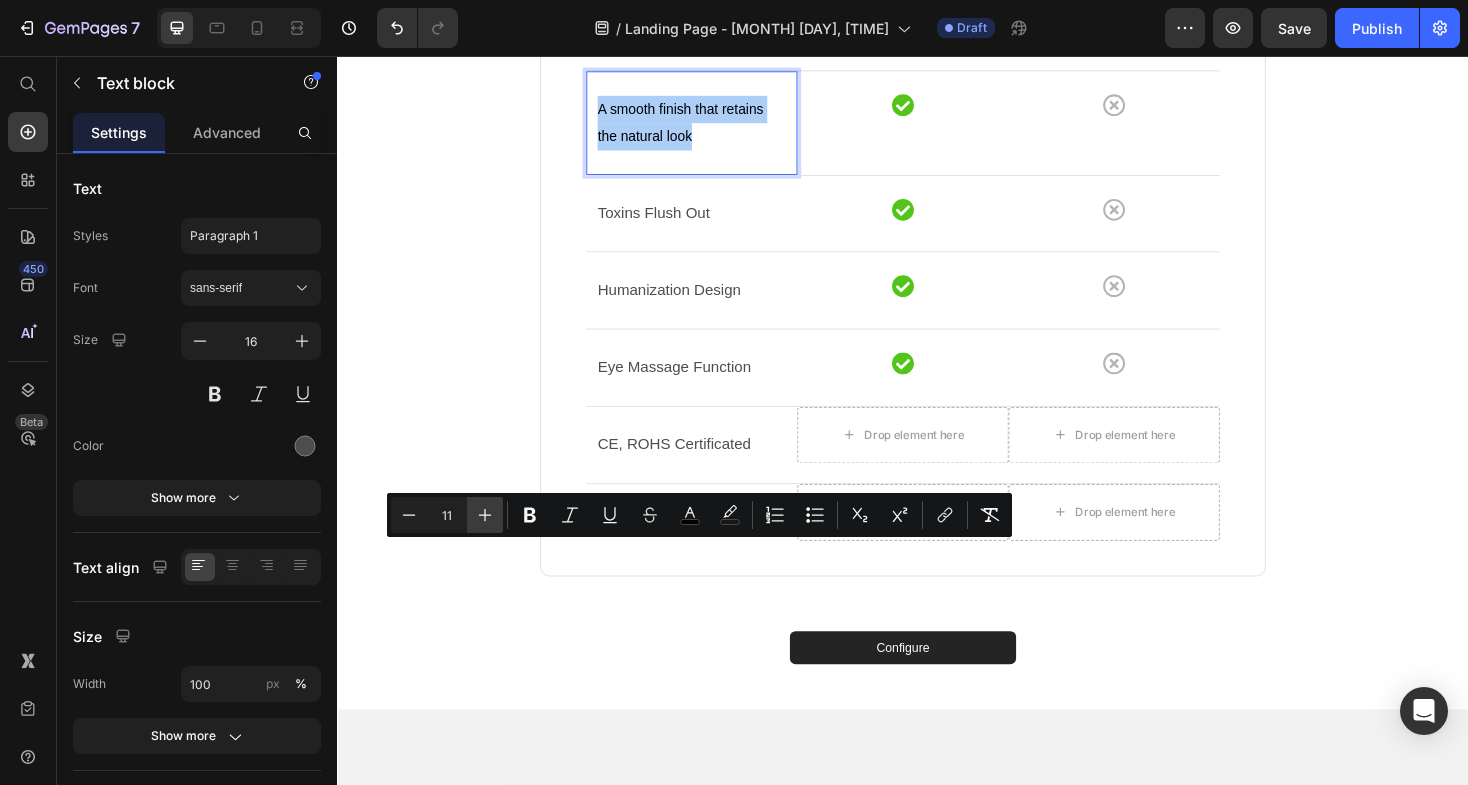 click on "Plus" at bounding box center [485, 515] 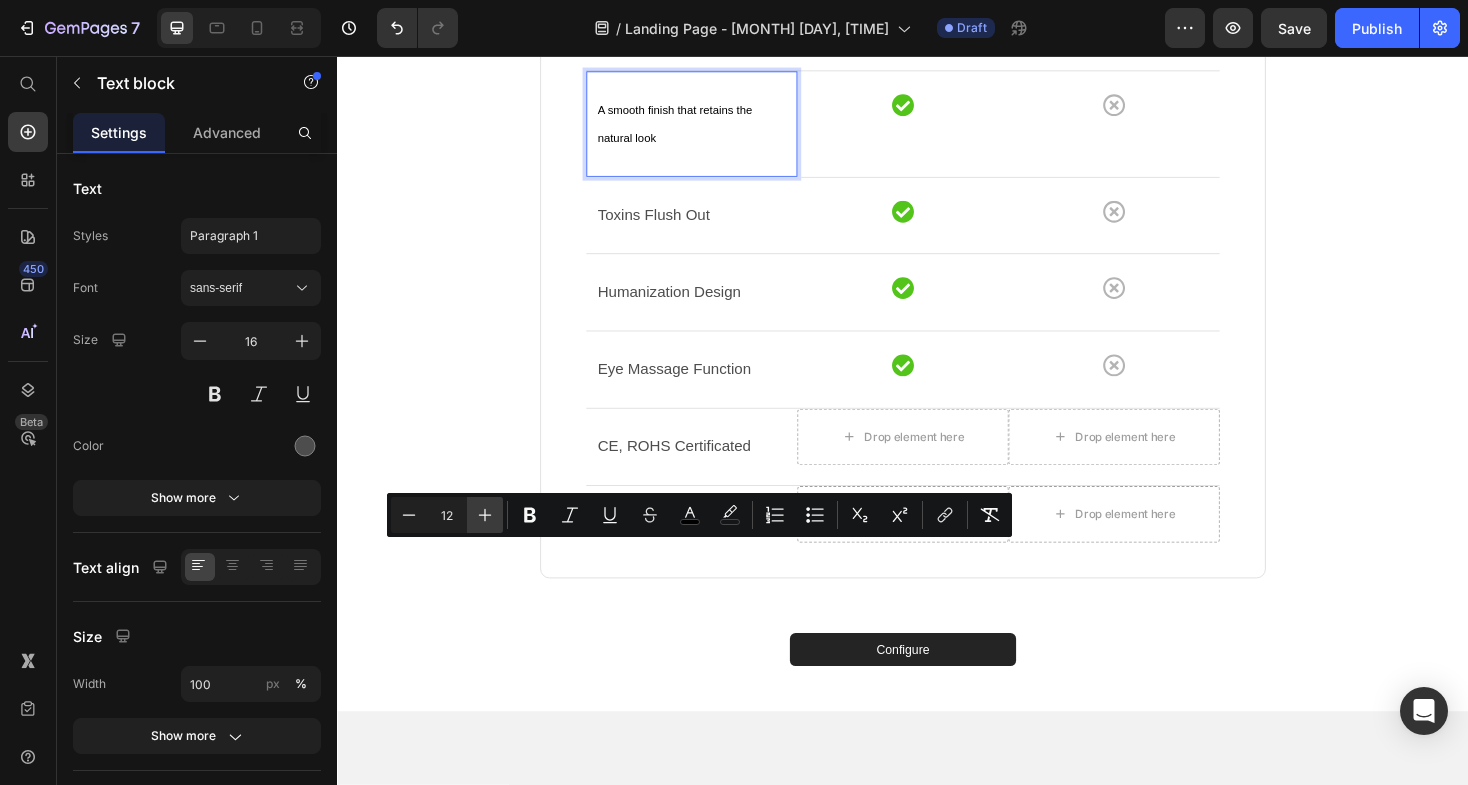 click on "Plus" at bounding box center [485, 515] 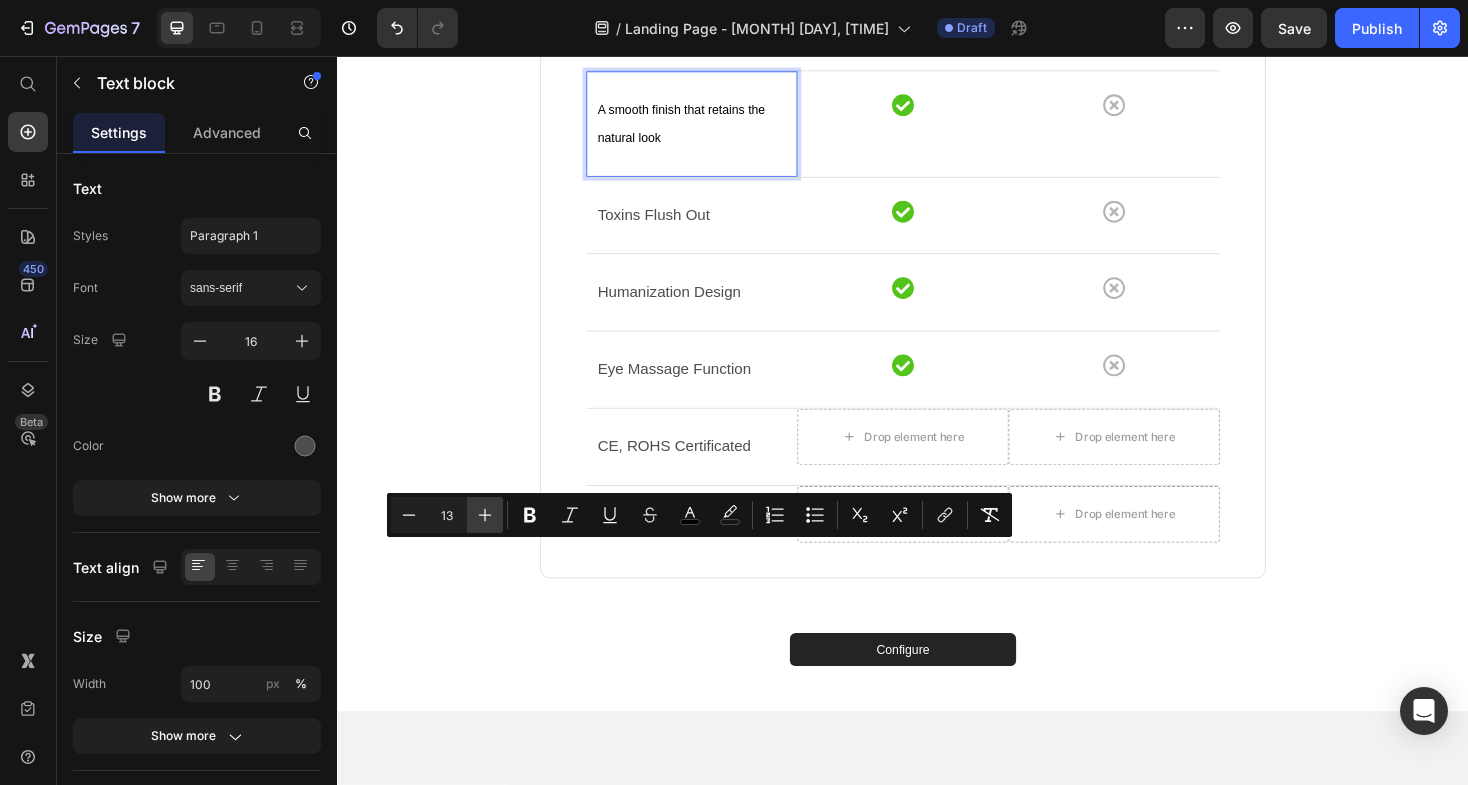 click on "Plus" at bounding box center [485, 515] 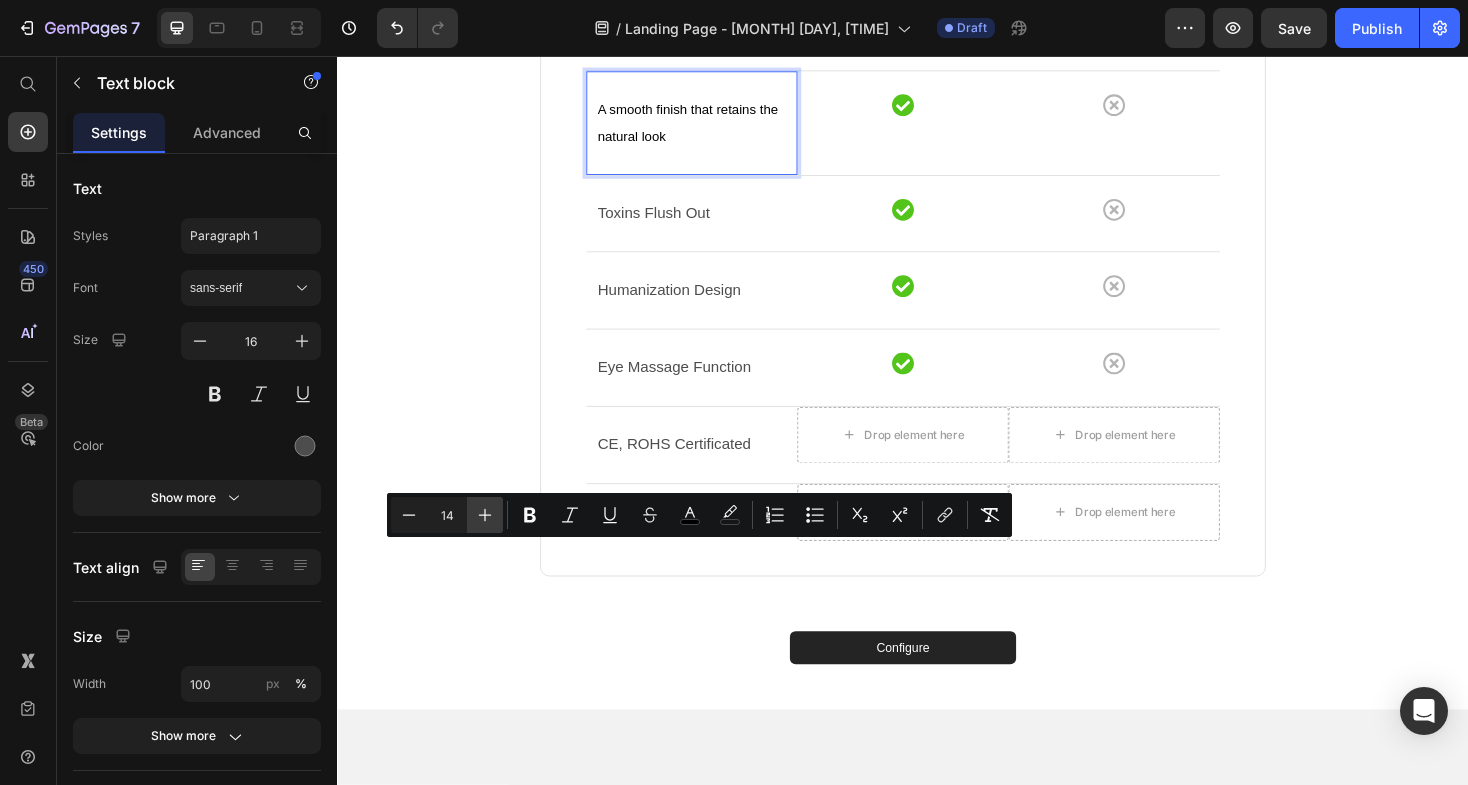 click on "Plus" at bounding box center [485, 515] 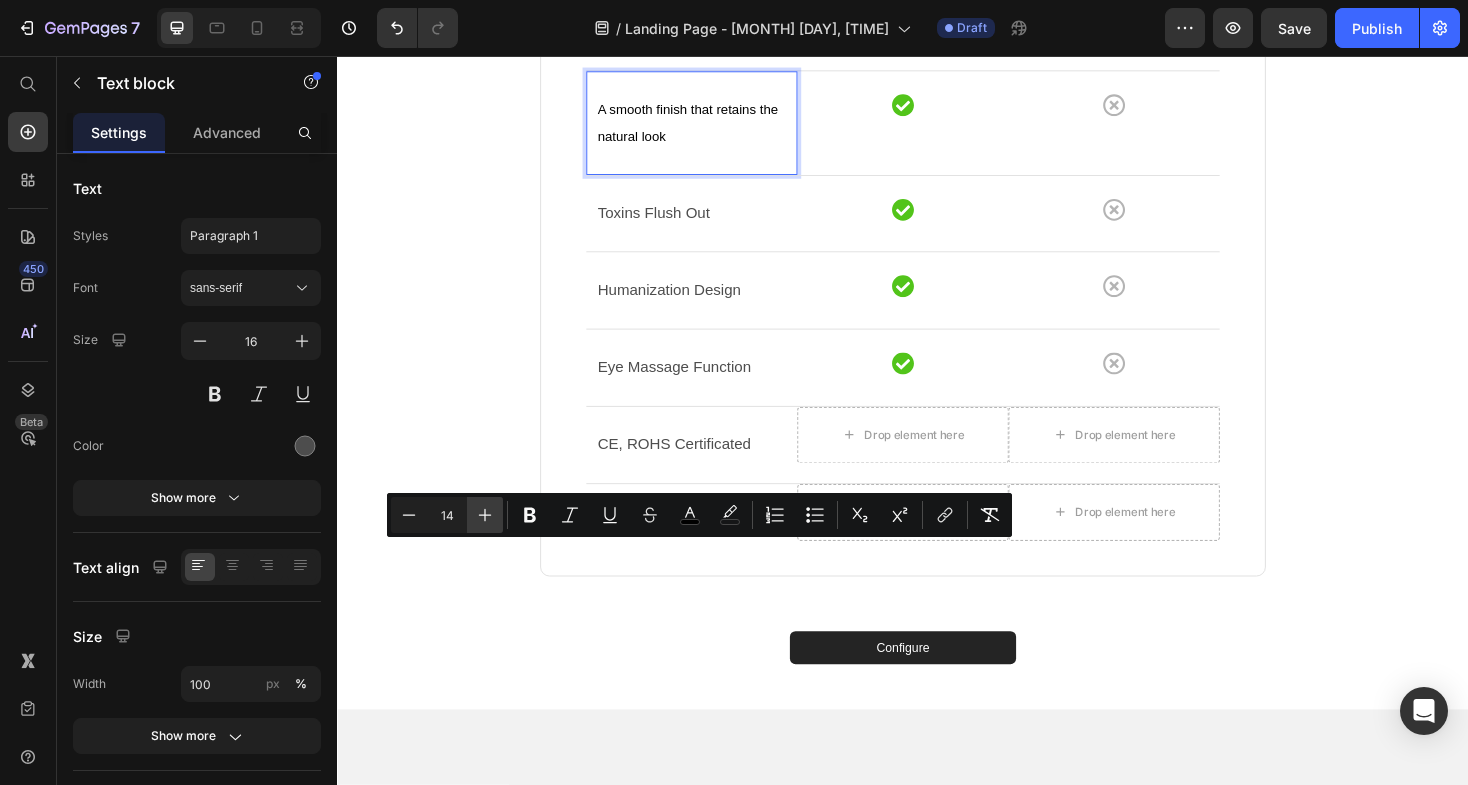 type on "15" 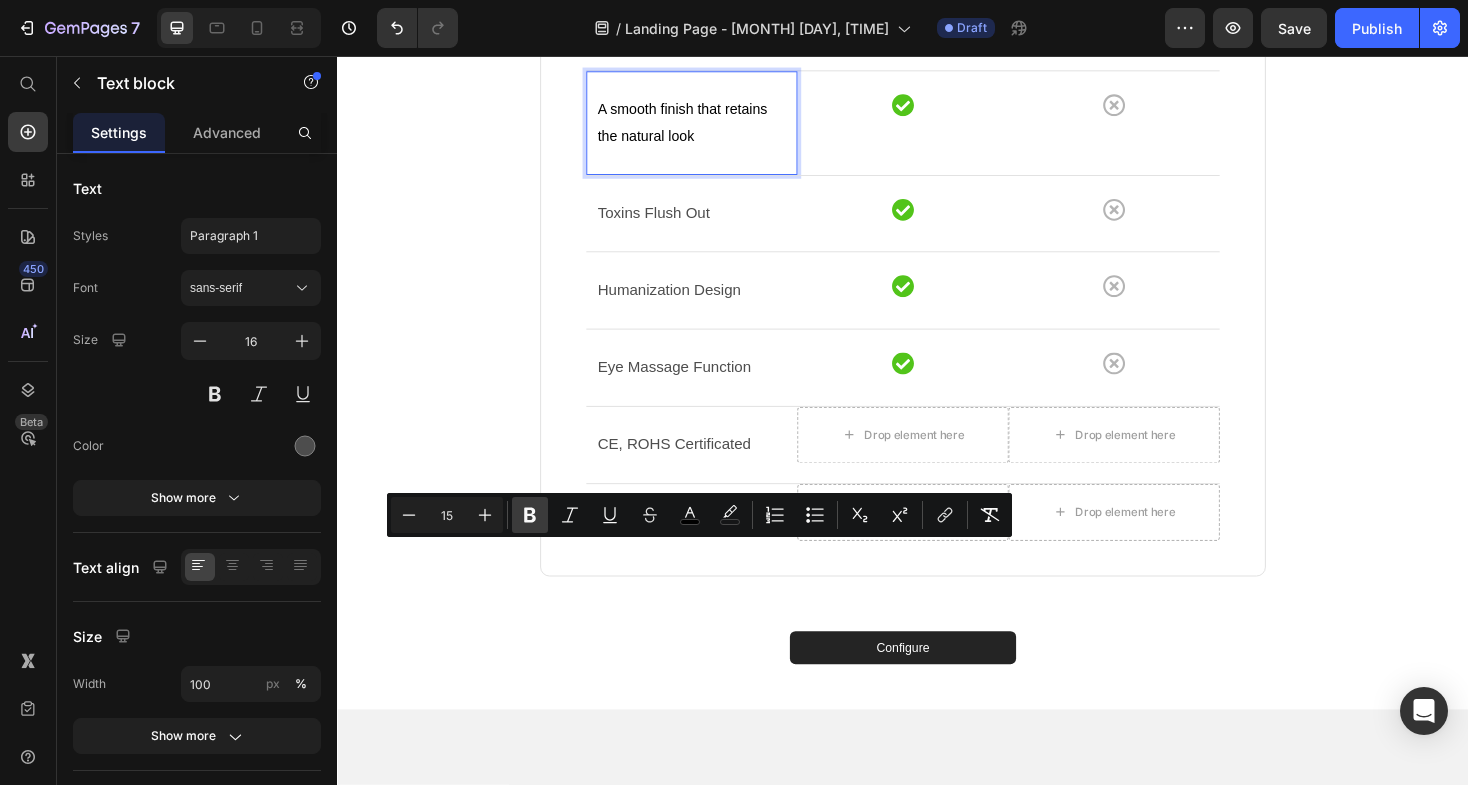 click 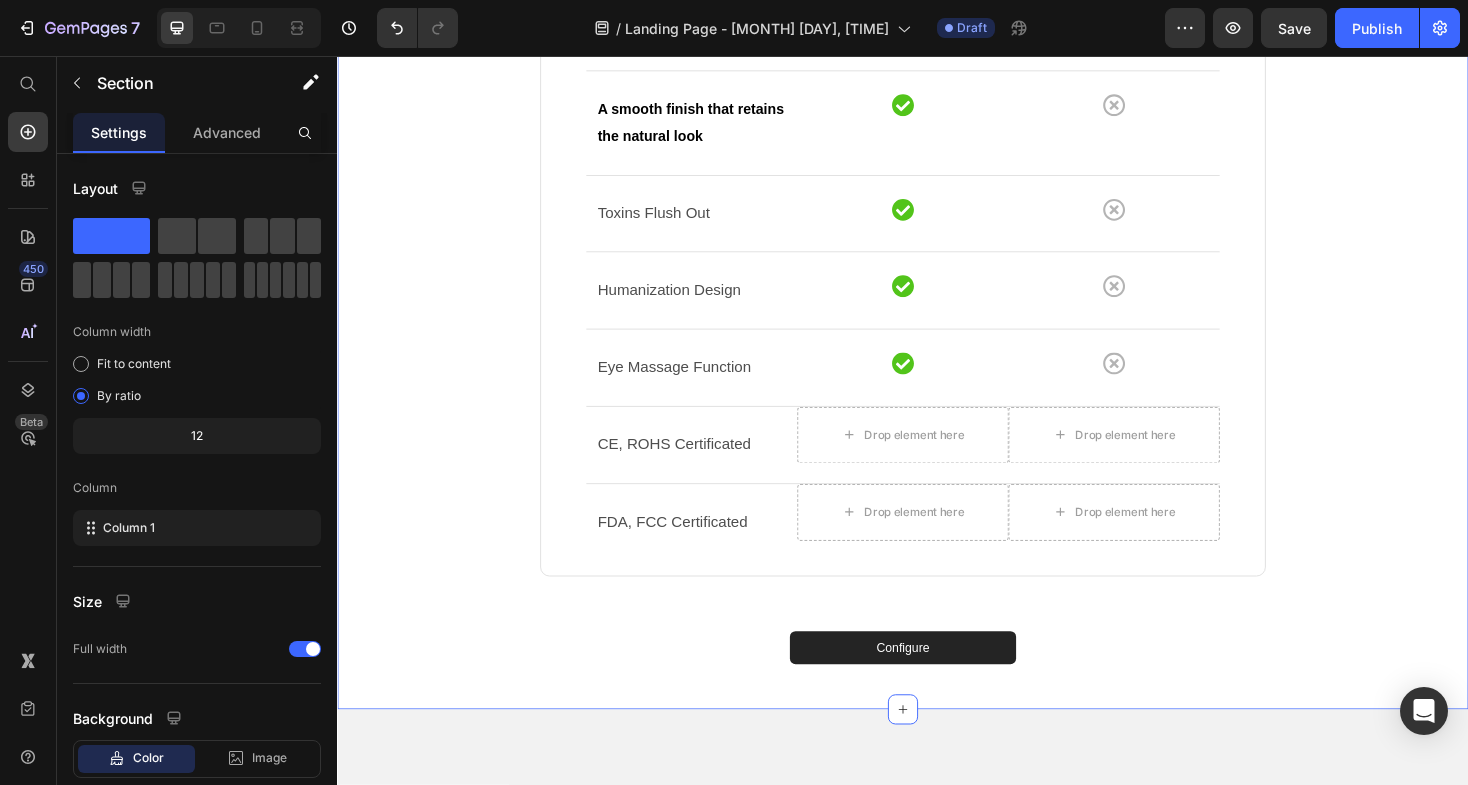 click on "Why Select Our Film Protection?   Our  system   is   based  on preserving what you  care about : the  appearance , integrity, and  lifespan  of your  watch . No one  actuallyopposes  care ;   it   is   what  enhances  our   beloved   possessions .  Our   watch film protection  securely   safeguards  your  timepiece   so   that  you  can enjoy its  beauty  without worry.  It's   more   than   just  protection ;  it 's assurance of  prolonged   delight . Heading
Drop element here Our Film Text block Other Films Text block Row Row Application tailored to your specific watch model Text block
Icon
Icon Row Row A smooth finish that retains the natural look Text block
Icon
Icon Row Row Toxins Flush Out Text block
Icon
Icon Row Row Humanization Design Text block
Icon
Icon Row Row Eye Massage Function Text block
Icon
Icon Row Row Text block" at bounding box center [937, 139] 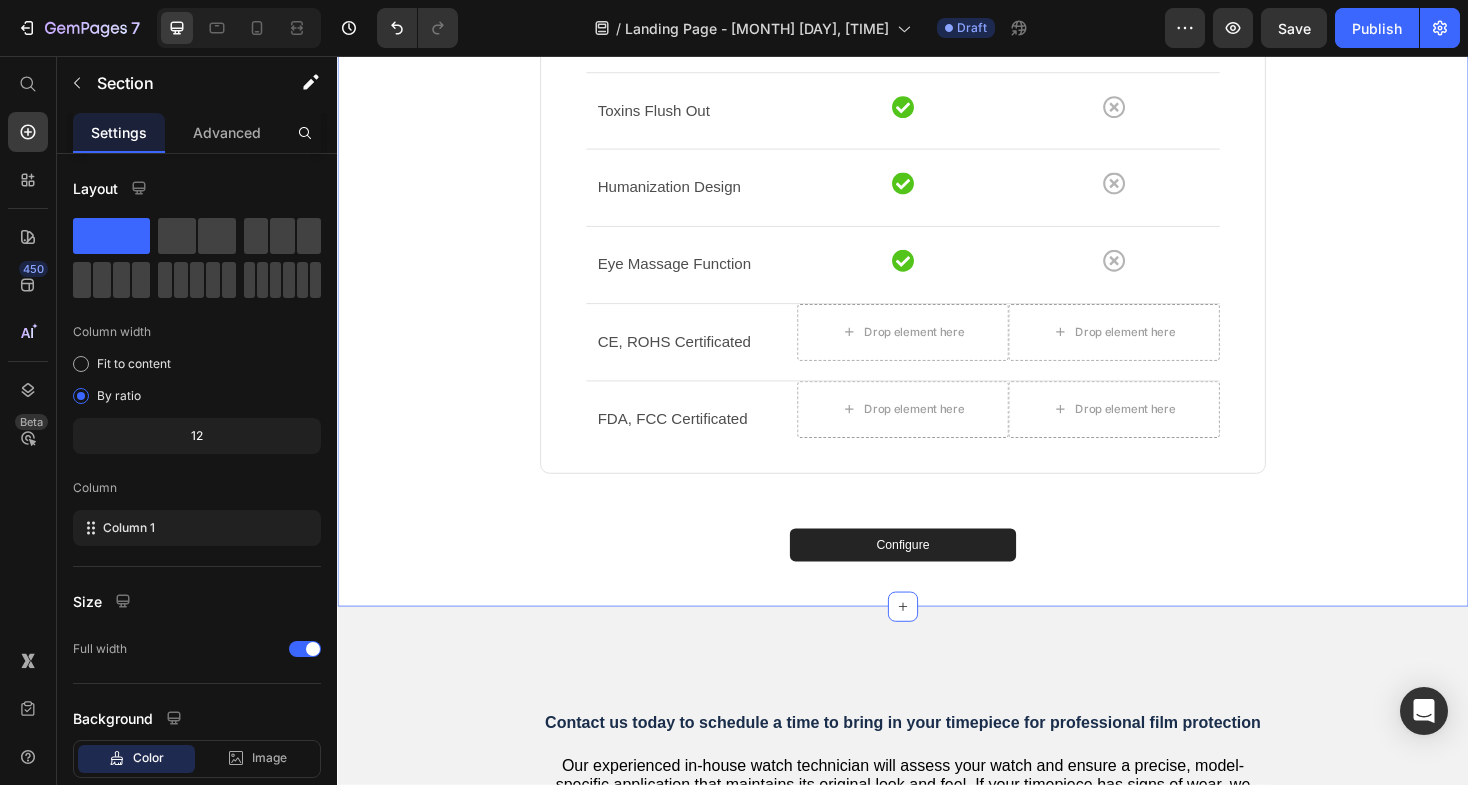 scroll, scrollTop: 2970, scrollLeft: 0, axis: vertical 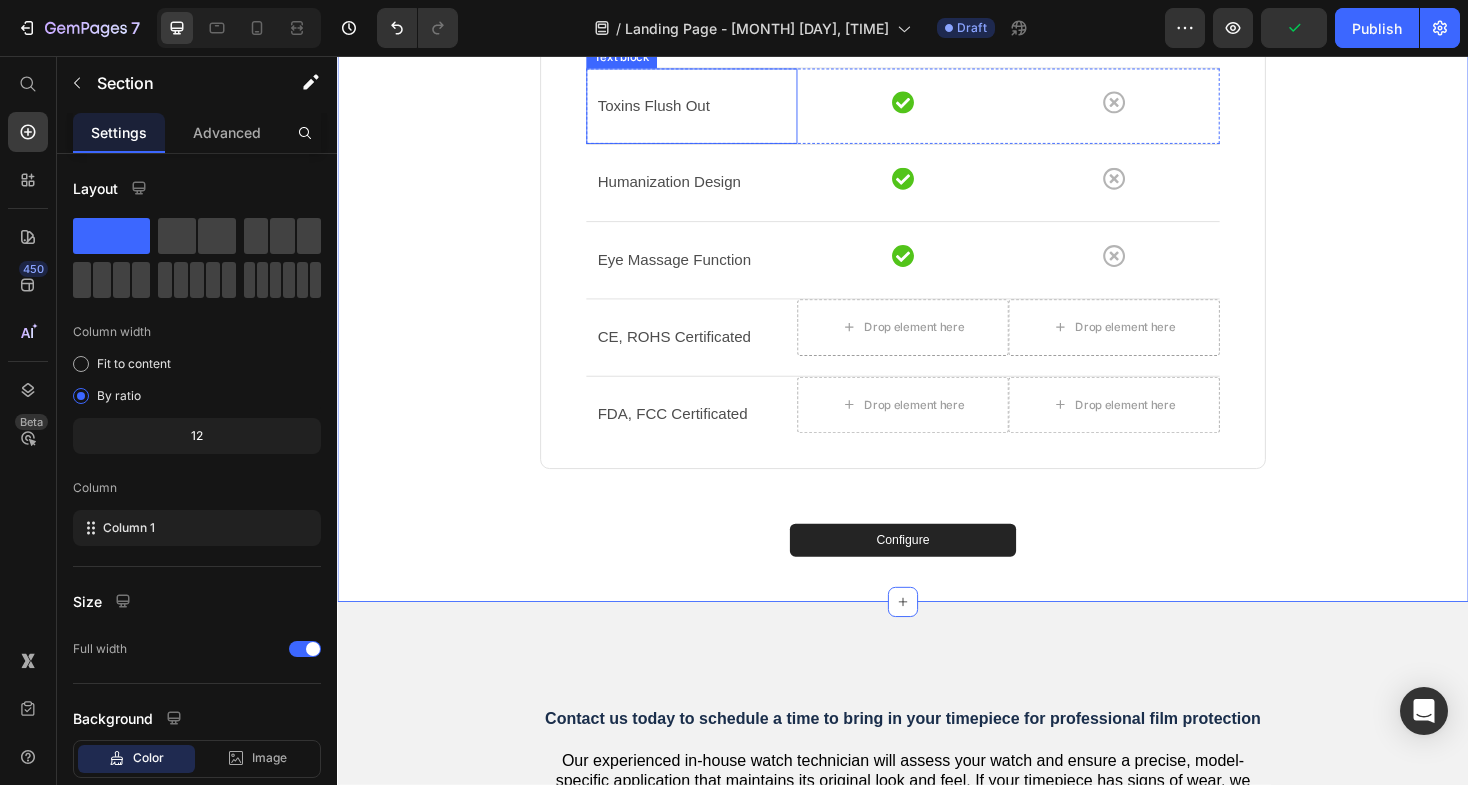 click on "Toxins Flush Out" at bounding box center (713, 109) 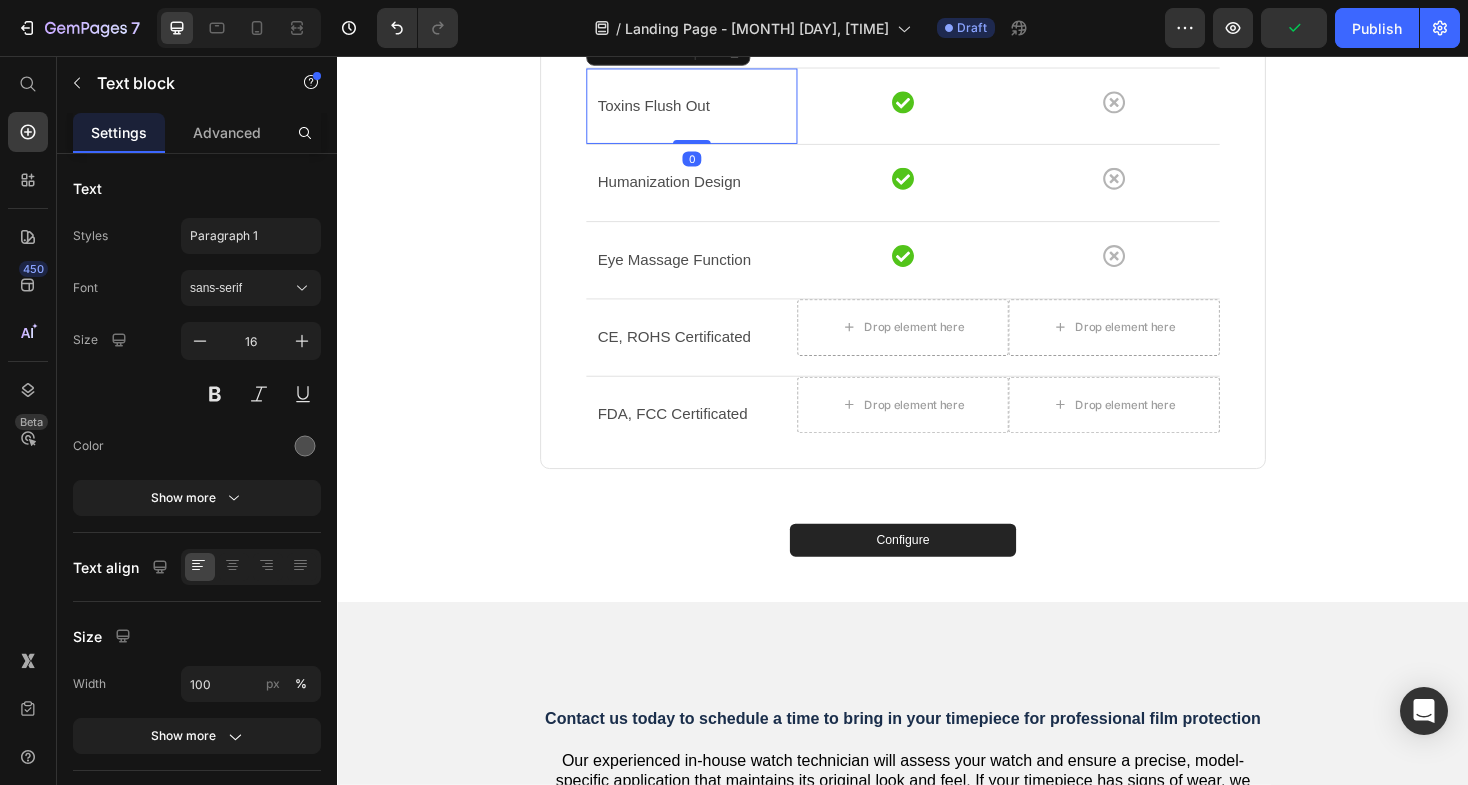 click on "Toxins Flush Out" at bounding box center (713, 109) 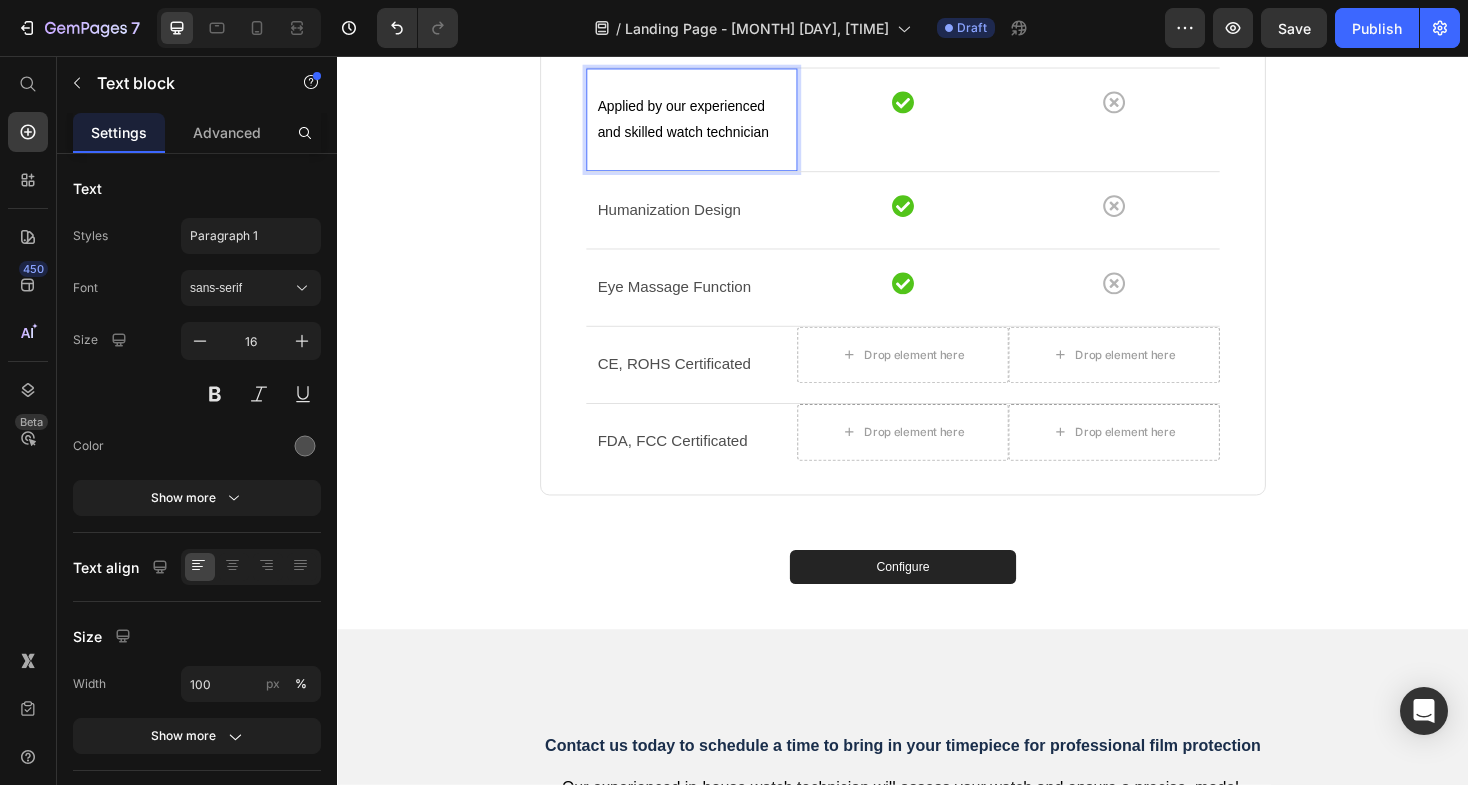 click on "Applied by our experienced and skilled watch technician" at bounding box center [704, 123] 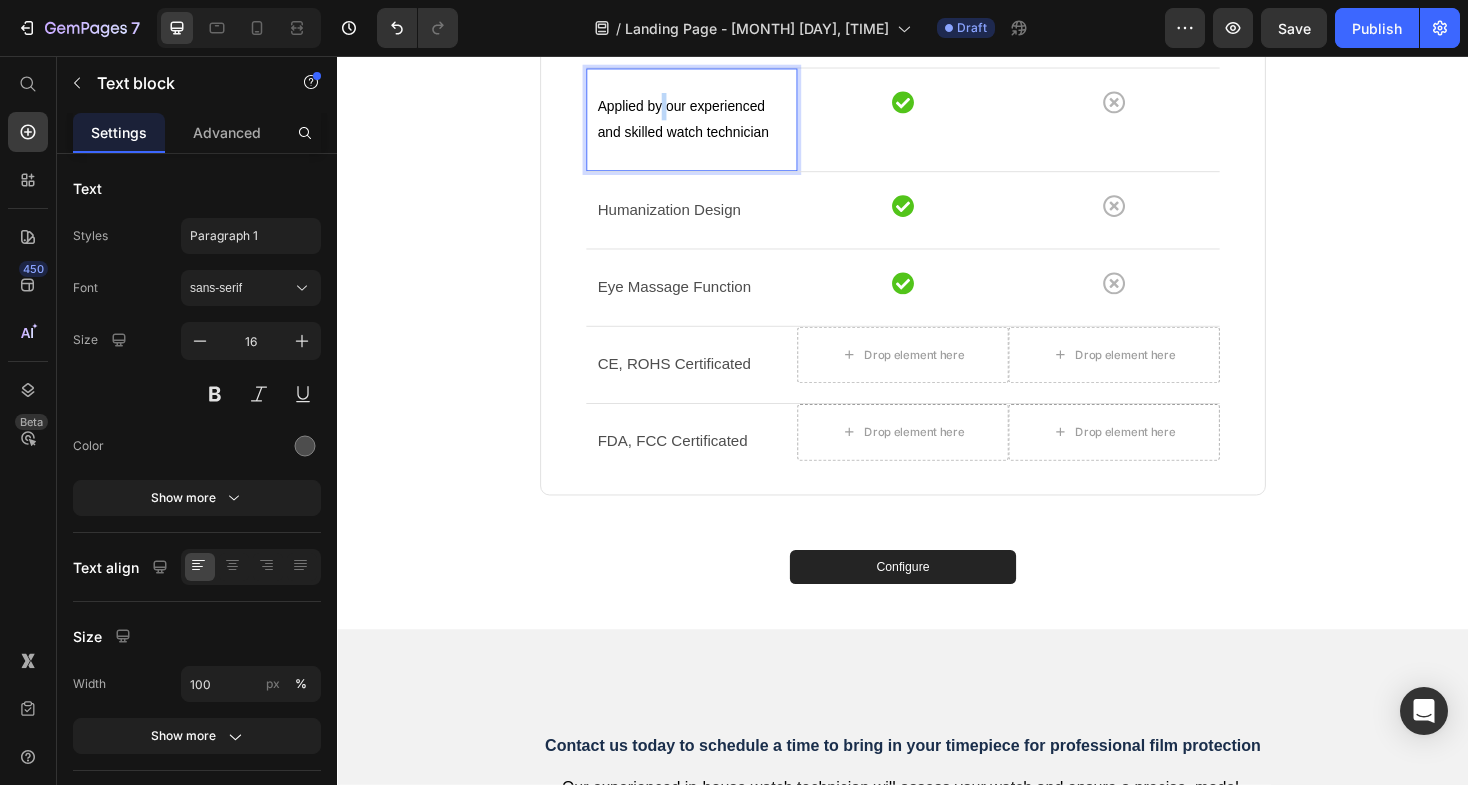 click on "Applied by our experienced and skilled watch technician" at bounding box center (704, 123) 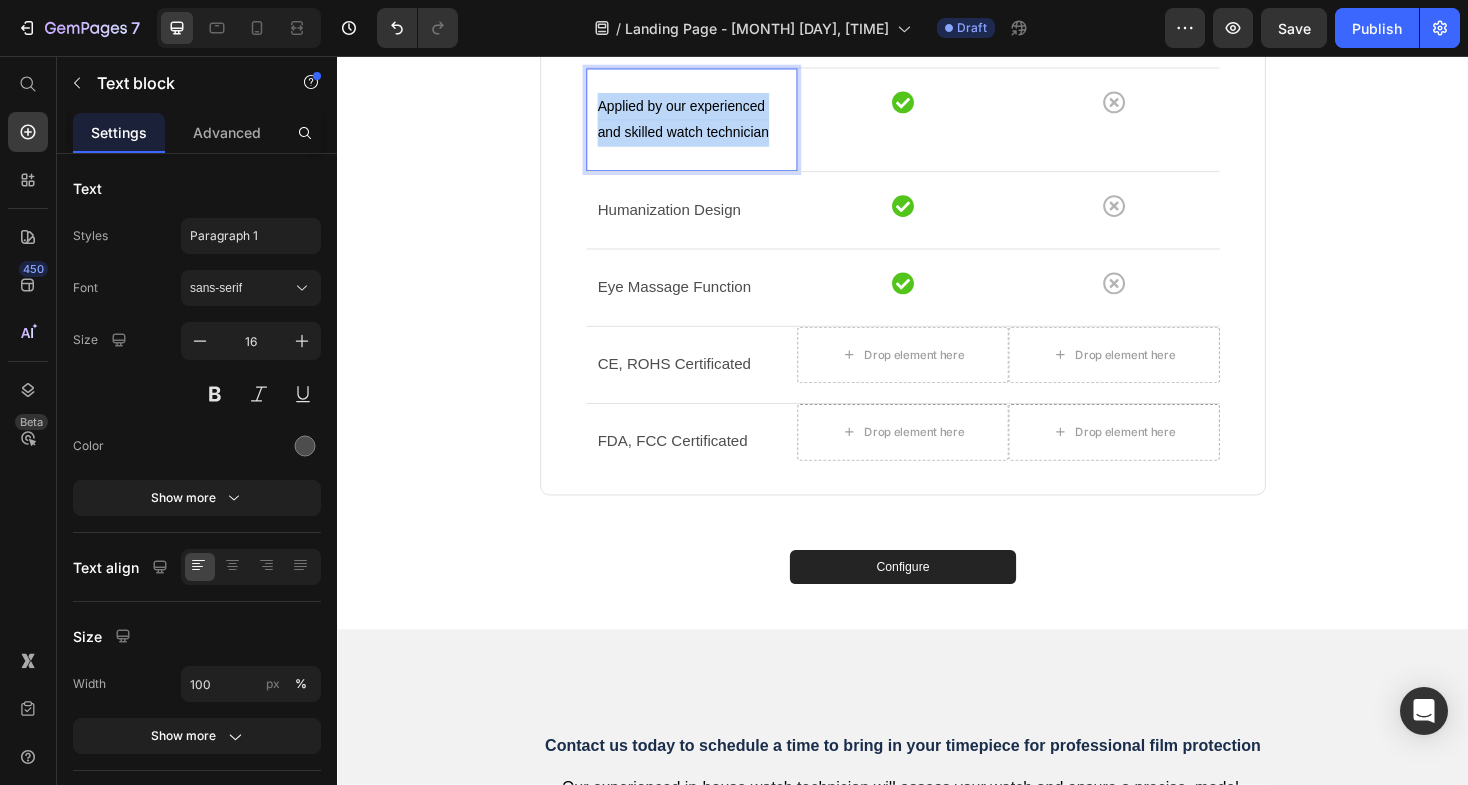 click on "Applied by our experienced and skilled watch technician" at bounding box center [704, 123] 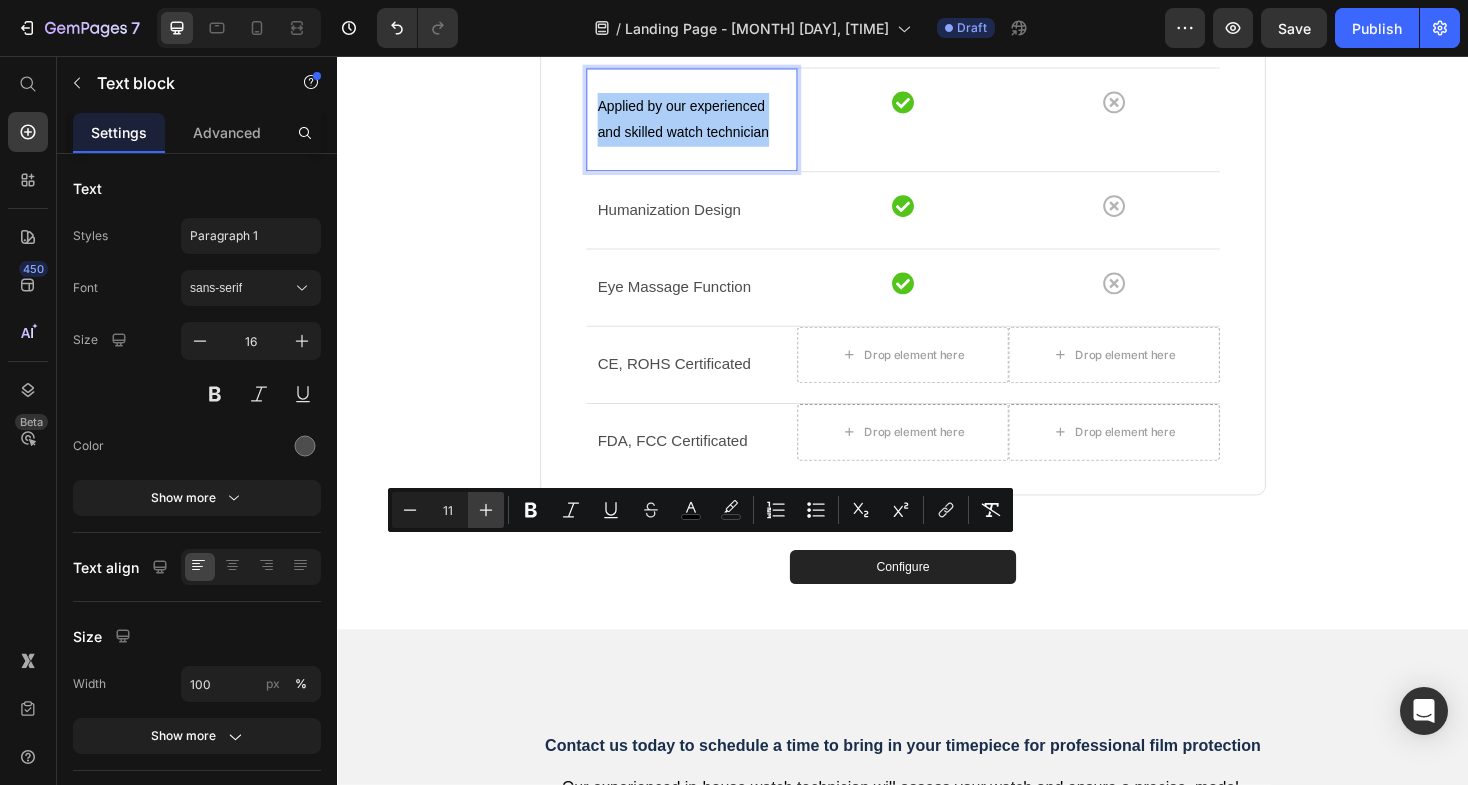 click 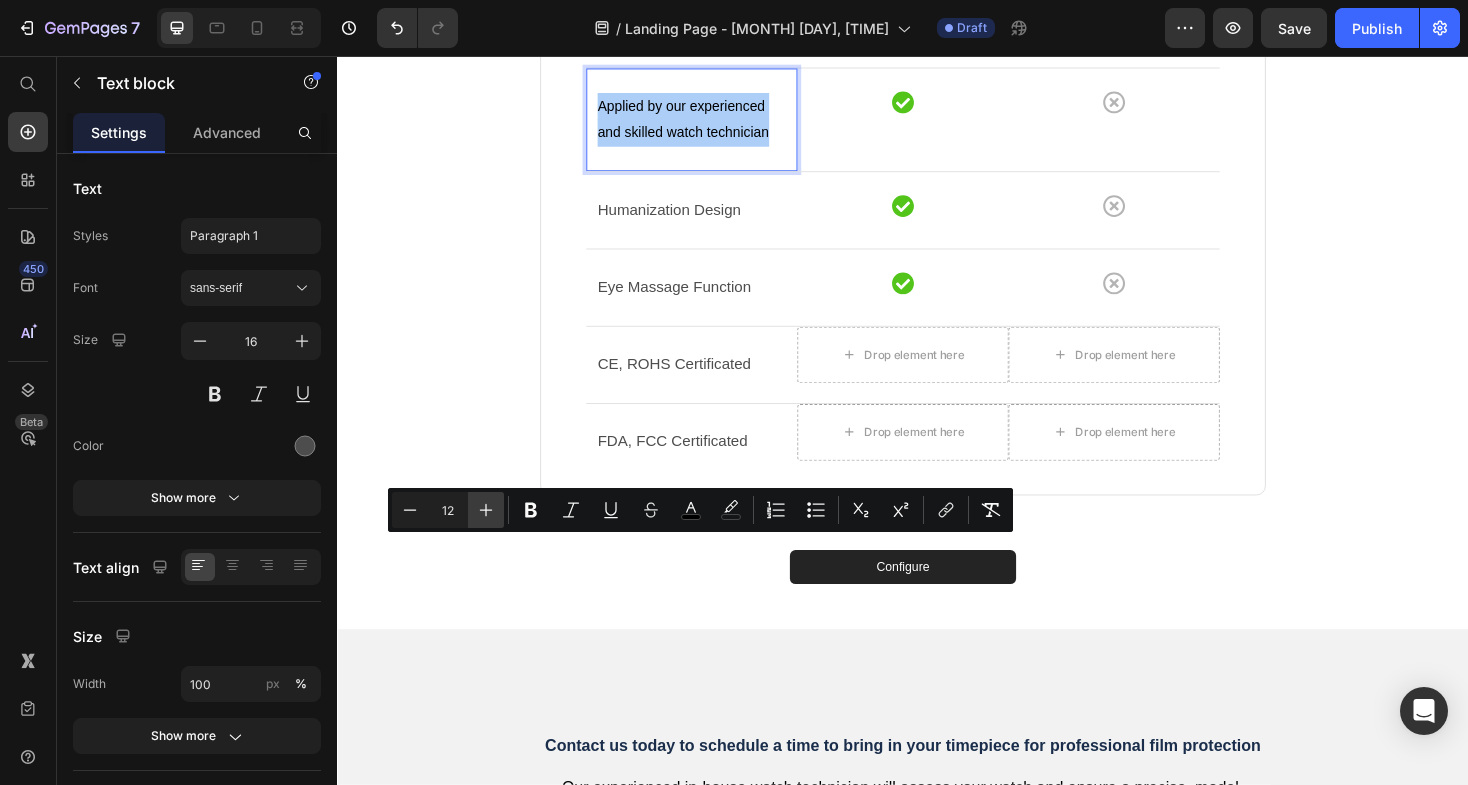 click 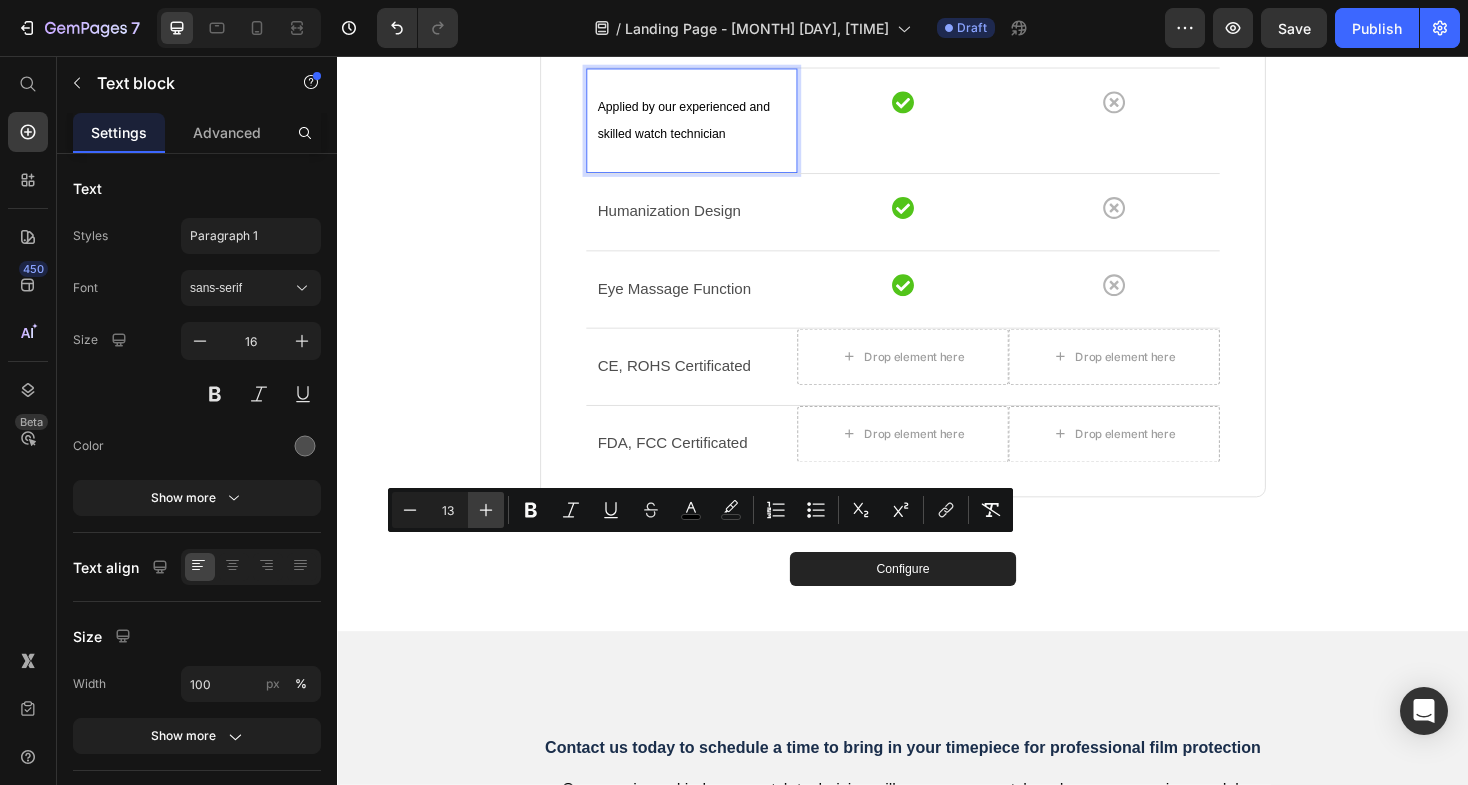 click 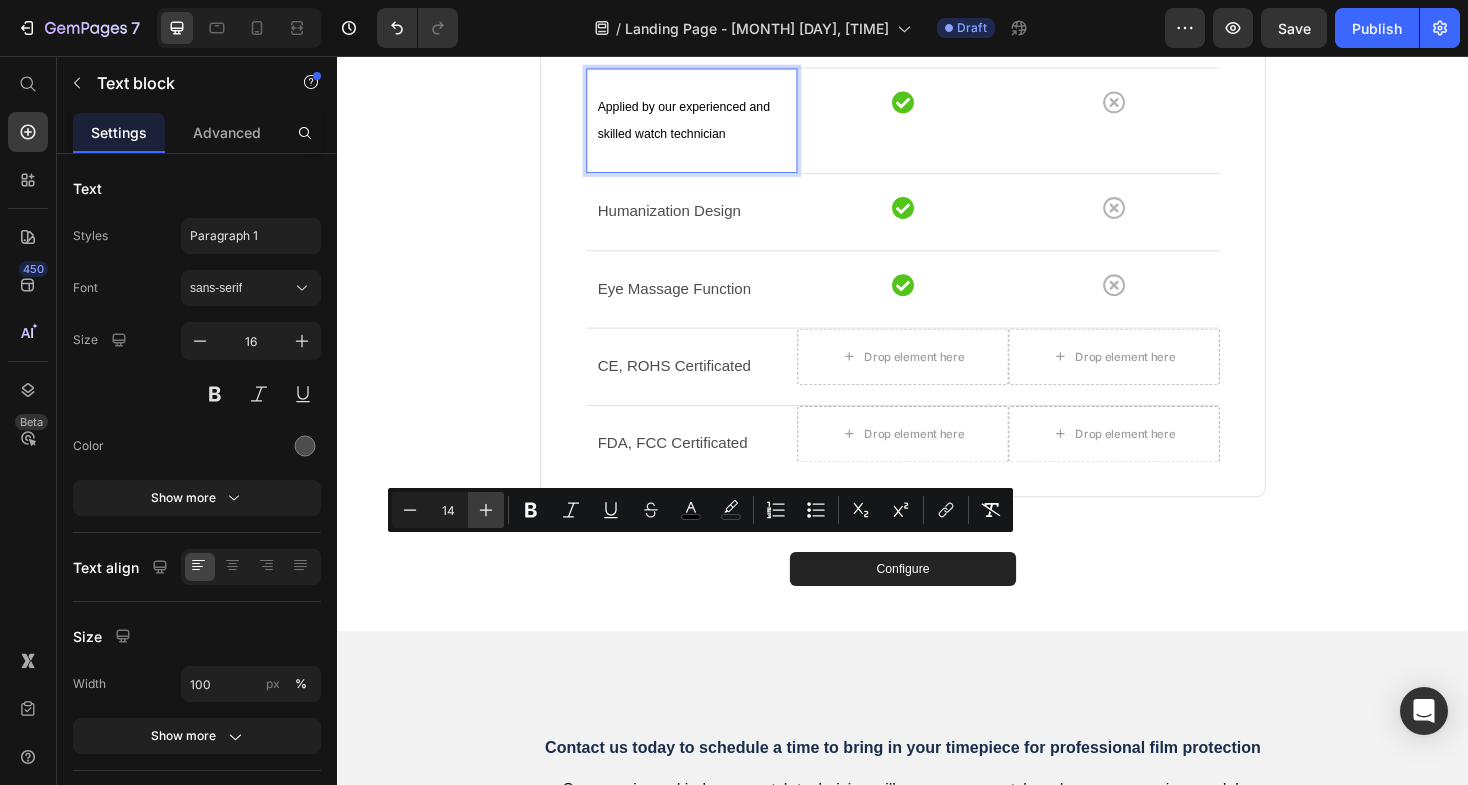 click 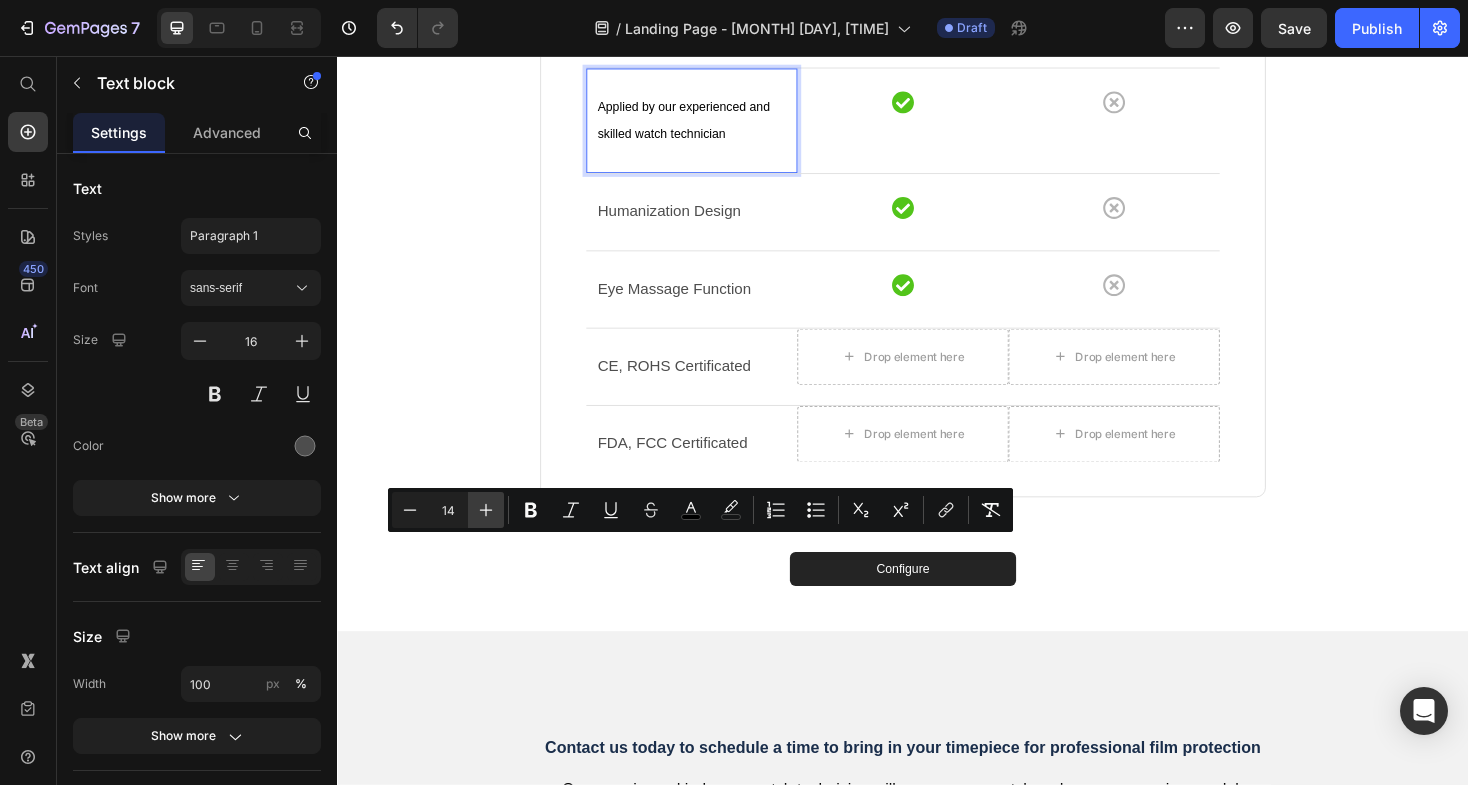 type on "15" 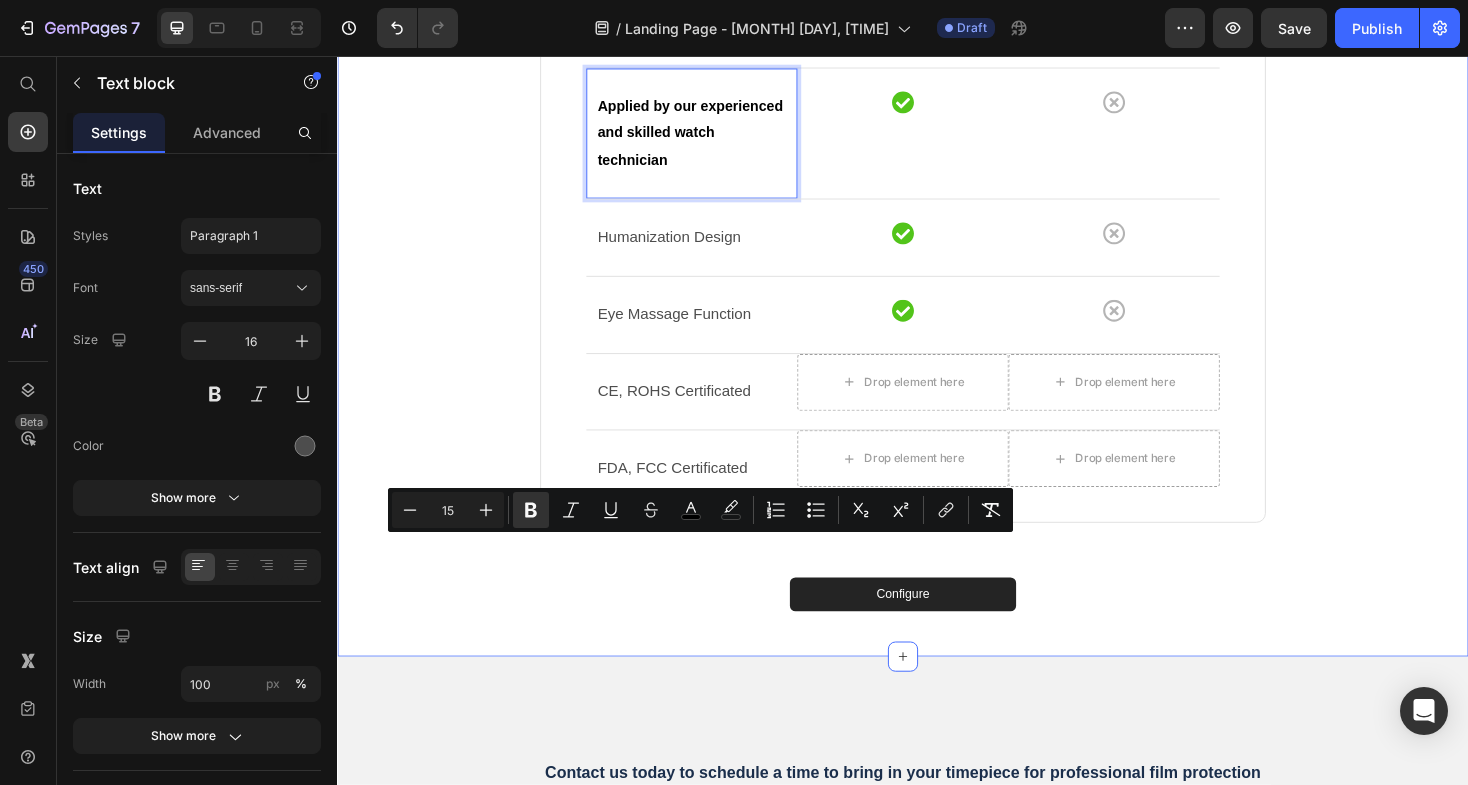 click on "Why Select Our Film Protection?   Our  system   is   based  on preserving what you  care about : the  appearance , integrity, and  lifespan  of your  watch . No one  actuallyopposes  care ;   it   is   what  enhances  our   beloved   possessions .  Our   watch film protection  securely   safeguards  your  timepiece   so   that  you  can enjoy its  beauty  without worry.  It's   more   than   just  protection ;  it 's assurance of  prolonged   delight . Heading
Drop element here Our Film Text block Other Films Text block Row Row Application tailored to your specific watch model Text block
Icon
Icon Row Row A smooth finish that retains the natural look Text block
Icon
Icon Row Row Applied by our experienced and skilled watch technician Text block   0
Icon
Icon Row Row Humanization Design Text block
Icon
Icon Row Row Eye Massage Function Text block
Row" at bounding box center (937, 54) 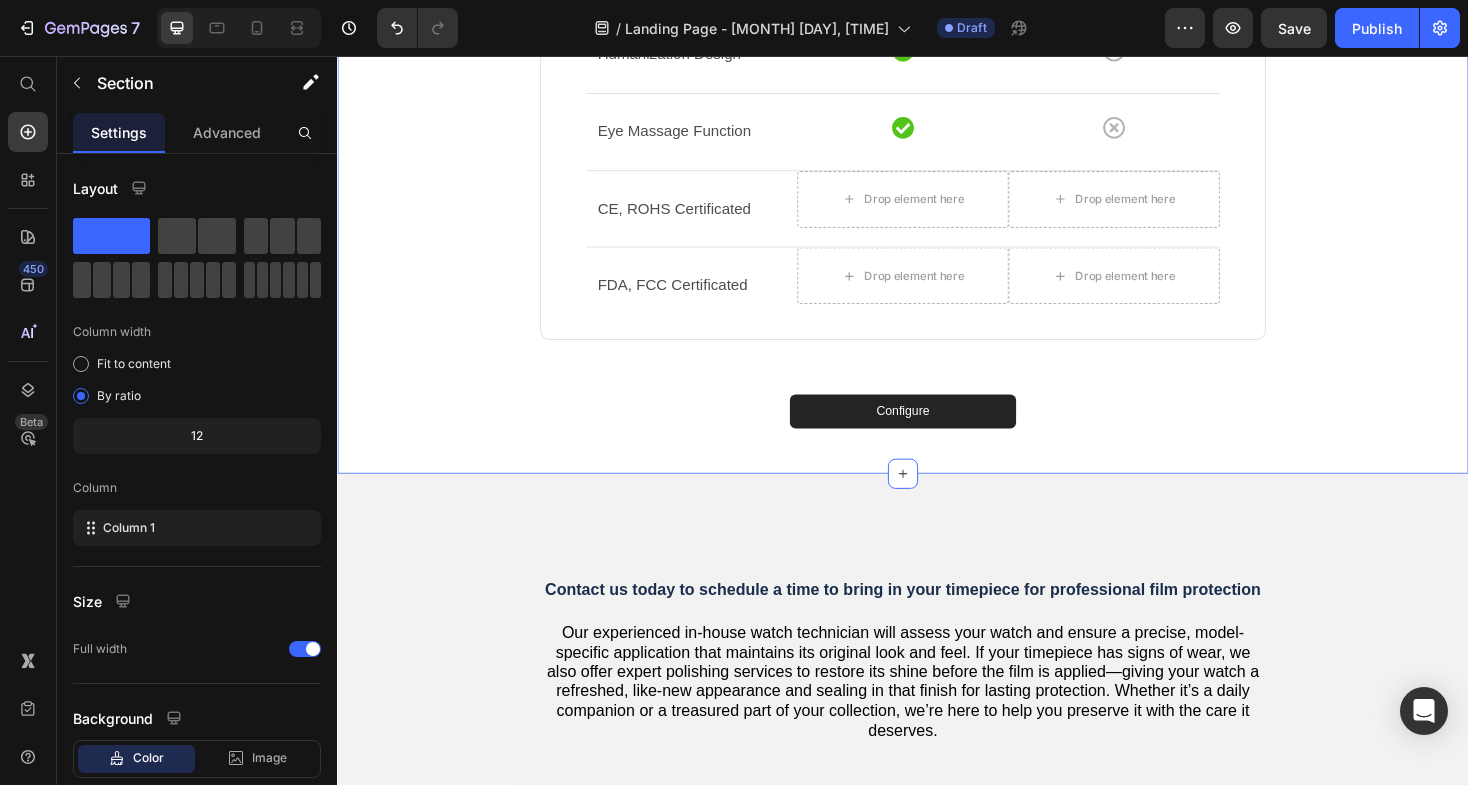 scroll, scrollTop: 3167, scrollLeft: 0, axis: vertical 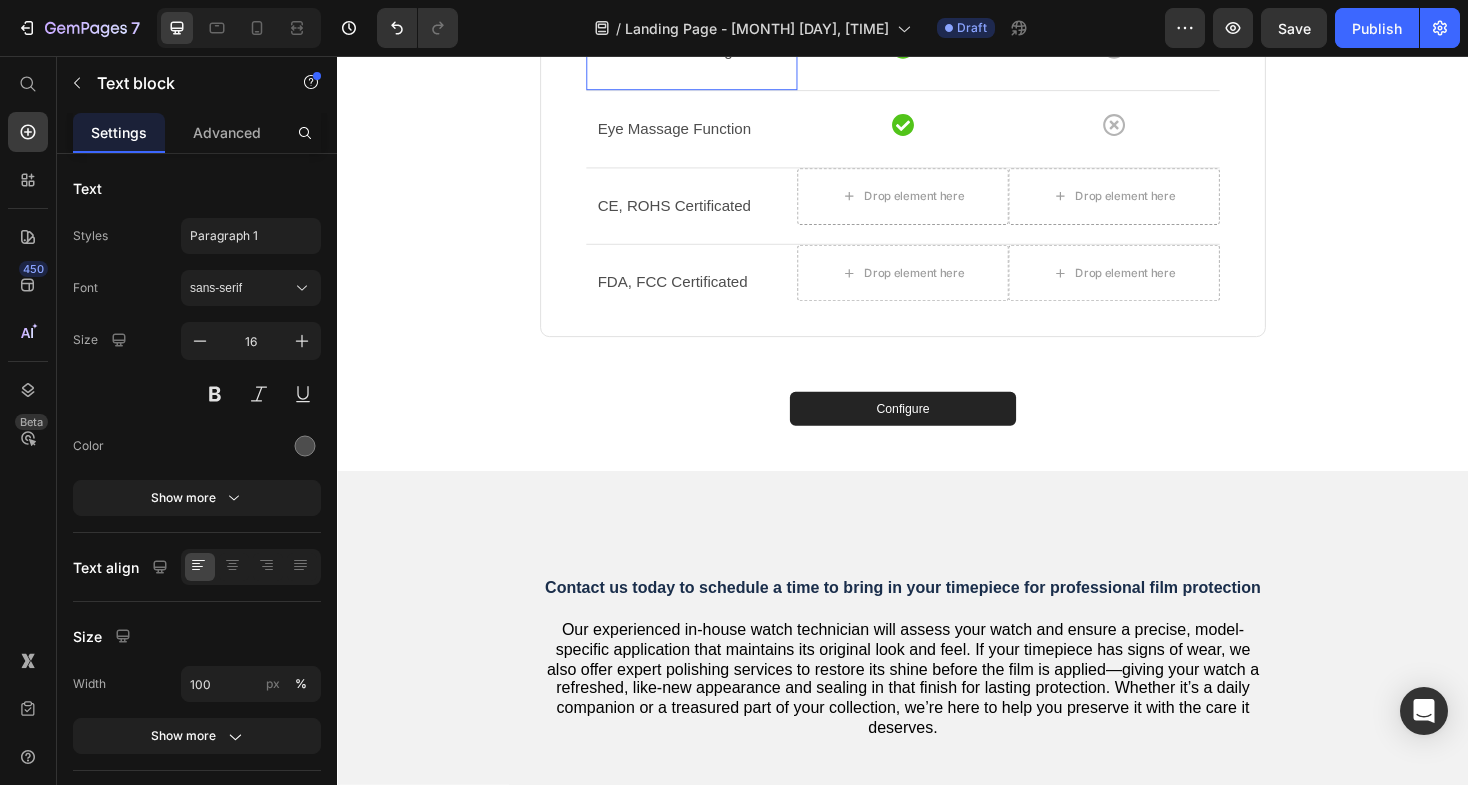 click on "Humanization Design" at bounding box center [713, 51] 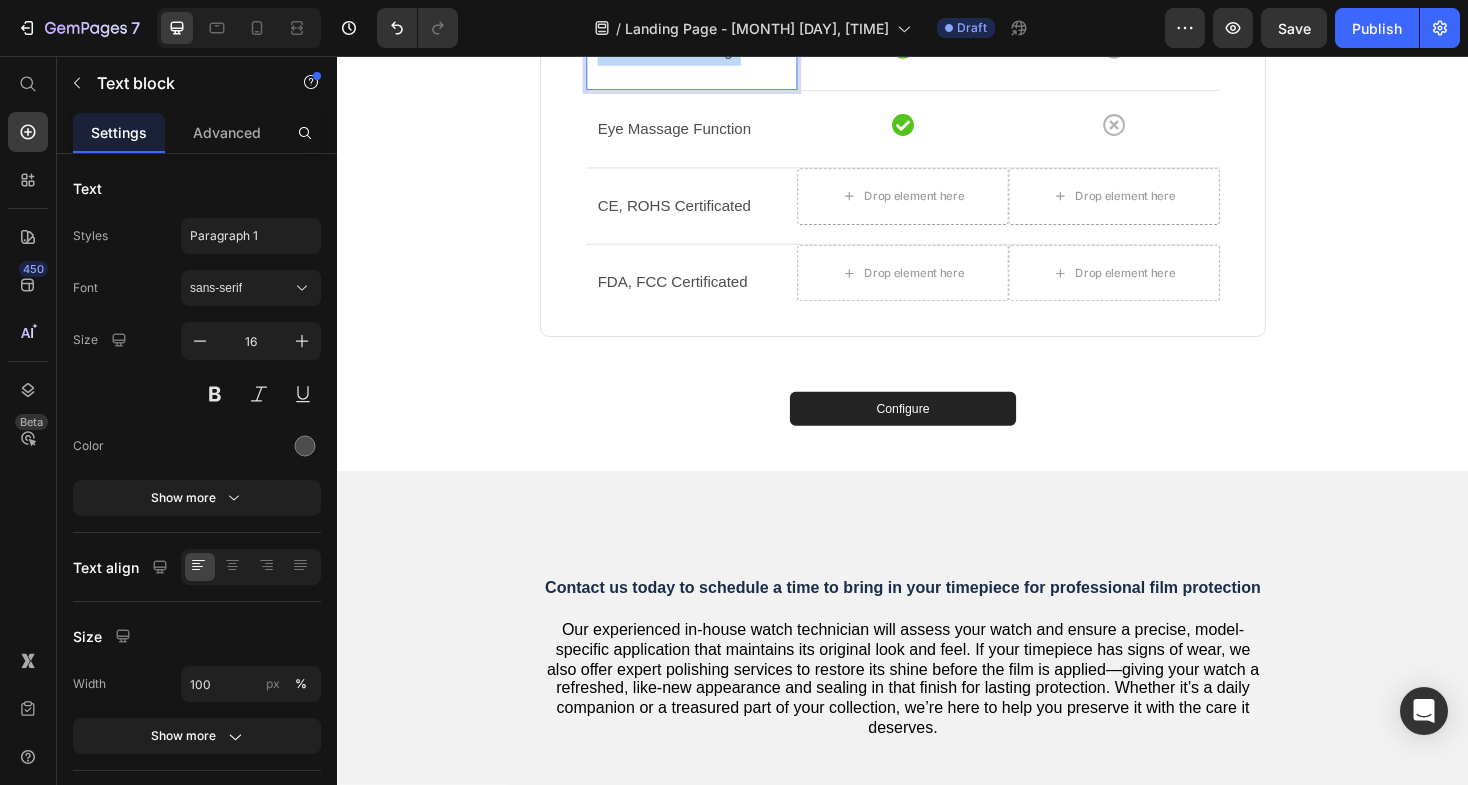click on "Humanization Design" at bounding box center (713, 51) 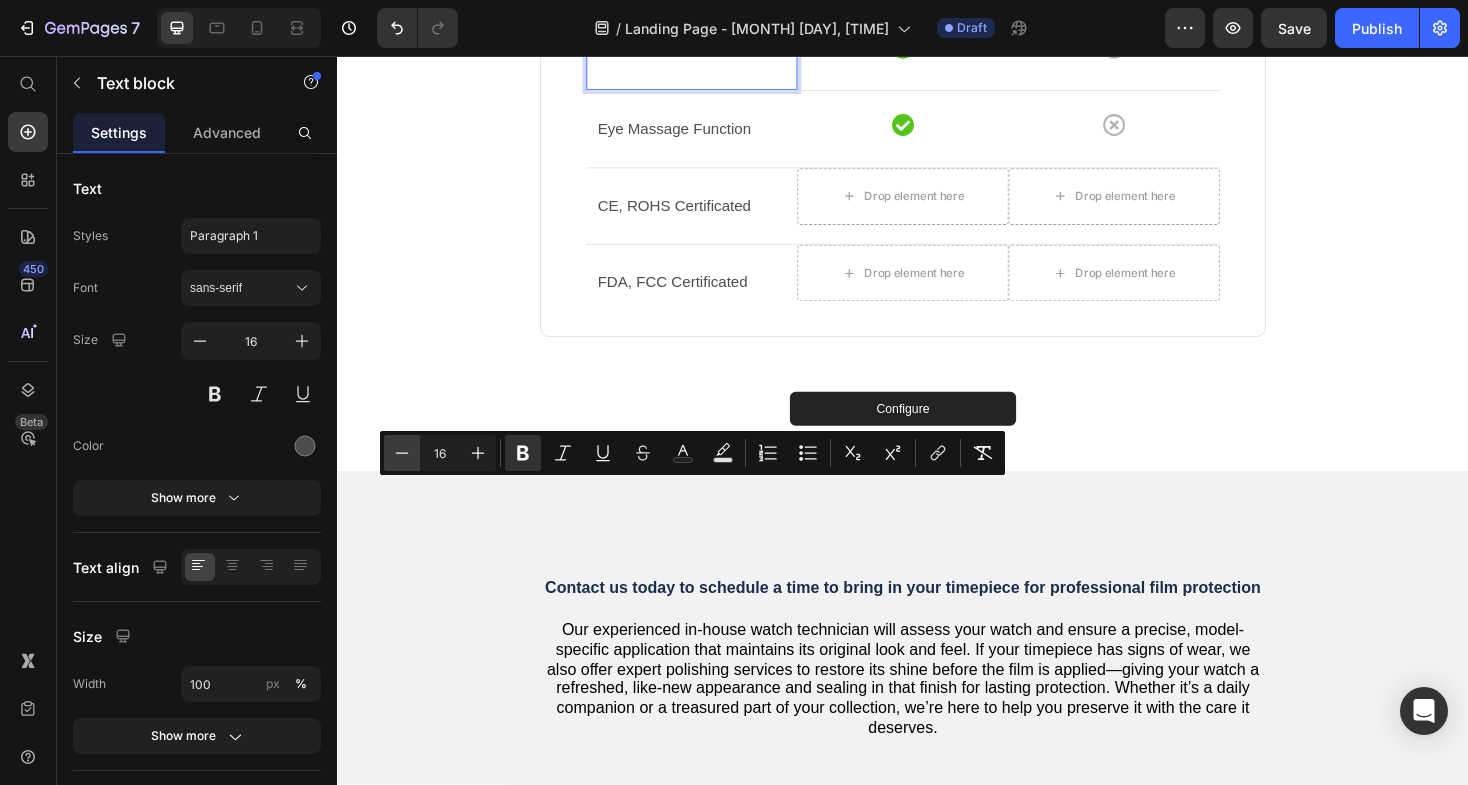 click 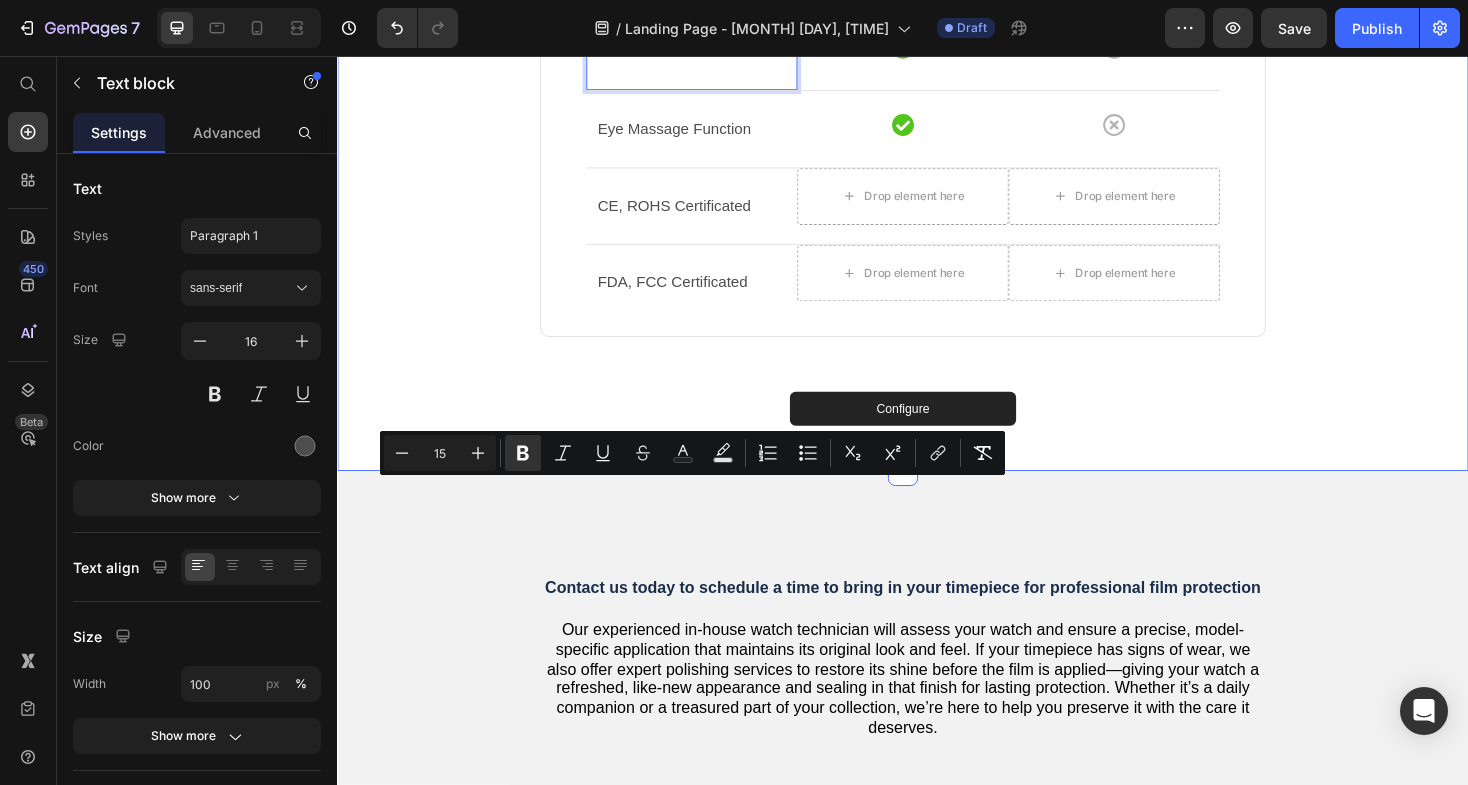 click on "Why Select Our Film Protection?   Our  system   is   based  on preserving what you  care about : the  appearance , integrity, and  lifespan  of your  watch . No one  actuallyopposes  care ;   it   is   what  enhances  our   beloved   possessions .  Our   watch film protection  securely   safeguards  your  timepiece   so   that  you  can enjoy its  beauty  without worry.  It's   more   than   just  protection ;  it 's assurance of  prolonged   delight . Heading
Drop element here Our Film Text block Other Films Text block Row Row Application tailored to your specific watch model Text block
Icon
Icon Row Row A smooth finish that retains the natural look Text block
Icon
Icon Row Row Applied by our experienced and skilled watch technician Text block
Icon
Icon Row Row Residue-Free Removal Text block   0
Icon
Icon Row Row Eye Massage Function Text block" at bounding box center (937, -143) 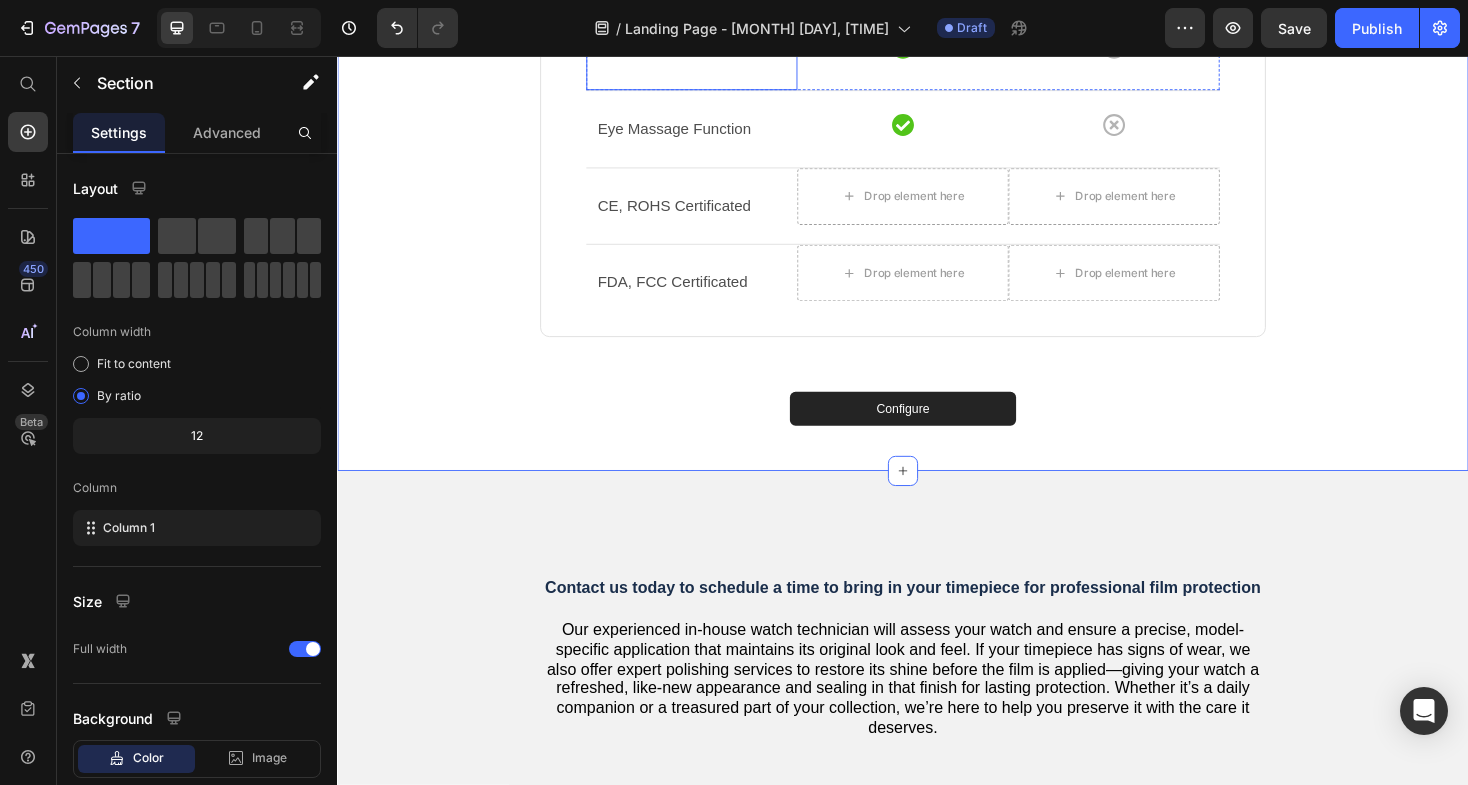 click on "Residue-Free Removal" at bounding box center [694, 50] 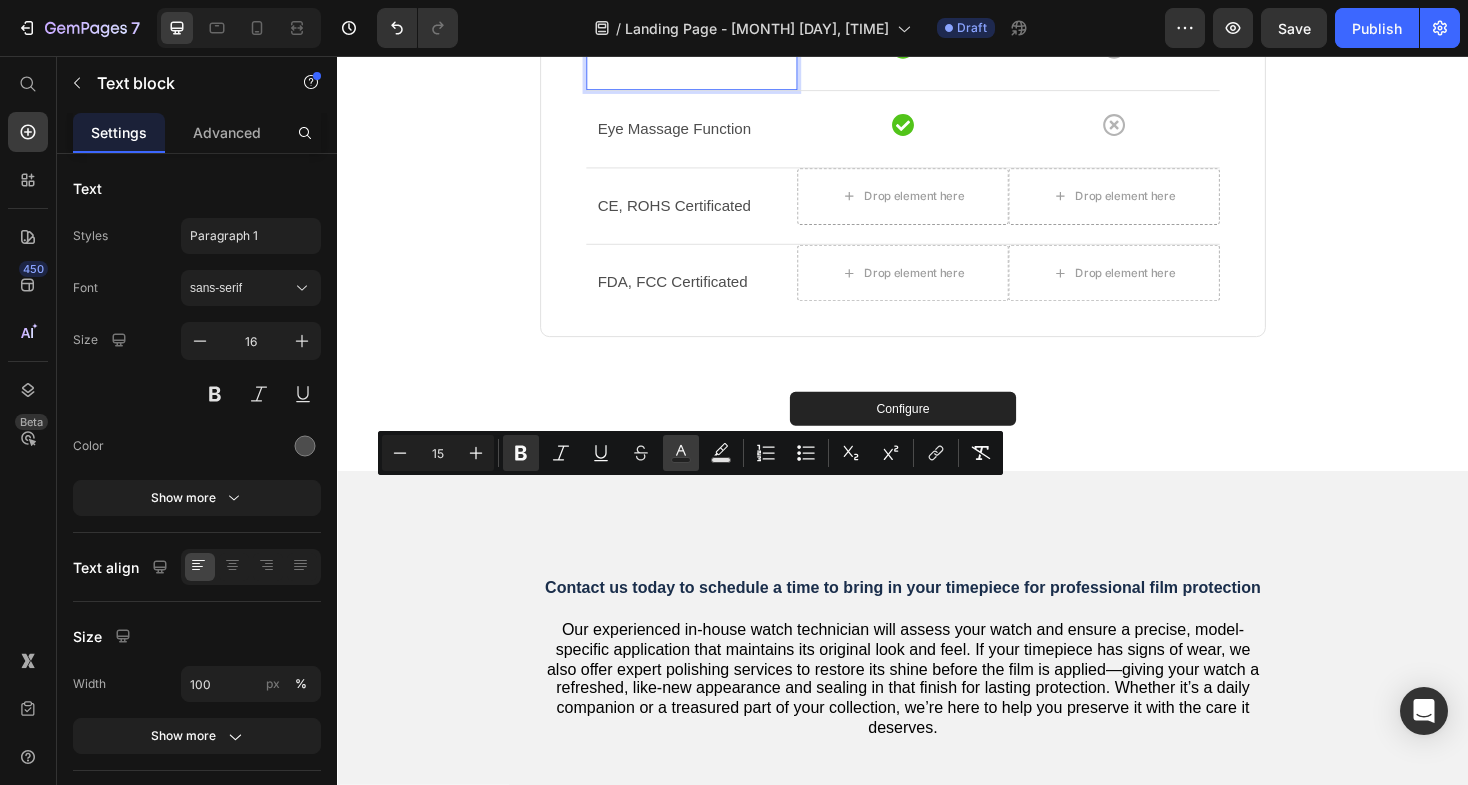 click 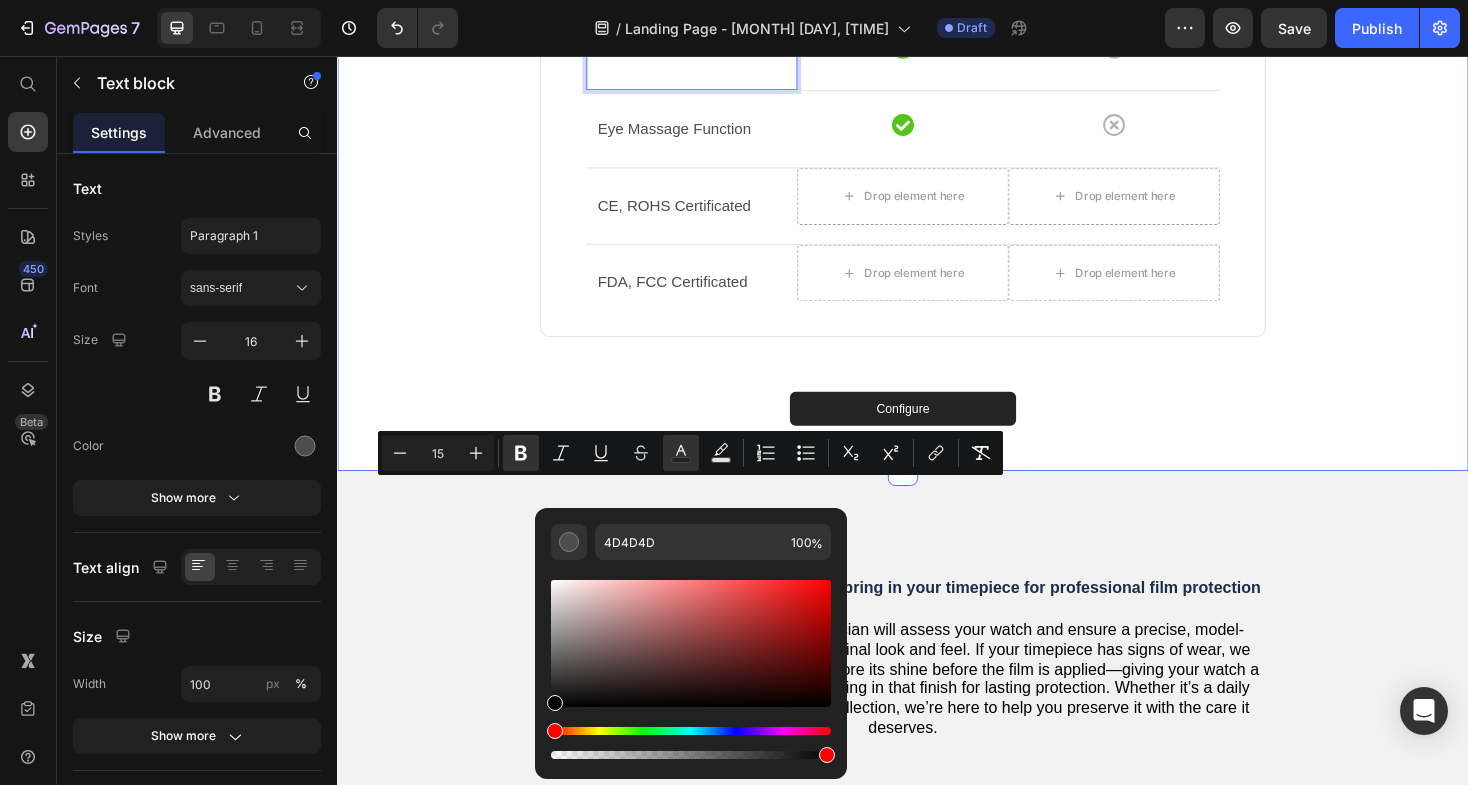 drag, startPoint x: 969, startPoint y: 736, endPoint x: 515, endPoint y: 773, distance: 455.50522 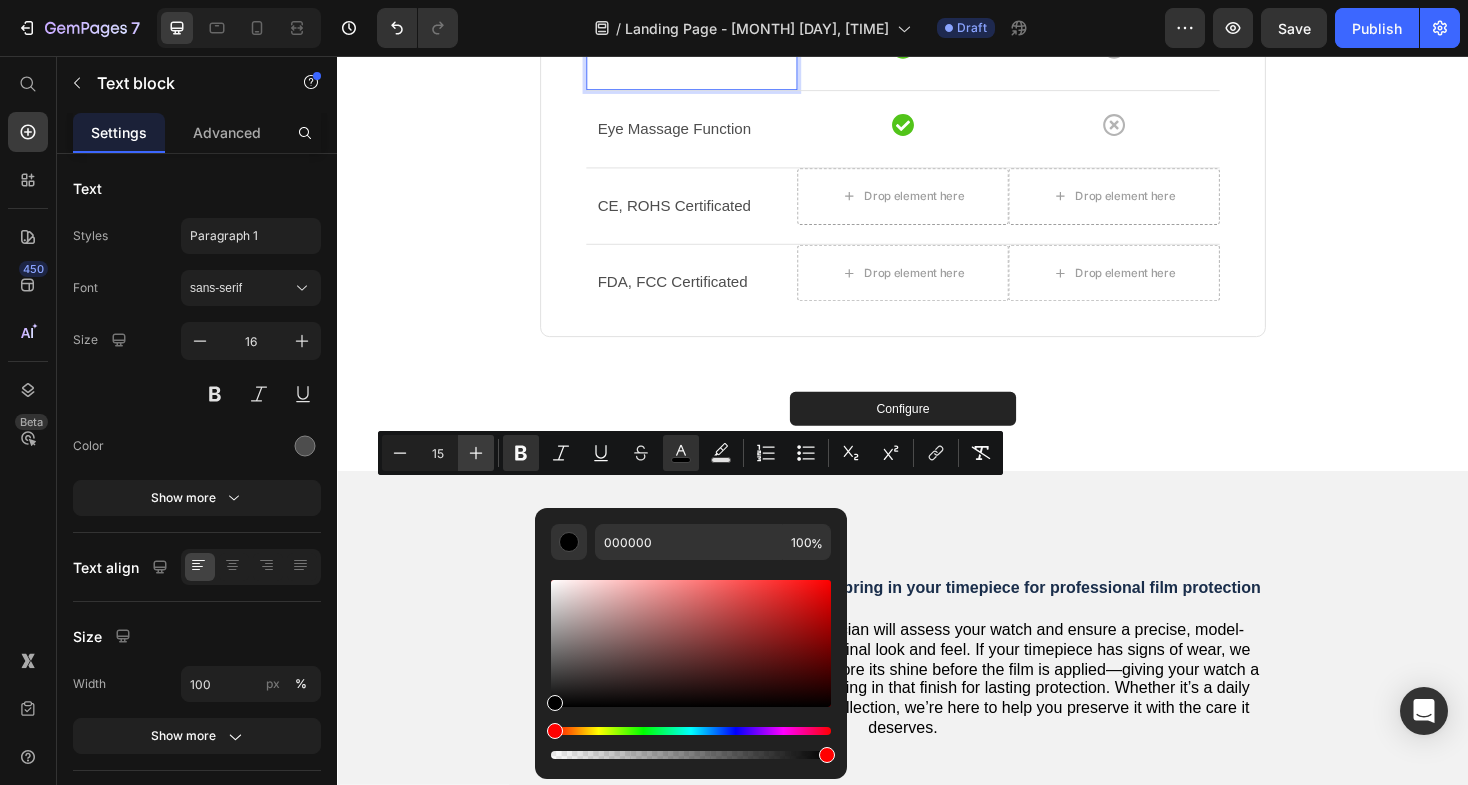 click 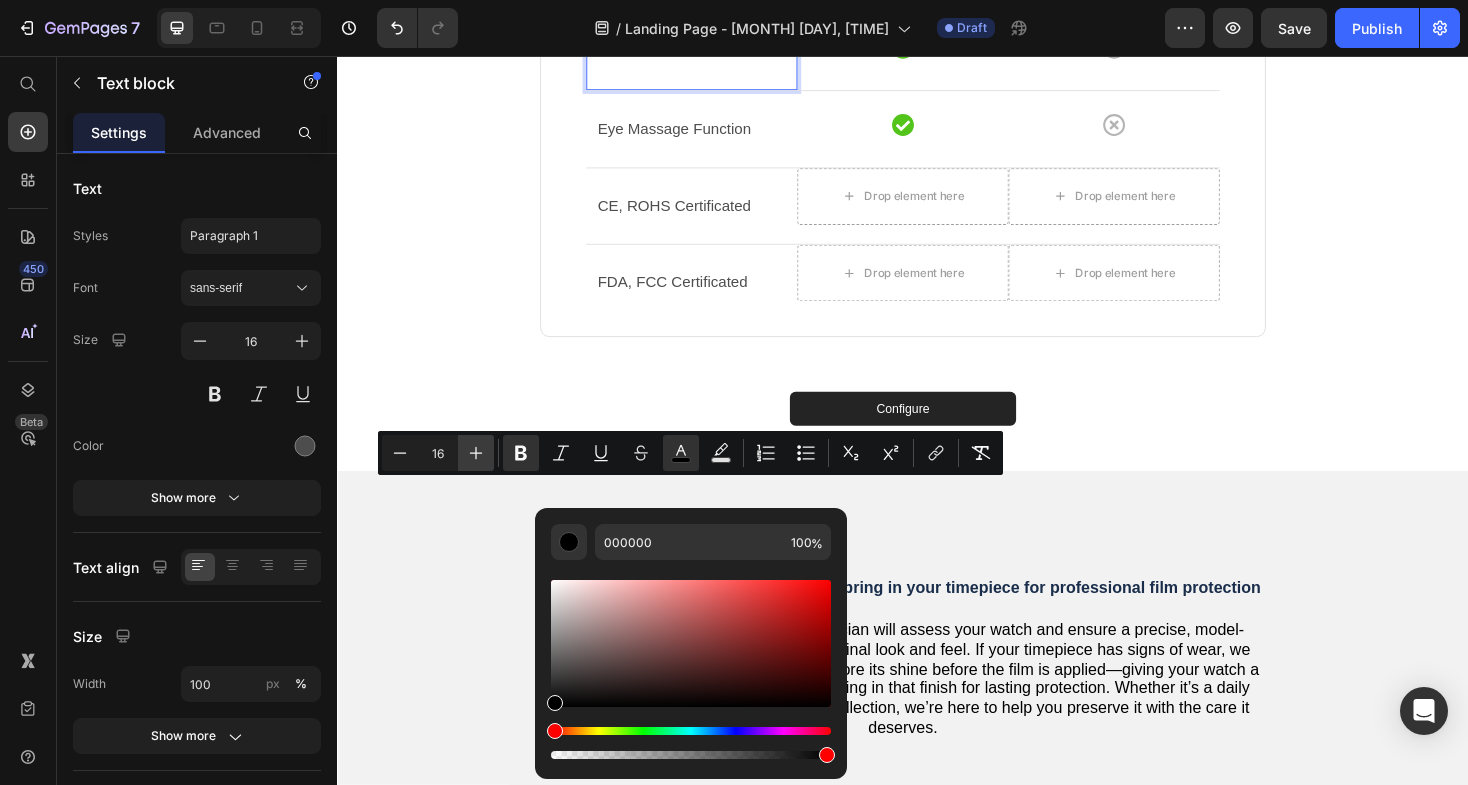 click 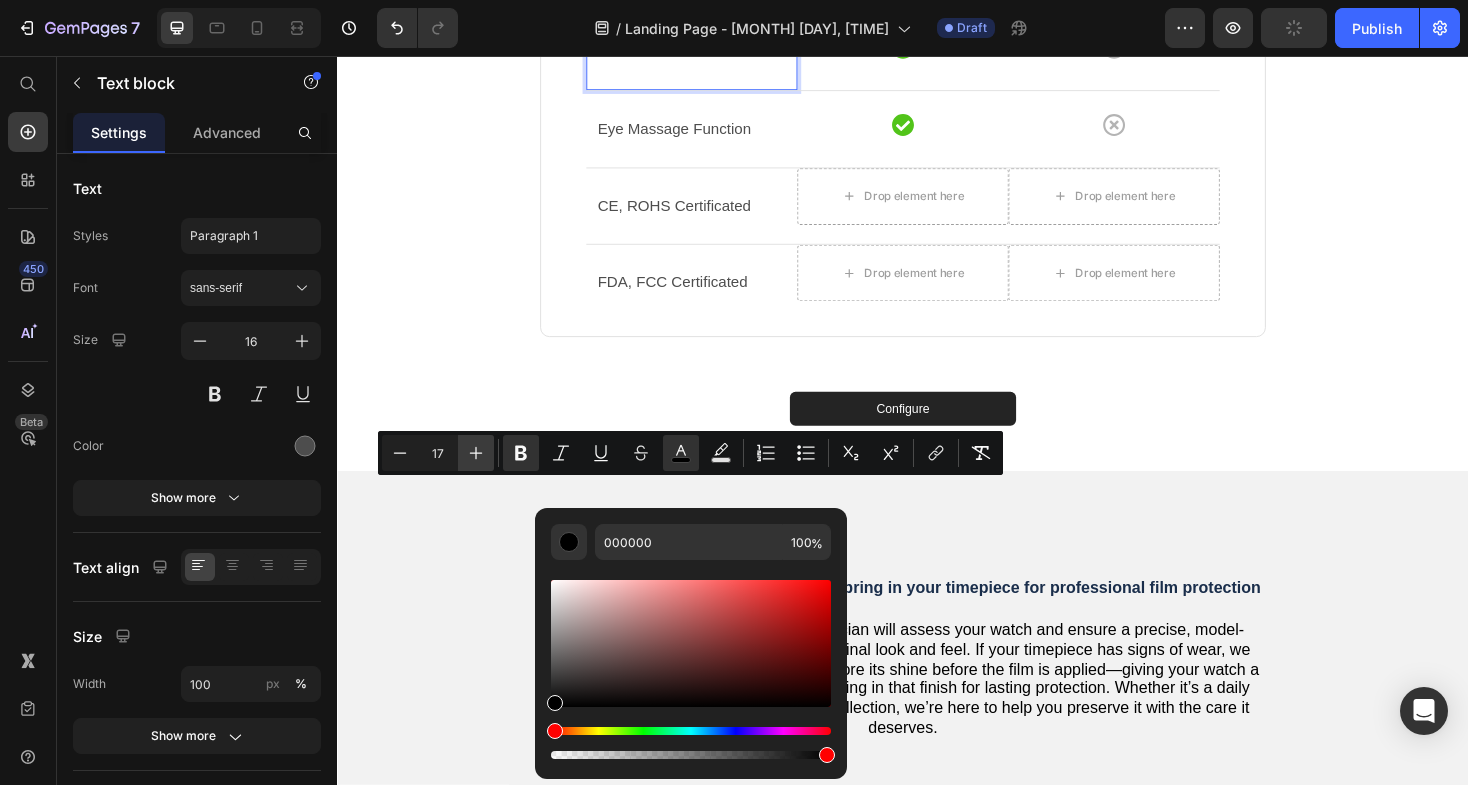 click 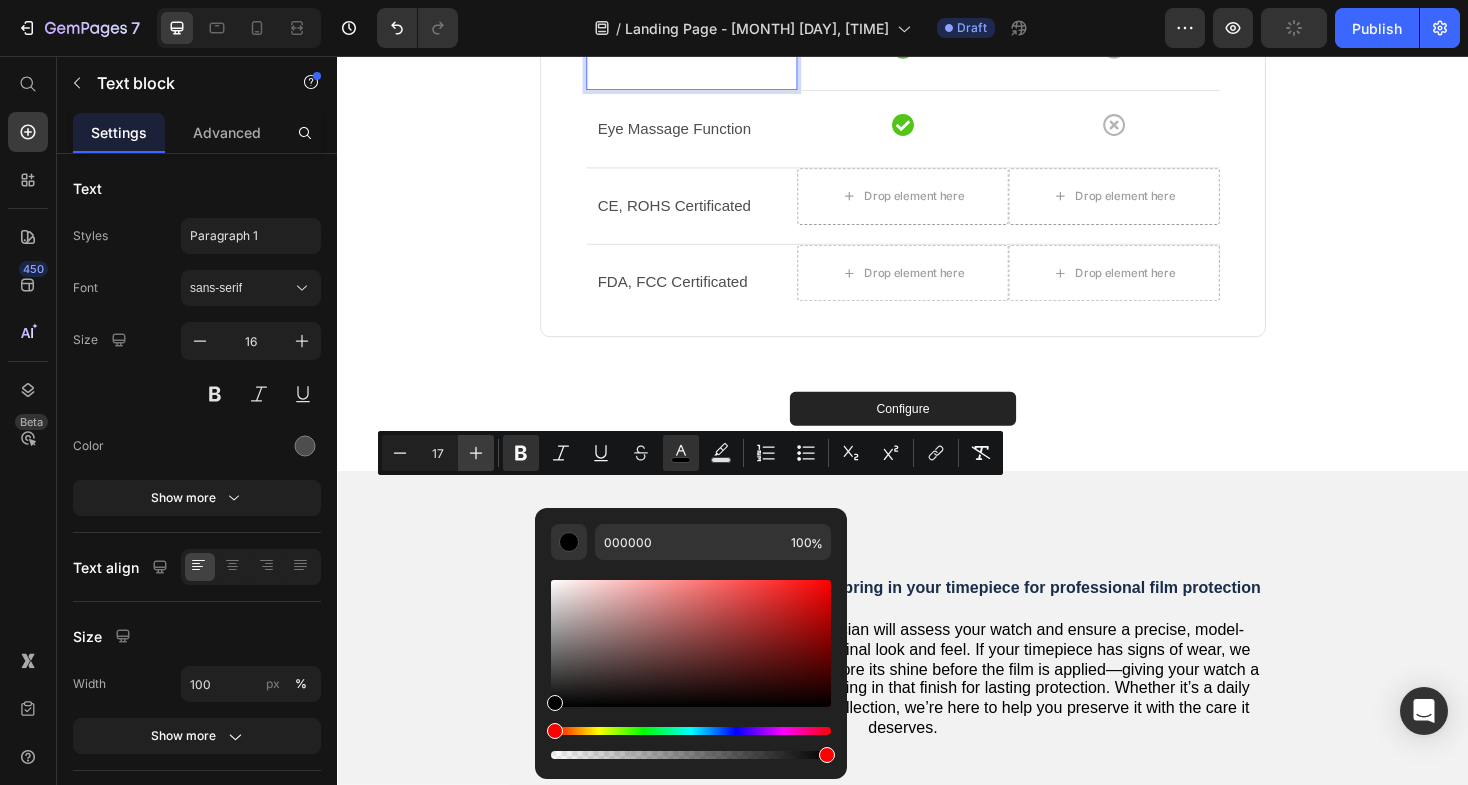 type on "18" 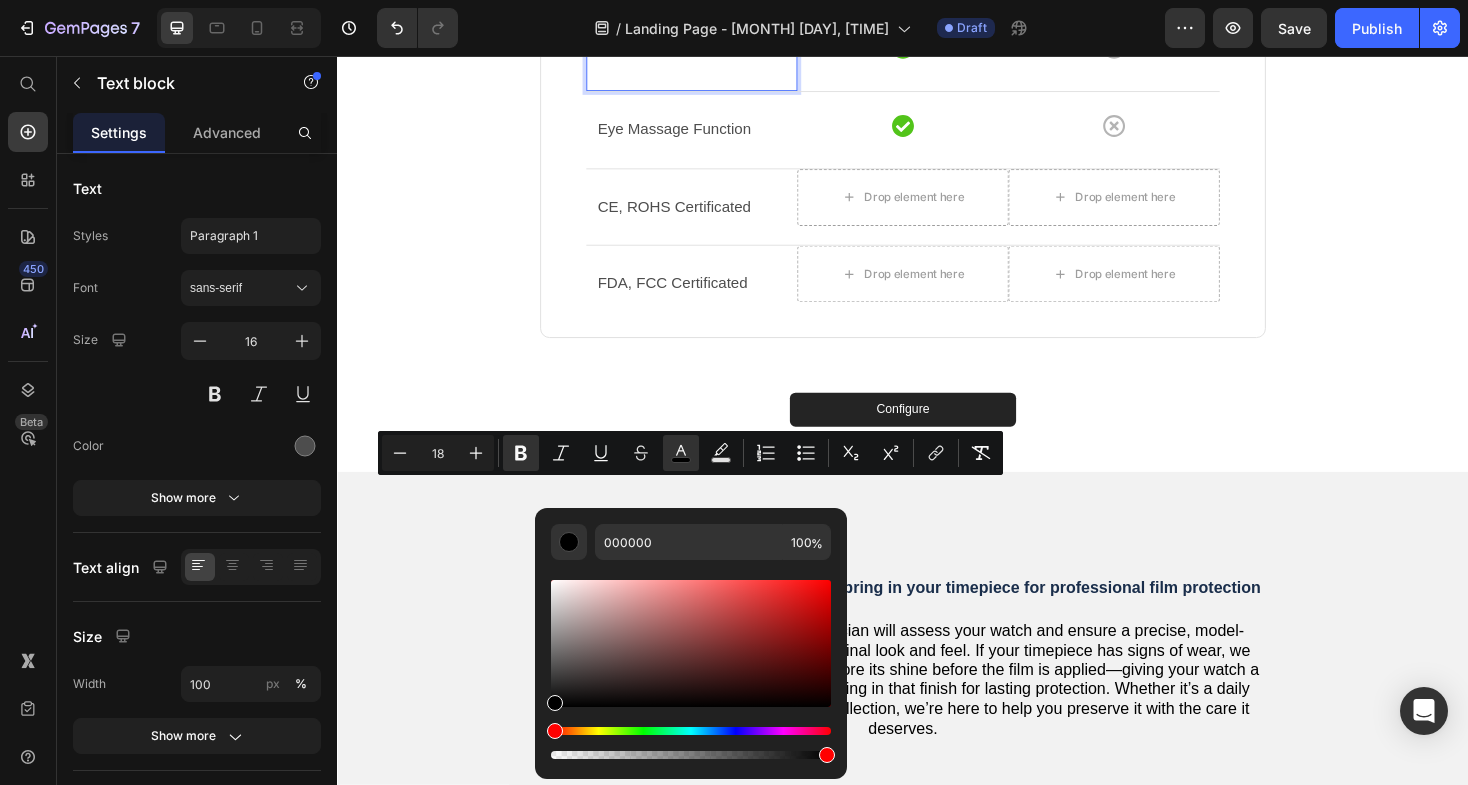 click on "Applied by our experienced and skilled watch technician" at bounding box center (713, -59) 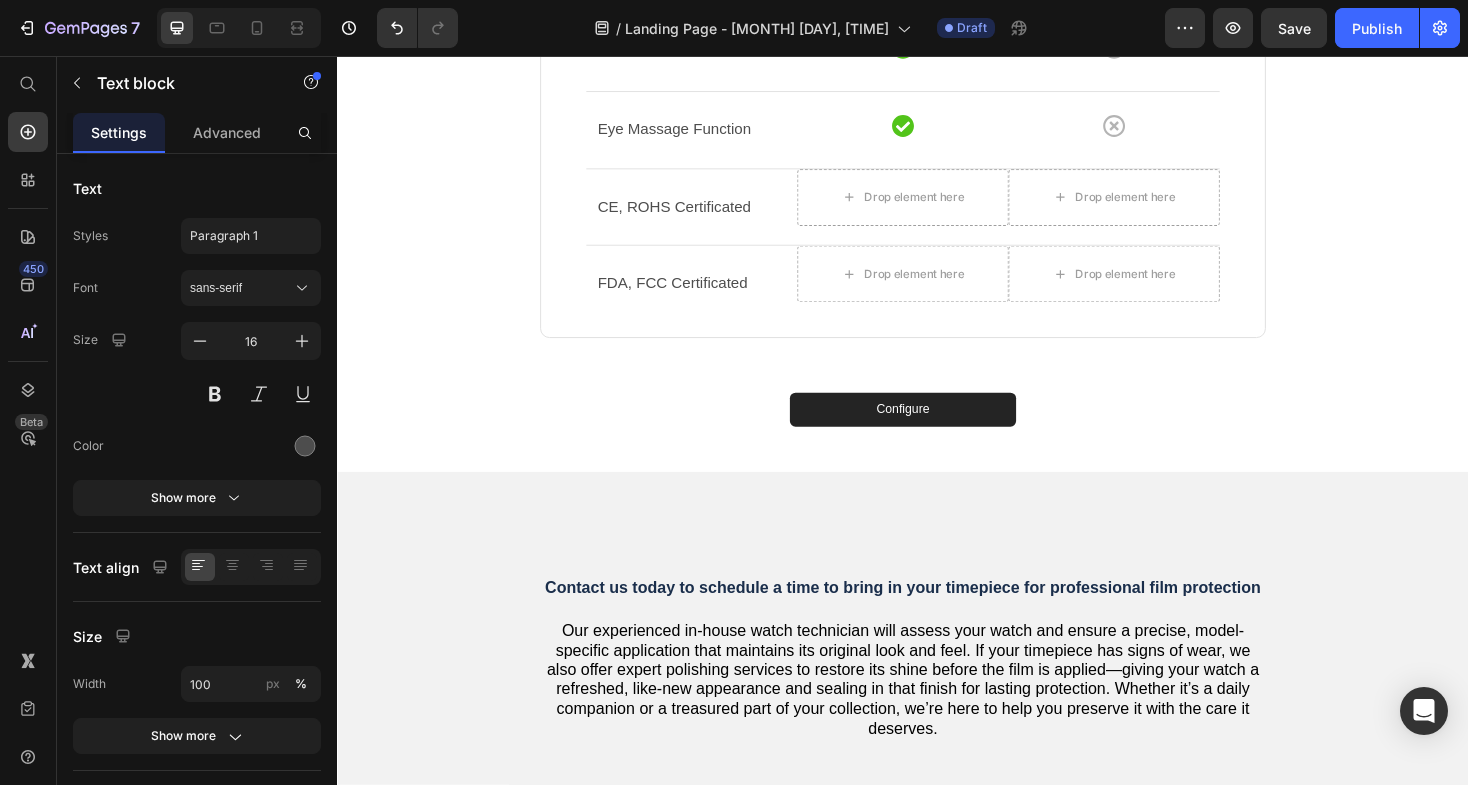 click on "Applied by our experienced and skilled watch technician" at bounding box center [713, -59] 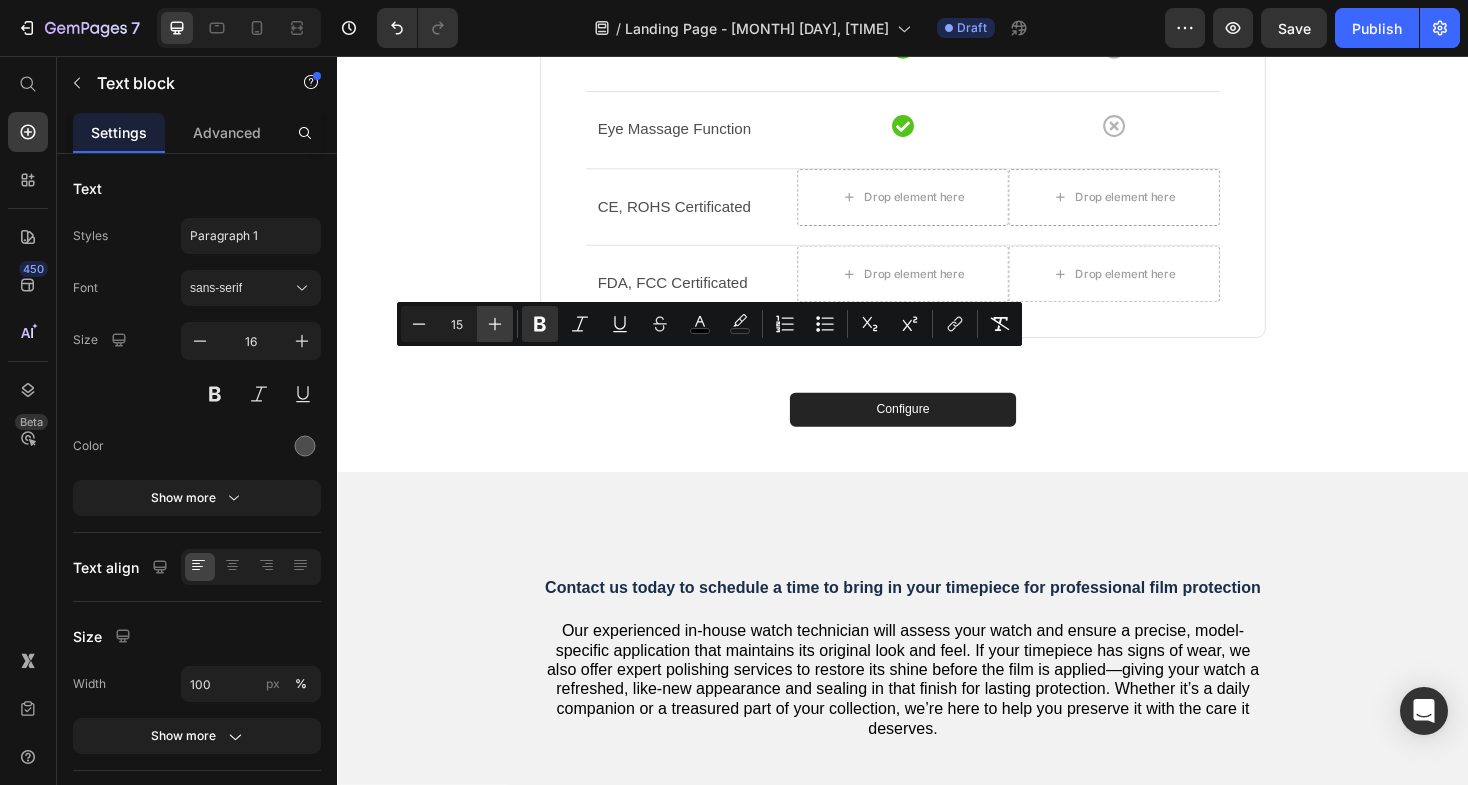 click 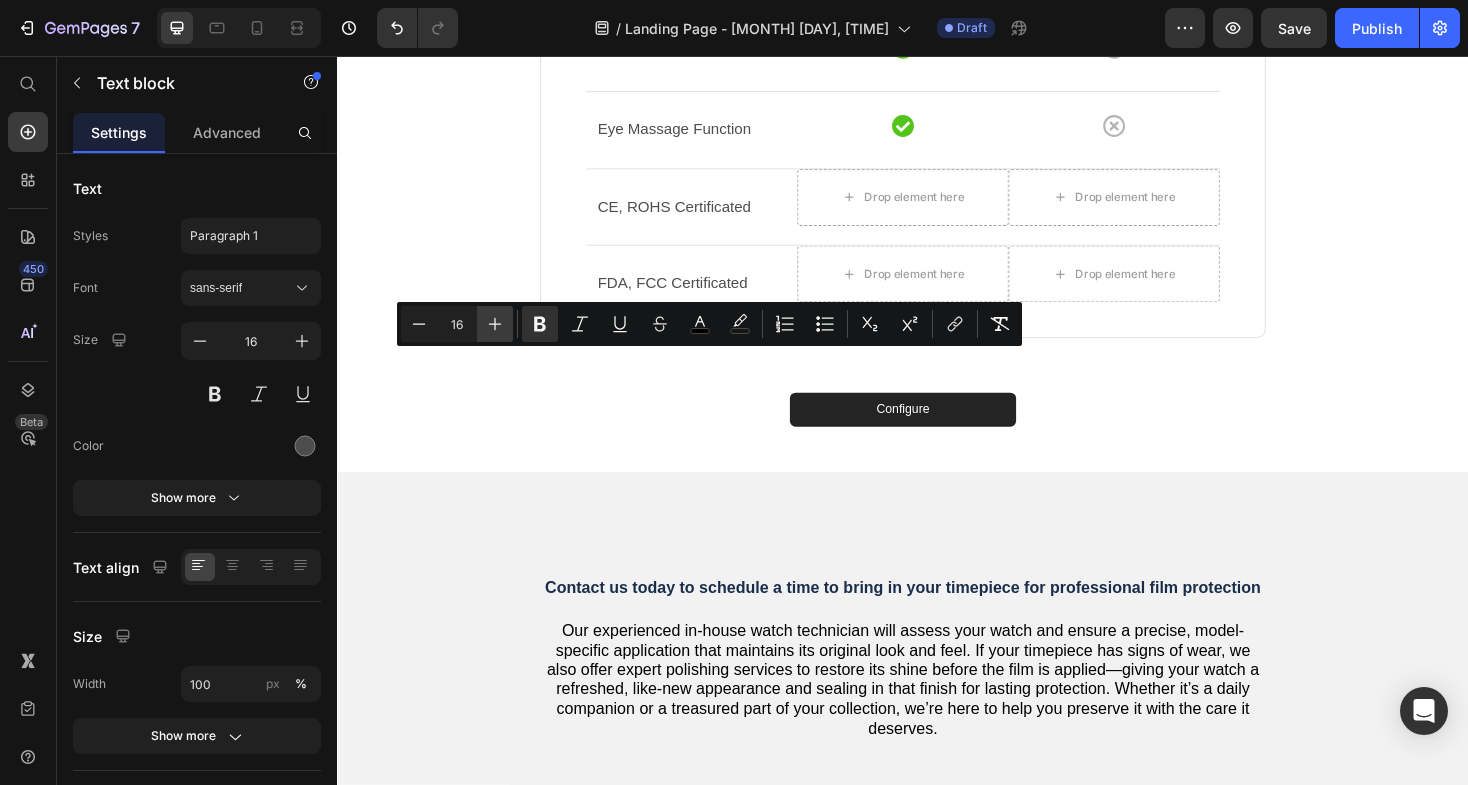 click 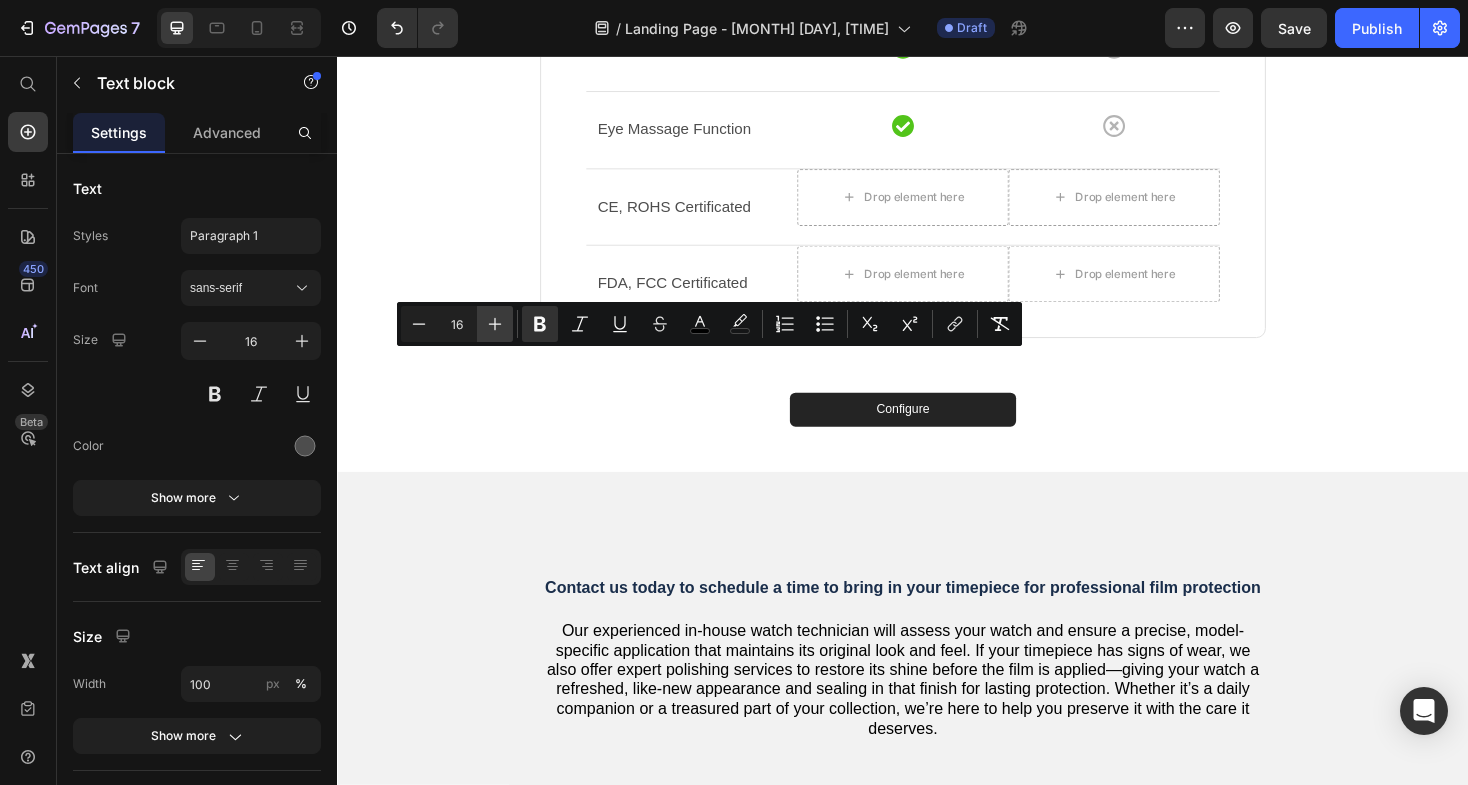type on "17" 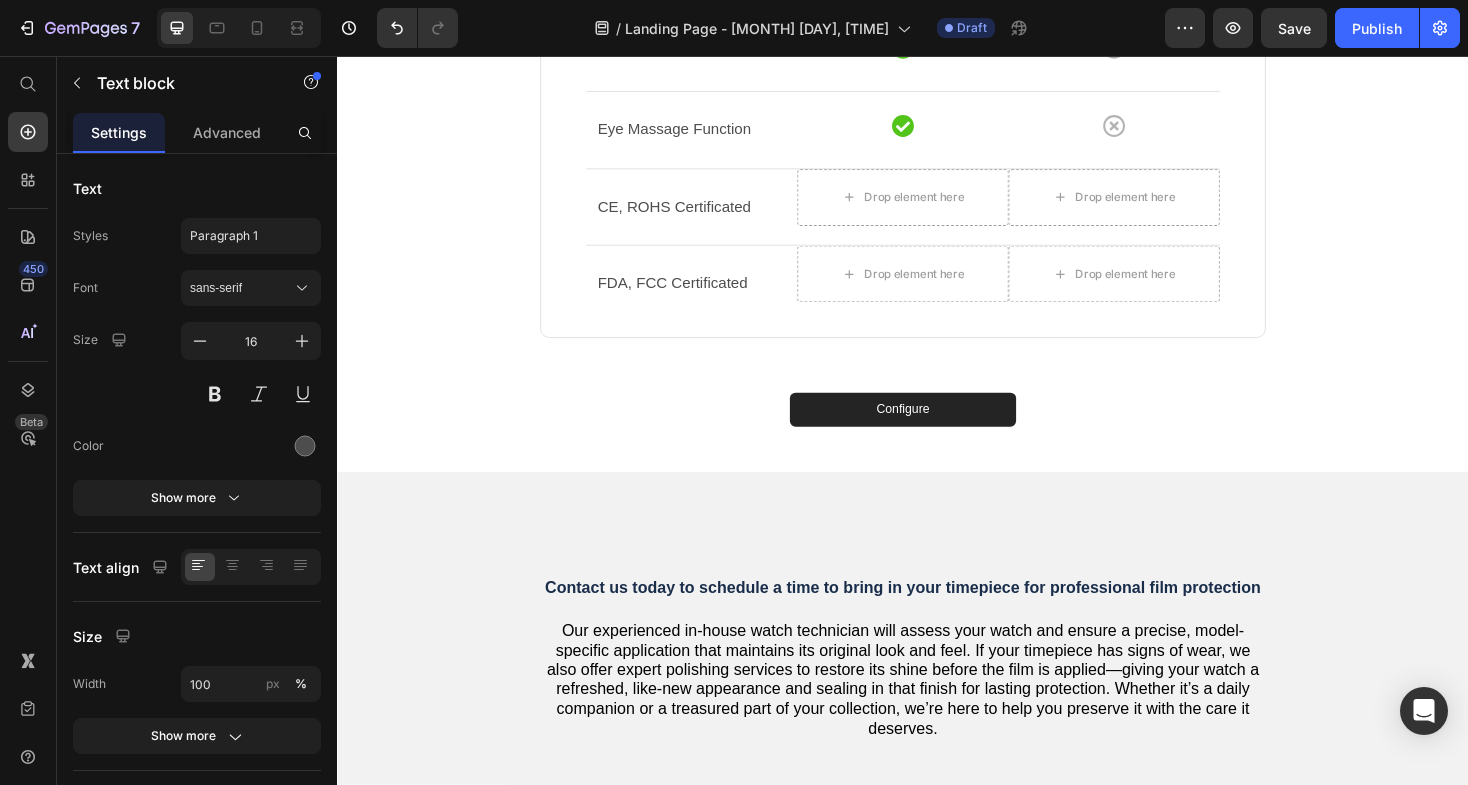 click on "A smooth finish that retains the natural look" at bounding box center (712, -185) 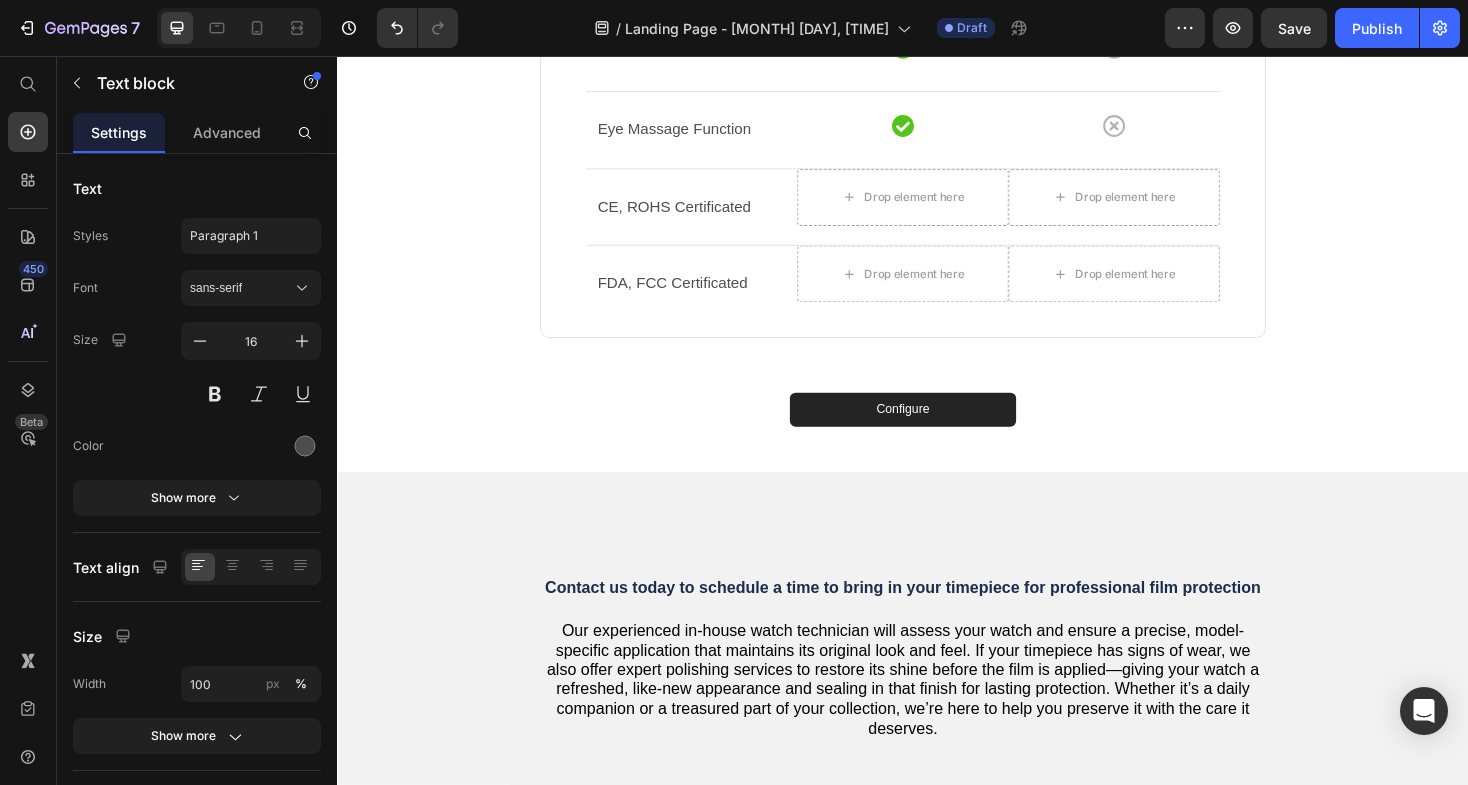 click on "A smooth finish that retains the natural look" at bounding box center (712, -185) 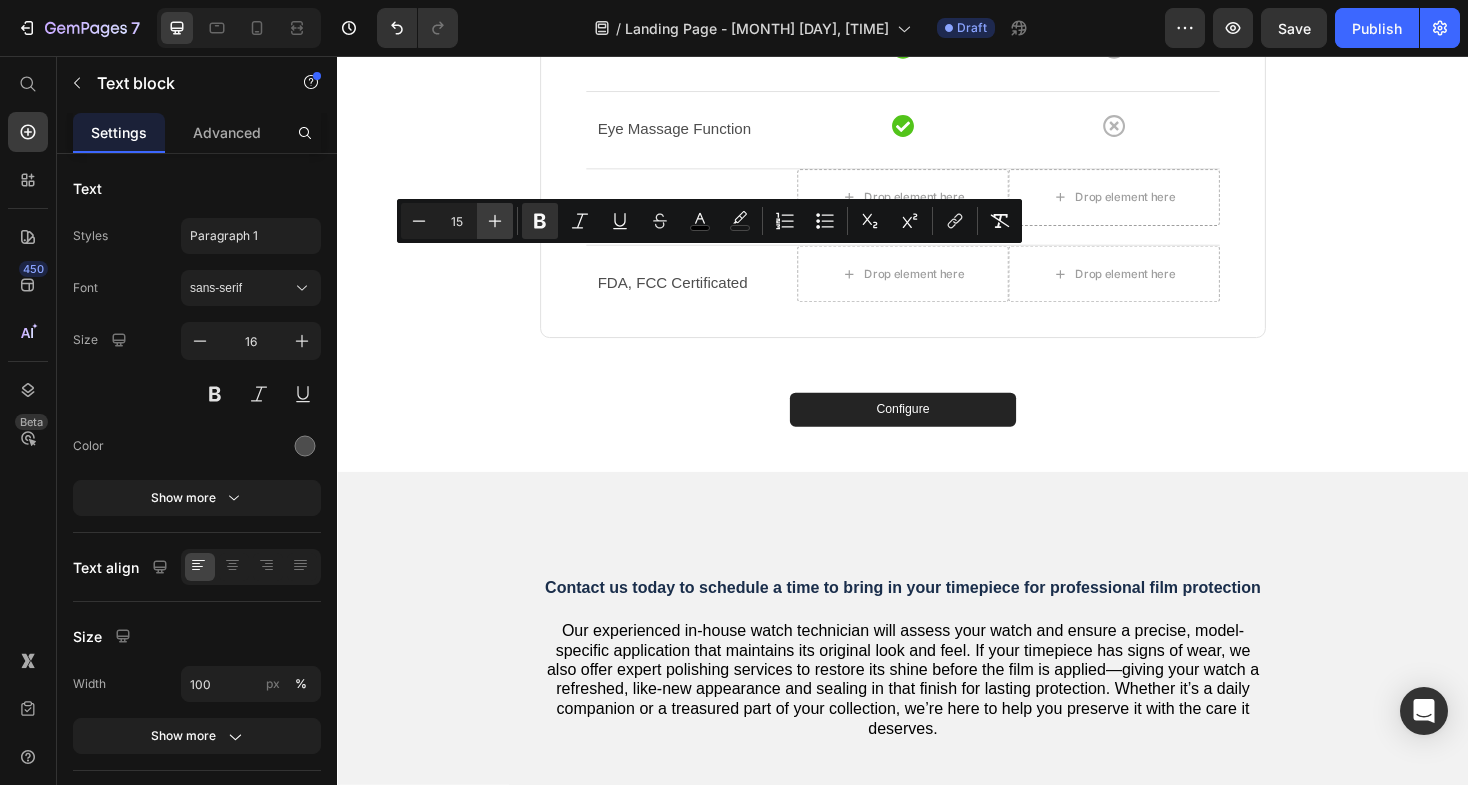 click on "Plus" at bounding box center [495, 221] 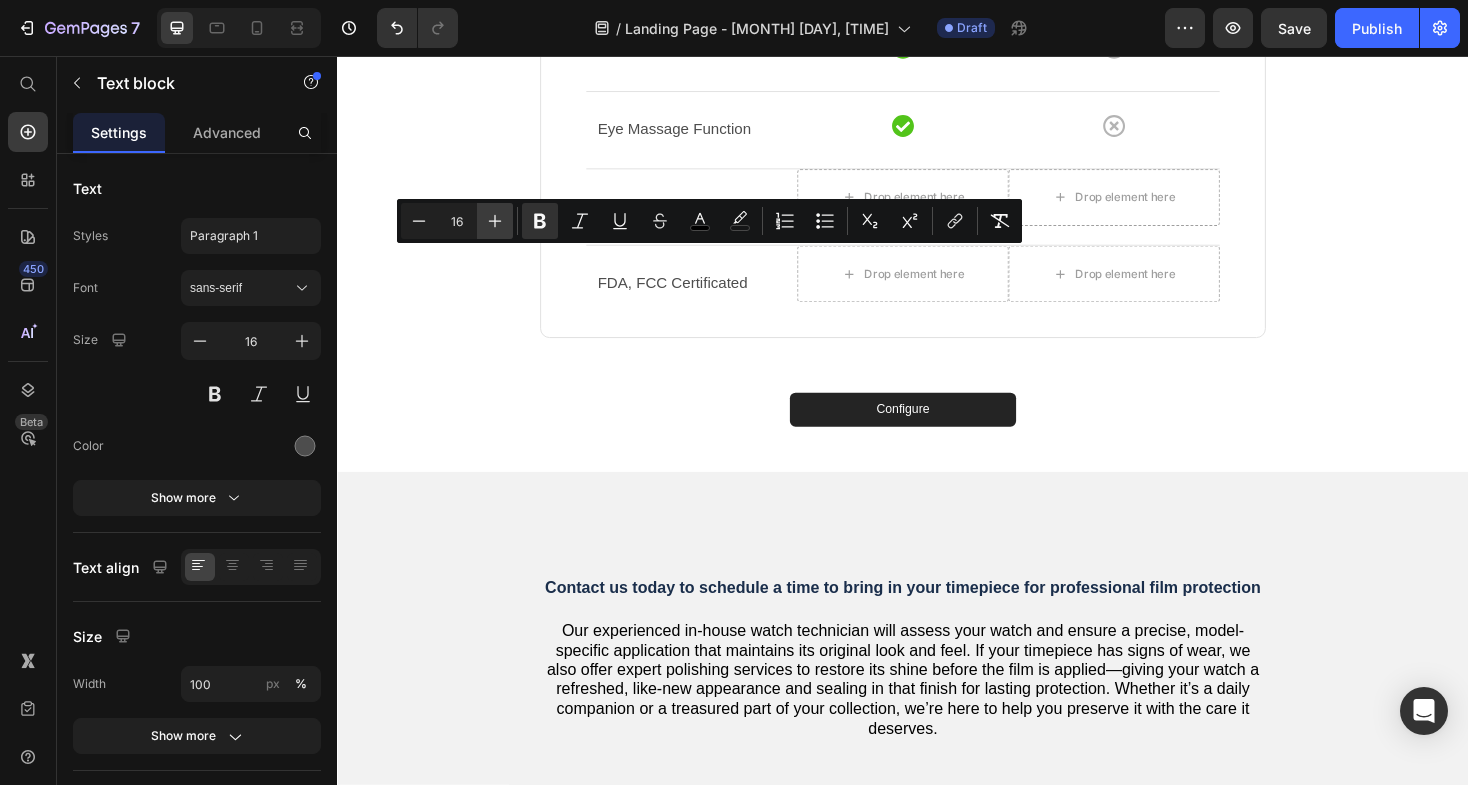 click on "Plus" at bounding box center [495, 221] 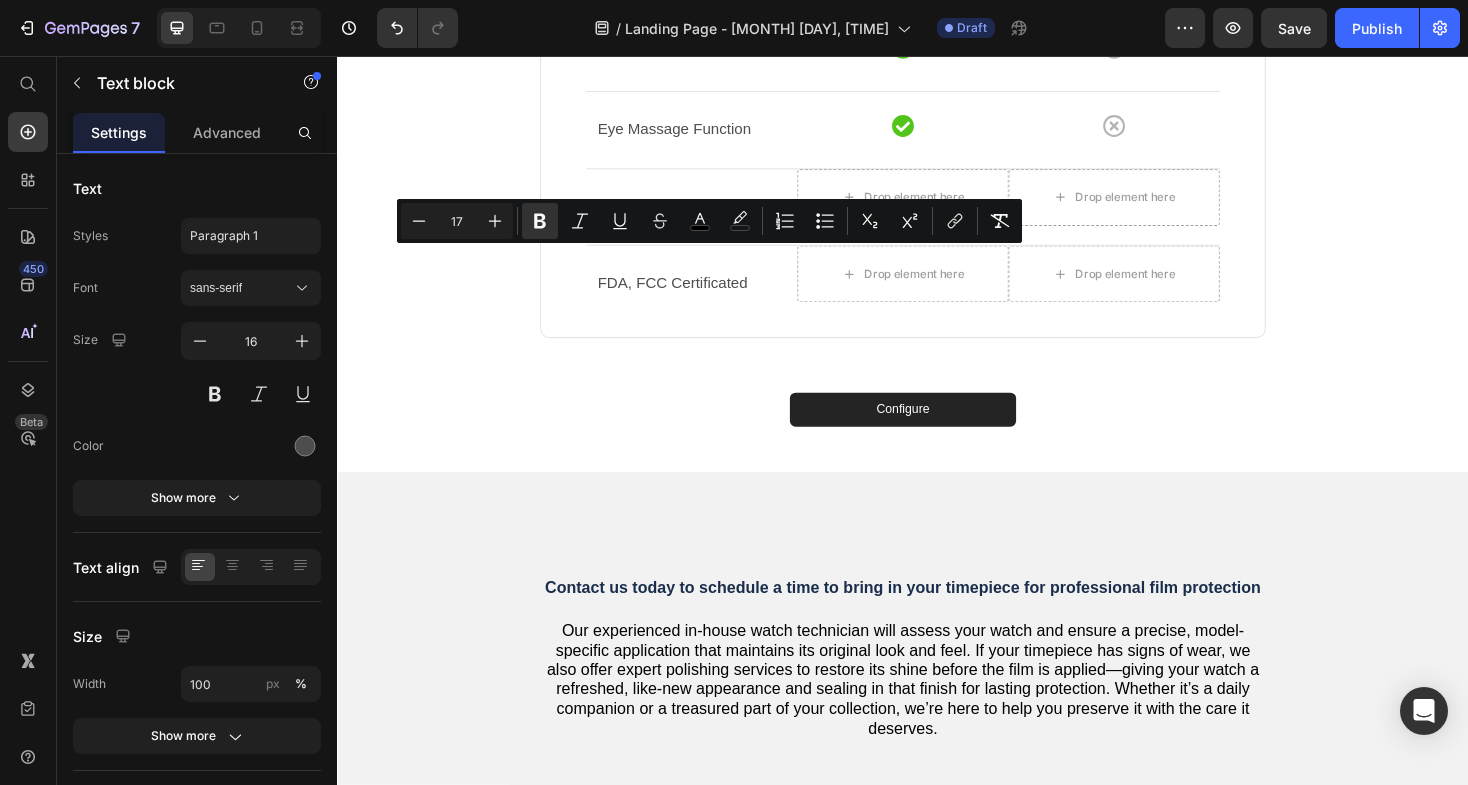 click on "Application tailored to your specific watch model" at bounding box center (710, -296) 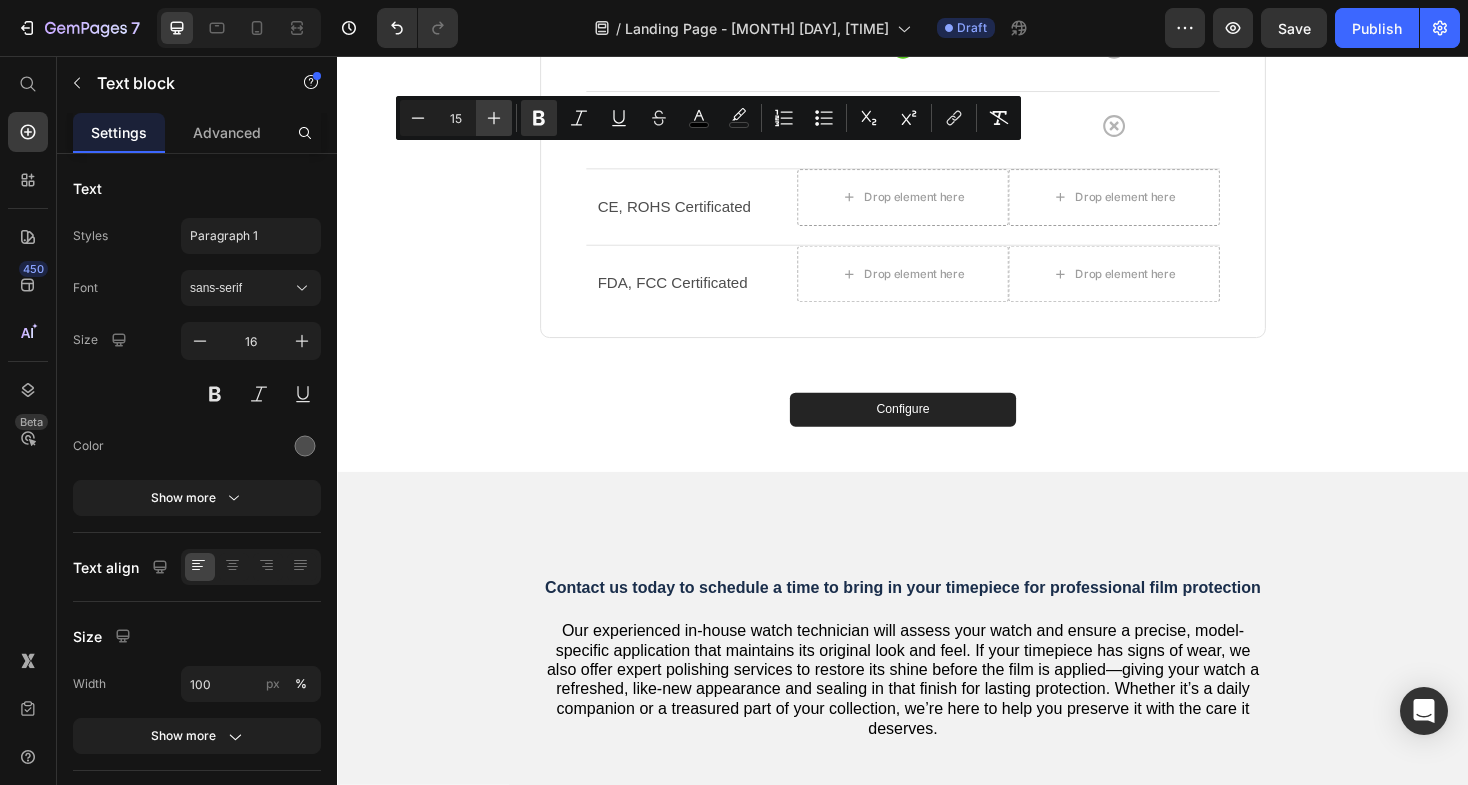click 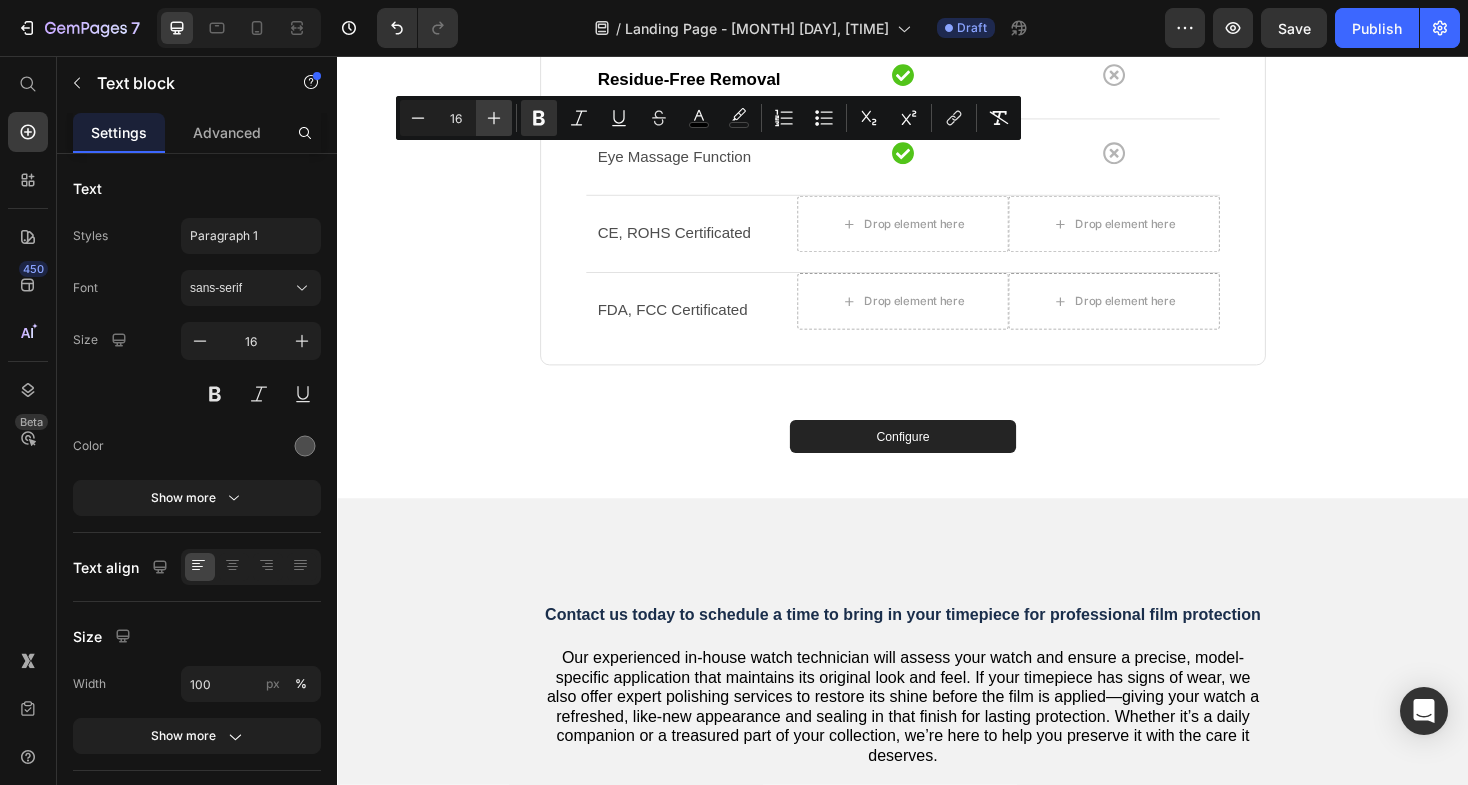 click 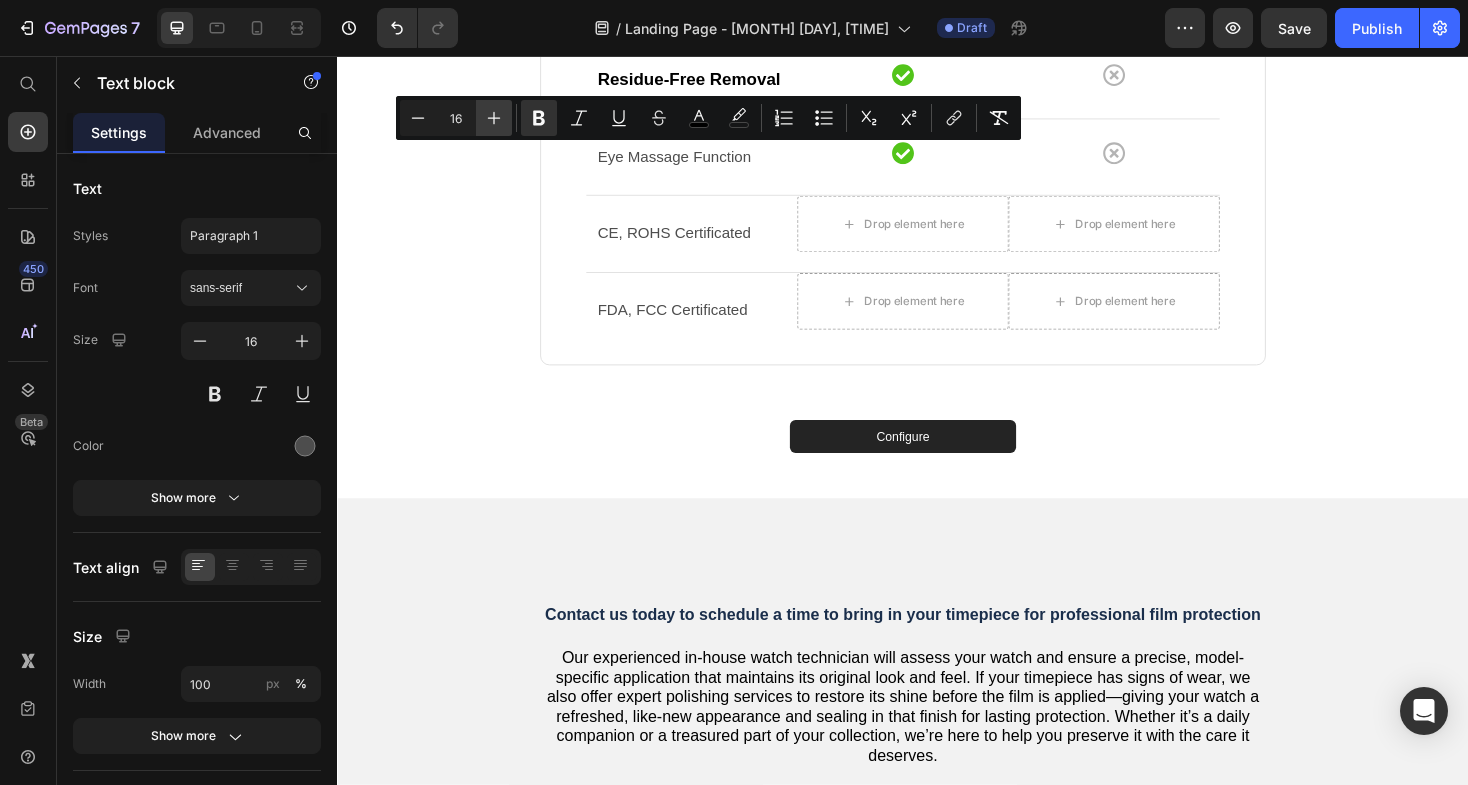type on "17" 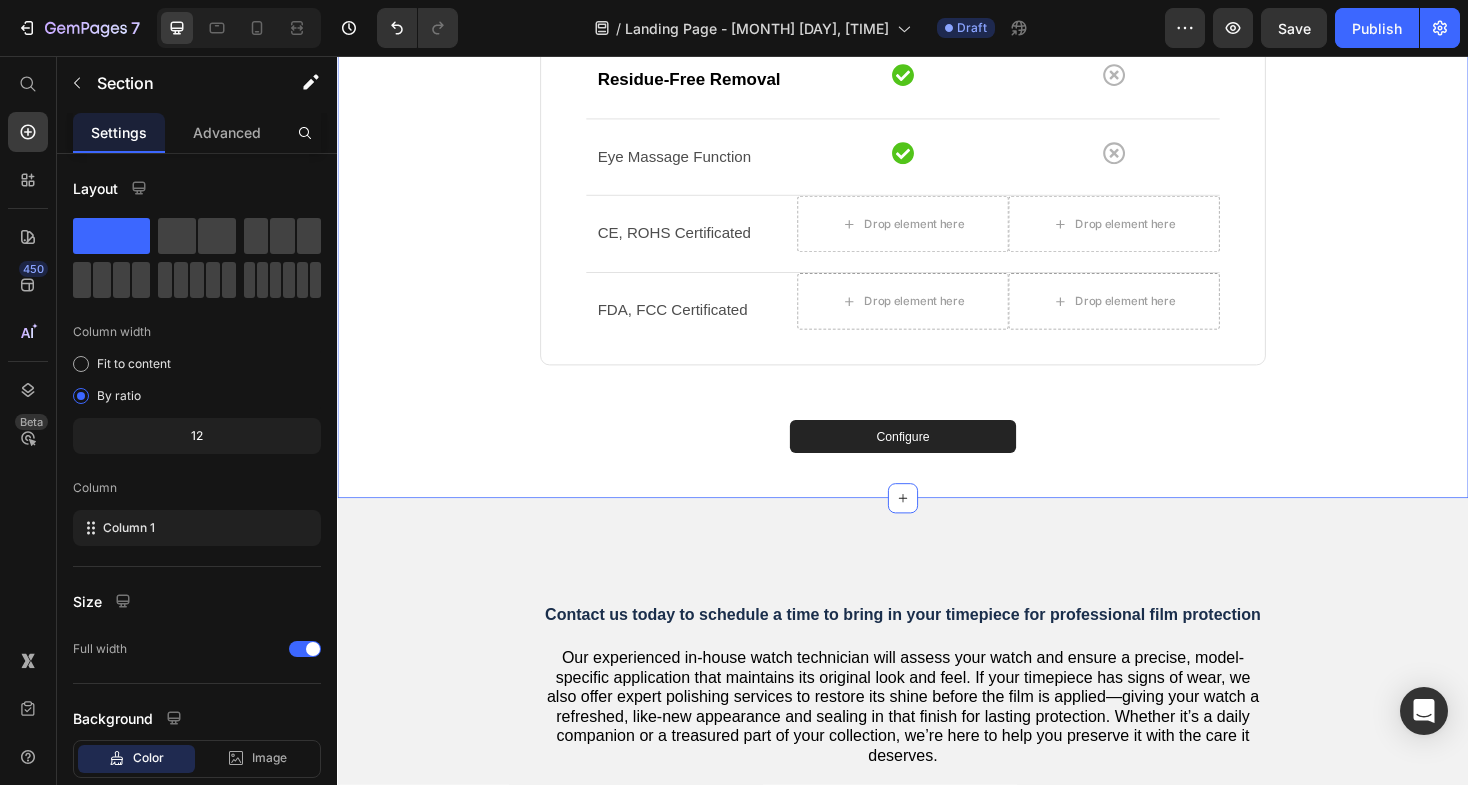 click on "Why Select Our Film Protection?   Our  system   is   based  on preserving what you  care about : the  appearance , integrity, and  lifespan  of your  watch . No one  actuallyopposes  care ;   it   is   what  enhances  our   beloved   possessions .  Our   watch film protection  securely   safeguards  your  timepiece   so   that  you  can enjoy its  beauty  without worry.  It's   more   than   just  protection ;  it 's assurance of  prolonged   delight . Heading
Drop element here Our Film Text block Other Films Text block Row Row Application tailored to your specific watch model Text block   0
Icon
Icon Row Row A smooth finish that retains the natural look Text block
Icon
Icon Row Row Applied by our experienced and skilled watch technician Text block
Icon
Icon Row Row Residue-Free Removal Text block
Icon
Icon Row Row Eye Massage Function Text block" at bounding box center [937, -128] 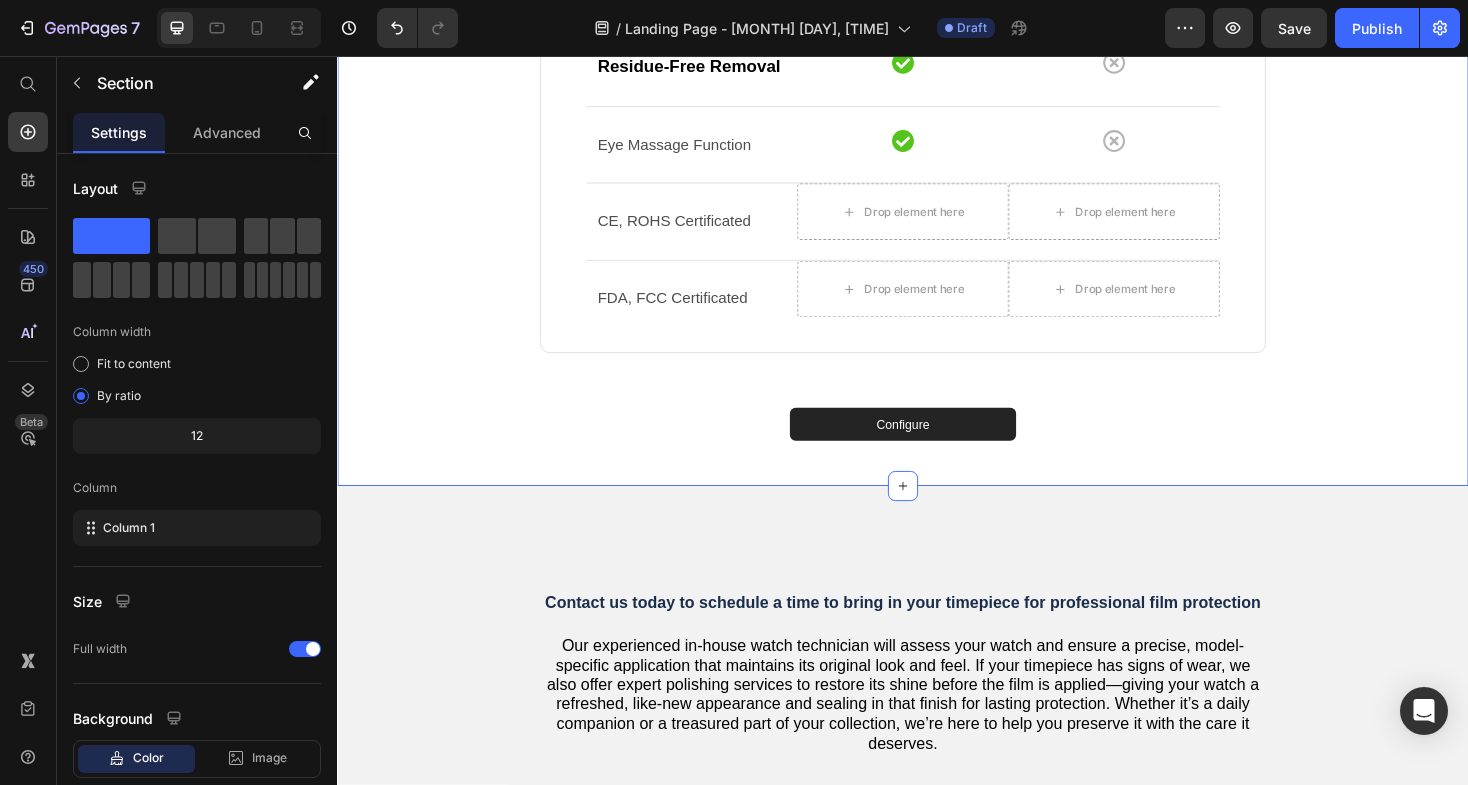 scroll, scrollTop: 3187, scrollLeft: 0, axis: vertical 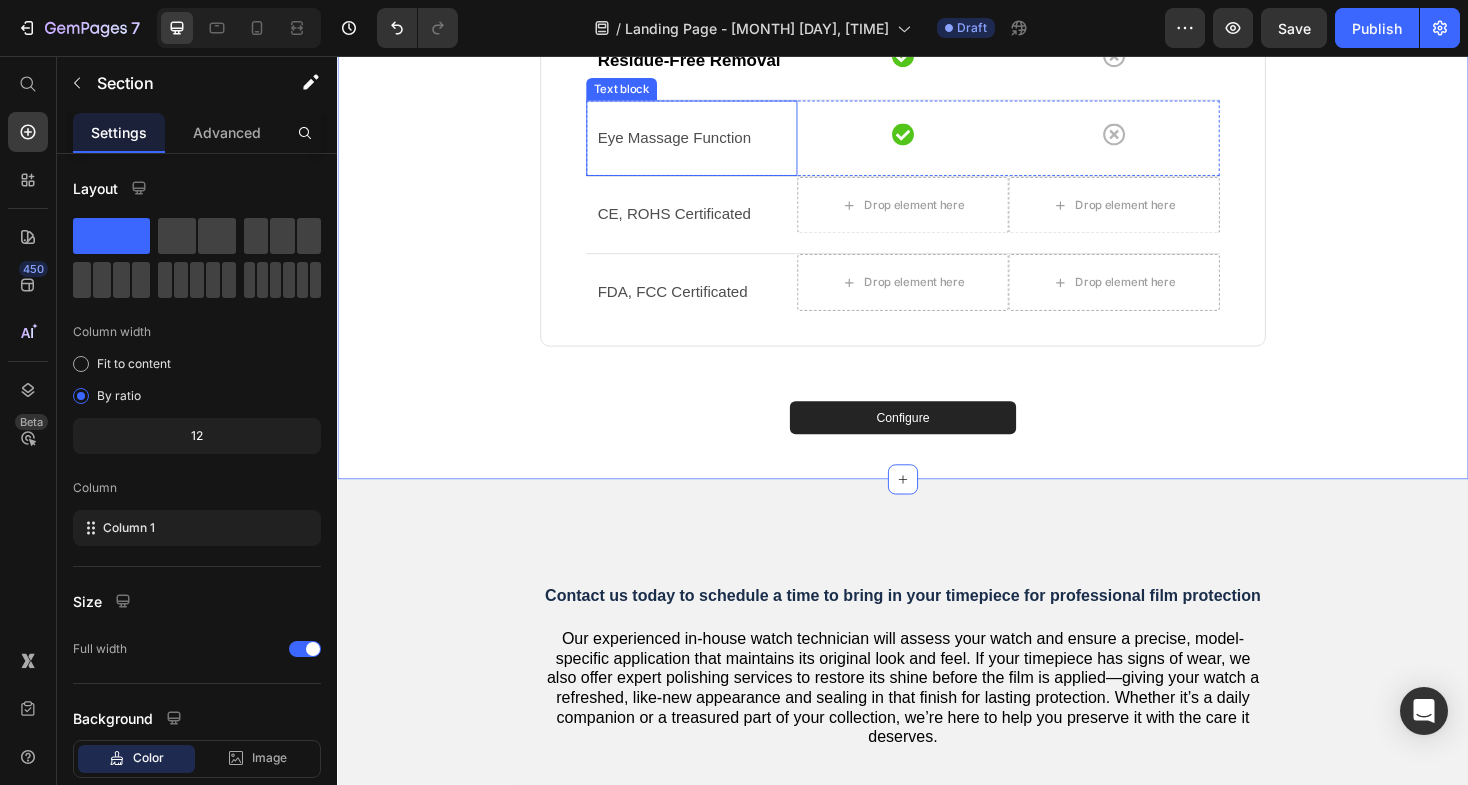 click on "Eye Massage Function" at bounding box center (713, 143) 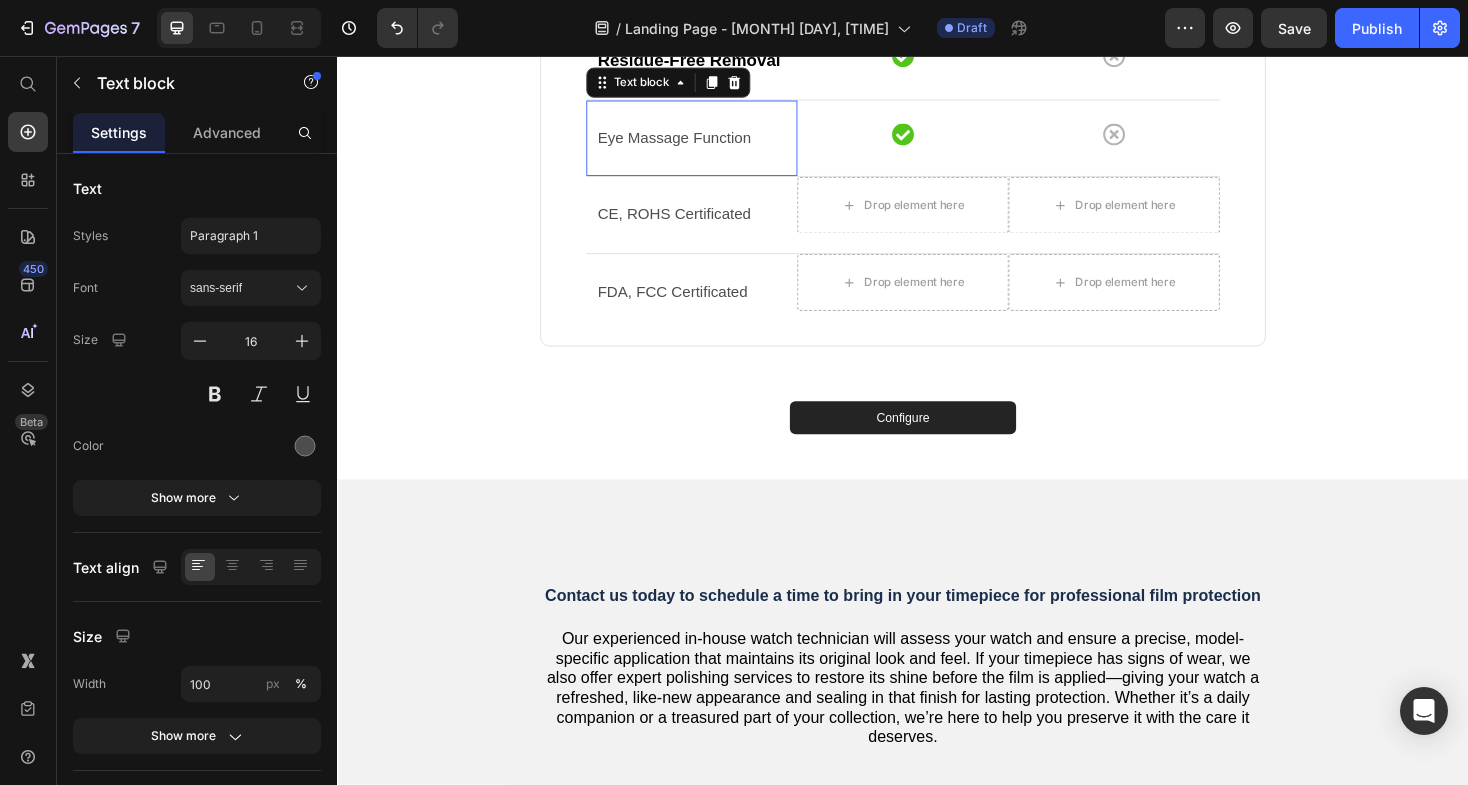 click on "Eye Massage Function" at bounding box center [713, 143] 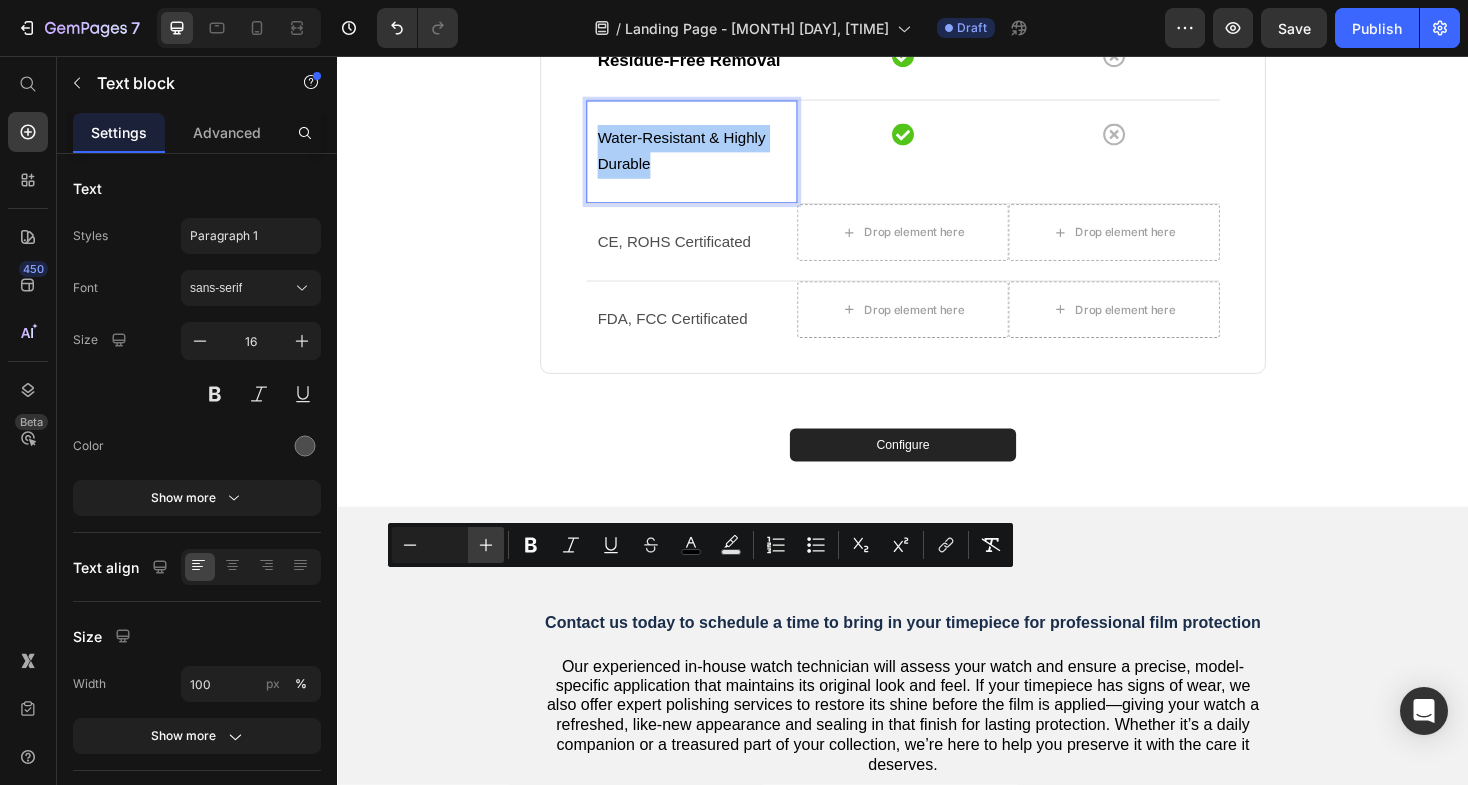 click on "Plus" at bounding box center [486, 545] 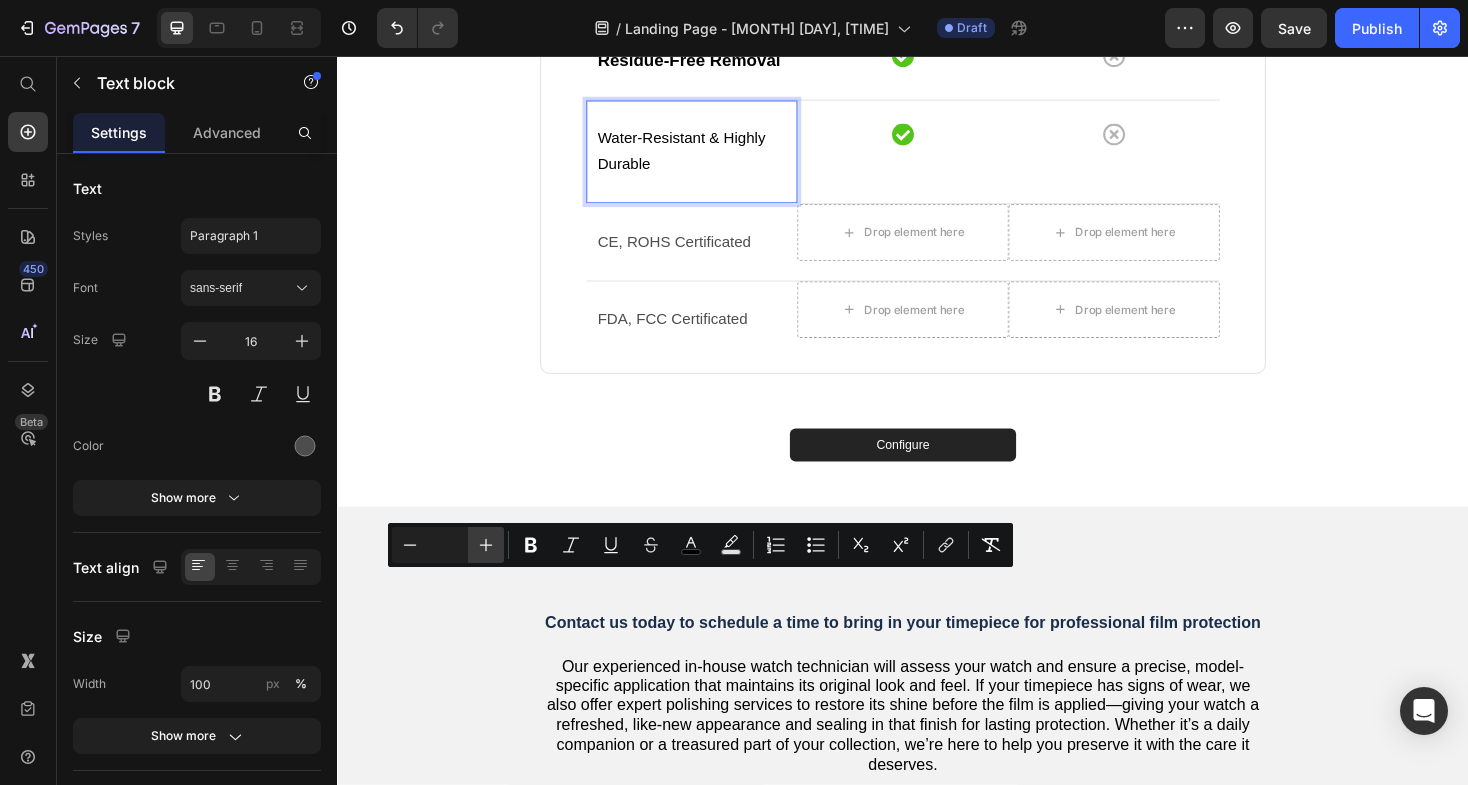 click on "Plus" at bounding box center (486, 545) 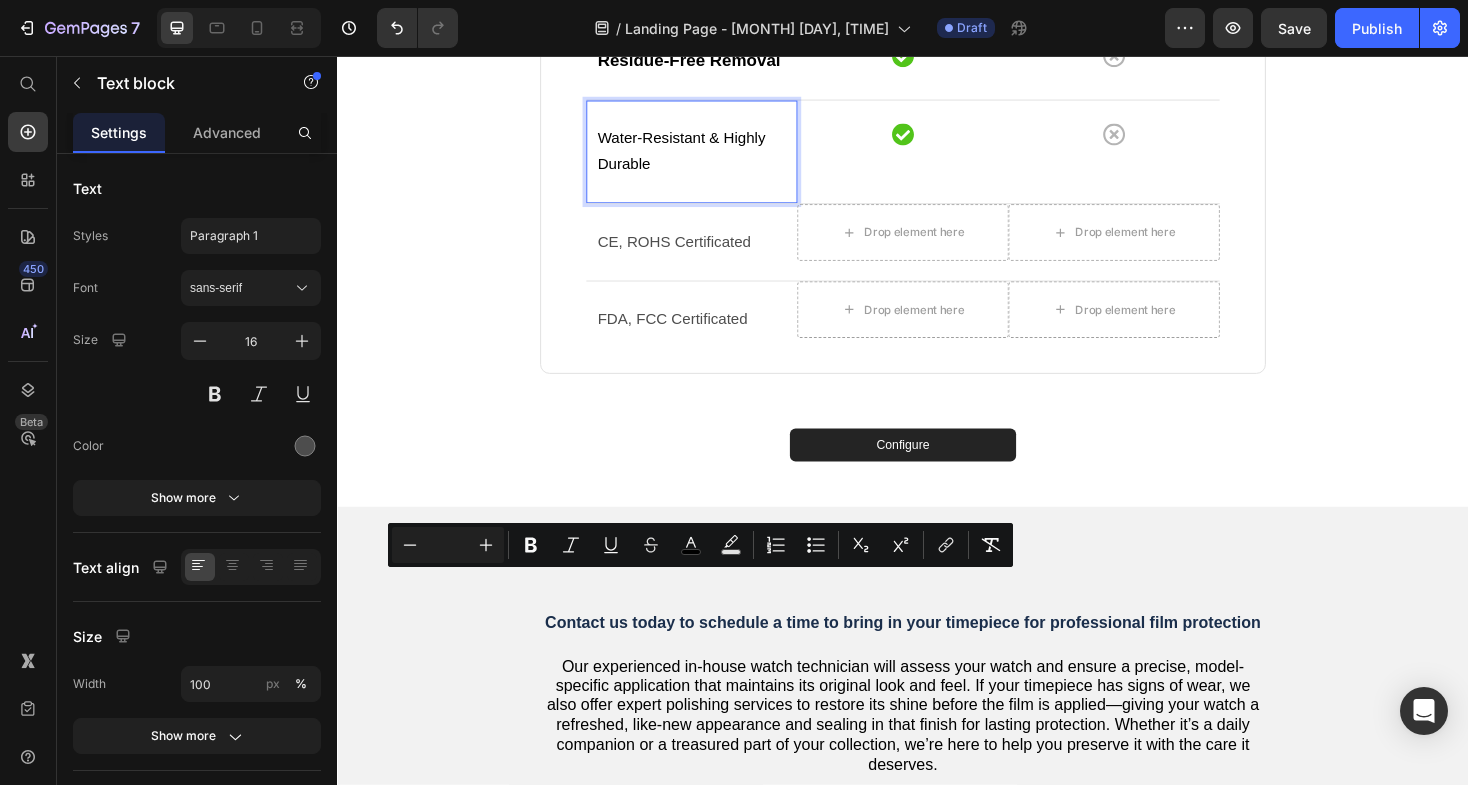 click at bounding box center [448, 545] 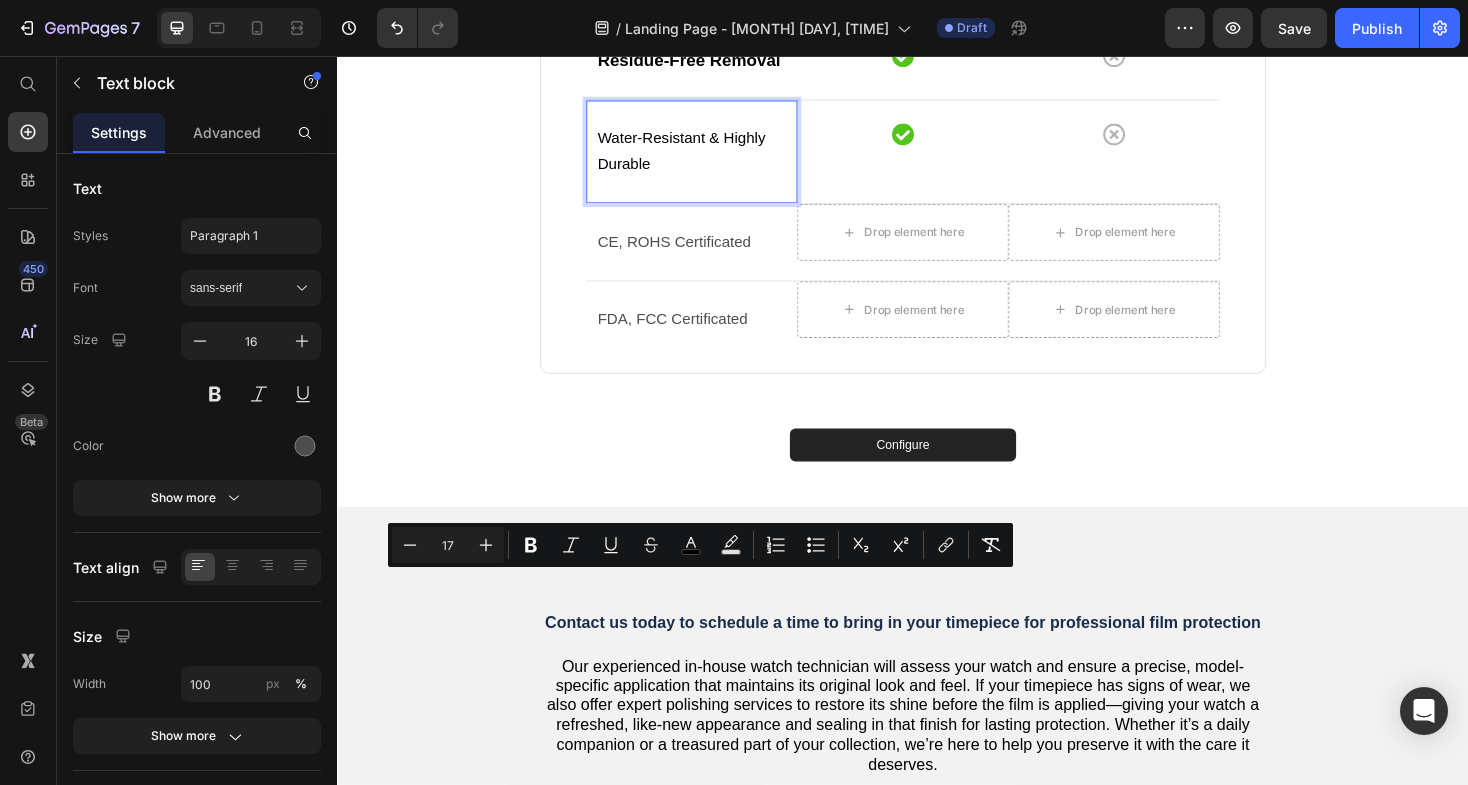 type on "17" 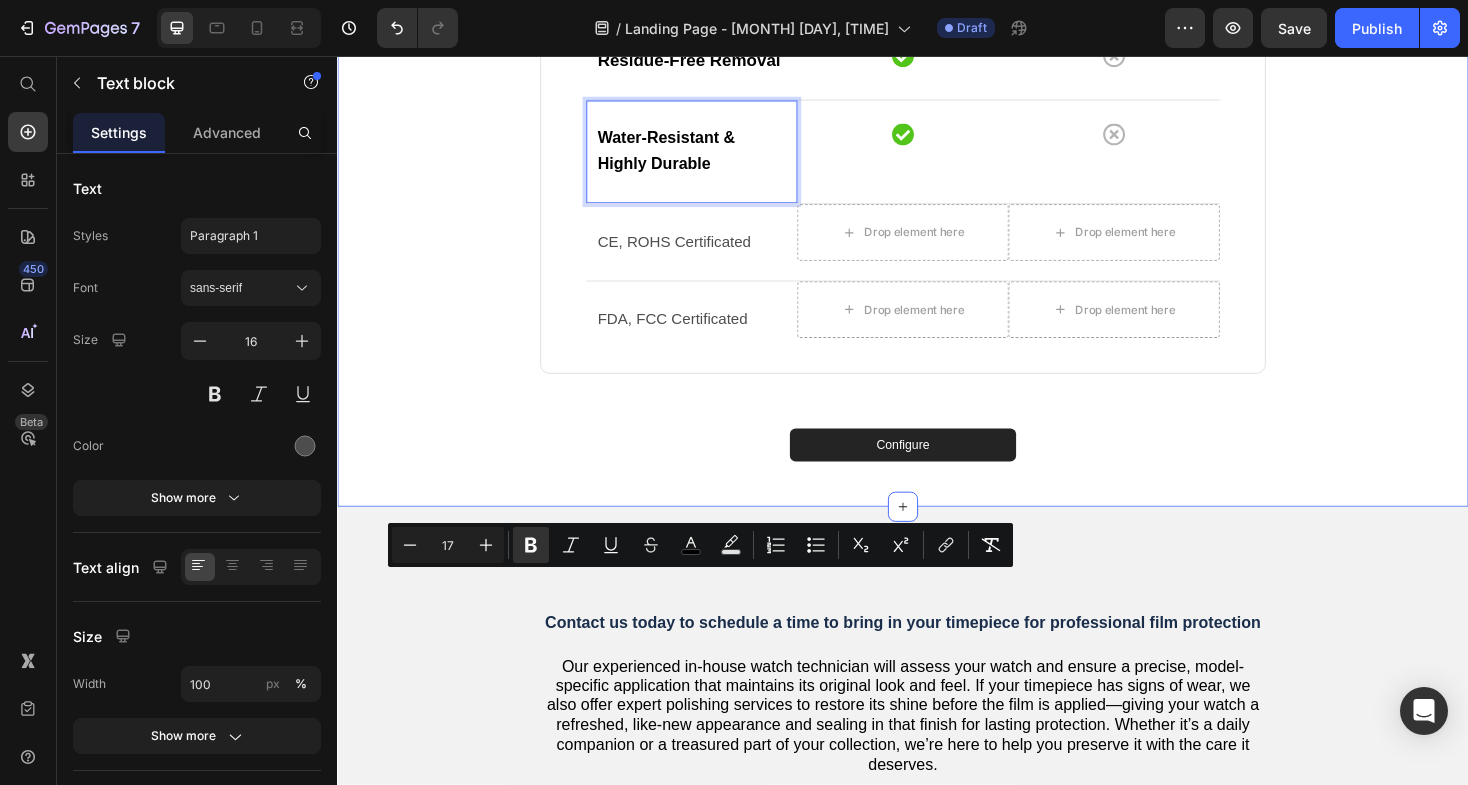 click on "Why Select Our Film Protection?   Our  system   is   based  on preserving what you  care about : the  appearance , integrity, and  lifespan  of your  watch . No one  actuallyopposes  care ;   it   is   what  enhances  our   beloved   possessions .  Our   watch film protection  securely   safeguards  your  timepiece   so   that  you  can enjoy its  beauty  without worry.  It's   more   than   just  protection ;  it 's assurance of  prolonged   delight . Heading
Drop element here Our Film Text block Other Films Text block Row Row Application tailored to your specific watch model Text block
Icon
Icon Row Row A smooth finish that retains the natural look Text block
Icon
Icon Row Row Applied by our experienced and skilled watch technician Text block
Icon
Icon Row Row Residue-Free Removal Text block
Icon
Icon Row Row Water-Resistant & Highly Durable Text block   0 Icon" at bounding box center (937, -134) 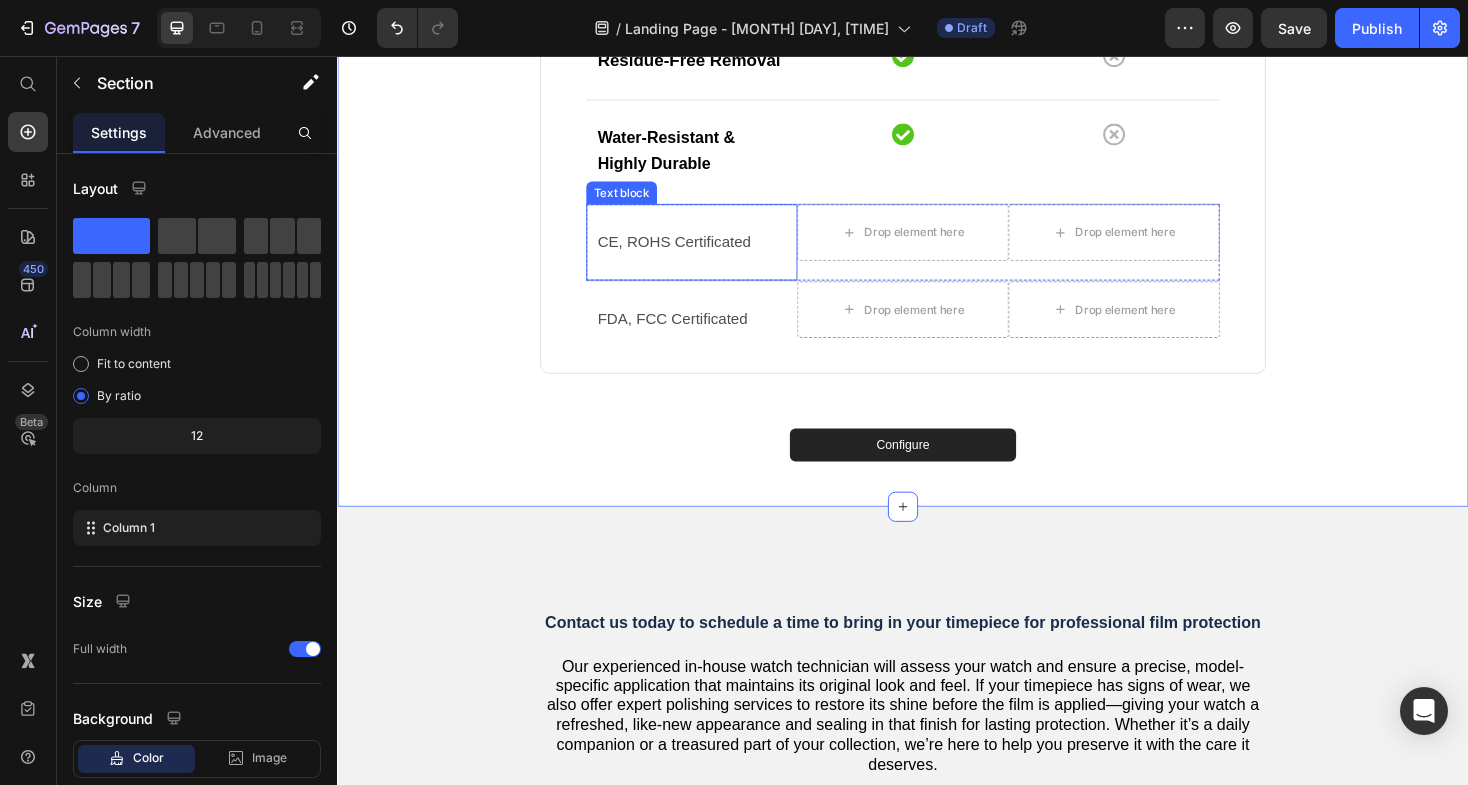 click on "CE, ROHS Certificated Text block" at bounding box center [713, 253] 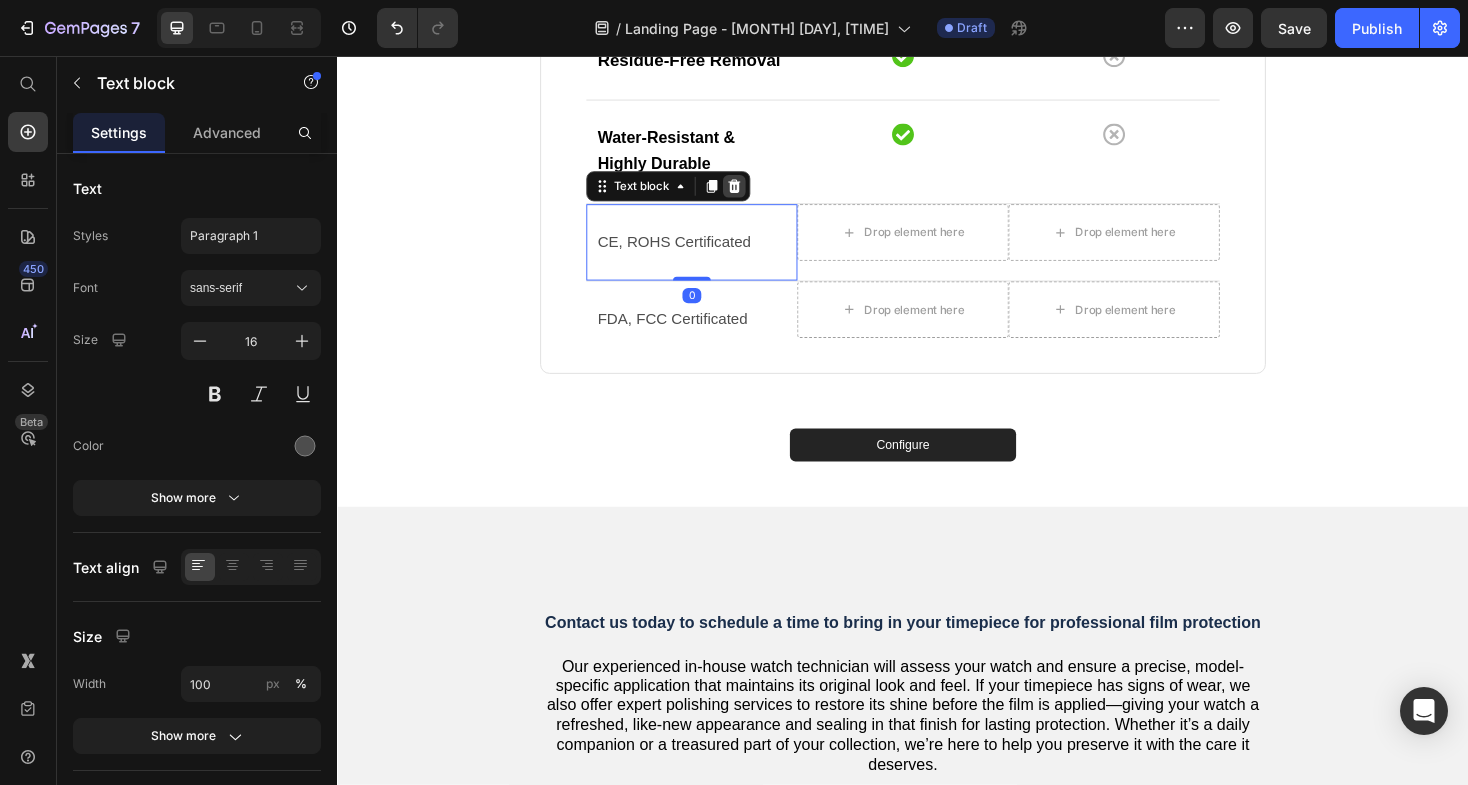 click 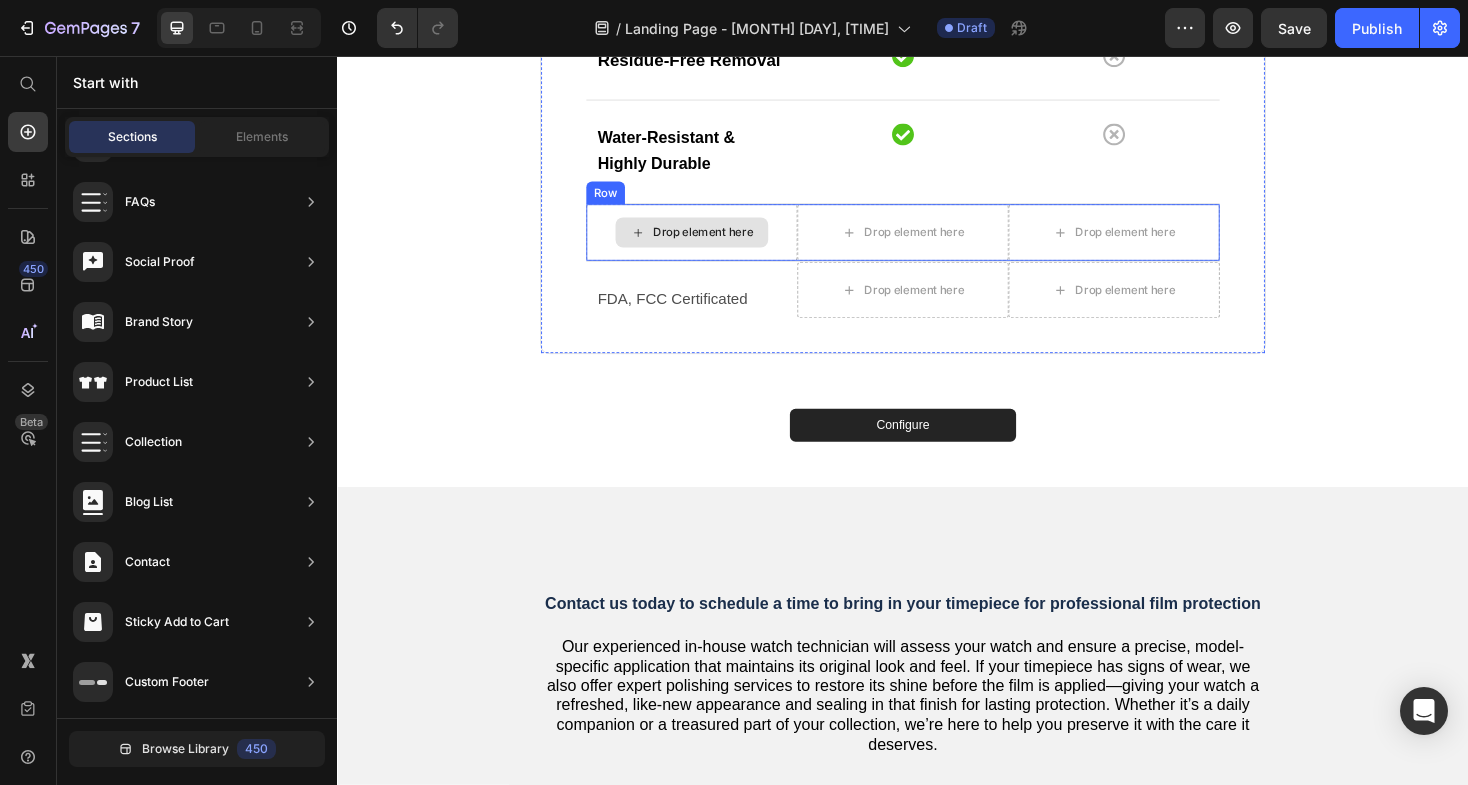 click on "Drop element here" at bounding box center [713, 243] 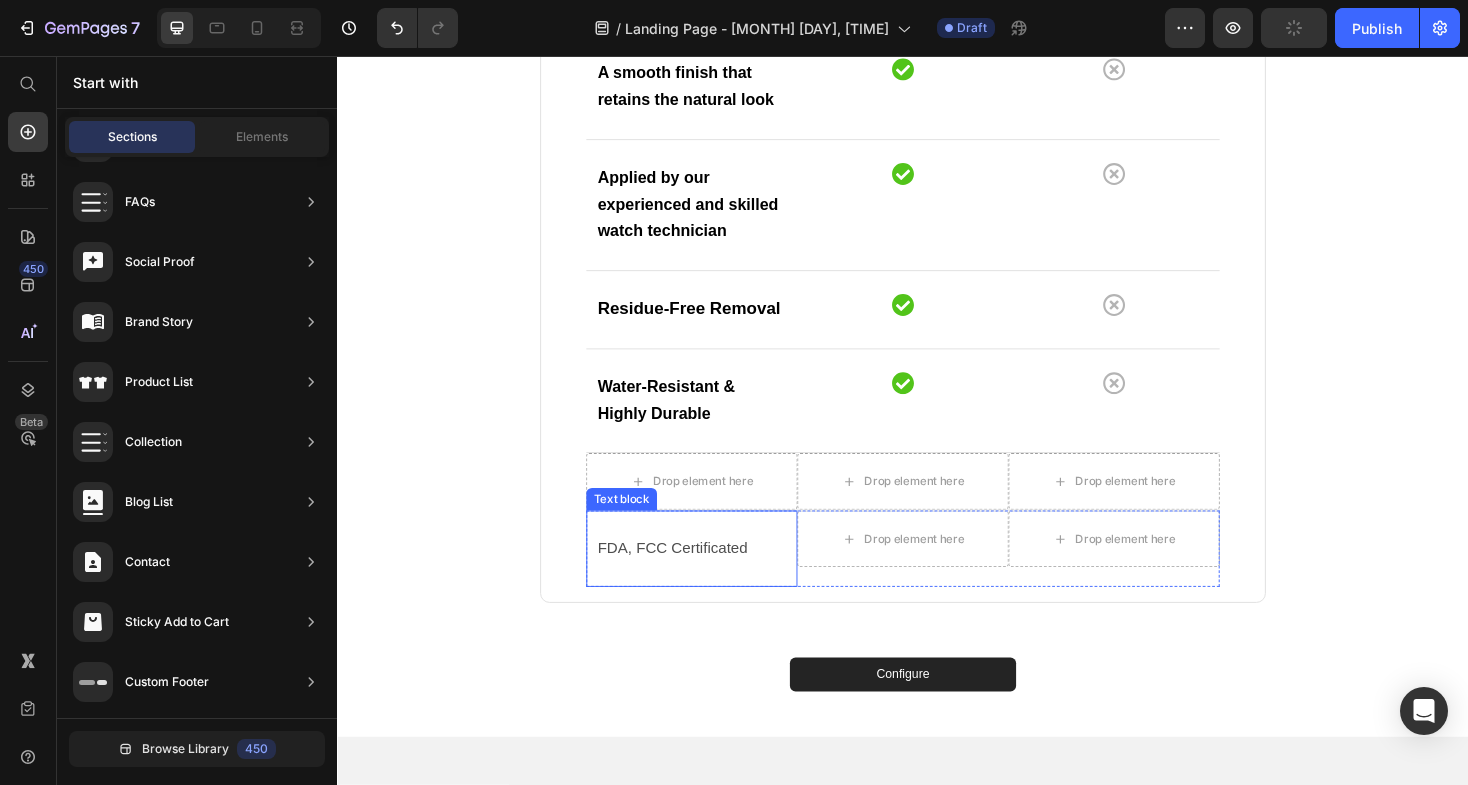 scroll, scrollTop: 3404, scrollLeft: 0, axis: vertical 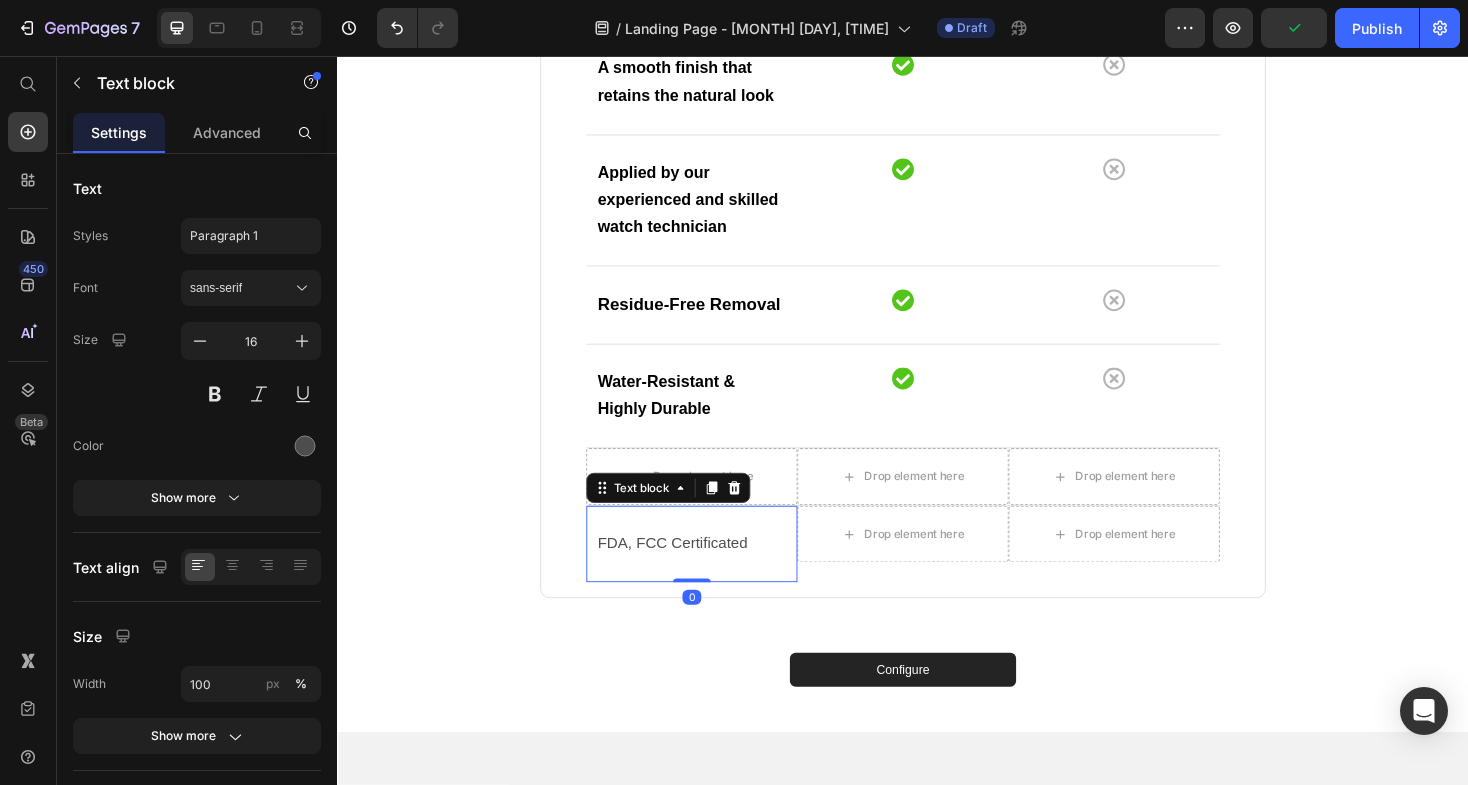 click on "FDA, FCC Certificated Text block   0" at bounding box center [713, 573] 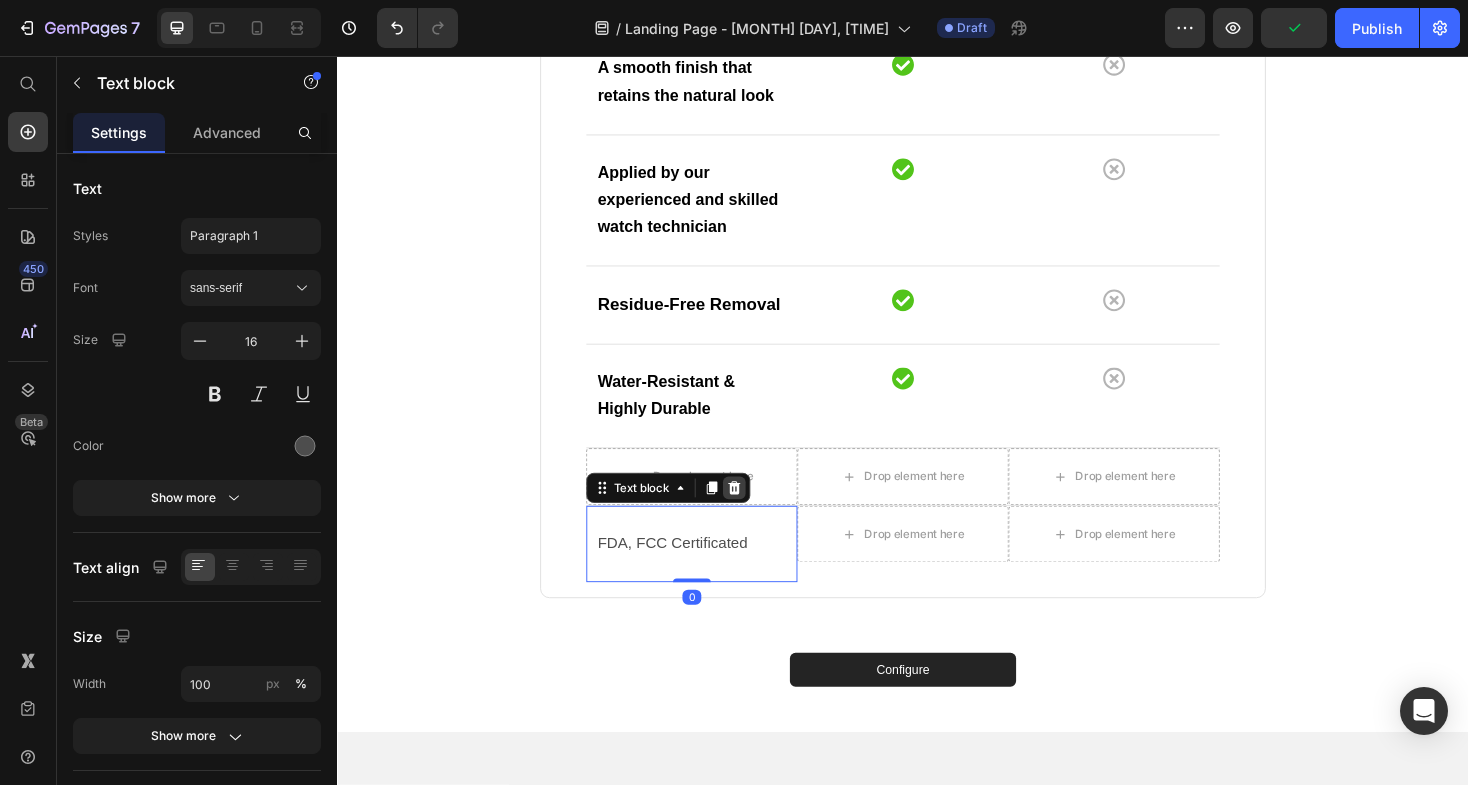click 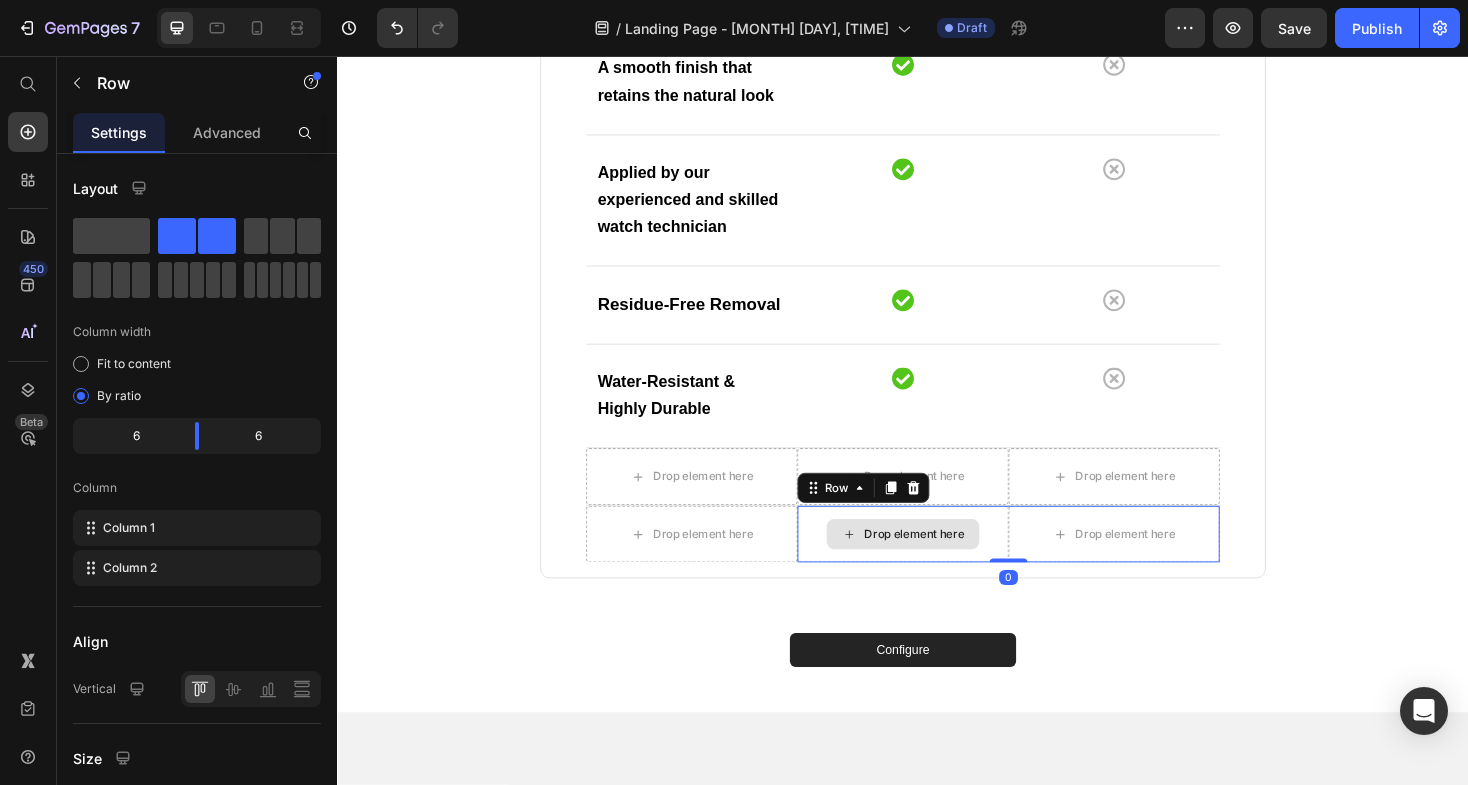 click on "Drop element here" at bounding box center (937, 563) 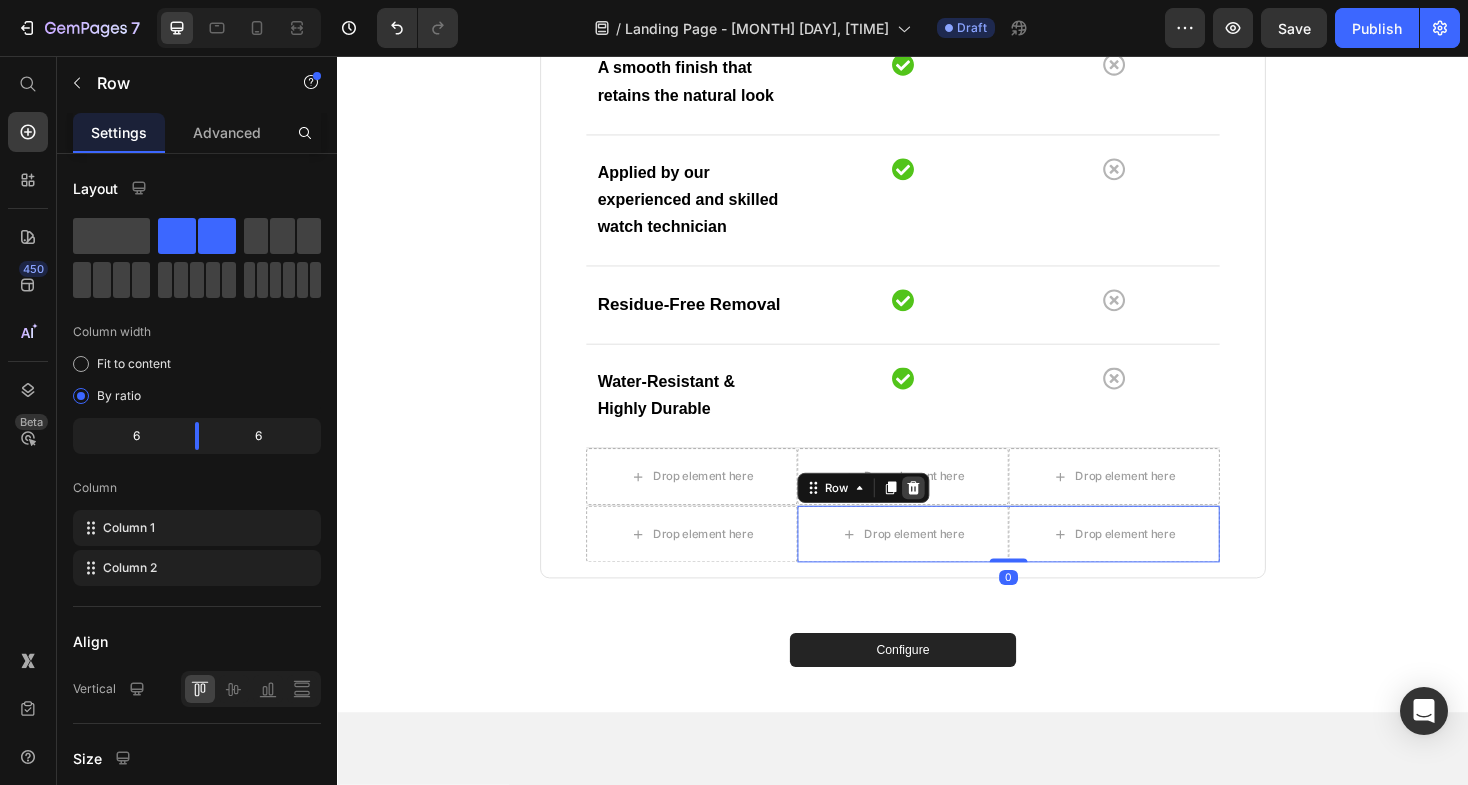 click 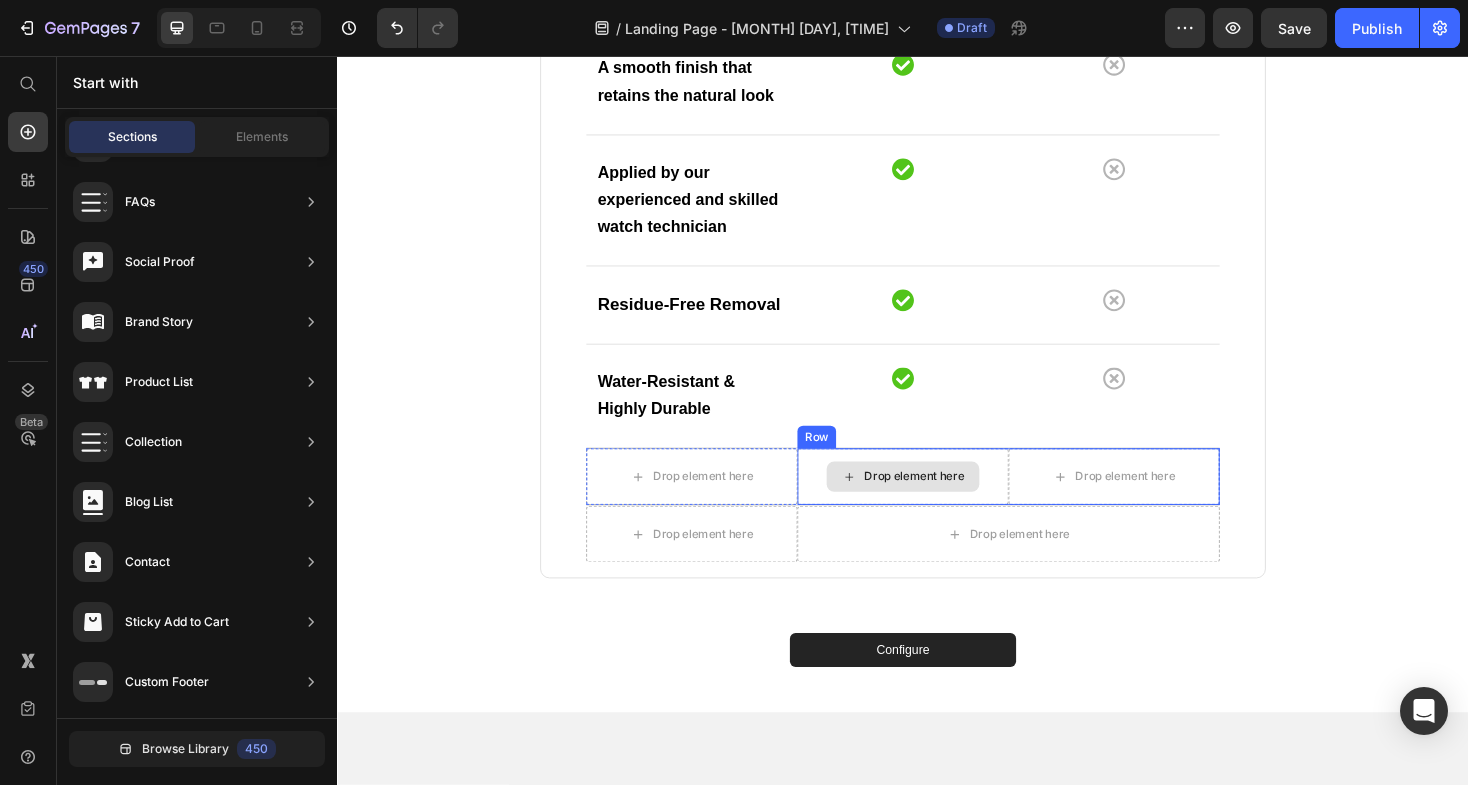 click on "Drop element here" at bounding box center (949, 502) 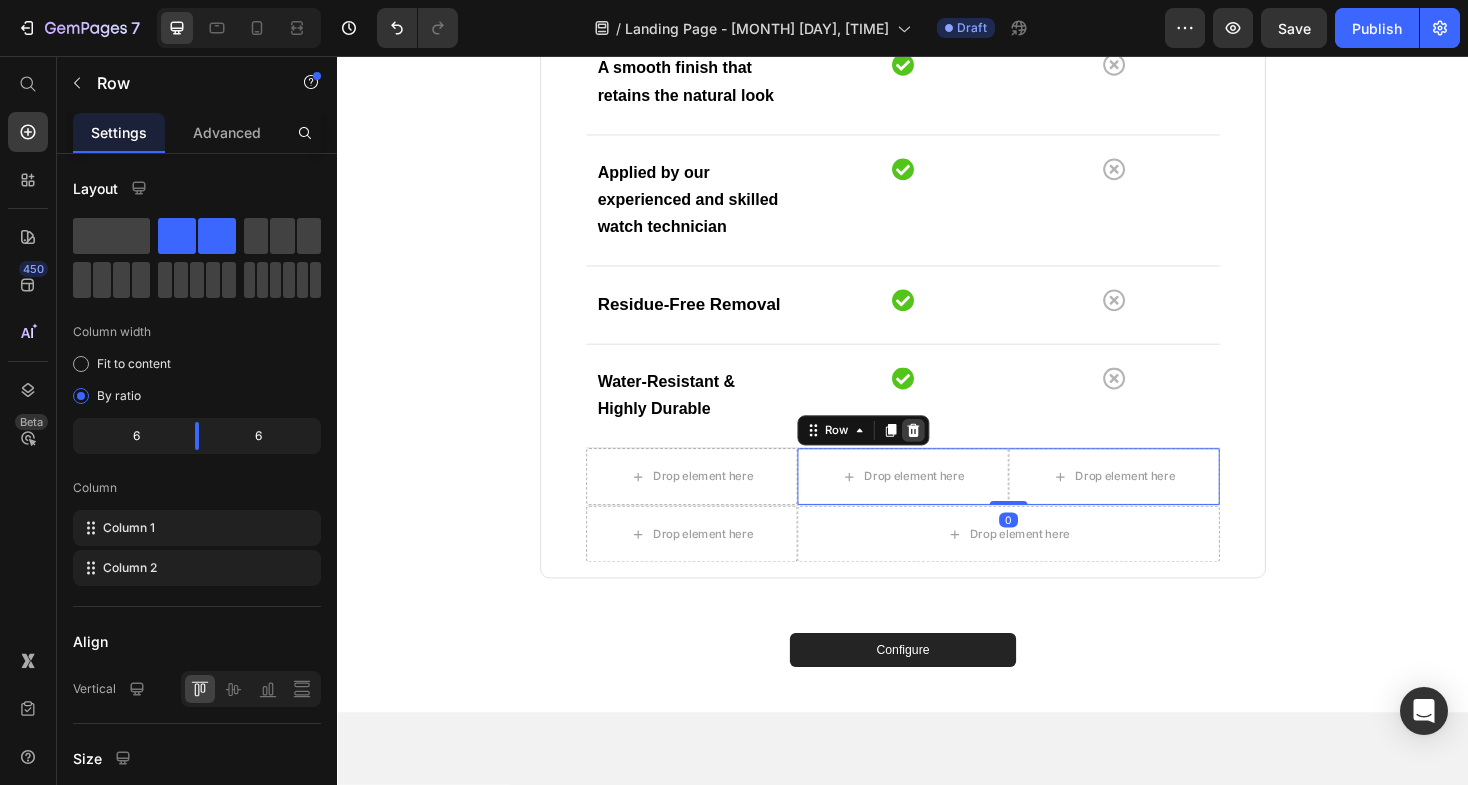 click 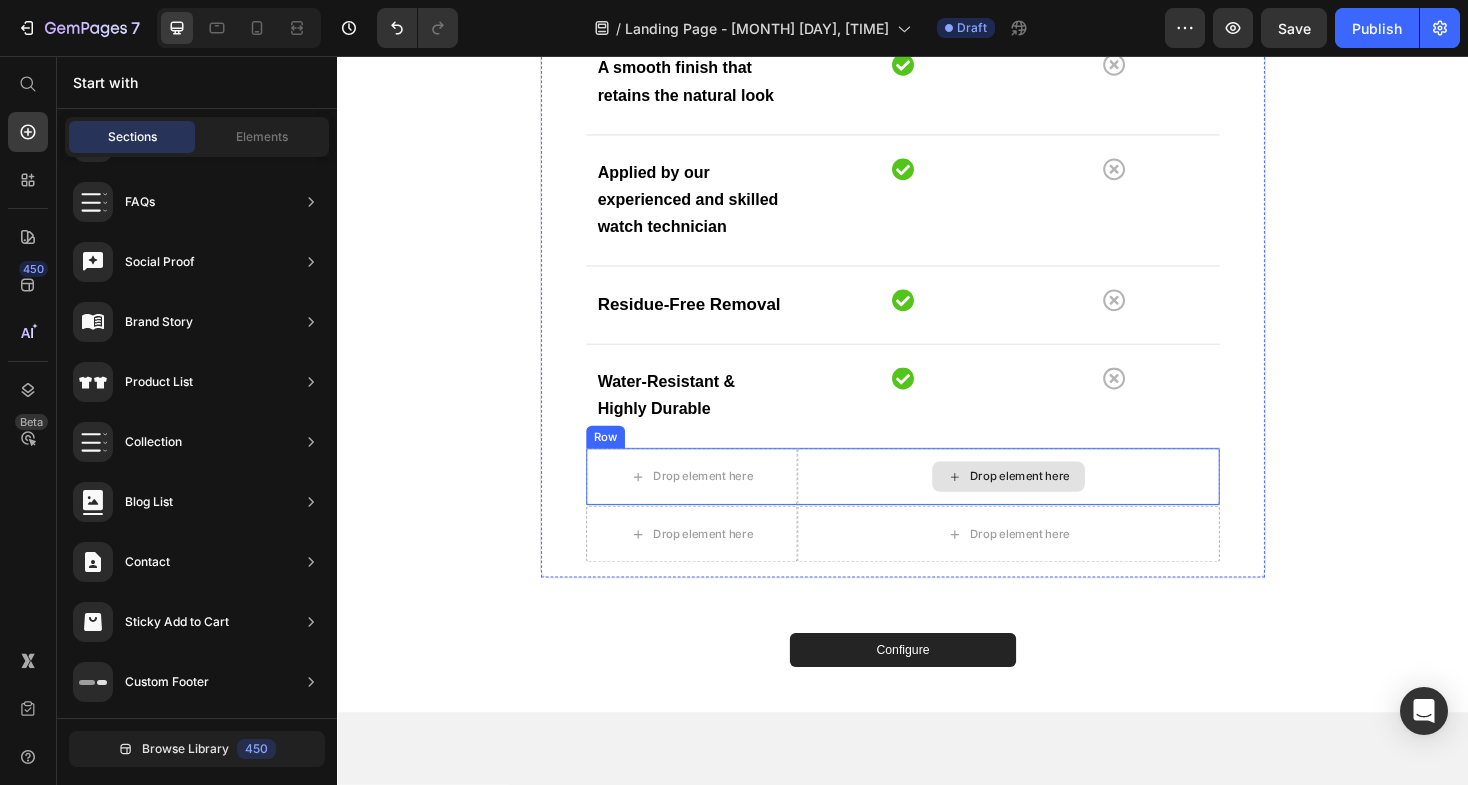 click on "Drop element here" at bounding box center (1049, 502) 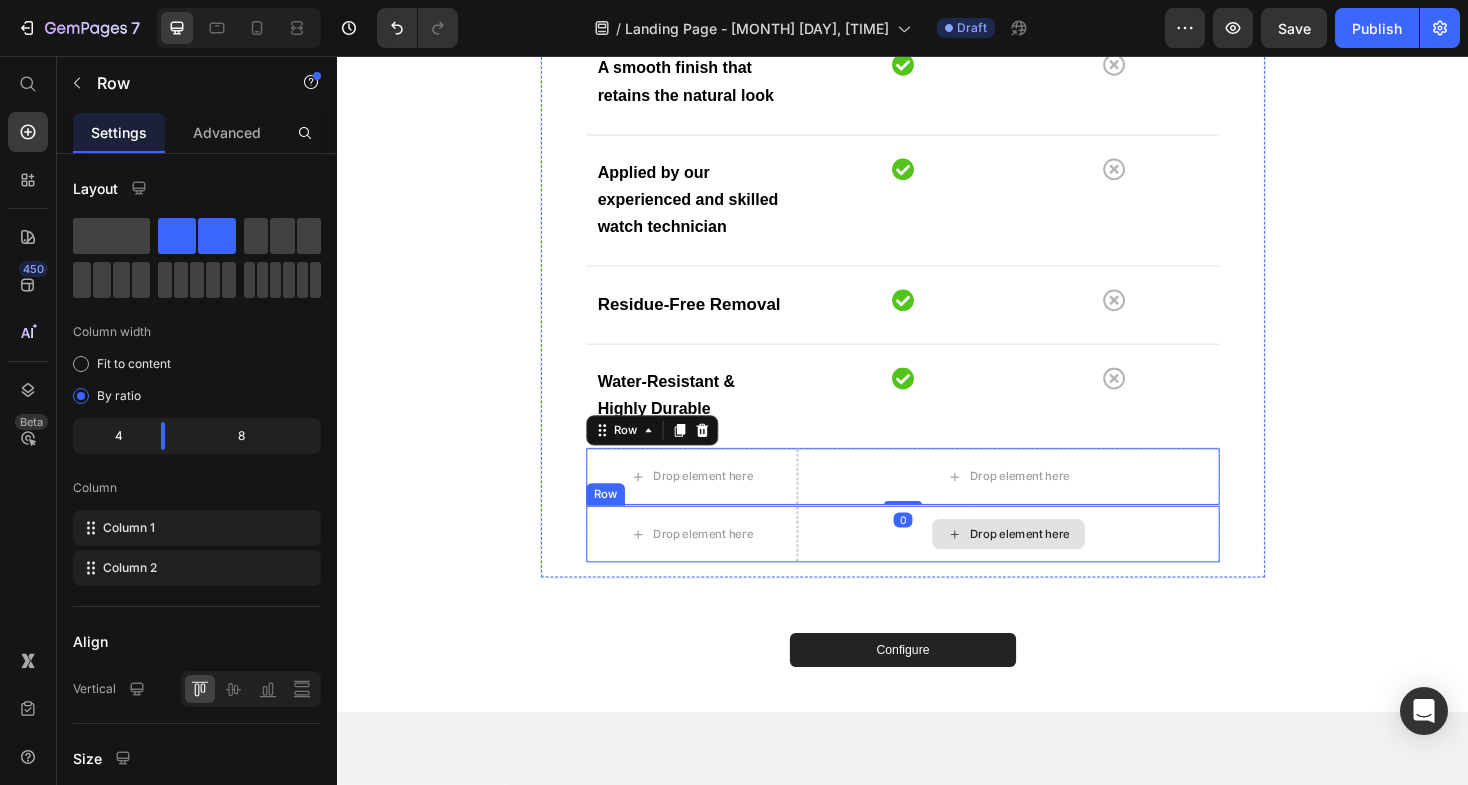 click on "Drop element here" at bounding box center (1049, 563) 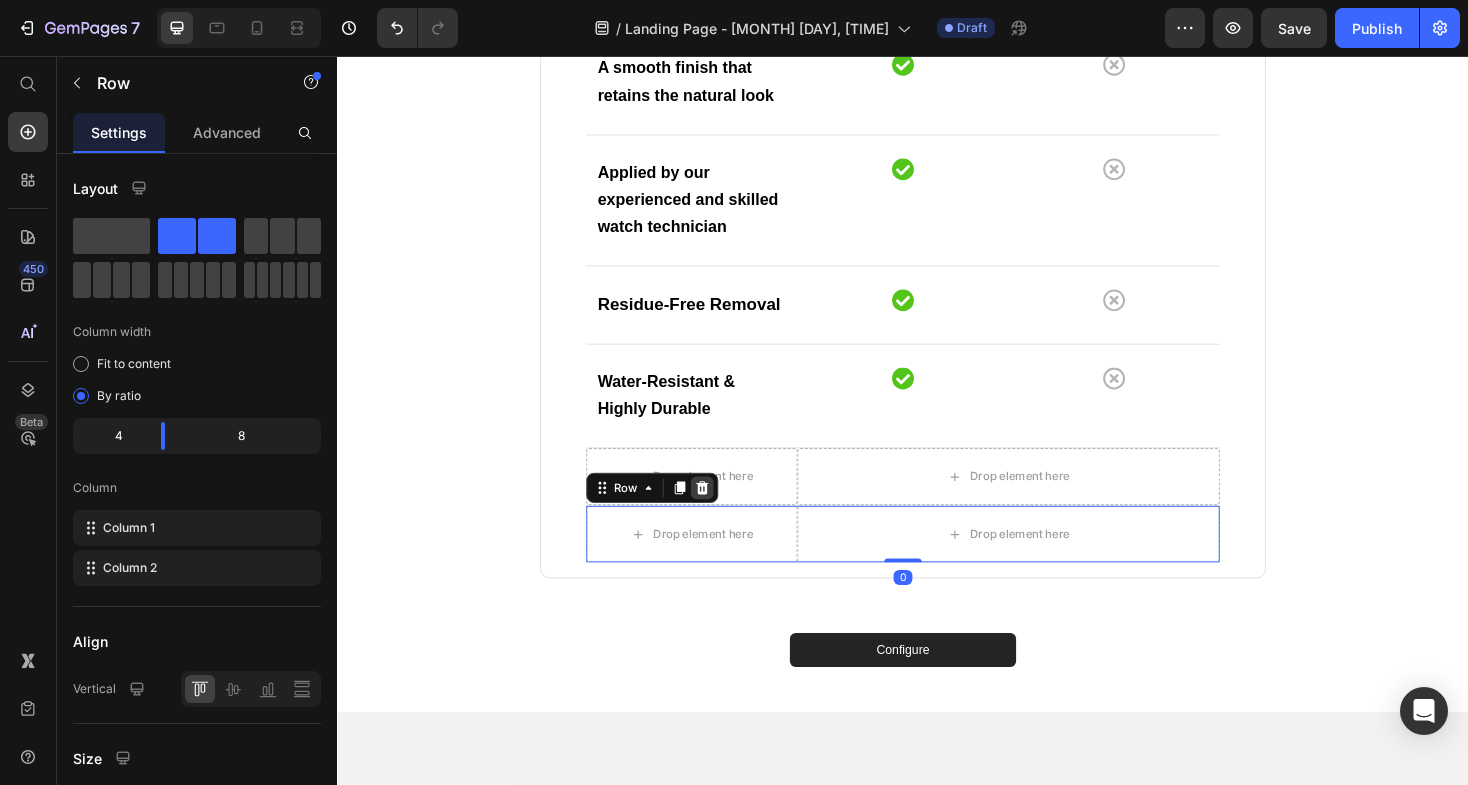 click 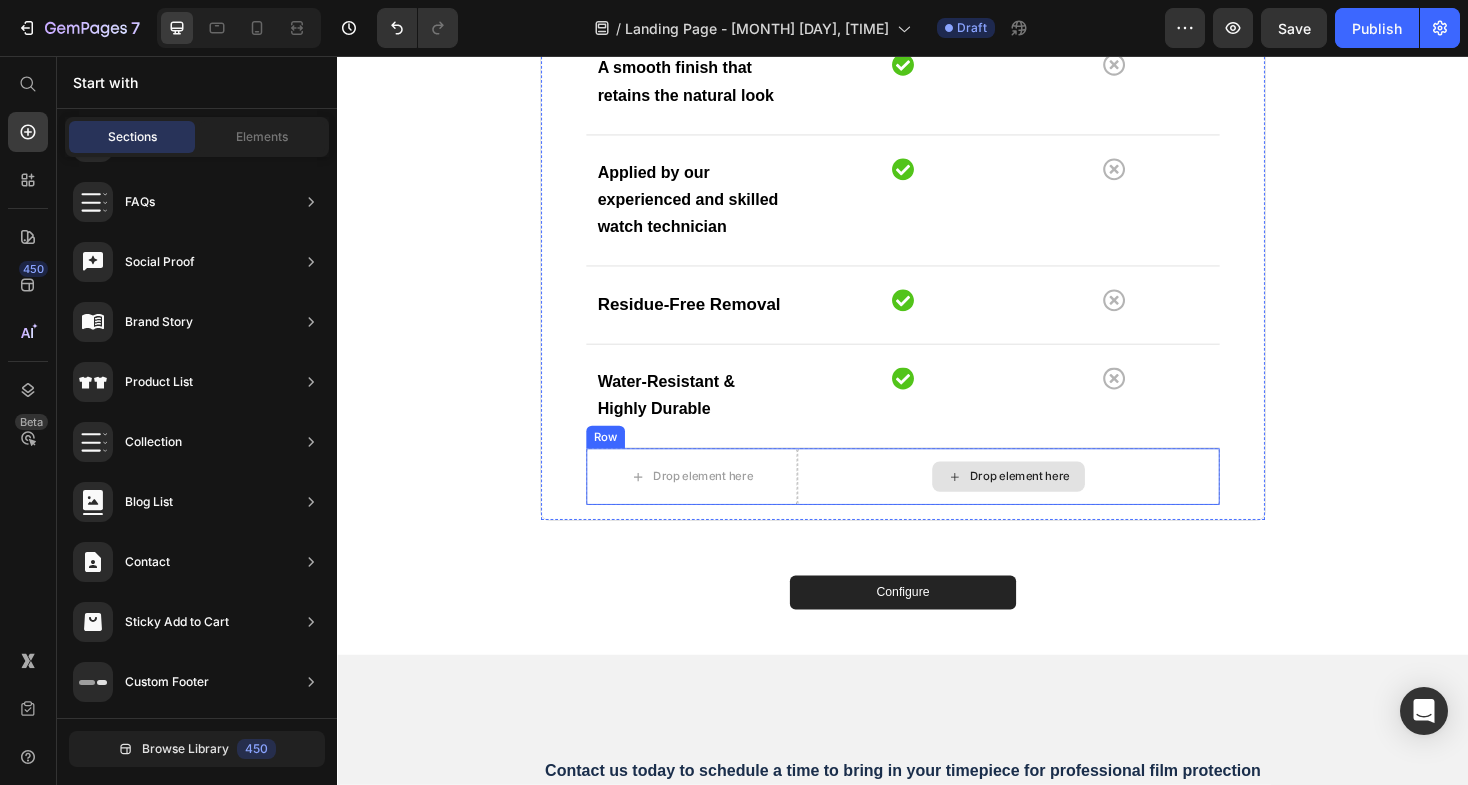 click on "Drop element here" at bounding box center [1049, 502] 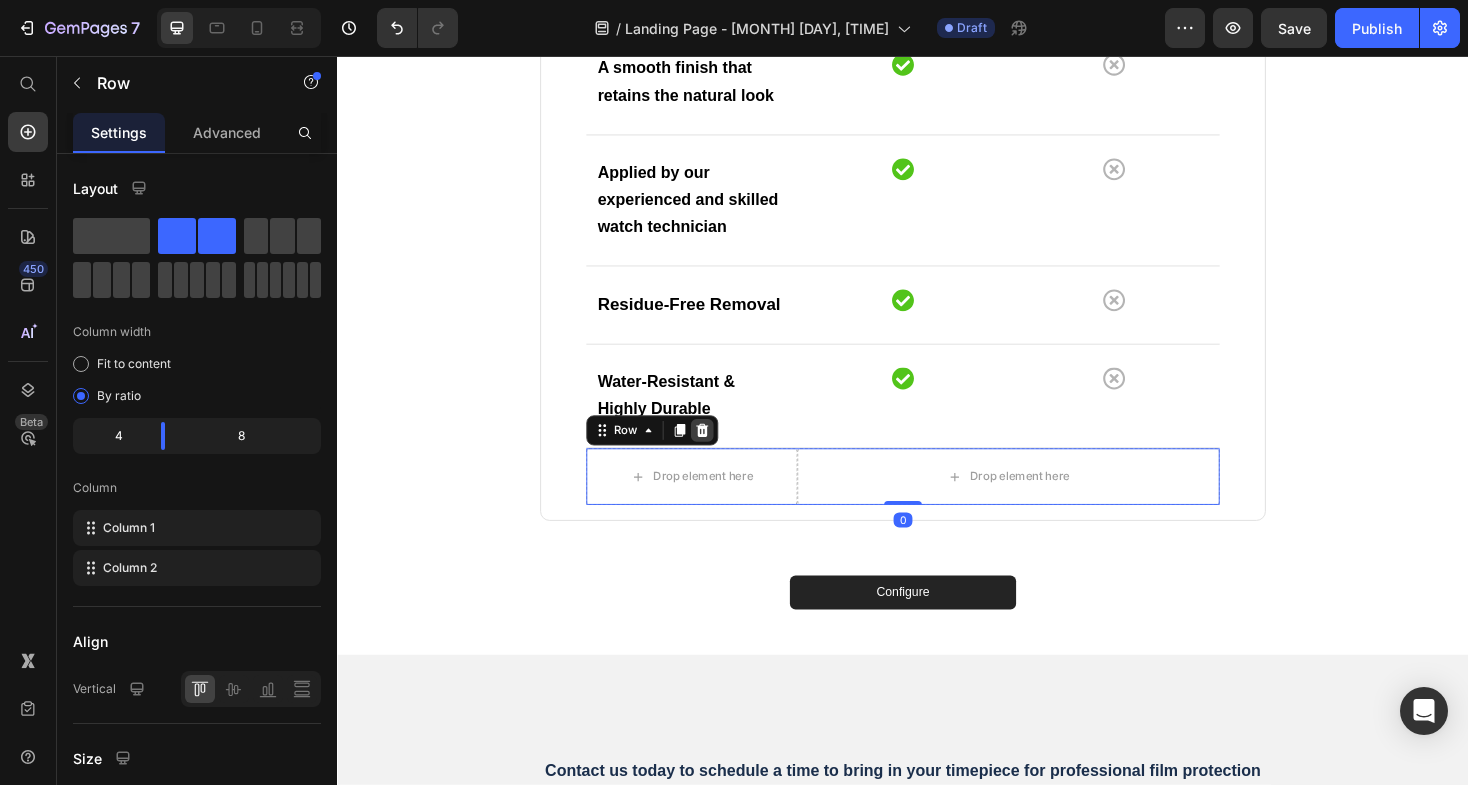 click 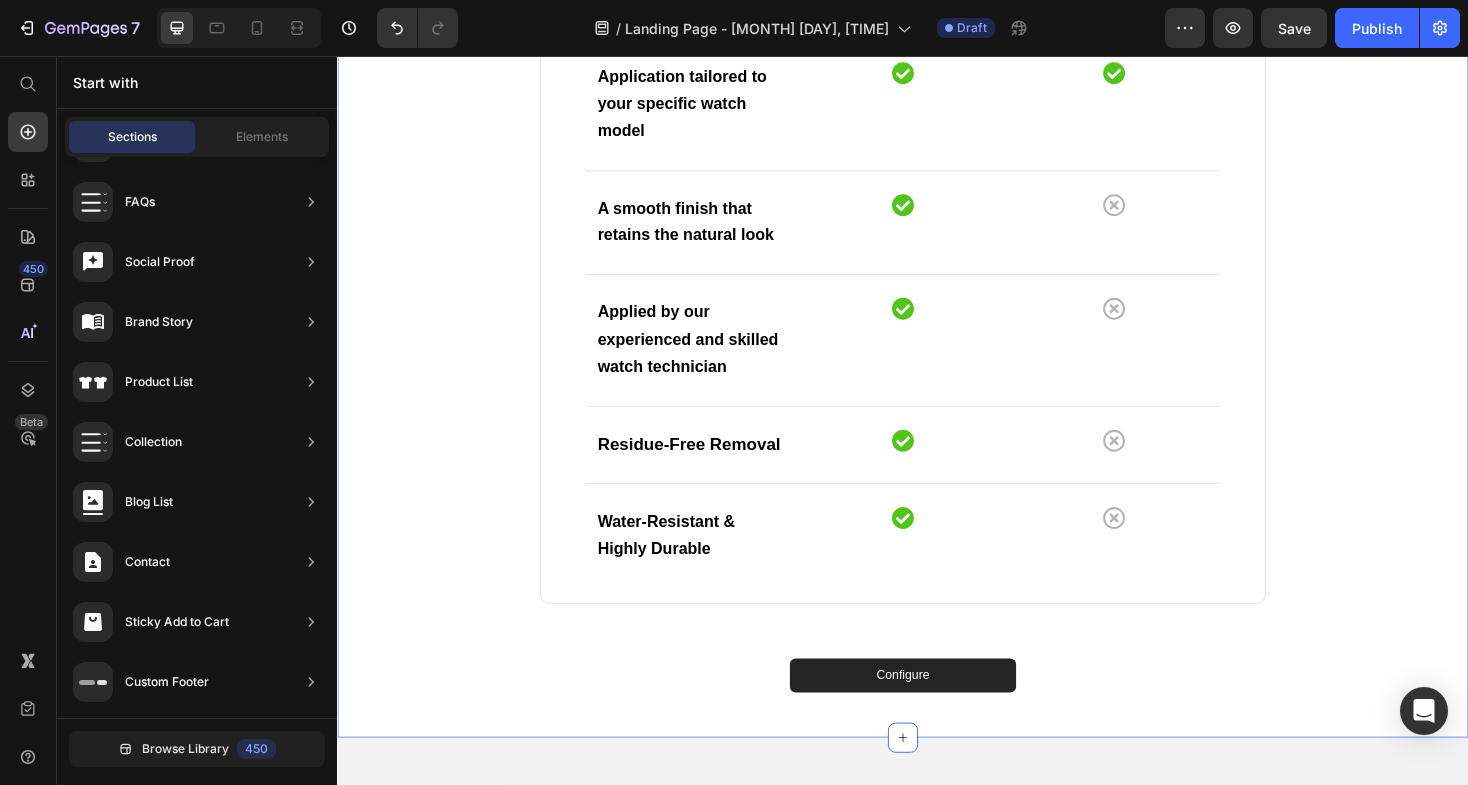 scroll, scrollTop: 1833, scrollLeft: 0, axis: vertical 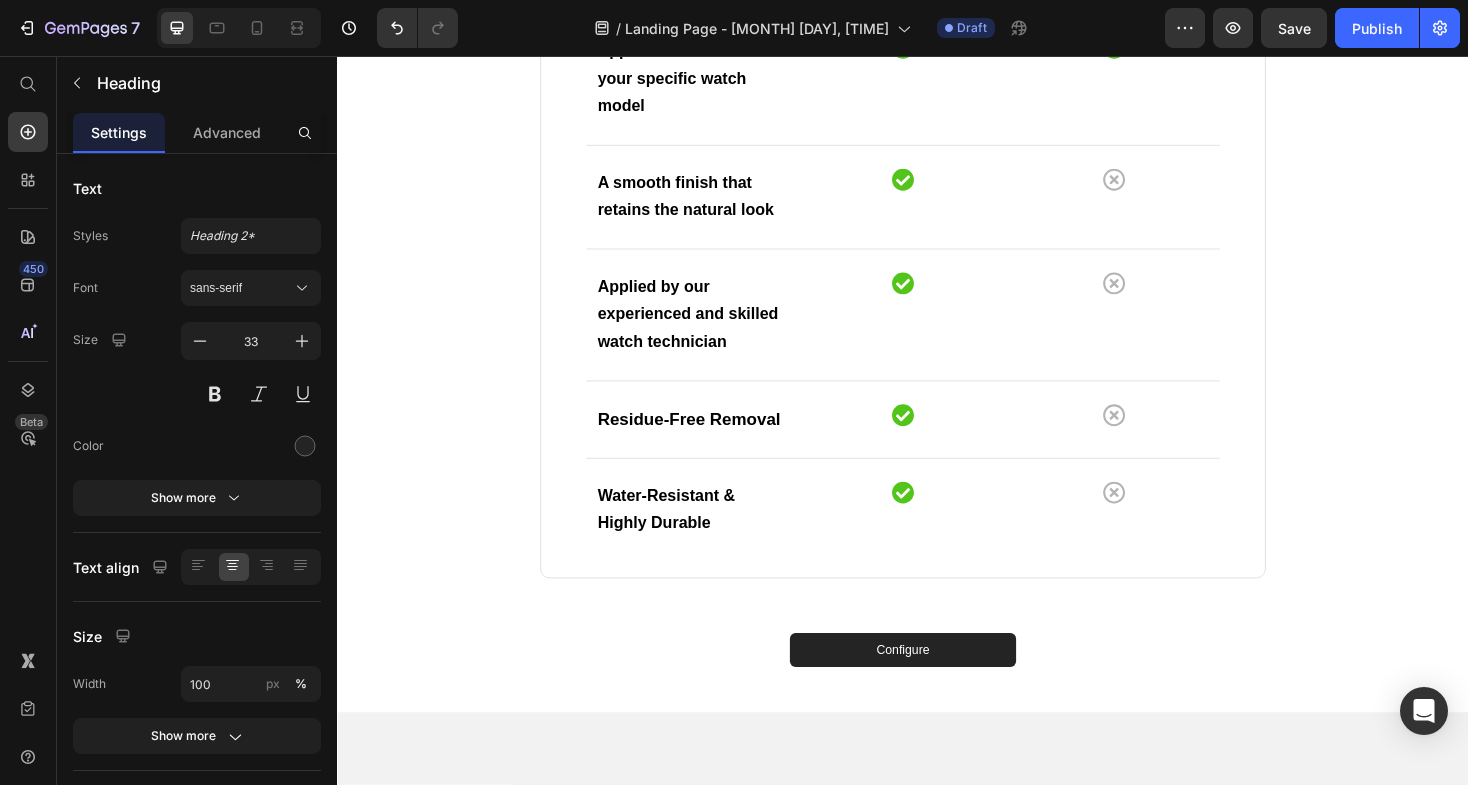 click on "Why Select Our Film Protection?   Our  system   is   based  on preserving what you  care about : the  appearance , integrity, and  lifespan  of your  watch . No one  actuallyopposes  care ;   it   is   what  enhances  our   beloved   possessions .  Our   watch film protection  securely   safeguards  your  timepiece   so   that  you  can enjoy its  beauty  without worry.  It's   more   than   just  protection ;  it 's assurance of  prolonged   delight ." at bounding box center (937, -268) 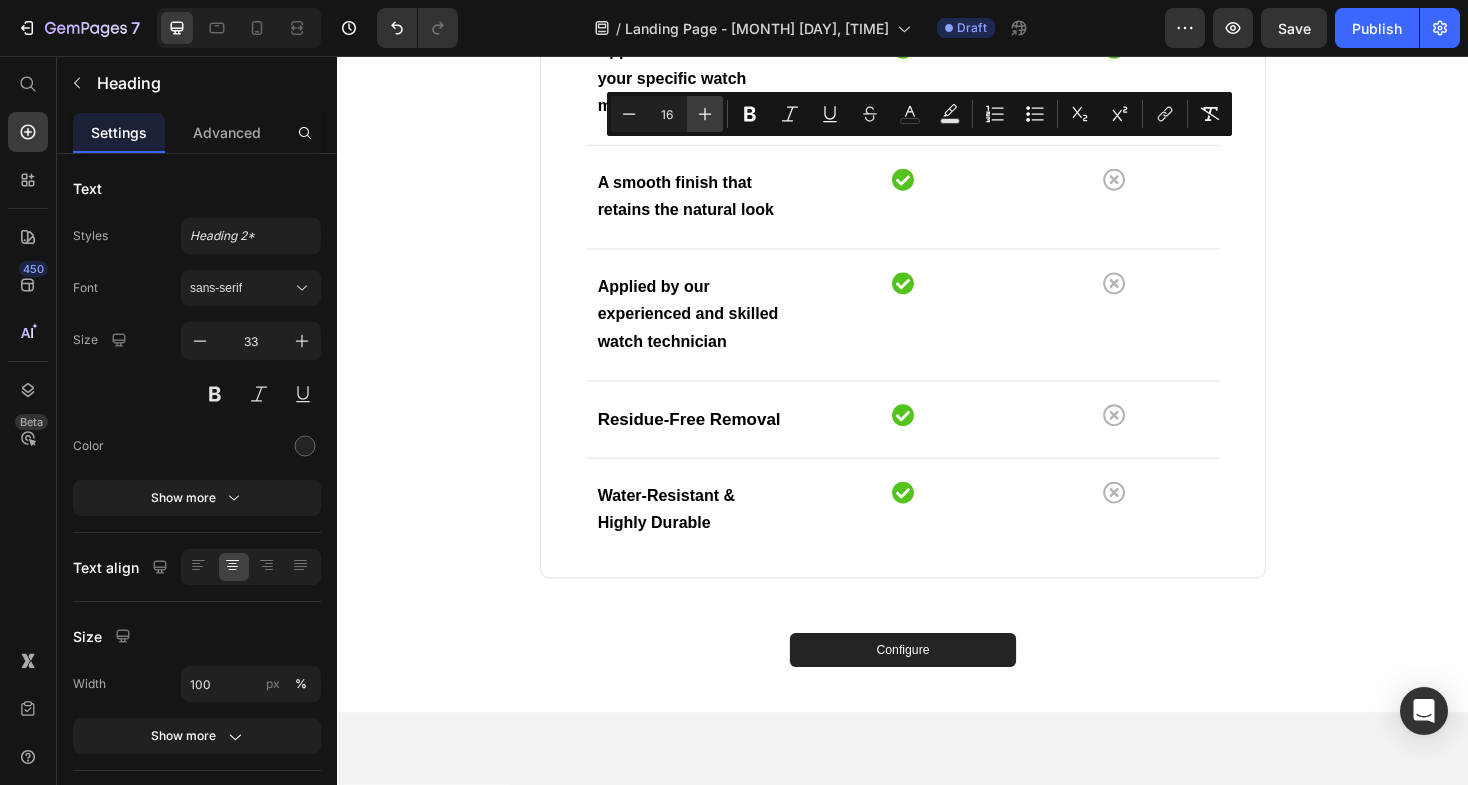 click 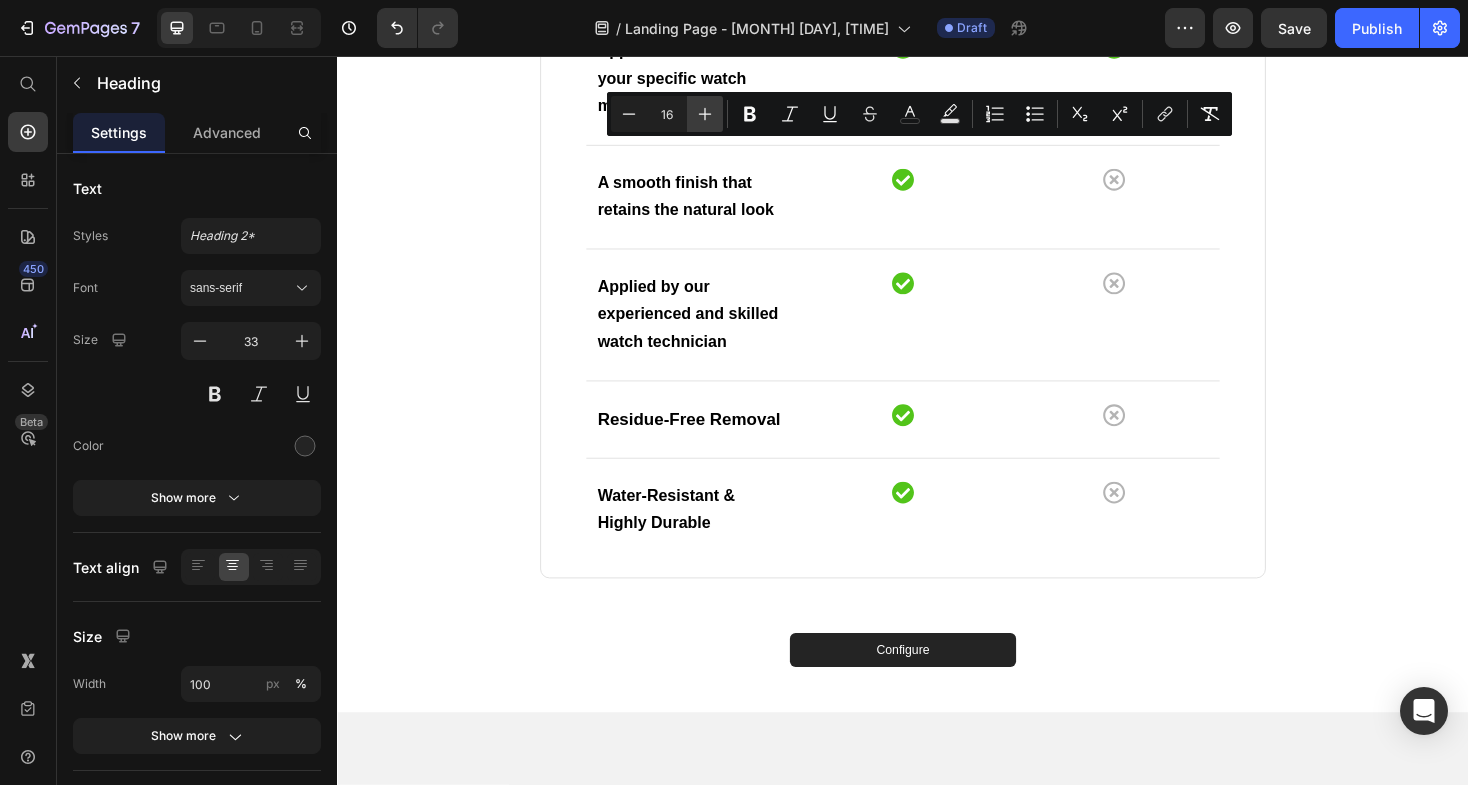 type on "17" 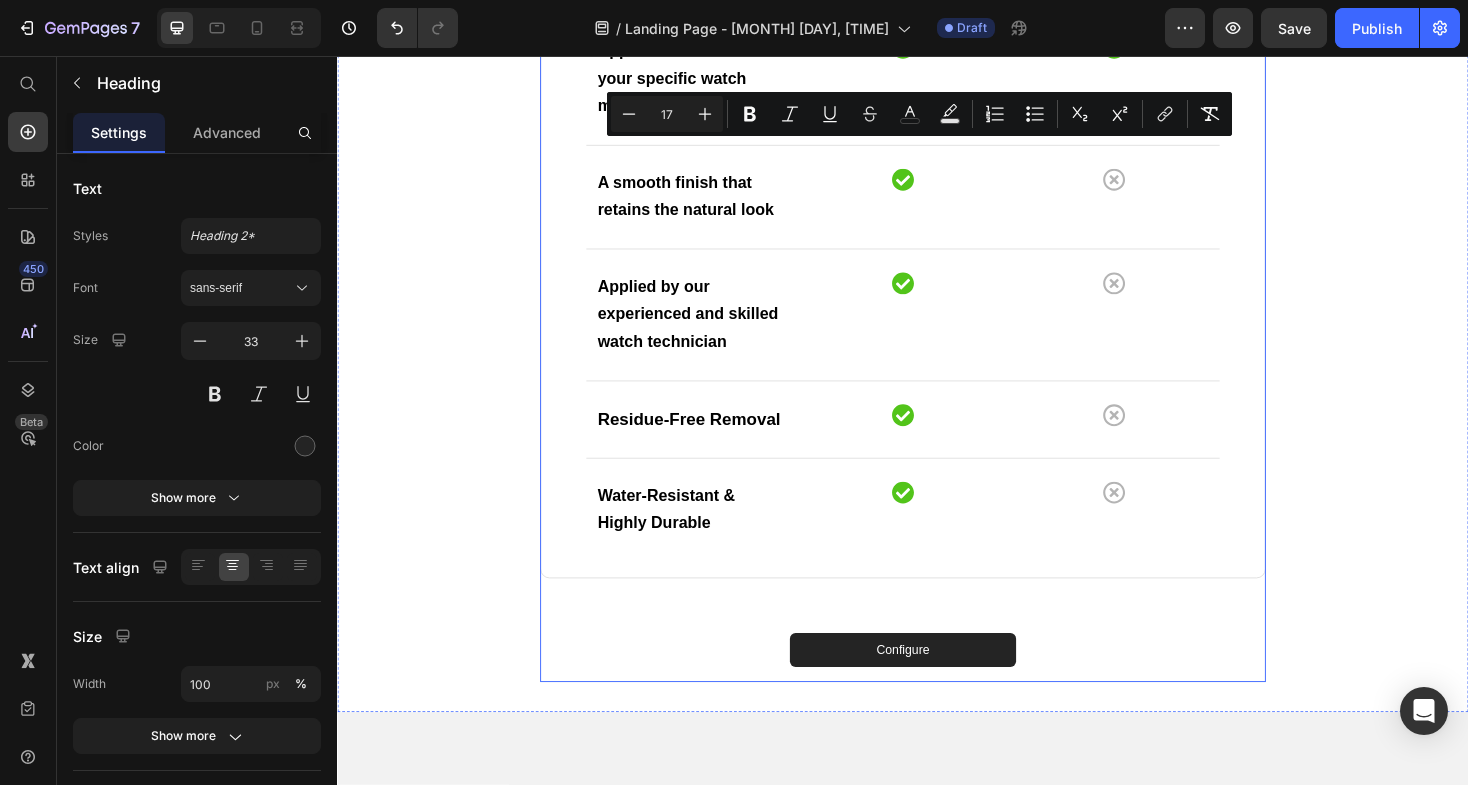 click on "Why Select Our Film Protection?   Our  system   is   based  on preserving what you  care about : the  appearance , integrity, and  lifespan  of your  watch . No one  actuallyopposes  care ;   it   is   what  enhances  our   beloved   possessions .  Our   watch film protection  securely   safeguards  your  timepiece   so   that  you  can enjoy its  beauty  without worry.  It's   more   than   just  protection ;  it 's assurance of  prolonged   delight . Heading   16
Drop element here Our Film Text block Other Films Text block Row Row Application tailored to your specific watch model Text block
Icon
Icon Row Row A smooth finish that retains the natural look Text block
Icon
Icon Row Row Applied by our experienced and skilled watch technician Text block
Icon
Icon Row Row Residue-Free Removal Text block
Icon
Icon Row Row Water-Resistant & Highly Durable Text block Icon" at bounding box center (937, 165) 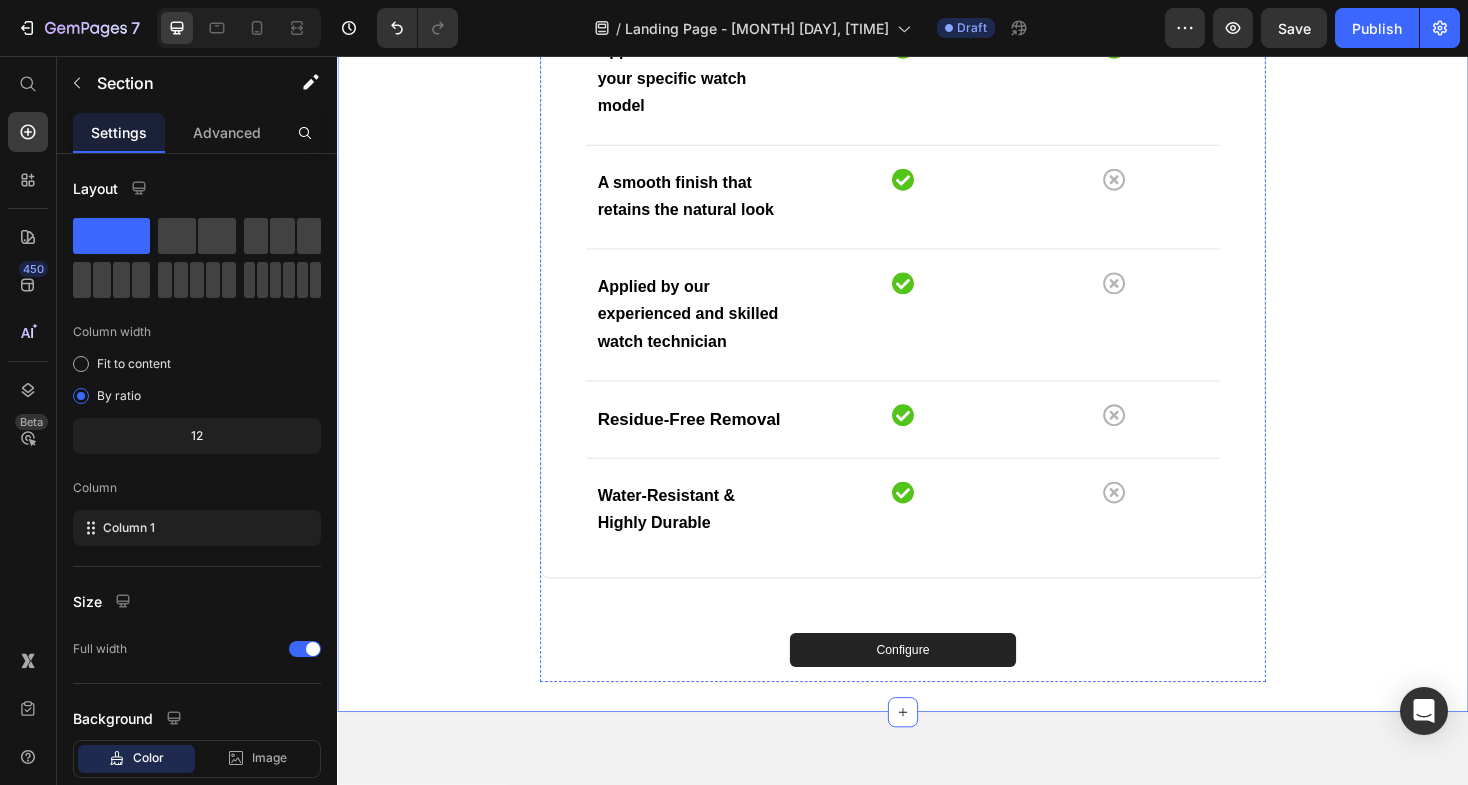 click on "film protection" at bounding box center [669, -221] 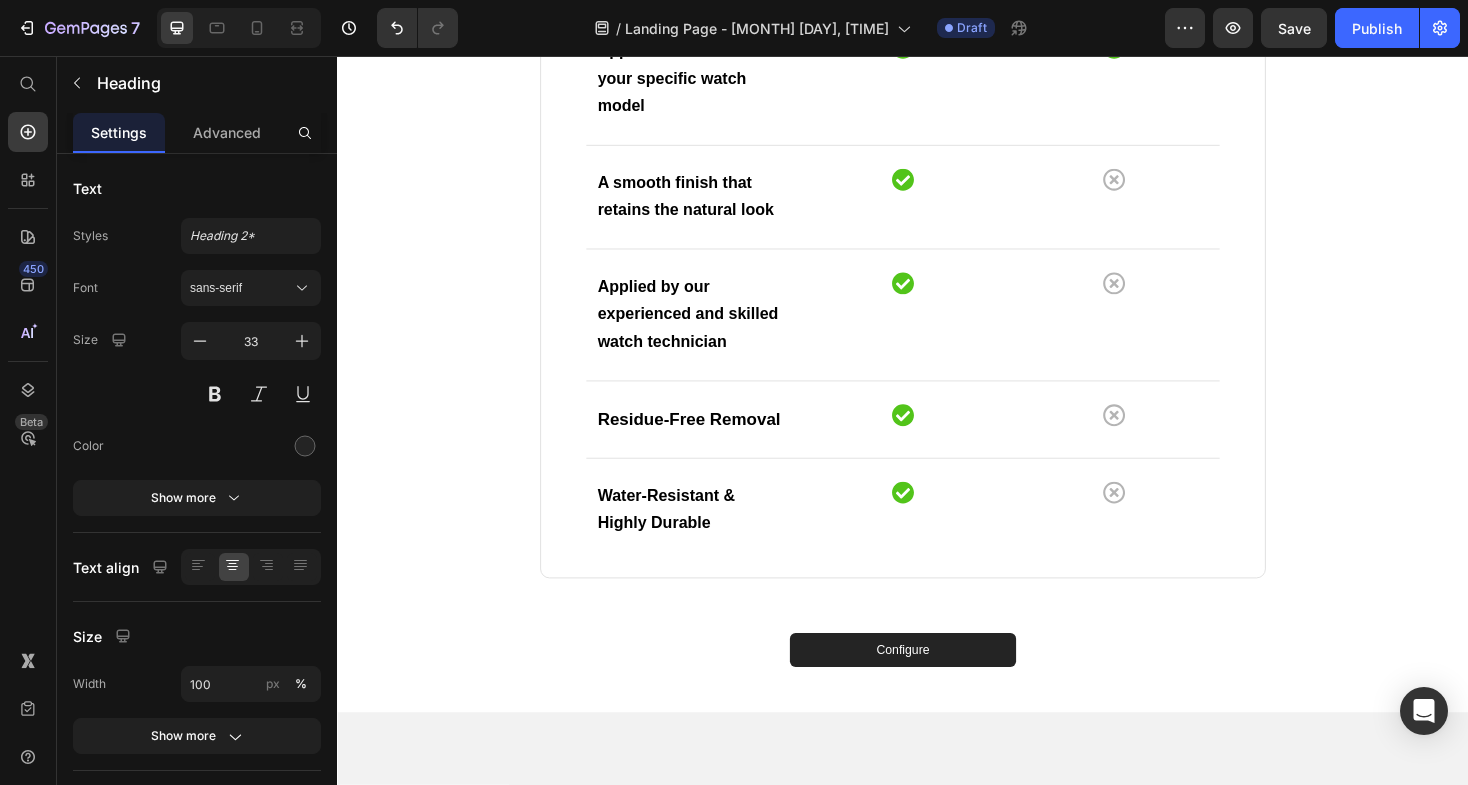 click on "film protection" at bounding box center [669, -221] 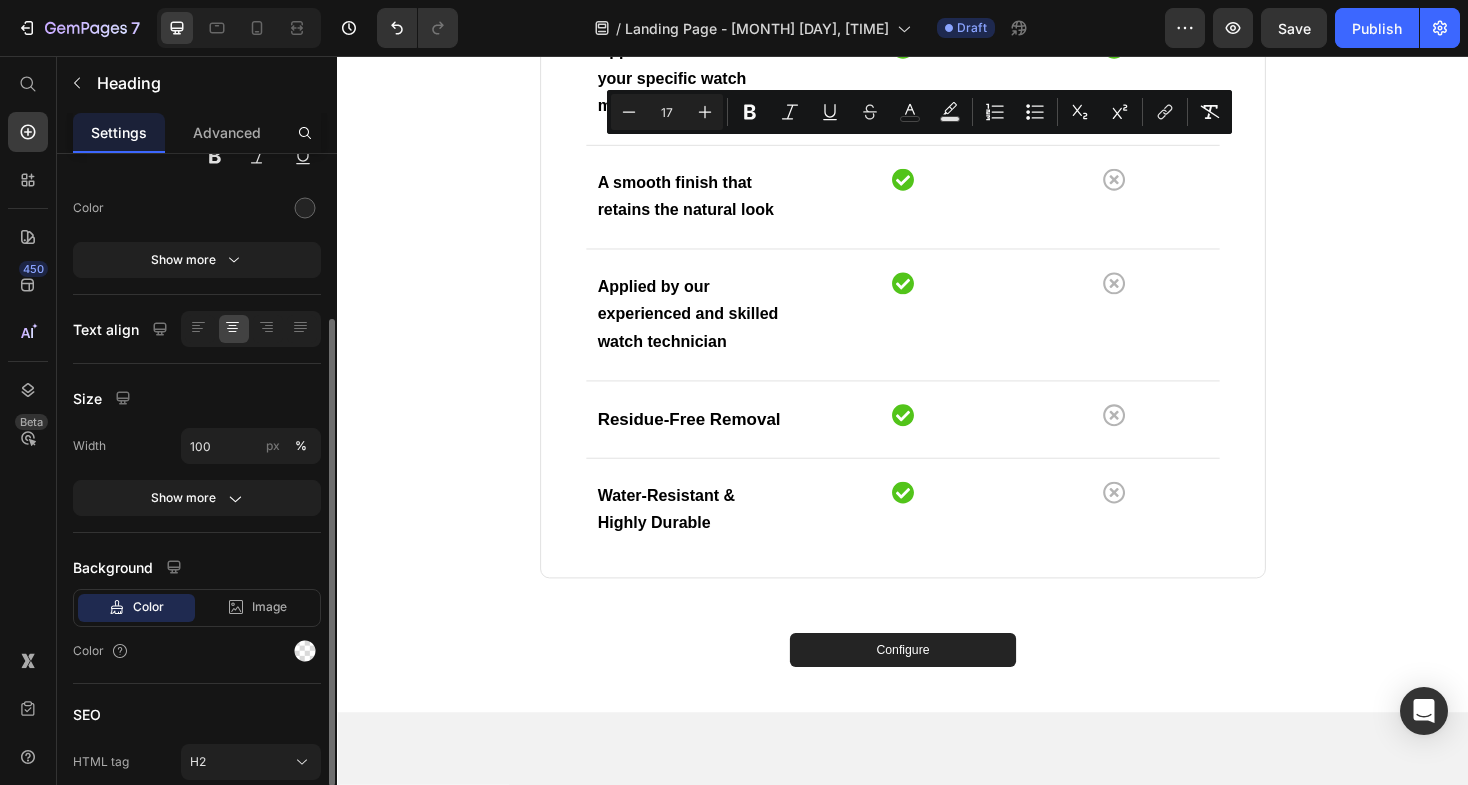 scroll, scrollTop: 234, scrollLeft: 0, axis: vertical 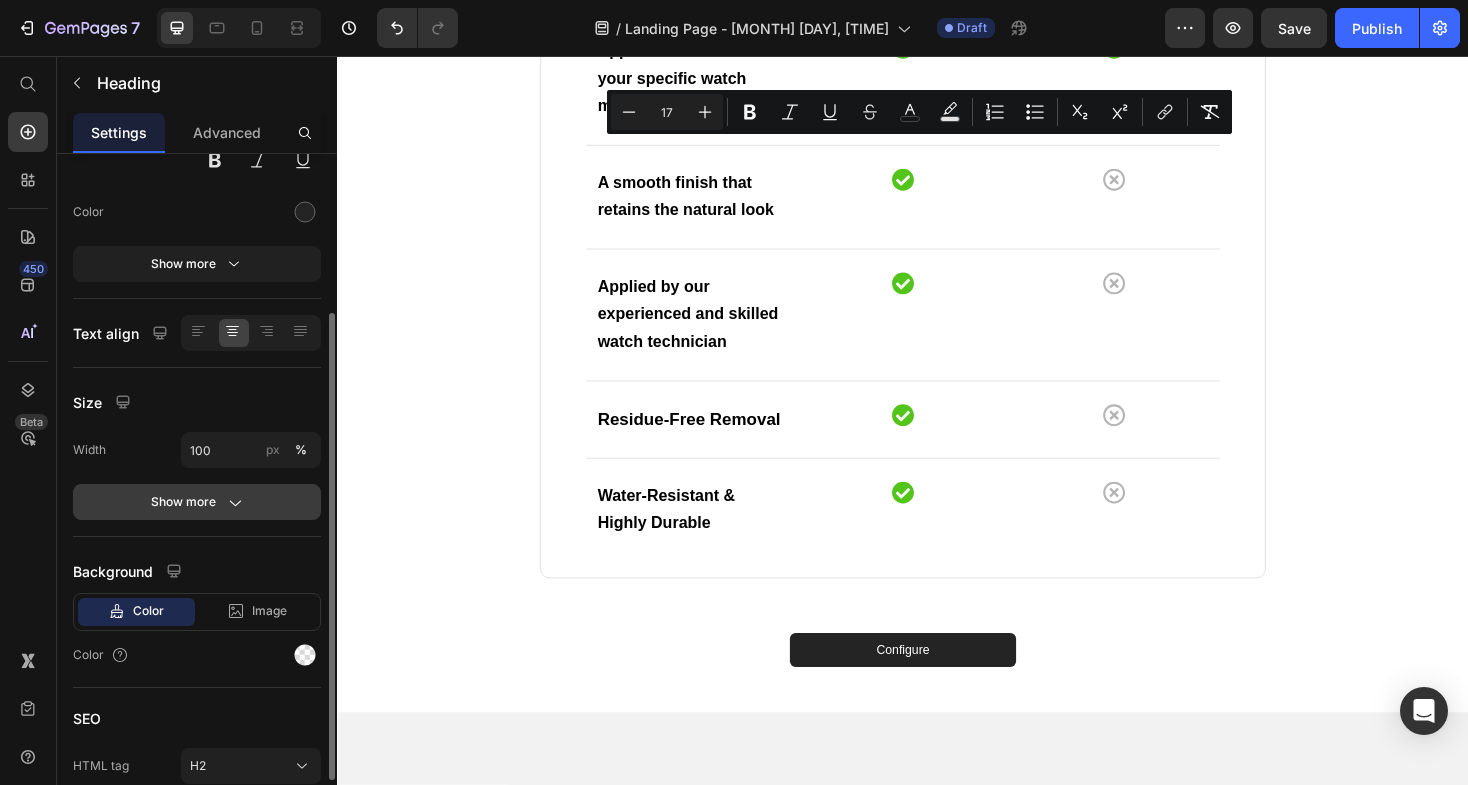 click on "Show more" at bounding box center (197, 502) 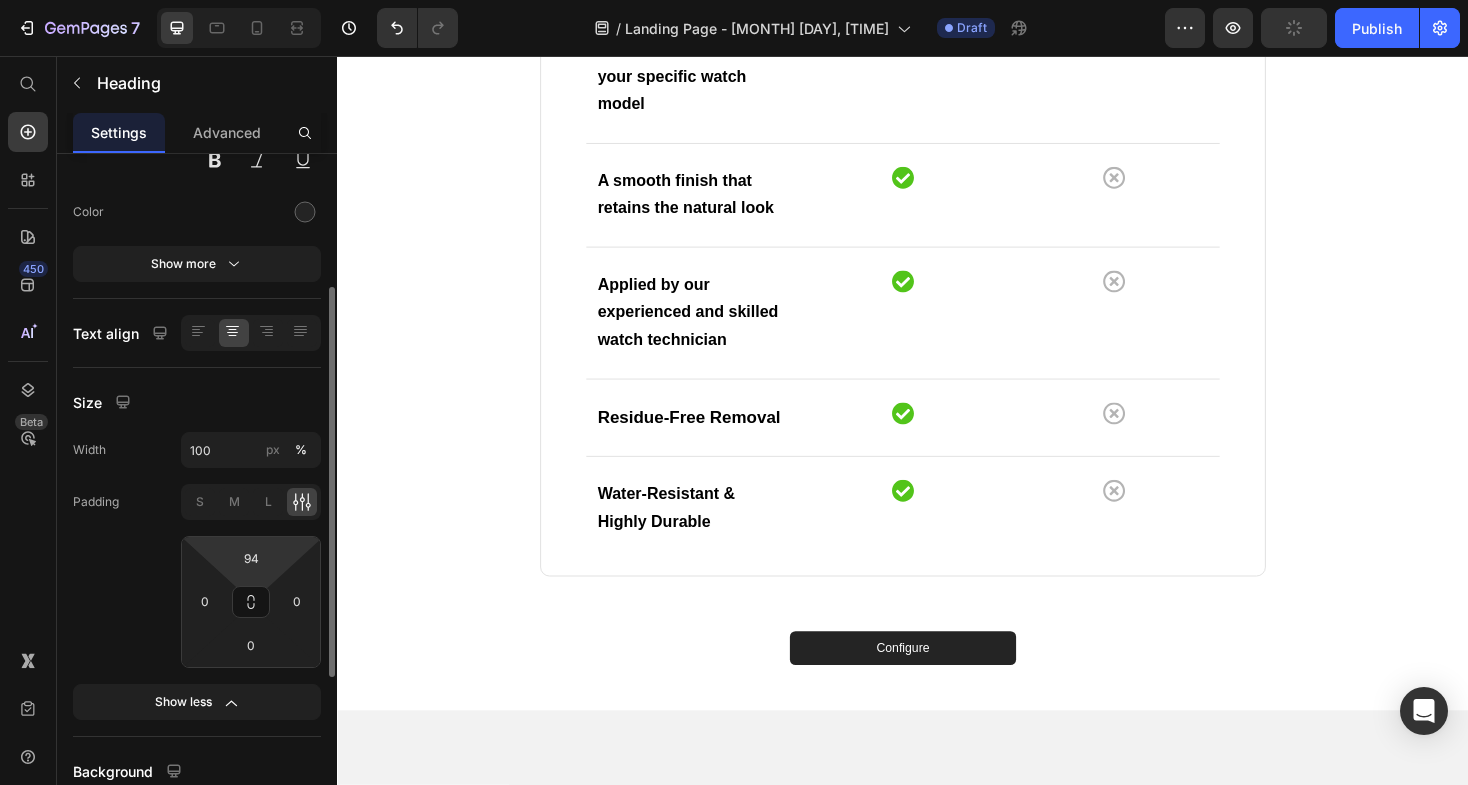 type on "98" 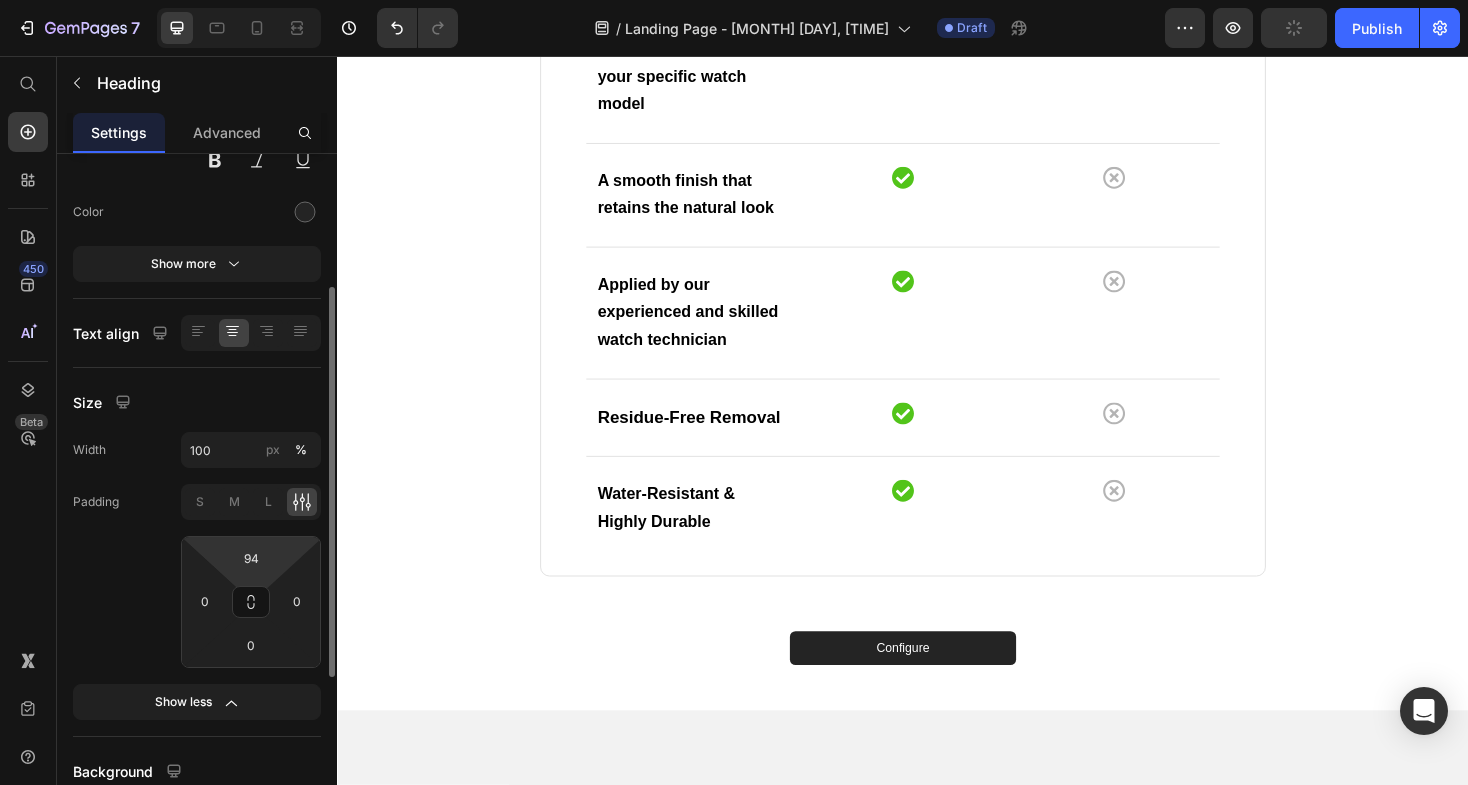 drag, startPoint x: 251, startPoint y: 578, endPoint x: 251, endPoint y: 528, distance: 50 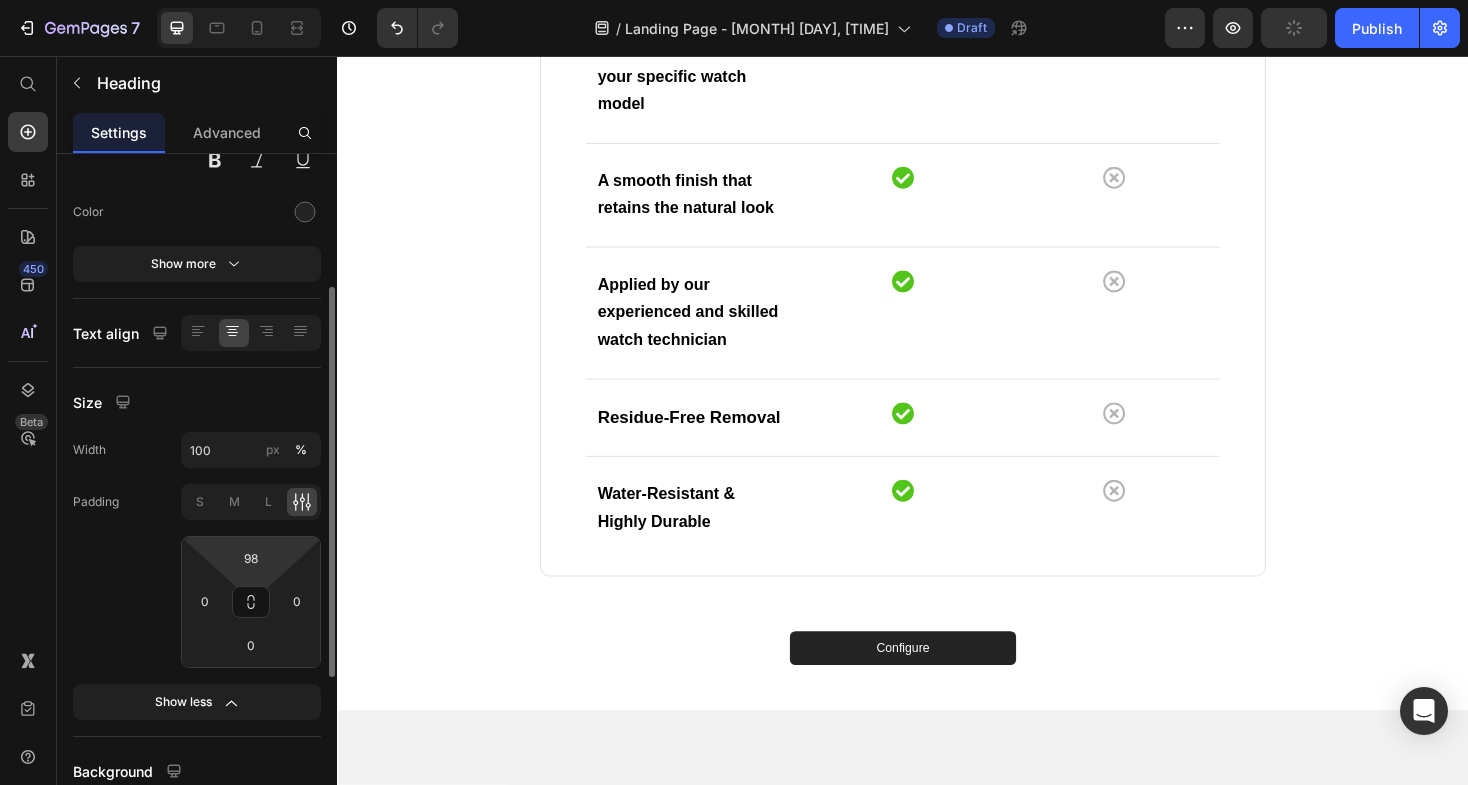 click on "7  Version history  /  Landing Page - [MONTH] [DAY], [TIME] Draft Preview  Publish  450 Beta Start with Sections Elements Hero Section Product Detail Brands Trusted Badges Guarantee Product Breakdown How to use Testimonials Compare Bundle FAQs Social Proof Brand Story Product List Collection Blog List Contact Sticky Add to Cart Custom Footer Browse Library 450 Layout
Row
Row
Row
Row Text
Heading
Text Block Button
Button
Button
Sticky Back to top Media
Image" at bounding box center [734, 0] 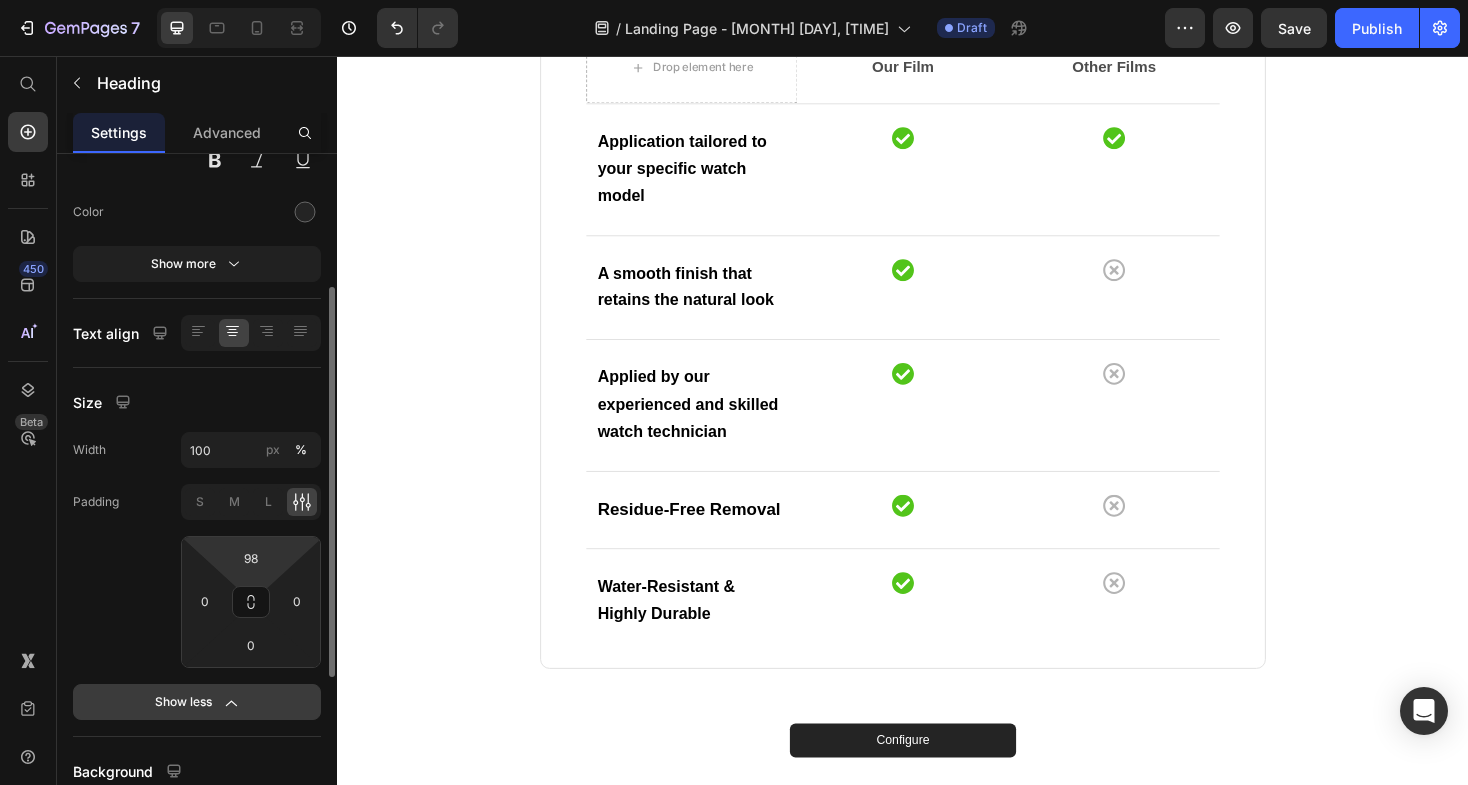 drag, startPoint x: 254, startPoint y: 589, endPoint x: 243, endPoint y: 685, distance: 96.62815 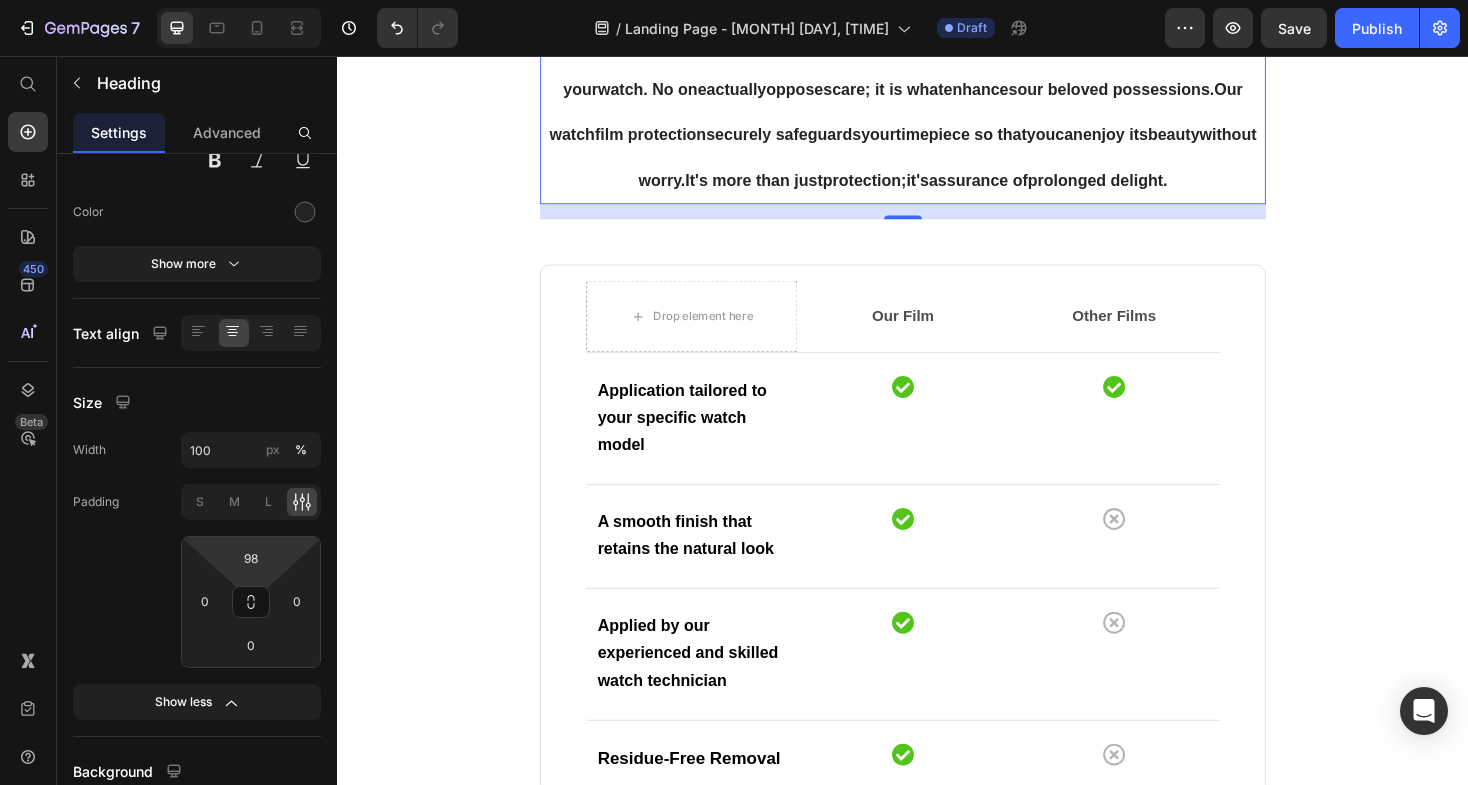 scroll, scrollTop: 1551, scrollLeft: 0, axis: vertical 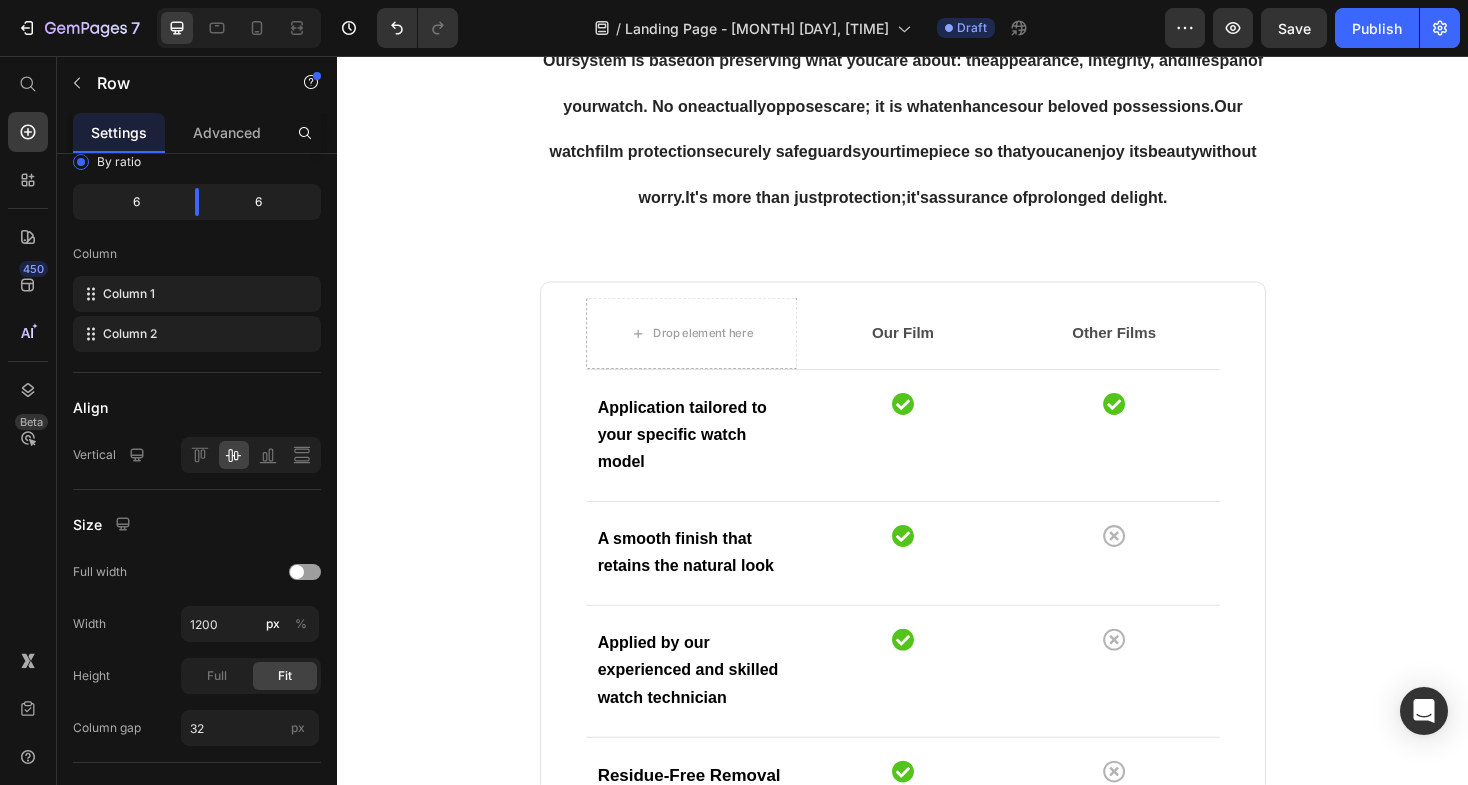 click on "Protect Your Watch, Wherever You Go Heading Our protective film  provides   you   with   every day  protection  to   maintain  your watch  in   a   healthy   condition.   It   will safeguard from  scratches,  marks , and  everyday  wear  and tear.  You can  wear  your  watch  with confidence  anywhere   you   go . Text block" at bounding box center [636, -411] 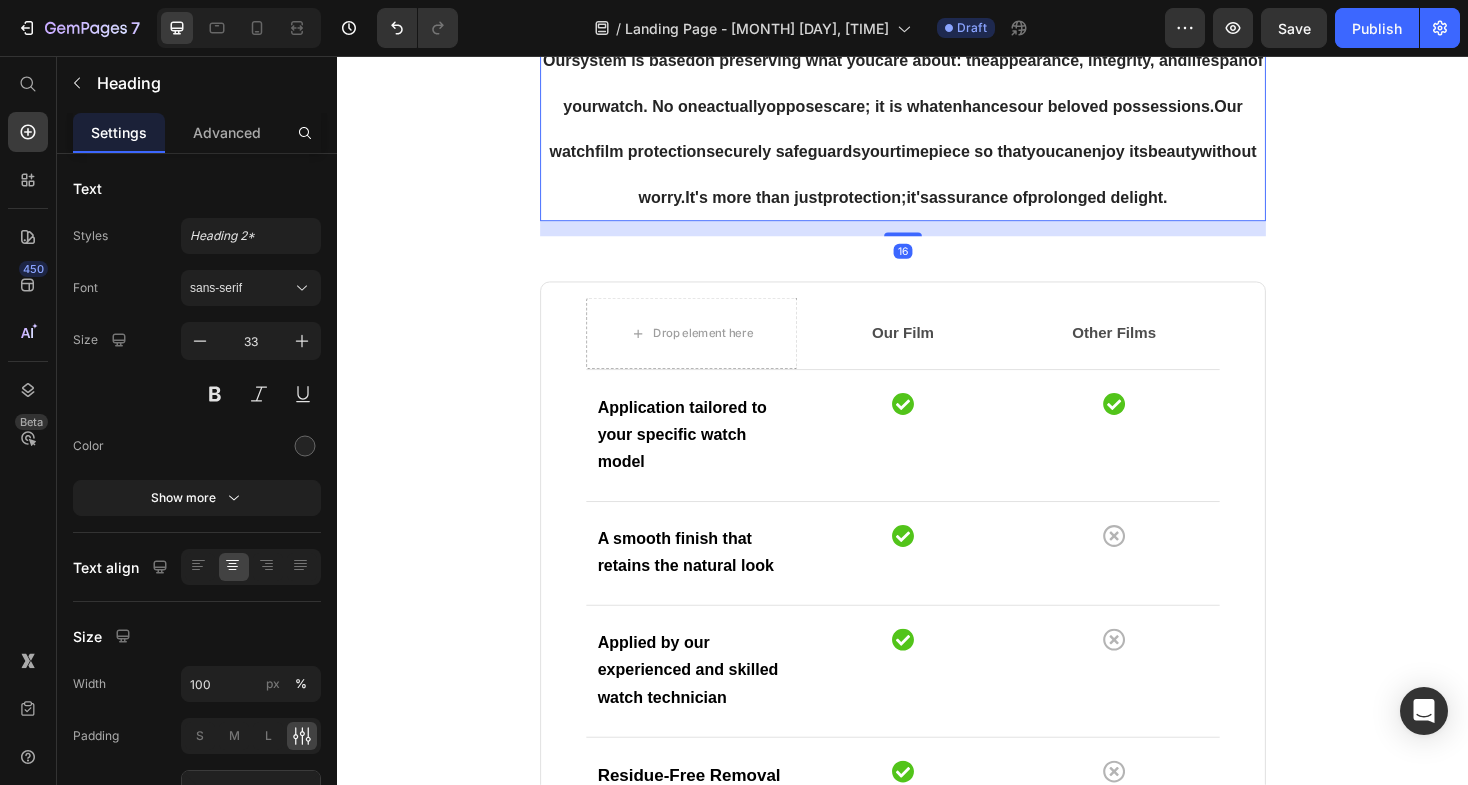 click on ". No one" at bounding box center [695, 109] 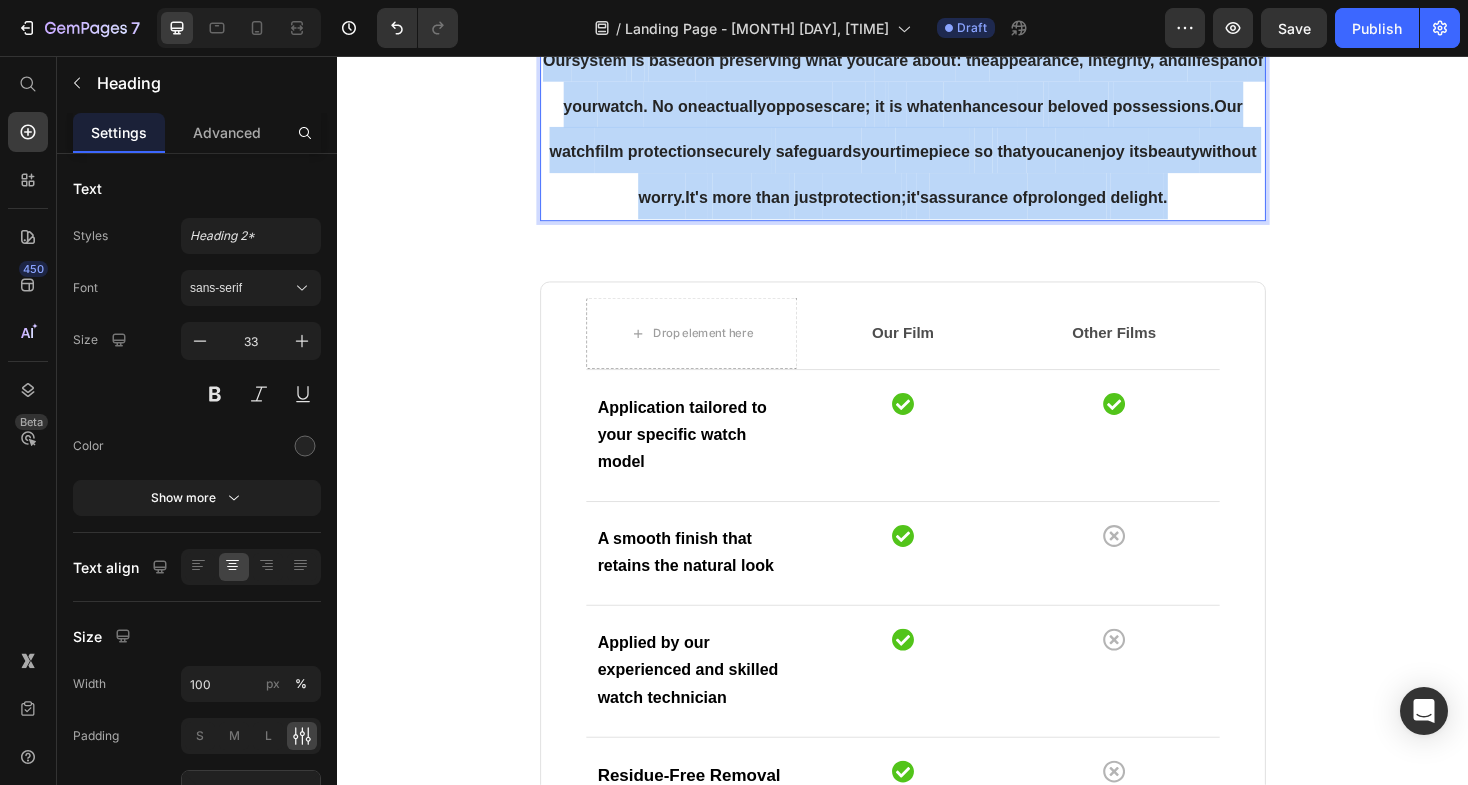 click on ". No one" at bounding box center (695, 109) 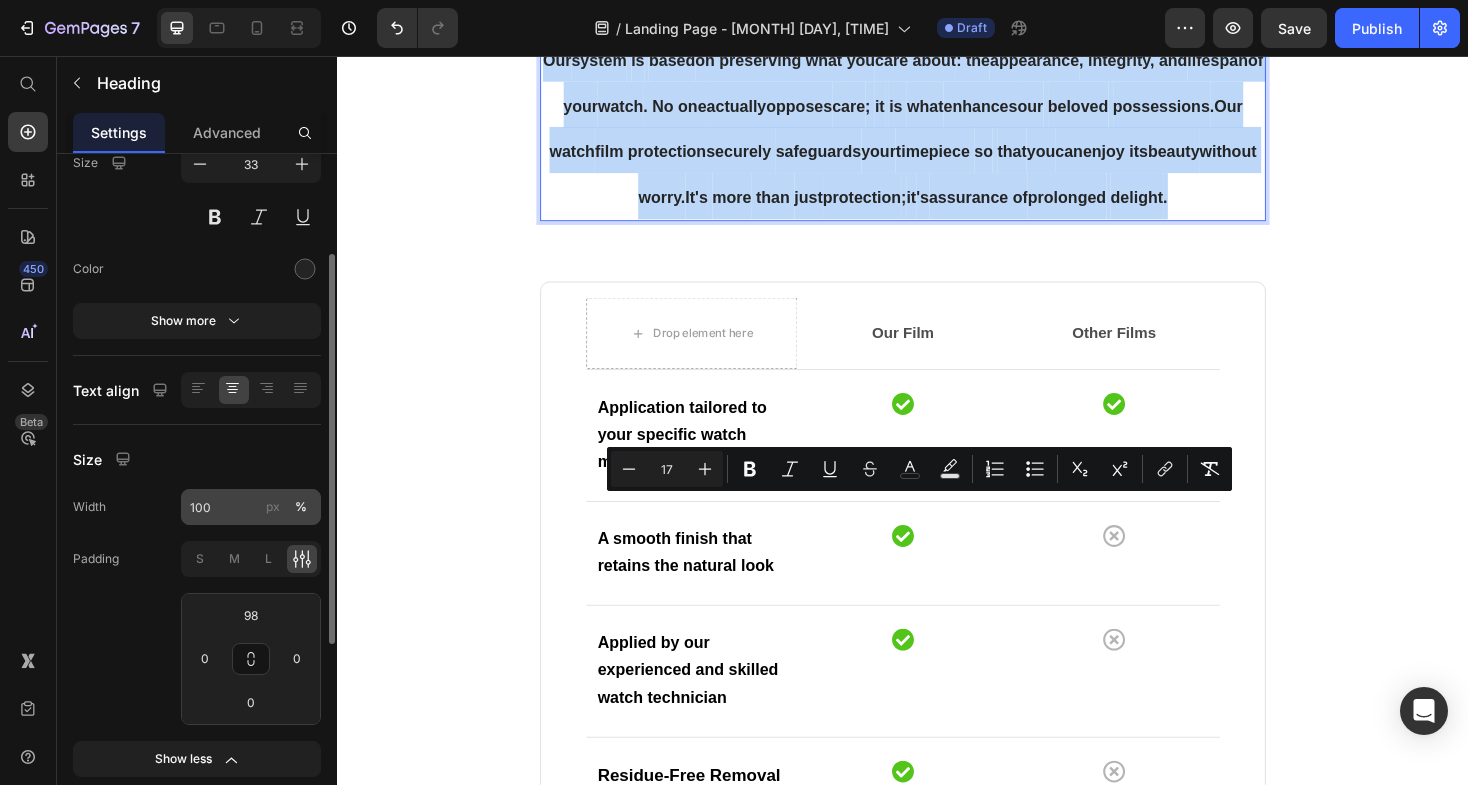 scroll, scrollTop: 184, scrollLeft: 0, axis: vertical 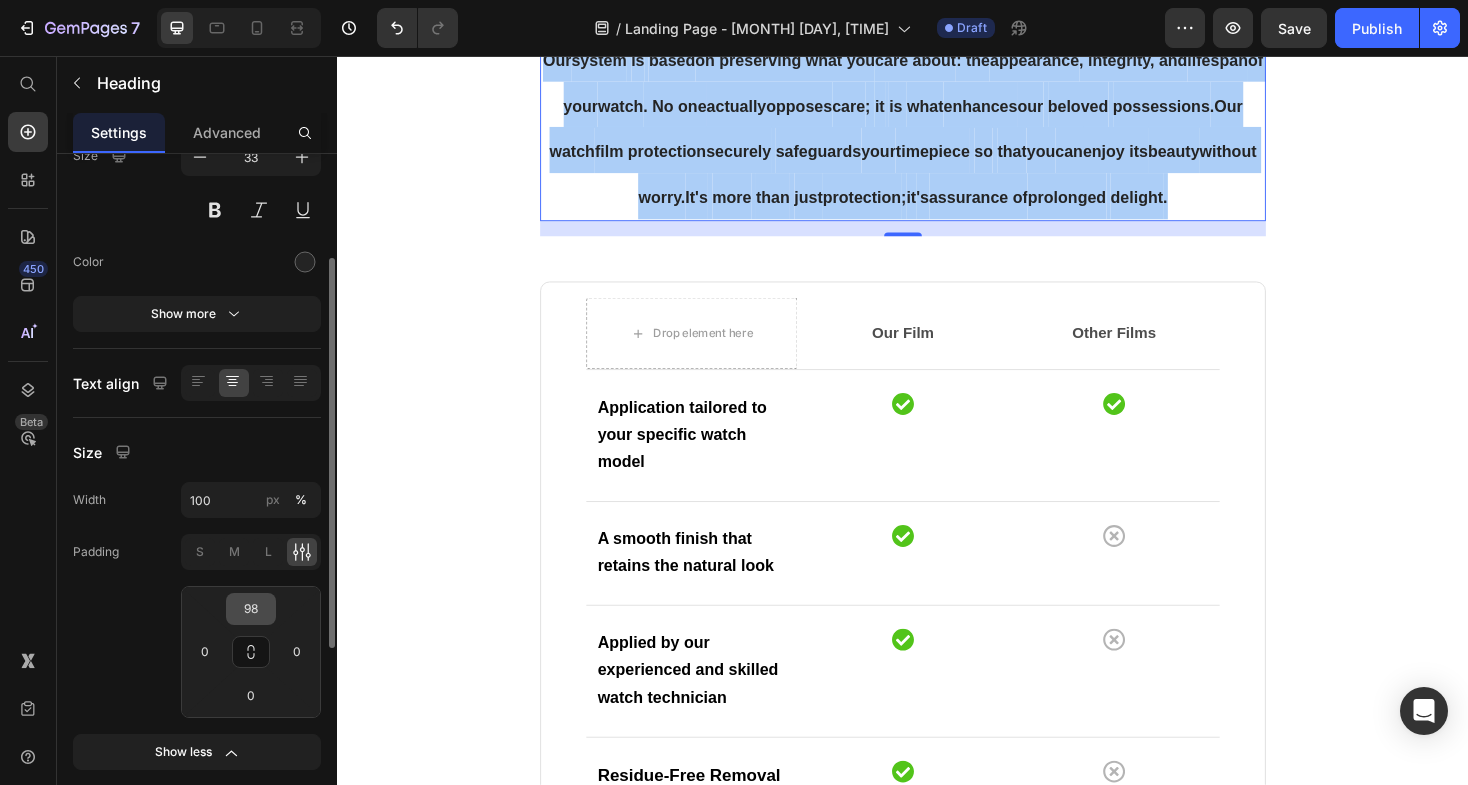 drag, startPoint x: 252, startPoint y: 651, endPoint x: 247, endPoint y: 623, distance: 28.442924 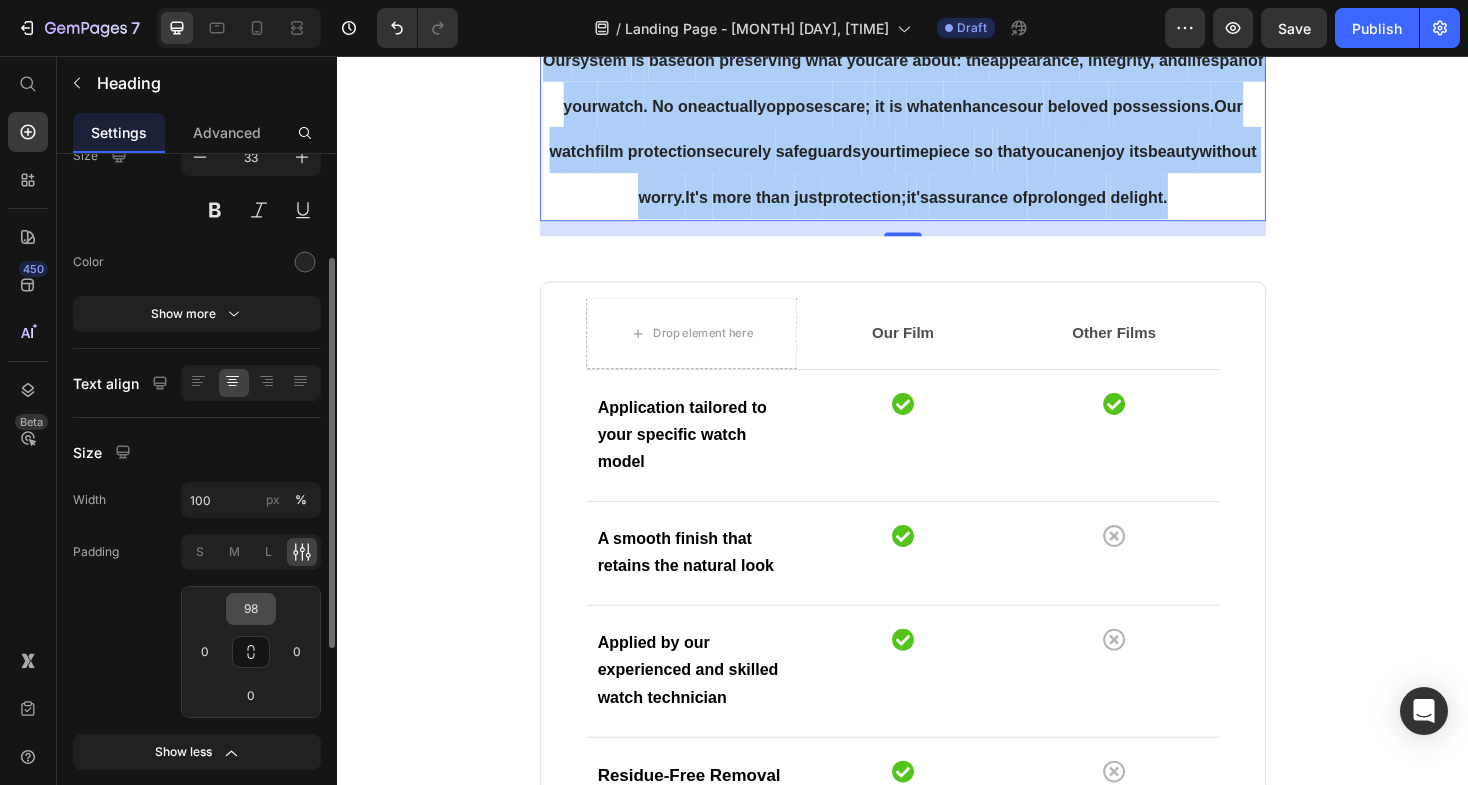 click on "98 0 0 0" 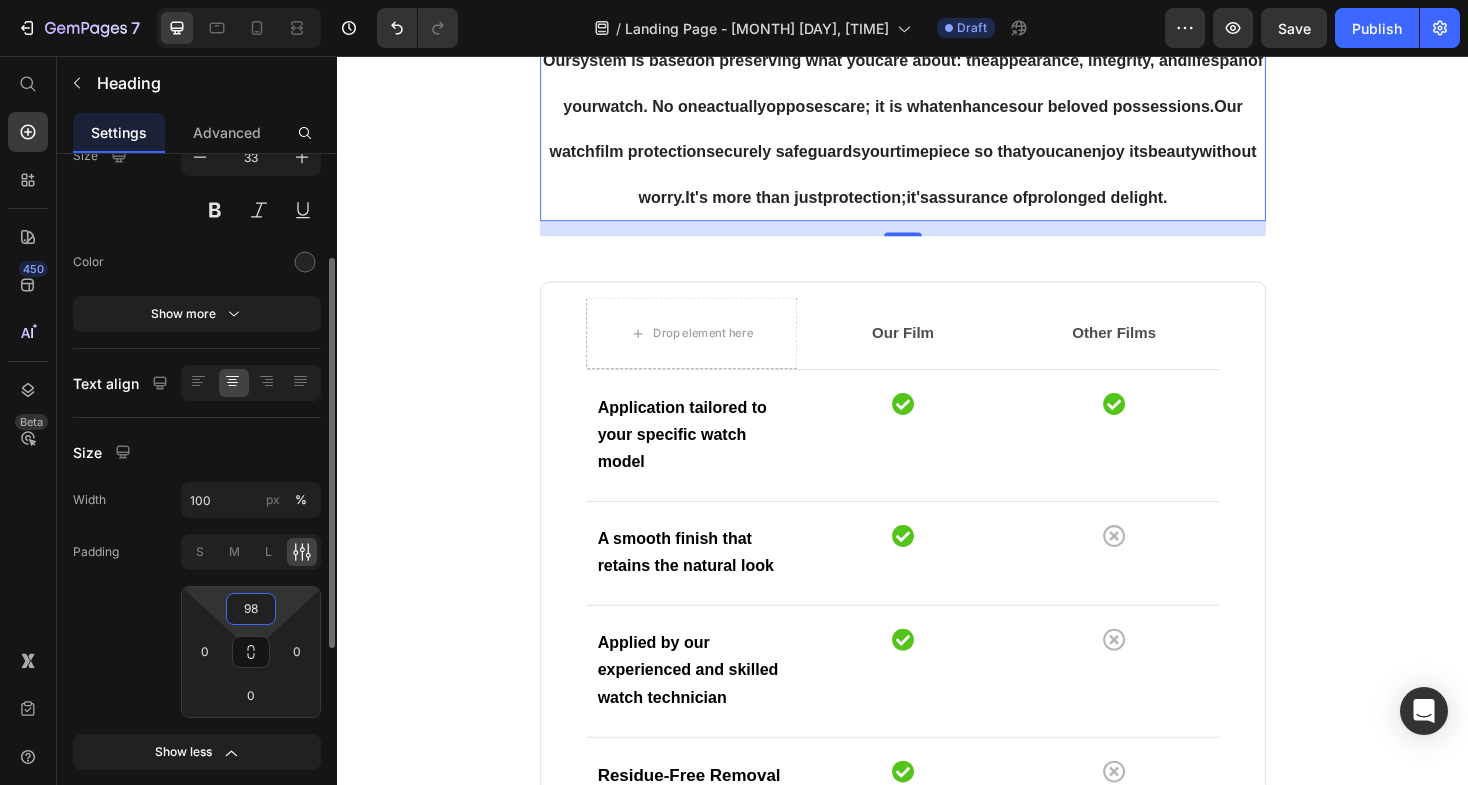 drag, startPoint x: 248, startPoint y: 613, endPoint x: 248, endPoint y: 529, distance: 84 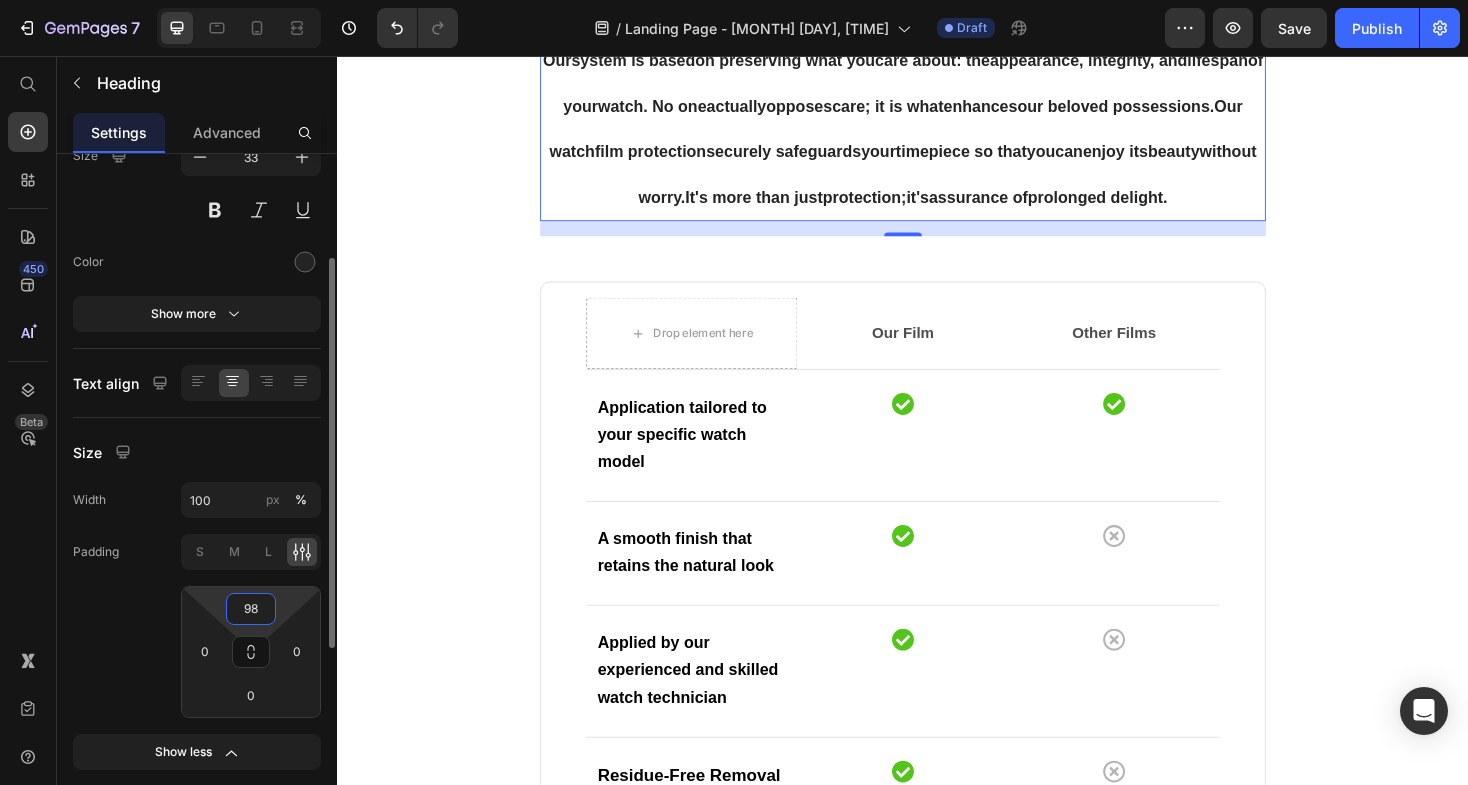 click on "Width 100 px % Padding S M L 98 0 0 0 Show less" at bounding box center [197, 626] 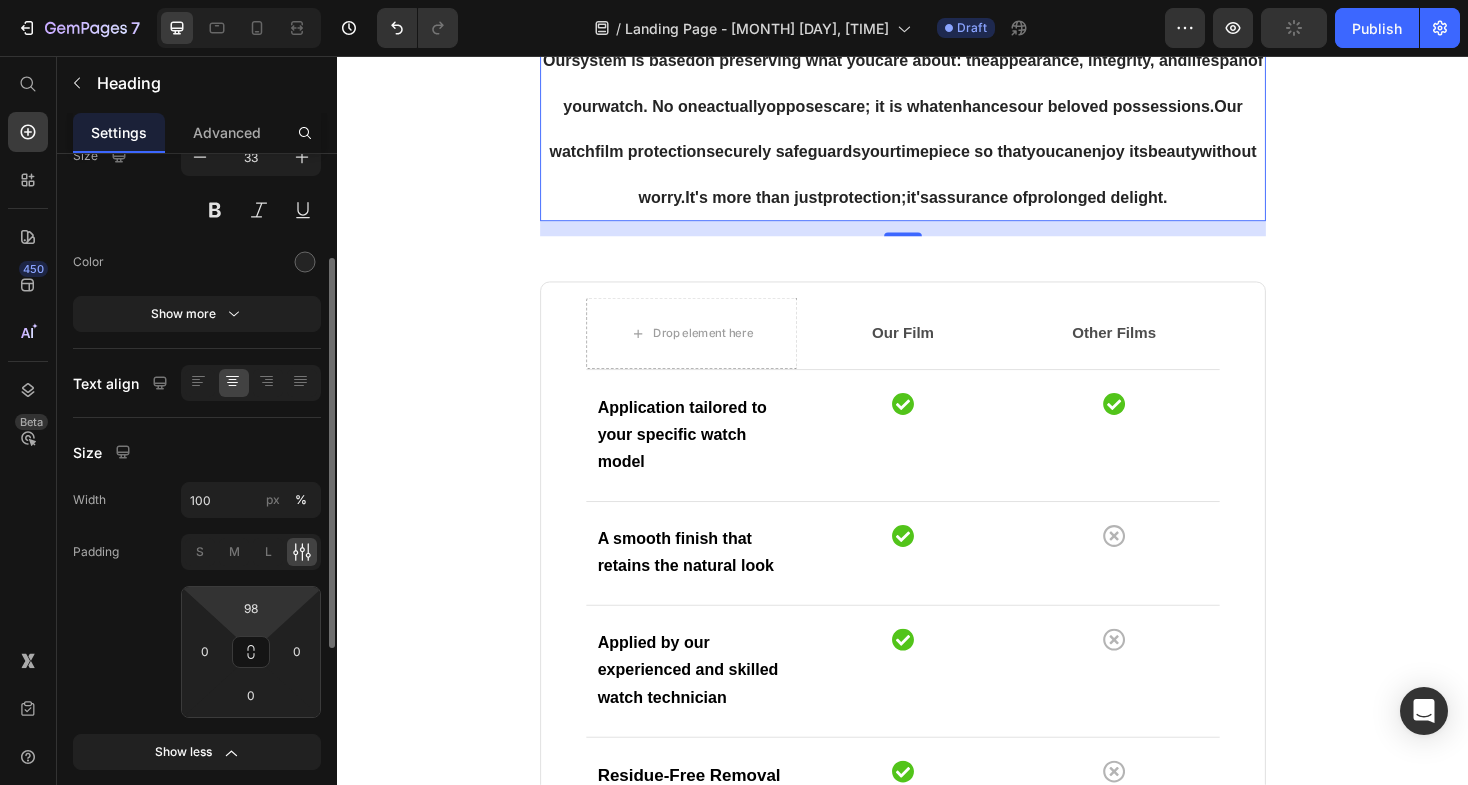 click on "7  Version history  /  Landing Page - [MONTH] [DAY], [TIME] Draft Preview  Publish  450 Beta Start with Sections Elements Hero Section Product Detail Brands Trusted Badges Guarantee Product Breakdown How to use Testimonials Compare Bundle FAQs Social Proof Brand Story Product List Collection Blog List Contact Sticky Add to Cart Custom Footer Browse Library 450 Layout
Row
Row
Row
Row Text
Heading
Text Block Button
Button
Button
Sticky Back to top Media
Image" at bounding box center [734, 0] 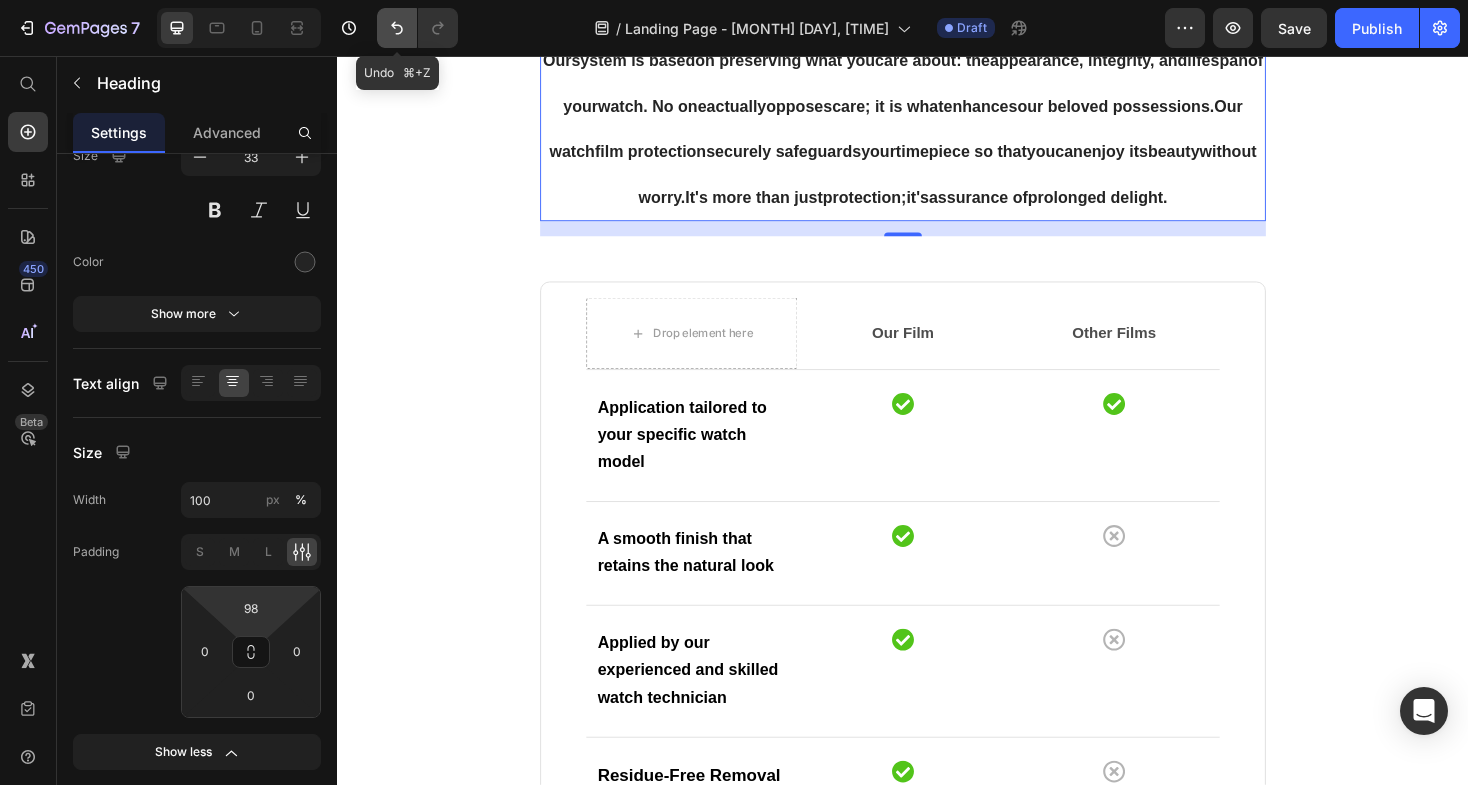 click 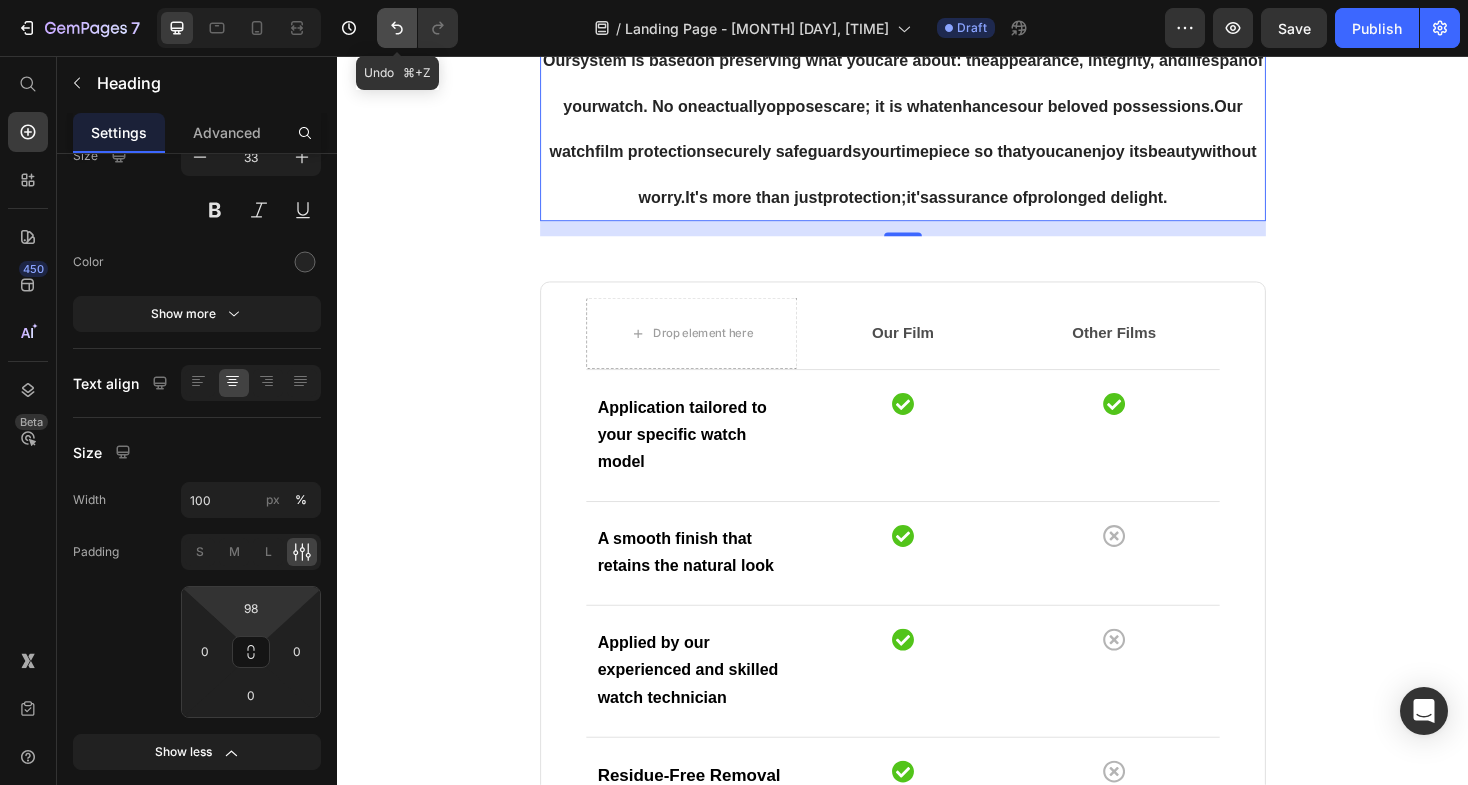 click 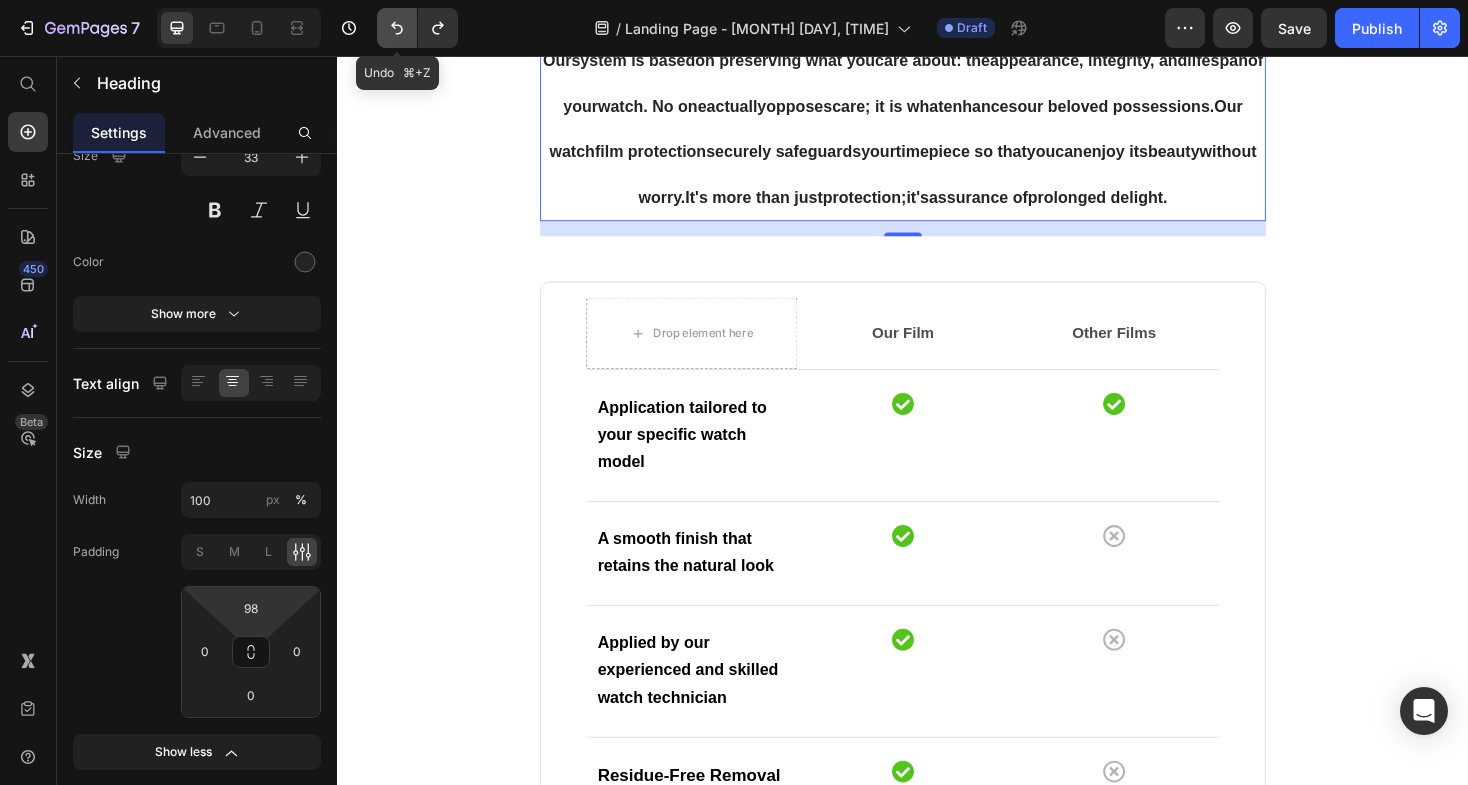 click 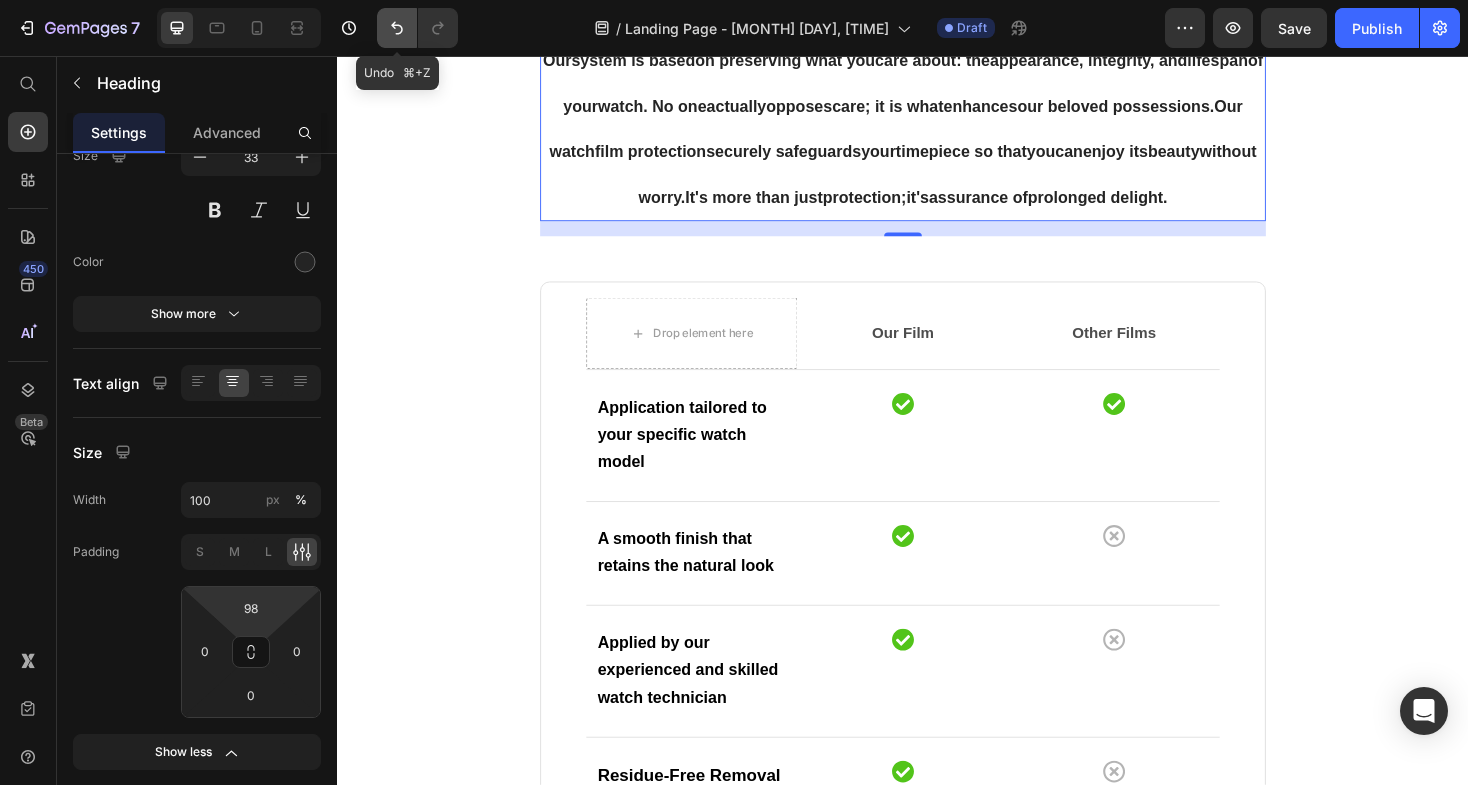 click 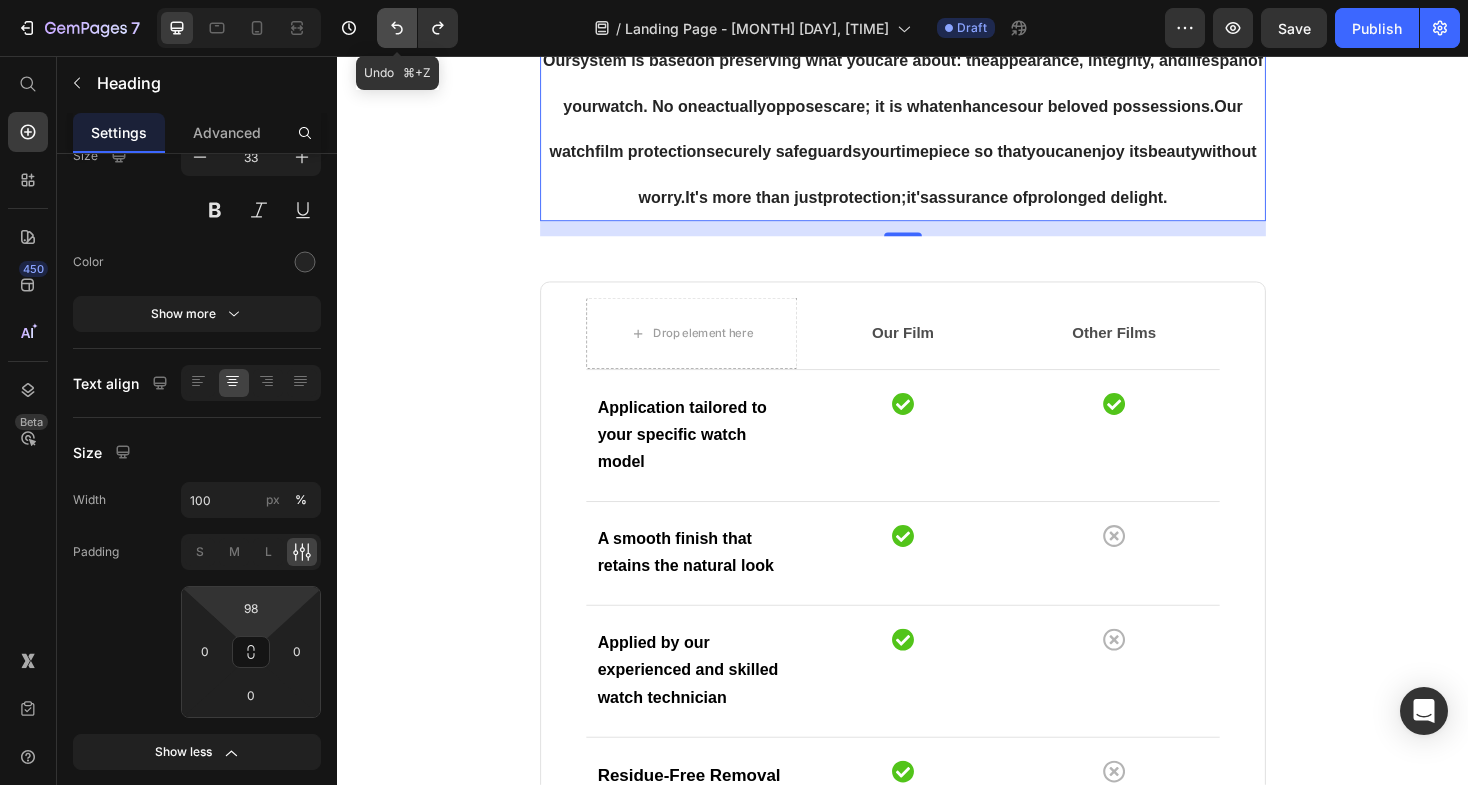 click 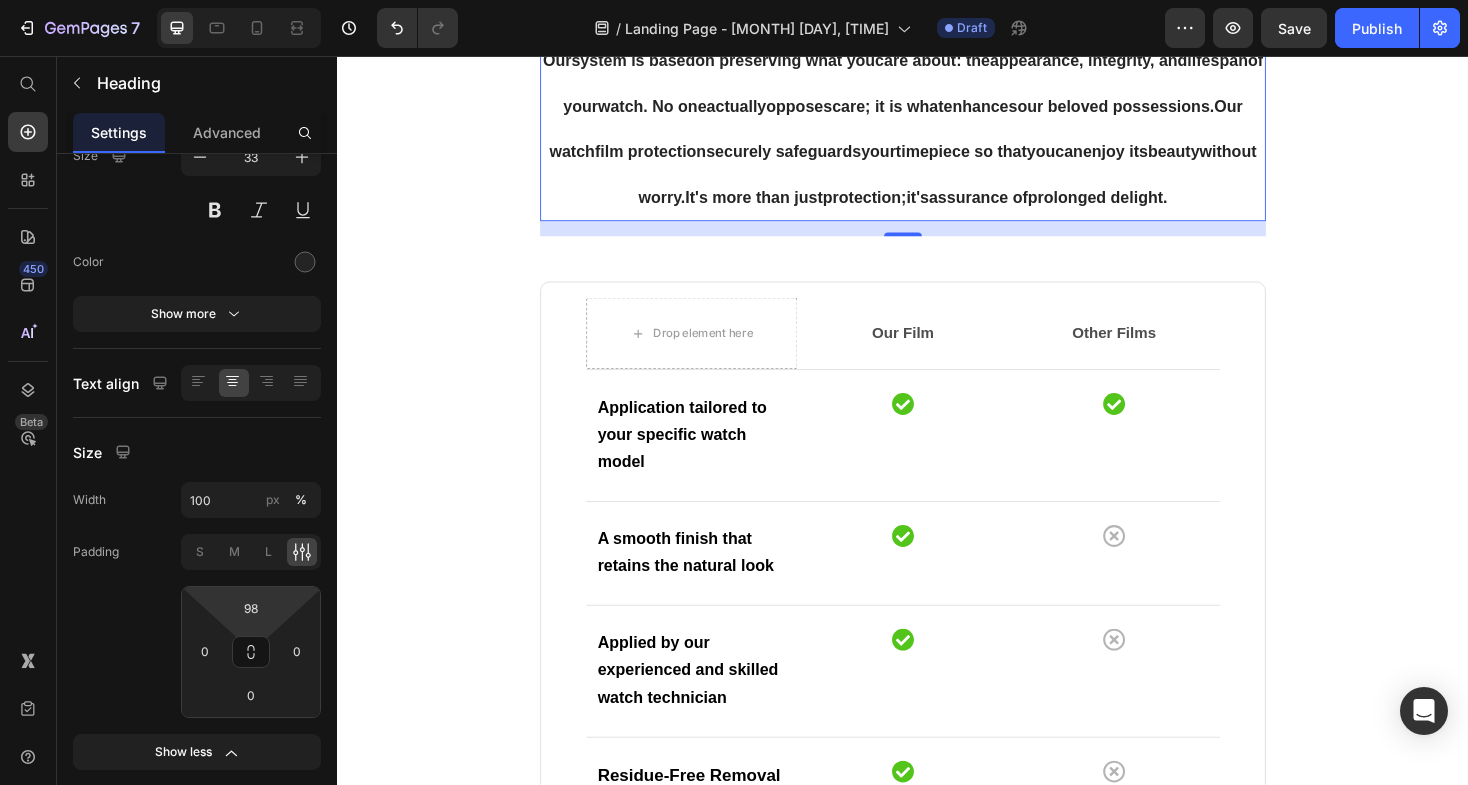 click on "⁠⁠⁠⁠⁠⁠⁠ Why Select Our Film Protection?   Our  system   is   based  on preserving what you  care about : the  appearance , integrity, and  lifespan  of your  watch . No one  actuallyopposes  care ;   it   is   what  enhances  our   beloved   possessions .  Our   watch film protection  securely   safeguards  your  timepiece   so   that  you  can enjoy its  beauty  without worry.  It's   more   than   just  protection ;  it 's assurance of  prolonged   delight . Heading   16
Drop element here Our Film Text block Other Films Text block Row Row Application tailored to your specific watch model Text block
Icon
Icon Row Row A smooth finish that retains the natural look Text block
Icon
Icon Row Row Applied by our experienced and skilled watch technician Text block
Icon
Icon Row Row Residue-Free Removal Text block
Icon
Icon Row Row Text block" at bounding box center (937, 471) 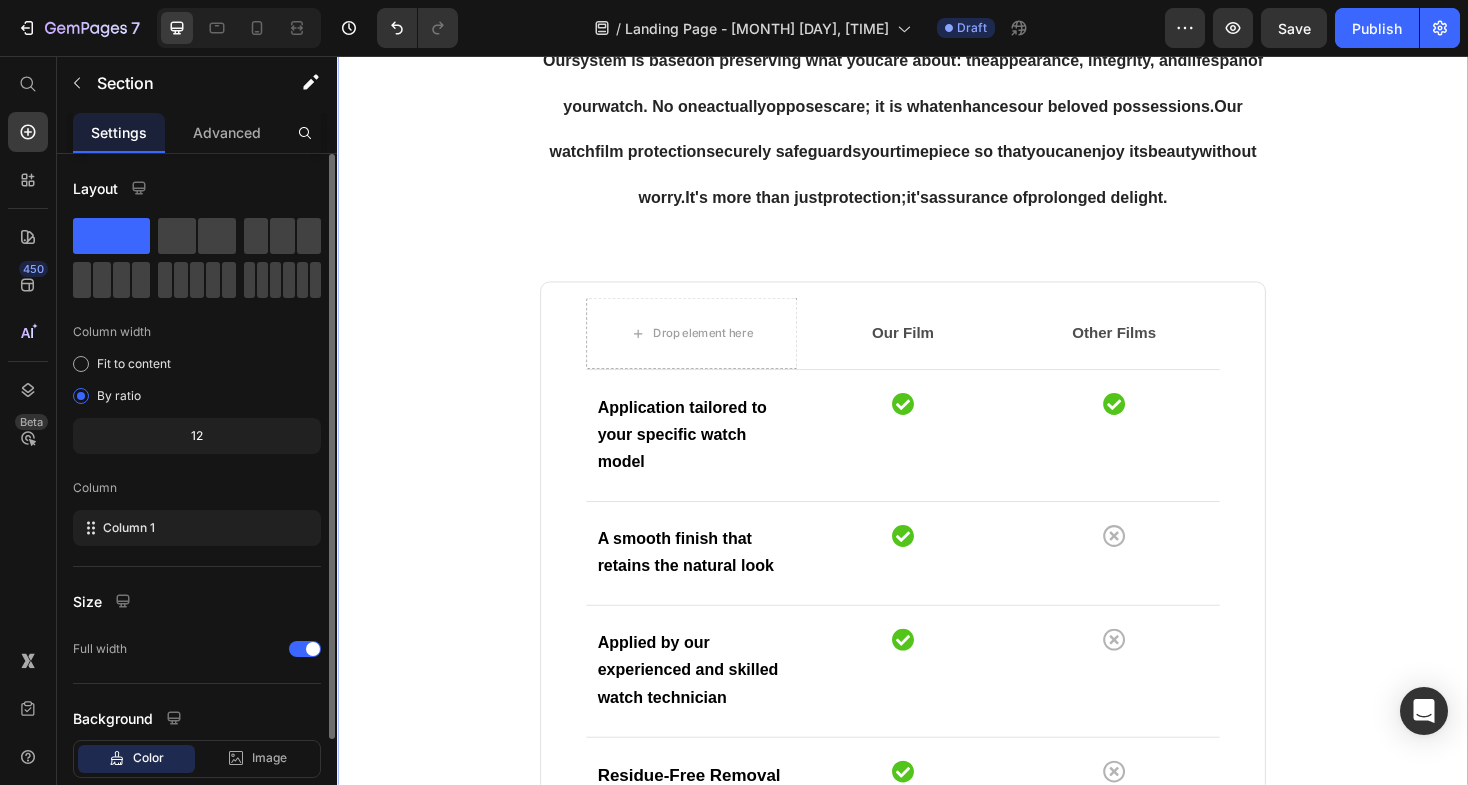 click on "⁠⁠⁠⁠⁠⁠⁠ Why Select Our Film Protection?   Our  system   is   based  on preserving what you  care about : the  appearance , integrity, and  lifespan  of your  watch . No one  actuallyopposes  care ;   it   is   what  enhances  our   beloved   possessions .  Our   watch film protection  securely   safeguards  your  timepiece   so   that  you  can enjoy its  beauty  without worry.  It's   more   than   just  protection ;  it 's assurance of  prolonged   delight . Heading
Drop element here Our Film Text block Other Films Text block Row Row Application tailored to your specific watch model Text block
Icon
Icon Row Row A smooth finish that retains the natural look Text block
Icon
Icon Row Row Applied by our experienced and skilled watch technician Text block
Icon
Icon Row Row Residue-Free Removal Text block
Icon
Icon Row Row Water-Resistant & Highly Durable" at bounding box center (937, 471) 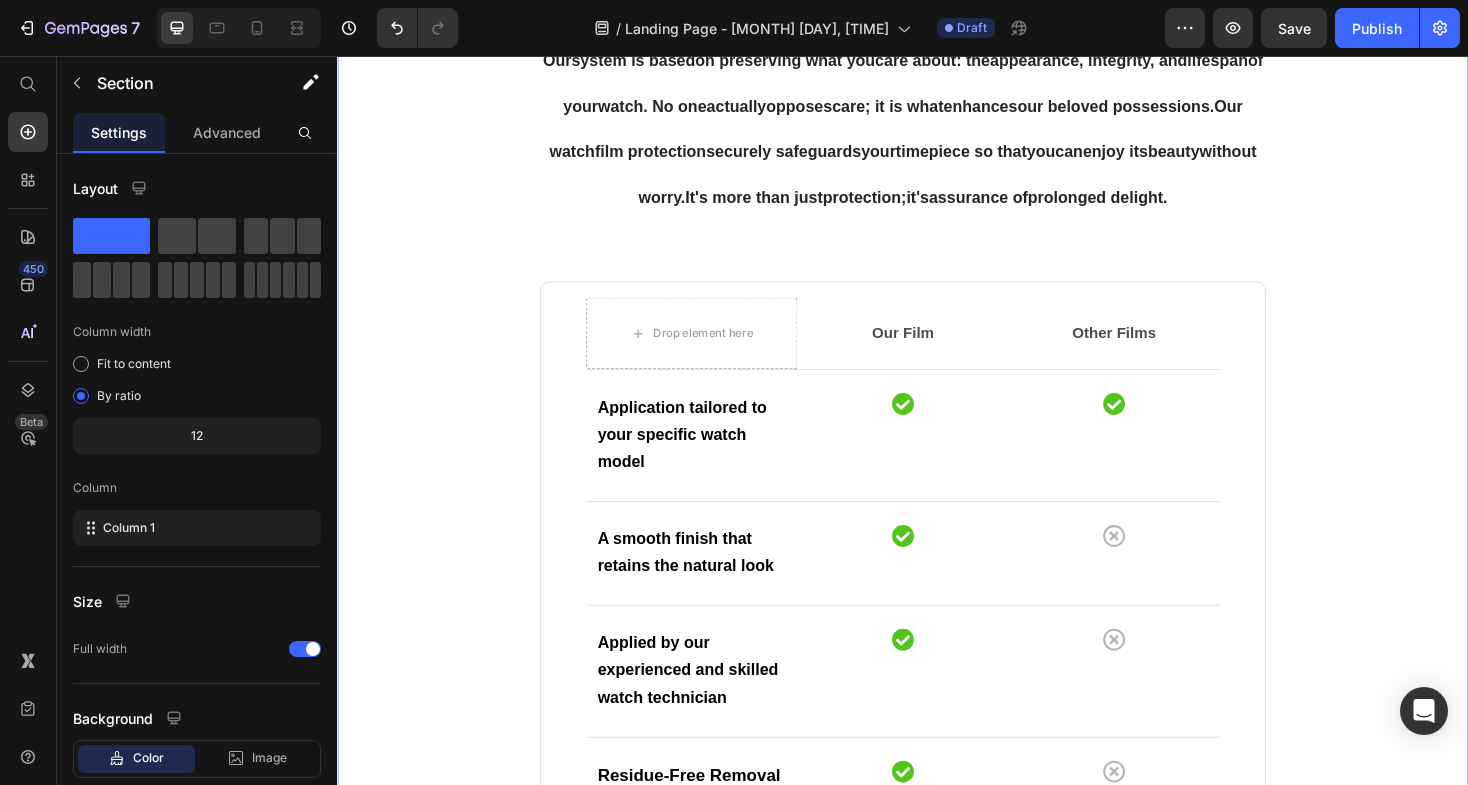 click on "Image Because your watch deserves the finest care Heading At Swiss Emporium, we understand that every scratch, dent, or mark can take away from your watch's beauty and resale value. That is why we are happy to provide seamless protective film installation by our professional watchmaker for certain luxury watch models. Whether your watch is a daily wearer or a cherished item in your collection, a well-applied protective film is a nearly invisible barrier against the wear and tear of everyday use—without affecting the look, feel, or operation of your watch. Text block Row Protect Your Watch, Wherever You Go Heading Our protective film  provides   you   with   every day  protection  to   maintain  your watch  in   a   healthy   condition.   It   will safeguard from  scratches,  marks , and  everyday  wear  and tear.  You can  wear  your  watch  with confidence  anywhere   you   go . Text block Image Row Section 2" at bounding box center [937, -622] 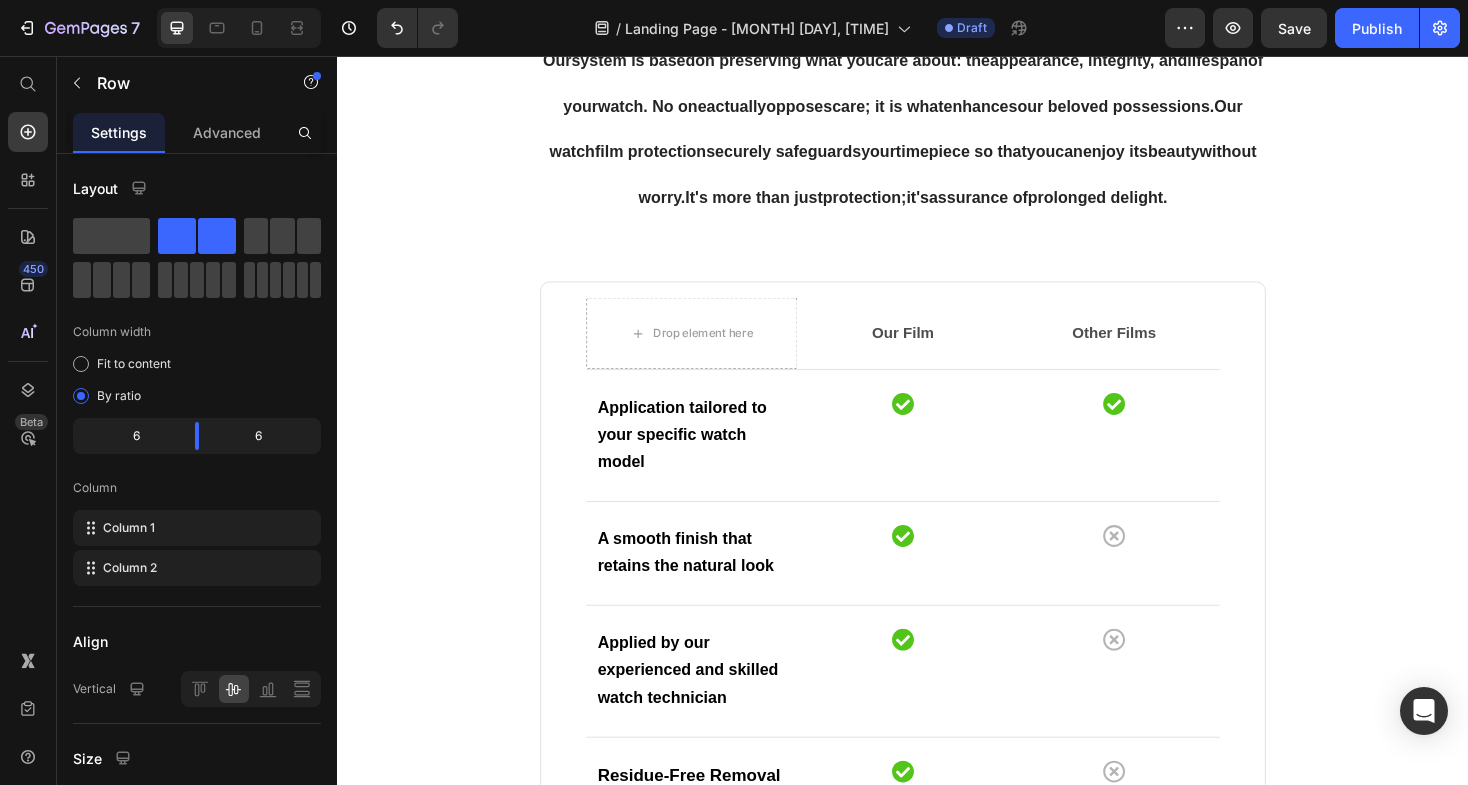 click on "Protect Your Watch, Wherever You Go Heading Our protective film  provides   you   with   every day  protection  to   maintain  your watch  in   a   healthy   condition.   It   will safeguard from  scratches,  marks , and  everyday  wear  and tear.  You can  wear  your  watch  with confidence  anywhere   you   go . Text block" at bounding box center [636, -411] 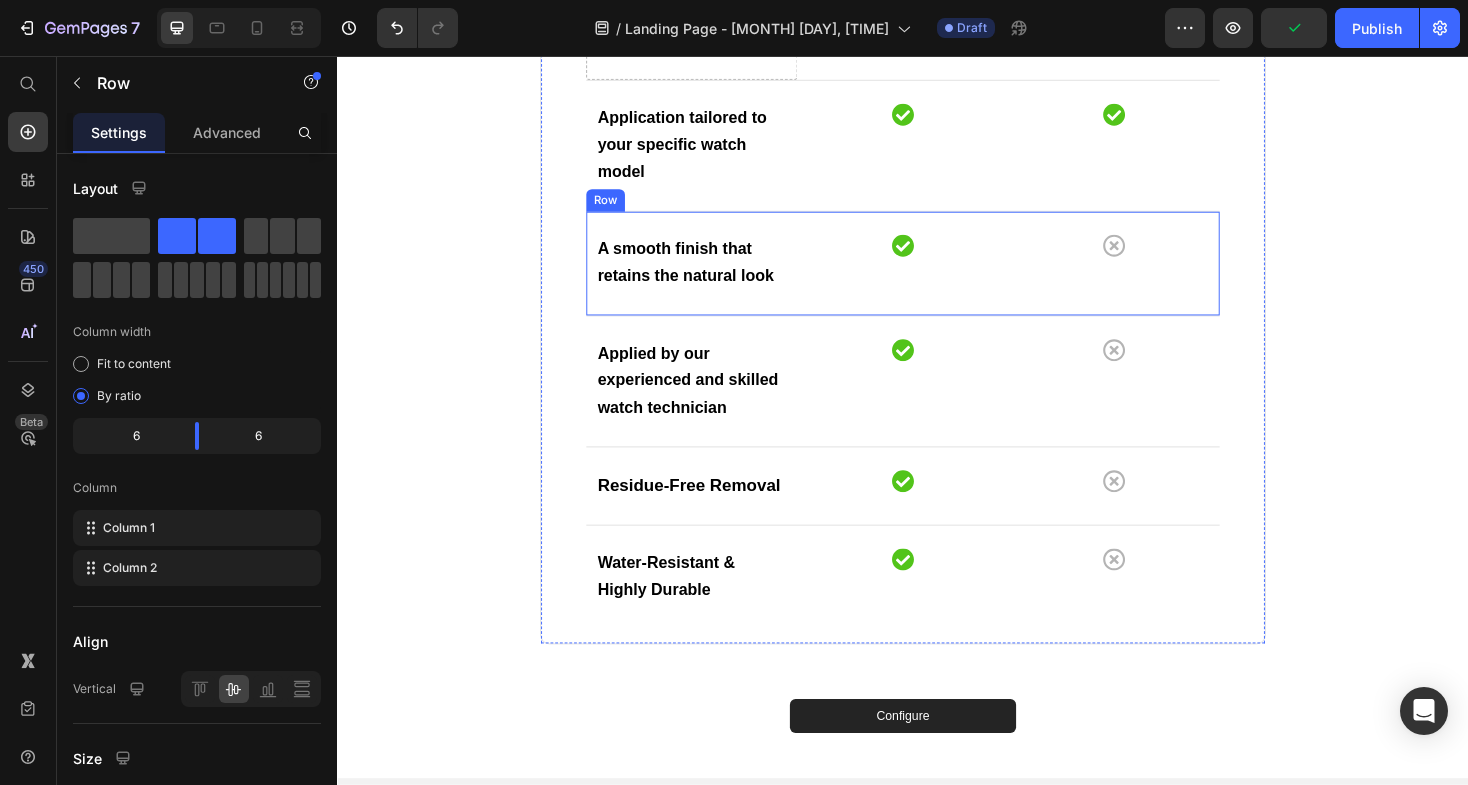 scroll, scrollTop: 2377, scrollLeft: 0, axis: vertical 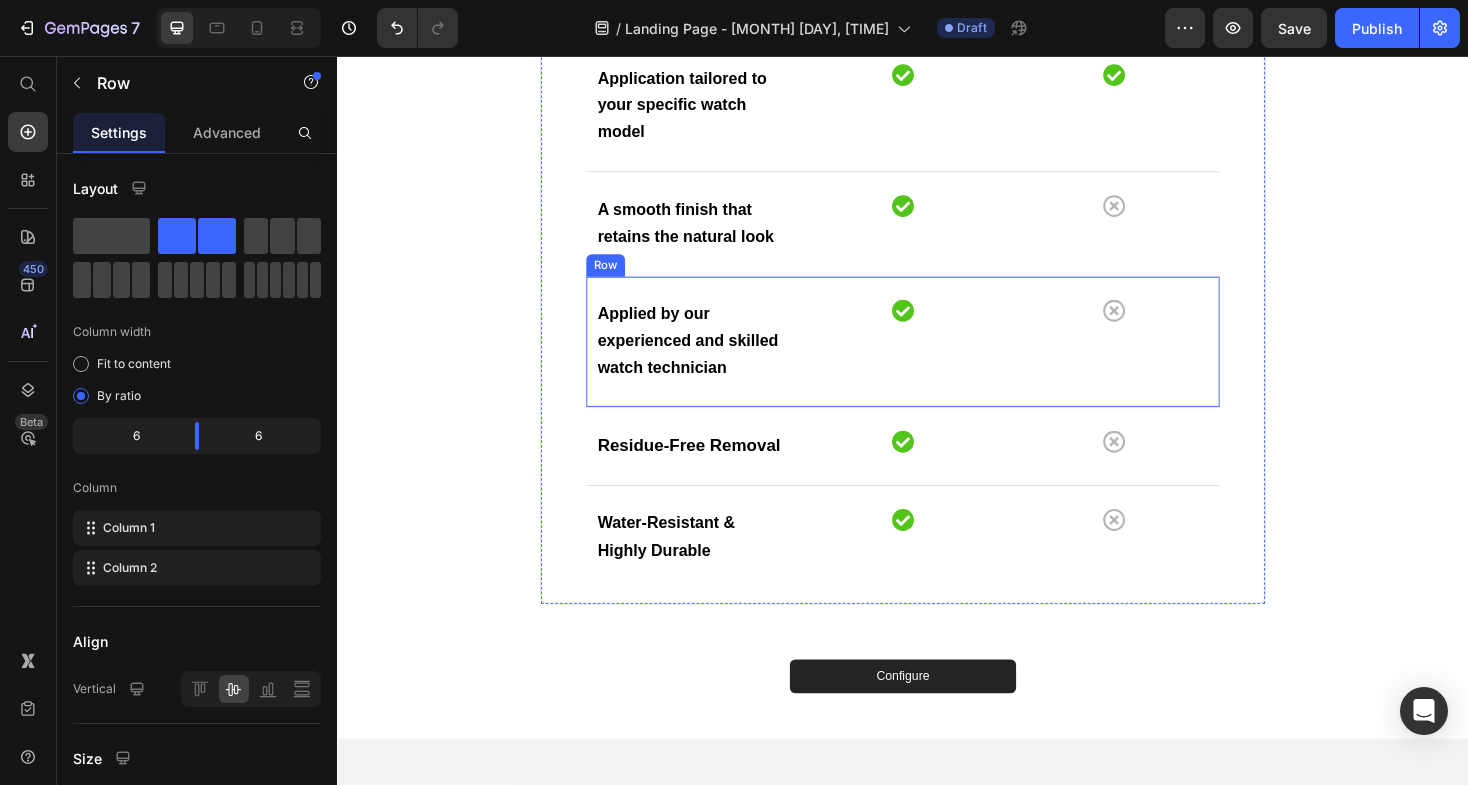 click on "Icon
Icon Row" at bounding box center [1049, 359] 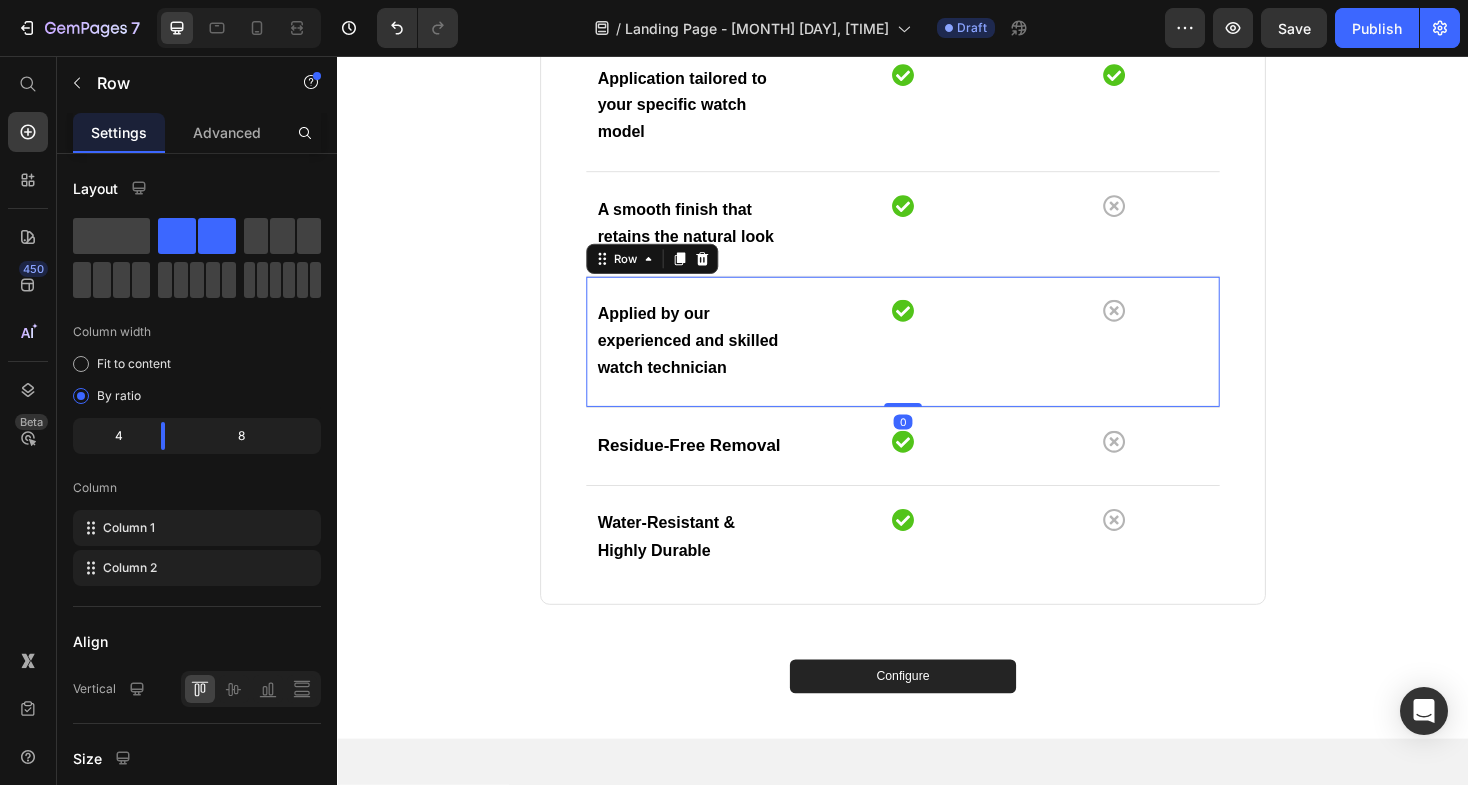 click on "0" at bounding box center (937, 428) 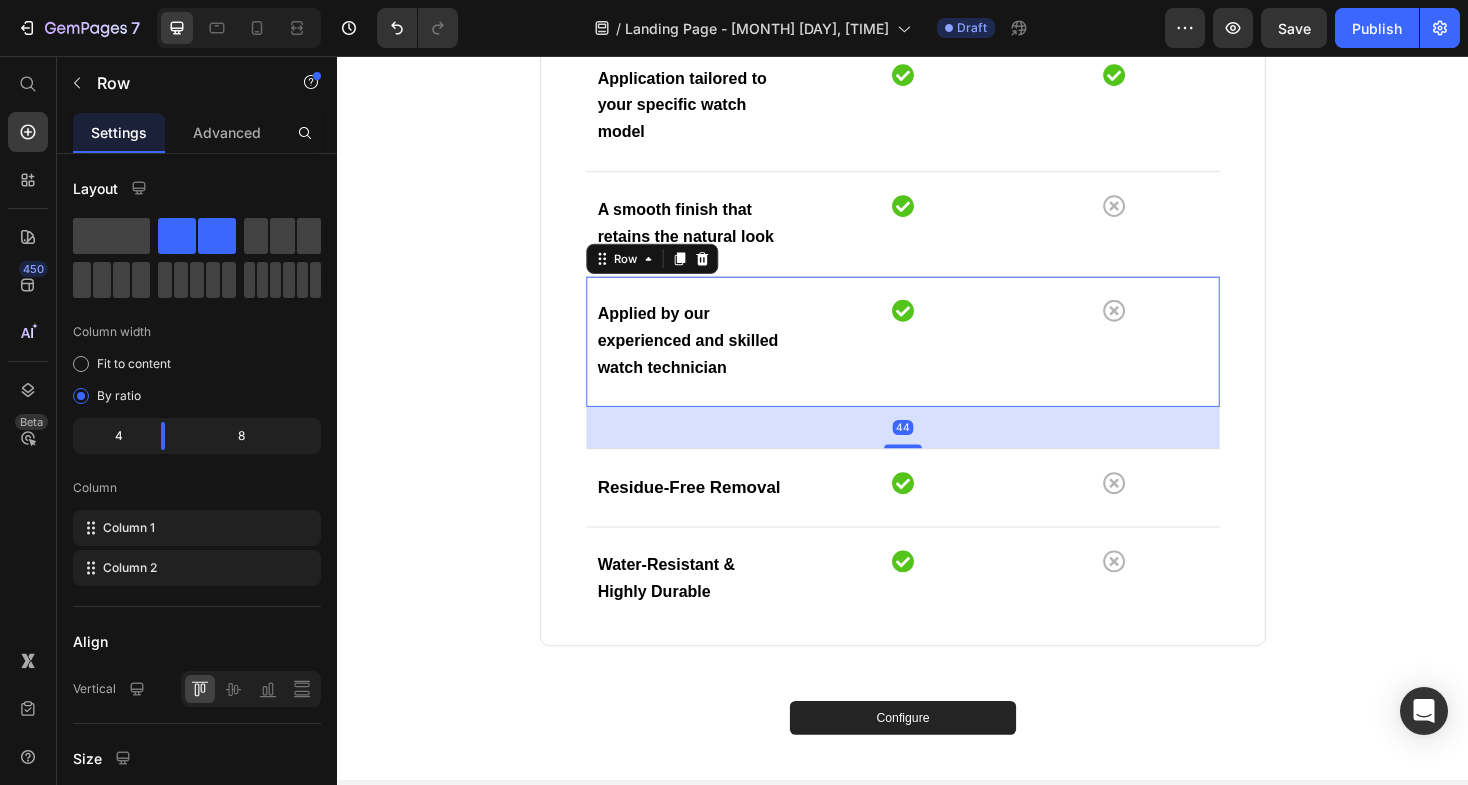 click on "44" at bounding box center [937, 450] 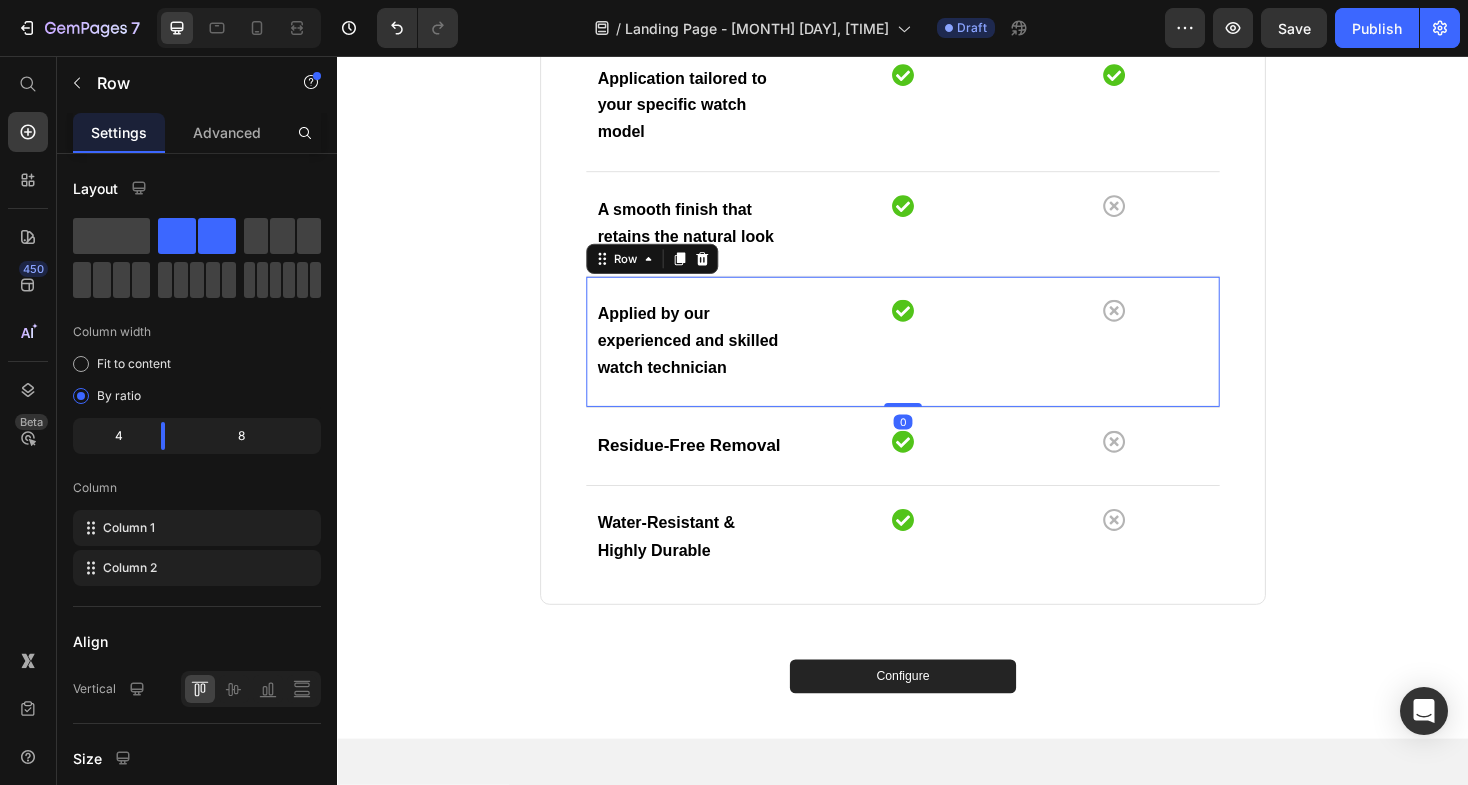drag, startPoint x: 938, startPoint y: 509, endPoint x: 921, endPoint y: 434, distance: 76.902534 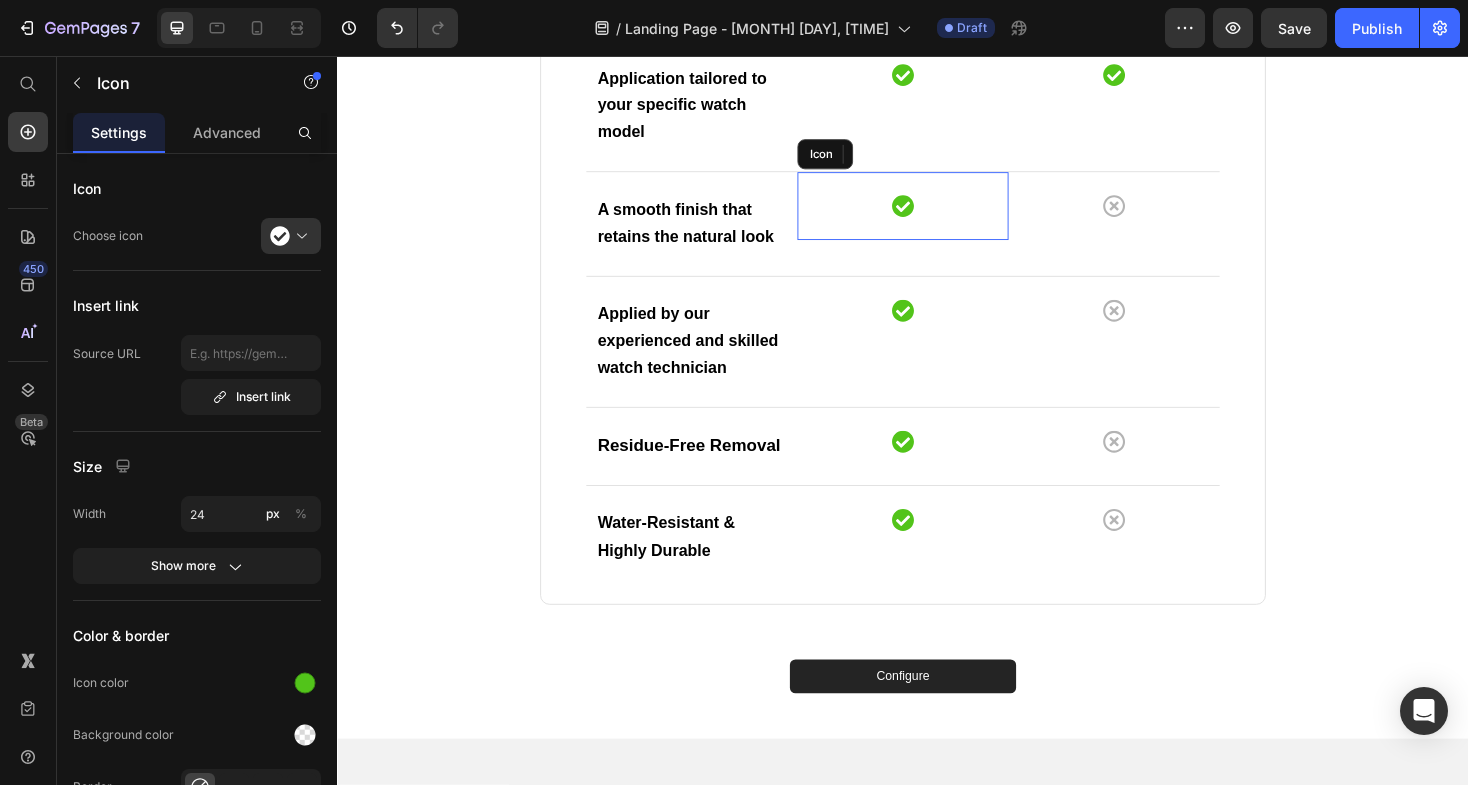 click 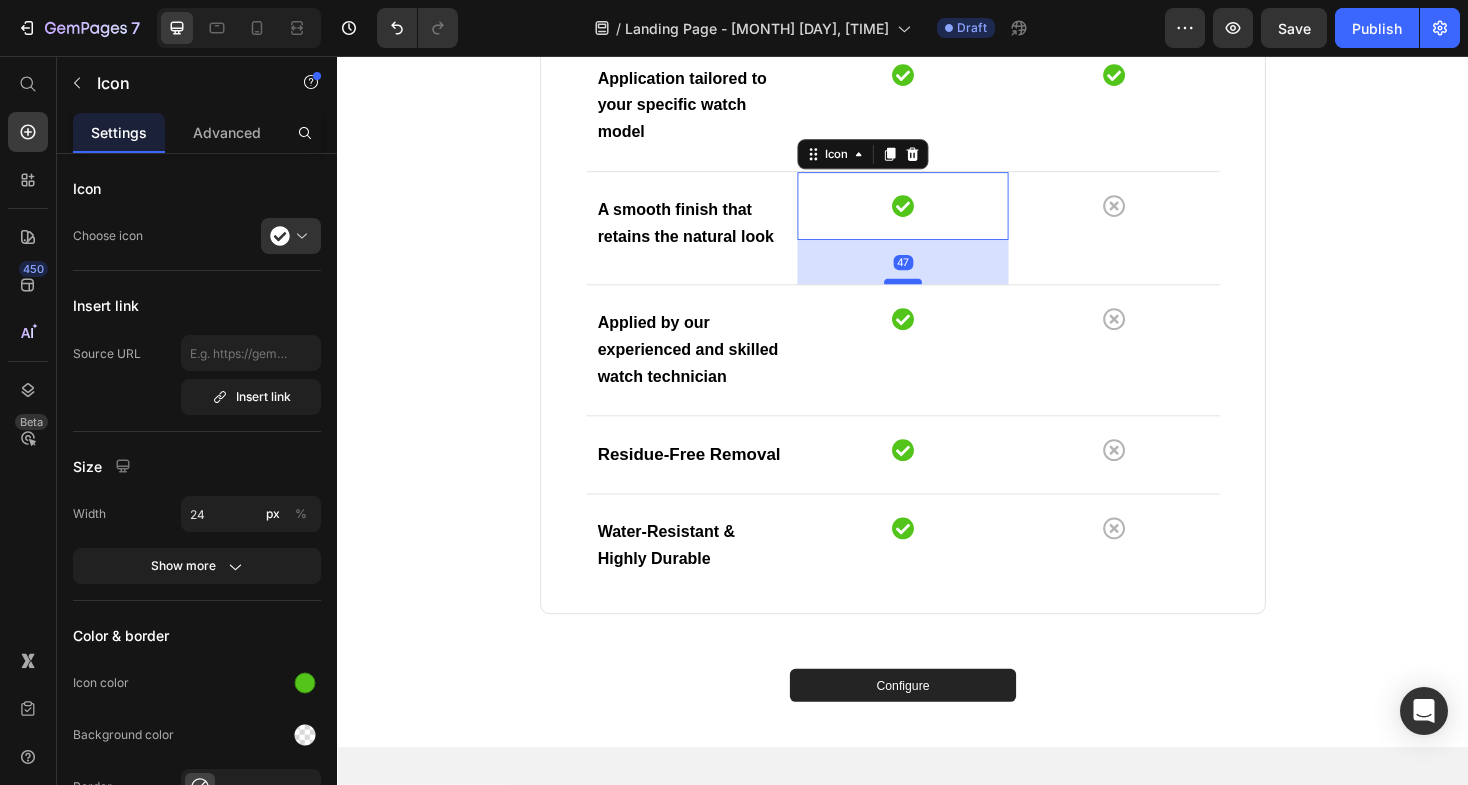 drag, startPoint x: 939, startPoint y: 287, endPoint x: 935, endPoint y: 334, distance: 47.169907 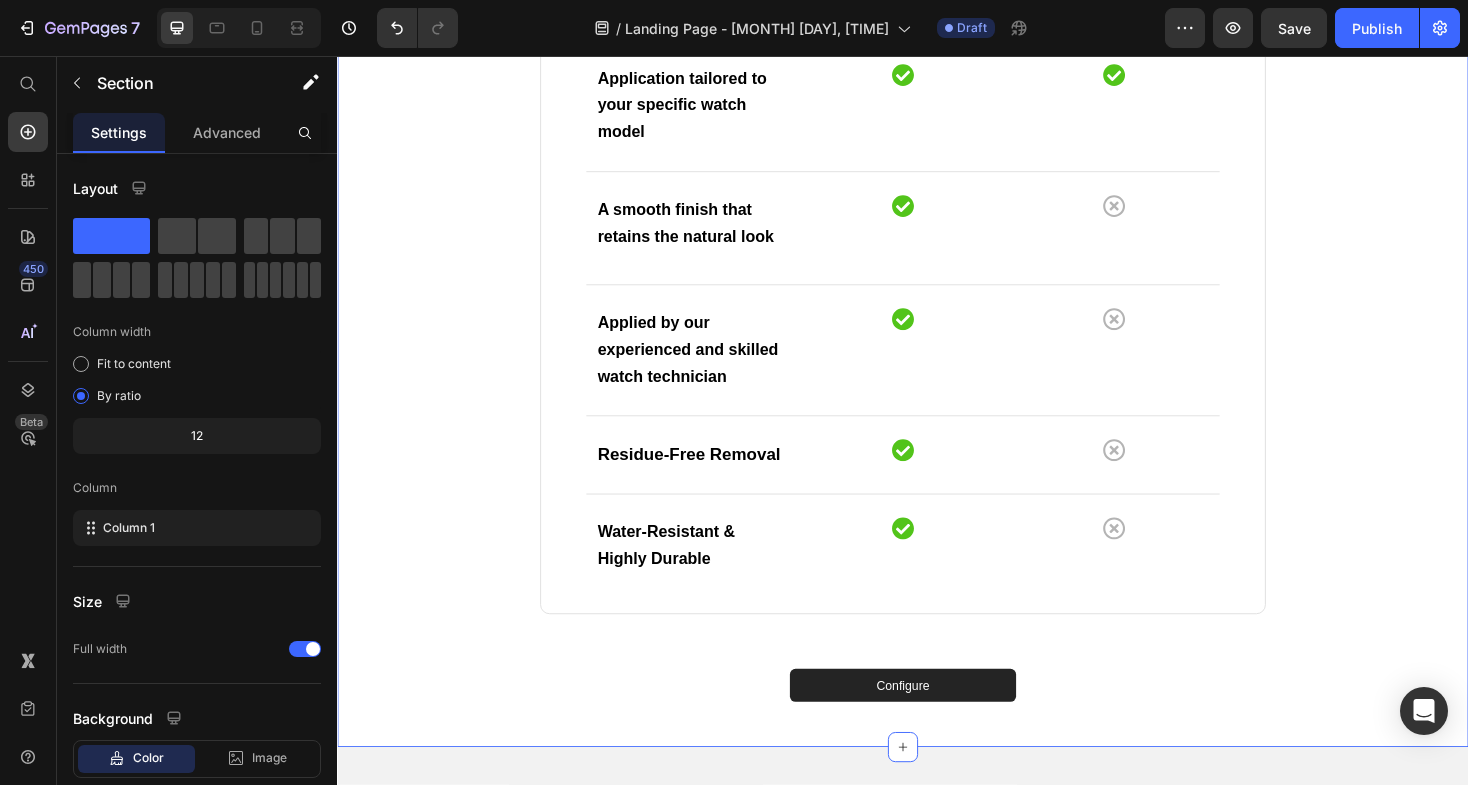 click on "⁠⁠⁠⁠⁠⁠⁠ Why Select Our Film Protection?   Our  system   is   based  on preserving what you  care about : the  appearance , integrity, and  lifespan  of your  watch . No one  actuallyopposes  care ;   it   is   what  enhances  our   beloved   possessions .  Our   watch film protection  securely   safeguards  your  timepiece   so   that  you  can enjoy its  beauty  without worry.  It's   more   than   just  protection ;  it 's assurance of  prolonged   delight . Heading
Drop element here Our Film Text block Other Films Text block Row Row Application tailored to your specific watch model Text block
Icon
Icon Row Row A smooth finish that retains the natural look Text block
Icon
Icon Row Row Applied by our experienced and skilled watch technician Text block
Icon
Icon Row Row Residue-Free Removal Text block
Icon
Icon Row Row Water-Resistant & Highly Durable" at bounding box center [937, 150] 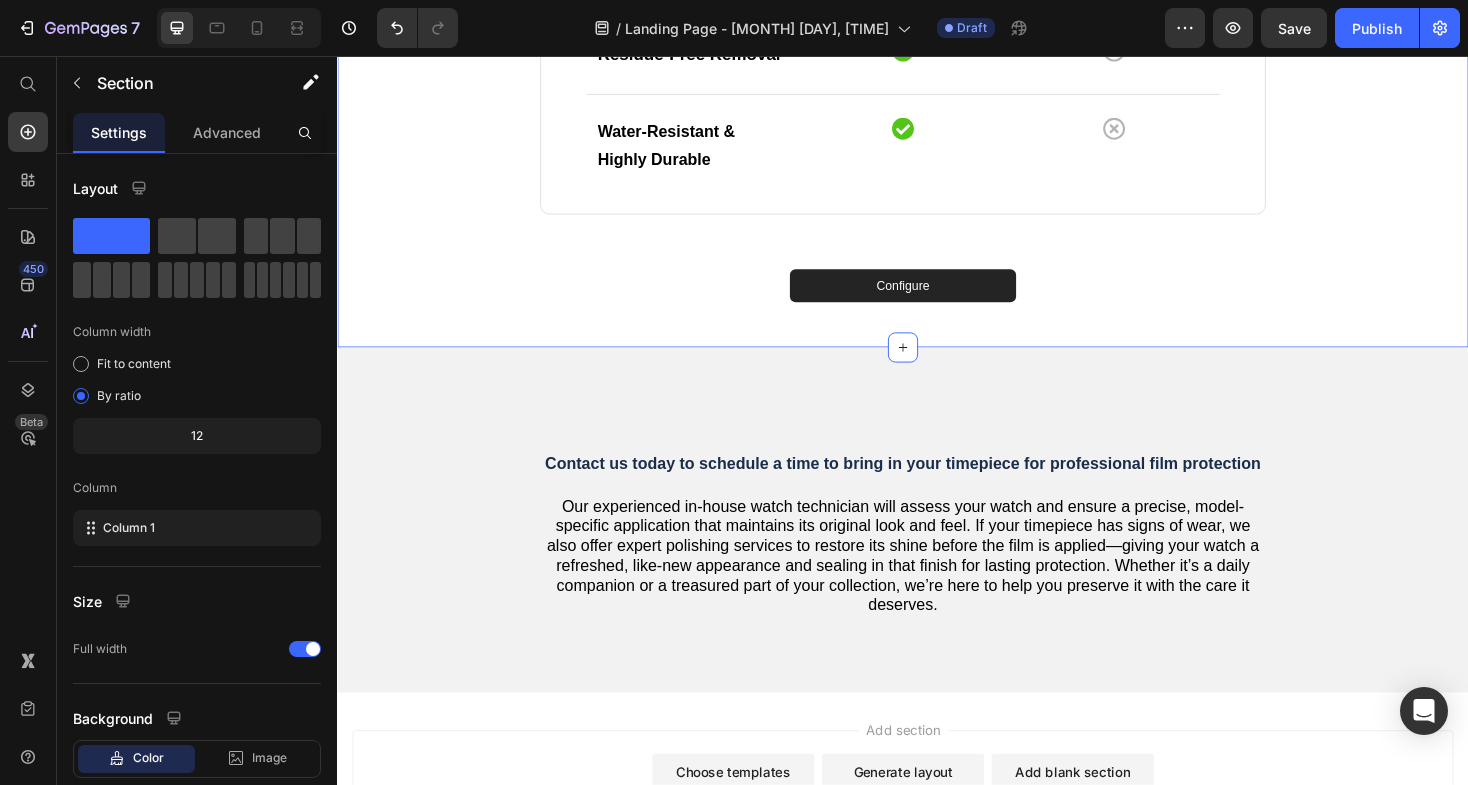 scroll, scrollTop: 2335, scrollLeft: 0, axis: vertical 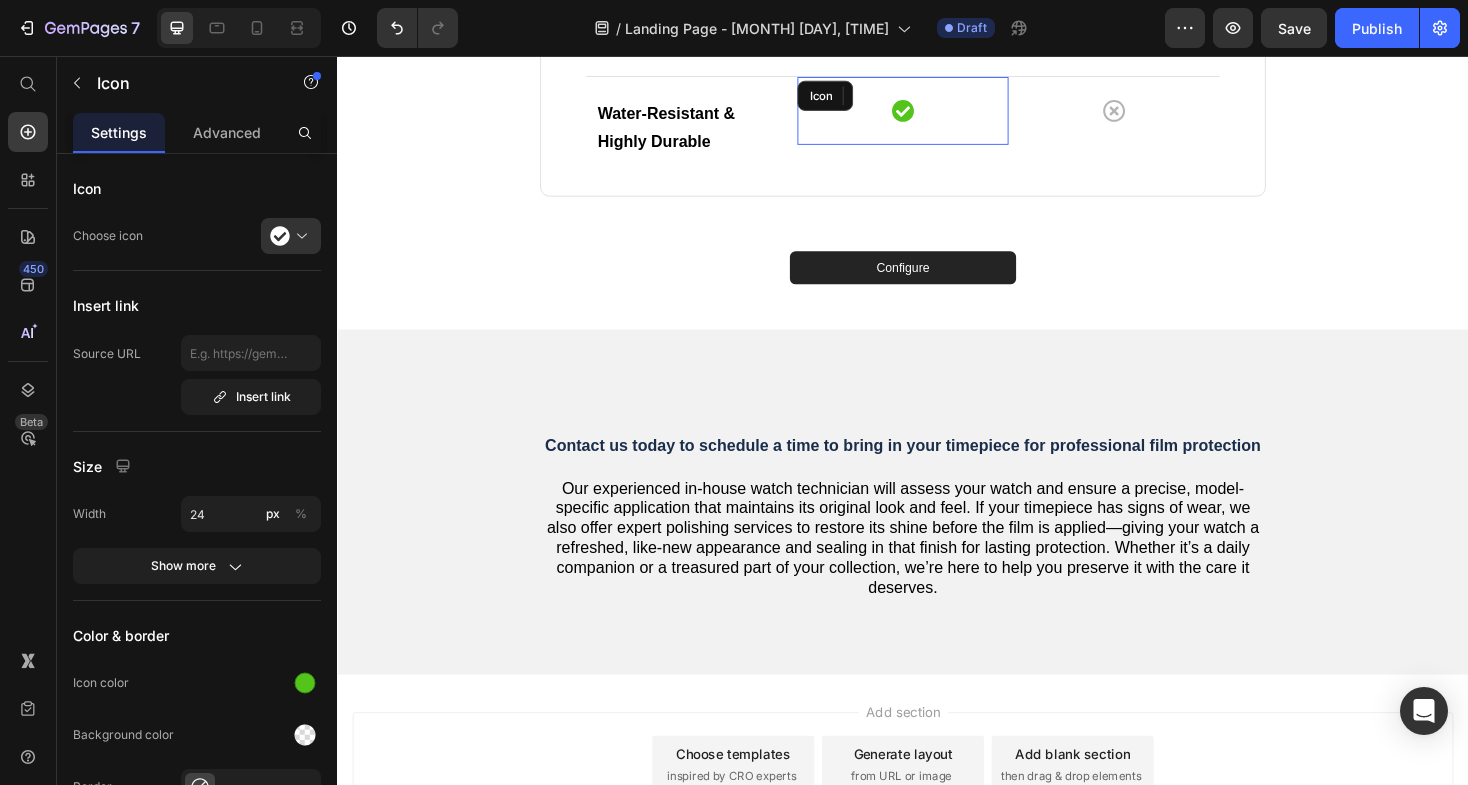 click on "Icon" at bounding box center [937, 114] 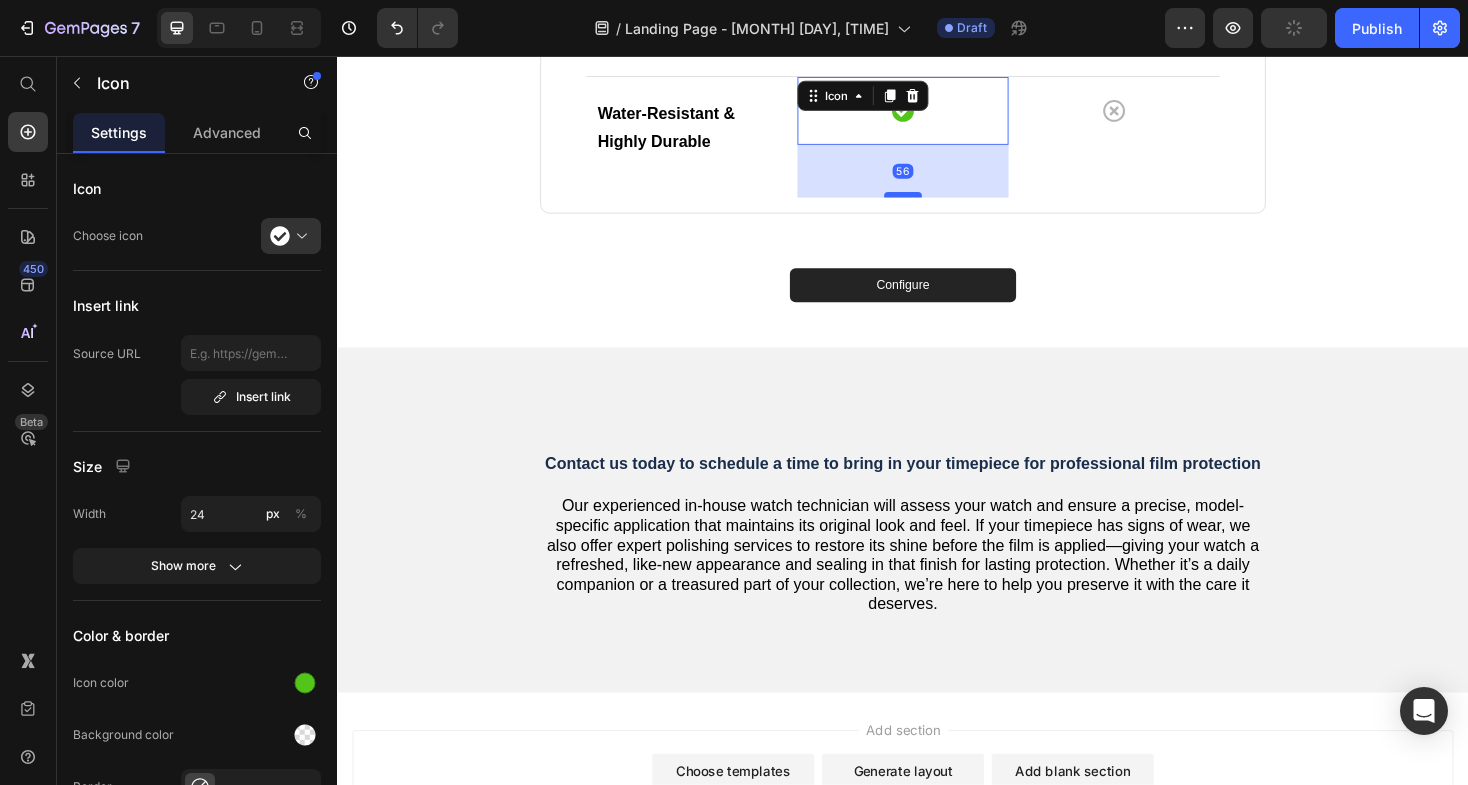 drag, startPoint x: 941, startPoint y: 185, endPoint x: 939, endPoint y: 245, distance: 60.033325 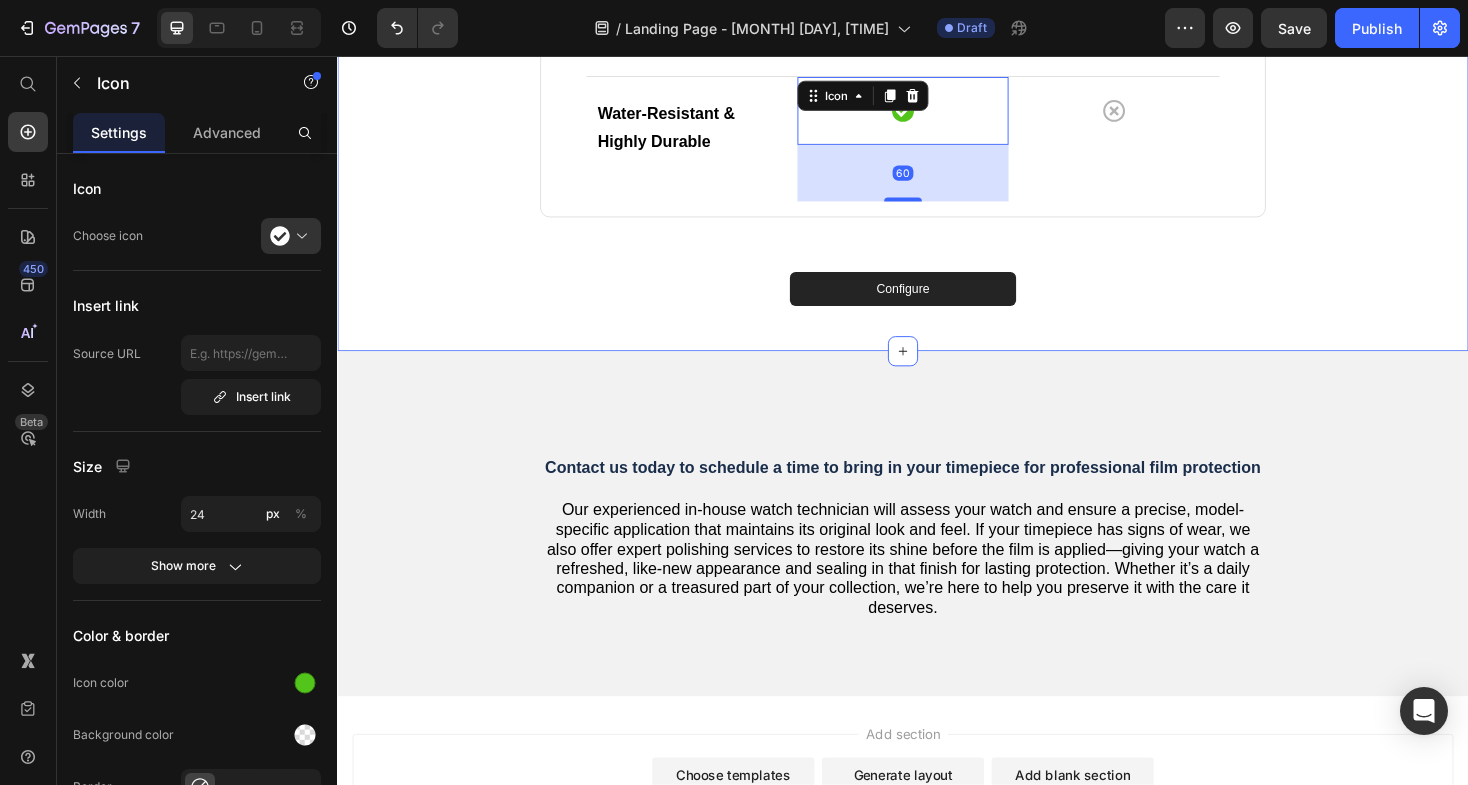 click on "⁠⁠⁠⁠⁠⁠⁠ Why Select Our Film Protection?   Our  system   is   based  on preserving what you  care about : the  appearance , integrity, and  lifespan  of your  watch . No one  actuallyopposes  care ;   it   is   what  enhances  our   beloved   possessions .  Our   watch film protection  securely   safeguards  your  timepiece   so   that  you  can enjoy its  beauty  without worry.  It's   more   than   just  protection ;  it 's assurance of  prolonged   delight . Heading
Drop element here Our Film Text block Other Films Text block Row Row Application tailored to your specific watch model Text block
Icon
Icon Row Row A smooth finish that retains the natural look Text block
Icon
Icon Row Row Applied by our experienced and skilled watch technician Text block
Icon
Icon Row Row Residue-Free Removal Text block
Icon
Icon Row Row Water-Resistant & Highly Durable" at bounding box center (937, -306) 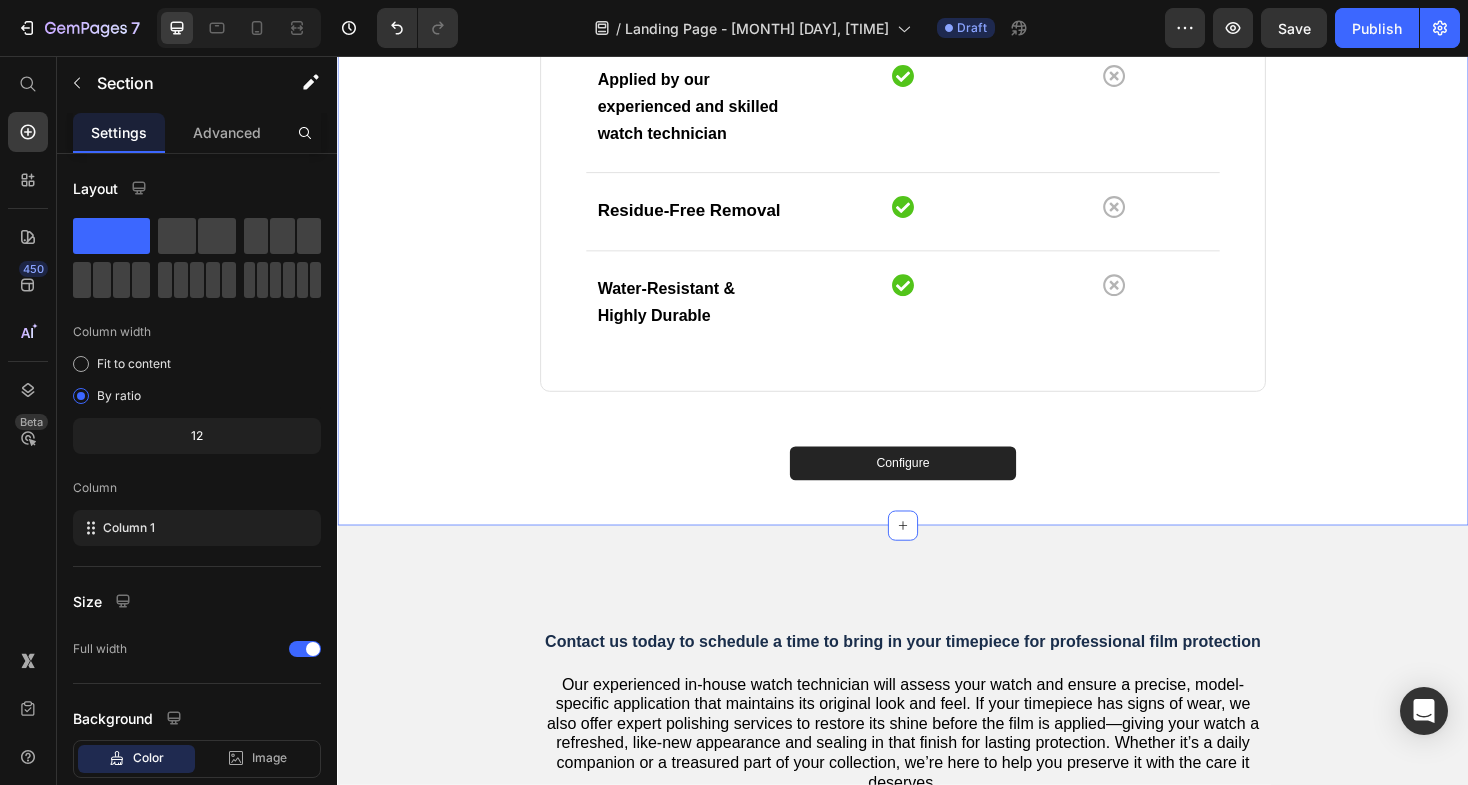 scroll, scrollTop: 2140, scrollLeft: 0, axis: vertical 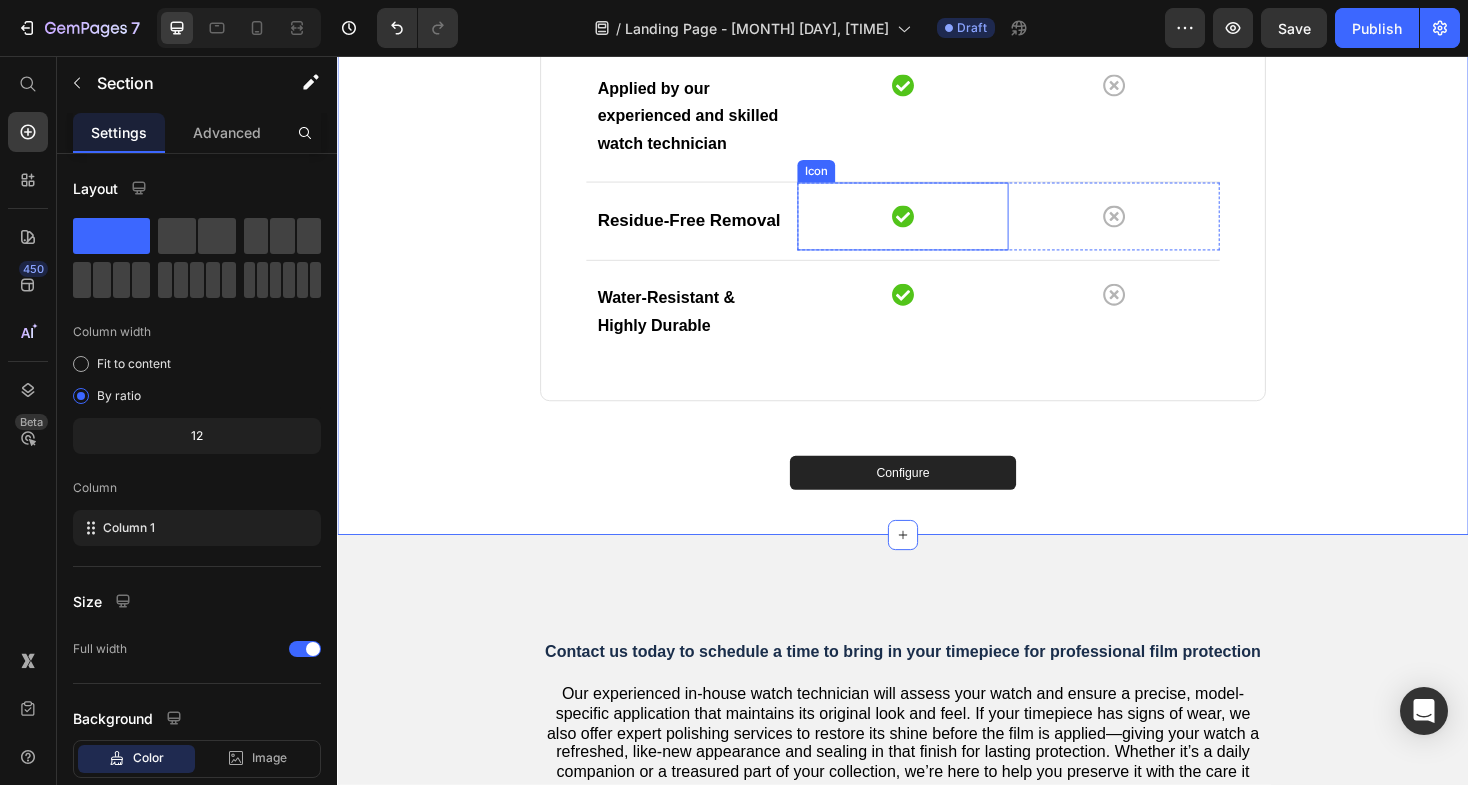 click on "Icon" at bounding box center (937, 226) 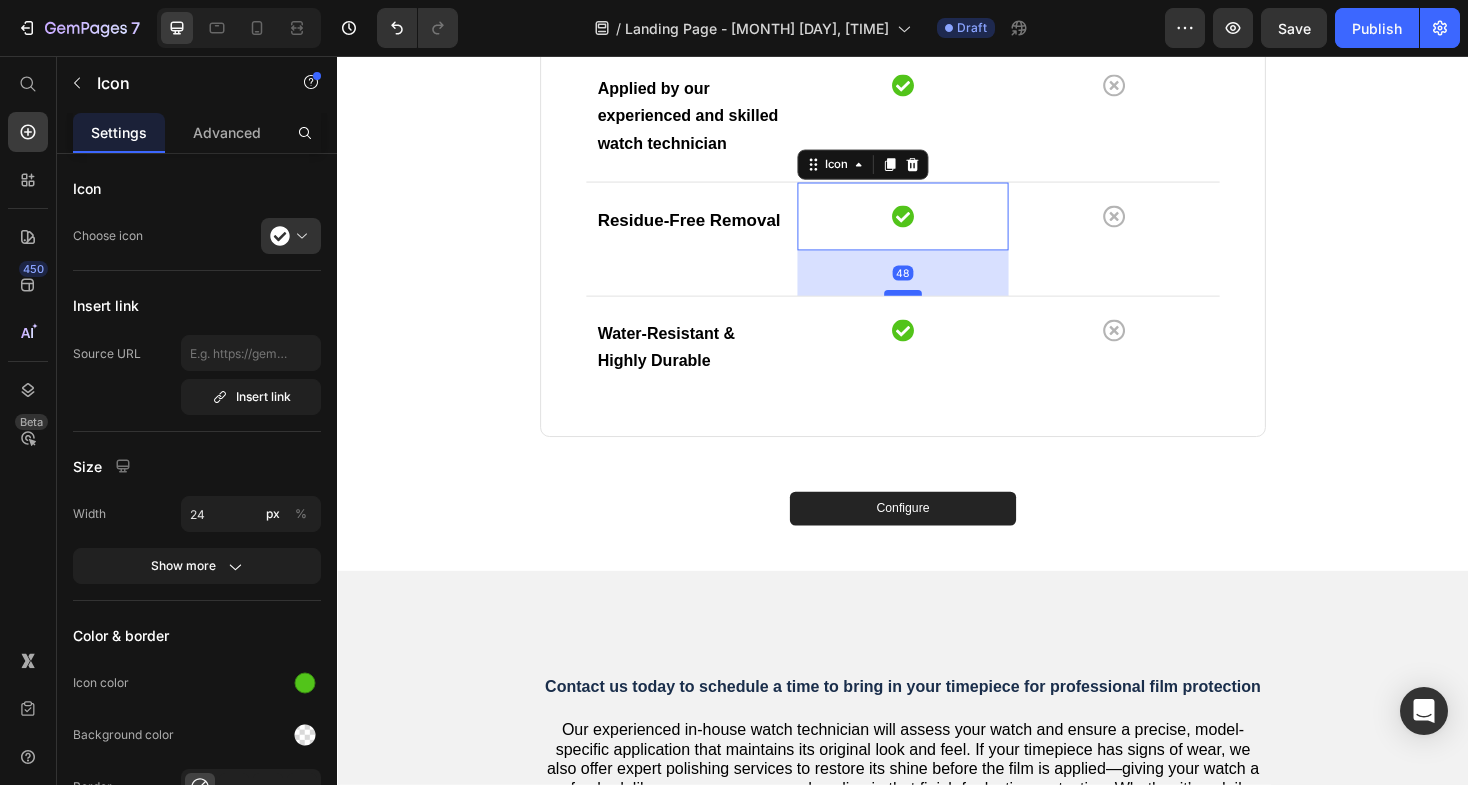 drag, startPoint x: 943, startPoint y: 296, endPoint x: 941, endPoint y: 344, distance: 48.04165 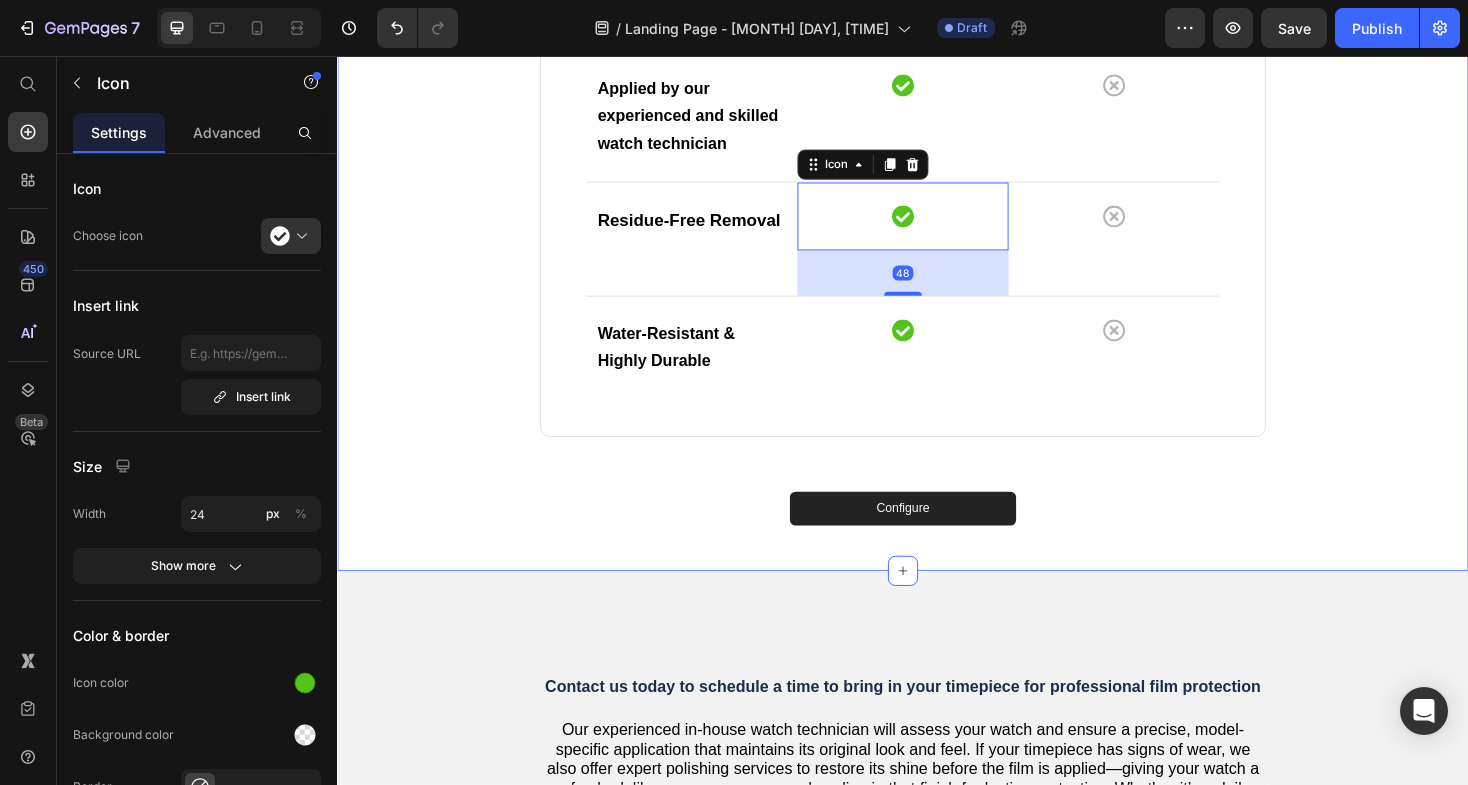 click on "⁠⁠⁠⁠⁠⁠⁠ Why Select Our Film Protection?   Our  system   is   based  on preserving what you  care about : the  appearance , integrity, and  lifespan  of your  watch . No one  actuallyopposes  care ;   it   is   what  enhances  our   beloved   possessions .  Our   watch film protection  securely   safeguards  your  timepiece   so   that  you  can enjoy its  beauty  without worry.  It's   more   than   just  protection ;  it 's assurance of  prolonged   delight . Heading
Drop element here Our Film Text block Other Films Text block Row Row Application tailored to your specific watch model Text block
Icon
Icon Row Row A smooth finish that retains the natural look Text block
Icon
Icon Row Row Applied by our experienced and skilled watch technician Text block
Icon
Icon Row Row Residue-Free Removal Text block
Icon   48
Icon Row Row Text block" at bounding box center [937, -68] 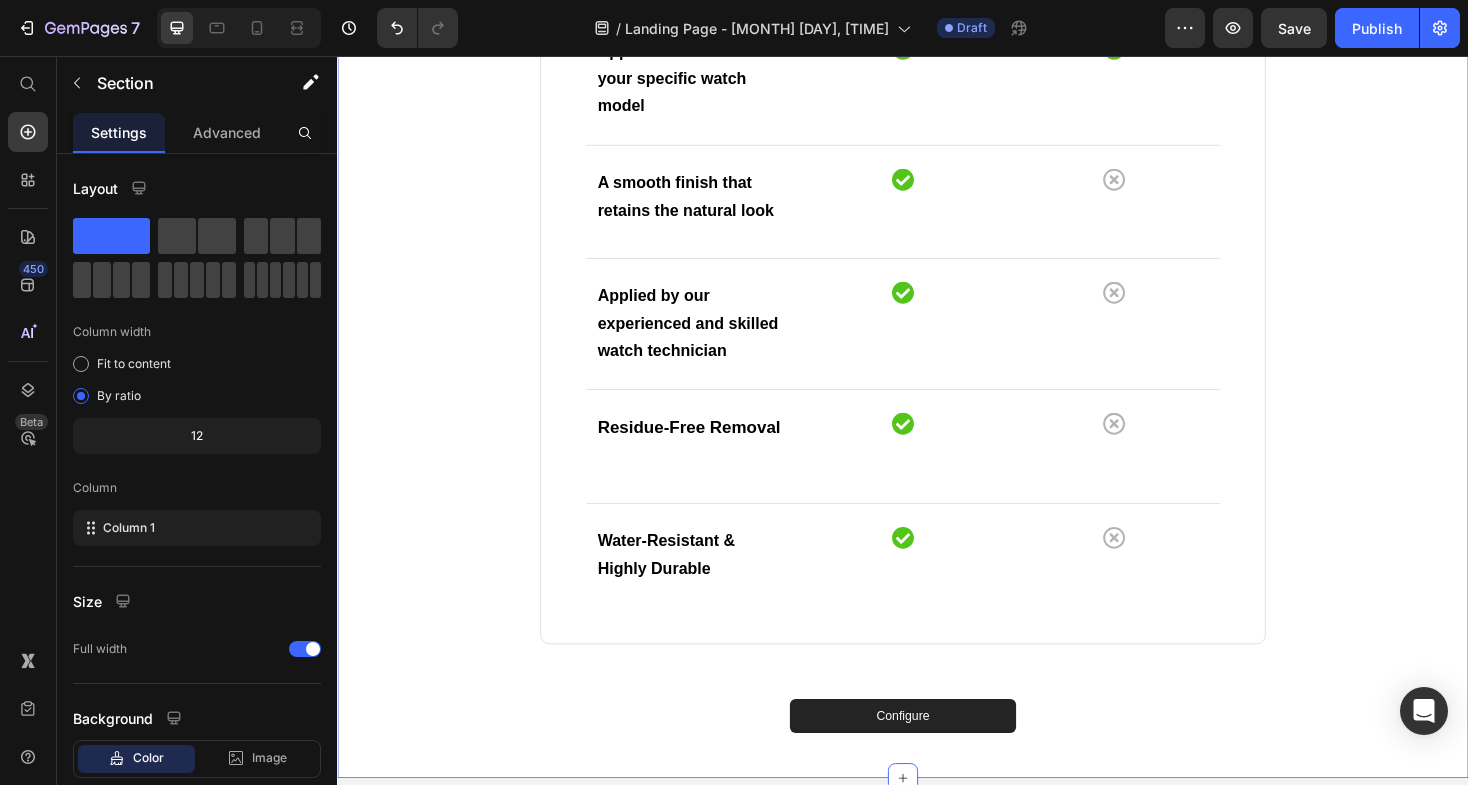 scroll, scrollTop: 1917, scrollLeft: 0, axis: vertical 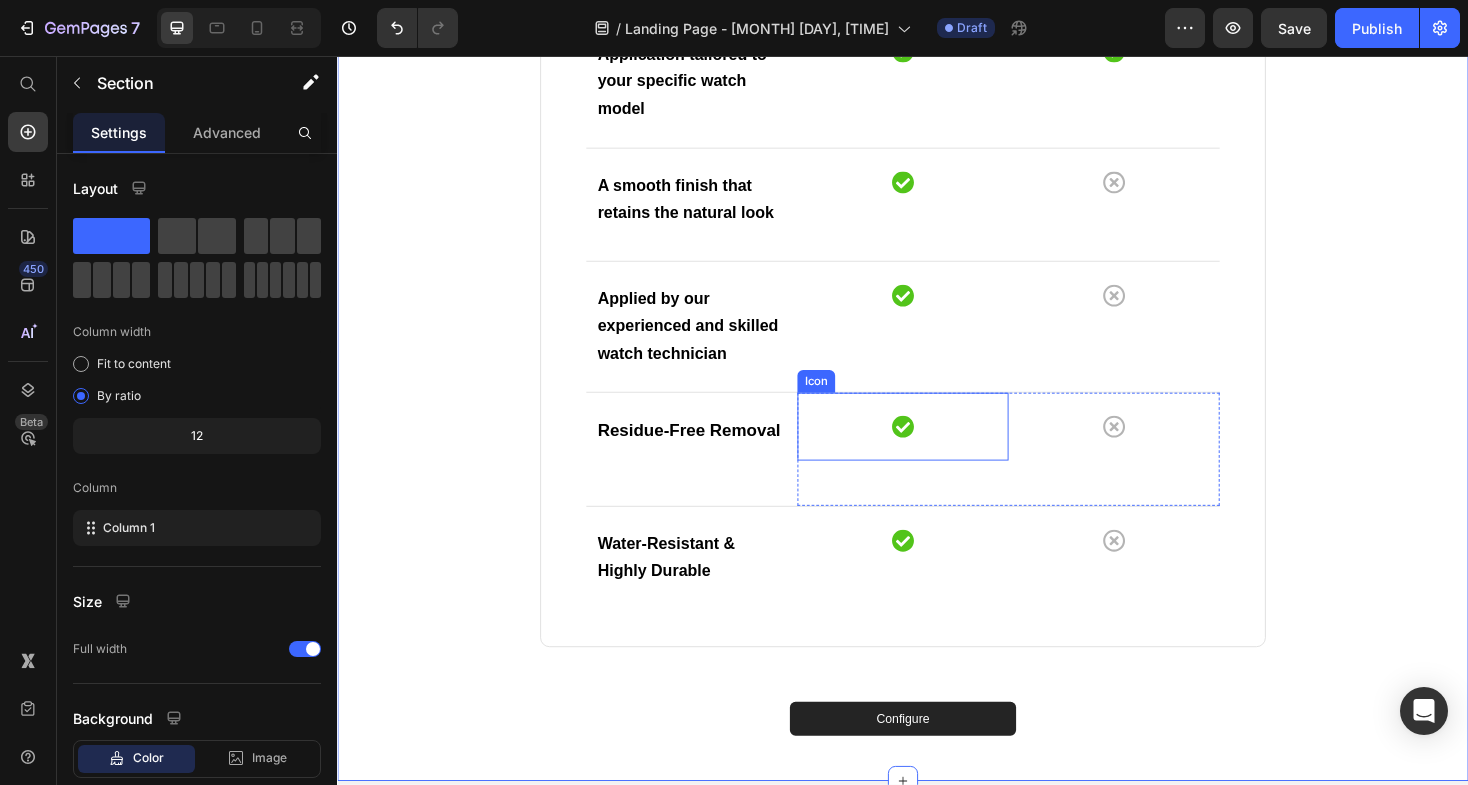 click on "Icon" at bounding box center [937, 449] 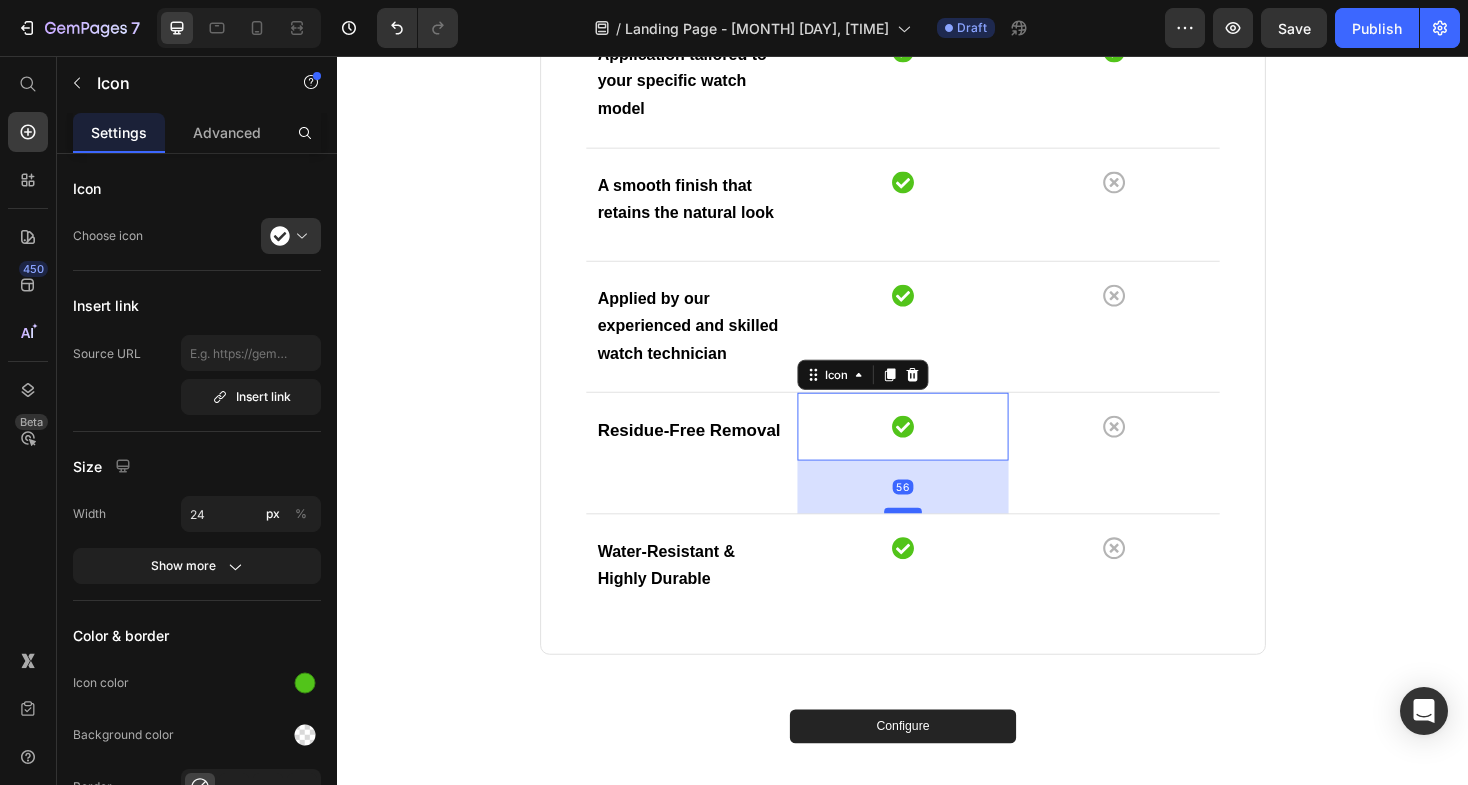 drag, startPoint x: 924, startPoint y: 571, endPoint x: 924, endPoint y: 582, distance: 11 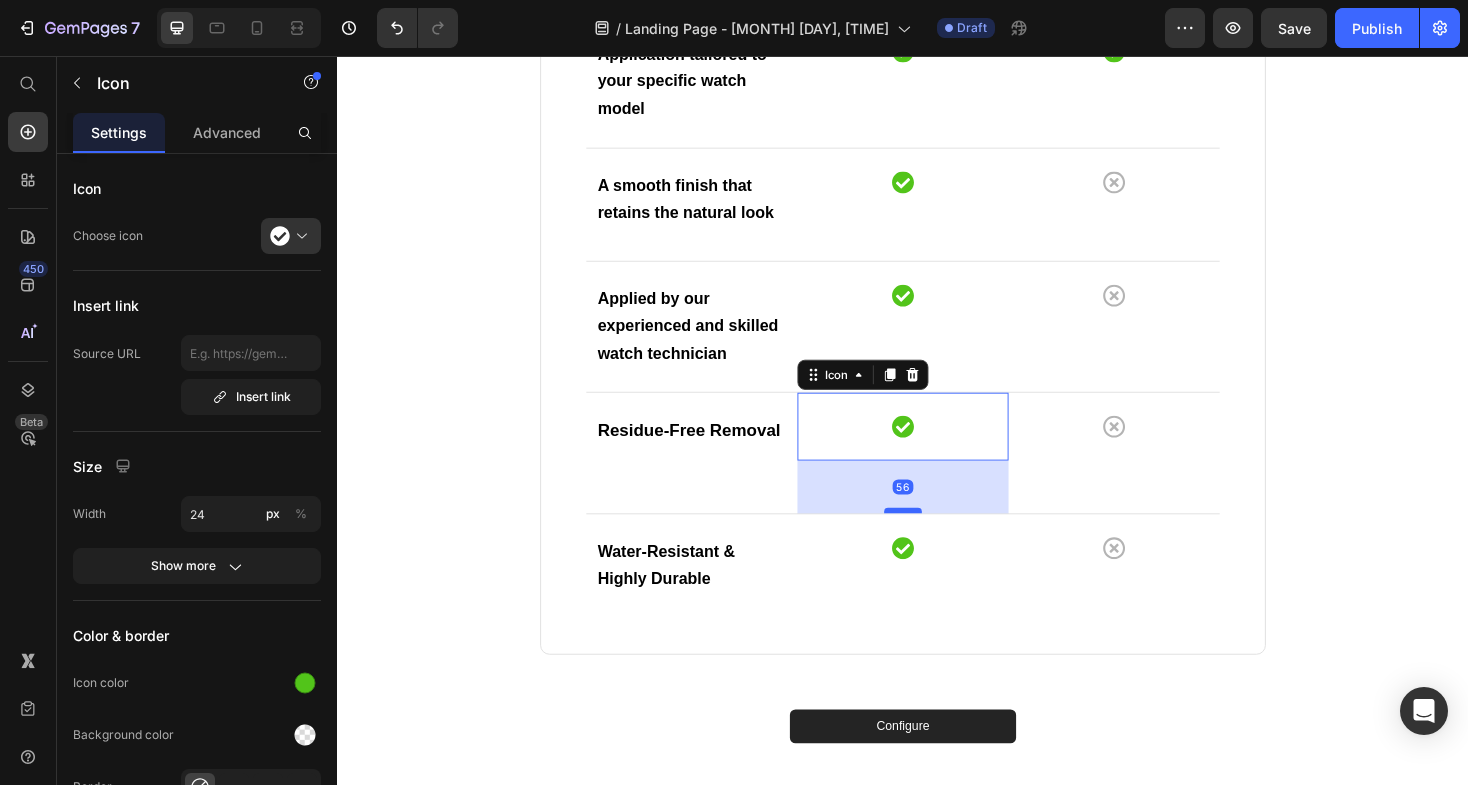 click at bounding box center [937, 538] 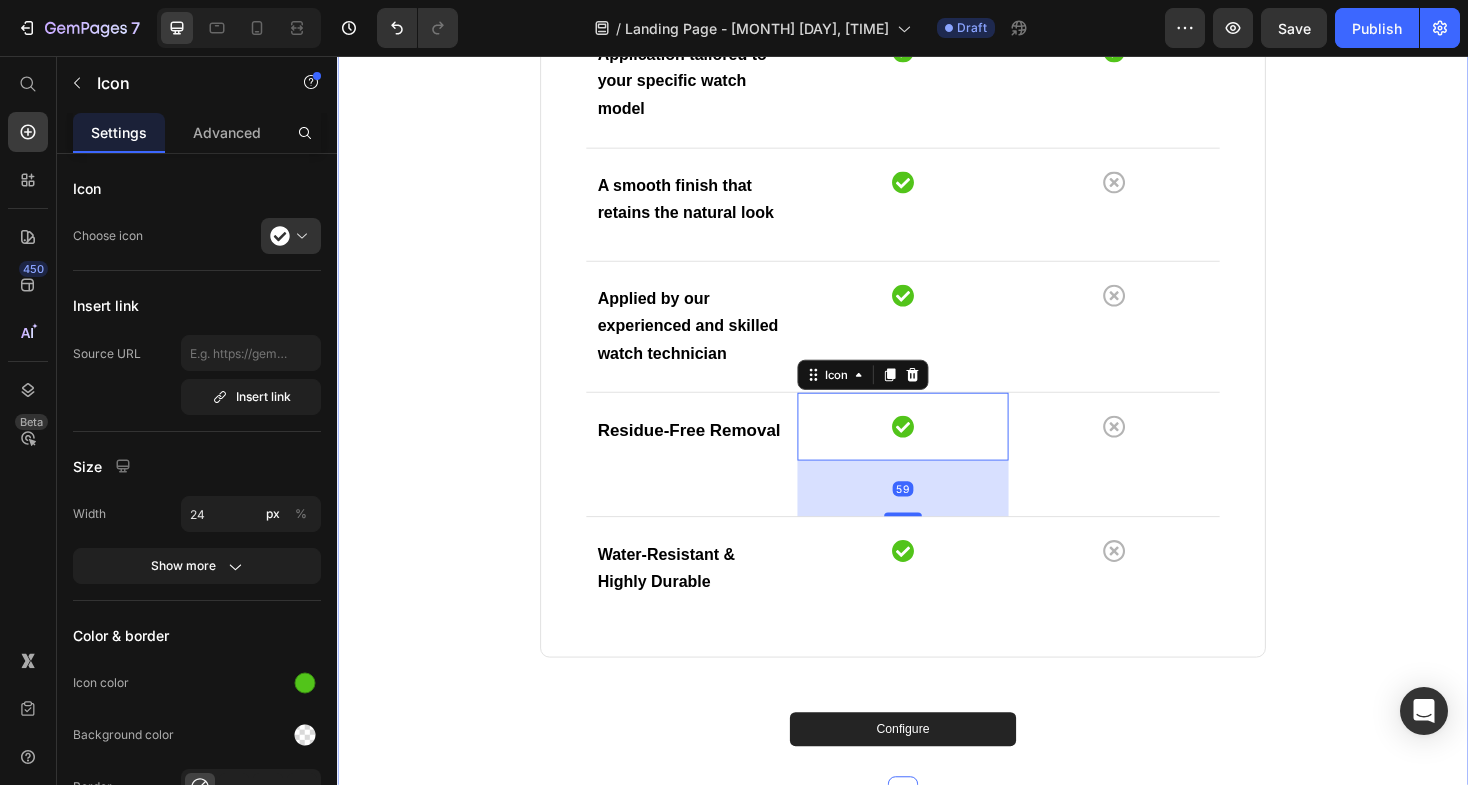 click on "⁠⁠⁠⁠⁠⁠⁠ Why Select Our Film Protection?   Our  system   is   based  on preserving what you  care about : the  appearance , integrity, and  lifespan  of your  watch . No one  actuallyopposes  care ;   it   is   what  enhances  our   beloved   possessions .  Our   watch film protection  securely   safeguards  your  timepiece   so   that  you  can enjoy its  beauty  without worry.  It's   more   than   just  protection ;  it 's assurance of  prolonged   delight . Heading
Drop element here Our Film Text block Other Films Text block Row Row Application tailored to your specific watch model Text block
Icon
Icon Row Row A smooth finish that retains the natural look Text block
Icon
Icon Row Row Applied by our experienced and skilled watch technician Text block
Icon
Icon Row Row Residue-Free Removal Text block
Icon   59
Icon Row Row Text block" at bounding box center (937, 161) 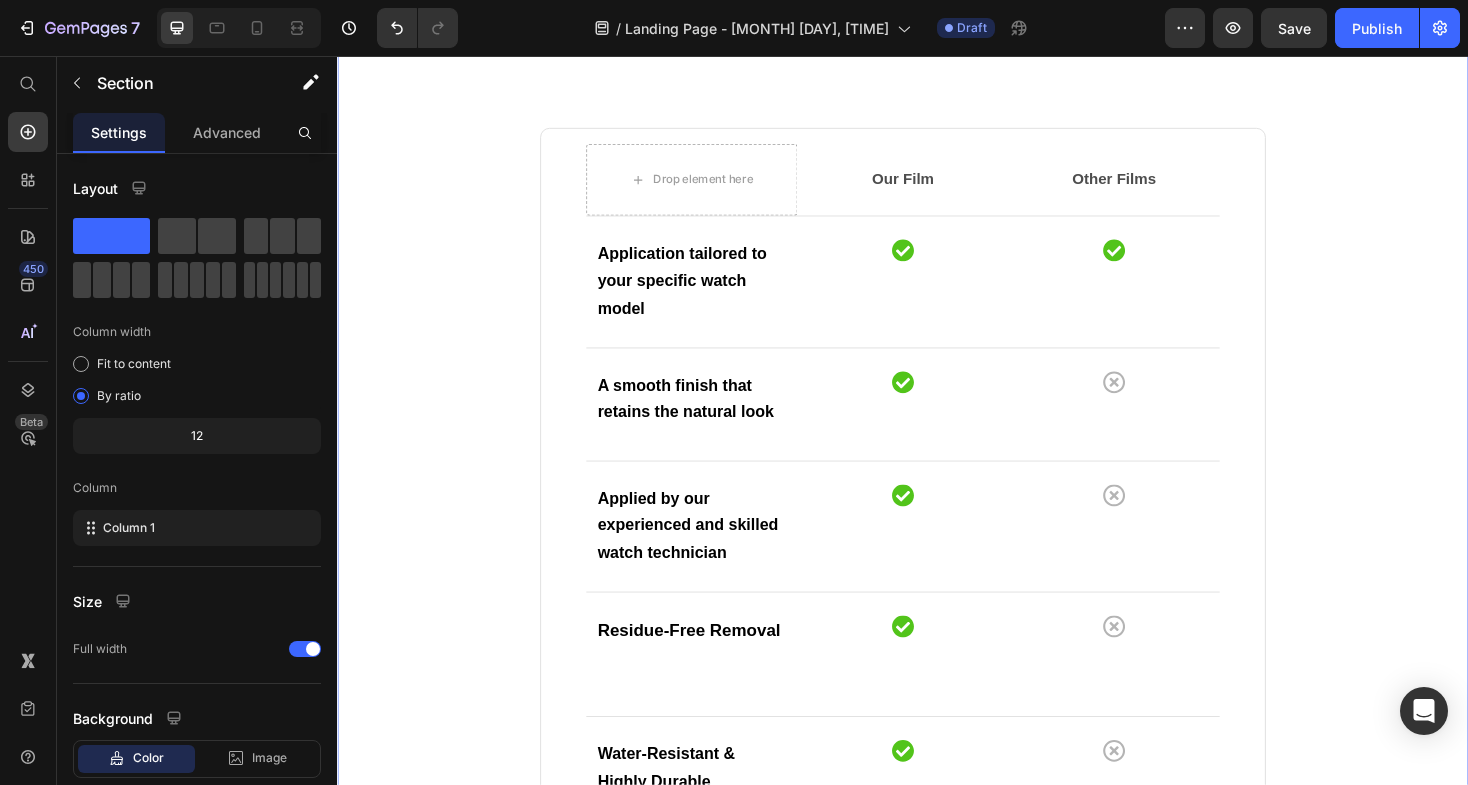scroll, scrollTop: 1712, scrollLeft: 0, axis: vertical 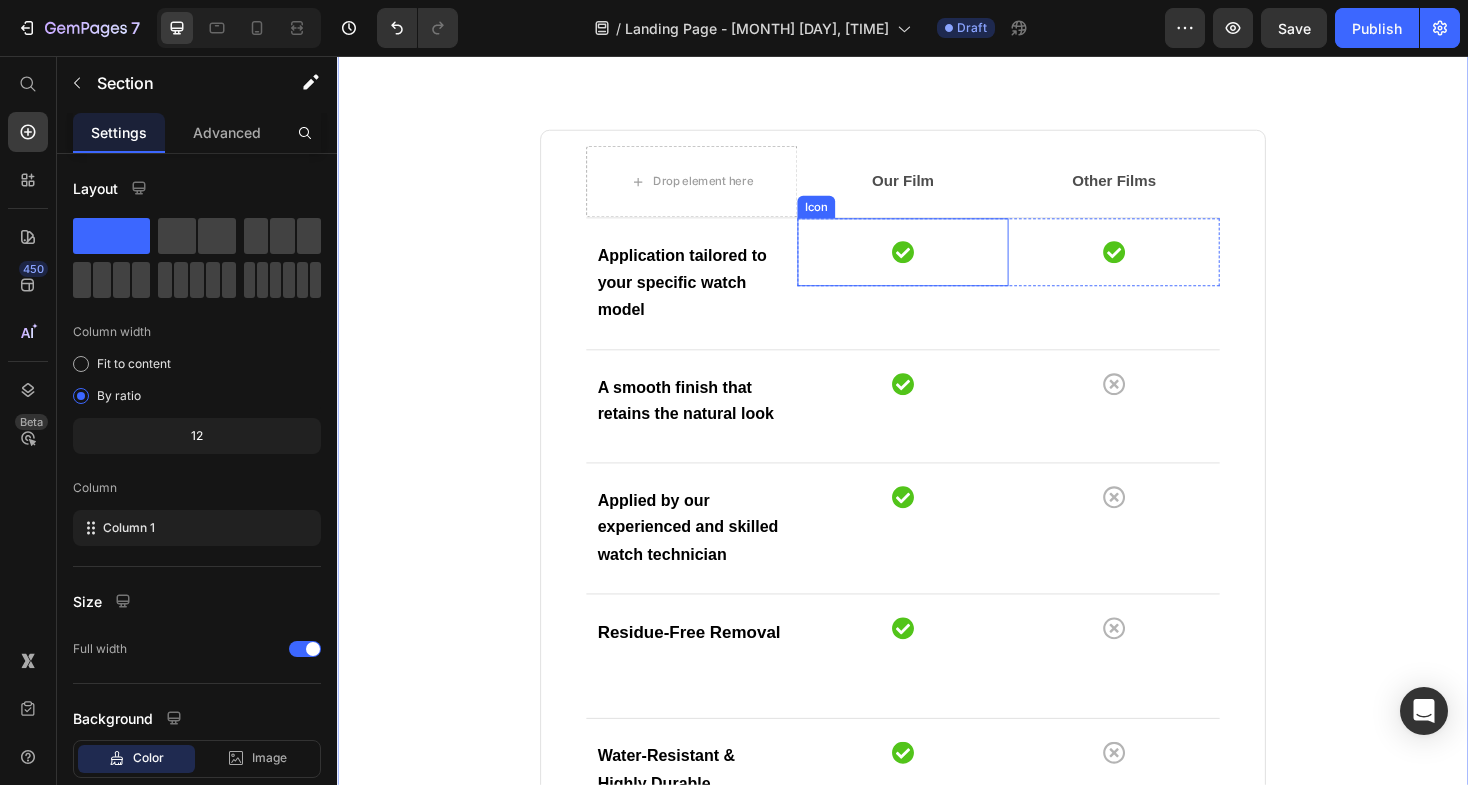 click on "Icon" at bounding box center (937, 264) 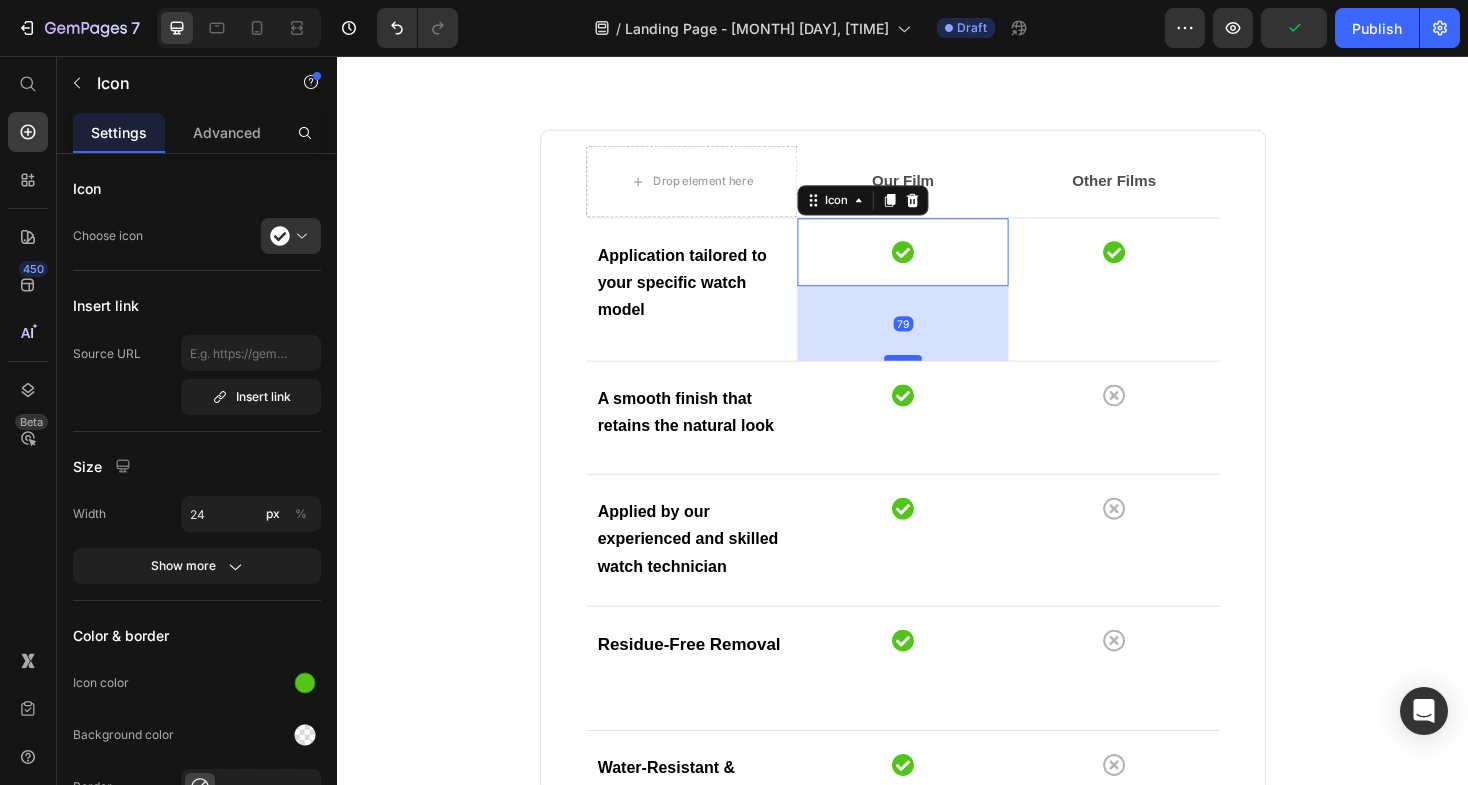 drag, startPoint x: 936, startPoint y: 609, endPoint x: 936, endPoint y: 688, distance: 79 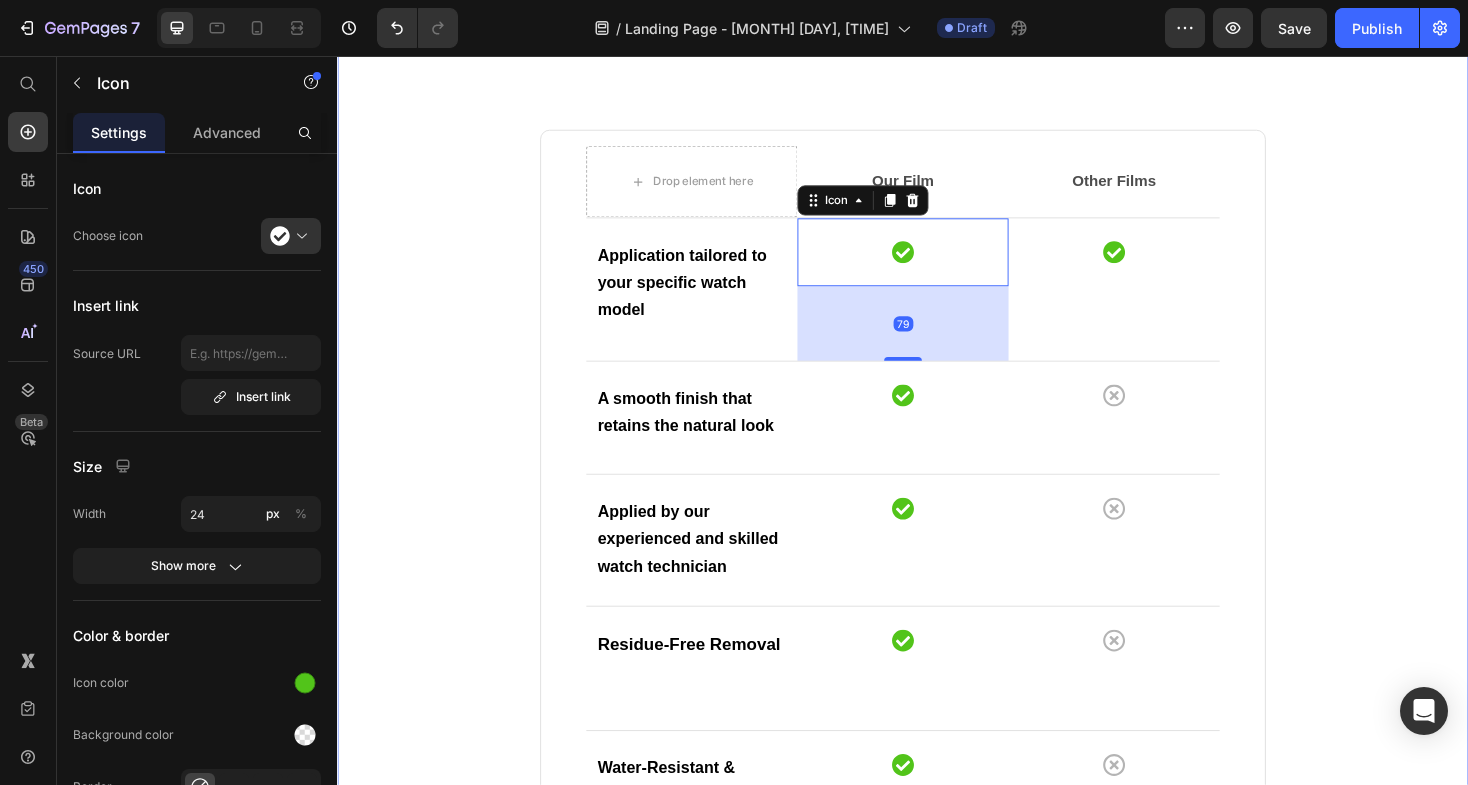 click on "⁠⁠⁠⁠⁠⁠⁠ Why Select Our Film Protection?   Our  system   is   based  on preserving what you  care about : the  appearance , integrity, and  lifespan  of your  watch . No one  actuallyopposes  care ;   it   is   what  enhances  our   beloved   possessions .  Our   watch film protection  securely   safeguards  your  timepiece   so   that  you  can enjoy its  beauty  without worry.  It's   more   than   just  protection ;  it 's assurance of  prolonged   delight . Heading
Drop element here Our Film Text block Other Films Text block Row Row Application tailored to your specific watch model Text block
Icon   79
Icon Row Row A smooth finish that retains the natural look Text block
Icon
Icon Row Row Applied by our experienced and skilled watch technician Text block
Icon
Icon Row Row Residue-Free Removal Text block
Icon
Icon Row Row Text block" at bounding box center [937, 381] 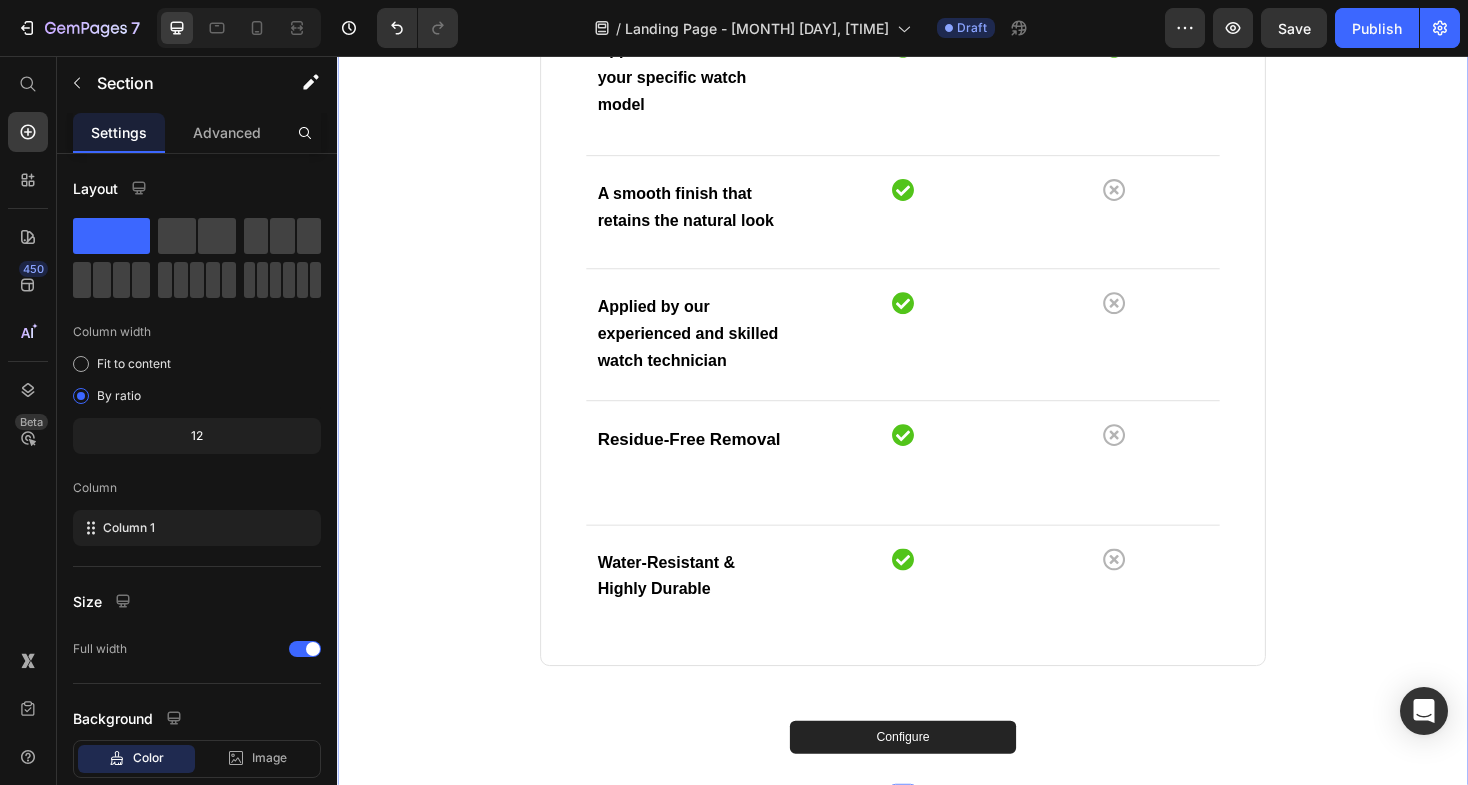 scroll, scrollTop: 1944, scrollLeft: 0, axis: vertical 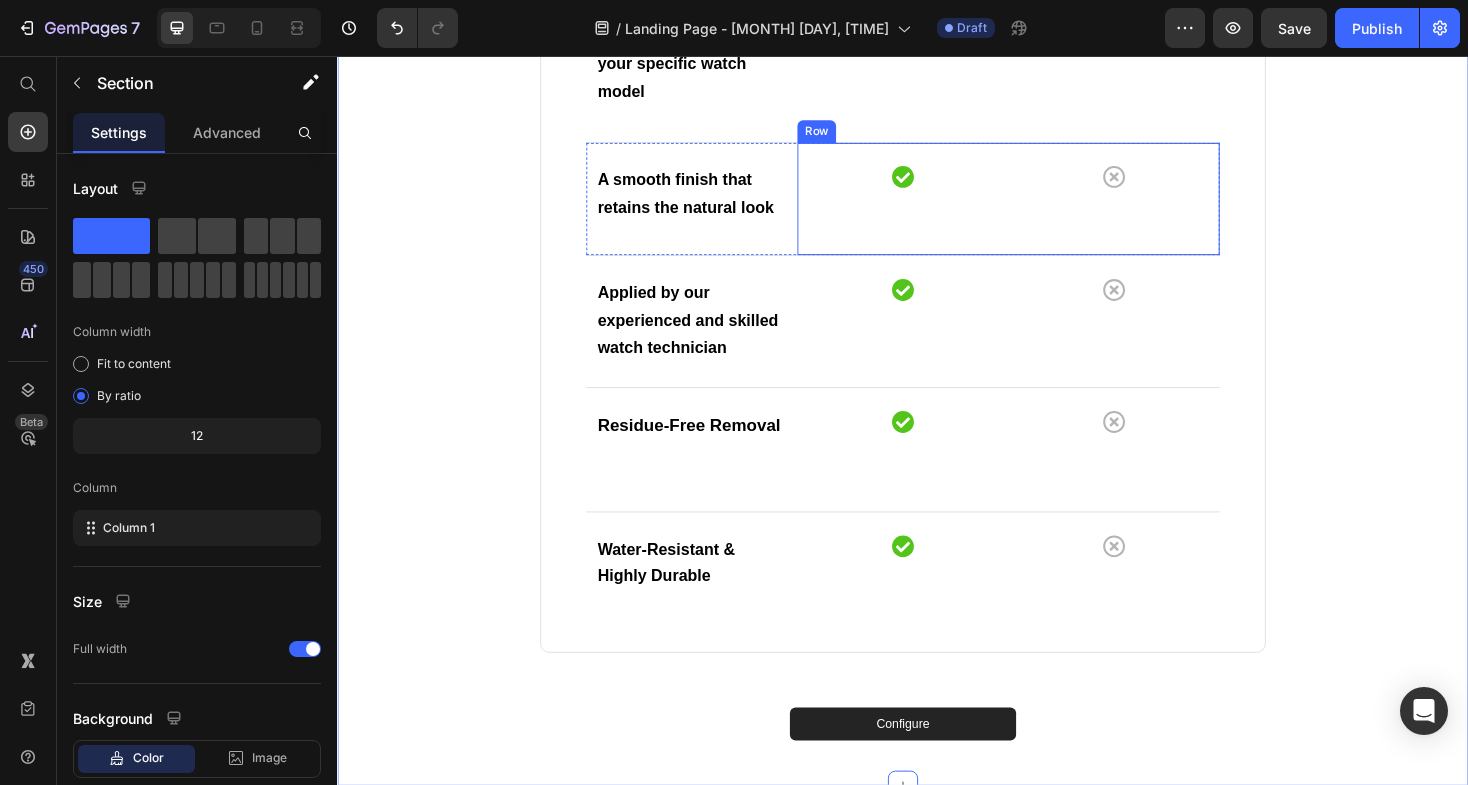 click on "Icon" at bounding box center (937, 207) 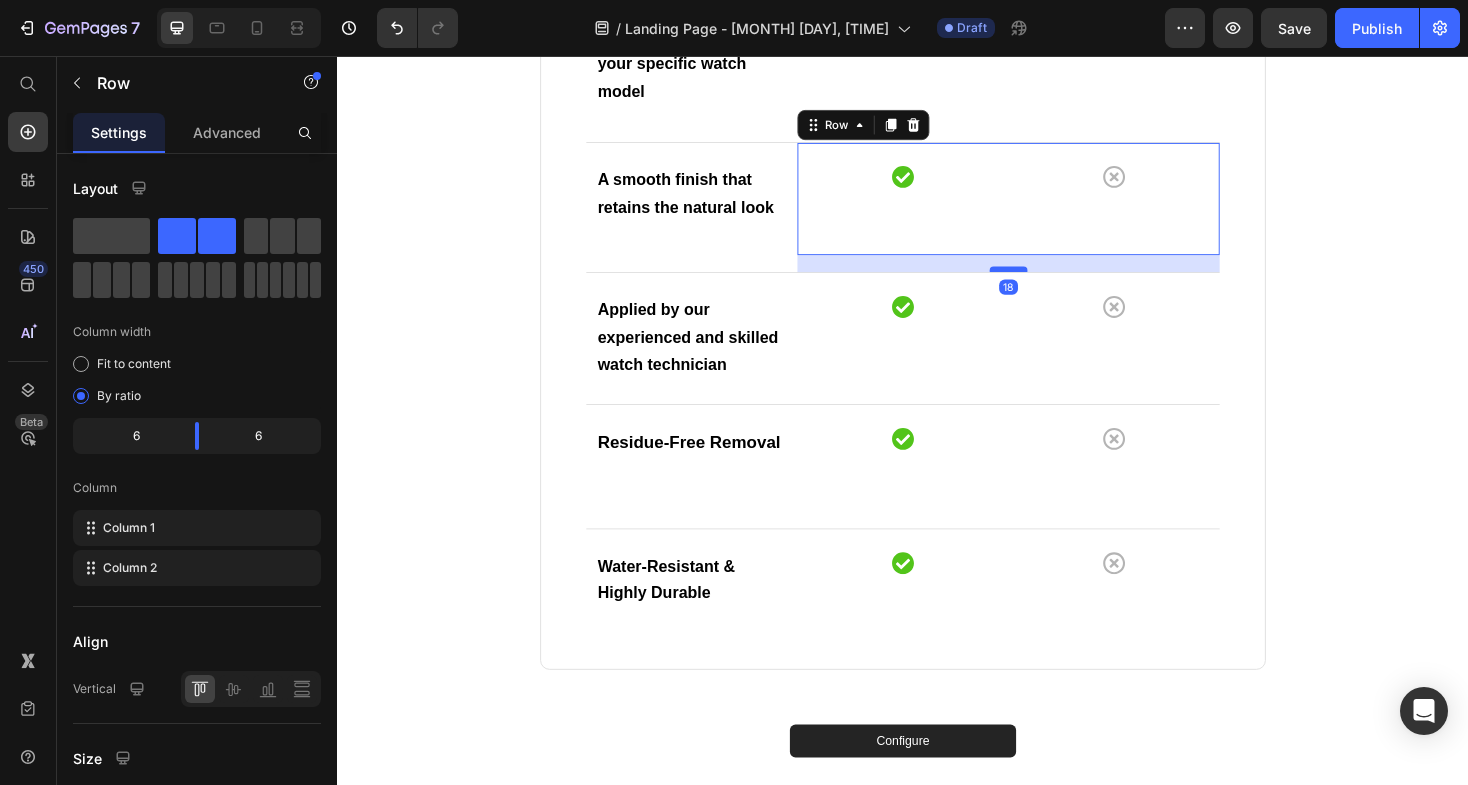 drag, startPoint x: 1052, startPoint y: 578, endPoint x: 1051, endPoint y: 596, distance: 18.027756 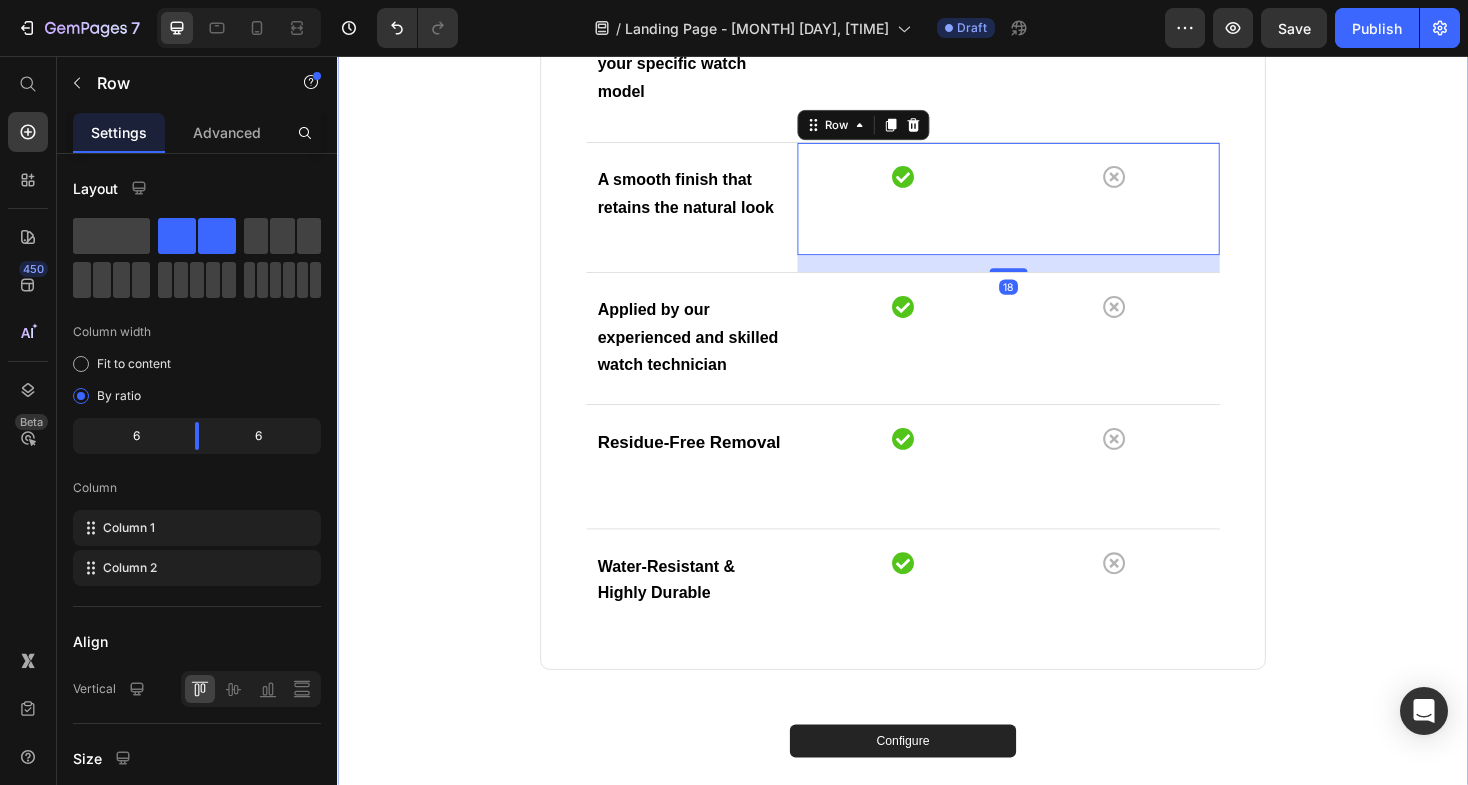click on "⁠⁠⁠⁠⁠⁠⁠ Why Select Our Film Protection?   Our  system   is   based  on preserving what you  care about : the  appearance , integrity, and  lifespan  of your  watch . No one  actuallyopposes  care ;   it   is   what  enhances  our   beloved   possessions .  Our   watch film protection  securely   safeguards  your  timepiece   so   that  you  can enjoy its  beauty  without worry.  It's   more   than   just  protection ;  it 's assurance of  prolonged   delight . Heading
Drop element here Our Film Text block Other Films Text block Row Row Application tailored to your specific watch model Text block
Icon
Icon Row Row A smooth finish that retains the natural look Text block
Icon
Icon Row   18 Row Applied by our experienced and skilled watch technician Text block
Icon
Icon Row Row Residue-Free Removal Text block
Icon
Icon Row Row Text block" at bounding box center (937, 158) 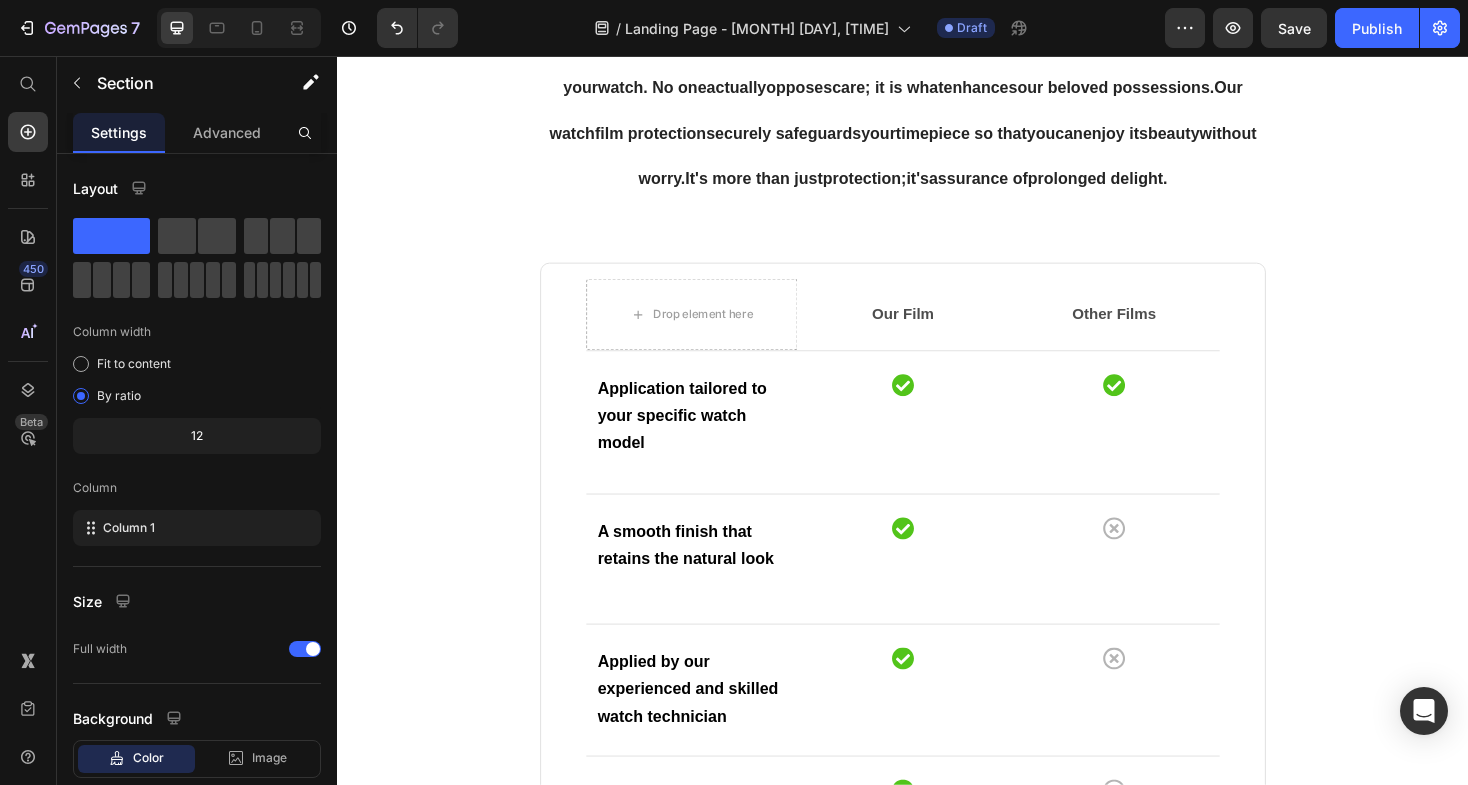 scroll, scrollTop: 2546, scrollLeft: 0, axis: vertical 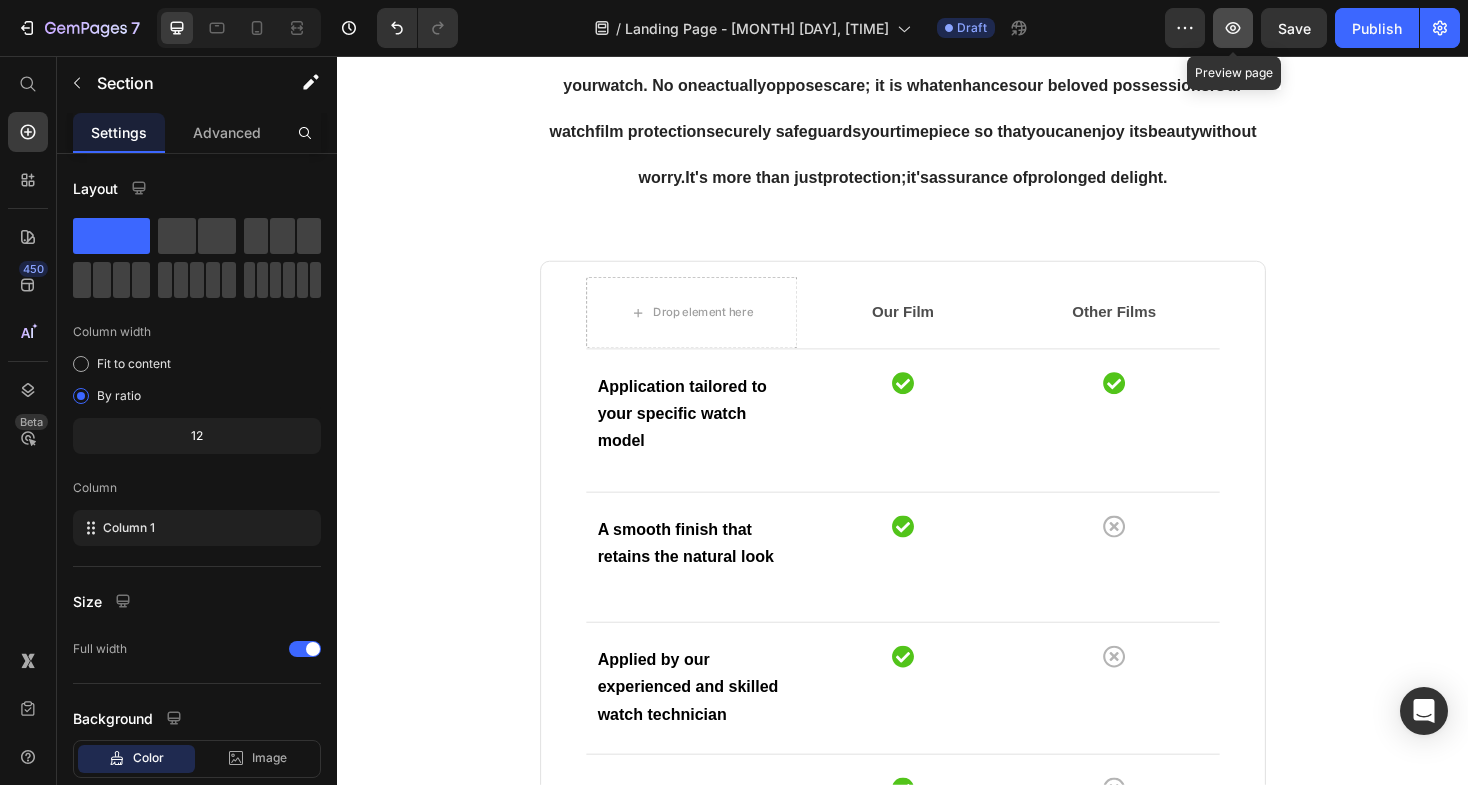 click 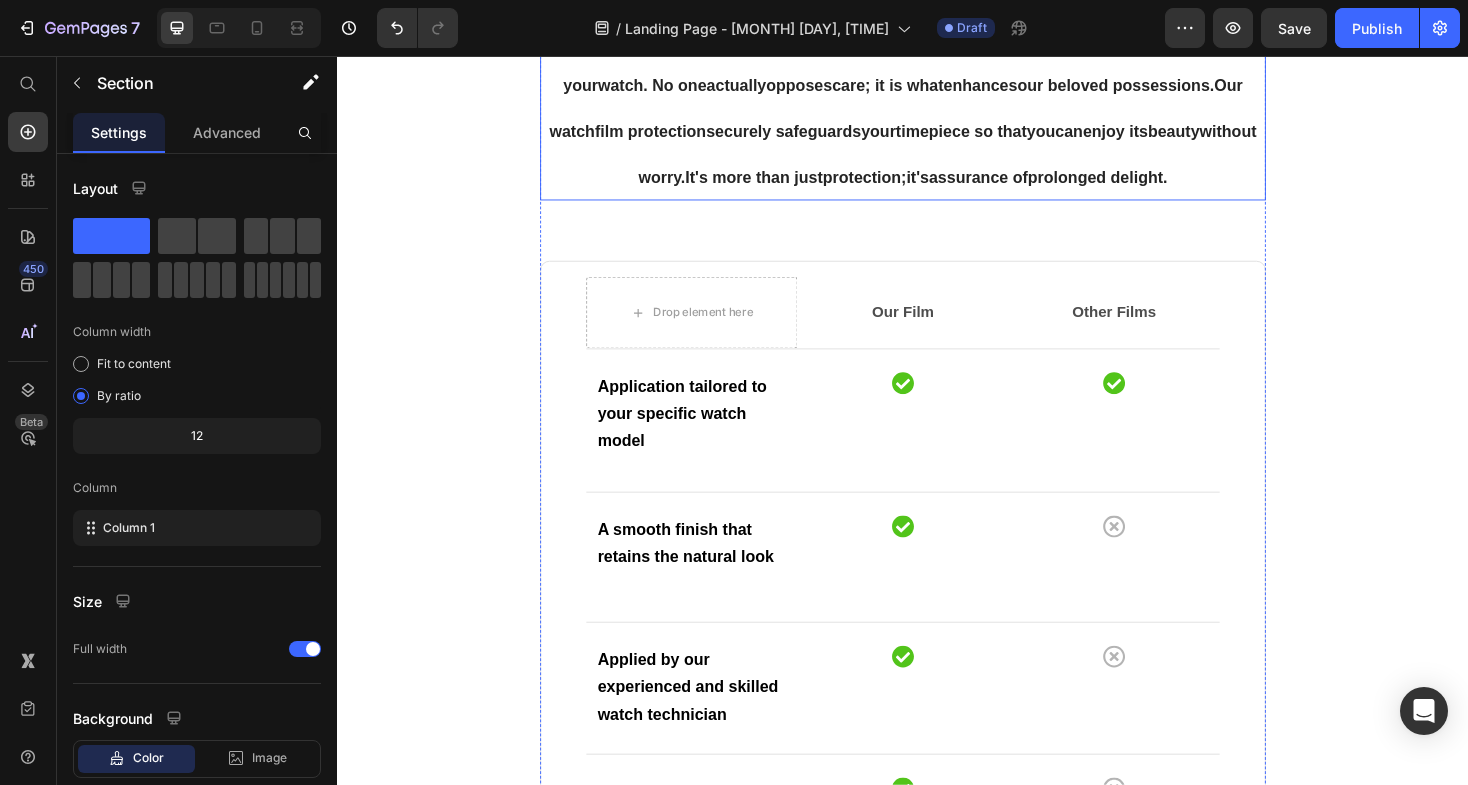 click on "Why Select Our Film Protection?   Our  system   is   based  on preserving what you  care about : the  appearance , integrity, and  lifespan  of your  watch . No one  actuallyopposes  care ;   it   is   what  enhances  our   beloved   possessions .  Our   watch film protection  securely   safeguards  your  timepiece   so   that  you  can enjoy its  beauty  without worry.  It's   more   than   just  protection ;  it 's assurance of  prolonged   delight ." at bounding box center (937, 40) 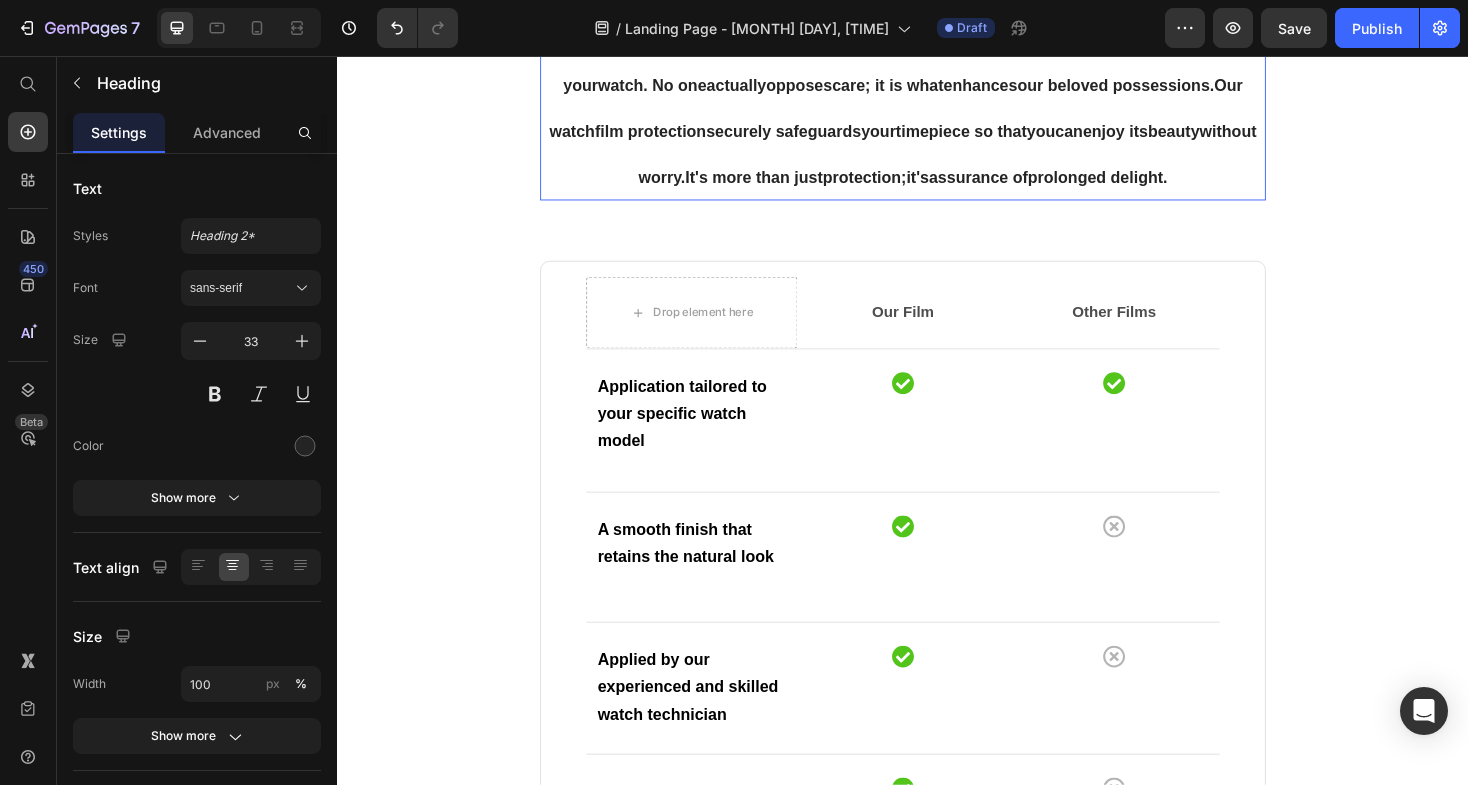 click on "Why Select Our Film Protection?   Our  system   is   based  on preserving what you  care about : the  appearance , integrity, and  lifespan  of your  watch . No one  actuallyopposes  care ;   it   is   what  enhances  our   beloved   possessions .  Our   watch film protection  securely   safeguards  your  timepiece   so   that  you  can enjoy its  beauty  without worry.  It's   more   than   just  protection ;  it 's assurance of  prolonged   delight ." at bounding box center [937, 88] 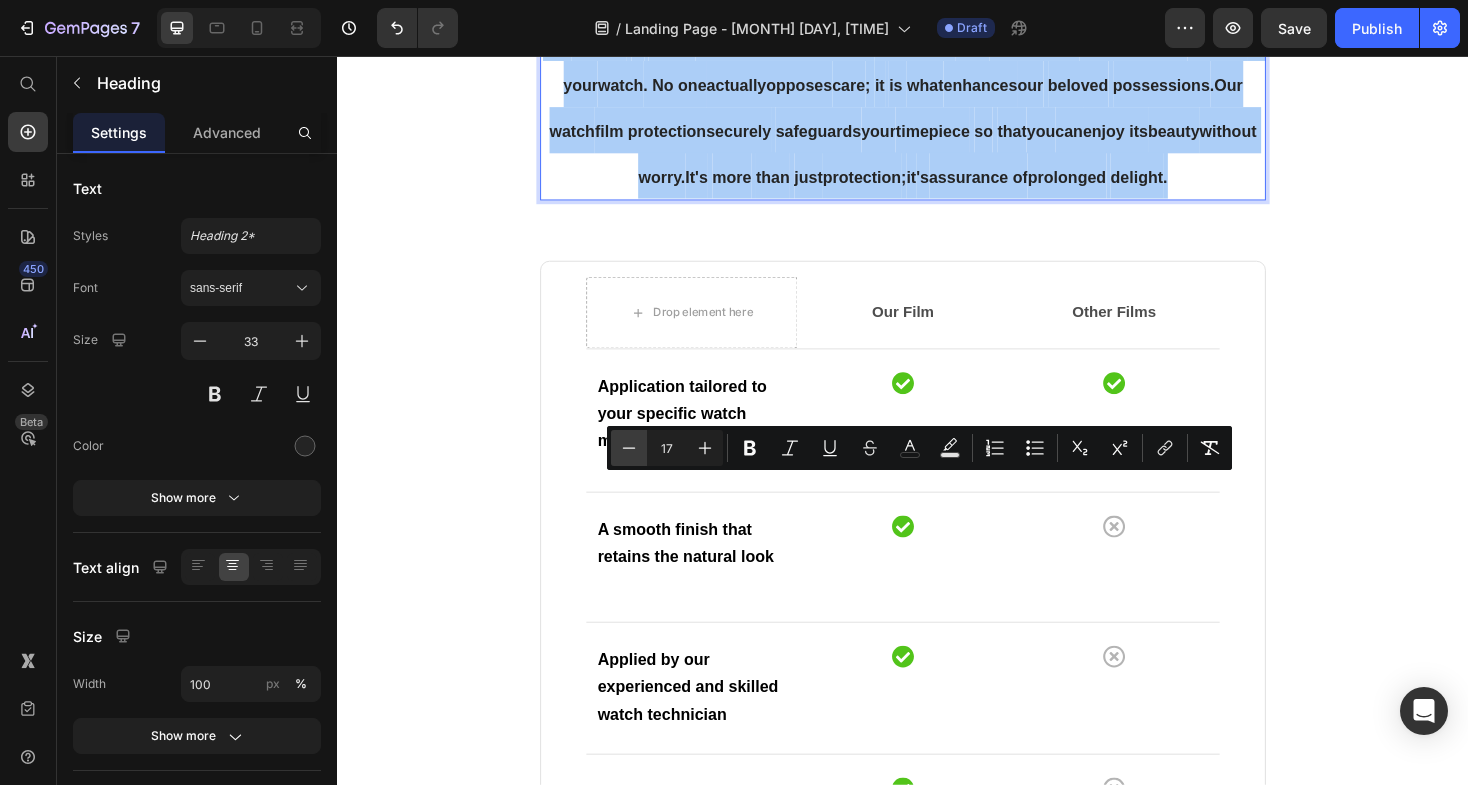 click 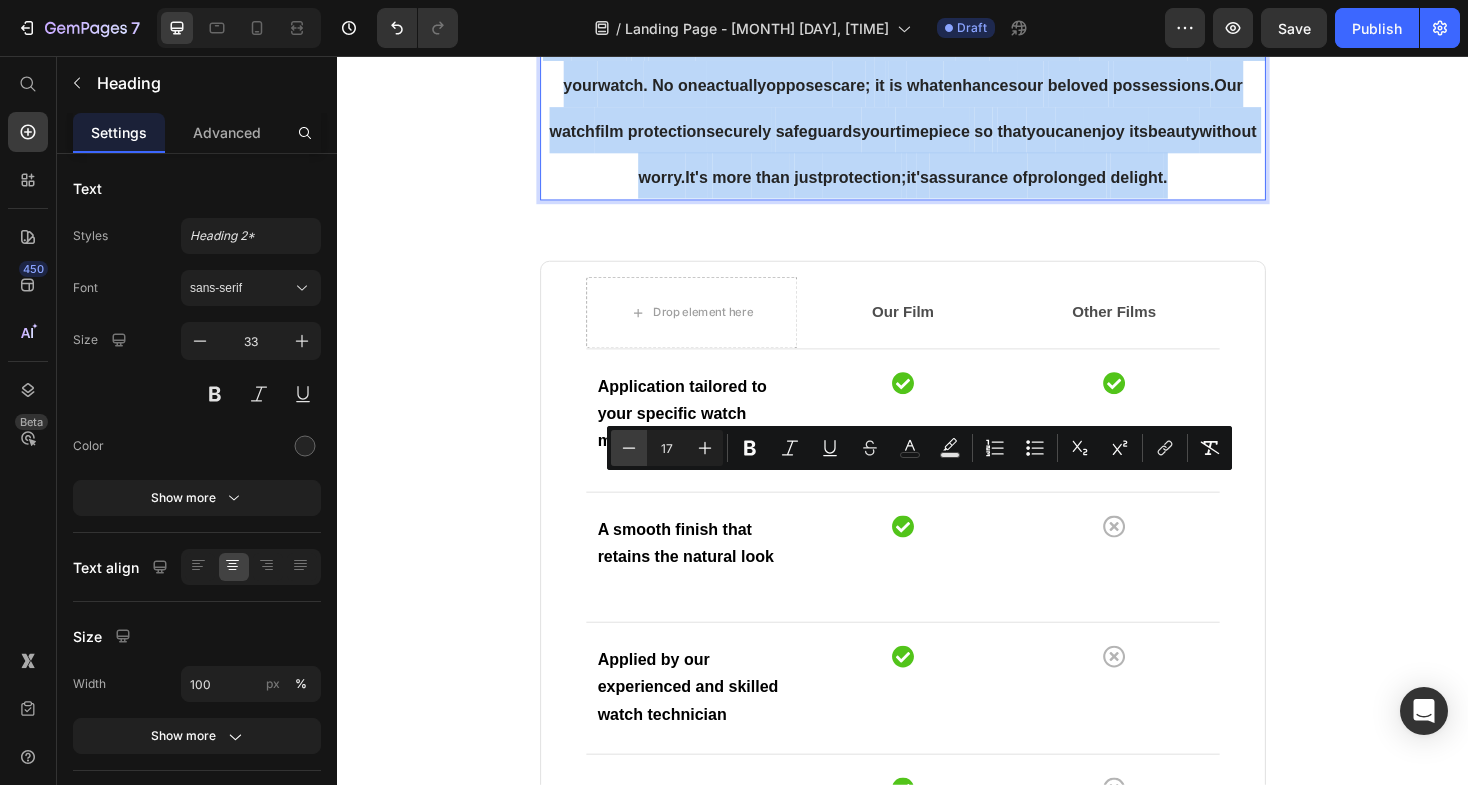 type on "16" 